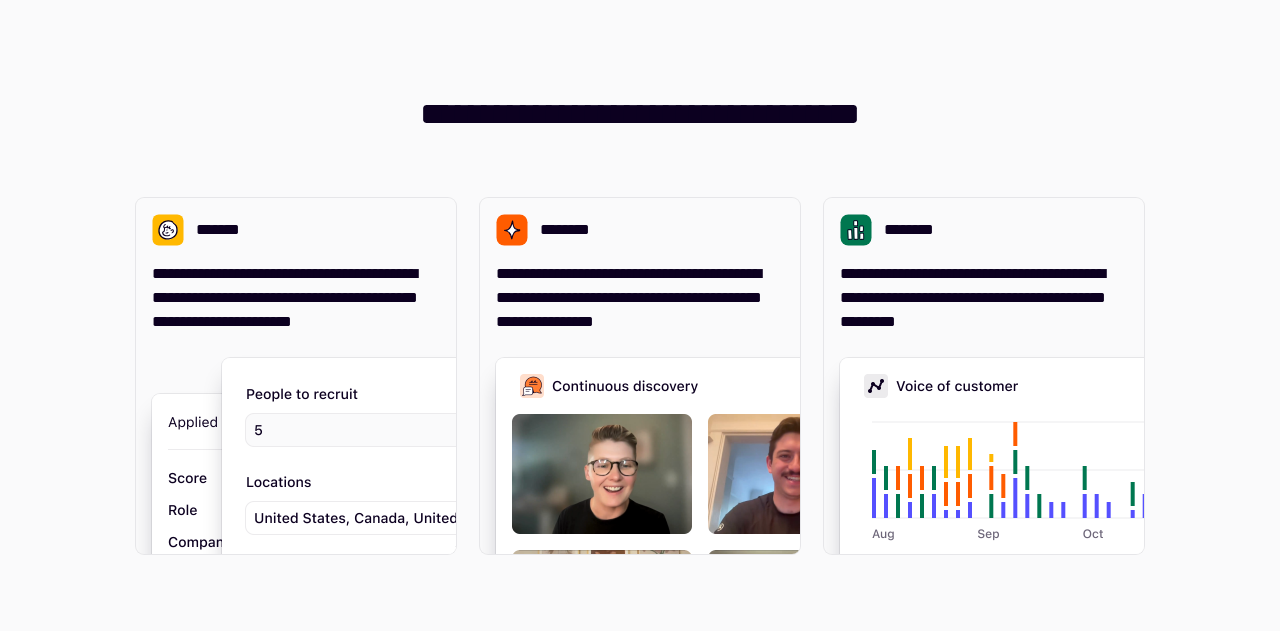 scroll, scrollTop: 0, scrollLeft: 0, axis: both 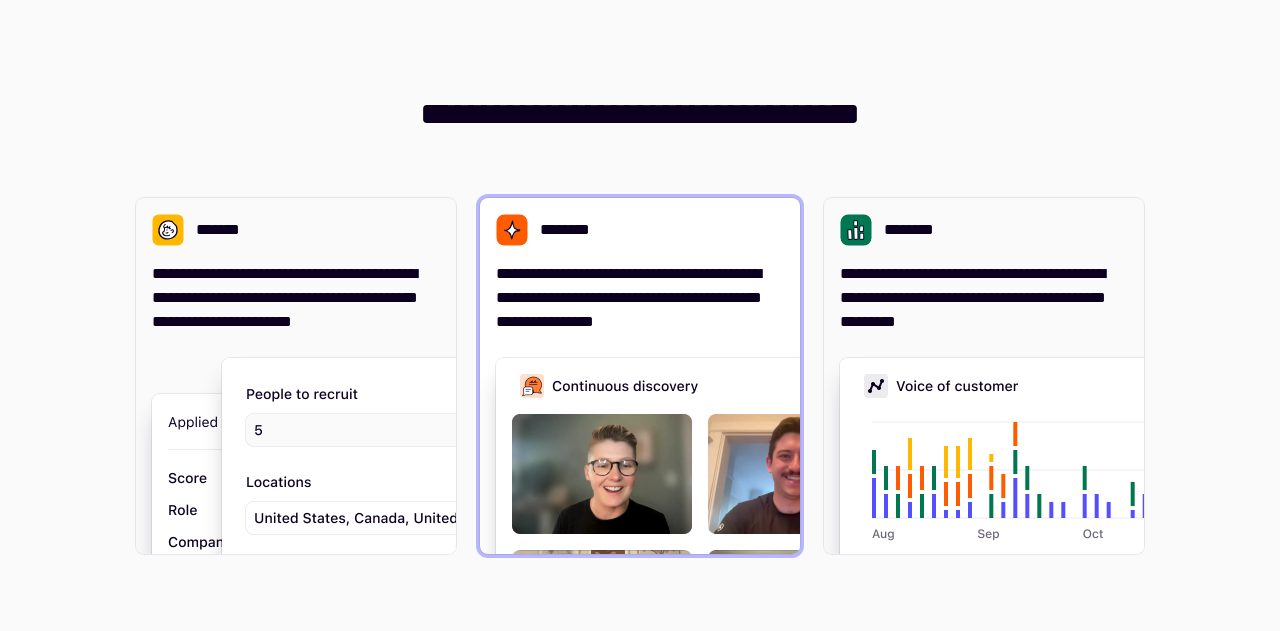 click on "**********" at bounding box center (640, 376) 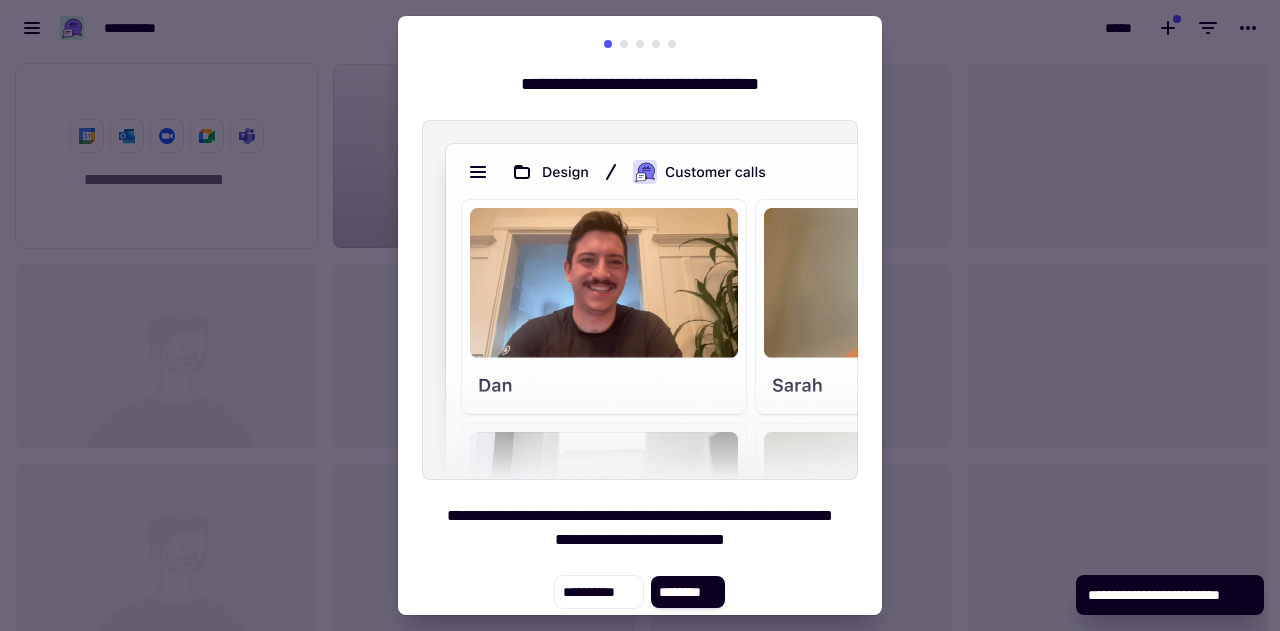 scroll, scrollTop: 16, scrollLeft: 16, axis: both 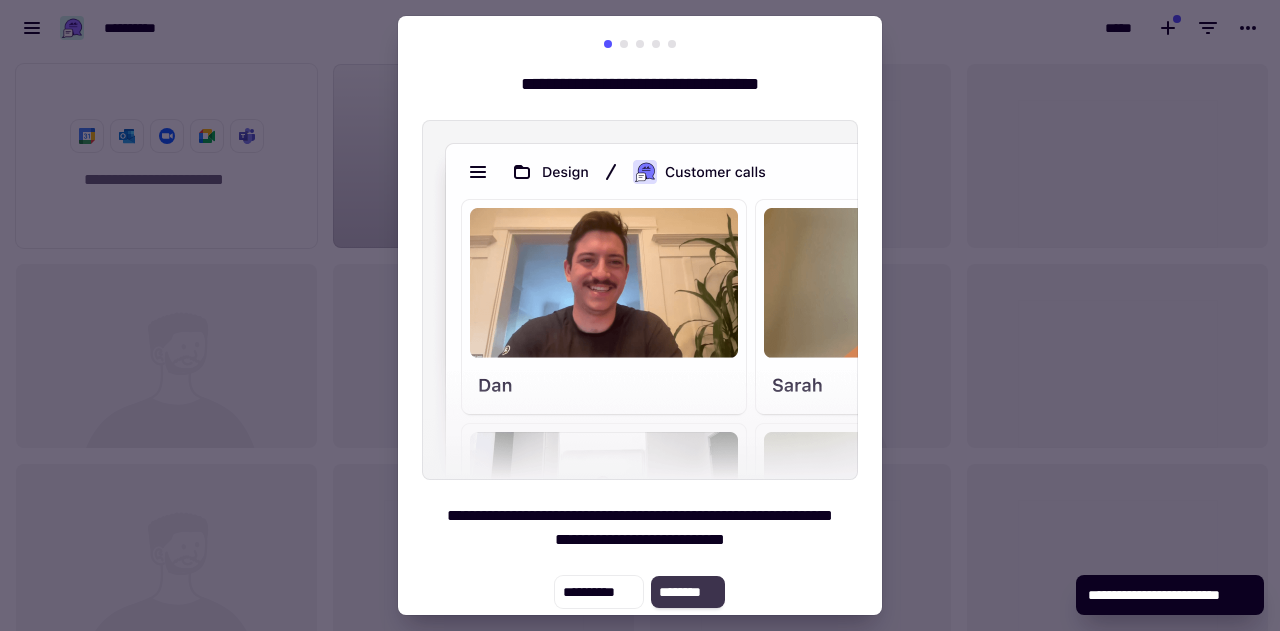 click on "********" 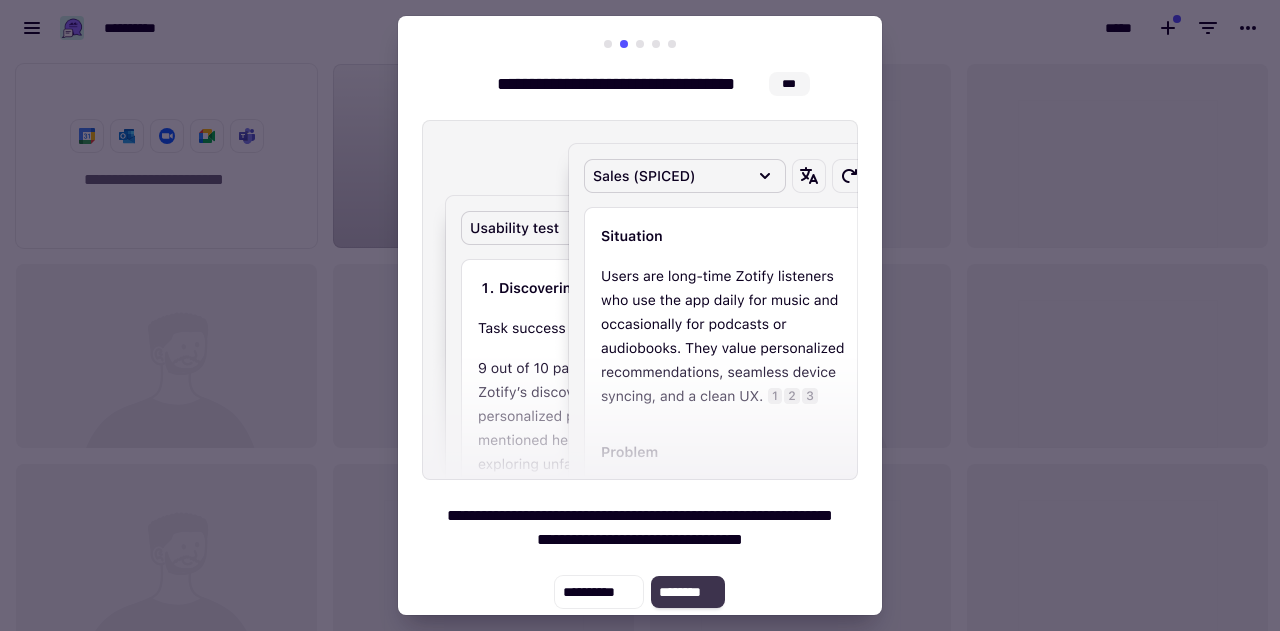 click on "********" 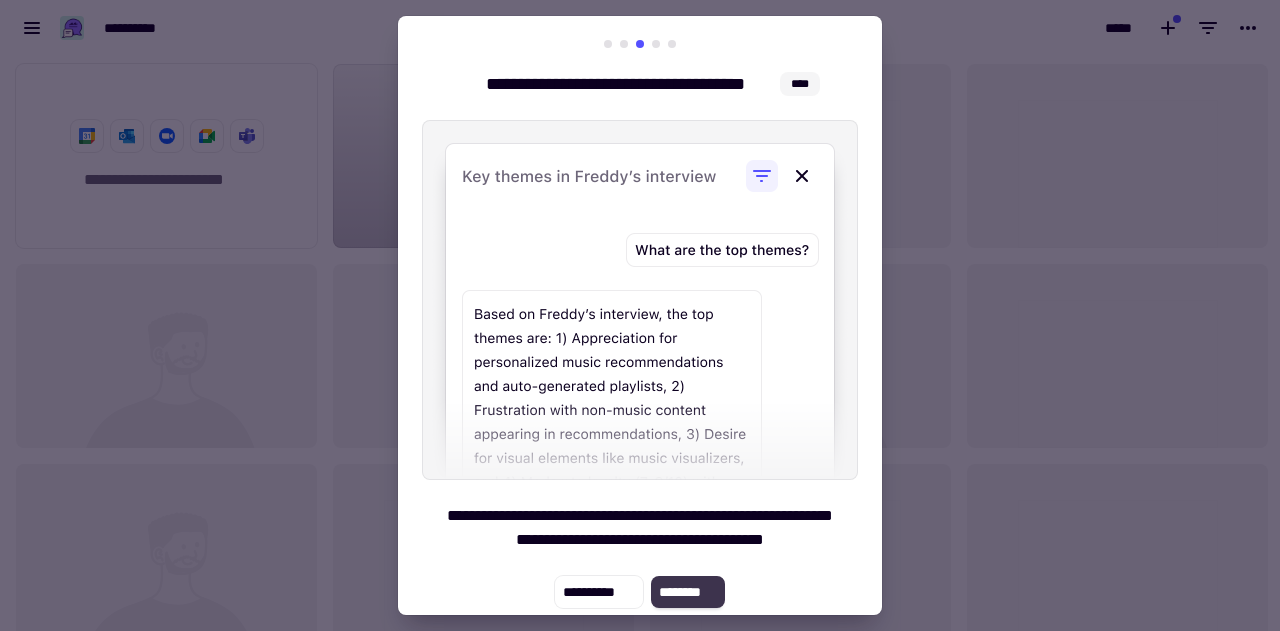 click on "********" 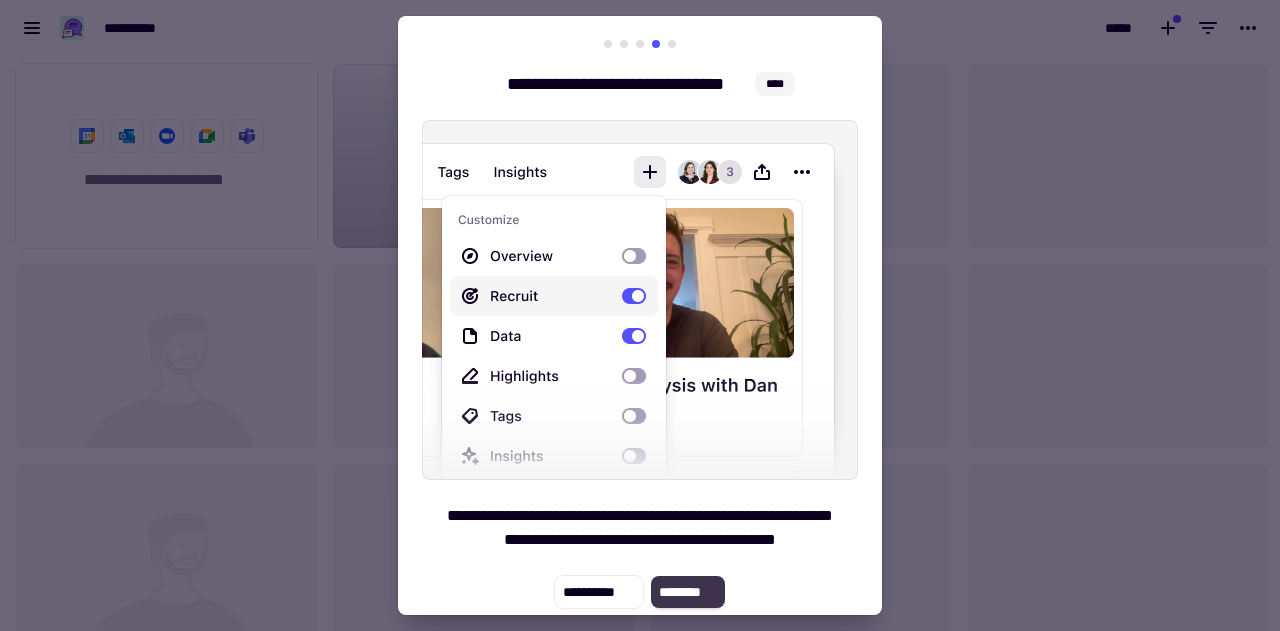 click on "********" 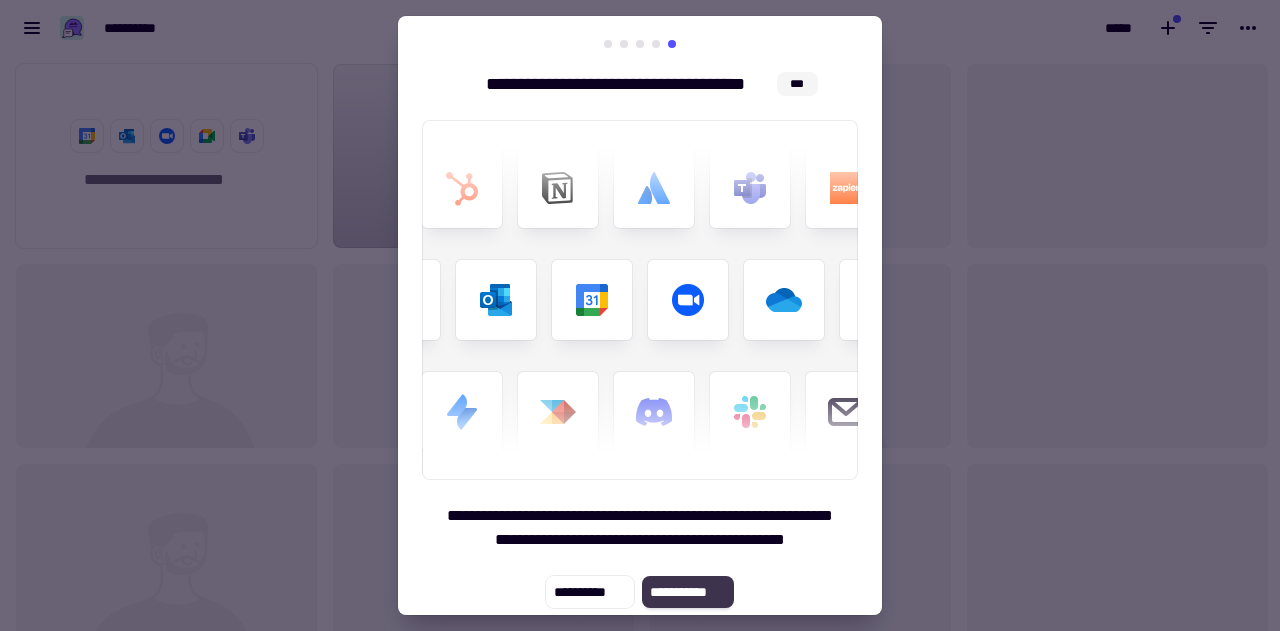 click on "**********" 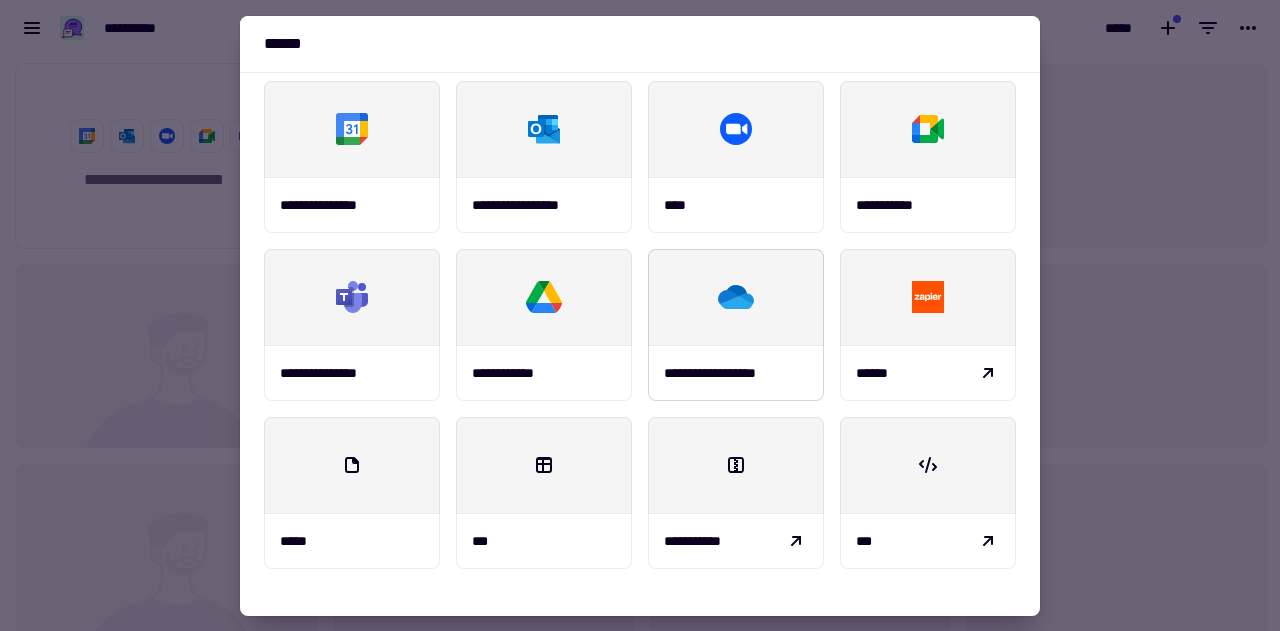 scroll, scrollTop: 0, scrollLeft: 0, axis: both 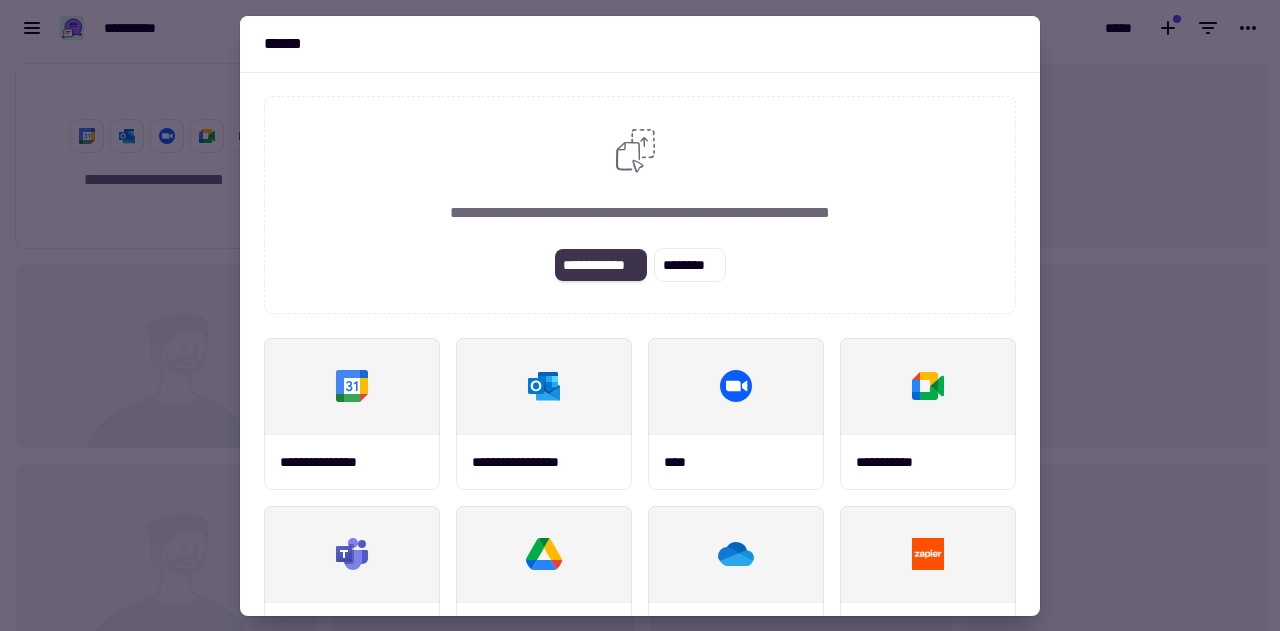 click on "**********" 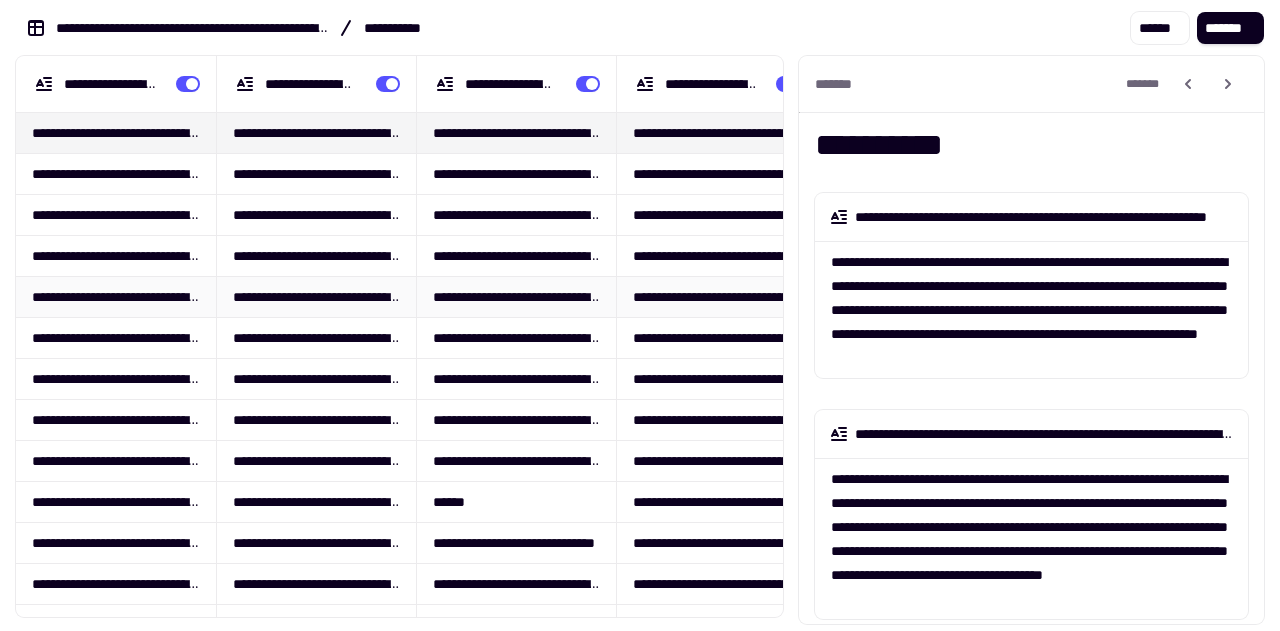 scroll, scrollTop: 38, scrollLeft: 0, axis: vertical 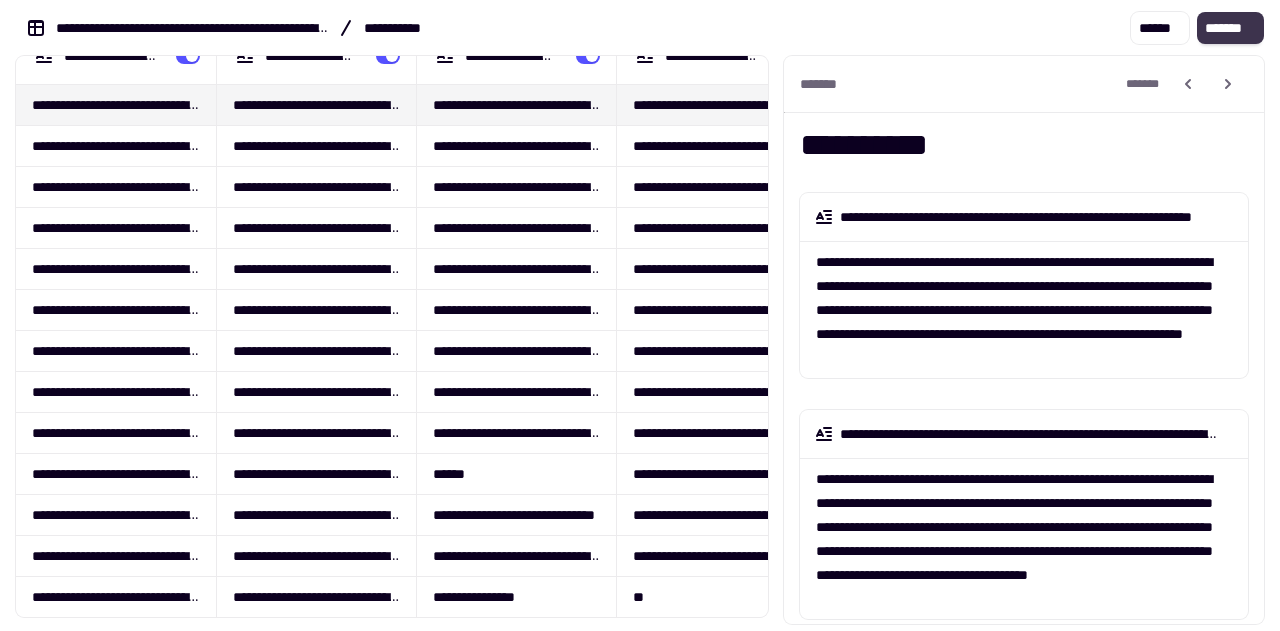 click on "*******" 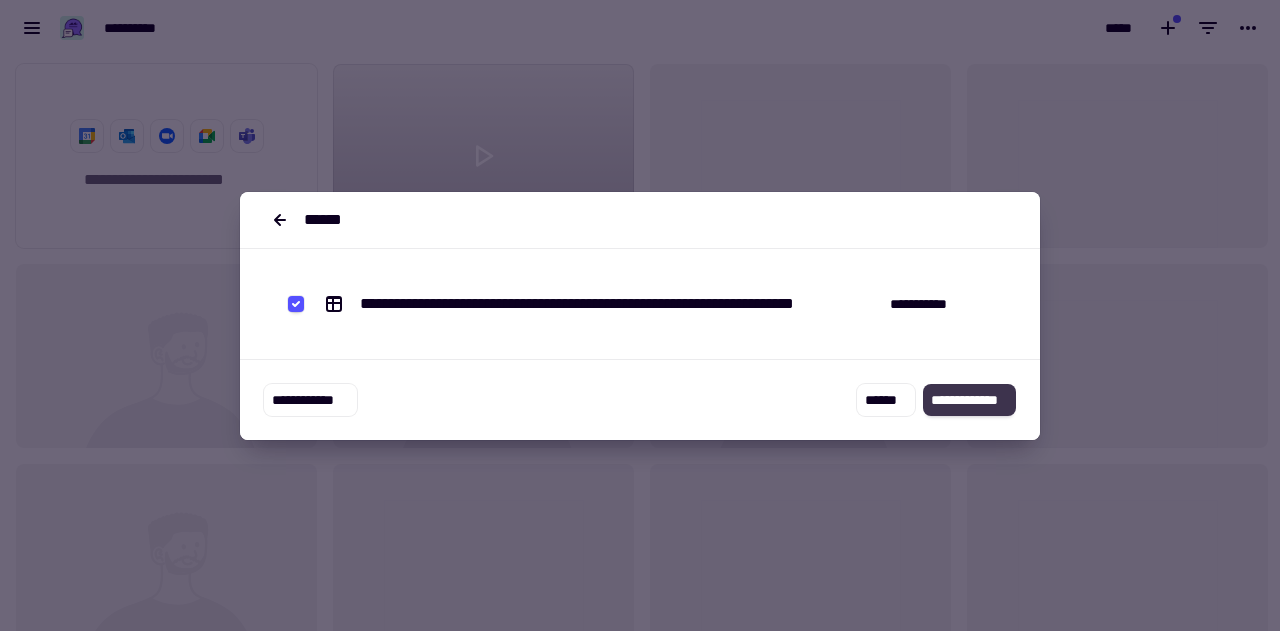 click on "**********" 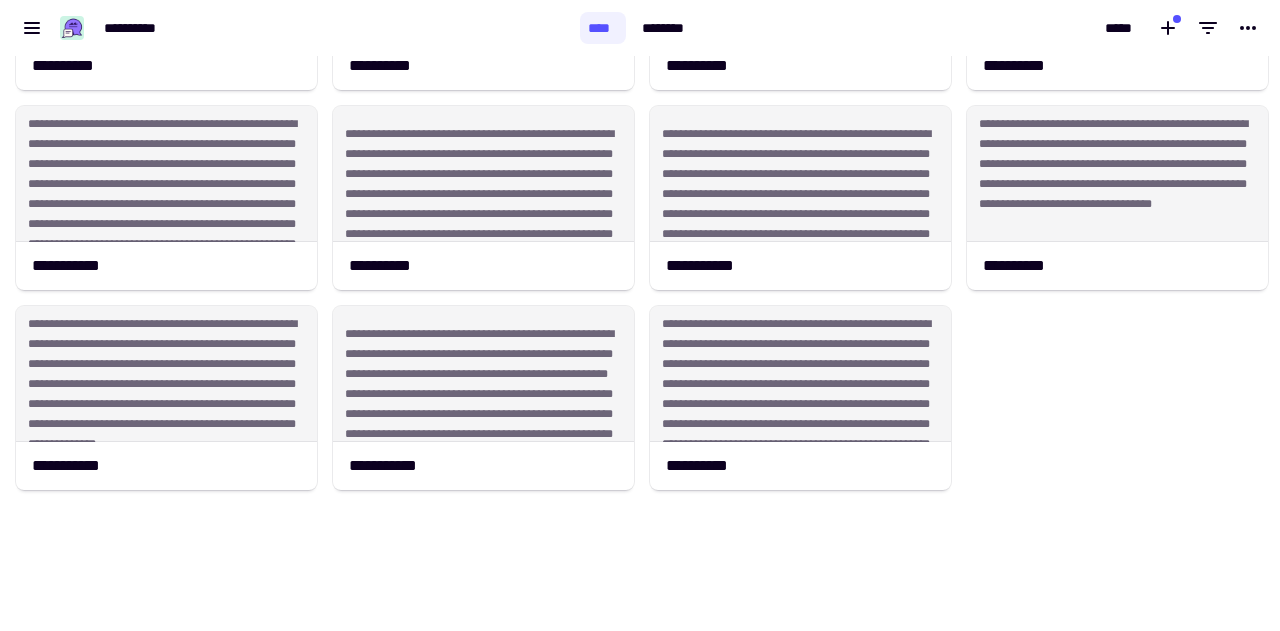scroll, scrollTop: 0, scrollLeft: 0, axis: both 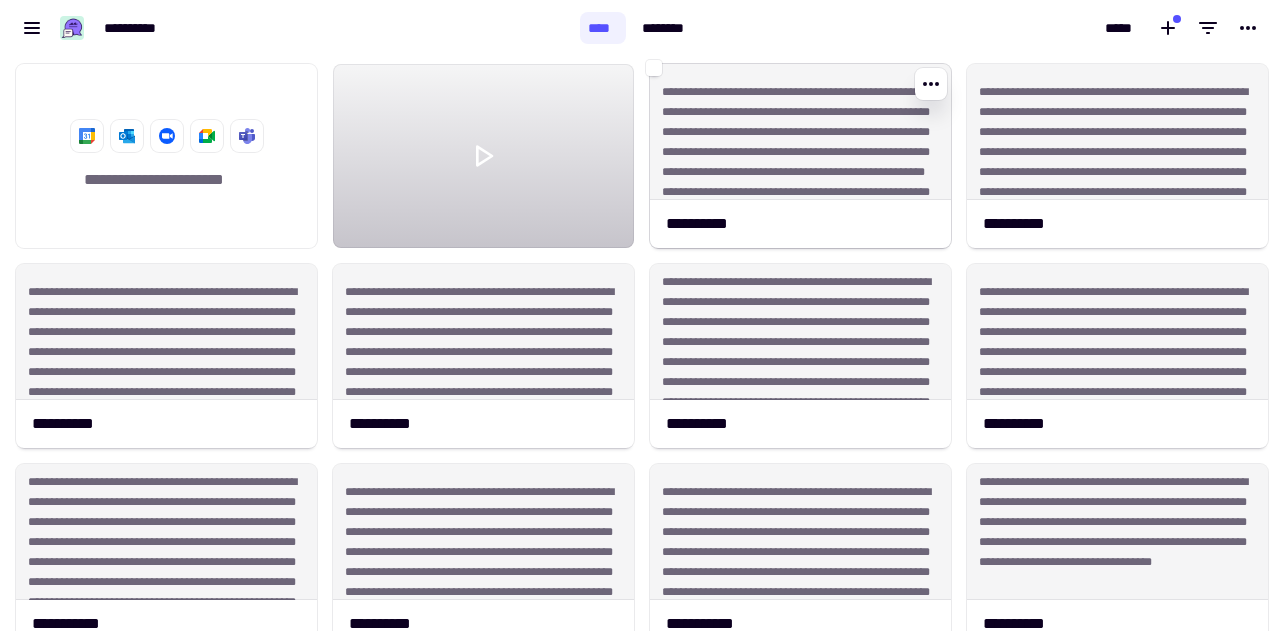 click on "**********" 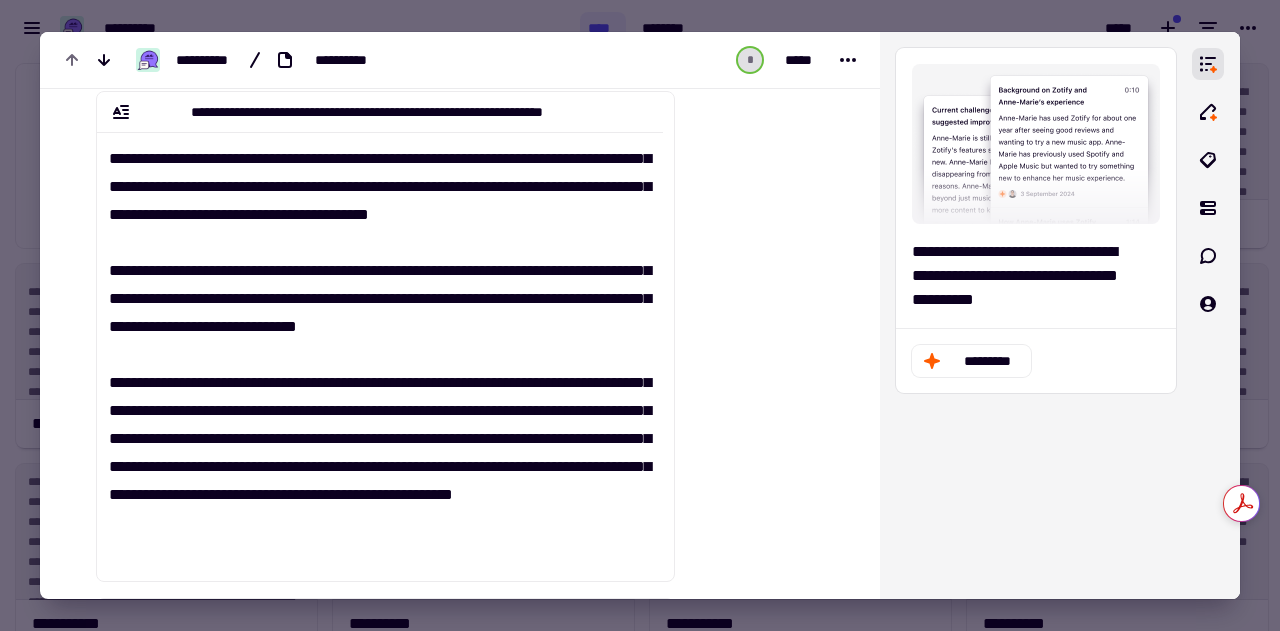 scroll, scrollTop: 0, scrollLeft: 0, axis: both 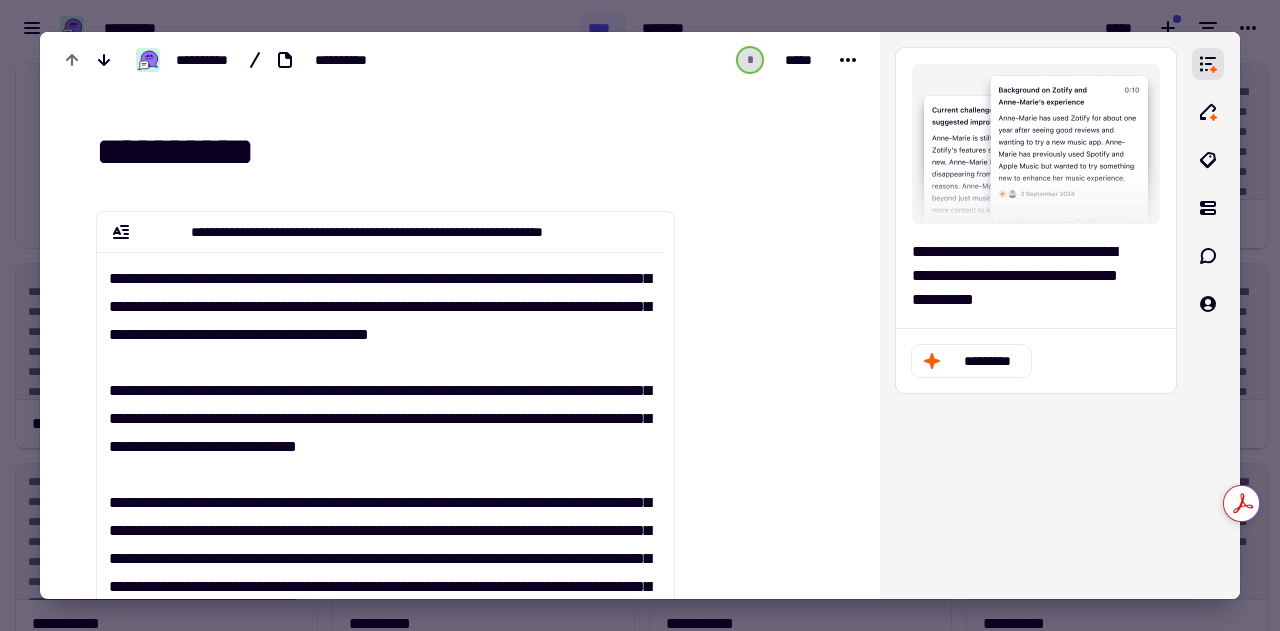 click at bounding box center (640, 315) 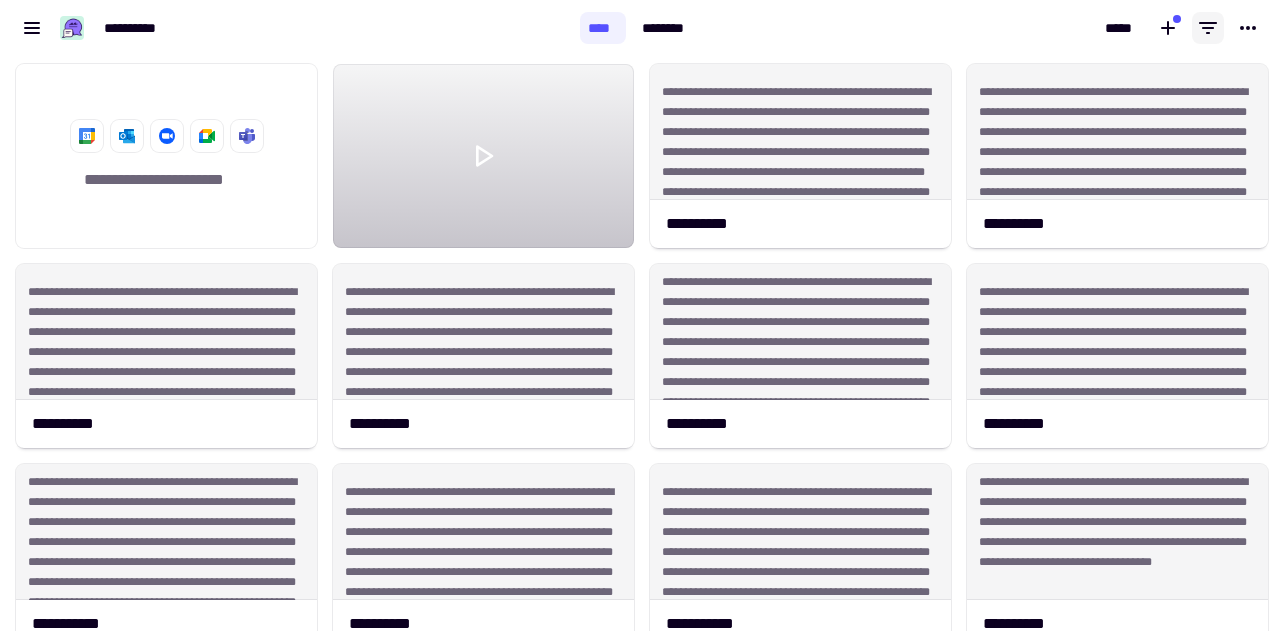 click 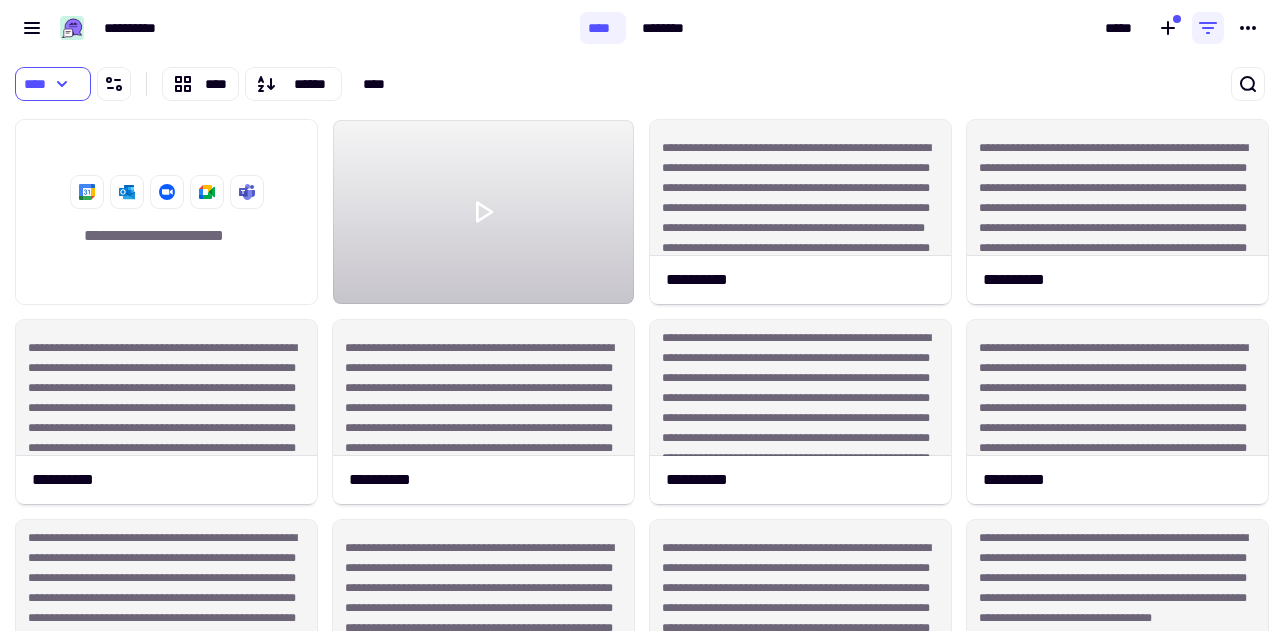 drag, startPoint x: 505, startPoint y: 220, endPoint x: 671, endPoint y: 75, distance: 220.41098 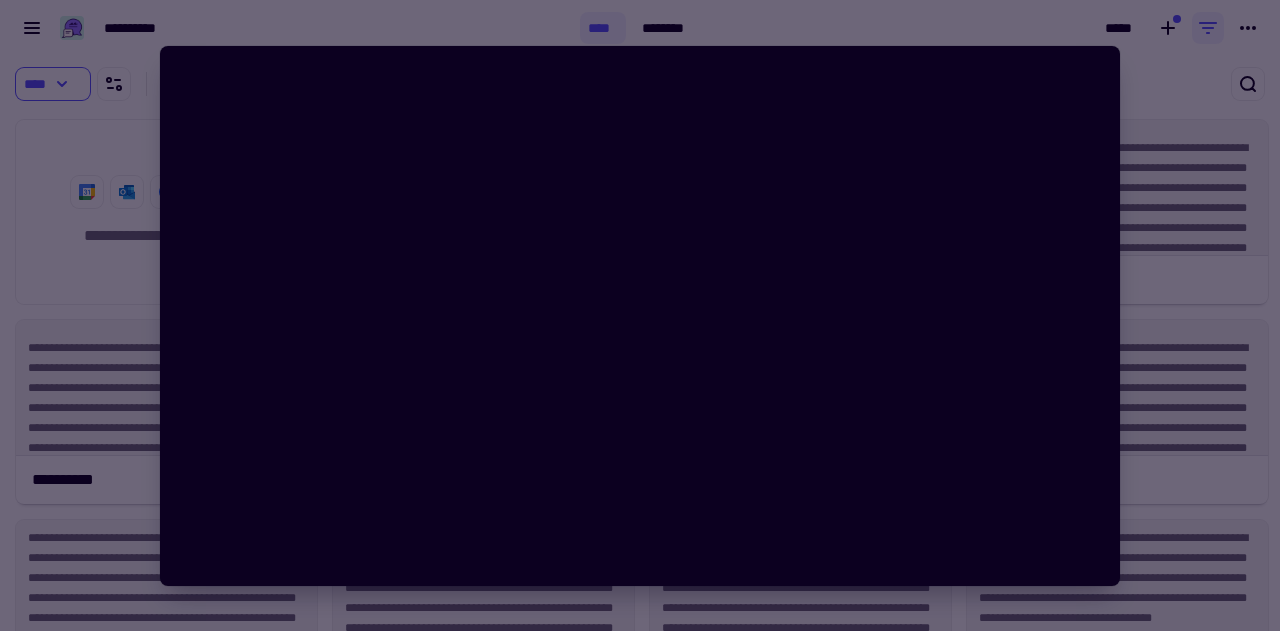 click at bounding box center [640, 315] 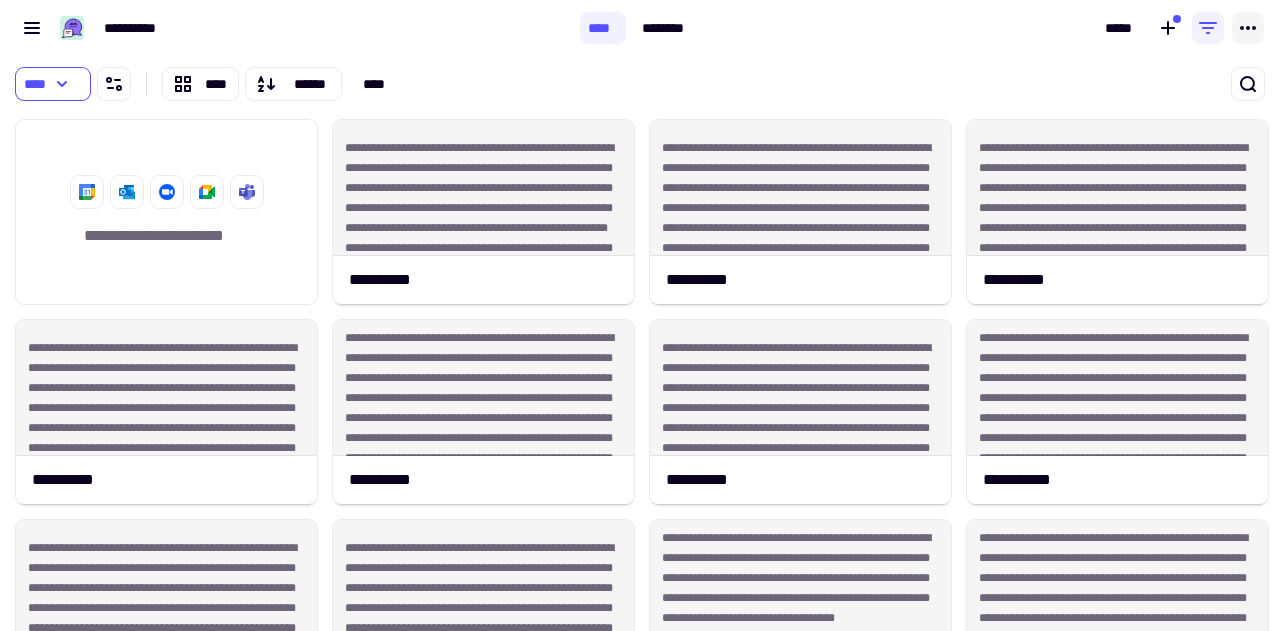 click 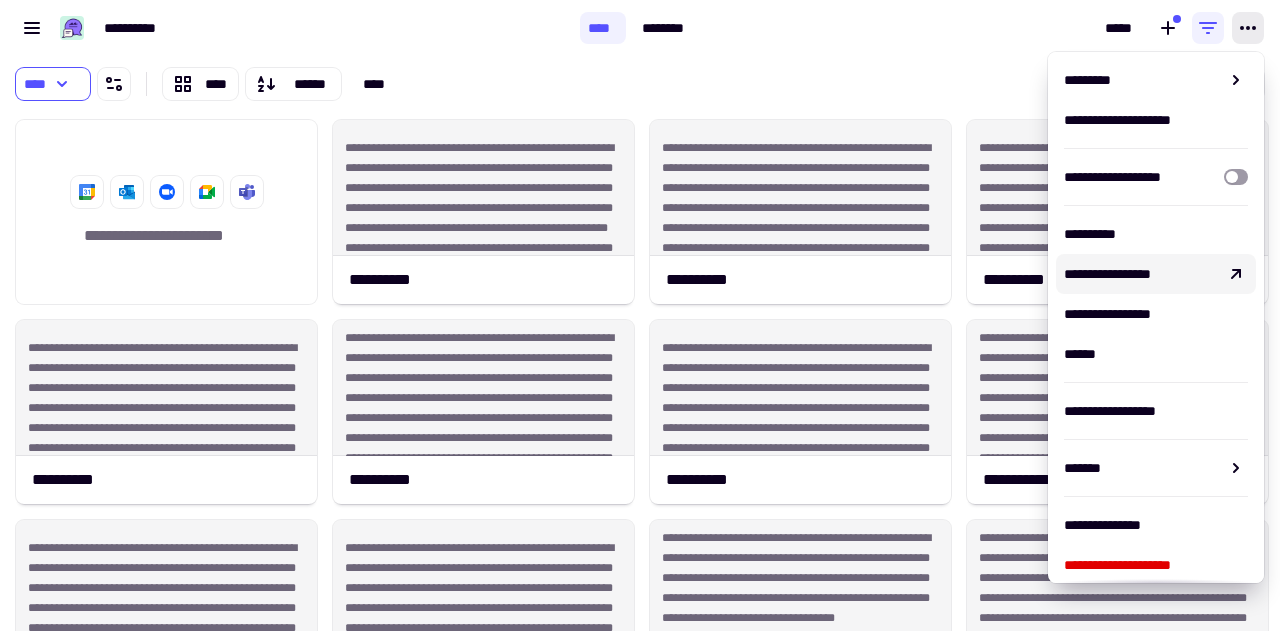 click on "**** **** ****** ****" at bounding box center (412, 84) 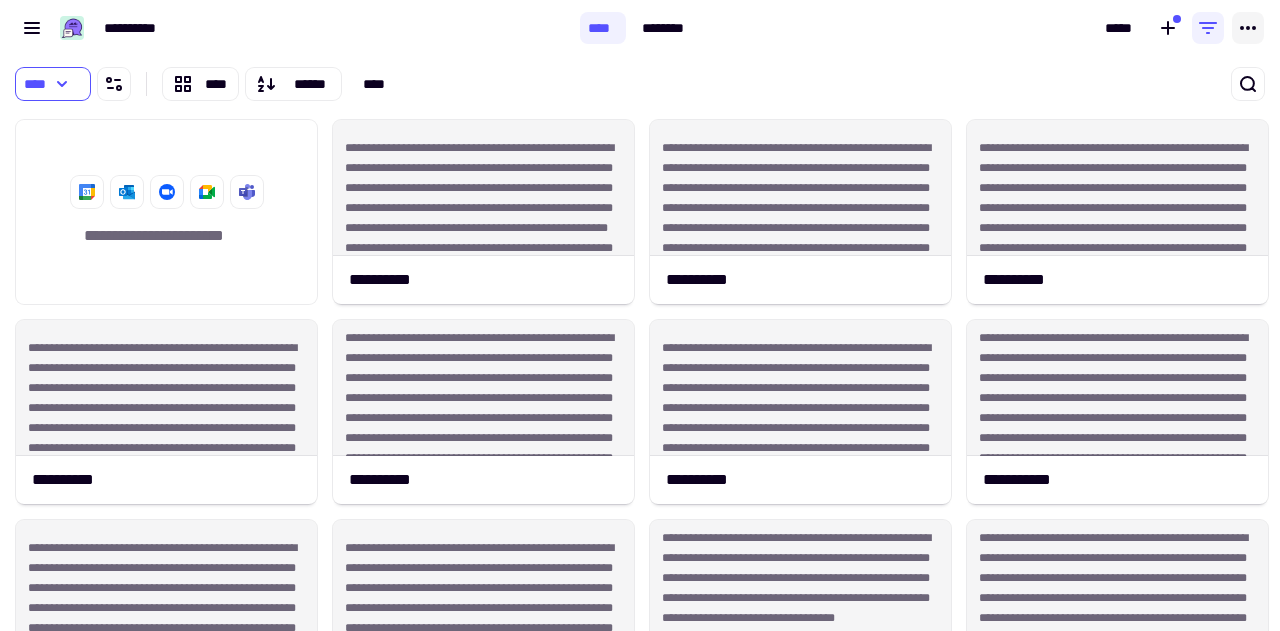 click 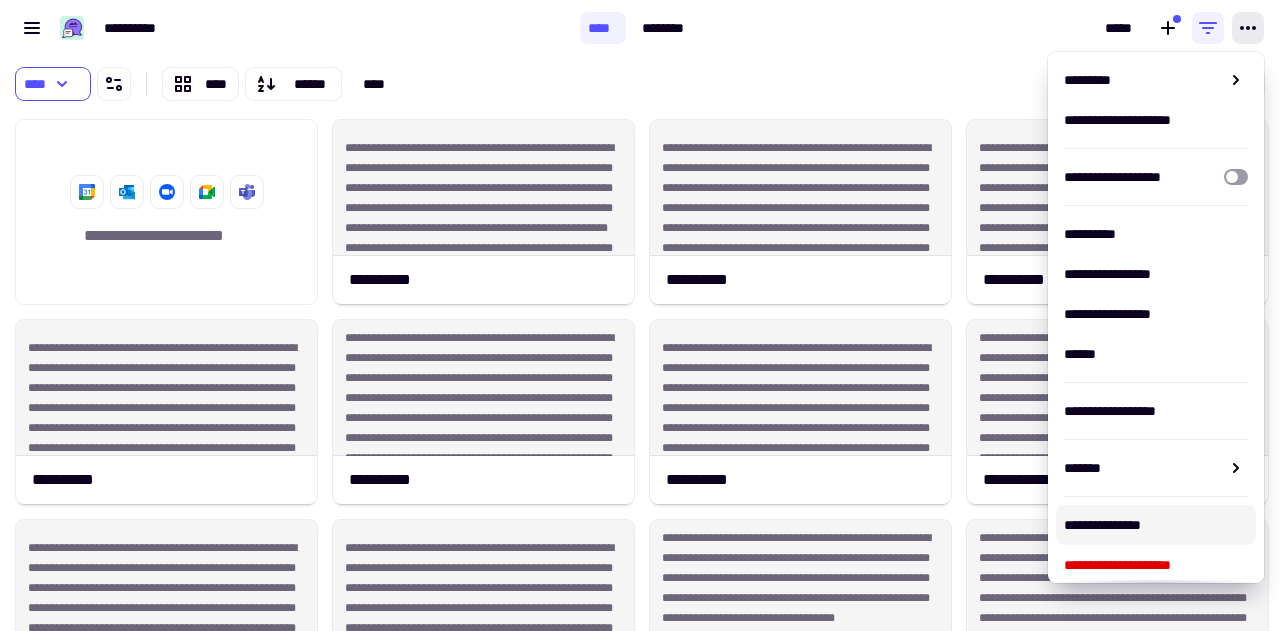 click on "**** **** ****** ****" at bounding box center (412, 84) 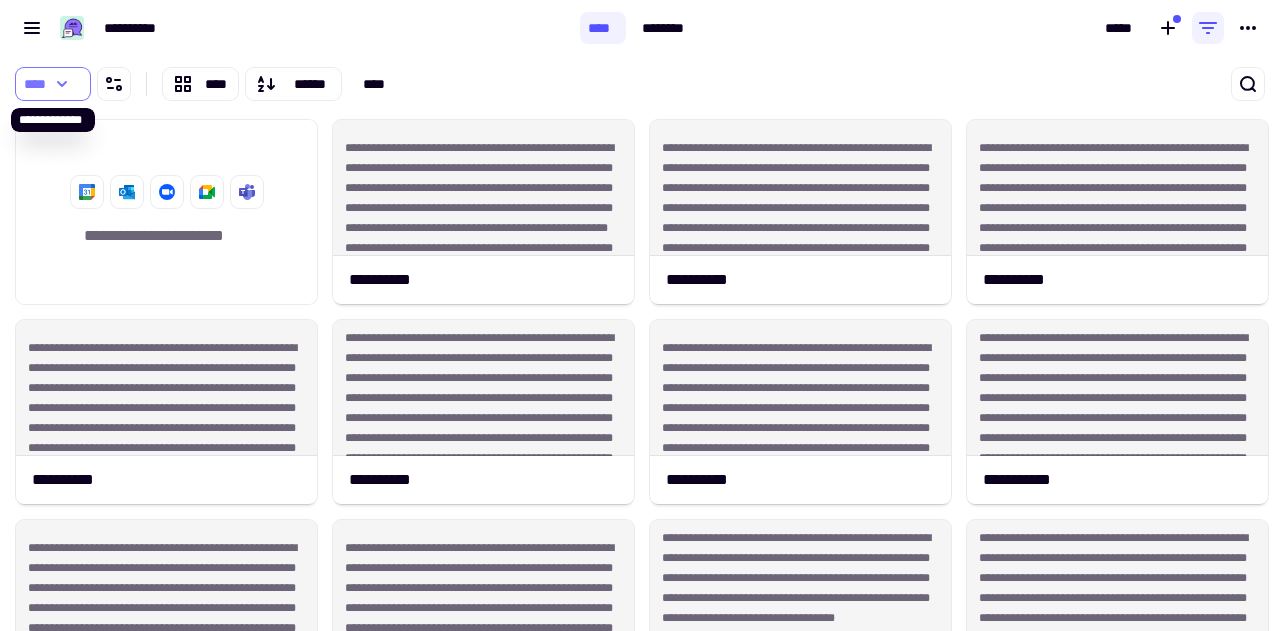 click 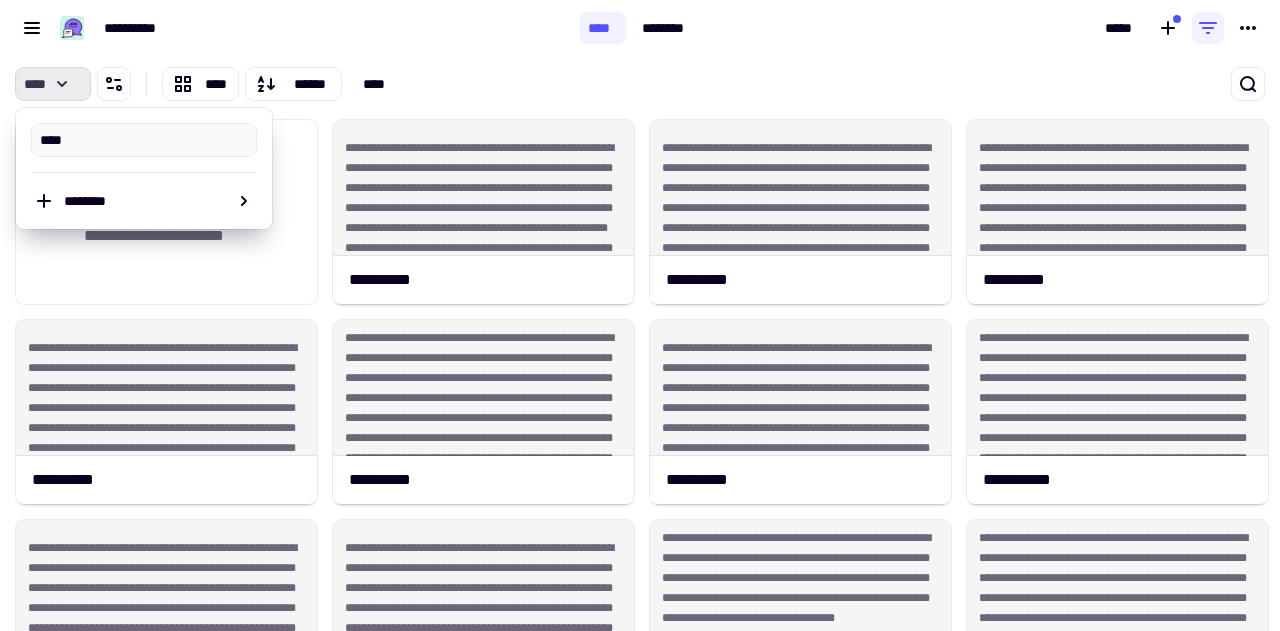 click 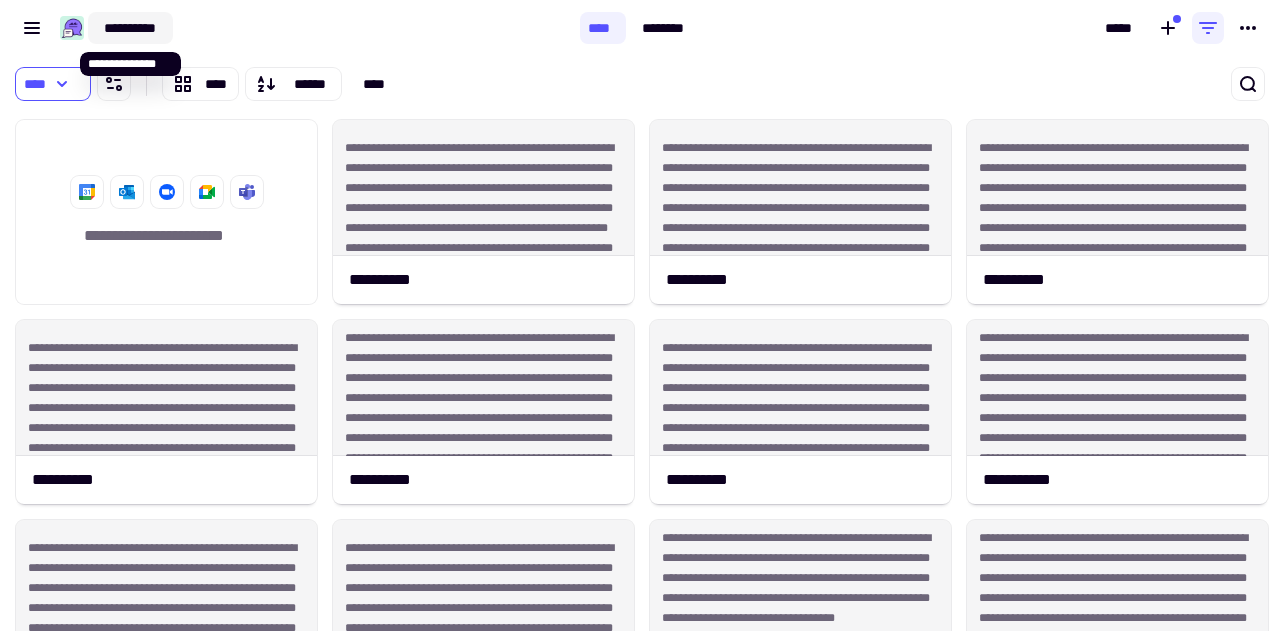 click on "**********" 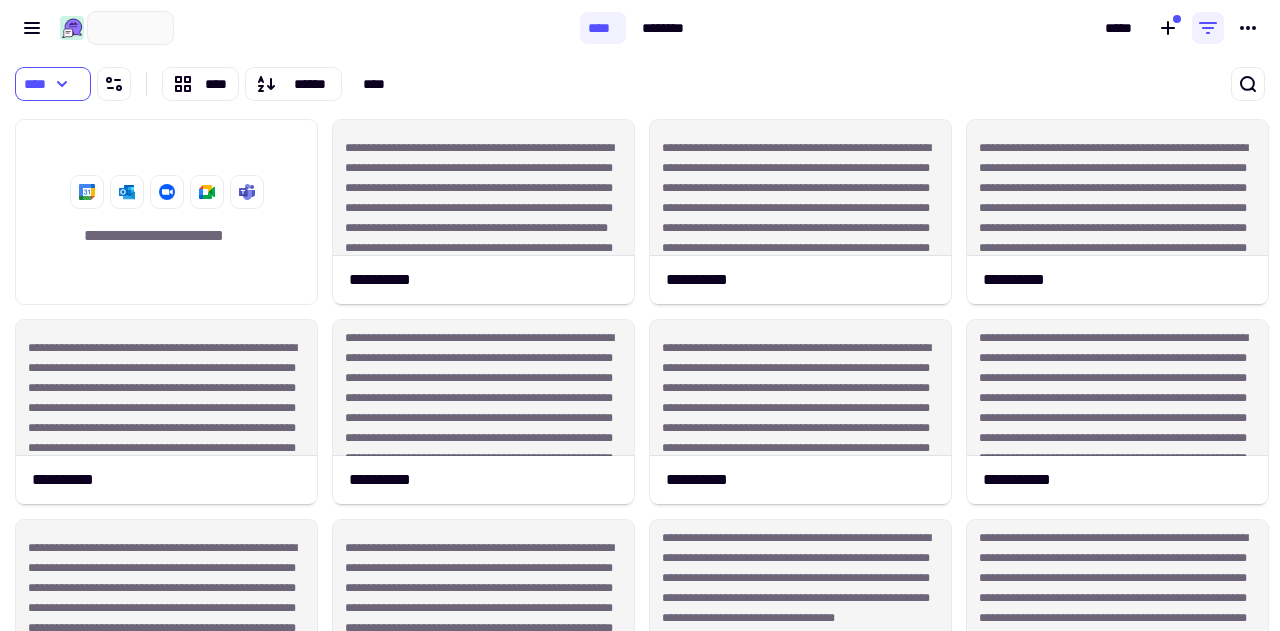 type on "**********" 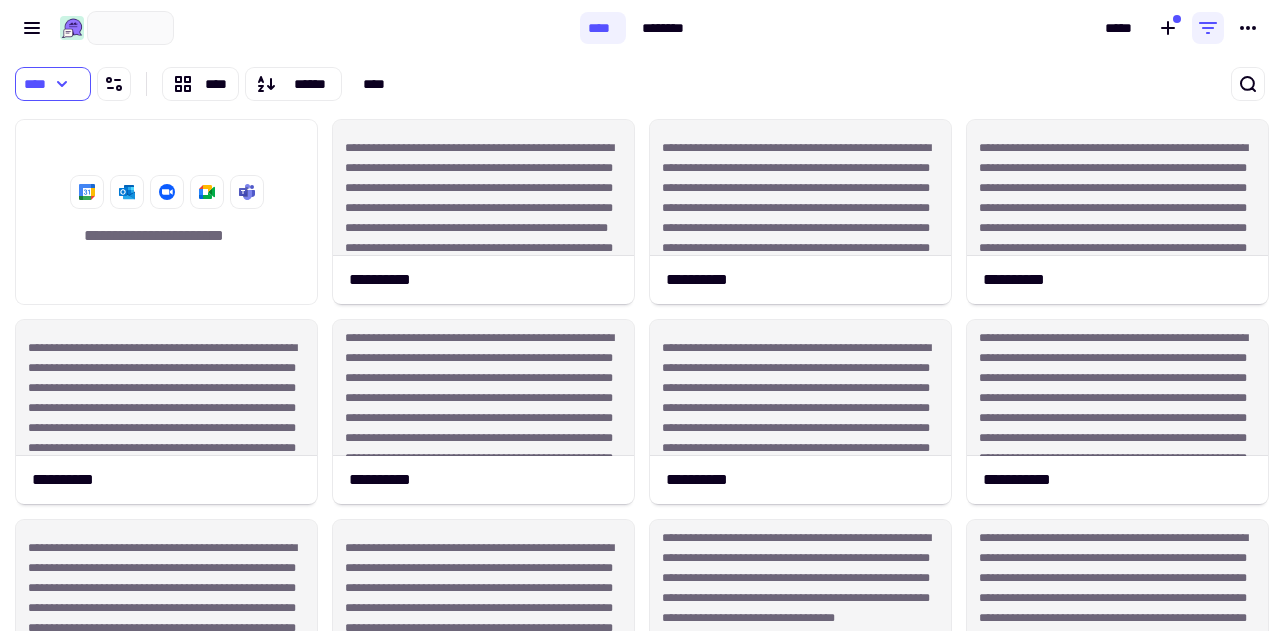 click on "**********" at bounding box center (290, 28) 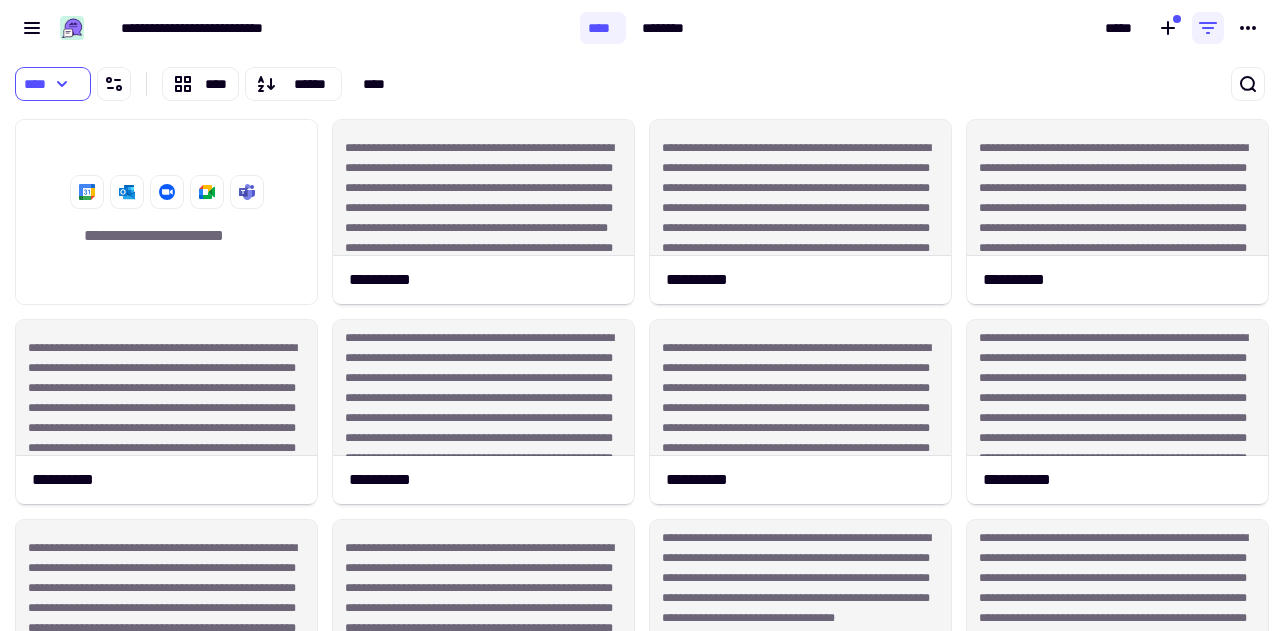 click on "**********" at bounding box center (640, 28) 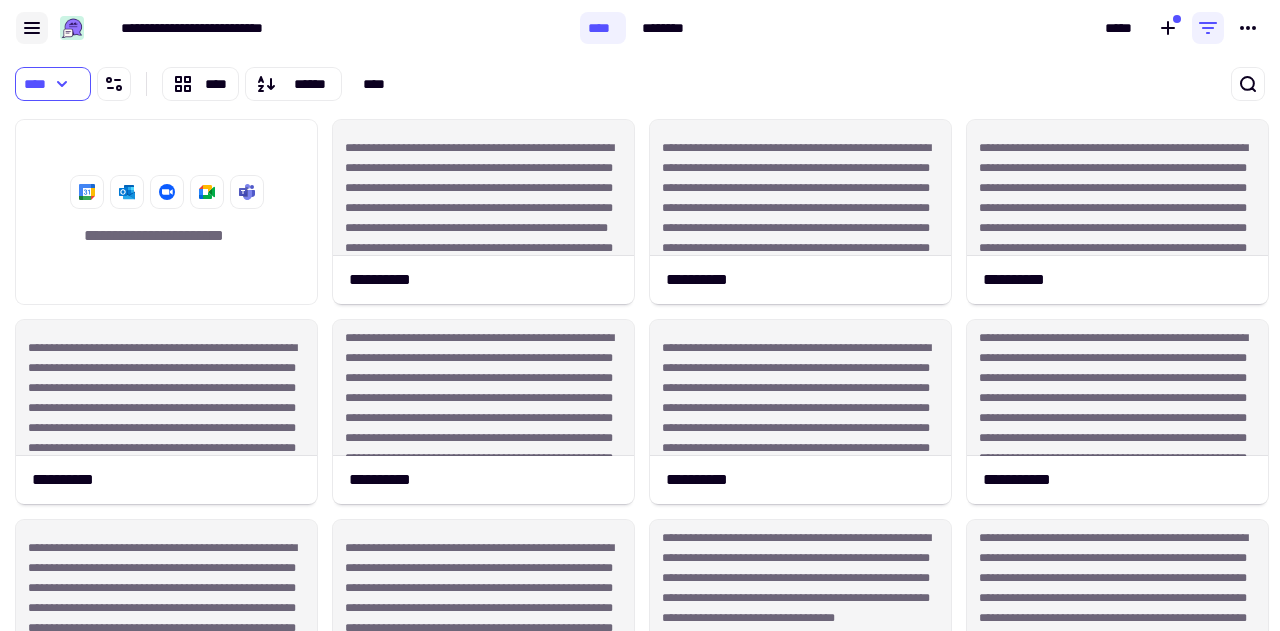 click 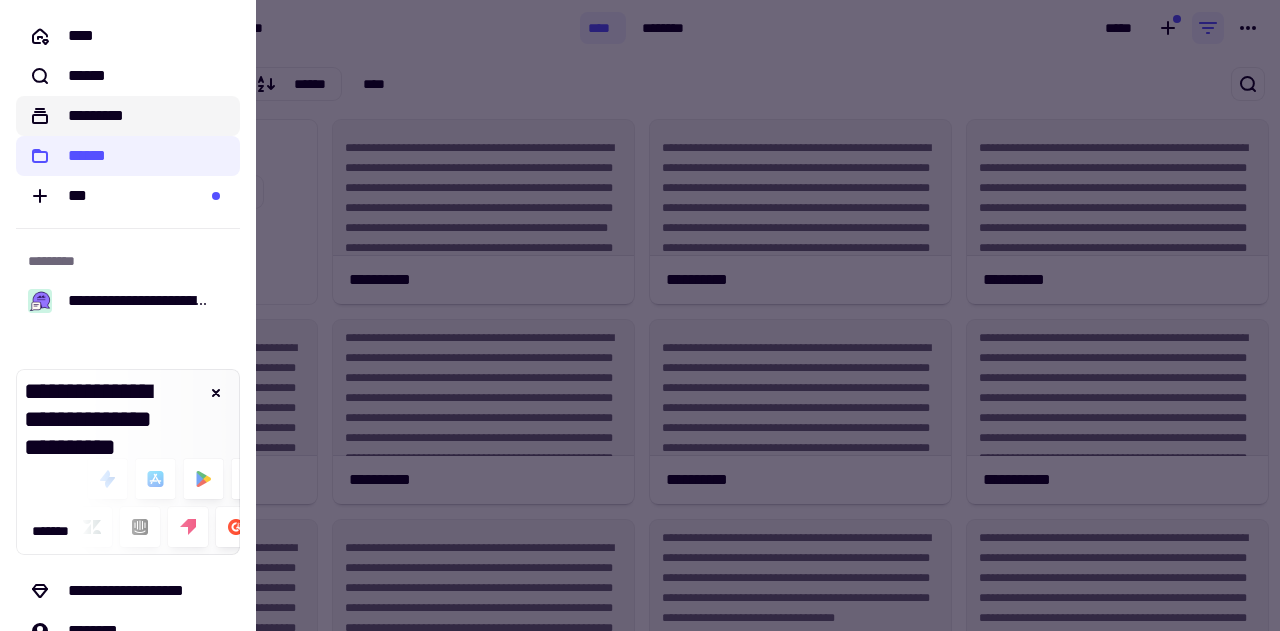 click on "*********" 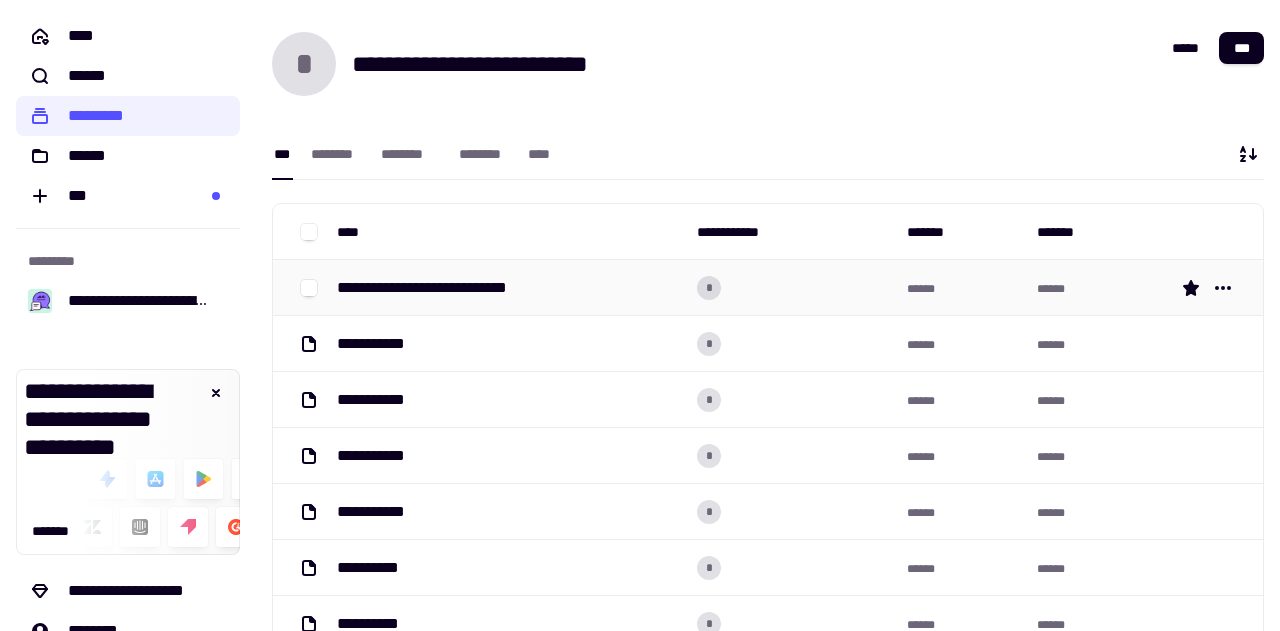 click on "**********" at bounding box center [509, 288] 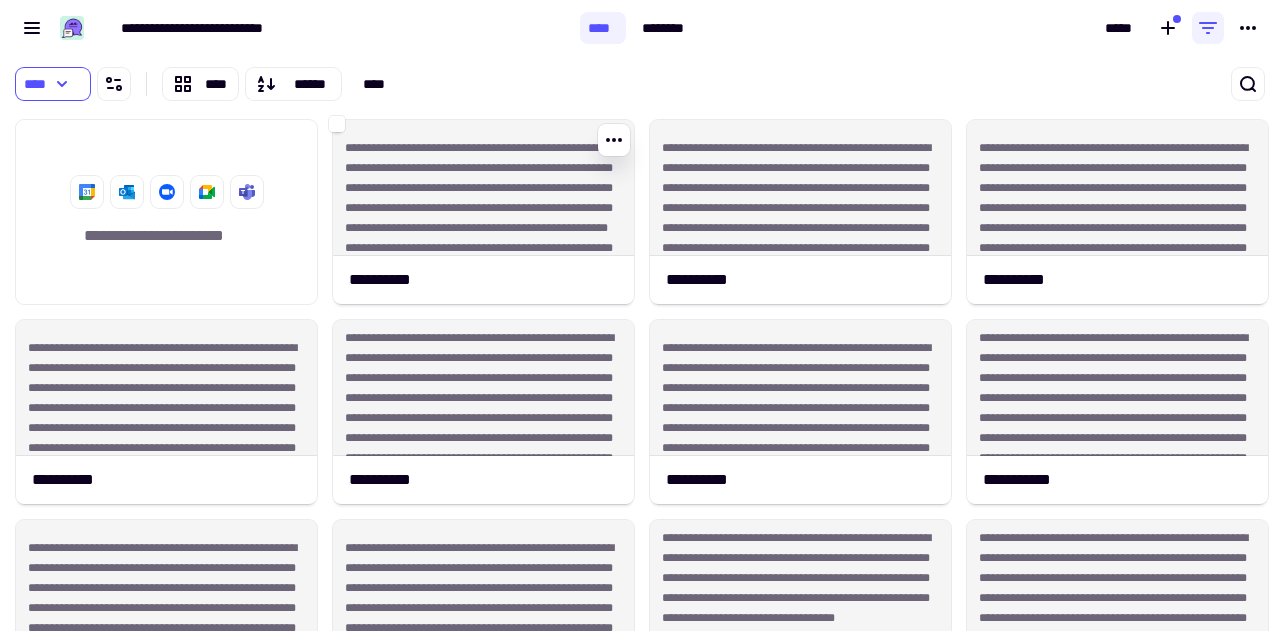 scroll, scrollTop: 16, scrollLeft: 16, axis: both 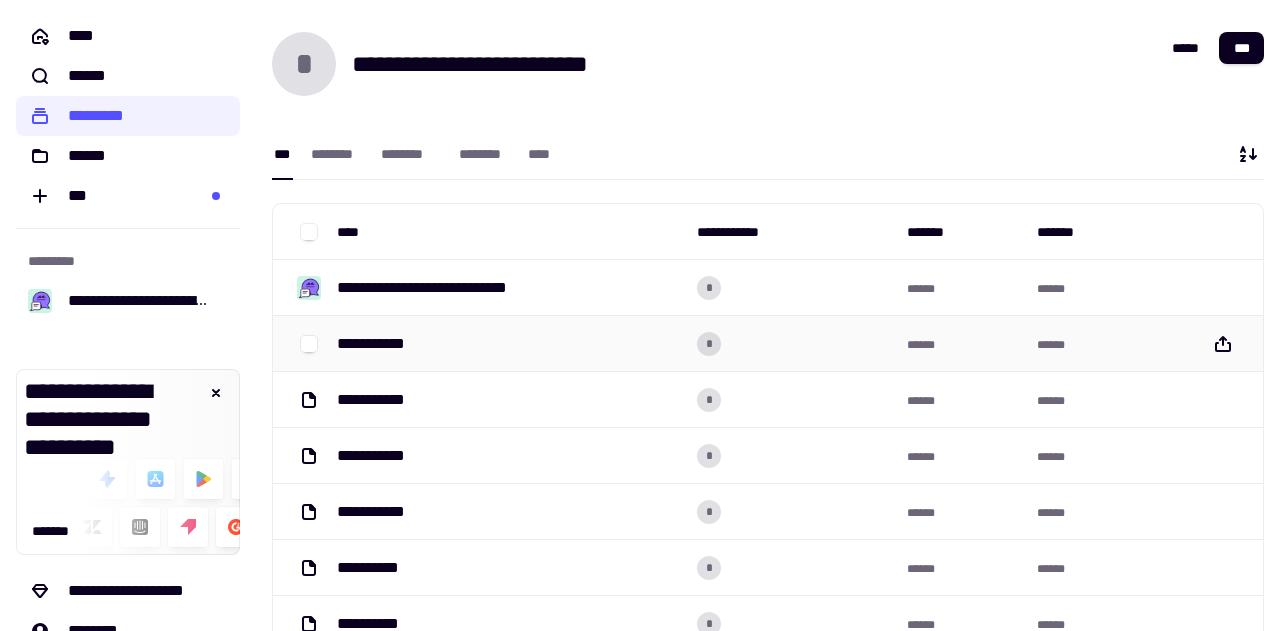 click at bounding box center [309, 344] 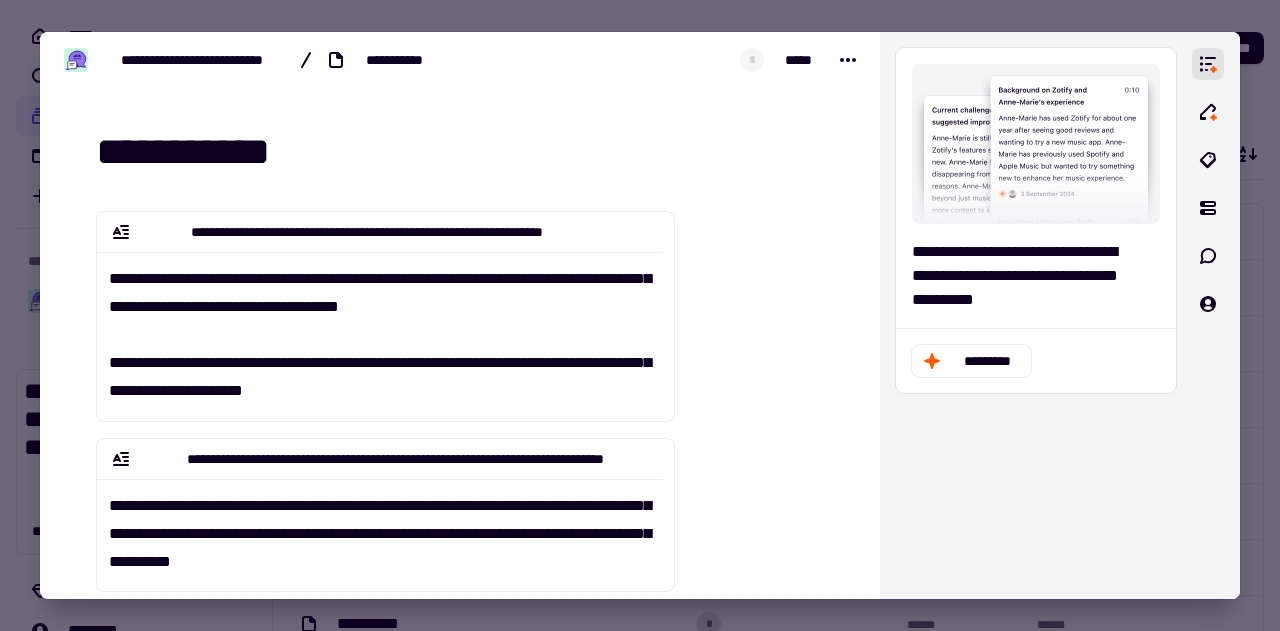 click at bounding box center [640, 315] 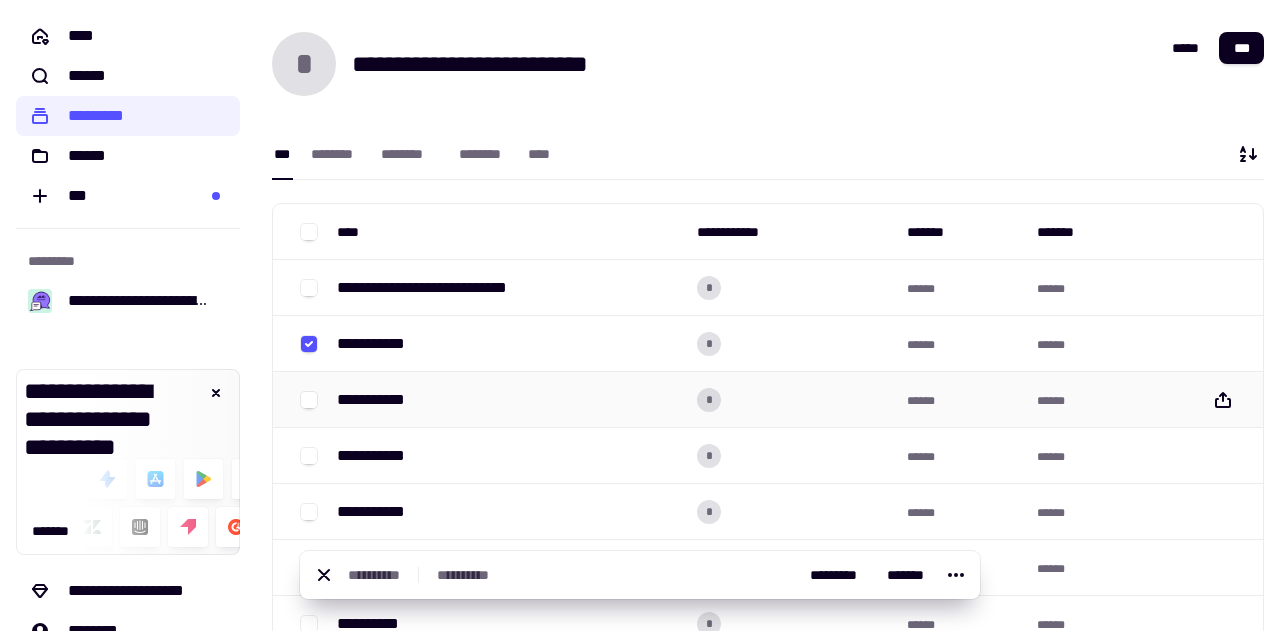 scroll, scrollTop: 476, scrollLeft: 0, axis: vertical 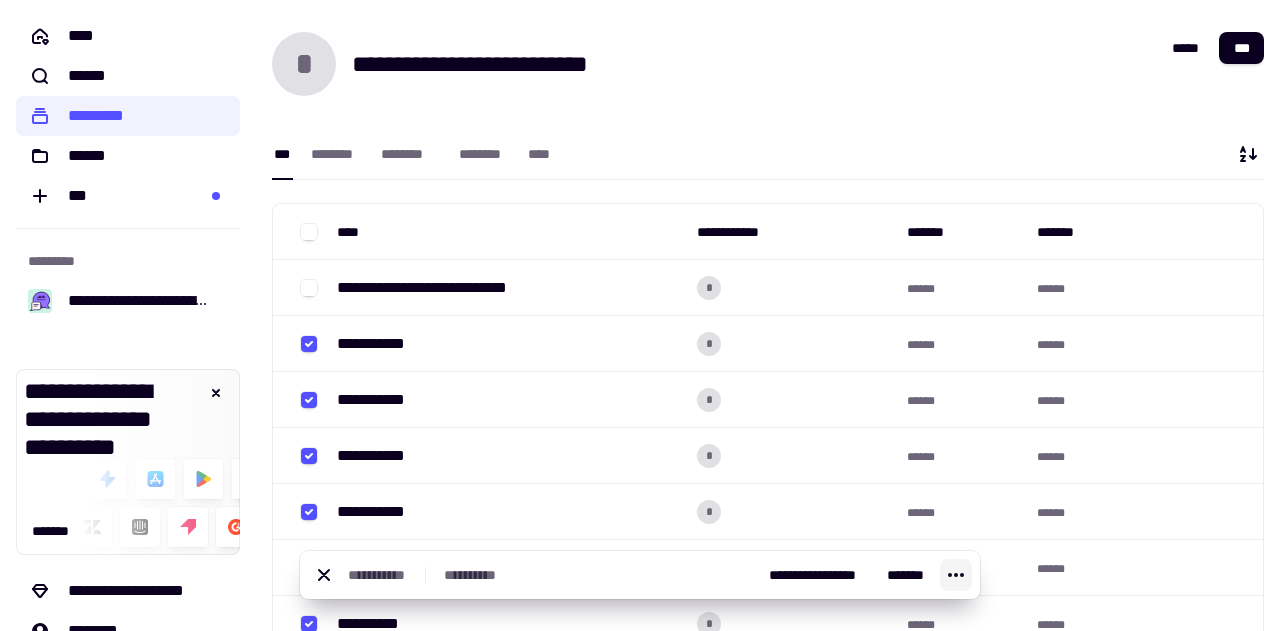 click 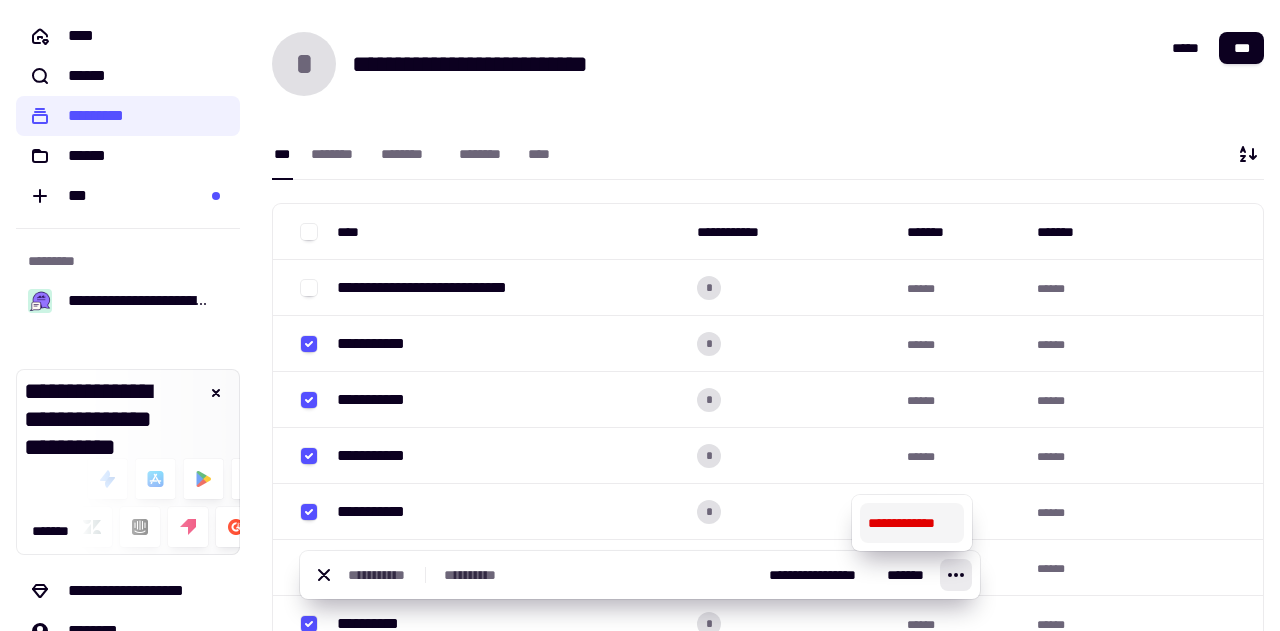 click on "**********" at bounding box center [912, 523] 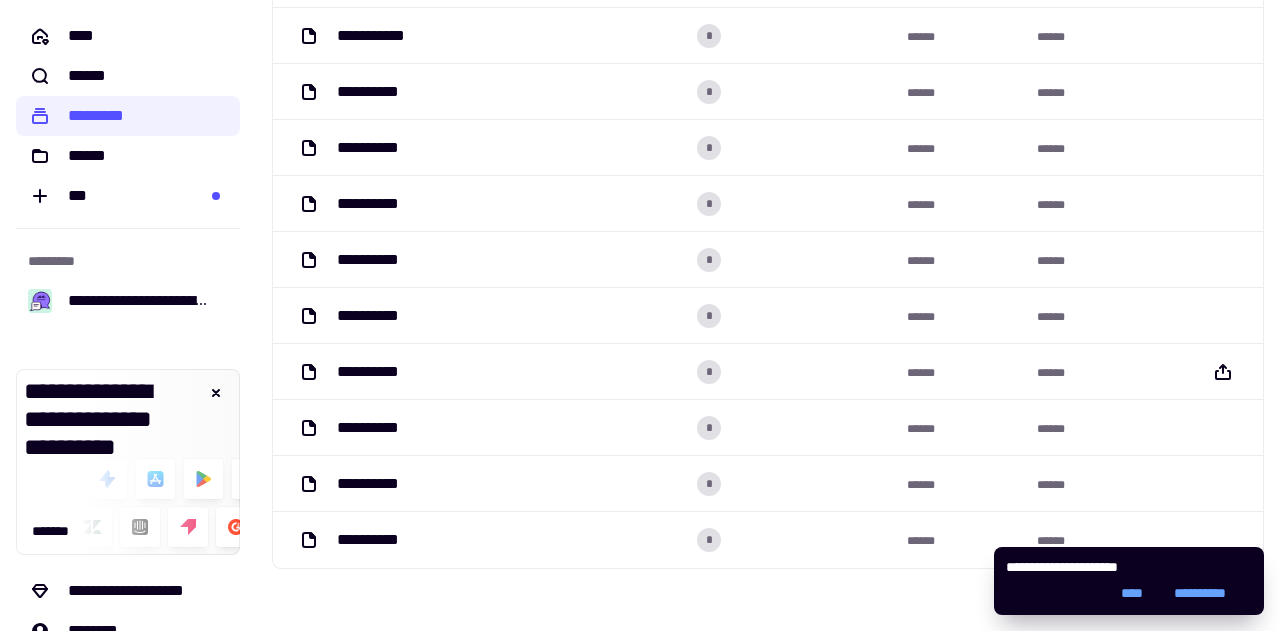 scroll, scrollTop: 0, scrollLeft: 0, axis: both 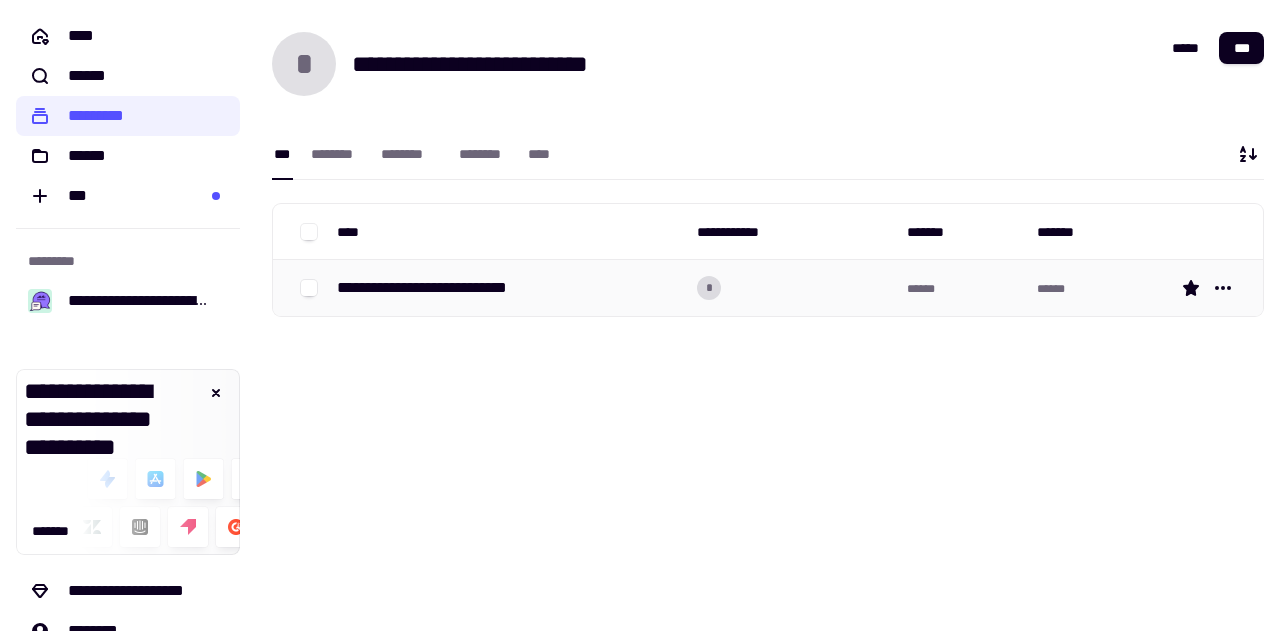 click on "**********" at bounding box center (446, 288) 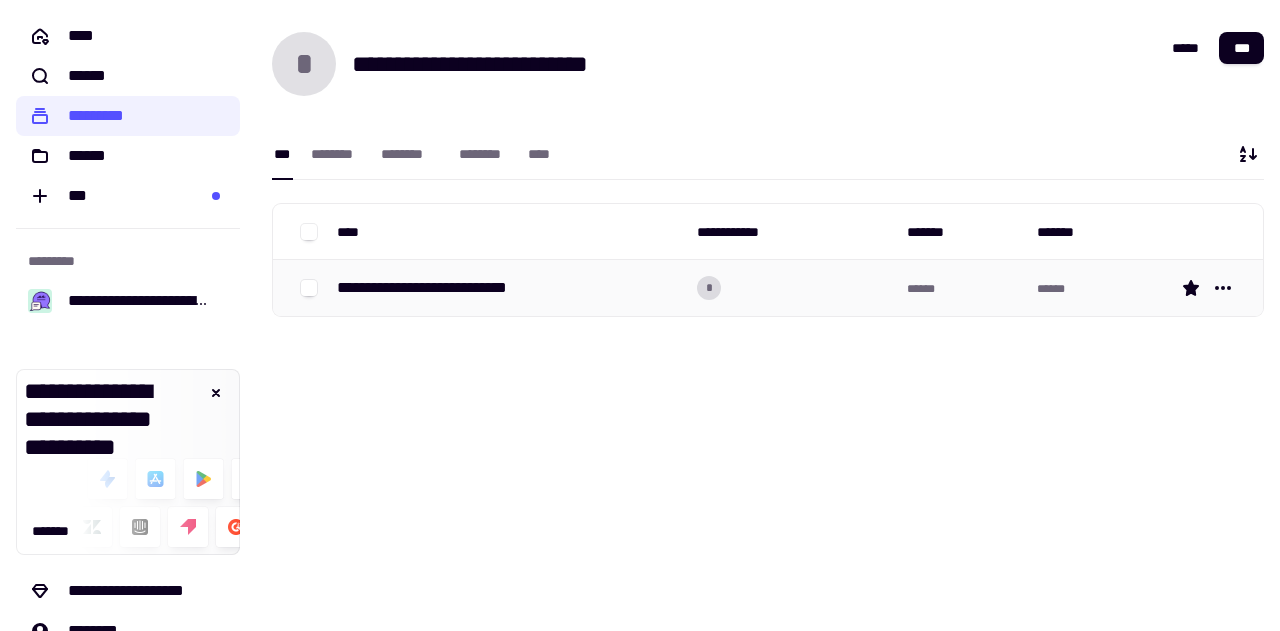click on "**********" at bounding box center (640, 315) 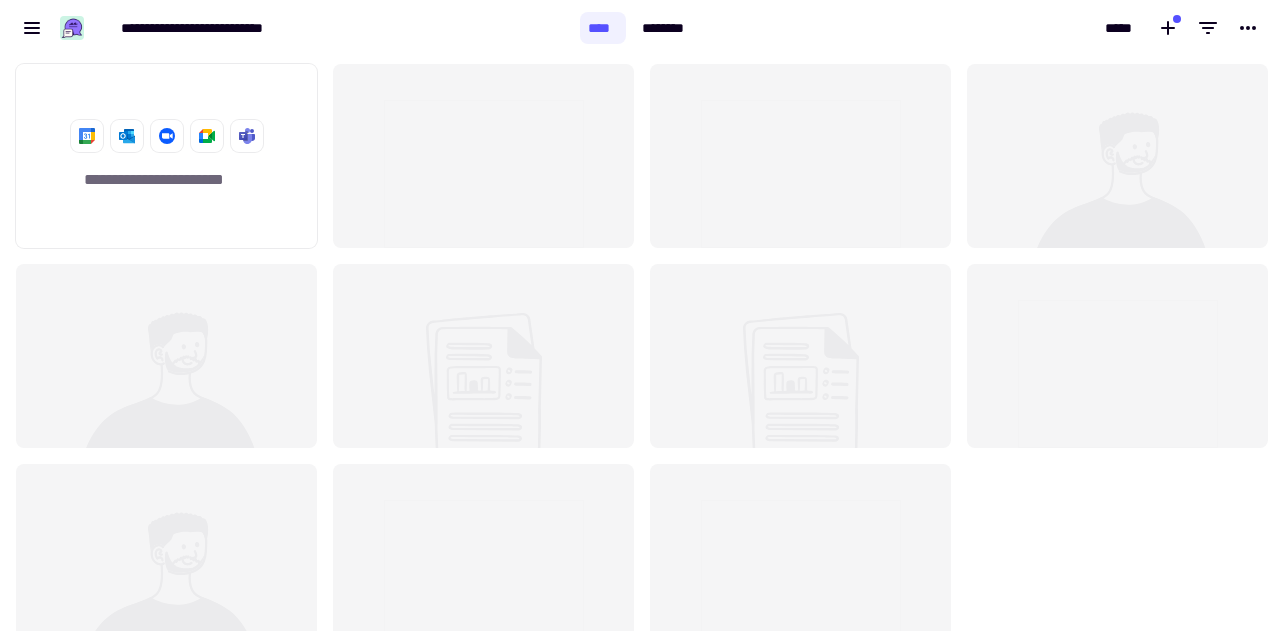 scroll, scrollTop: 16, scrollLeft: 16, axis: both 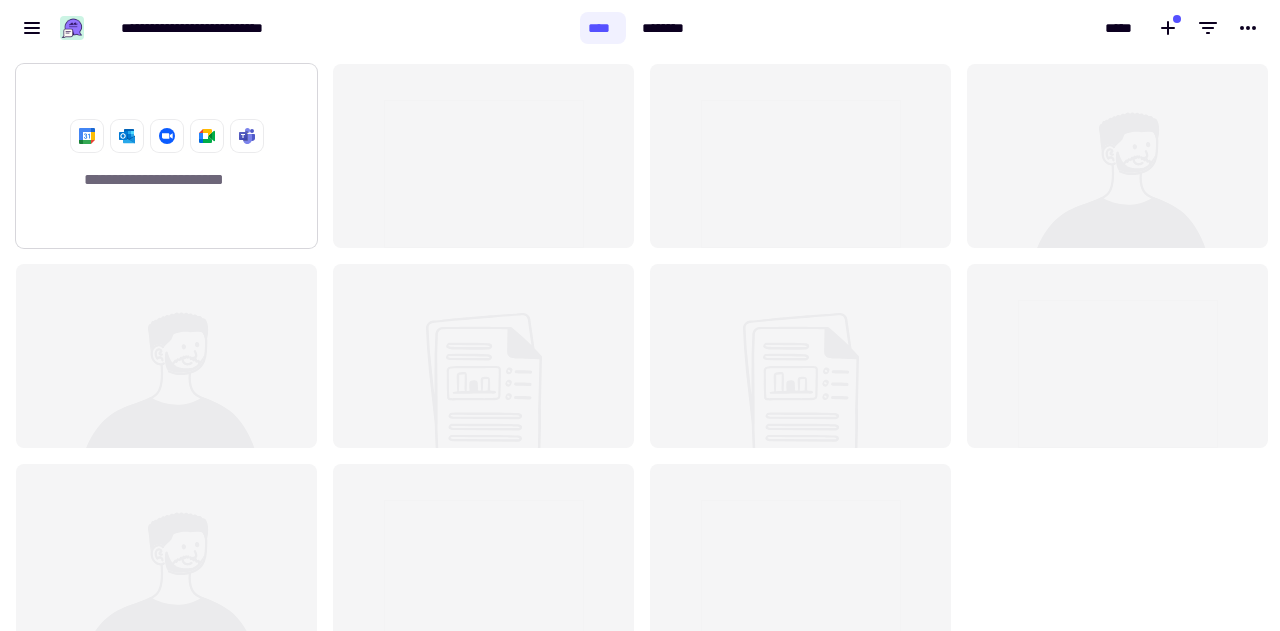 click 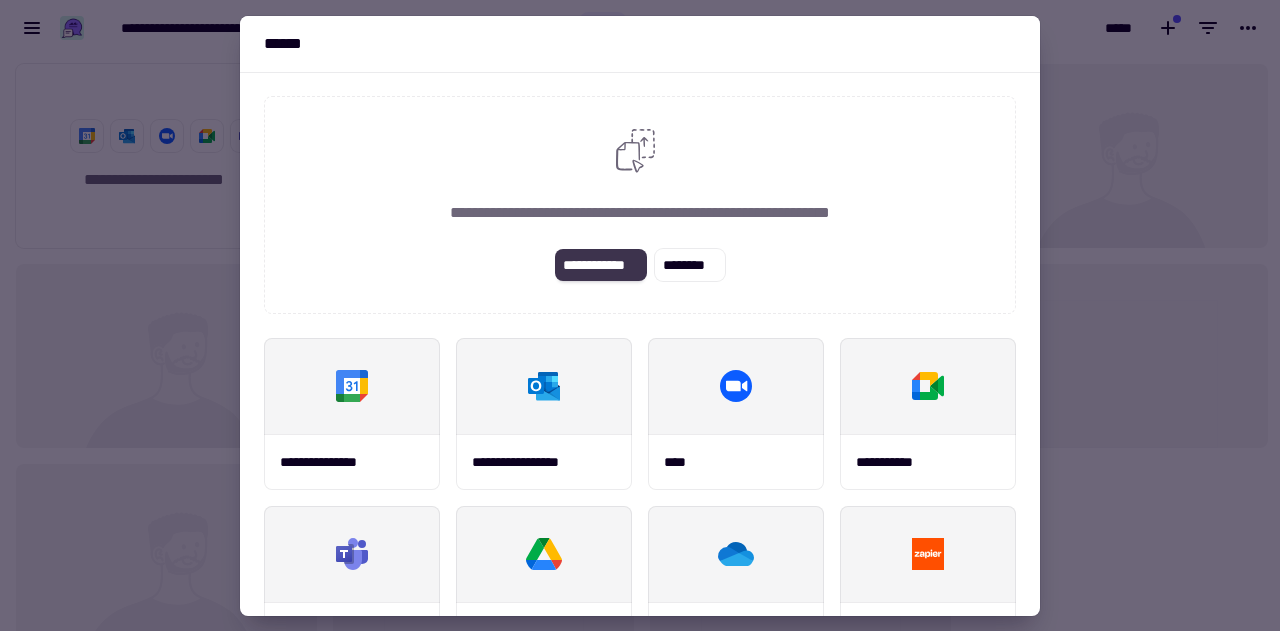 click on "**********" 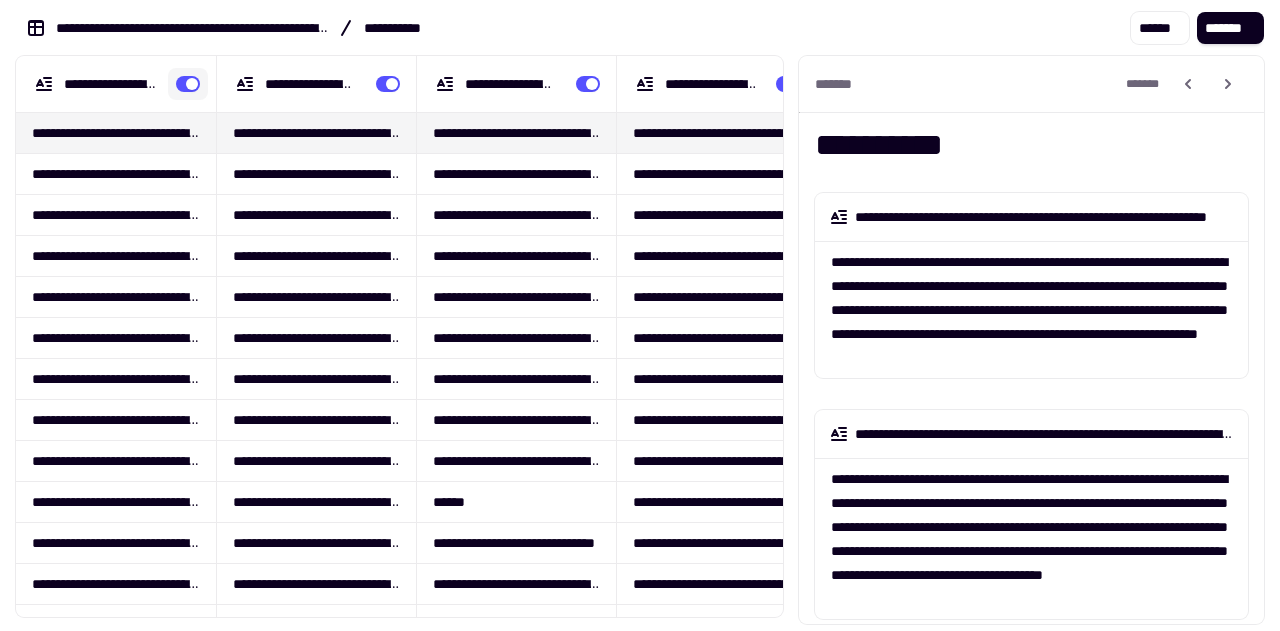 click at bounding box center (188, 84) 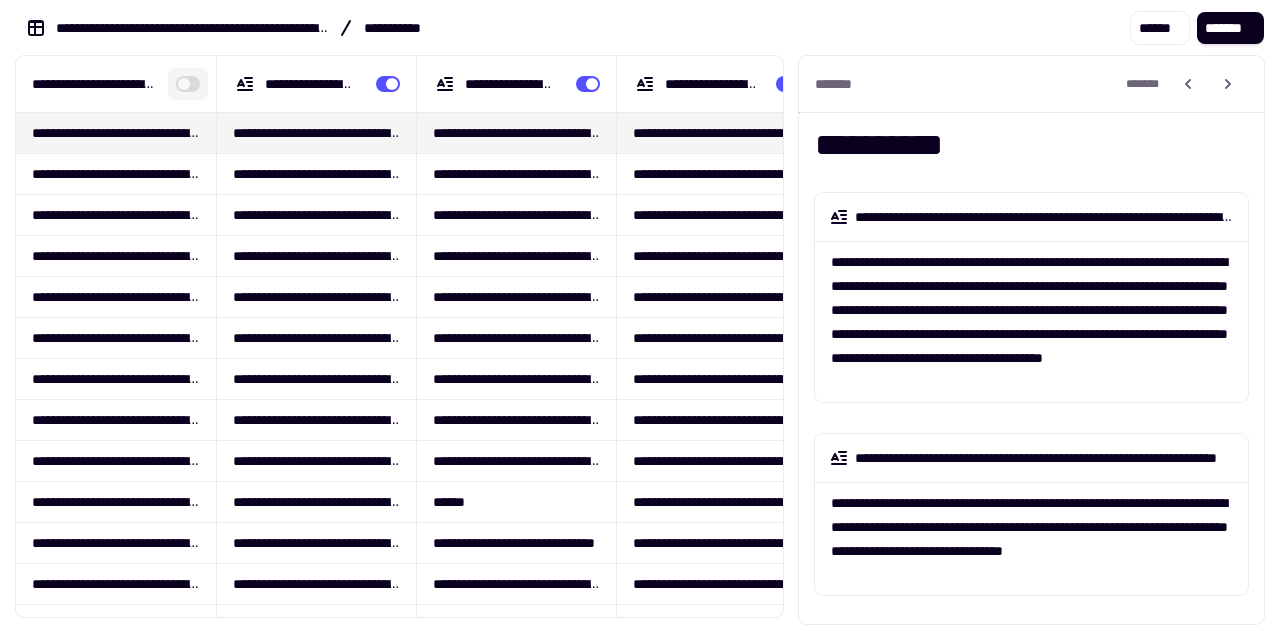 click at bounding box center [188, 84] 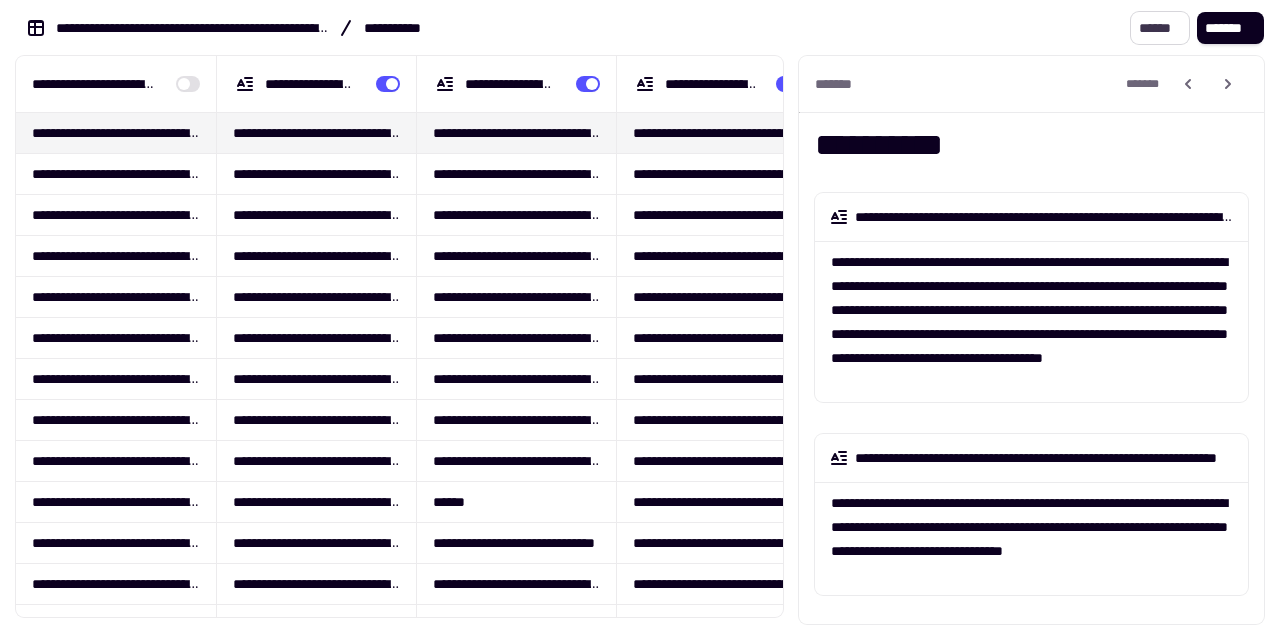 click on "******" 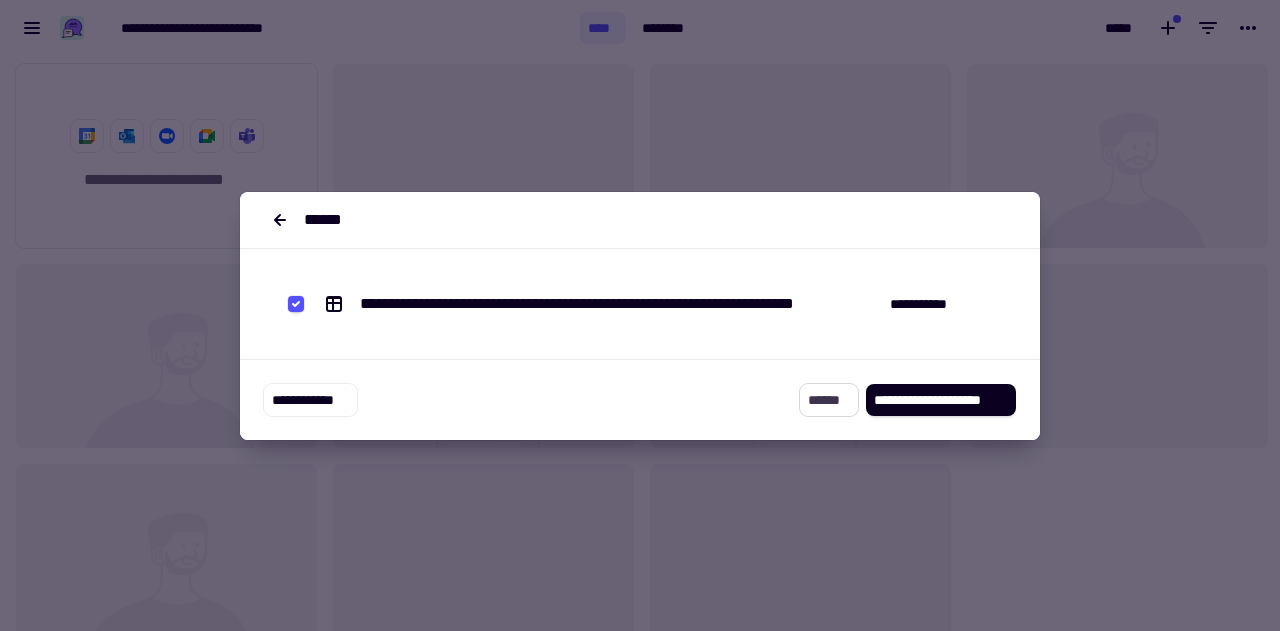 click on "******" 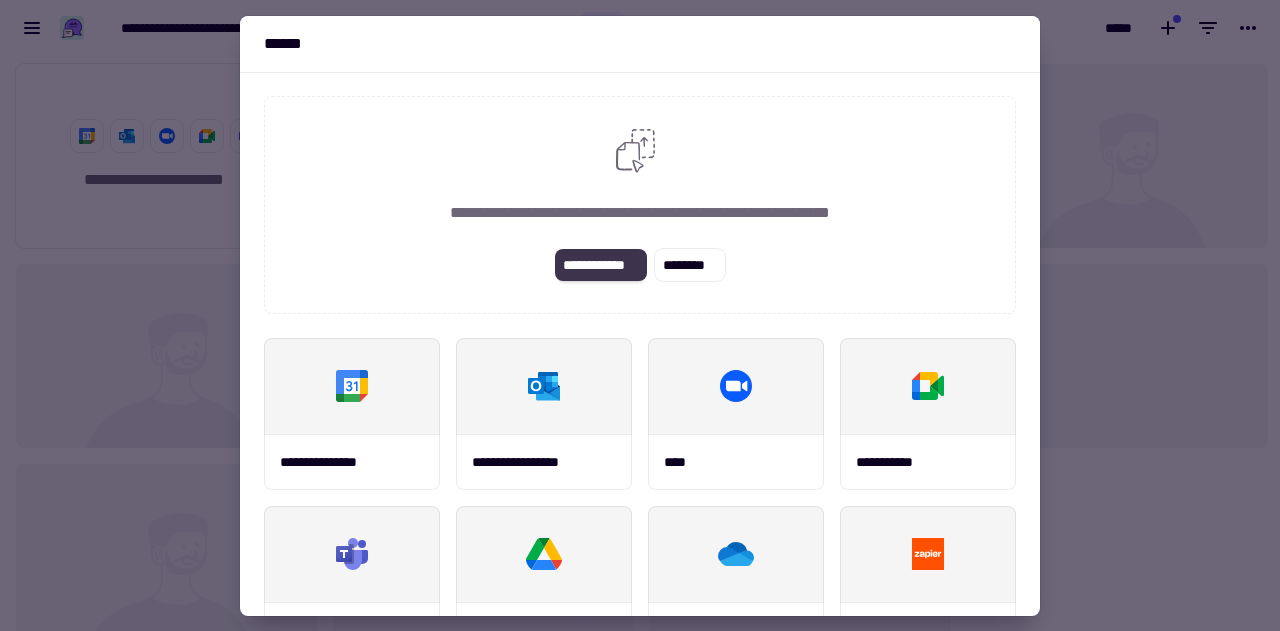 click on "**********" 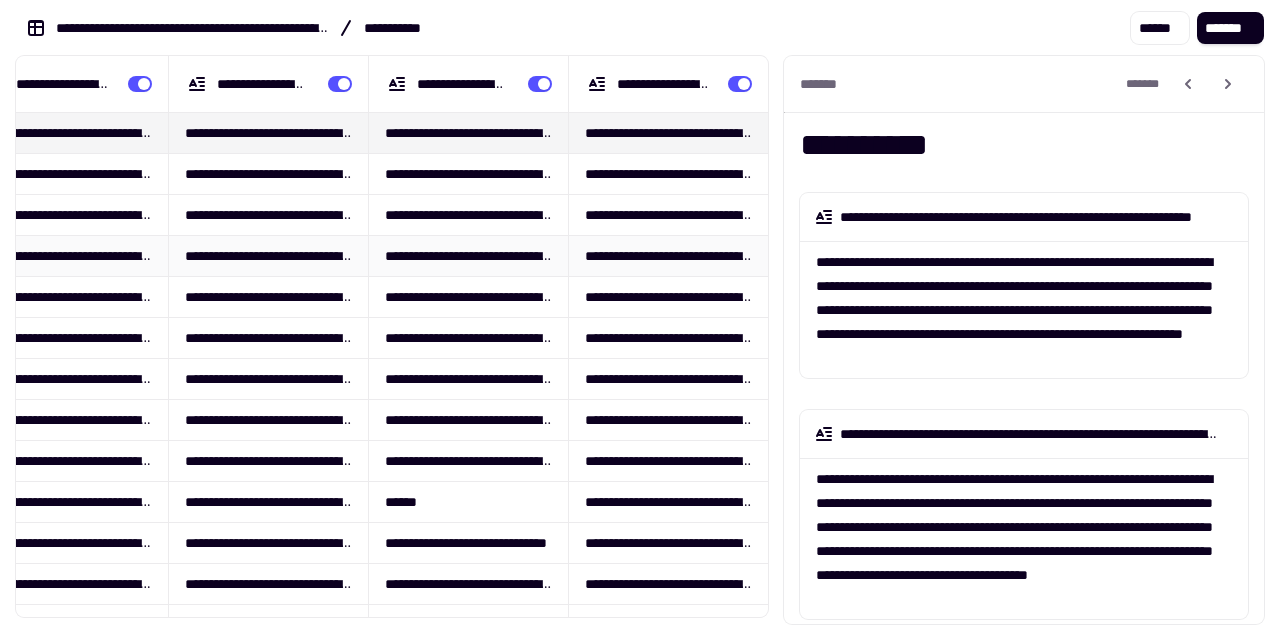 scroll, scrollTop: 0, scrollLeft: 0, axis: both 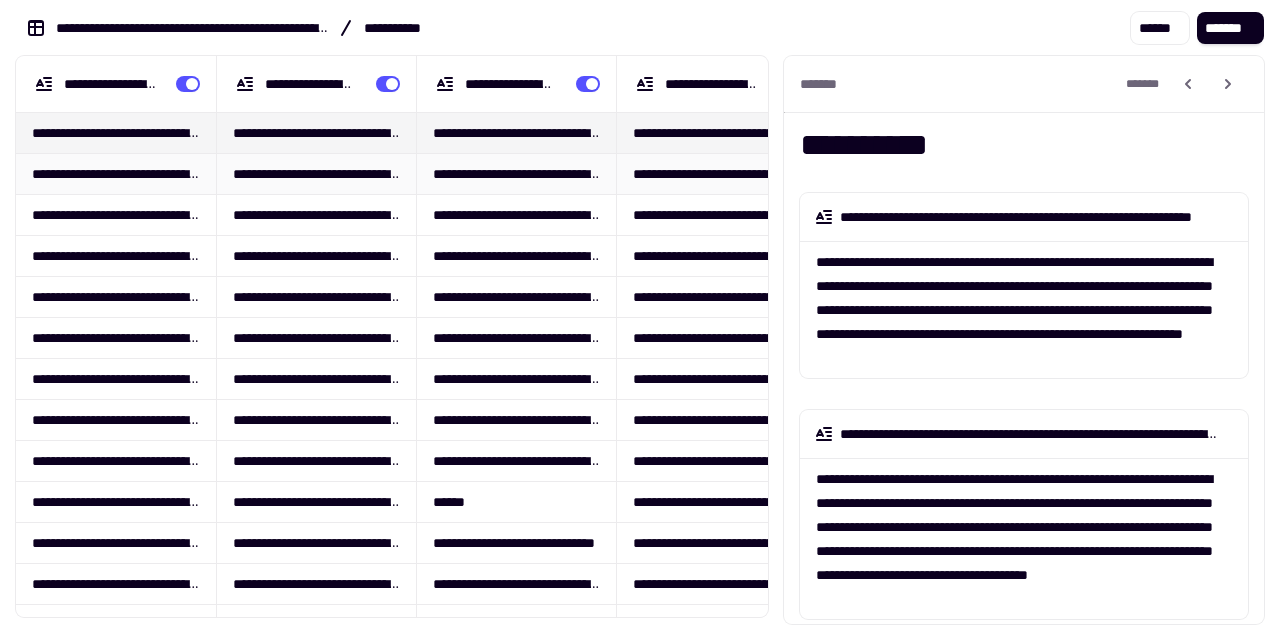 click on "**********" at bounding box center [116, 173] 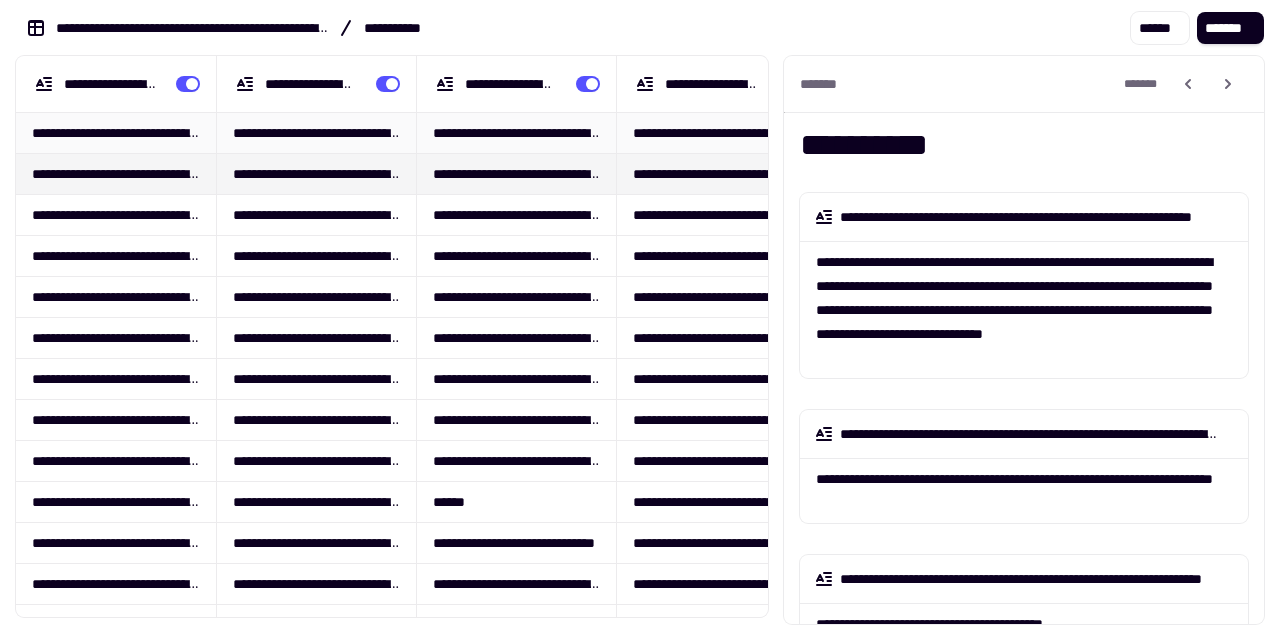 click on "**********" at bounding box center [116, 132] 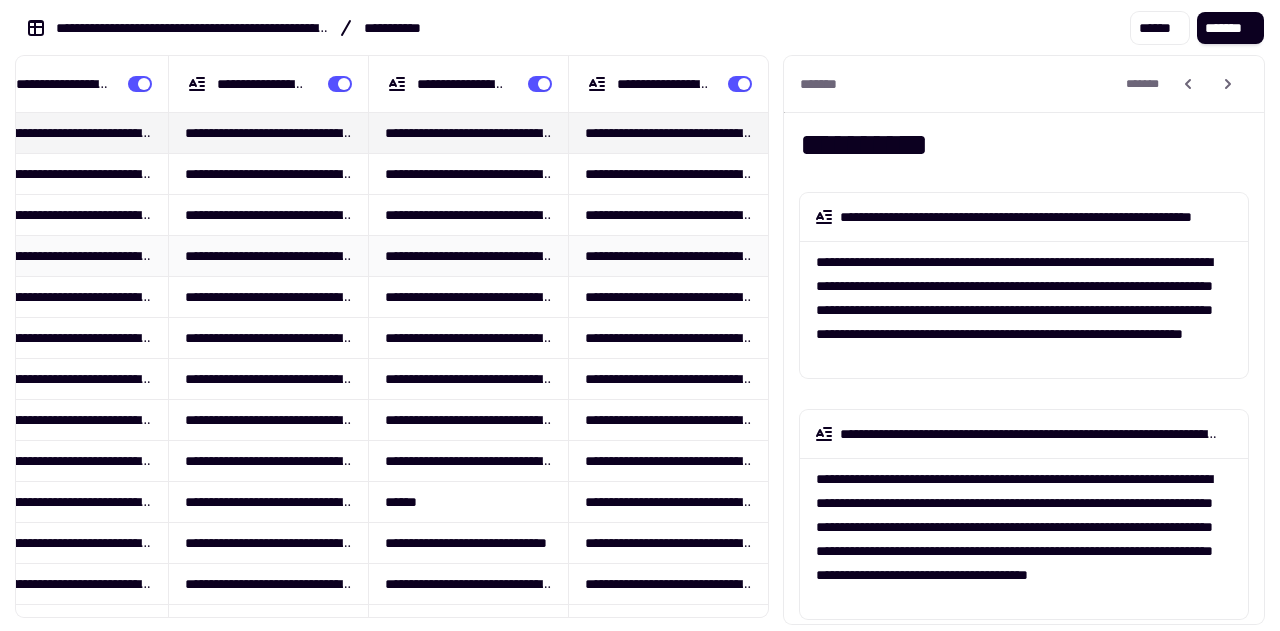 scroll, scrollTop: 0, scrollLeft: 0, axis: both 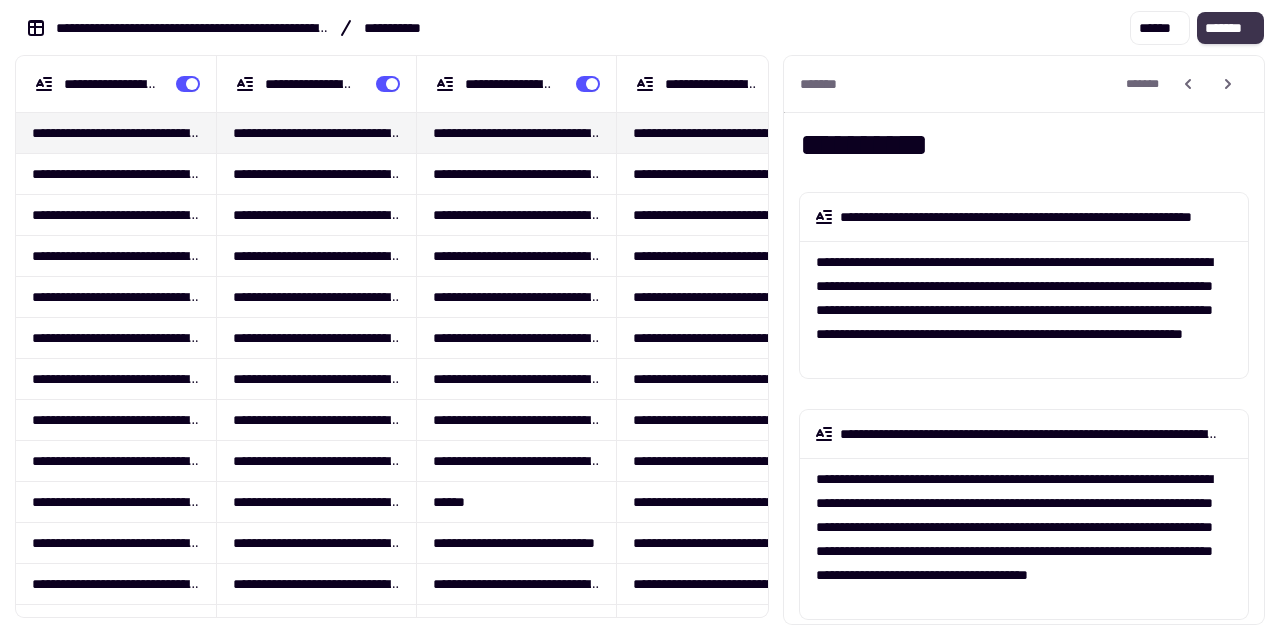 click on "*******" 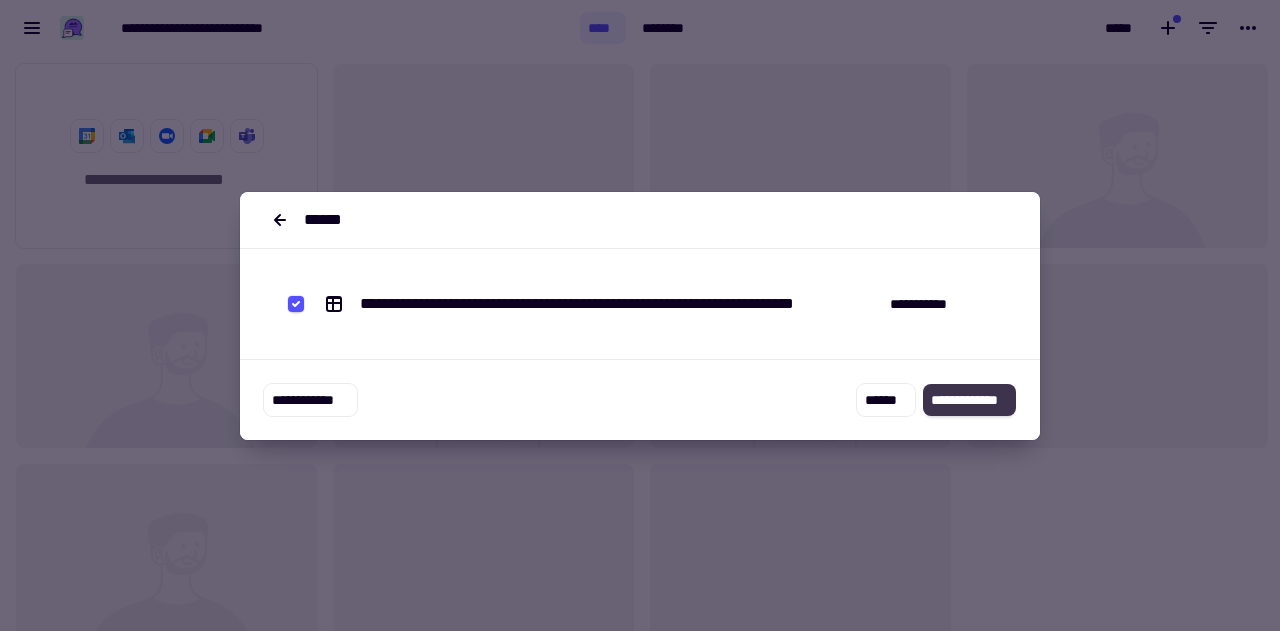 click on "**********" 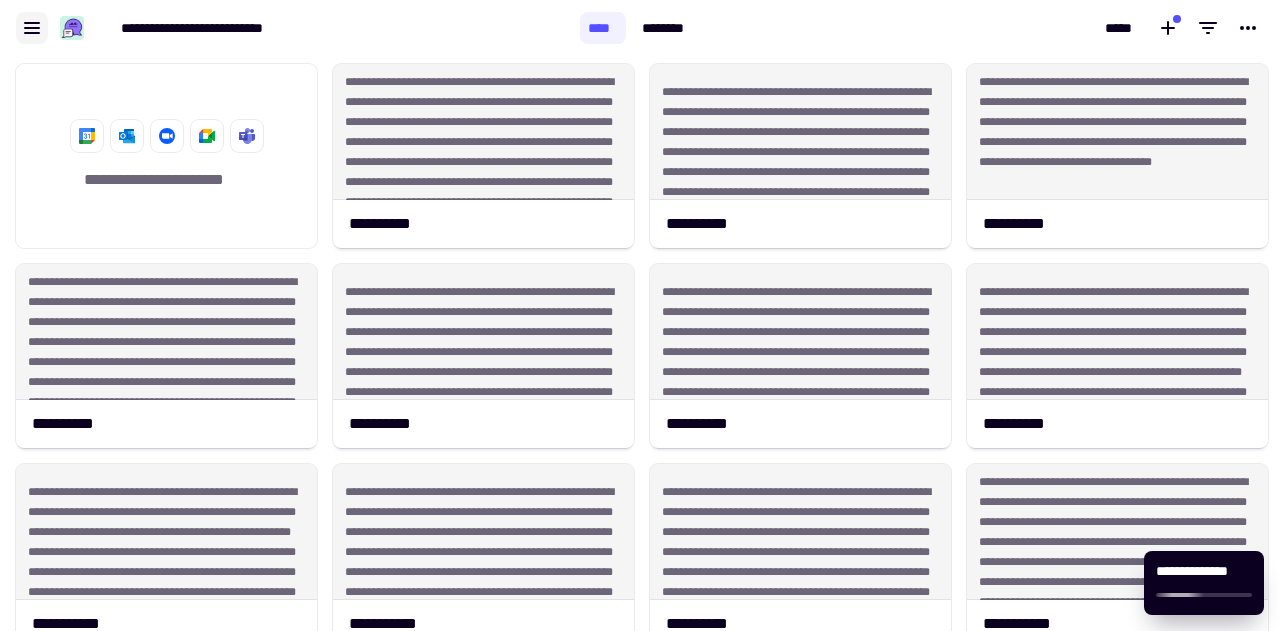 click 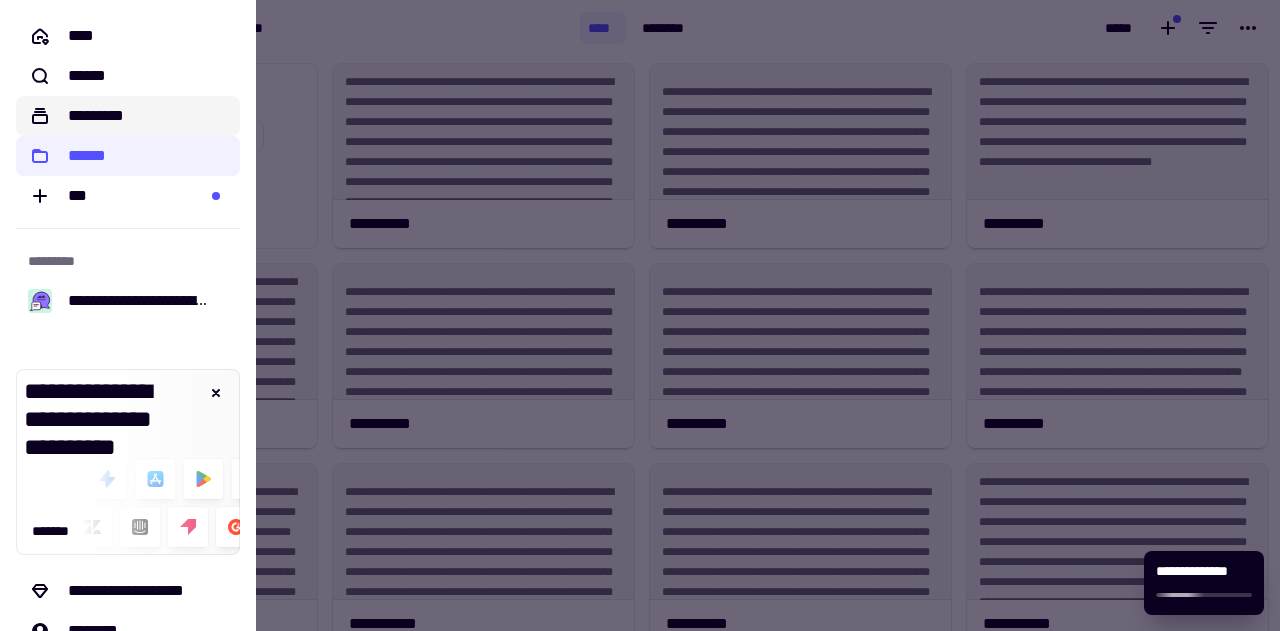click on "*********" 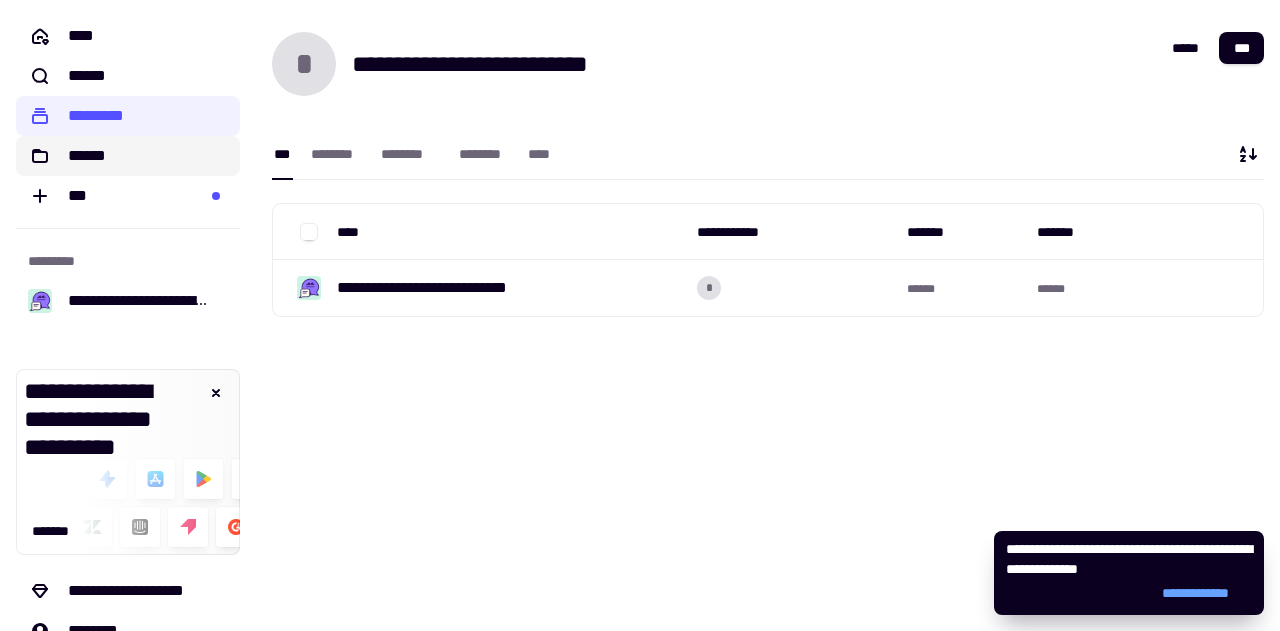 click on "******" 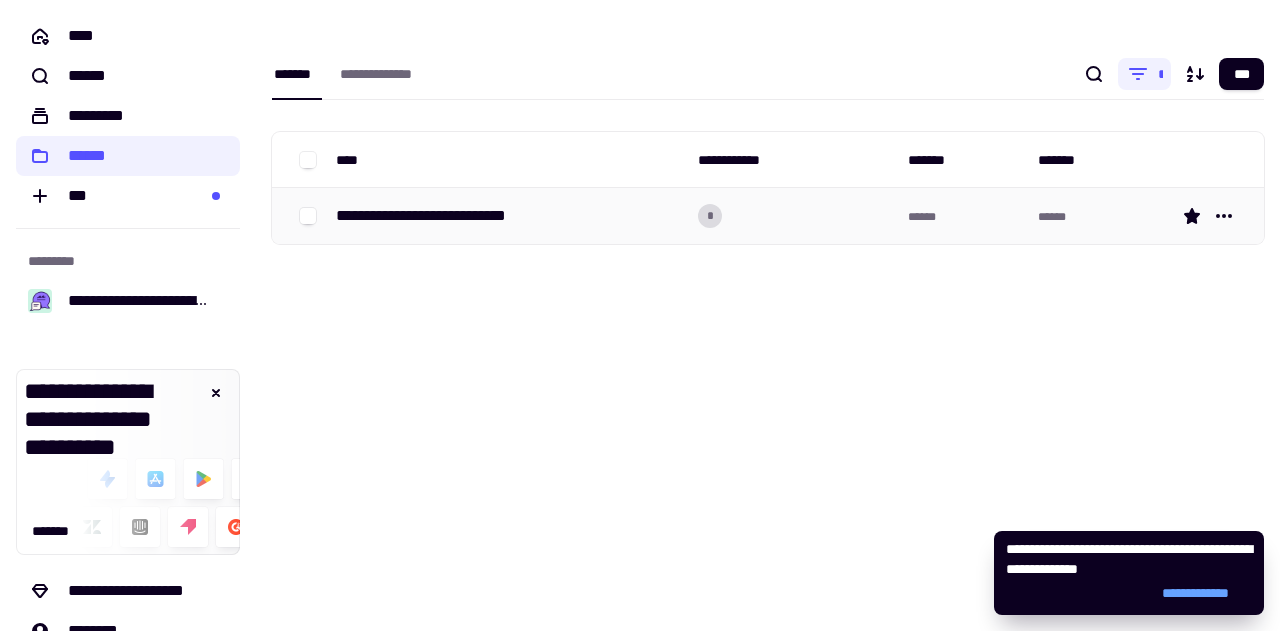 click on "**********" at bounding box center [445, 216] 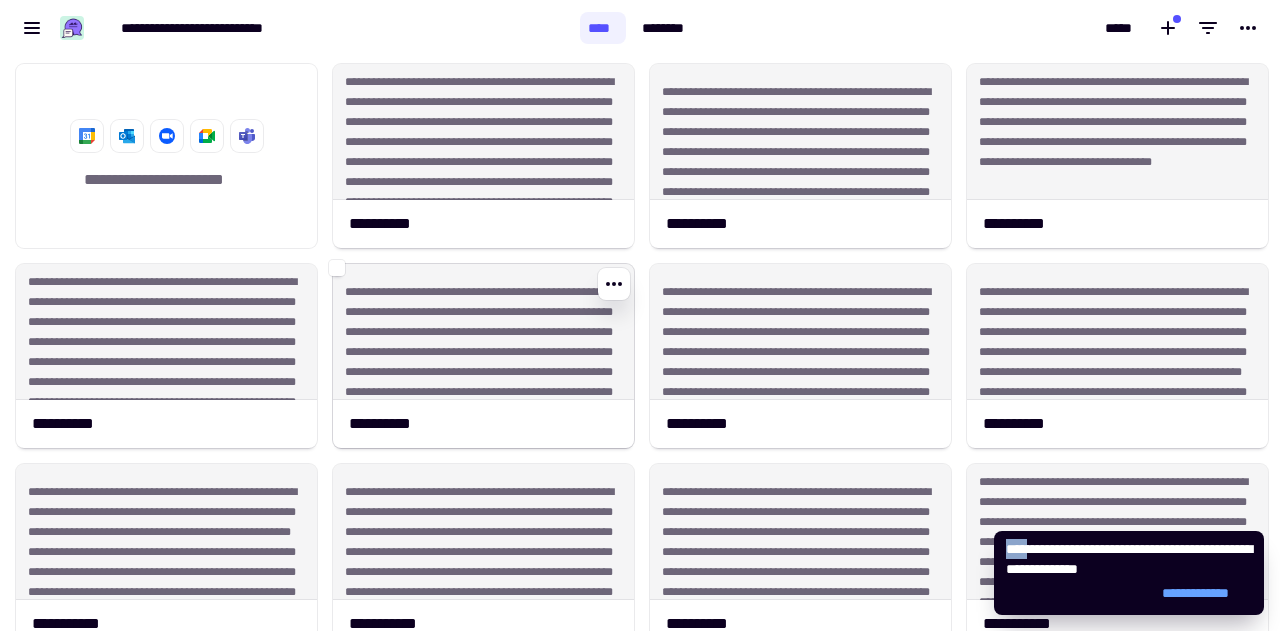 scroll, scrollTop: 16, scrollLeft: 16, axis: both 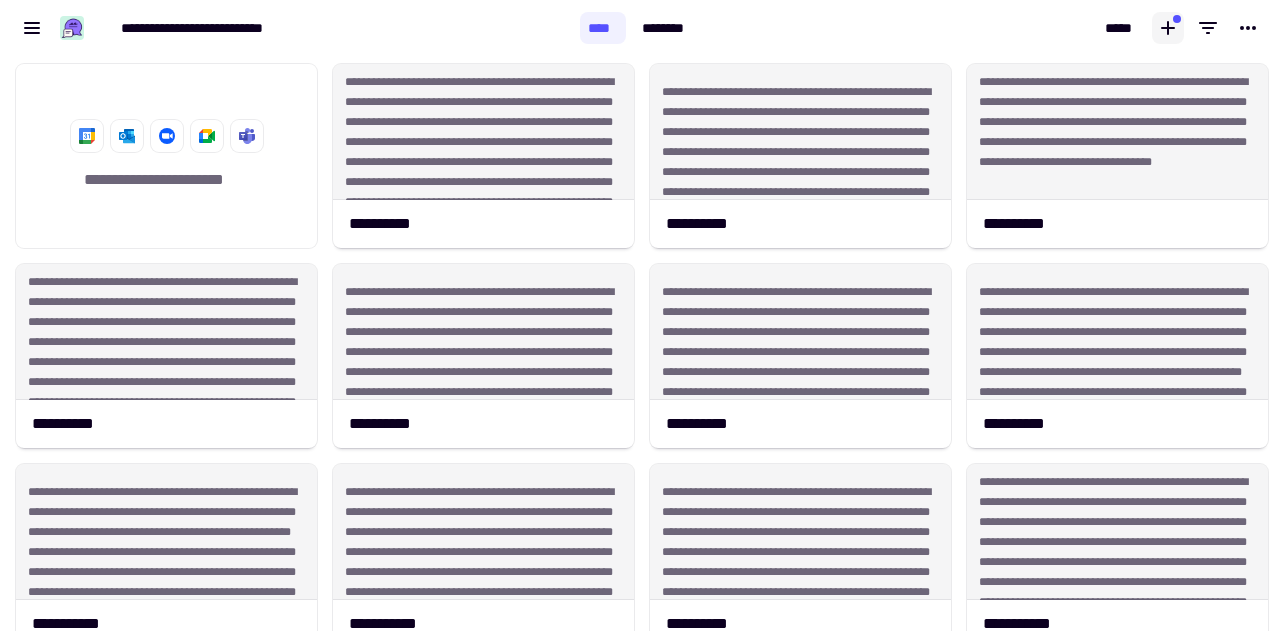 click 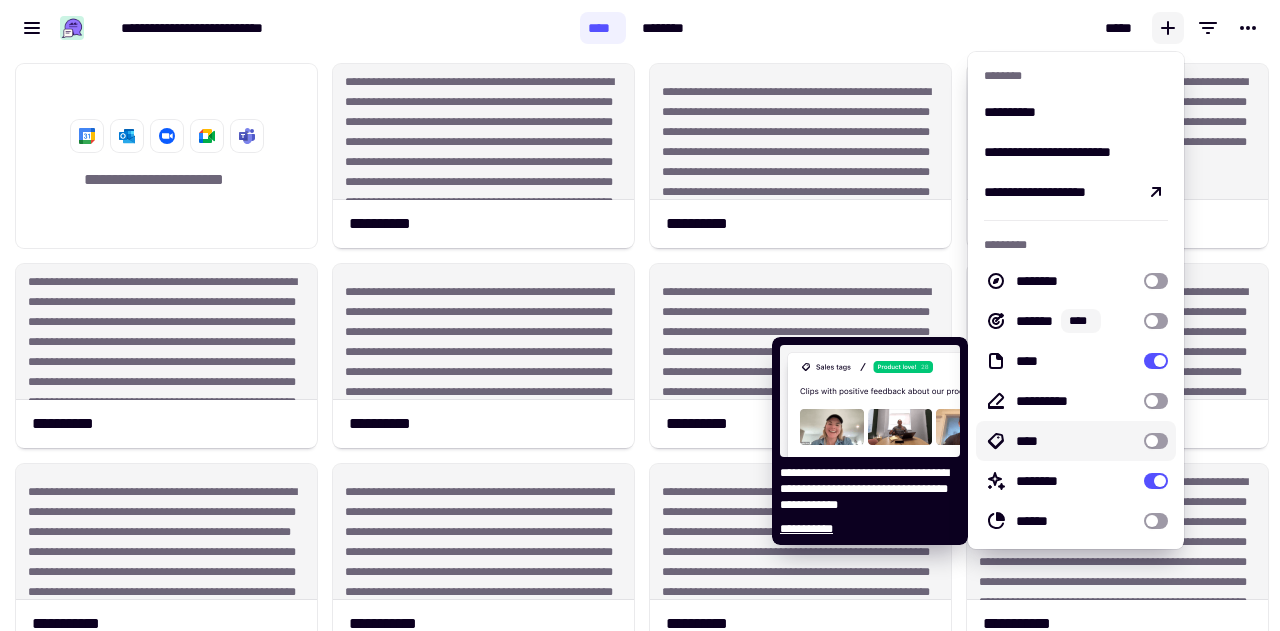 click at bounding box center (1156, 441) 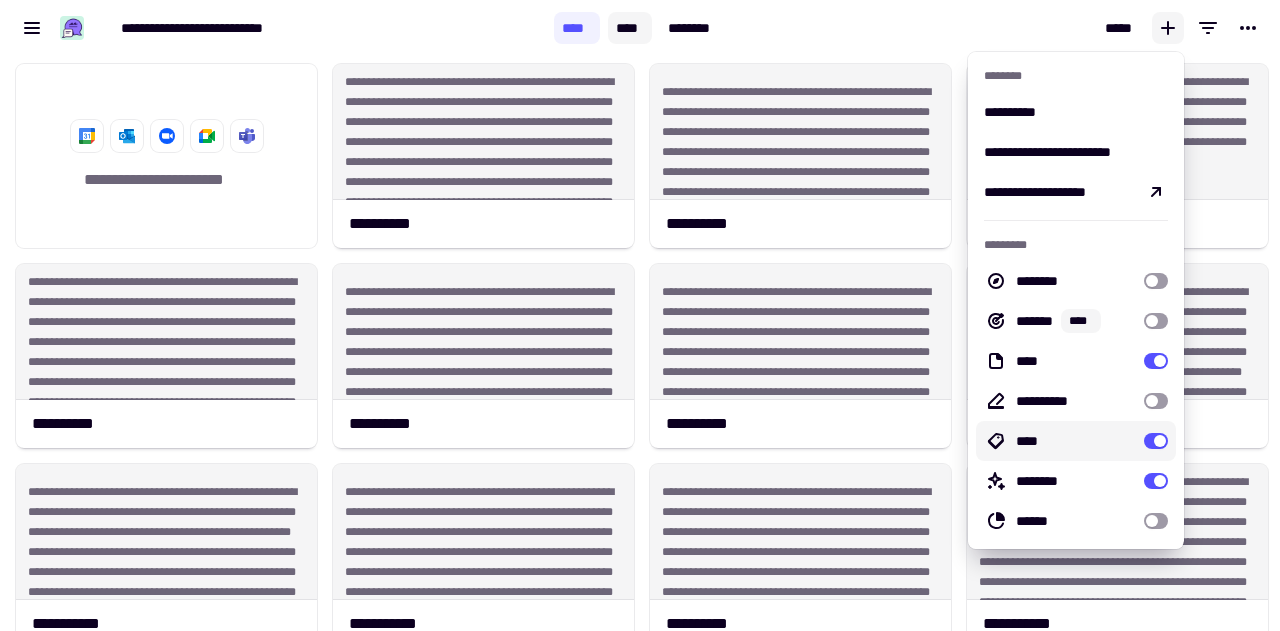 click on "****" 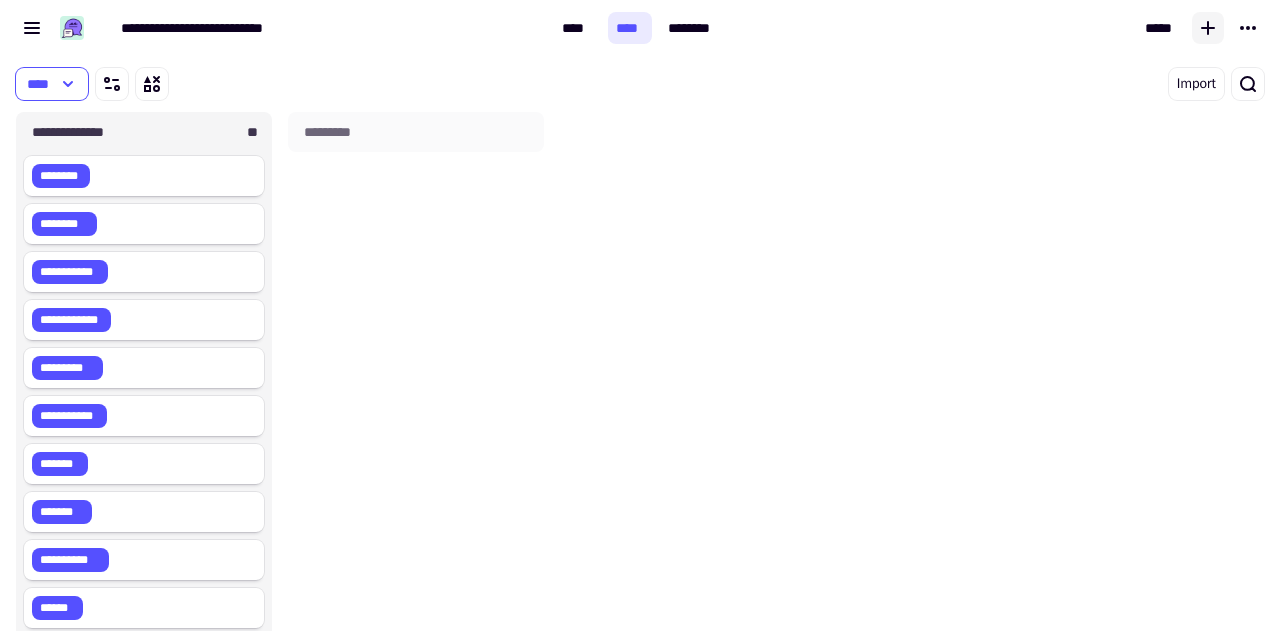 scroll, scrollTop: 16, scrollLeft: 16, axis: both 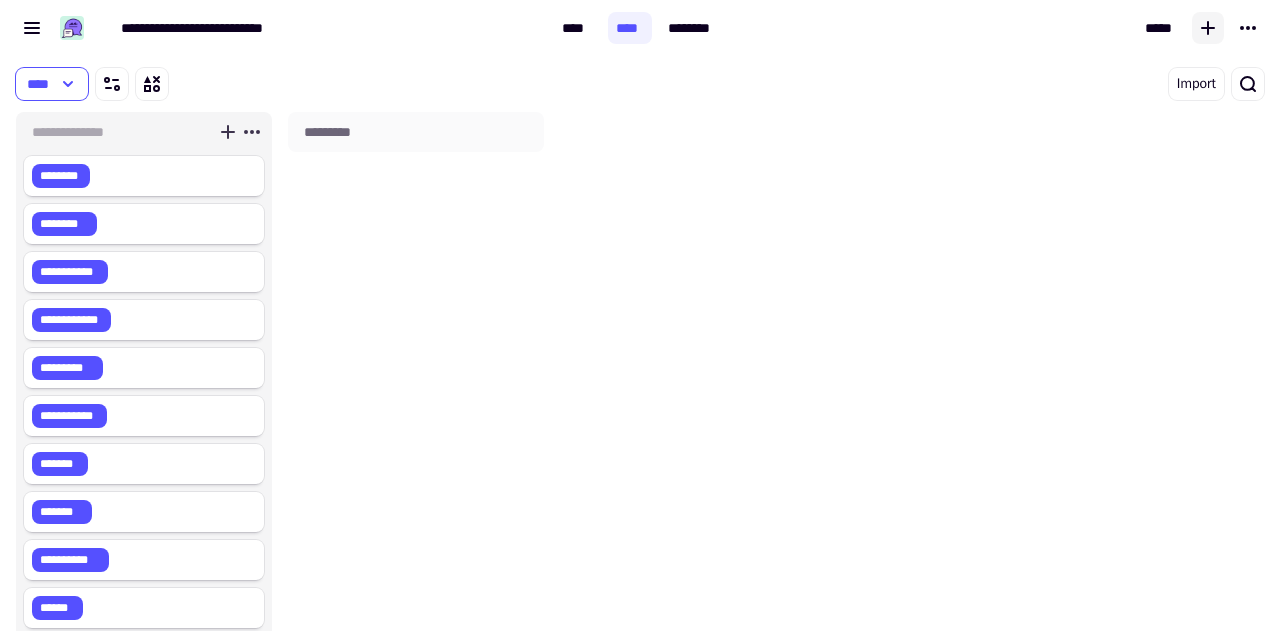 click at bounding box center (114, 132) 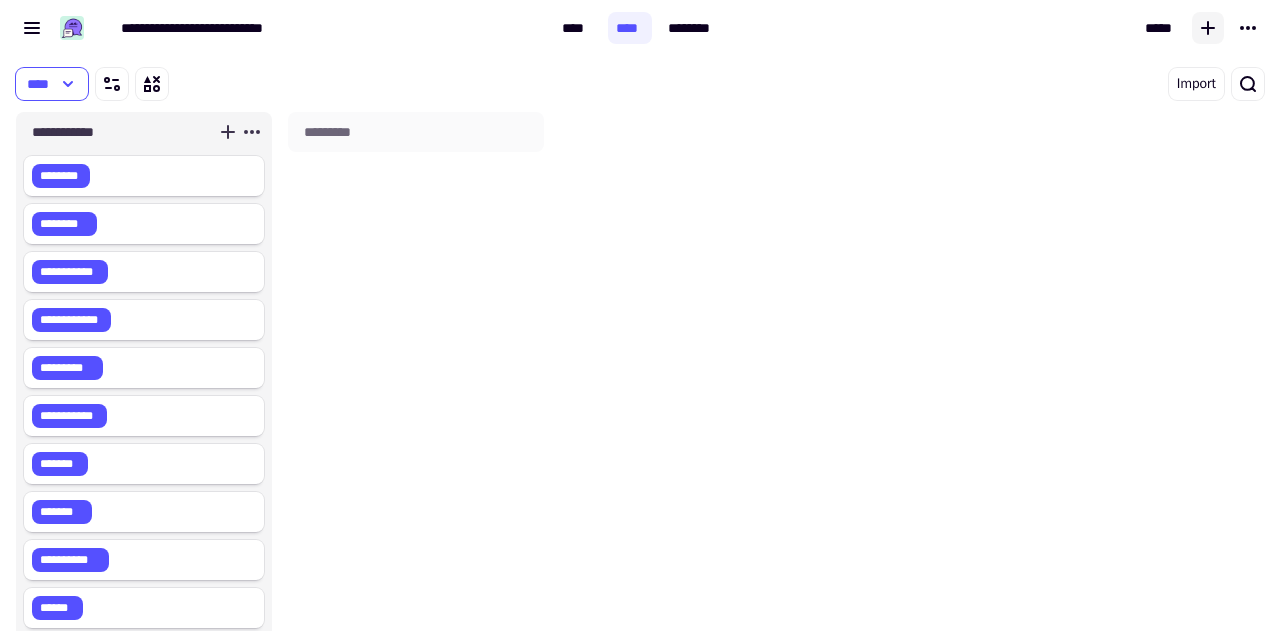 type on "**********" 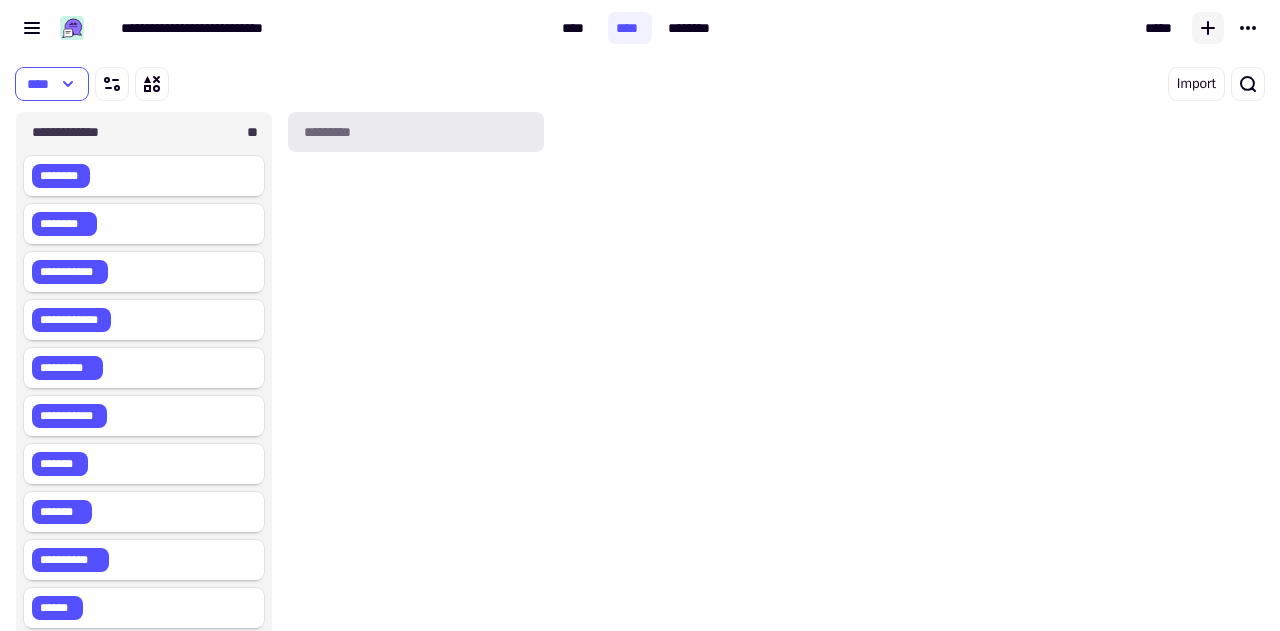 click on "*********" at bounding box center [416, 132] 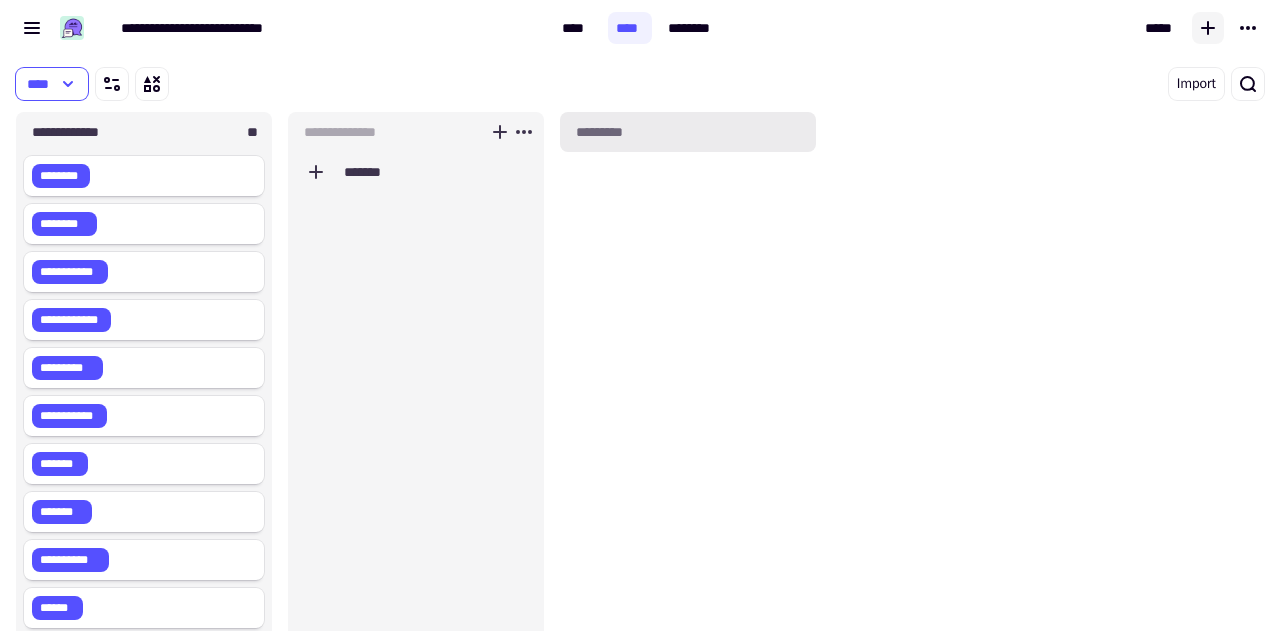 scroll, scrollTop: 16, scrollLeft: 16, axis: both 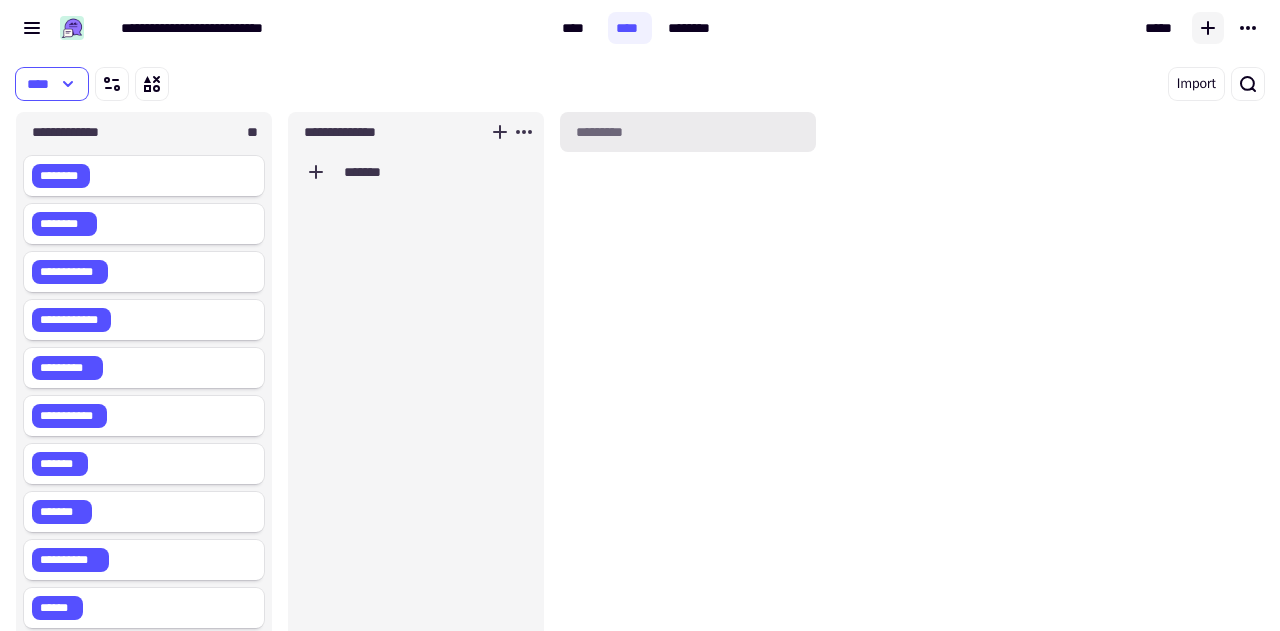type on "**********" 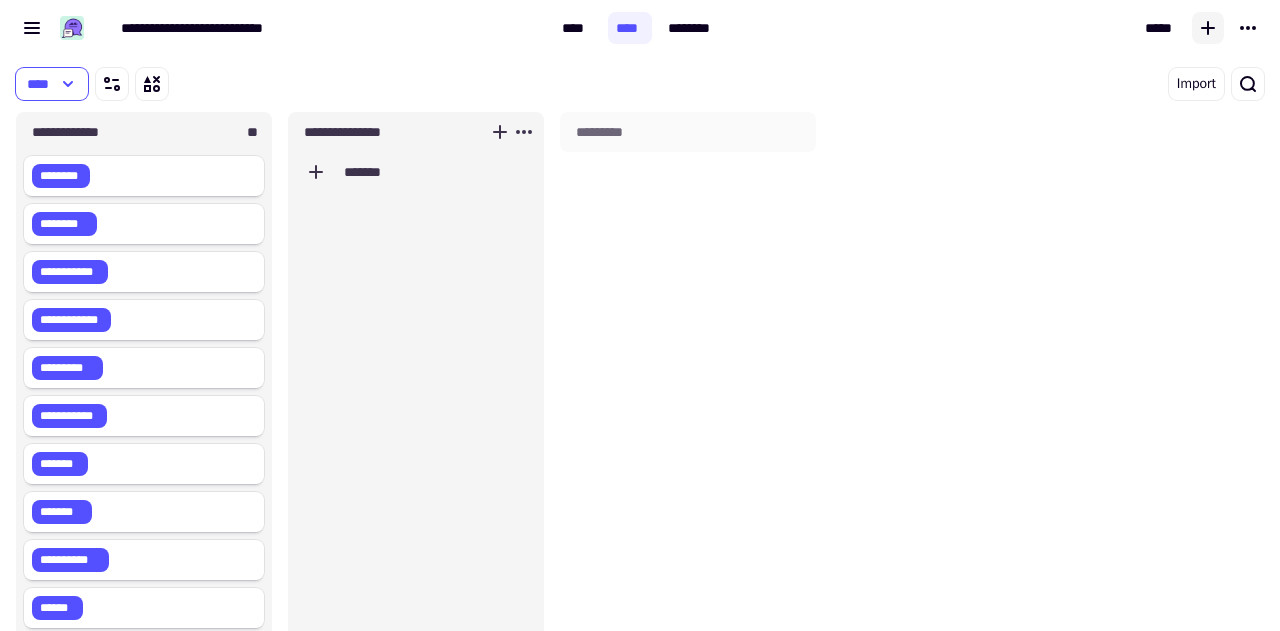 click on "*******" 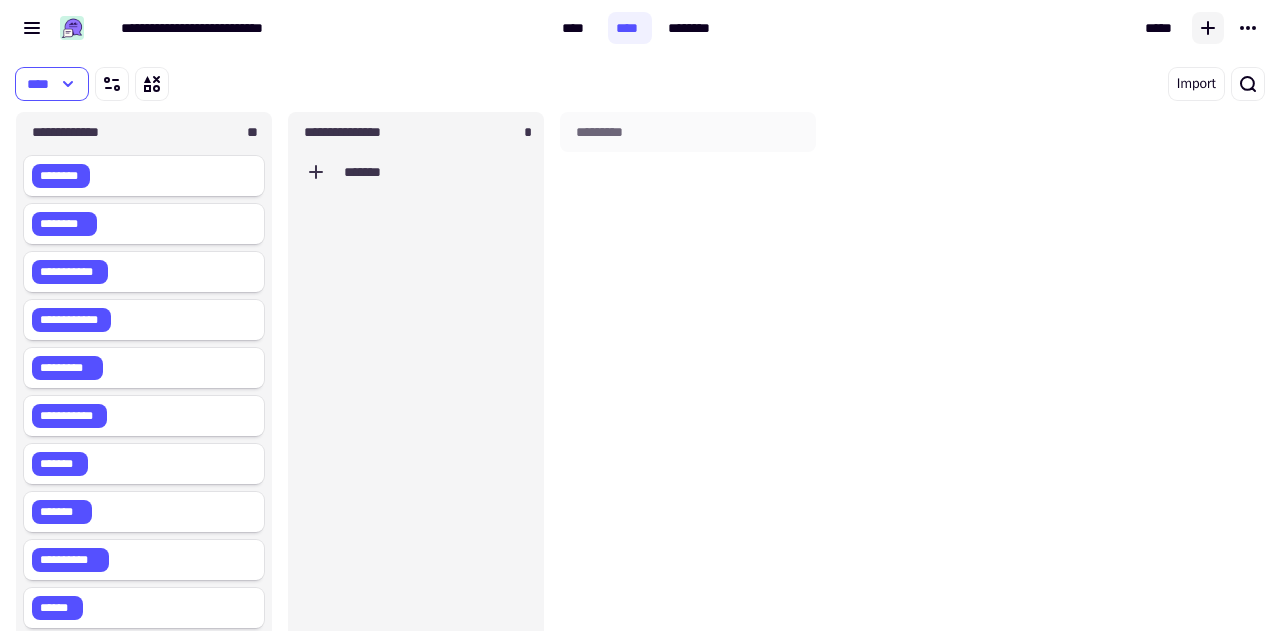 click on "*********" at bounding box center (688, 391) 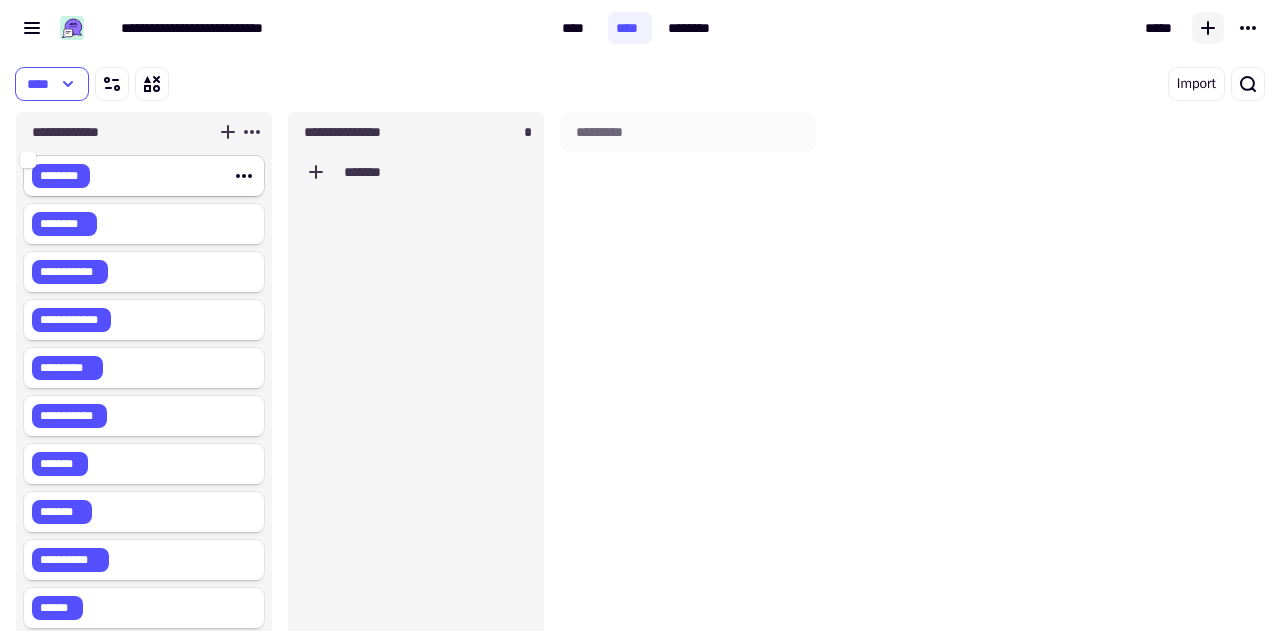click on "********" 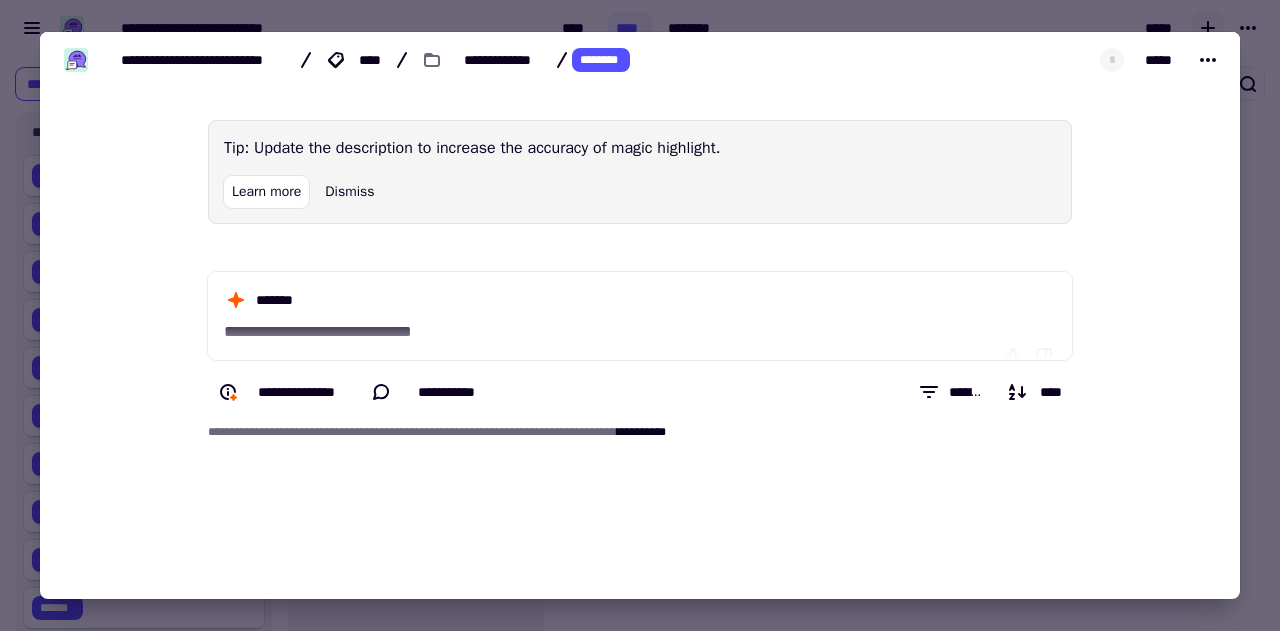 click at bounding box center (640, 315) 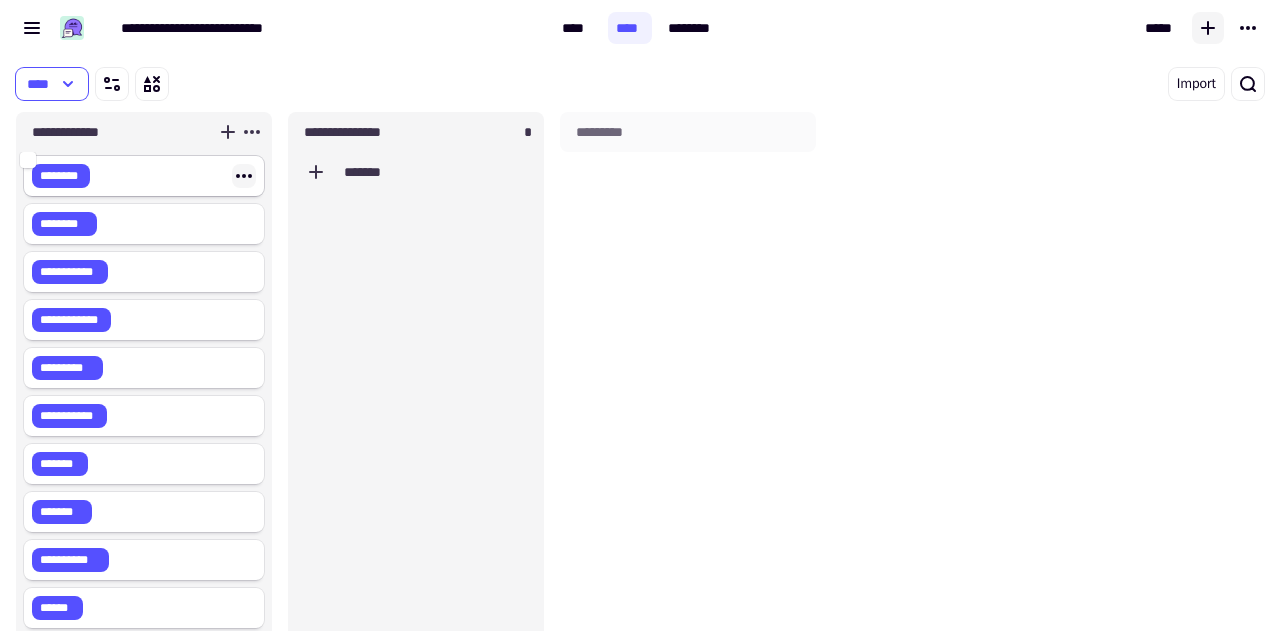 click 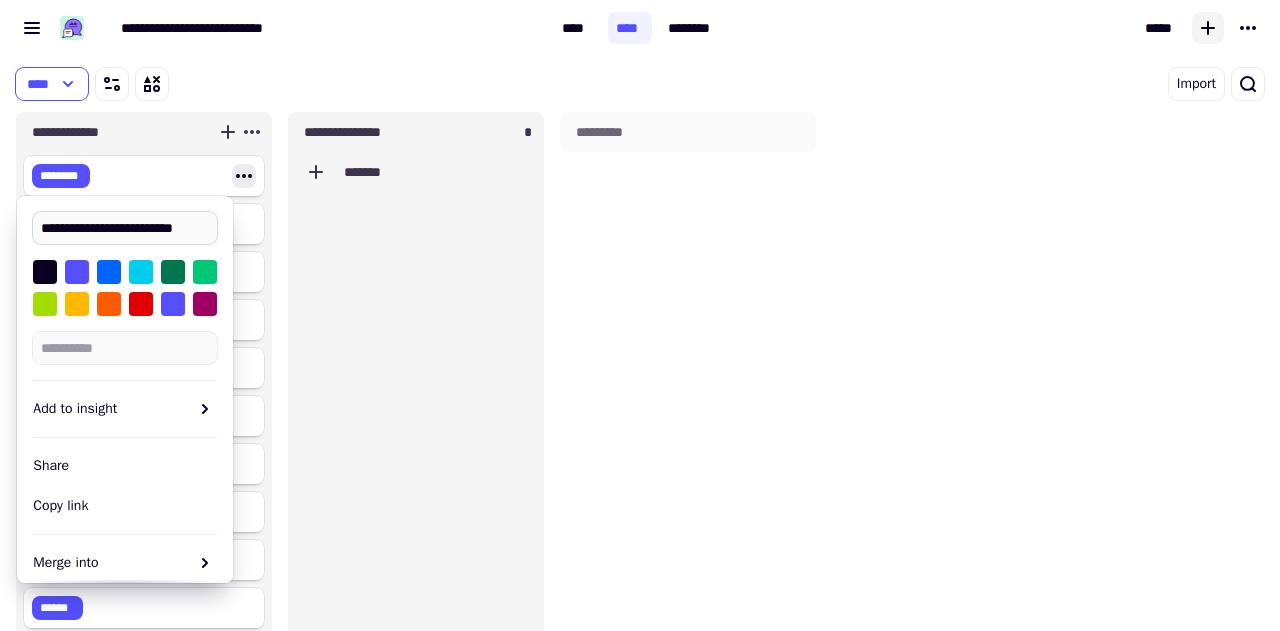 scroll, scrollTop: 0, scrollLeft: 14, axis: horizontal 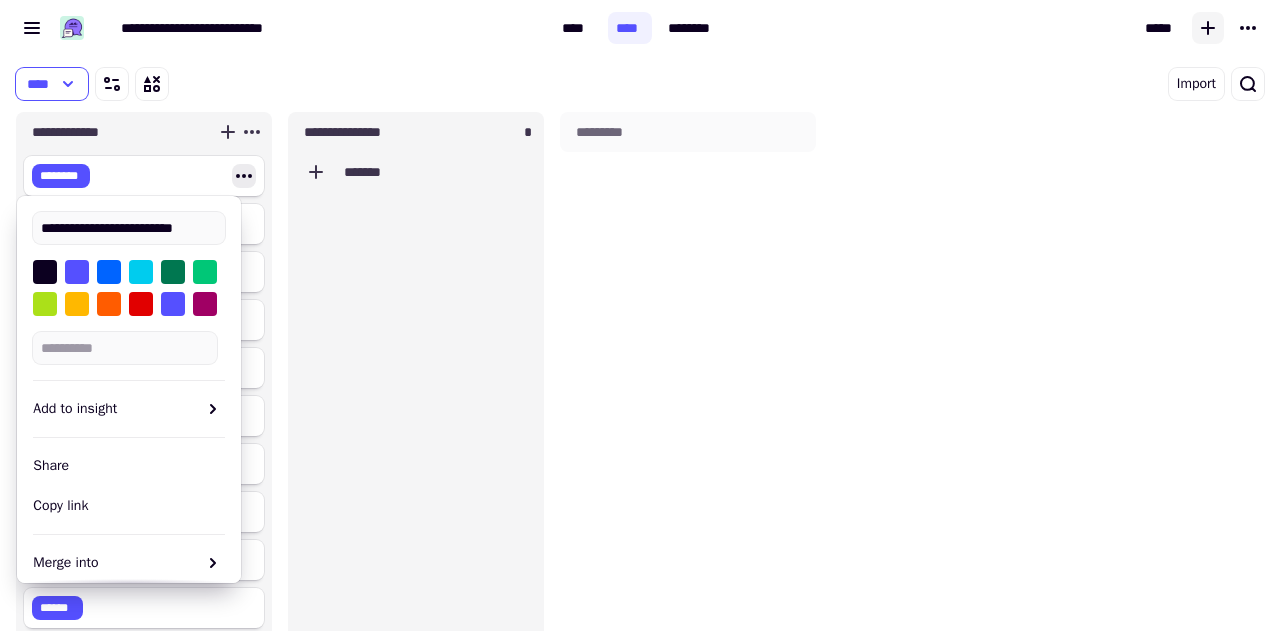 type on "**********" 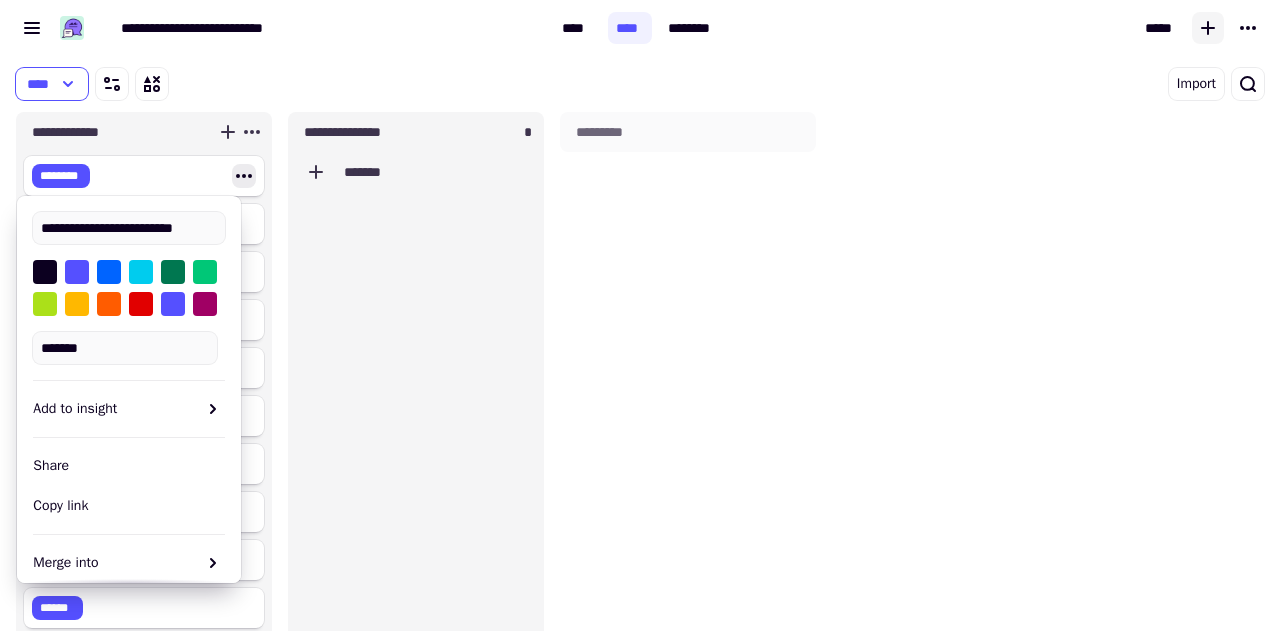 scroll, scrollTop: 0, scrollLeft: 0, axis: both 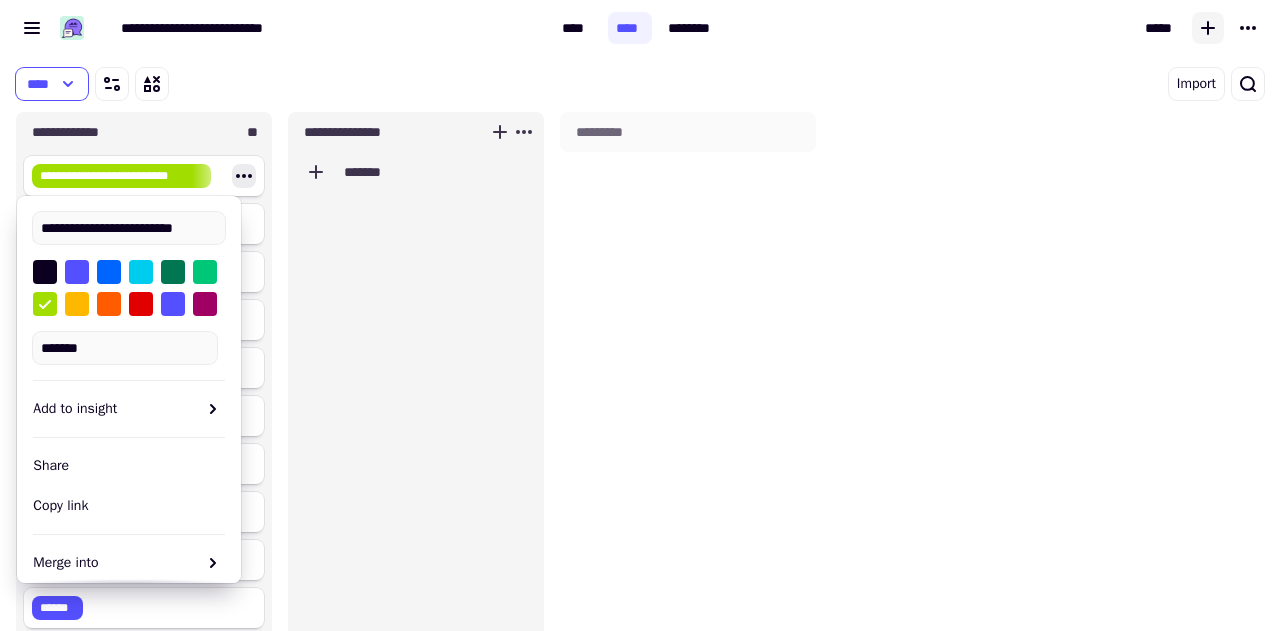 click on "*******" 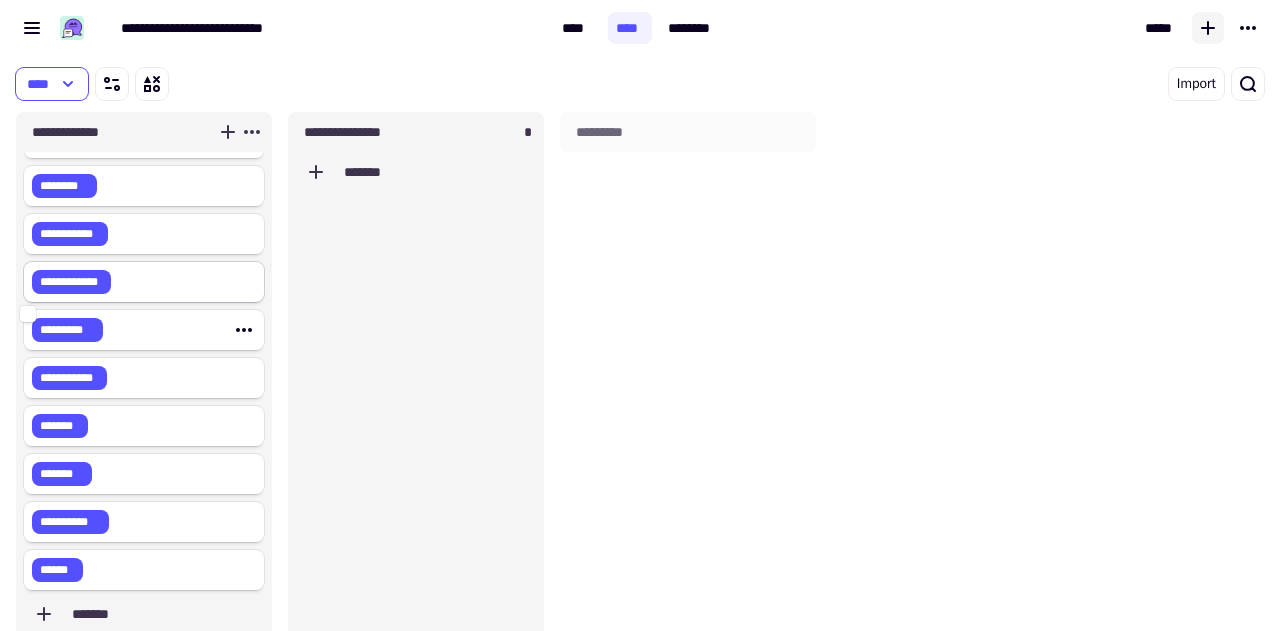 scroll, scrollTop: 0, scrollLeft: 0, axis: both 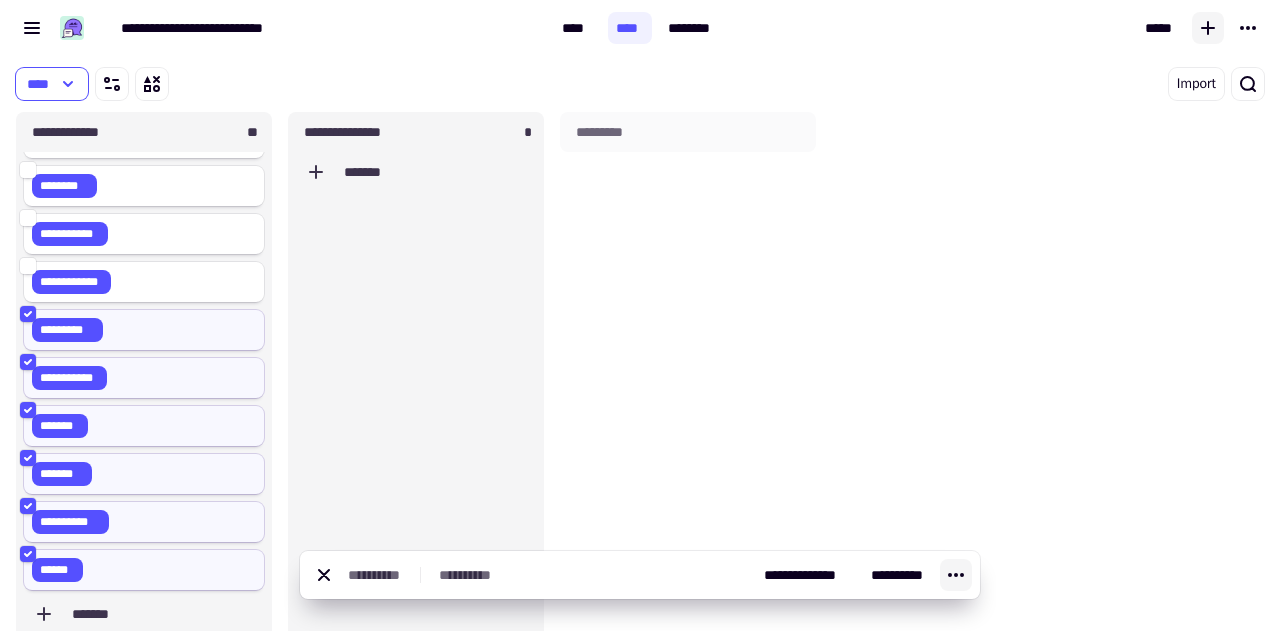 click 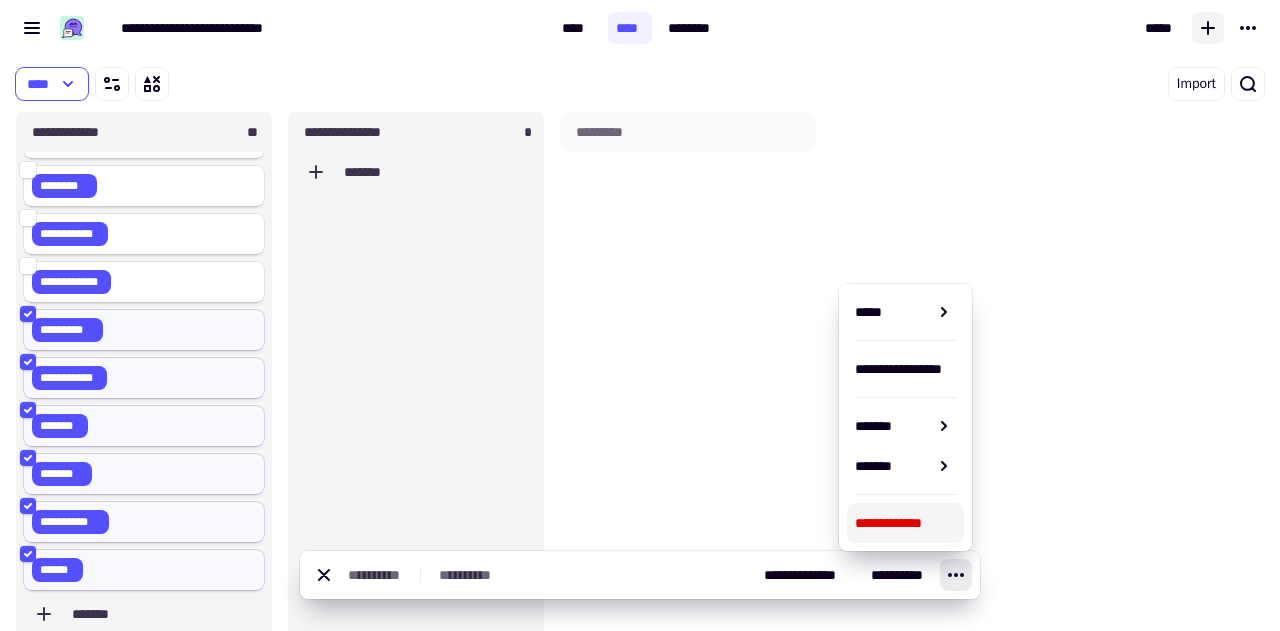 click on "**********" at bounding box center [905, 523] 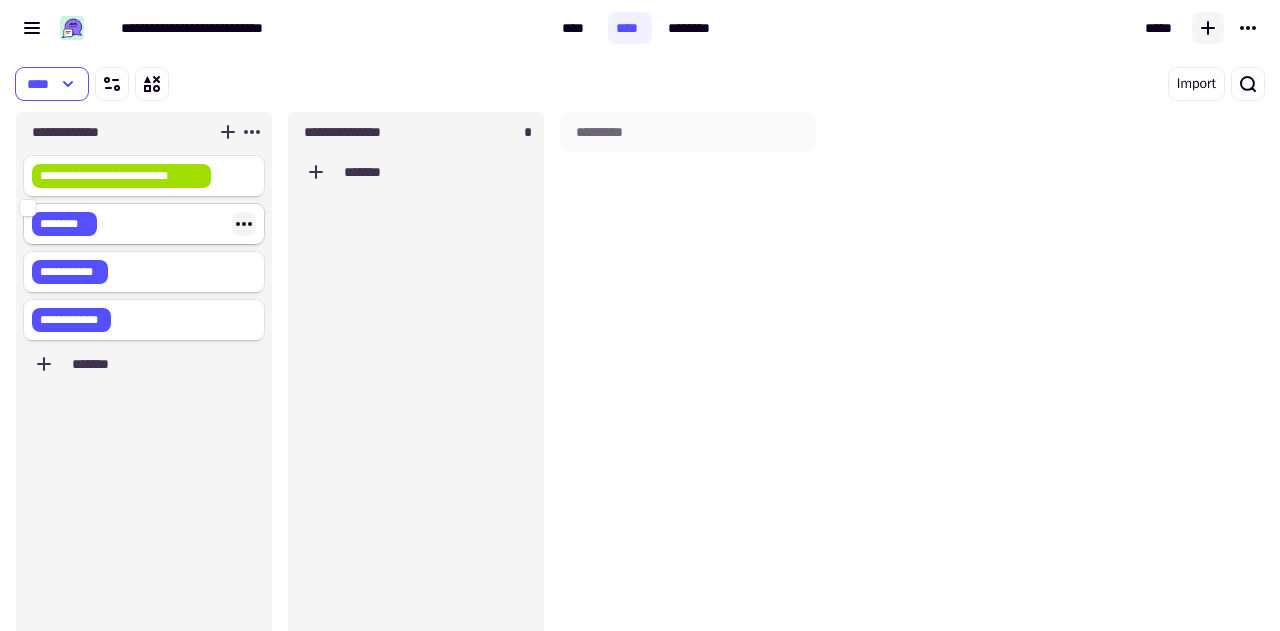 click 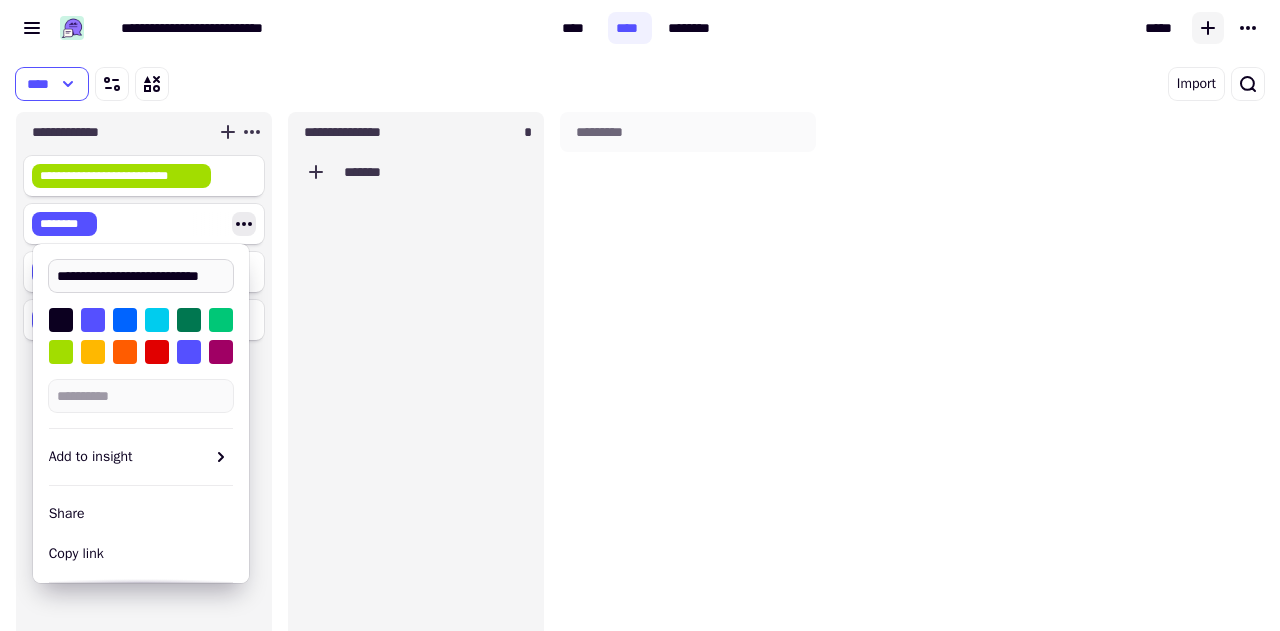 scroll, scrollTop: 0, scrollLeft: 17, axis: horizontal 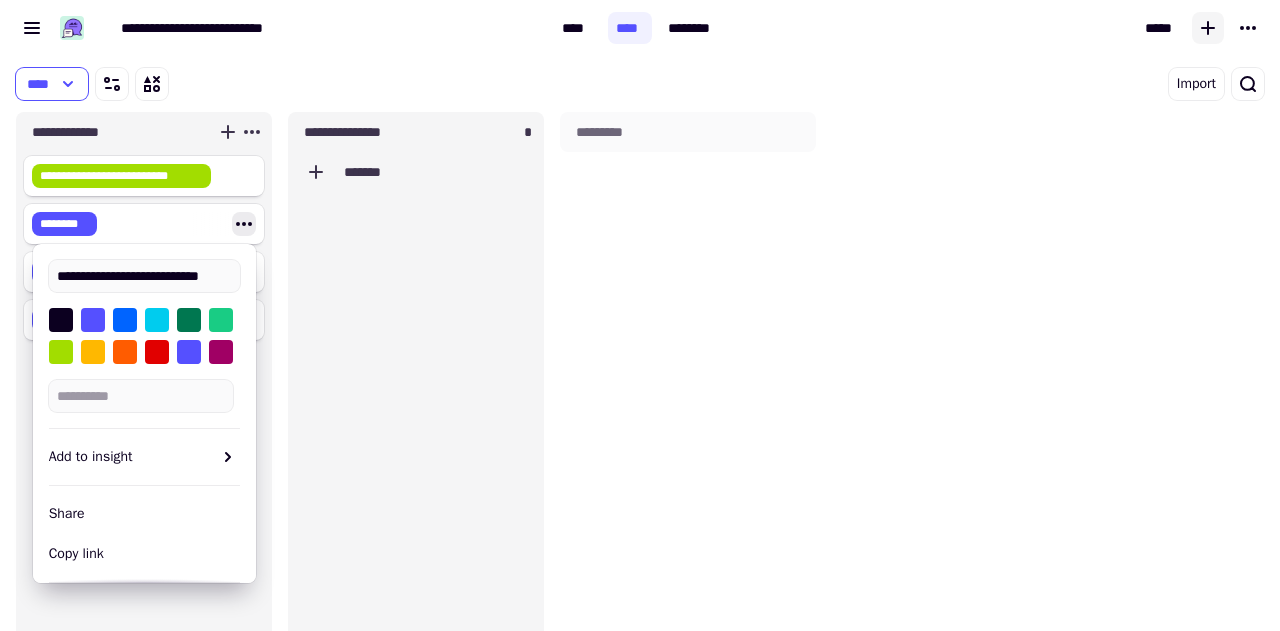 type on "**********" 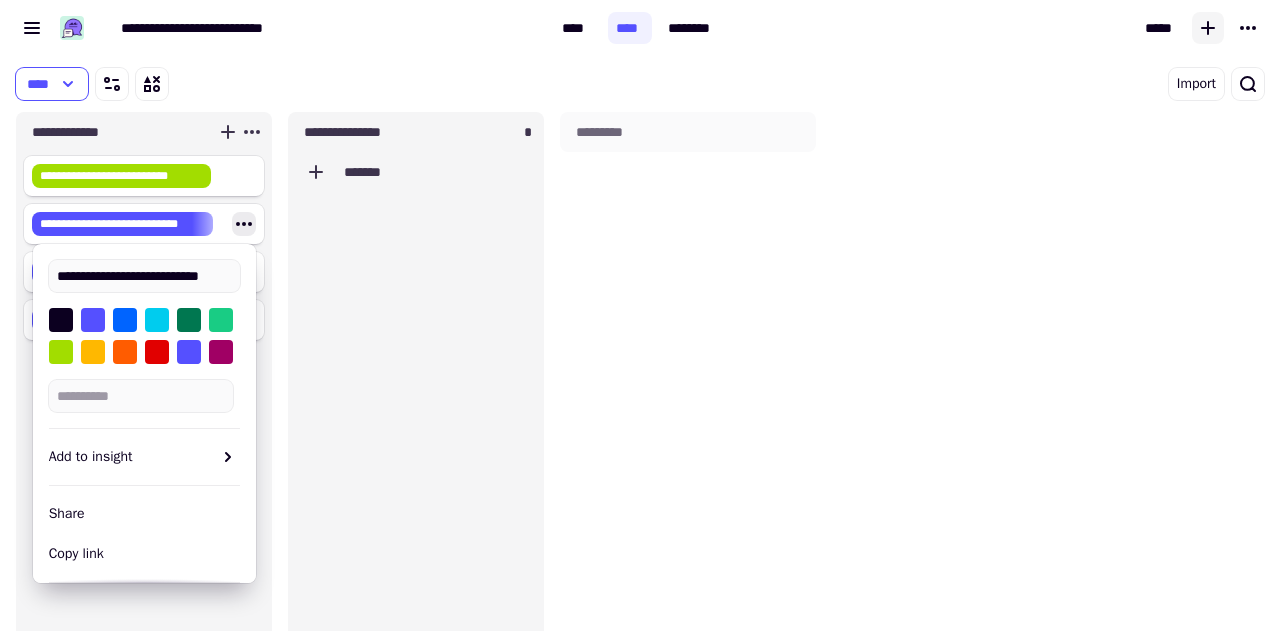 click at bounding box center [221, 320] 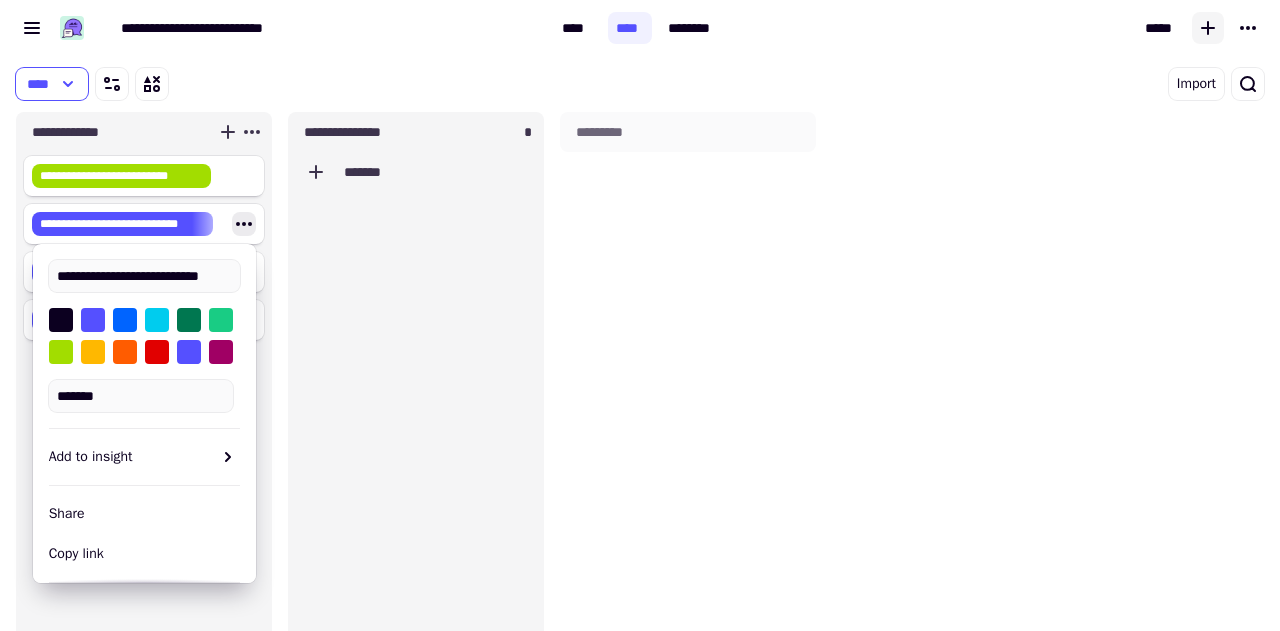 scroll, scrollTop: 0, scrollLeft: 0, axis: both 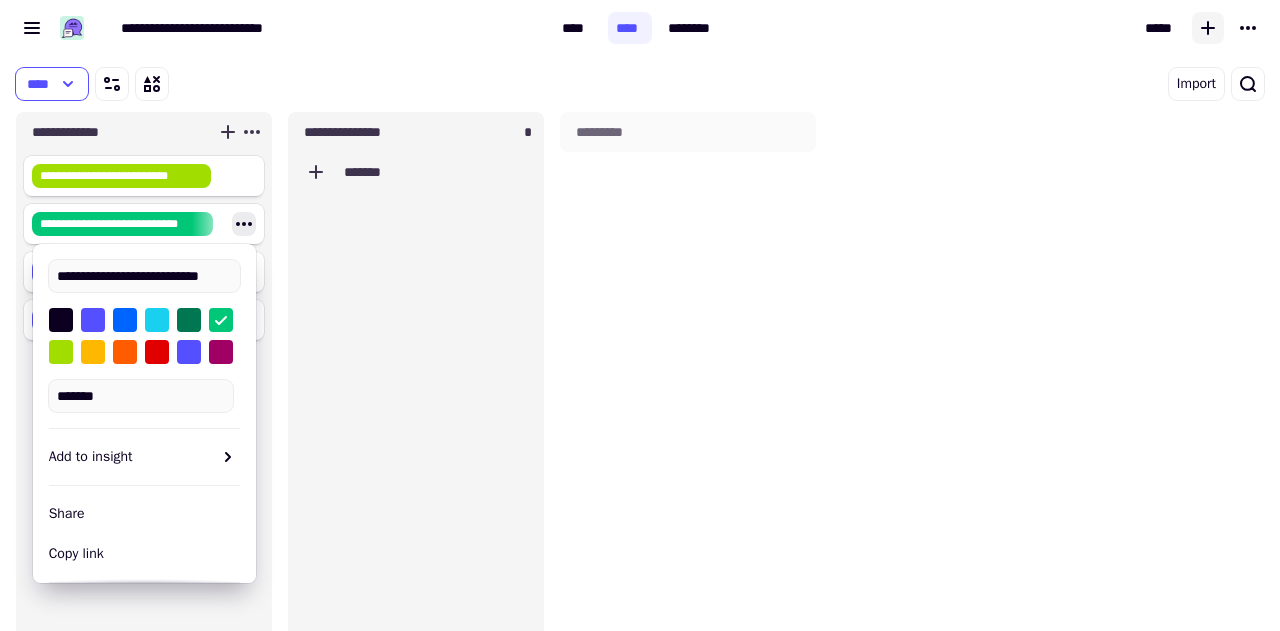 click at bounding box center [157, 320] 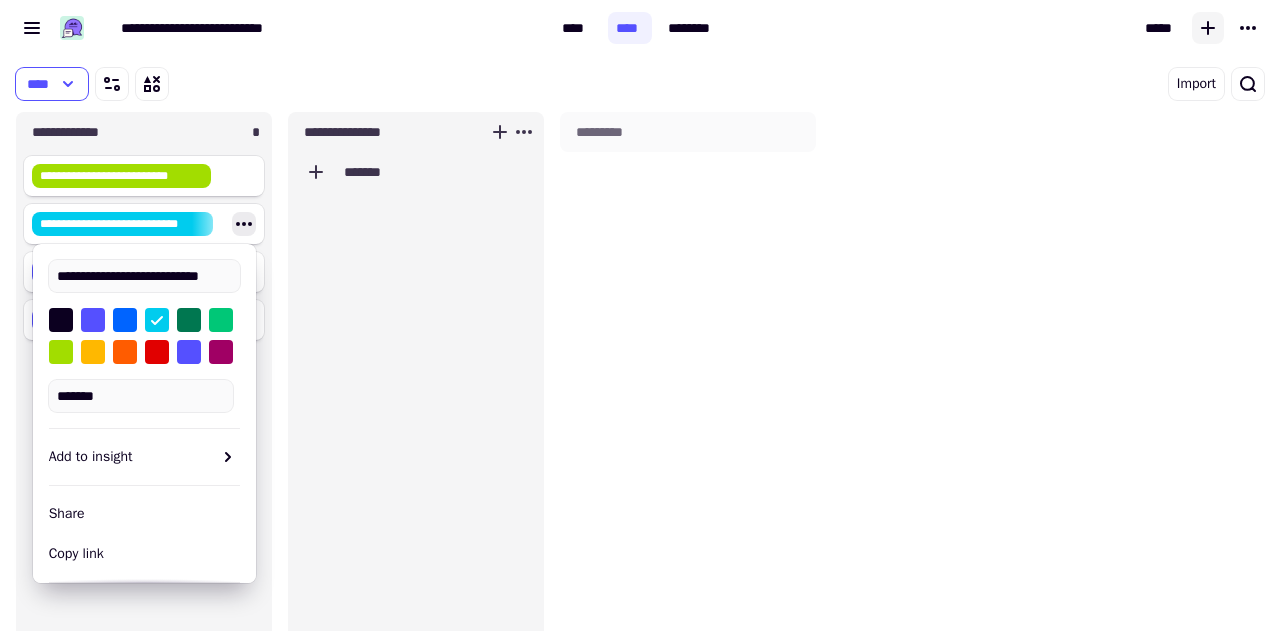click on "*******" 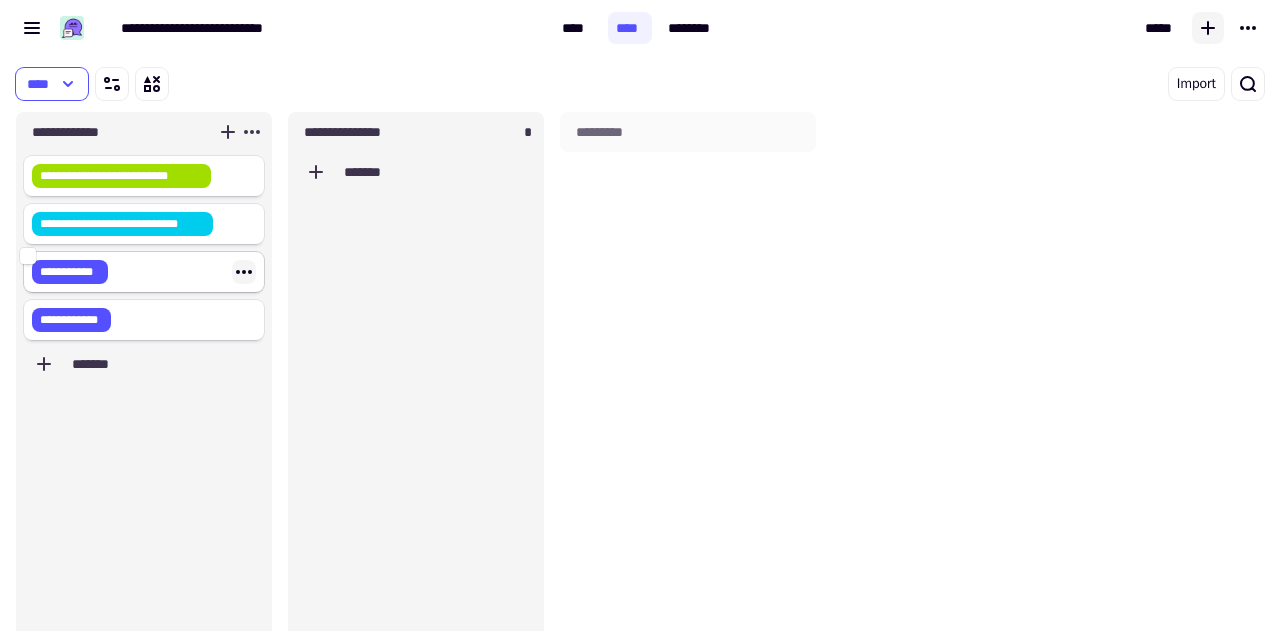 click 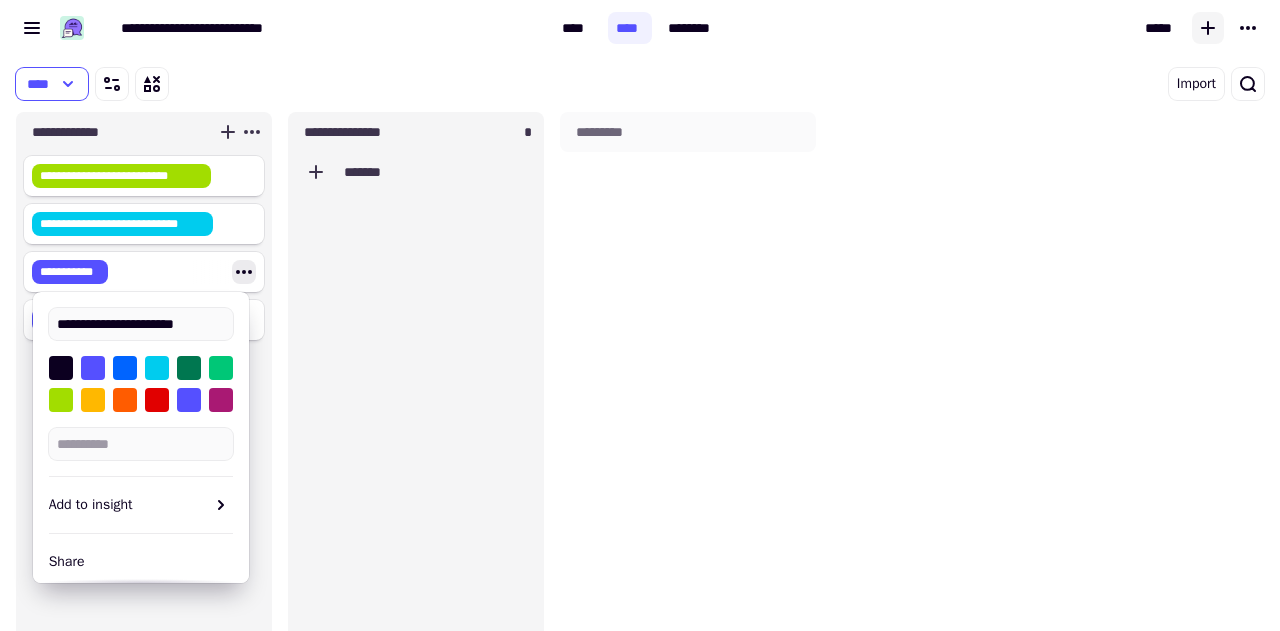 type on "**********" 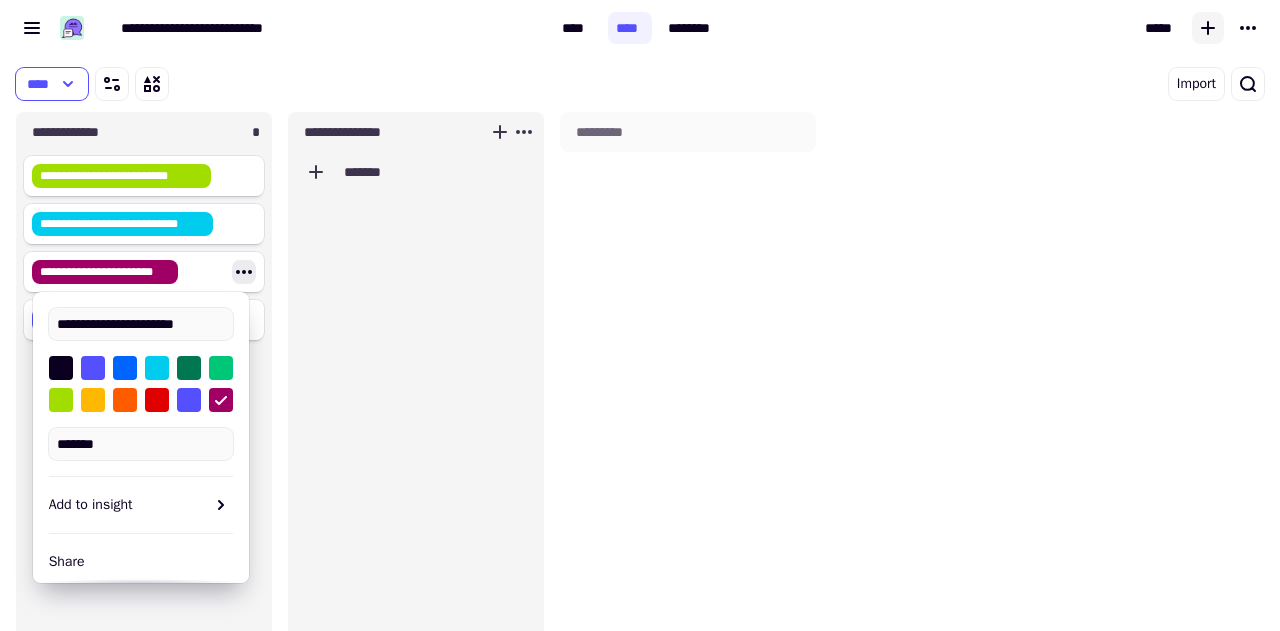click on "*******" 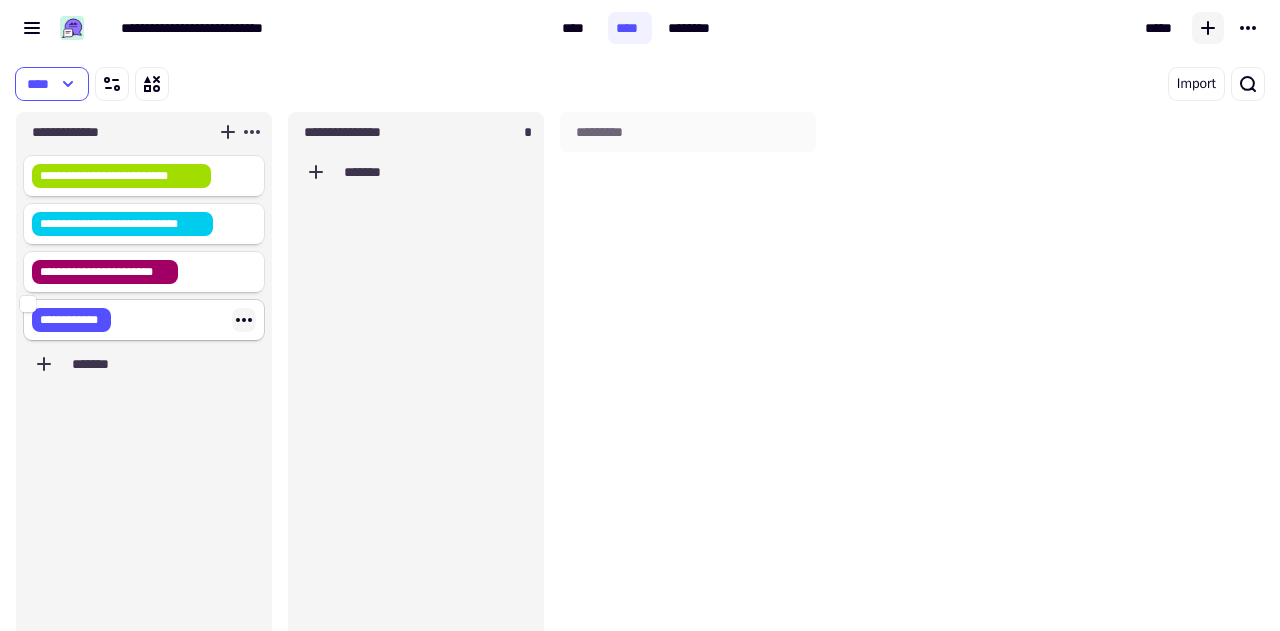 click 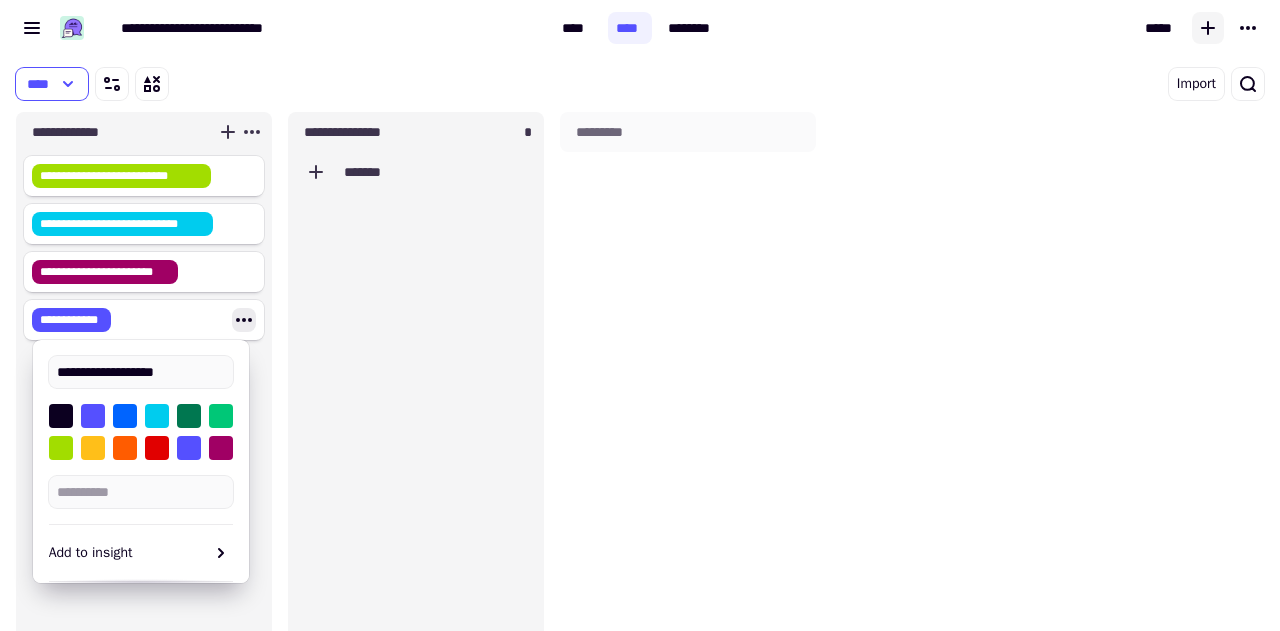 type on "**********" 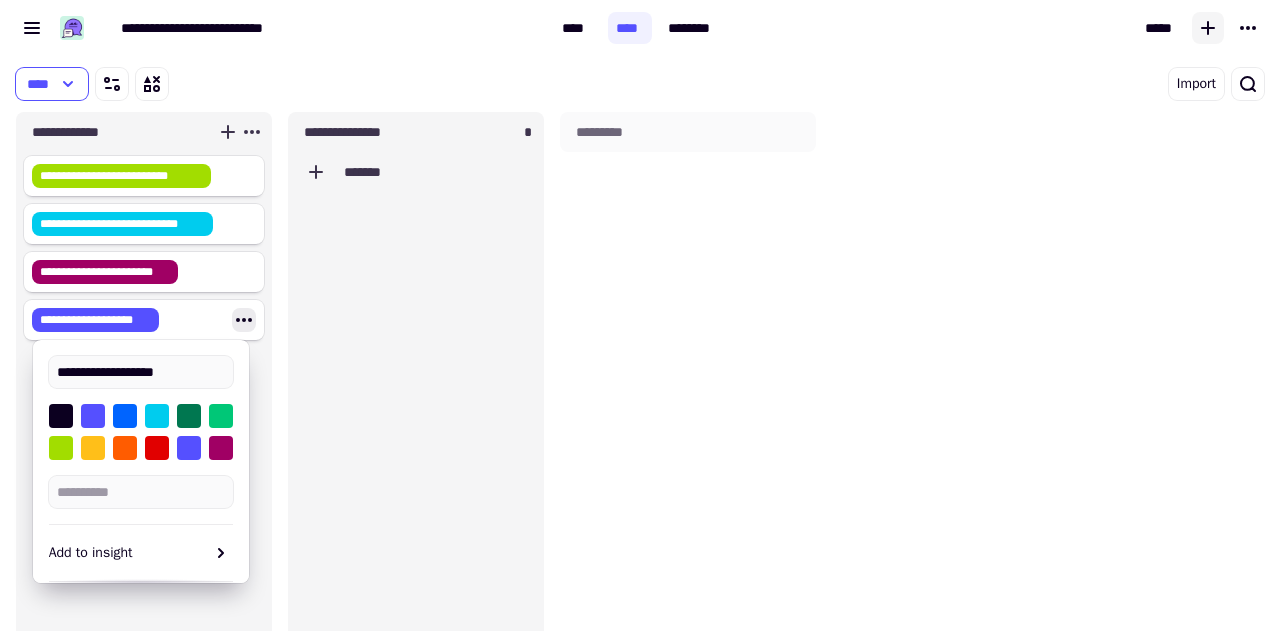 click at bounding box center (93, 448) 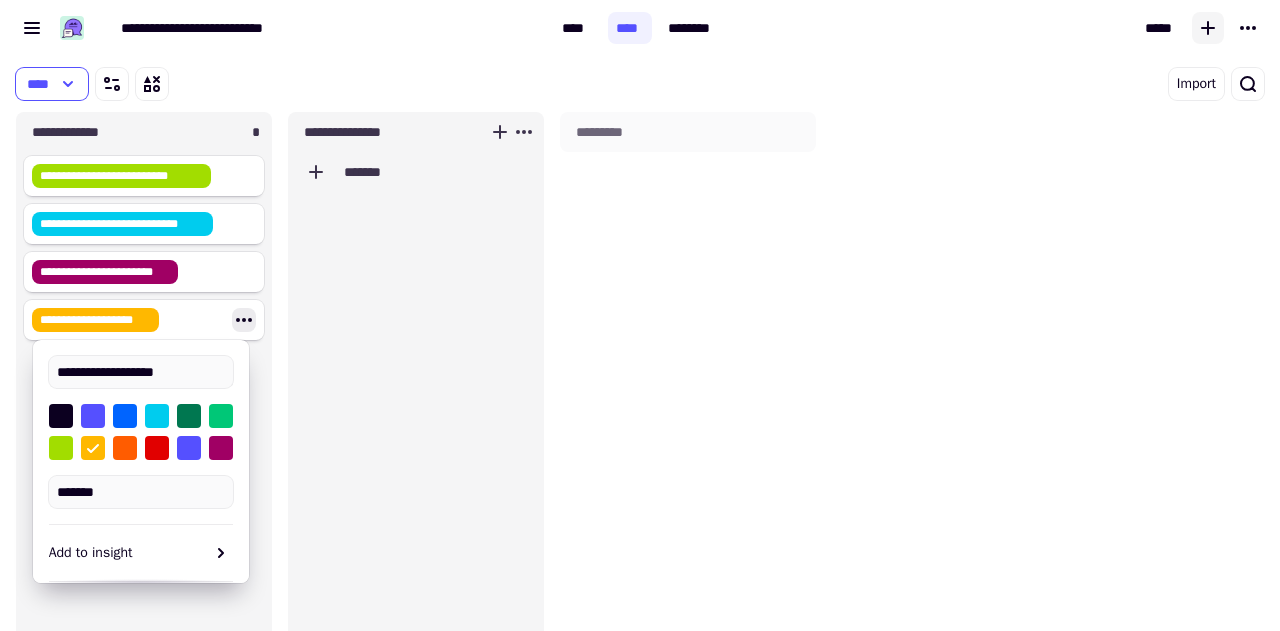 click on "*******" 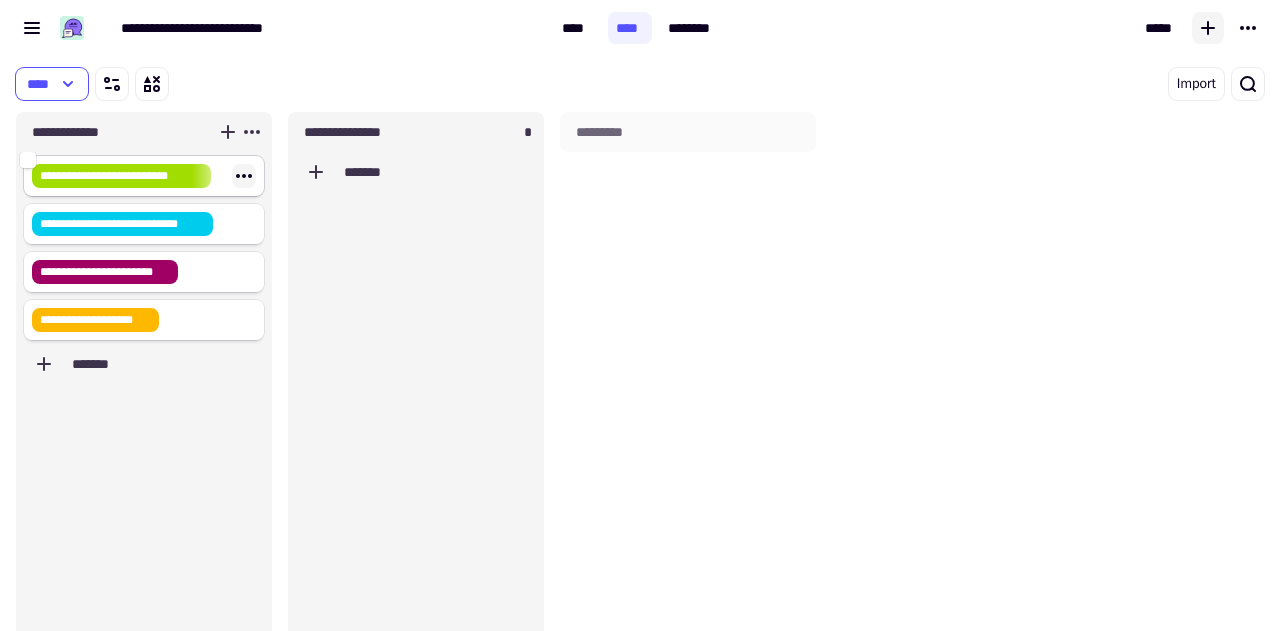 click 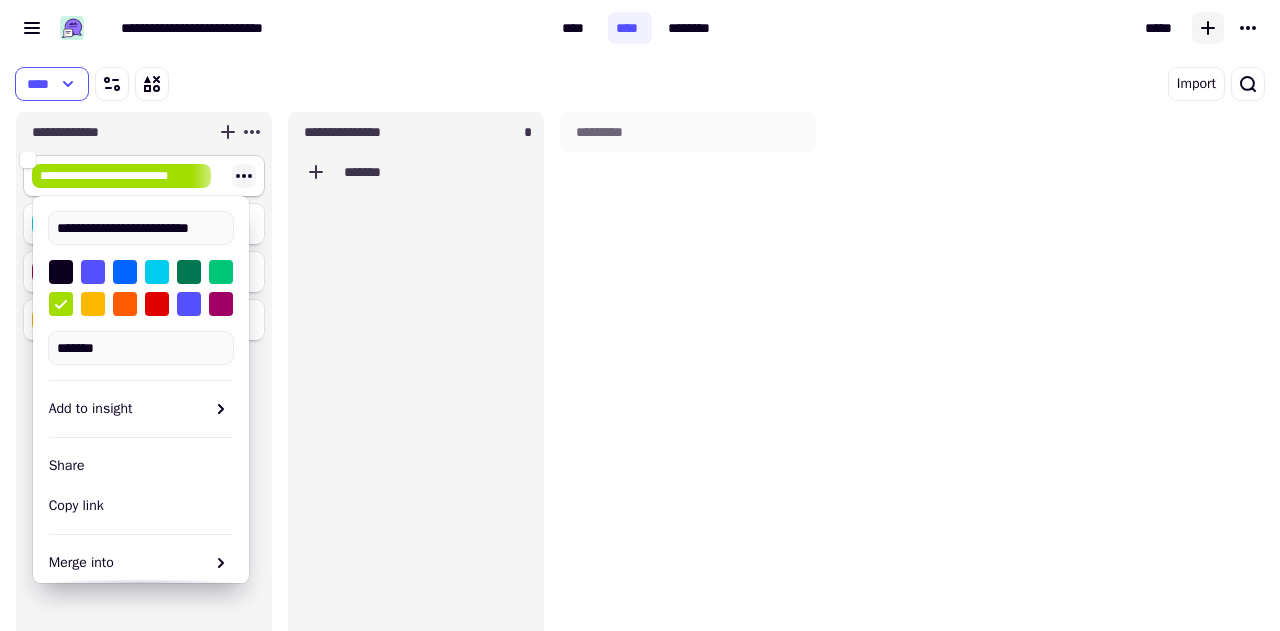 scroll, scrollTop: 0, scrollLeft: 14, axis: horizontal 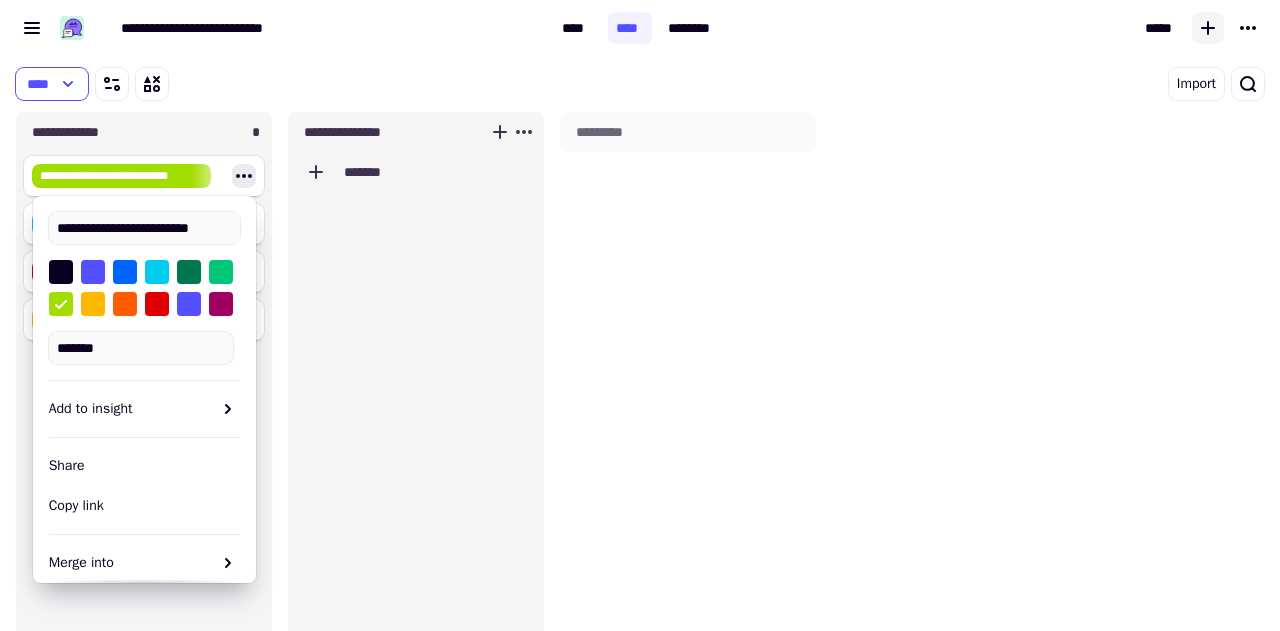 click on "*******" 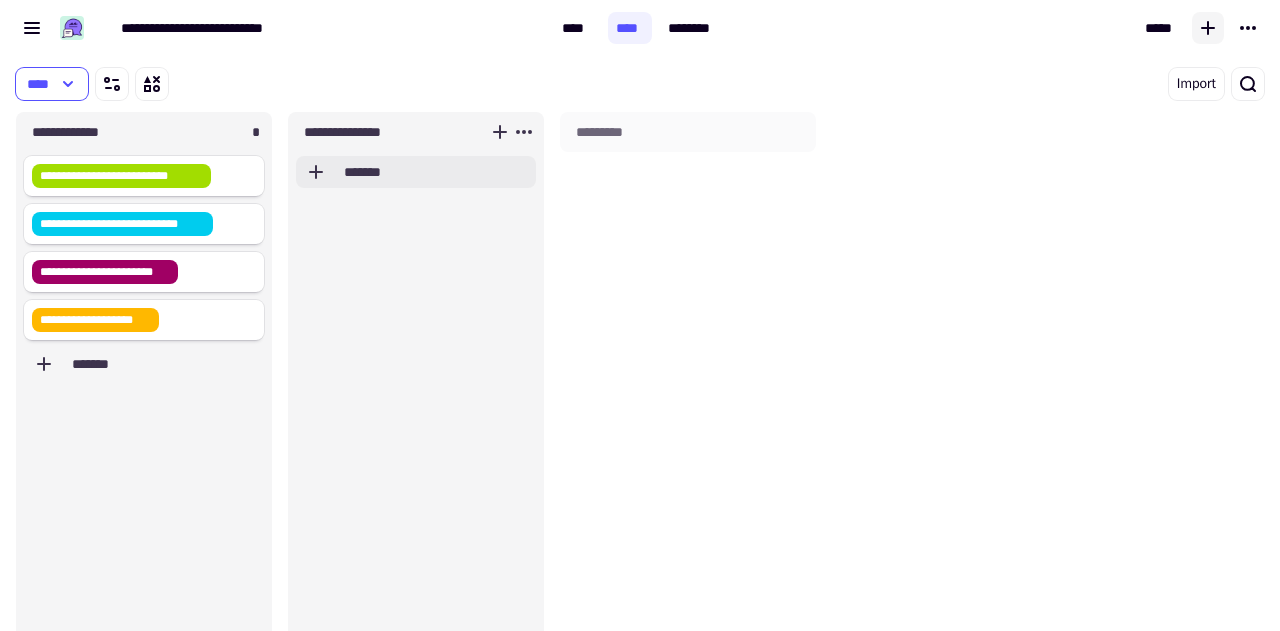 click on "*******" 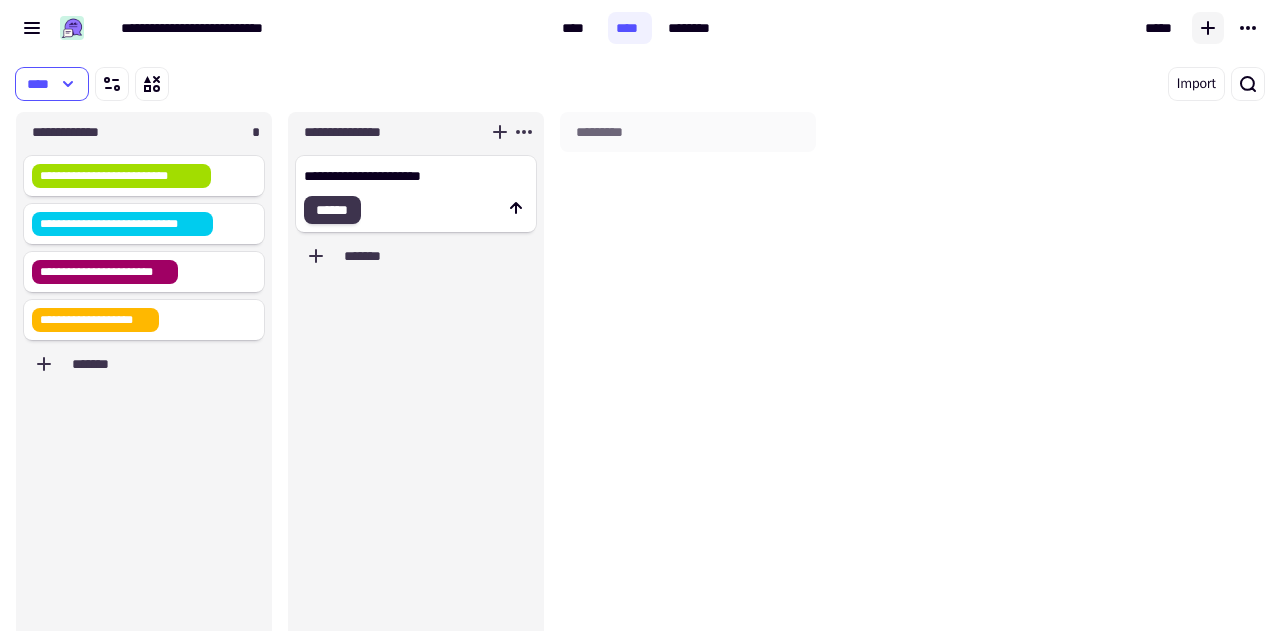 type on "**********" 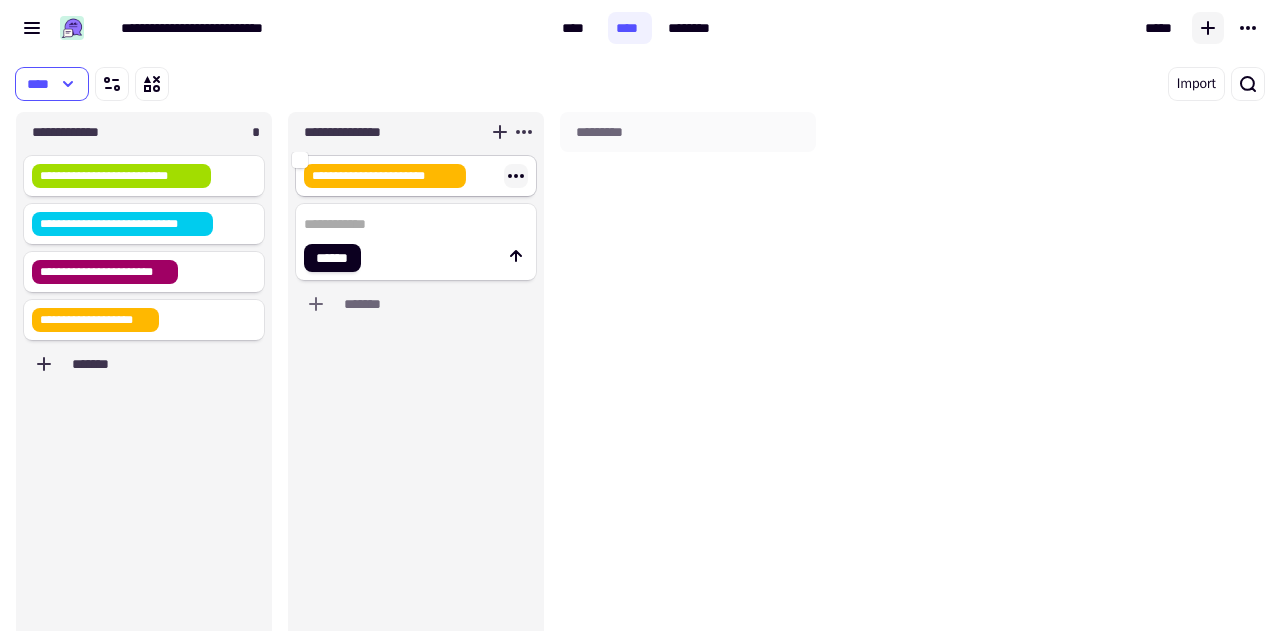 click 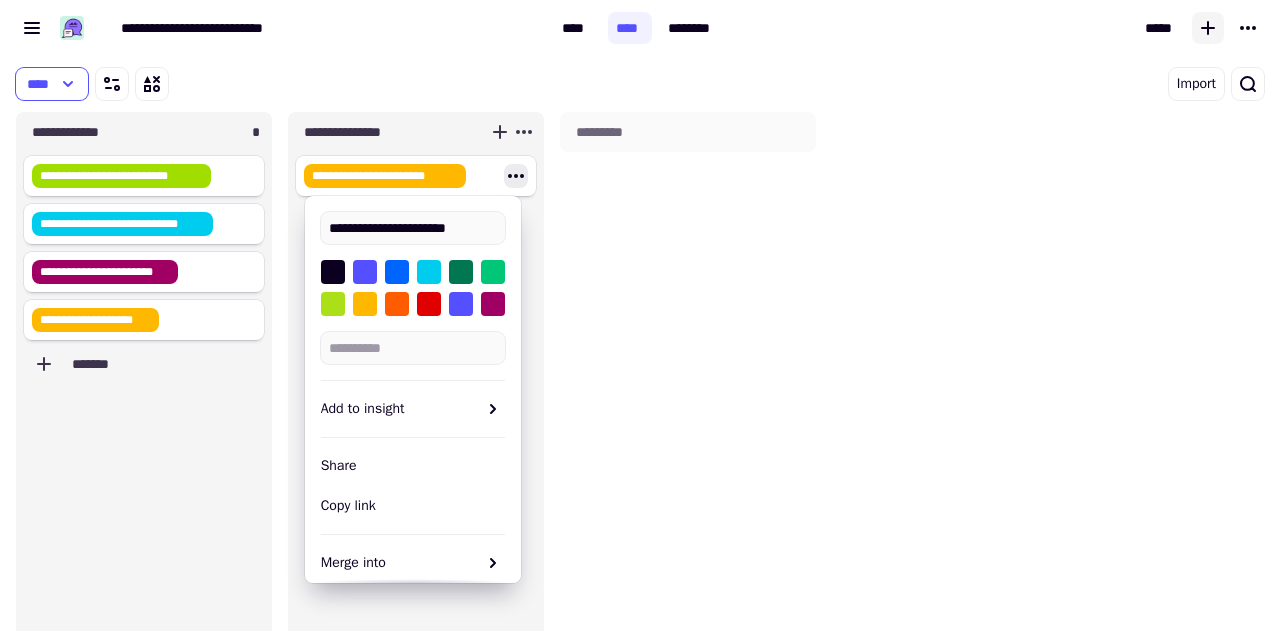 click at bounding box center [333, 304] 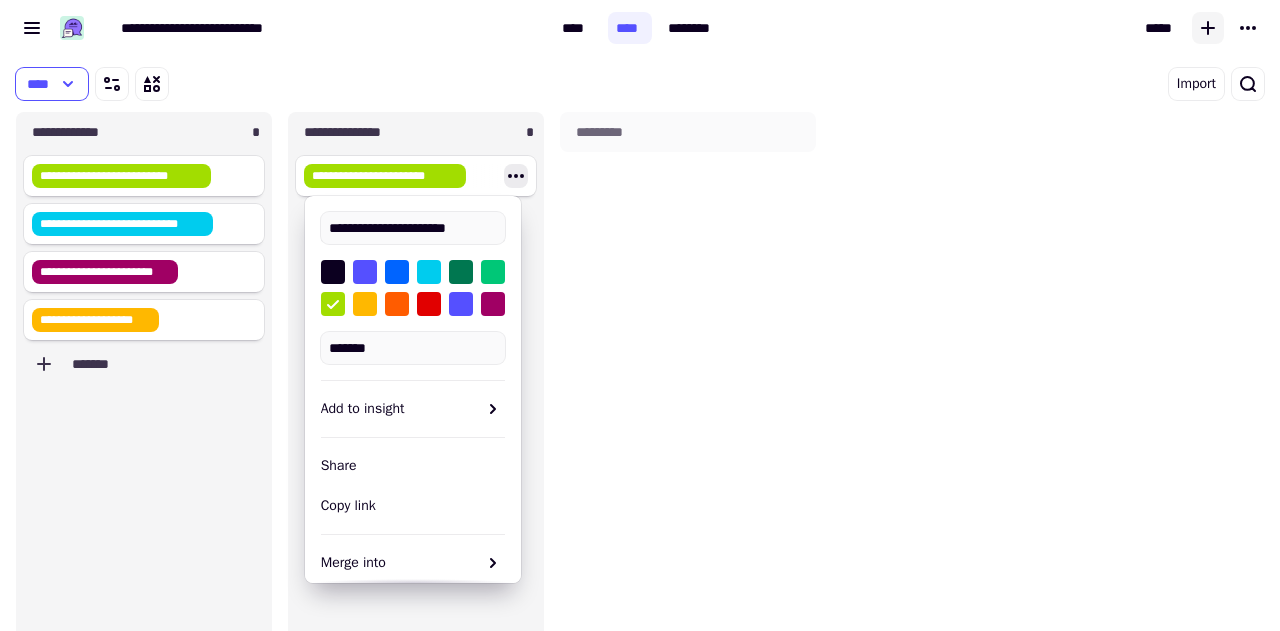 click on "*********" at bounding box center (688, 391) 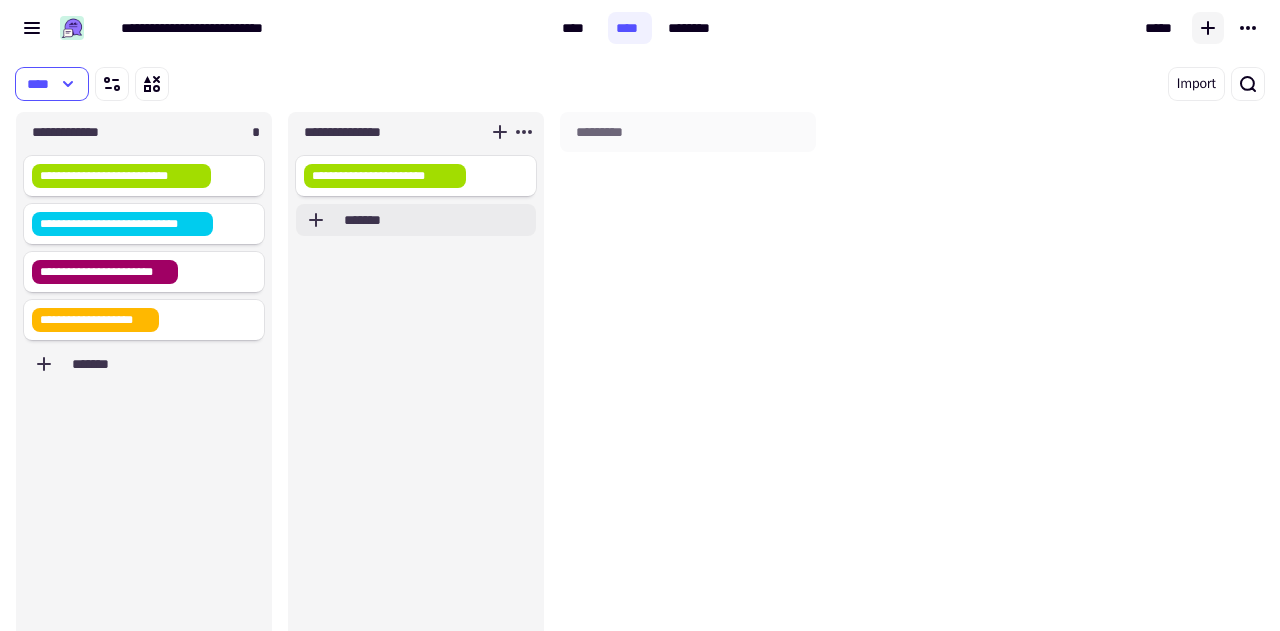 click on "*******" 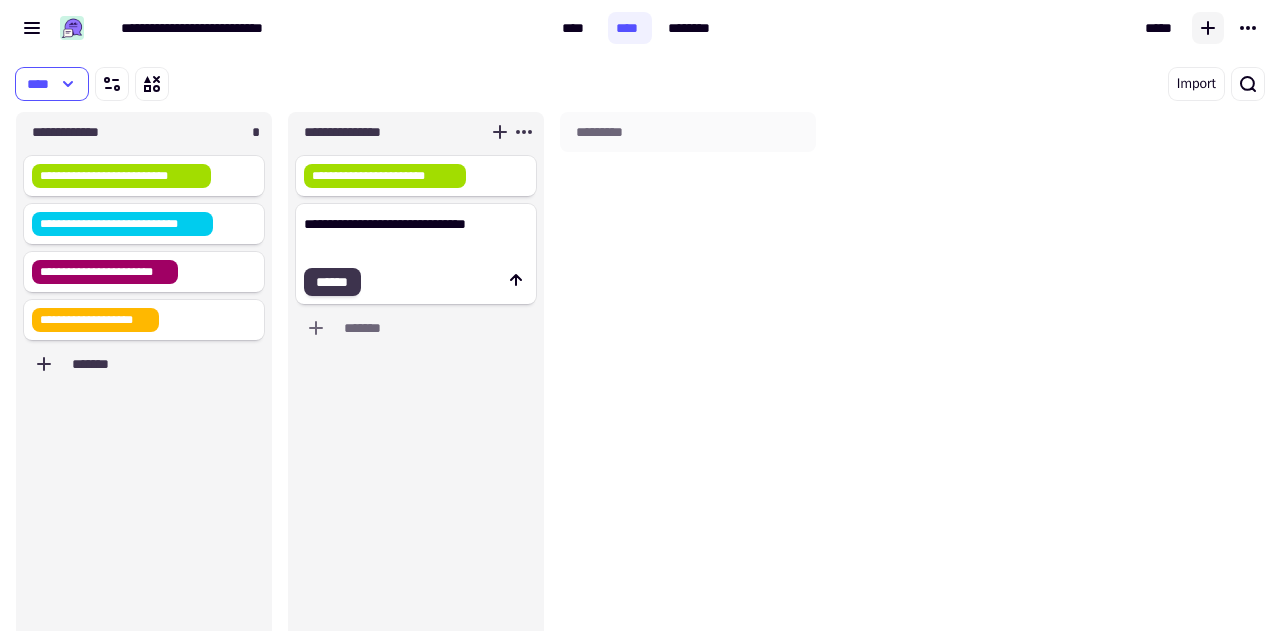 type on "**********" 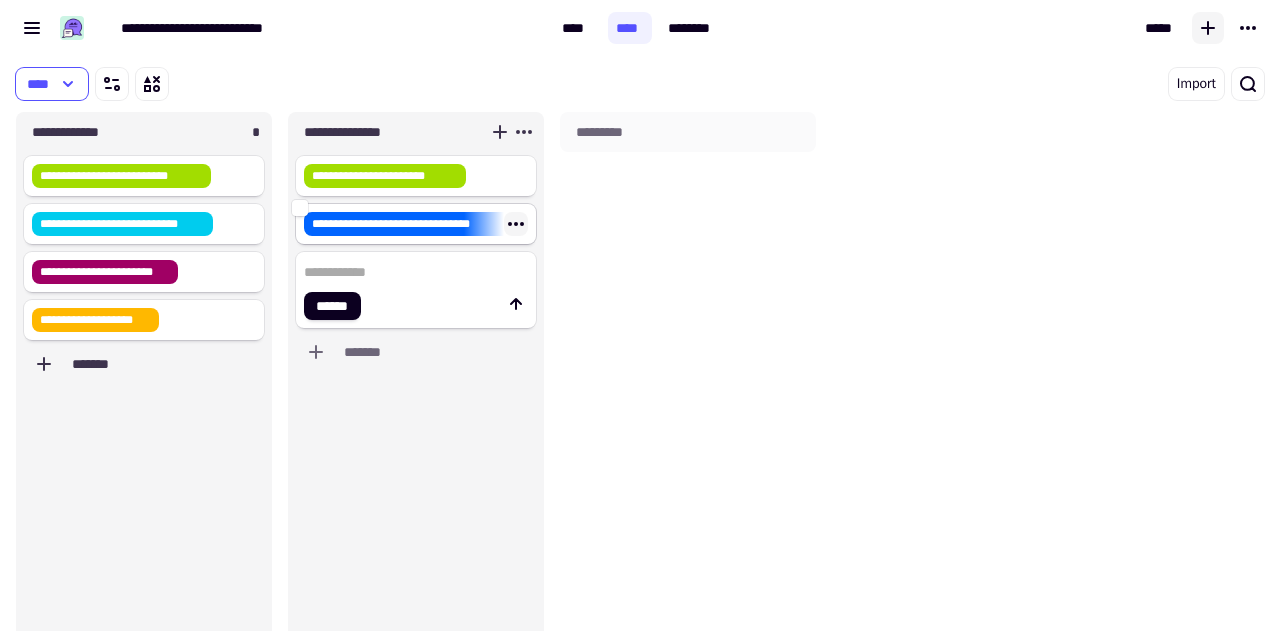 click 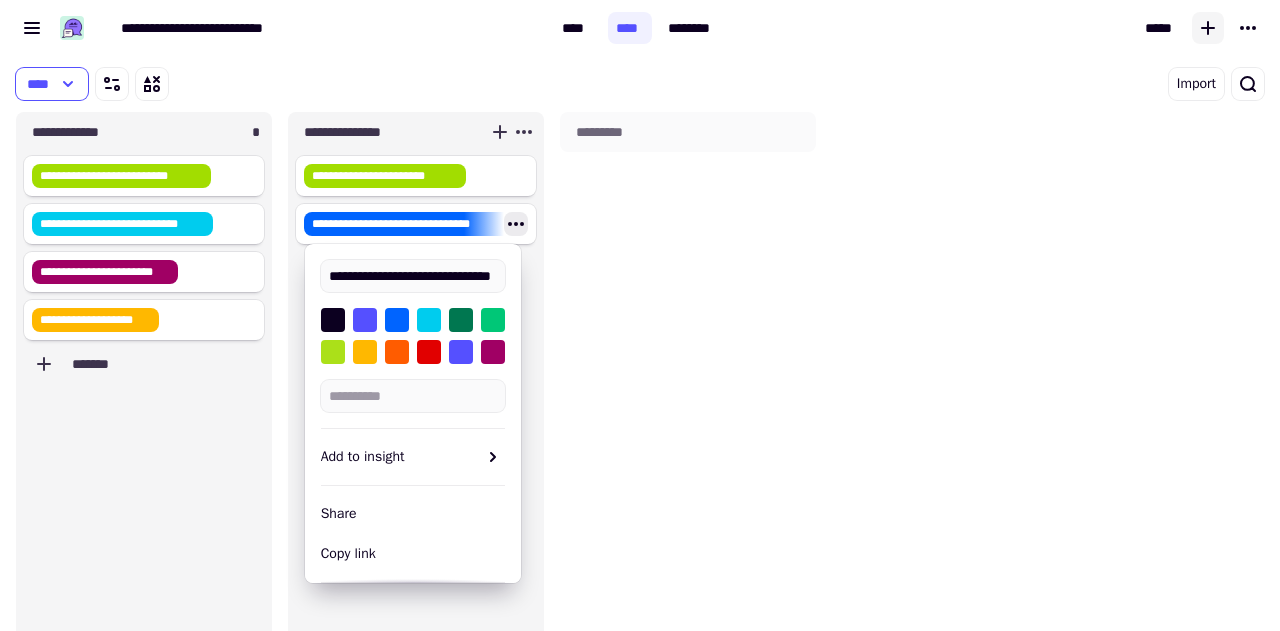 scroll, scrollTop: 0, scrollLeft: 55, axis: horizontal 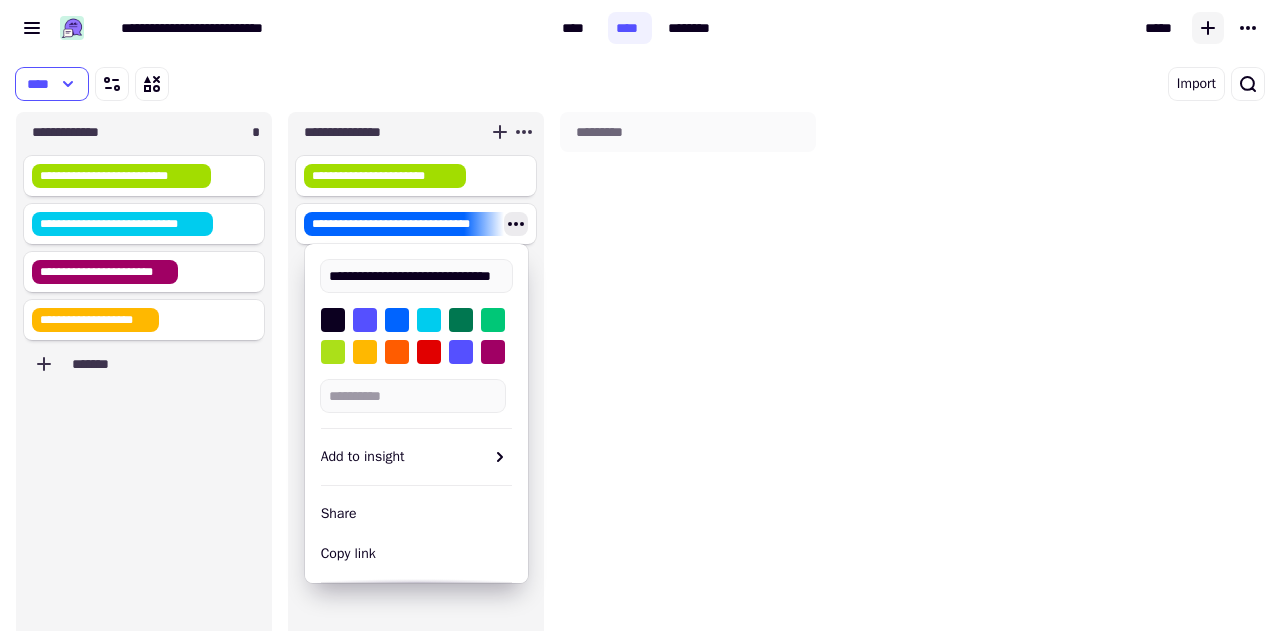 click at bounding box center (333, 352) 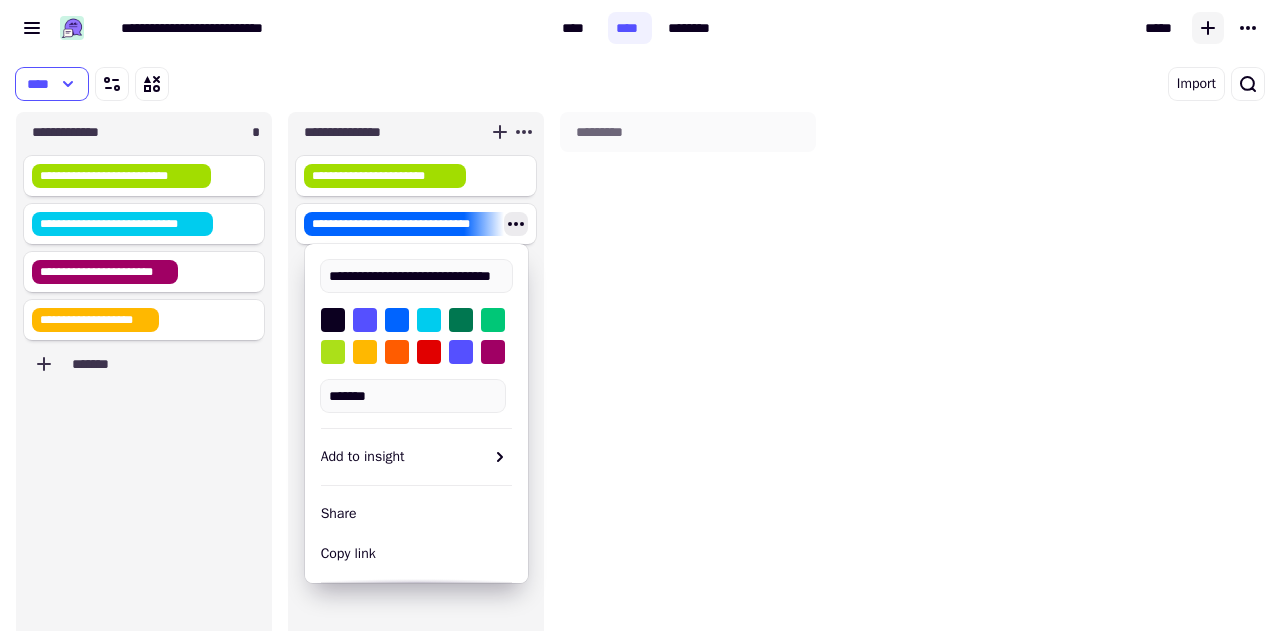 scroll, scrollTop: 0, scrollLeft: 0, axis: both 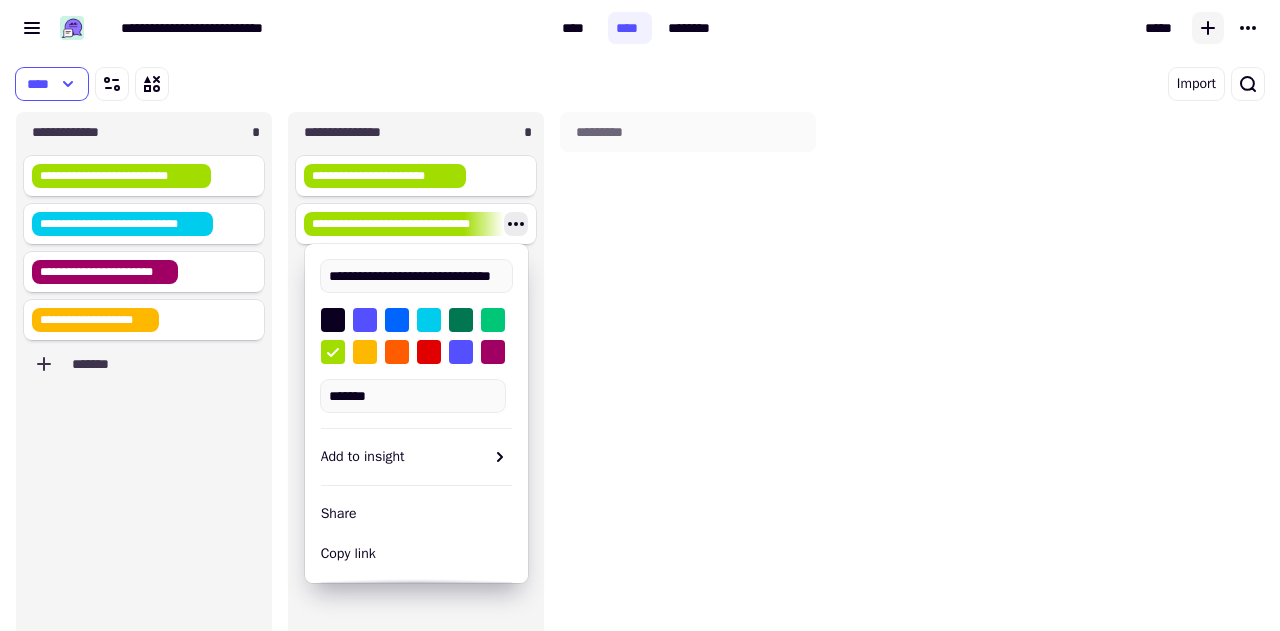 click on "*********" at bounding box center (688, 391) 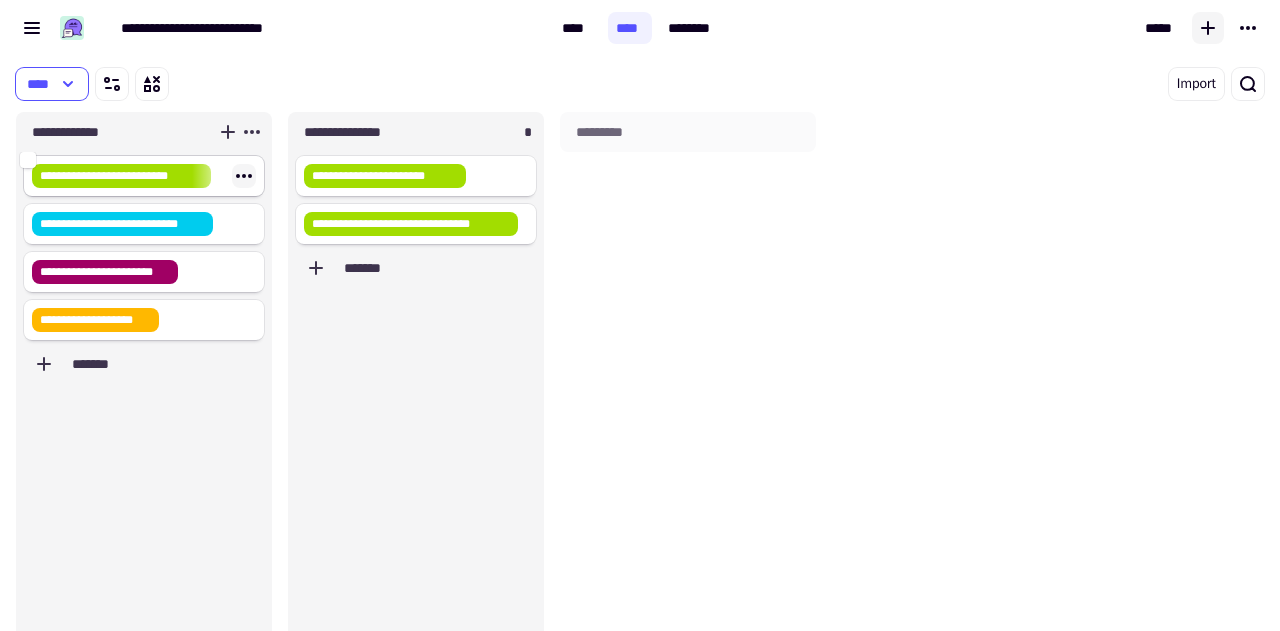 click 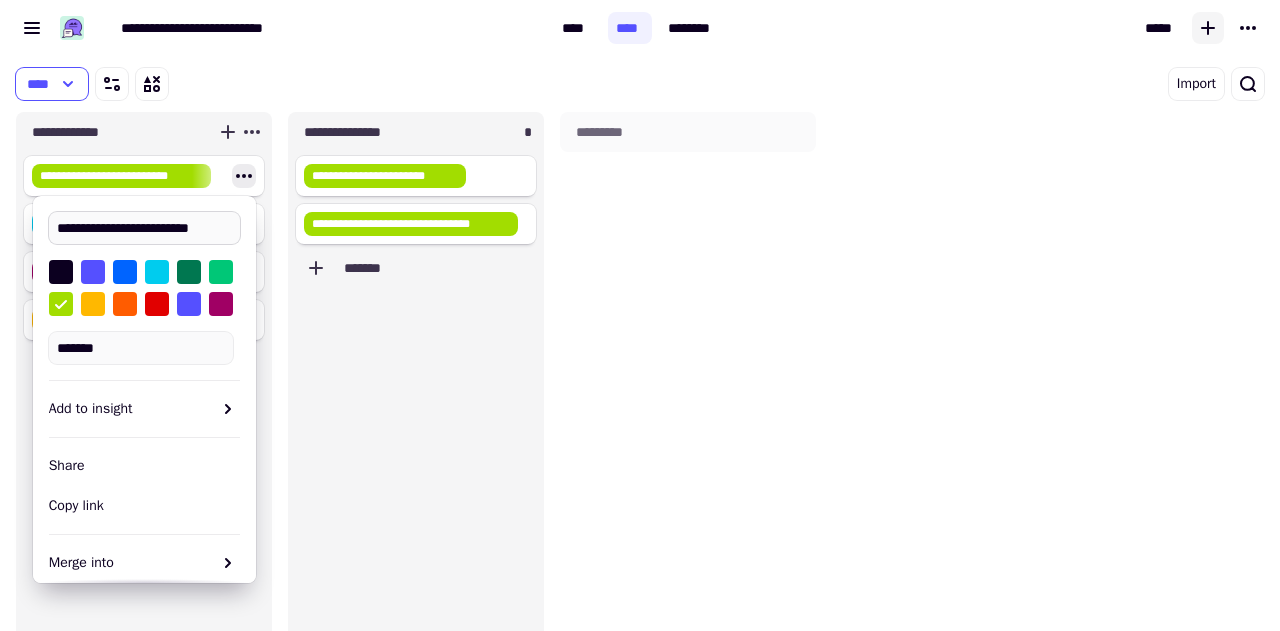 scroll, scrollTop: 0, scrollLeft: 0, axis: both 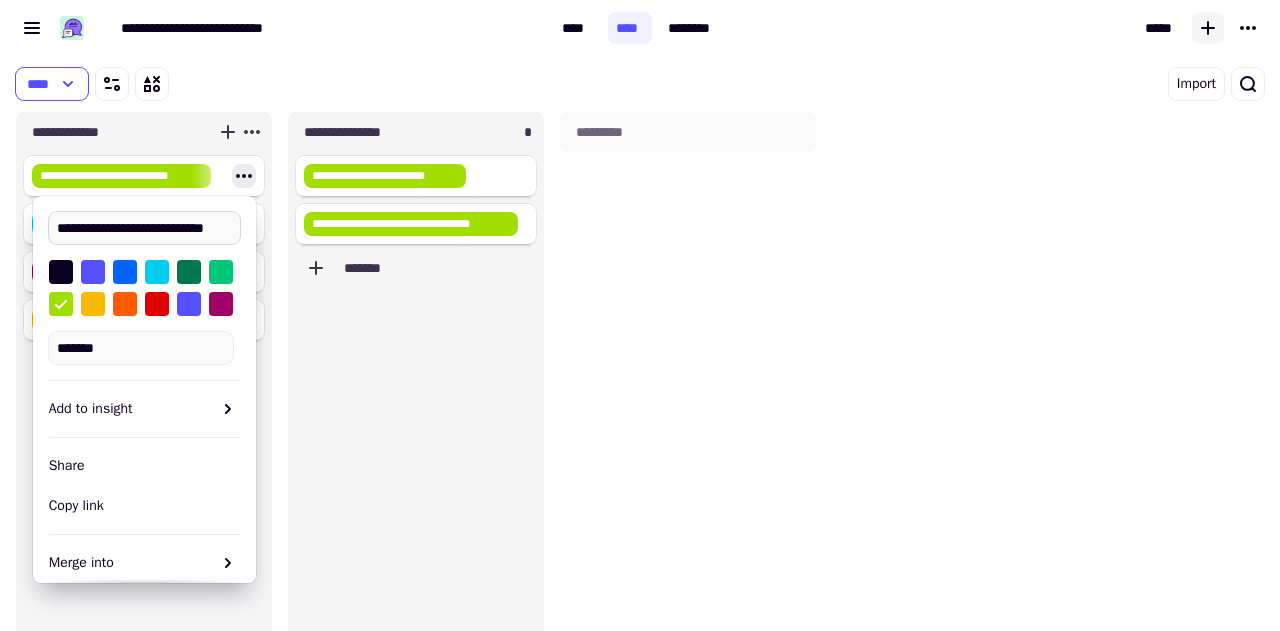 type on "**********" 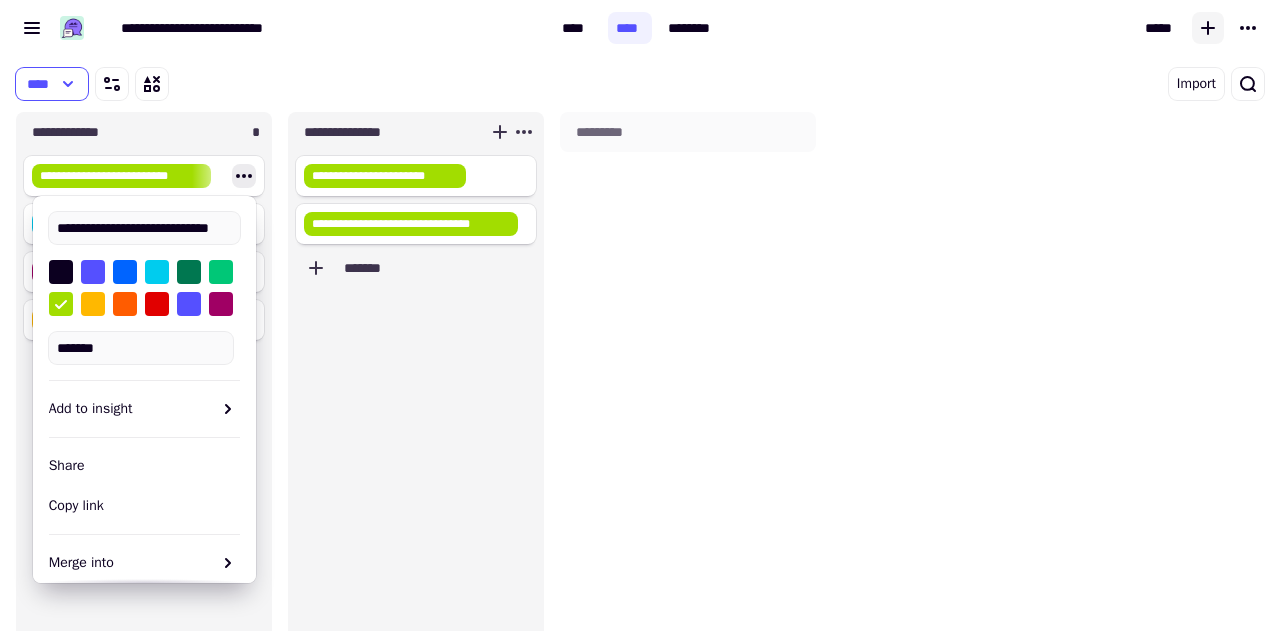 click on "**********" 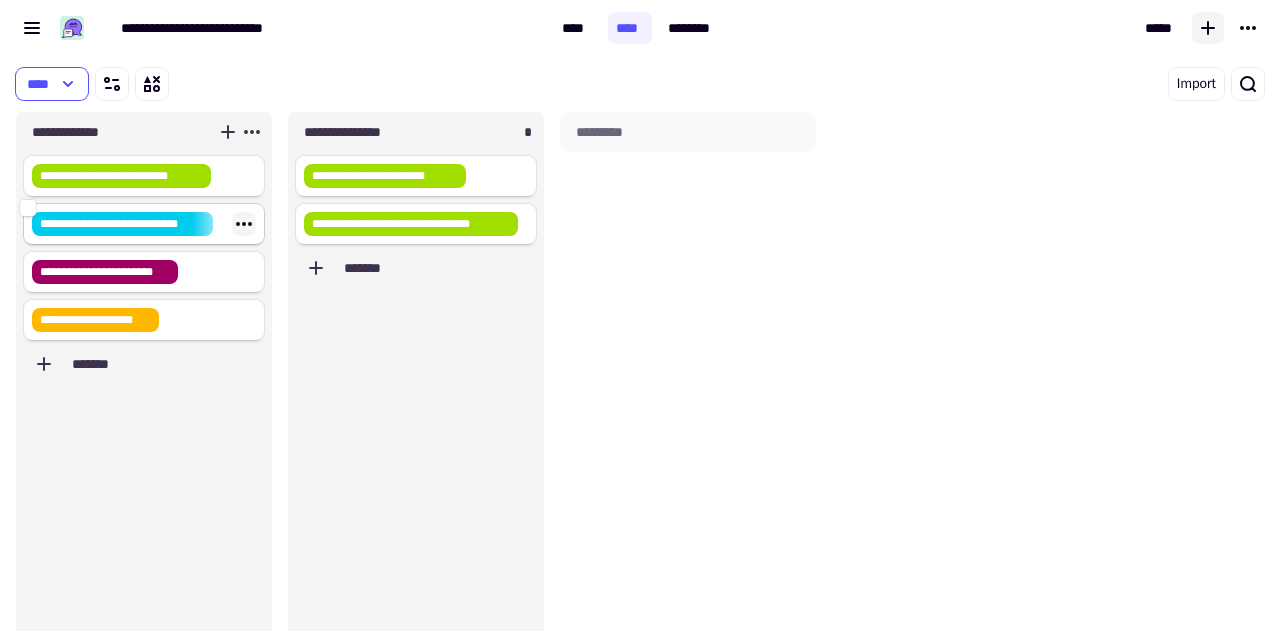 click 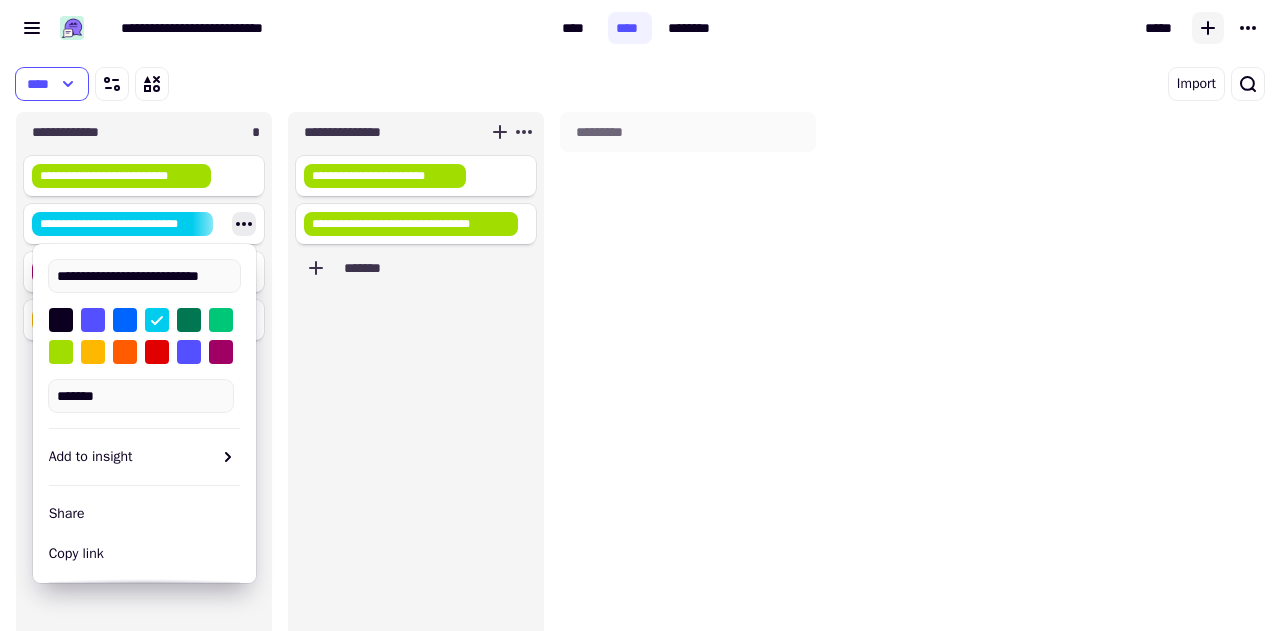 click on "**********" 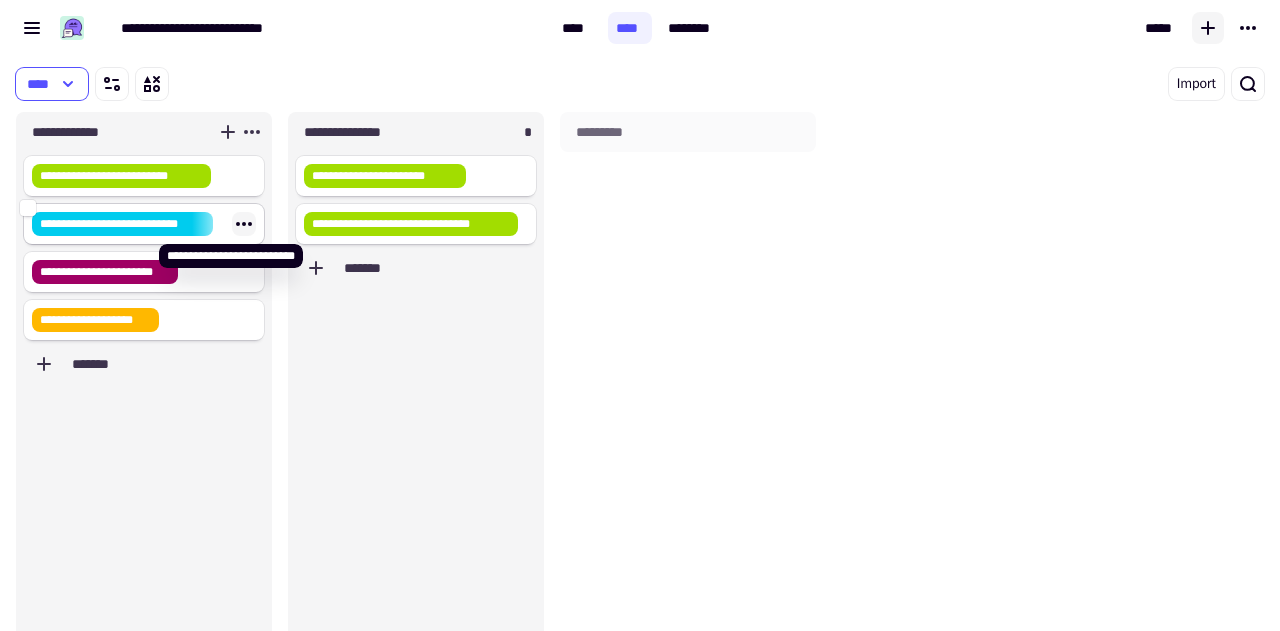 click 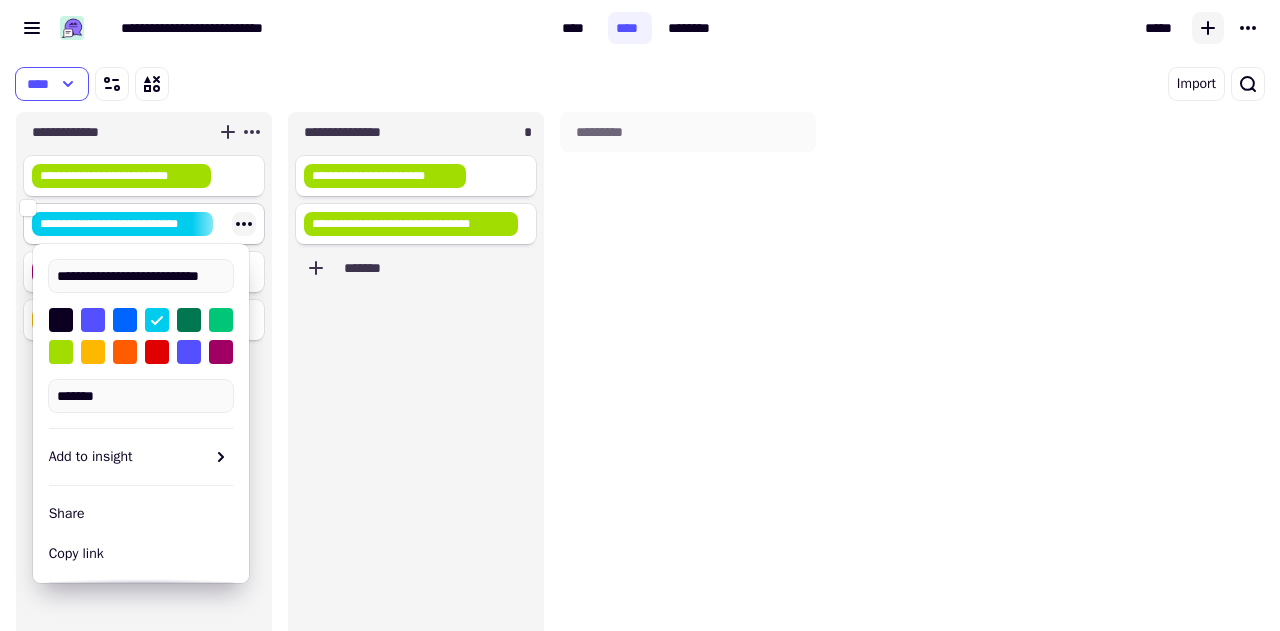 scroll, scrollTop: 0, scrollLeft: 17, axis: horizontal 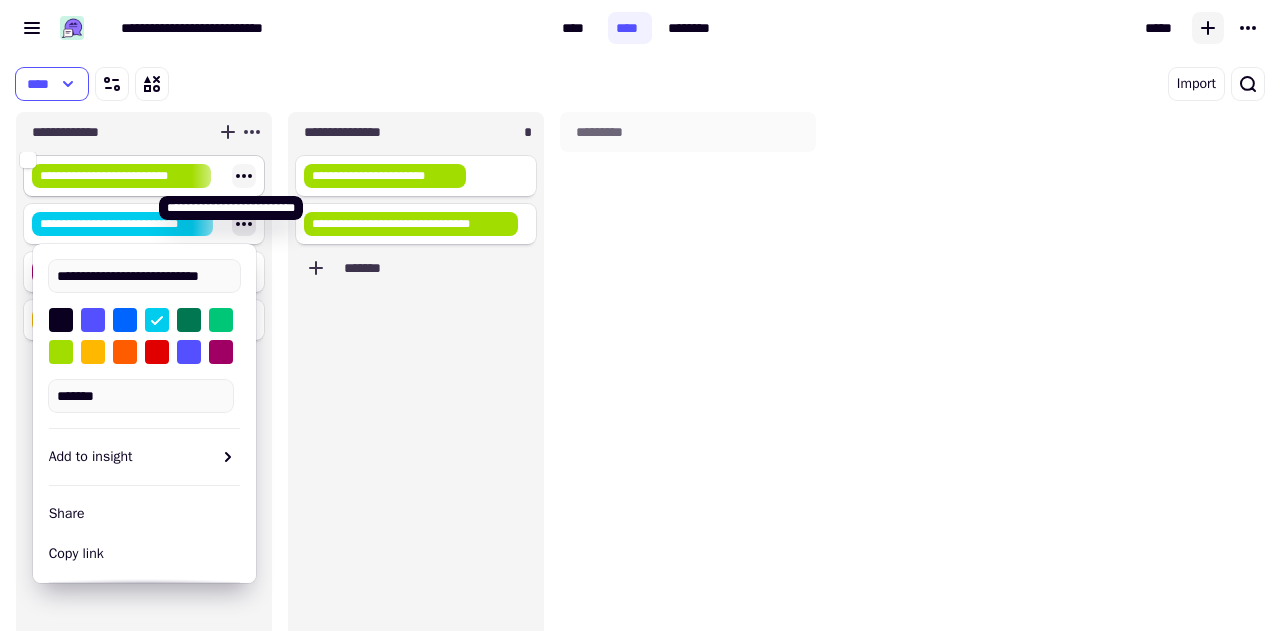 click 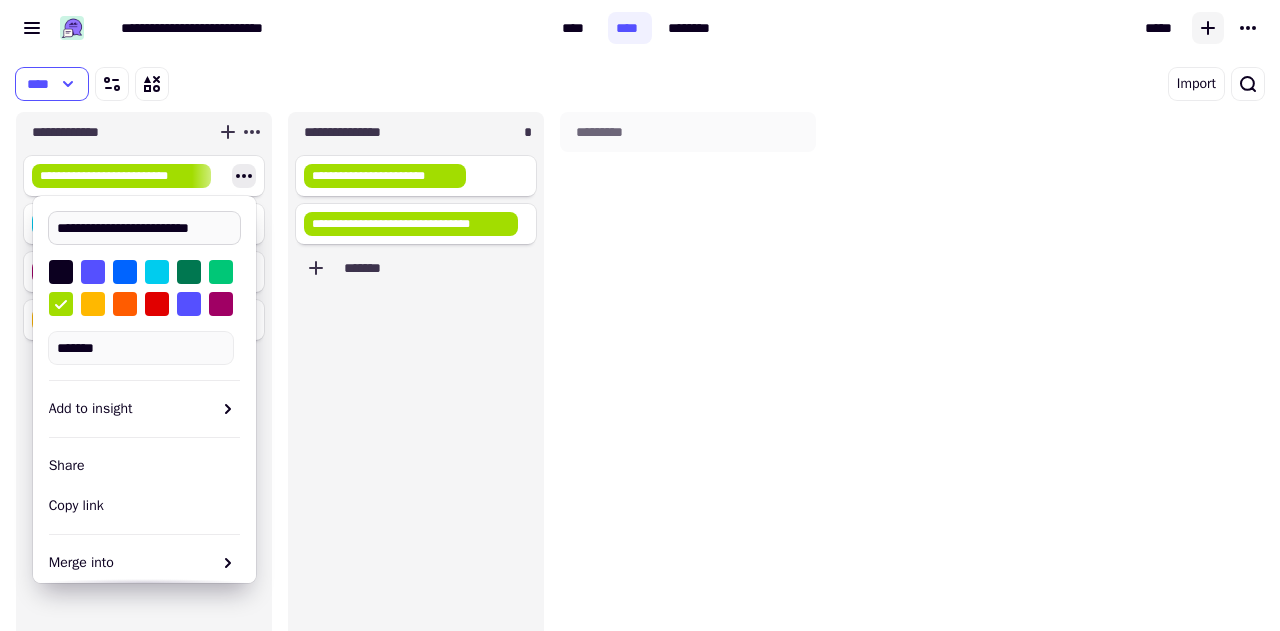 scroll, scrollTop: 0, scrollLeft: 0, axis: both 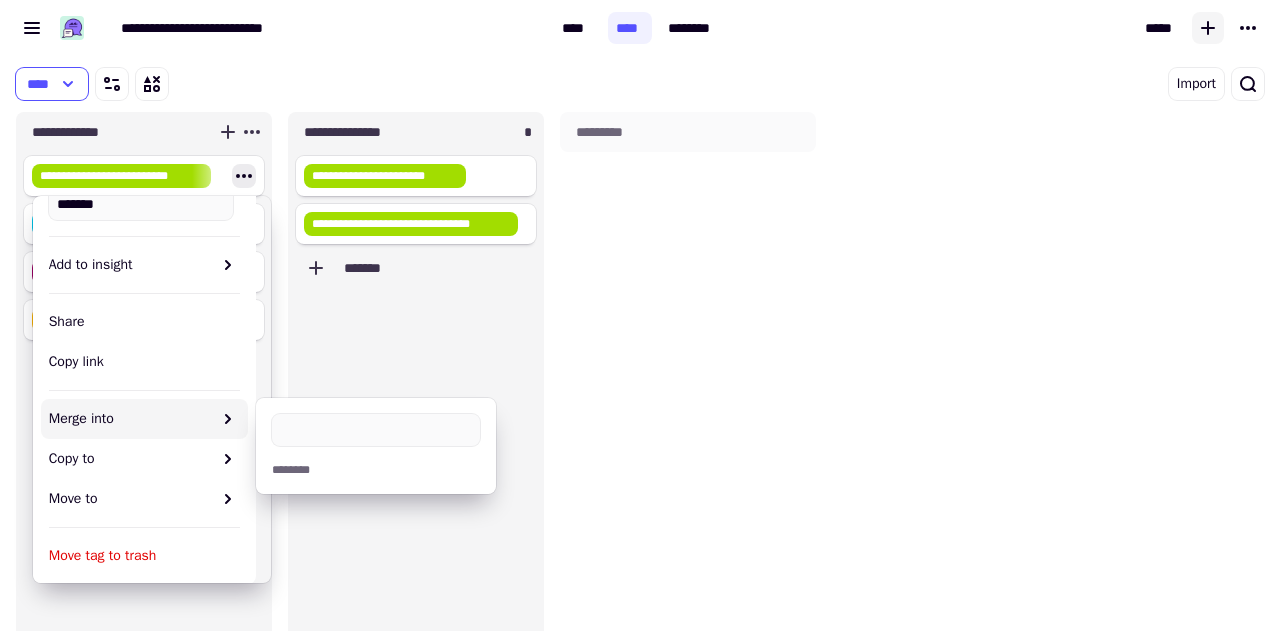 type on "**********" 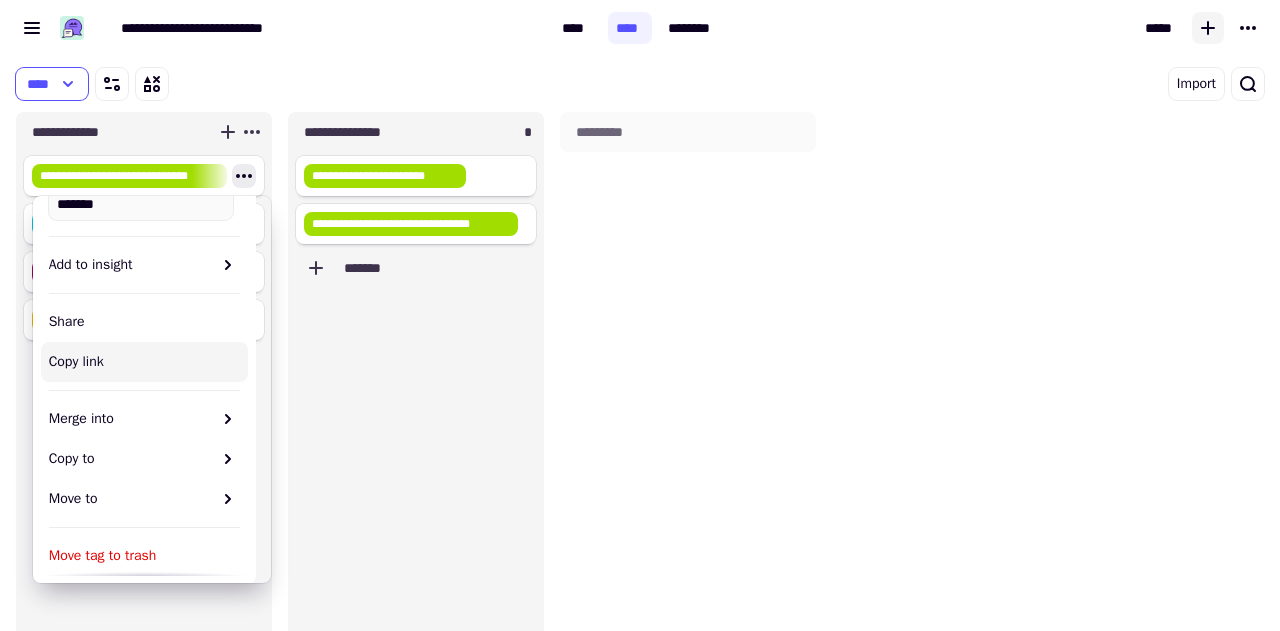 scroll, scrollTop: 0, scrollLeft: 0, axis: both 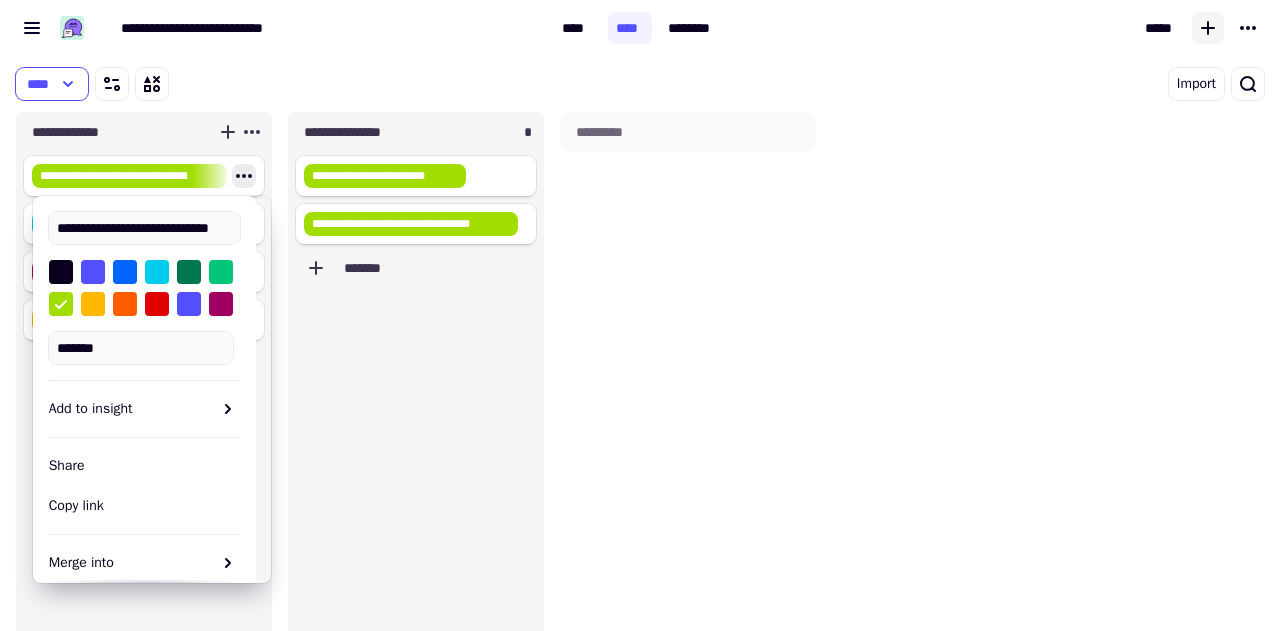 click on "**********" at bounding box center [144, 228] 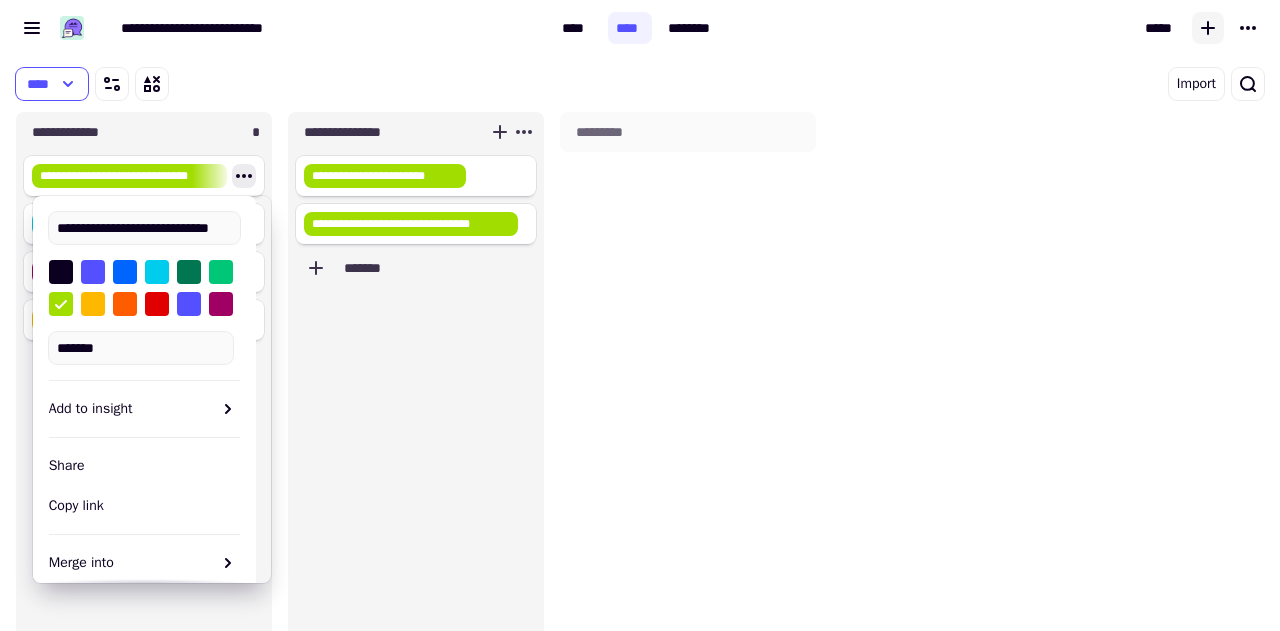 click on "**********" 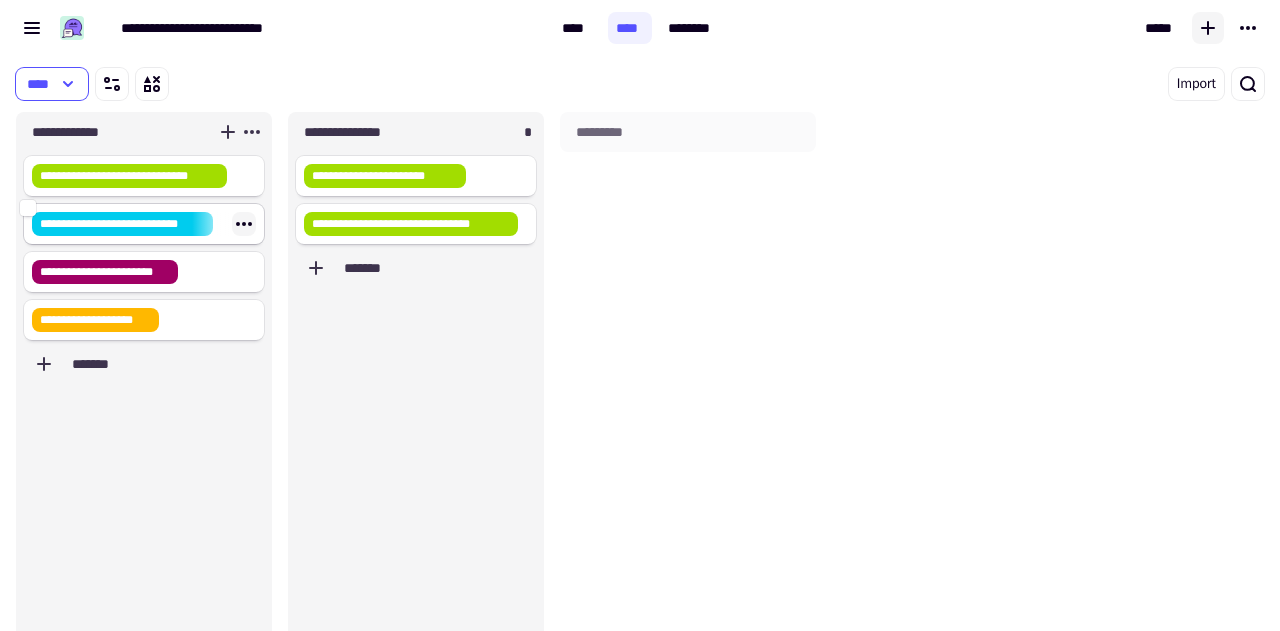 click 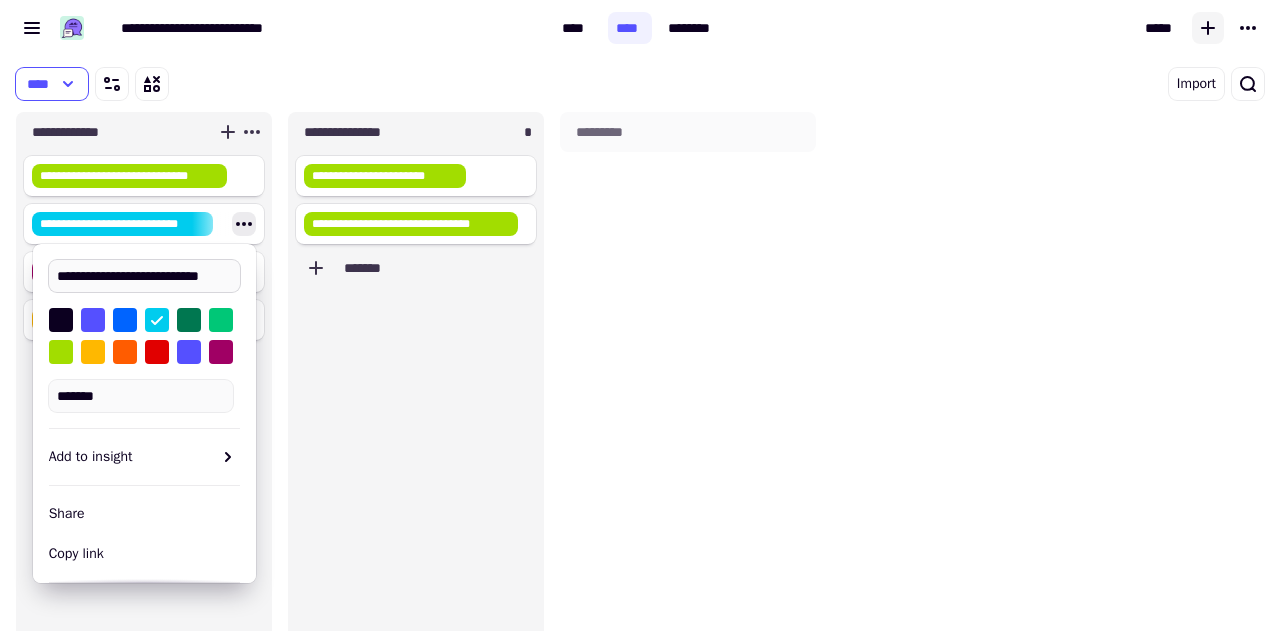 scroll, scrollTop: 0, scrollLeft: 0, axis: both 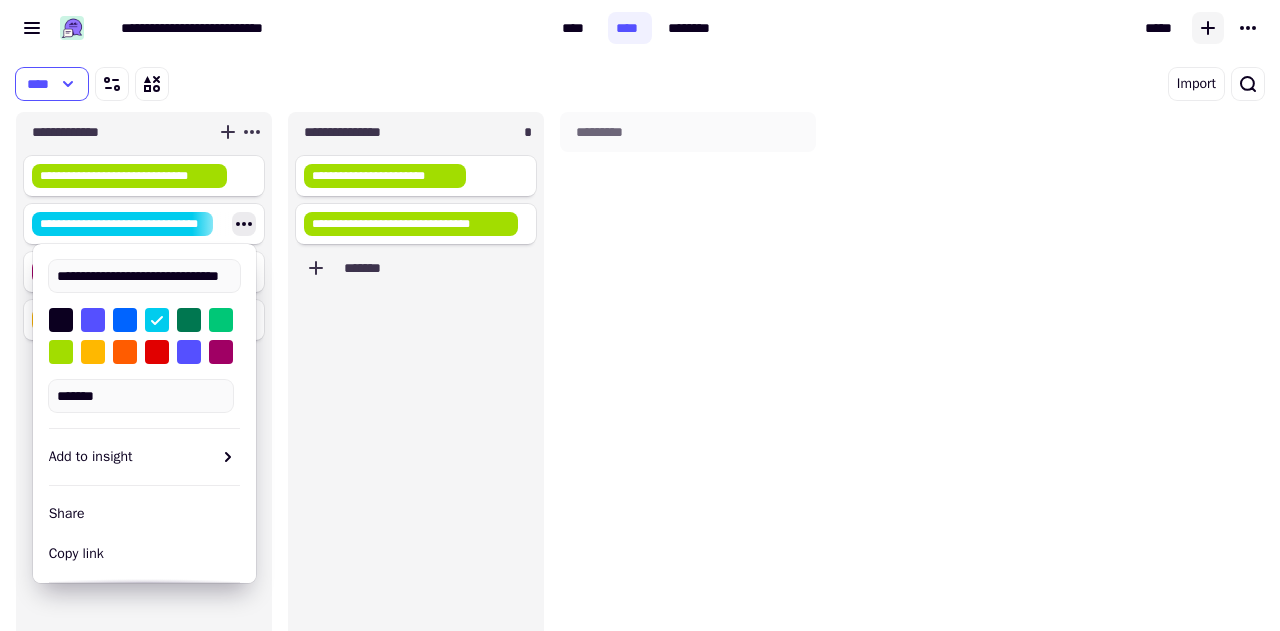 type on "**********" 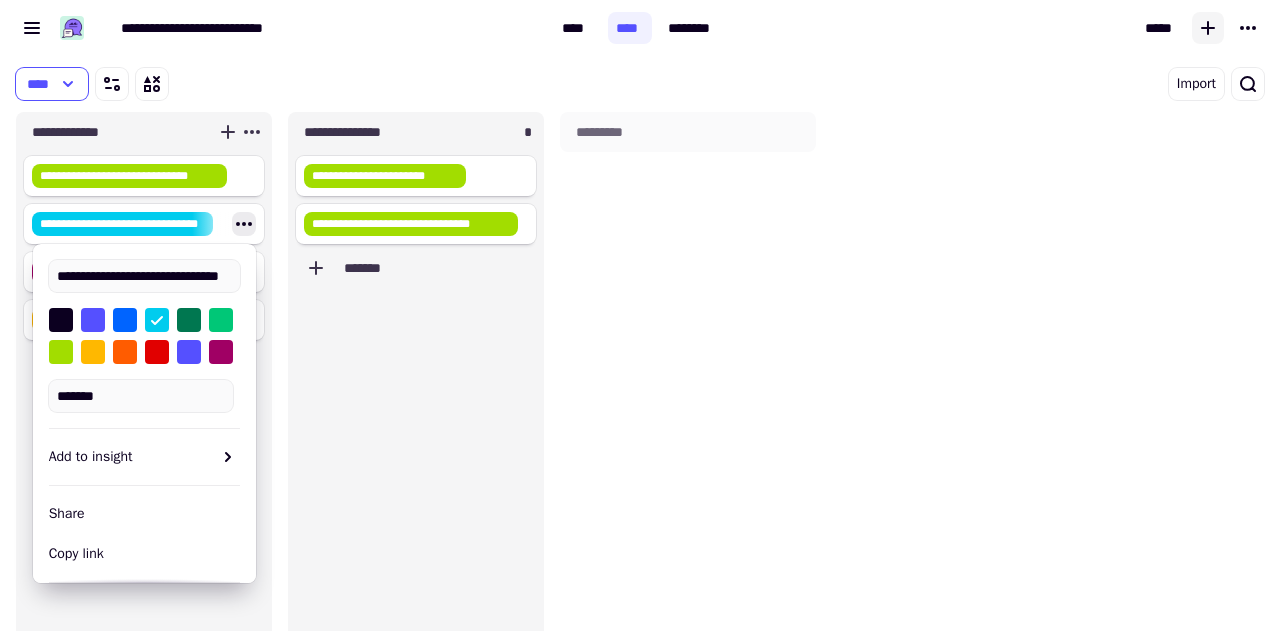 click on "**********" at bounding box center [144, 276] 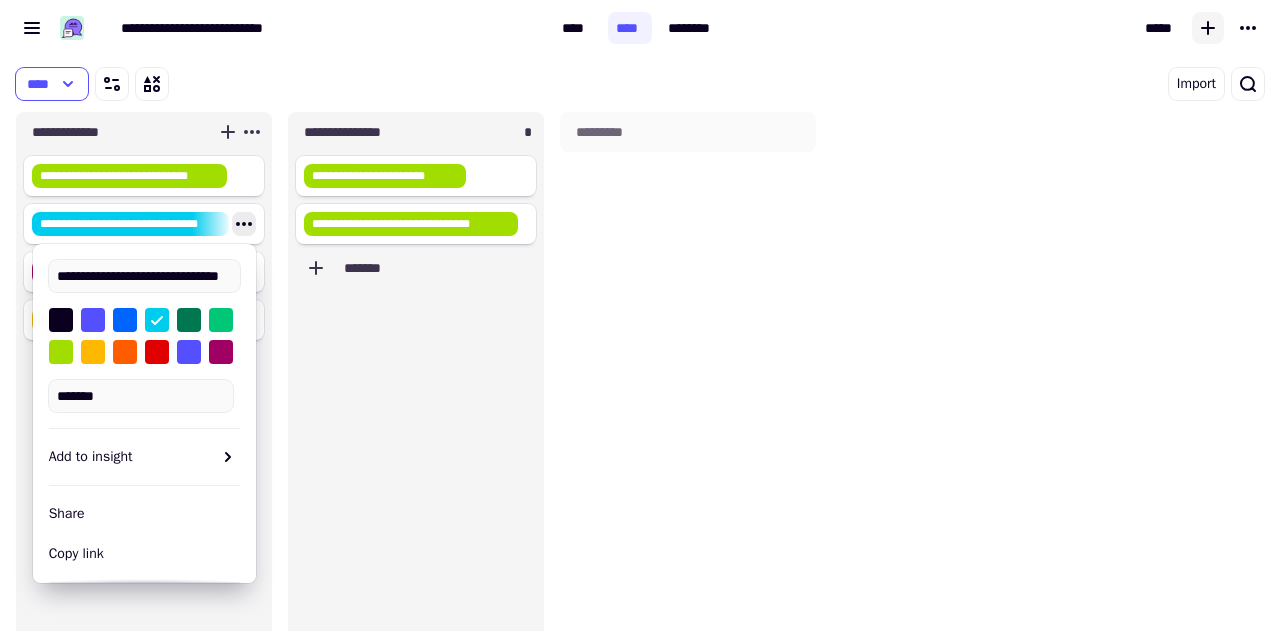 click on "**********" 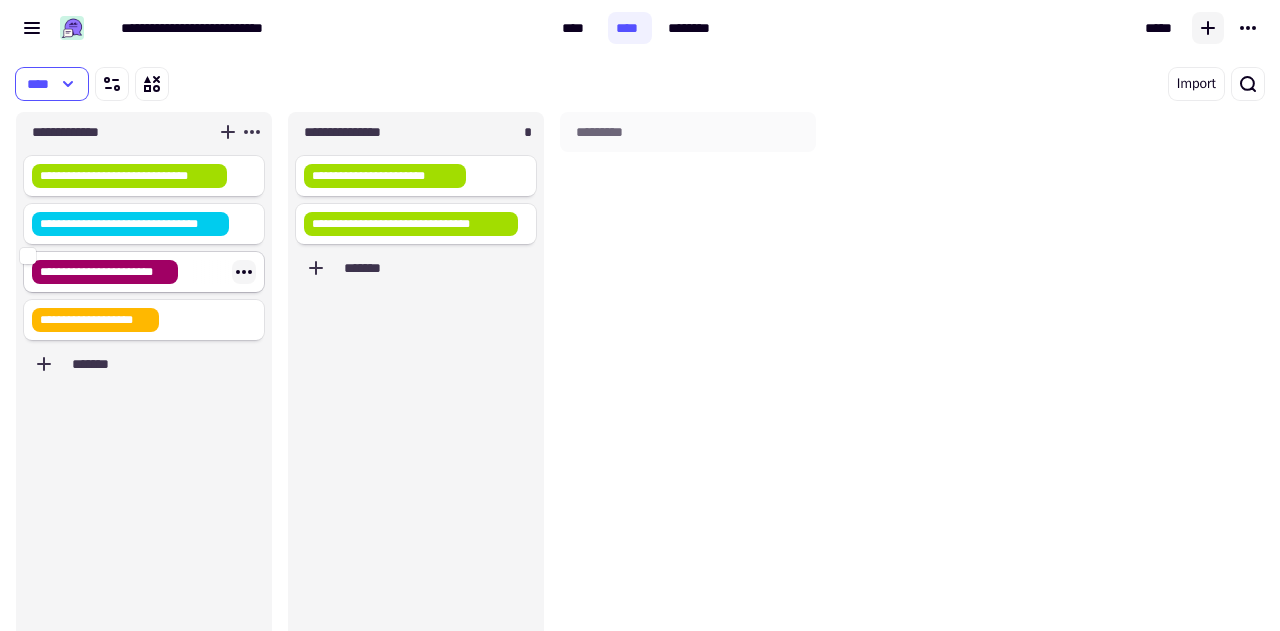 click 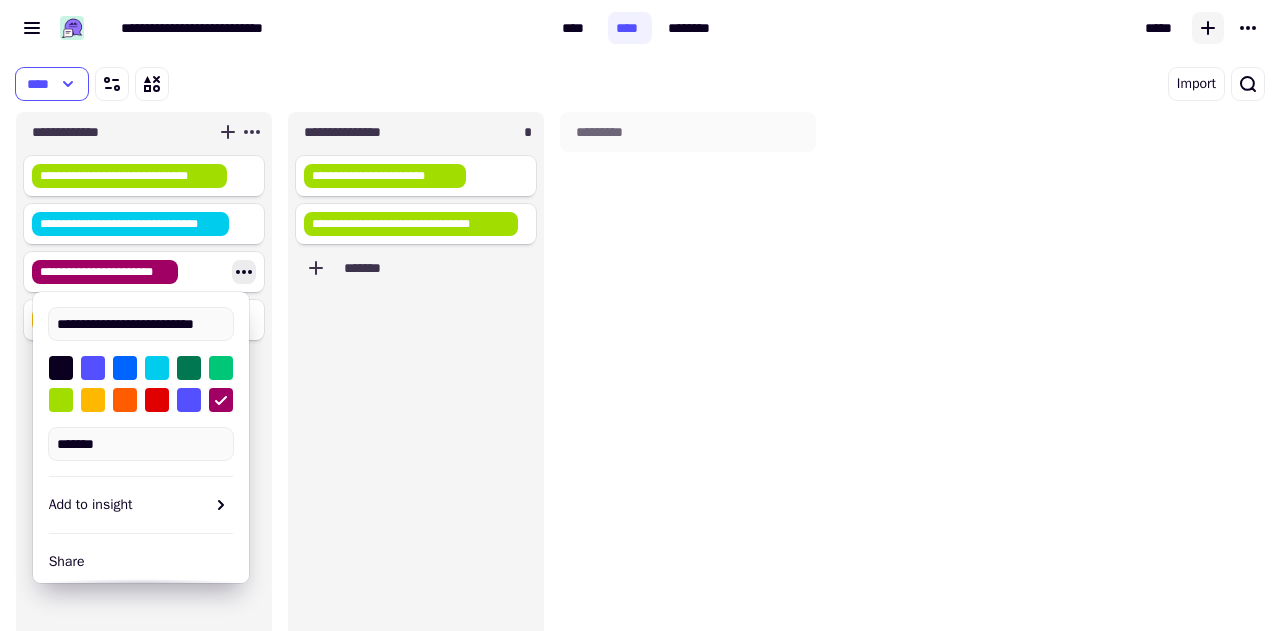 type on "**********" 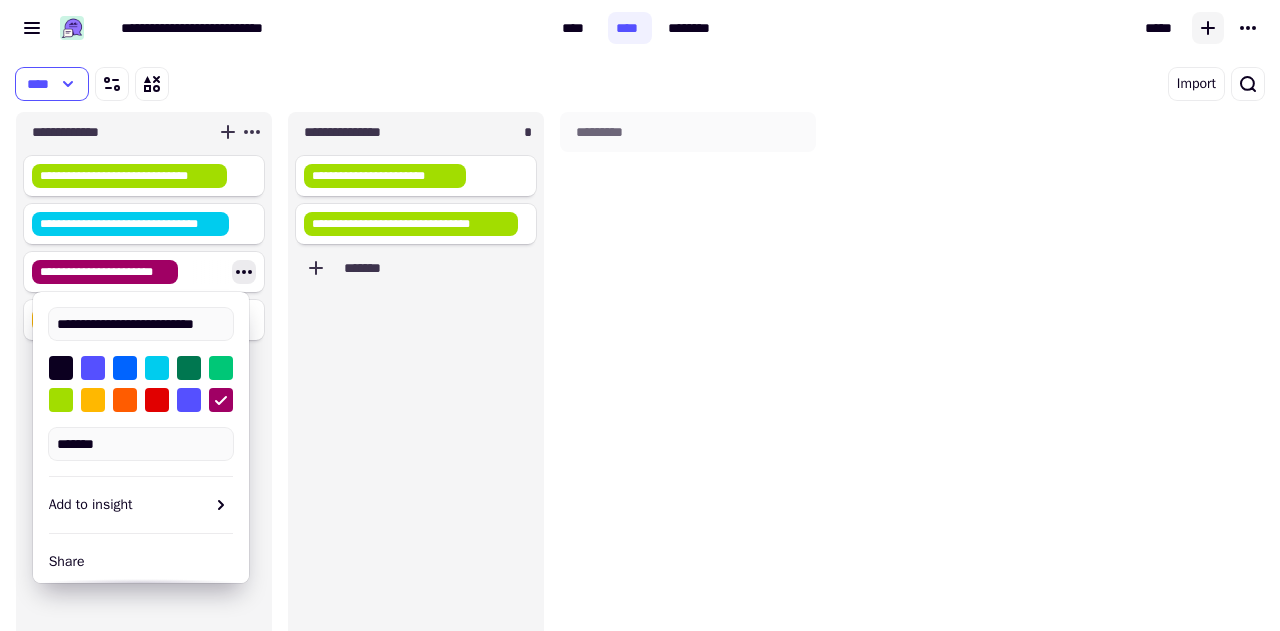 click on "*******" at bounding box center (141, 408) 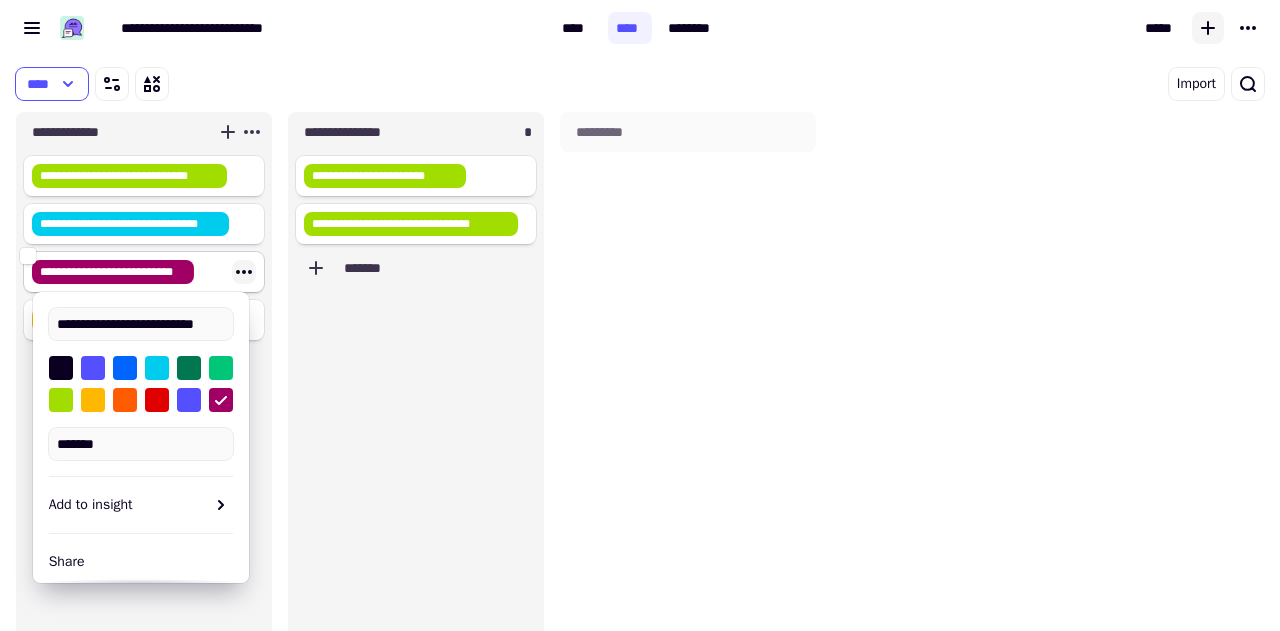 click 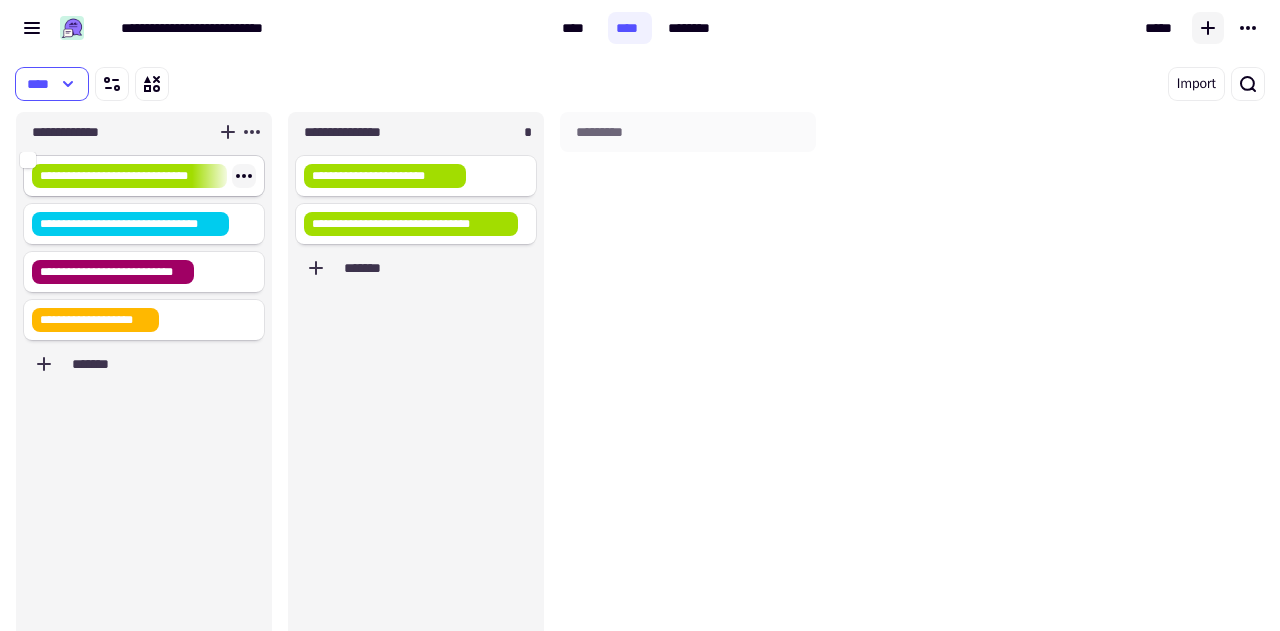 click 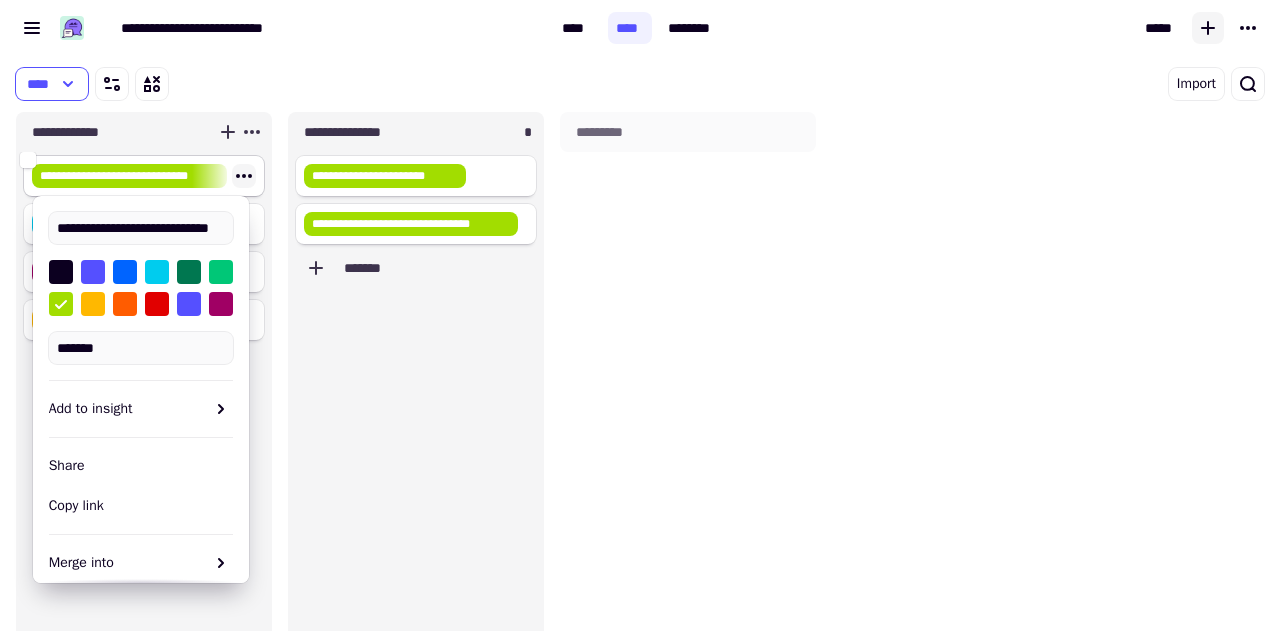 scroll, scrollTop: 0, scrollLeft: 33, axis: horizontal 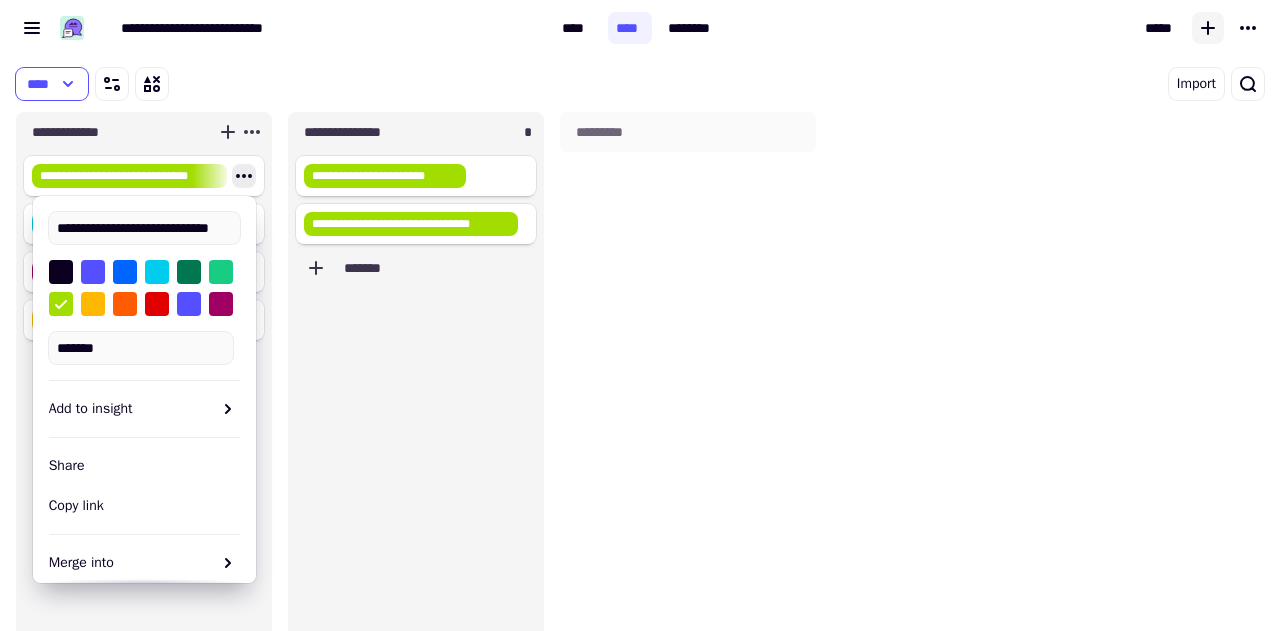 click at bounding box center (221, 272) 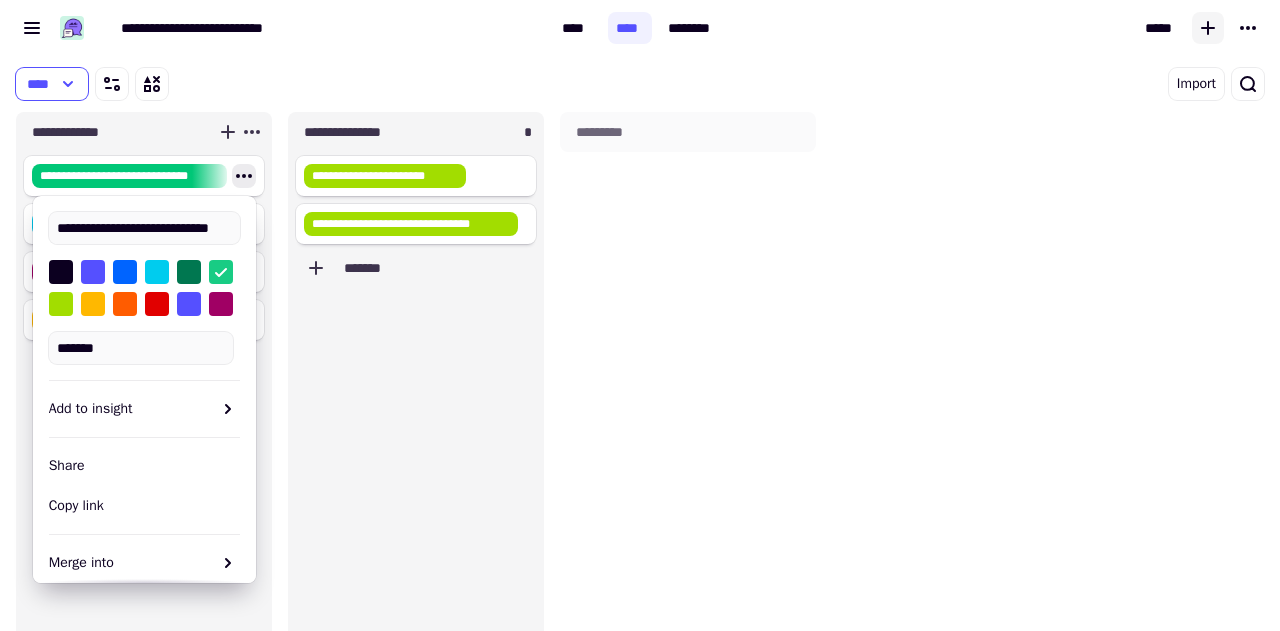 scroll, scrollTop: 0, scrollLeft: 0, axis: both 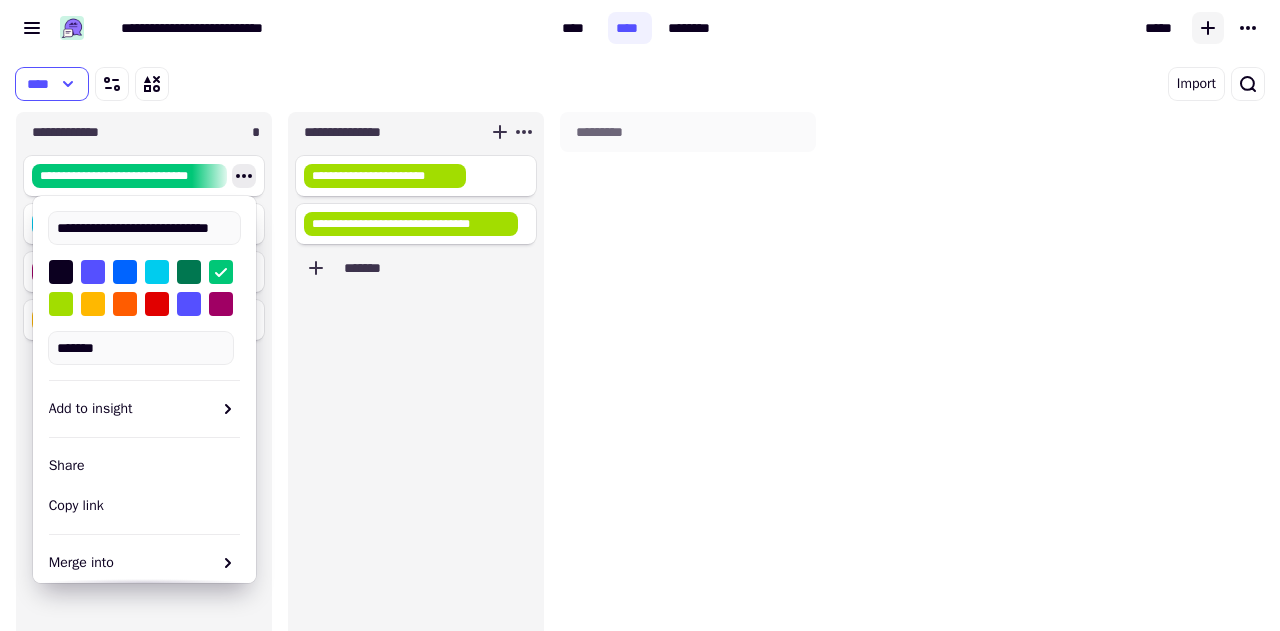 click on "*******" 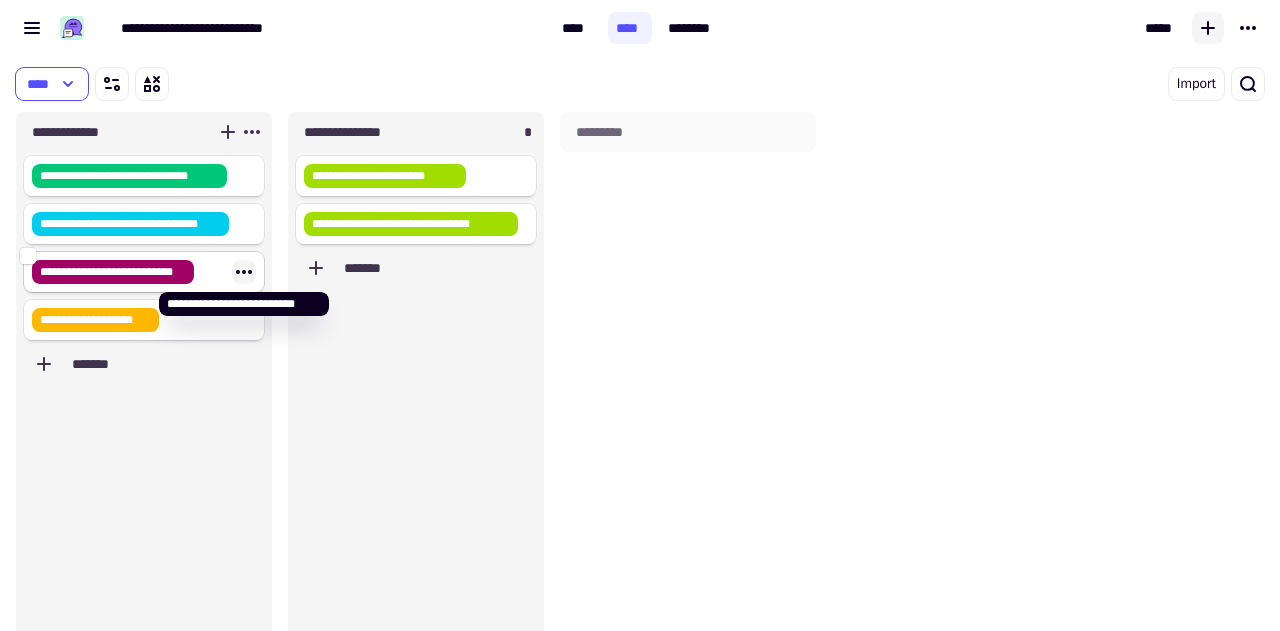 click 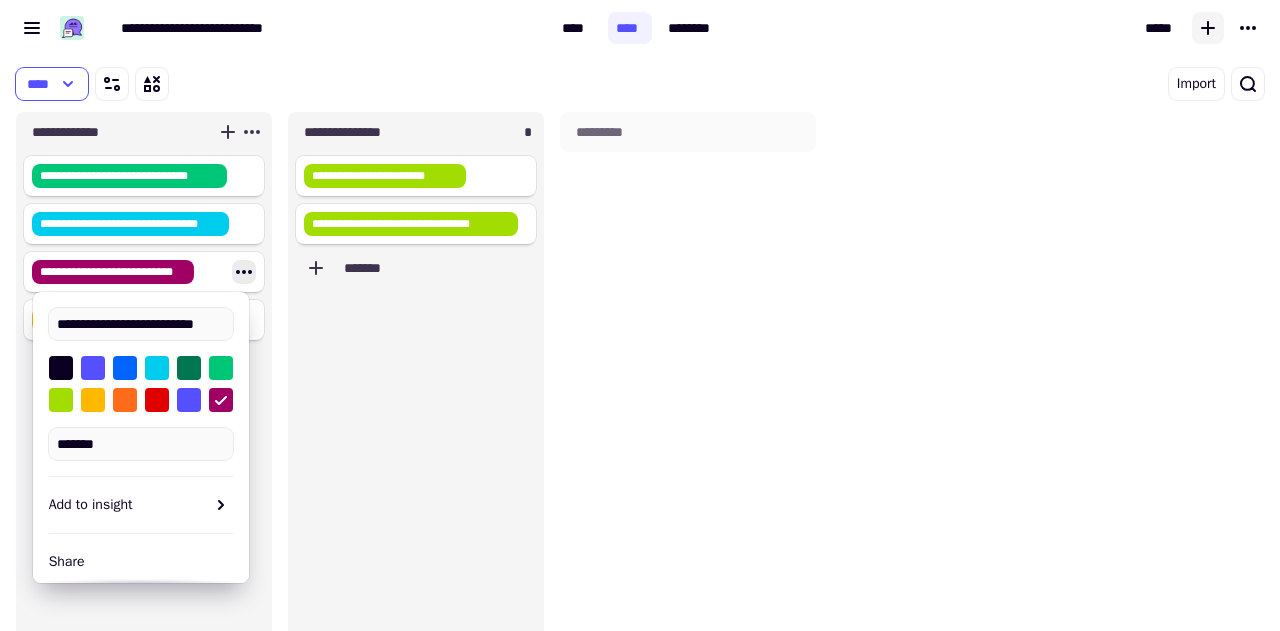click at bounding box center [125, 400] 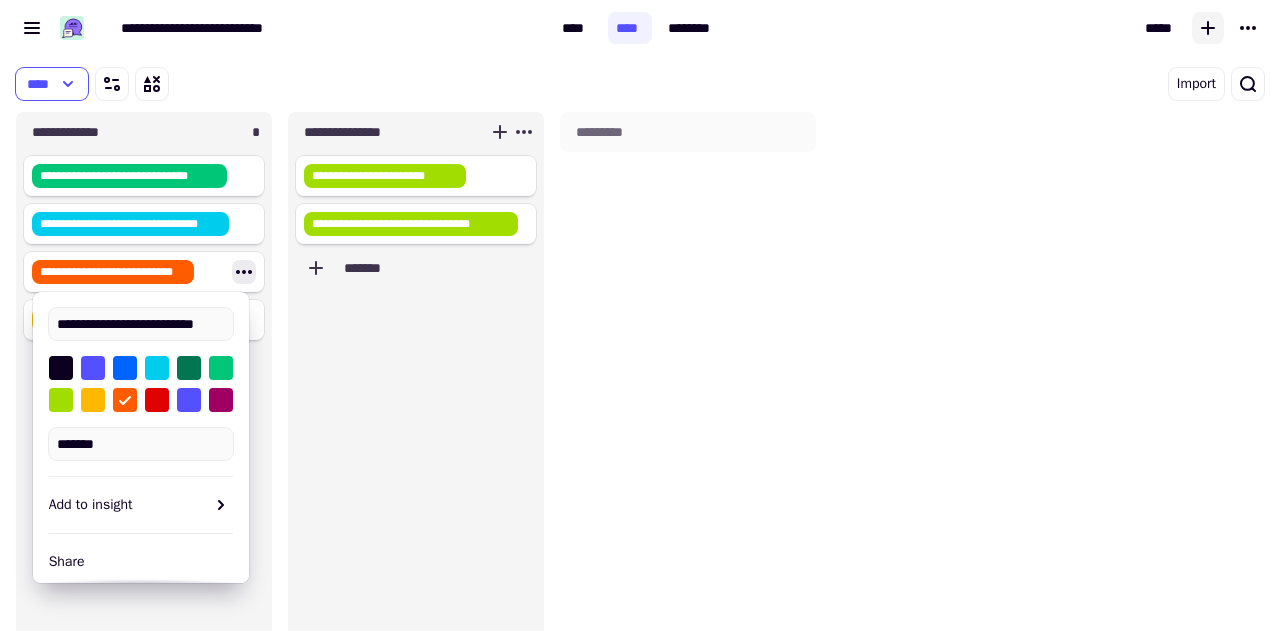 click on "**********" 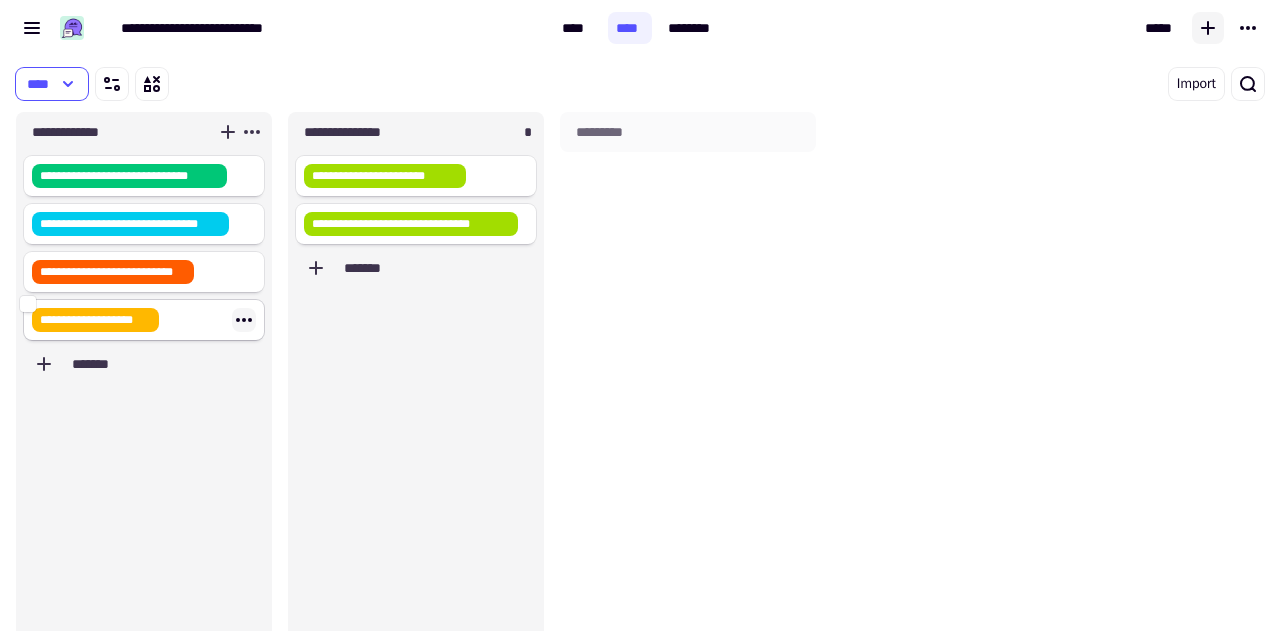 click 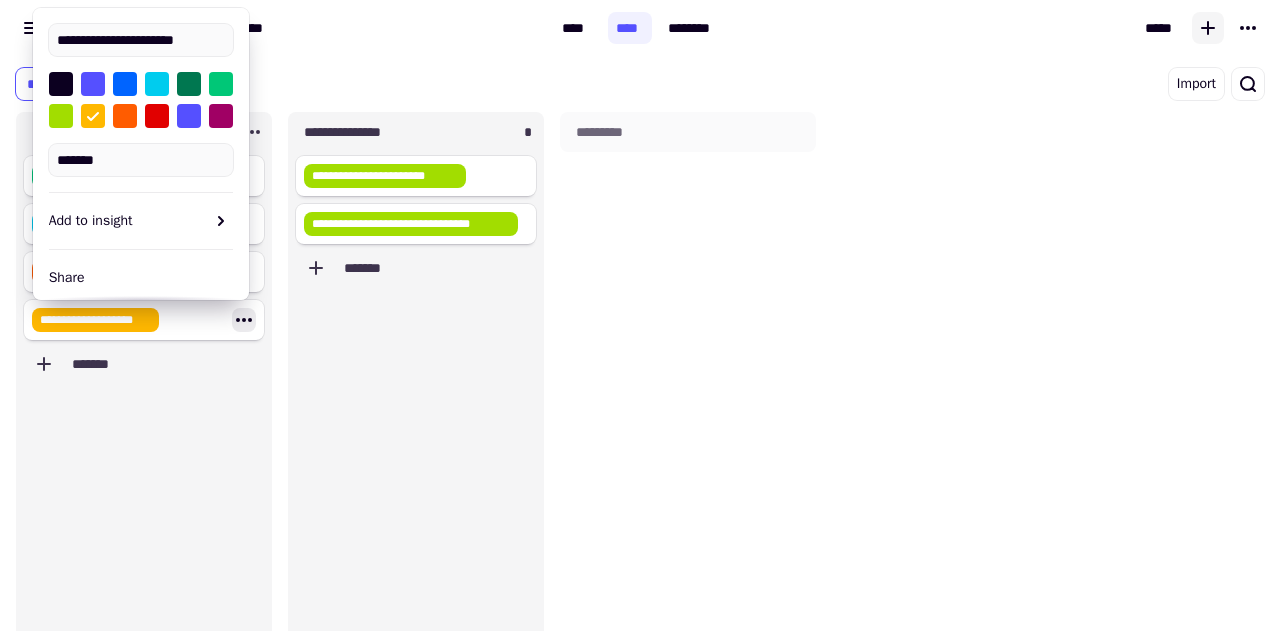 type on "**********" 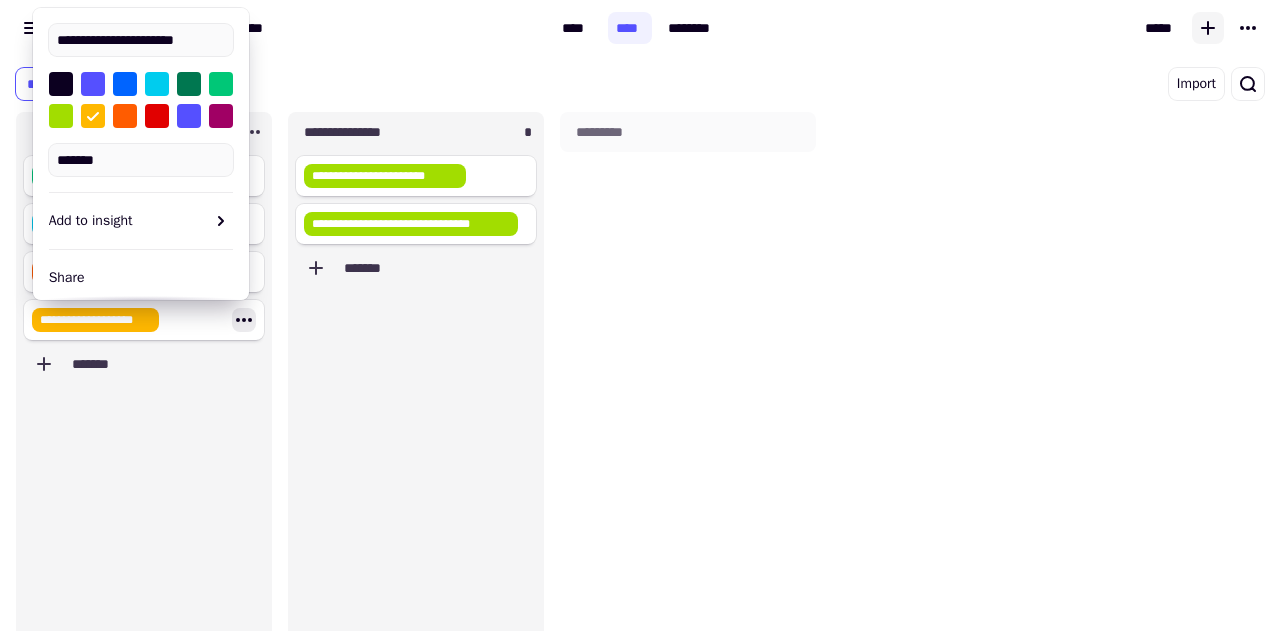 click on "*******" at bounding box center (141, 124) 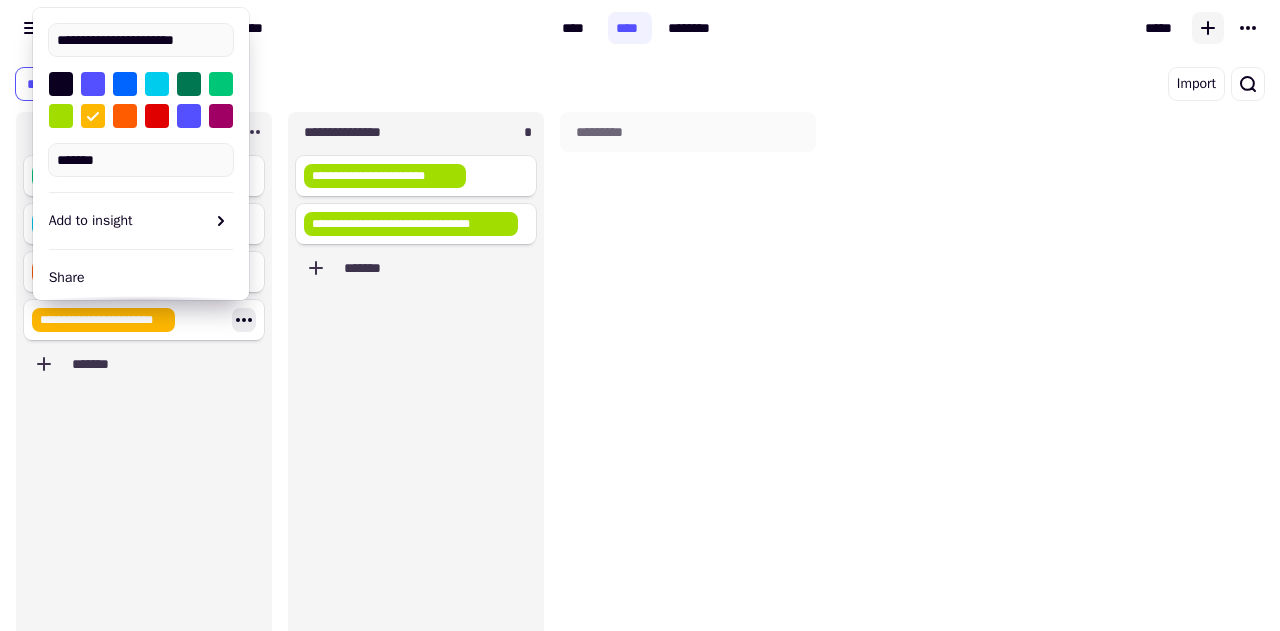click on "**********" 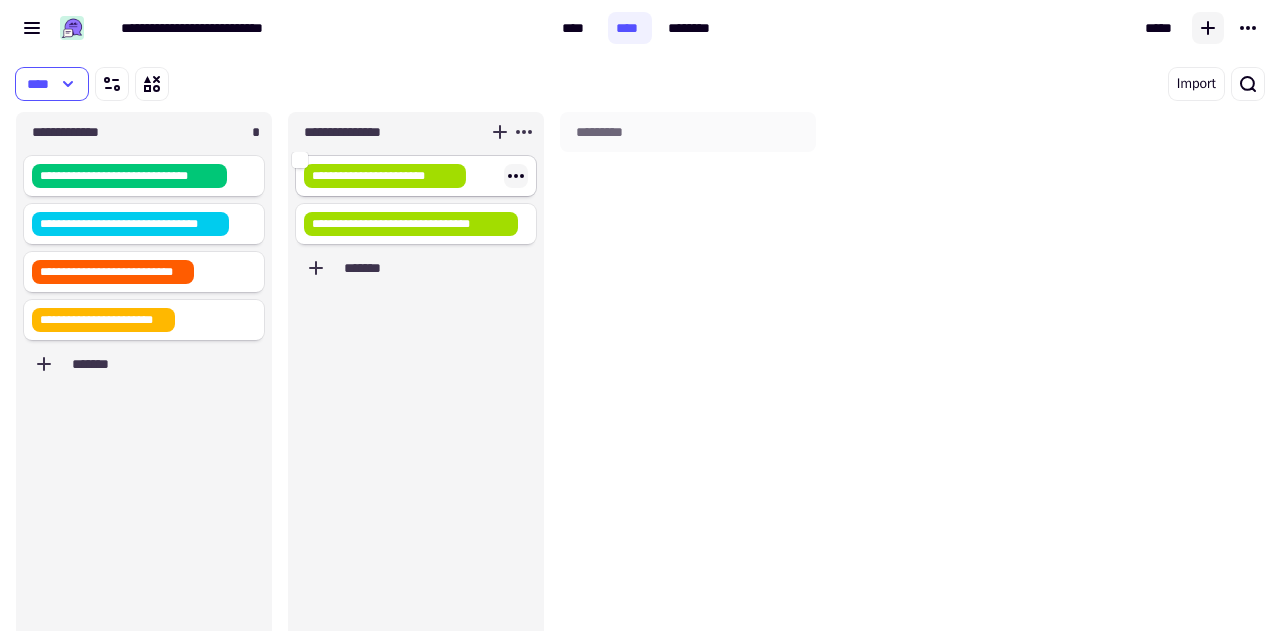 click 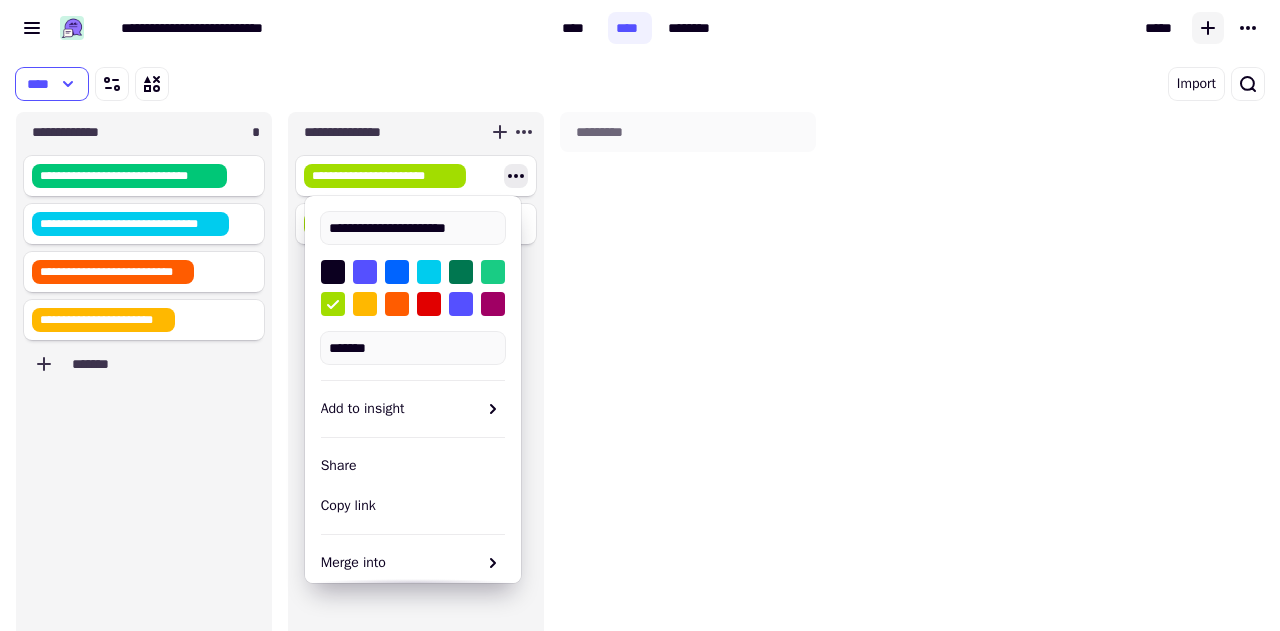 click at bounding box center (493, 272) 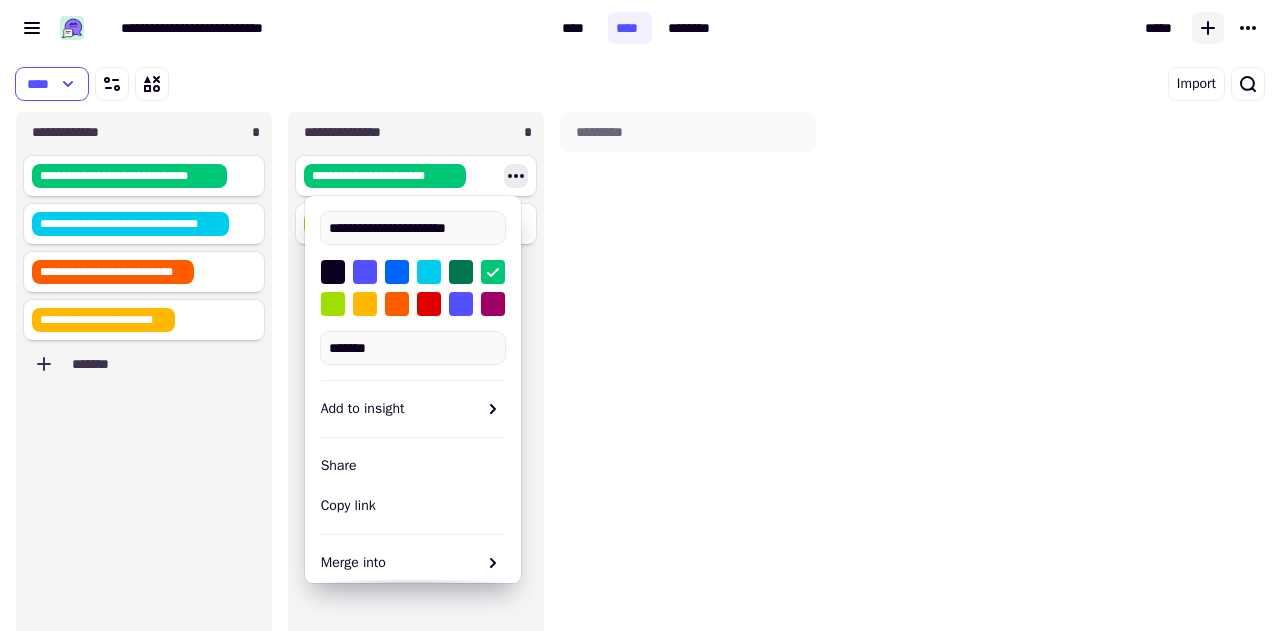 click on "*********" at bounding box center (688, 391) 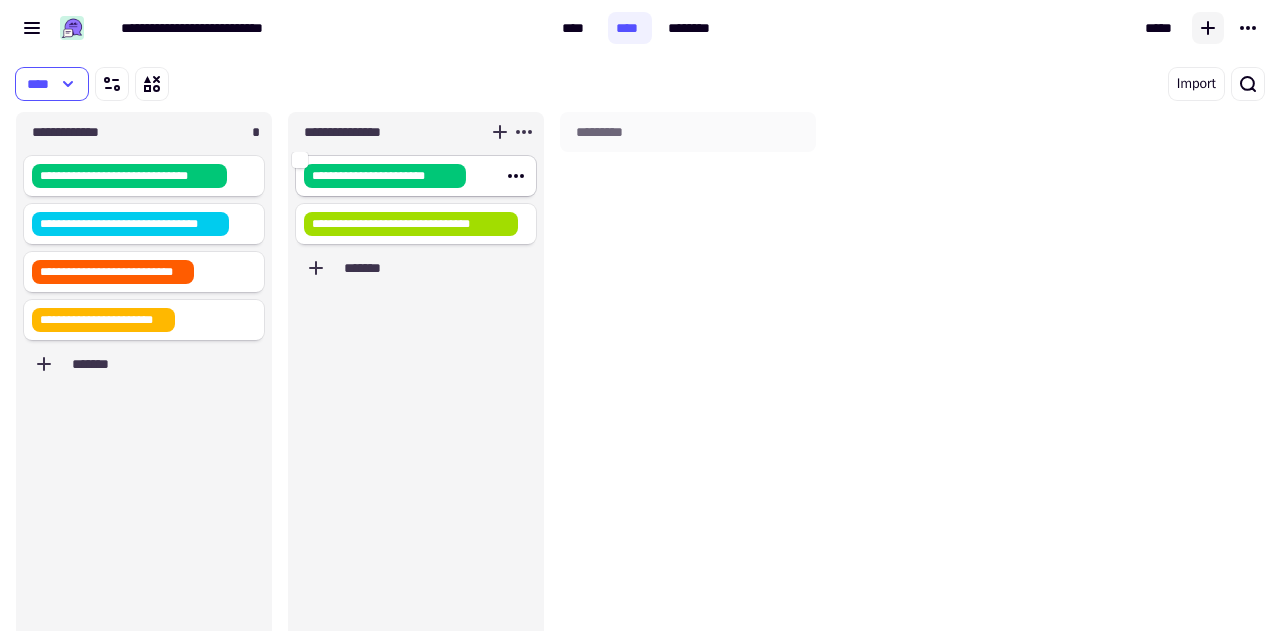 click on "**********" 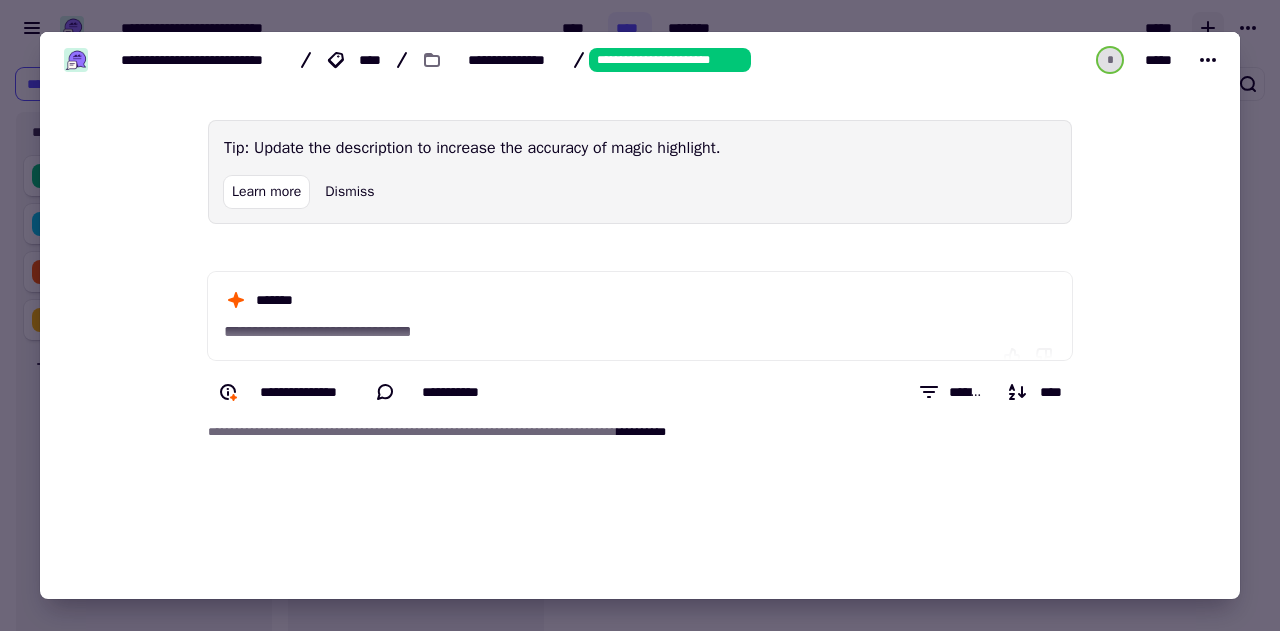 click at bounding box center [640, 315] 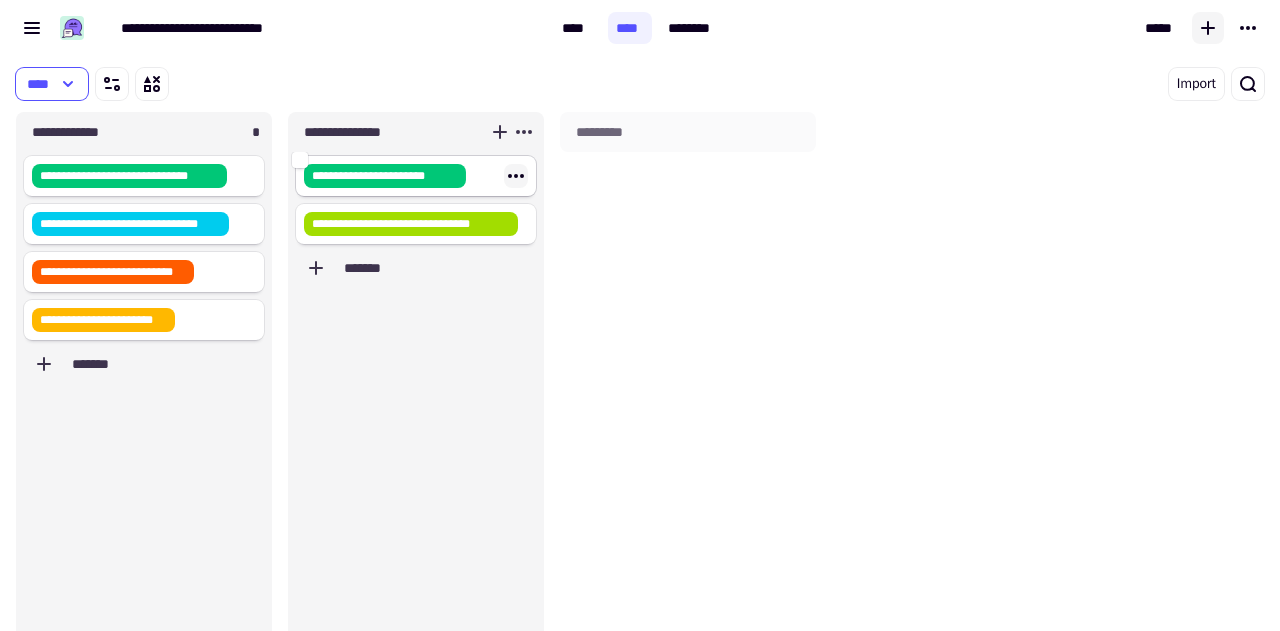 click 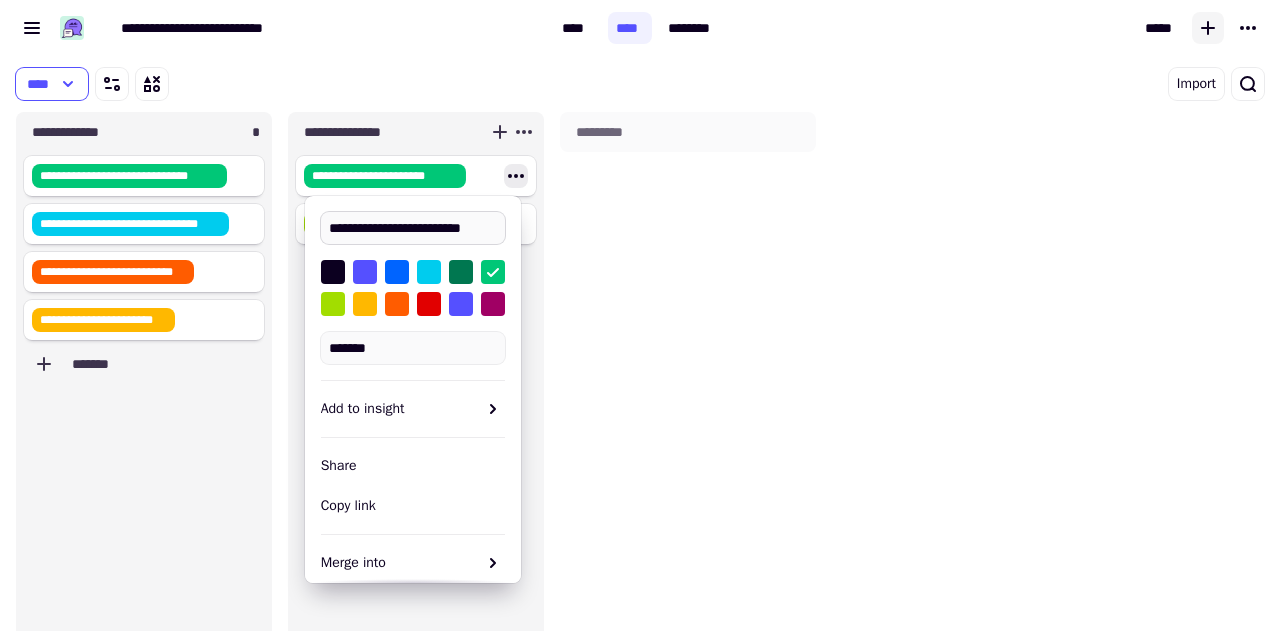 type on "**********" 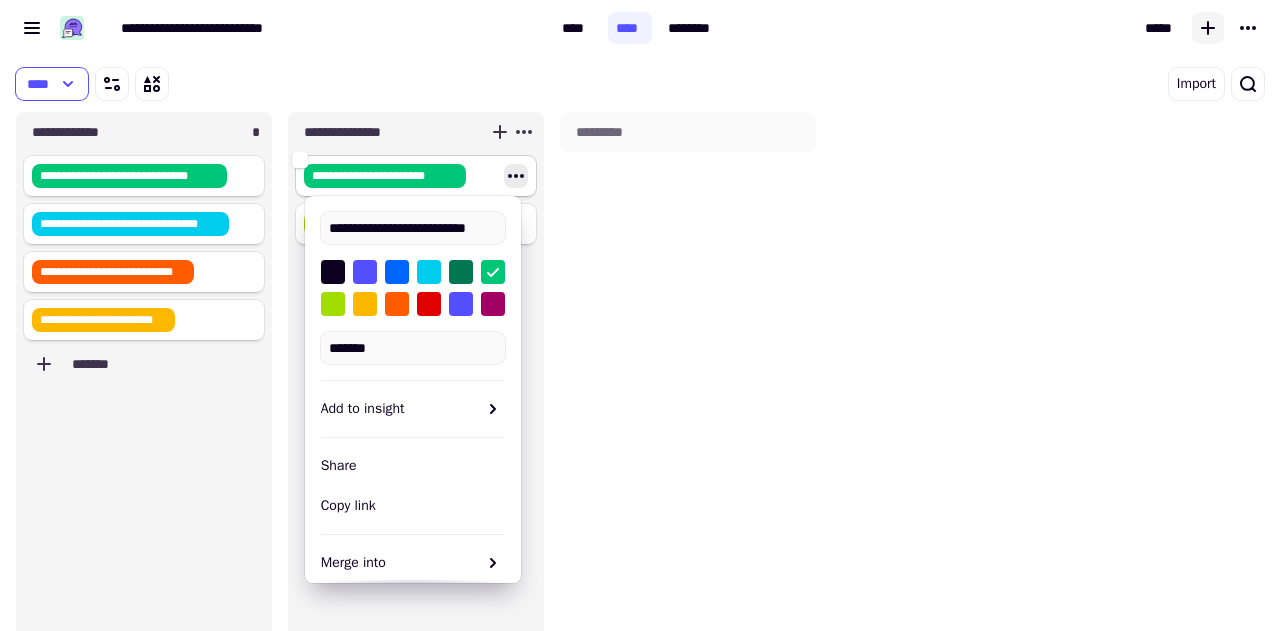 click 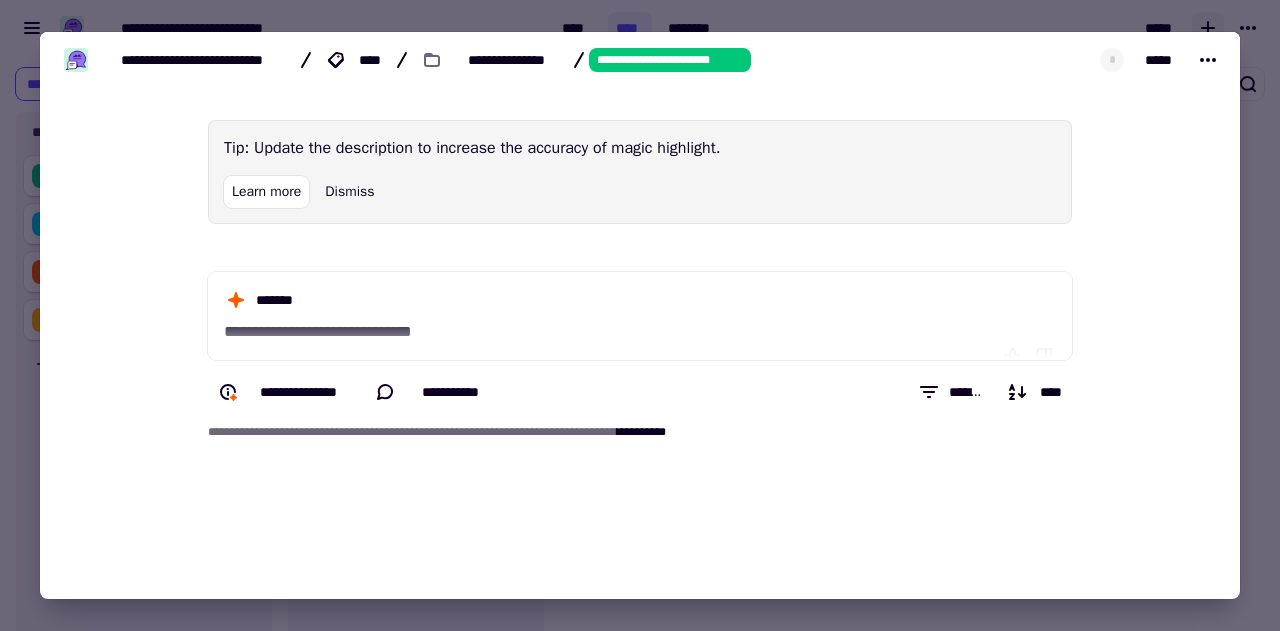 click at bounding box center [640, 315] 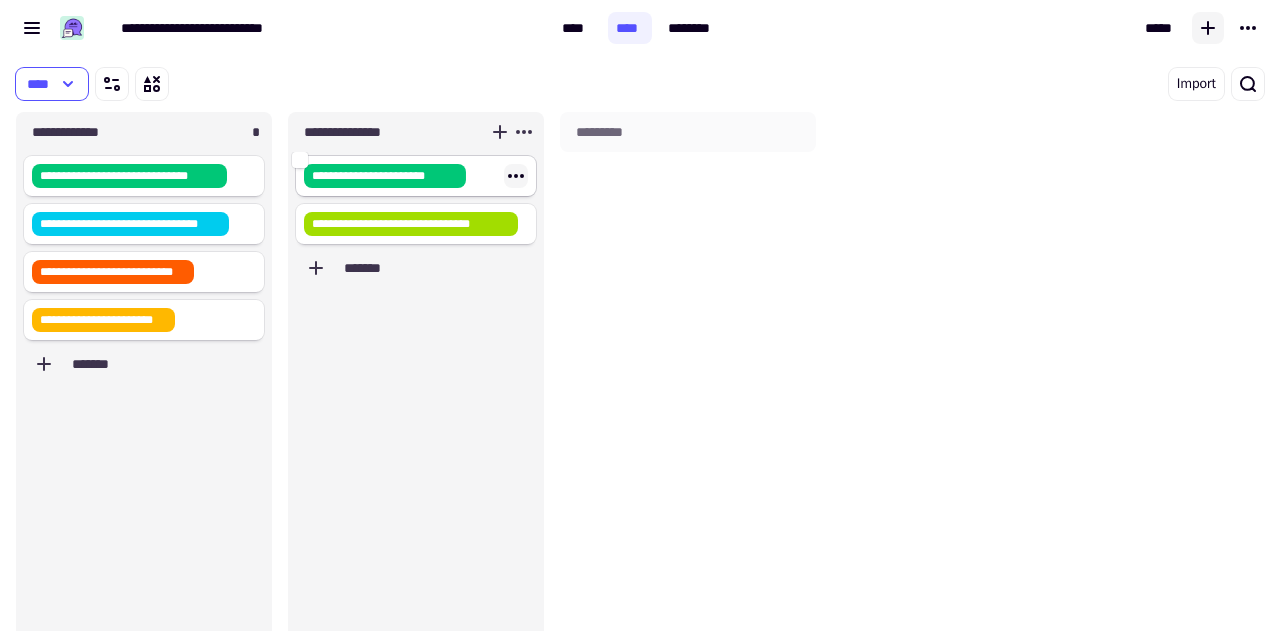 click 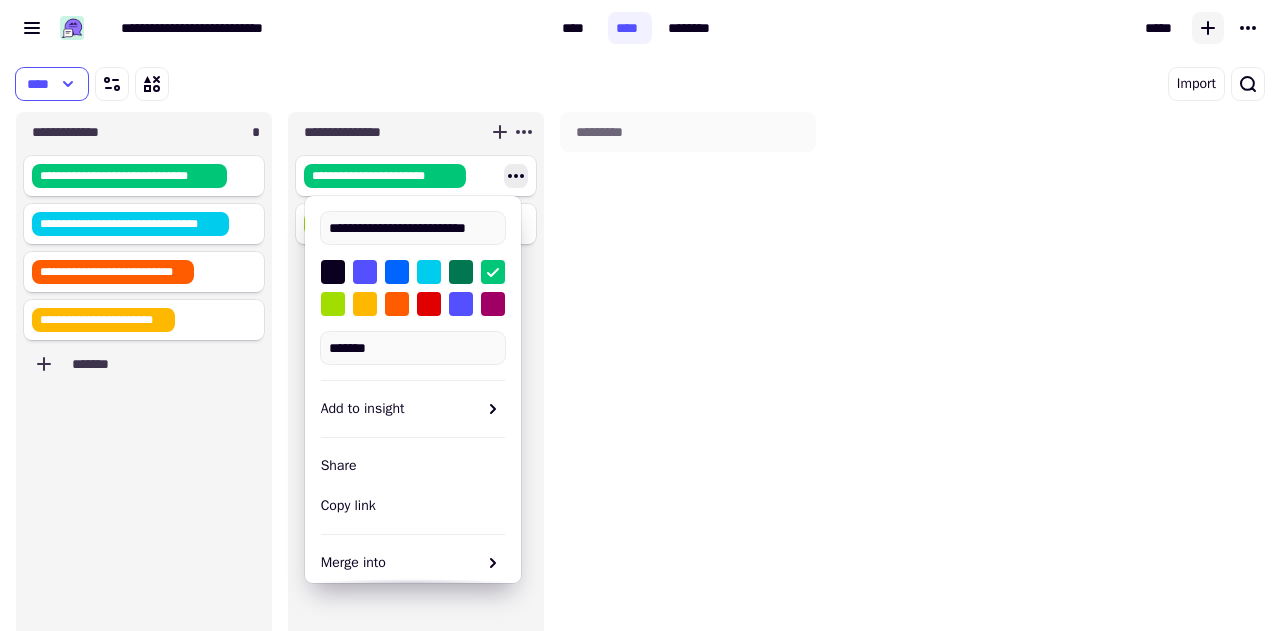 type on "**********" 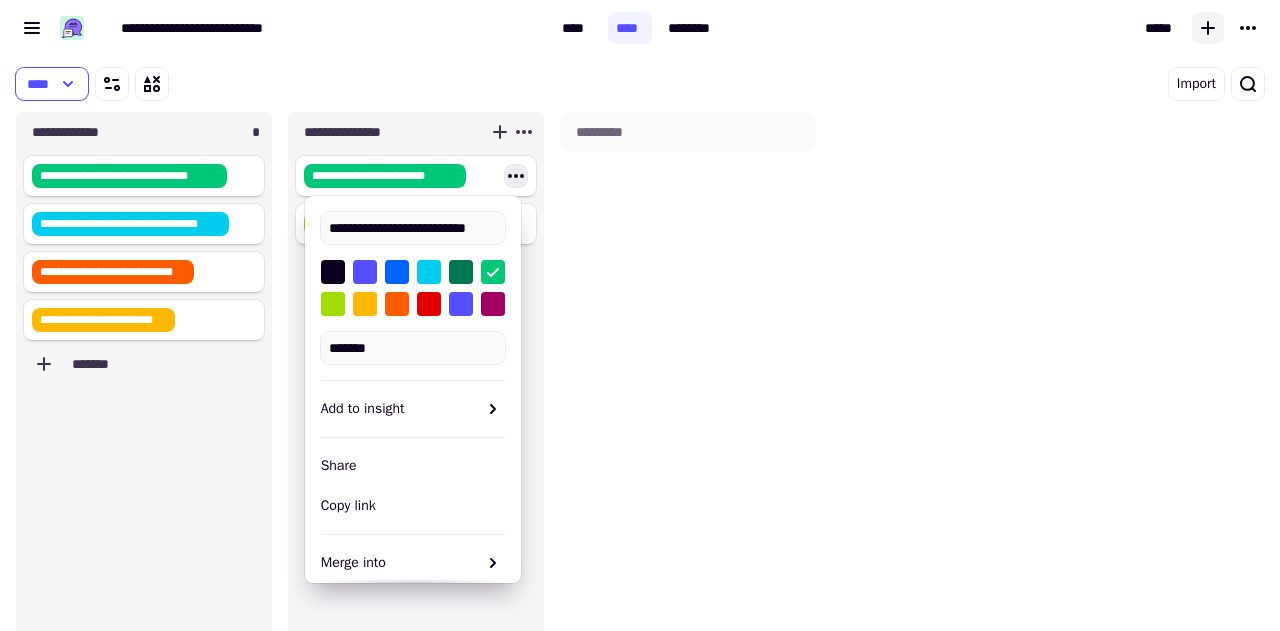 click on "*******" at bounding box center [413, 312] 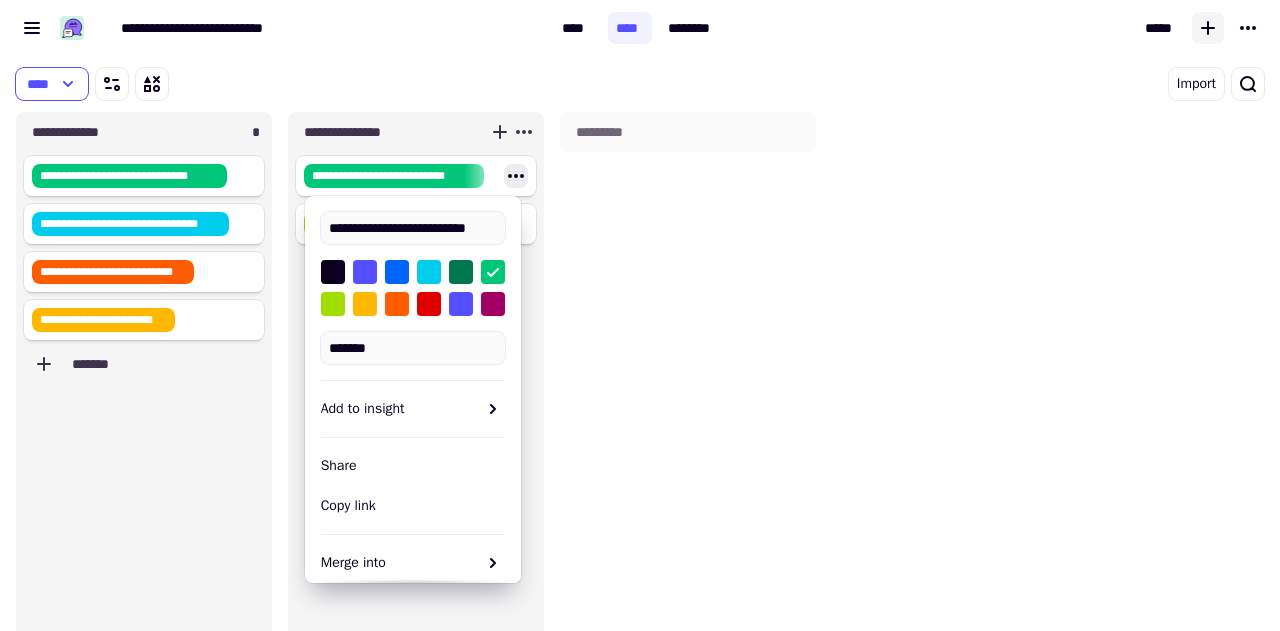 click on "**********" at bounding box center [416, 132] 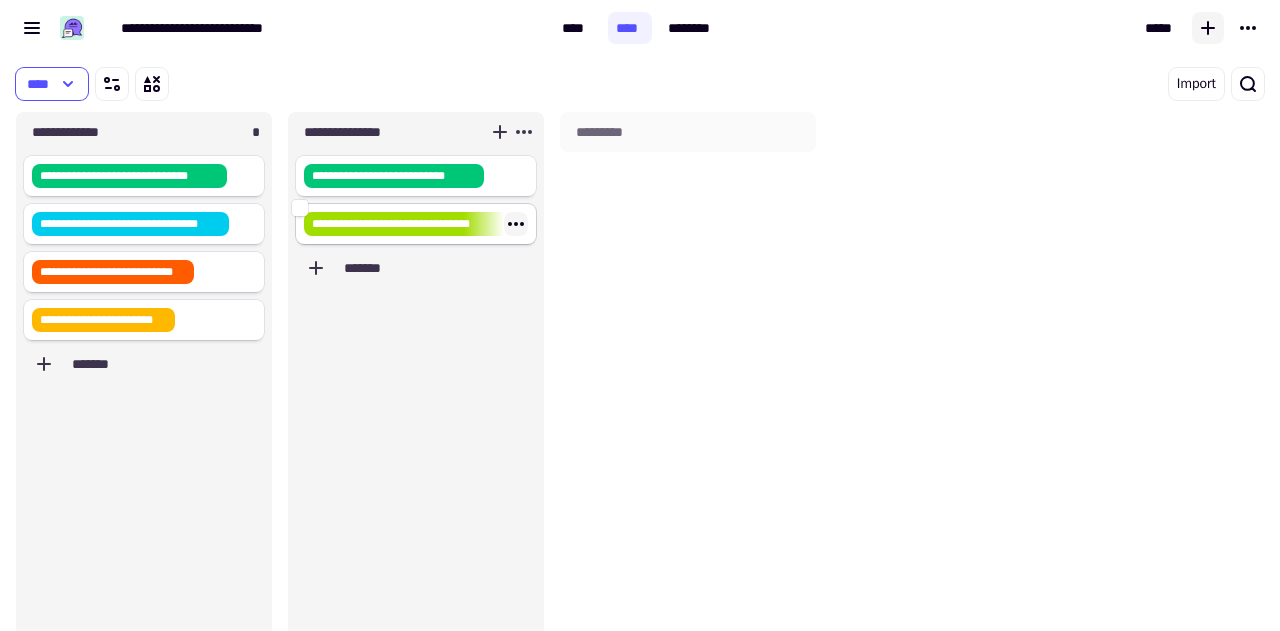 click 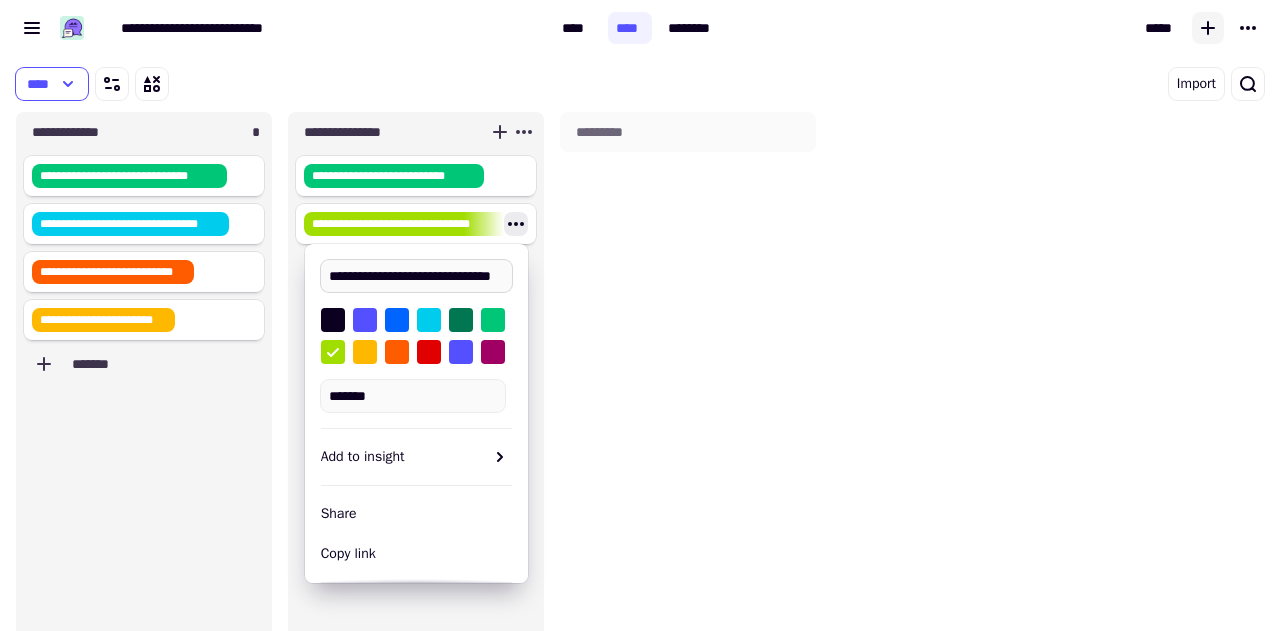 scroll, scrollTop: 0, scrollLeft: 0, axis: both 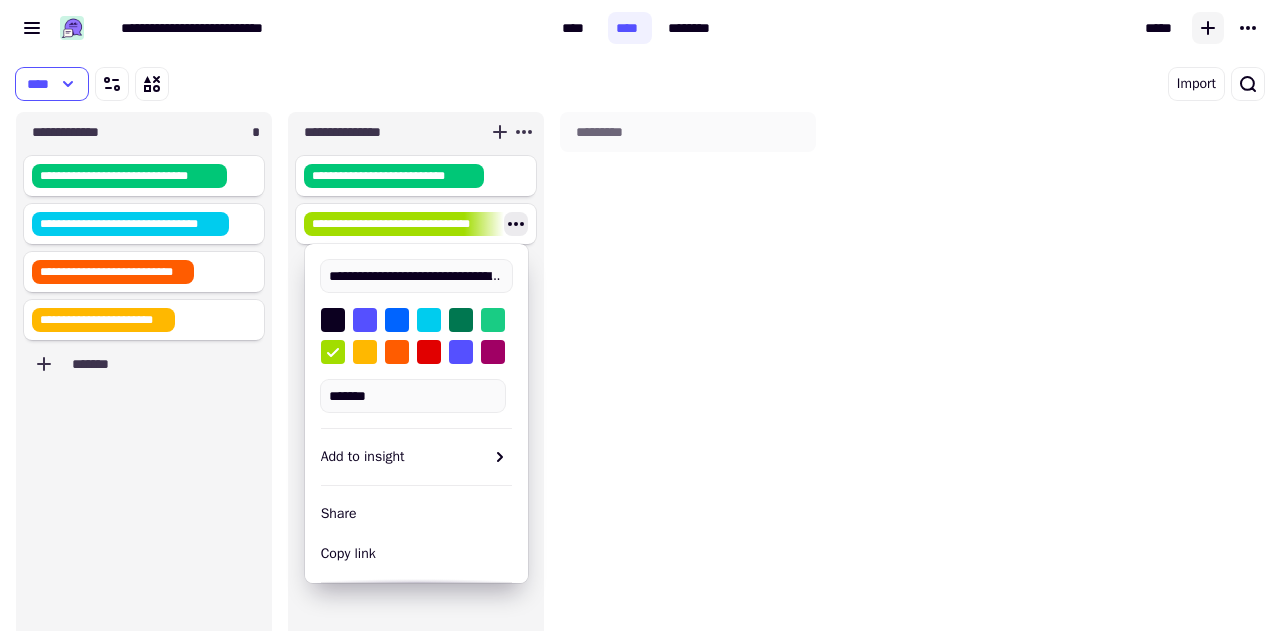 type on "**********" 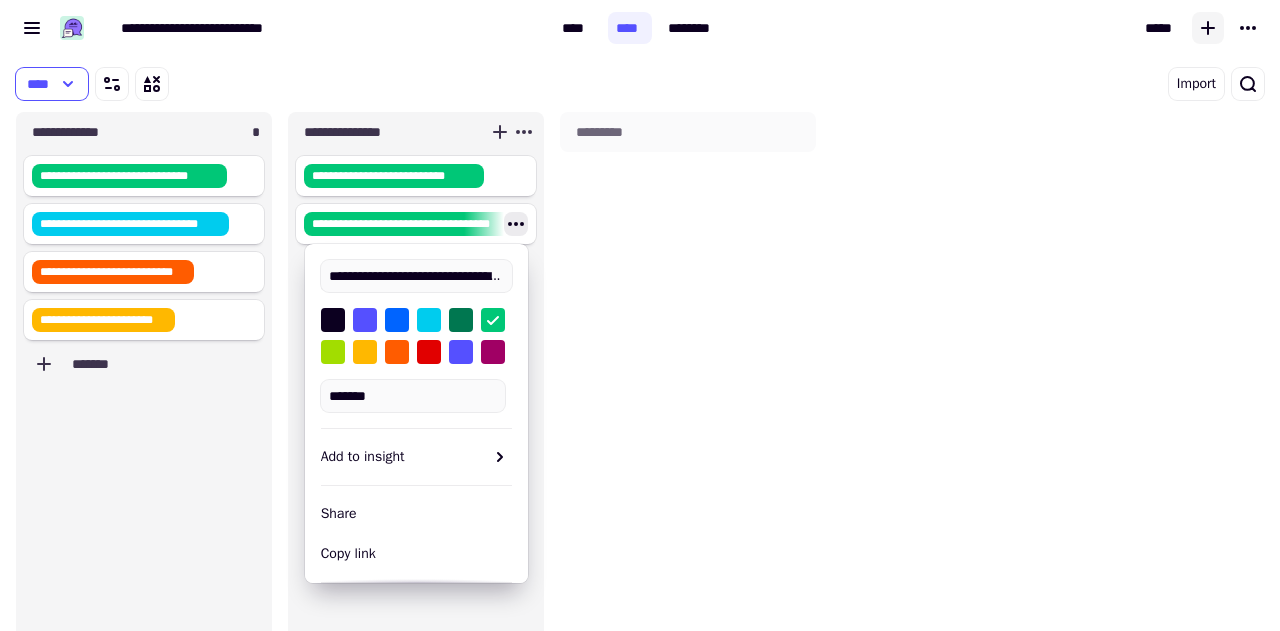 click on "**********" at bounding box center [416, 510] 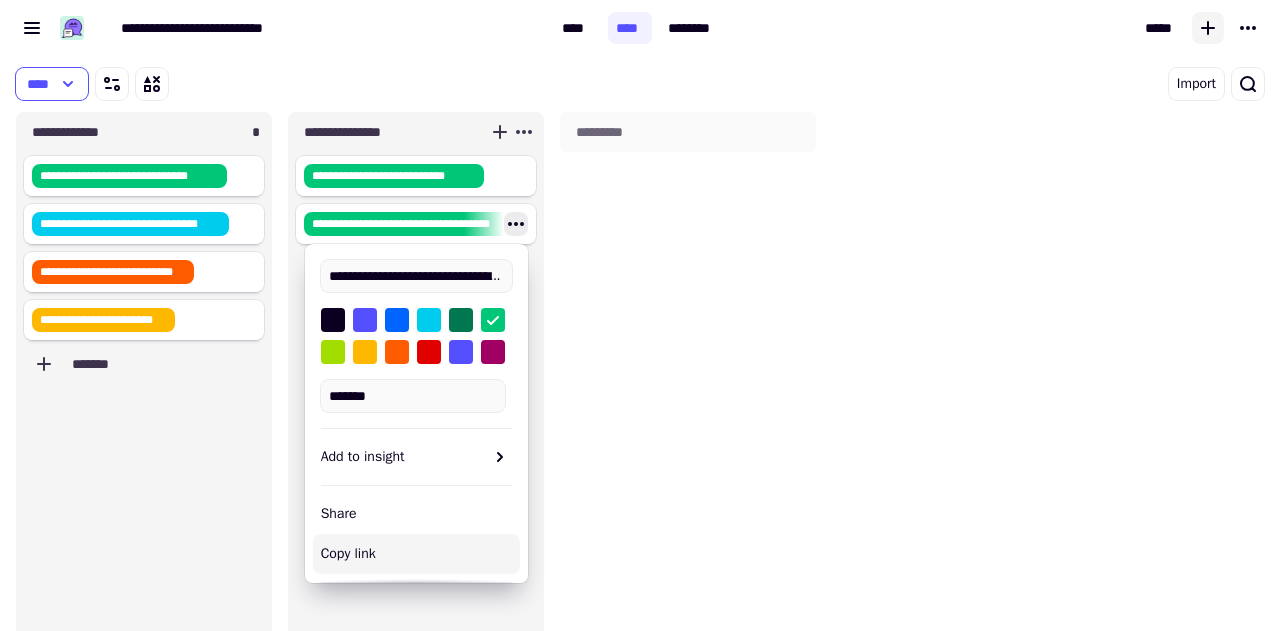 click on "**********" 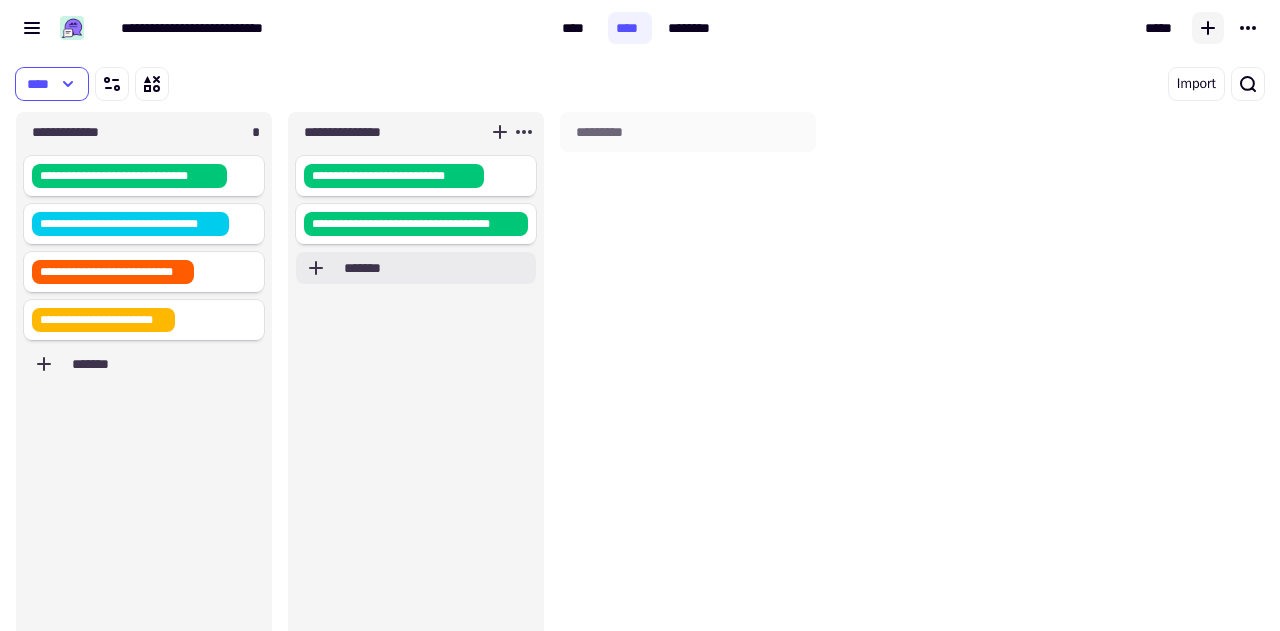 click on "*******" 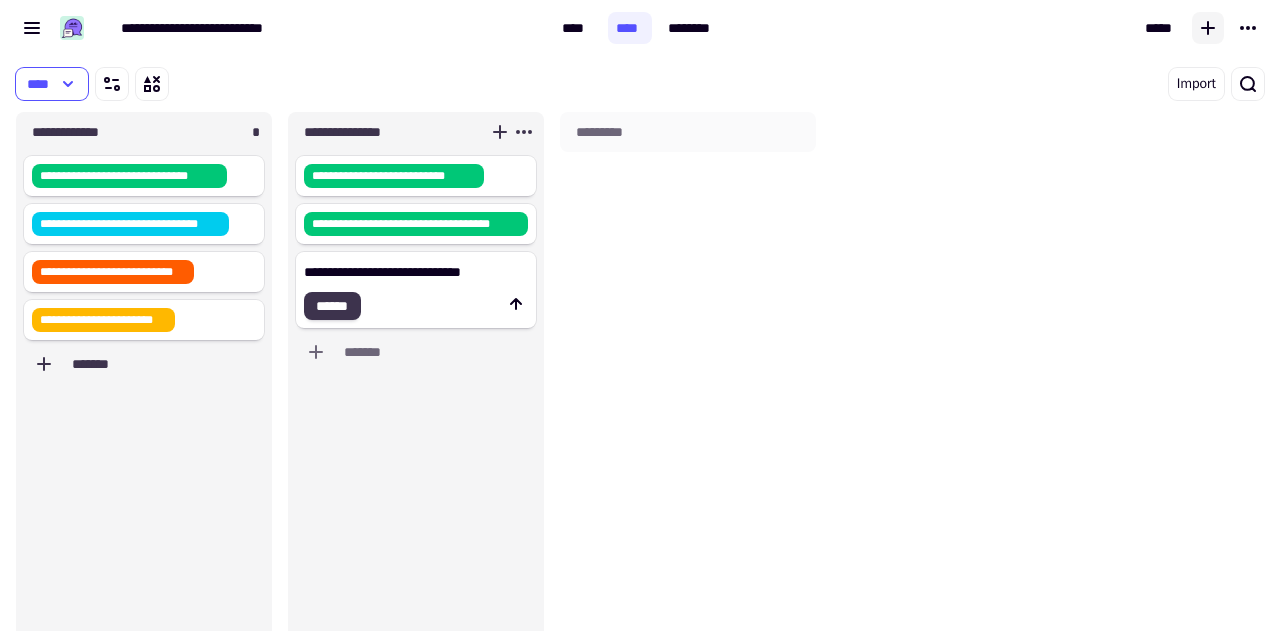 type on "**********" 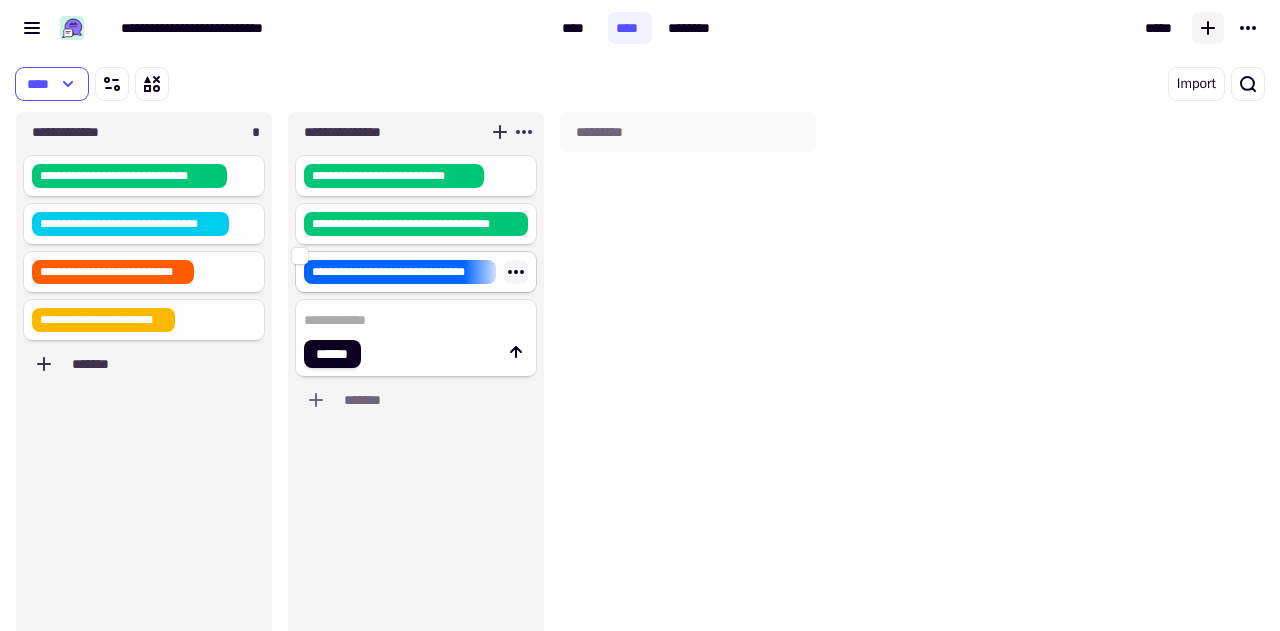 click 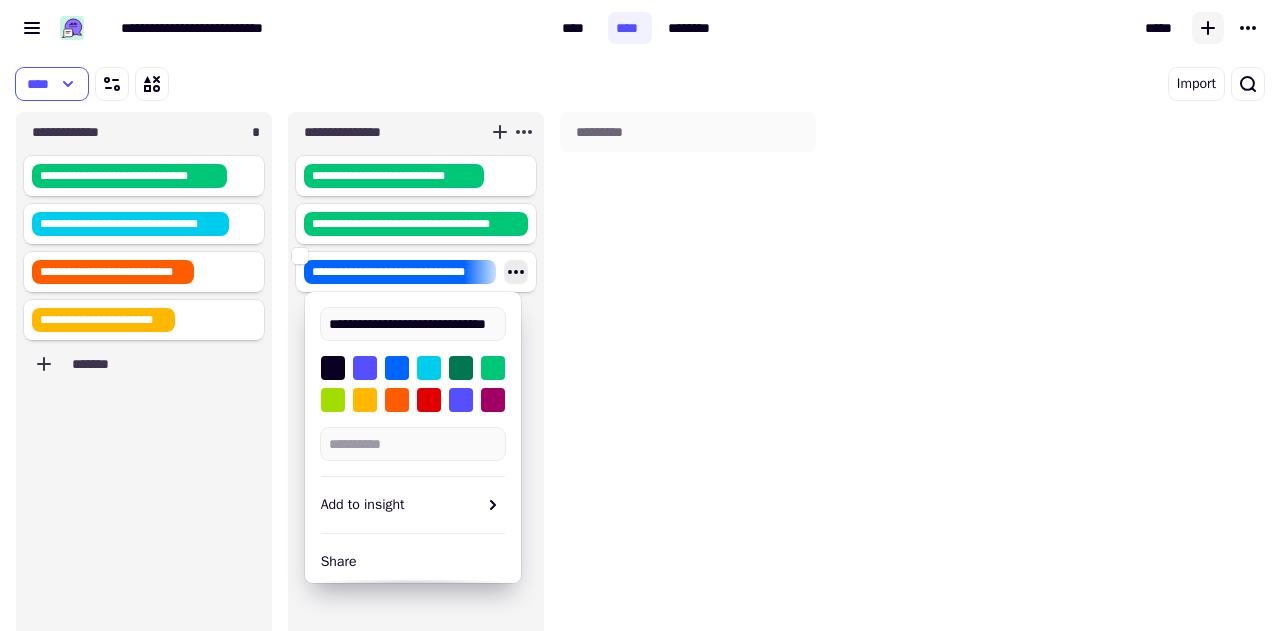 scroll, scrollTop: 0, scrollLeft: 29, axis: horizontal 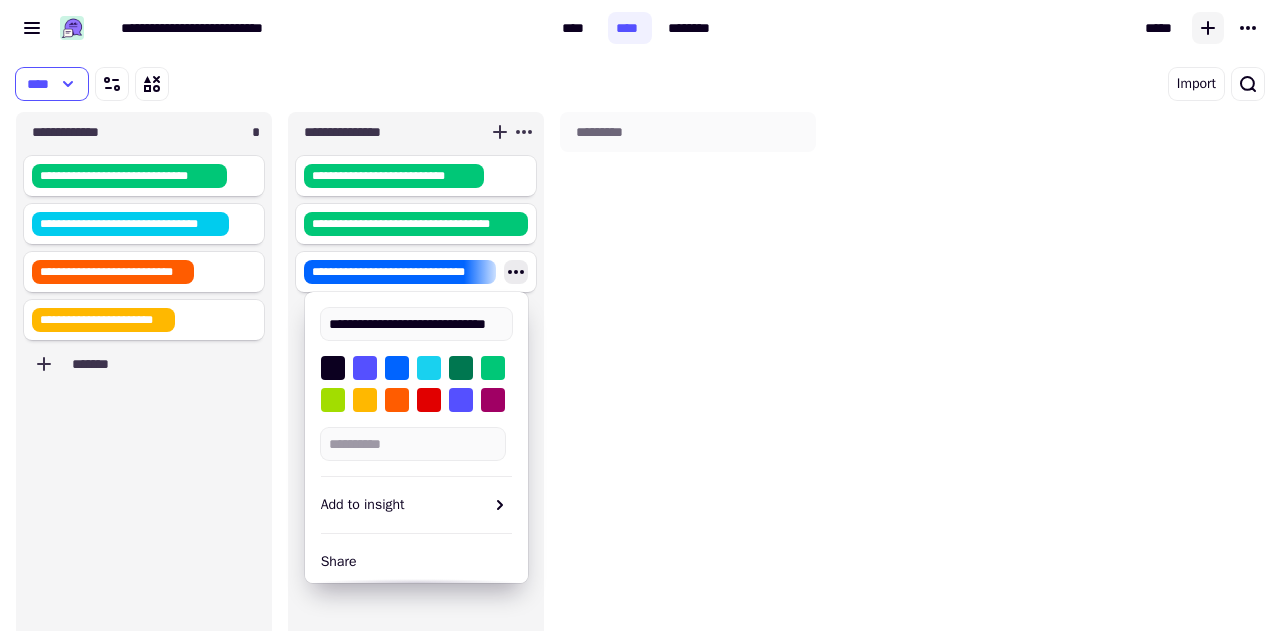 click at bounding box center (429, 368) 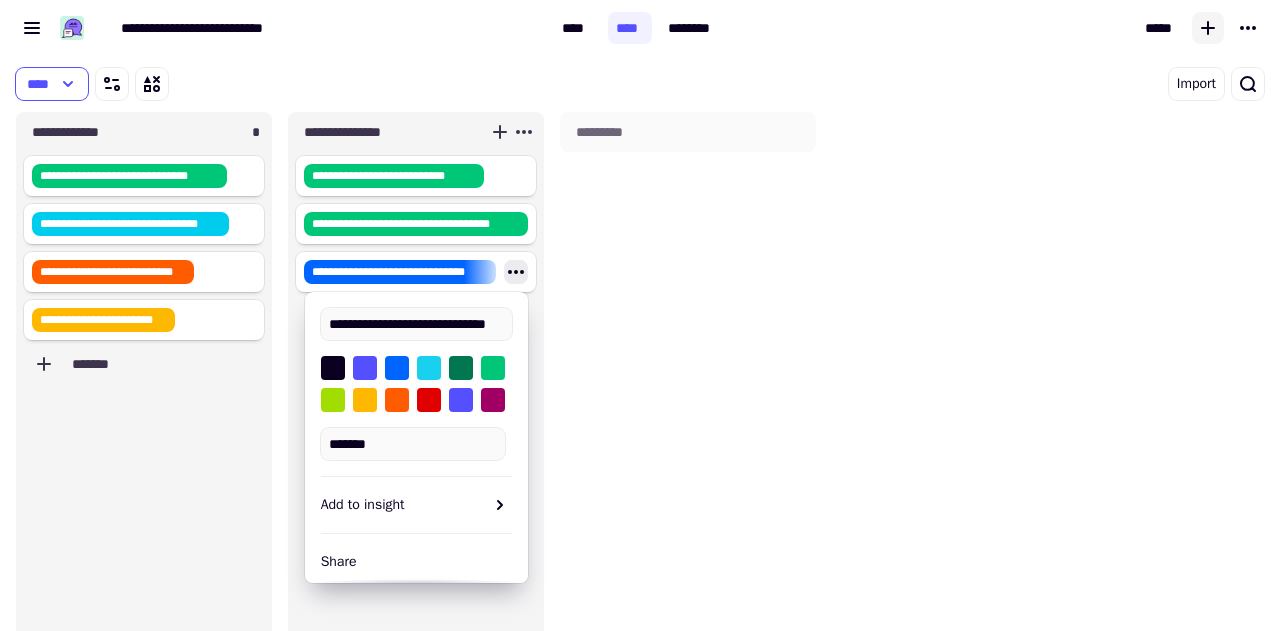 scroll, scrollTop: 0, scrollLeft: 0, axis: both 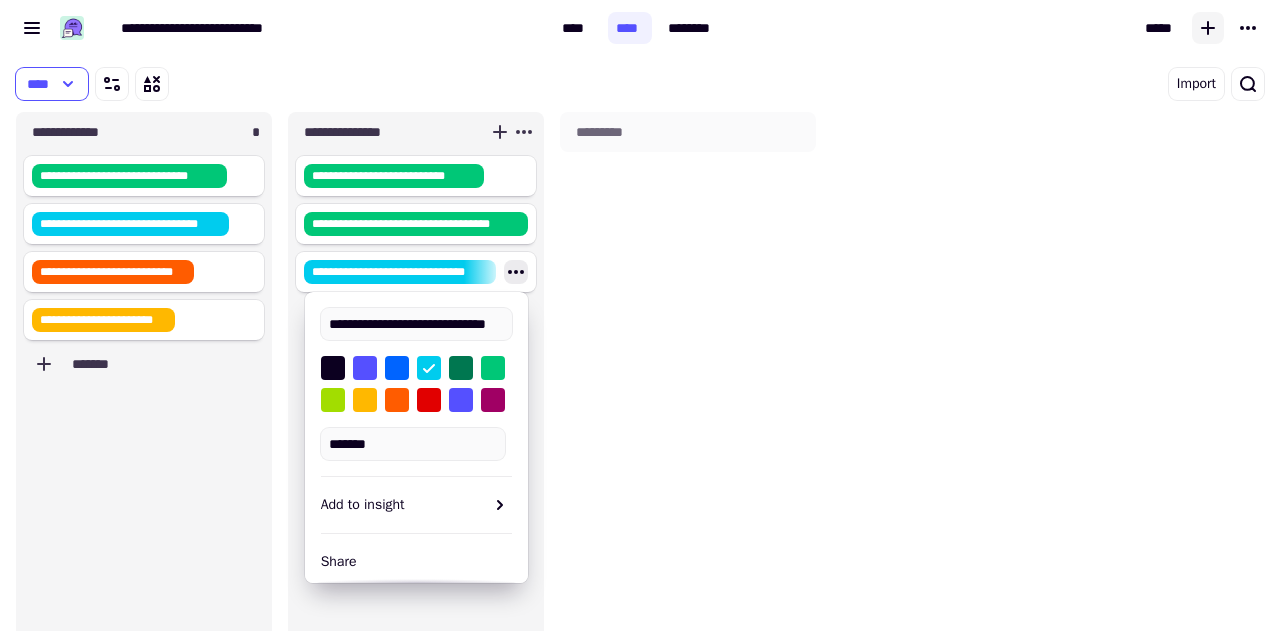 click on "**********" 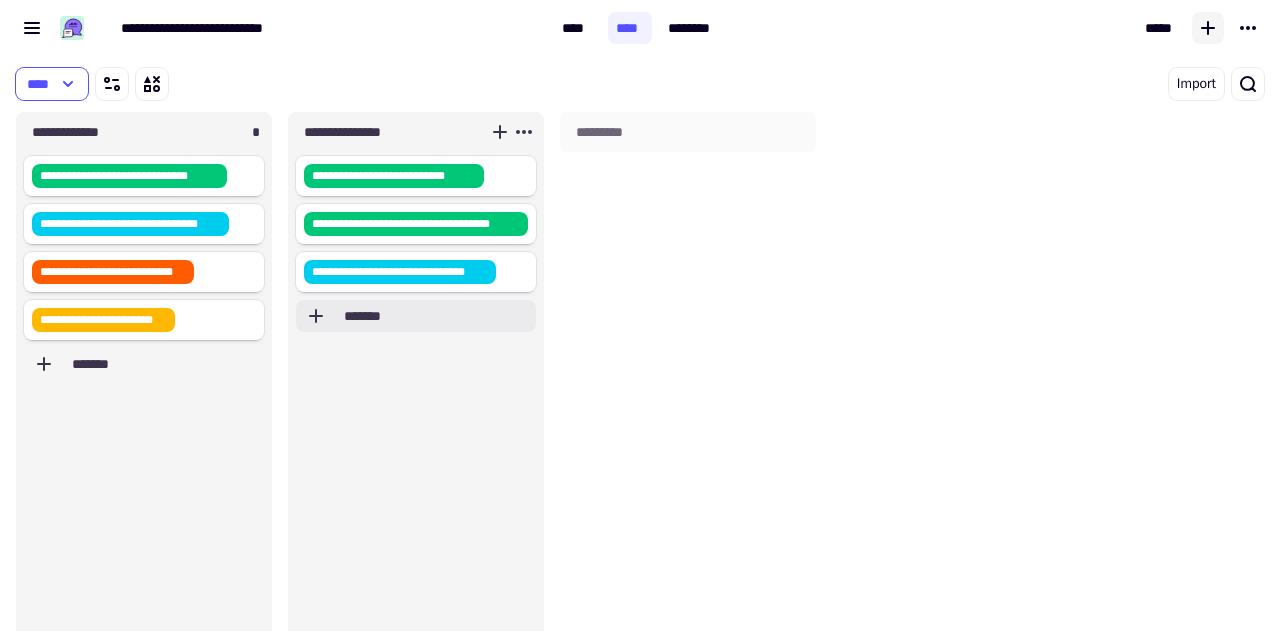 click on "*******" 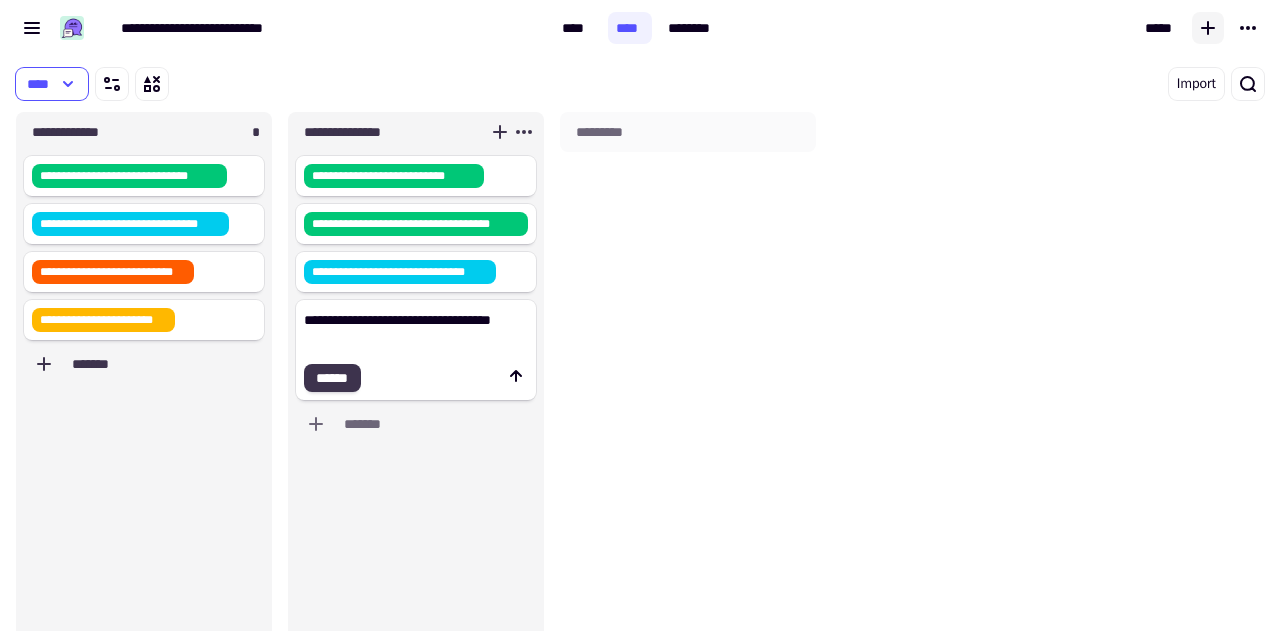 type on "**********" 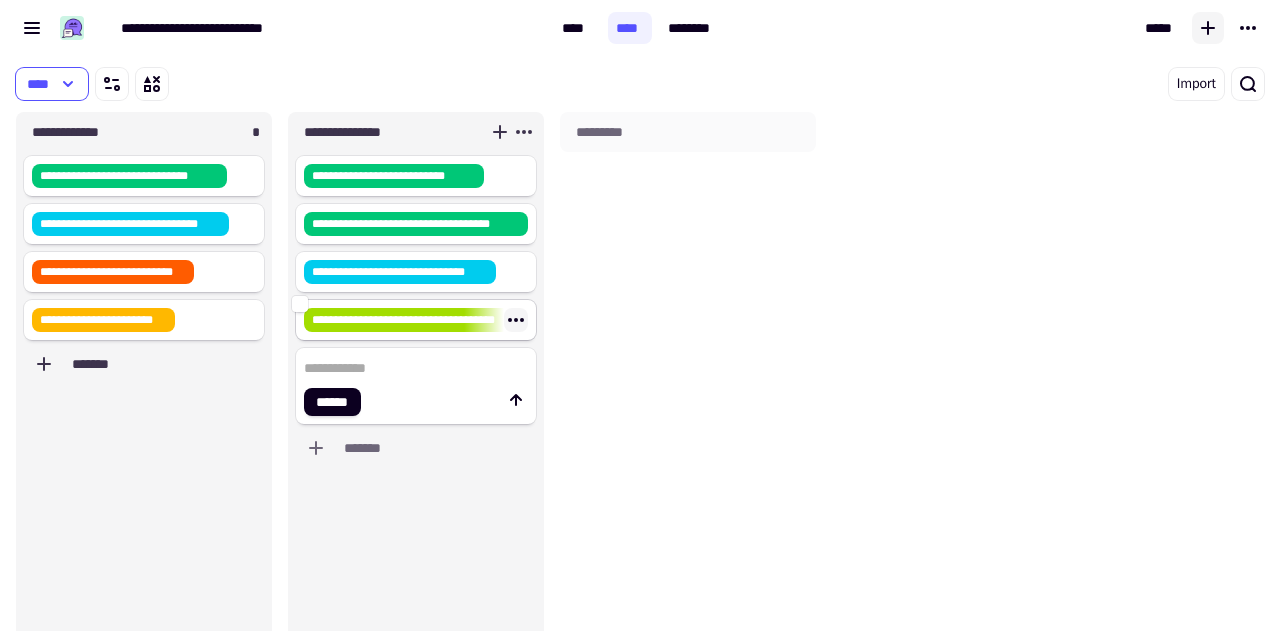 click 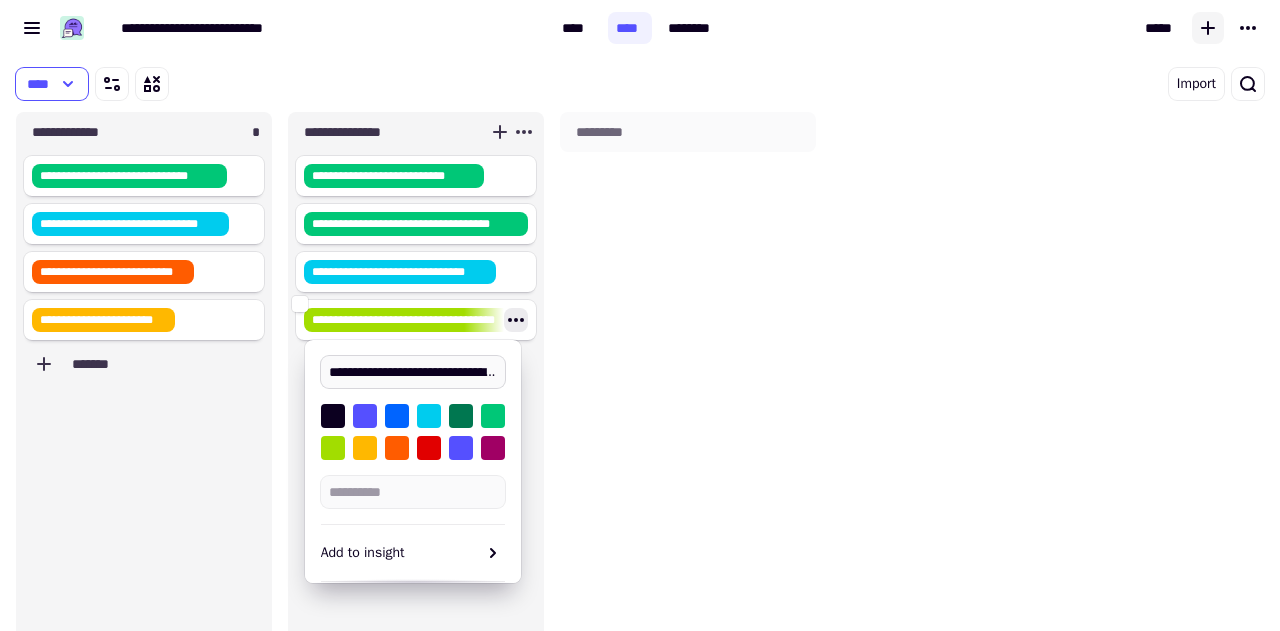 scroll, scrollTop: 0, scrollLeft: 71, axis: horizontal 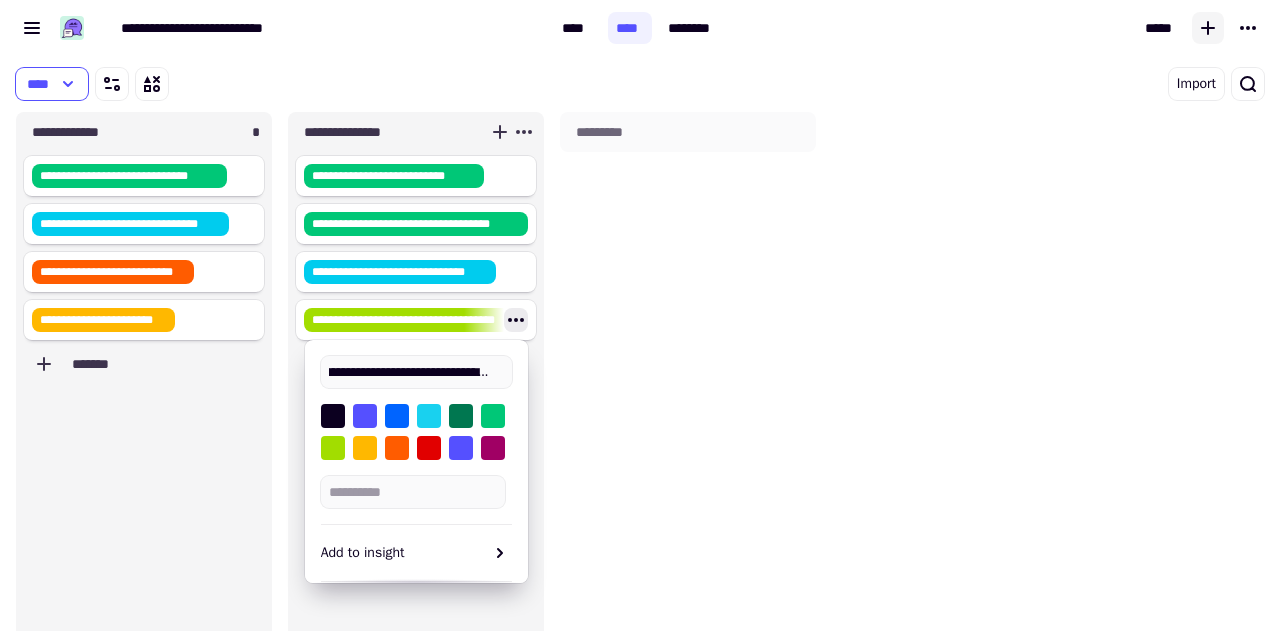click at bounding box center [429, 416] 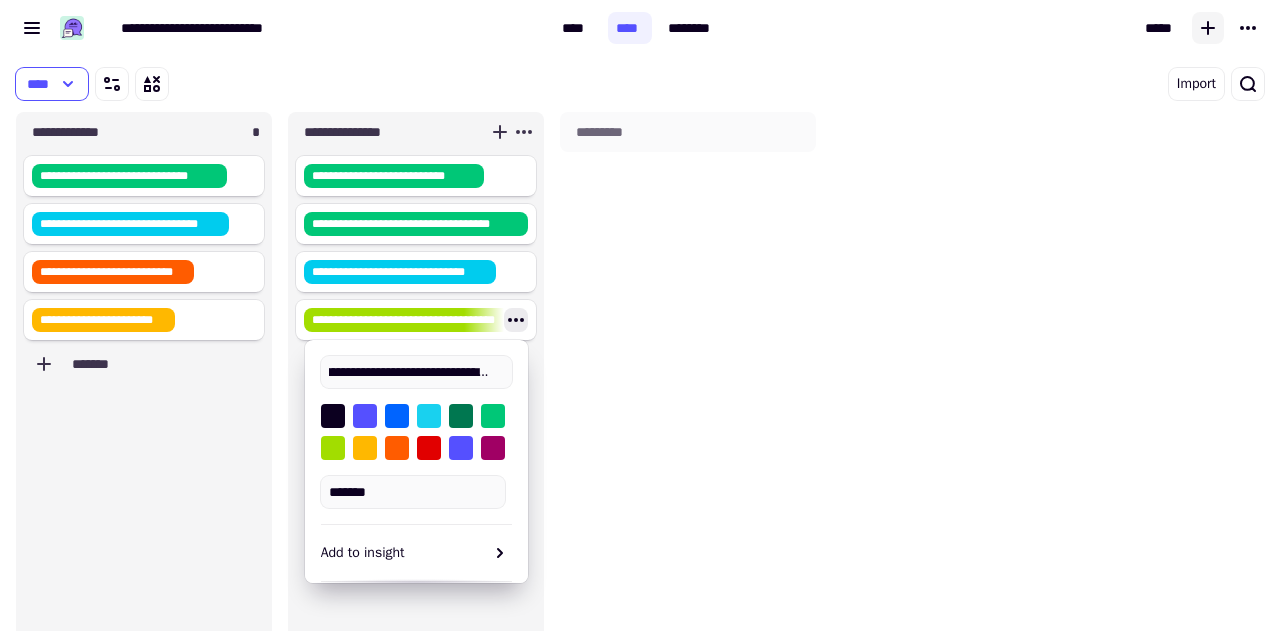 scroll, scrollTop: 0, scrollLeft: 0, axis: both 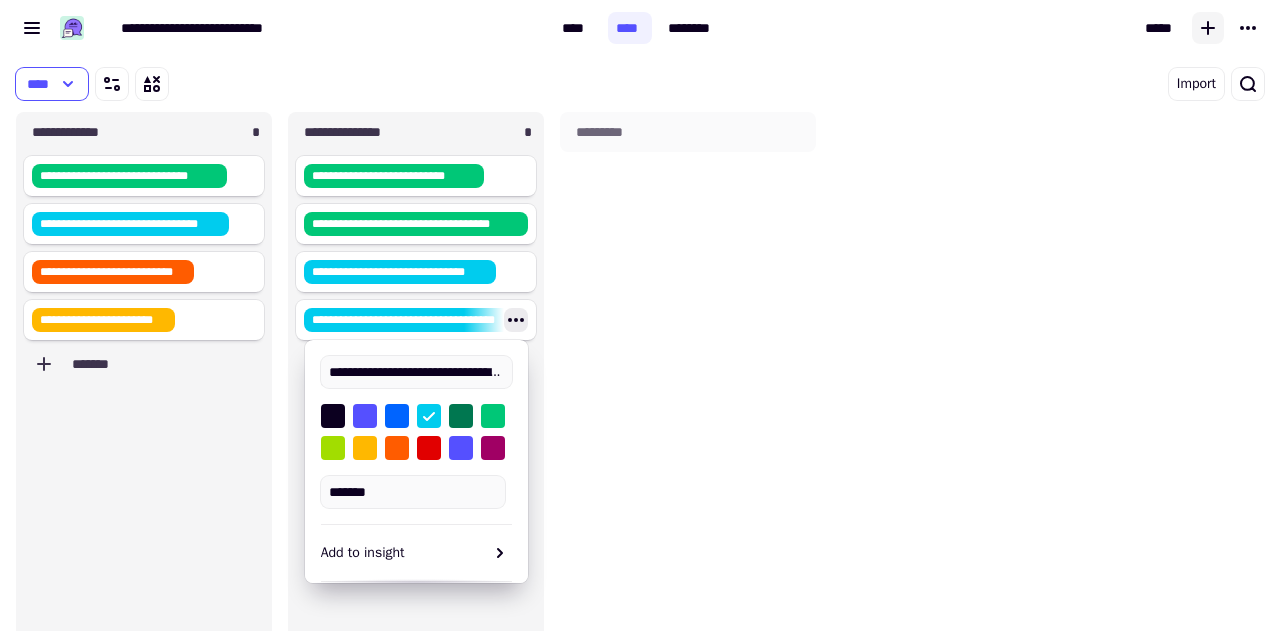 click on "*********" at bounding box center [688, 391] 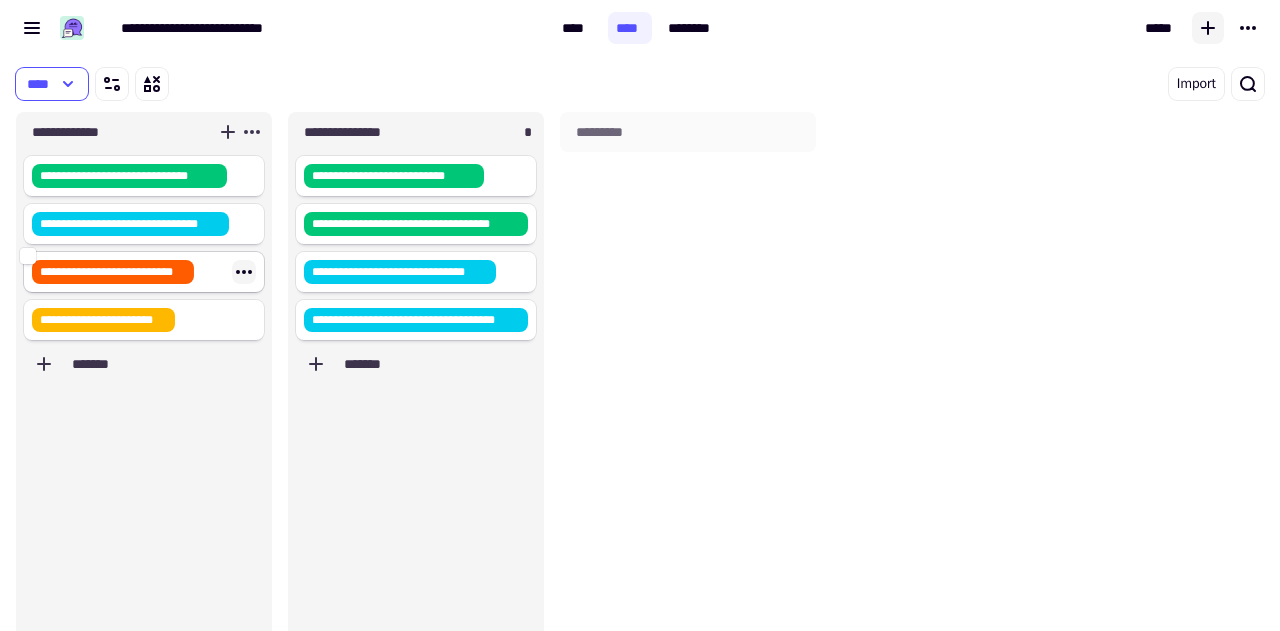 click 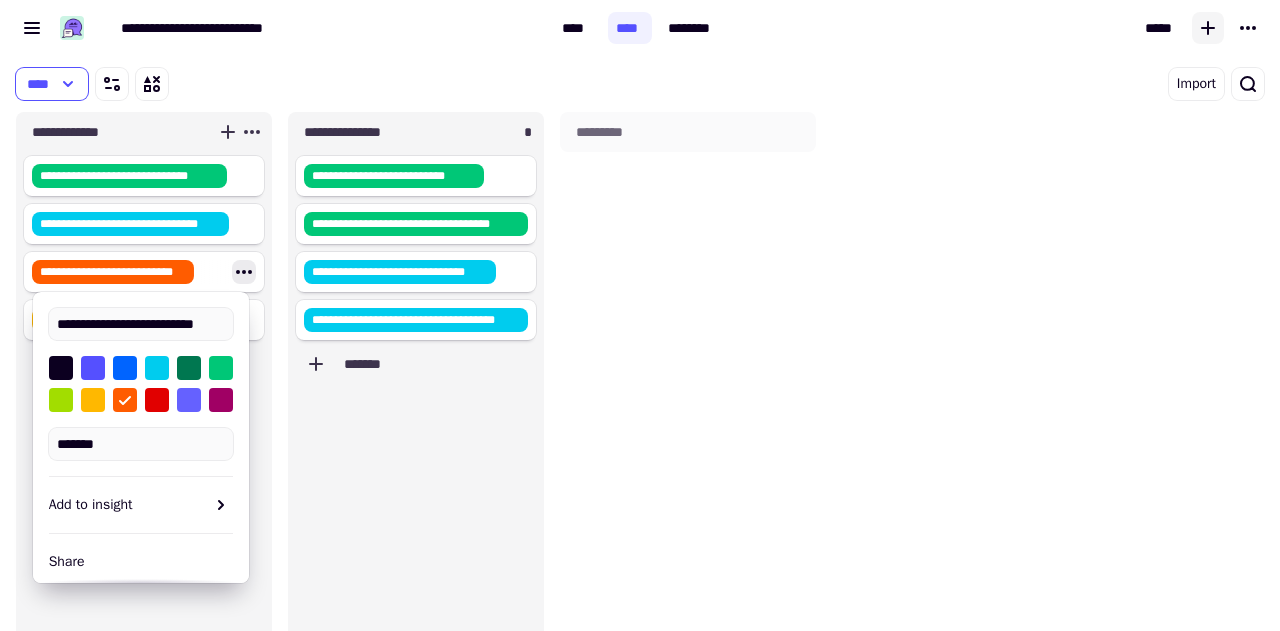 click at bounding box center (189, 400) 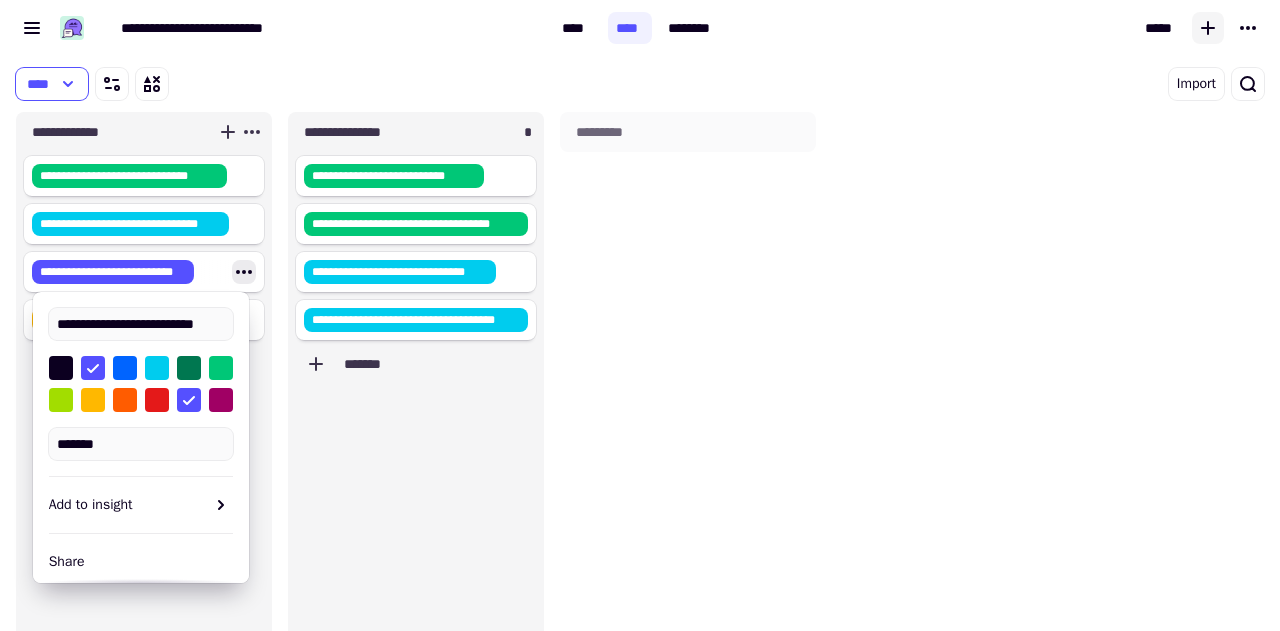click at bounding box center [157, 400] 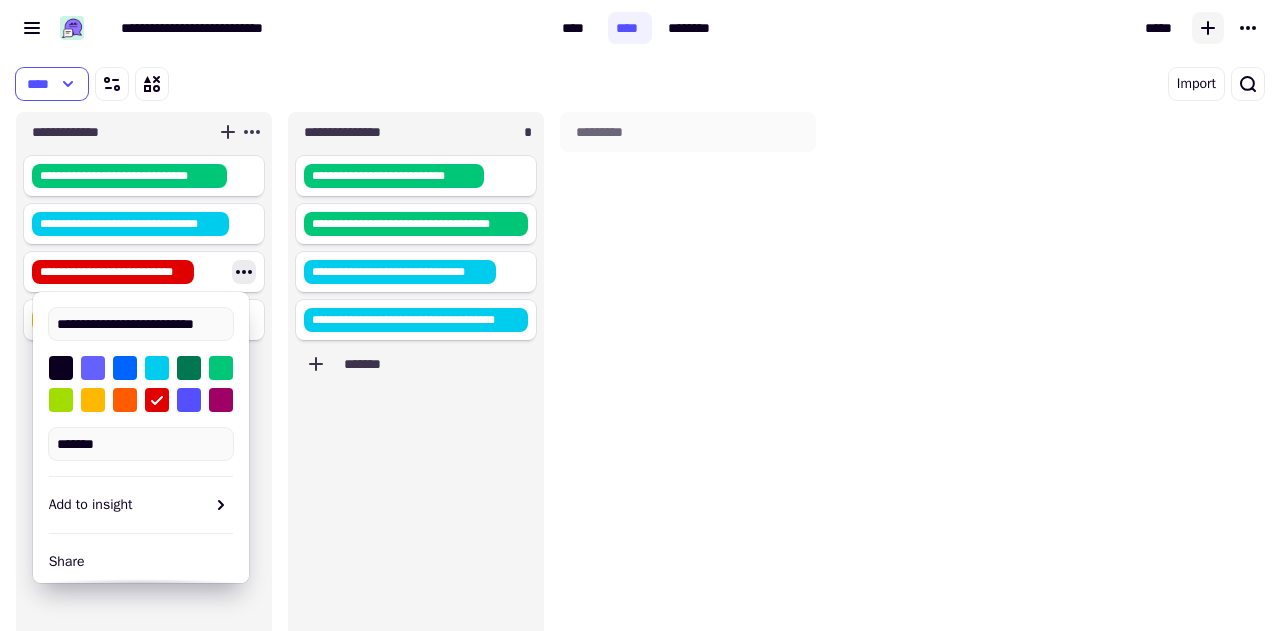 click at bounding box center [93, 368] 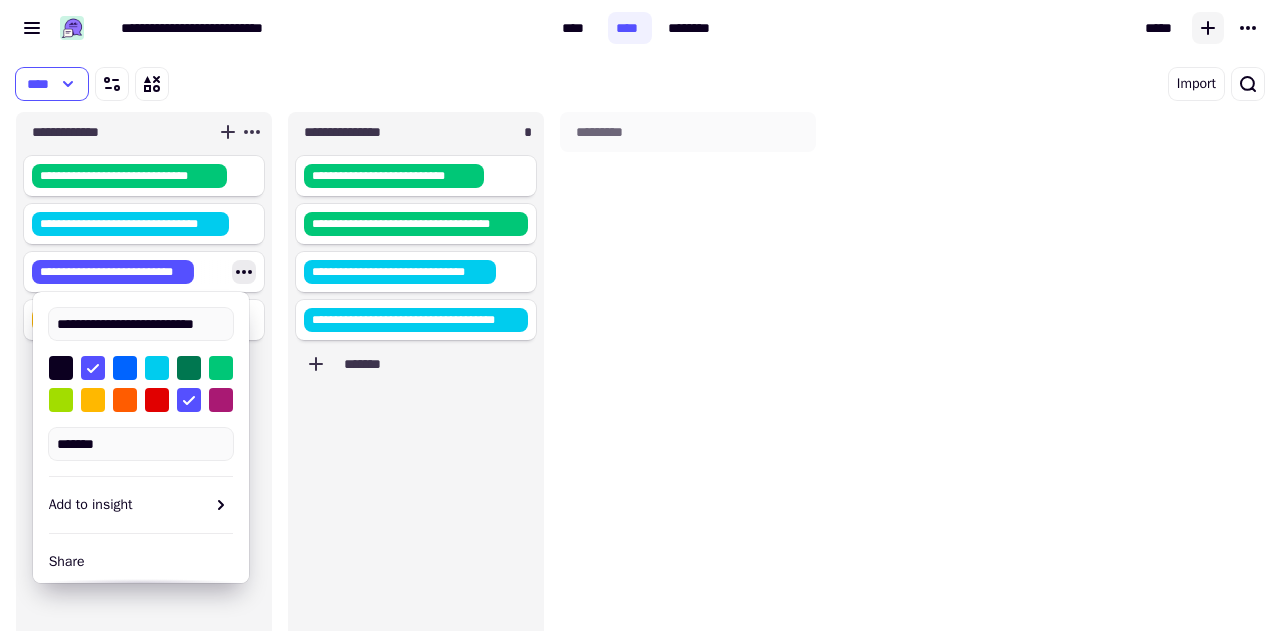 click at bounding box center [221, 400] 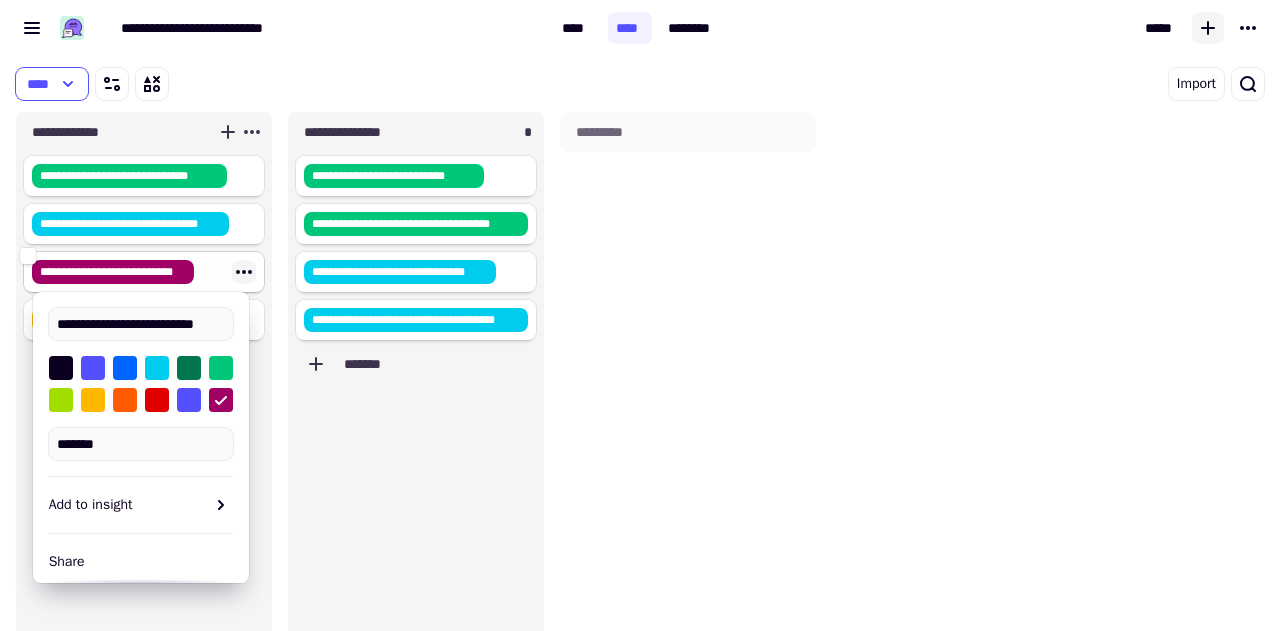 click 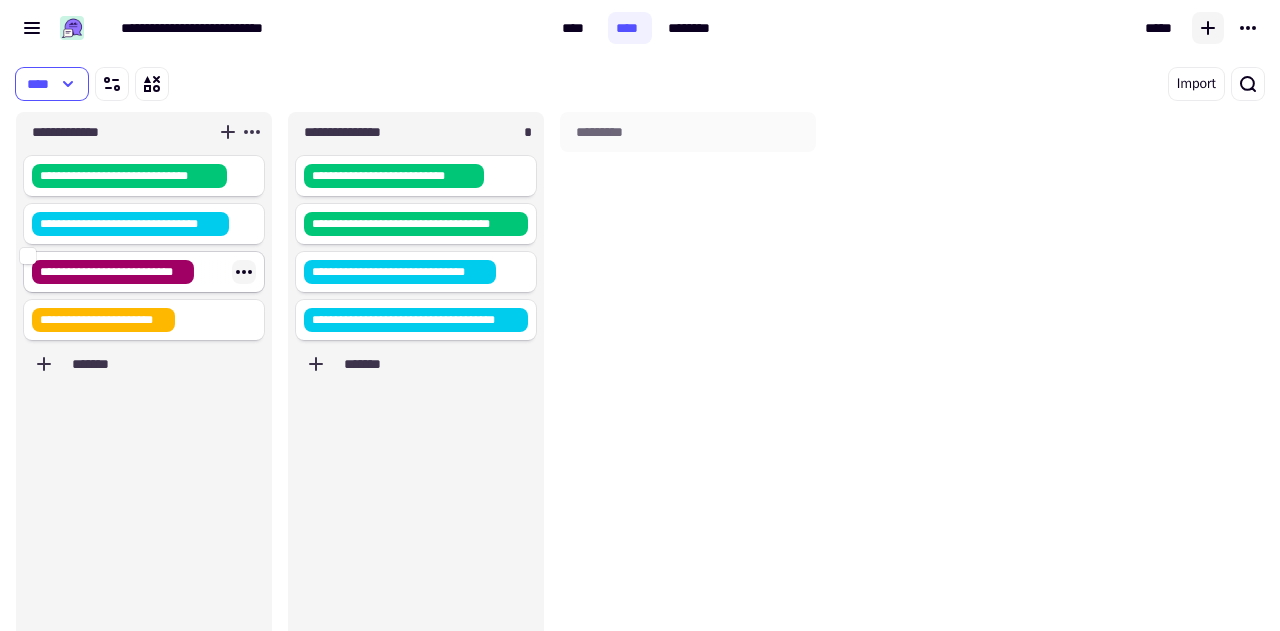 click 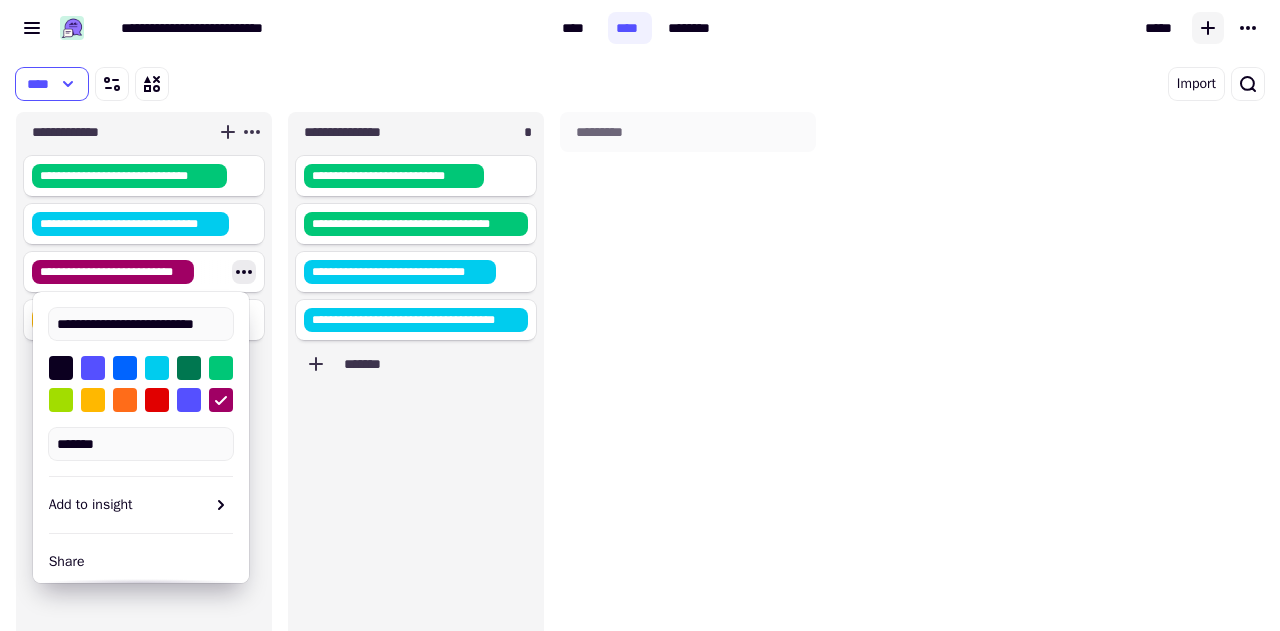 click at bounding box center [125, 400] 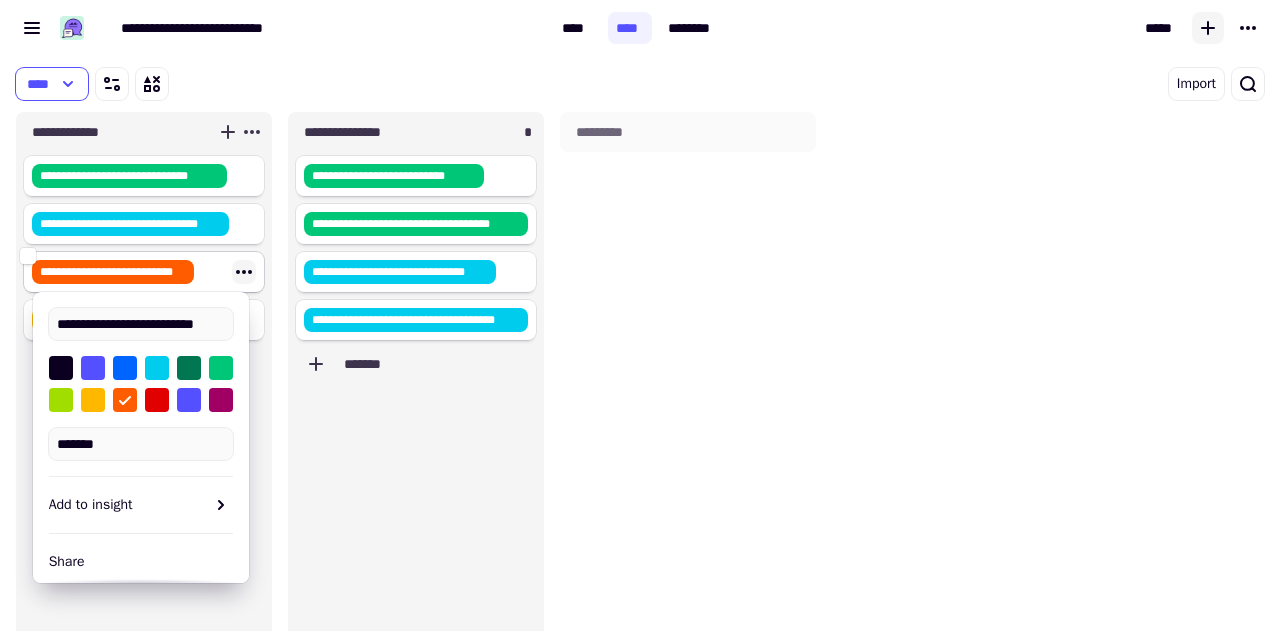 click 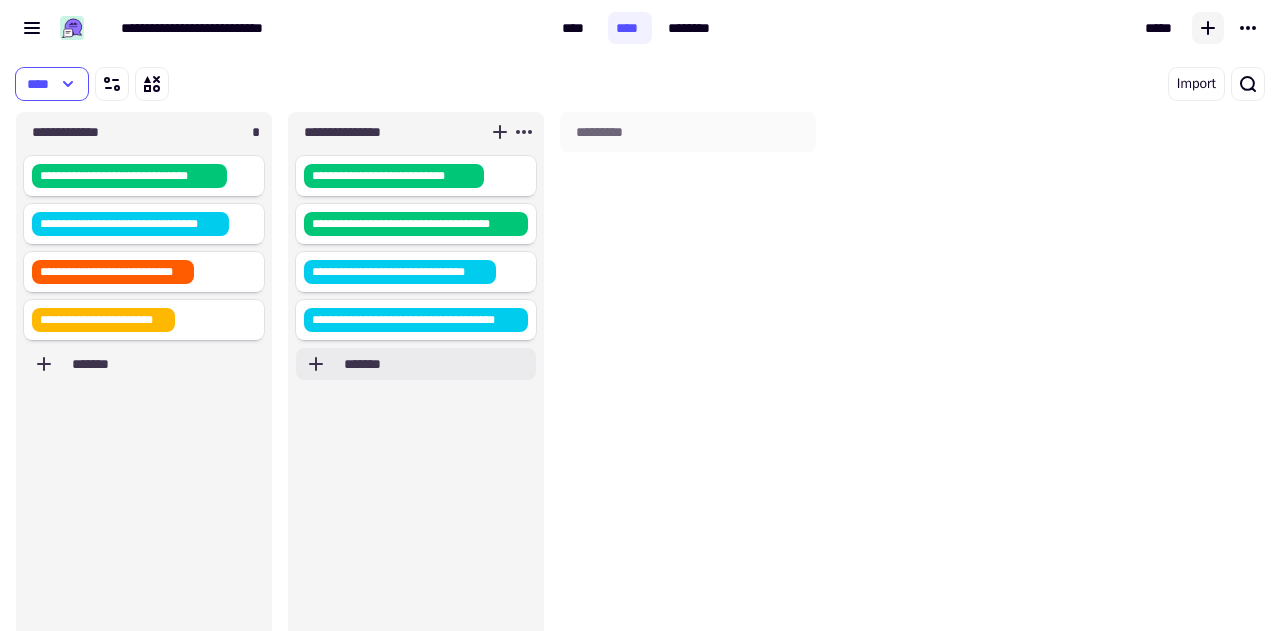 click on "*******" 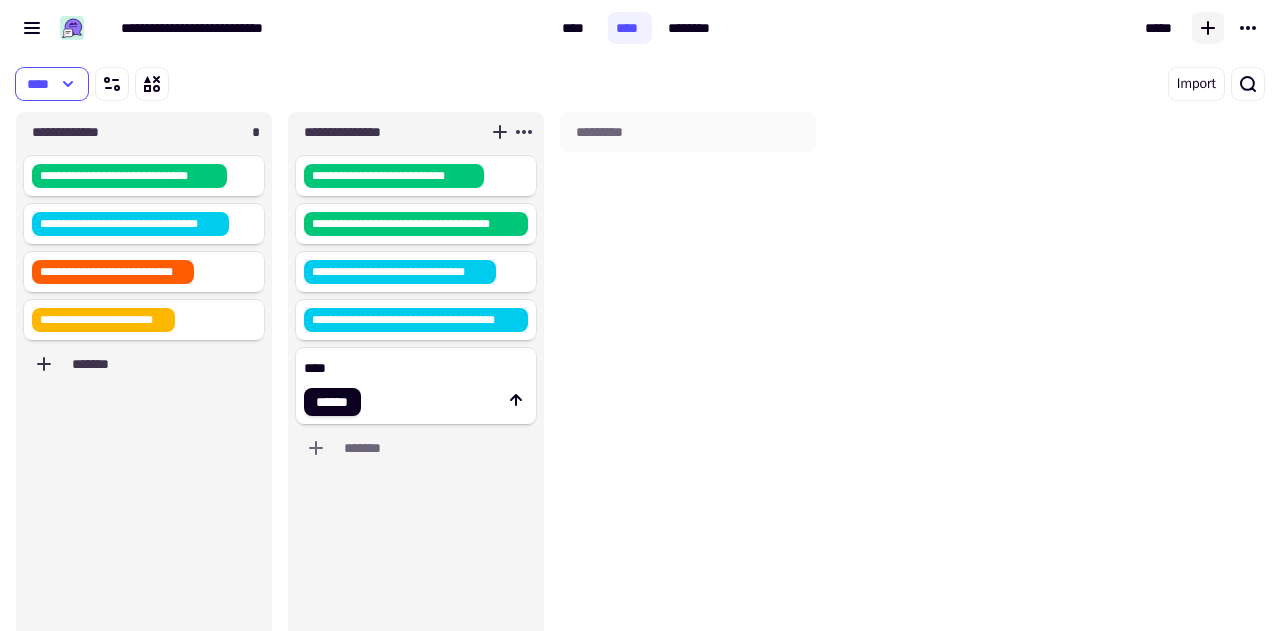 paste on "**********" 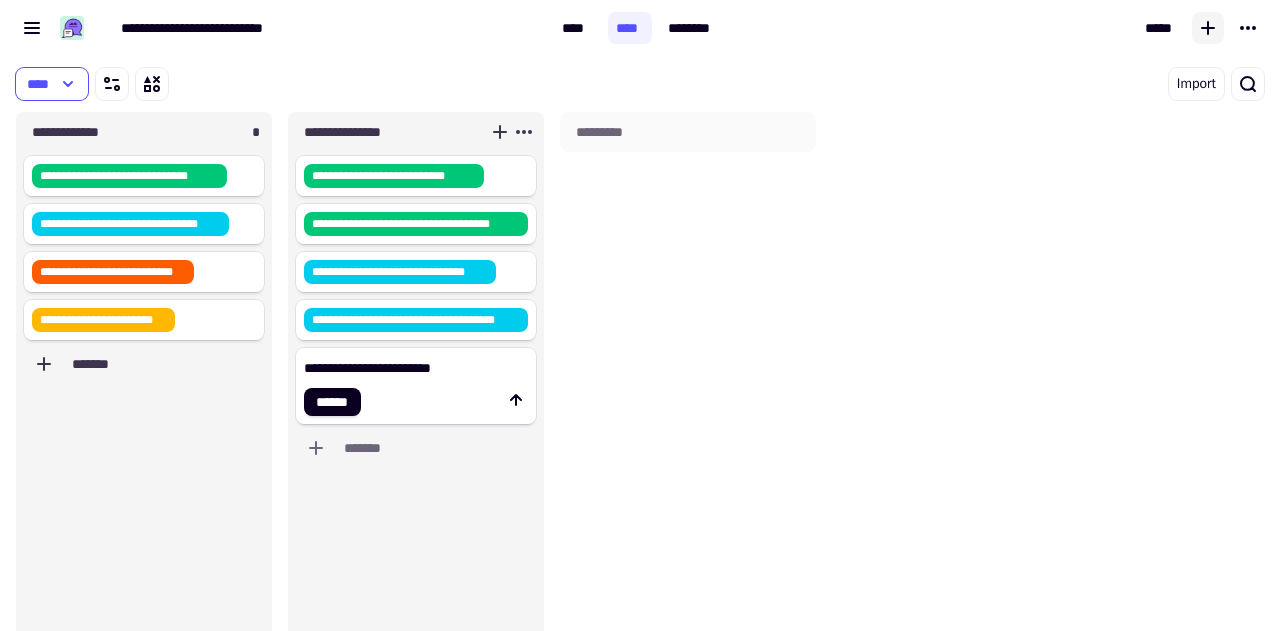 click on "**********" 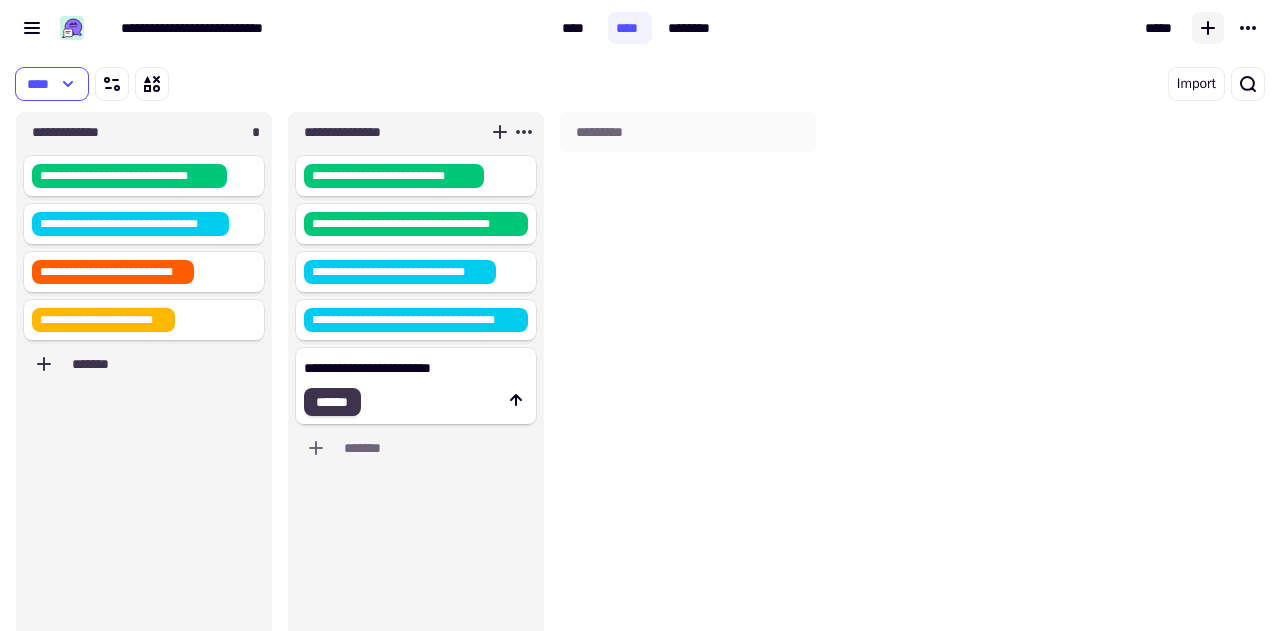 type on "**********" 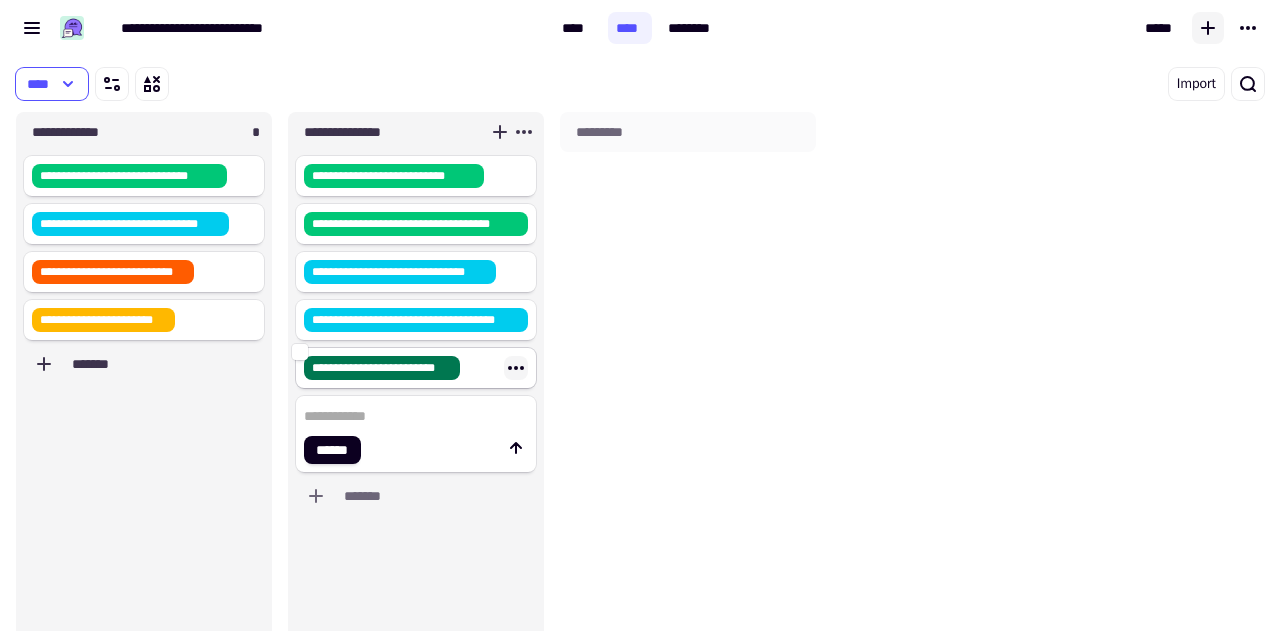 click 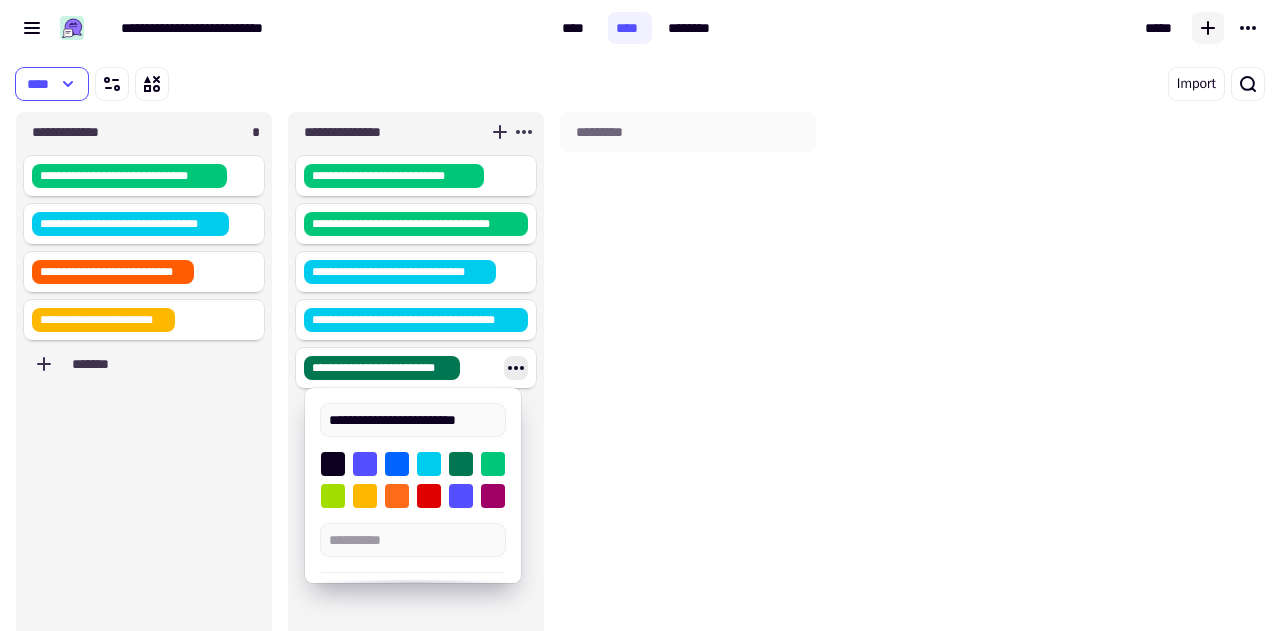 click at bounding box center (397, 496) 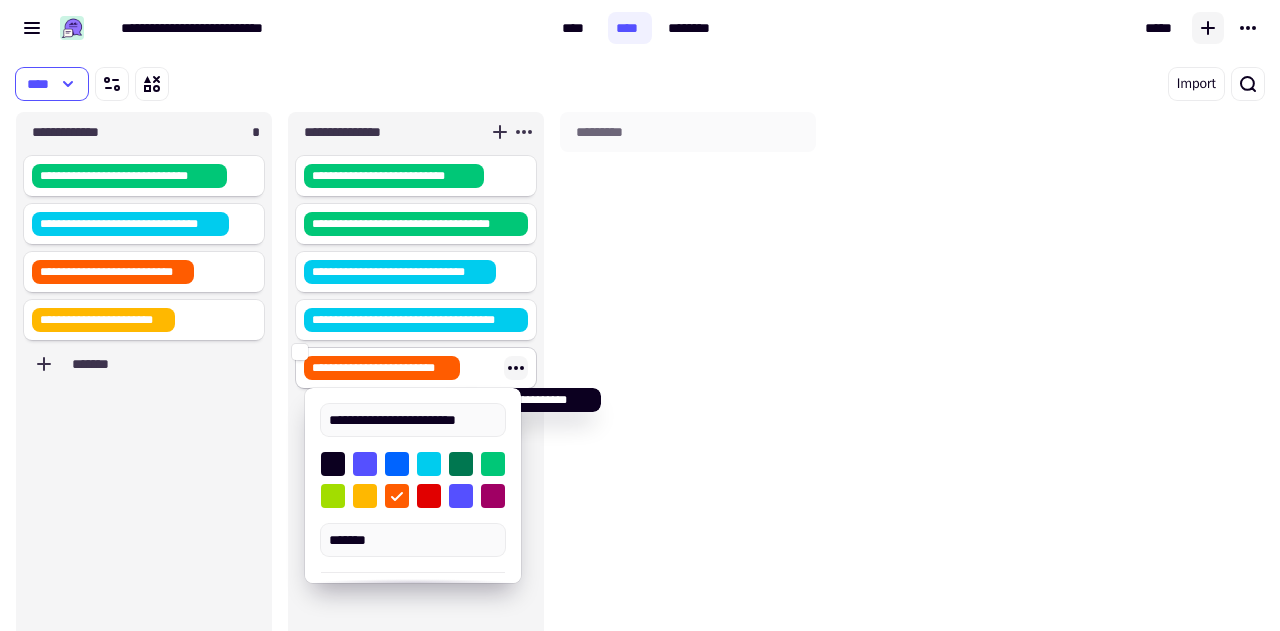 click 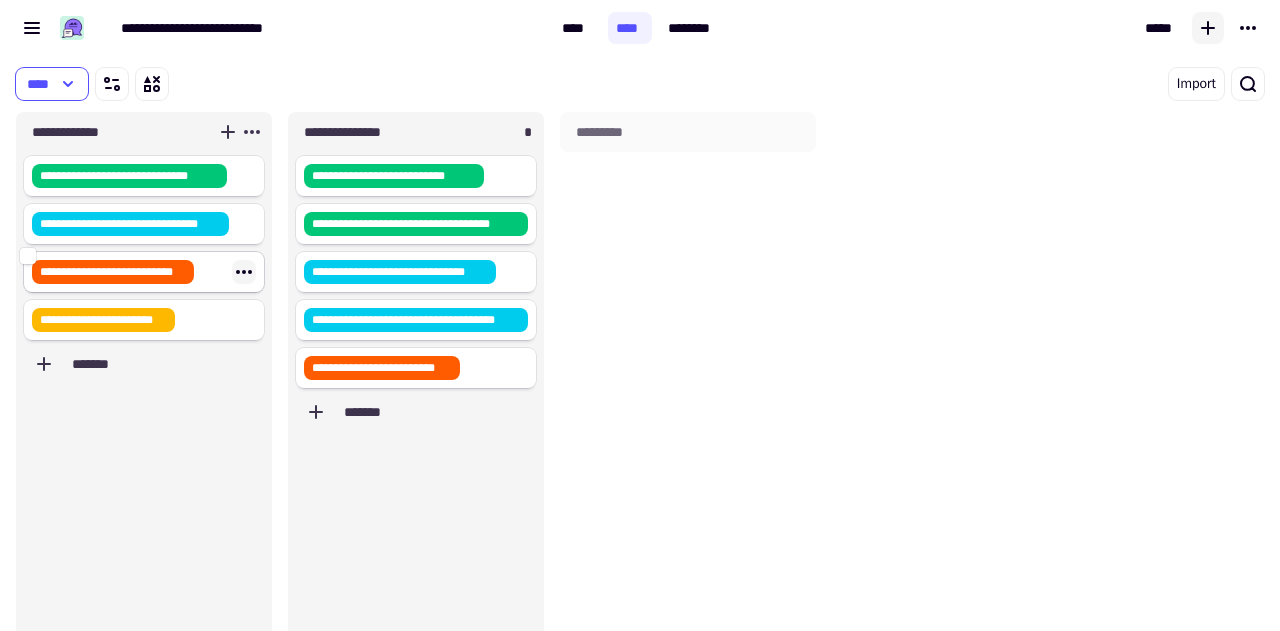 click 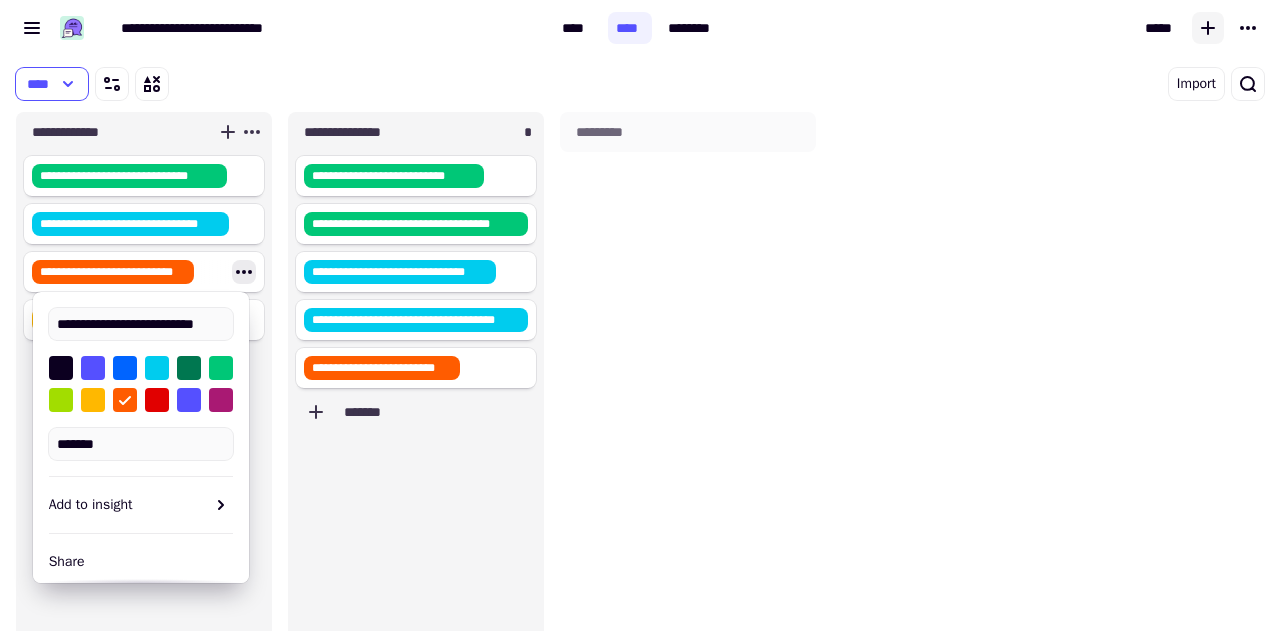 click at bounding box center (221, 400) 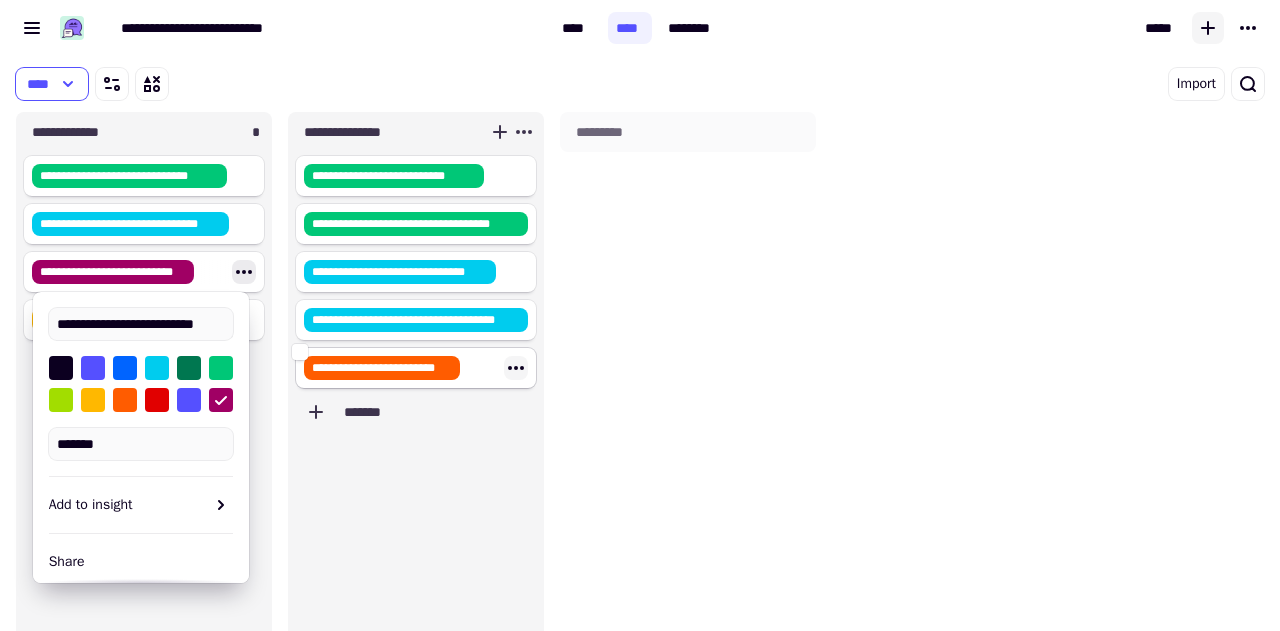 click 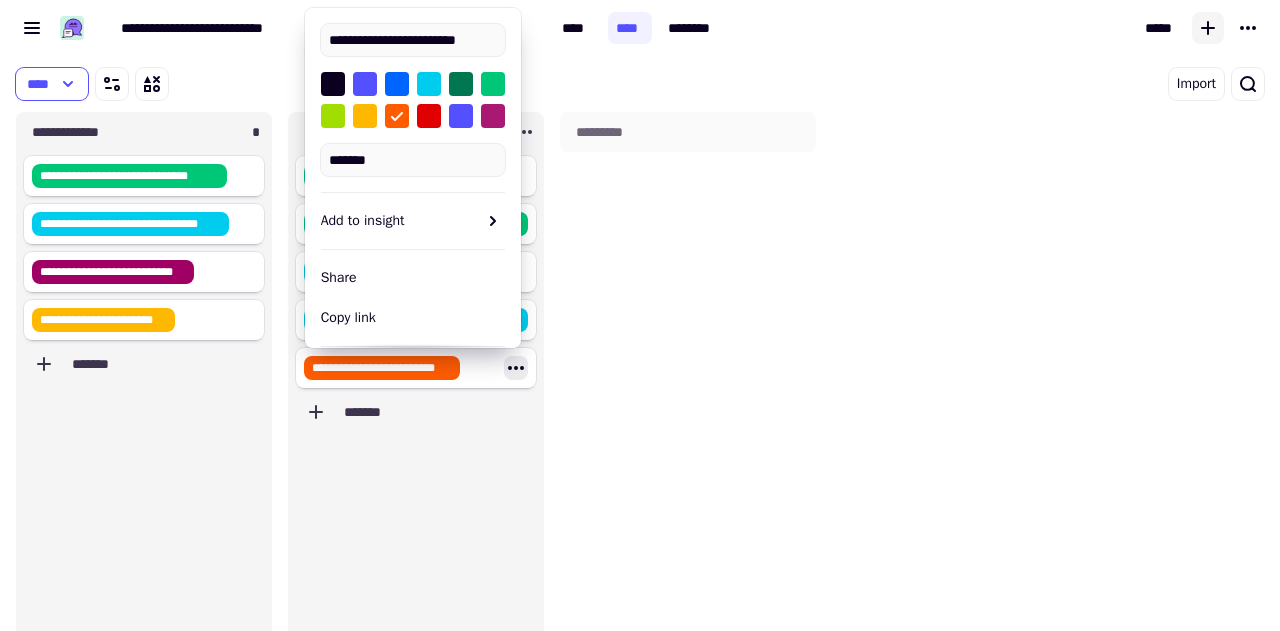 click at bounding box center (493, 116) 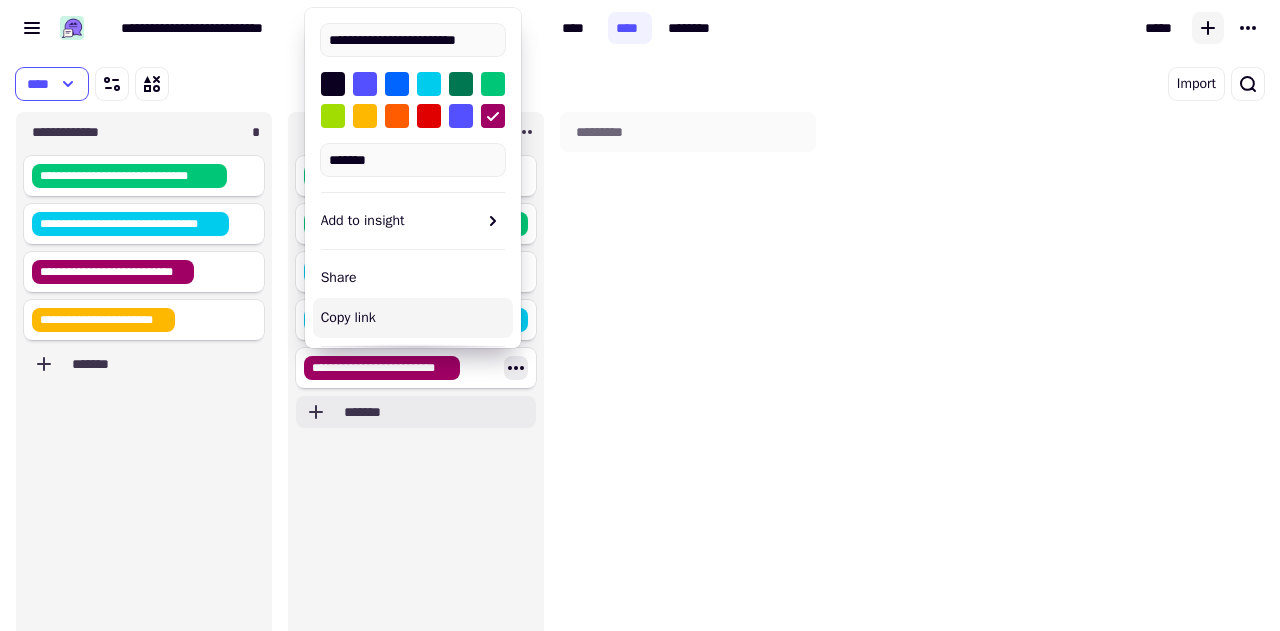 click on "*******" 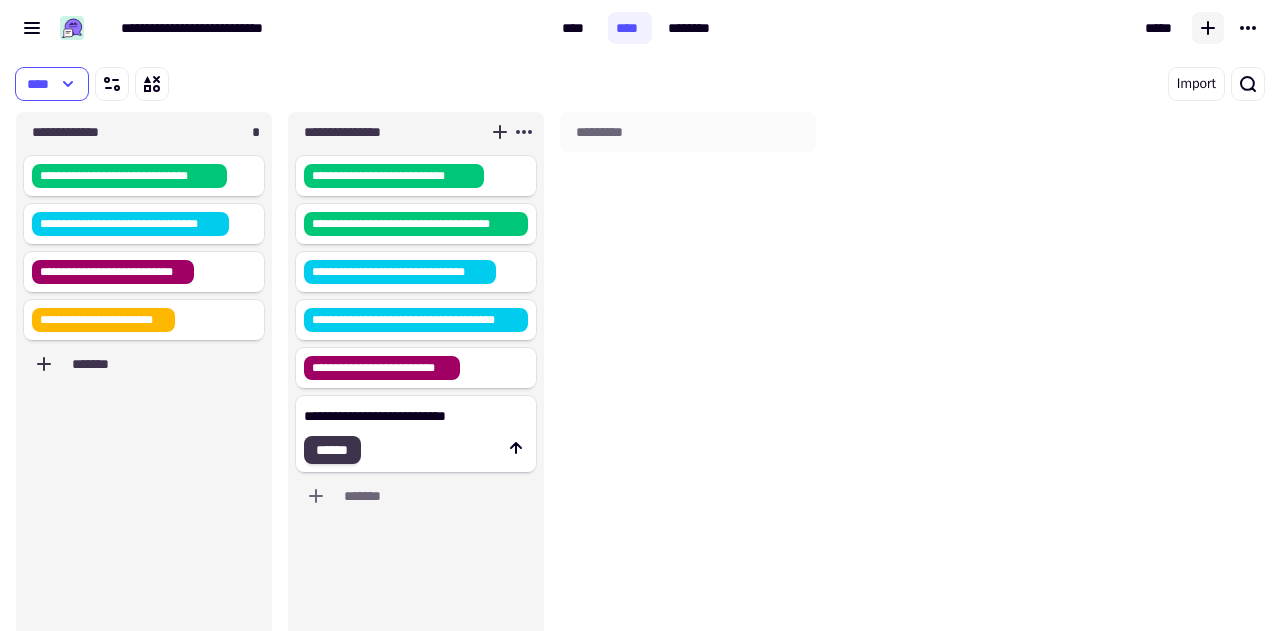 type on "**********" 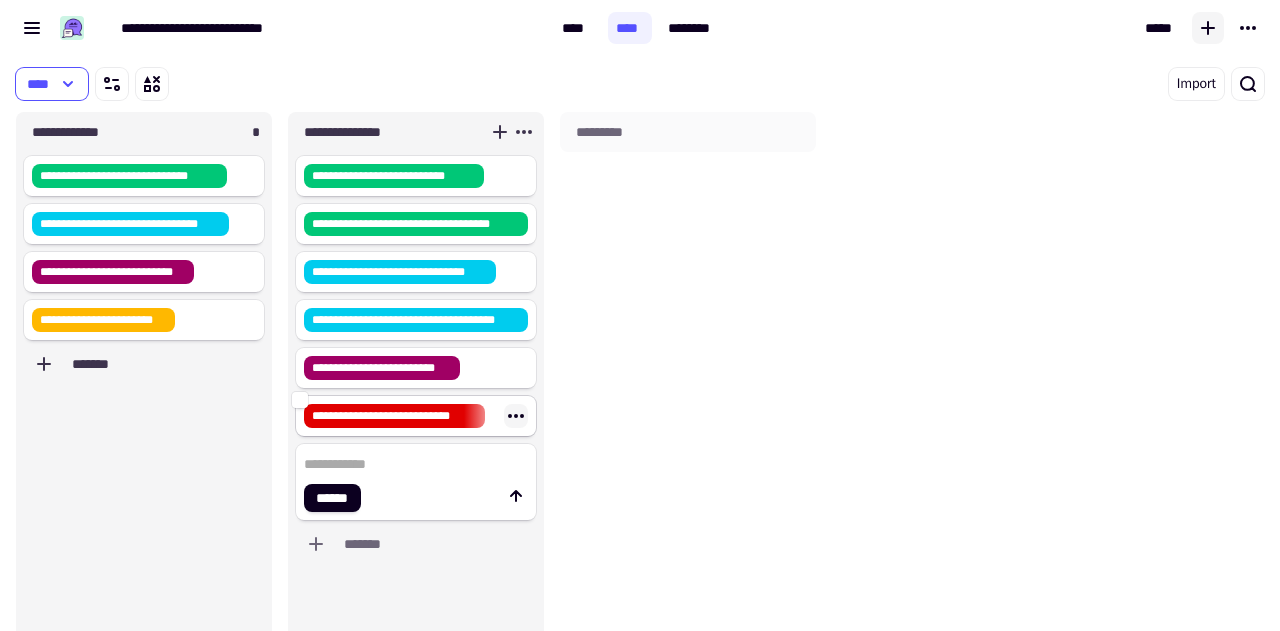 click 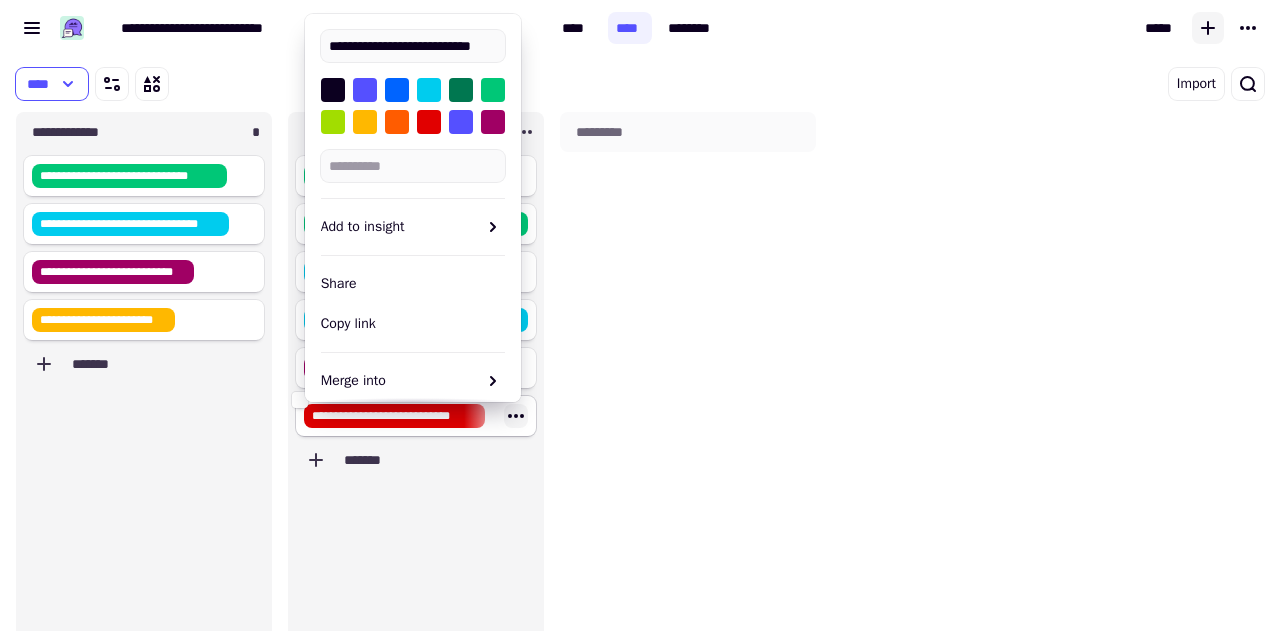 scroll, scrollTop: 0, scrollLeft: 16, axis: horizontal 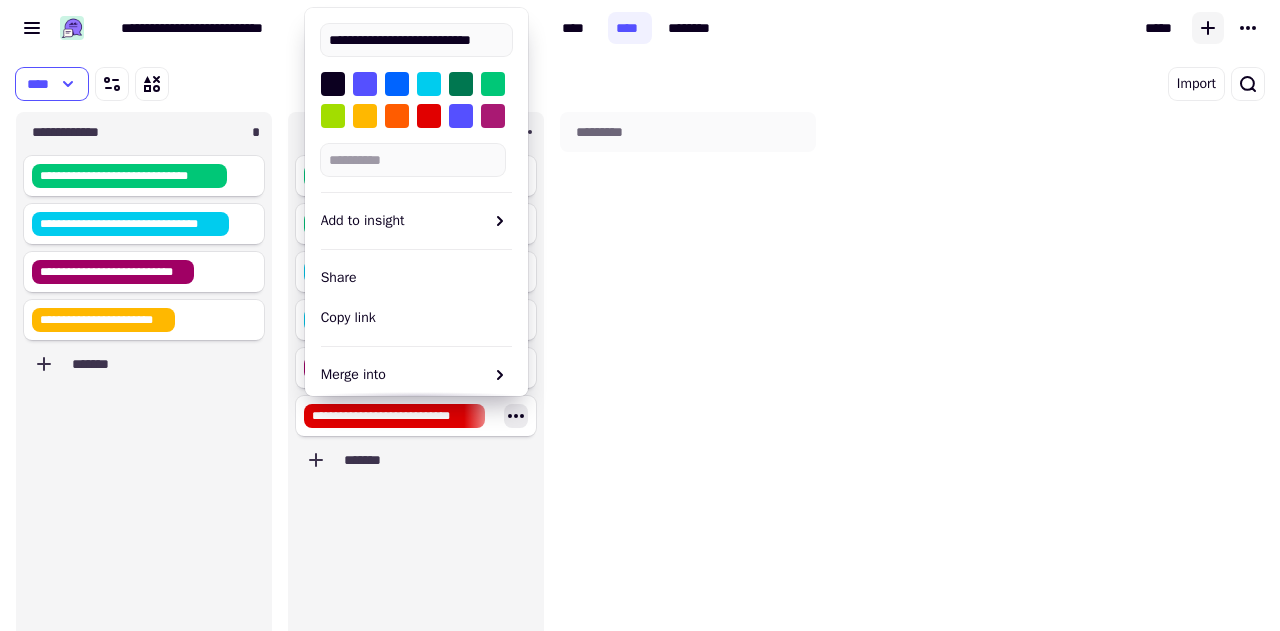 click at bounding box center (493, 116) 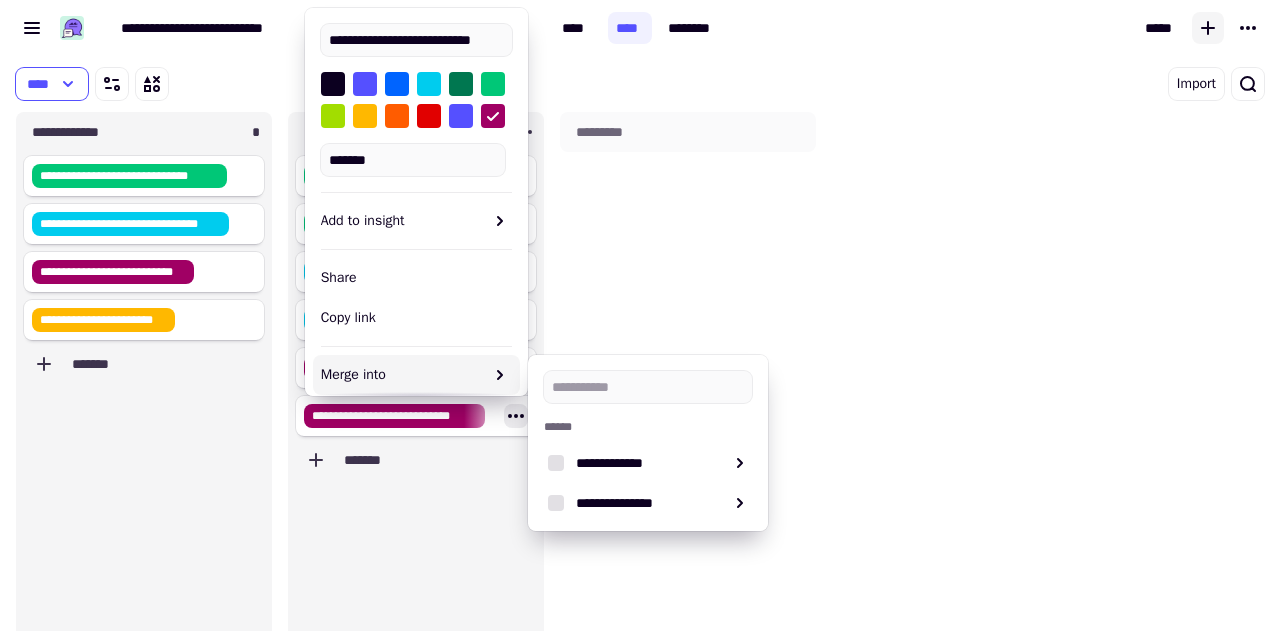 click on "**********" 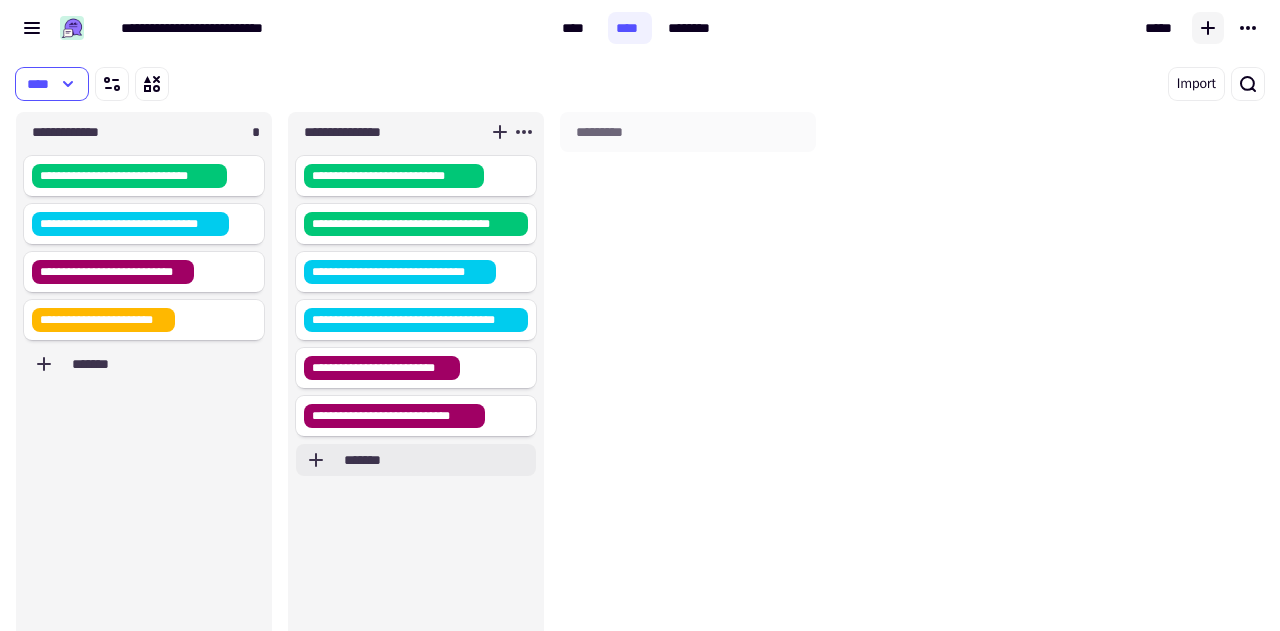 click on "*******" 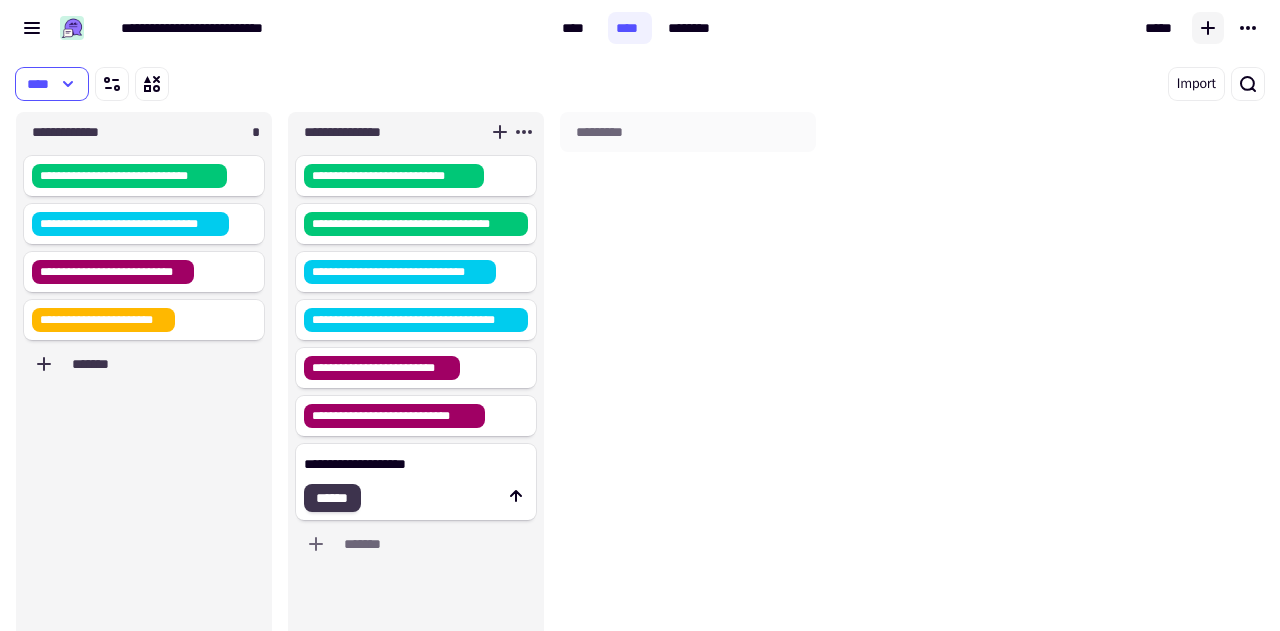 type on "**********" 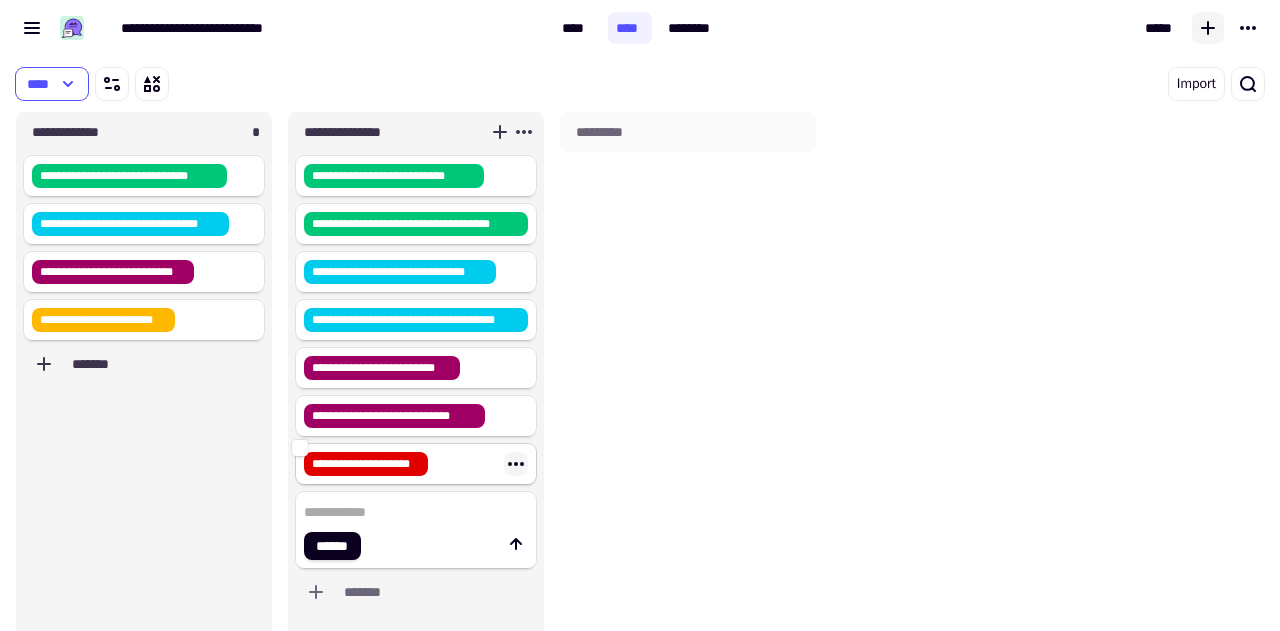 click 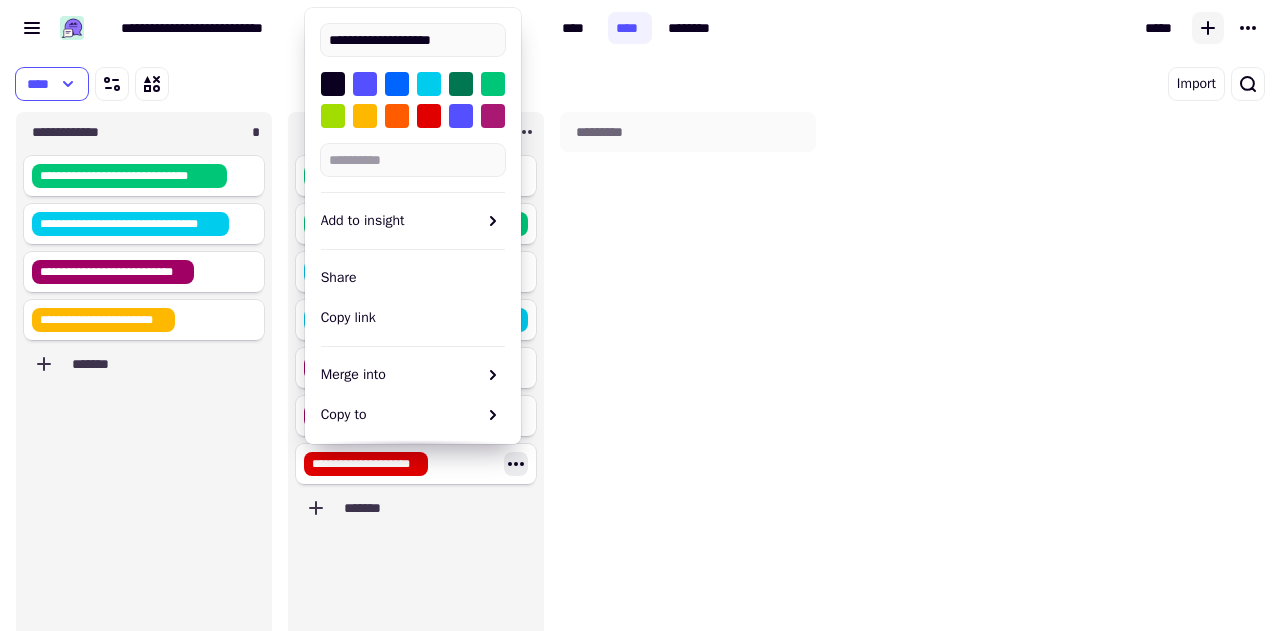 click at bounding box center (493, 116) 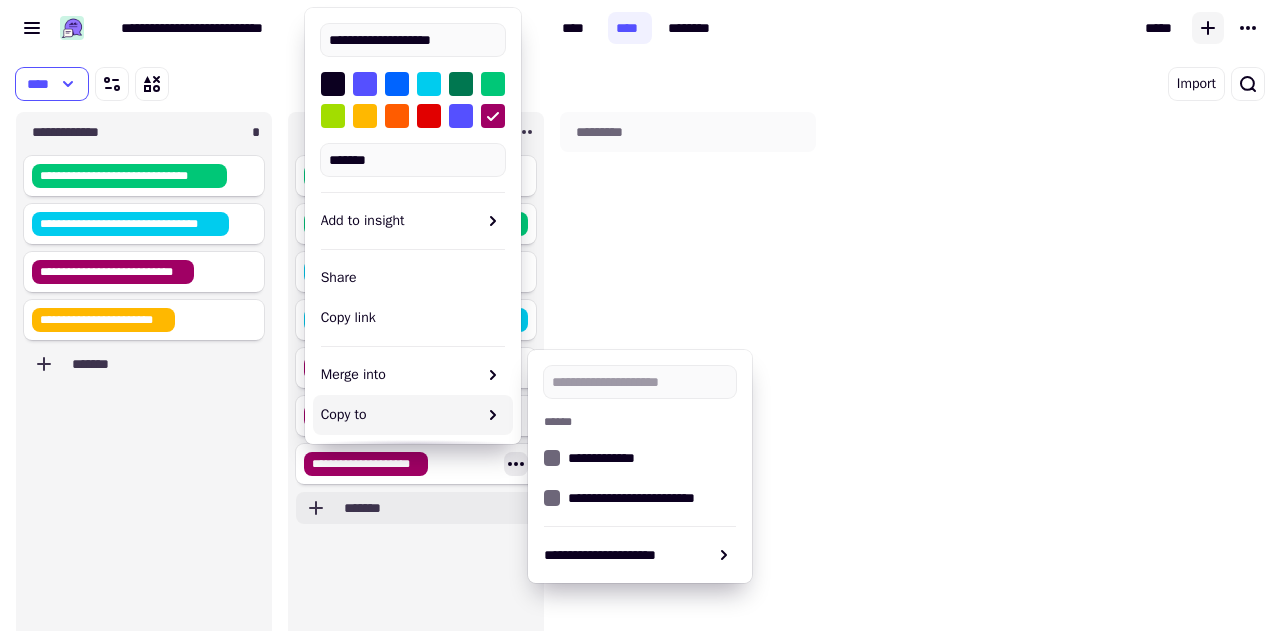 click on "*******" 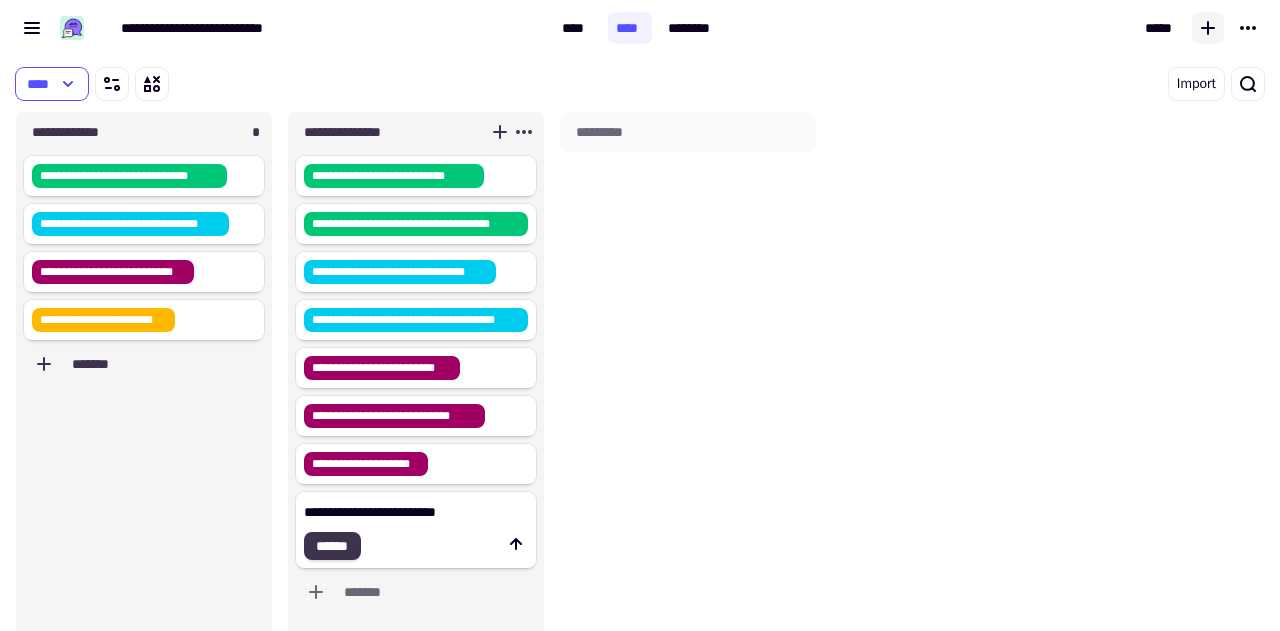 type on "**********" 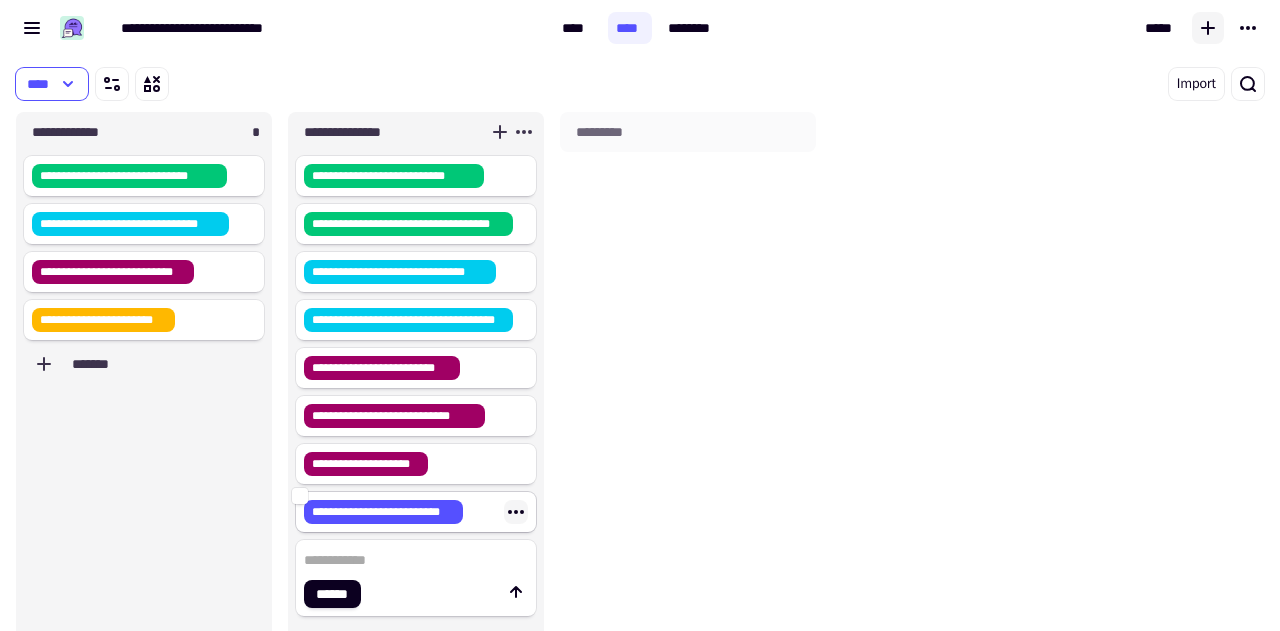 click 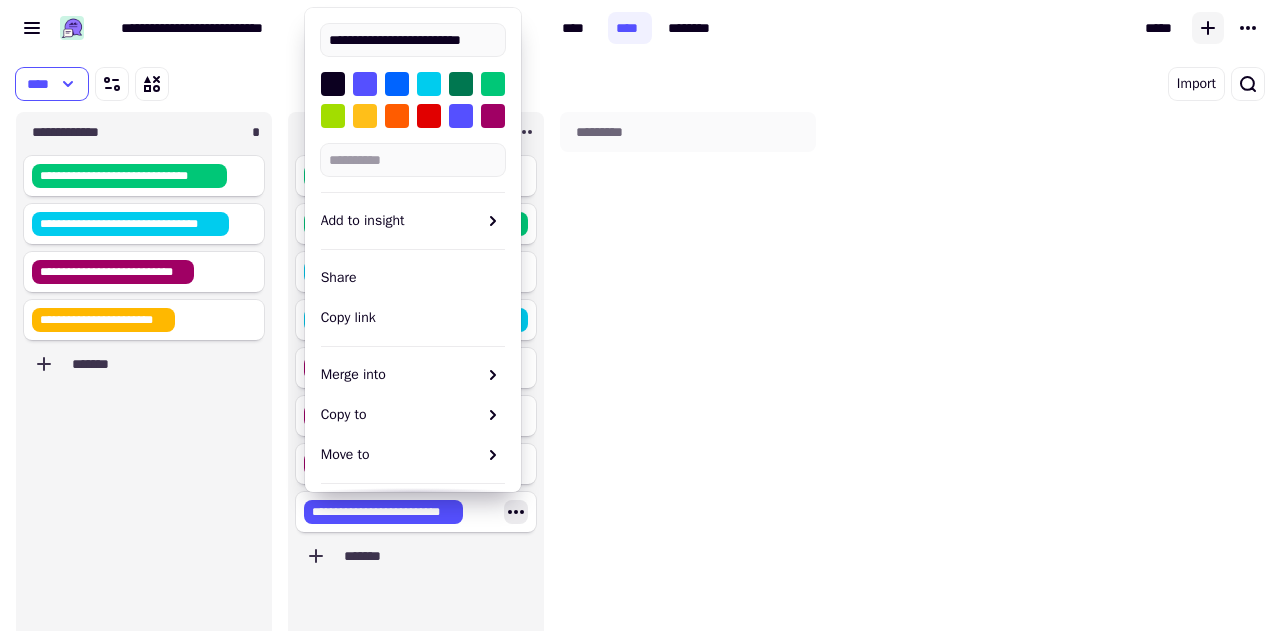 click at bounding box center [365, 116] 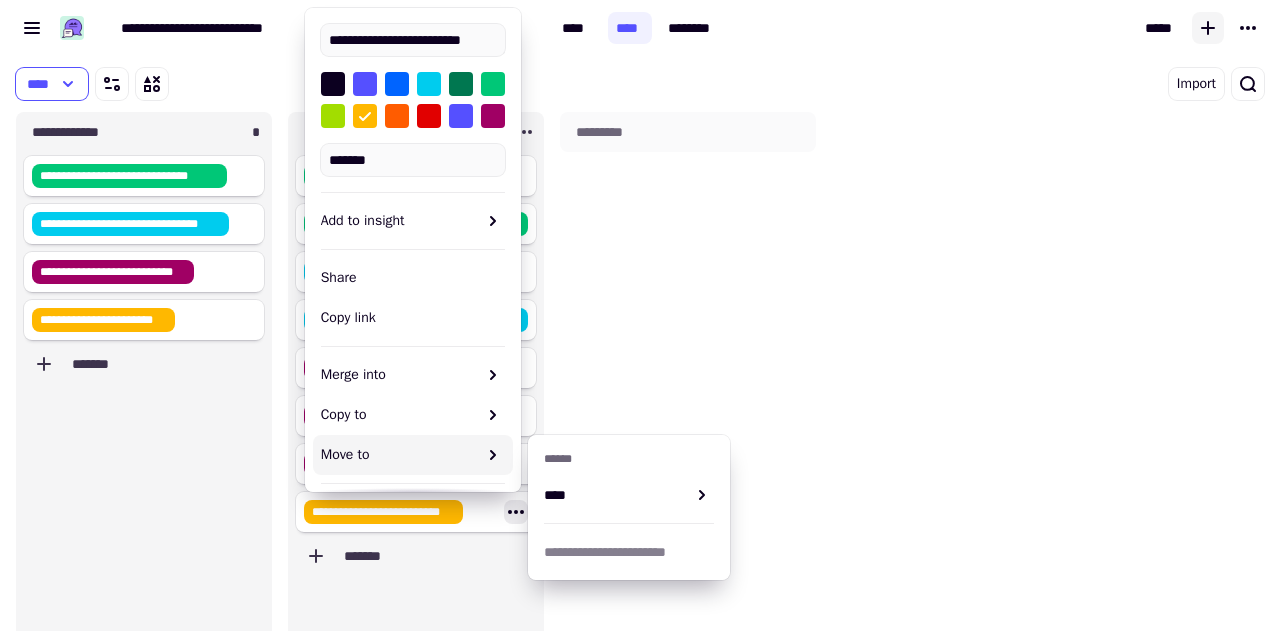 click on "**********" 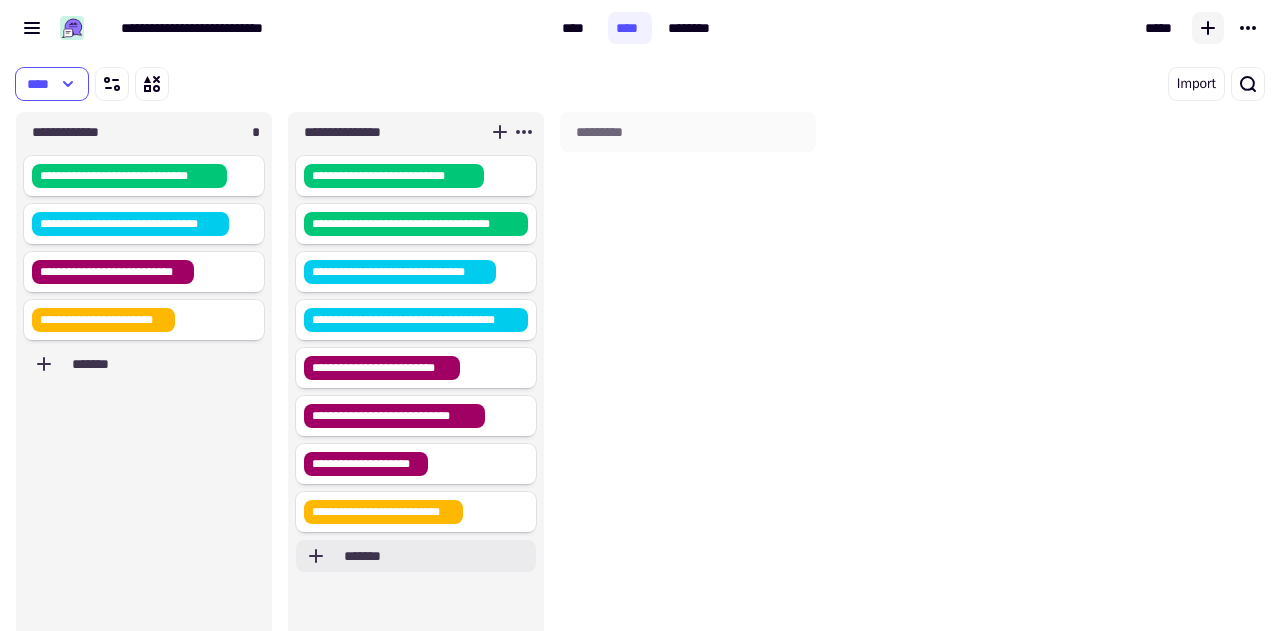 click on "*******" 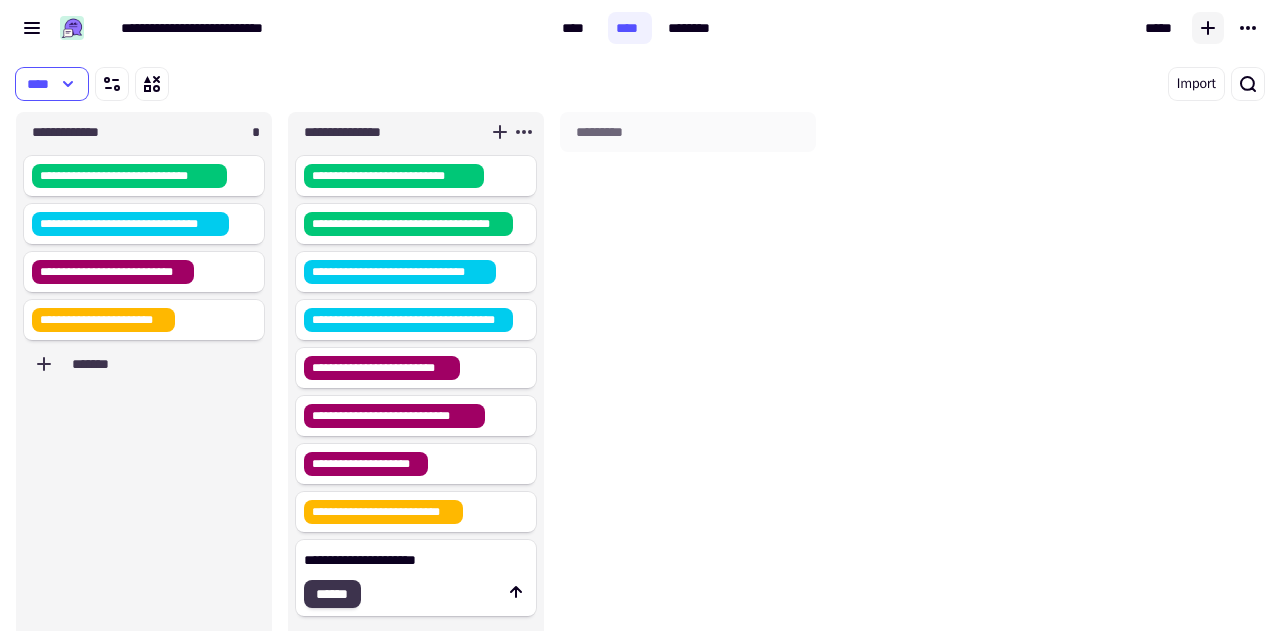 type on "**********" 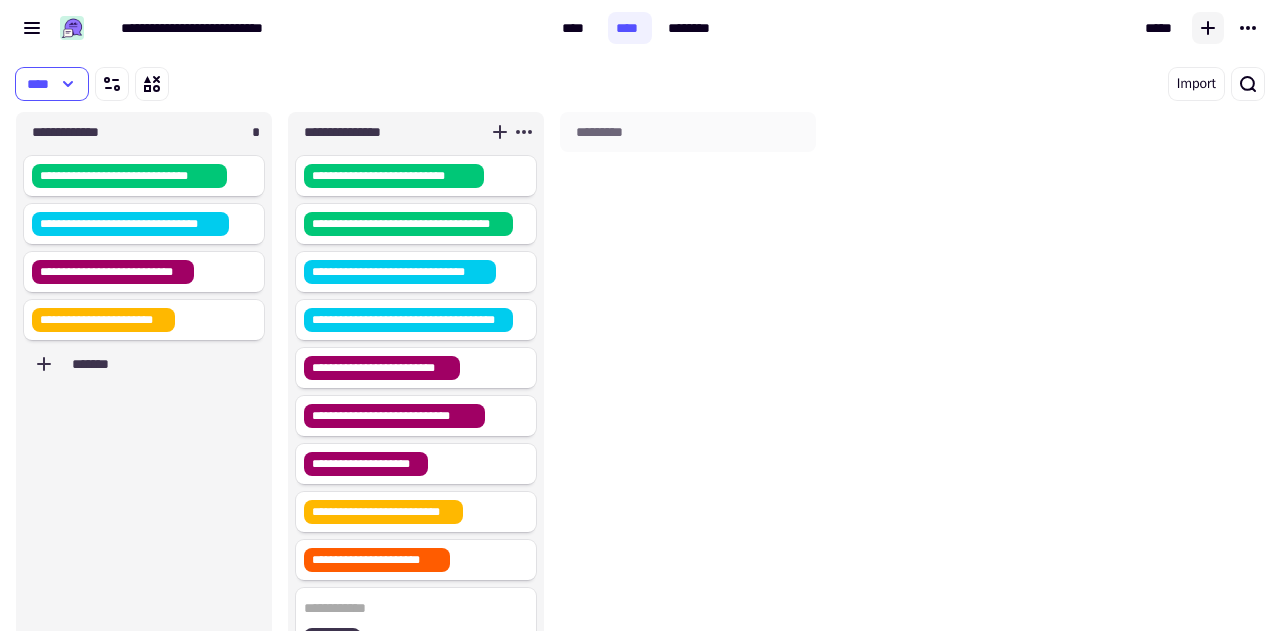 scroll, scrollTop: 20, scrollLeft: 0, axis: vertical 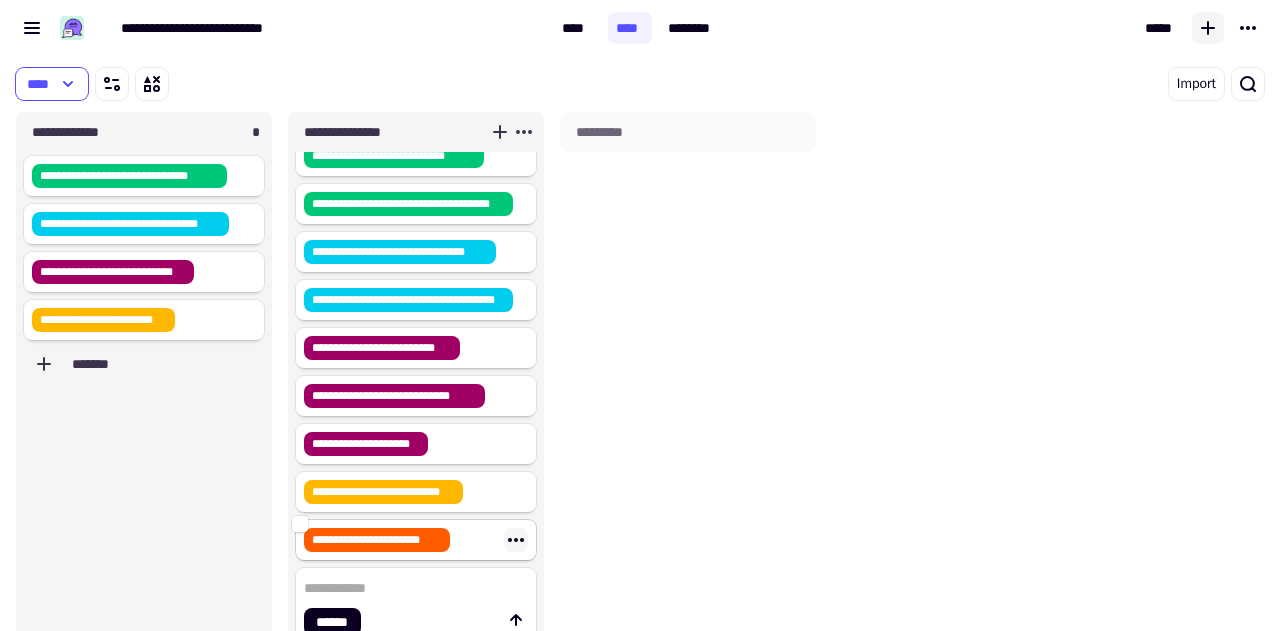 click 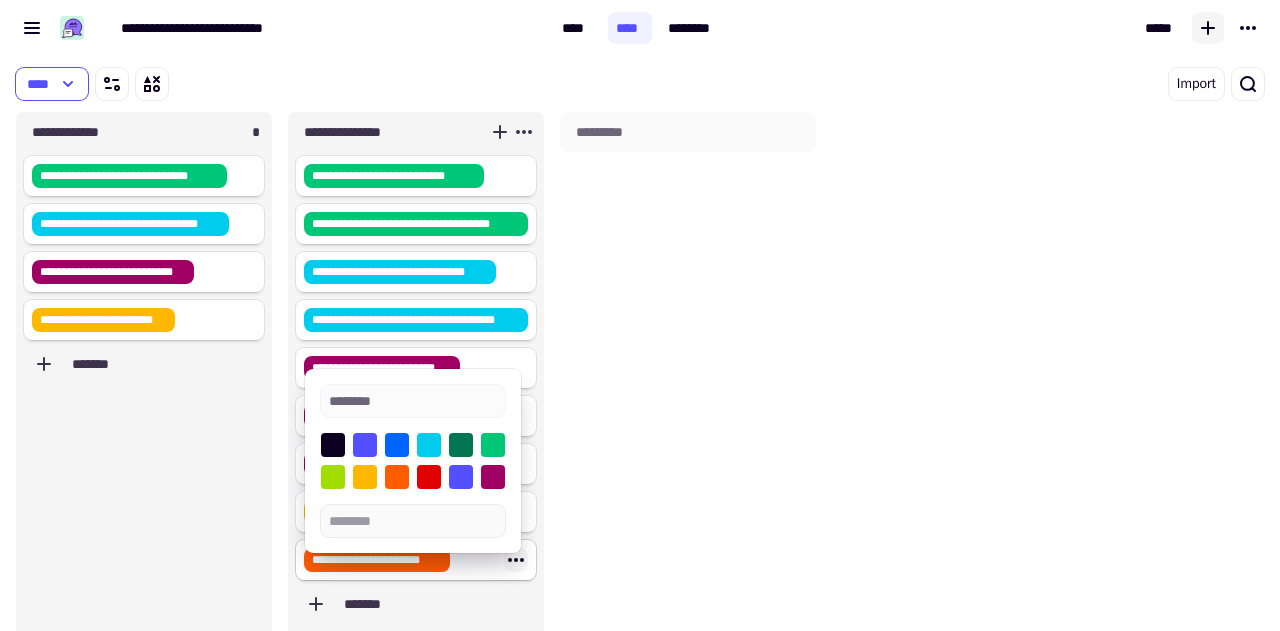 scroll, scrollTop: 0, scrollLeft: 0, axis: both 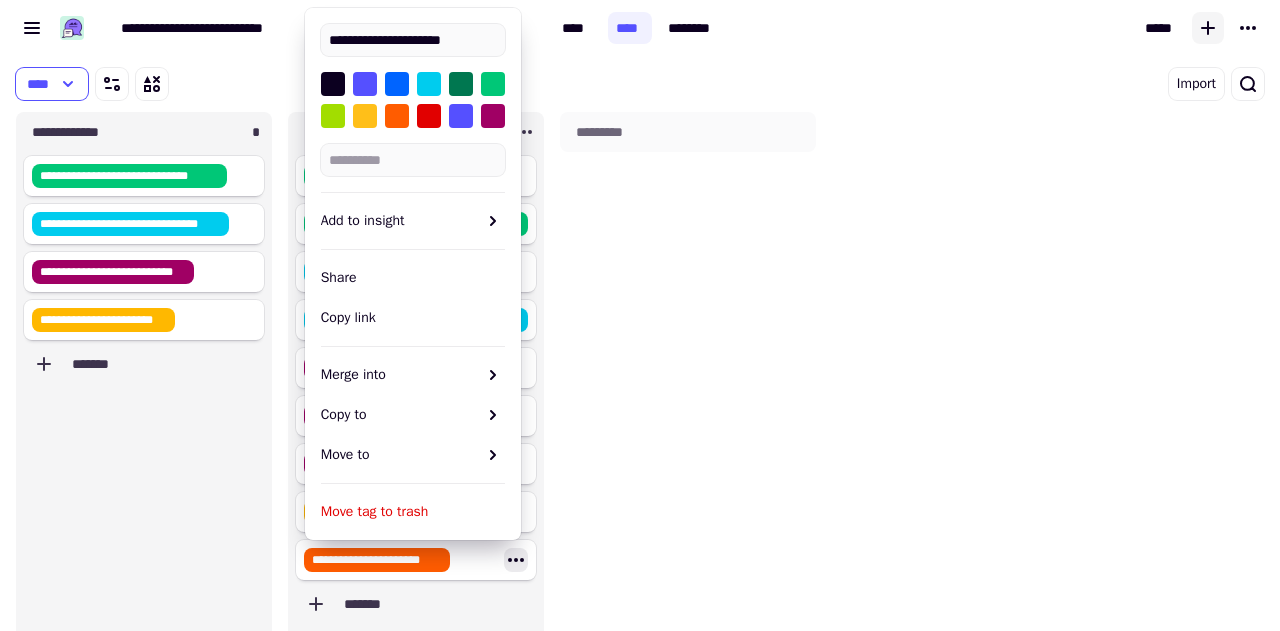 click at bounding box center [365, 116] 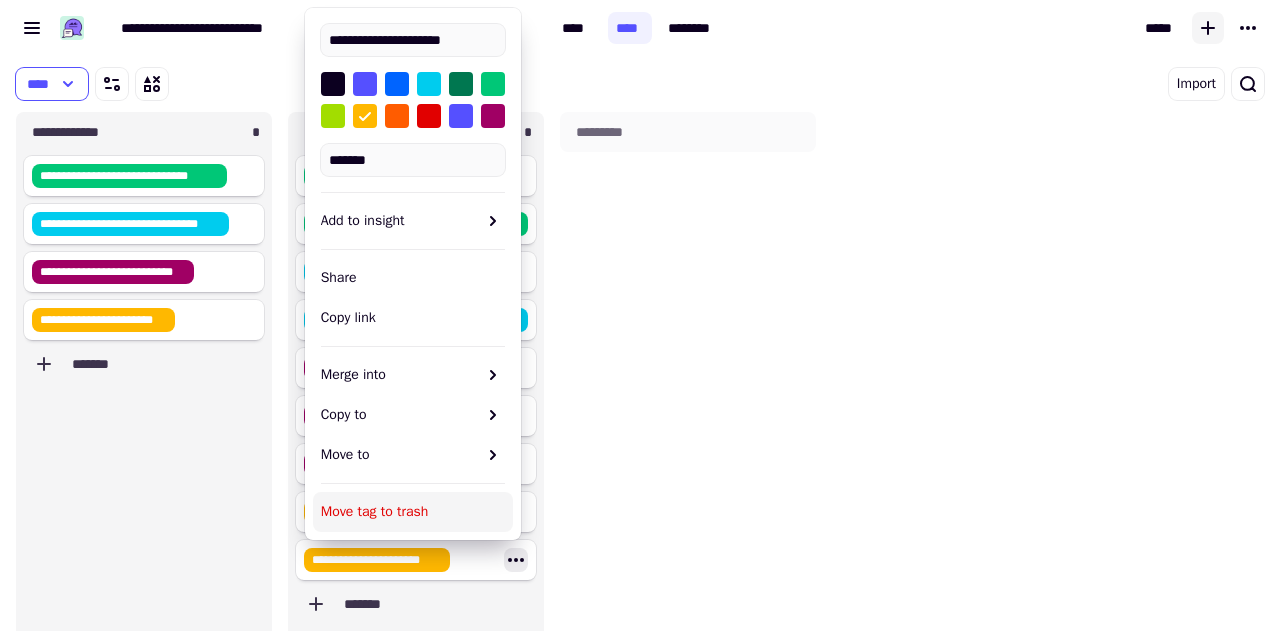 click on "*********" at bounding box center [688, 391] 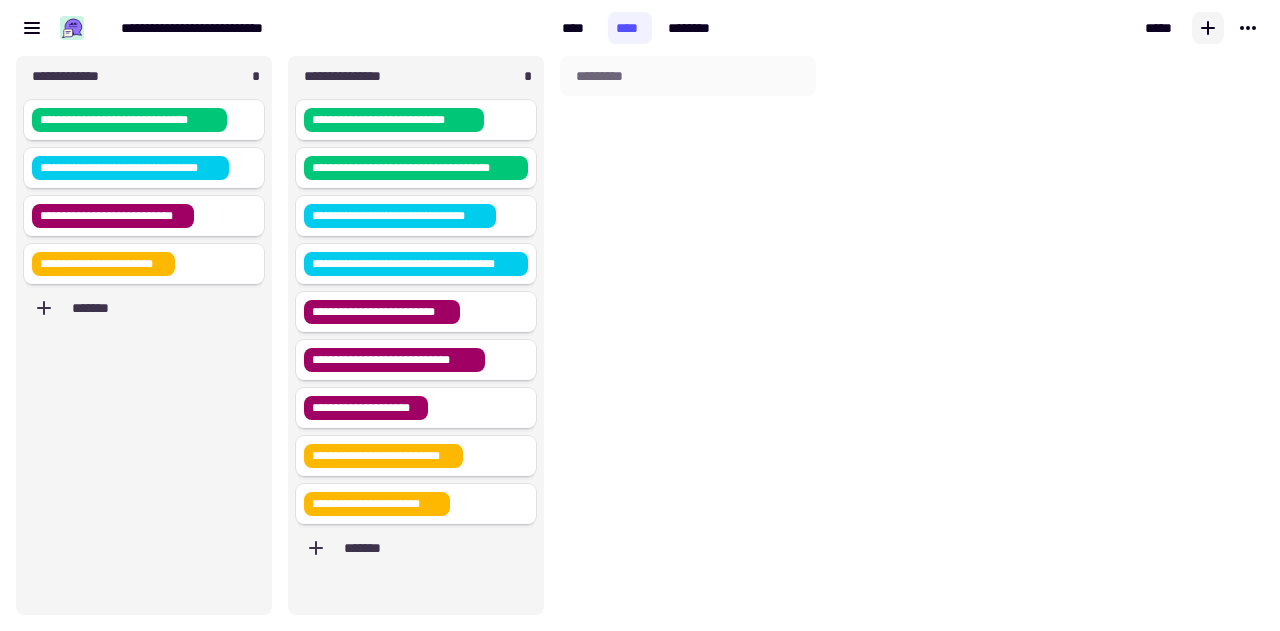 scroll, scrollTop: 0, scrollLeft: 0, axis: both 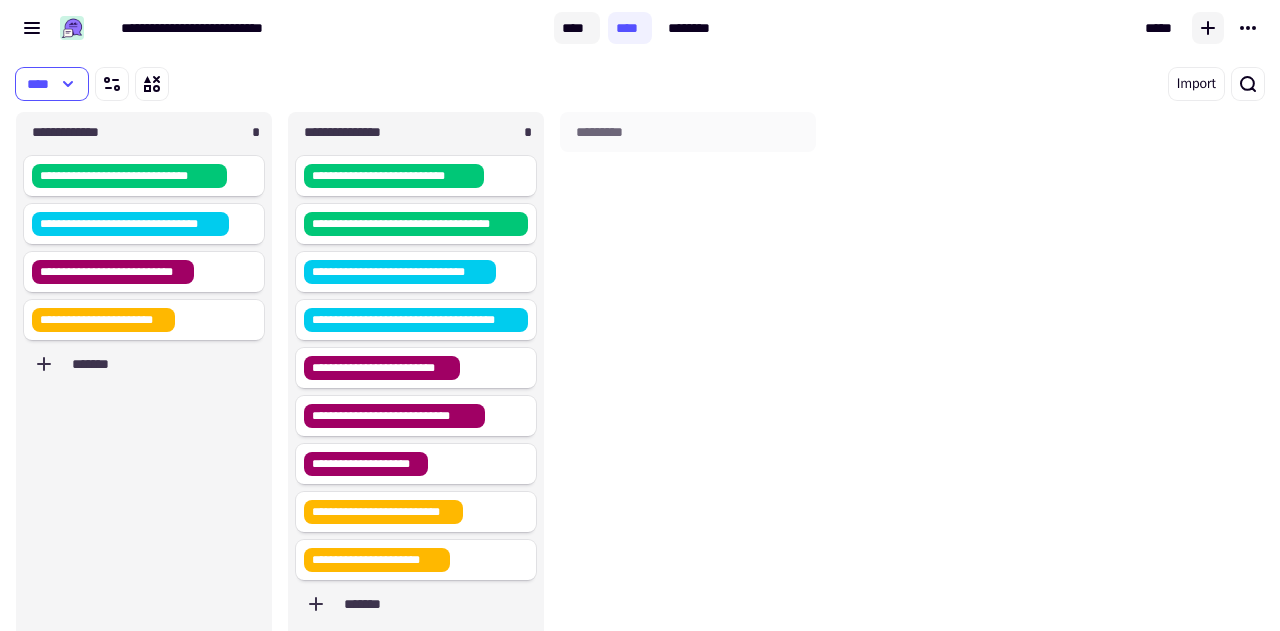 click on "****" 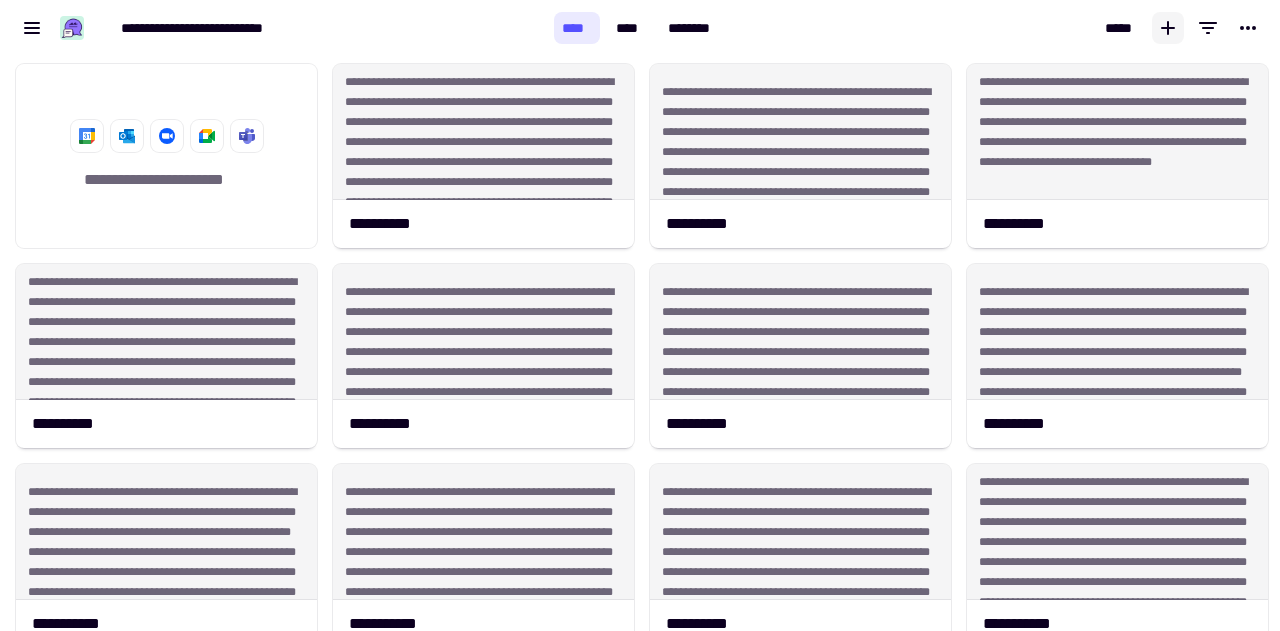 scroll, scrollTop: 16, scrollLeft: 16, axis: both 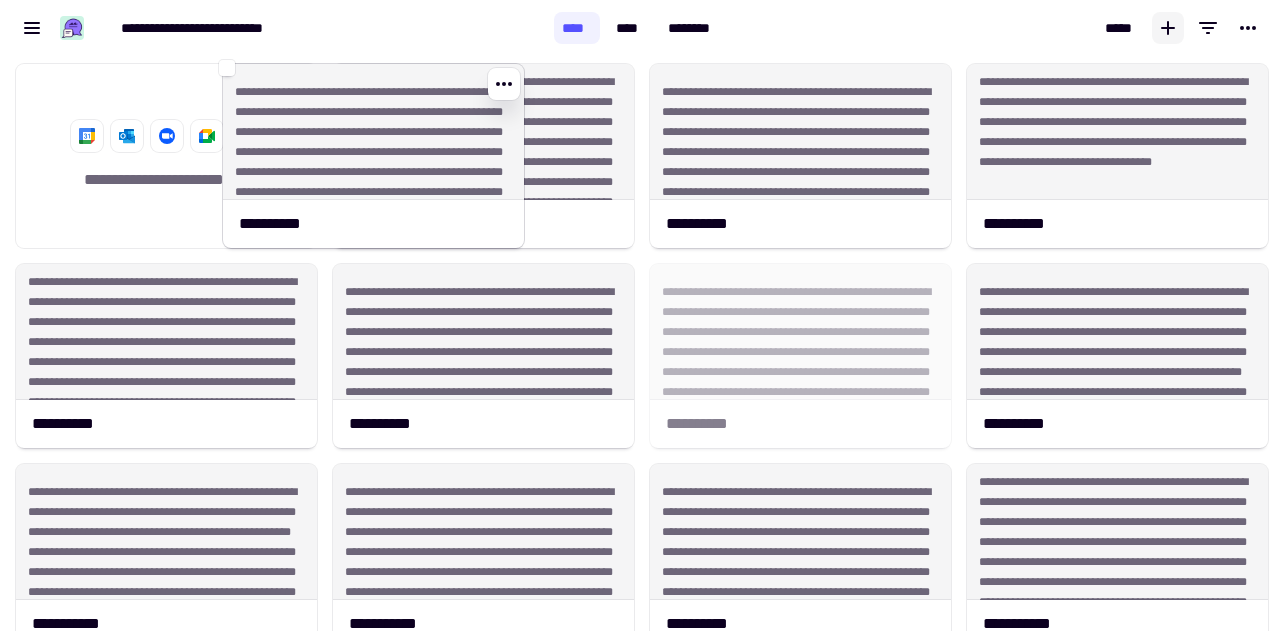drag, startPoint x: 836, startPoint y: 413, endPoint x: 409, endPoint y: 156, distance: 498.37537 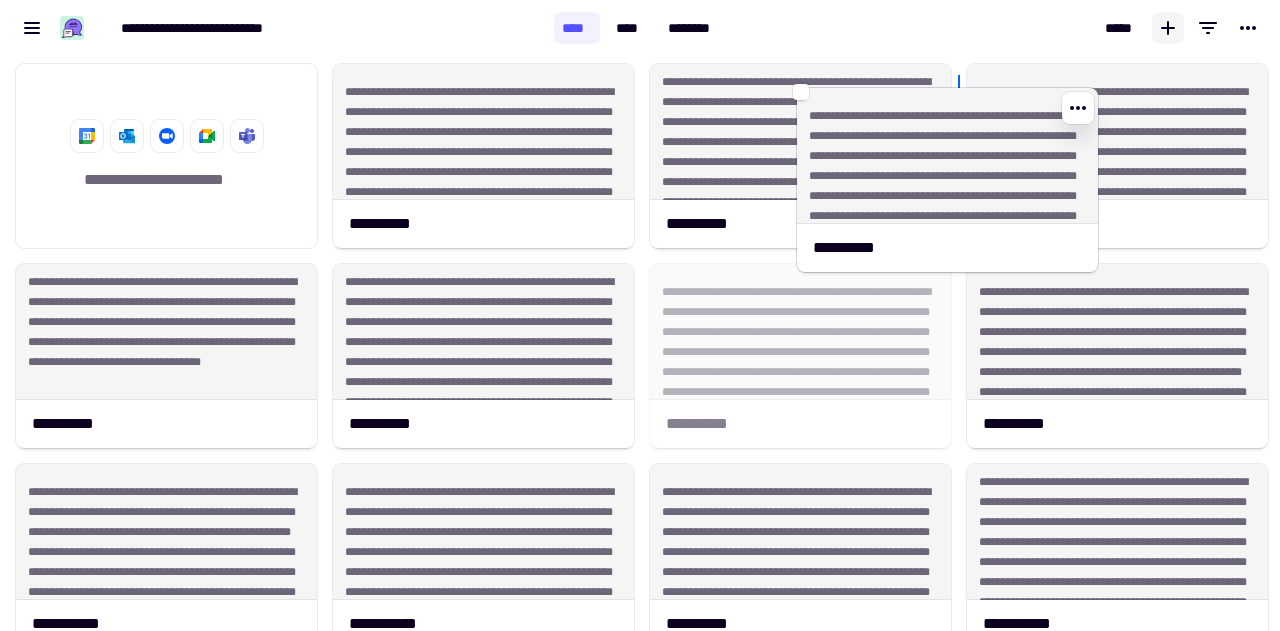 drag, startPoint x: 806, startPoint y: 335, endPoint x: 955, endPoint y: 157, distance: 232.13142 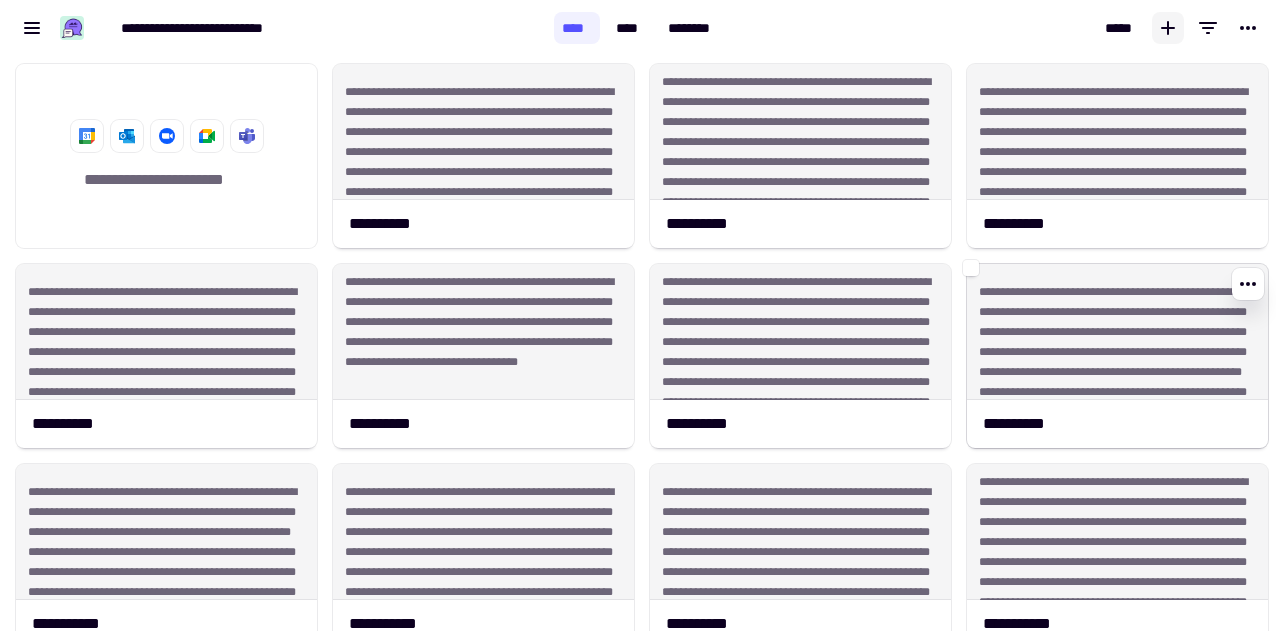 scroll, scrollTop: 0, scrollLeft: 2, axis: horizontal 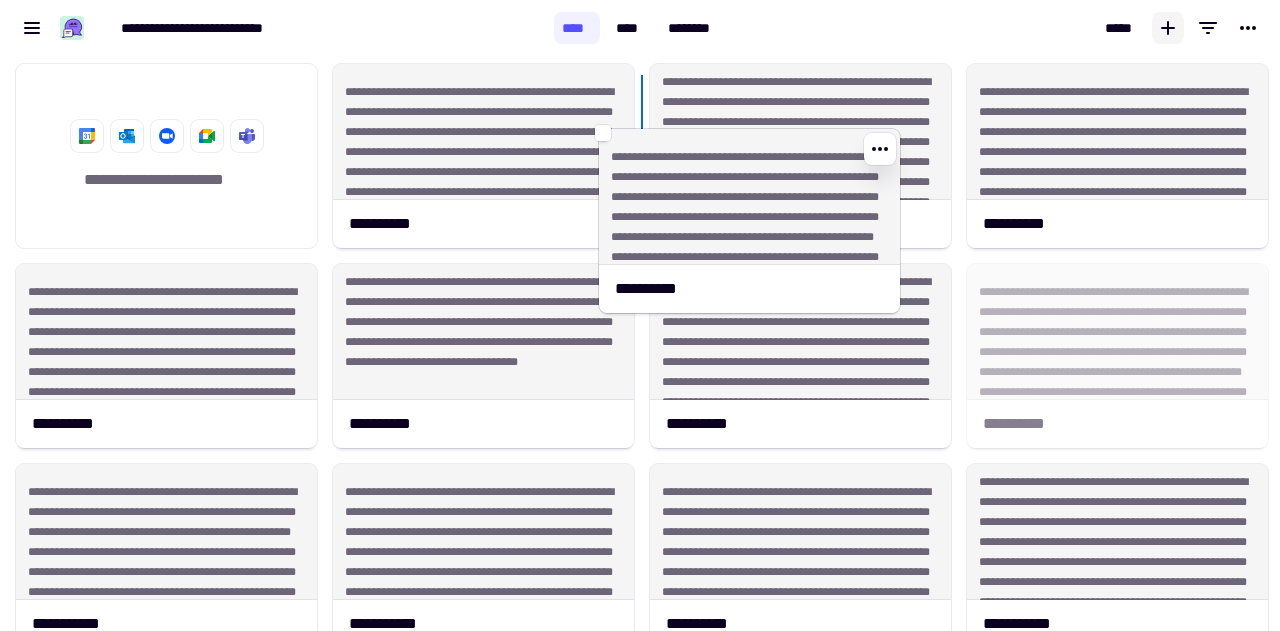 drag, startPoint x: 1136, startPoint y: 344, endPoint x: 724, endPoint y: 167, distance: 448.41165 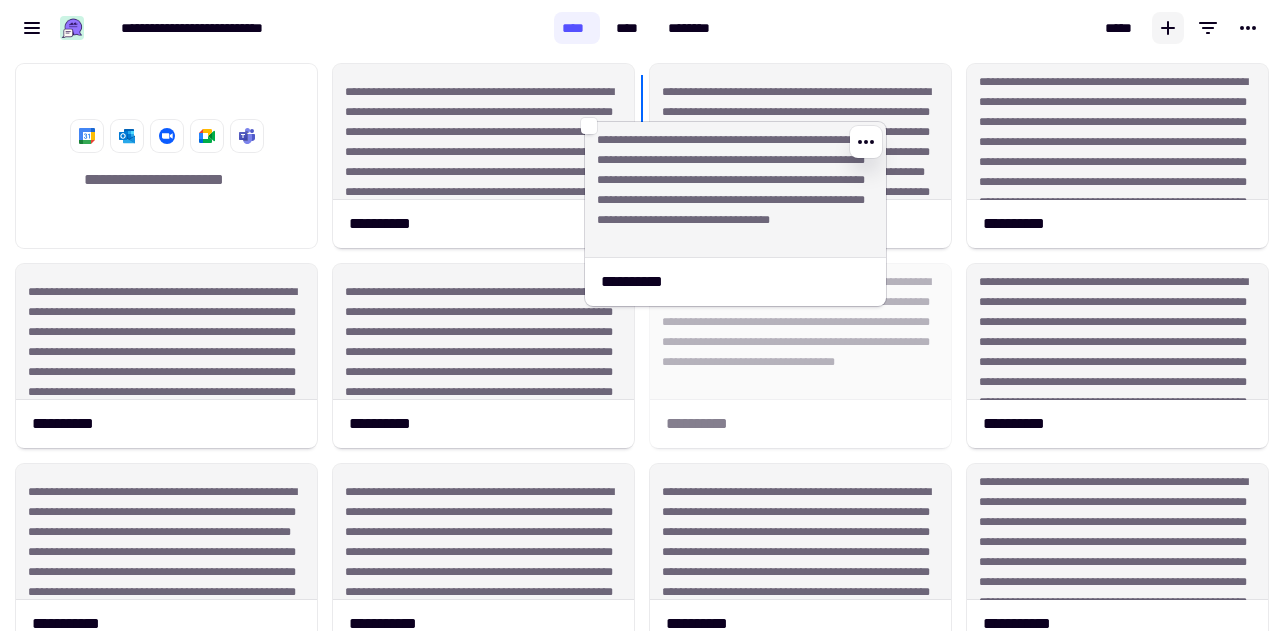 drag, startPoint x: 732, startPoint y: 357, endPoint x: 658, endPoint y: 192, distance: 180.83418 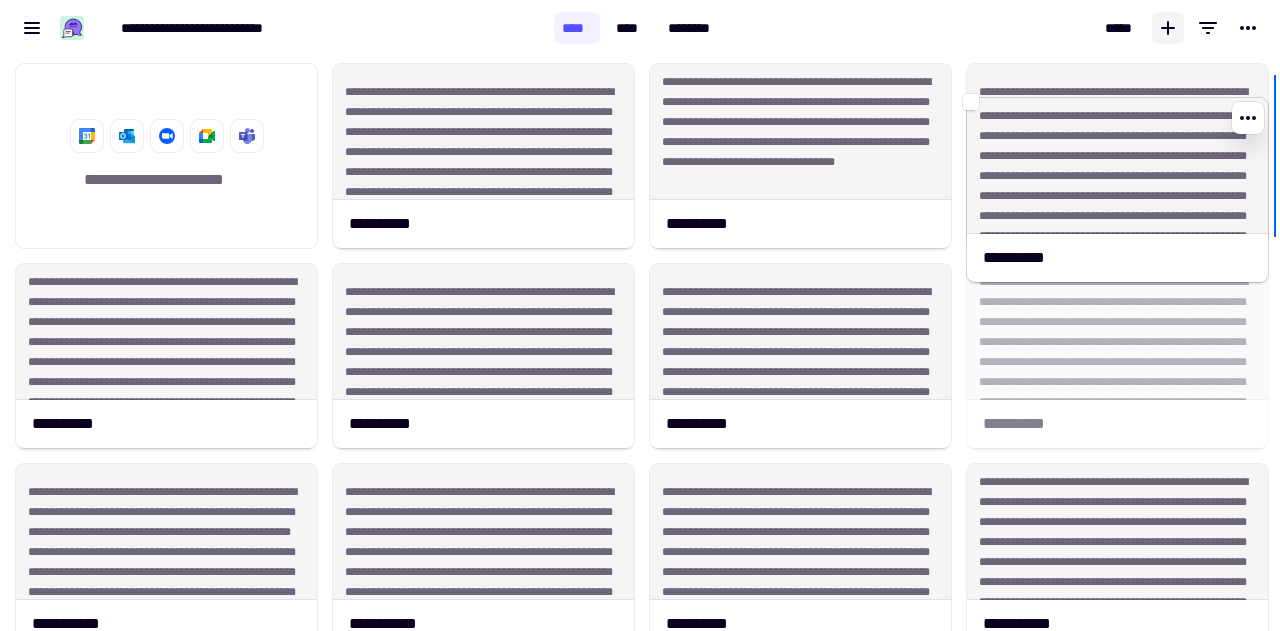 scroll, scrollTop: 0, scrollLeft: 15, axis: horizontal 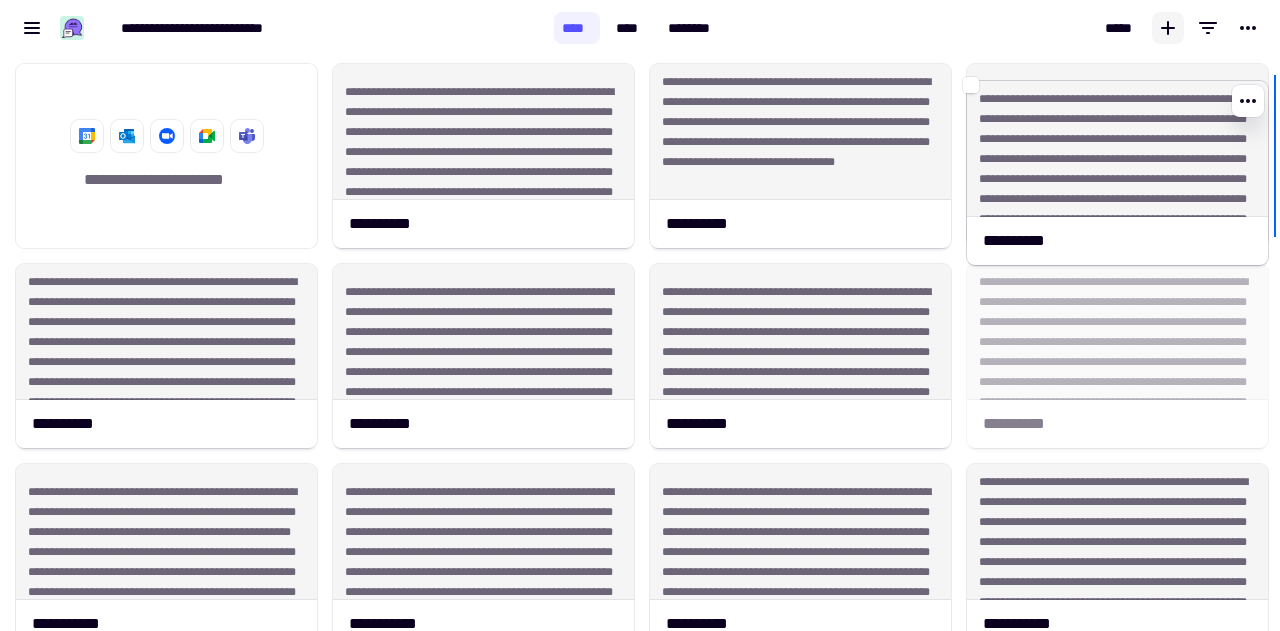 drag, startPoint x: 1120, startPoint y: 362, endPoint x: 1224, endPoint y: 179, distance: 210.48753 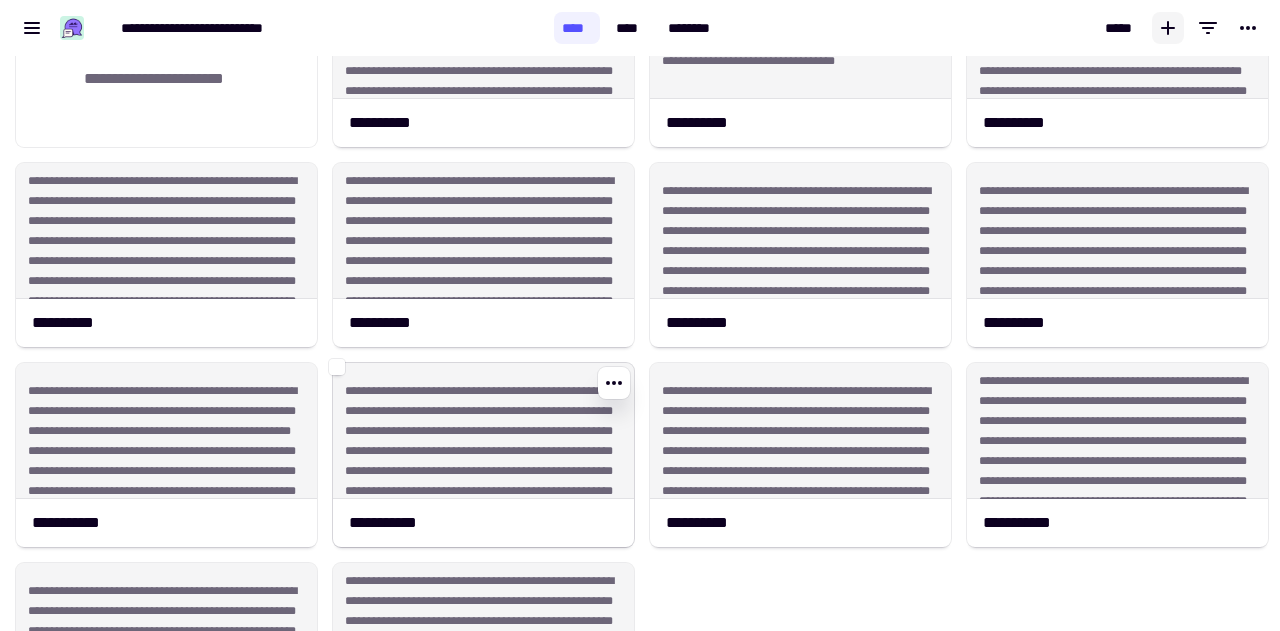 scroll, scrollTop: 102, scrollLeft: 15, axis: both 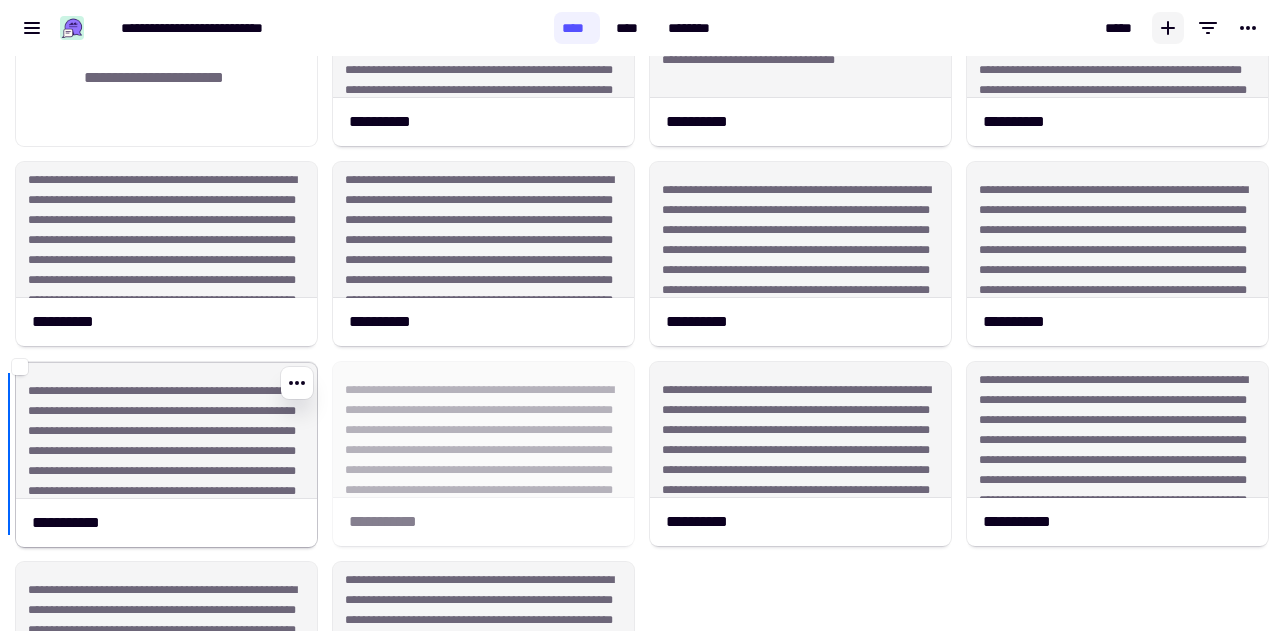 drag, startPoint x: 555, startPoint y: 456, endPoint x: 233, endPoint y: 457, distance: 322.00156 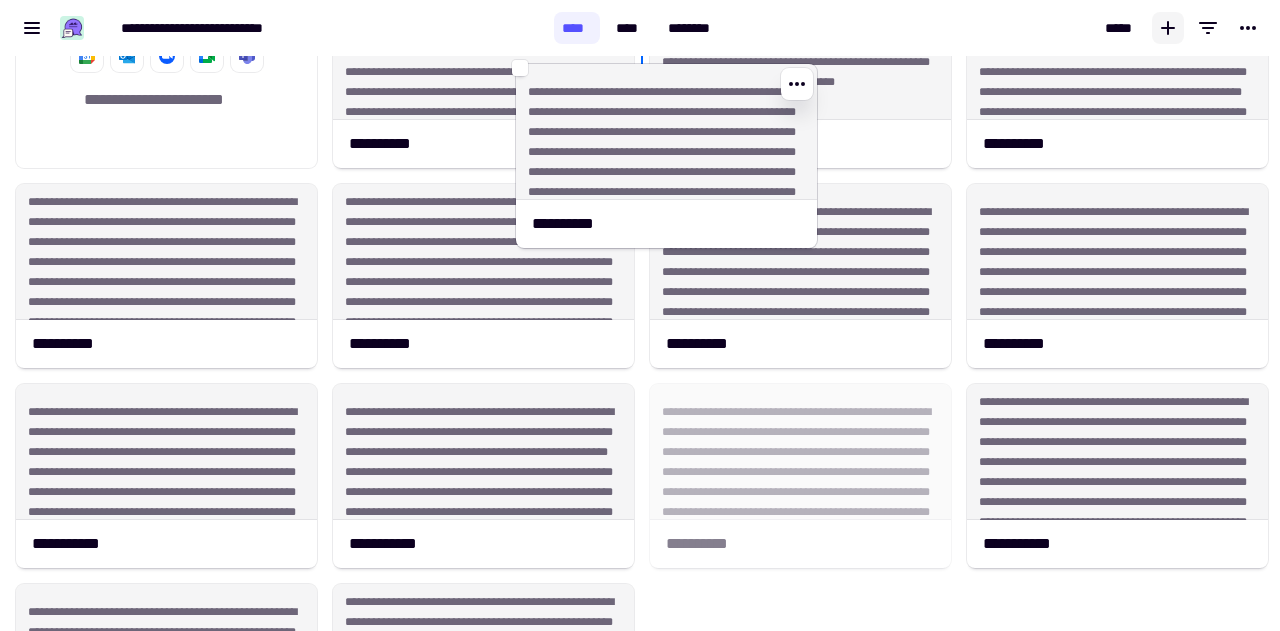 scroll, scrollTop: 10, scrollLeft: 0, axis: vertical 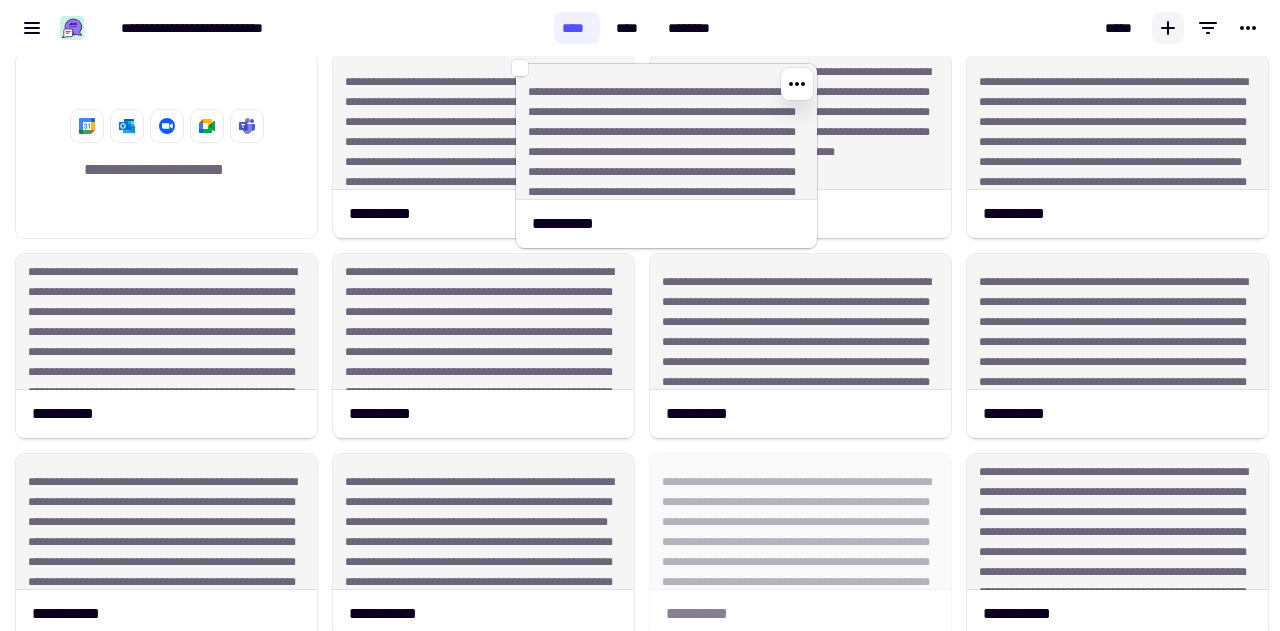 drag, startPoint x: 826, startPoint y: 461, endPoint x: 691, endPoint y: 115, distance: 371.40408 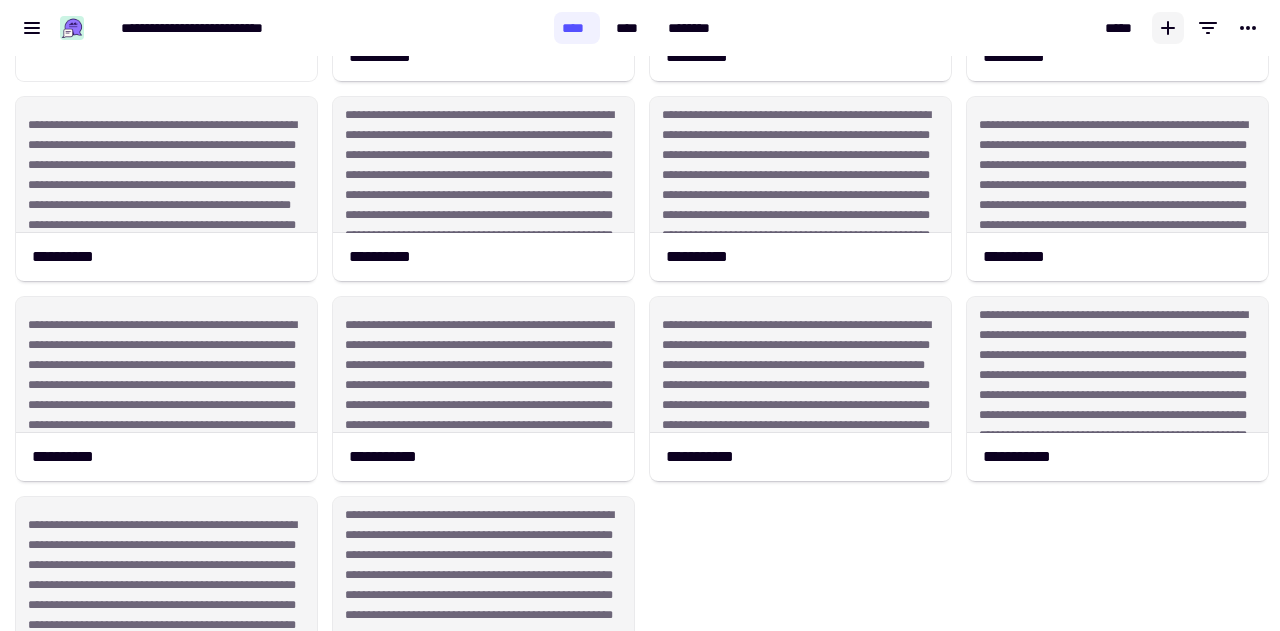 scroll, scrollTop: 168, scrollLeft: 0, axis: vertical 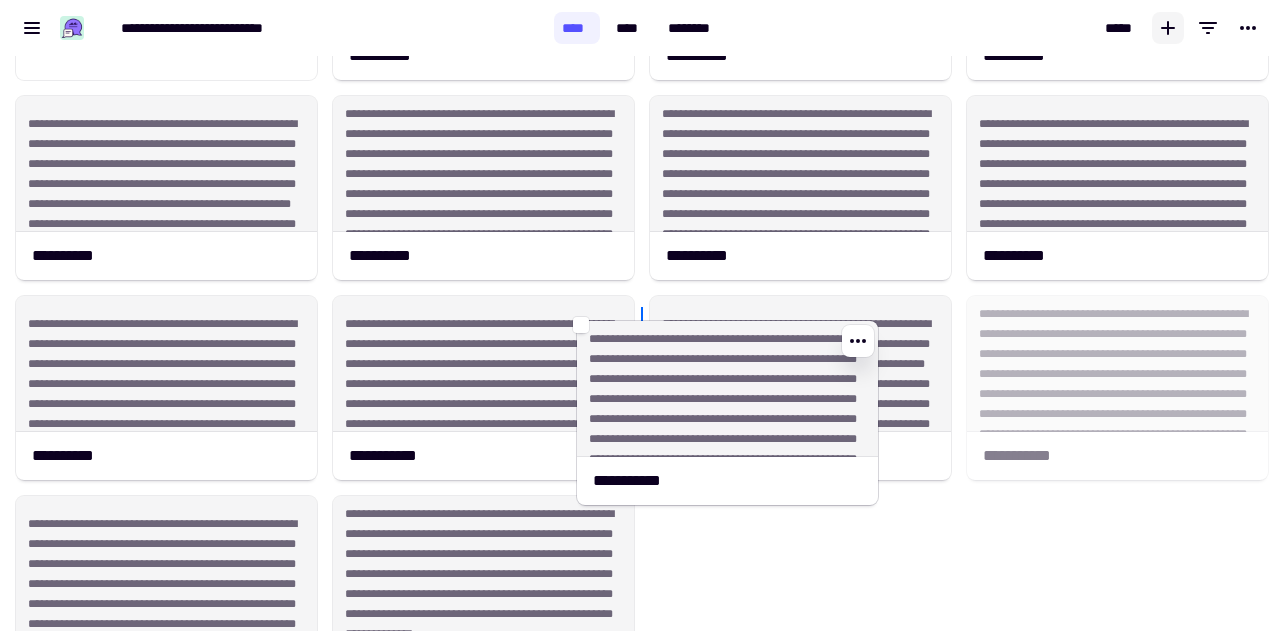 drag, startPoint x: 1122, startPoint y: 358, endPoint x: 696, endPoint y: 382, distance: 426.6755 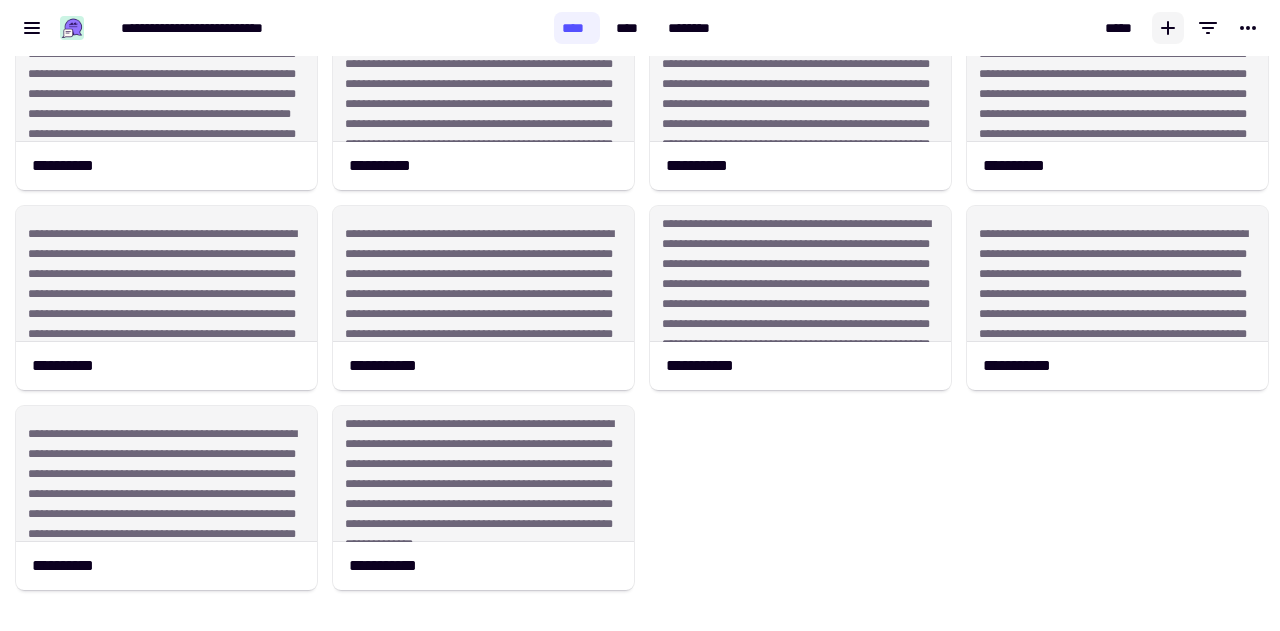 scroll, scrollTop: 255, scrollLeft: 4, axis: both 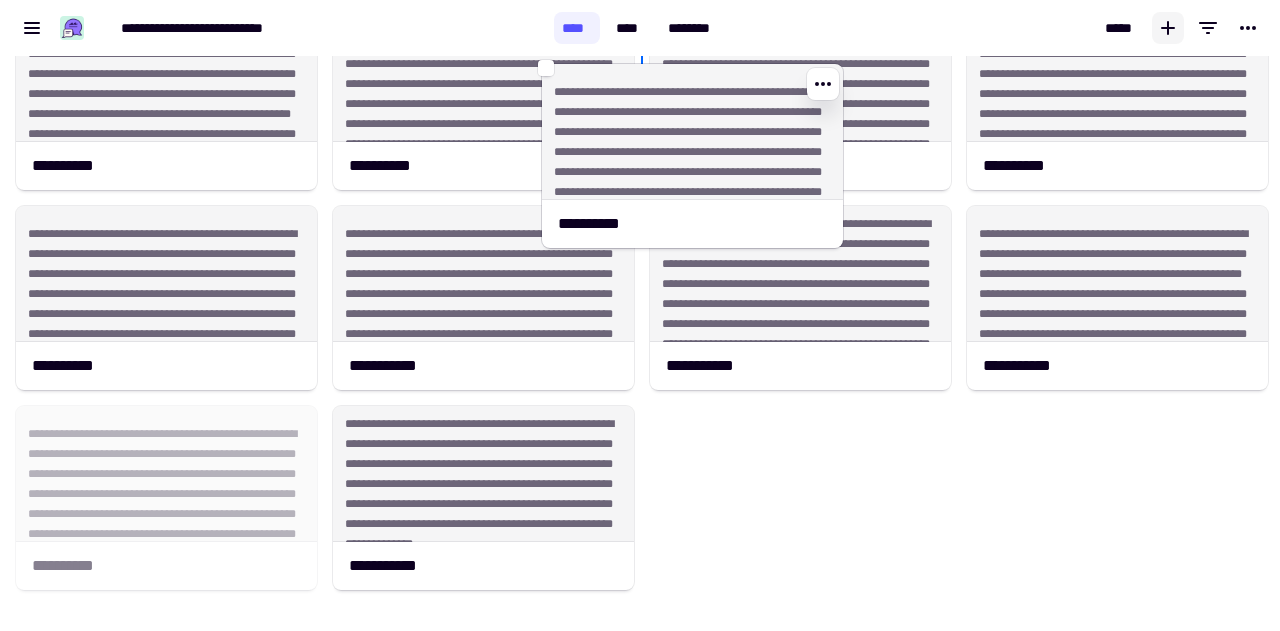 drag, startPoint x: 62, startPoint y: 546, endPoint x: 592, endPoint y: 188, distance: 639.5811 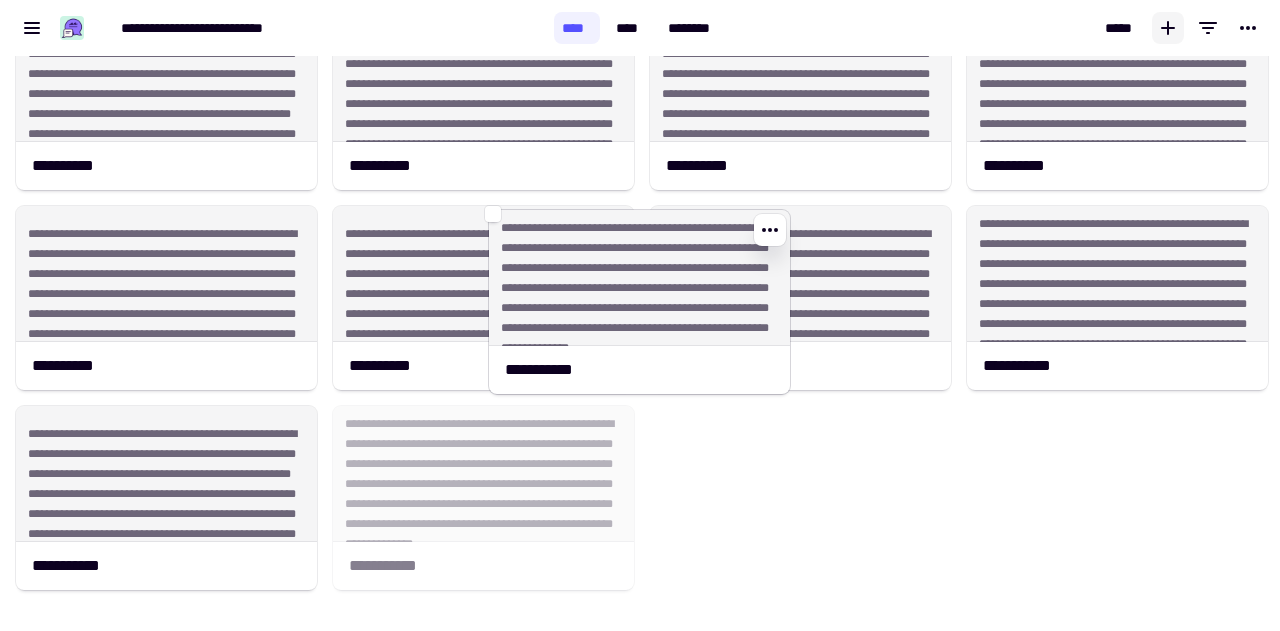drag, startPoint x: 506, startPoint y: 481, endPoint x: 664, endPoint y: 283, distance: 253.31404 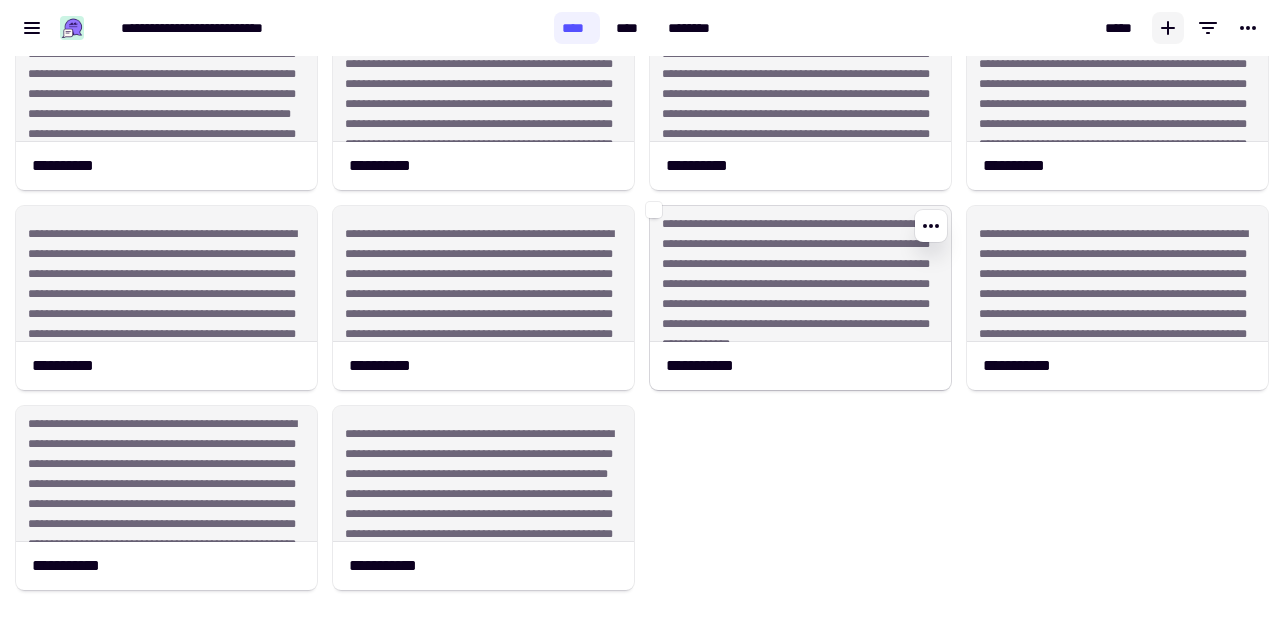 scroll, scrollTop: 0, scrollLeft: 0, axis: both 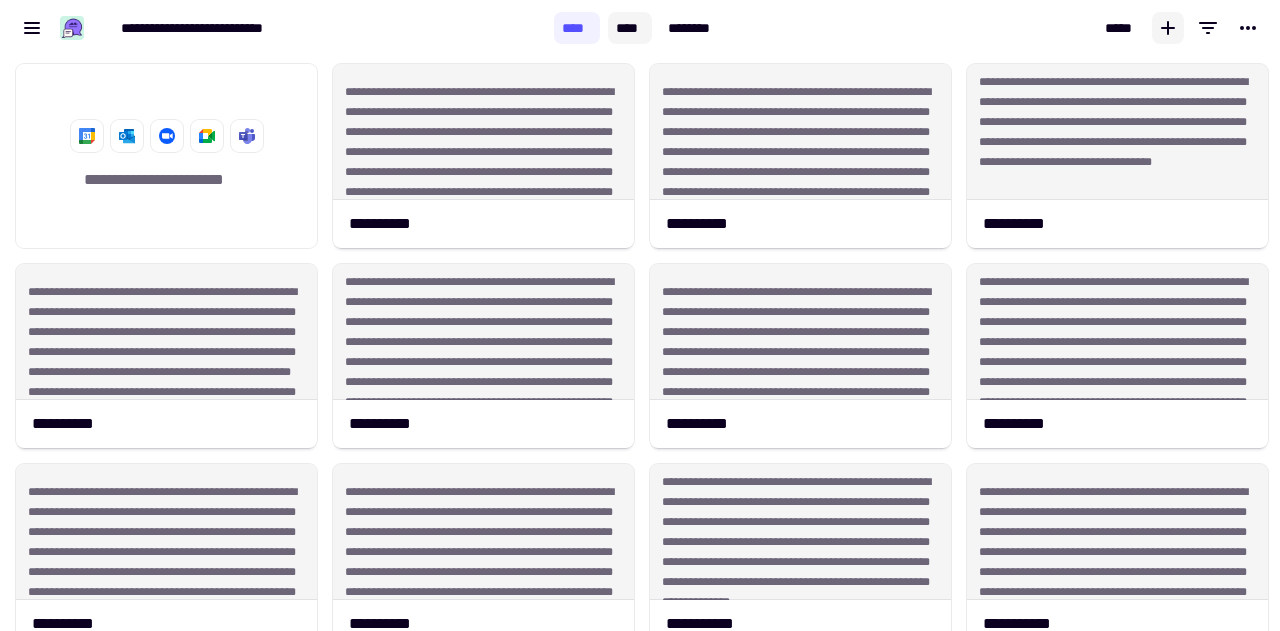 click on "****" 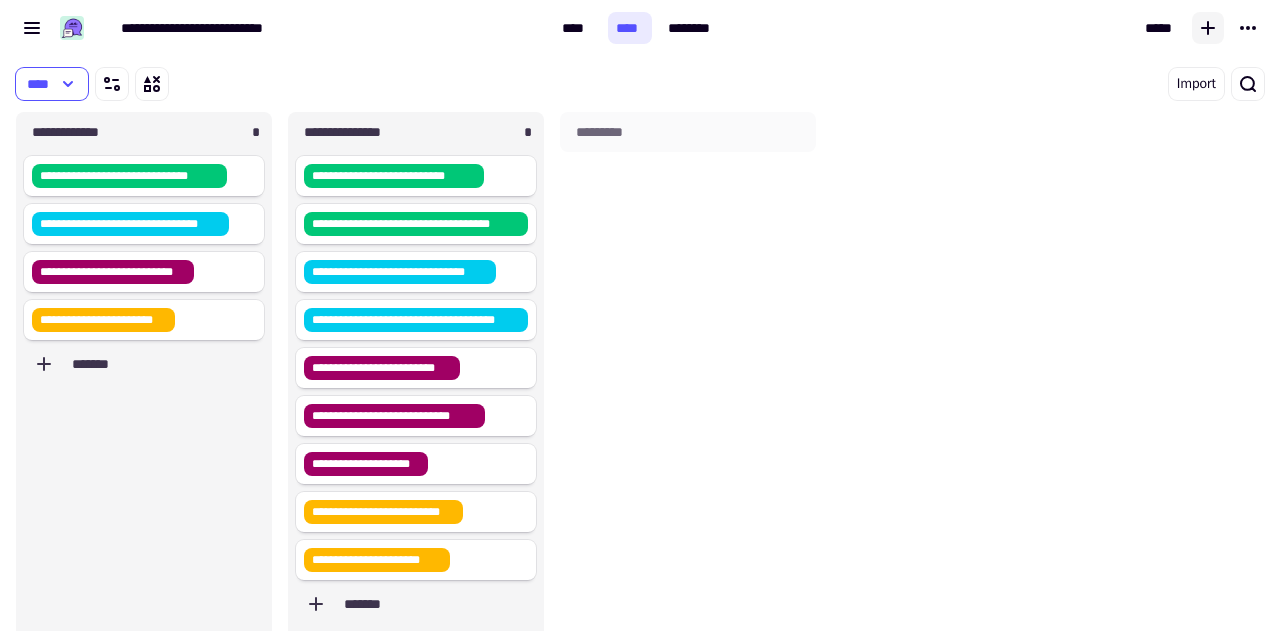 scroll, scrollTop: 16, scrollLeft: 16, axis: both 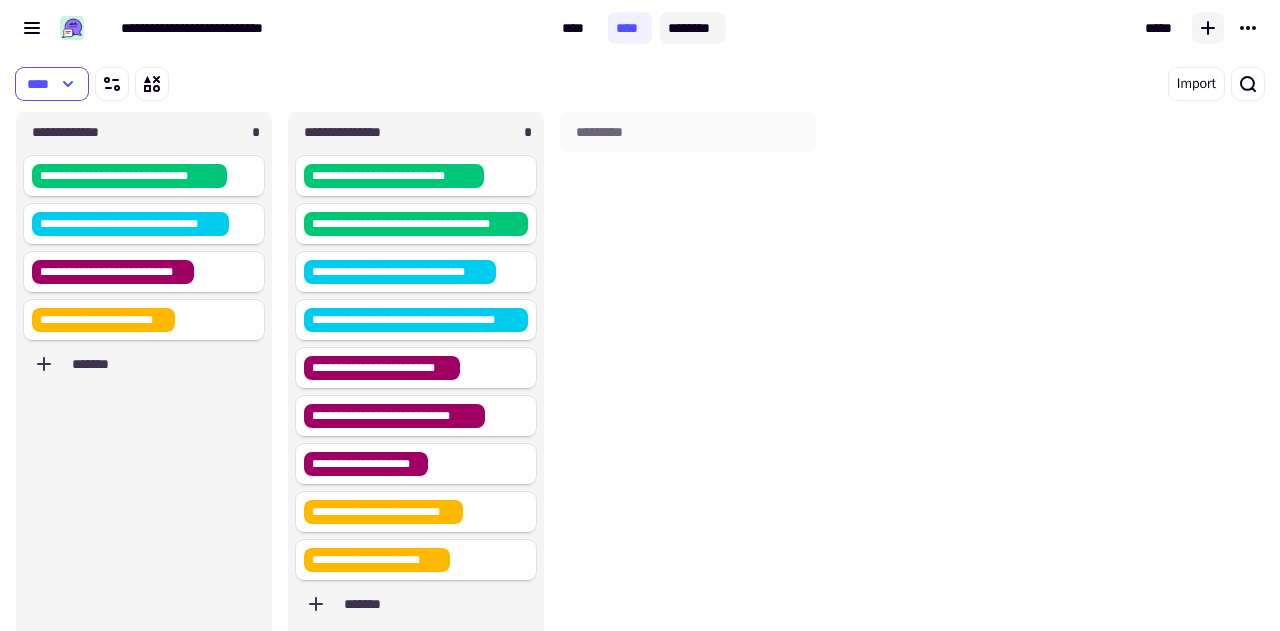 click on "********" 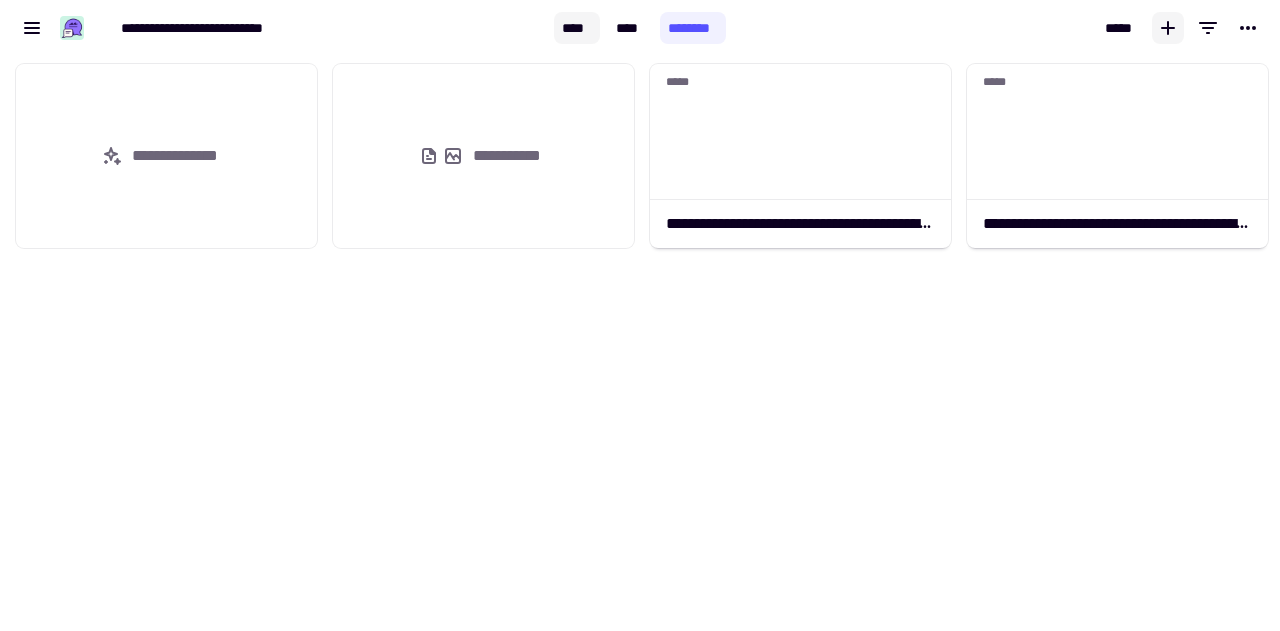 scroll, scrollTop: 16, scrollLeft: 16, axis: both 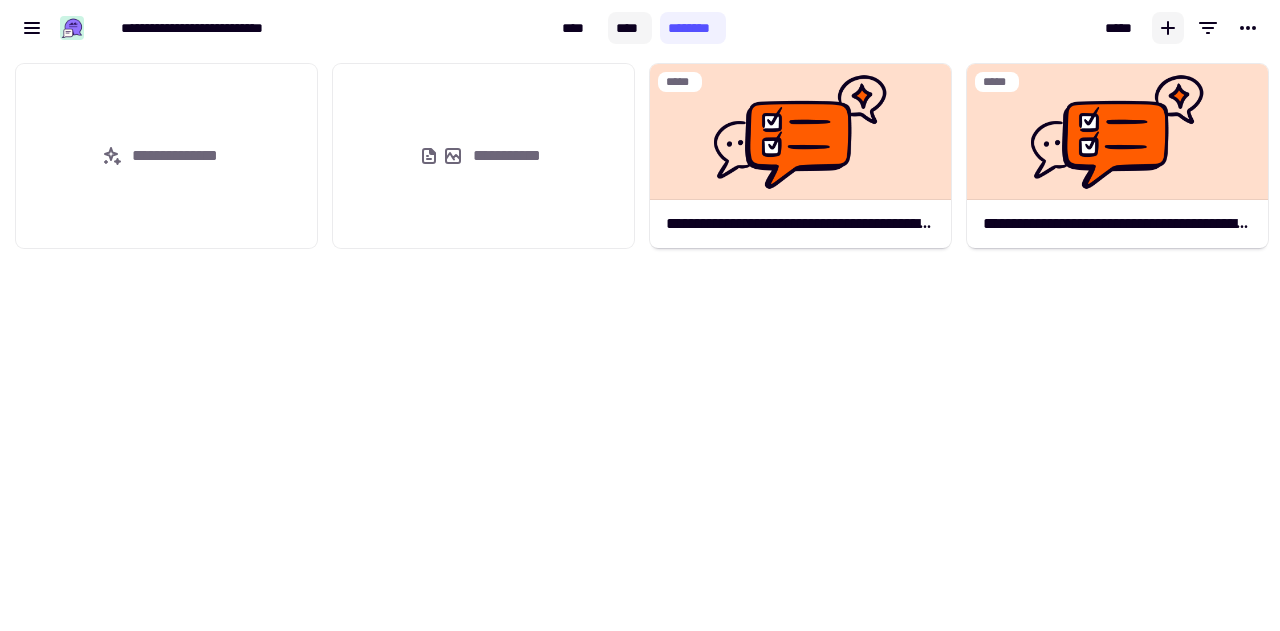 click on "****" 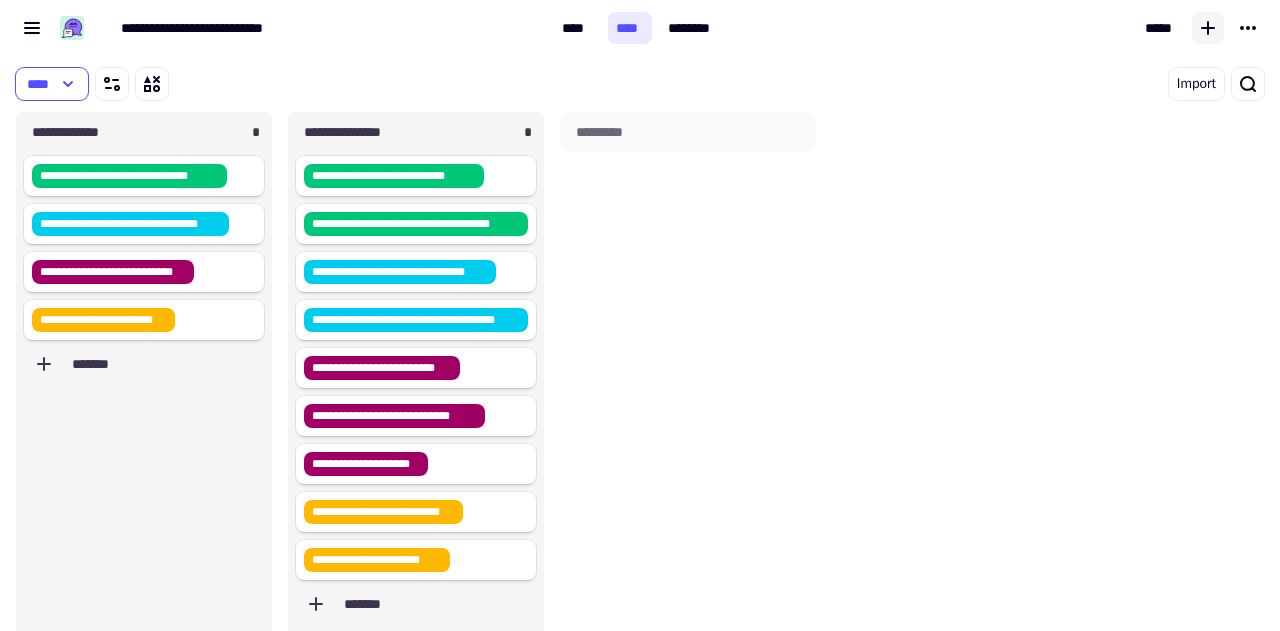 scroll, scrollTop: 16, scrollLeft: 16, axis: both 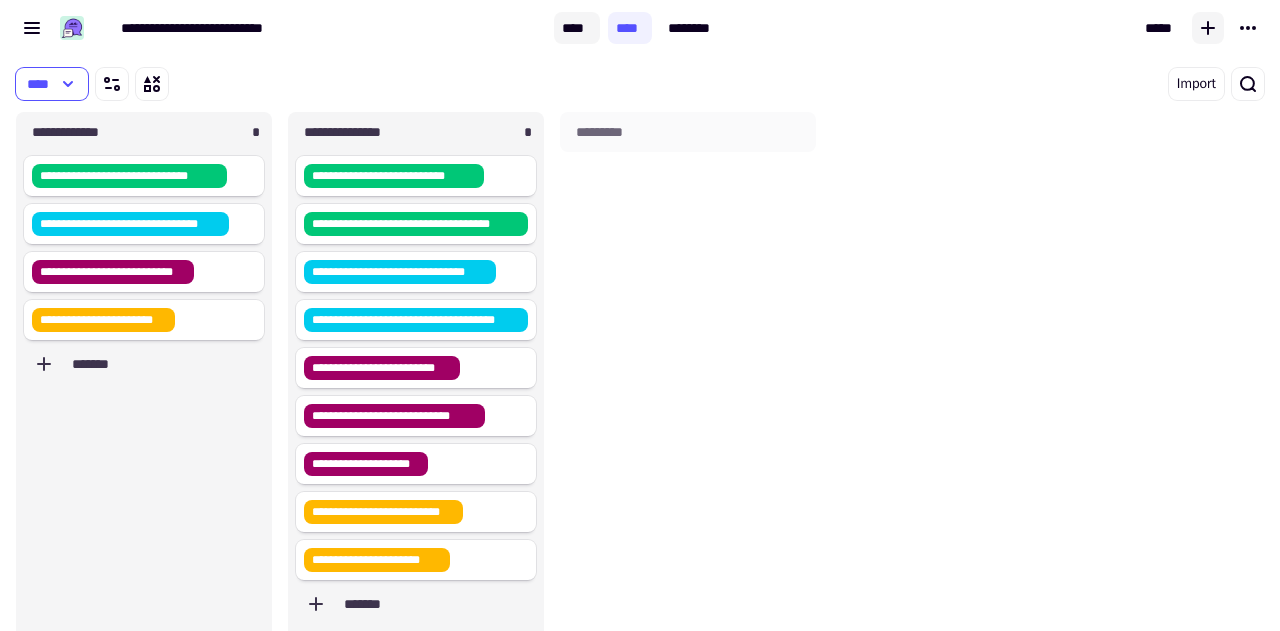 click on "****" 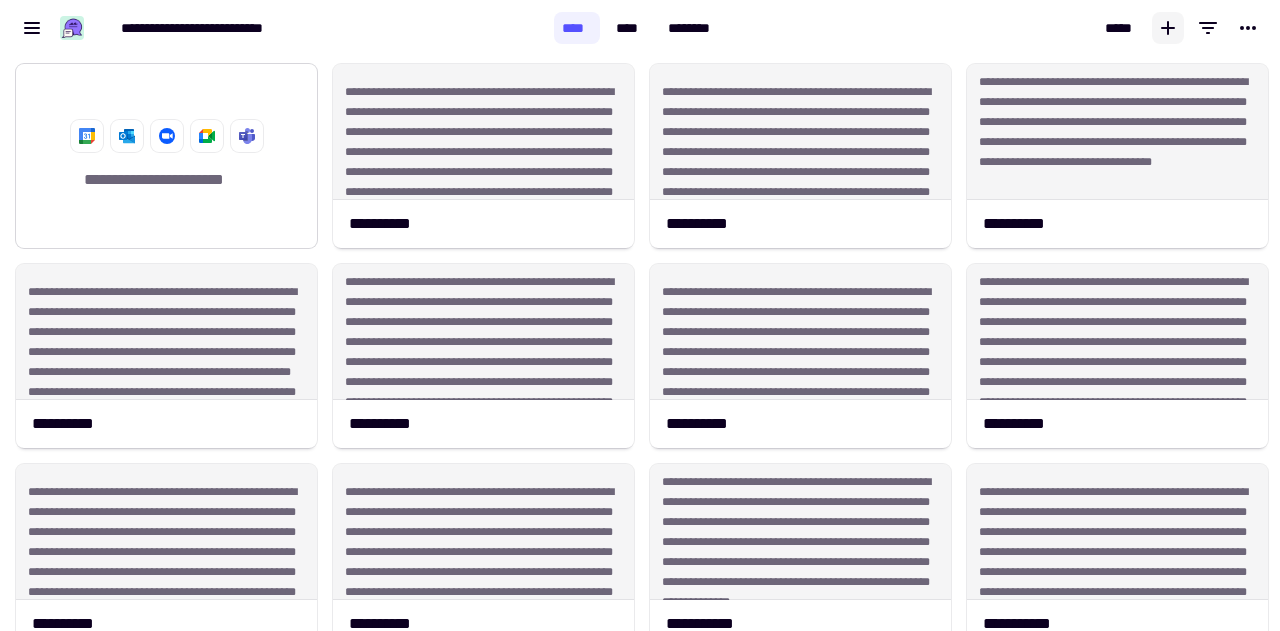 scroll, scrollTop: 16, scrollLeft: 16, axis: both 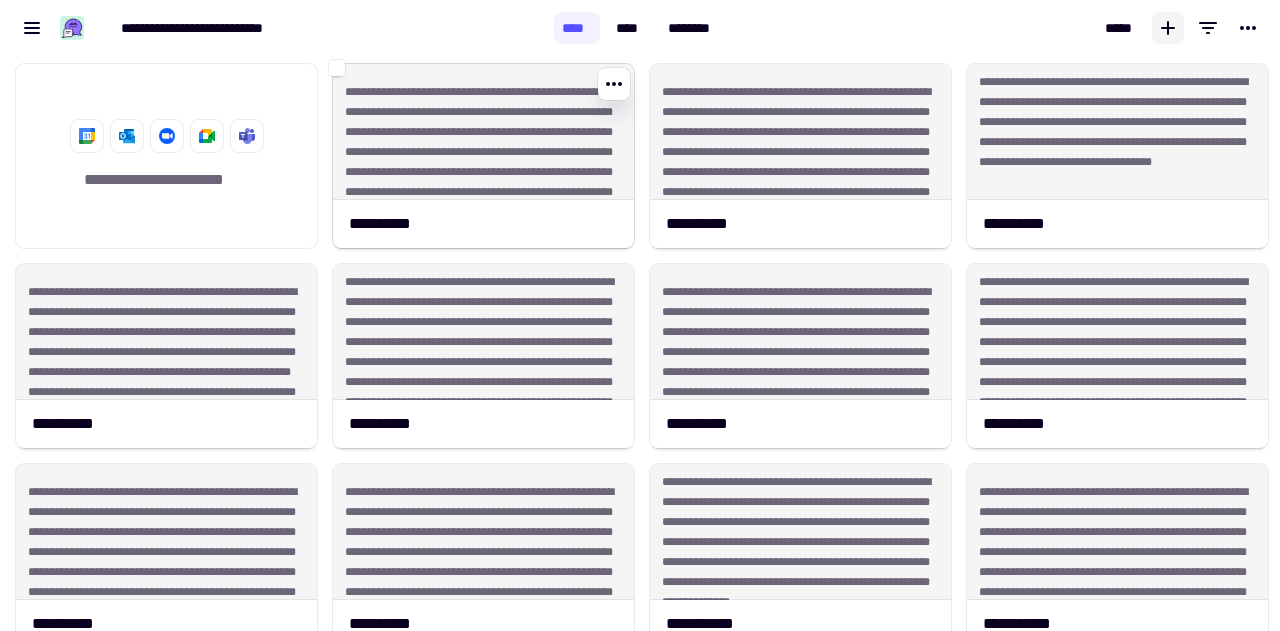 click on "**********" 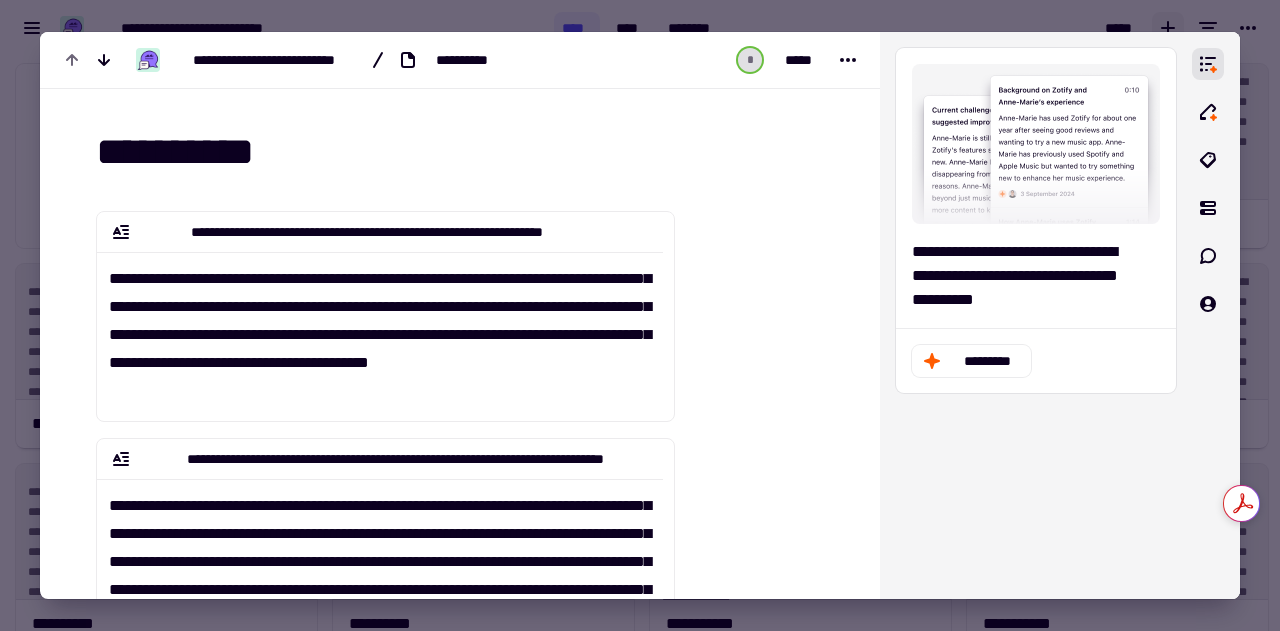 scroll, scrollTop: 85, scrollLeft: 0, axis: vertical 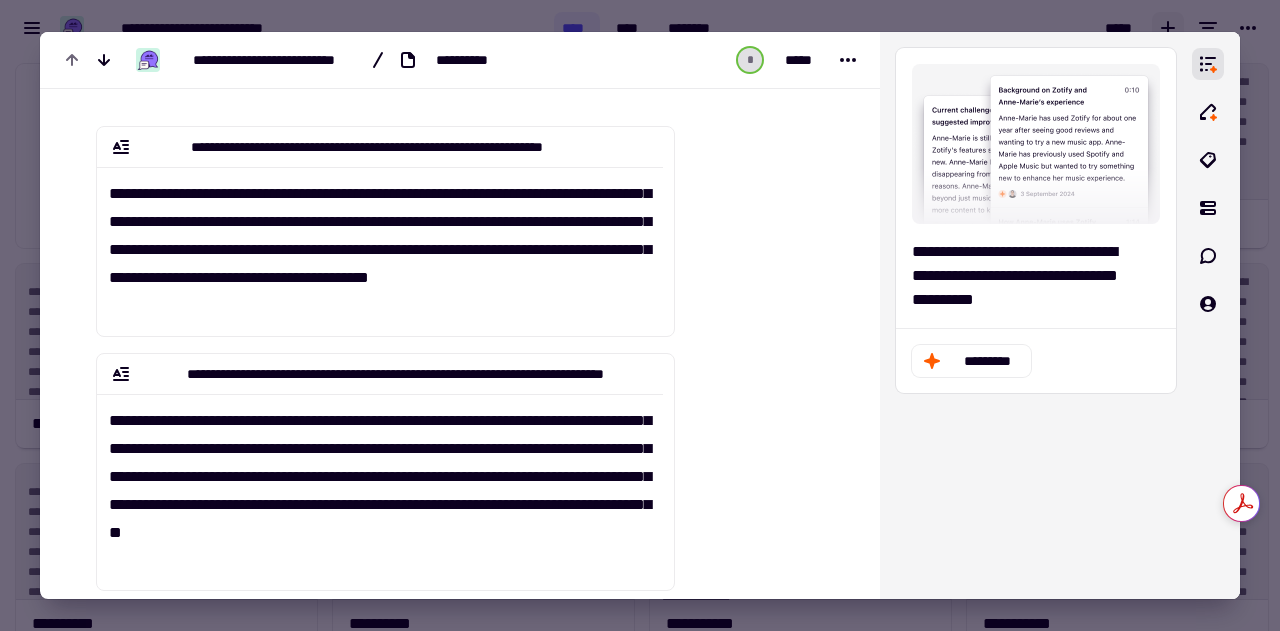 click at bounding box center (640, 315) 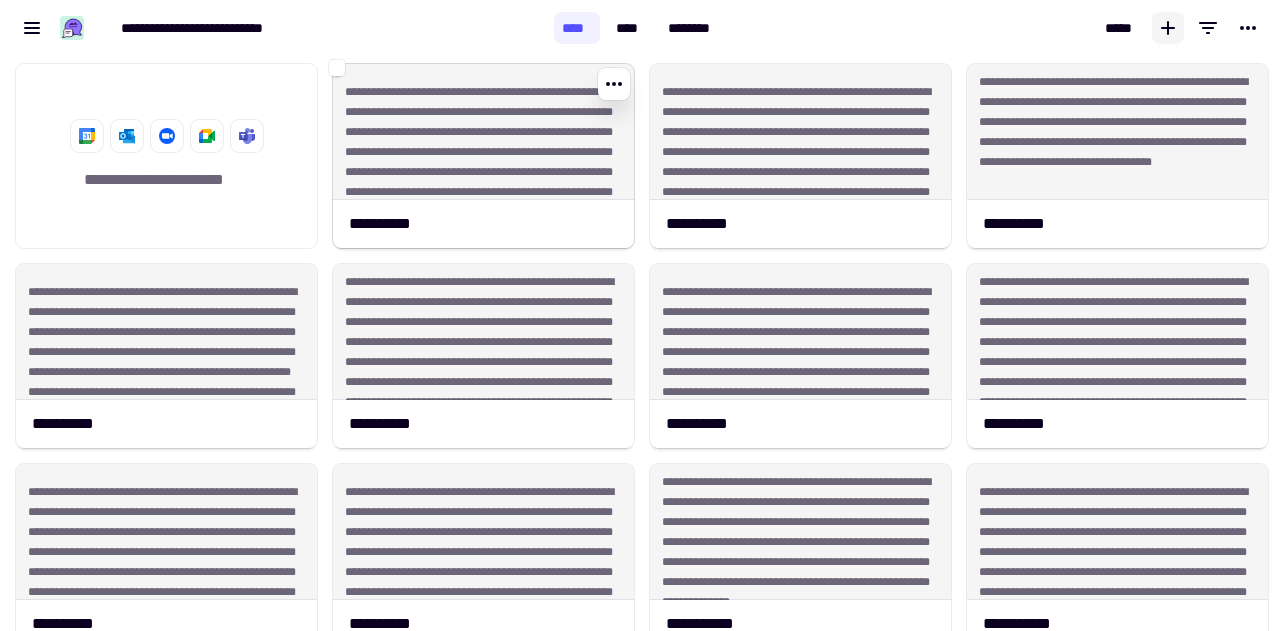 click on "**********" 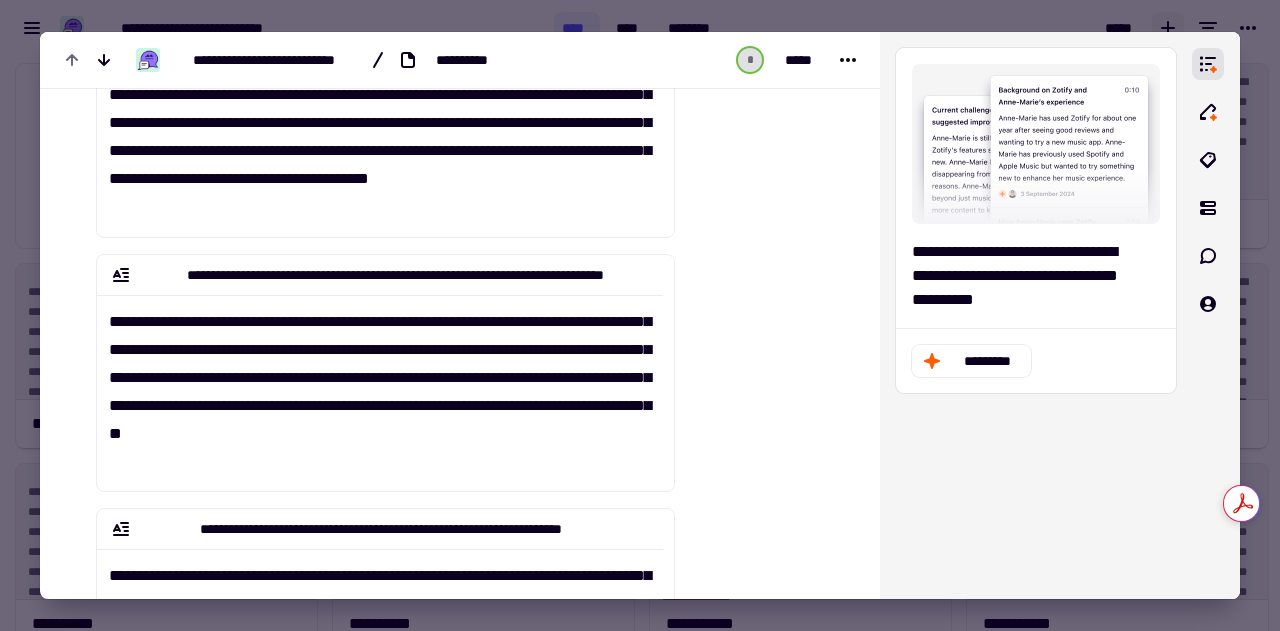 scroll, scrollTop: 210, scrollLeft: 0, axis: vertical 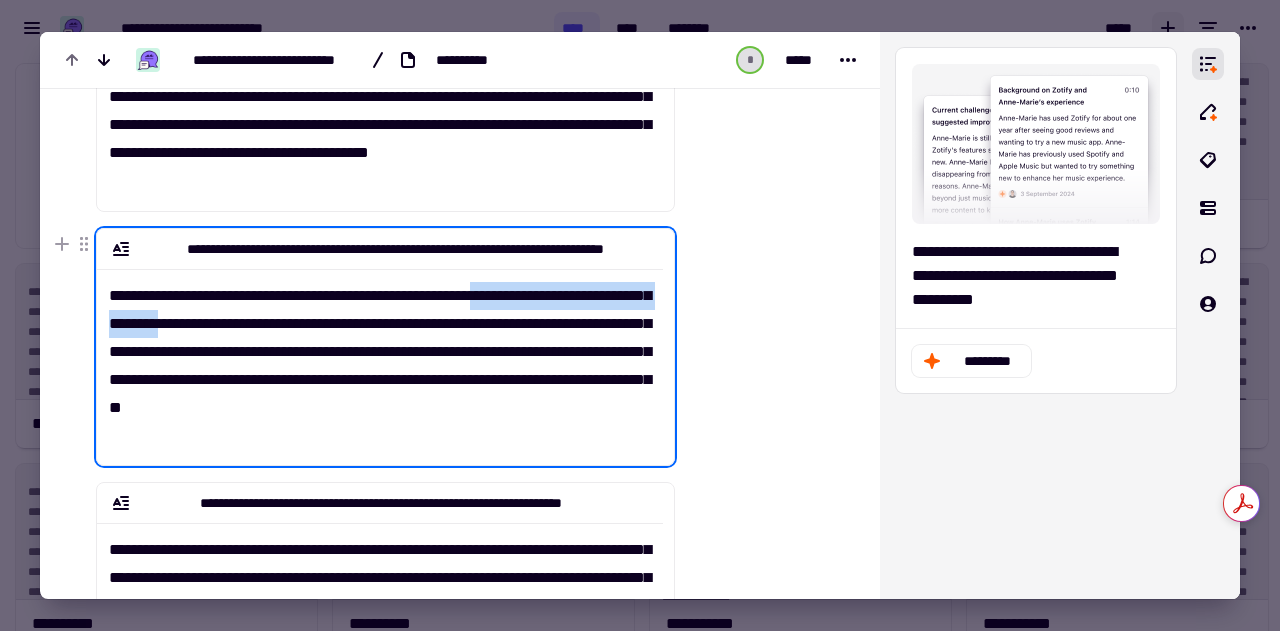 drag, startPoint x: 548, startPoint y: 292, endPoint x: 279, endPoint y: 329, distance: 271.53268 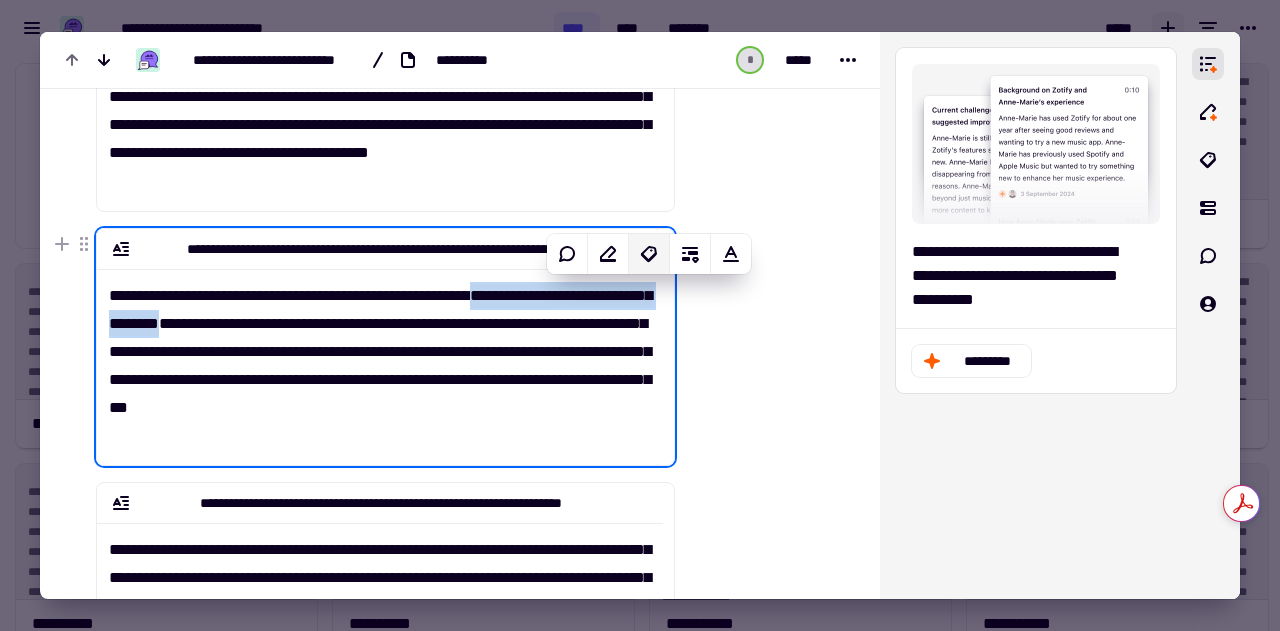 click 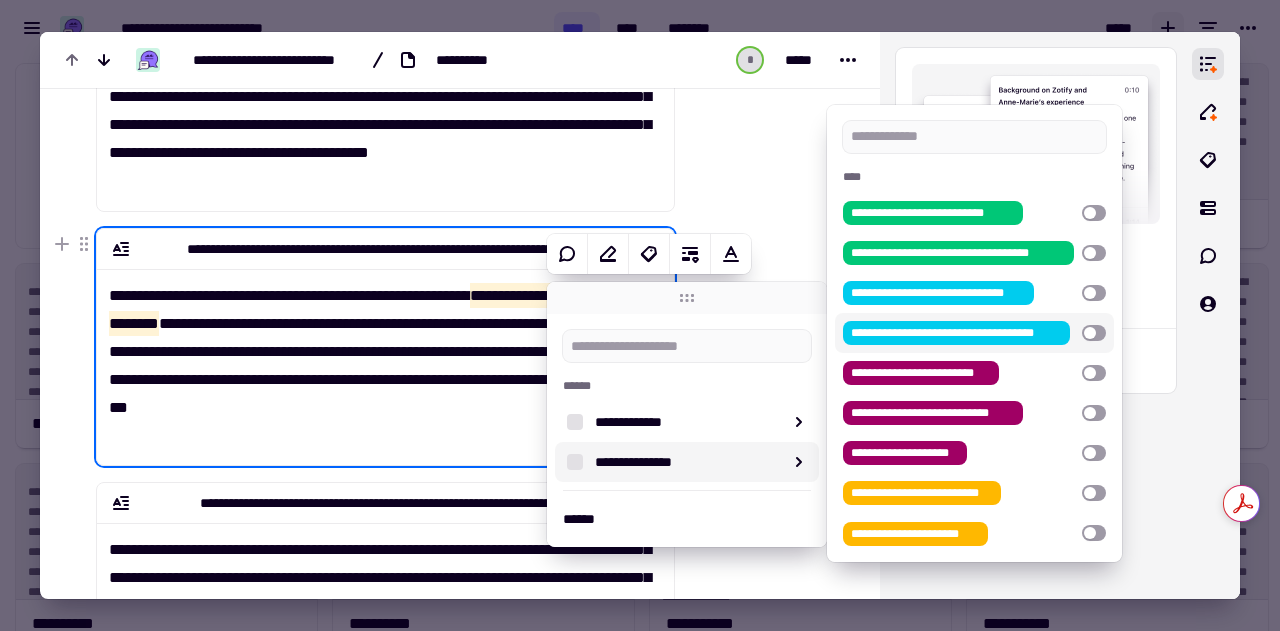 click at bounding box center (1094, 333) 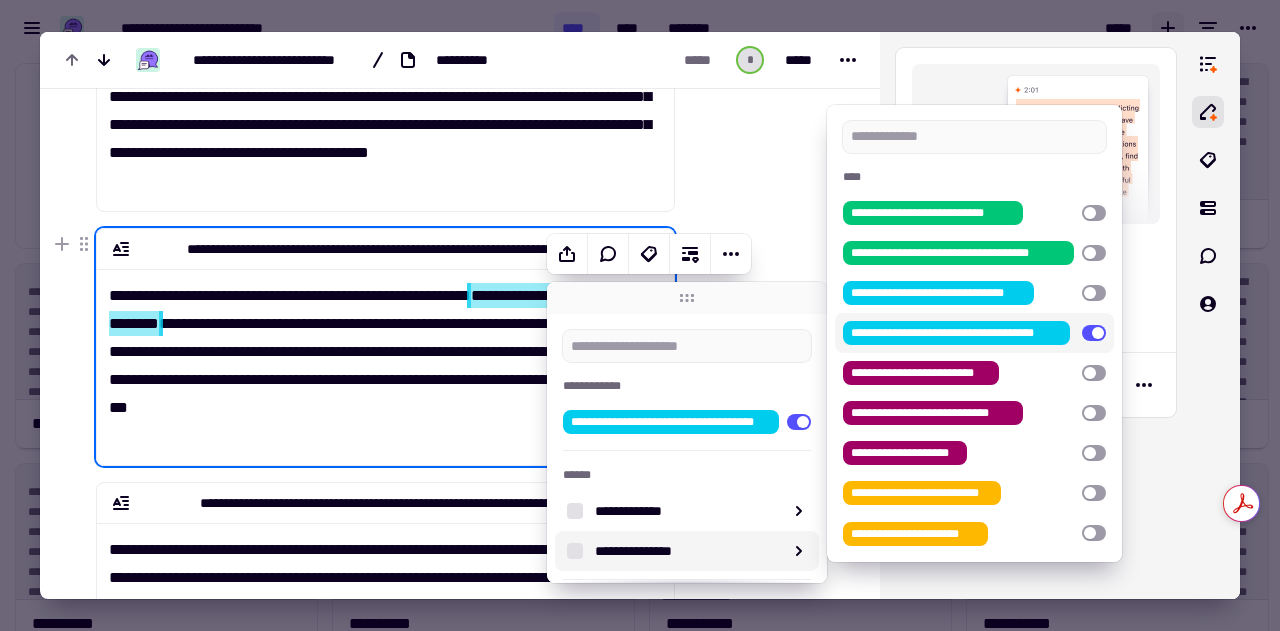 click on "**********" at bounding box center [380, 359] 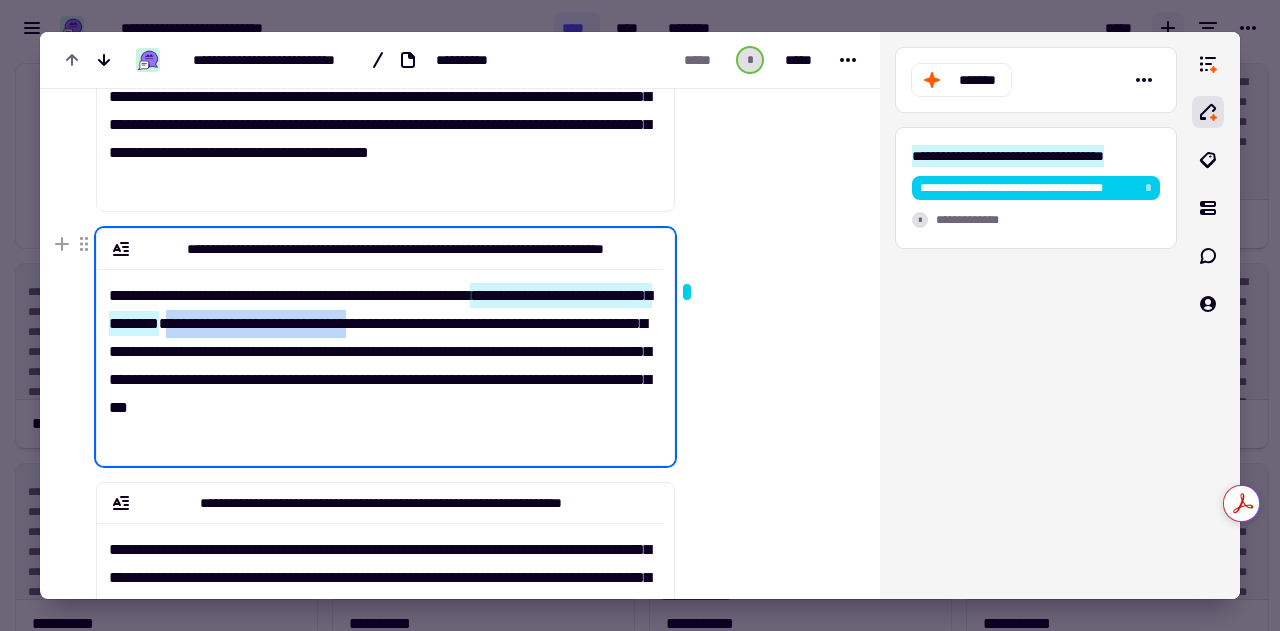 drag, startPoint x: 284, startPoint y: 319, endPoint x: 512, endPoint y: 321, distance: 228.00877 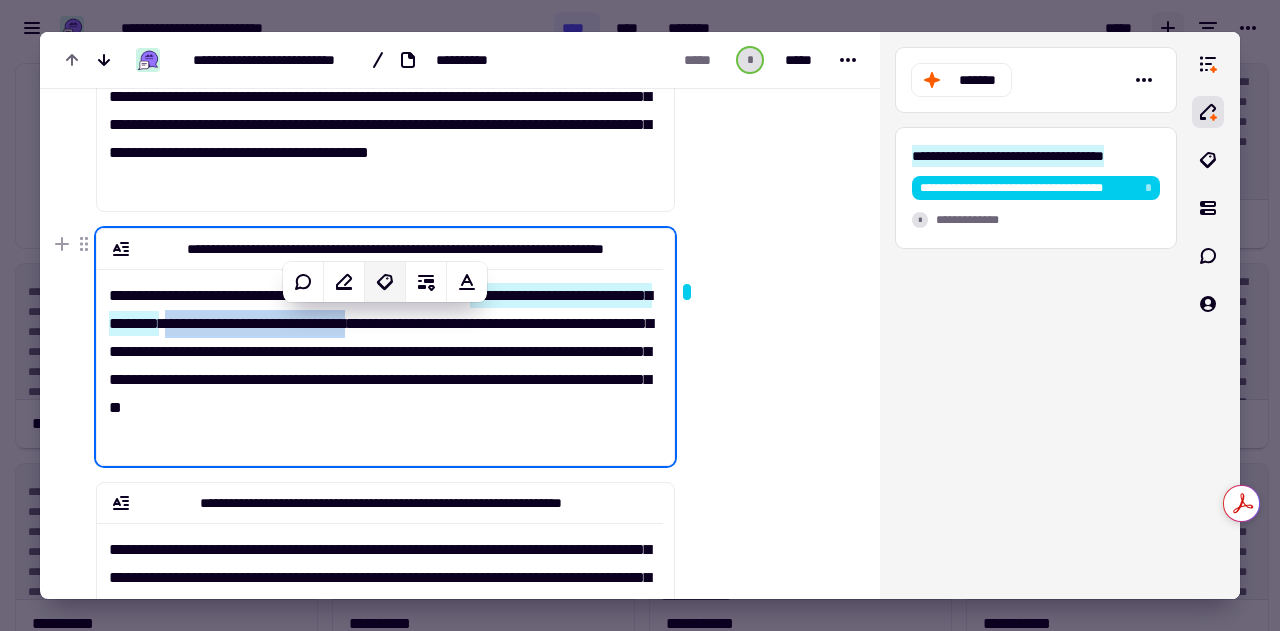 click 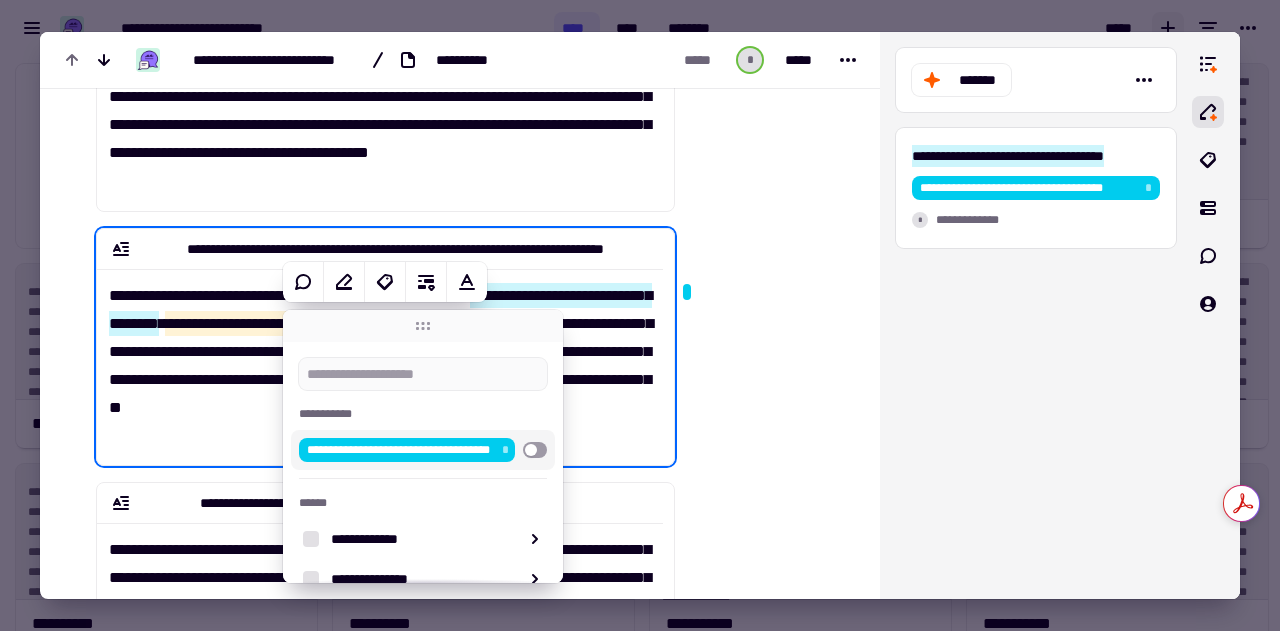 scroll, scrollTop: 83, scrollLeft: 0, axis: vertical 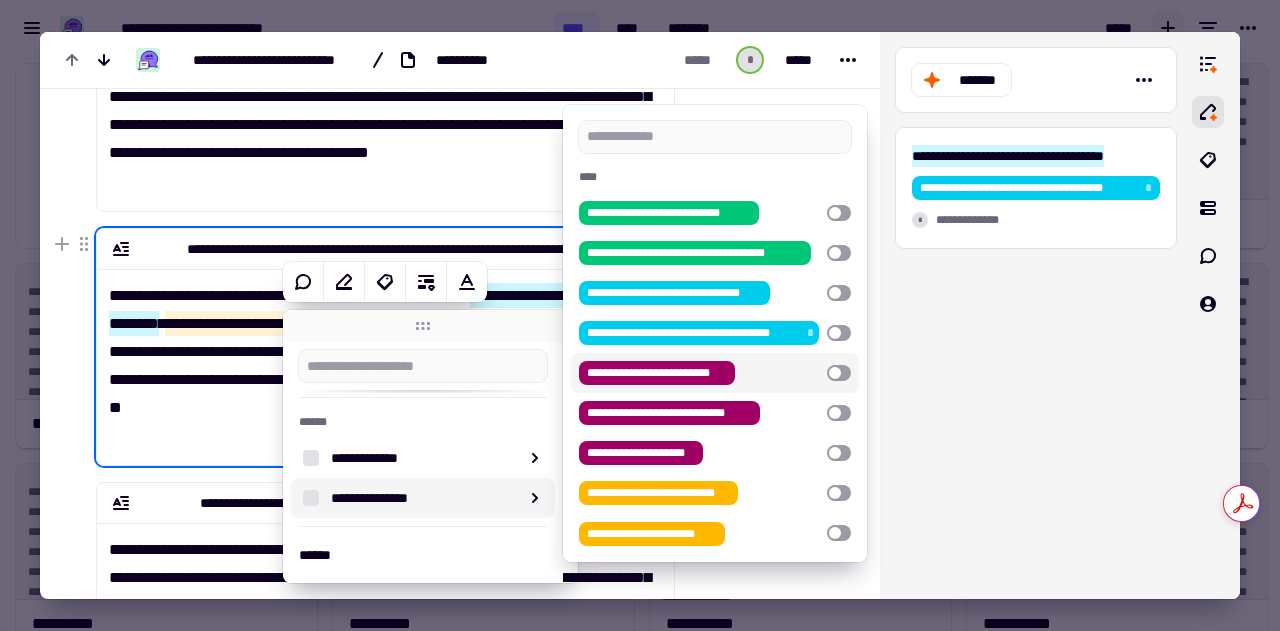 click at bounding box center [839, 373] 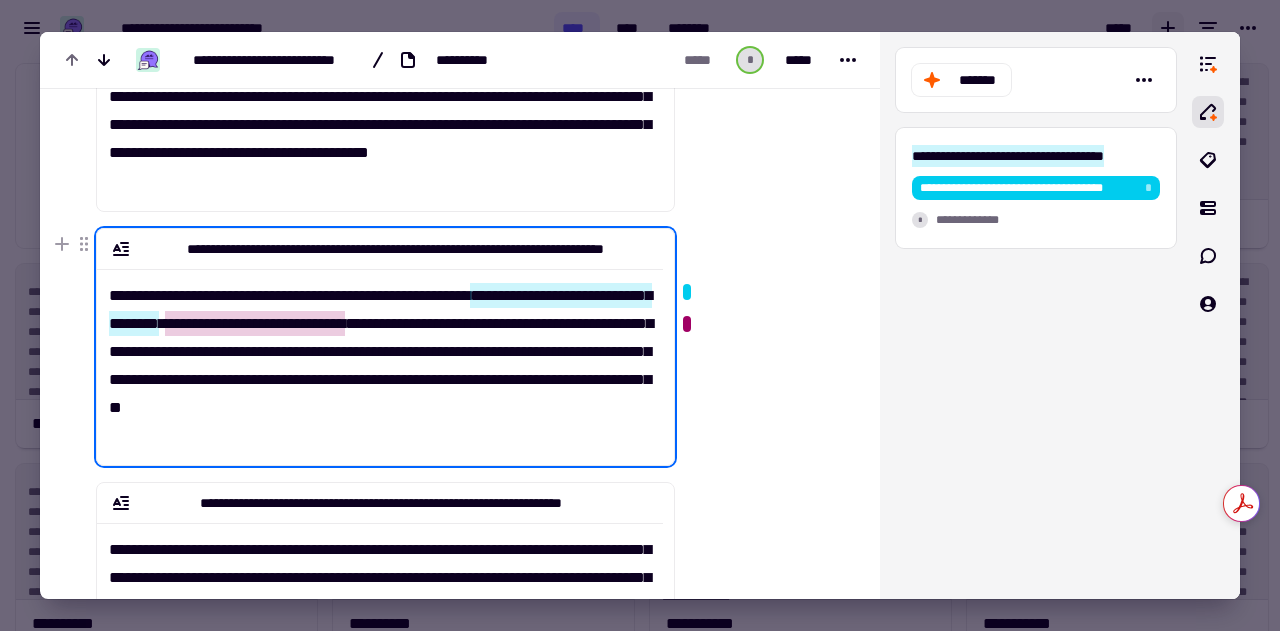 click on "**********" at bounding box center (380, 359) 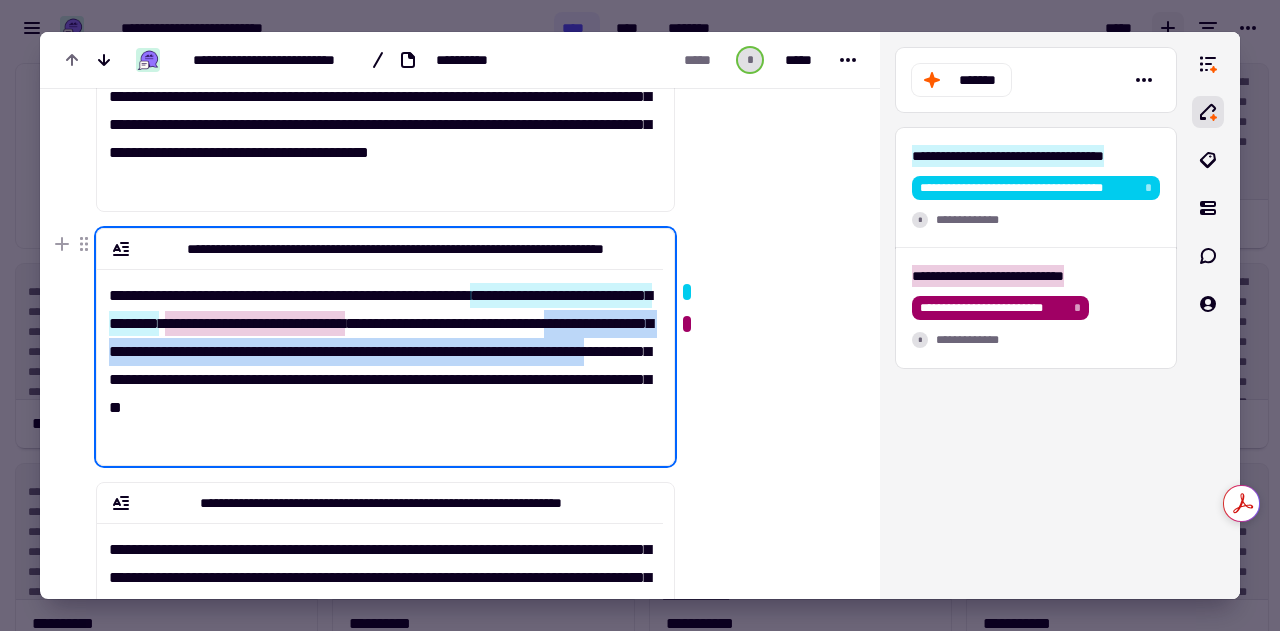 drag, startPoint x: 311, startPoint y: 349, endPoint x: 461, endPoint y: 381, distance: 153.37535 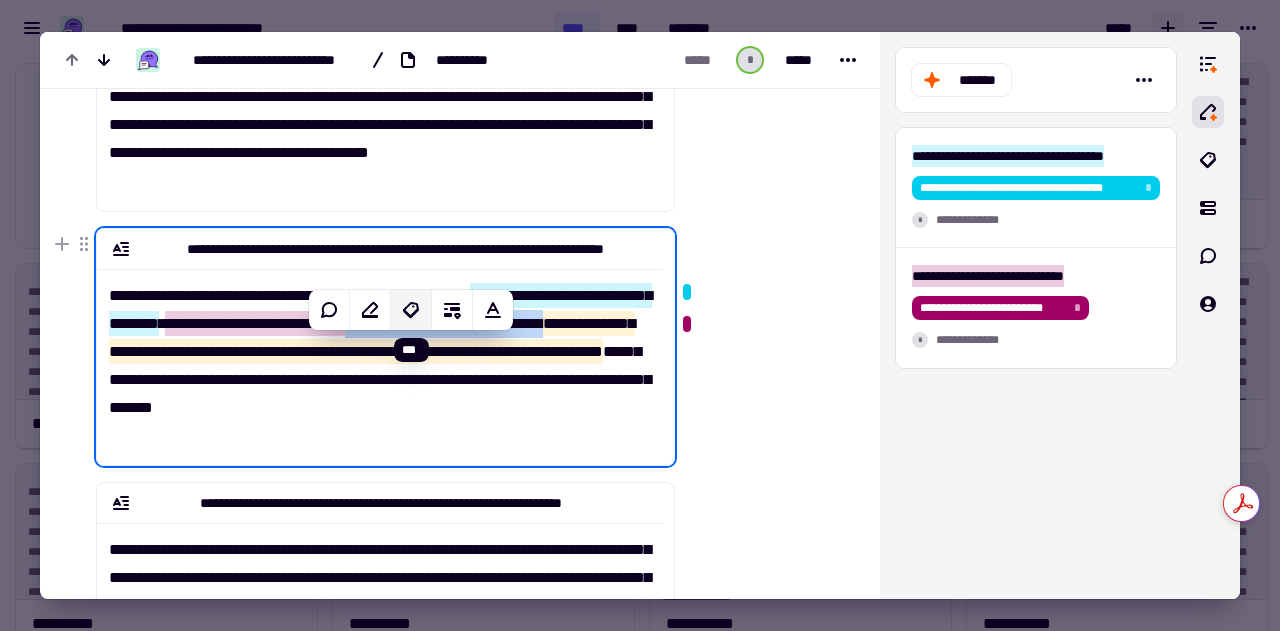 click 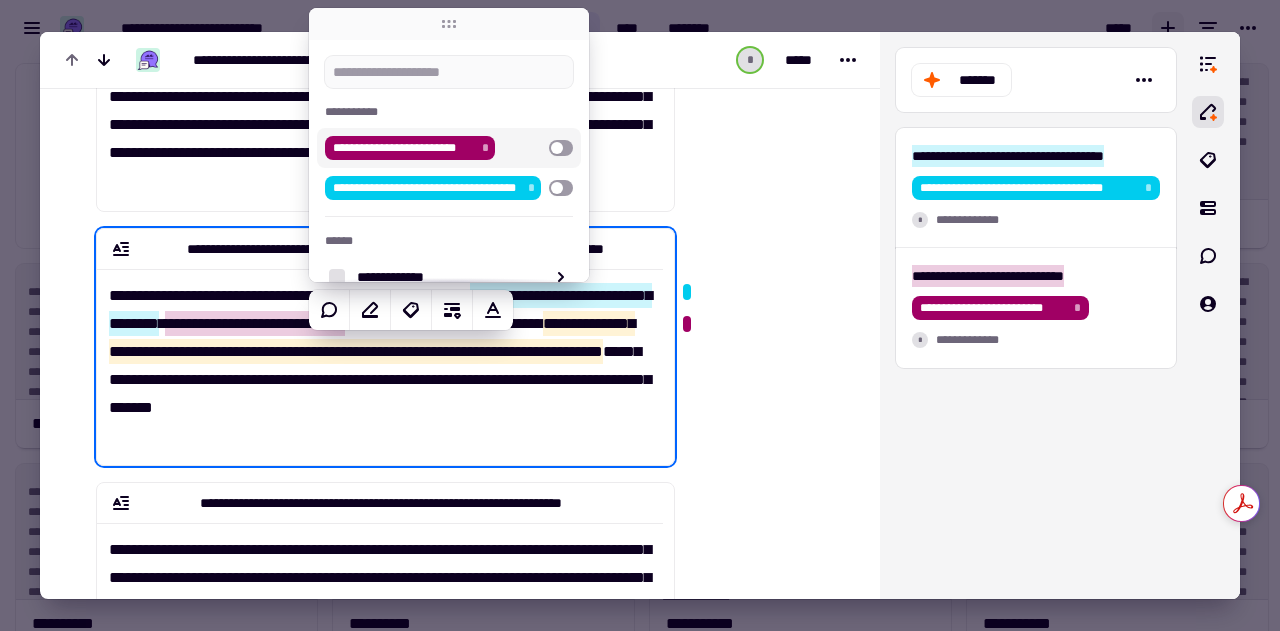 click at bounding box center [561, 148] 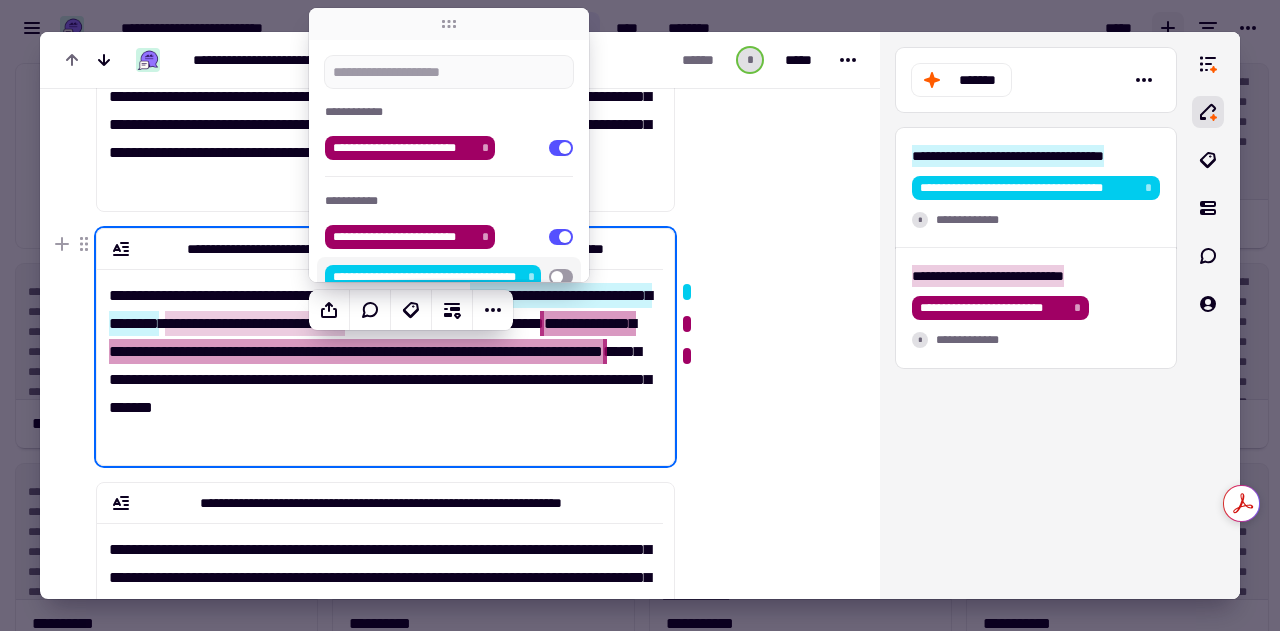 click on "**********" at bounding box center [380, 359] 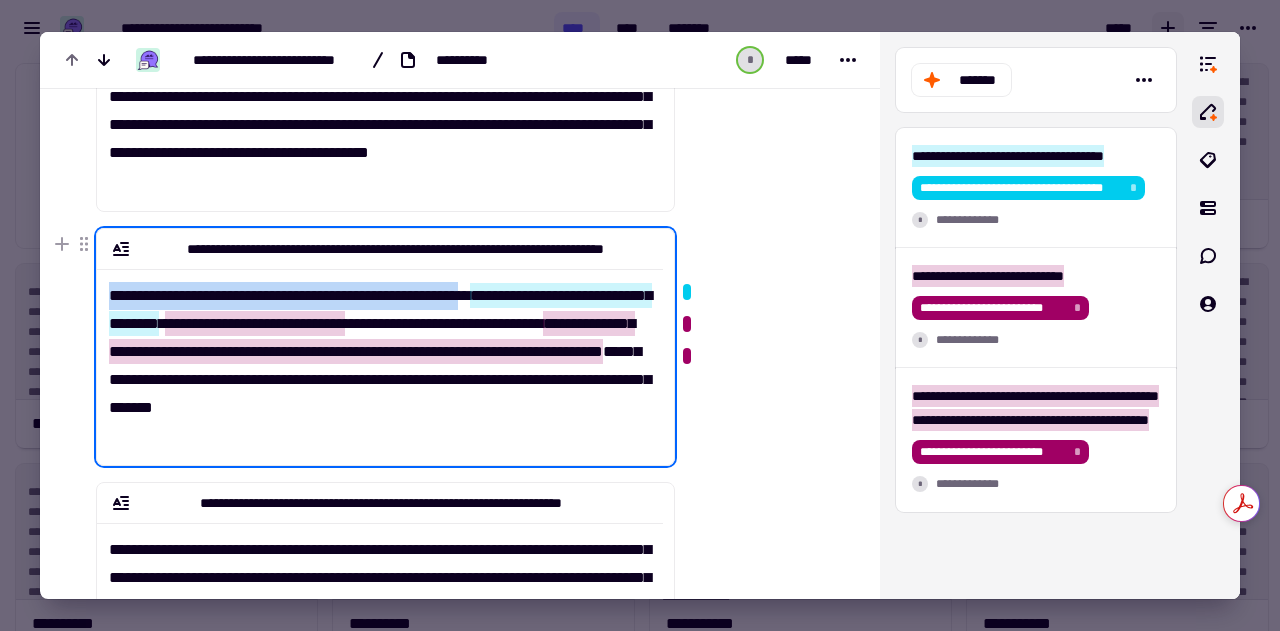 drag, startPoint x: 110, startPoint y: 291, endPoint x: 540, endPoint y: 295, distance: 430.01862 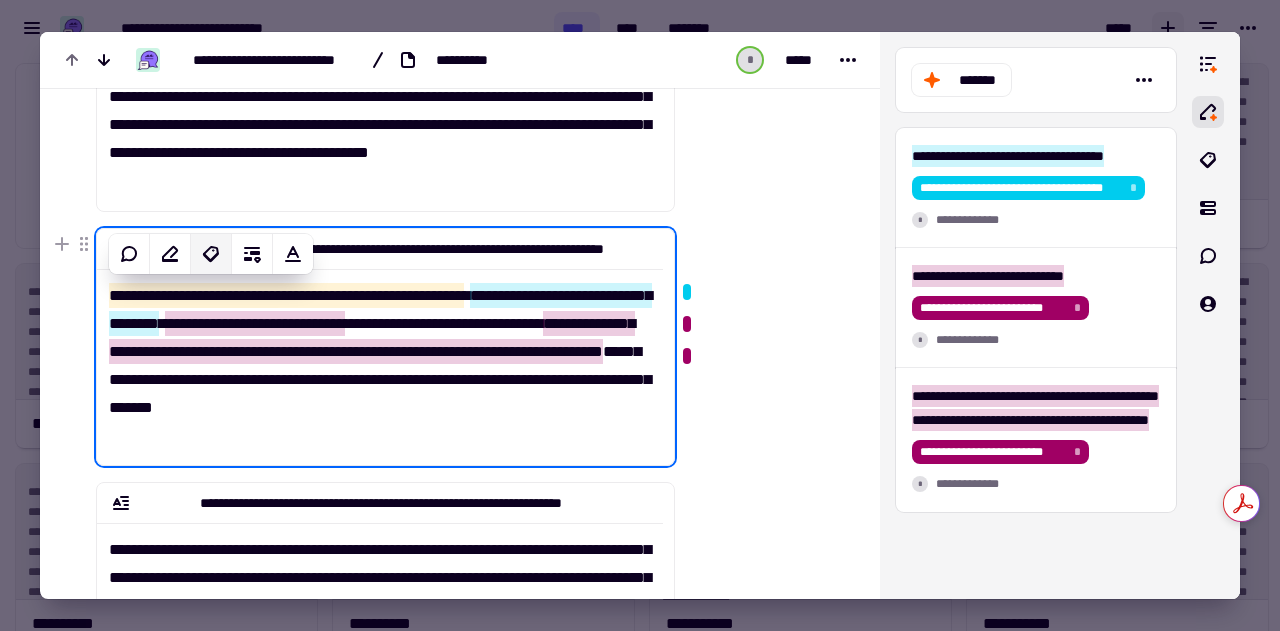click 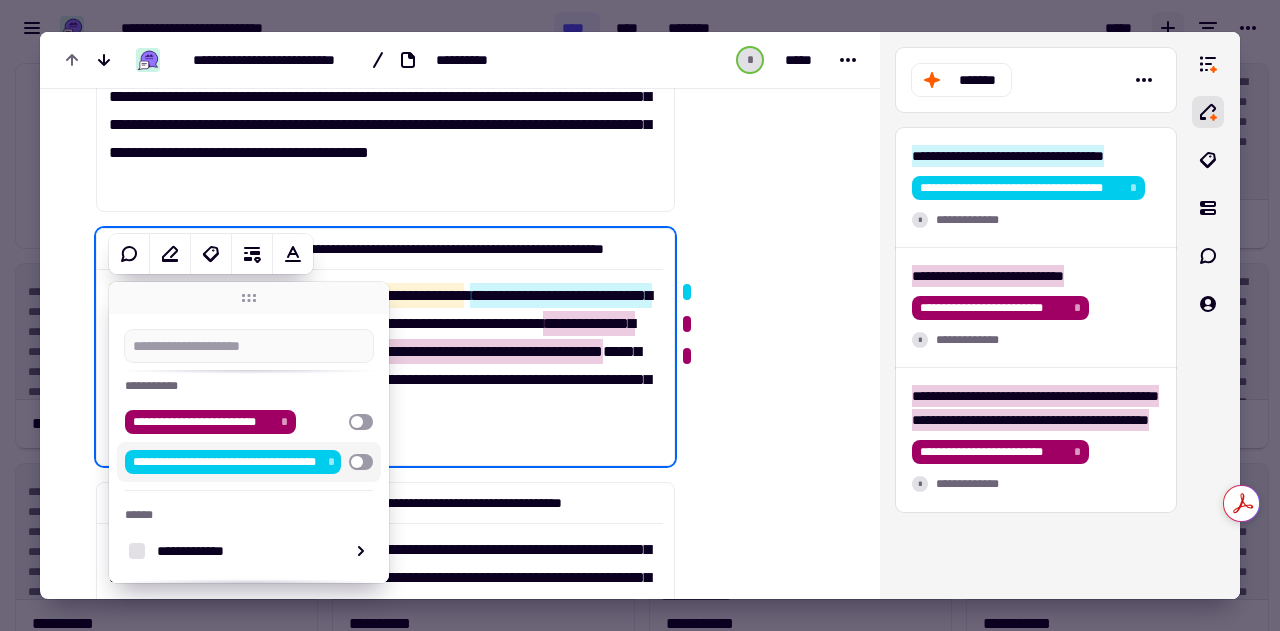 scroll, scrollTop: 70, scrollLeft: 0, axis: vertical 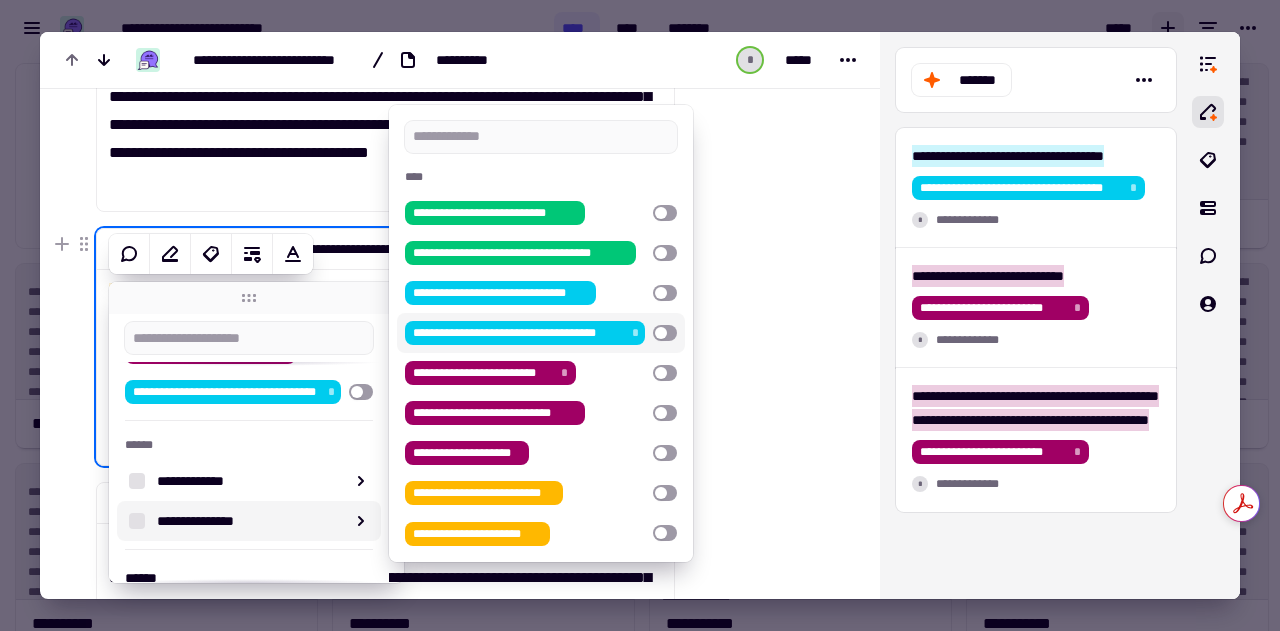 click at bounding box center [665, 333] 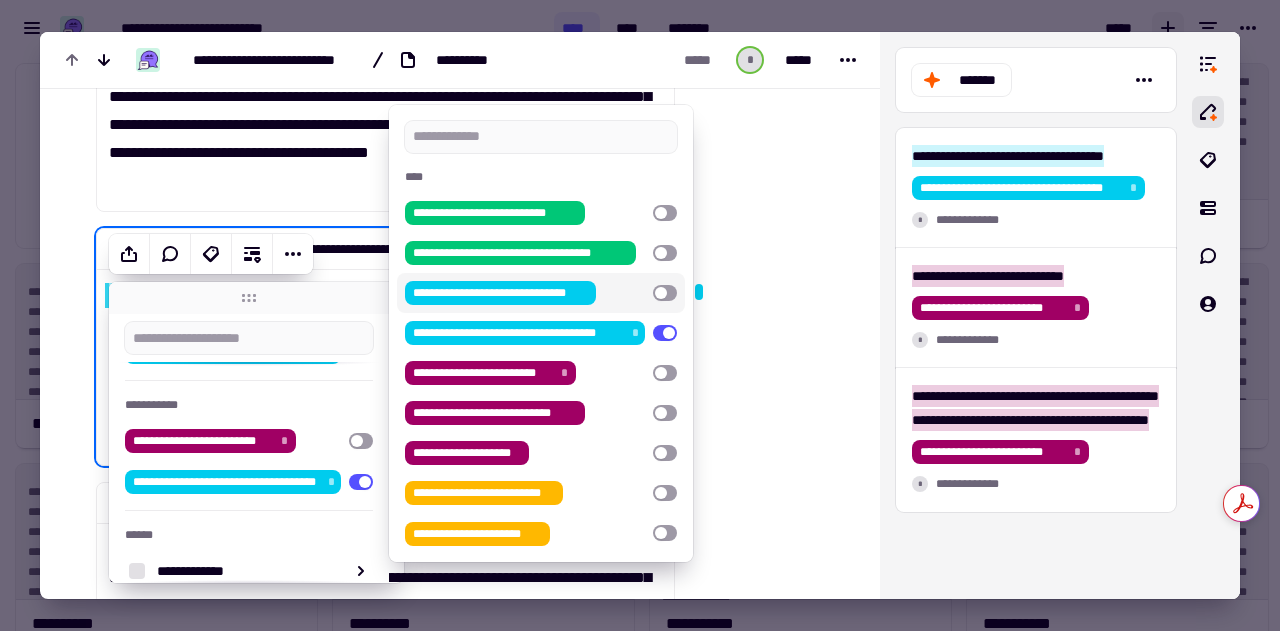 click on "**********" at bounding box center [380, 118] 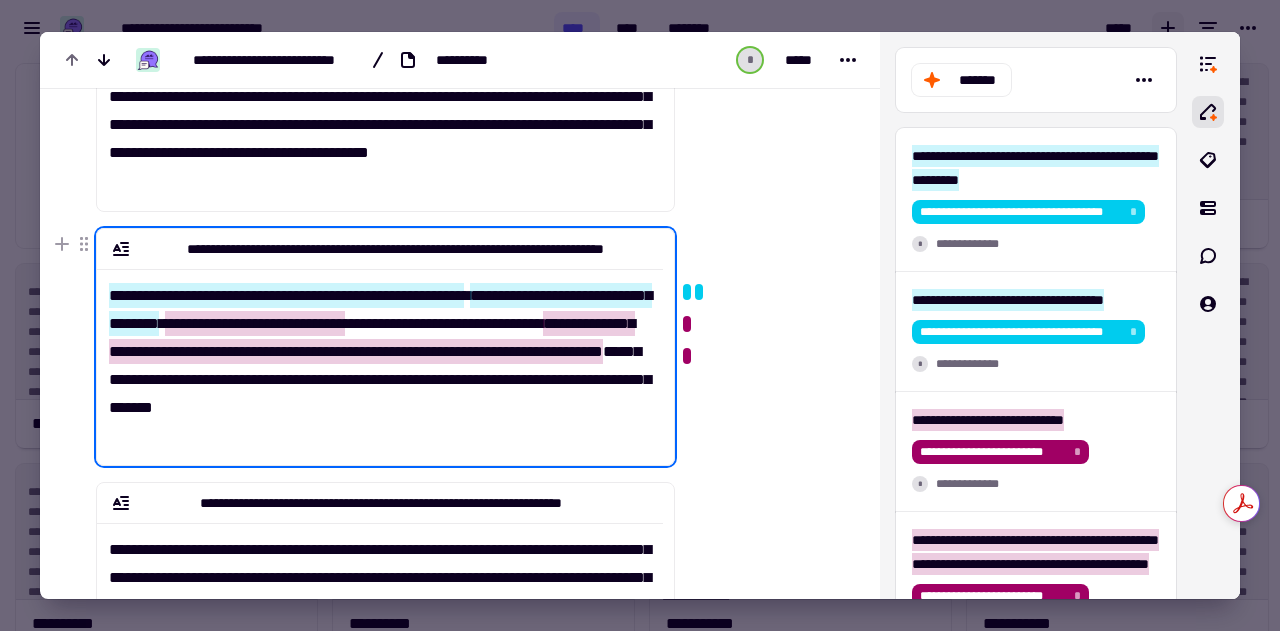 click on "**********" at bounding box center (380, 359) 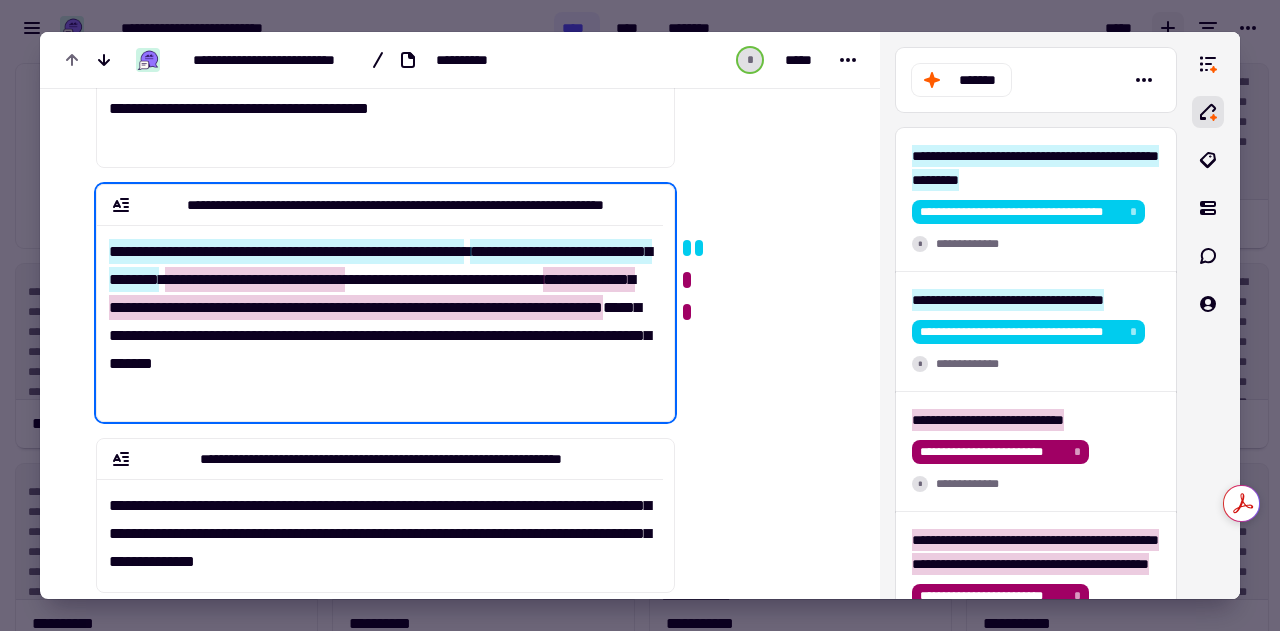 scroll, scrollTop: 252, scrollLeft: 0, axis: vertical 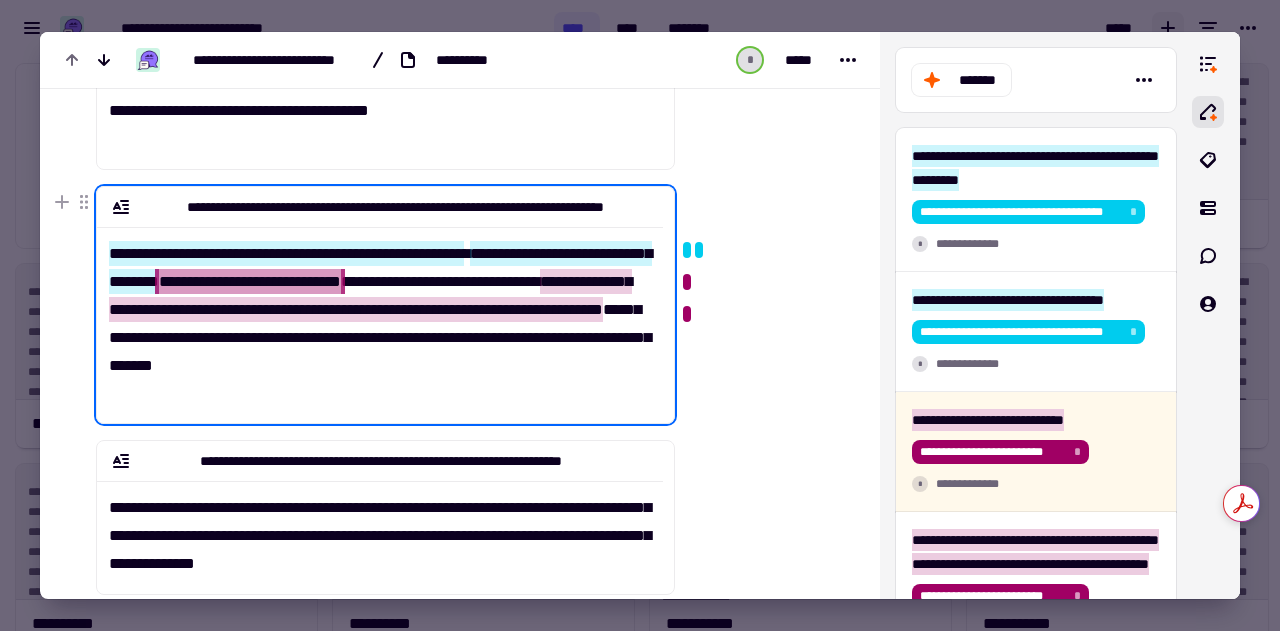 click on "**********" 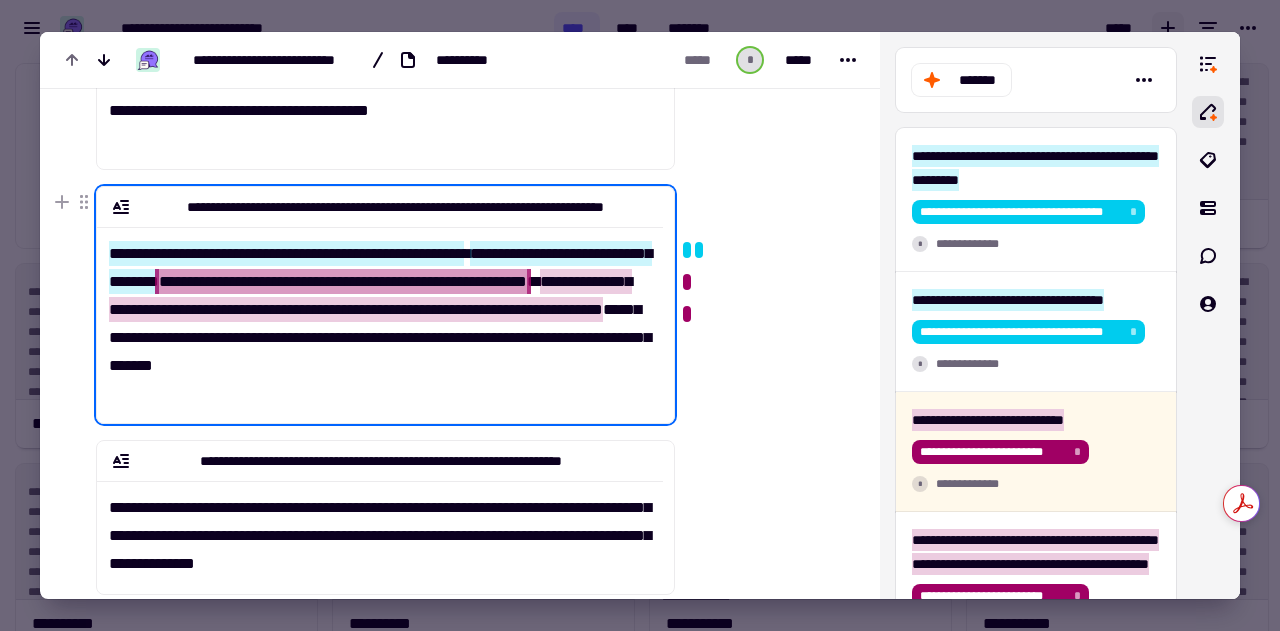 drag, startPoint x: 516, startPoint y: 276, endPoint x: 300, endPoint y: 307, distance: 218.2132 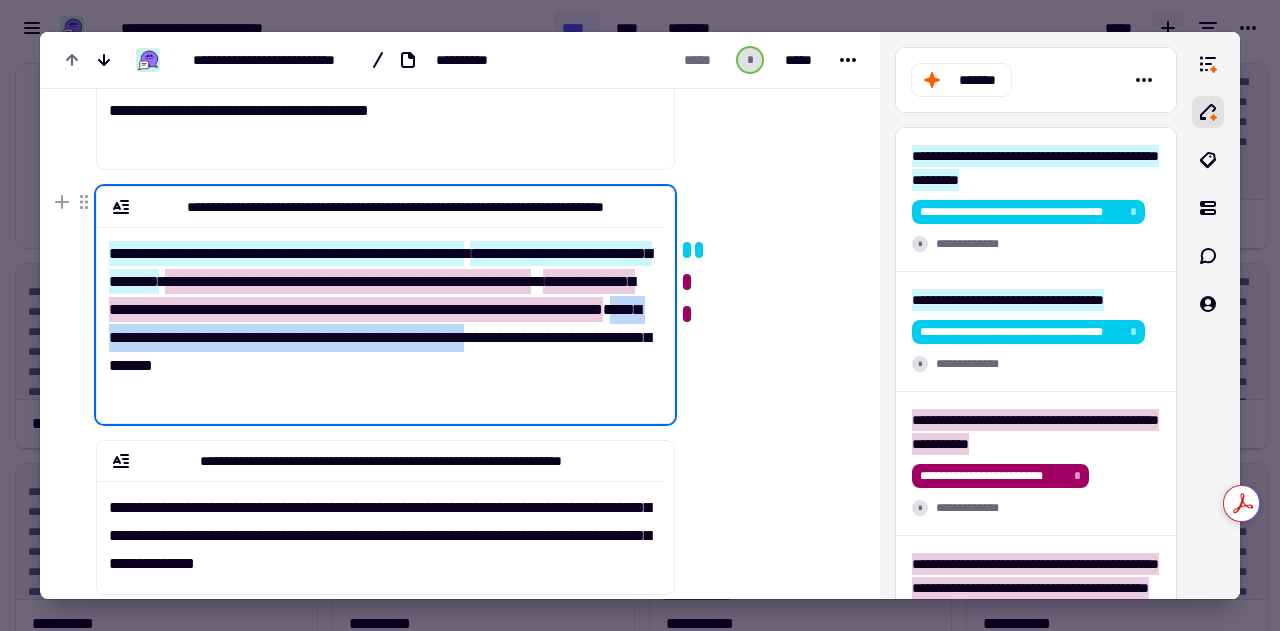 drag, startPoint x: 466, startPoint y: 335, endPoint x: 395, endPoint y: 363, distance: 76.321686 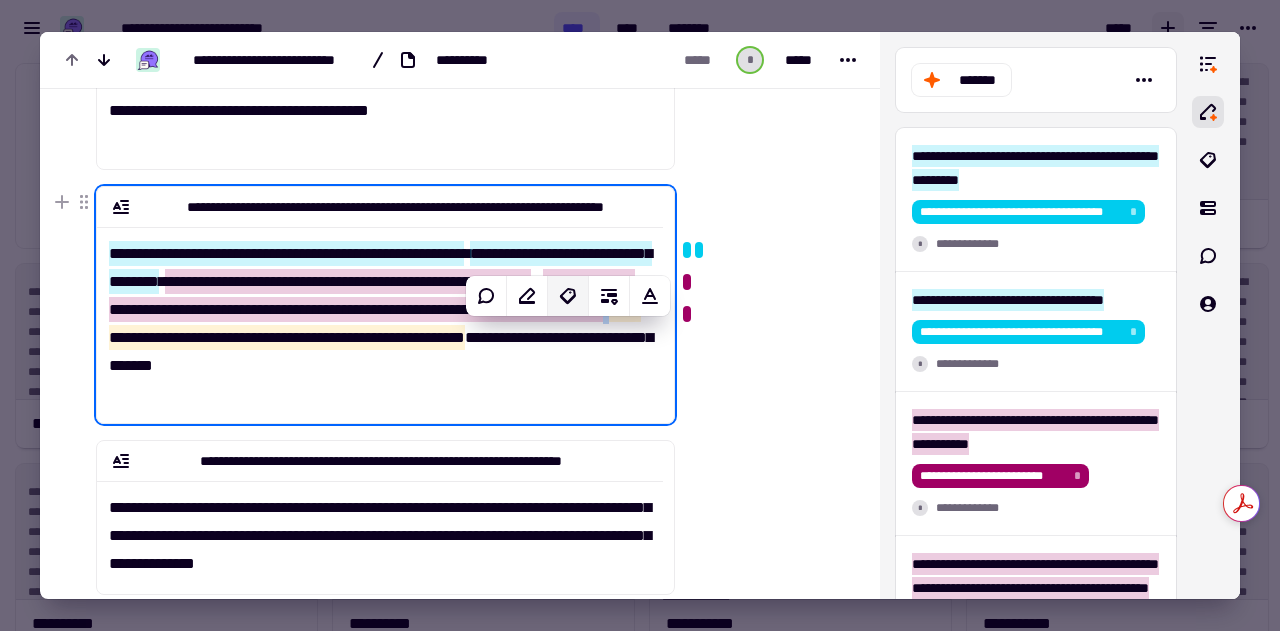 click 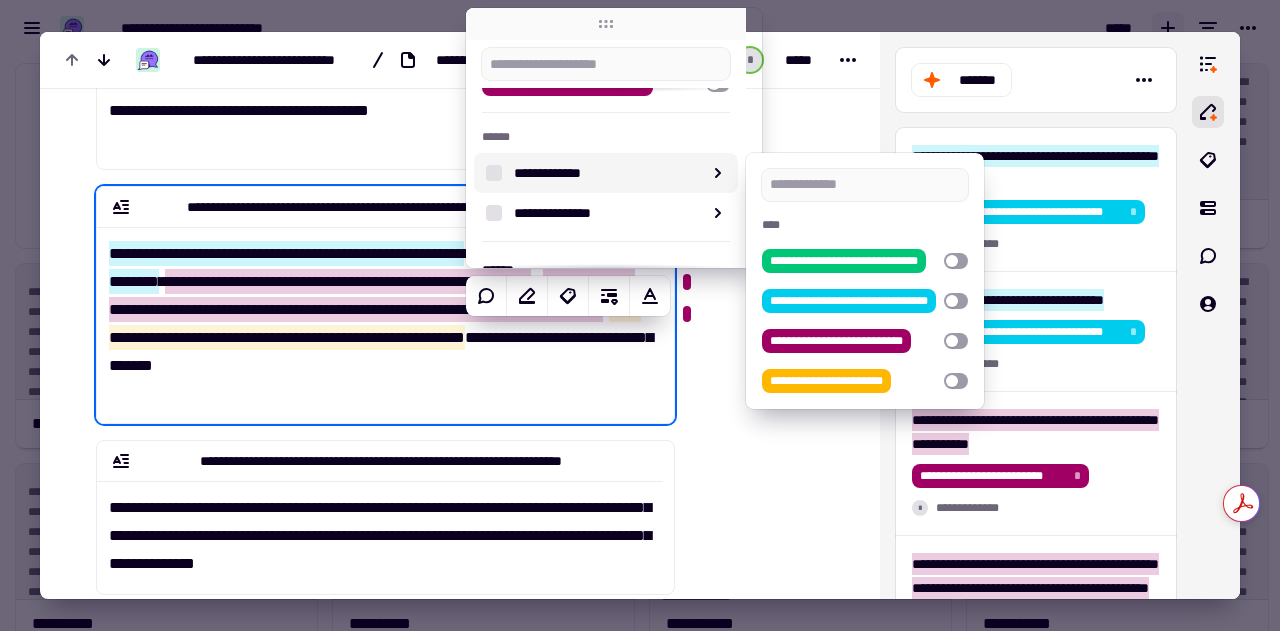 scroll, scrollTop: 112, scrollLeft: 0, axis: vertical 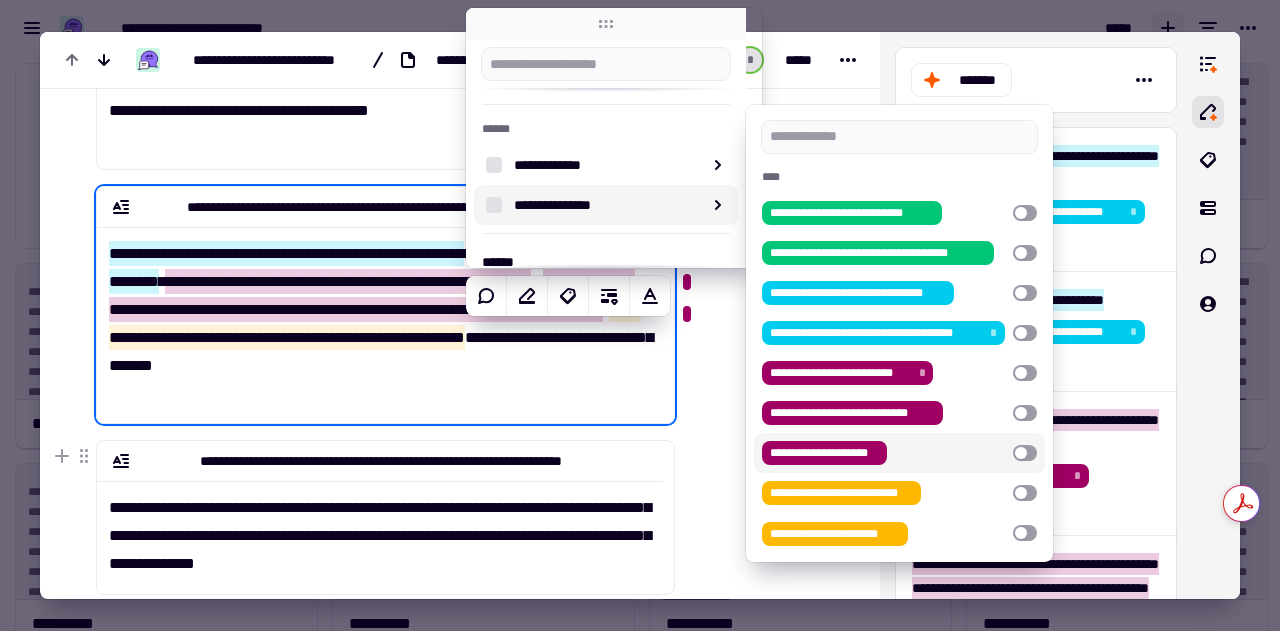 click at bounding box center [1025, 453] 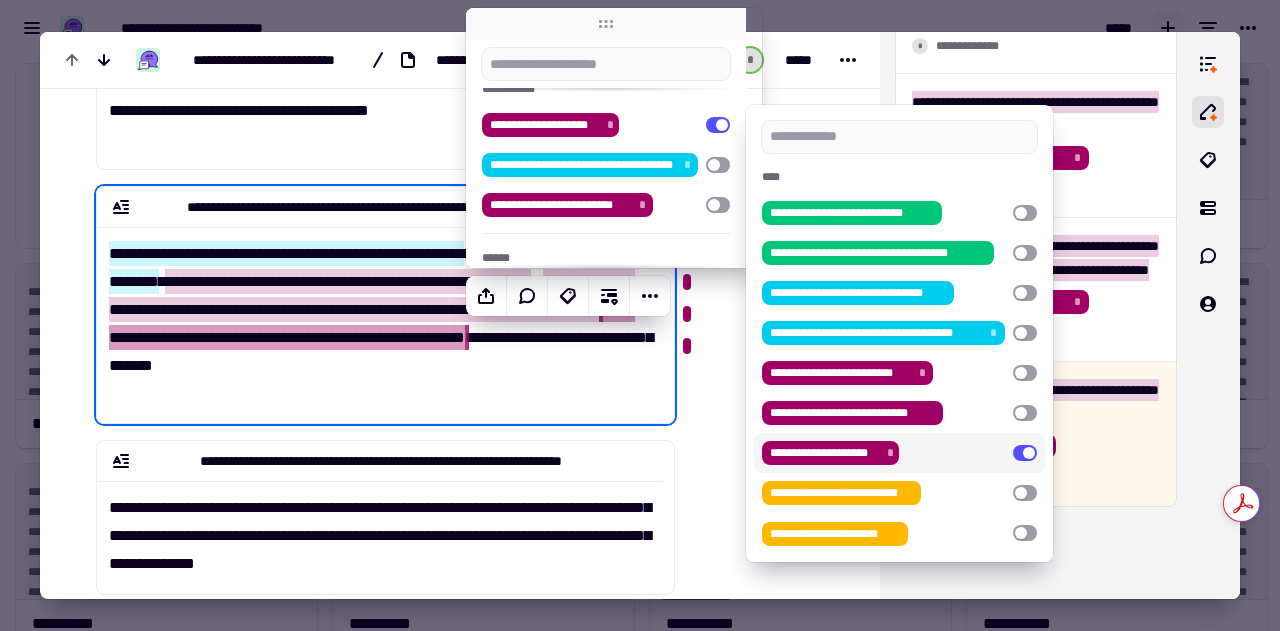 scroll, scrollTop: 479, scrollLeft: 0, axis: vertical 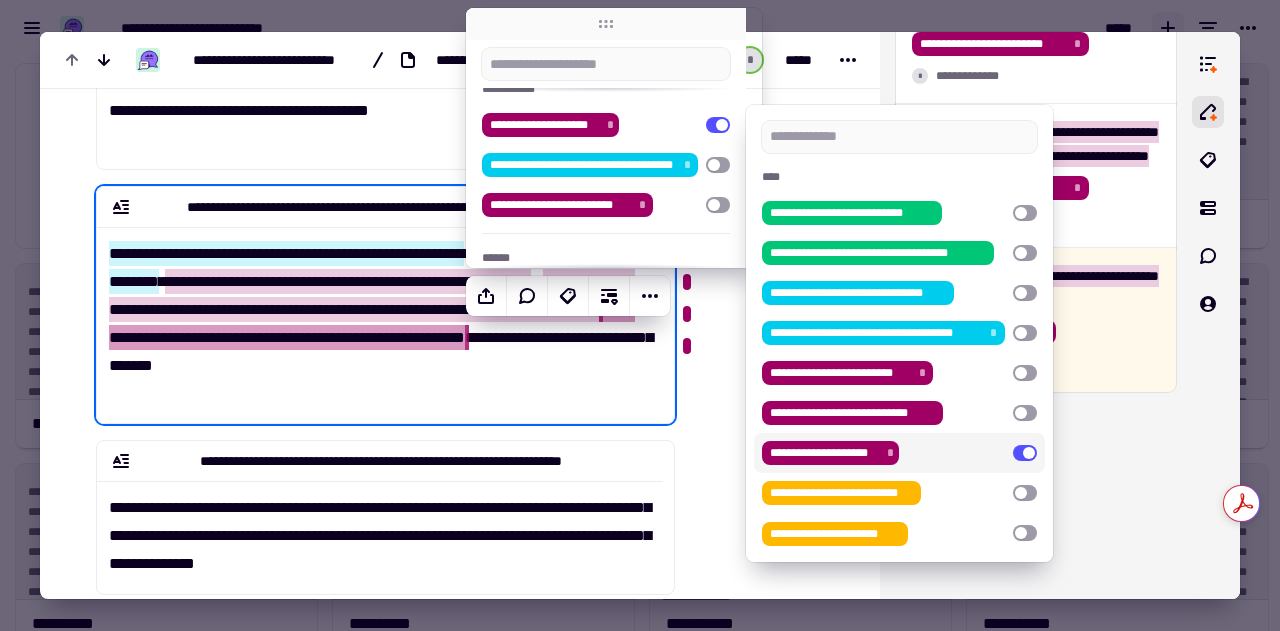 click on "**********" at bounding box center (380, 317) 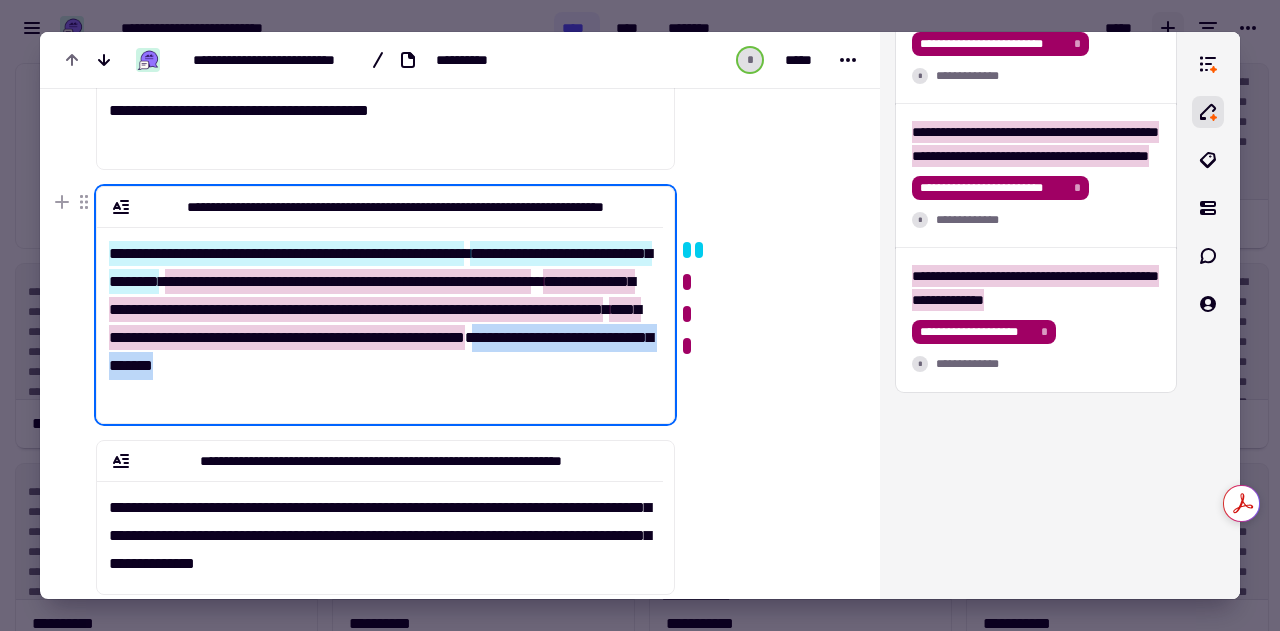 drag, startPoint x: 402, startPoint y: 364, endPoint x: 176, endPoint y: 395, distance: 228.1162 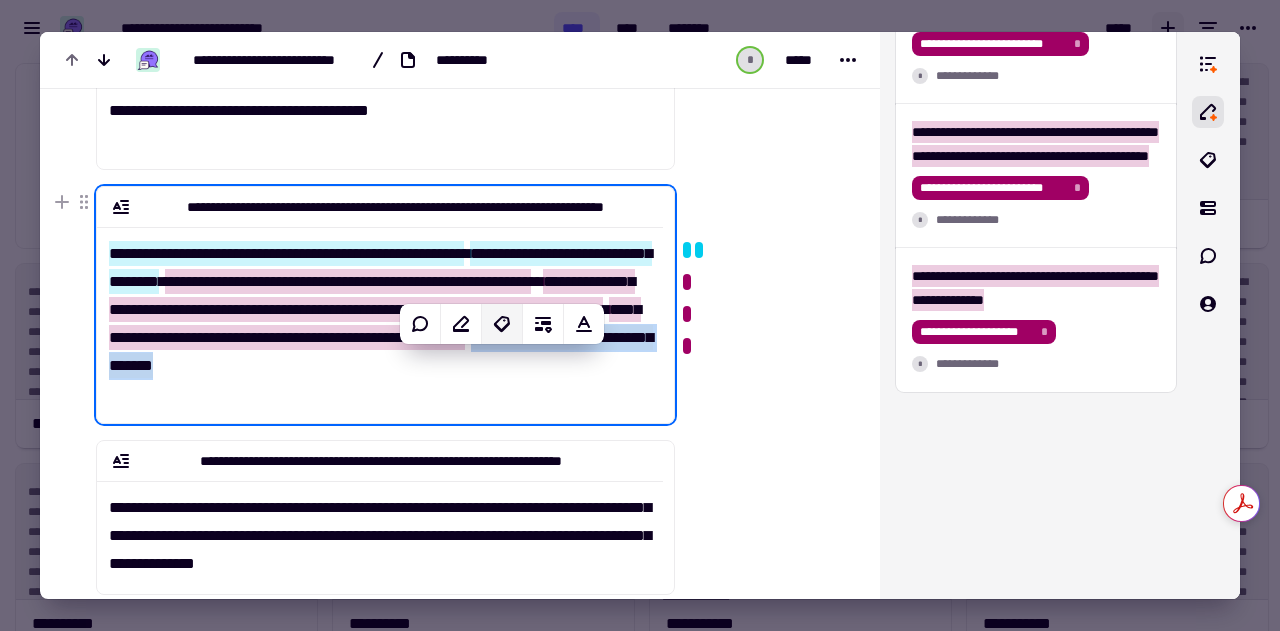 click 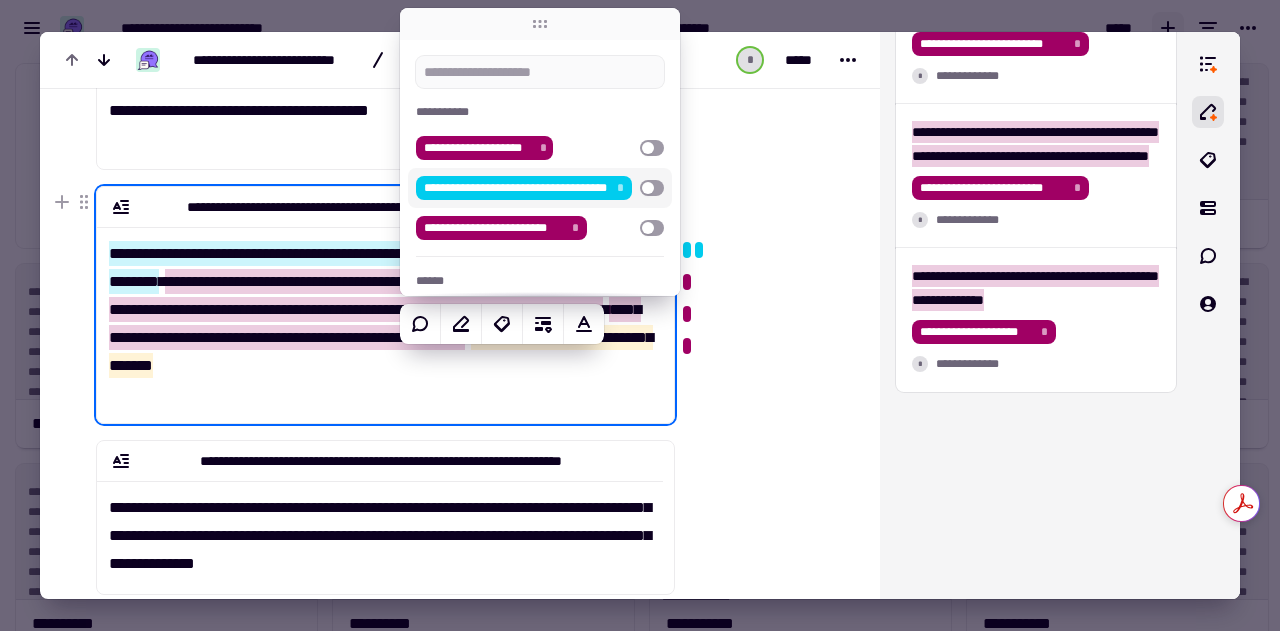 scroll, scrollTop: 152, scrollLeft: 0, axis: vertical 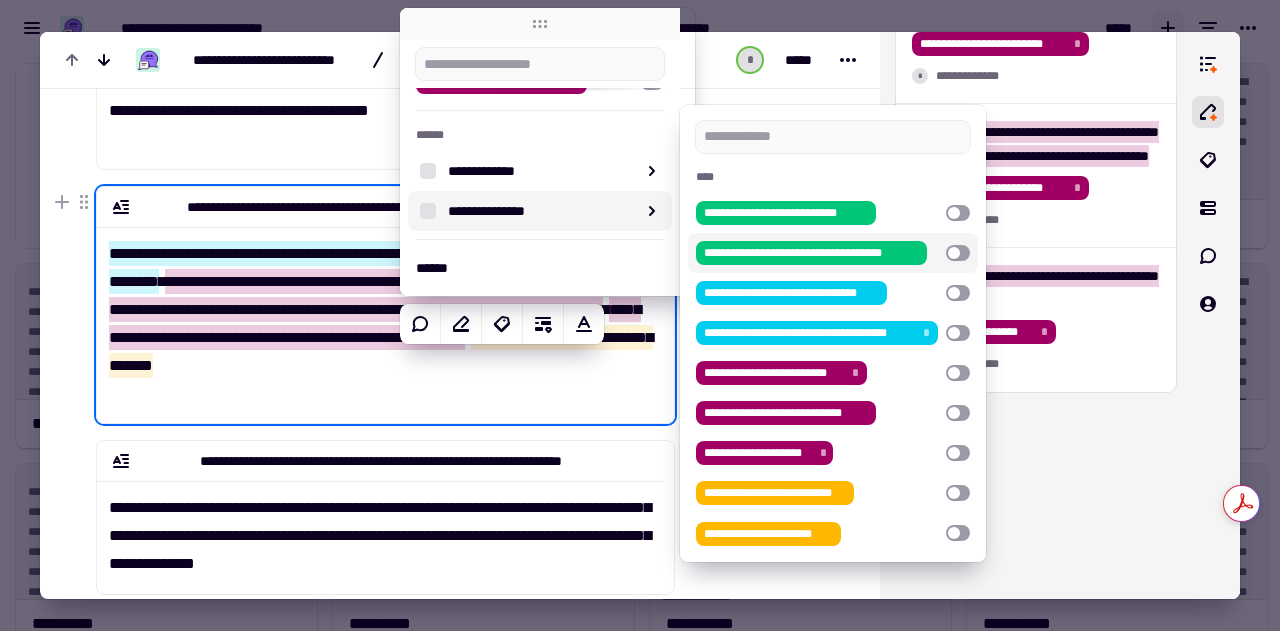 click at bounding box center [958, 253] 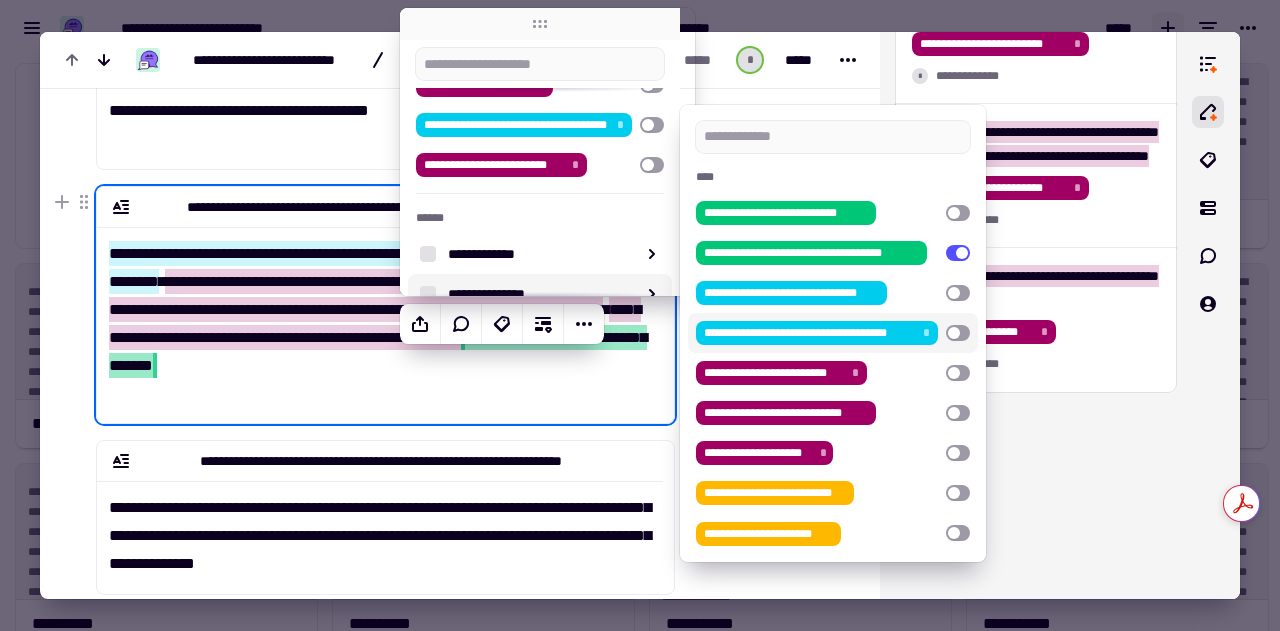 click on "**********" at bounding box center (380, 317) 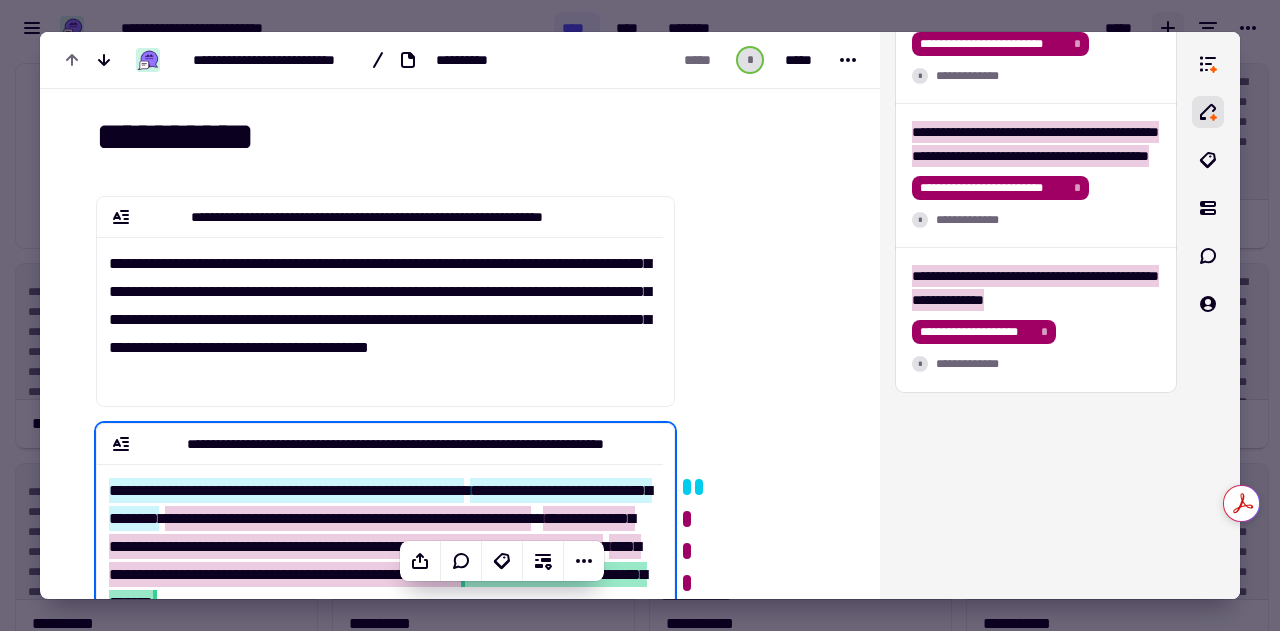 scroll, scrollTop: 5, scrollLeft: 0, axis: vertical 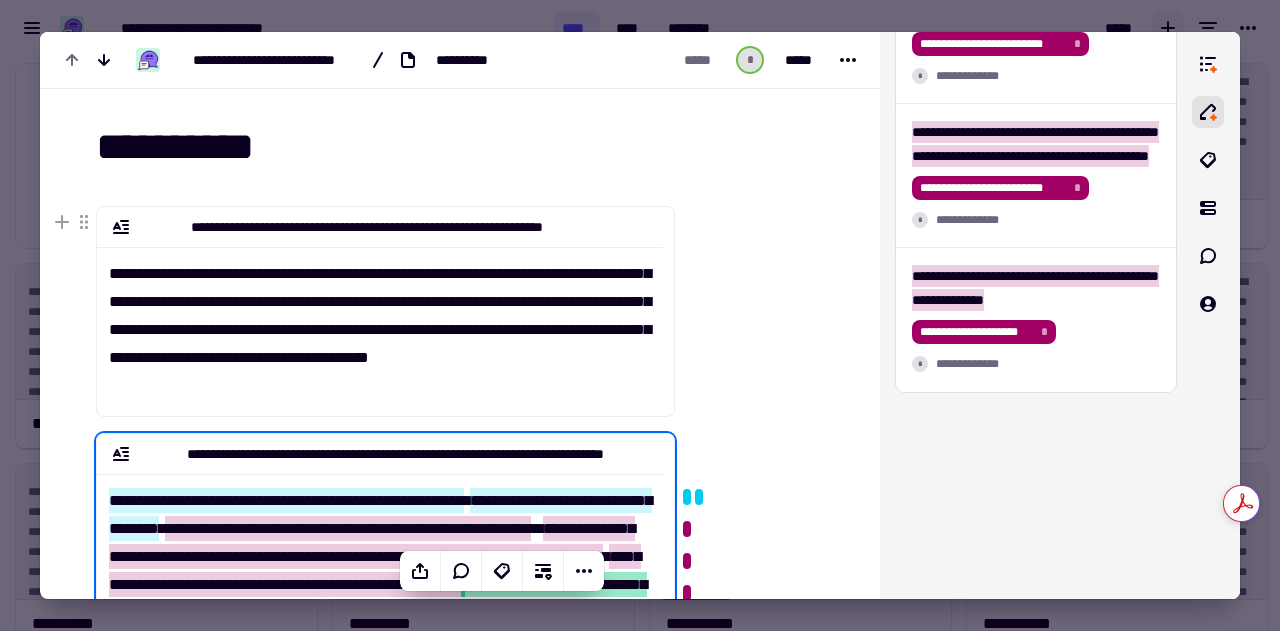 click on "**********" at bounding box center (380, 323) 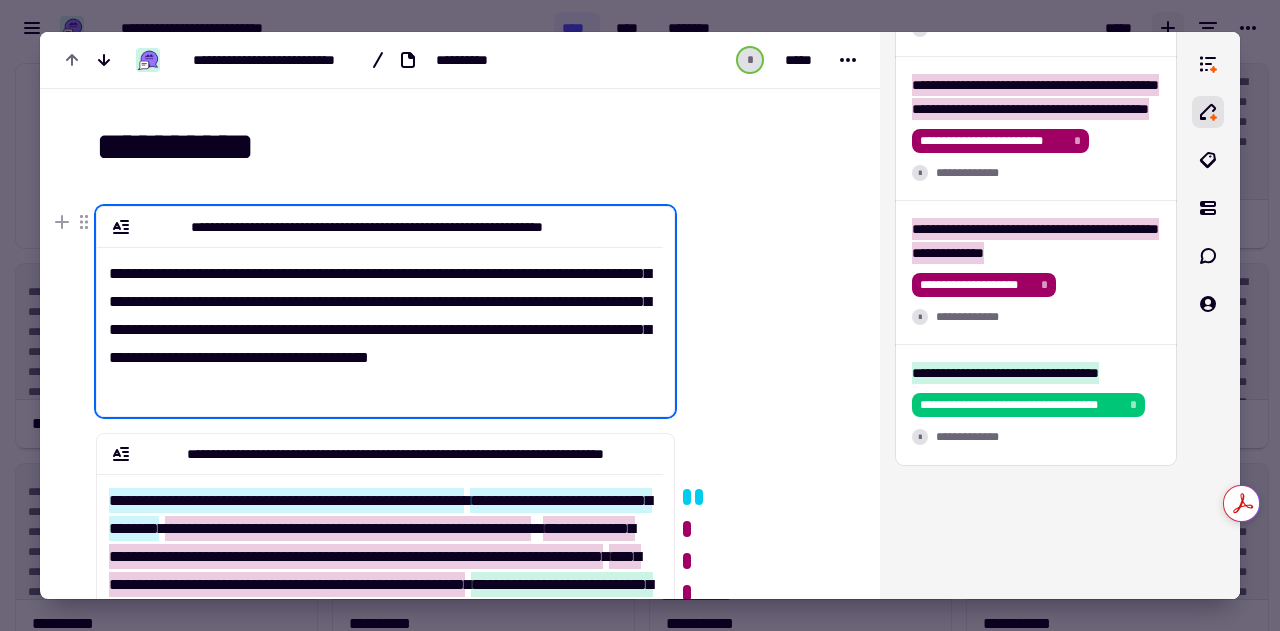 click on "**********" at bounding box center [380, 323] 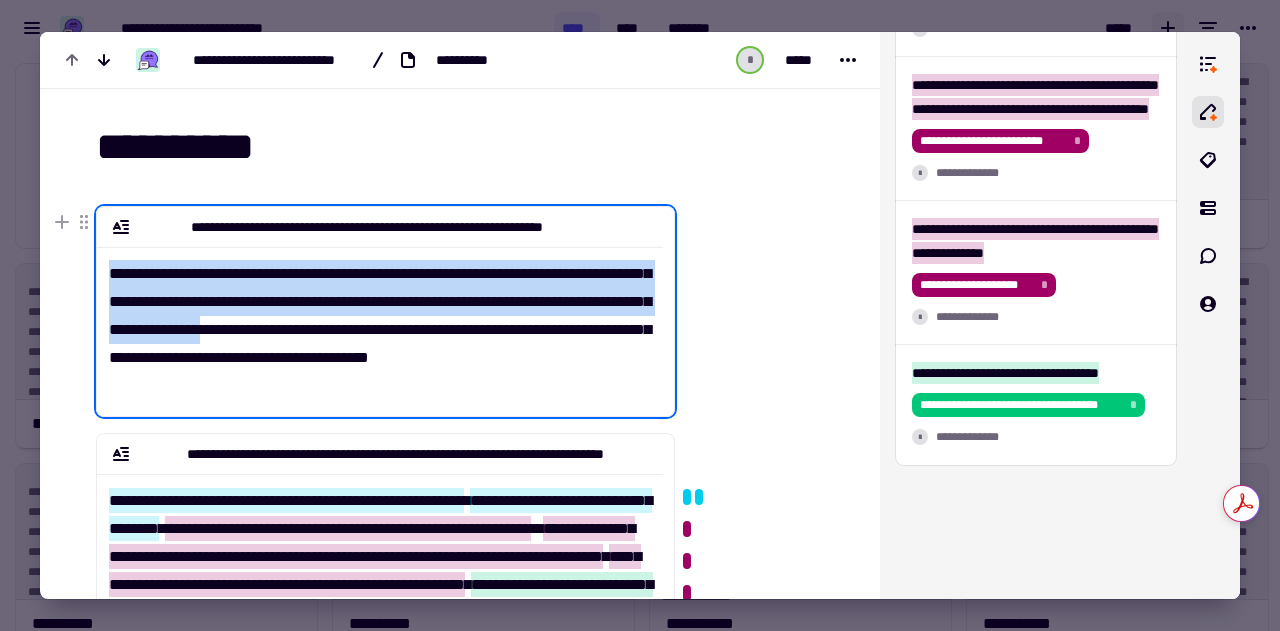 drag, startPoint x: 109, startPoint y: 271, endPoint x: 405, endPoint y: 329, distance: 301.6289 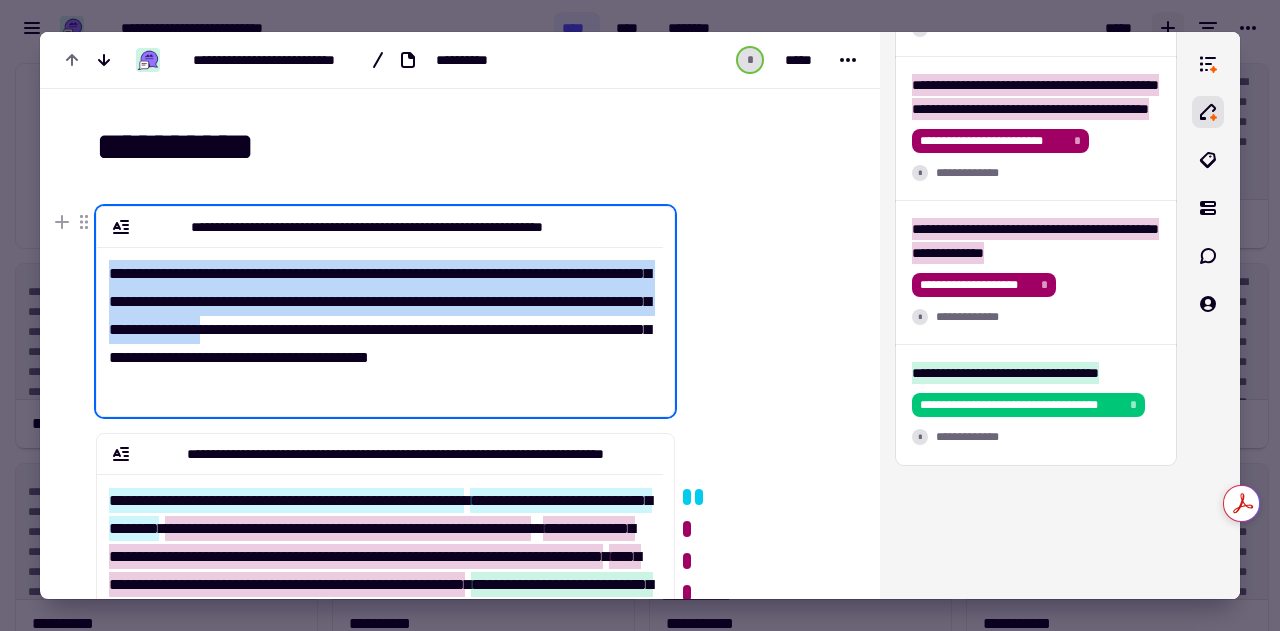 click on "**********" at bounding box center (380, 323) 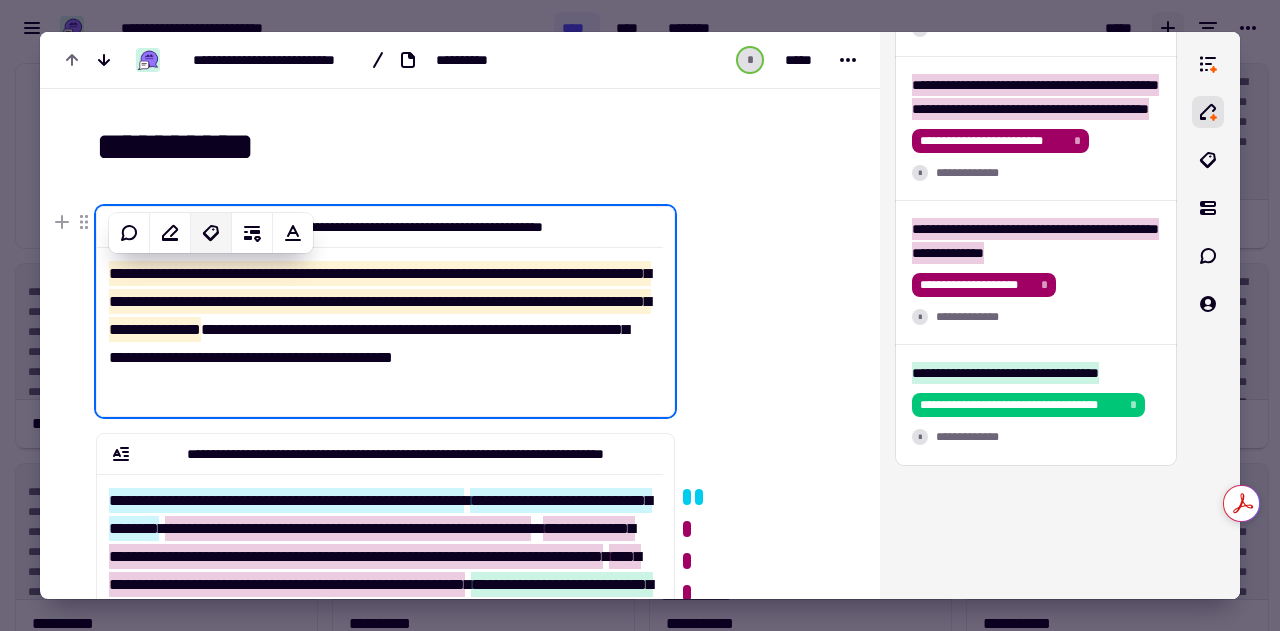 click 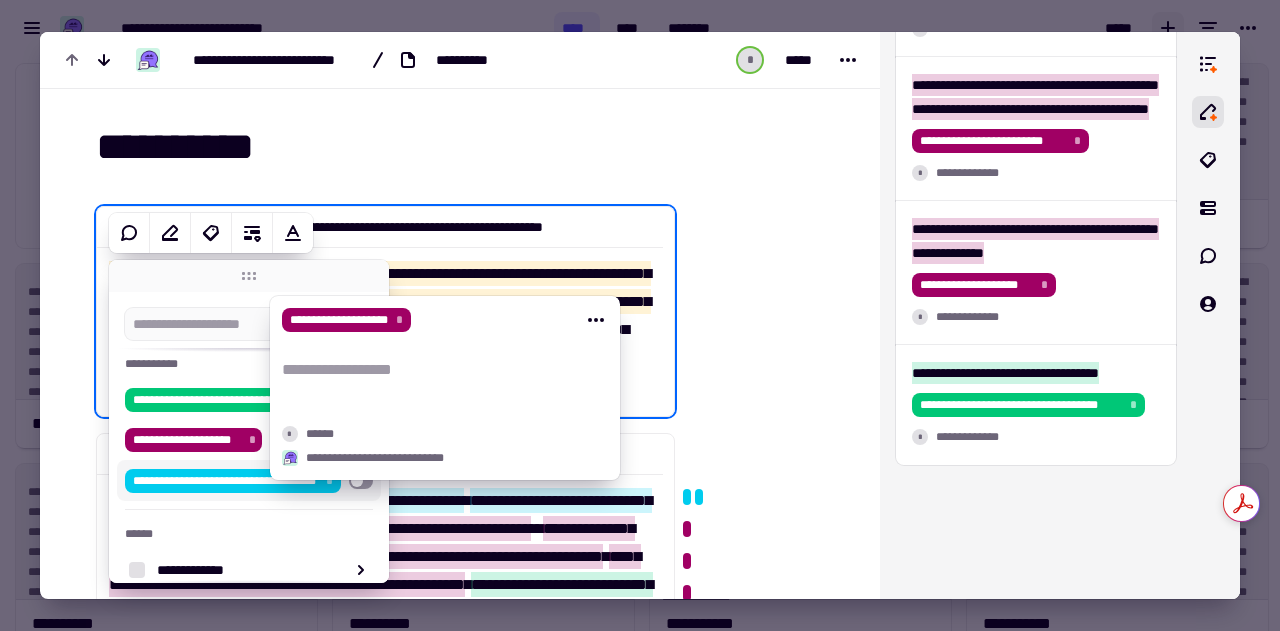 scroll, scrollTop: 56, scrollLeft: 0, axis: vertical 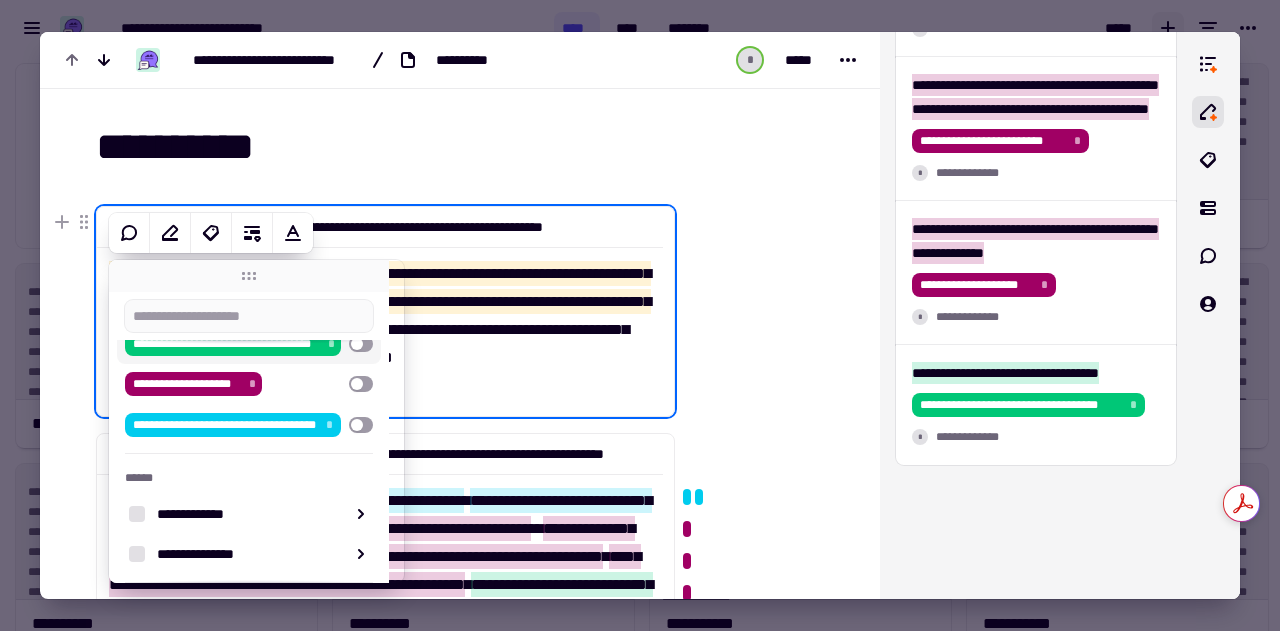click at bounding box center (361, 344) 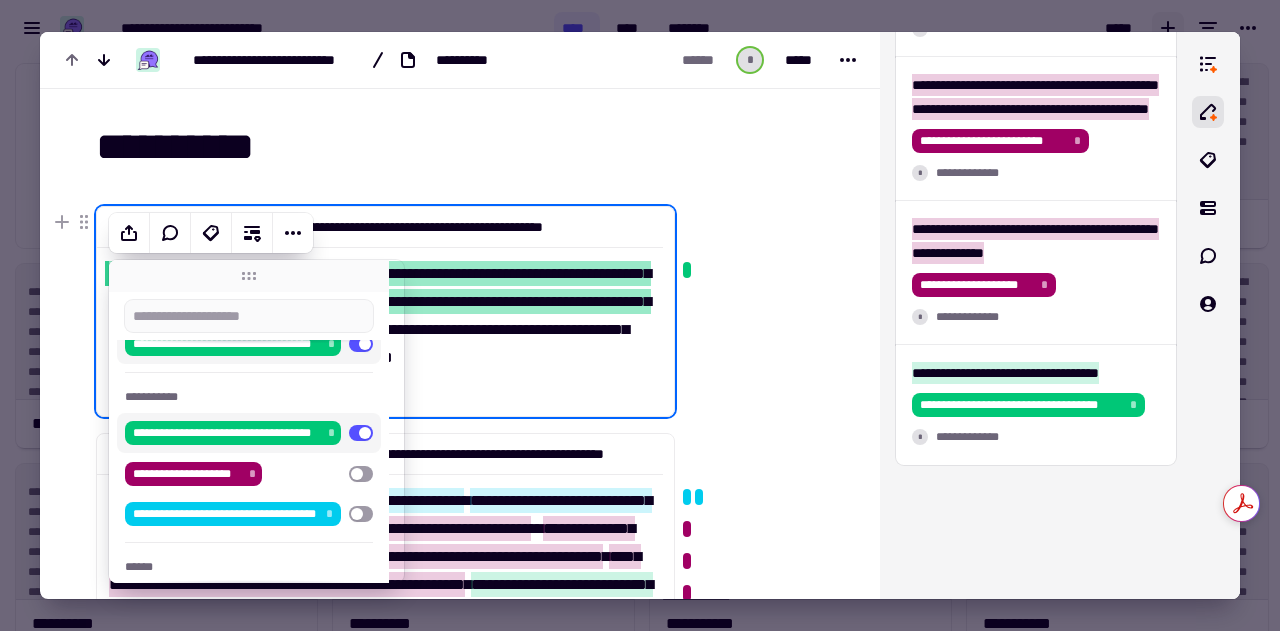 click on "**********" at bounding box center [380, 323] 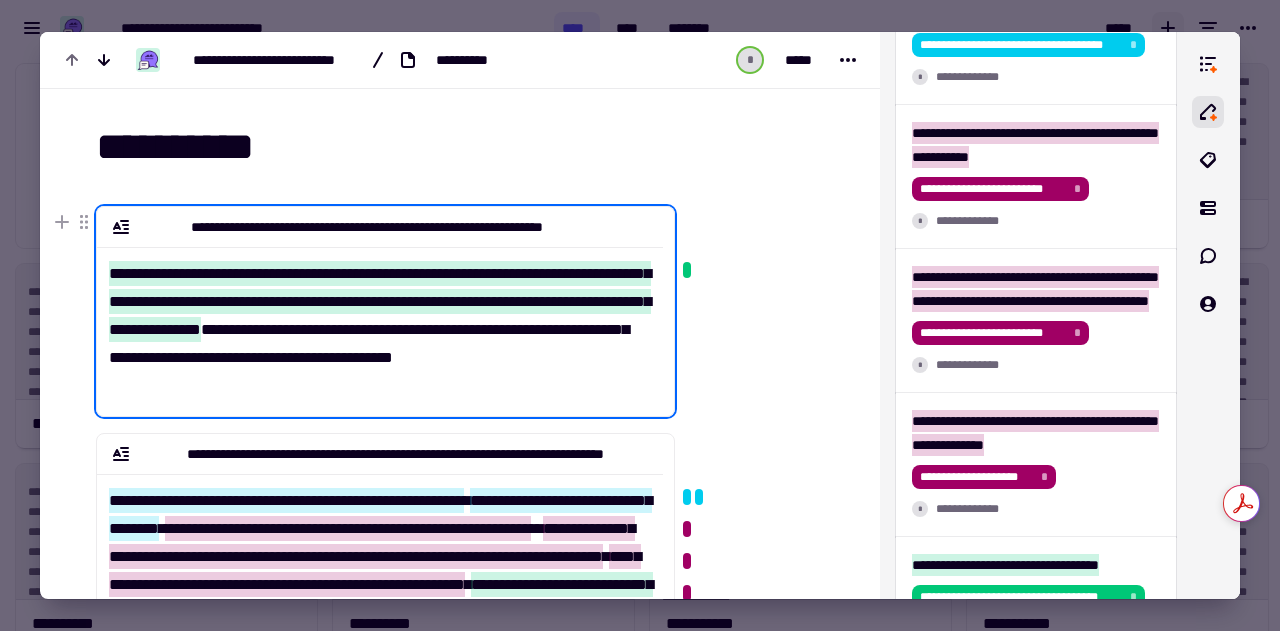 scroll, scrollTop: 719, scrollLeft: 0, axis: vertical 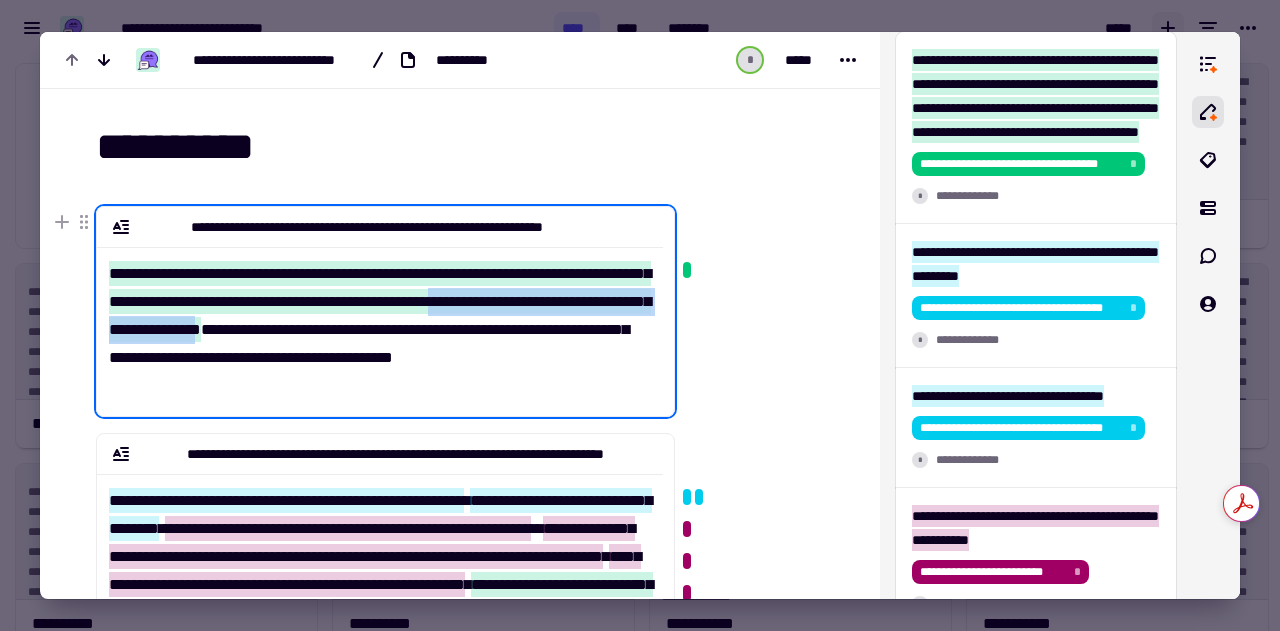 drag, startPoint x: 582, startPoint y: 303, endPoint x: 398, endPoint y: 332, distance: 186.2713 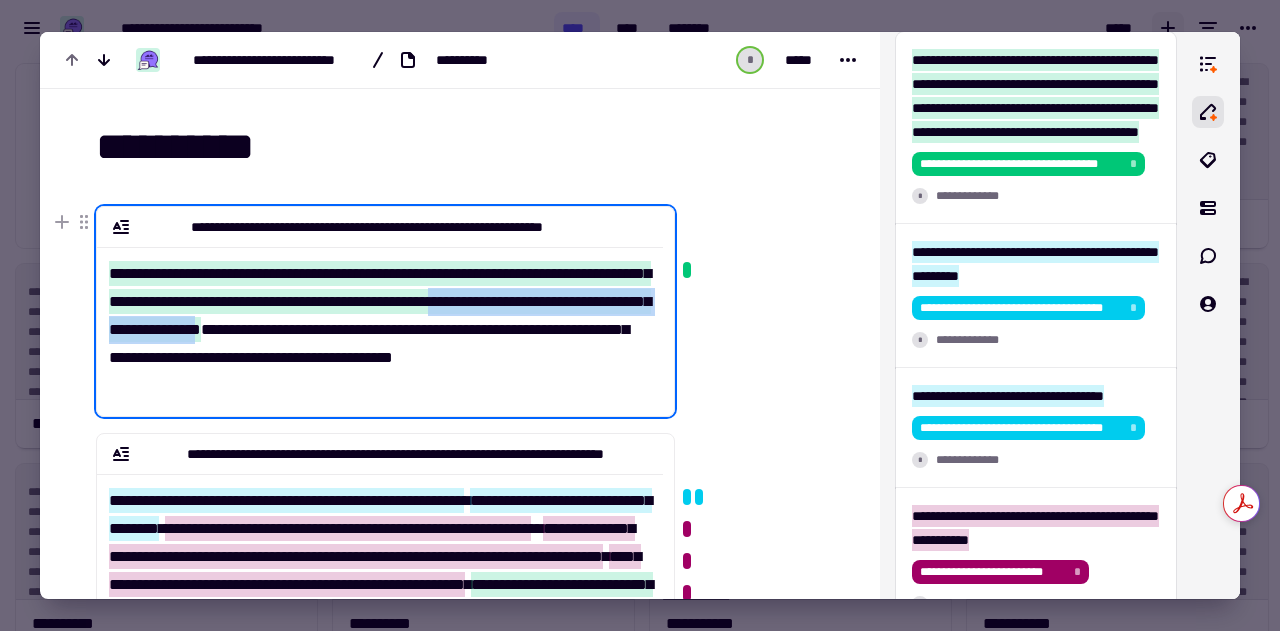 click on "**********" at bounding box center (380, 301) 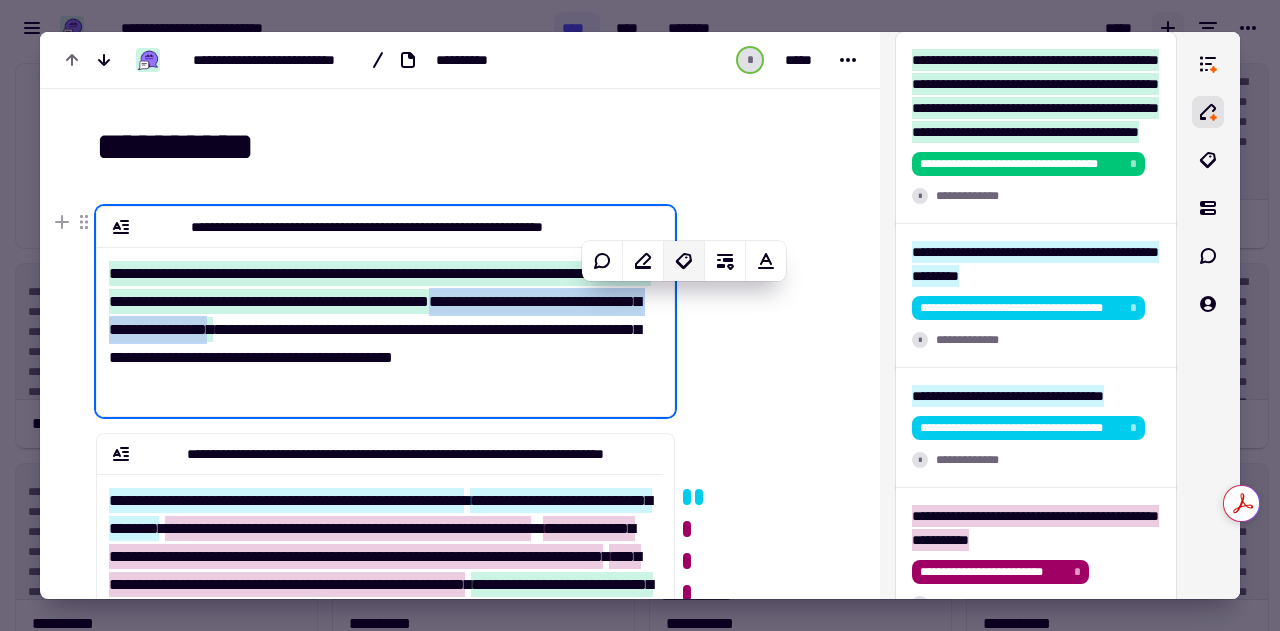 click 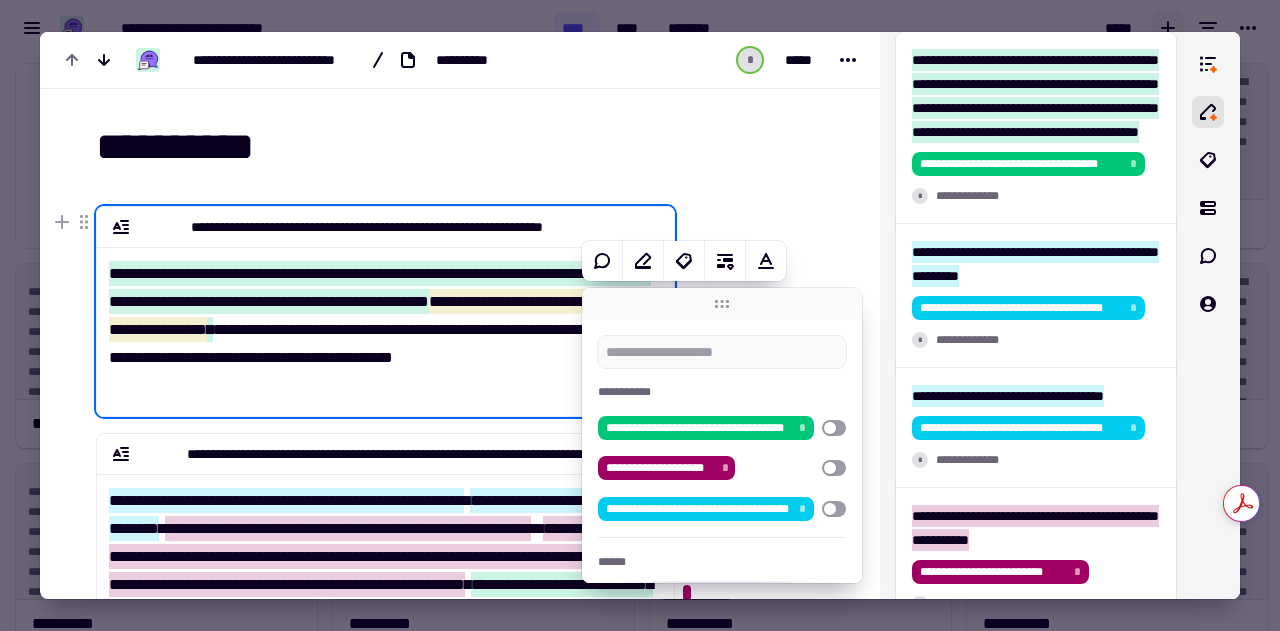 scroll, scrollTop: 146, scrollLeft: 0, axis: vertical 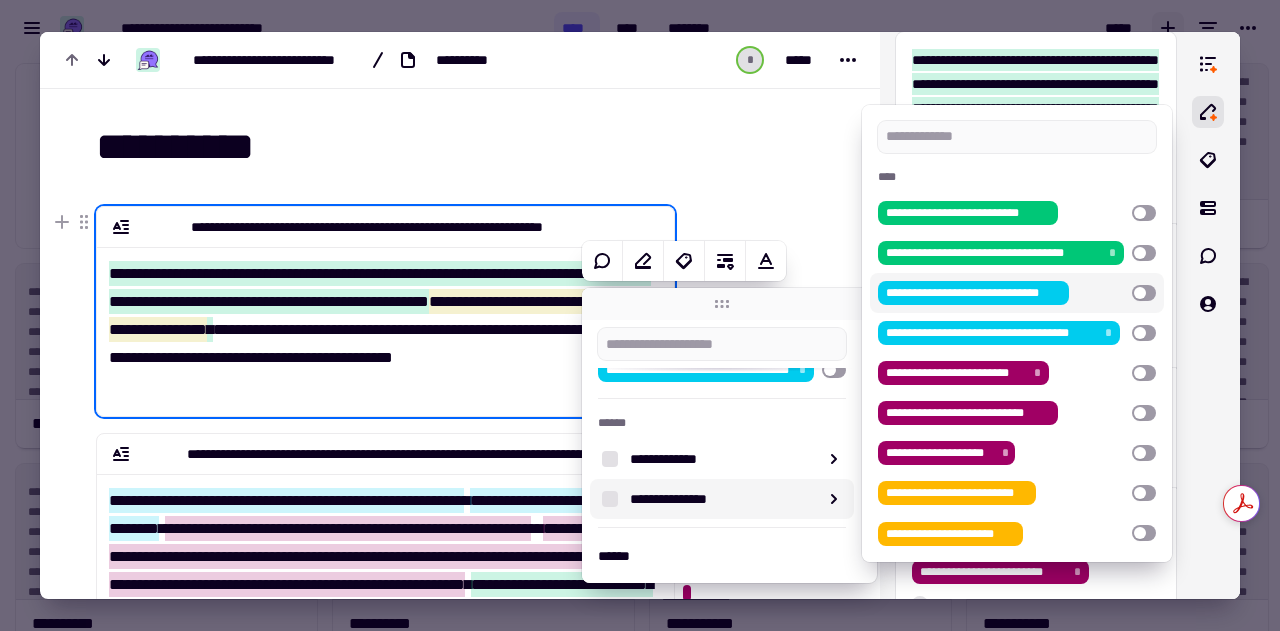 click at bounding box center (1144, 293) 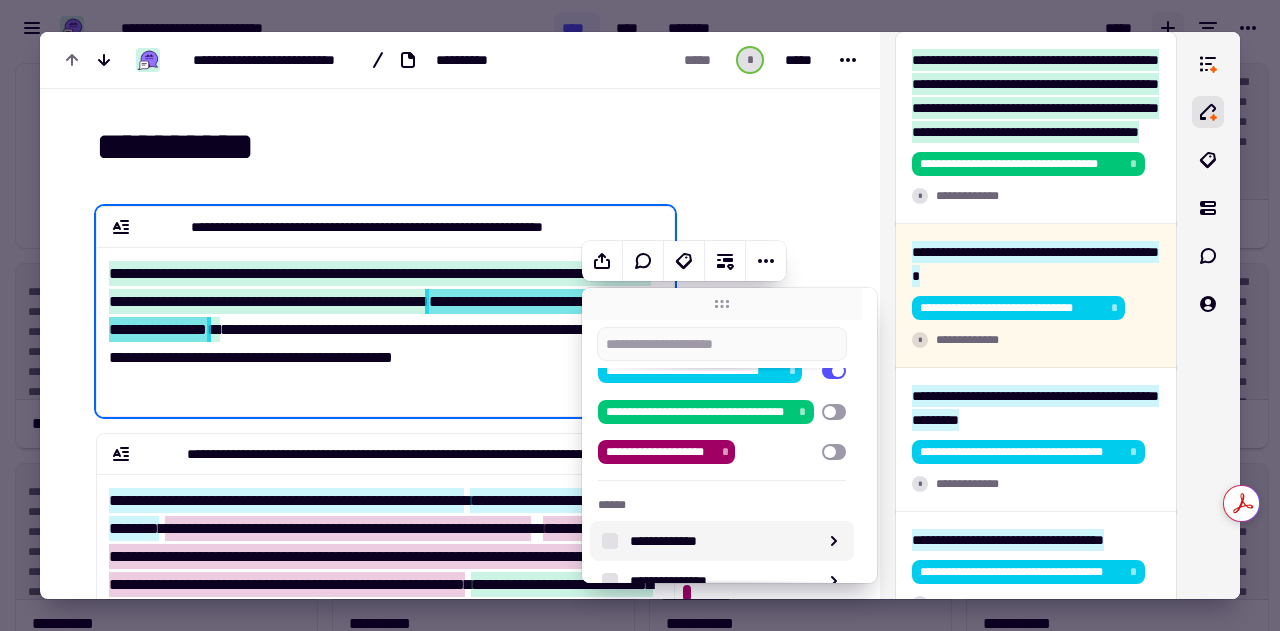 scroll, scrollTop: 225, scrollLeft: 0, axis: vertical 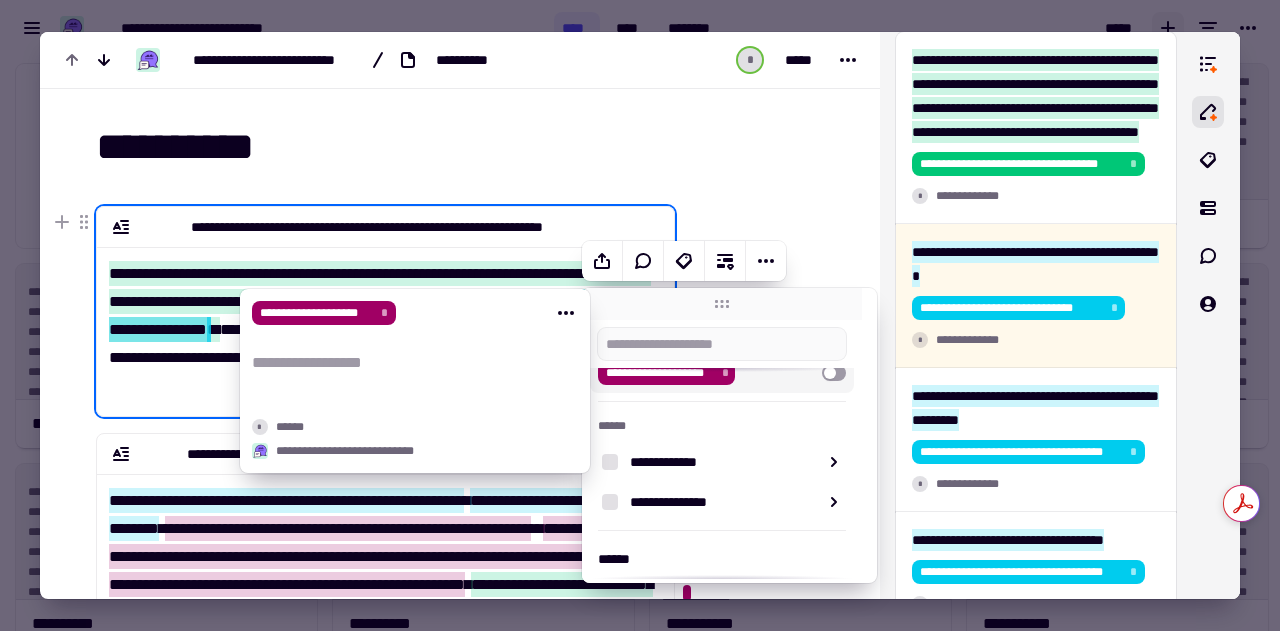click on "**********" at bounding box center [403, 371] 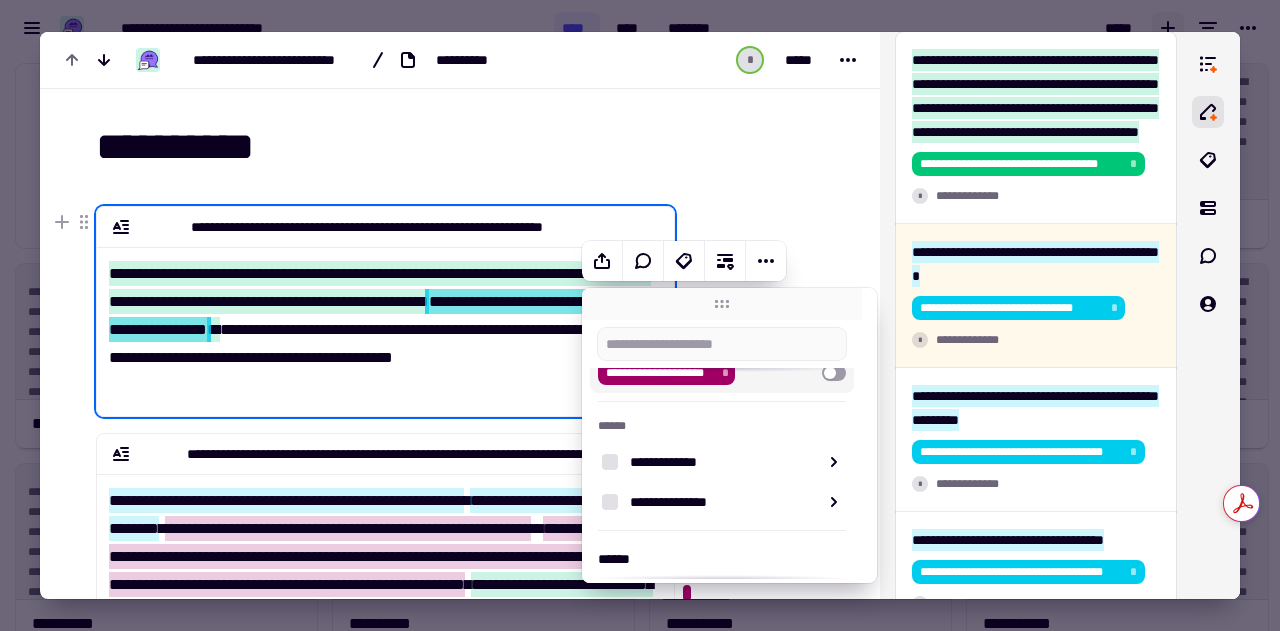 click on "**********" at bounding box center [385, 227] 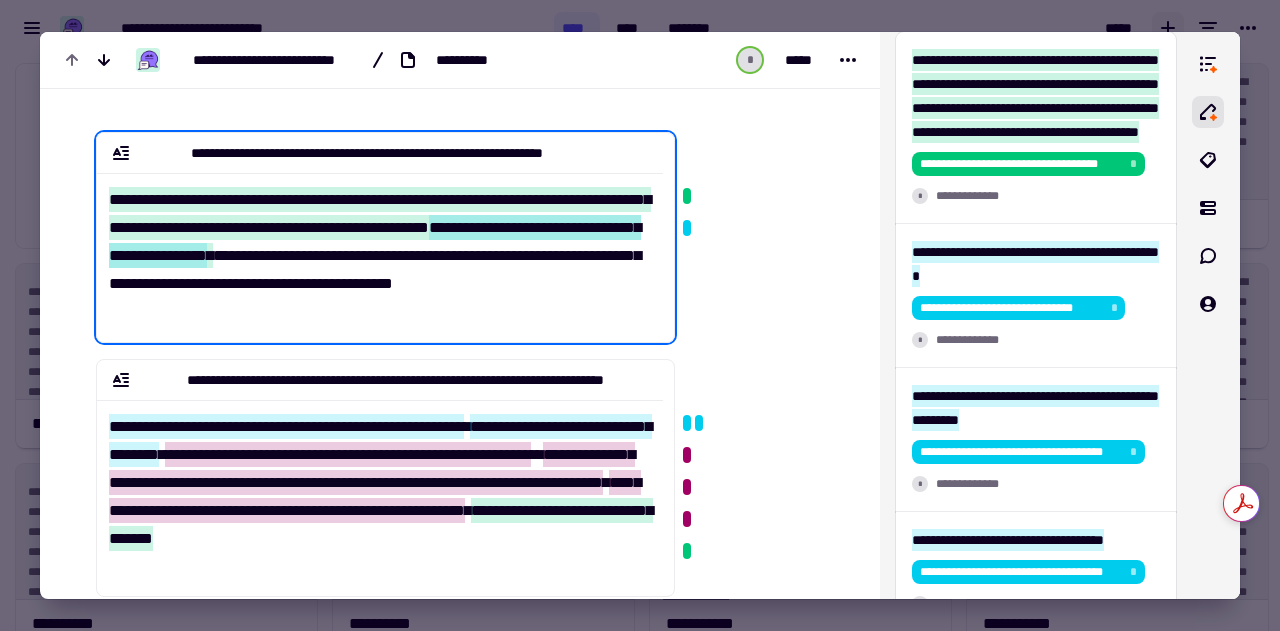 scroll, scrollTop: 81, scrollLeft: 0, axis: vertical 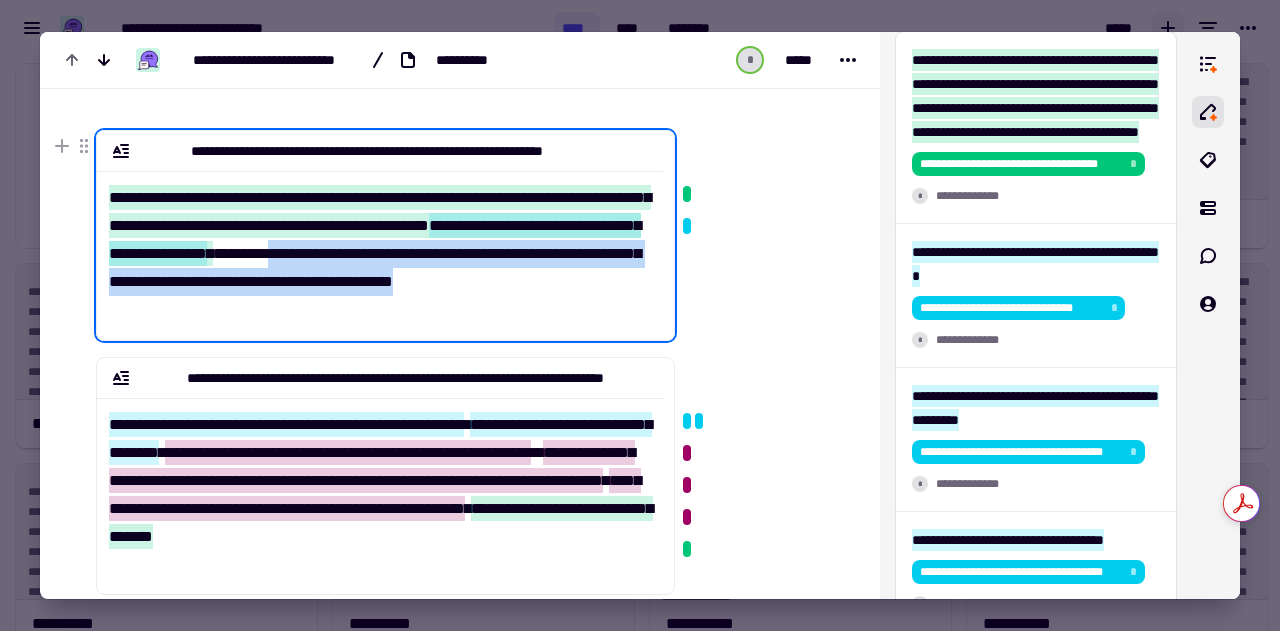 drag, startPoint x: 462, startPoint y: 254, endPoint x: 232, endPoint y: 331, distance: 242.5469 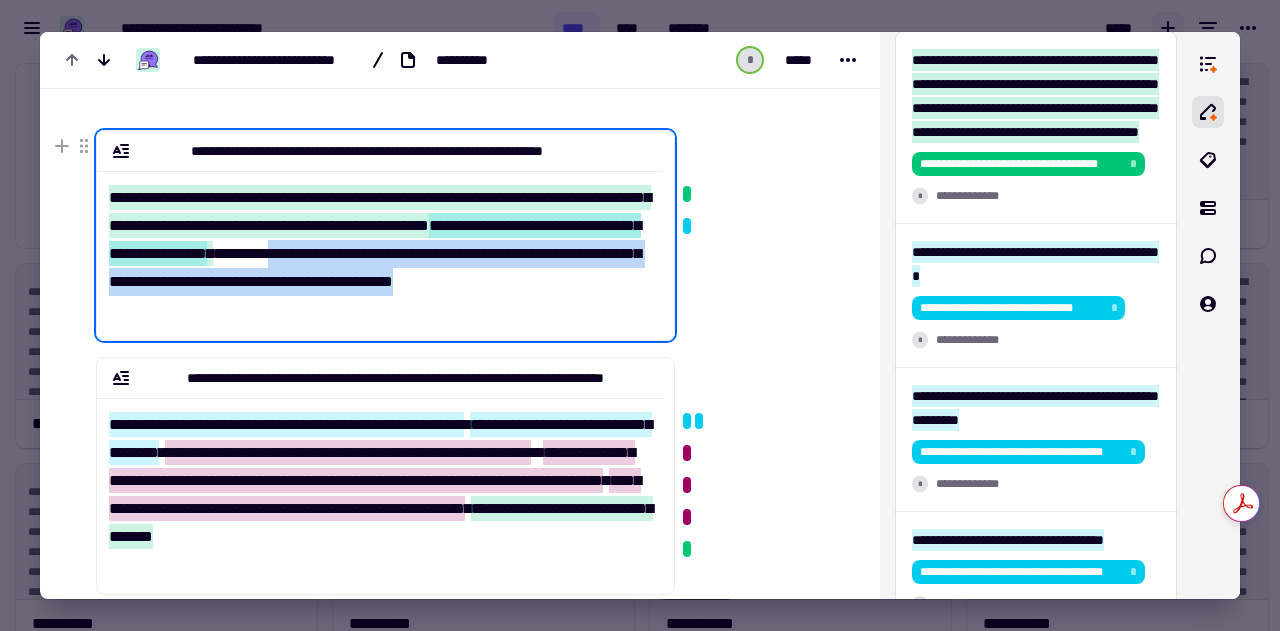 click on "**********" at bounding box center (385, 235) 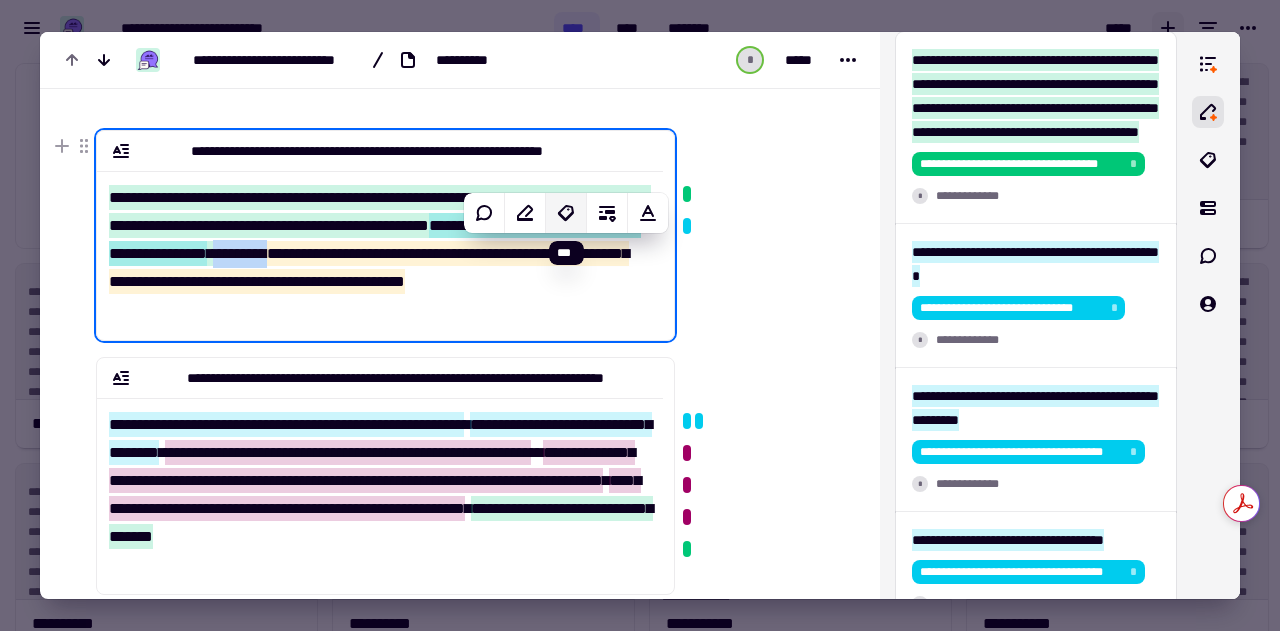click 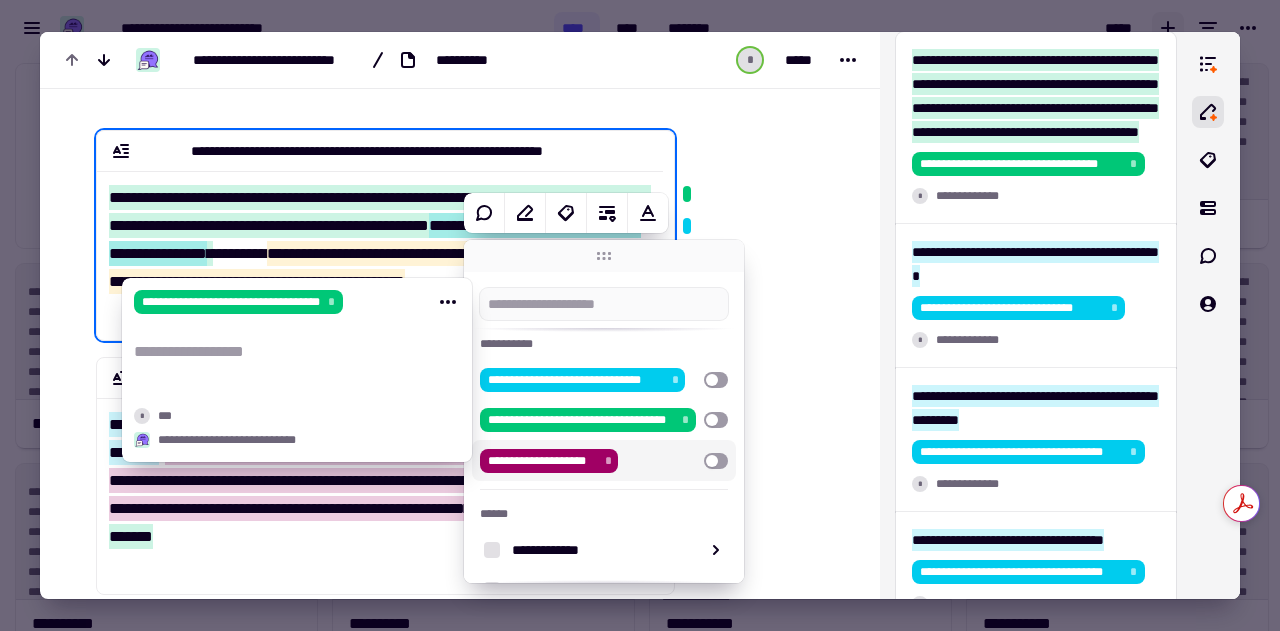 scroll, scrollTop: 55, scrollLeft: 0, axis: vertical 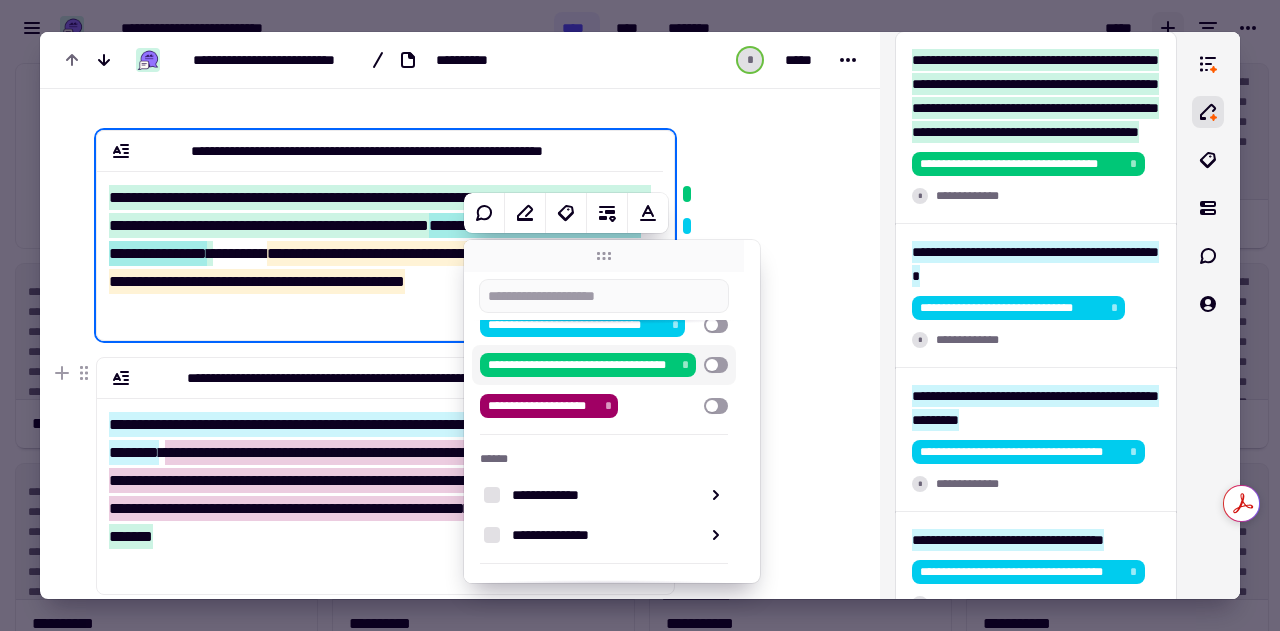 click at bounding box center [716, 365] 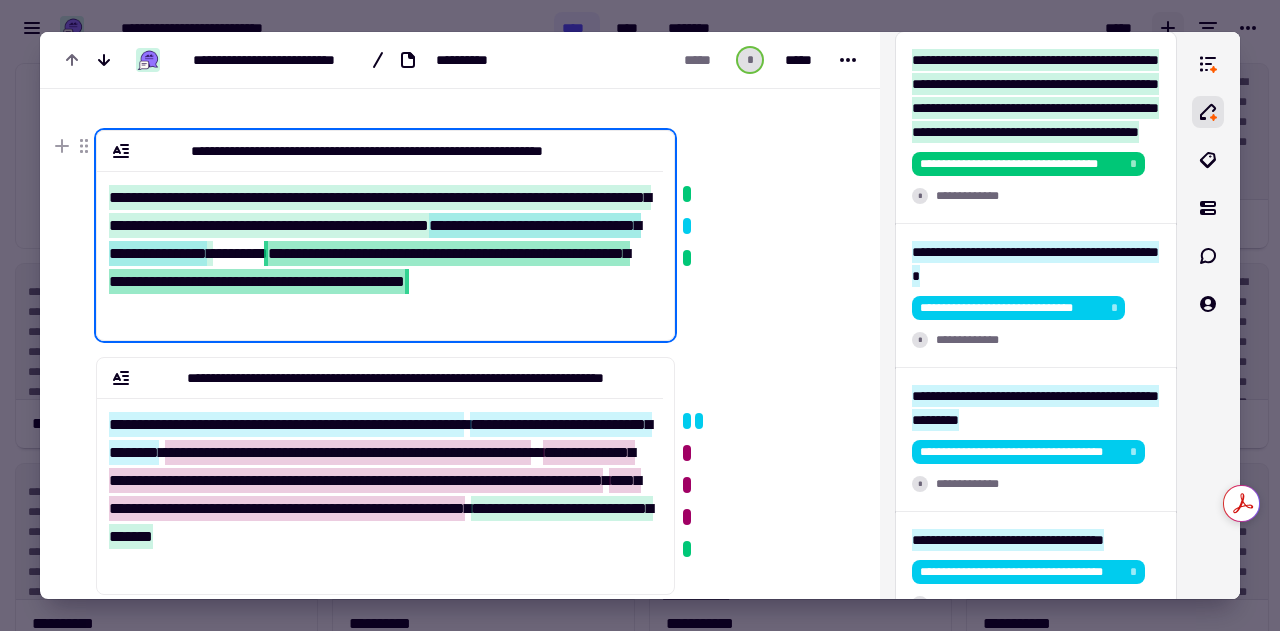 click on "**********" at bounding box center [380, 247] 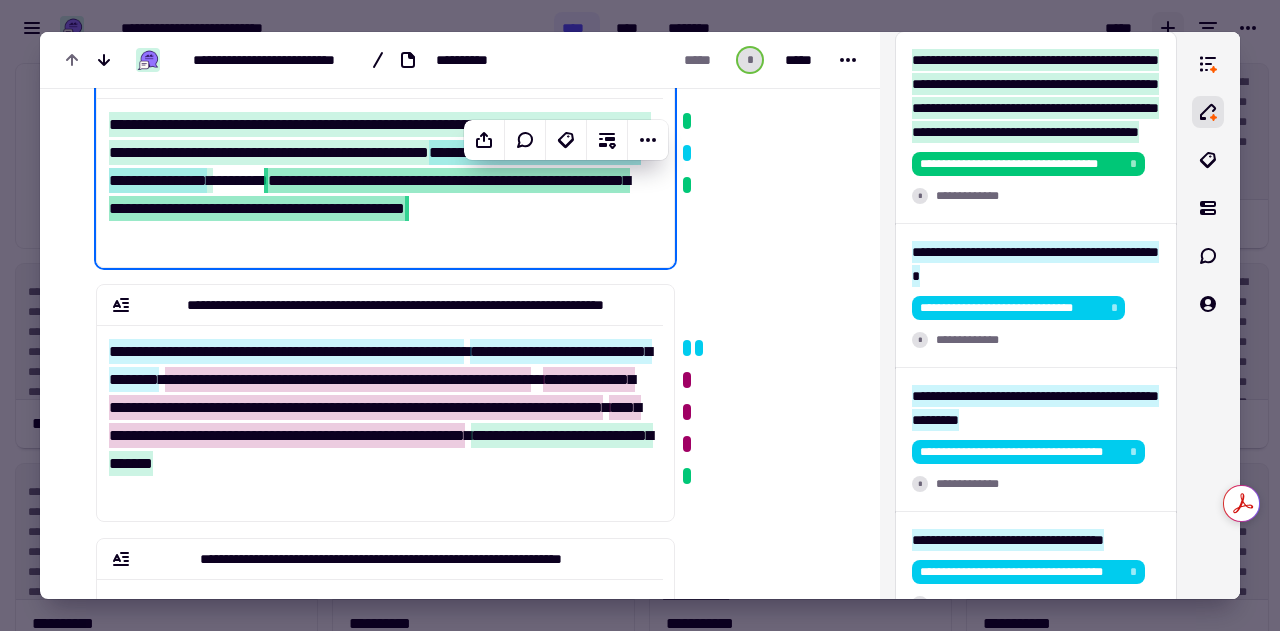 scroll, scrollTop: 155, scrollLeft: 0, axis: vertical 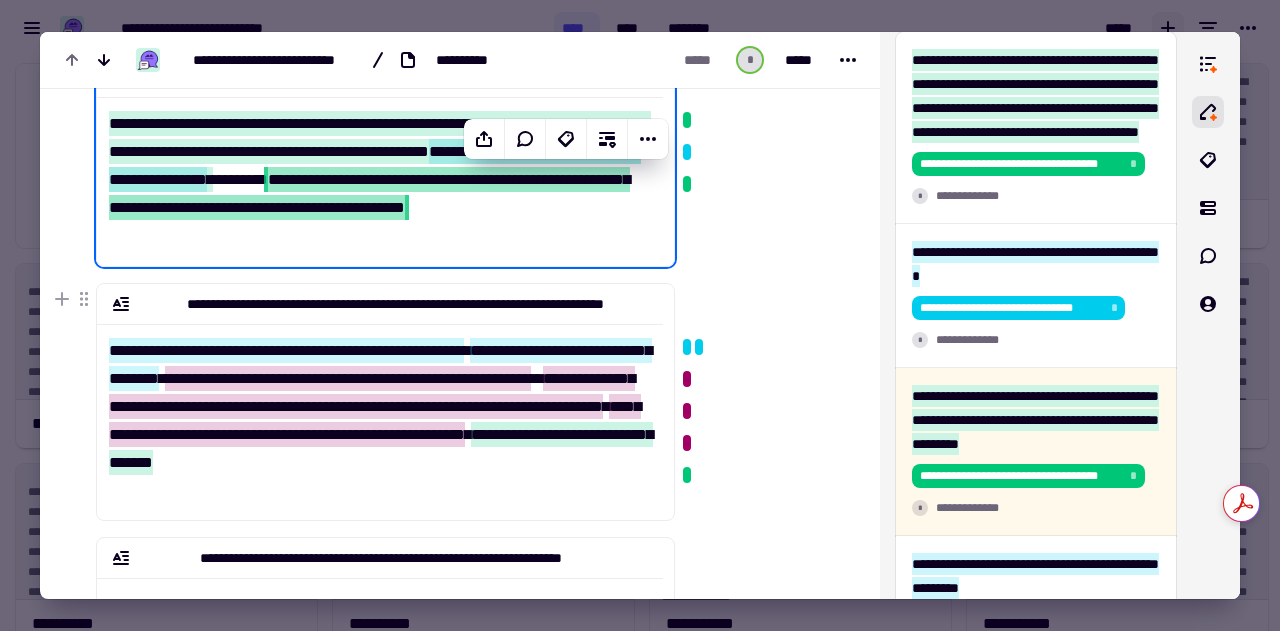 click on "**********" at bounding box center [380, 414] 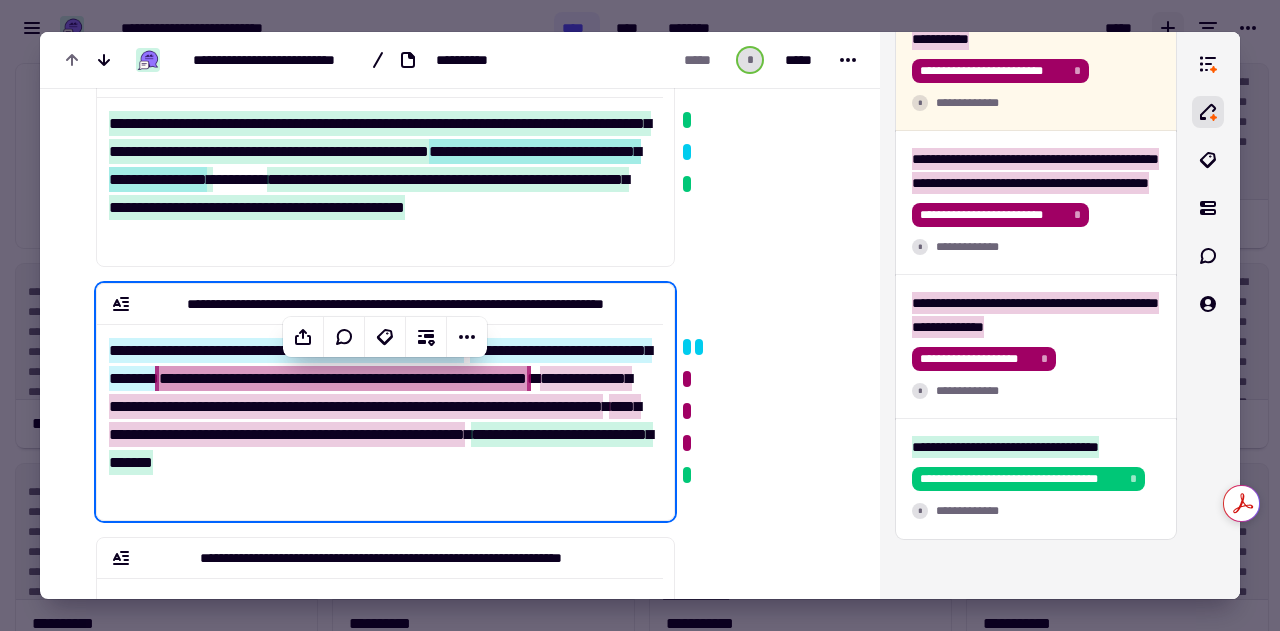 scroll, scrollTop: 936, scrollLeft: 0, axis: vertical 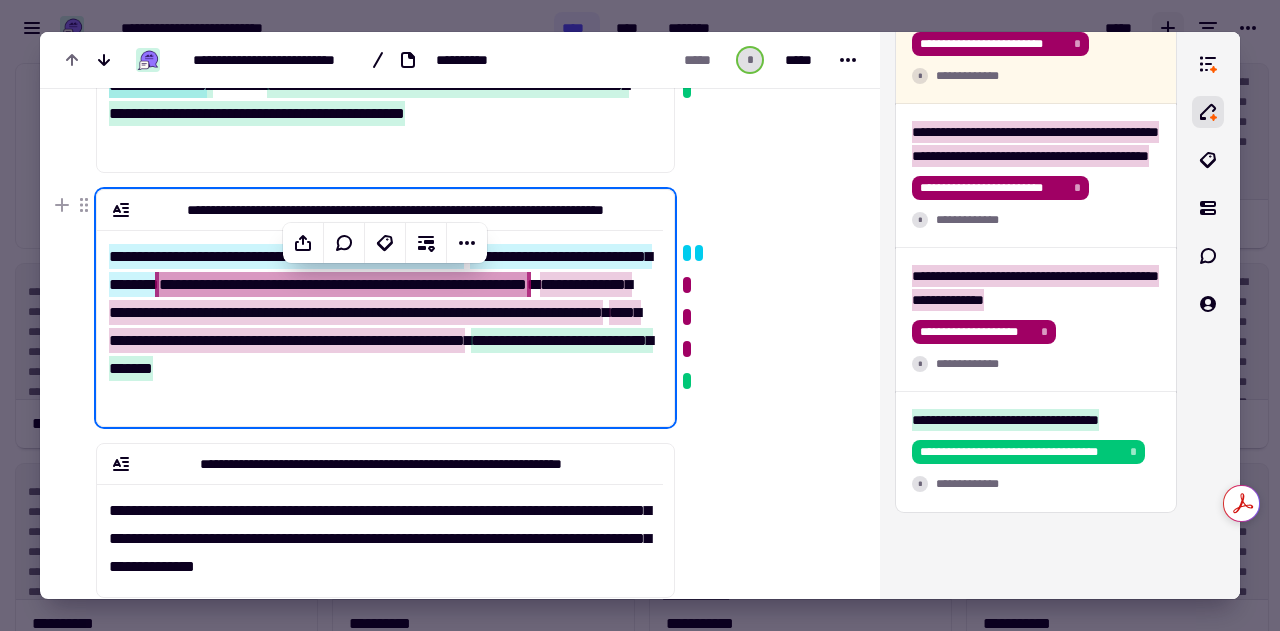 click on "**********" 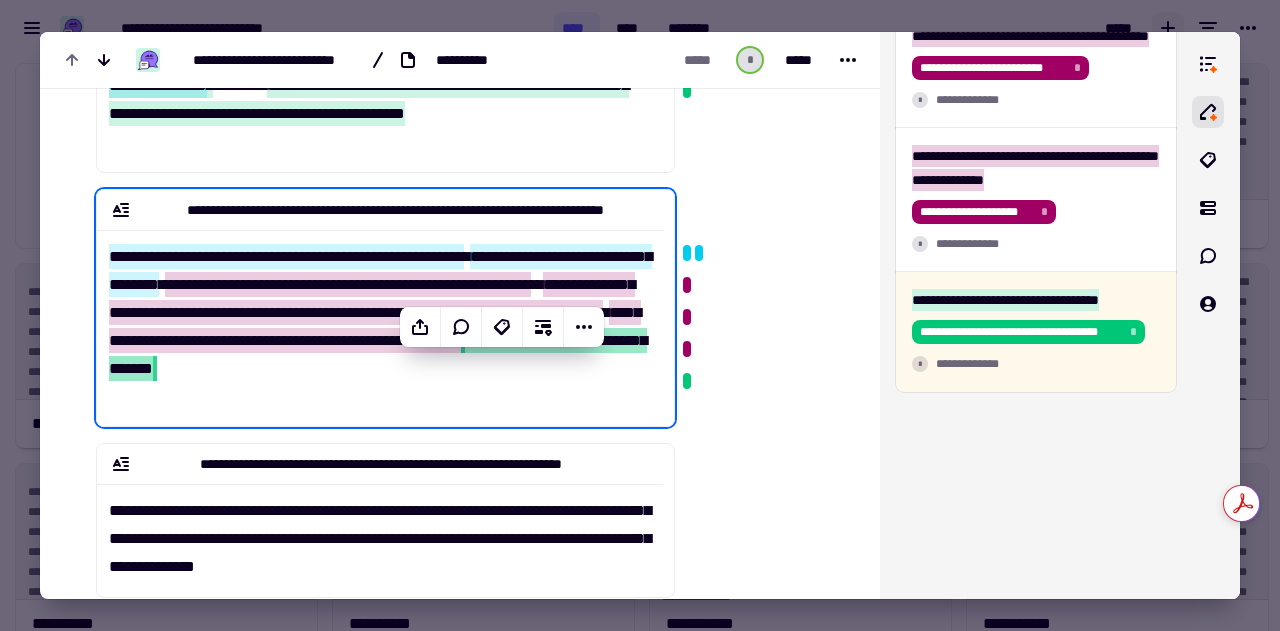 scroll, scrollTop: 1176, scrollLeft: 0, axis: vertical 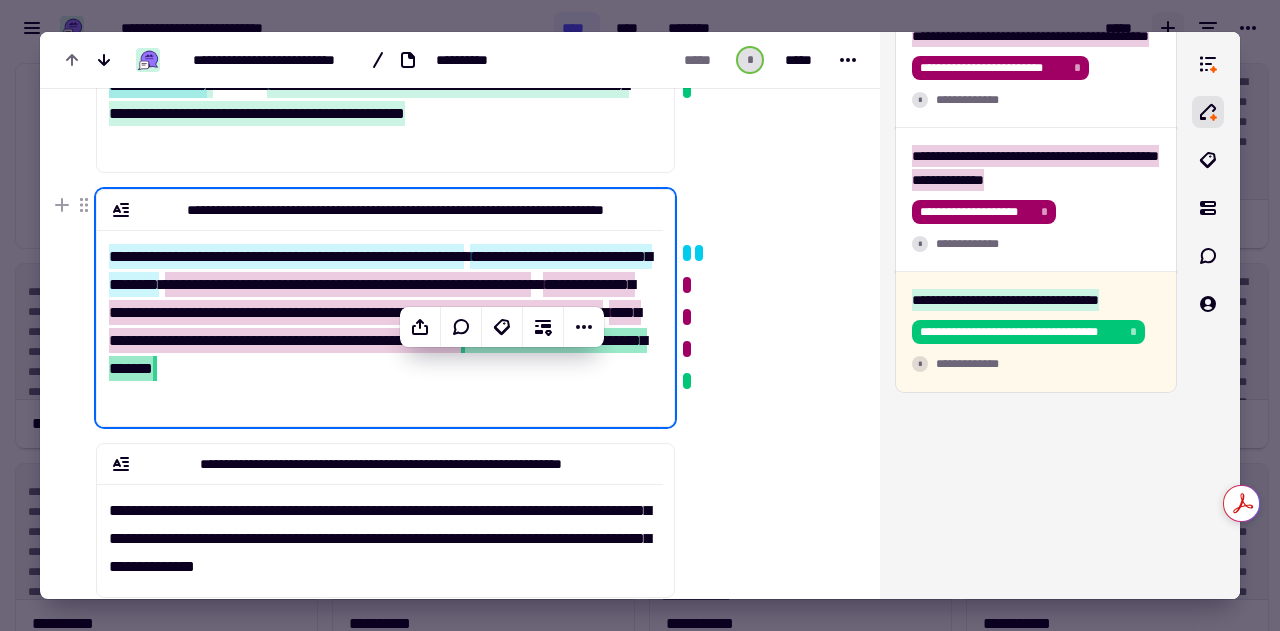 click on "**********" at bounding box center [385, 308] 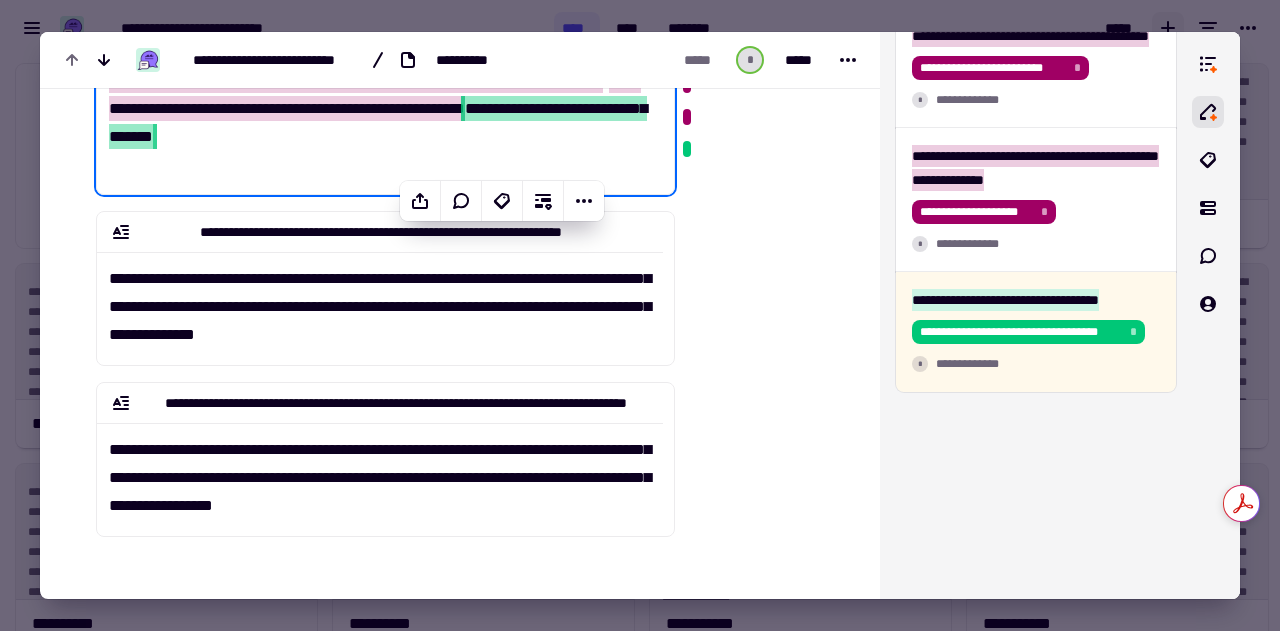 scroll, scrollTop: 483, scrollLeft: 0, axis: vertical 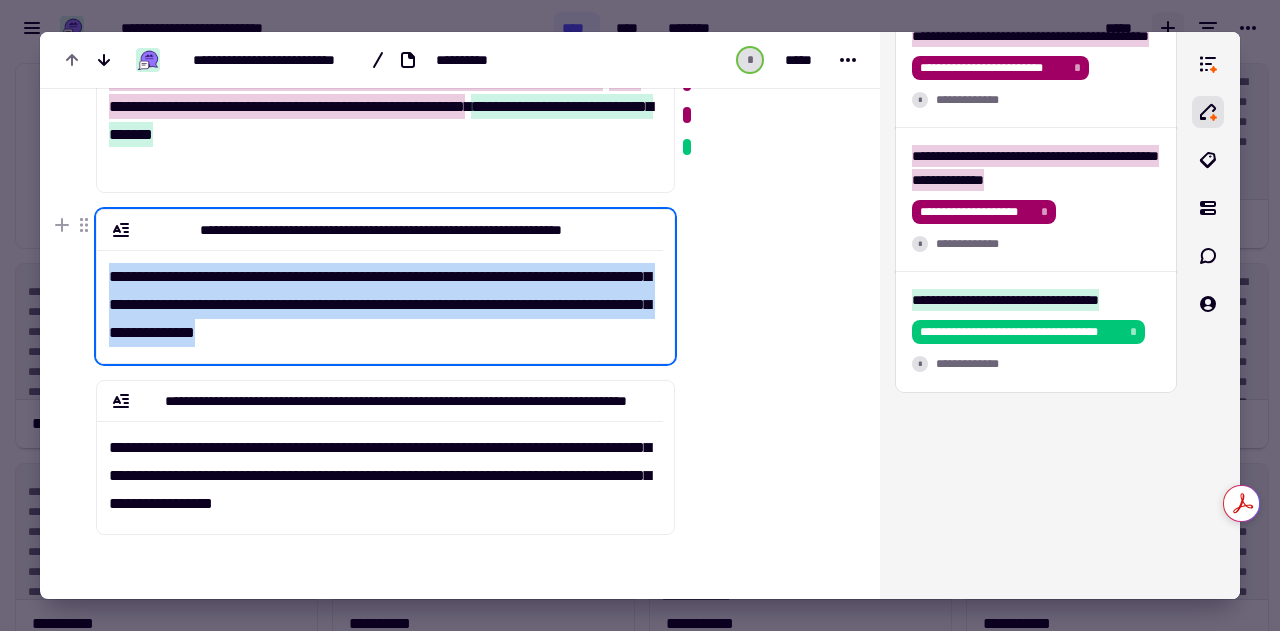 drag, startPoint x: 105, startPoint y: 279, endPoint x: 494, endPoint y: 331, distance: 392.46017 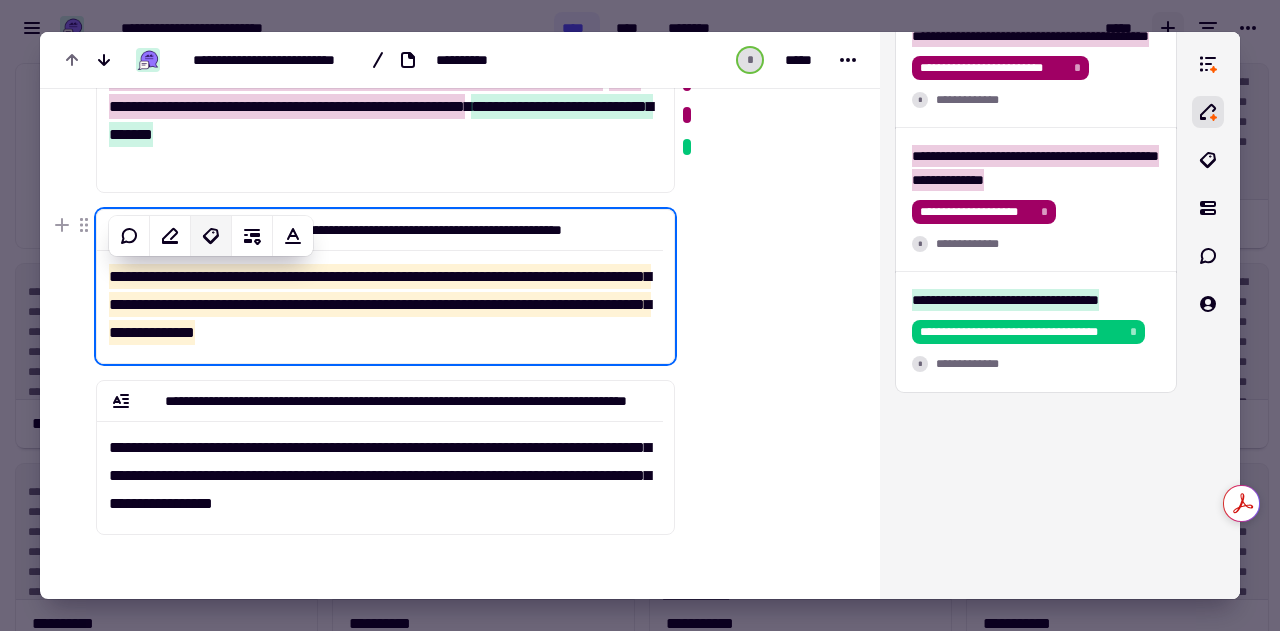 click 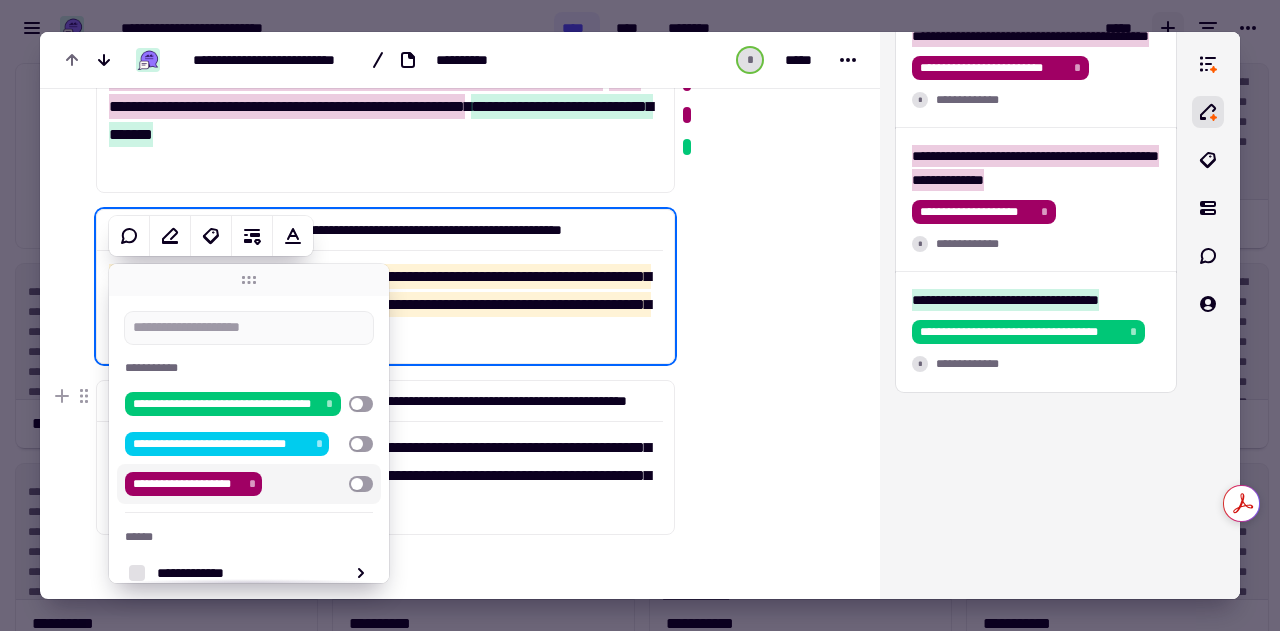 scroll, scrollTop: 121, scrollLeft: 0, axis: vertical 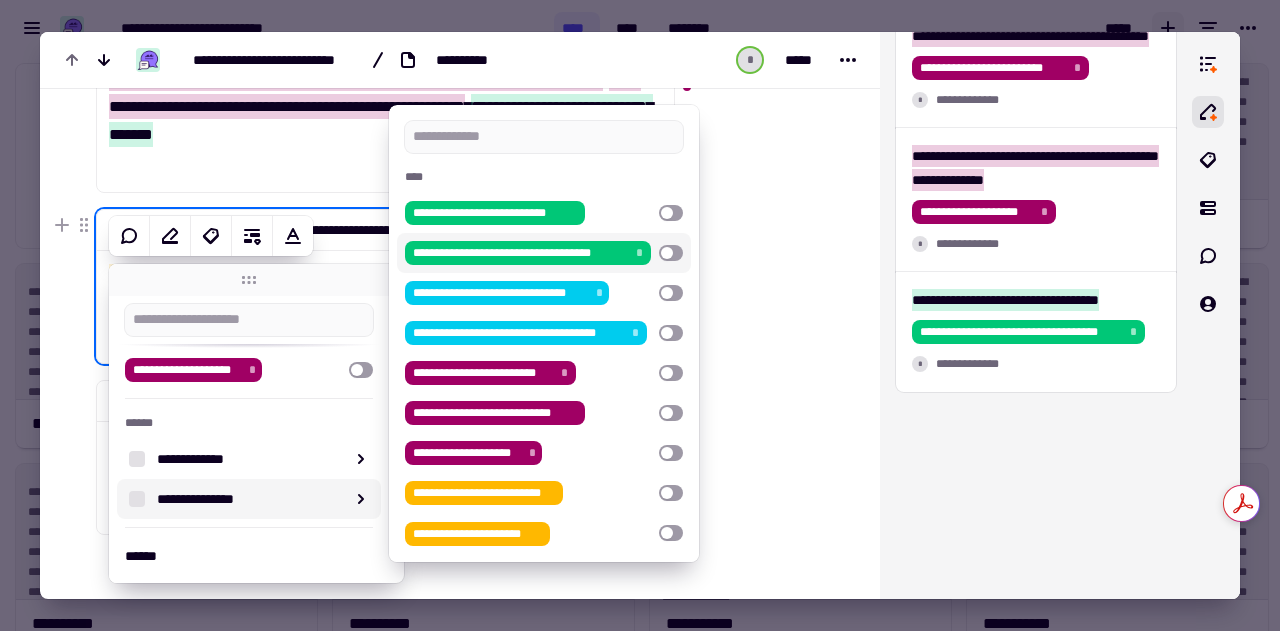 click at bounding box center (671, 253) 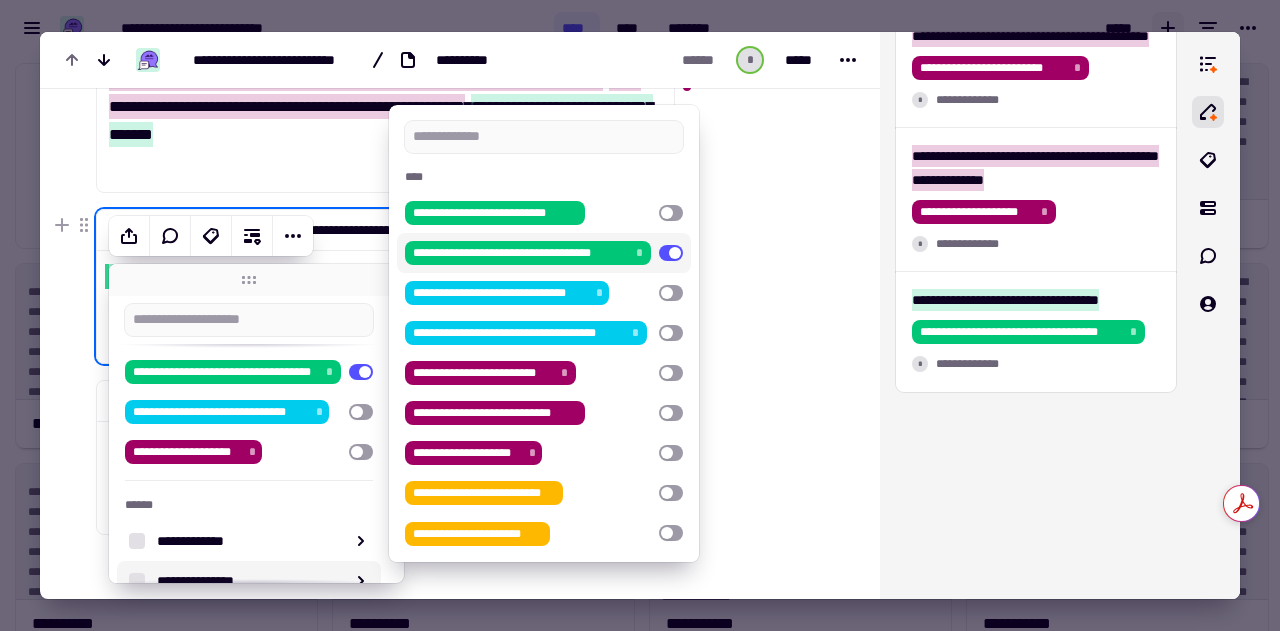 click at bounding box center (765, -2) 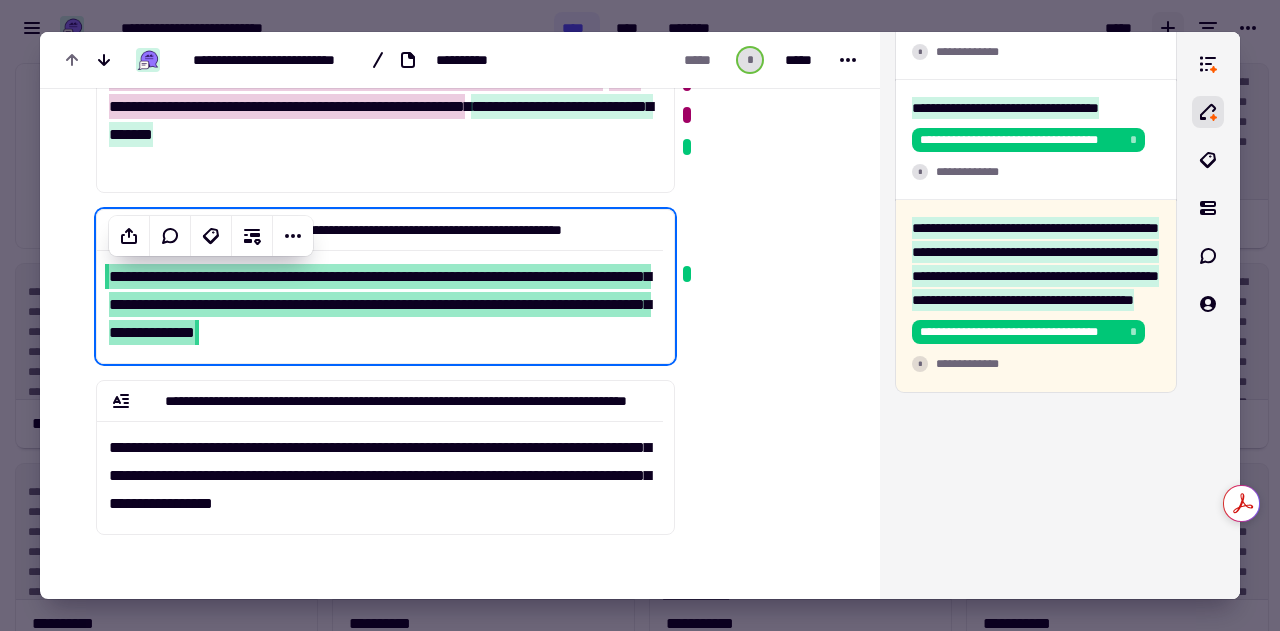 scroll, scrollTop: 1416, scrollLeft: 0, axis: vertical 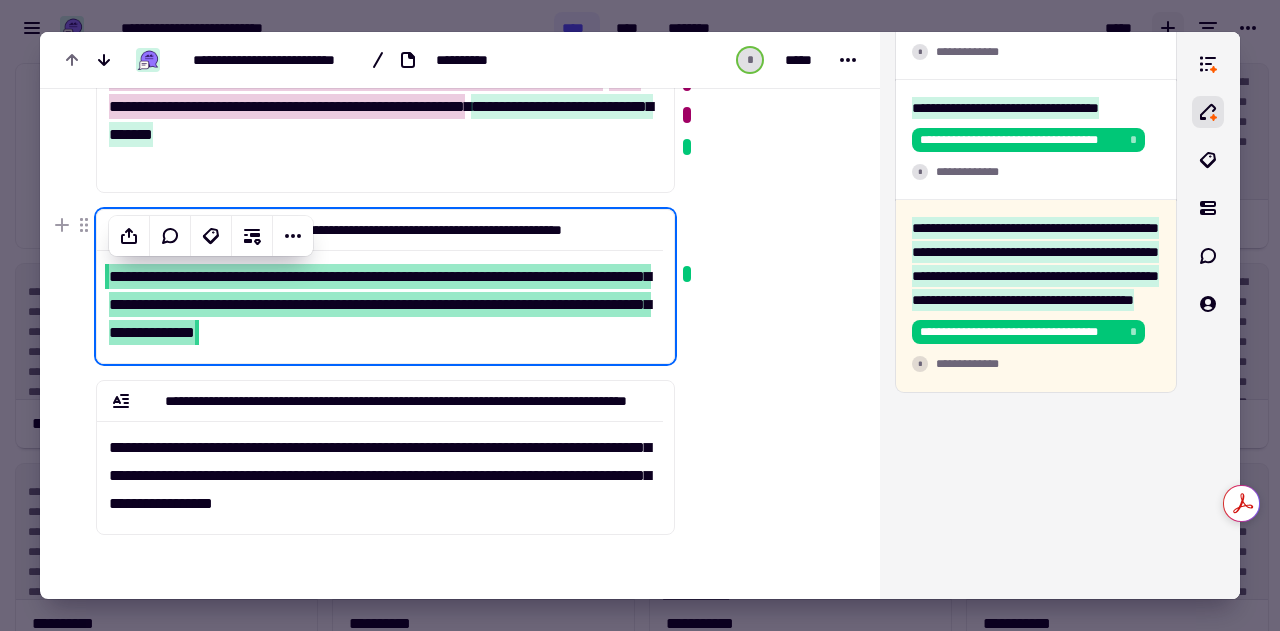 click on "**********" at bounding box center (380, 298) 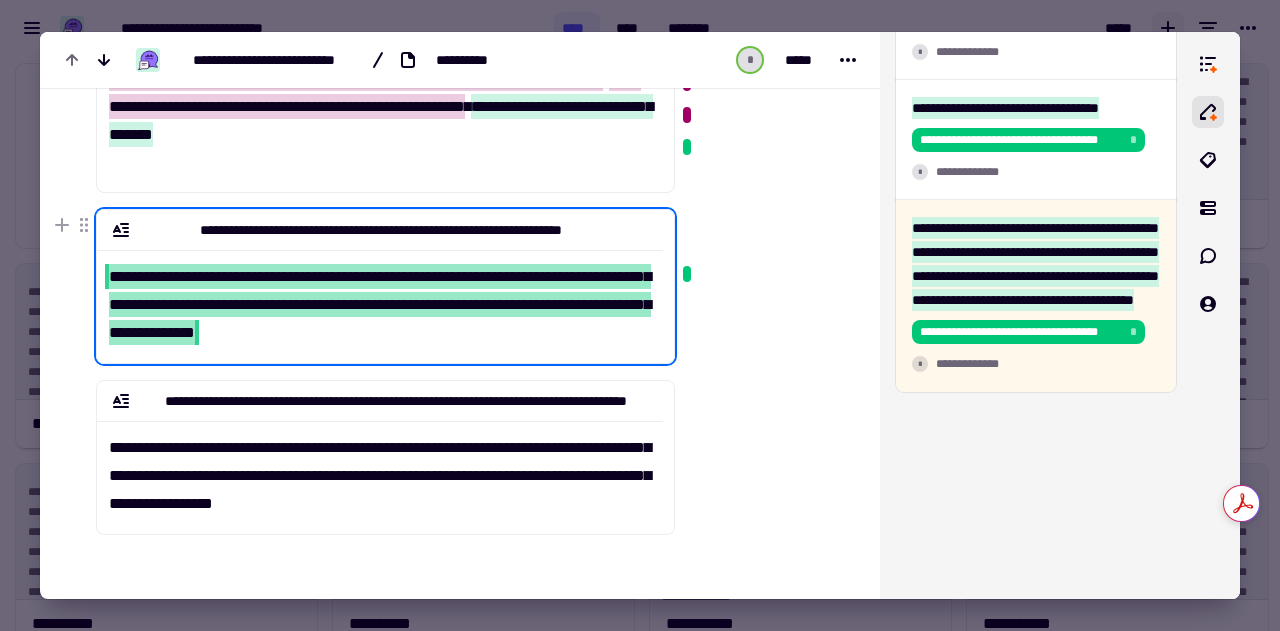 drag, startPoint x: 112, startPoint y: 275, endPoint x: 485, endPoint y: 329, distance: 376.88858 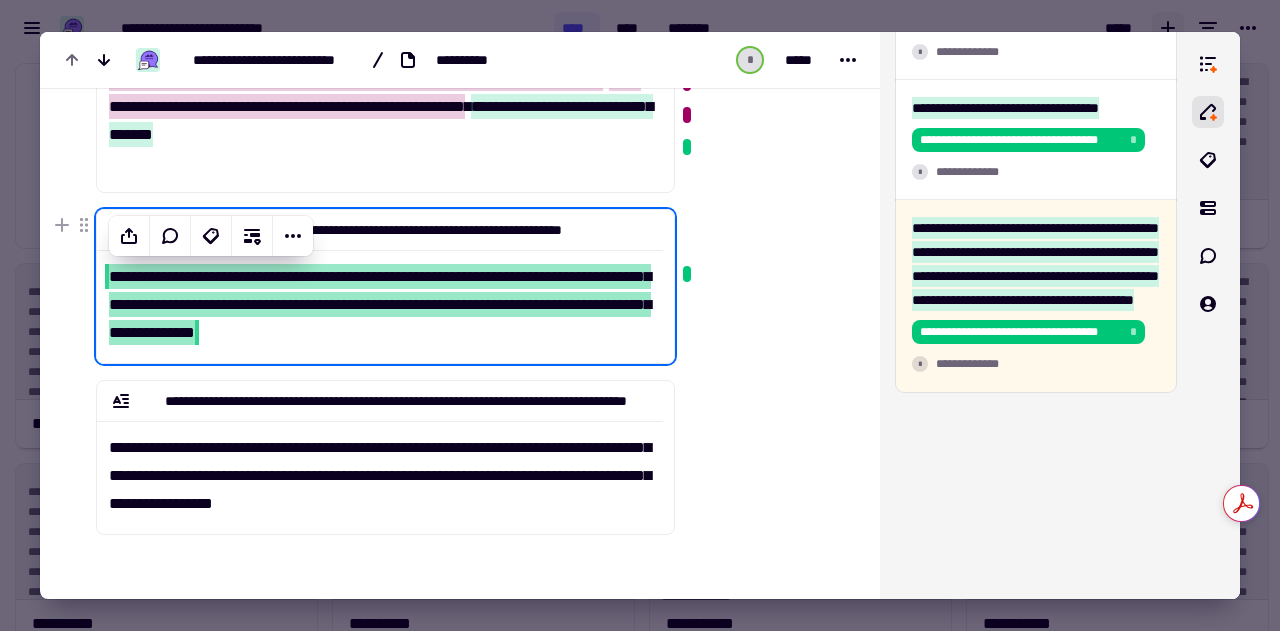 click on "**********" at bounding box center [380, 304] 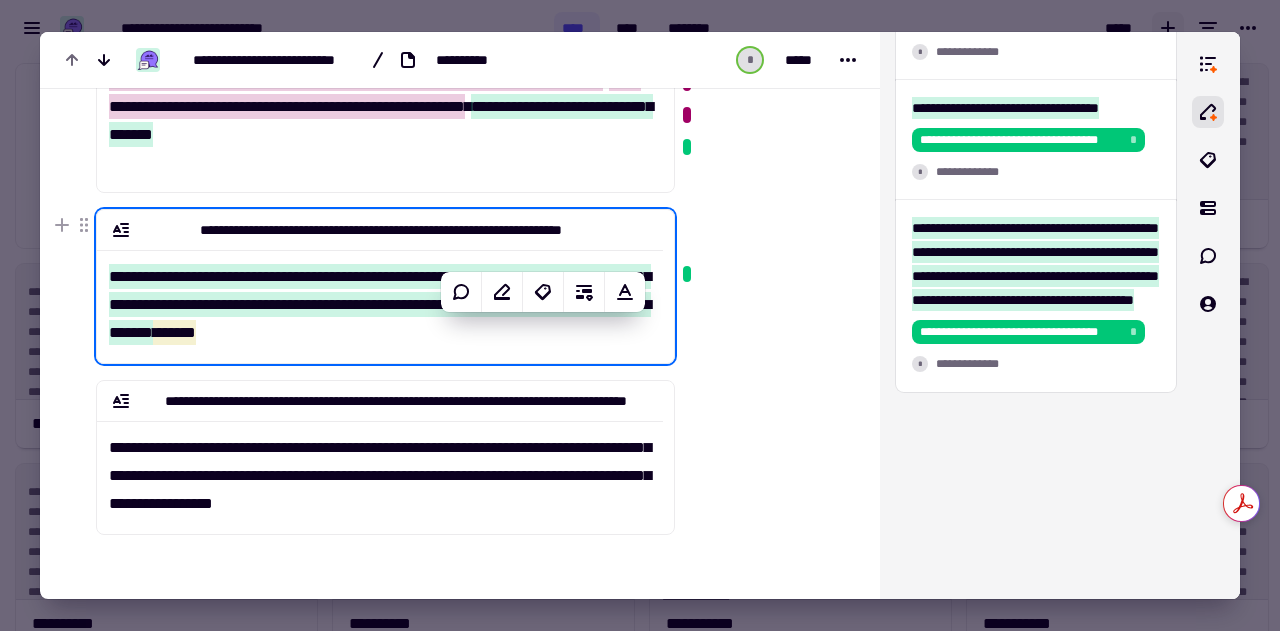click on "**********" at bounding box center (380, 298) 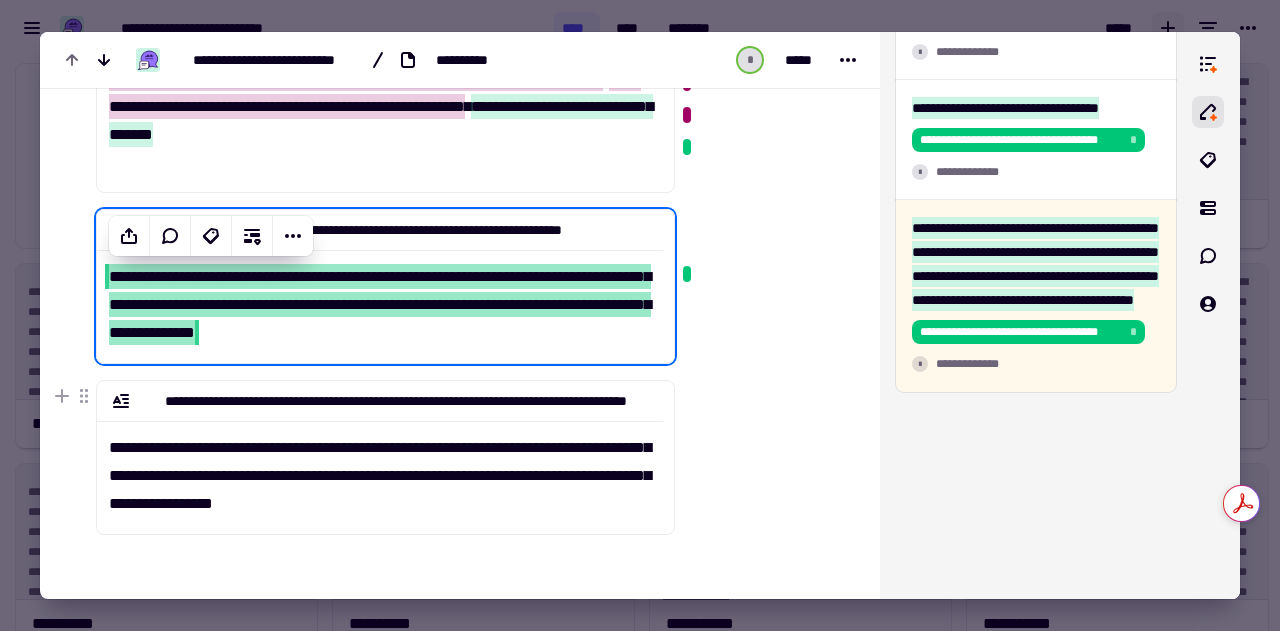 click at bounding box center (763, 218) 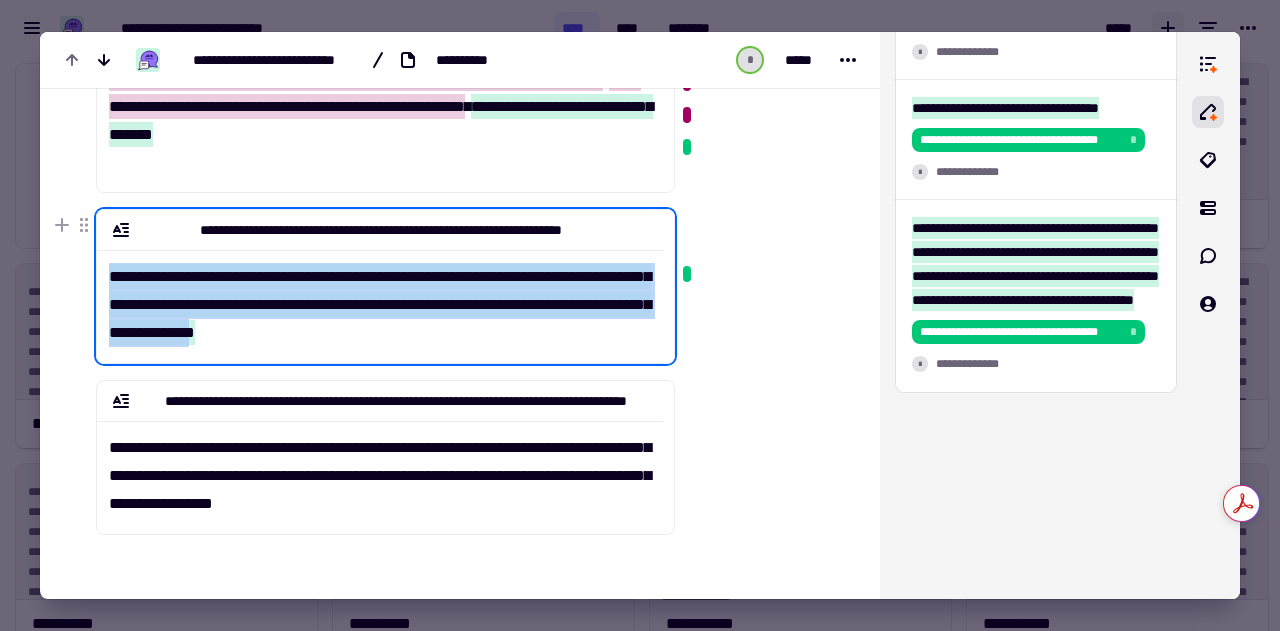 drag, startPoint x: 484, startPoint y: 333, endPoint x: 108, endPoint y: 275, distance: 380.4471 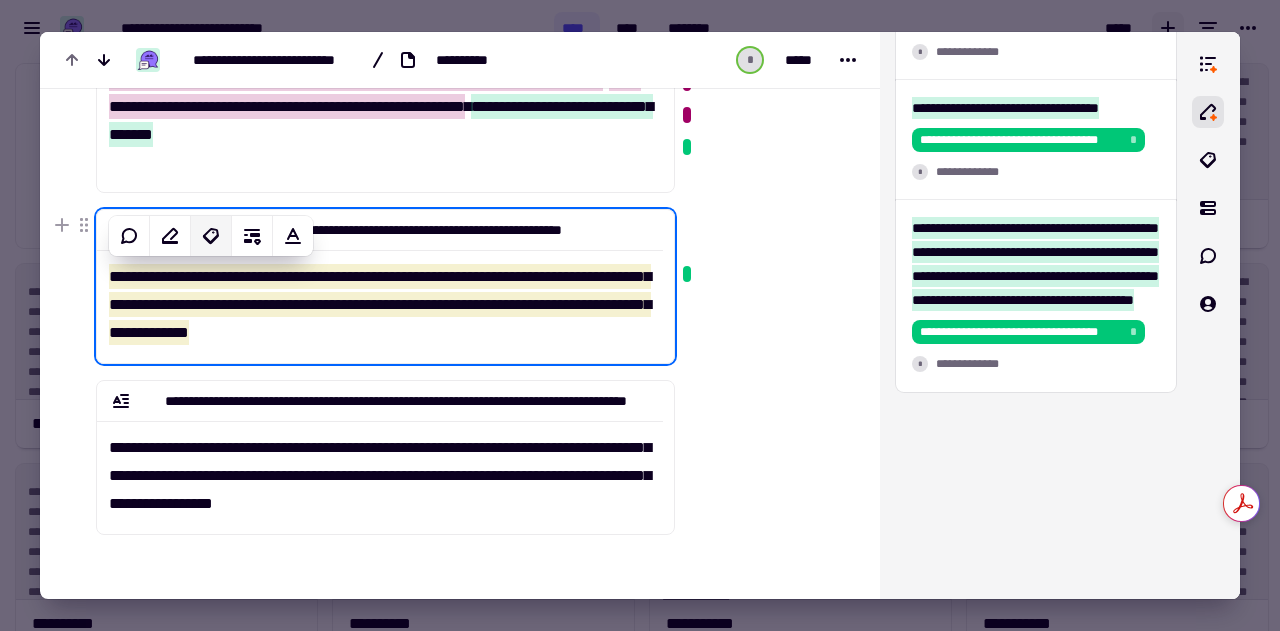 click 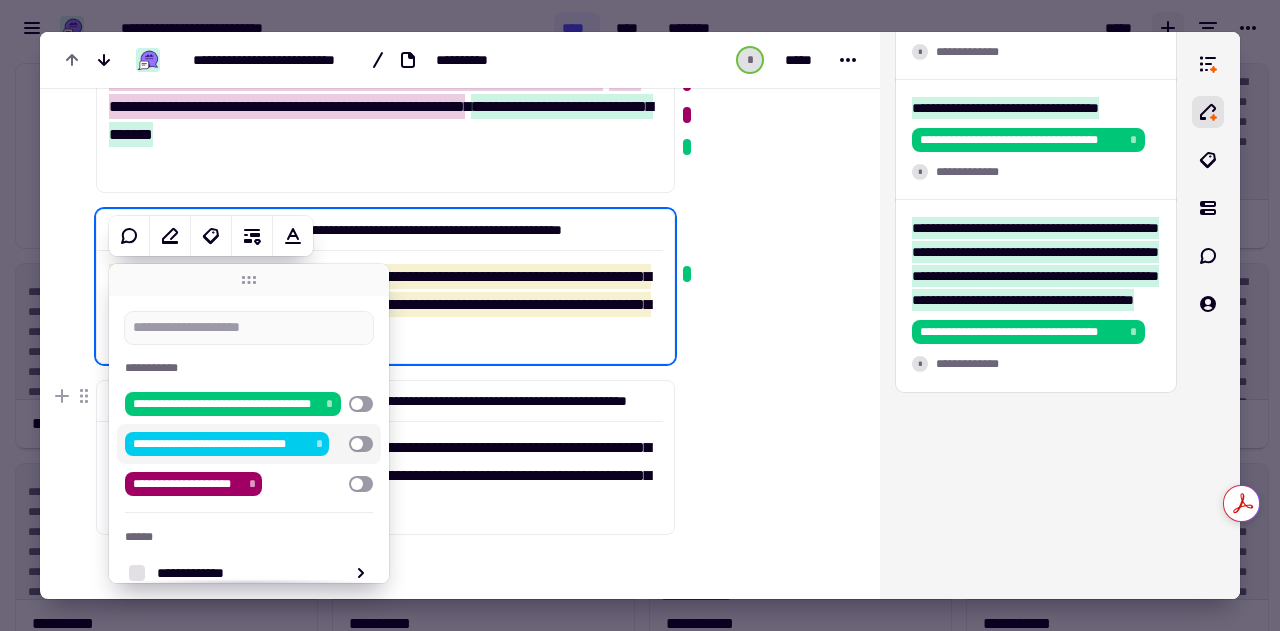 scroll, scrollTop: 121, scrollLeft: 0, axis: vertical 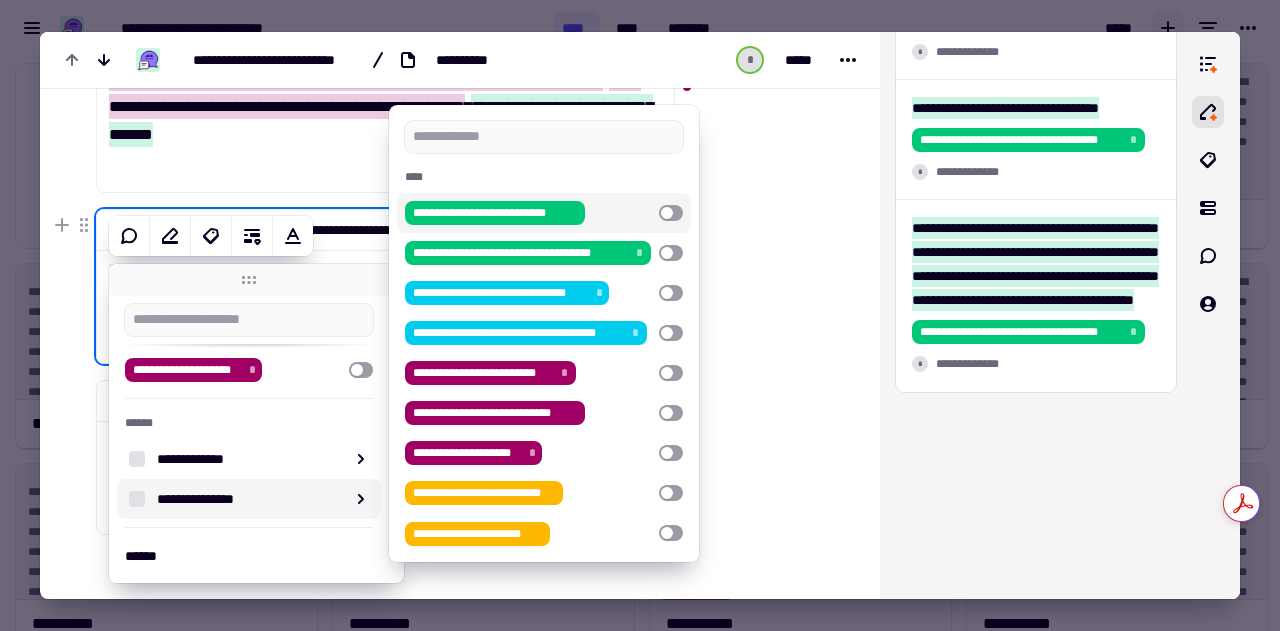 click at bounding box center [671, 213] 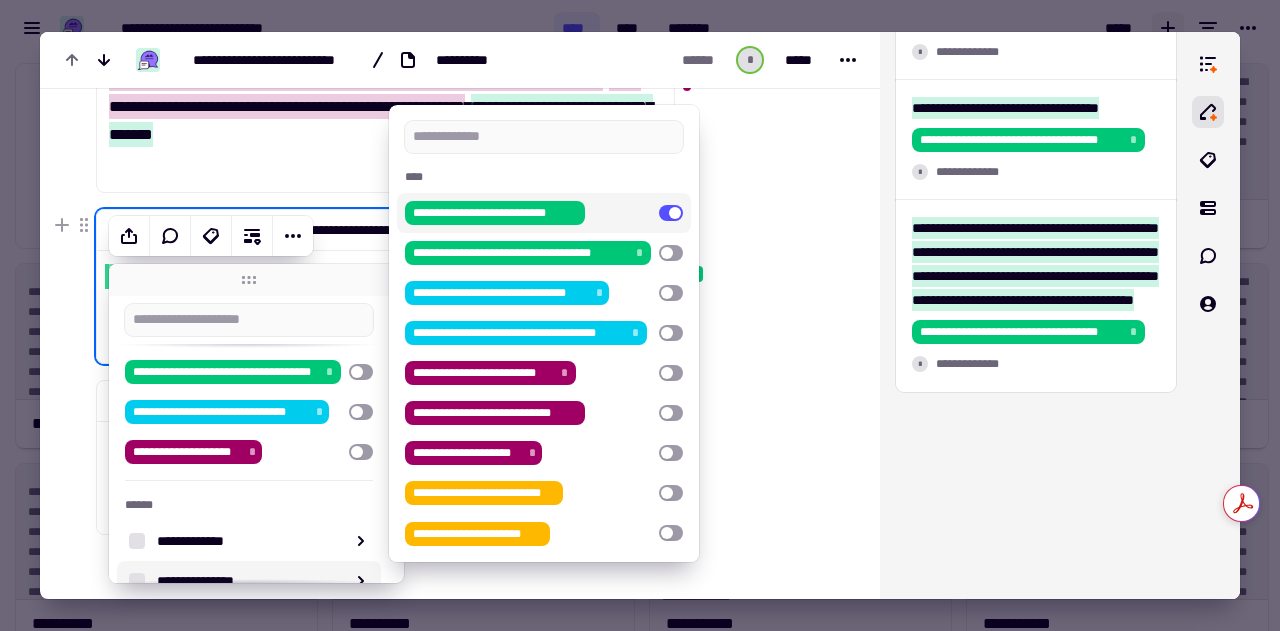 click at bounding box center [763, 218] 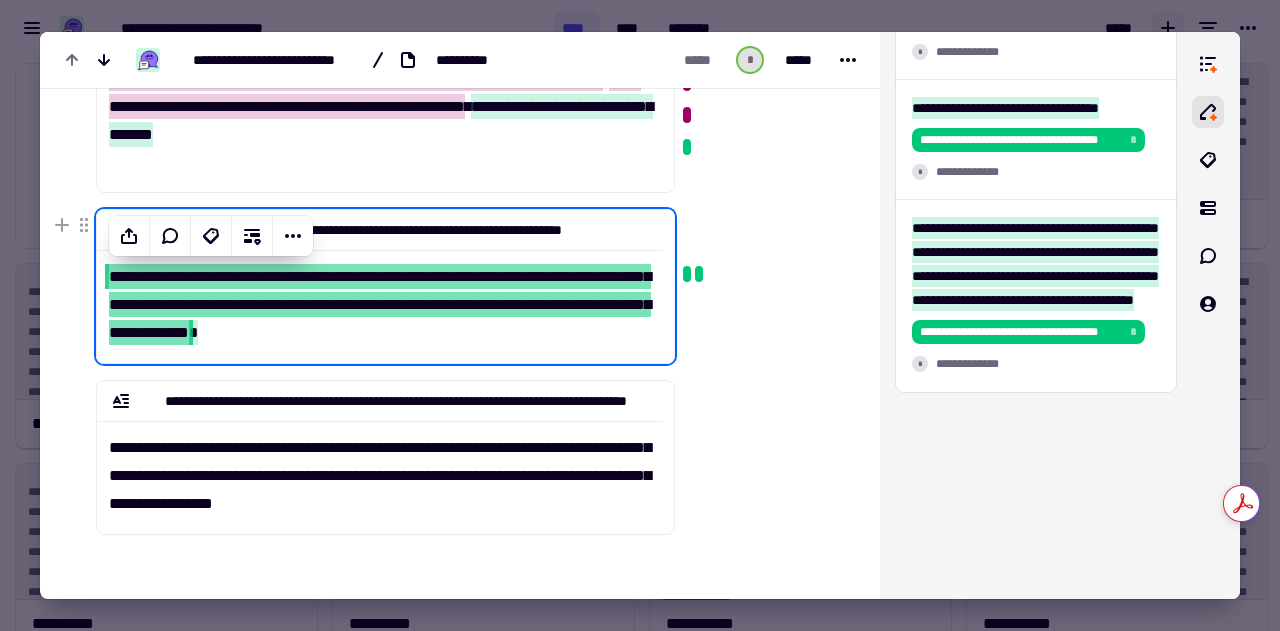 click at bounding box center (763, 218) 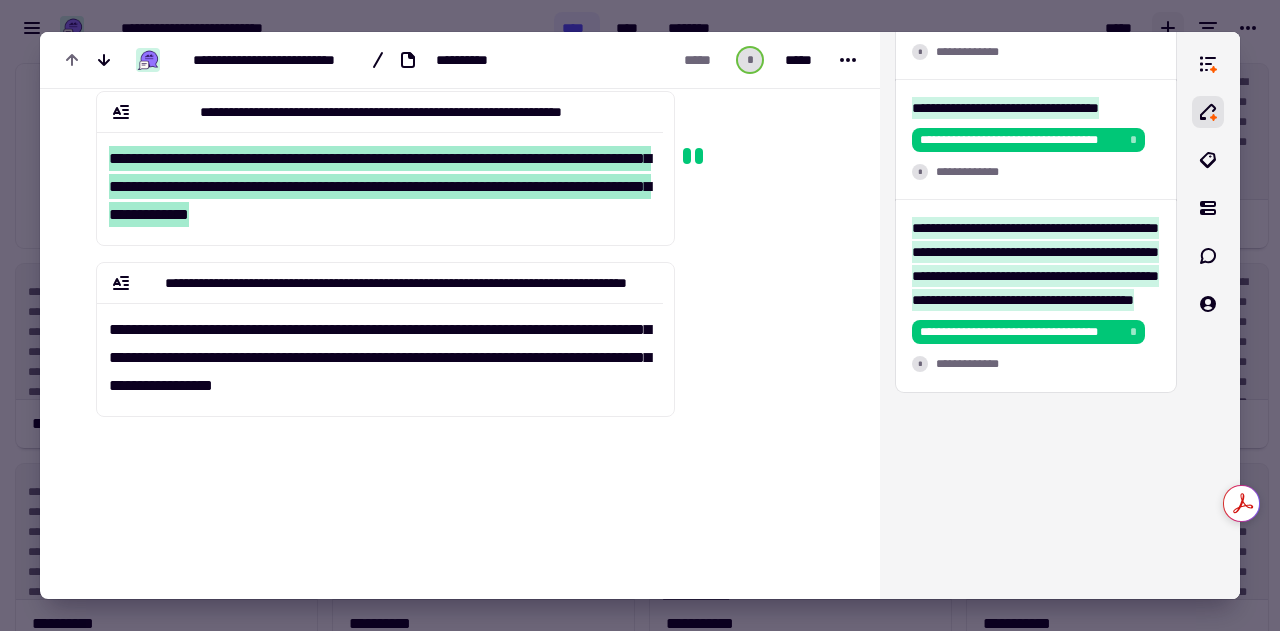 scroll, scrollTop: 0, scrollLeft: 0, axis: both 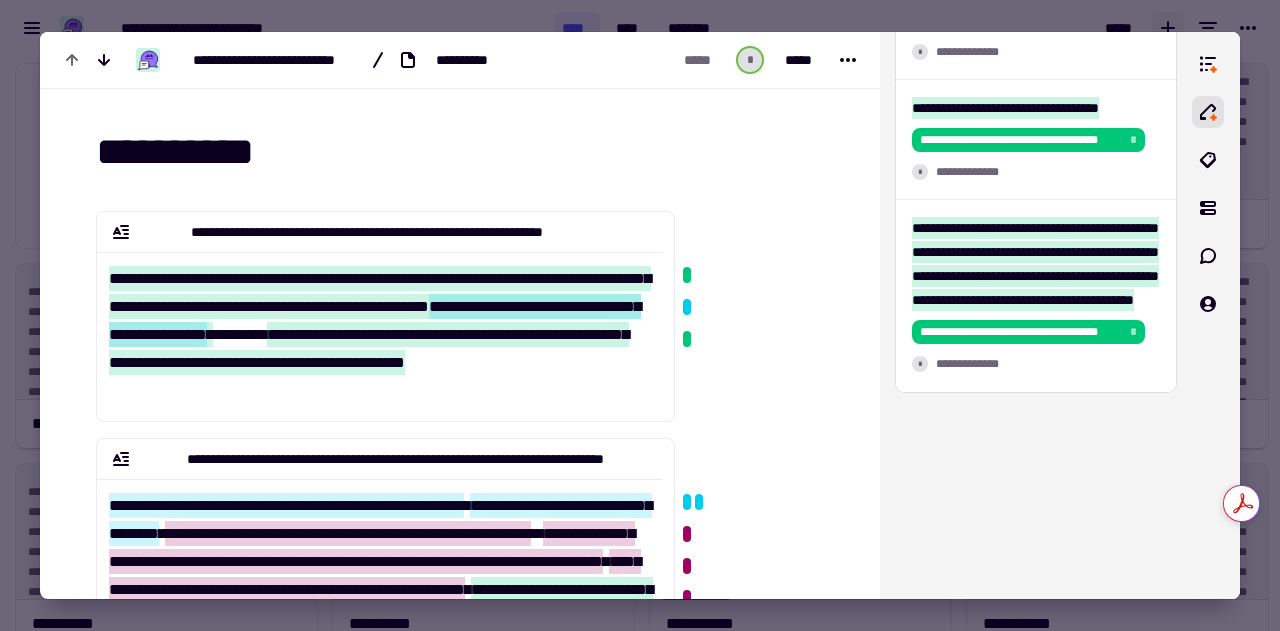 click at bounding box center [640, 315] 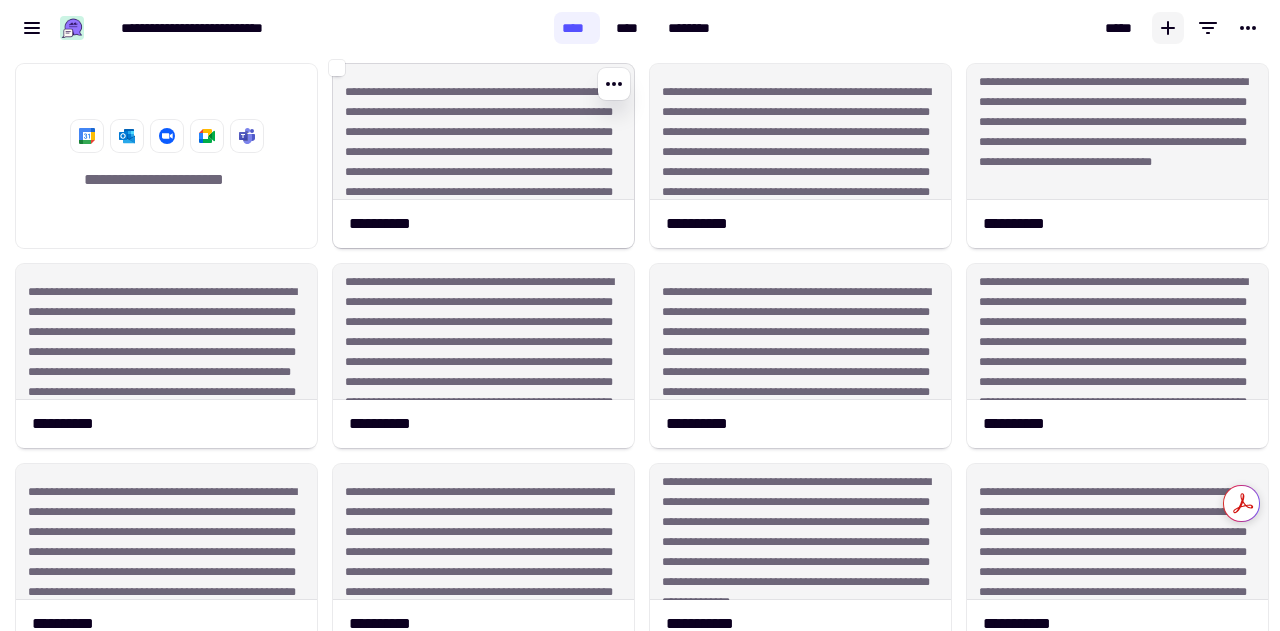 click on "**********" 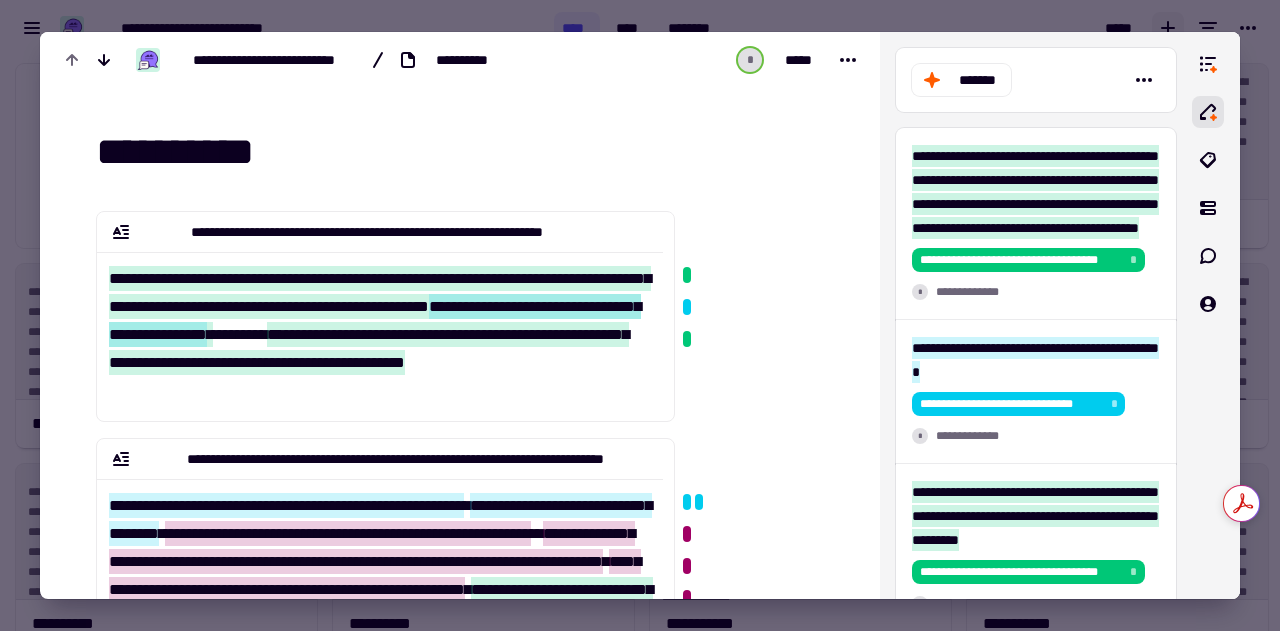 click at bounding box center [640, 315] 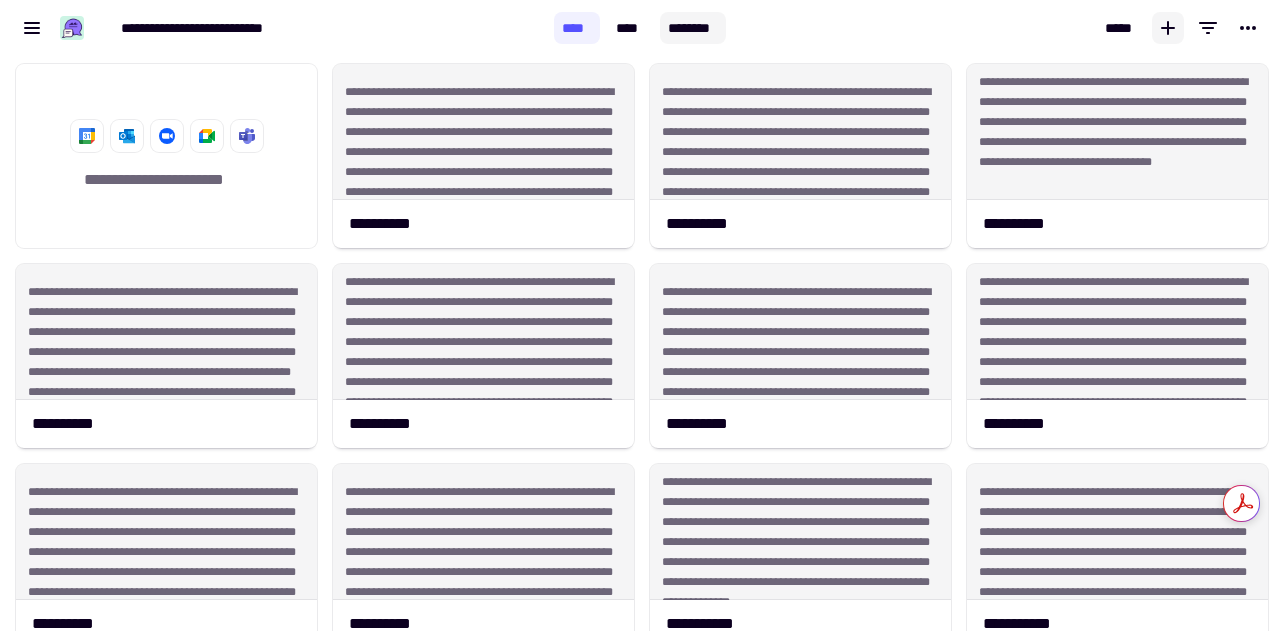 click on "********" 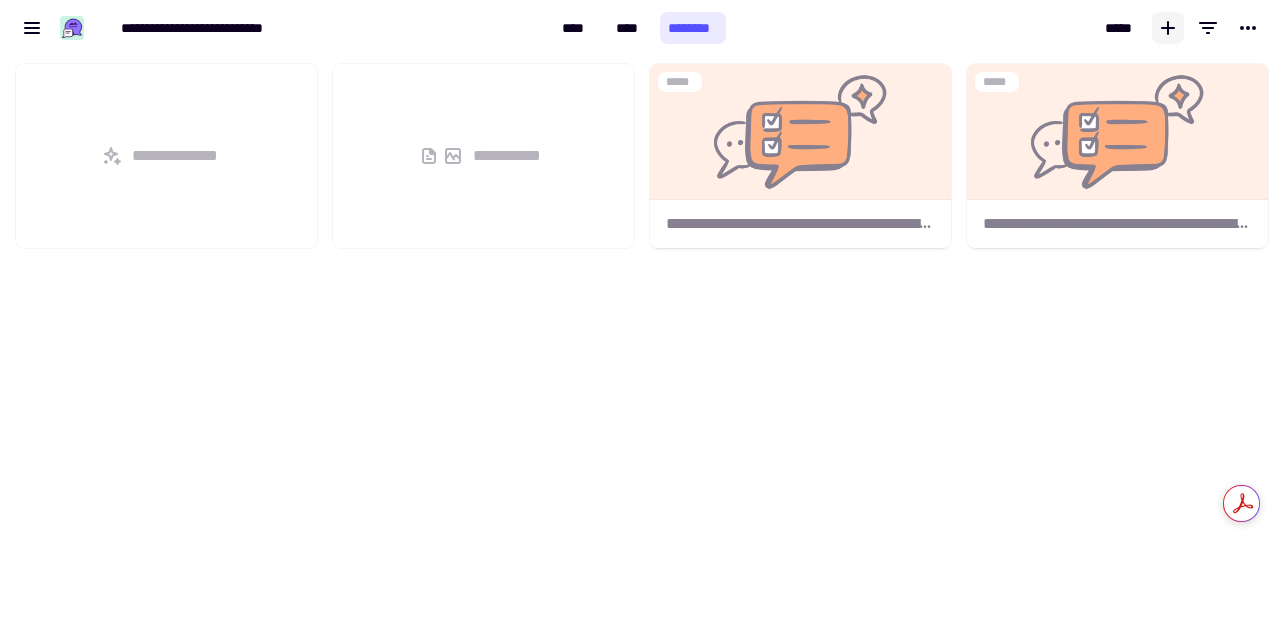 scroll, scrollTop: 16, scrollLeft: 16, axis: both 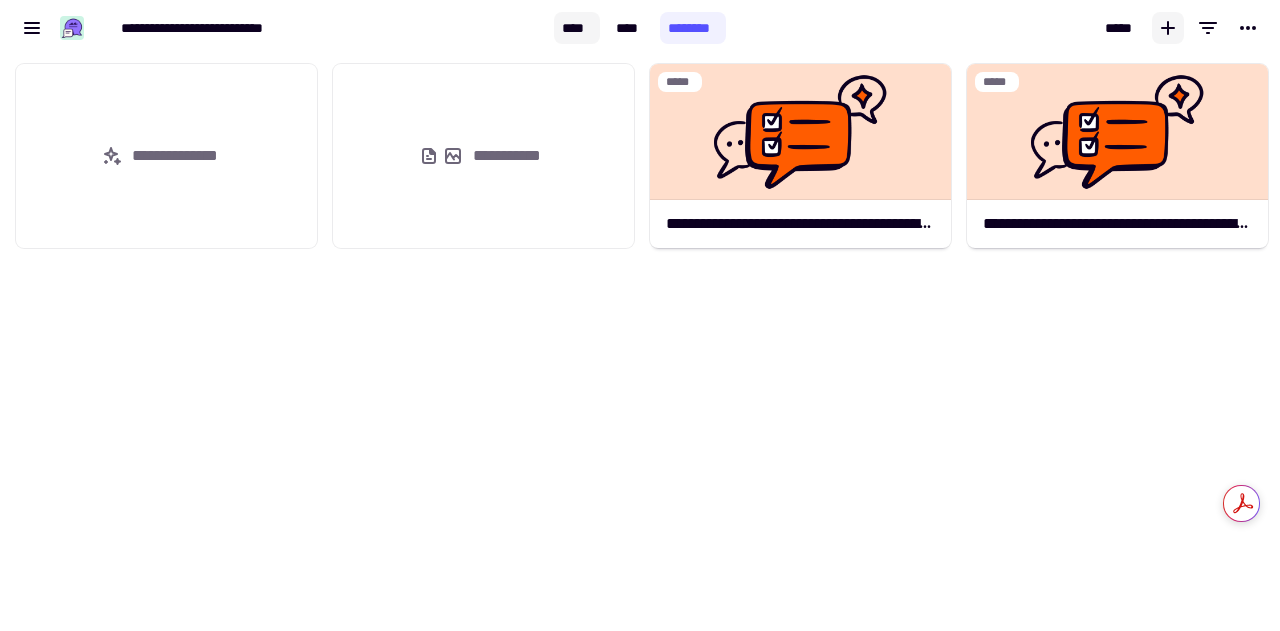 click on "****" 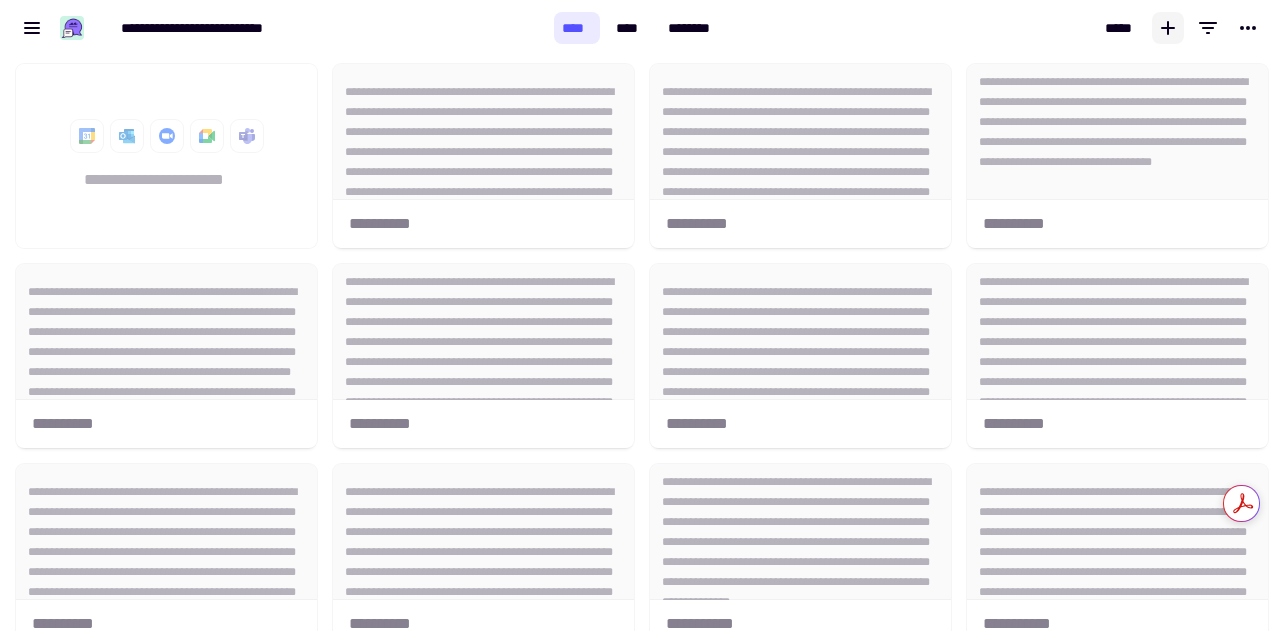 scroll, scrollTop: 16, scrollLeft: 16, axis: both 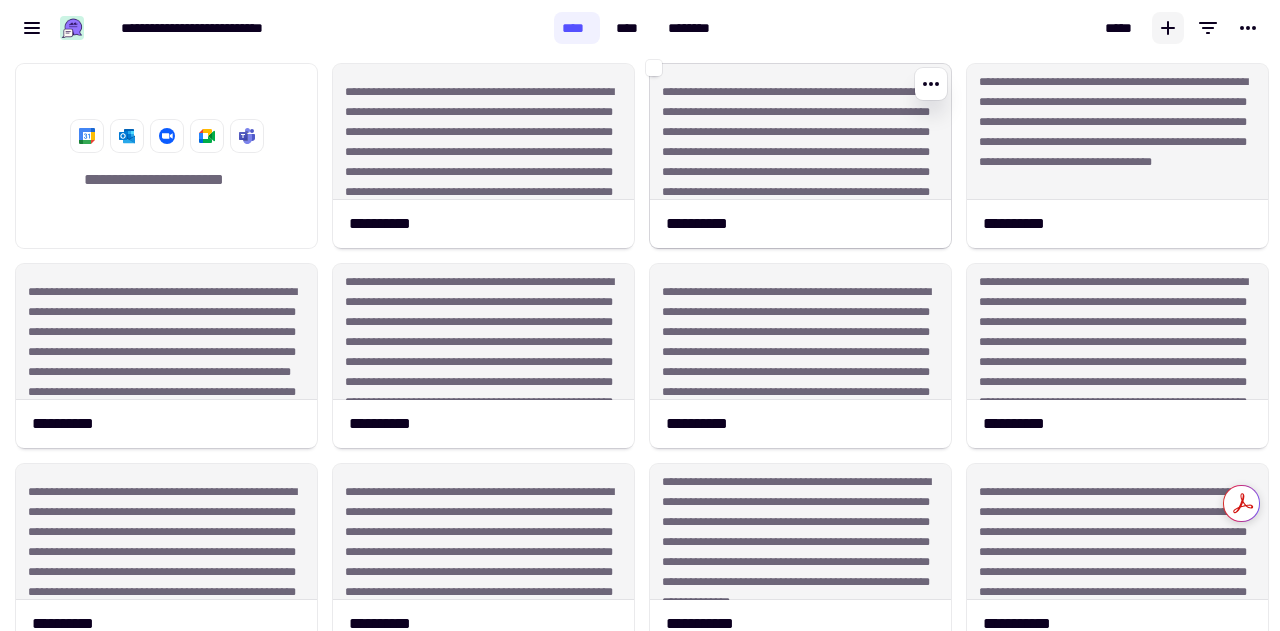 click on "**********" 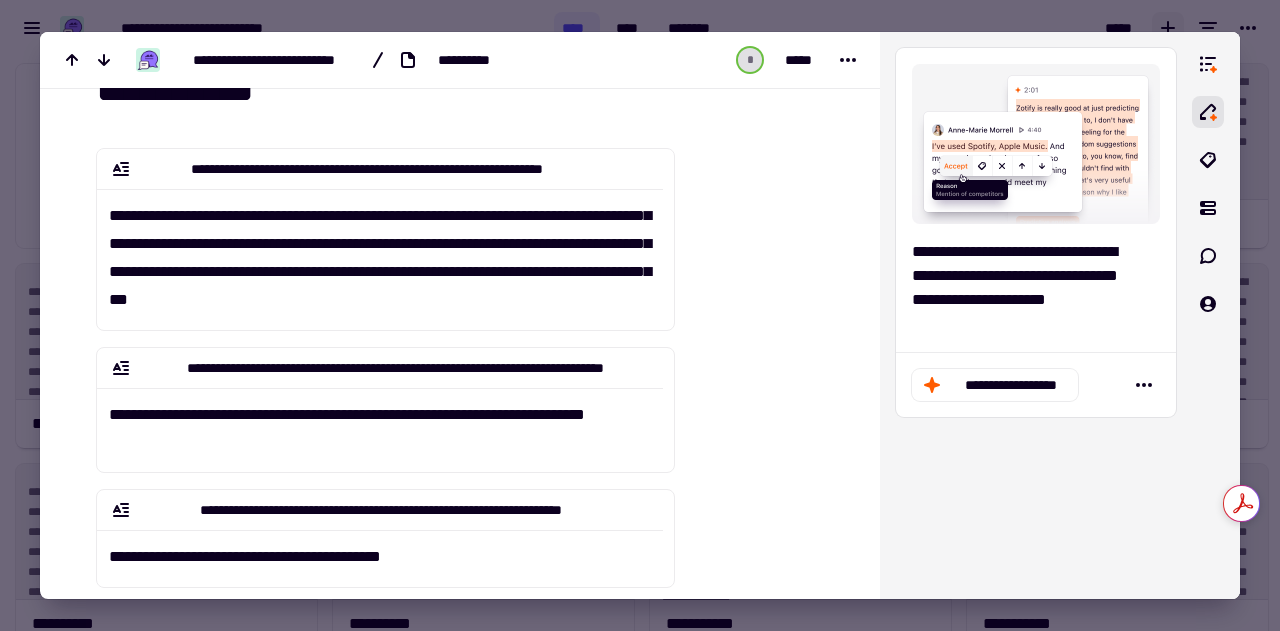 scroll, scrollTop: 64, scrollLeft: 0, axis: vertical 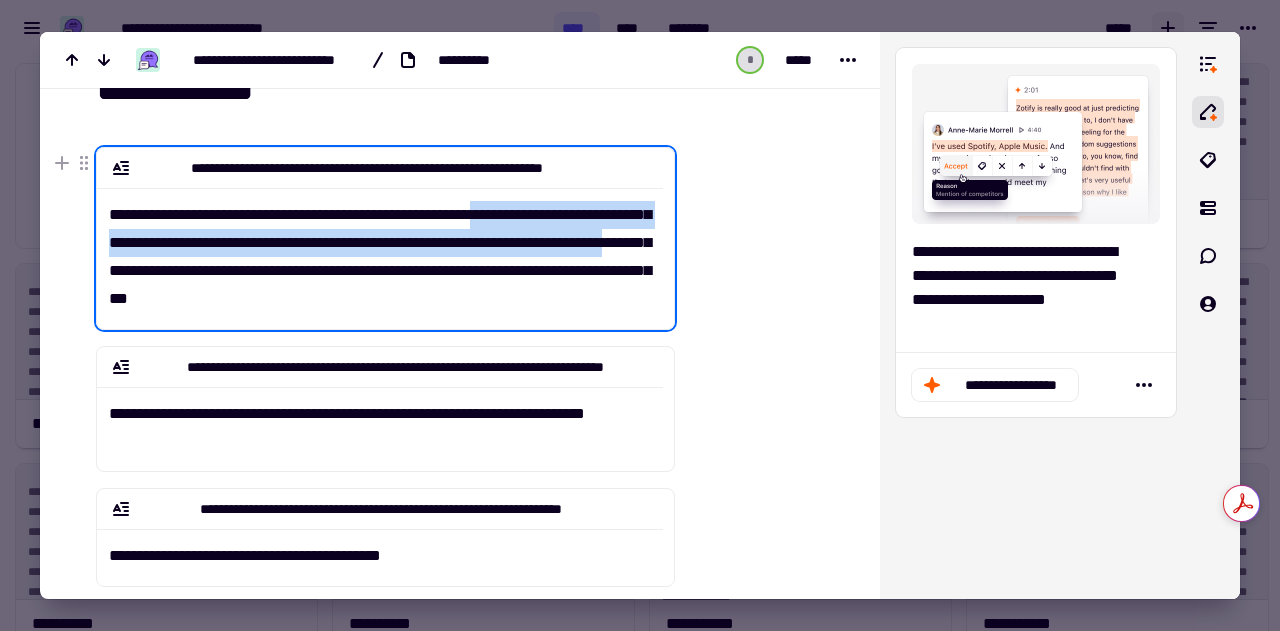 drag, startPoint x: 528, startPoint y: 213, endPoint x: 298, endPoint y: 275, distance: 238.20999 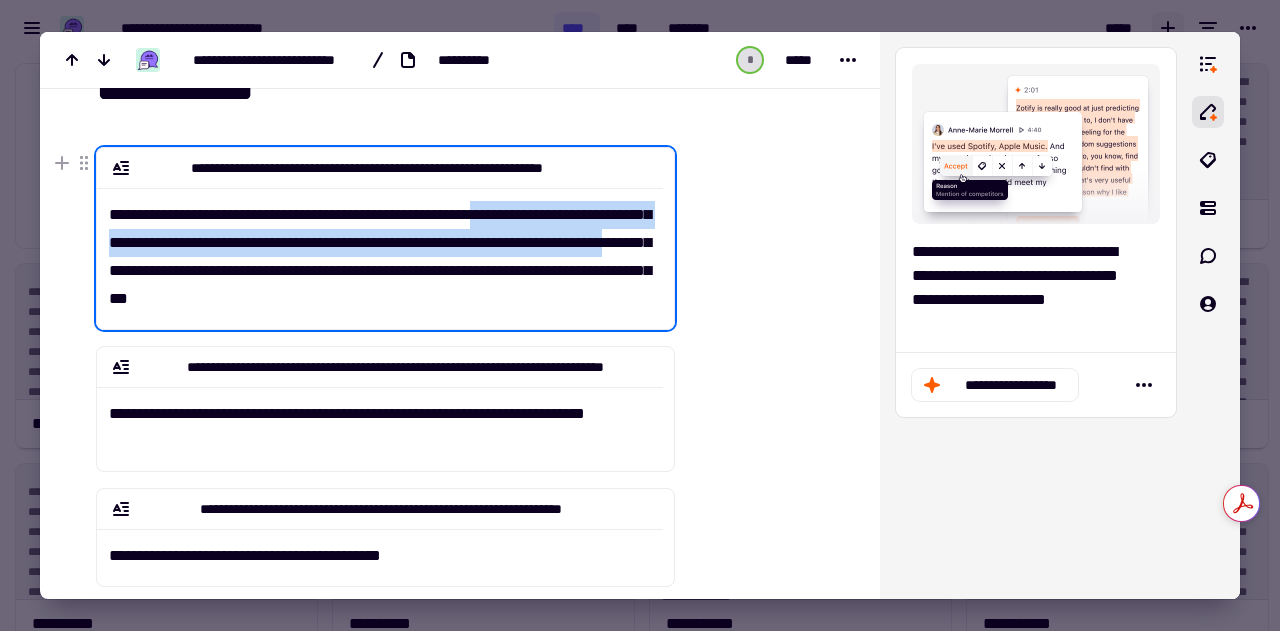 click on "**********" at bounding box center (380, 250) 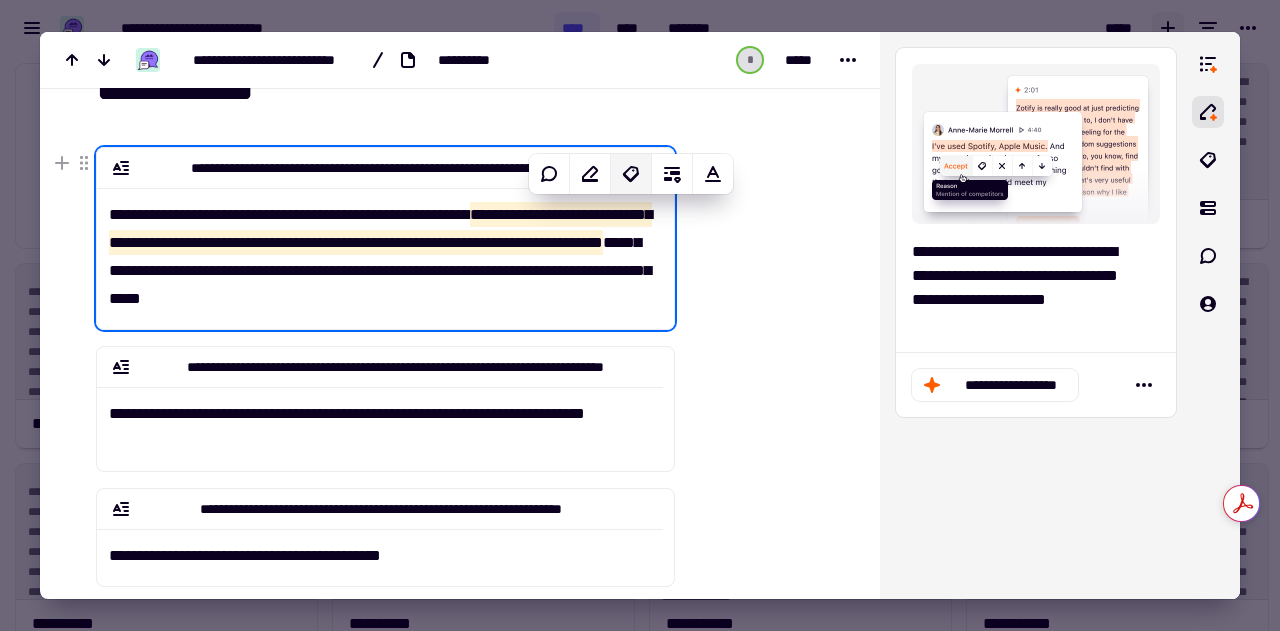 click 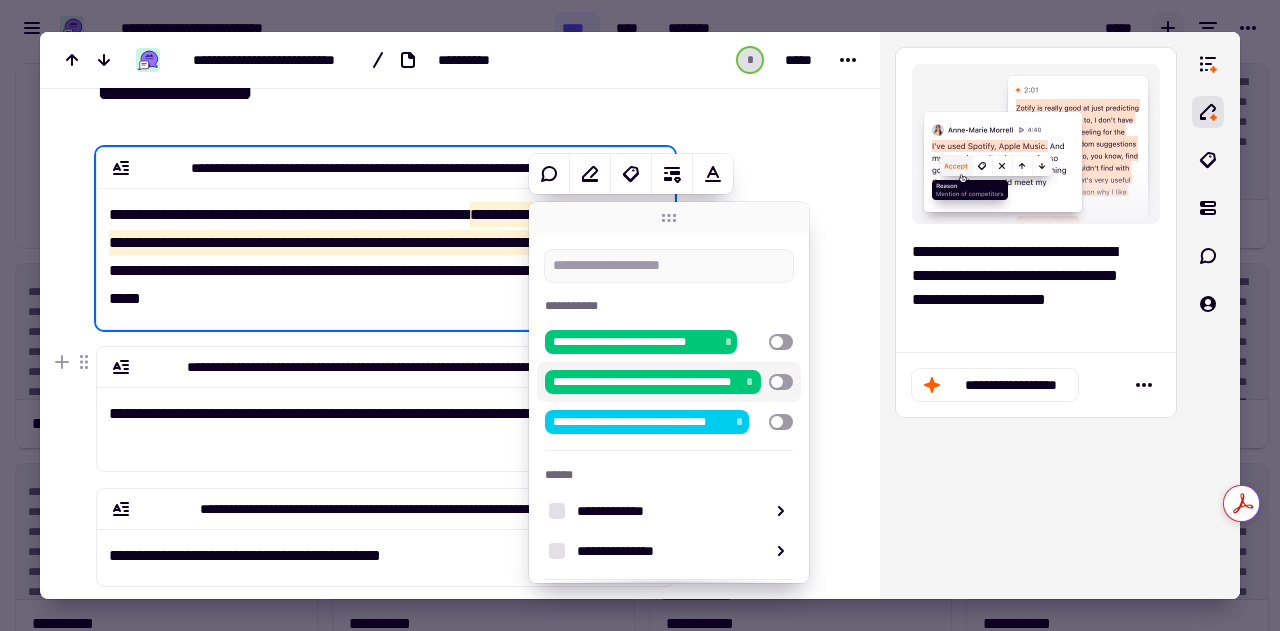 click at bounding box center [781, 382] 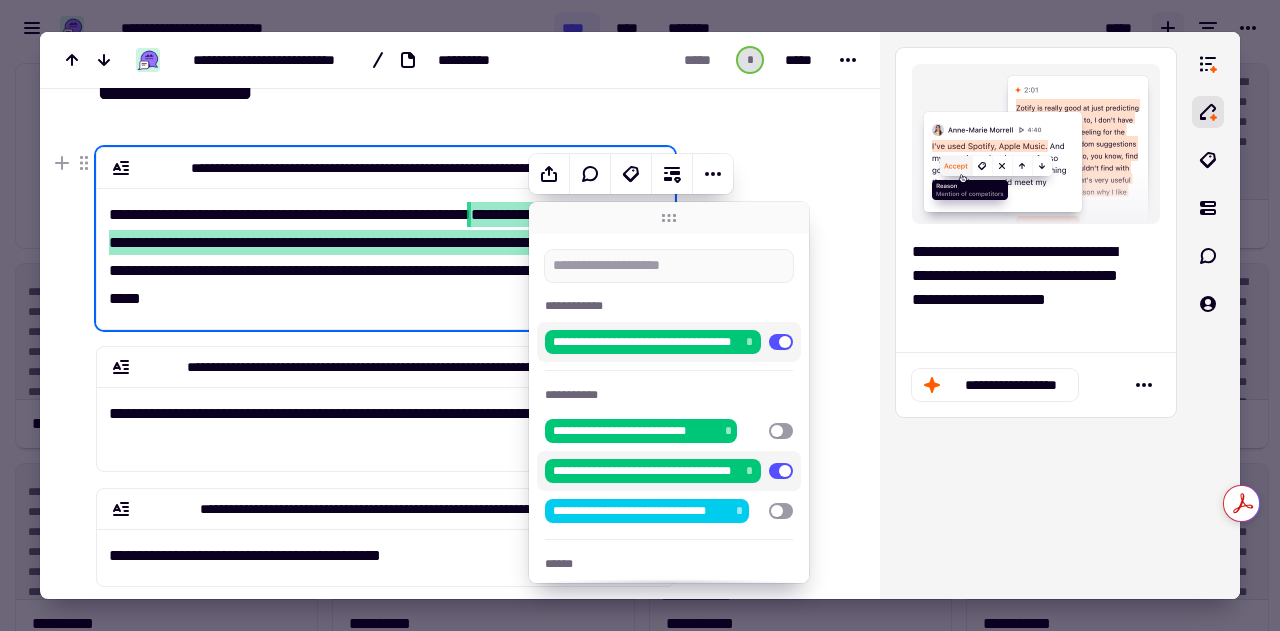 click on "**********" at bounding box center [380, 250] 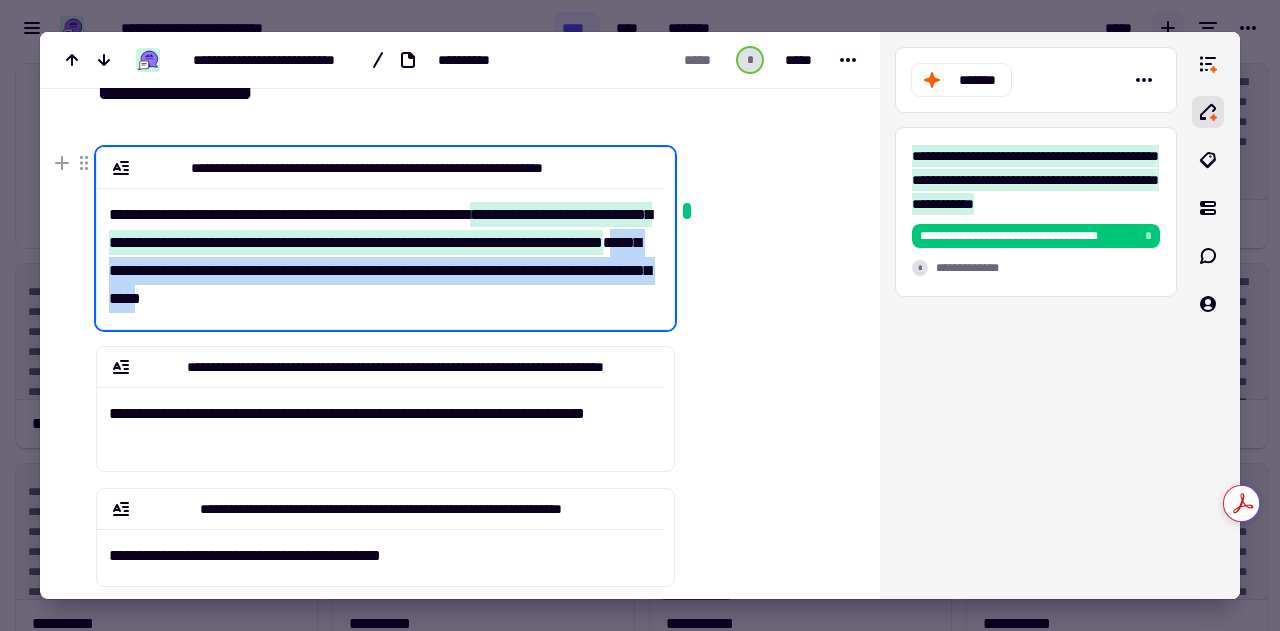 drag, startPoint x: 305, startPoint y: 269, endPoint x: 515, endPoint y: 291, distance: 211.14923 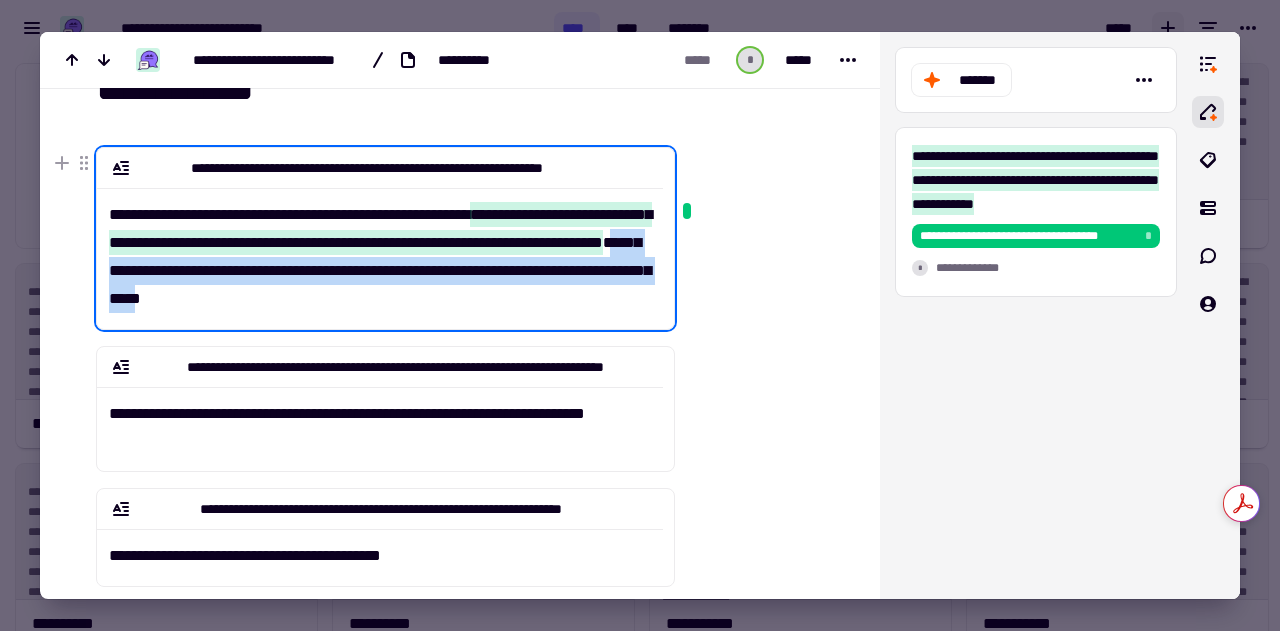 click on "**********" at bounding box center [380, 250] 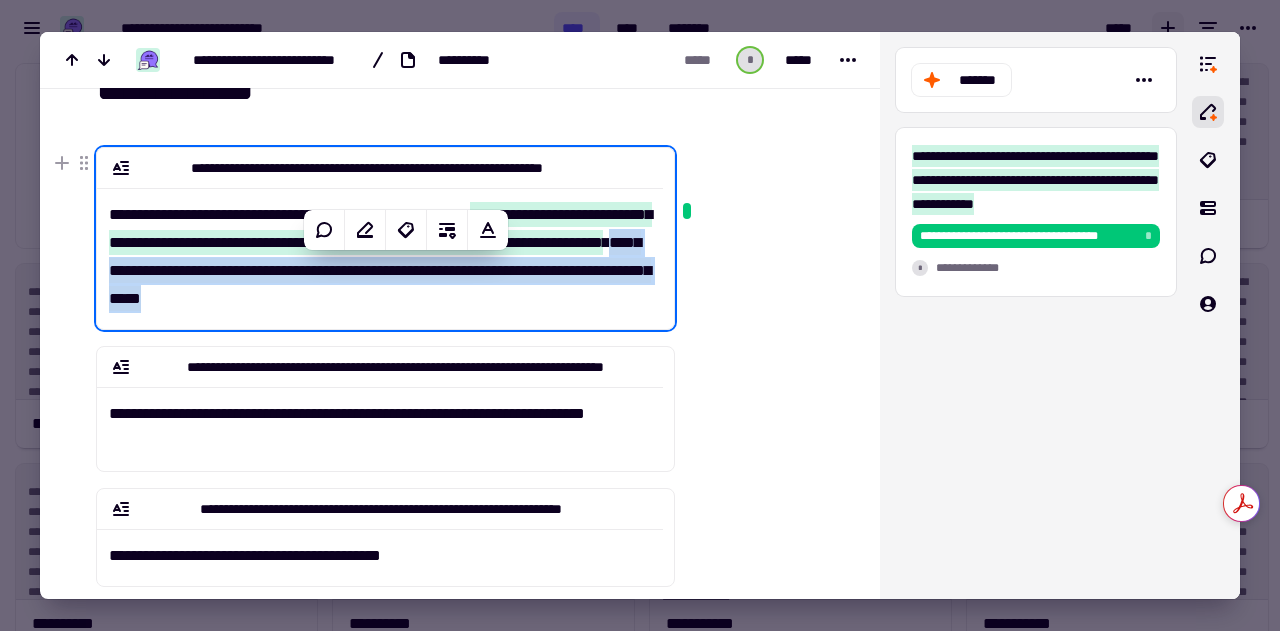 click on "**********" at bounding box center [380, 250] 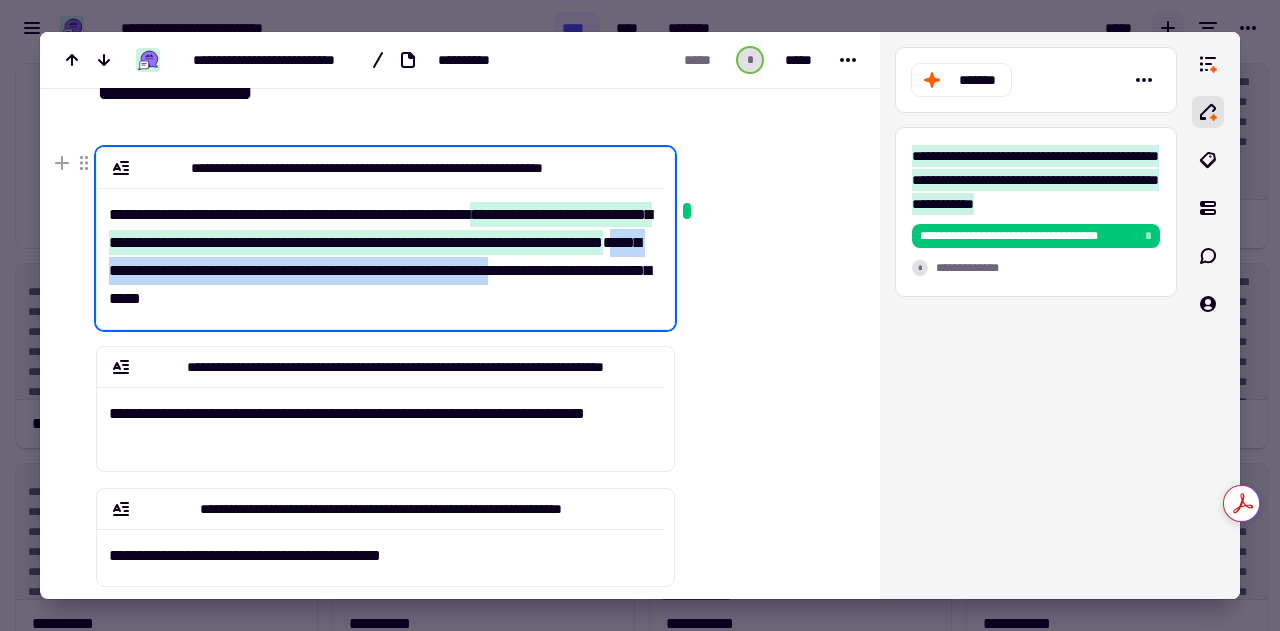 drag, startPoint x: 306, startPoint y: 270, endPoint x: 302, endPoint y: 303, distance: 33.24154 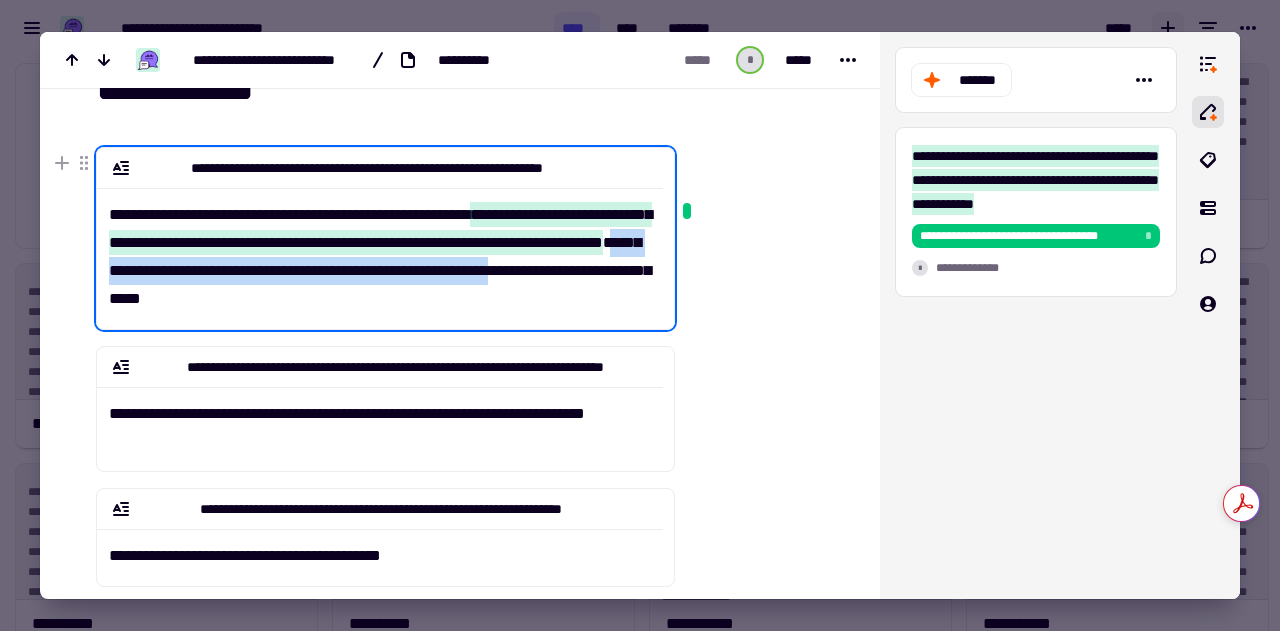 click on "**********" at bounding box center [380, 250] 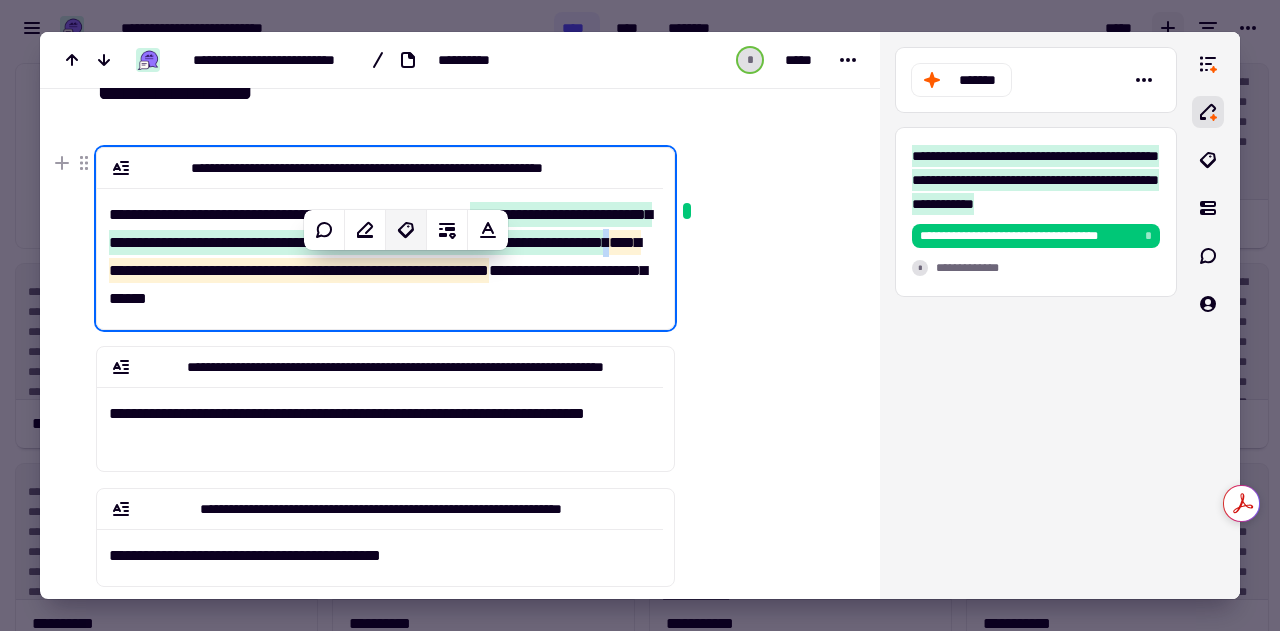 click 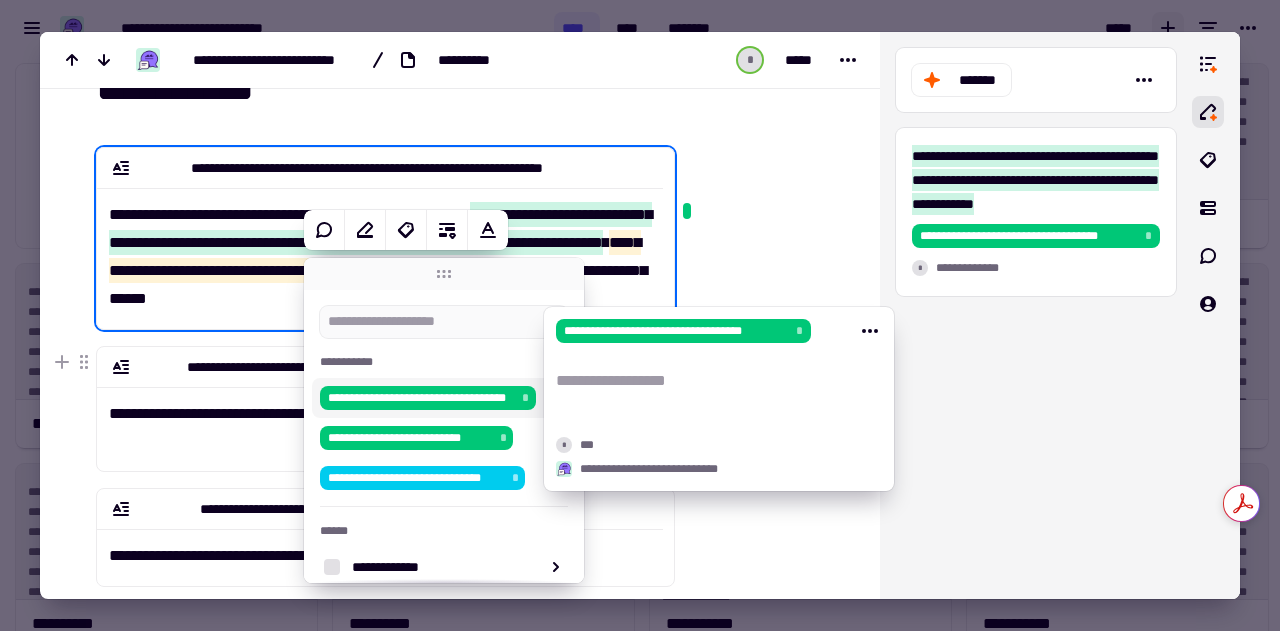 click on "**********" at bounding box center (428, 398) 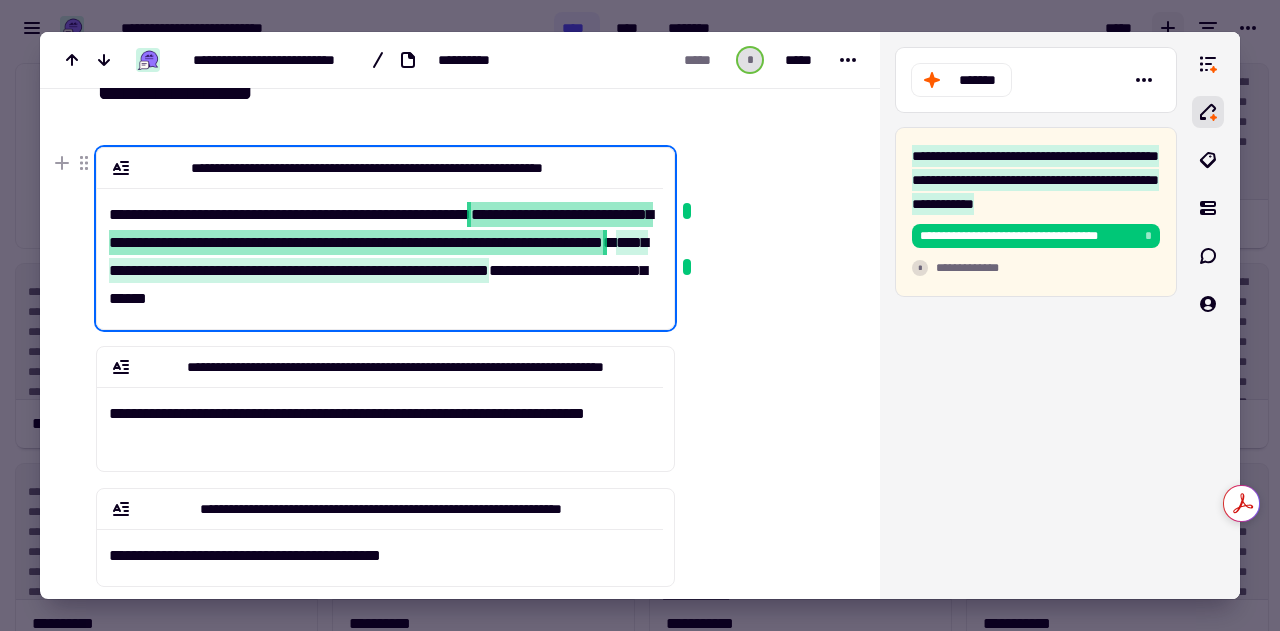 click on "**********" at bounding box center (380, 250) 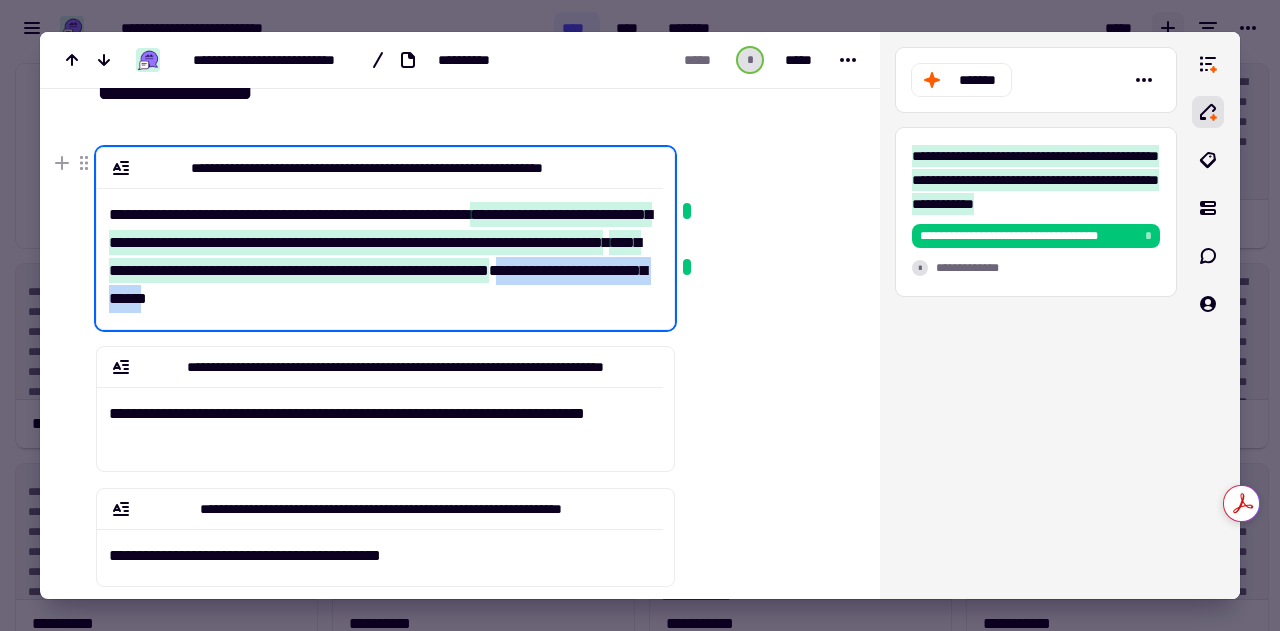 drag, startPoint x: 307, startPoint y: 298, endPoint x: 515, endPoint y: 303, distance: 208.06009 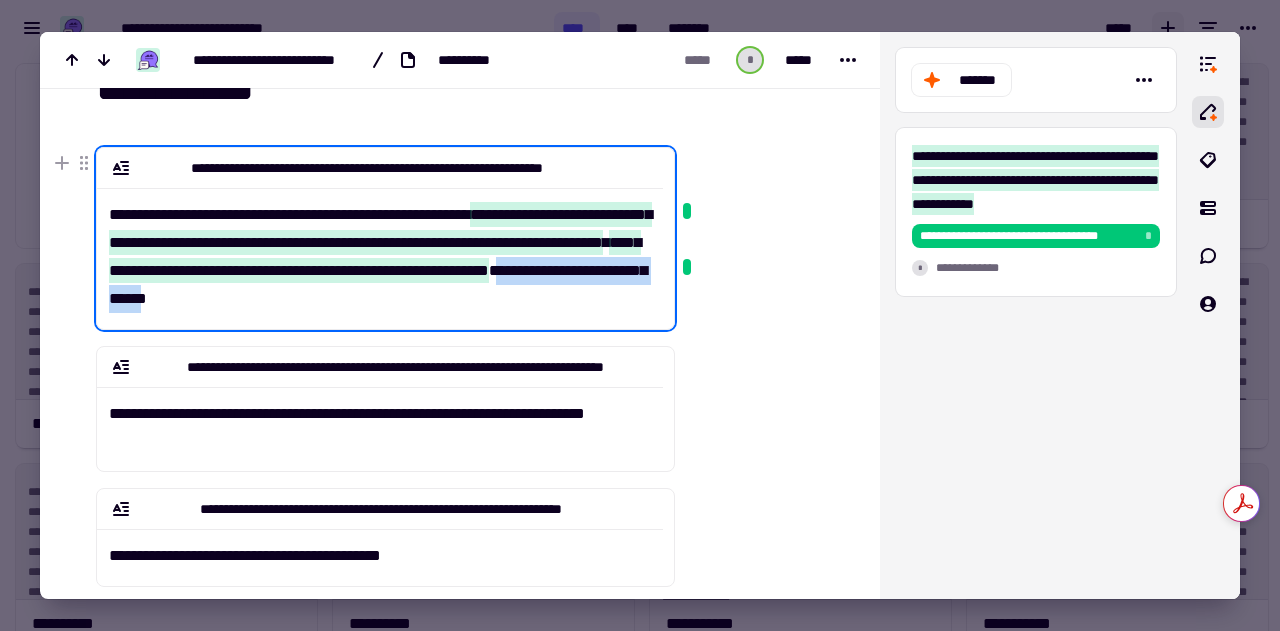 click on "**********" at bounding box center [380, 250] 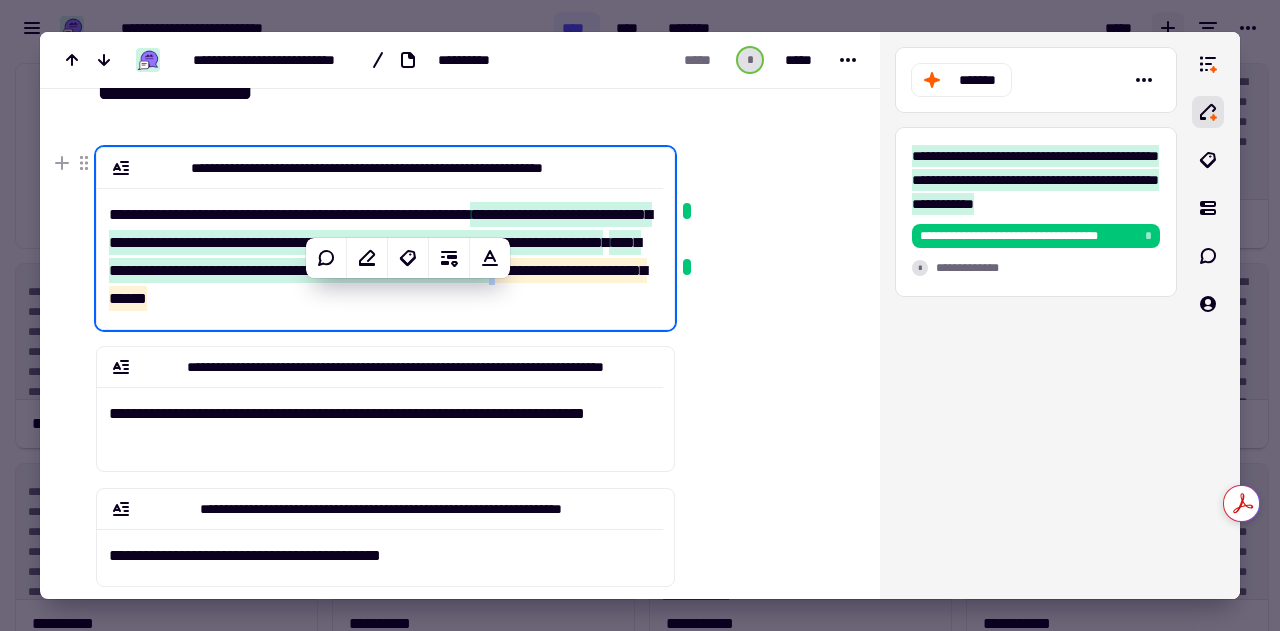 click on "**********" at bounding box center [380, 250] 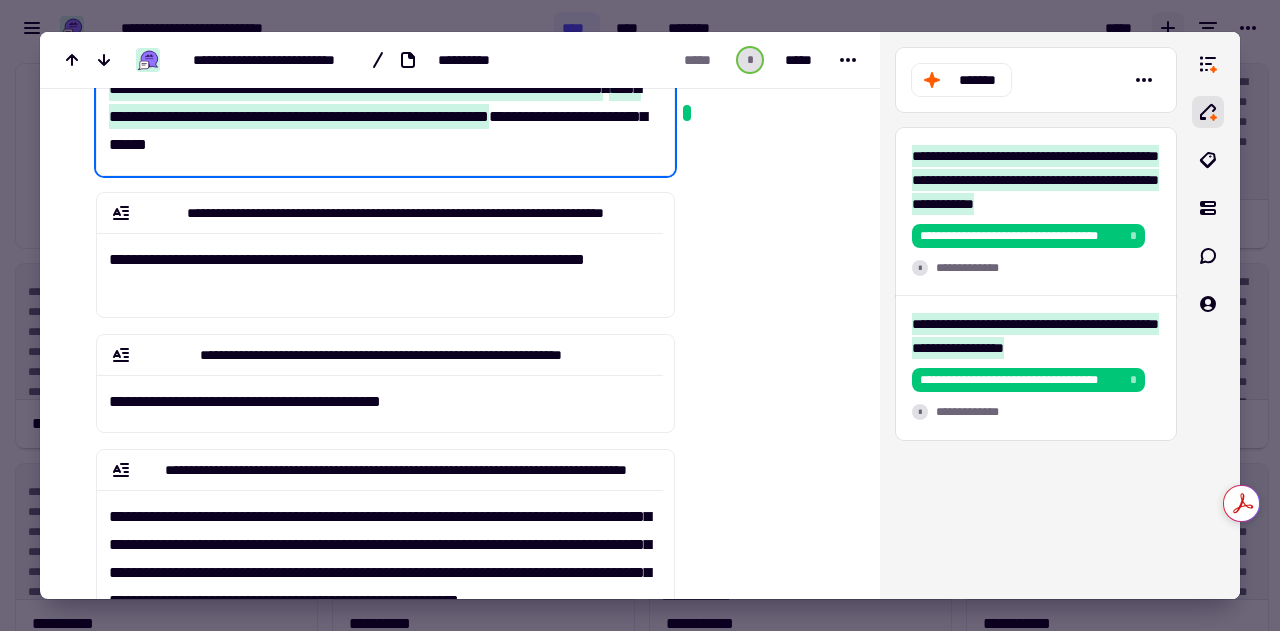 scroll, scrollTop: 220, scrollLeft: 0, axis: vertical 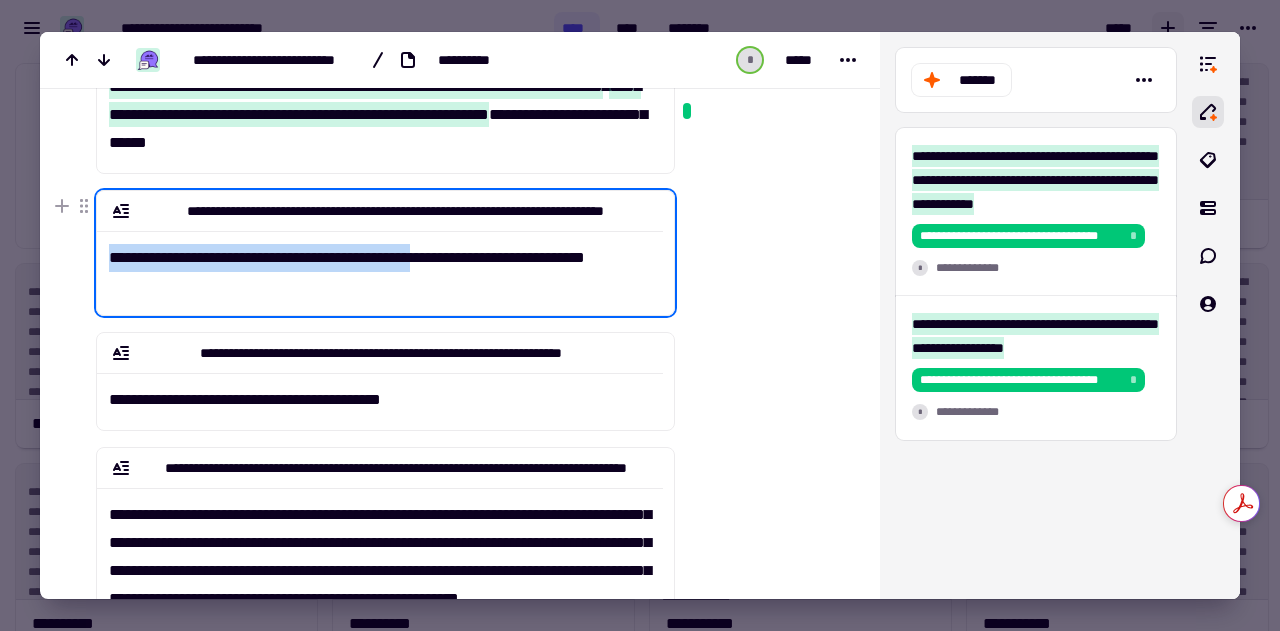 drag, startPoint x: 110, startPoint y: 257, endPoint x: 481, endPoint y: 257, distance: 371 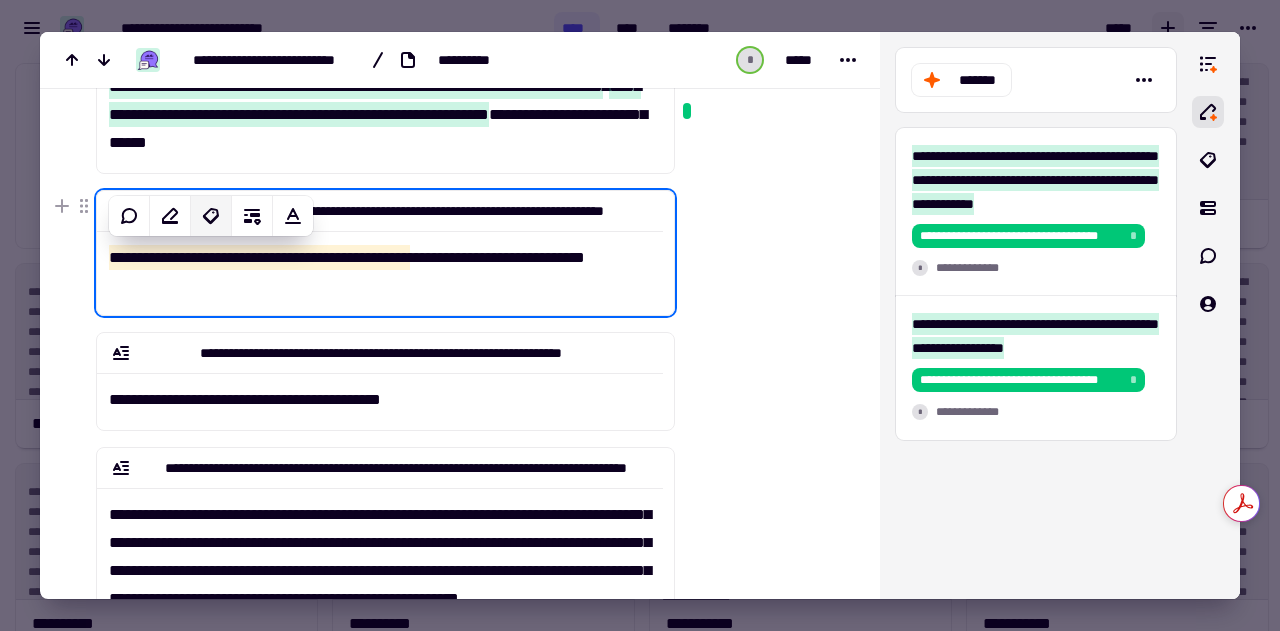 click 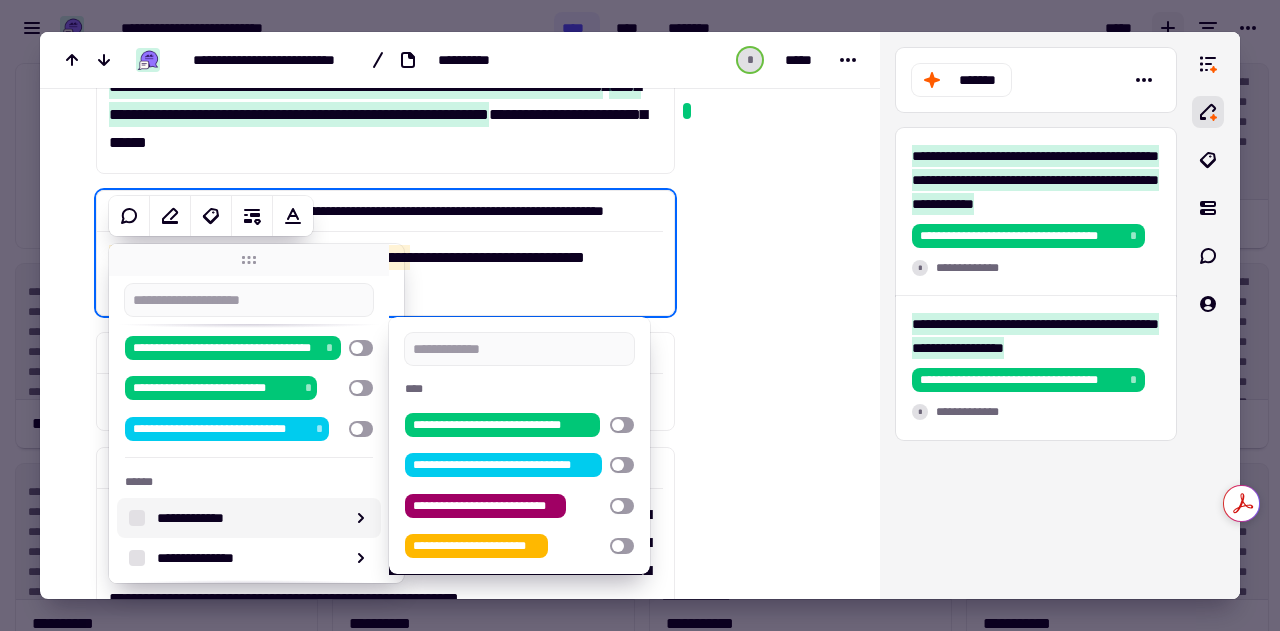 scroll, scrollTop: 33, scrollLeft: 0, axis: vertical 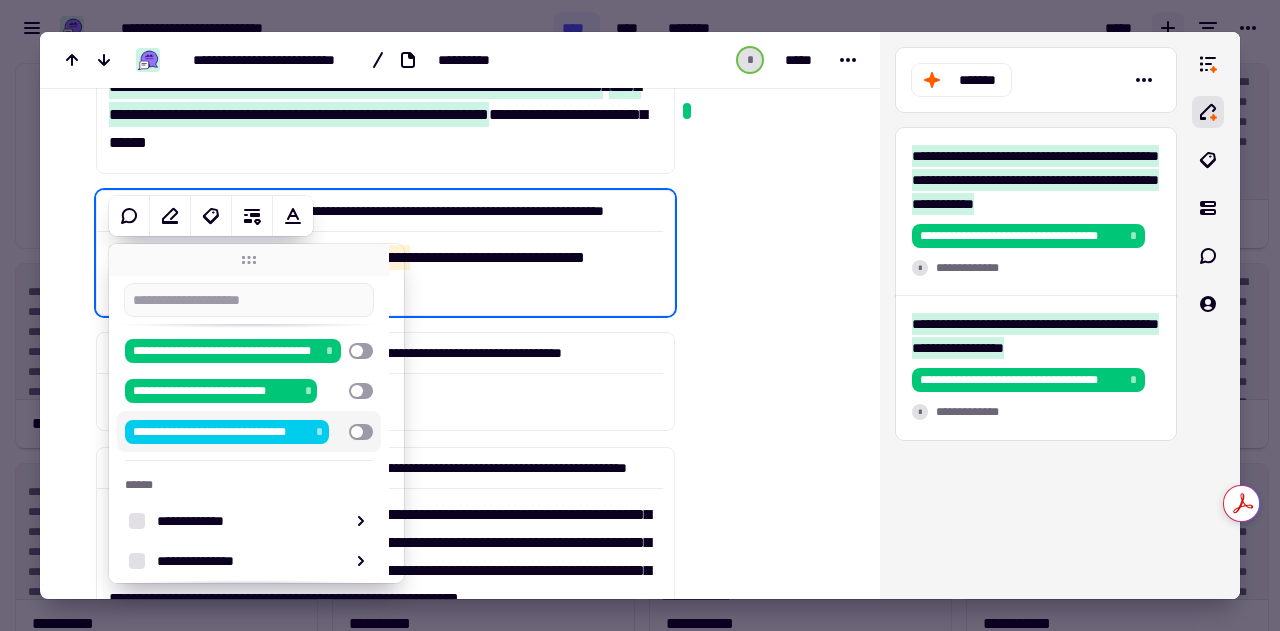 click at bounding box center [361, 432] 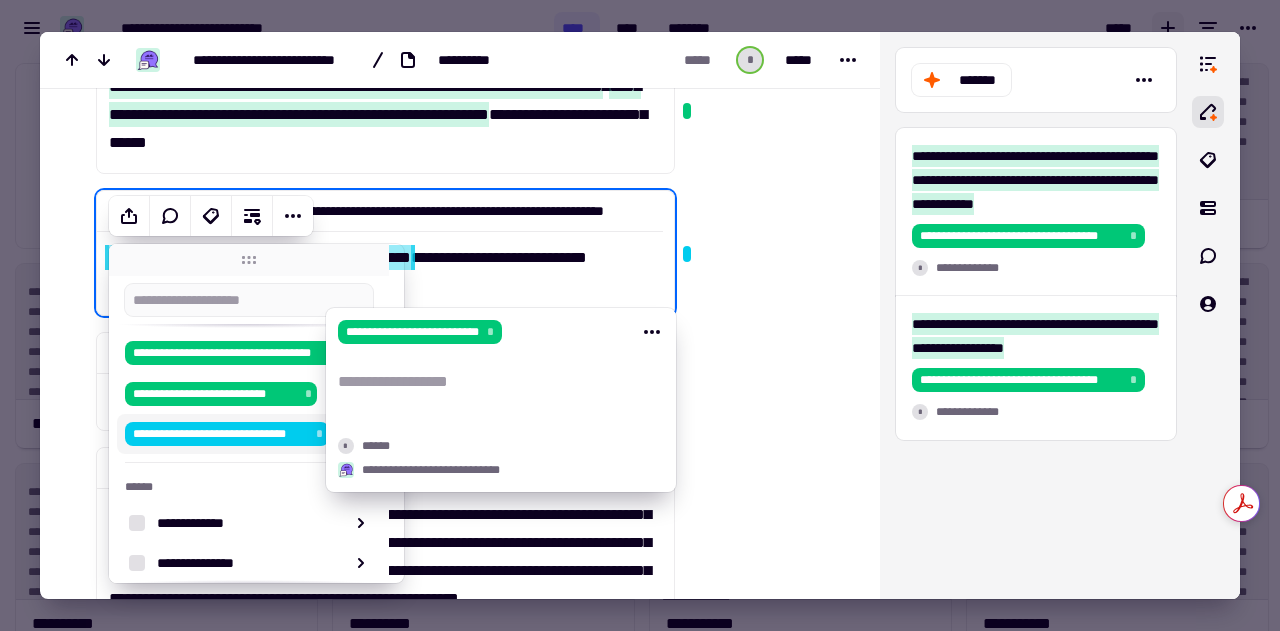 scroll, scrollTop: 121, scrollLeft: 0, axis: vertical 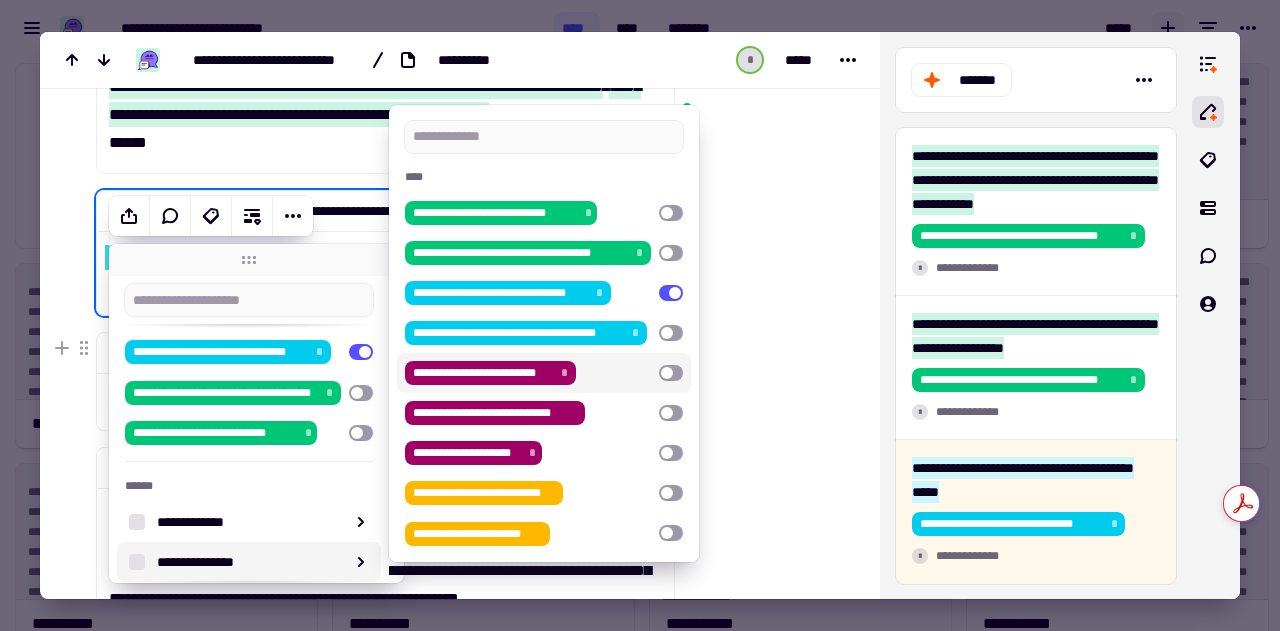 click at bounding box center (763, 411) 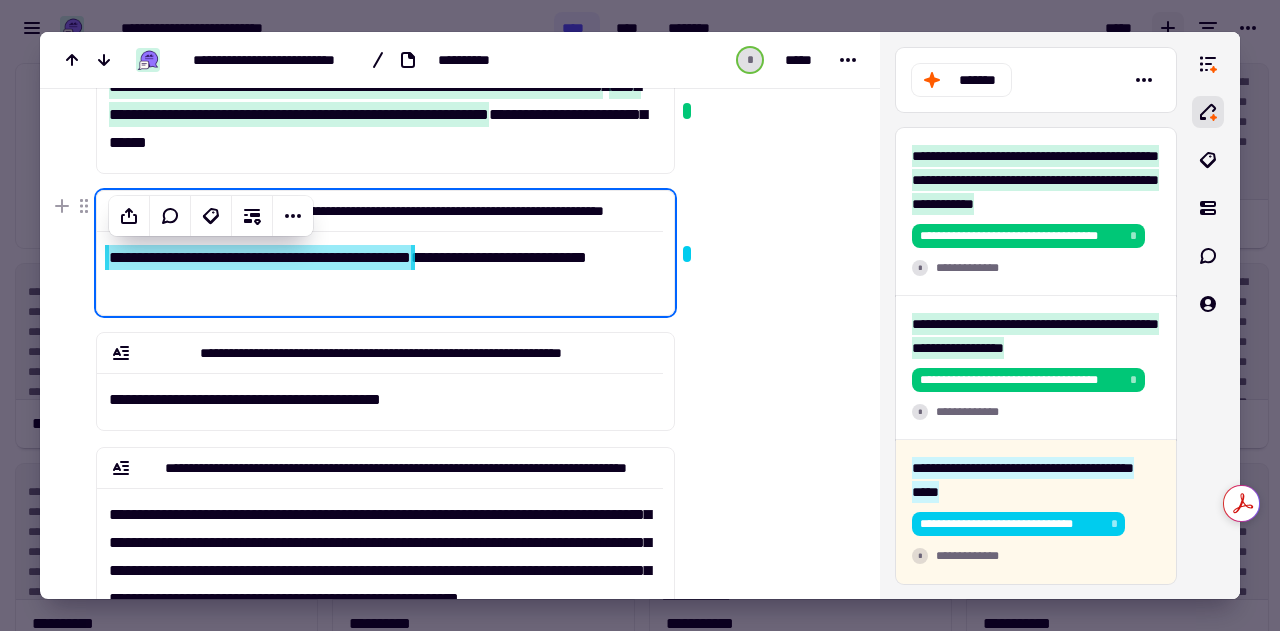 click on "**********" at bounding box center [380, 265] 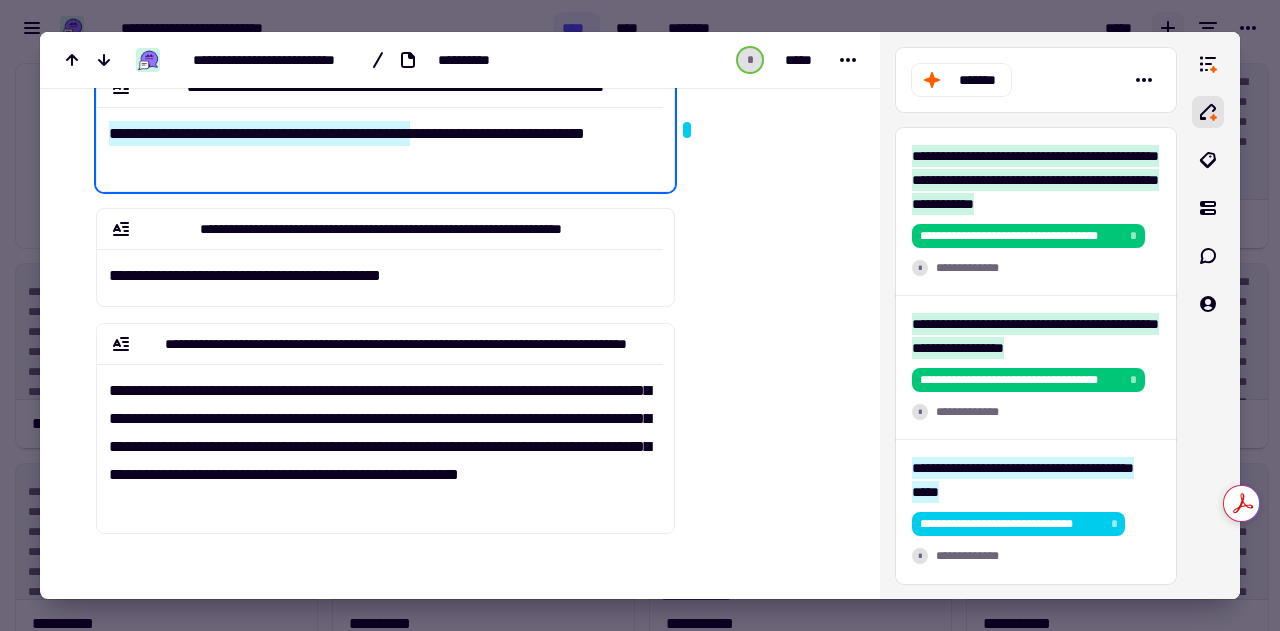 scroll, scrollTop: 345, scrollLeft: 0, axis: vertical 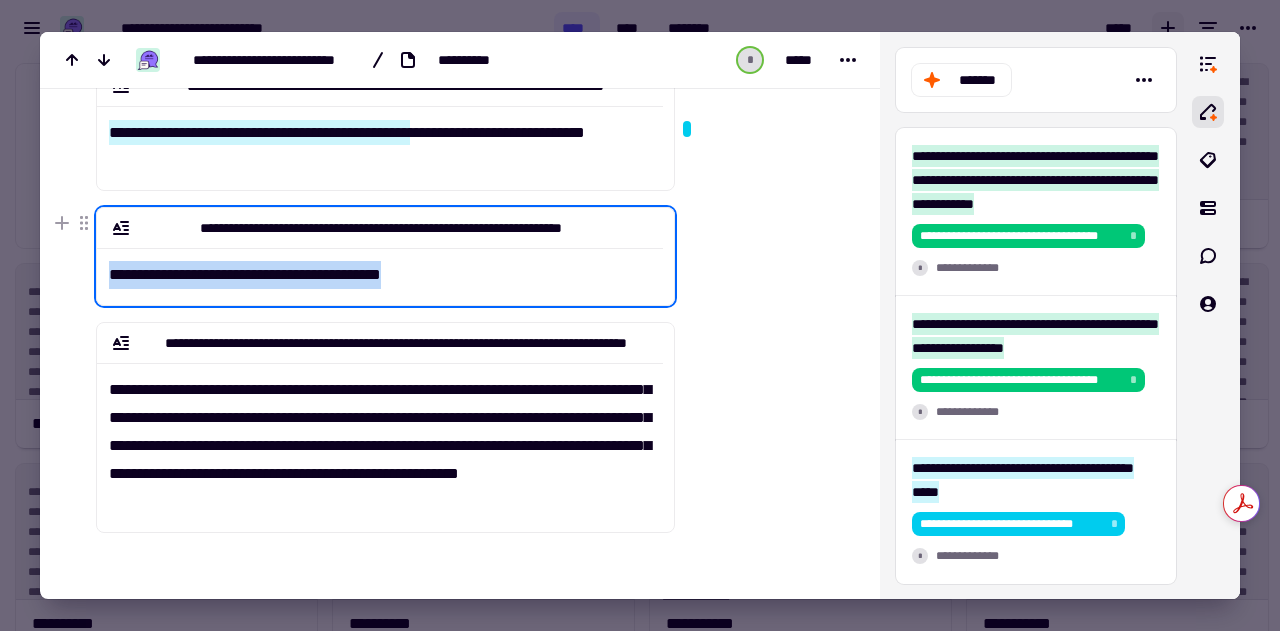 drag, startPoint x: 111, startPoint y: 273, endPoint x: 426, endPoint y: 278, distance: 315.03967 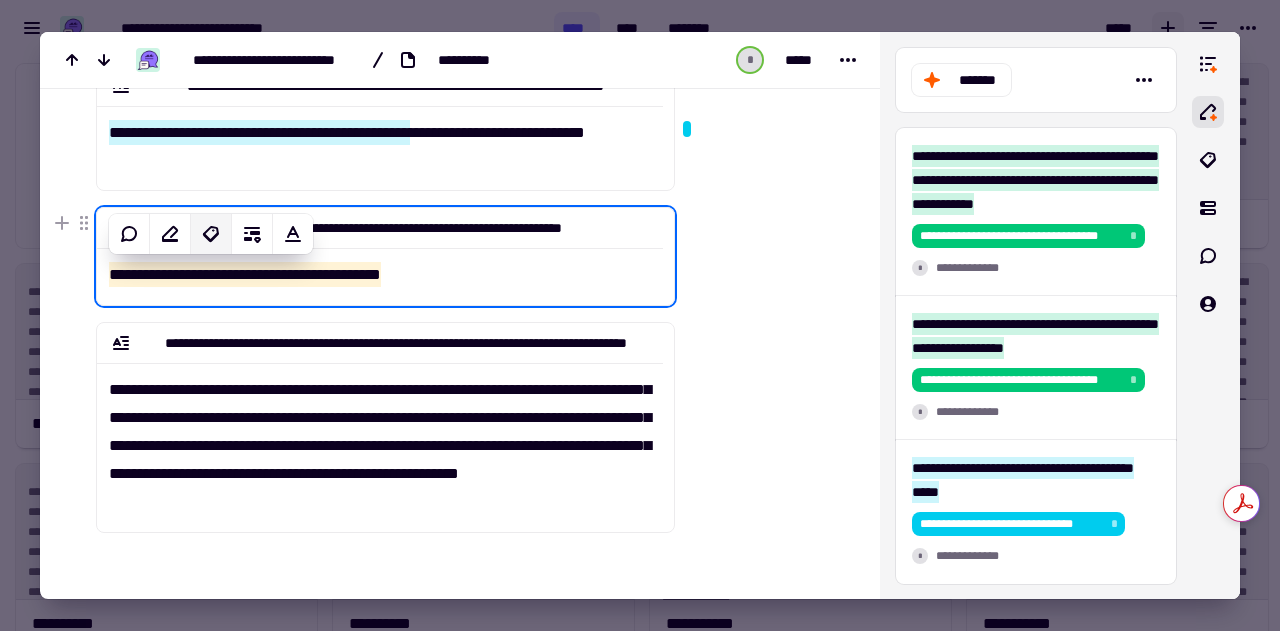 click 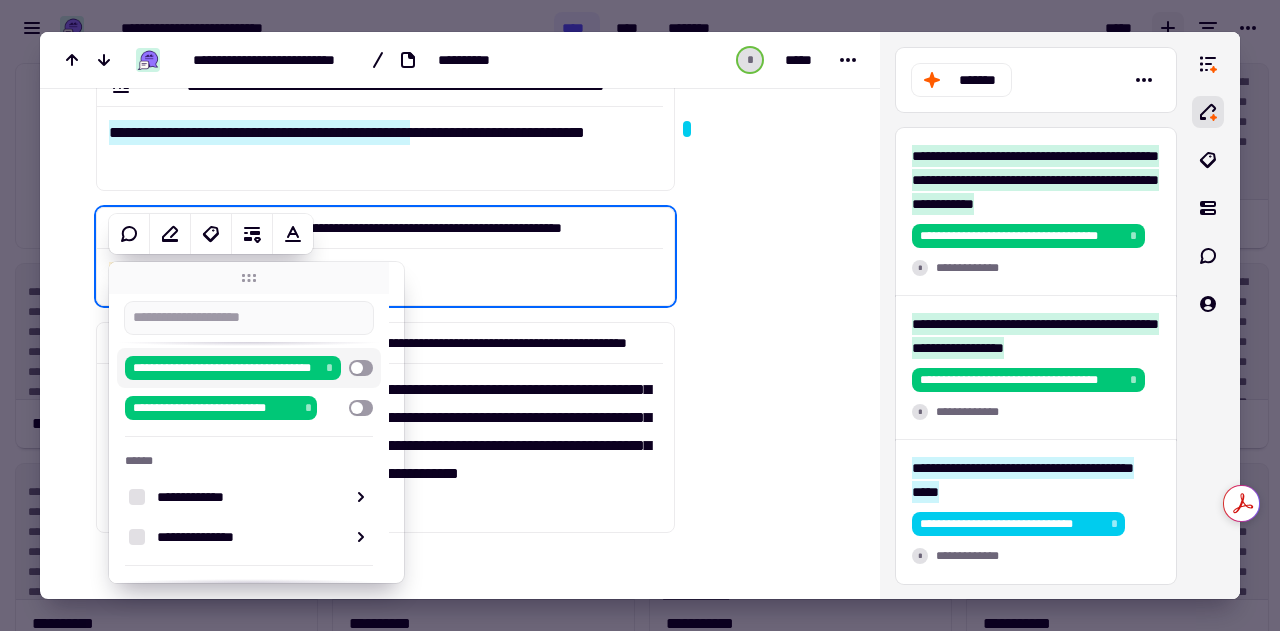 scroll, scrollTop: 82, scrollLeft: 0, axis: vertical 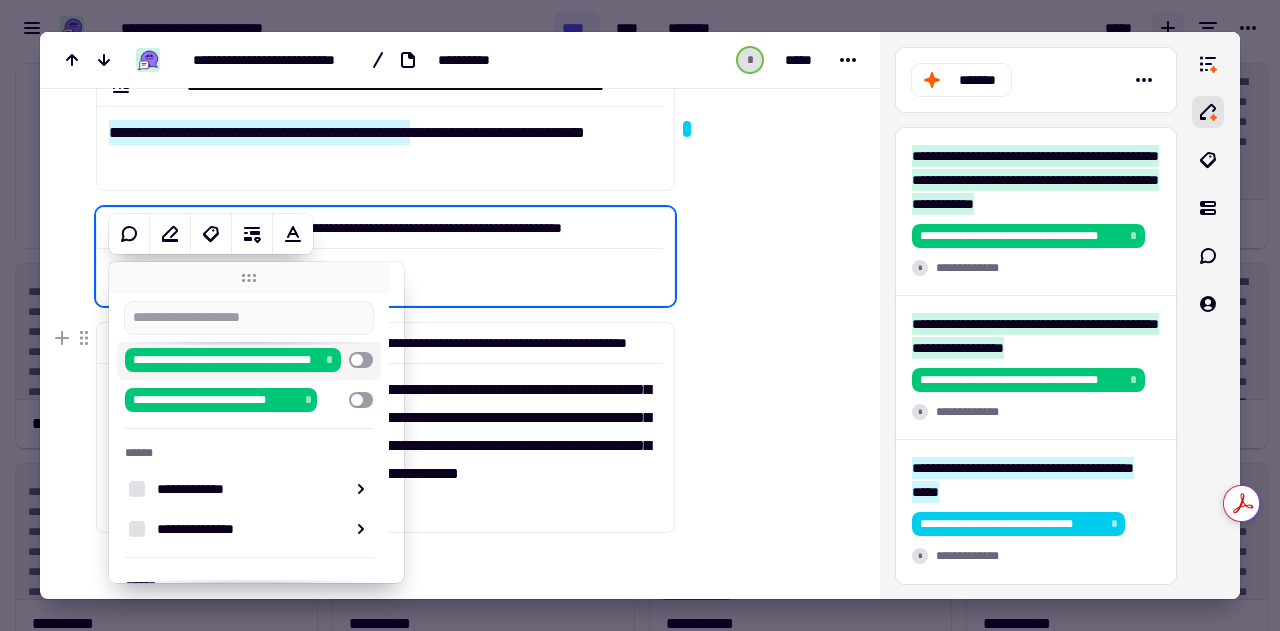 click at bounding box center (361, 360) 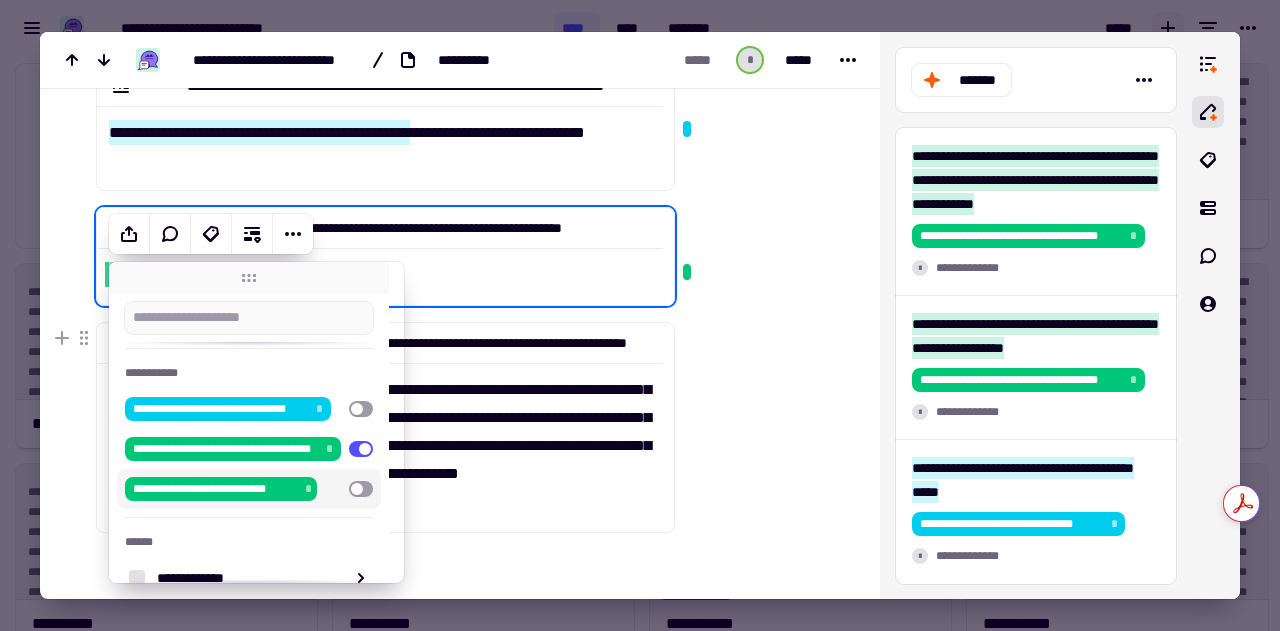 click at bounding box center [361, 489] 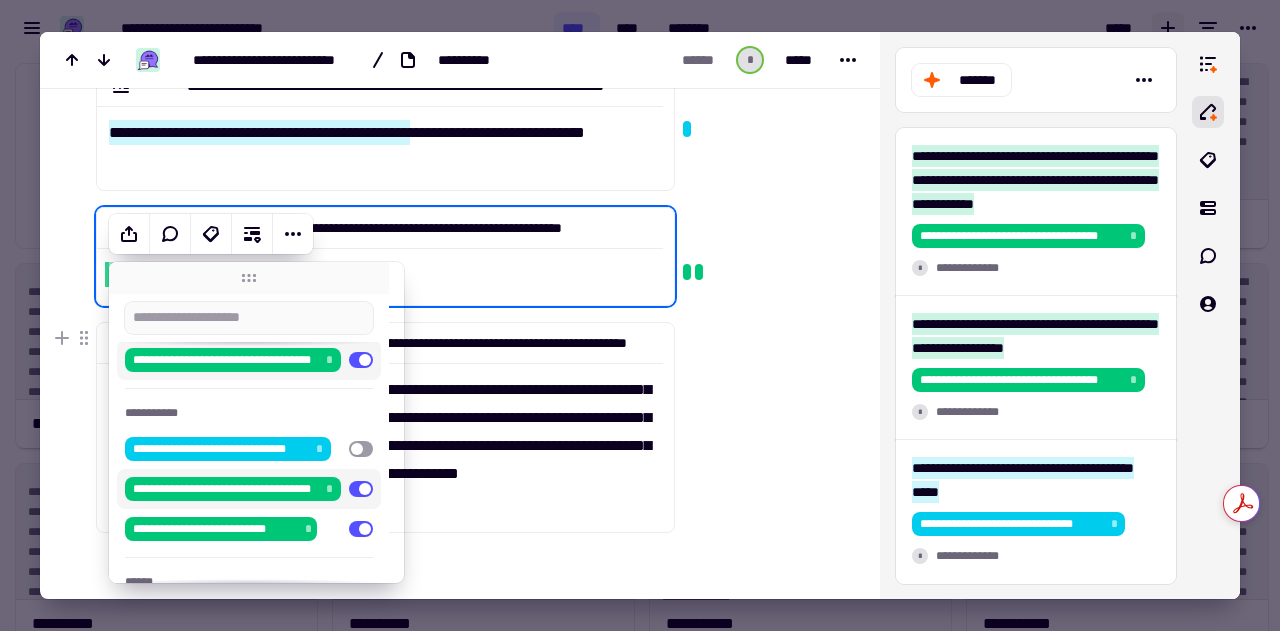 click at bounding box center [763, 286] 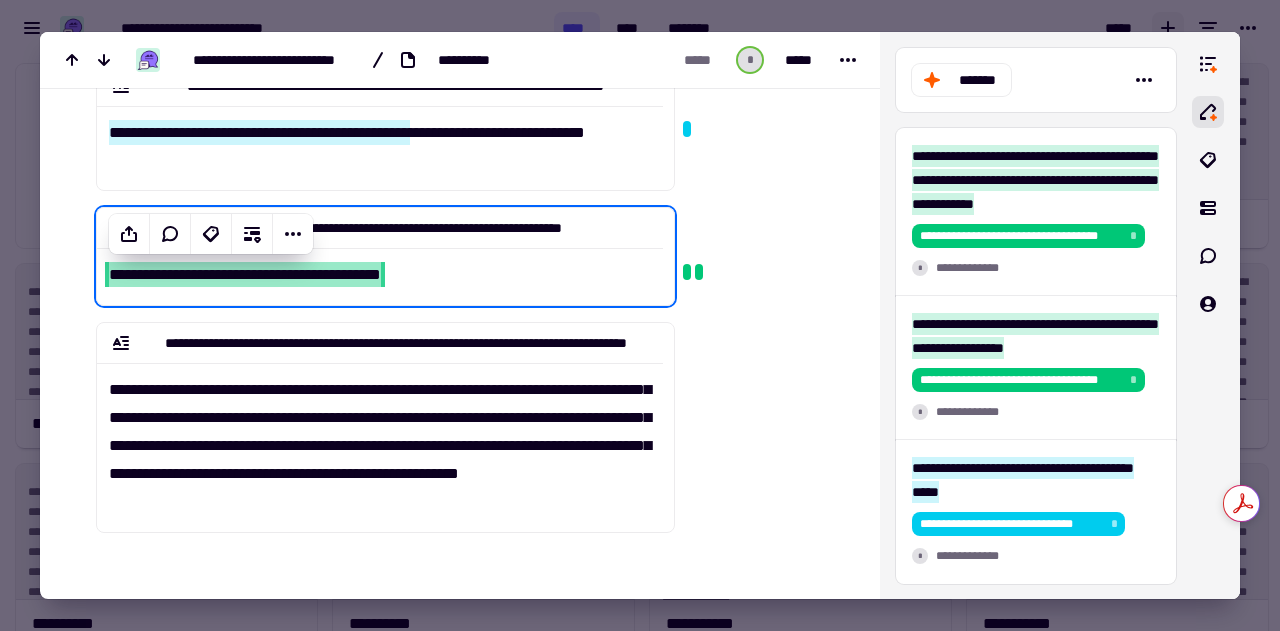 scroll, scrollTop: 449, scrollLeft: 0, axis: vertical 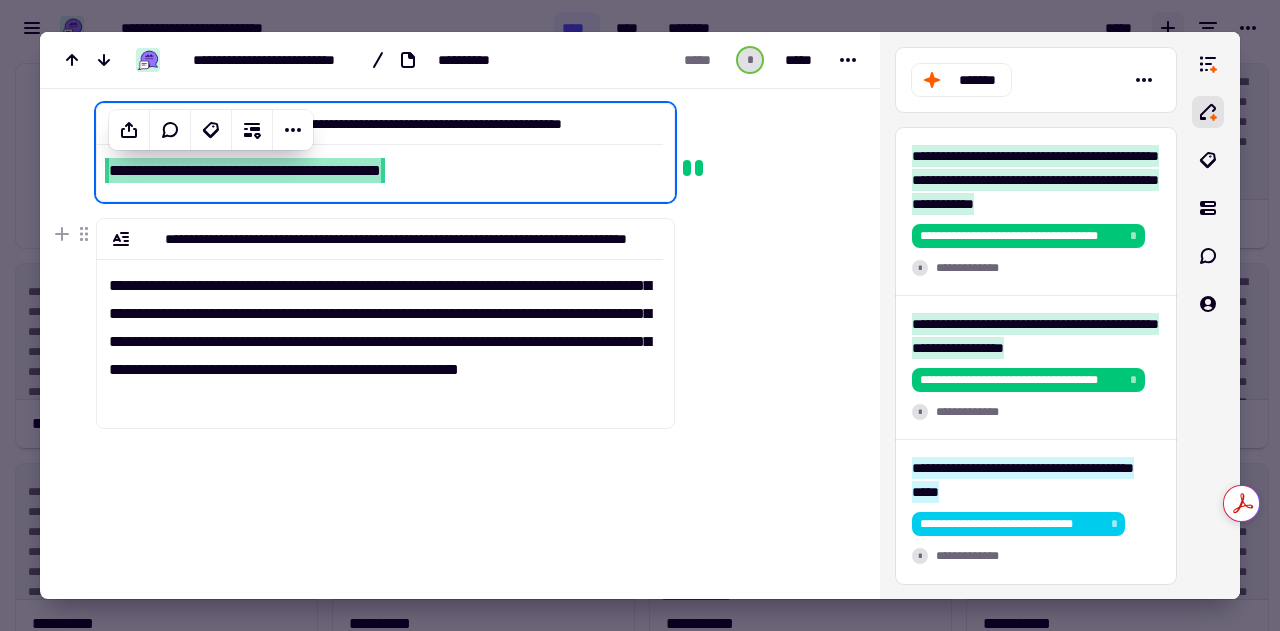 click on "**********" at bounding box center (380, 335) 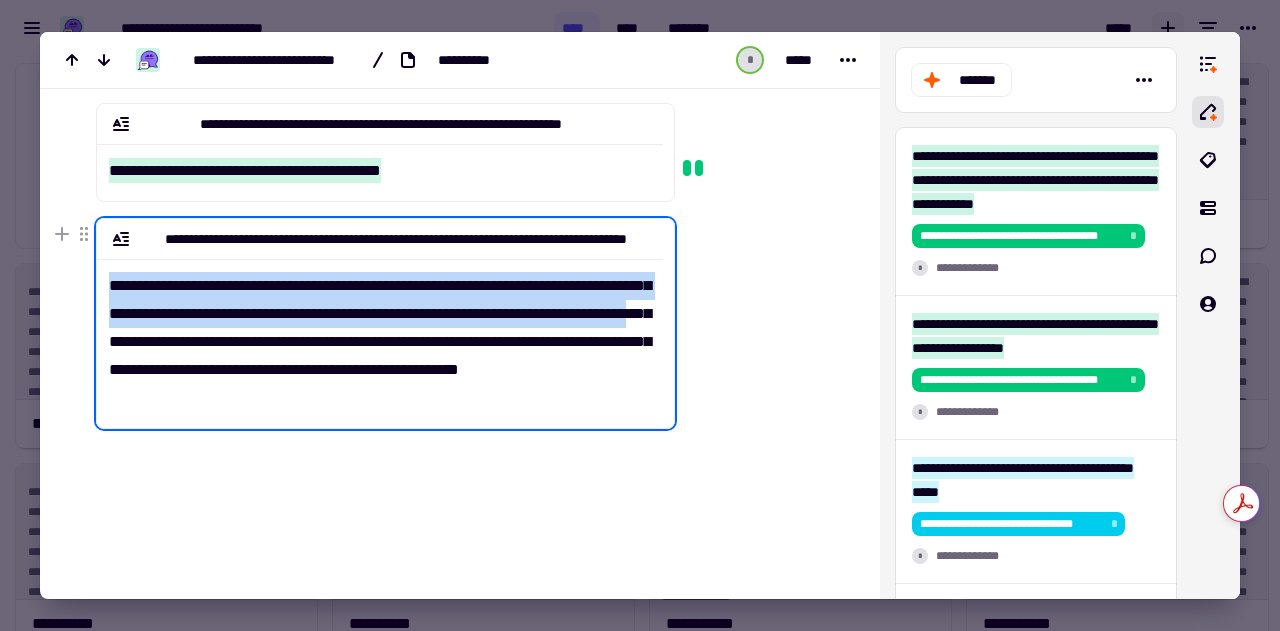 drag, startPoint x: 109, startPoint y: 283, endPoint x: 288, endPoint y: 343, distance: 188.78824 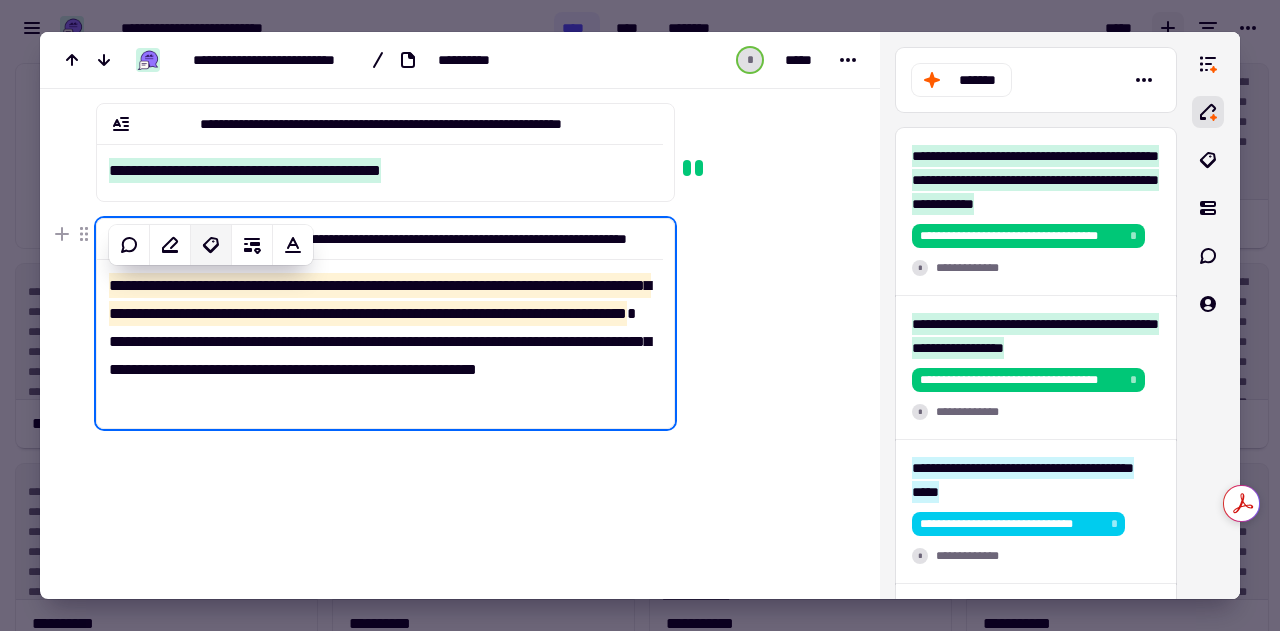 click 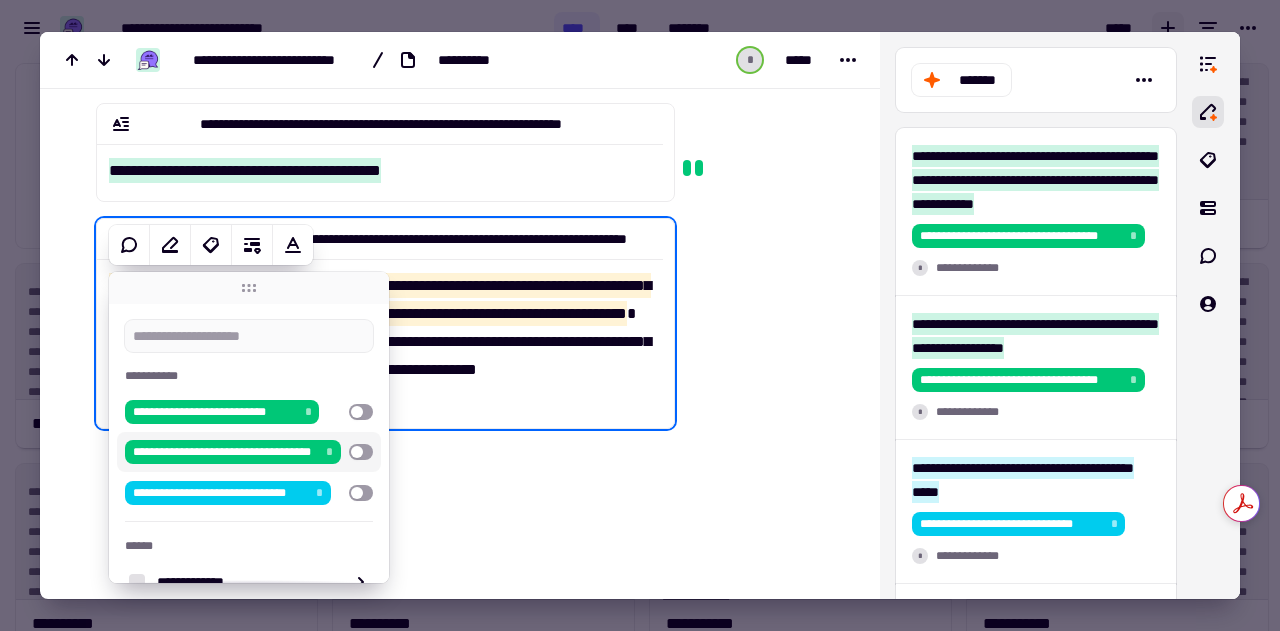 click at bounding box center [361, 452] 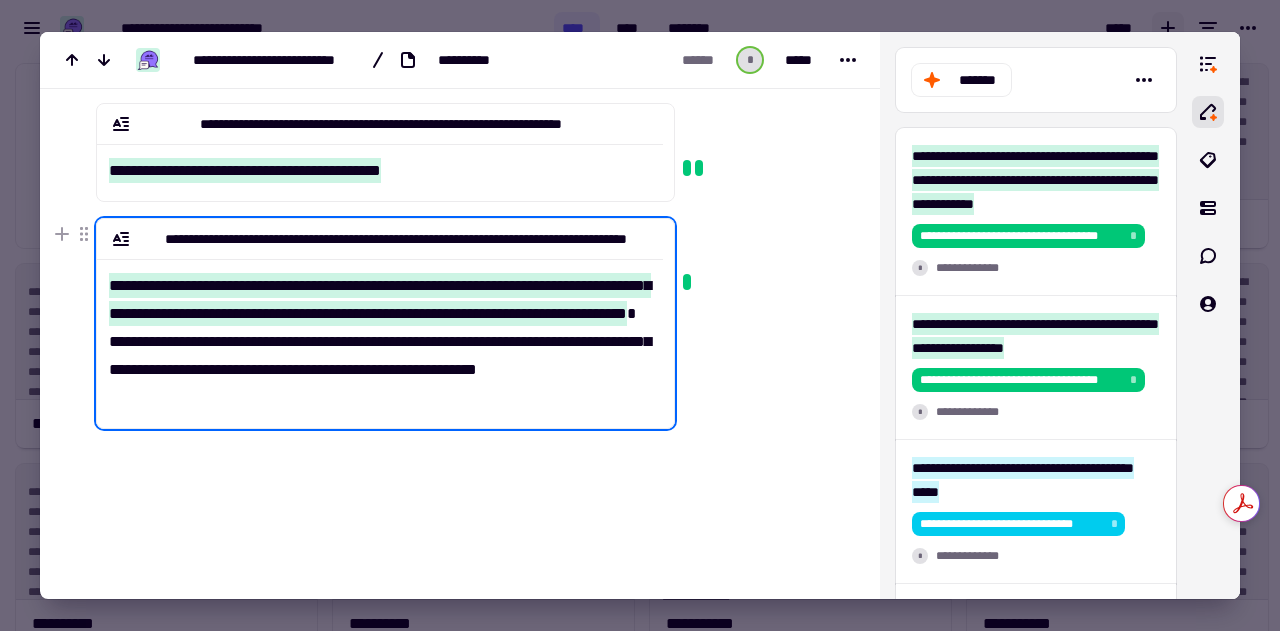click on "**********" at bounding box center [380, 335] 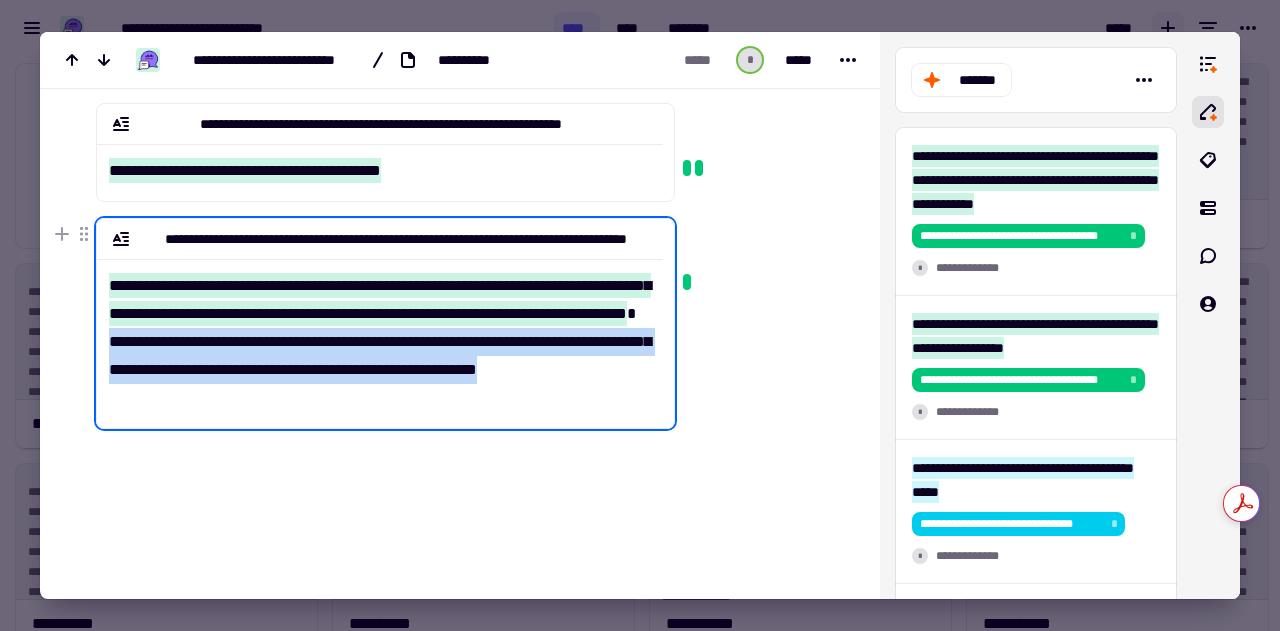 drag, startPoint x: 294, startPoint y: 341, endPoint x: 282, endPoint y: 401, distance: 61.188232 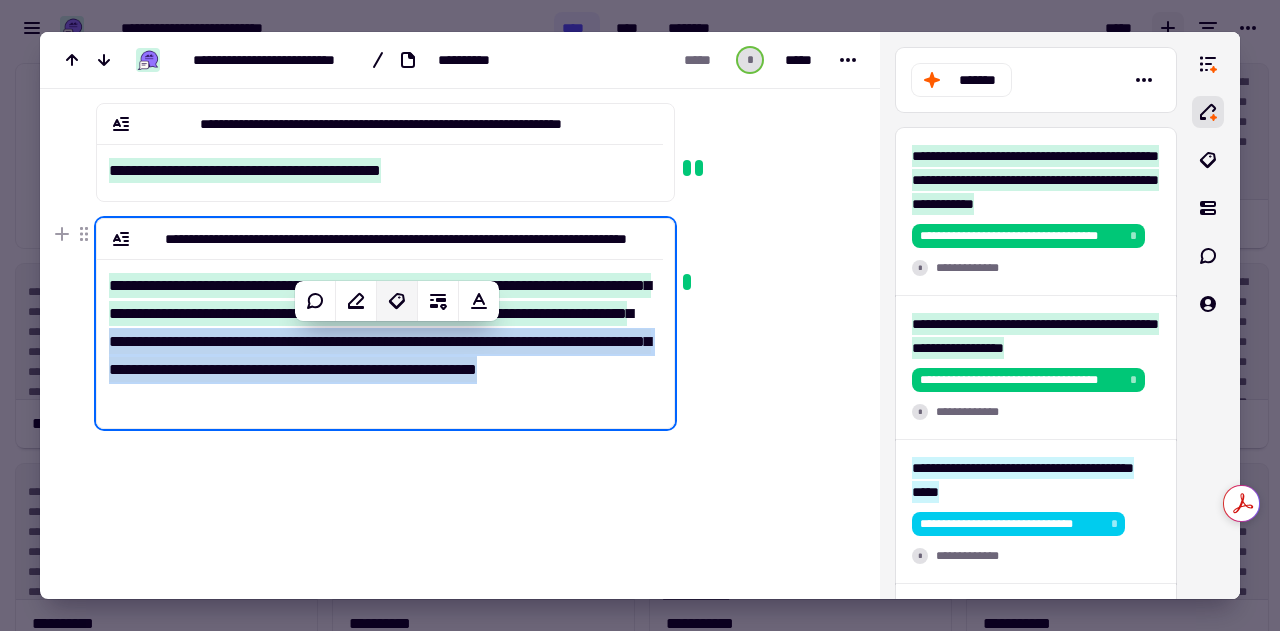click 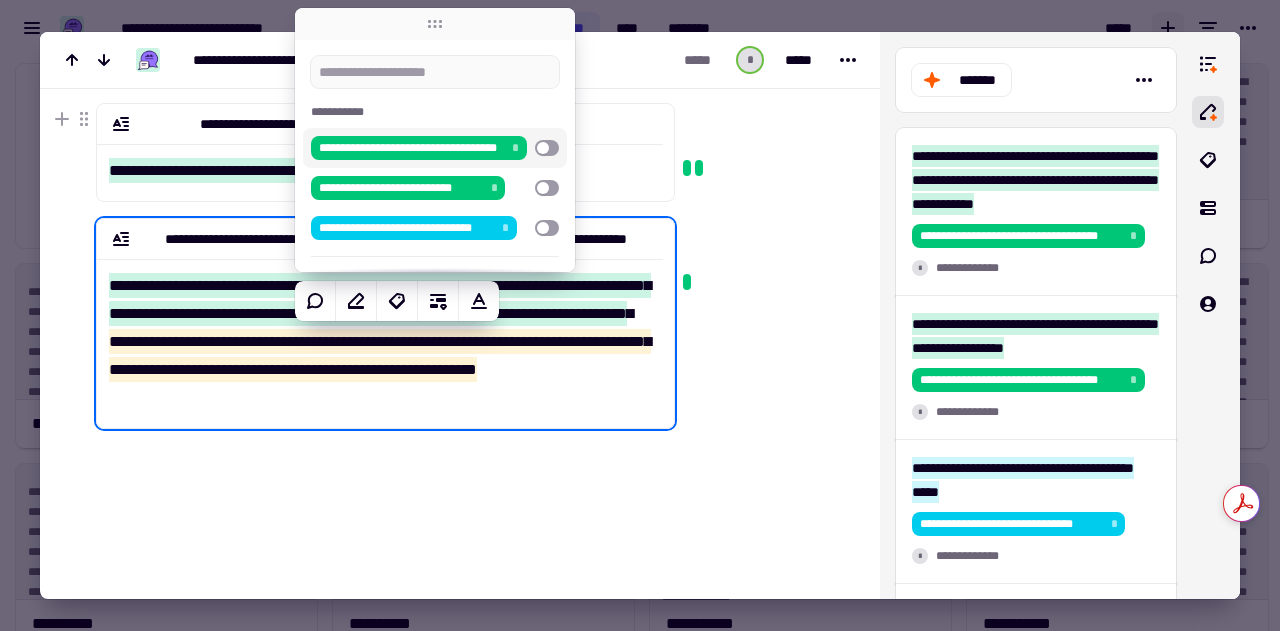 scroll, scrollTop: 176, scrollLeft: 0, axis: vertical 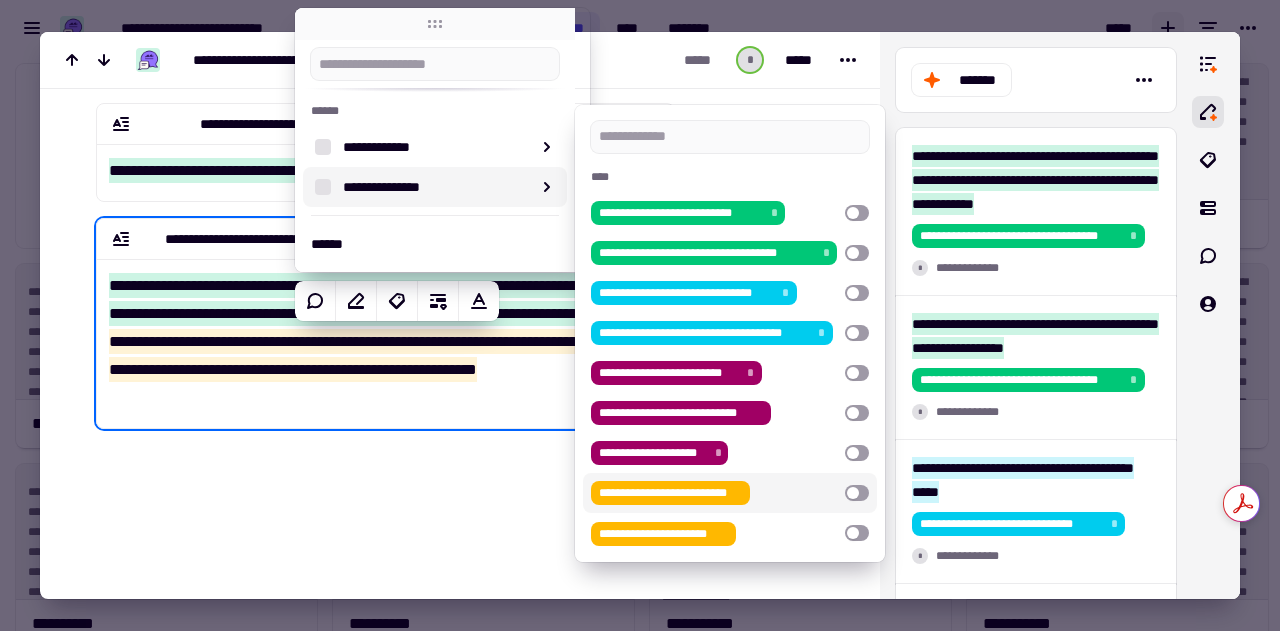 click at bounding box center (857, 493) 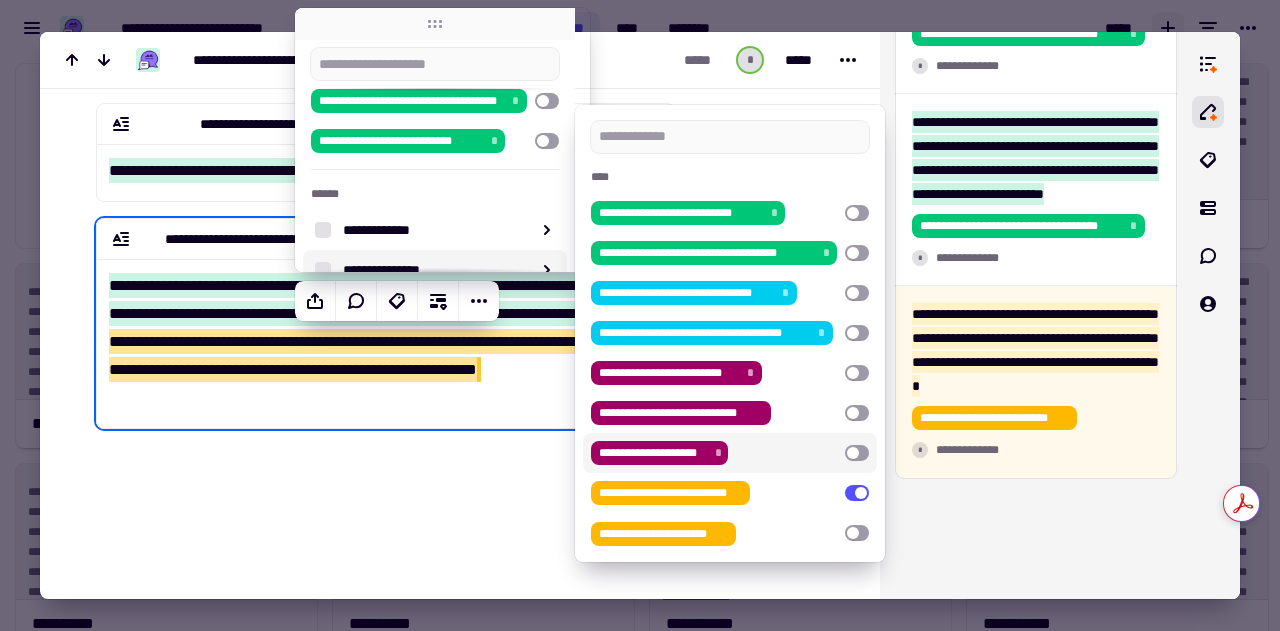 scroll, scrollTop: 800, scrollLeft: 0, axis: vertical 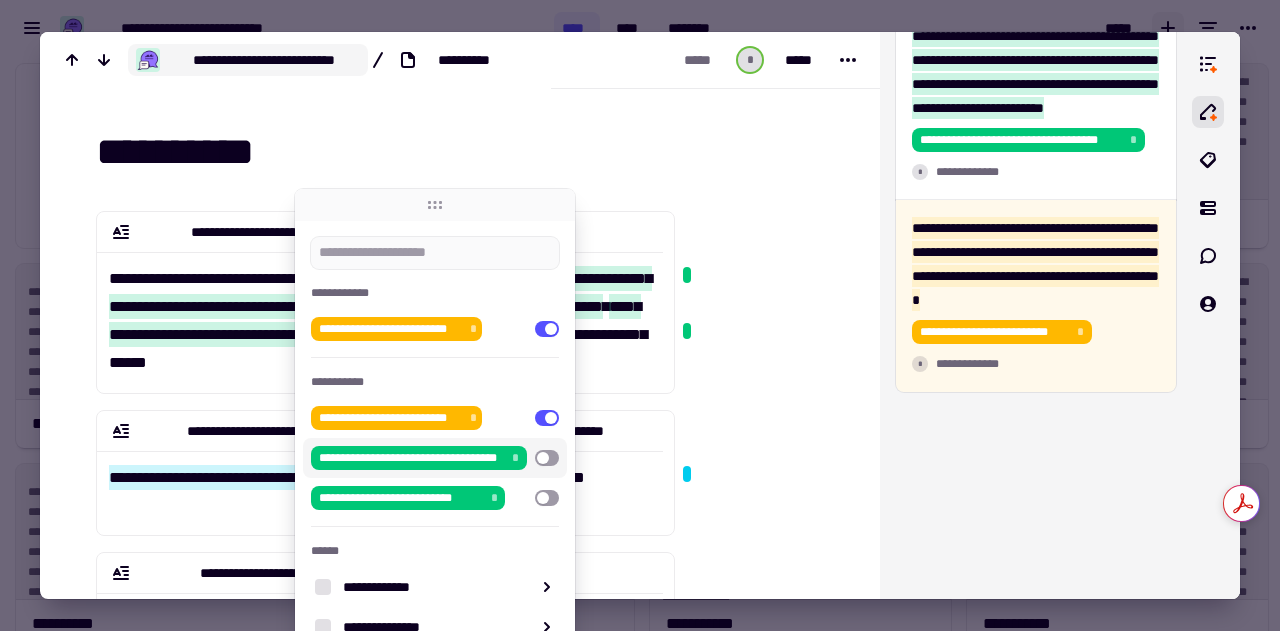 click on "**********" 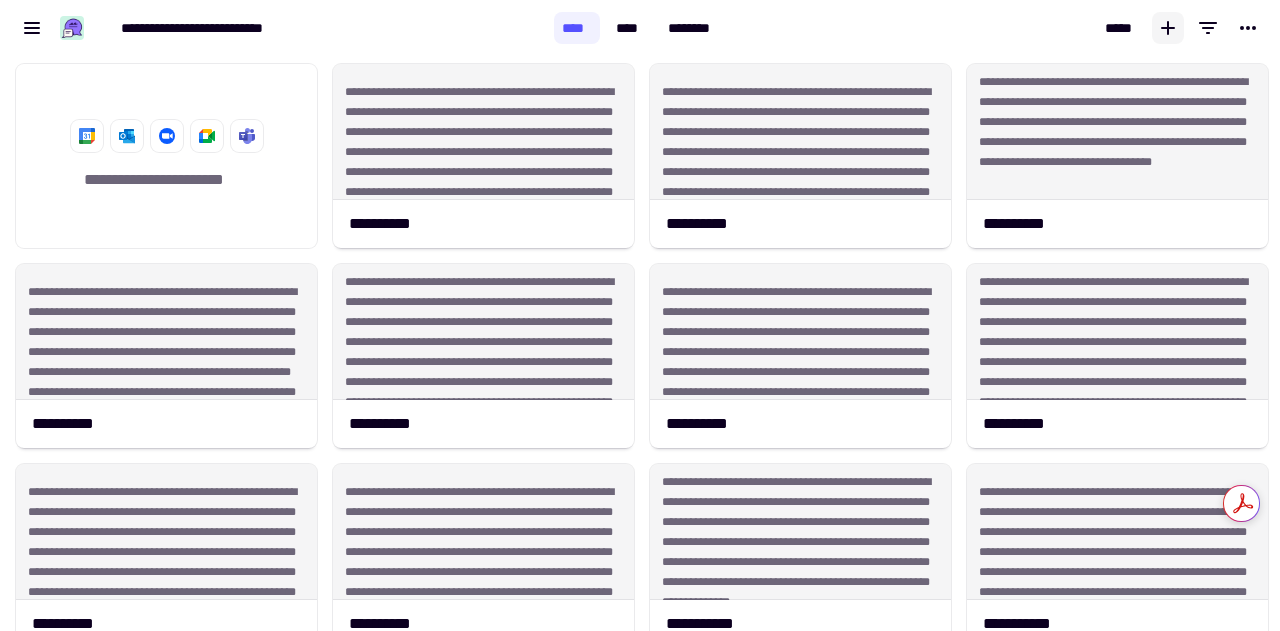 scroll, scrollTop: 16, scrollLeft: 16, axis: both 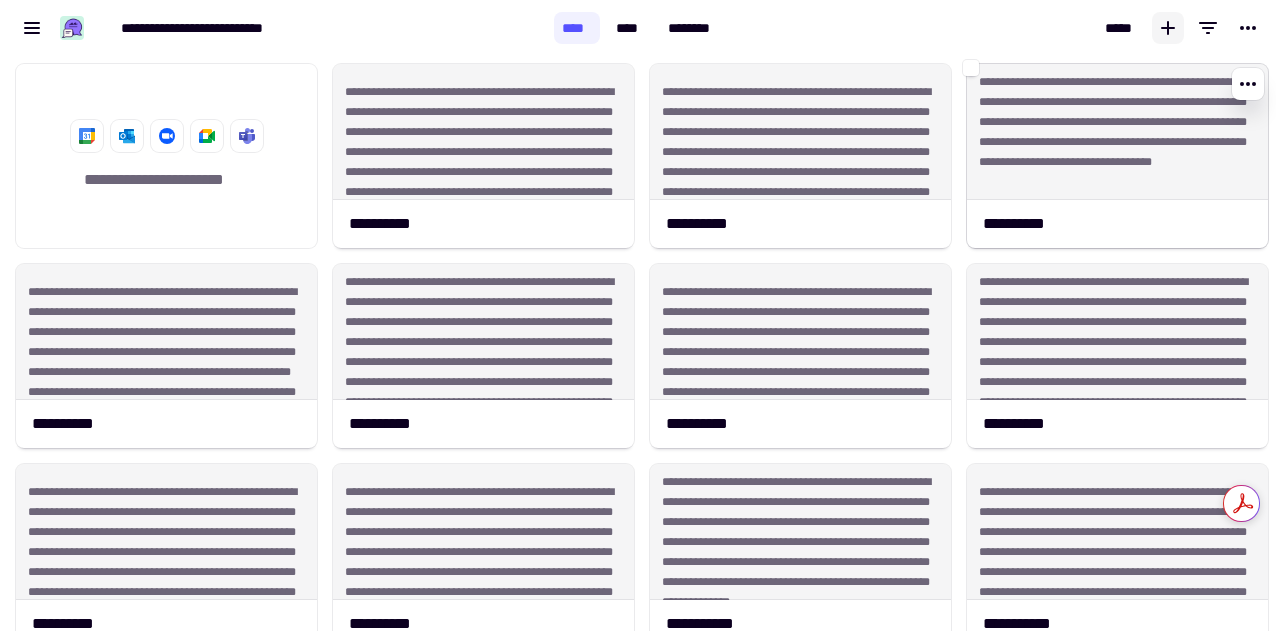 click on "**********" 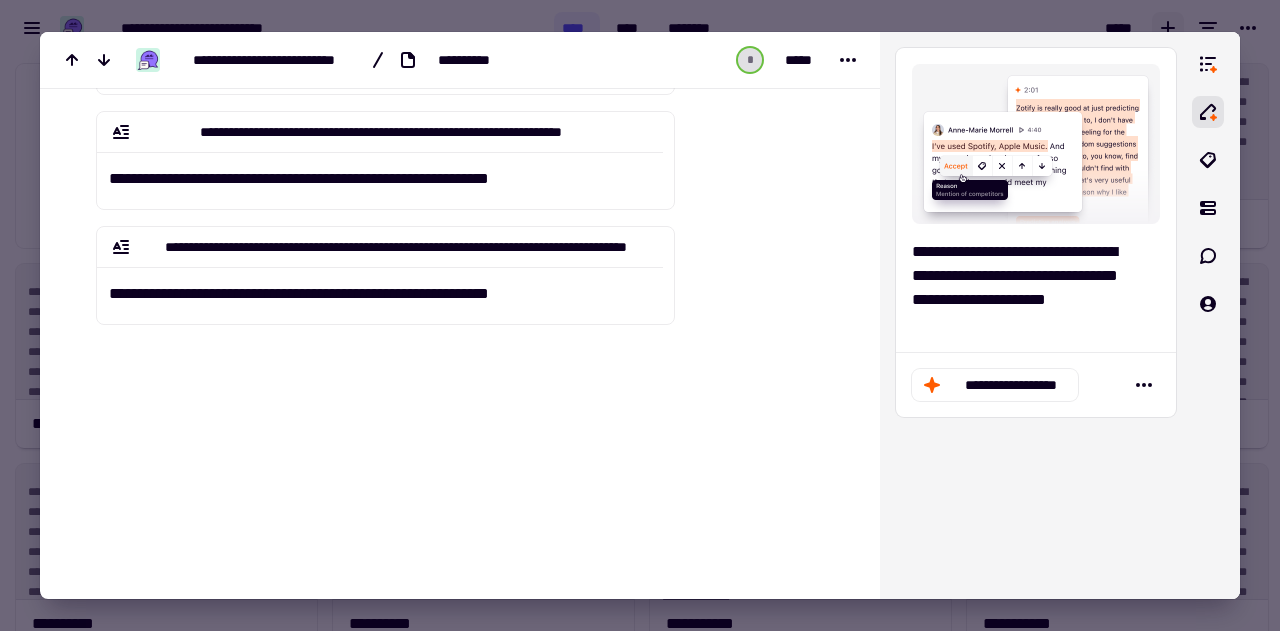 scroll, scrollTop: 0, scrollLeft: 0, axis: both 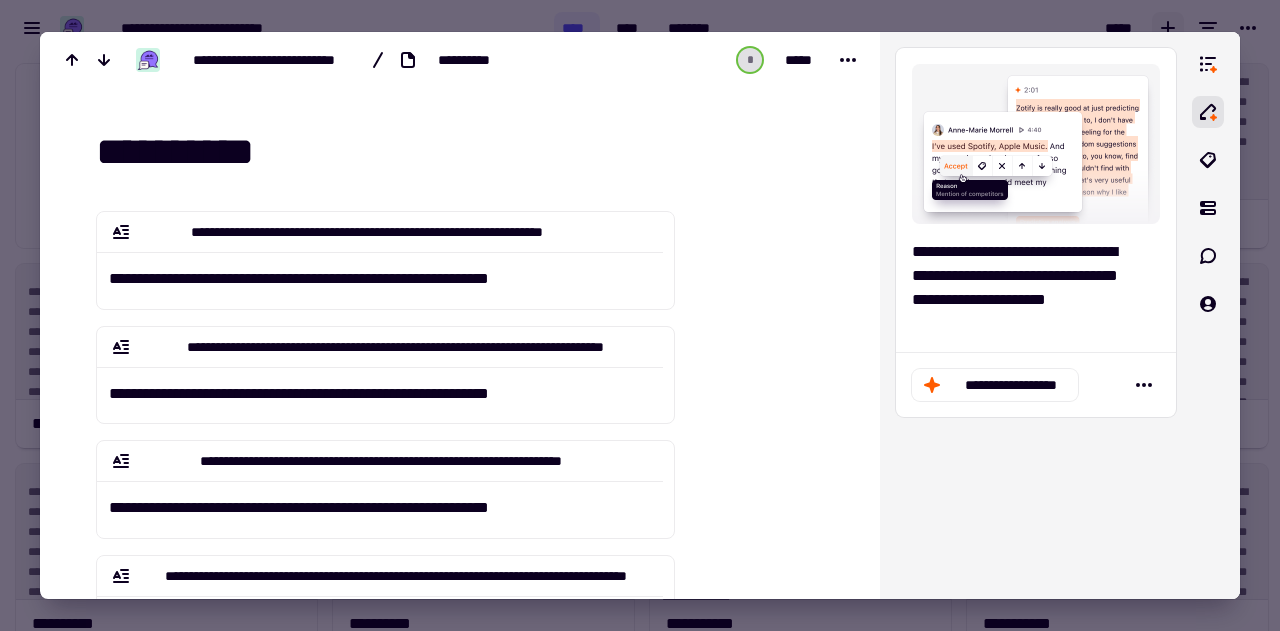 click at bounding box center (640, 315) 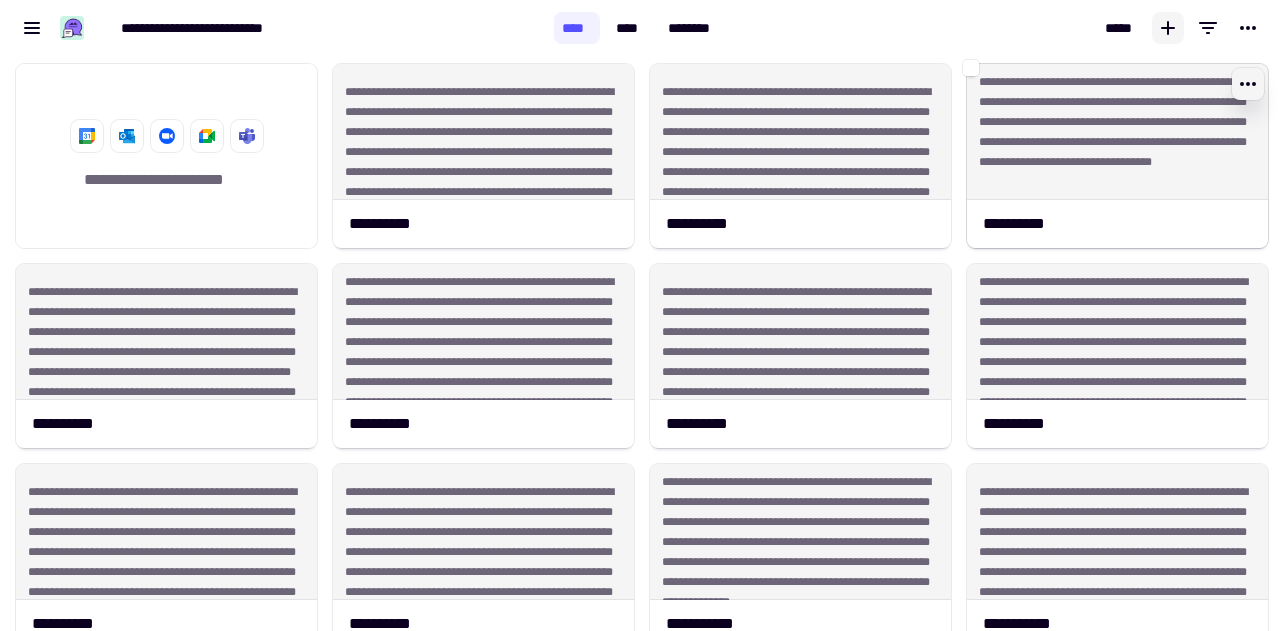 click 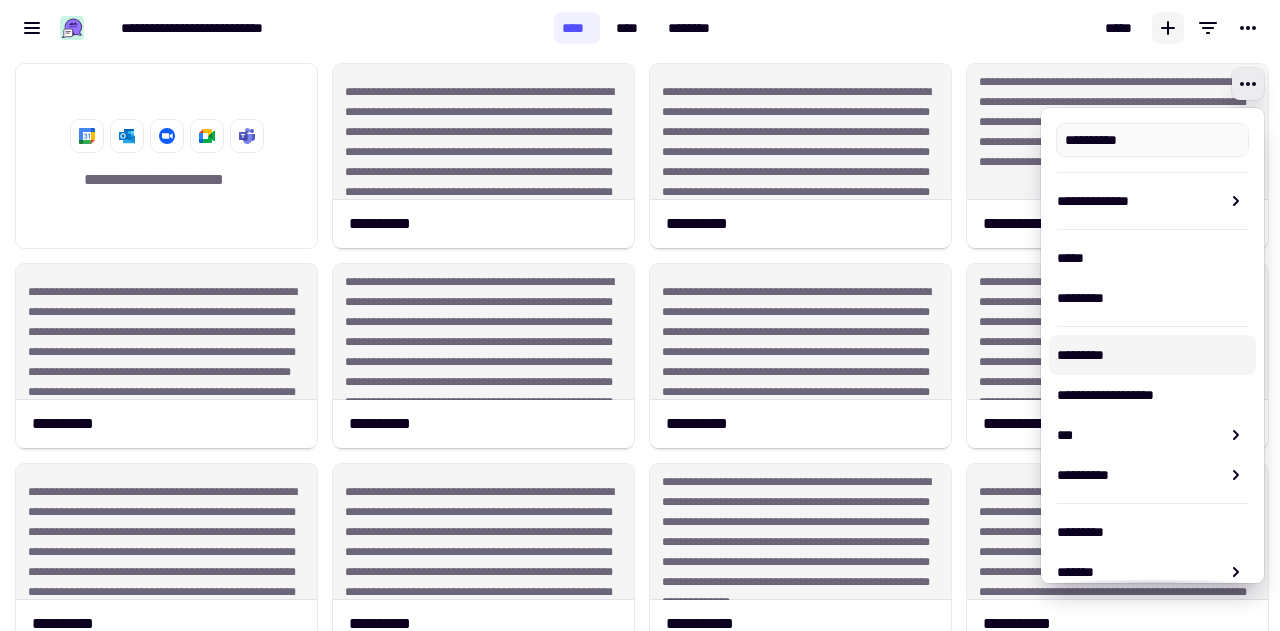 scroll, scrollTop: 114, scrollLeft: 0, axis: vertical 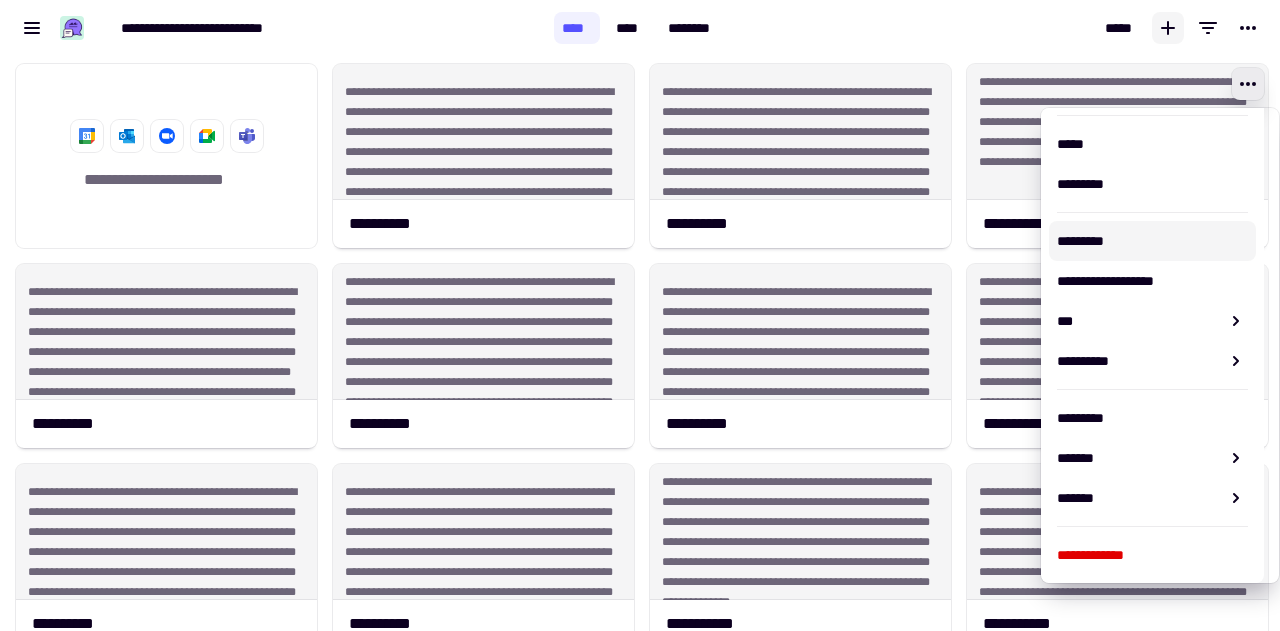 click on "*****" at bounding box center (1003, 28) 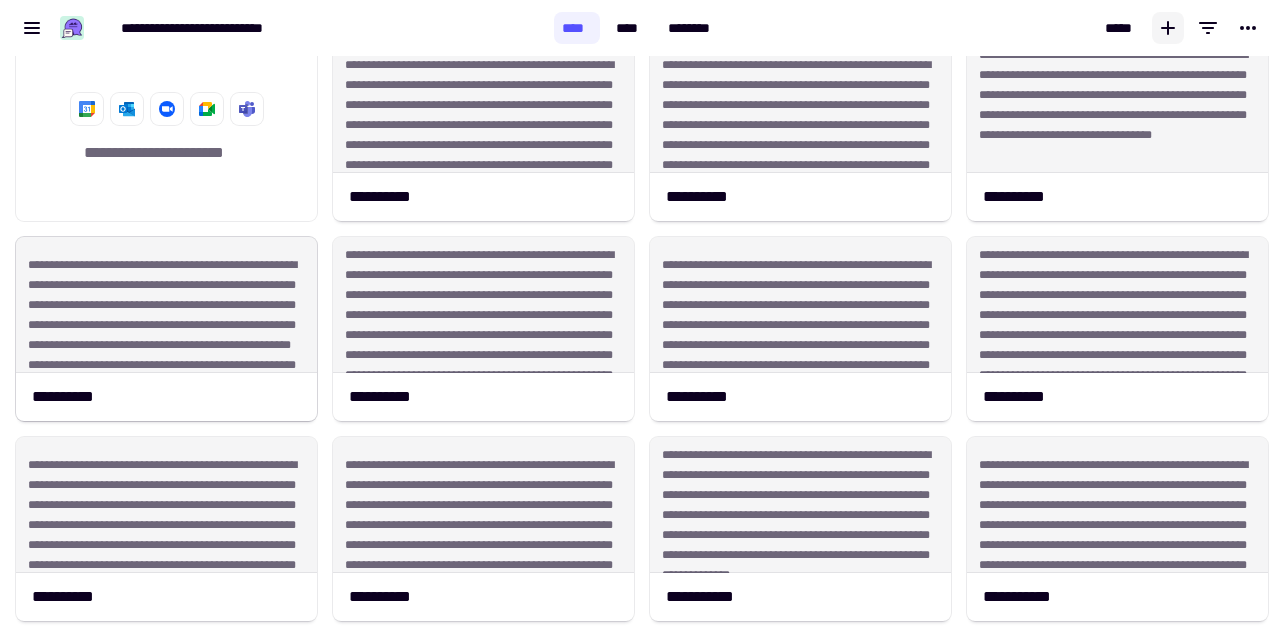 scroll, scrollTop: 0, scrollLeft: 0, axis: both 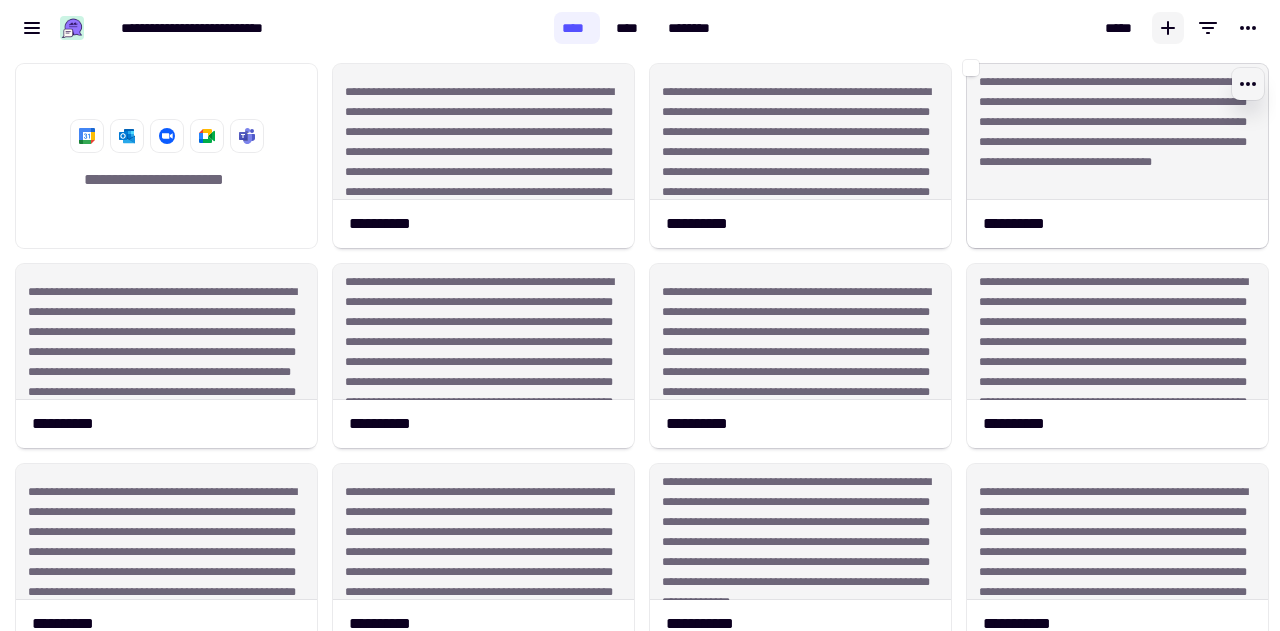 click 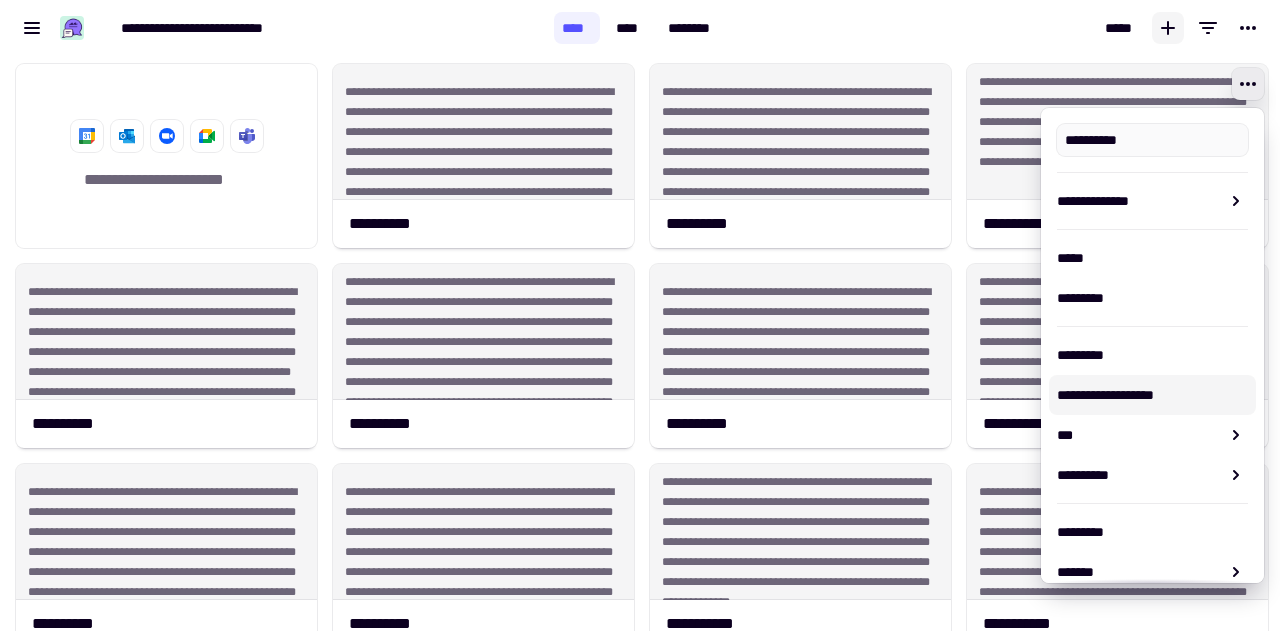 scroll, scrollTop: 114, scrollLeft: 0, axis: vertical 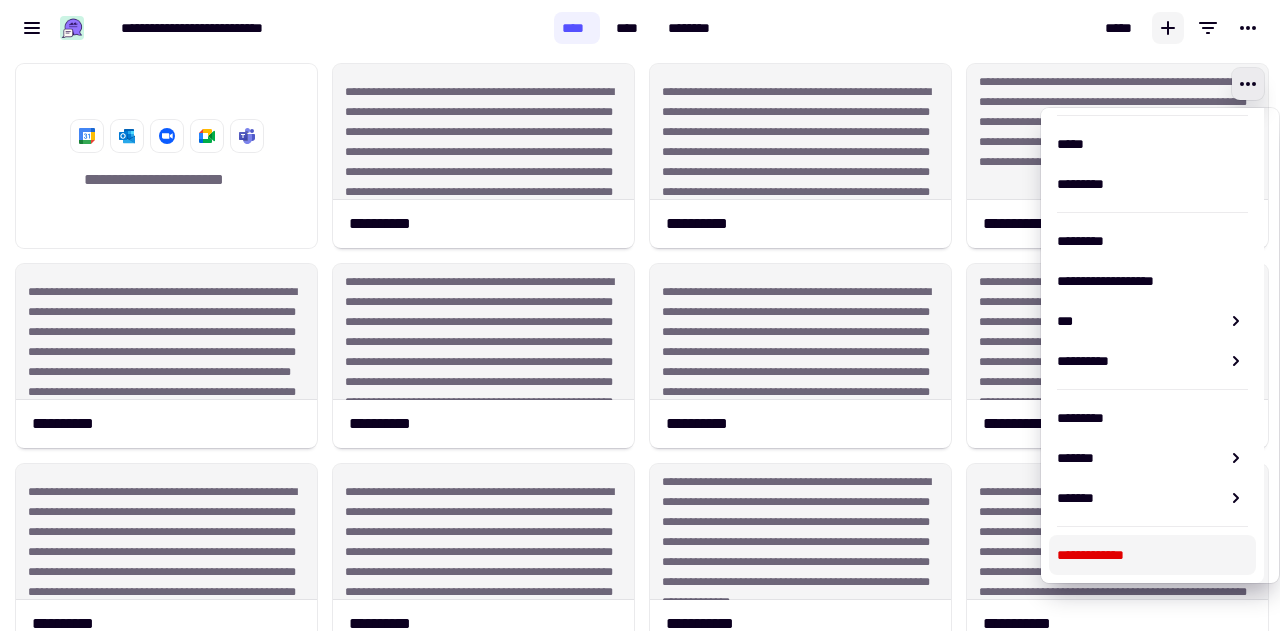 click on "**********" at bounding box center [1152, 555] 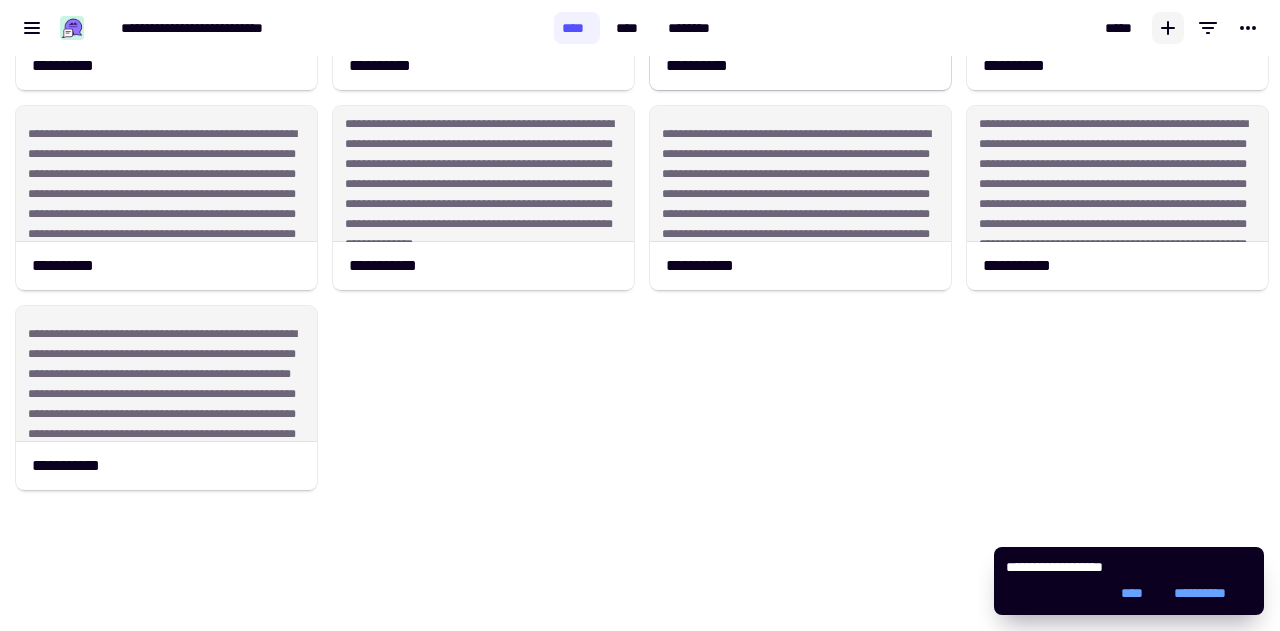 scroll, scrollTop: 0, scrollLeft: 0, axis: both 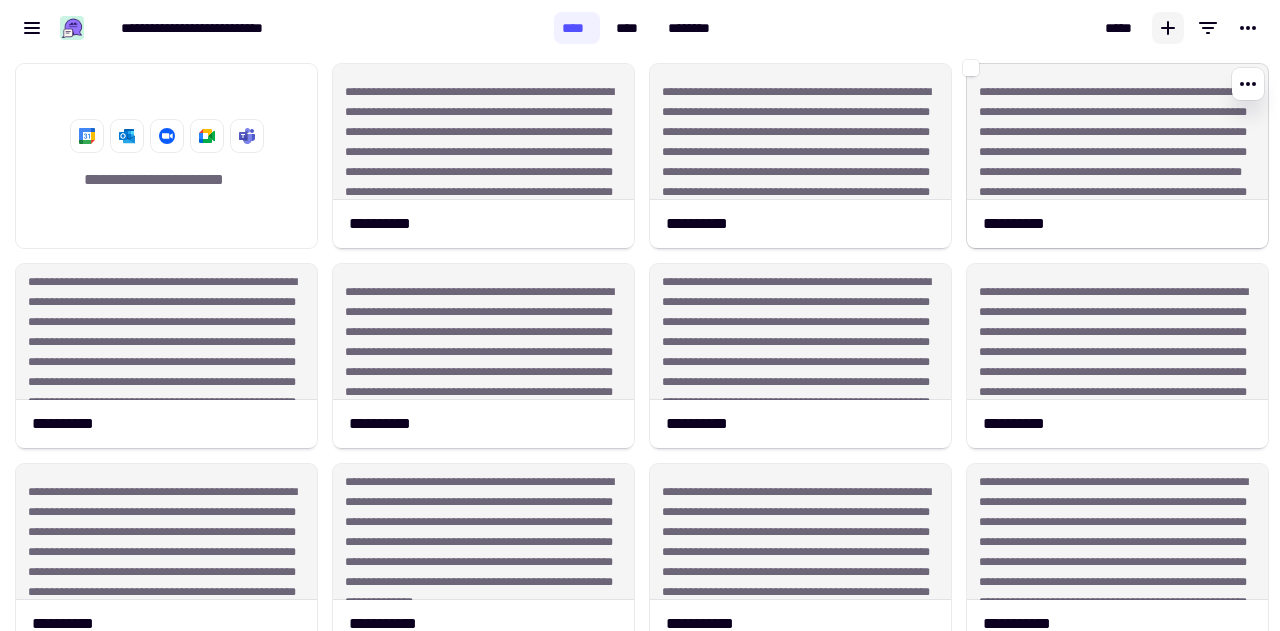 click on "**********" 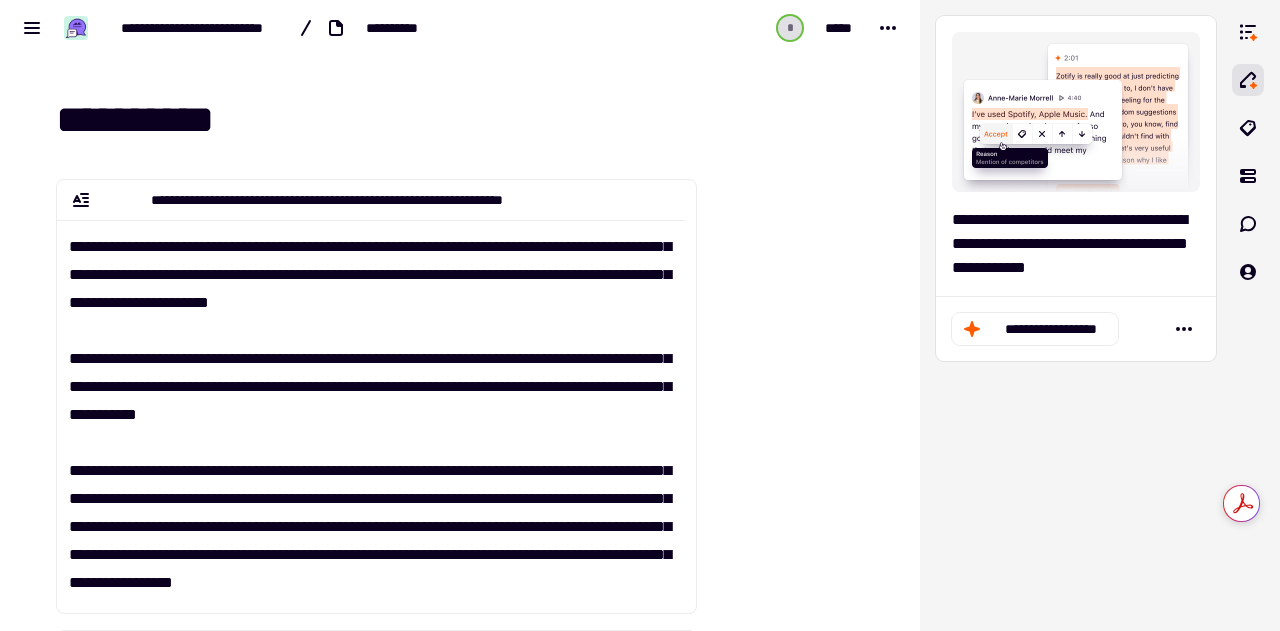 click on "**********" at bounding box center [464, 121] 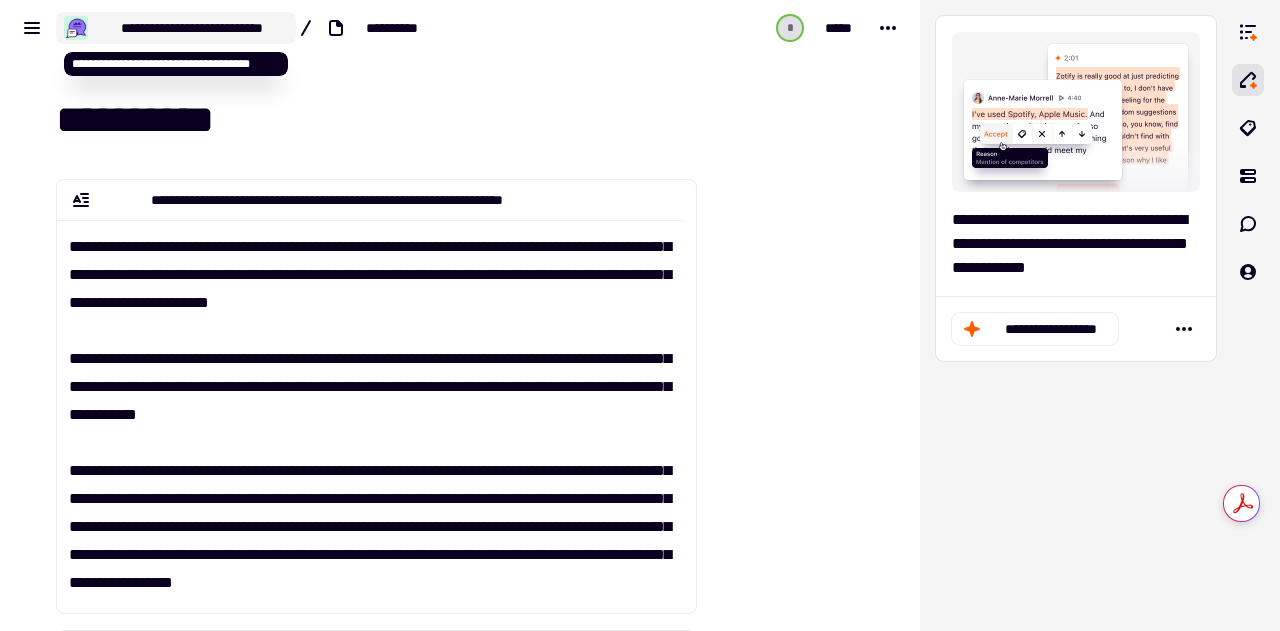type on "**********" 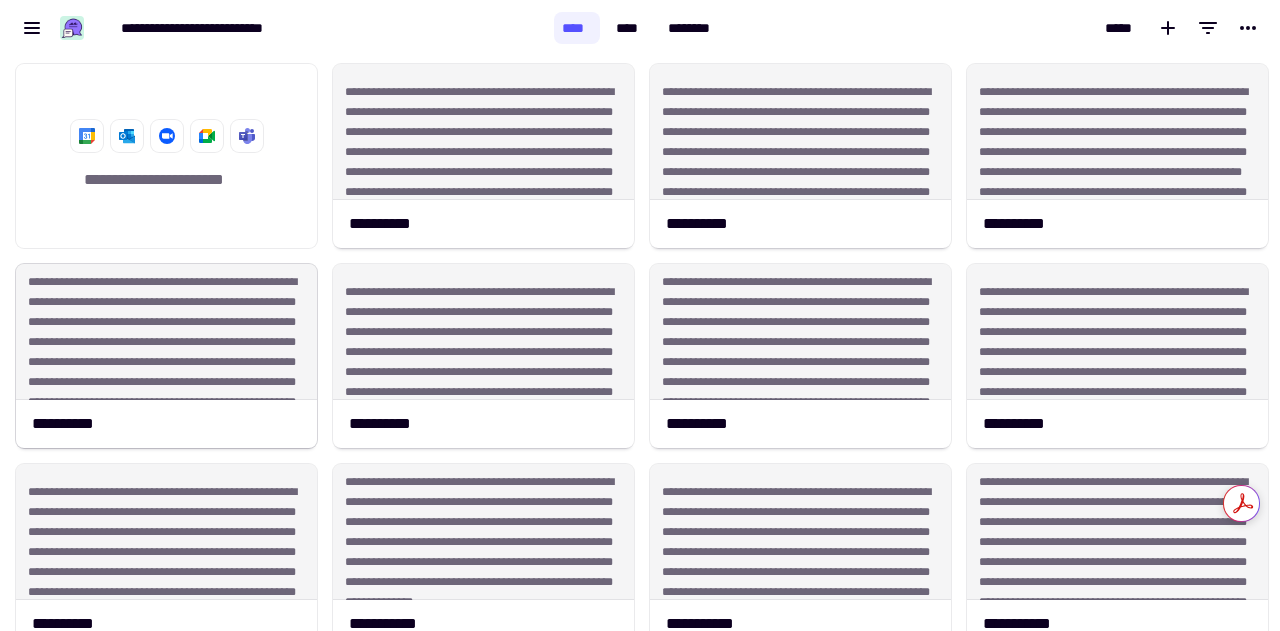 scroll, scrollTop: 16, scrollLeft: 16, axis: both 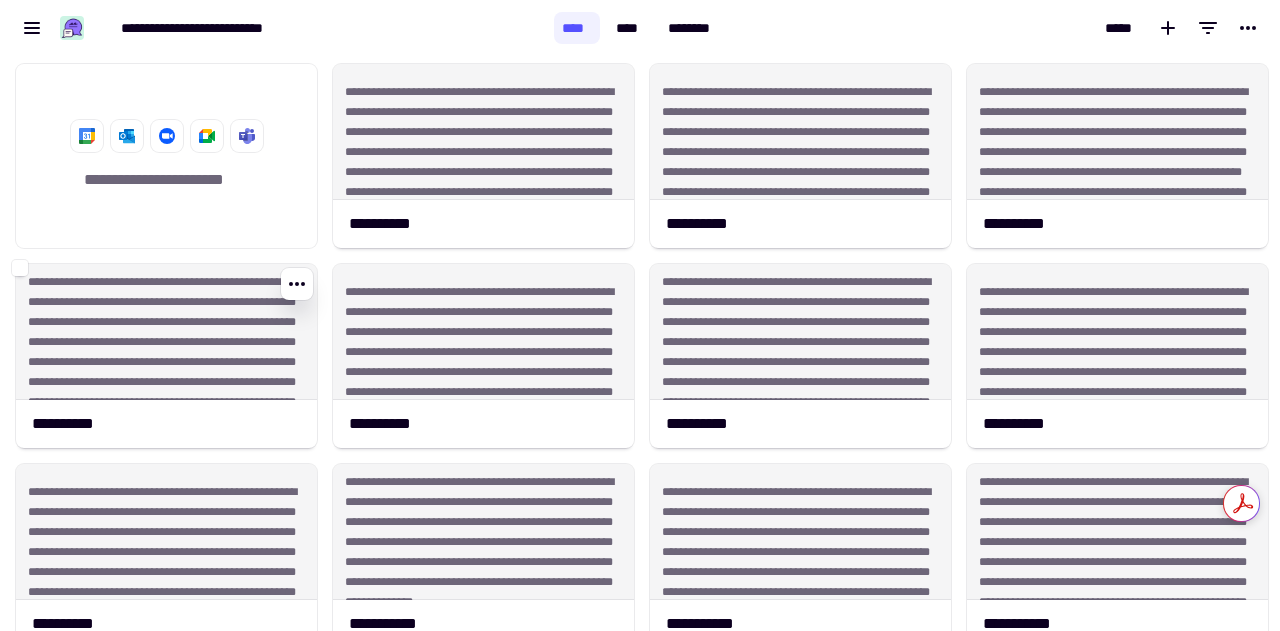 drag, startPoint x: 111, startPoint y: 429, endPoint x: 346, endPoint y: 43, distance: 451.90817 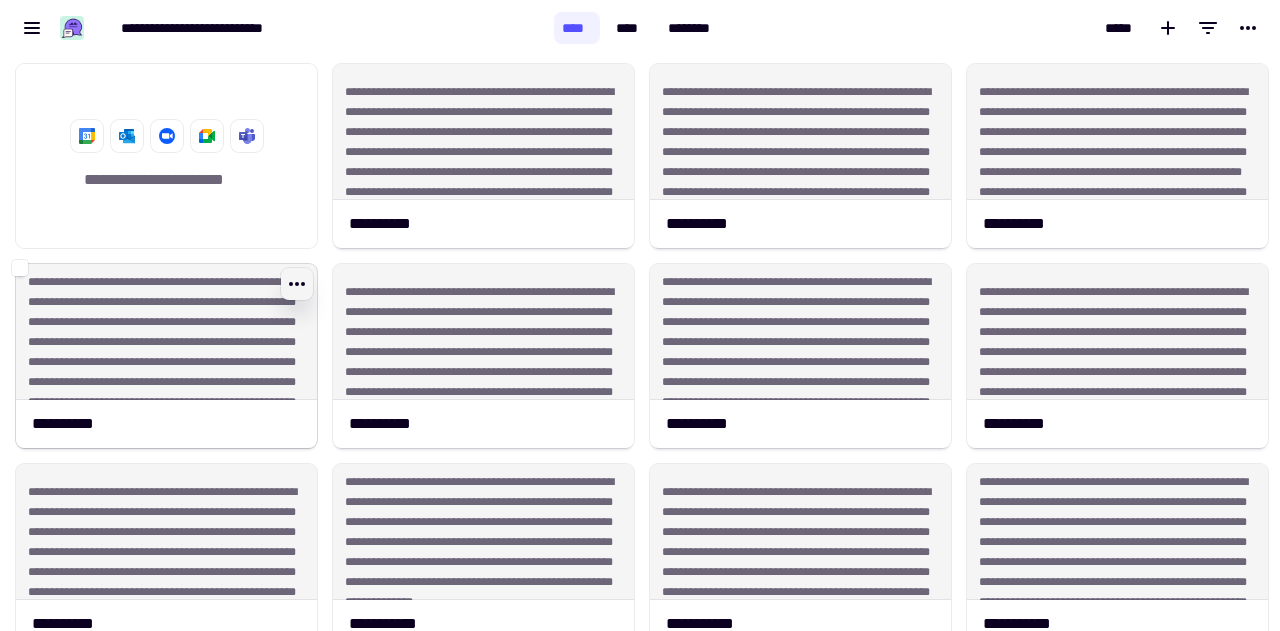click 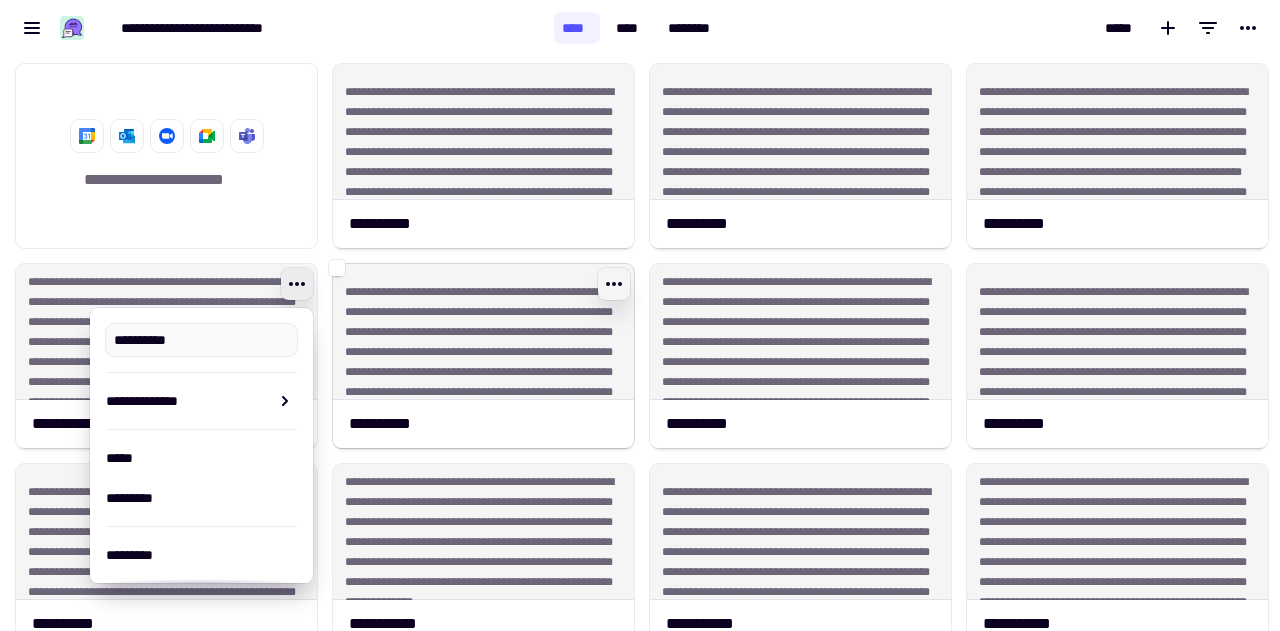 type on "**********" 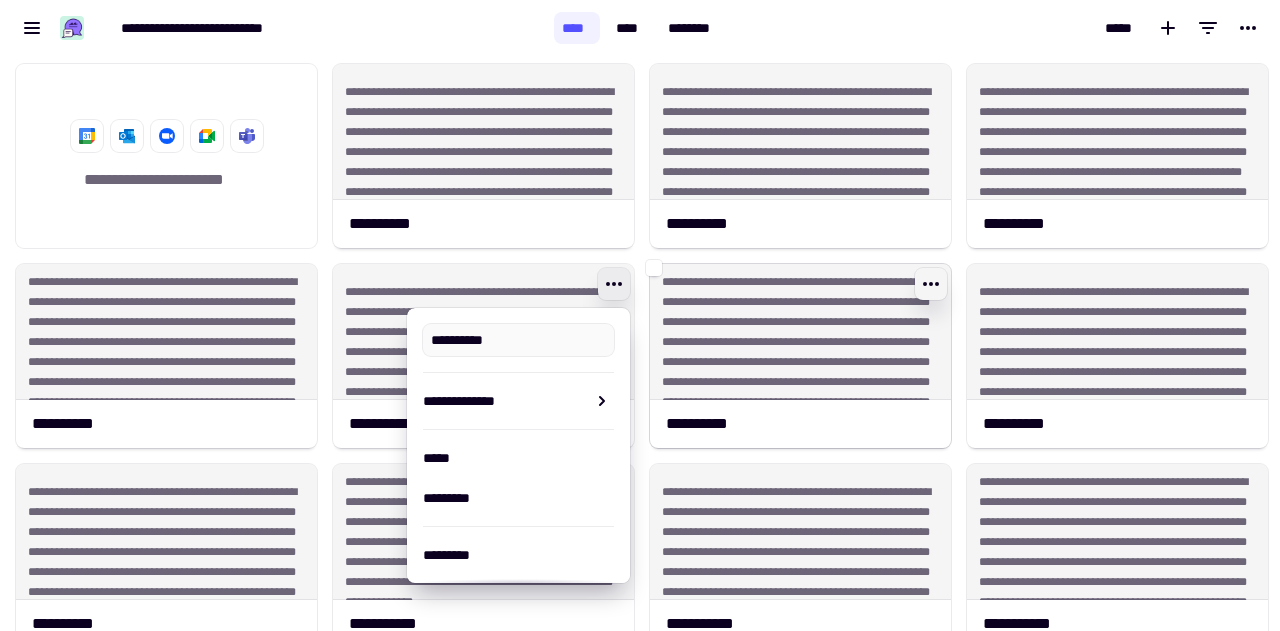type on "**********" 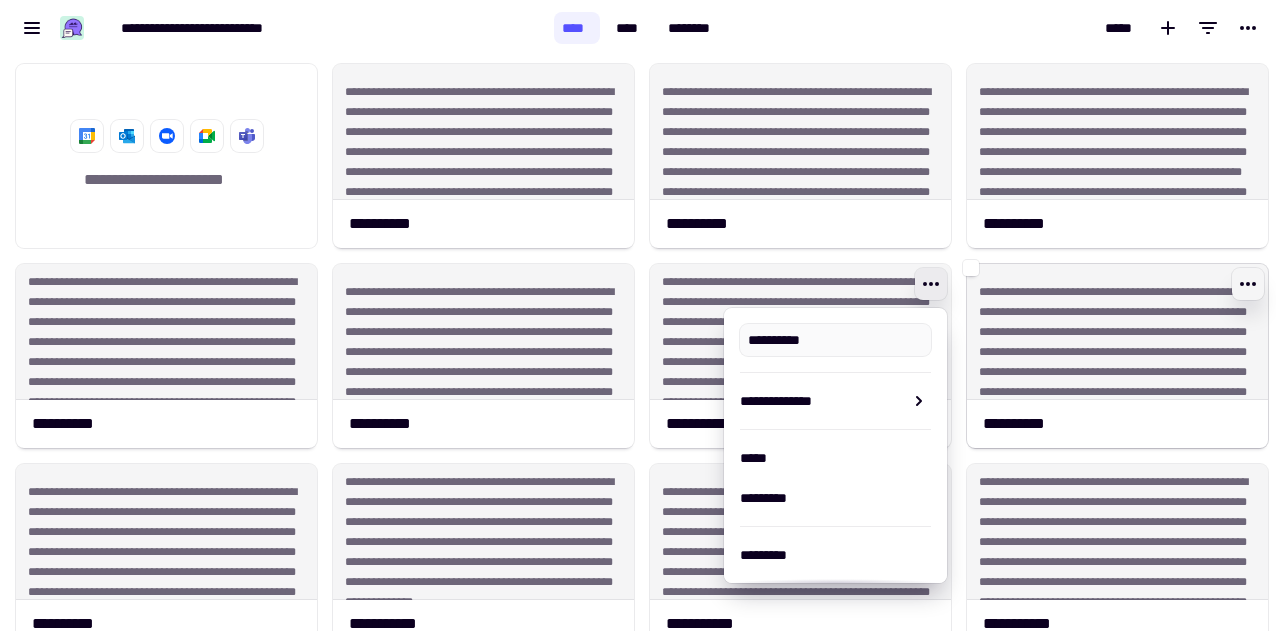 type on "**********" 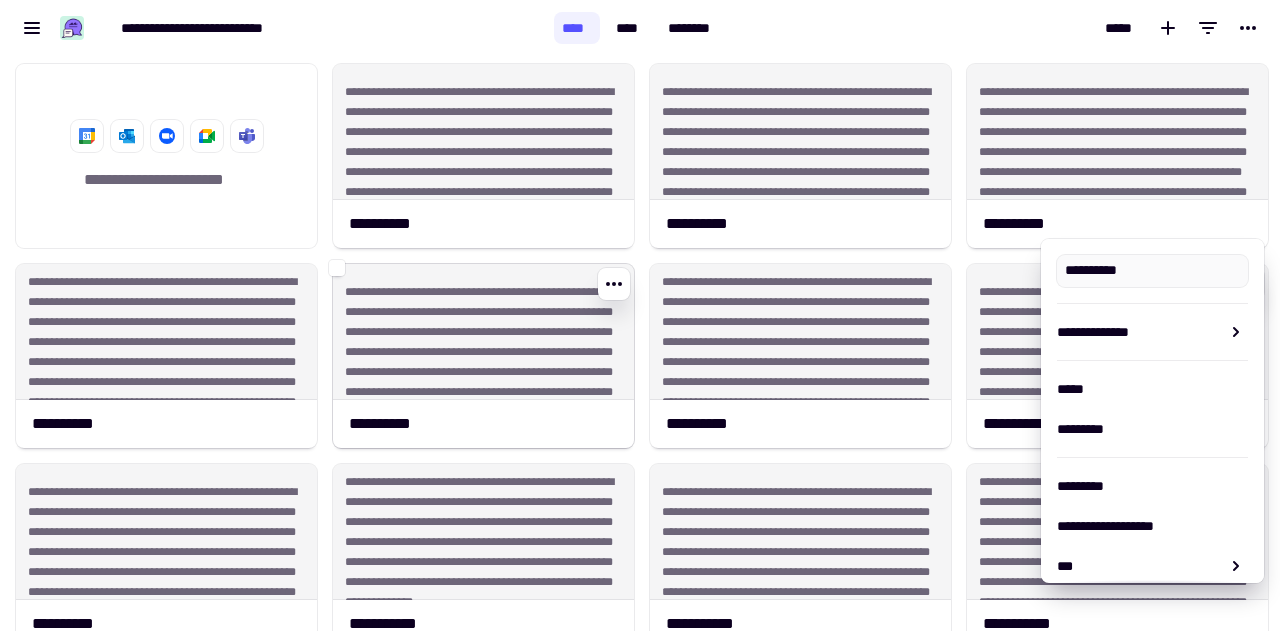scroll, scrollTop: 180, scrollLeft: 0, axis: vertical 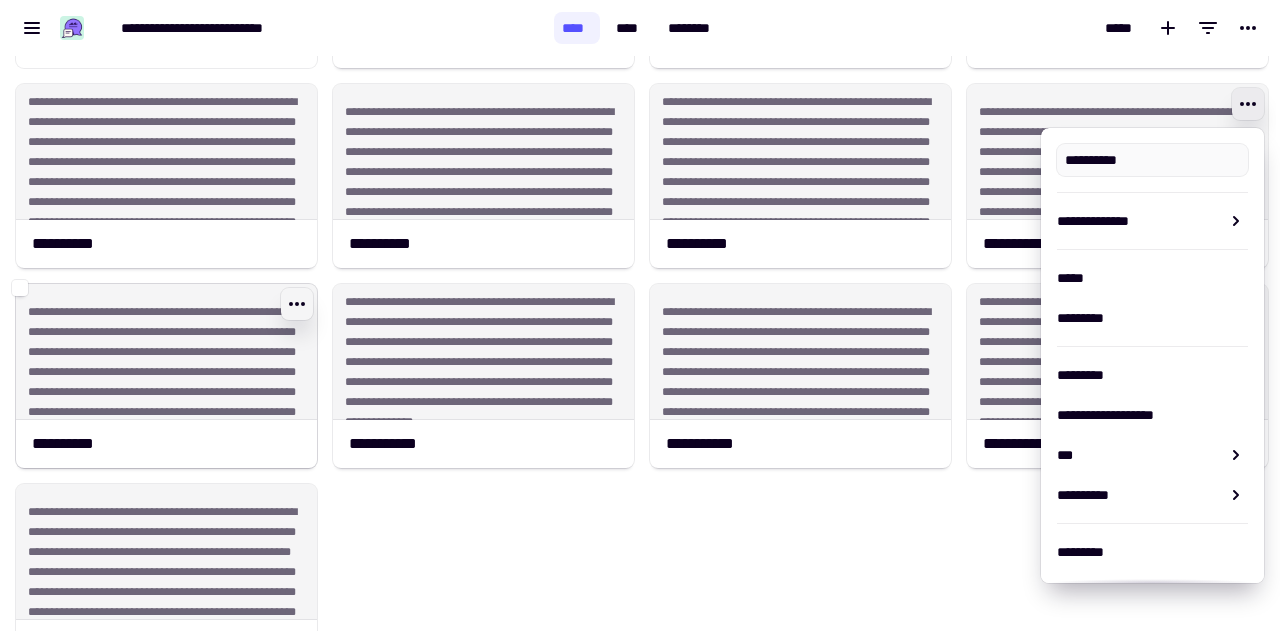 type on "**********" 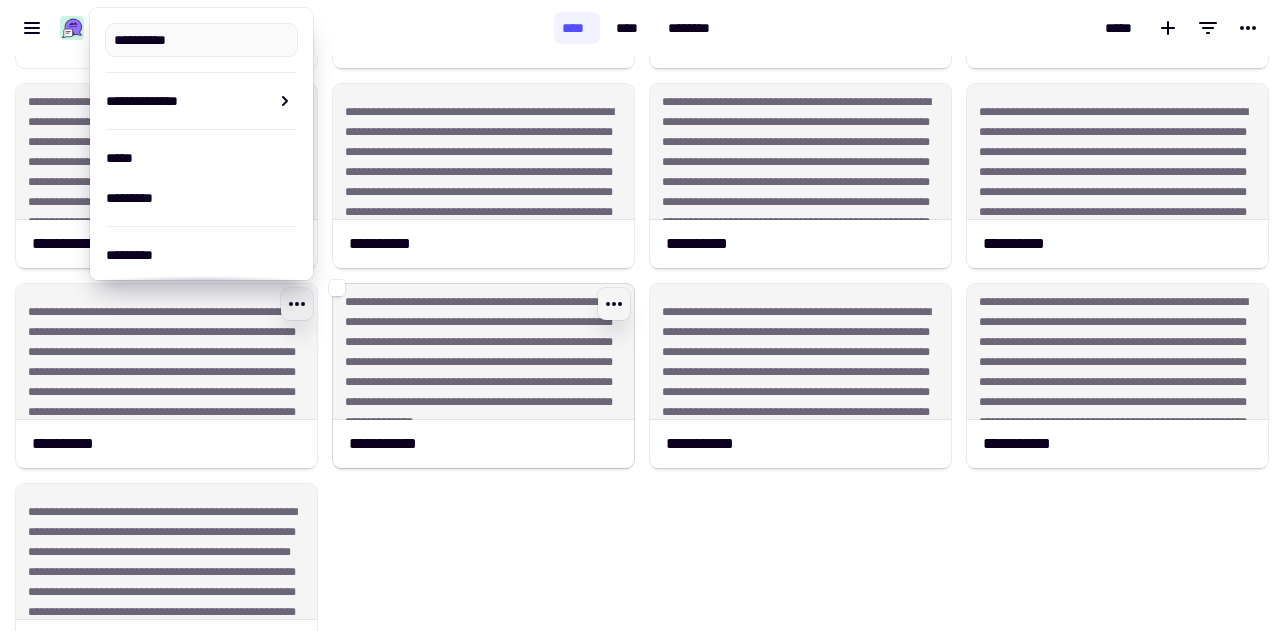 type on "**********" 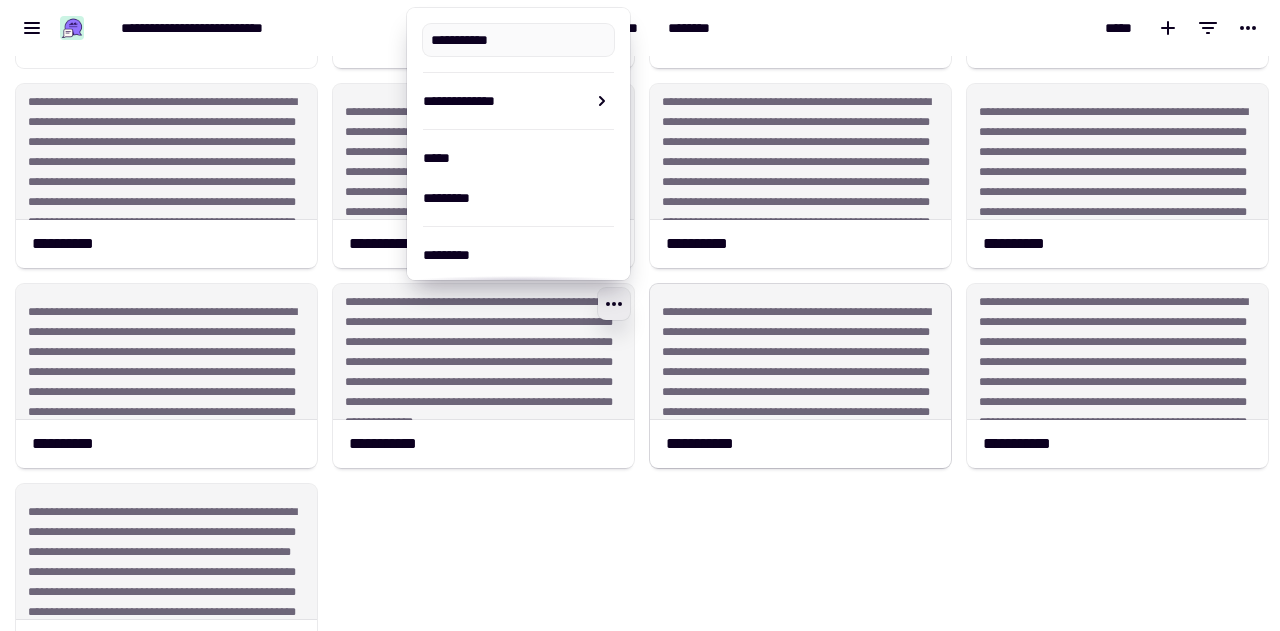 type on "**********" 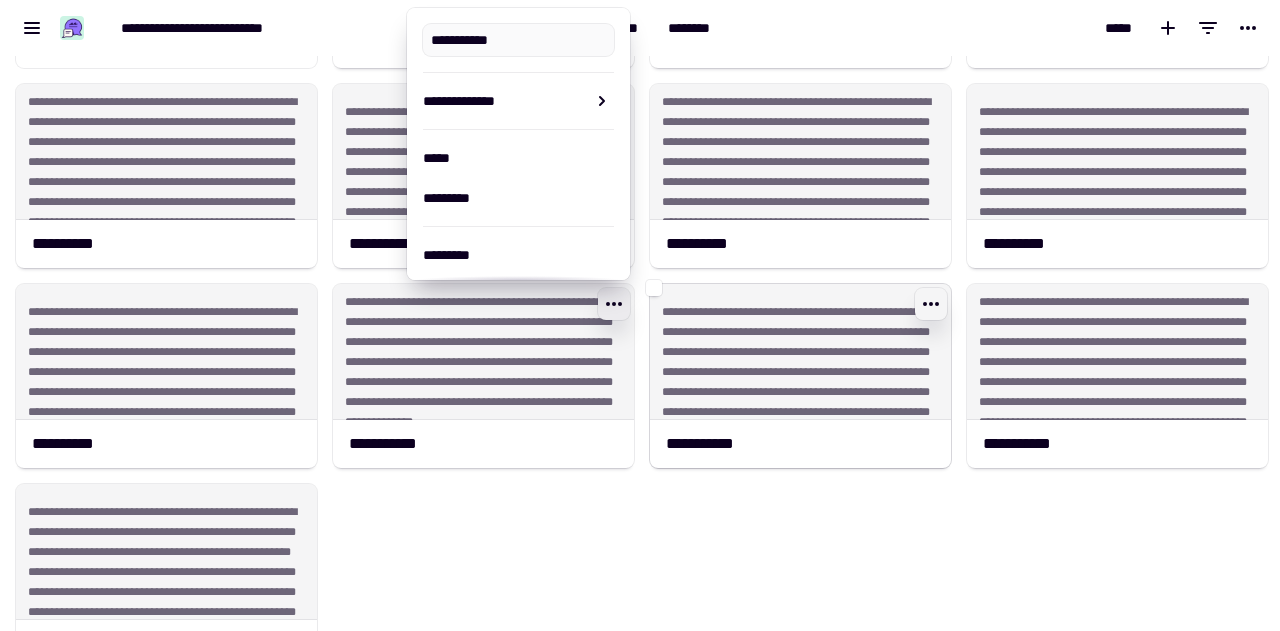click 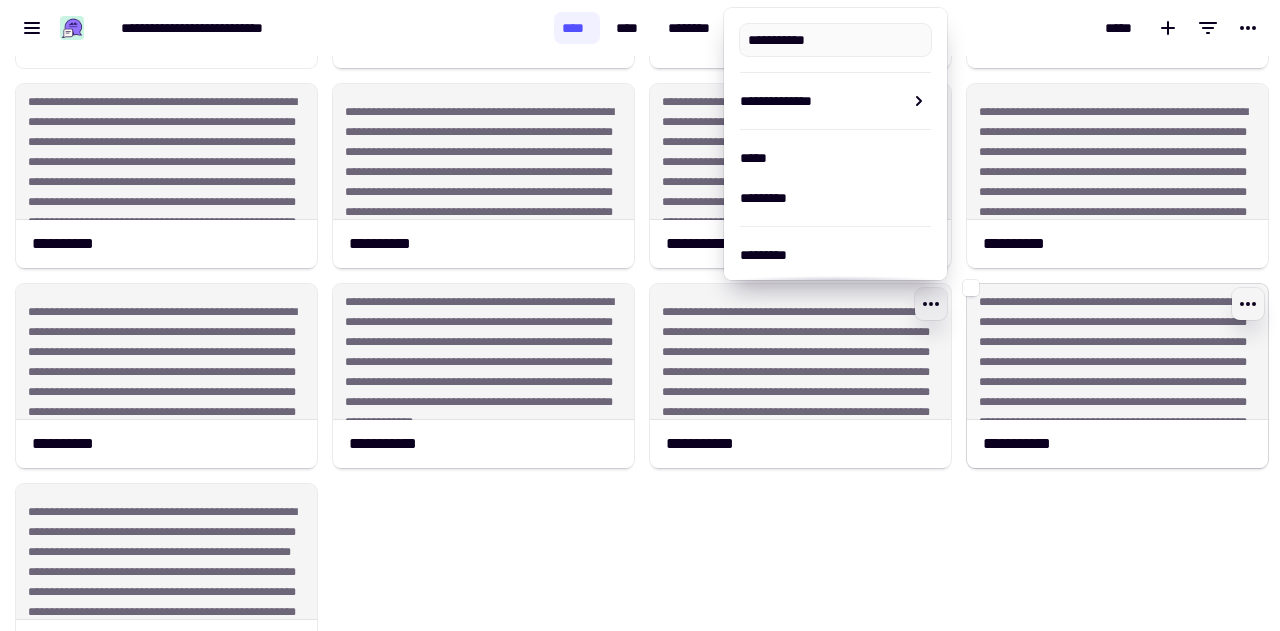 type on "**********" 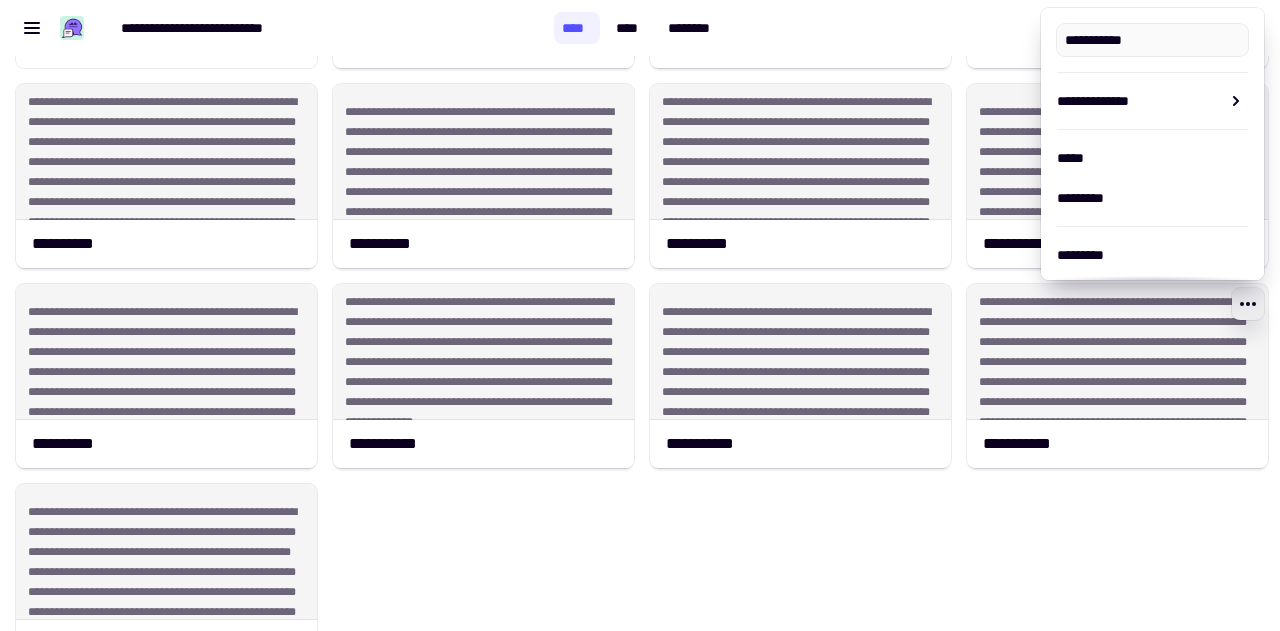 scroll, scrollTop: 340, scrollLeft: 0, axis: vertical 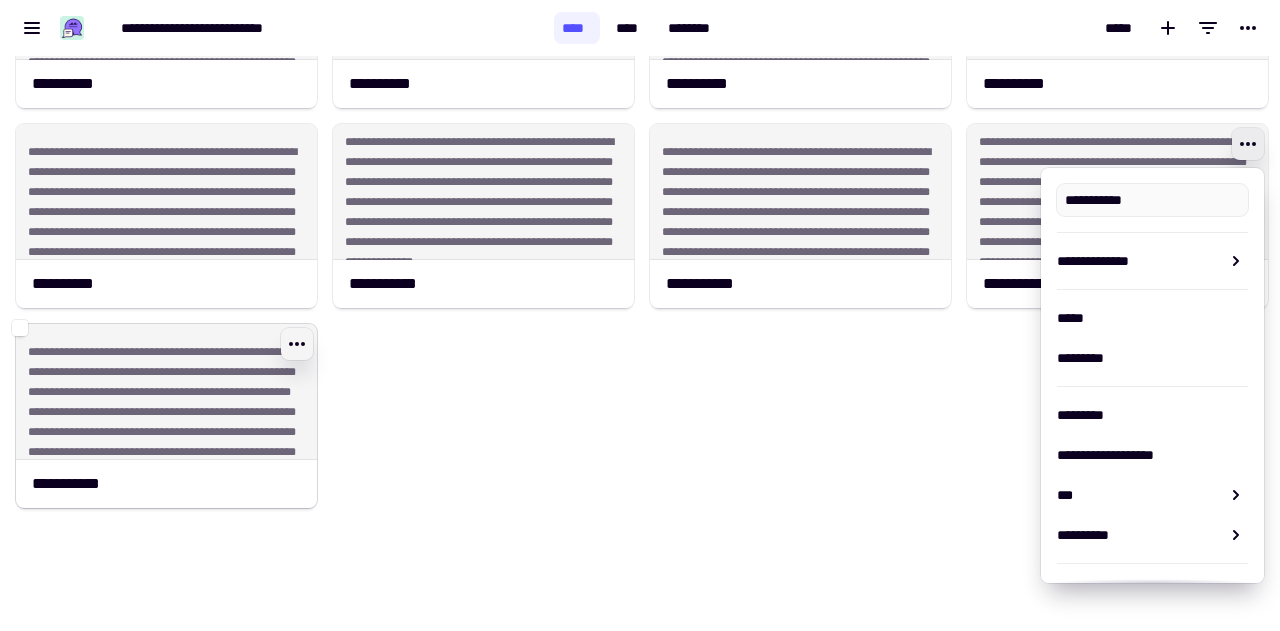 type on "**********" 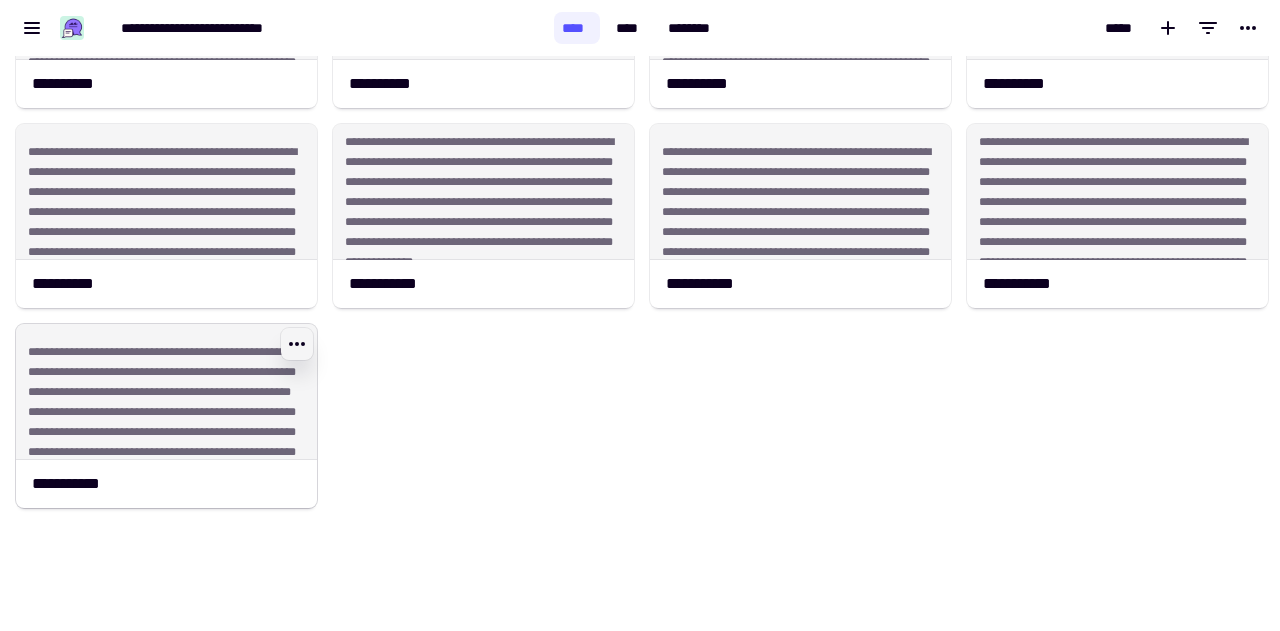 type on "**********" 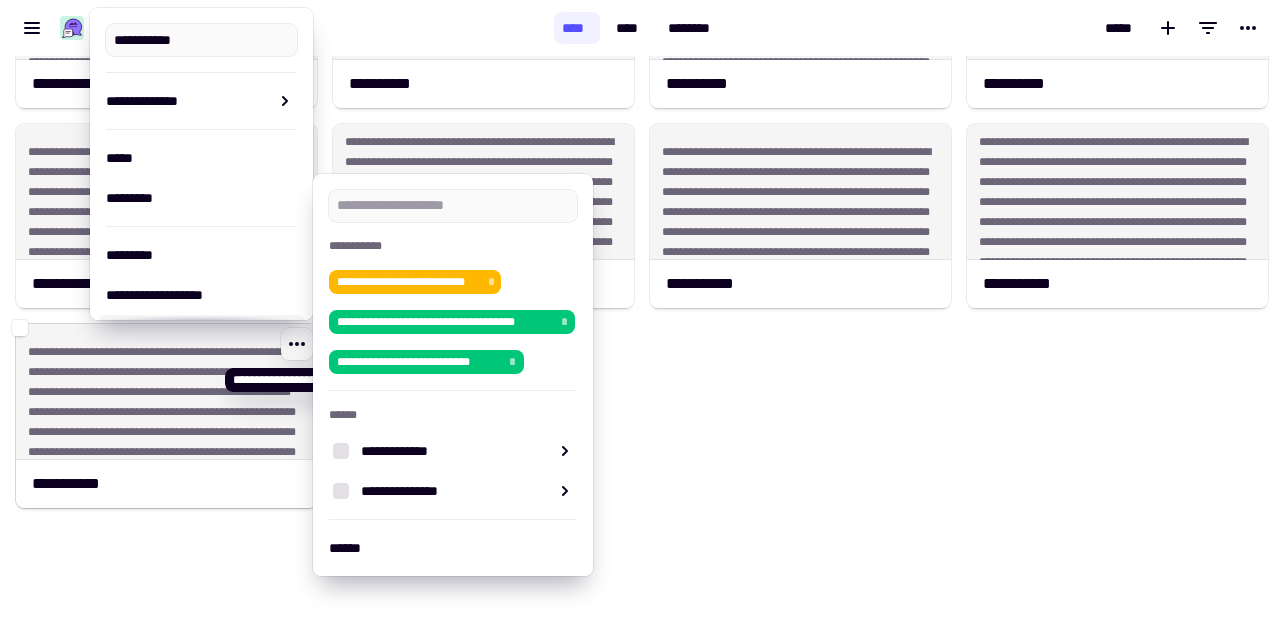 type on "*" 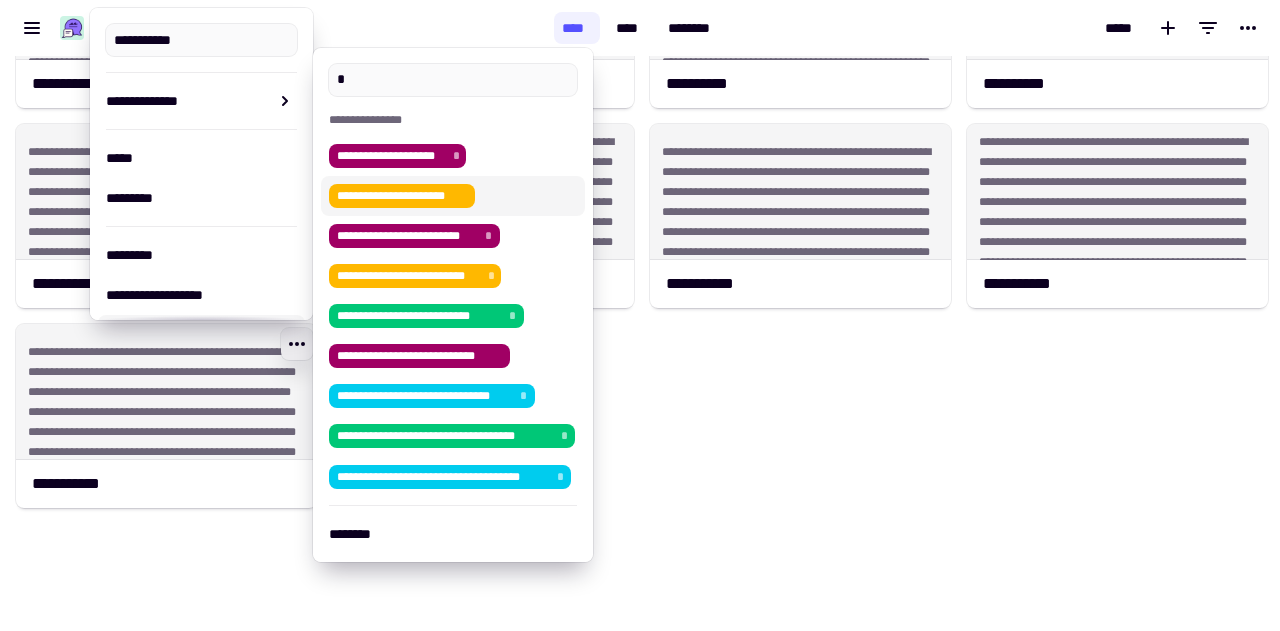 type 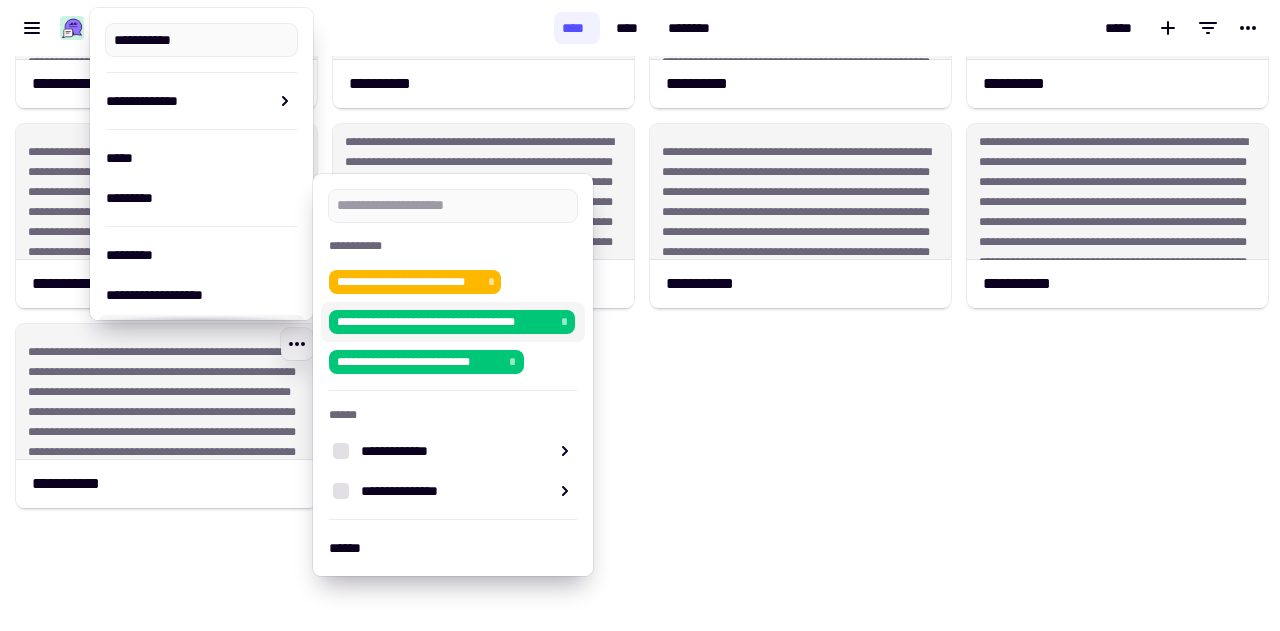 click on "**********" 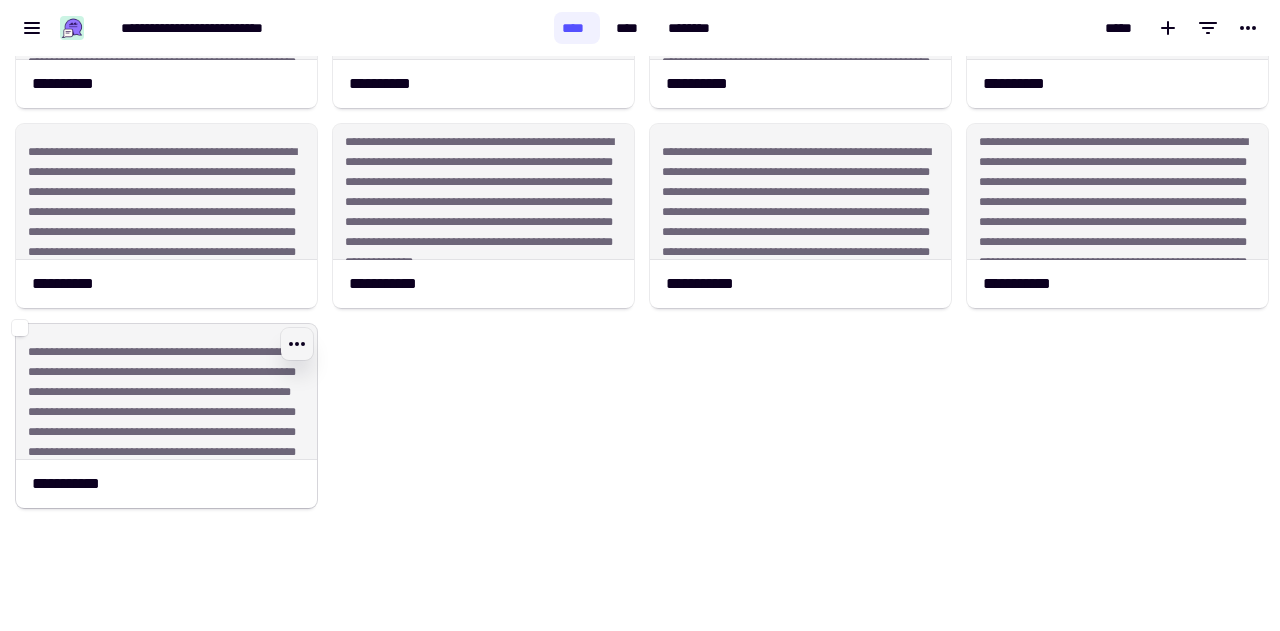 click 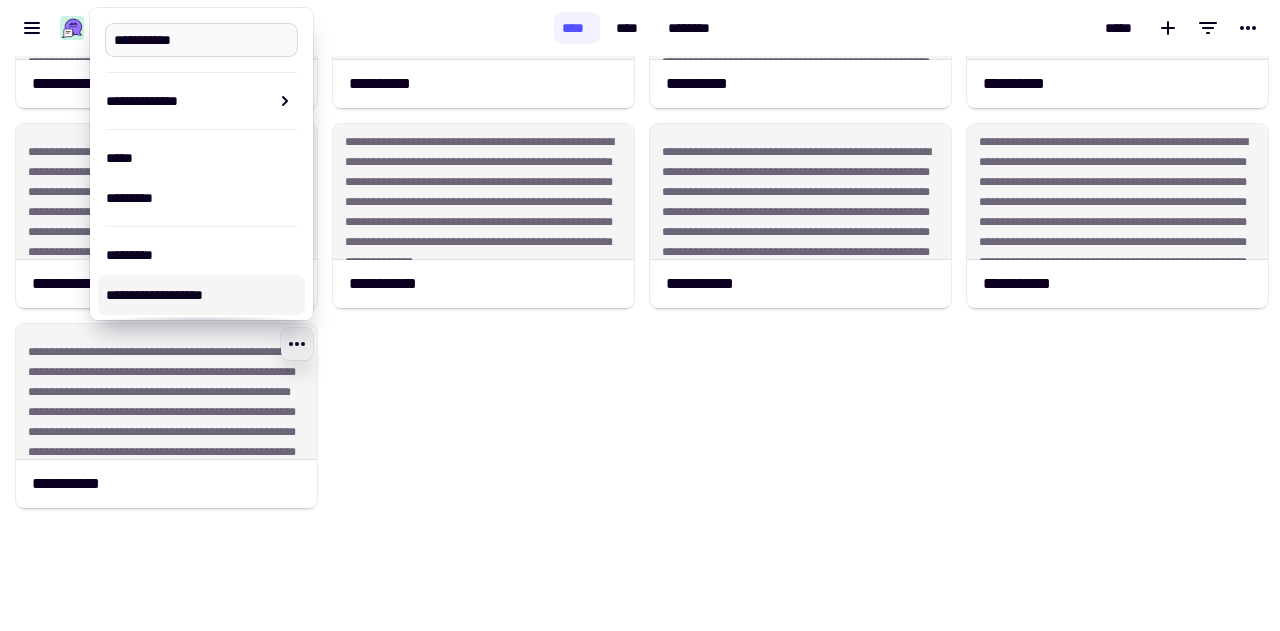 click on "**********" at bounding box center [201, 40] 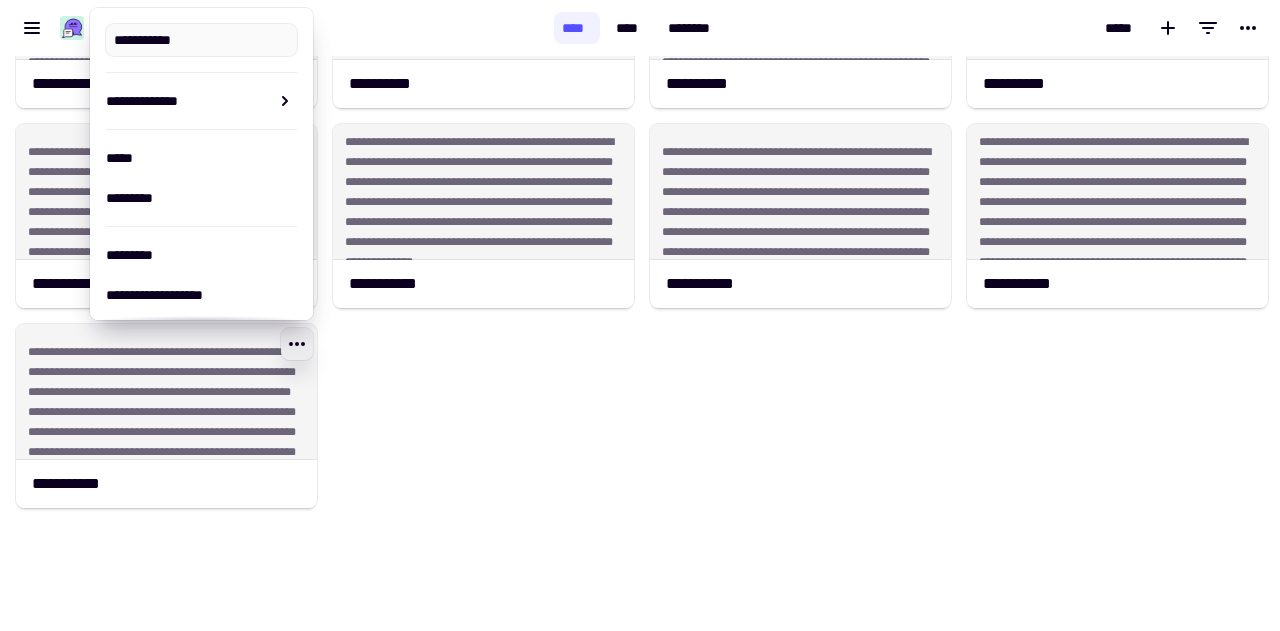 type on "**********" 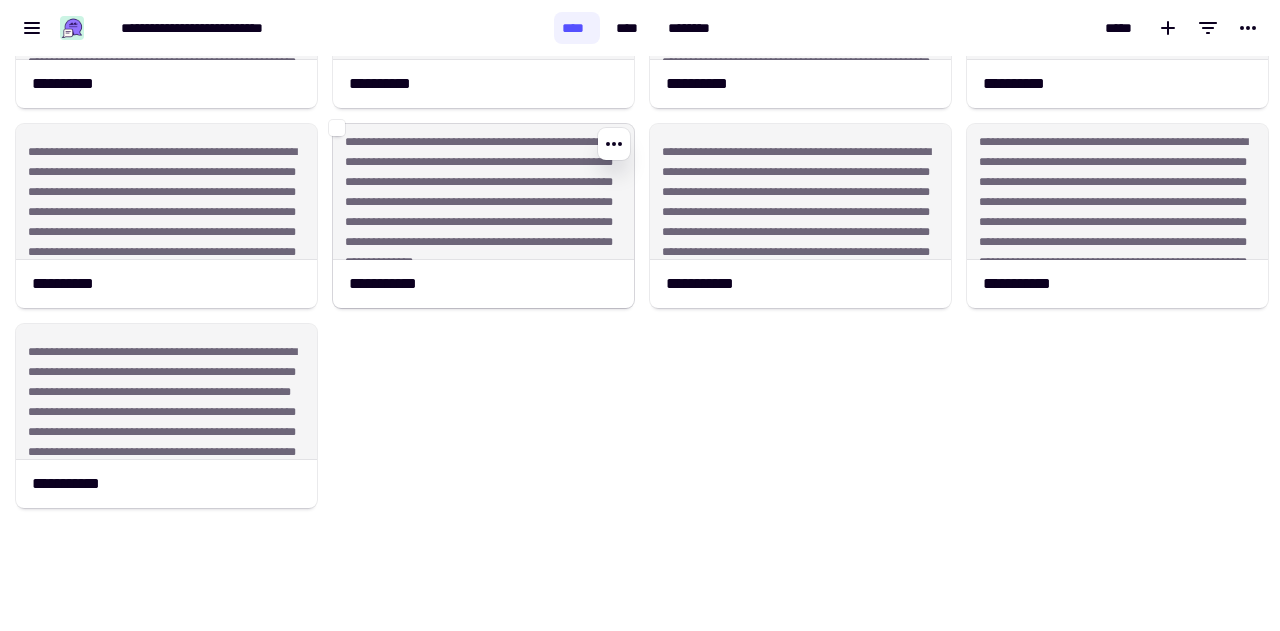 scroll, scrollTop: 0, scrollLeft: 0, axis: both 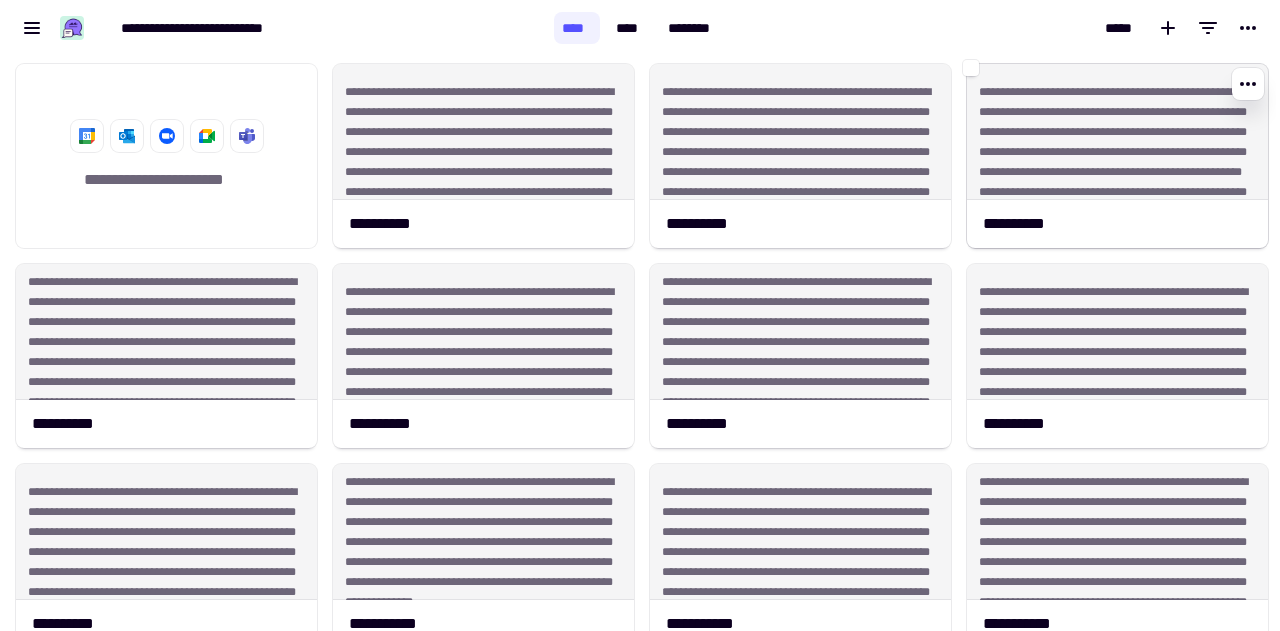 click on "**********" 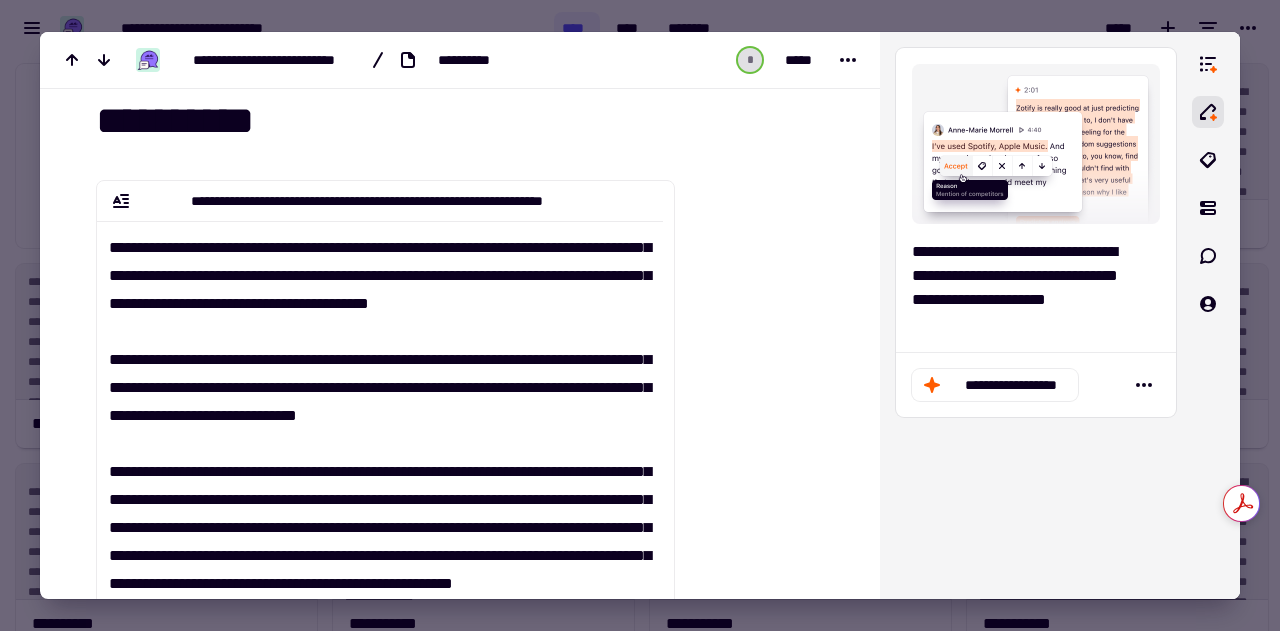 scroll, scrollTop: 32, scrollLeft: 0, axis: vertical 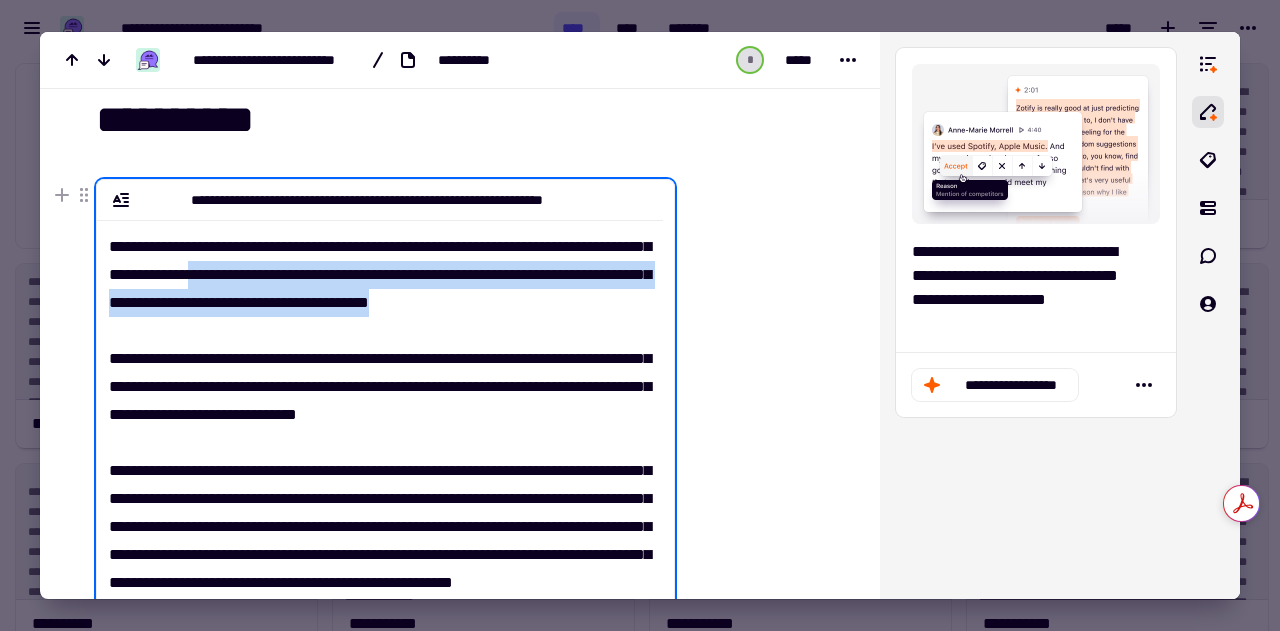 drag, startPoint x: 286, startPoint y: 273, endPoint x: 271, endPoint y: 327, distance: 56.044624 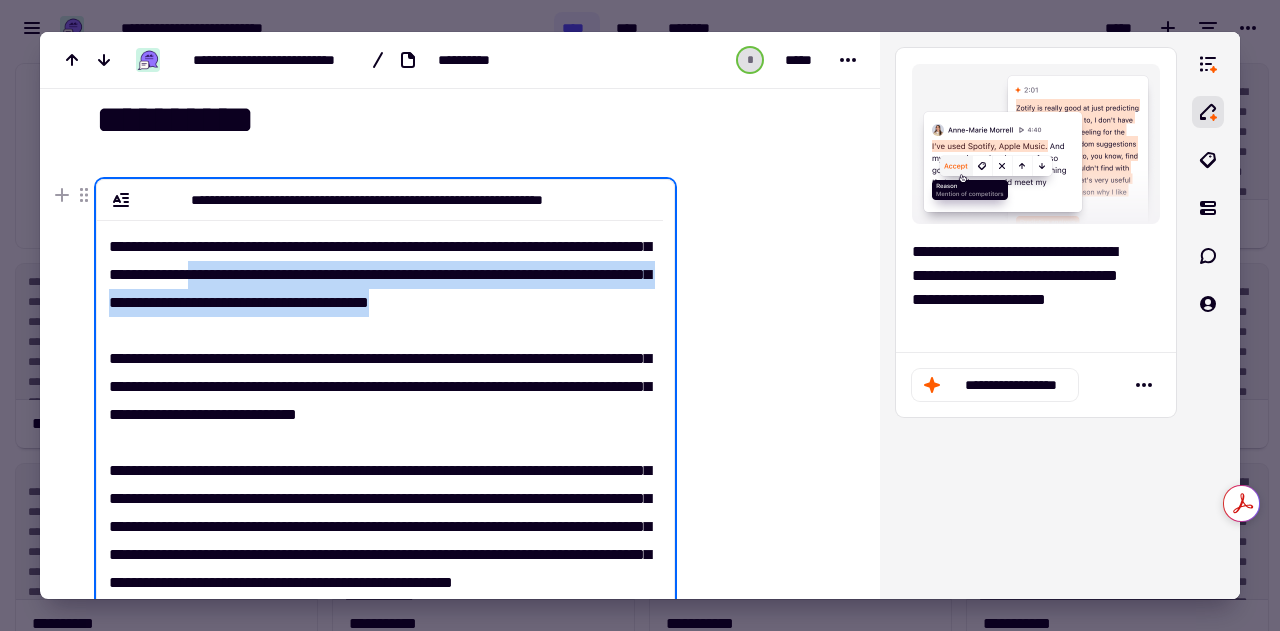 click on "**********" at bounding box center (380, 436) 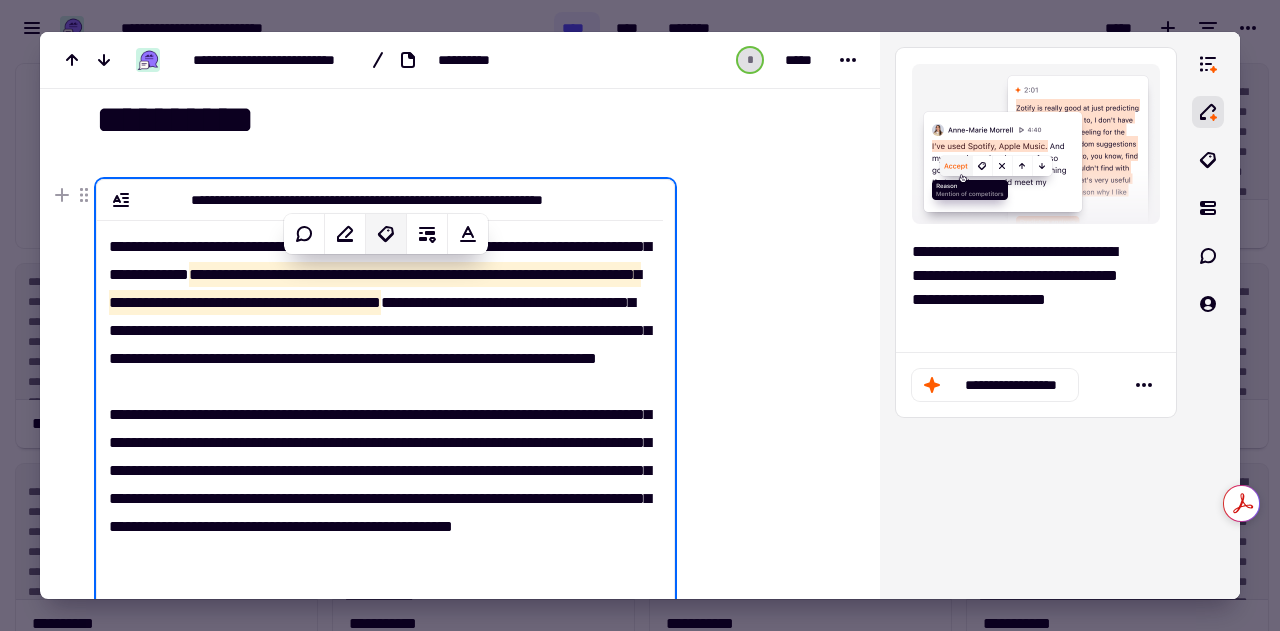 click 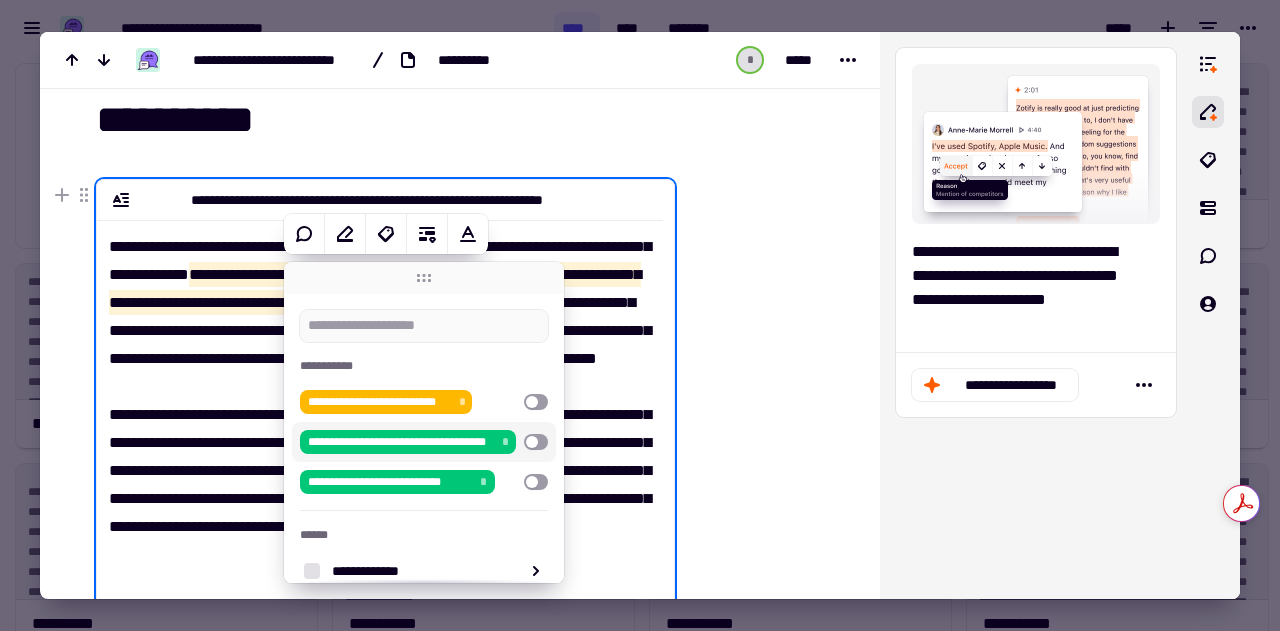 click at bounding box center [536, 442] 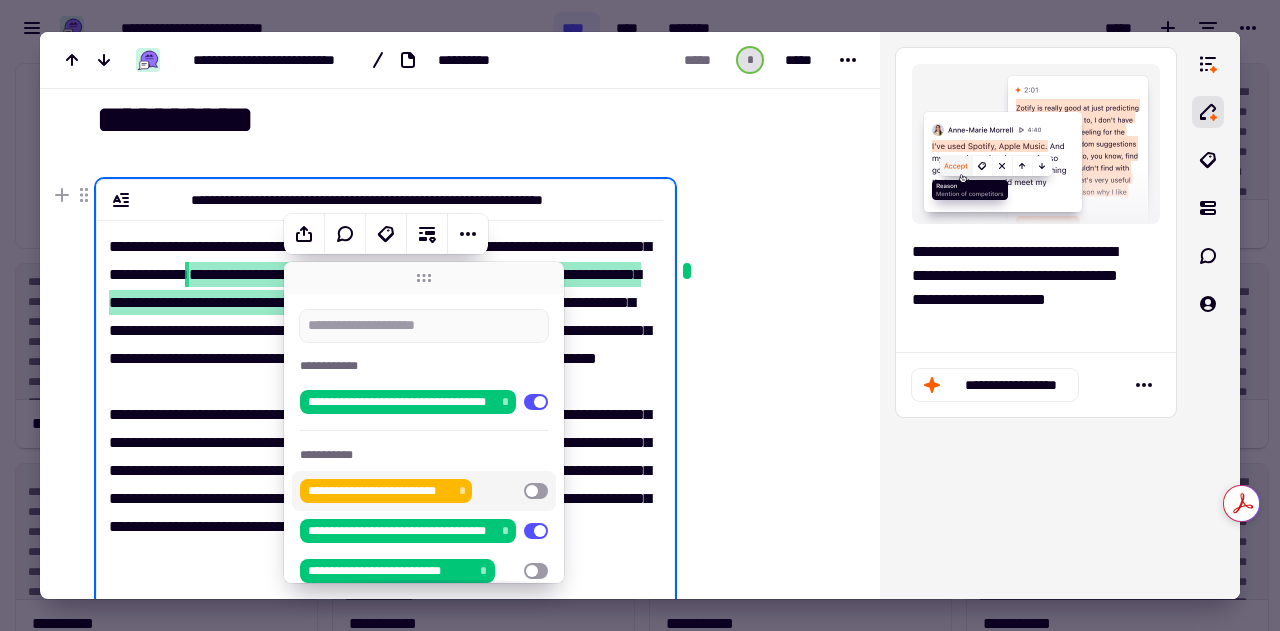 scroll, scrollTop: 57, scrollLeft: 0, axis: vertical 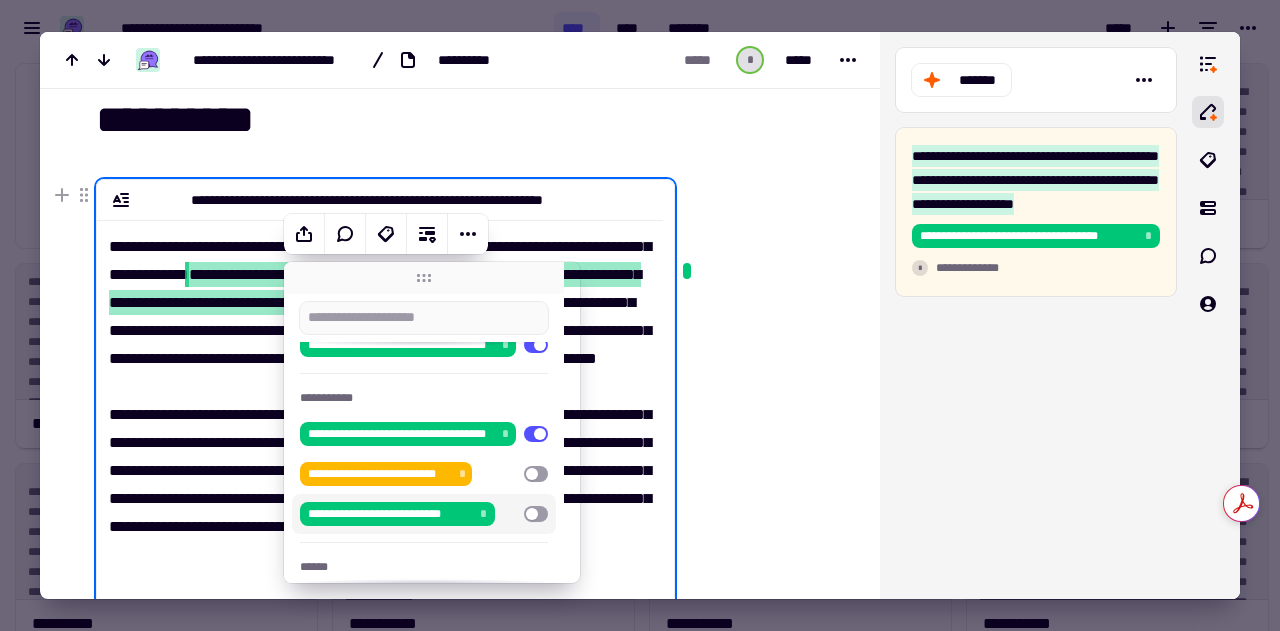 click at bounding box center [536, 514] 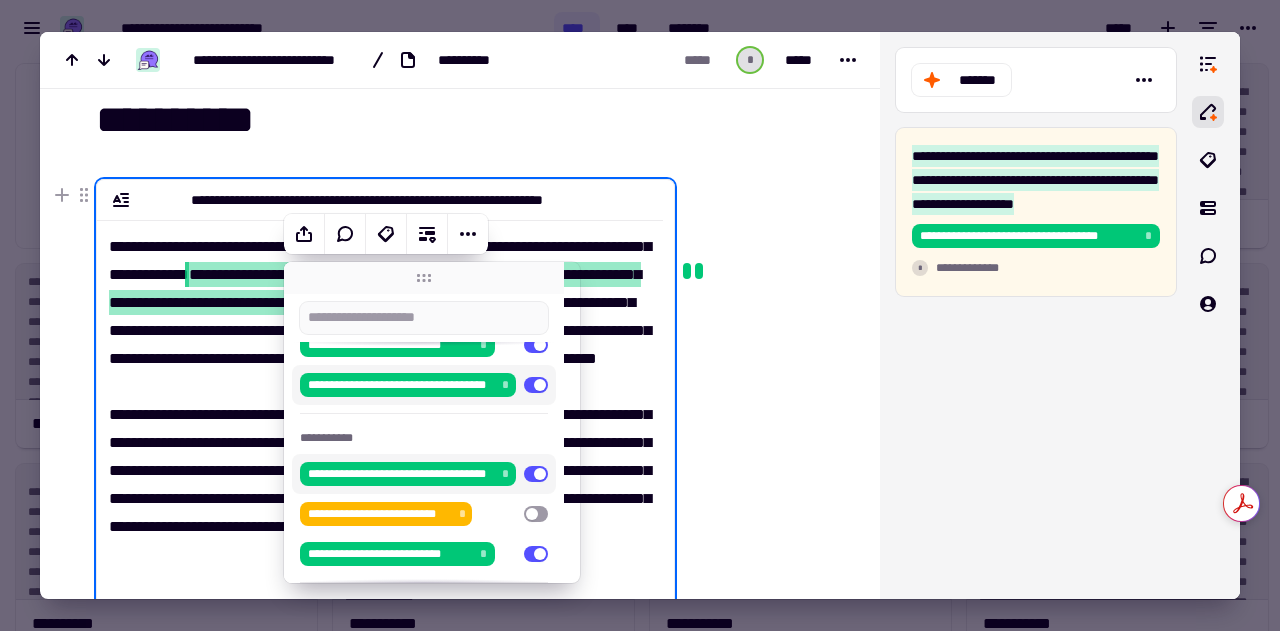 click at bounding box center [763, 851] 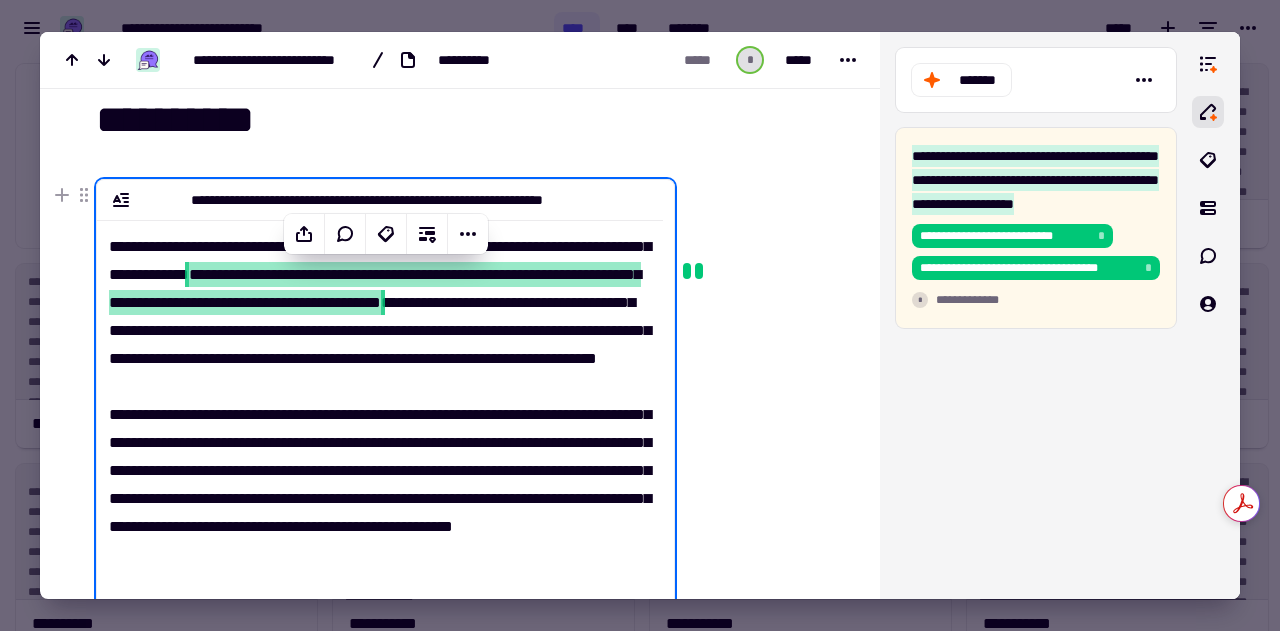 click on "**********" at bounding box center [380, 436] 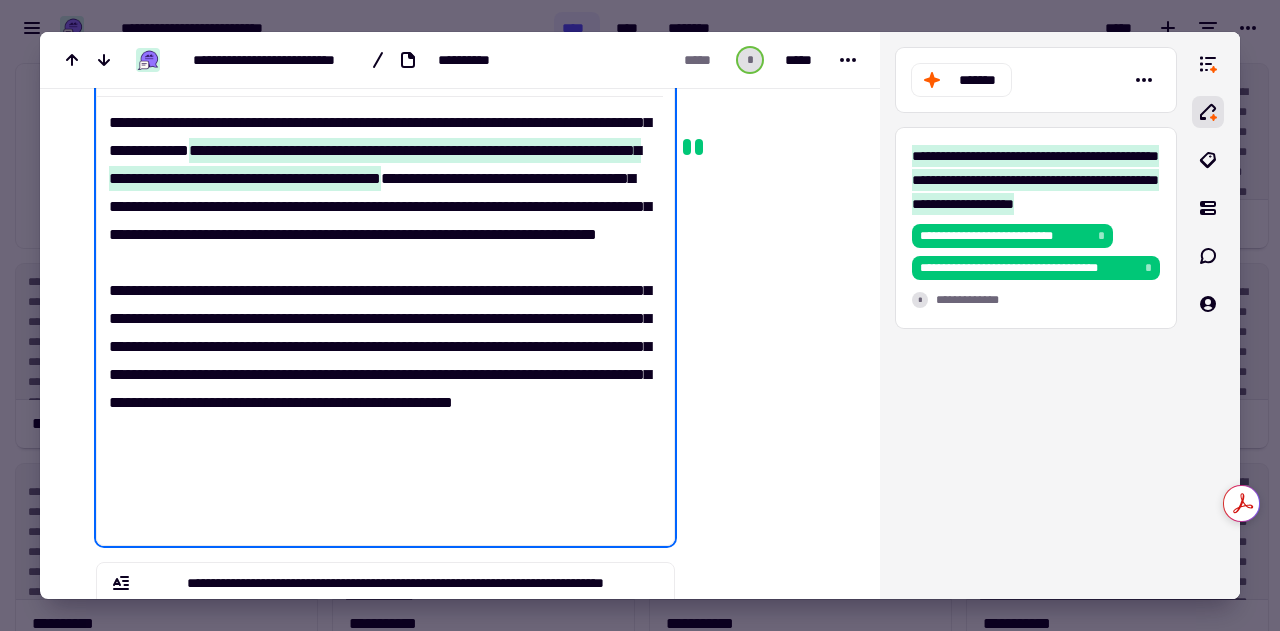 scroll, scrollTop: 165, scrollLeft: 0, axis: vertical 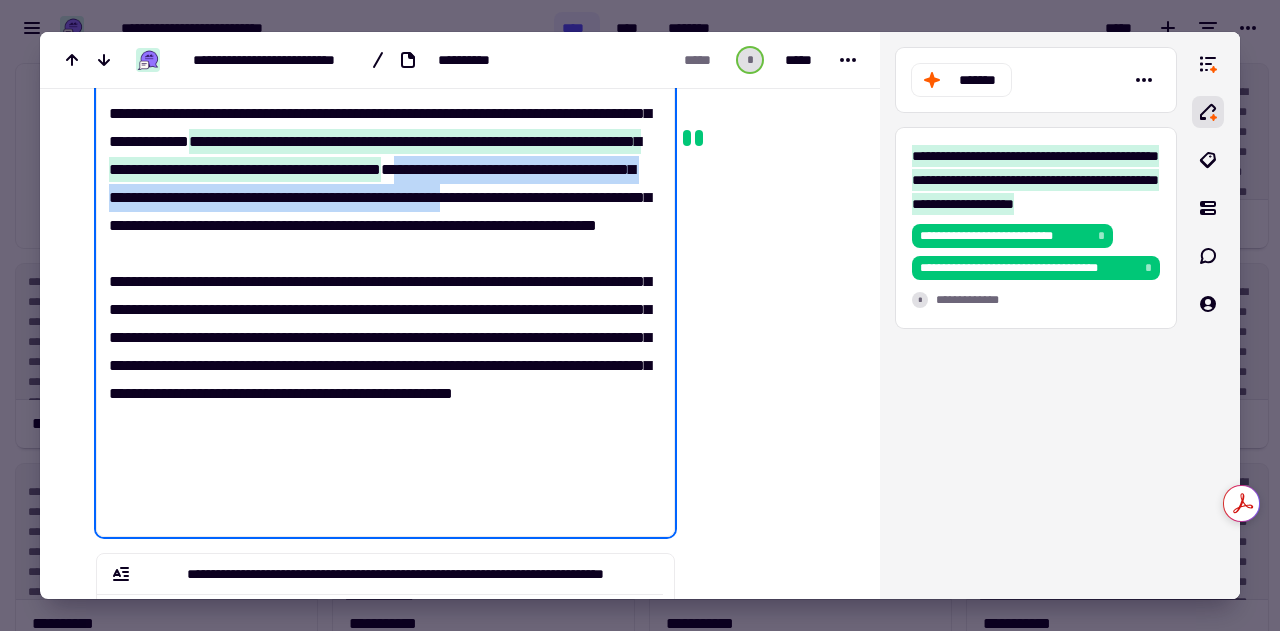 drag, startPoint x: 108, startPoint y: 249, endPoint x: 299, endPoint y: 282, distance: 193.82982 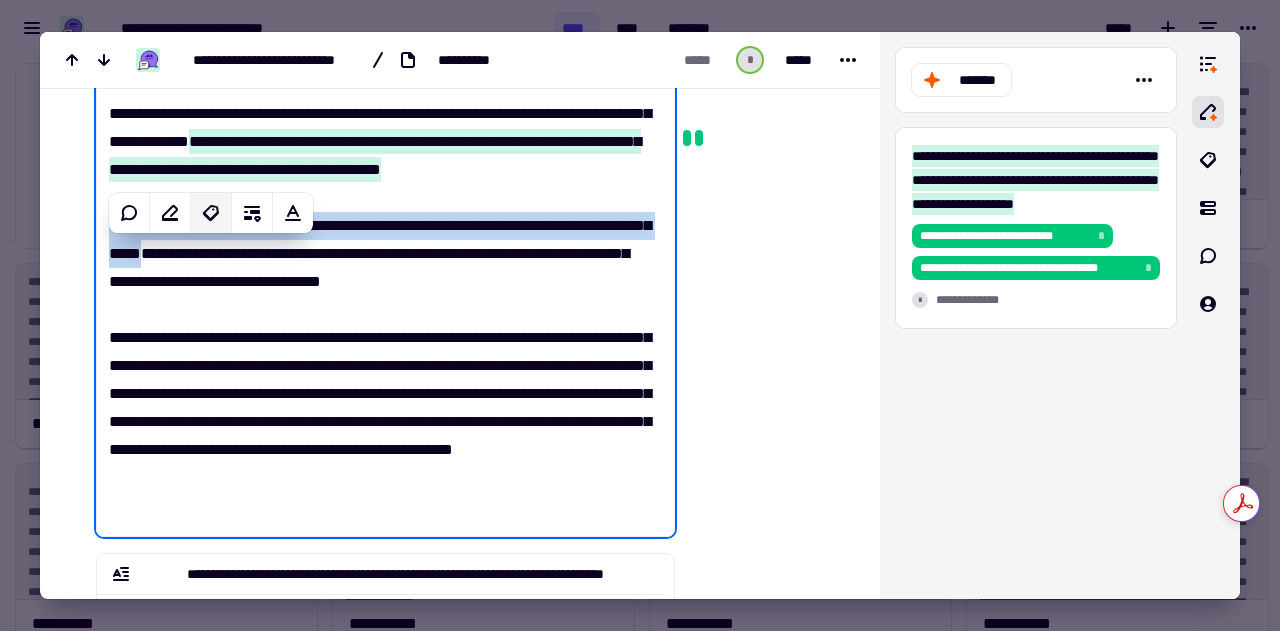 click 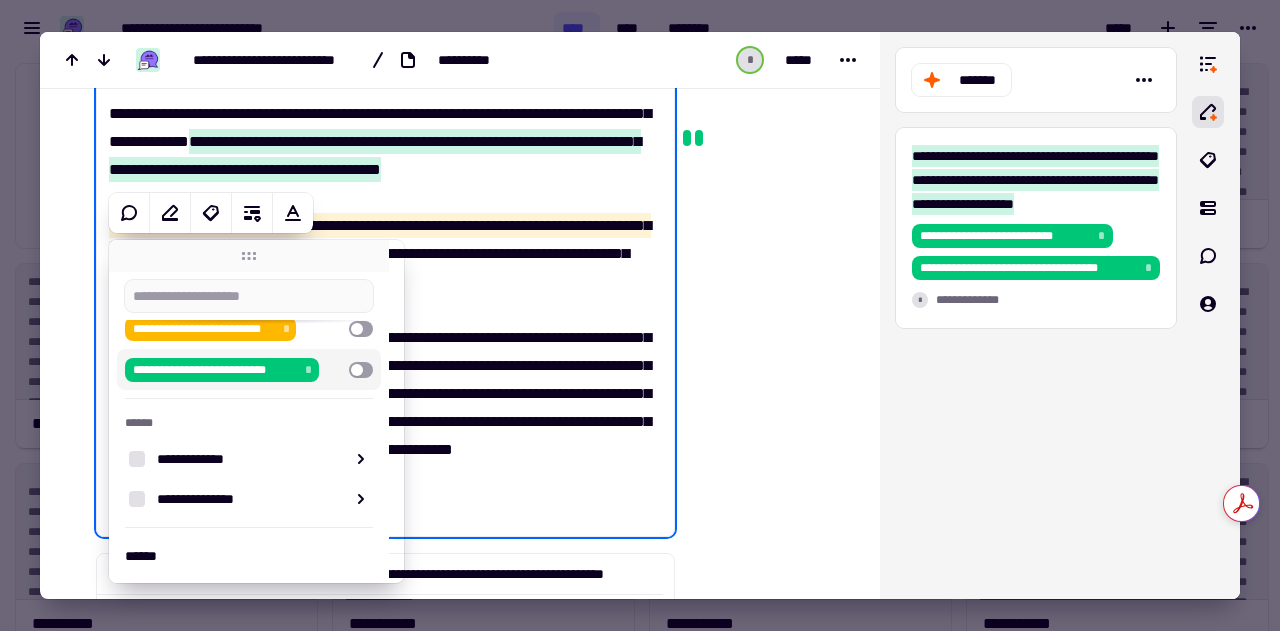 scroll, scrollTop: 92, scrollLeft: 0, axis: vertical 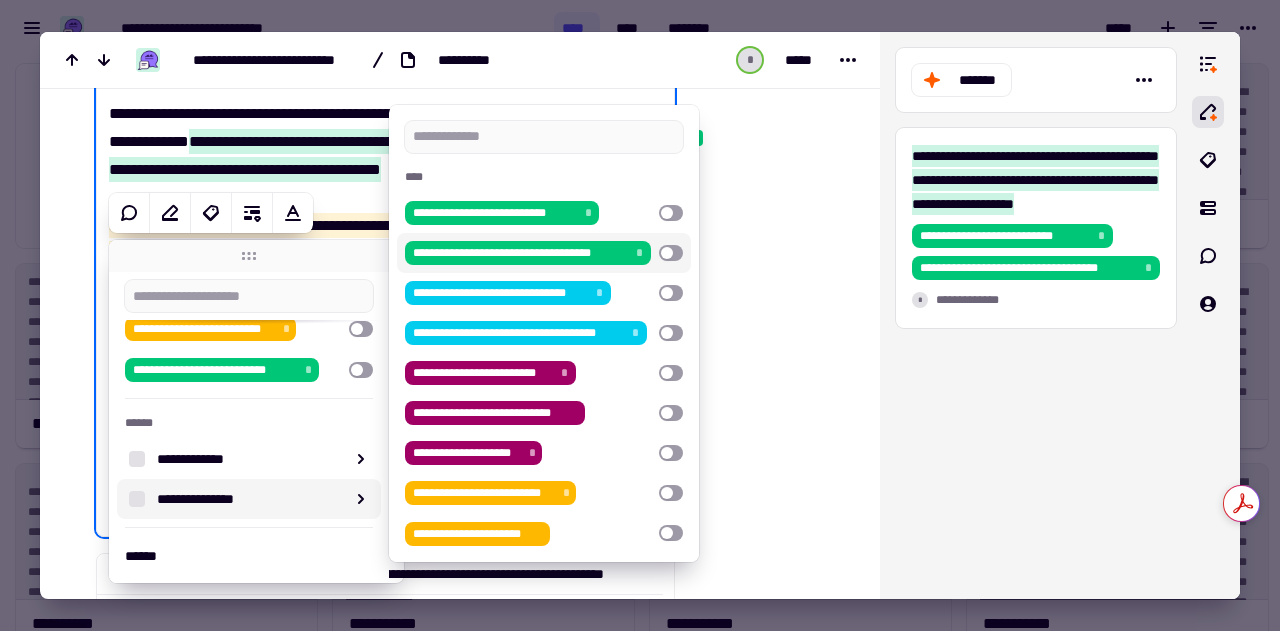 click at bounding box center [671, 253] 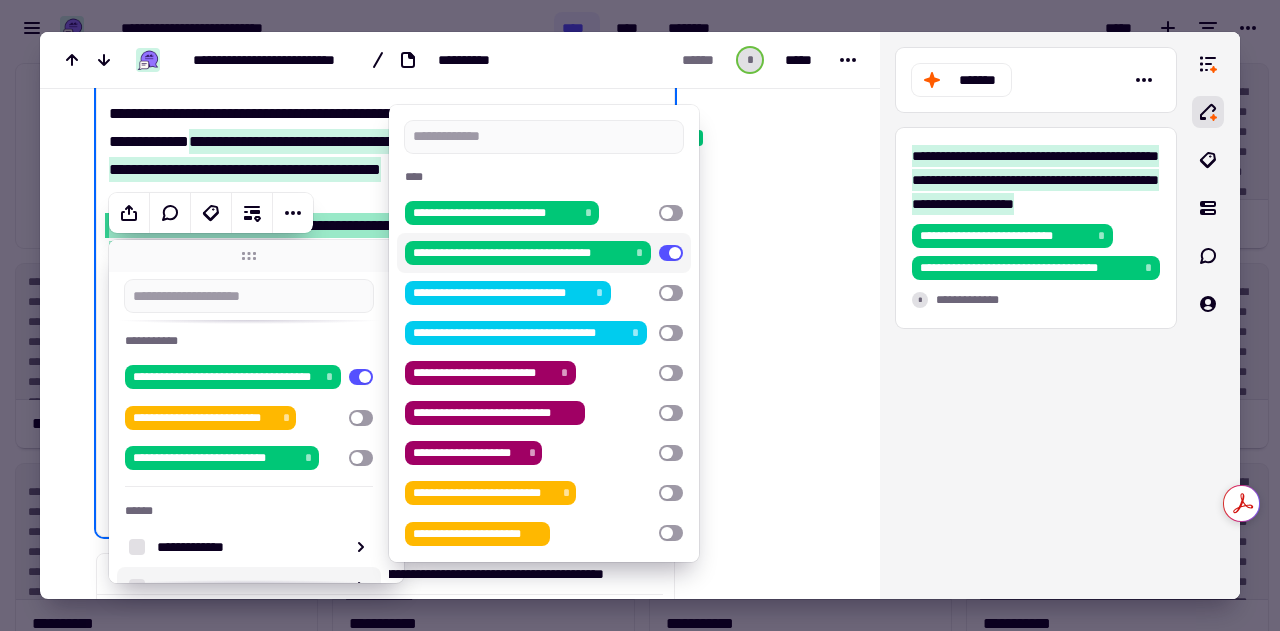 click at bounding box center [763, 718] 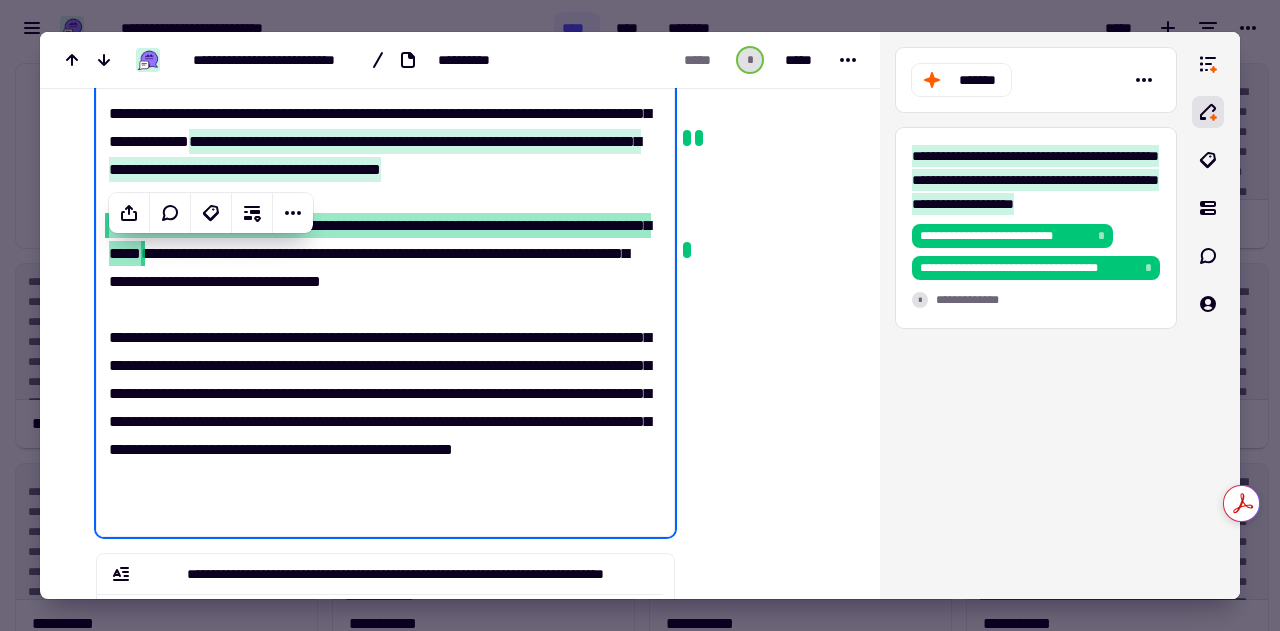 click on "**********" at bounding box center [380, 303] 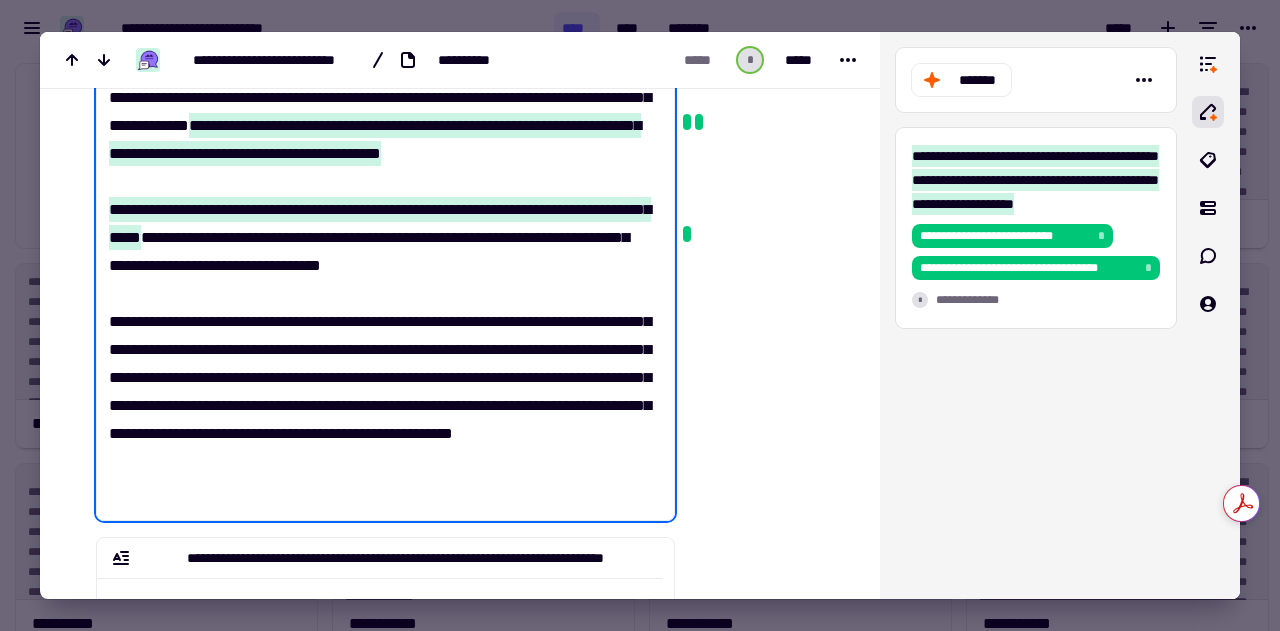 scroll, scrollTop: 183, scrollLeft: 0, axis: vertical 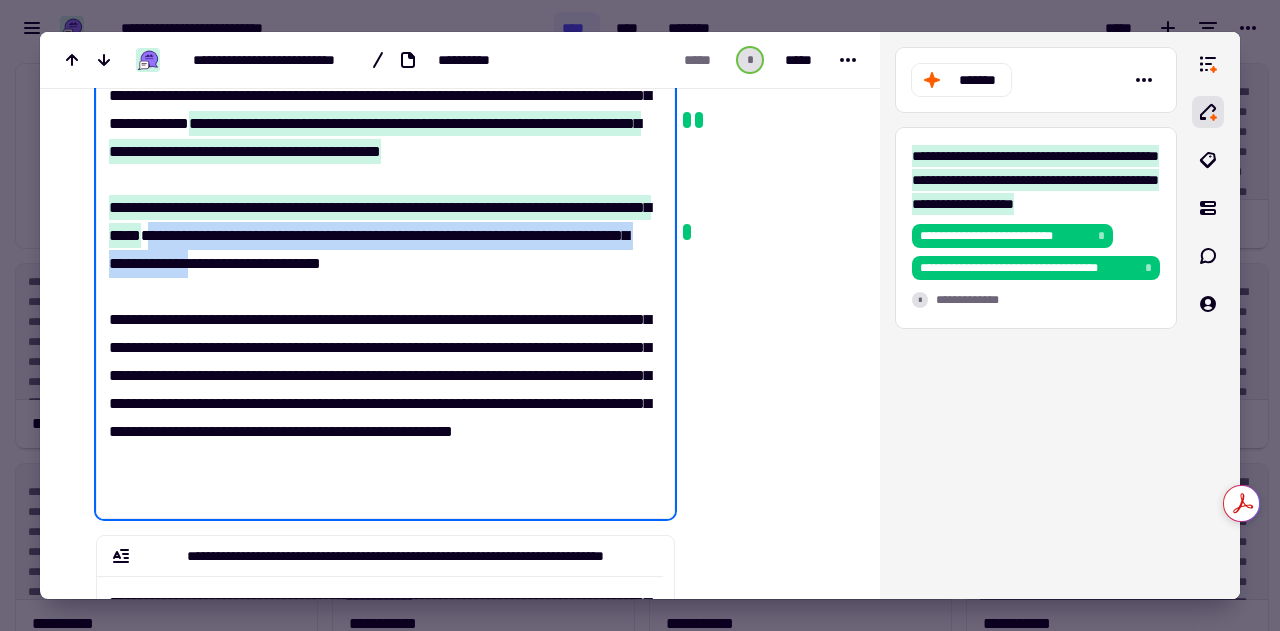 drag, startPoint x: 305, startPoint y: 261, endPoint x: 419, endPoint y: 281, distance: 115.74109 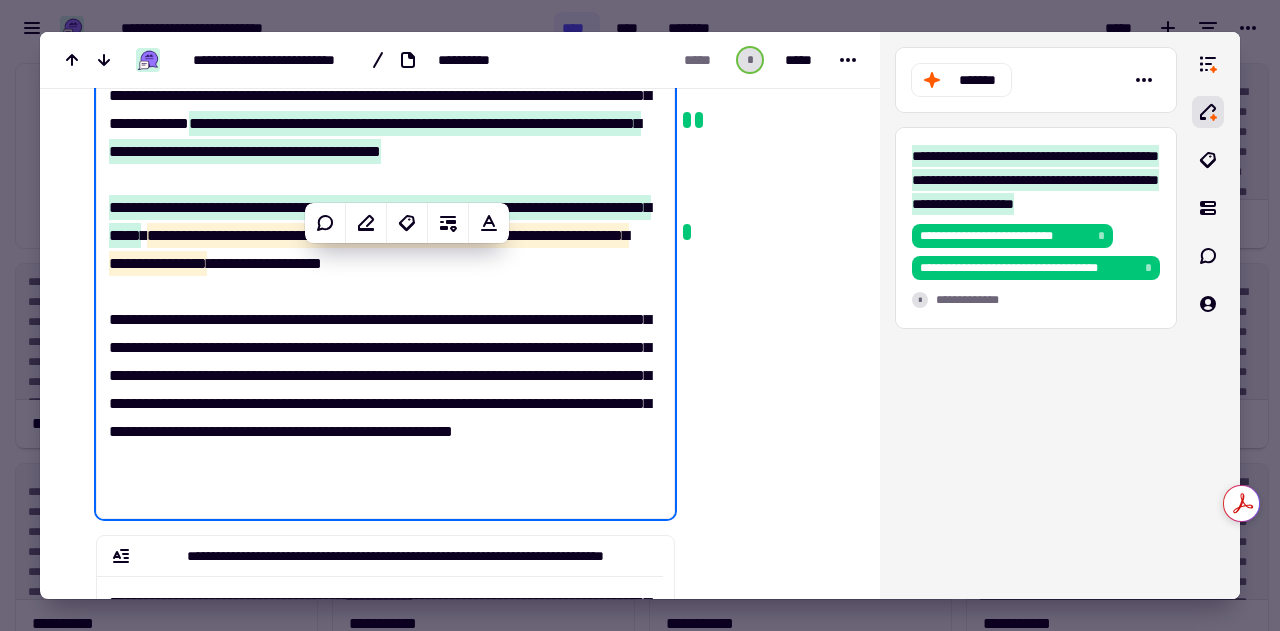 click at bounding box center [763, 700] 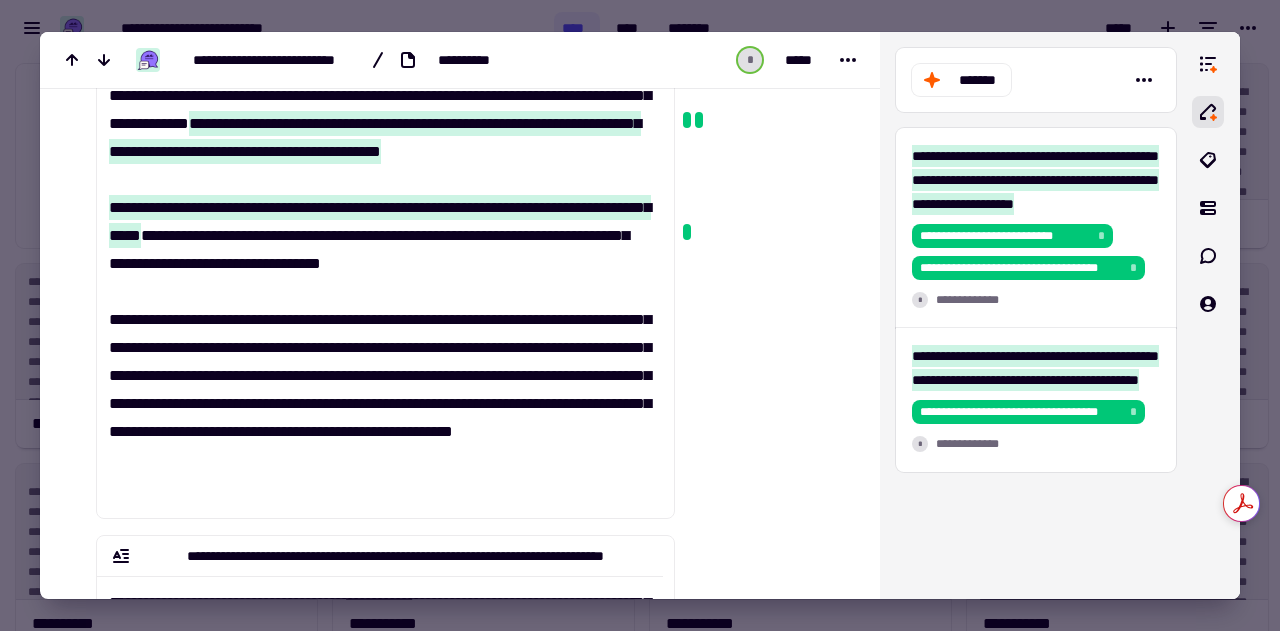 click on "**********" 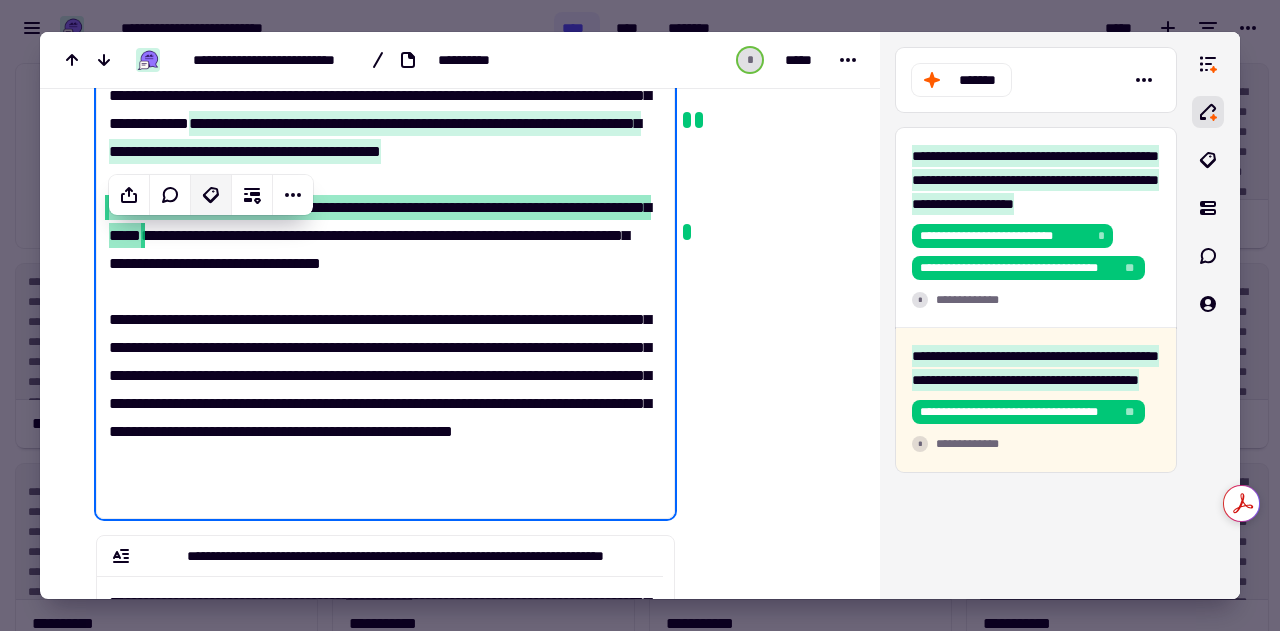 click 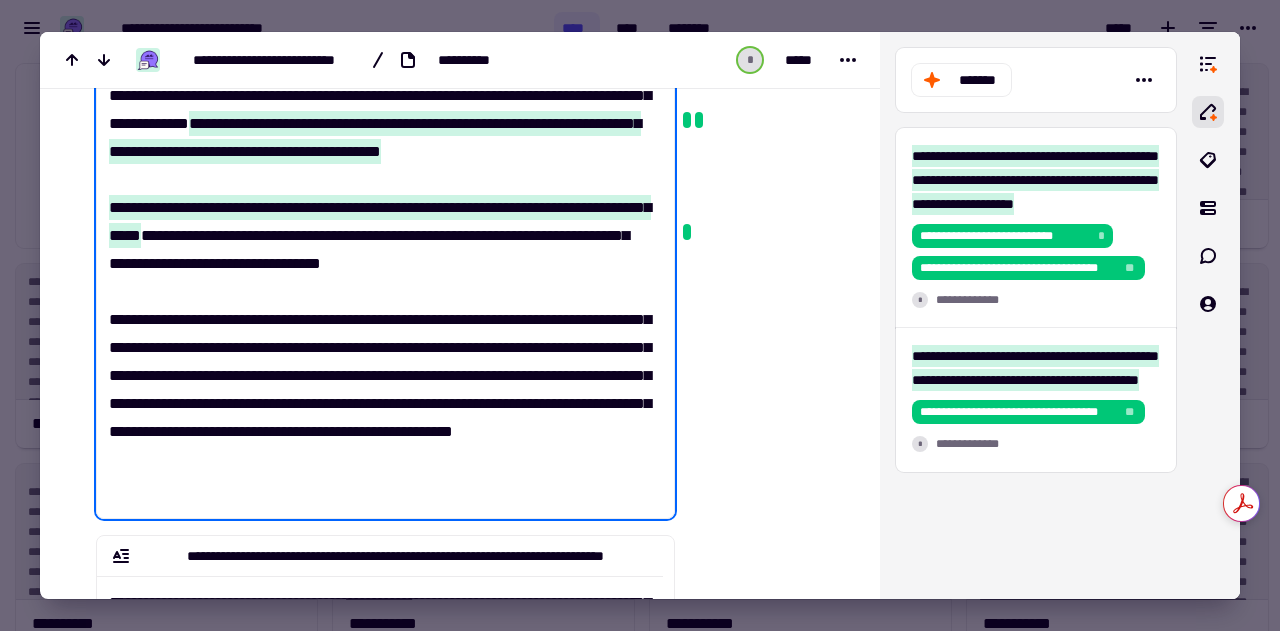 click on "**********" at bounding box center (380, 285) 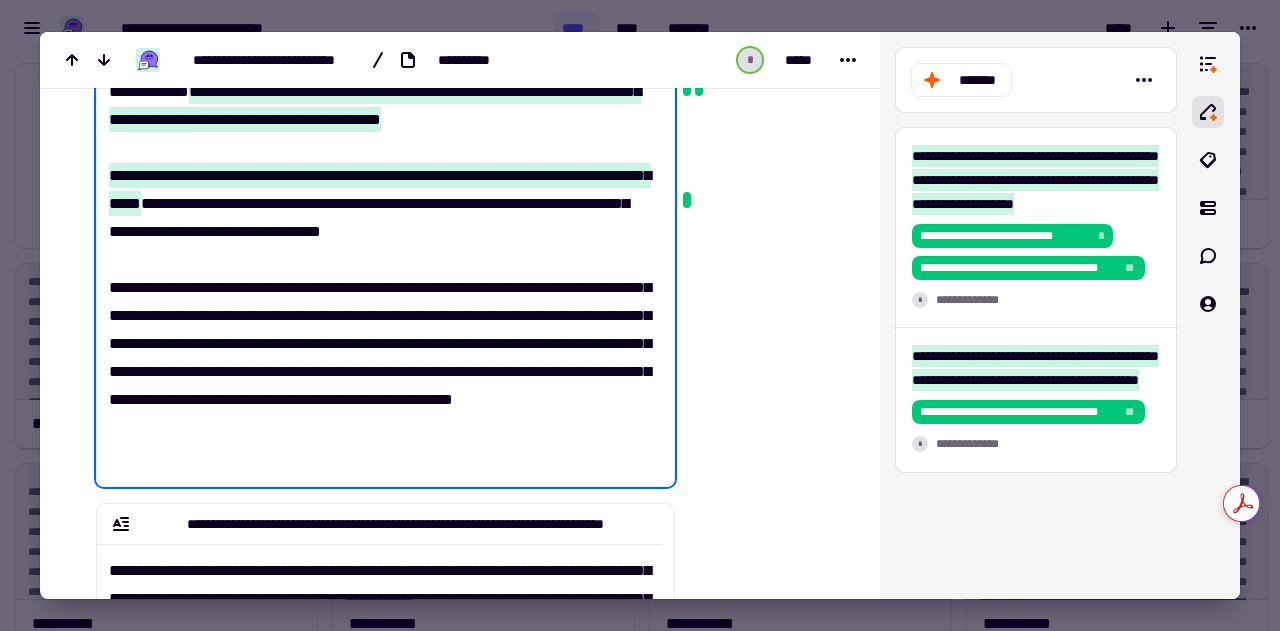 scroll, scrollTop: 217, scrollLeft: 0, axis: vertical 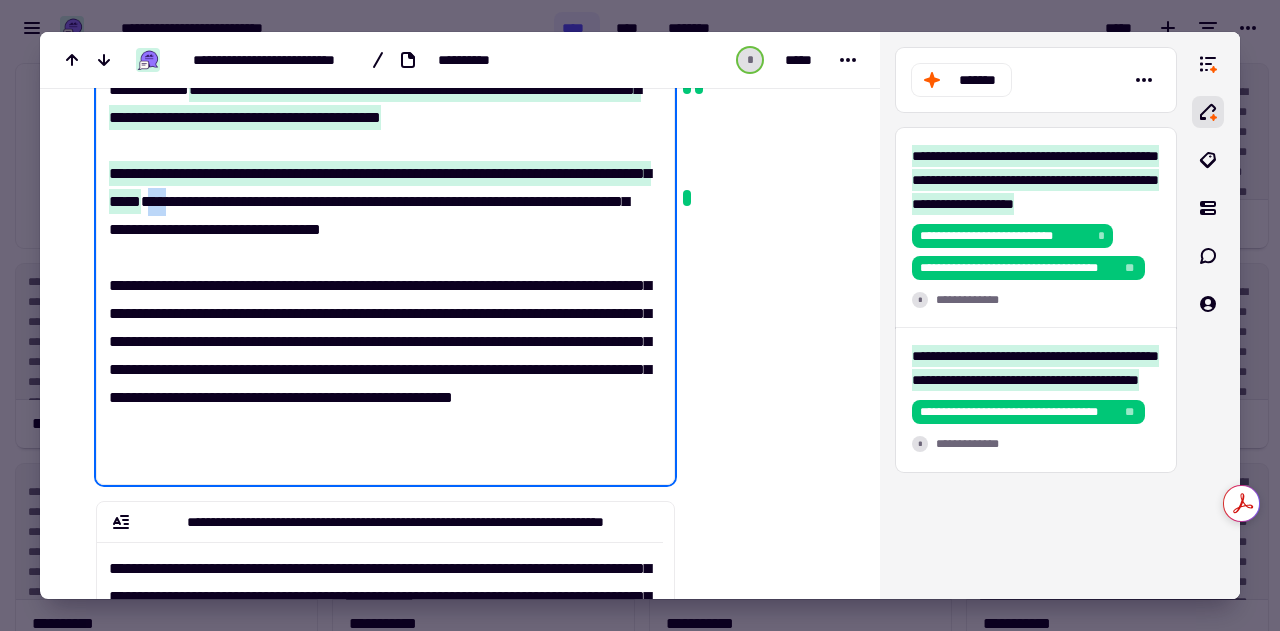drag, startPoint x: 306, startPoint y: 230, endPoint x: 324, endPoint y: 232, distance: 18.110771 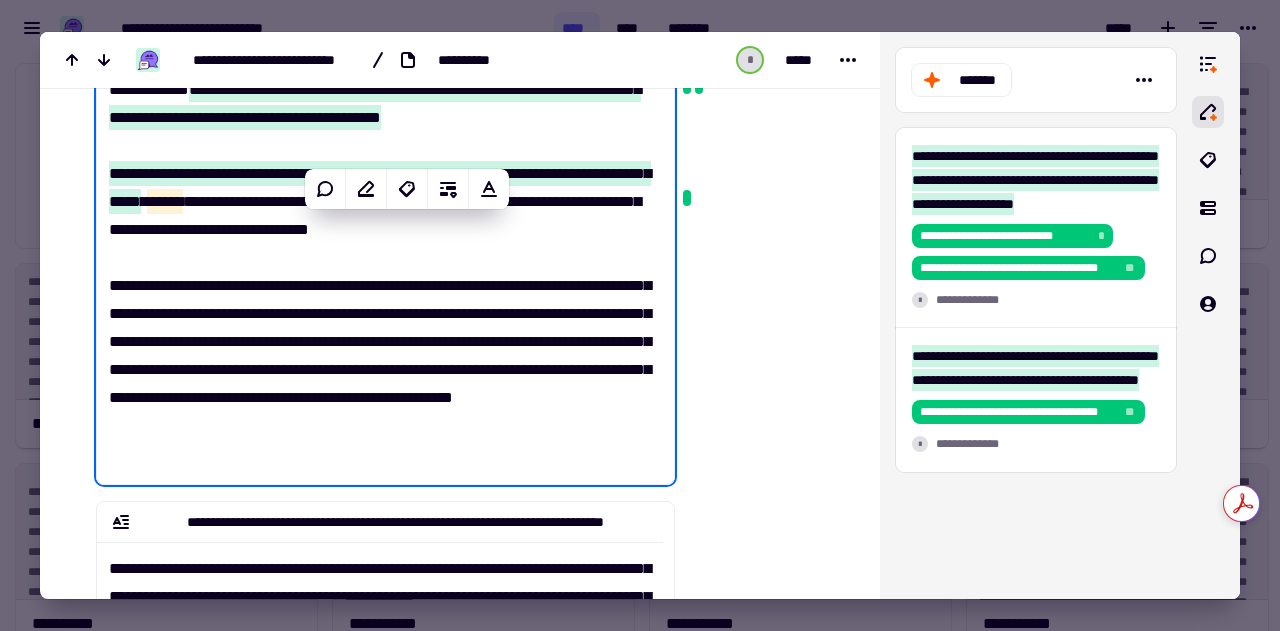 click on "**********" 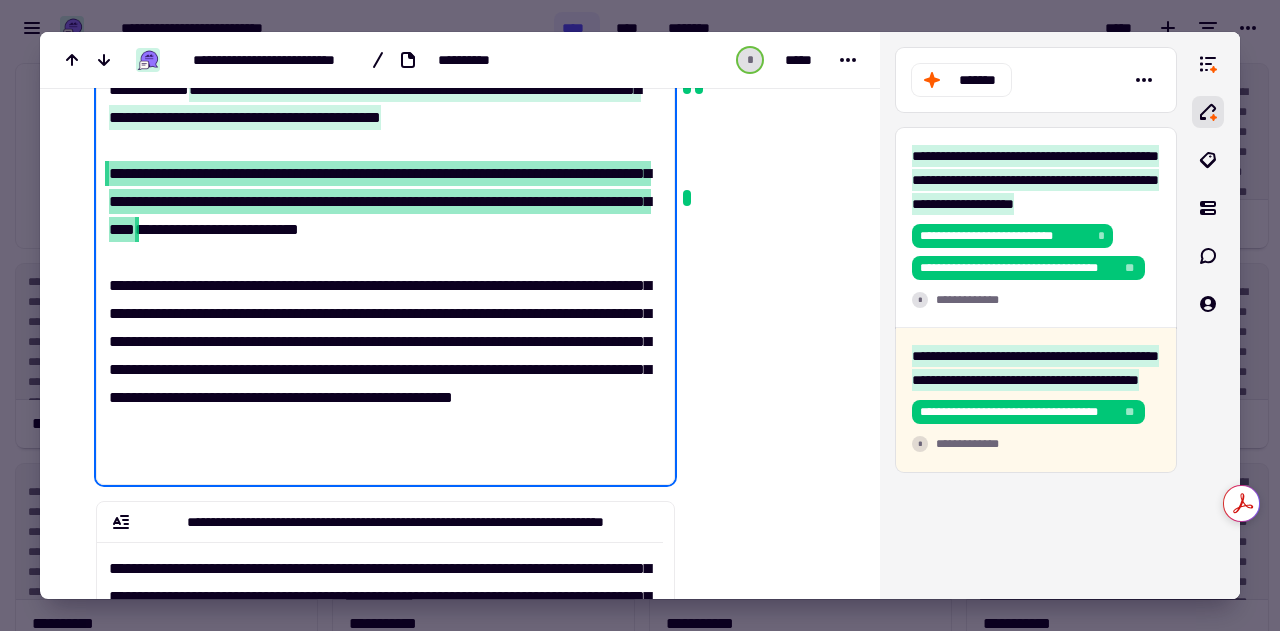 drag, startPoint x: 303, startPoint y: 229, endPoint x: 389, endPoint y: 261, distance: 91.76056 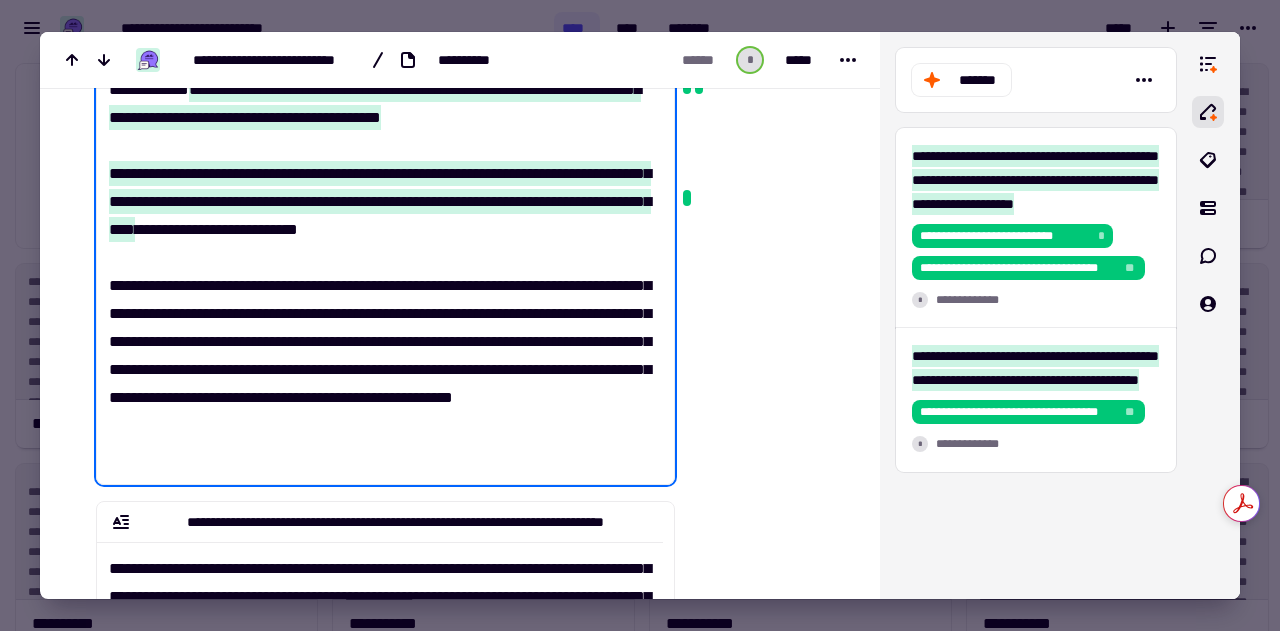 click on "**********" at bounding box center [380, 251] 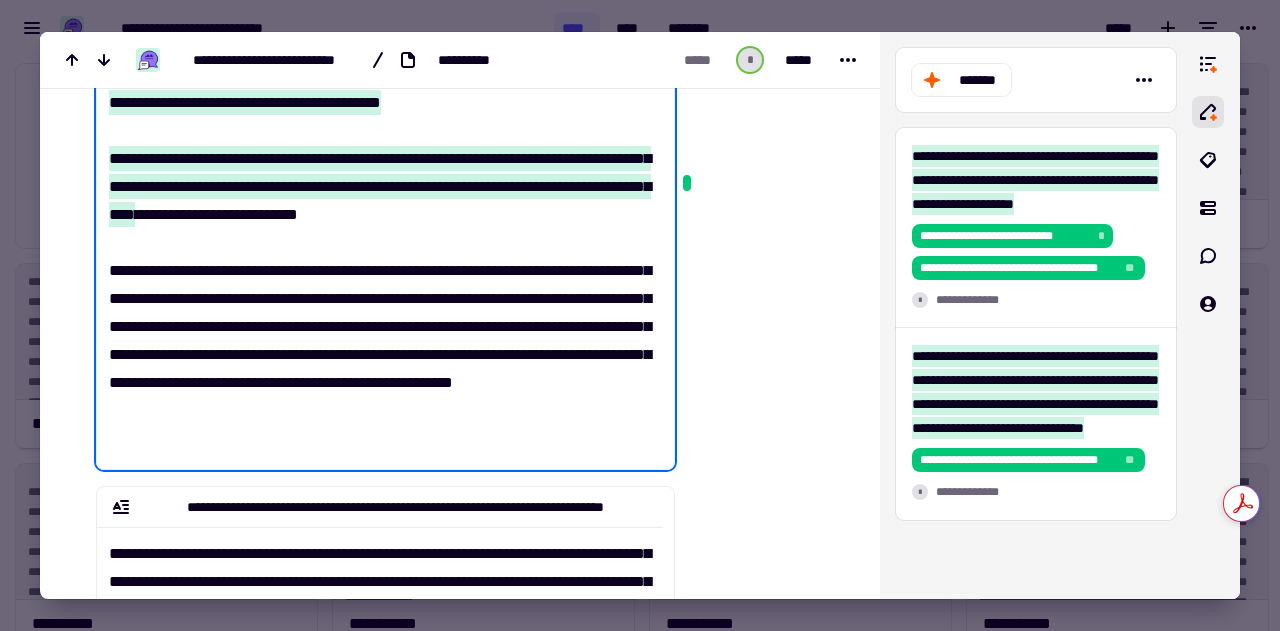 scroll, scrollTop: 233, scrollLeft: 0, axis: vertical 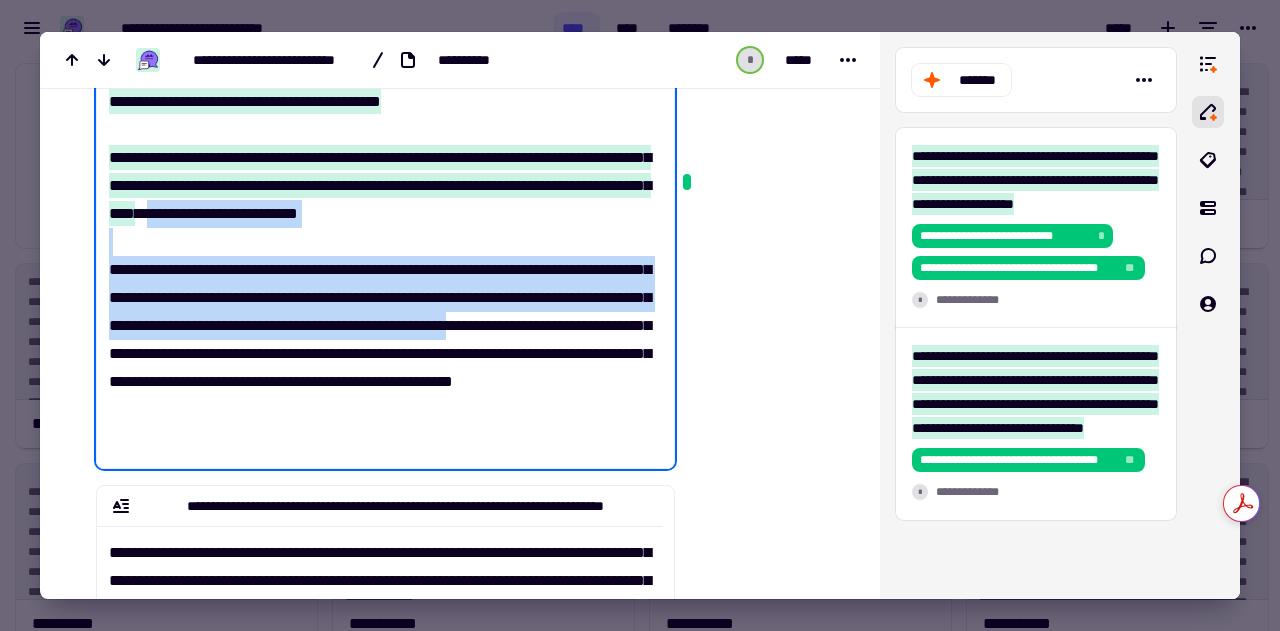 drag, startPoint x: 399, startPoint y: 241, endPoint x: 176, endPoint y: 382, distance: 263.83707 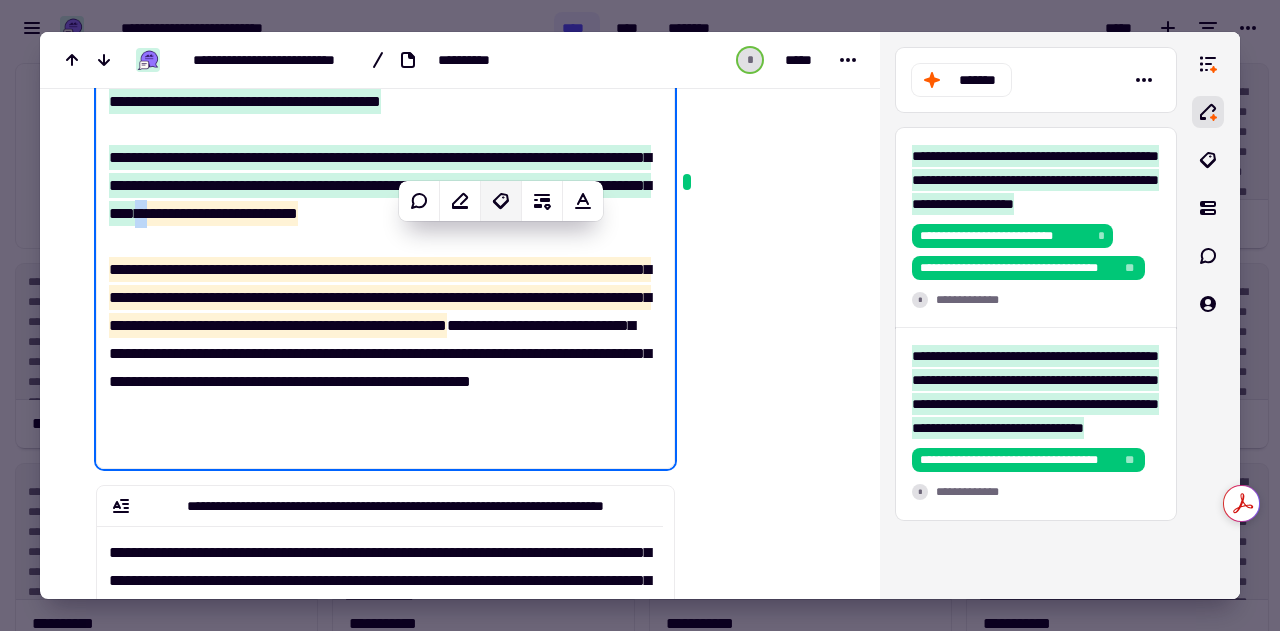 click 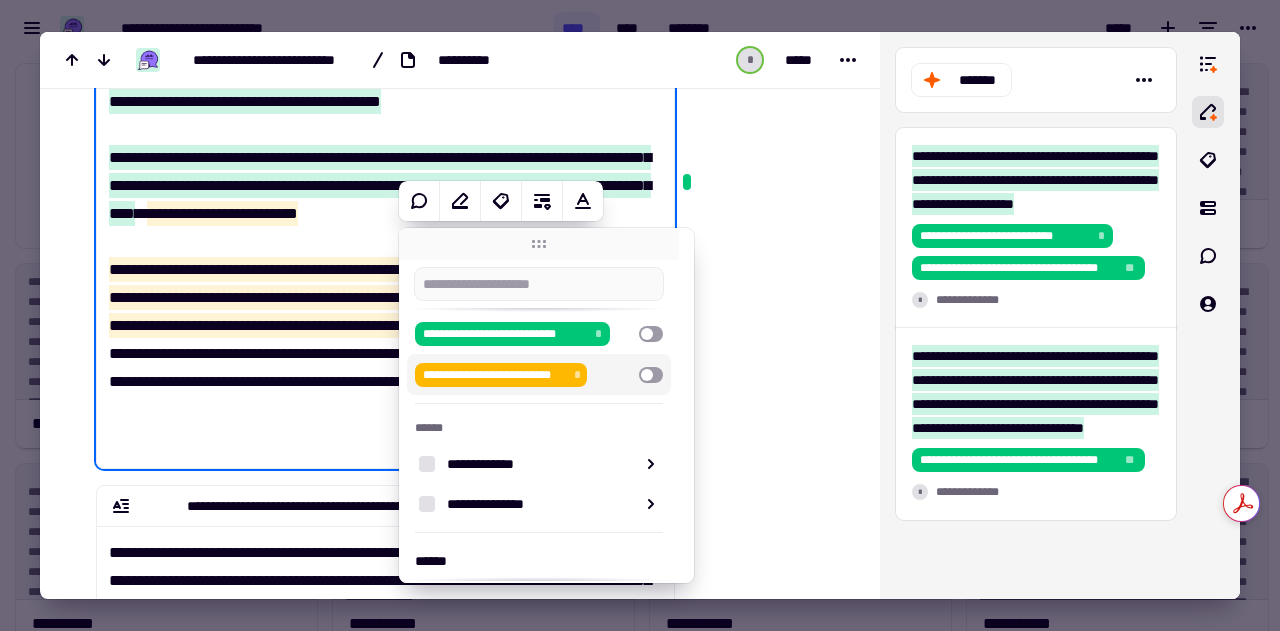 scroll, scrollTop: 86, scrollLeft: 0, axis: vertical 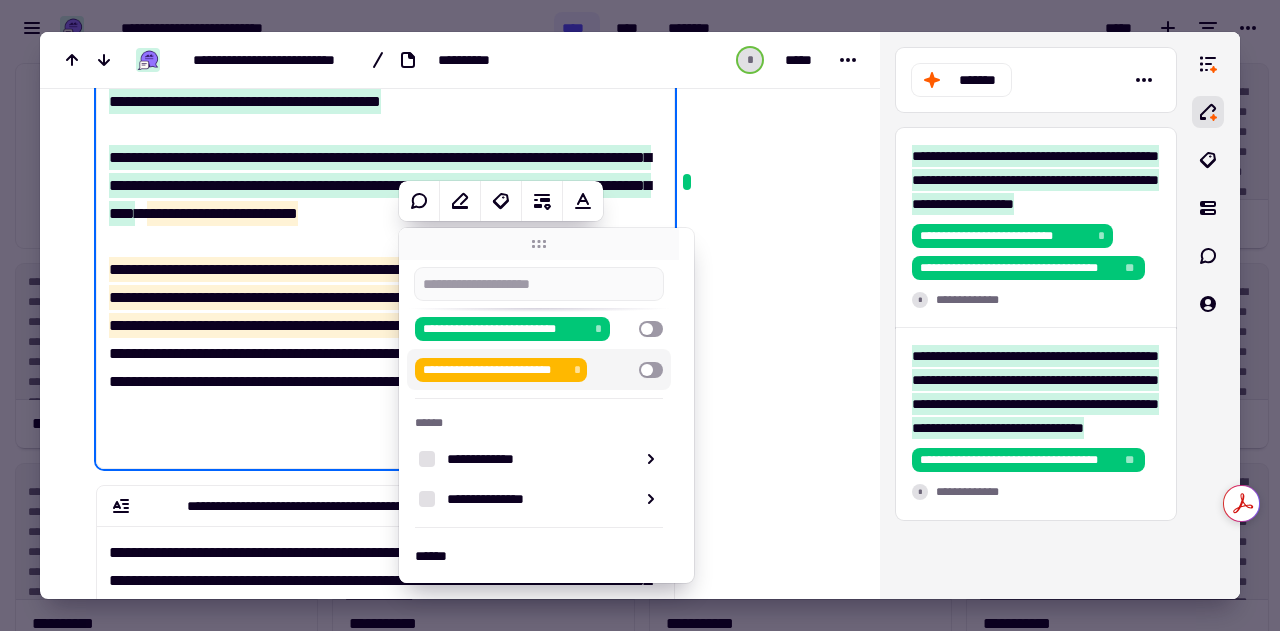 click at bounding box center [651, 370] 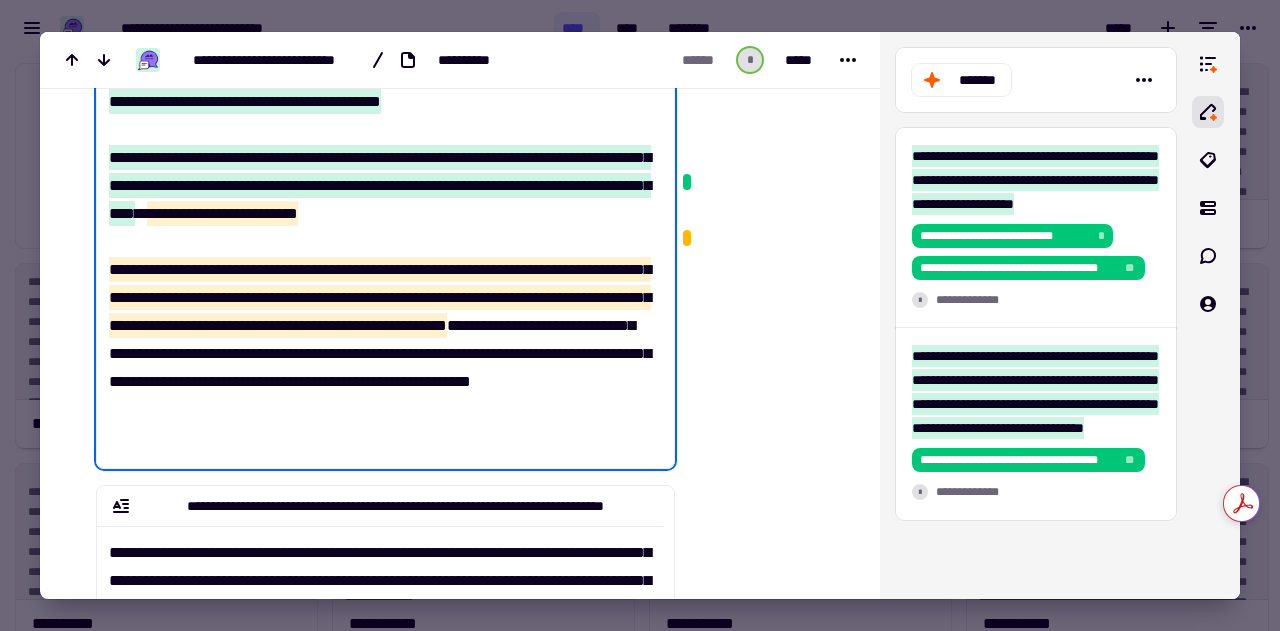 click on "**********" at bounding box center [380, 235] 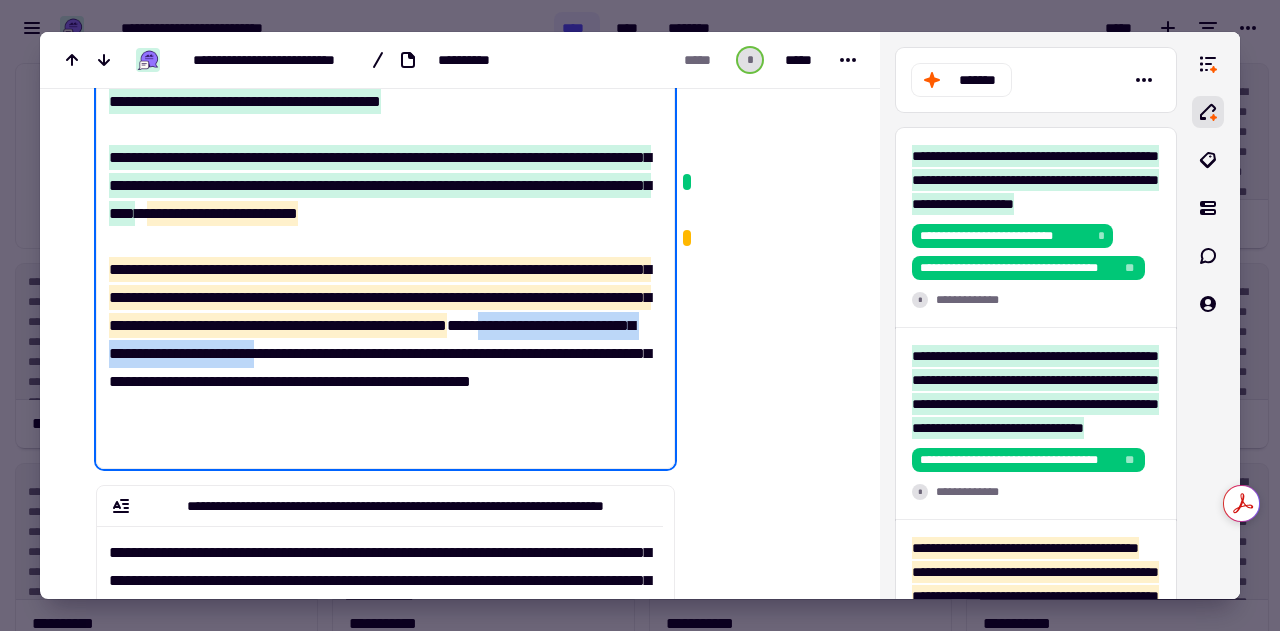 drag, startPoint x: 212, startPoint y: 385, endPoint x: 568, endPoint y: 387, distance: 356.0056 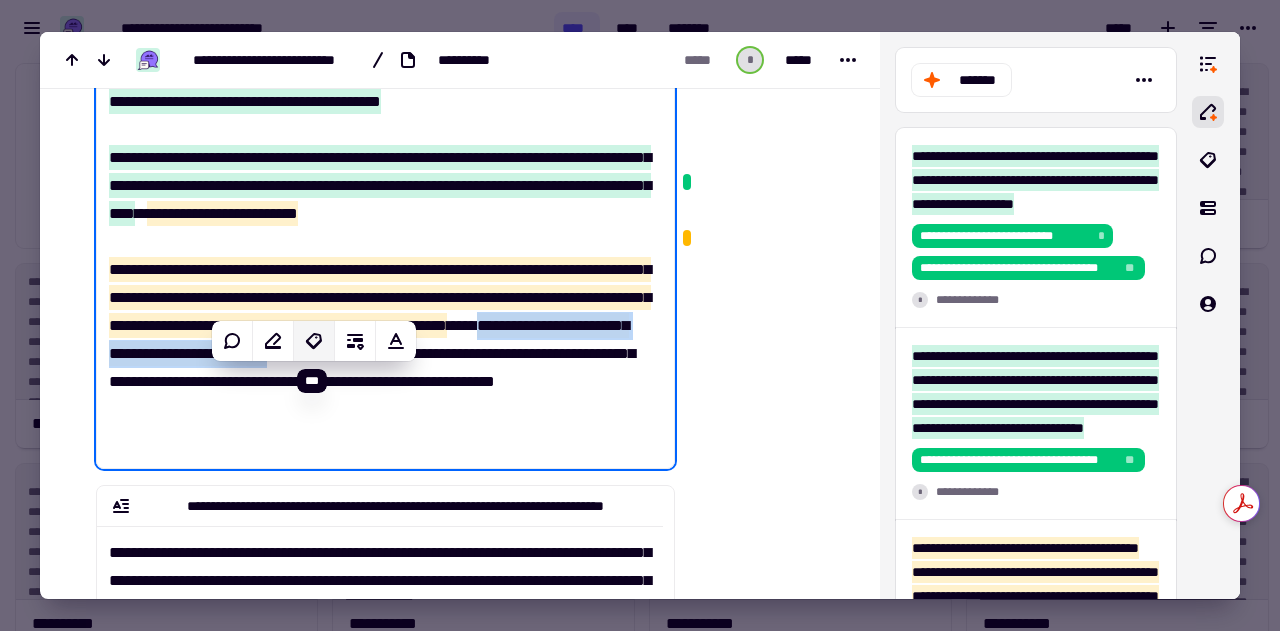 click 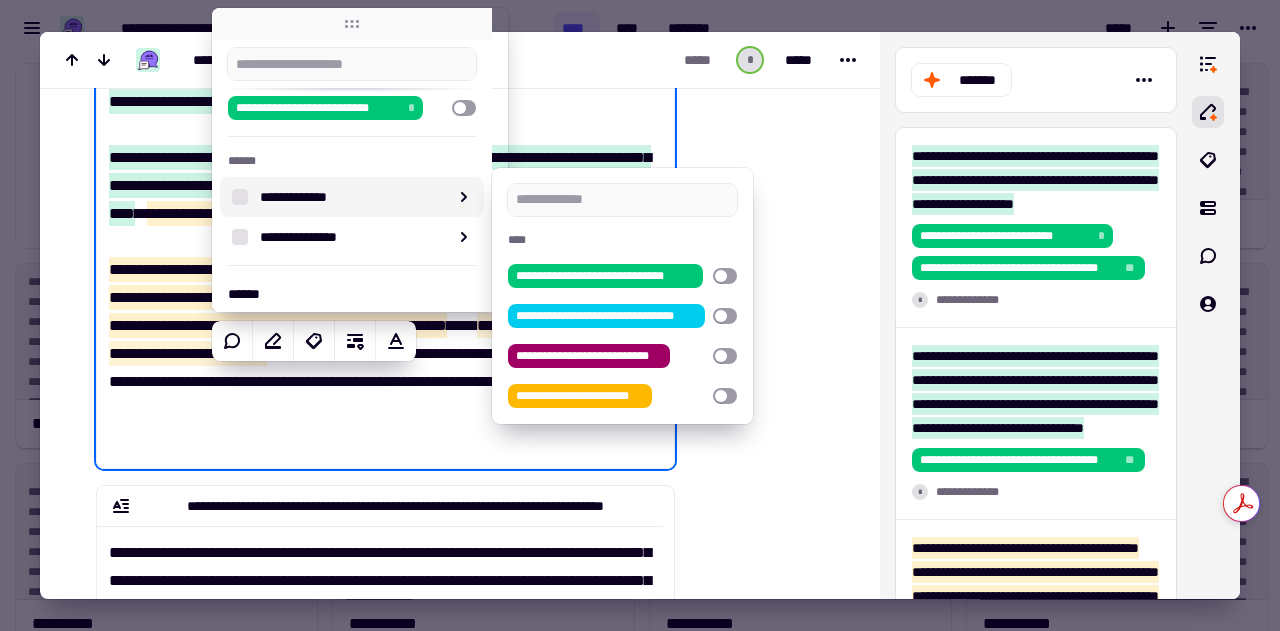 scroll, scrollTop: 136, scrollLeft: 0, axis: vertical 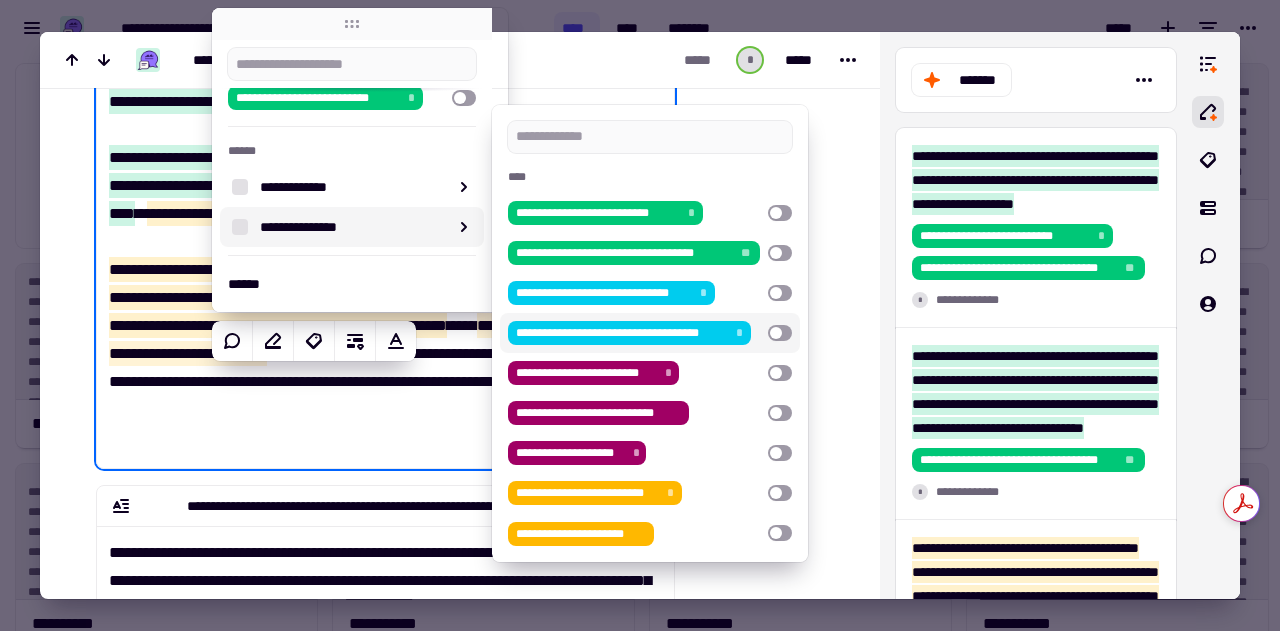 click at bounding box center [780, 333] 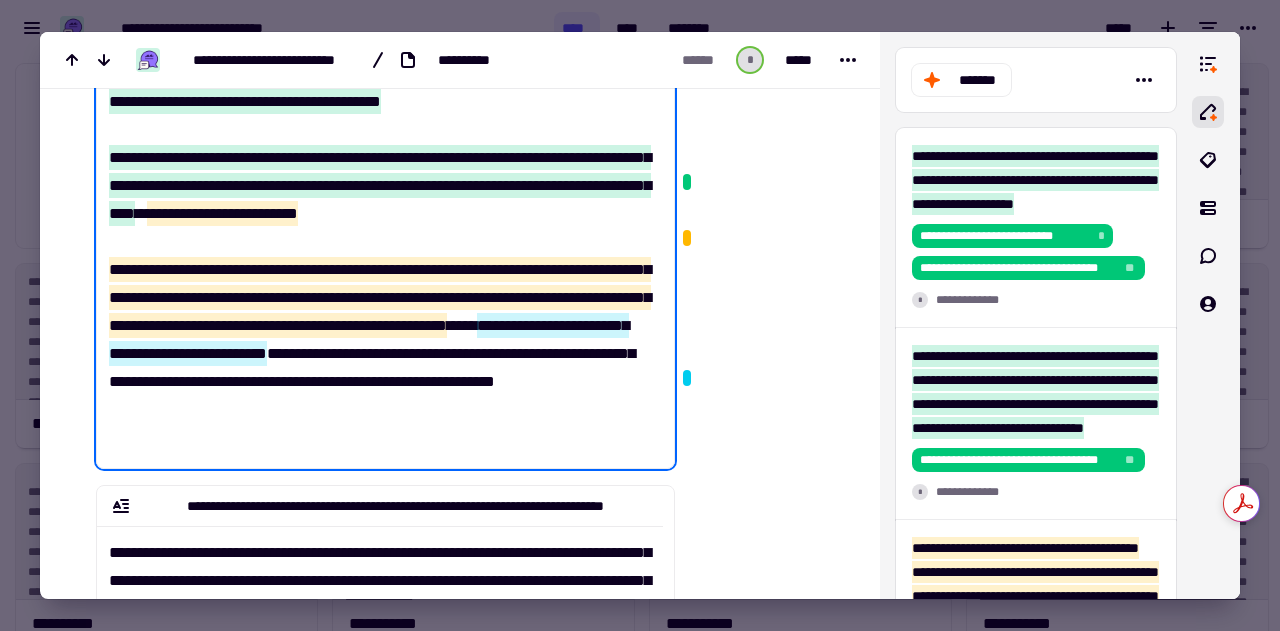 click on "**********" at bounding box center [380, 235] 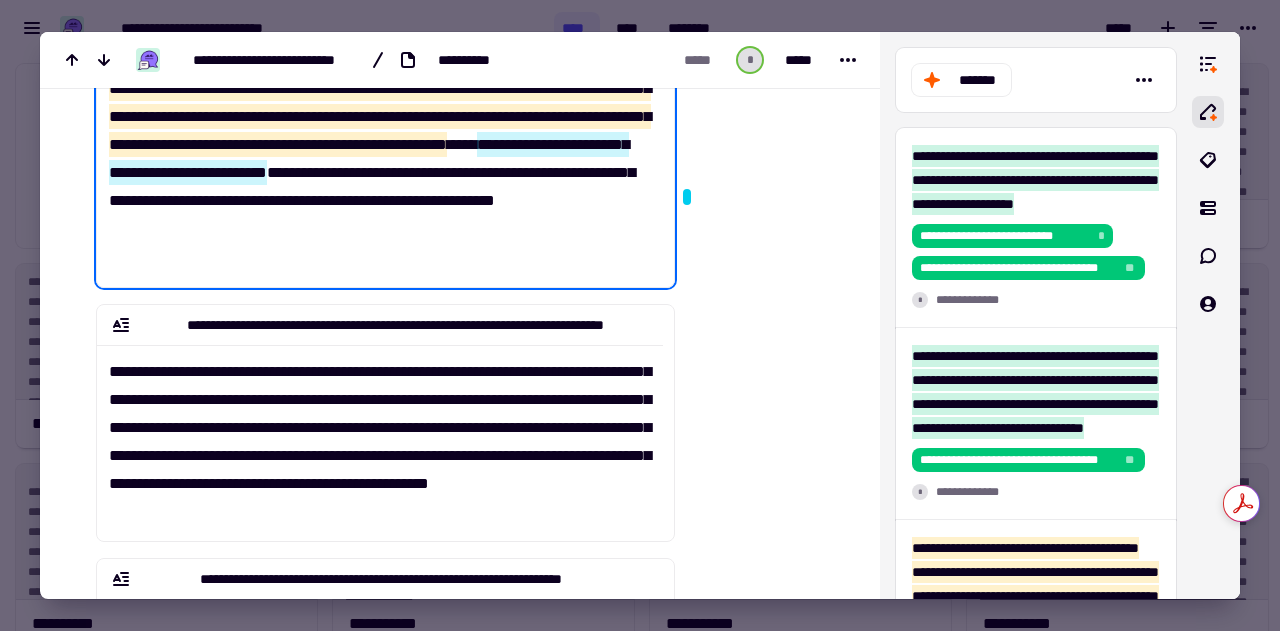 scroll, scrollTop: 415, scrollLeft: 0, axis: vertical 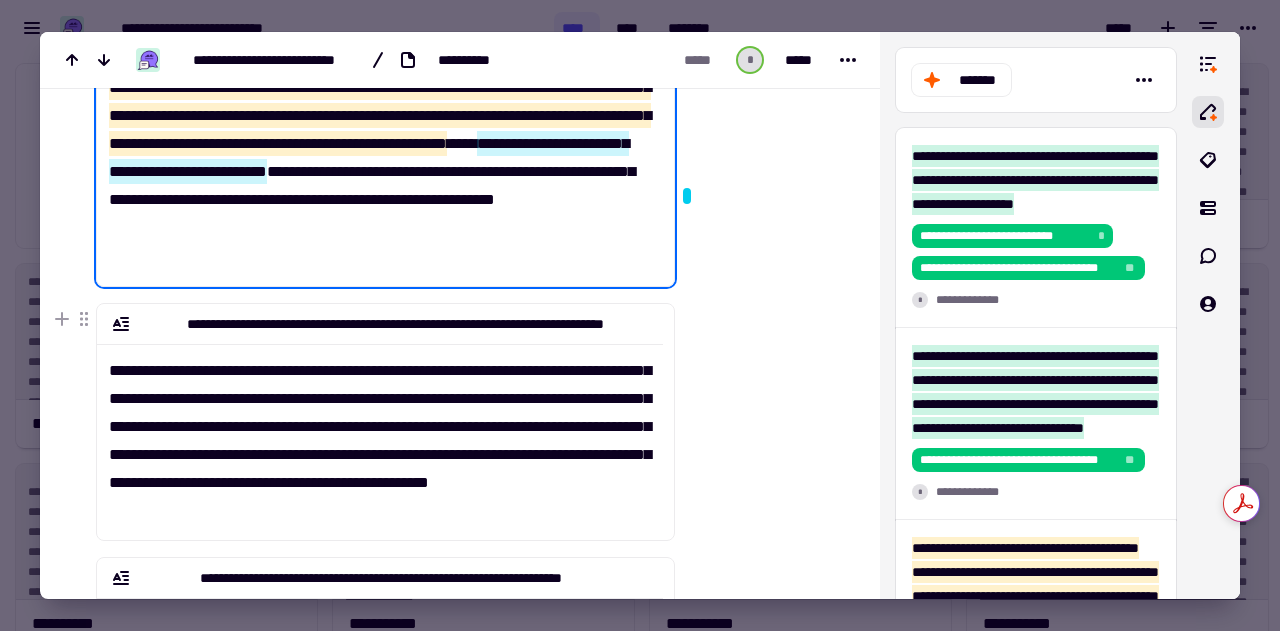 click at bounding box center (763, 468) 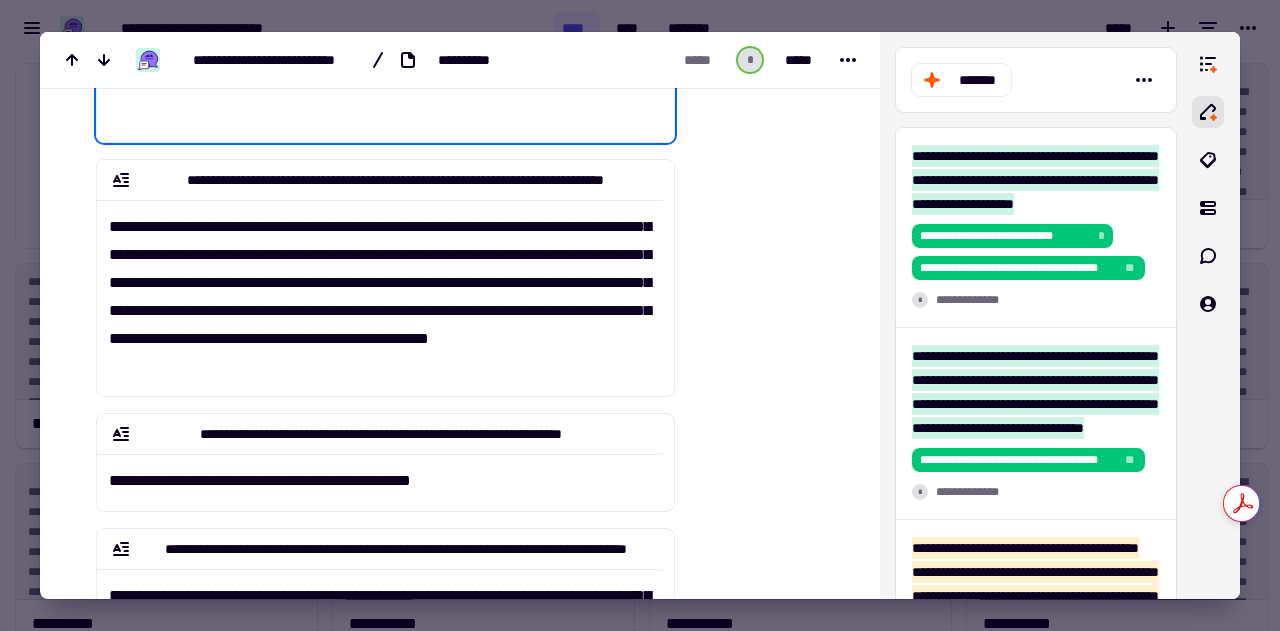 scroll, scrollTop: 560, scrollLeft: 0, axis: vertical 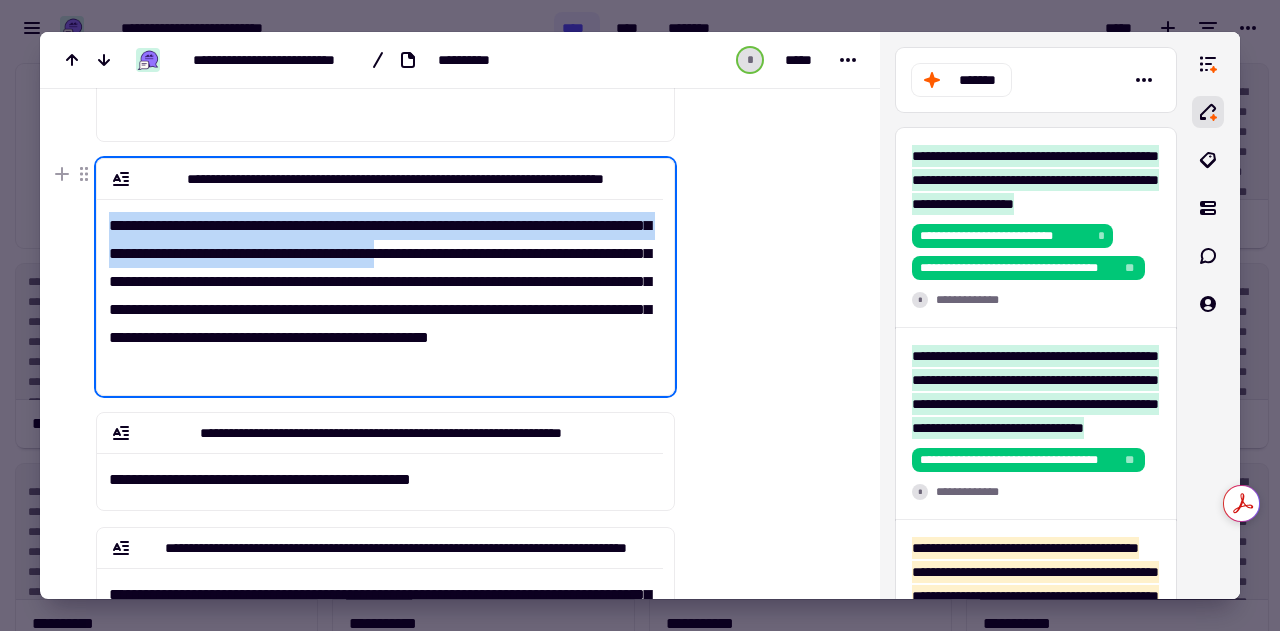 drag, startPoint x: 108, startPoint y: 225, endPoint x: 516, endPoint y: 252, distance: 408.8924 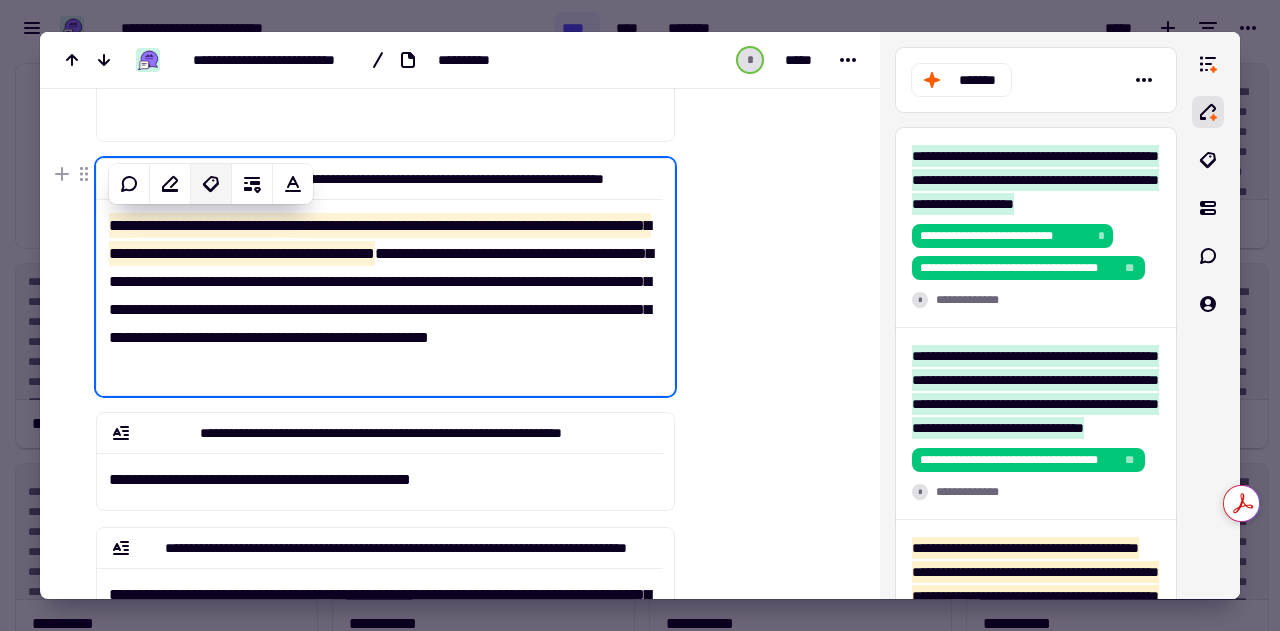click 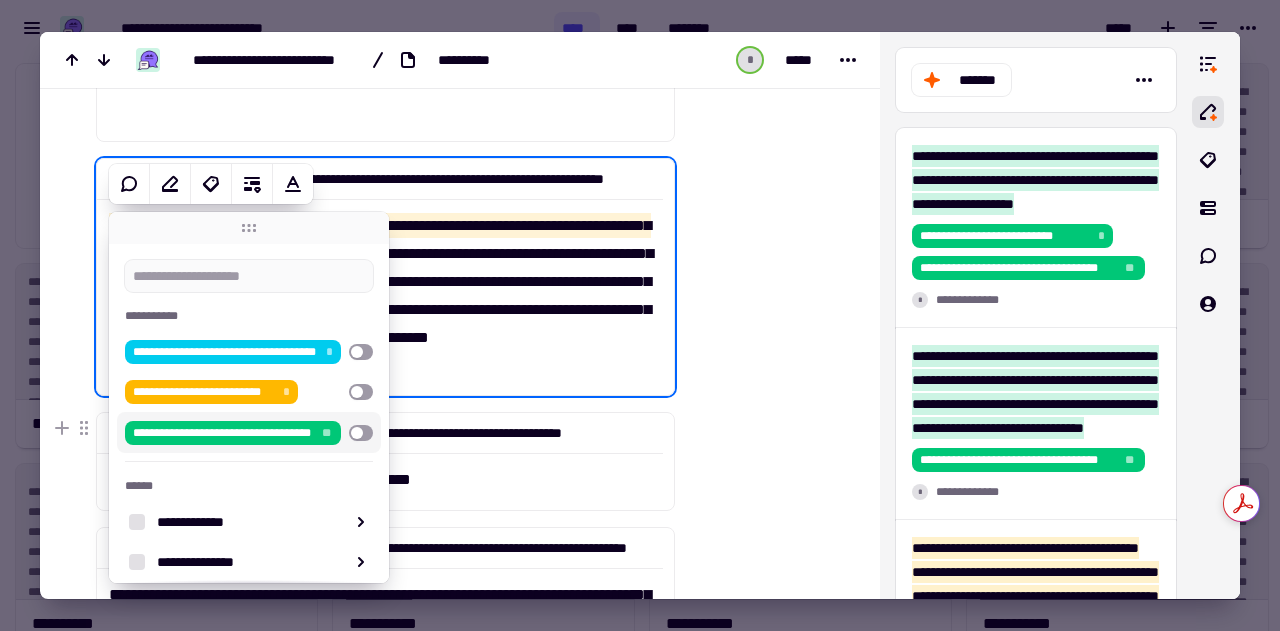 scroll, scrollTop: 70, scrollLeft: 0, axis: vertical 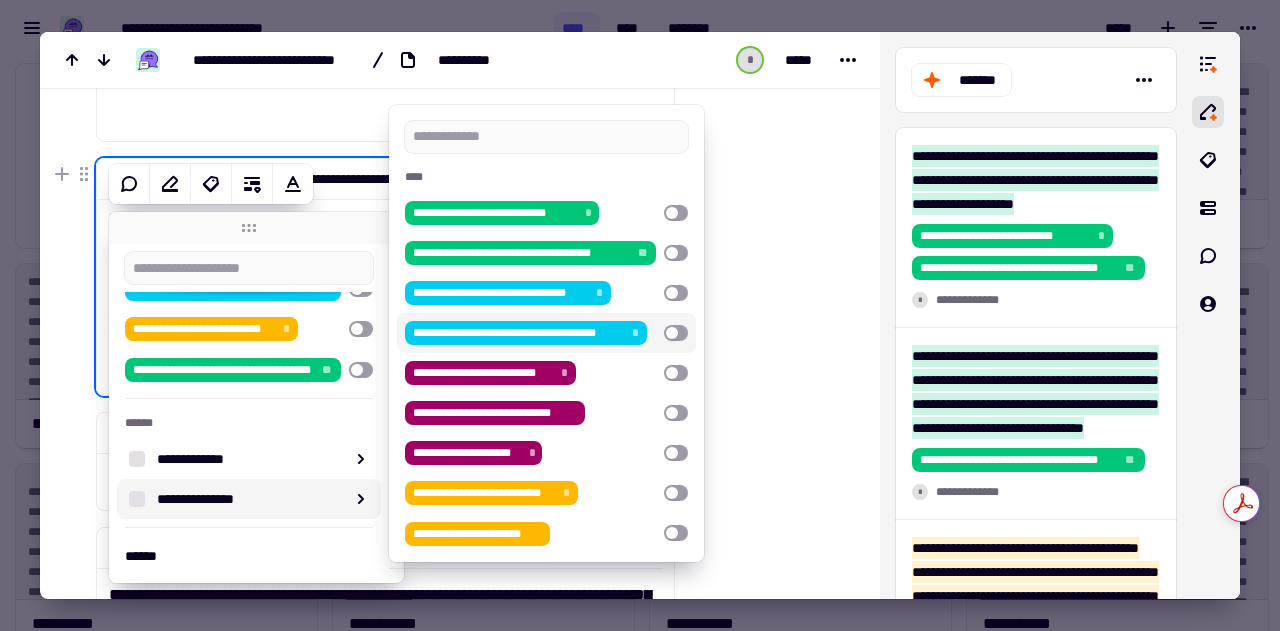 click at bounding box center [676, 333] 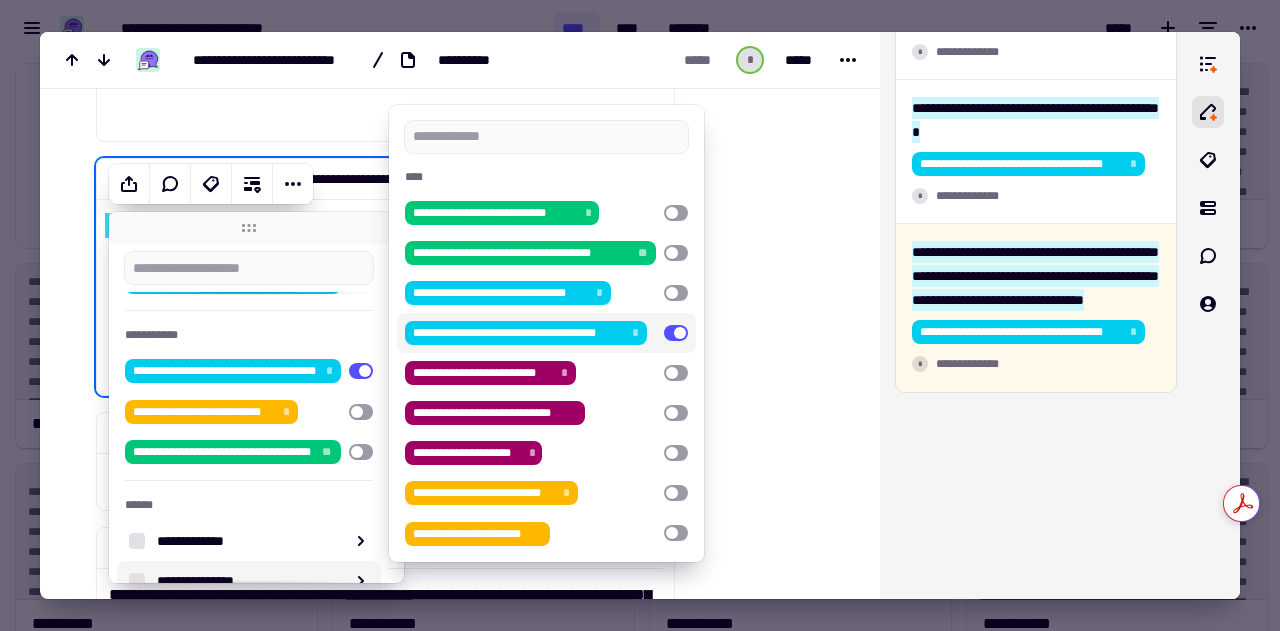 scroll, scrollTop: 824, scrollLeft: 0, axis: vertical 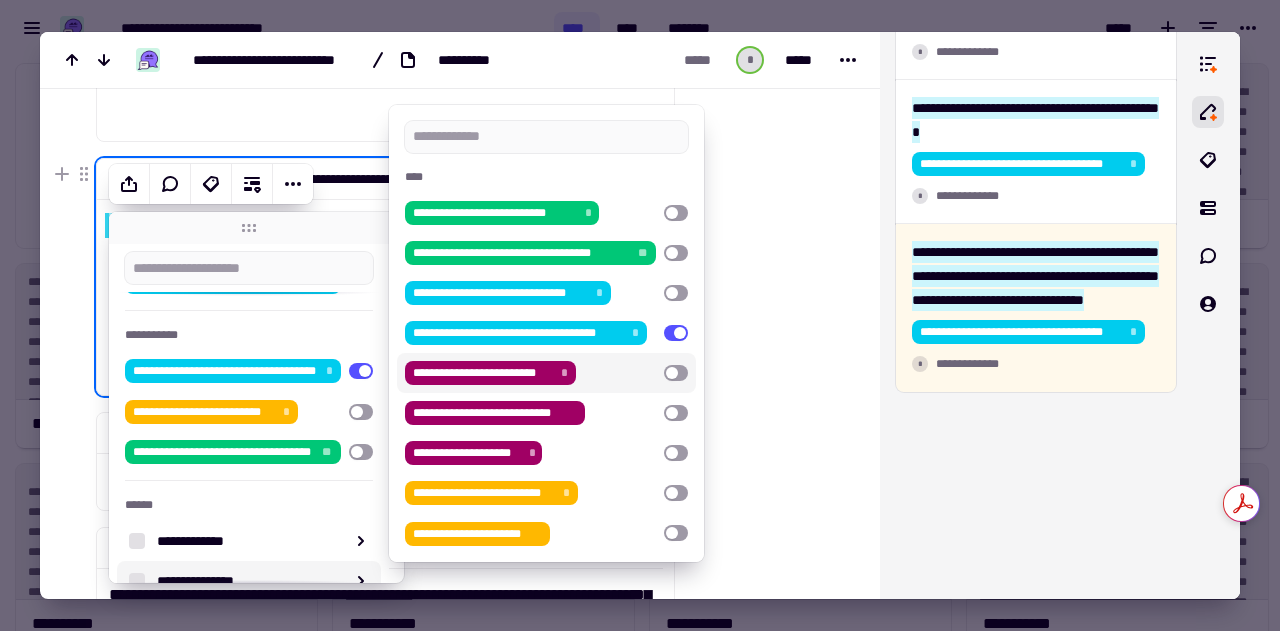 click at bounding box center (676, 373) 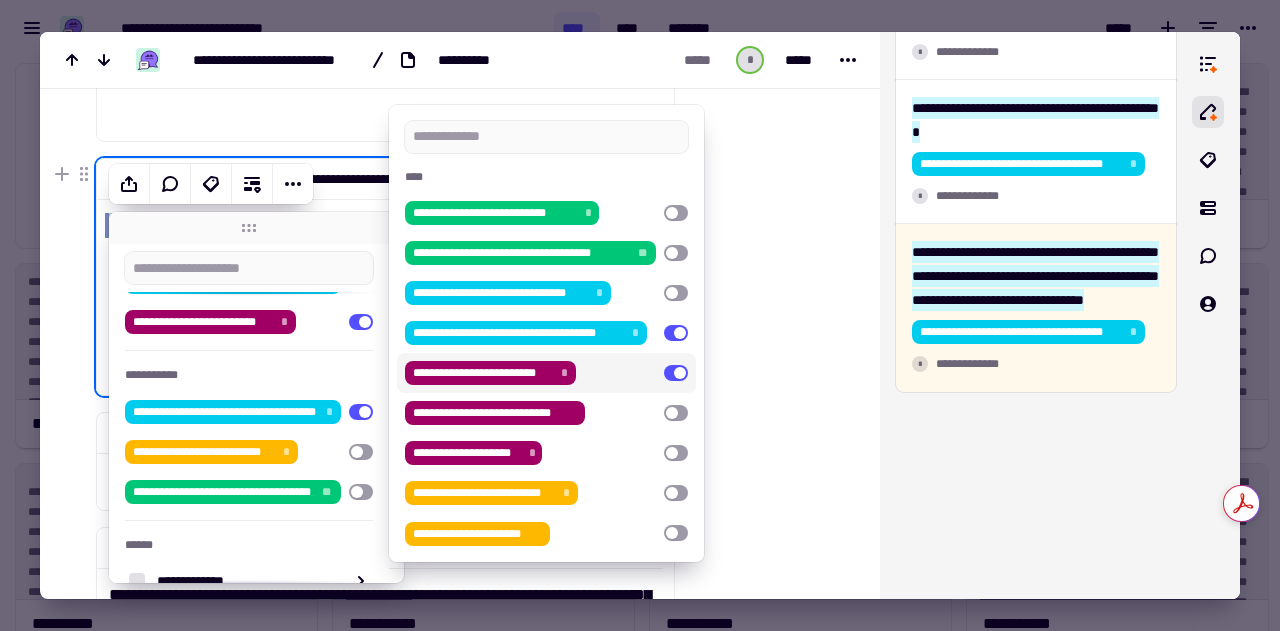 click at bounding box center [763, 323] 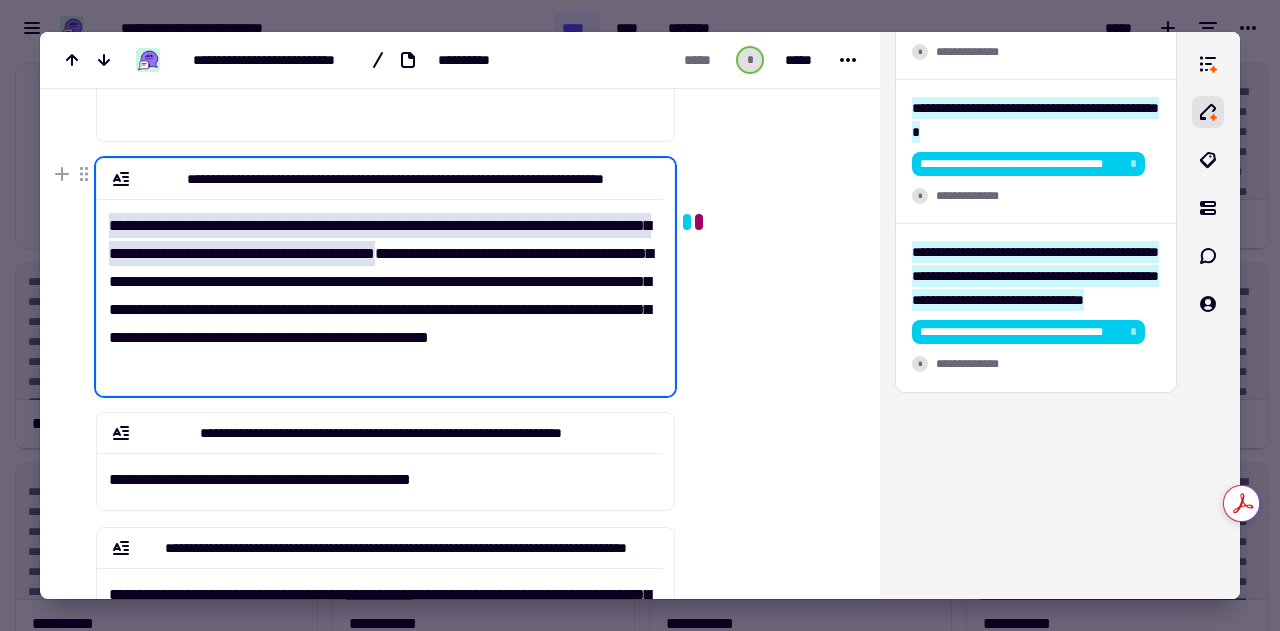 click on "**********" at bounding box center [380, 289] 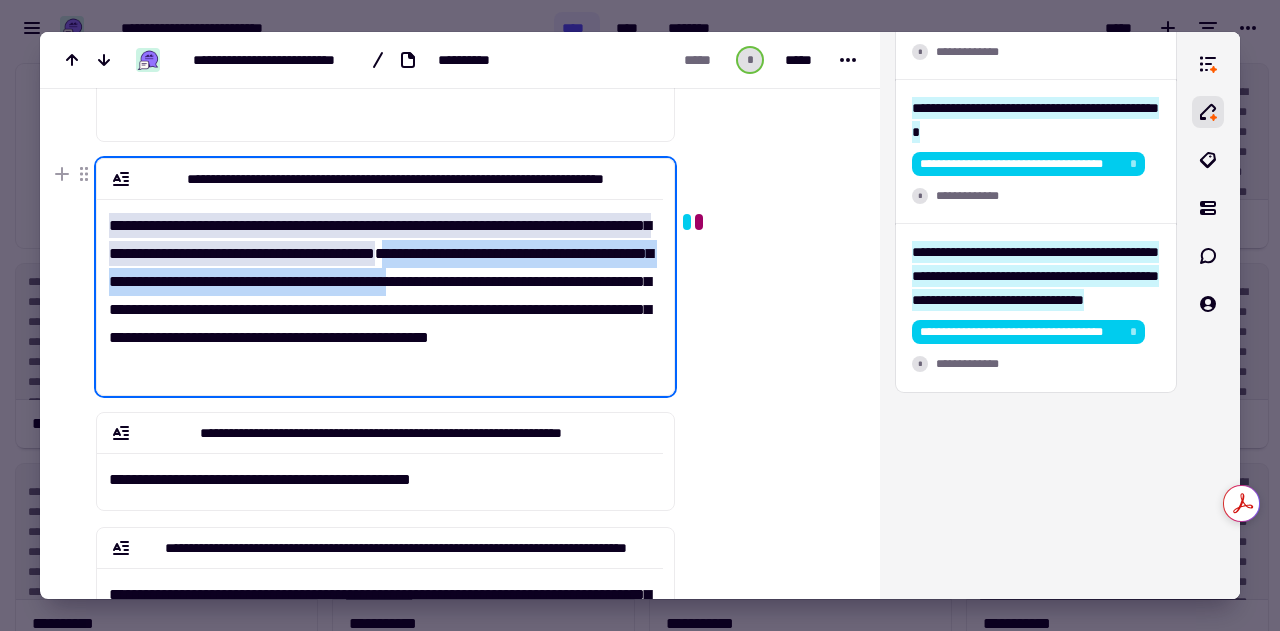 drag, startPoint x: 524, startPoint y: 252, endPoint x: 643, endPoint y: 281, distance: 122.48265 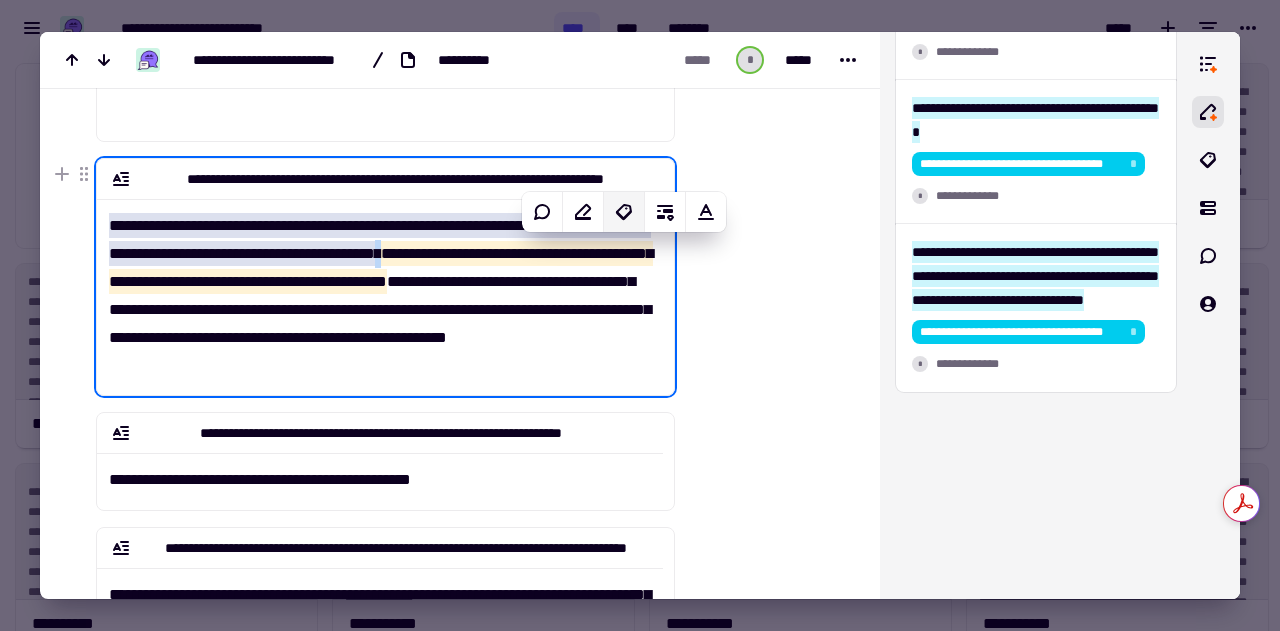 click 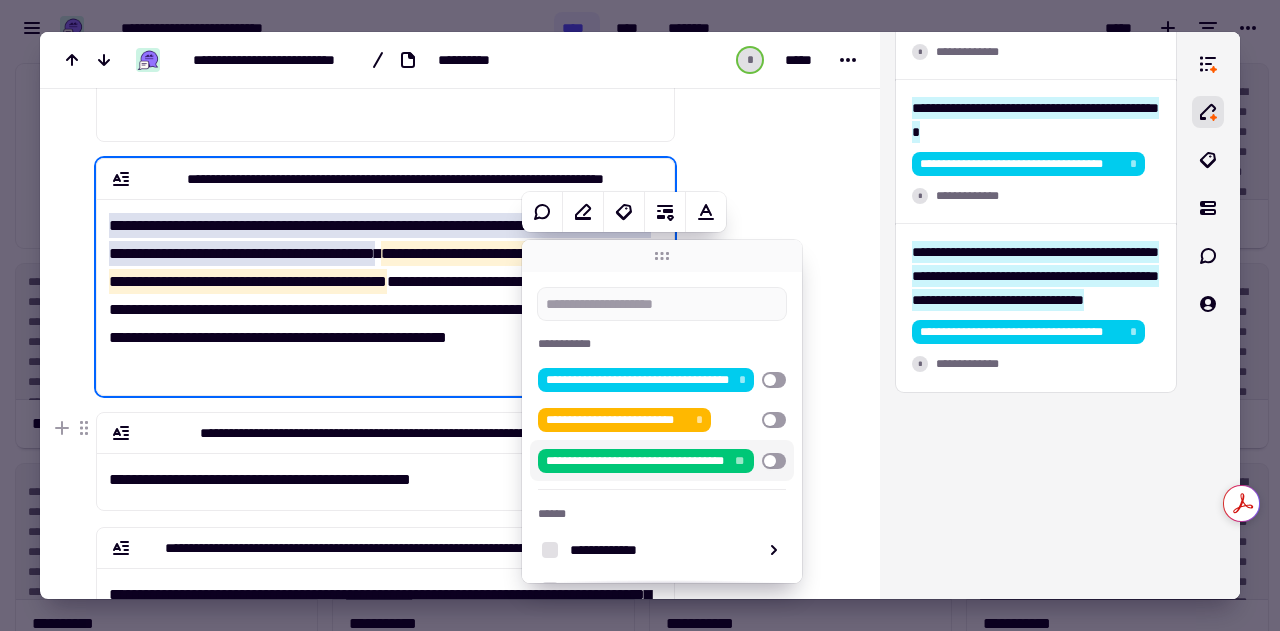 scroll, scrollTop: 98, scrollLeft: 0, axis: vertical 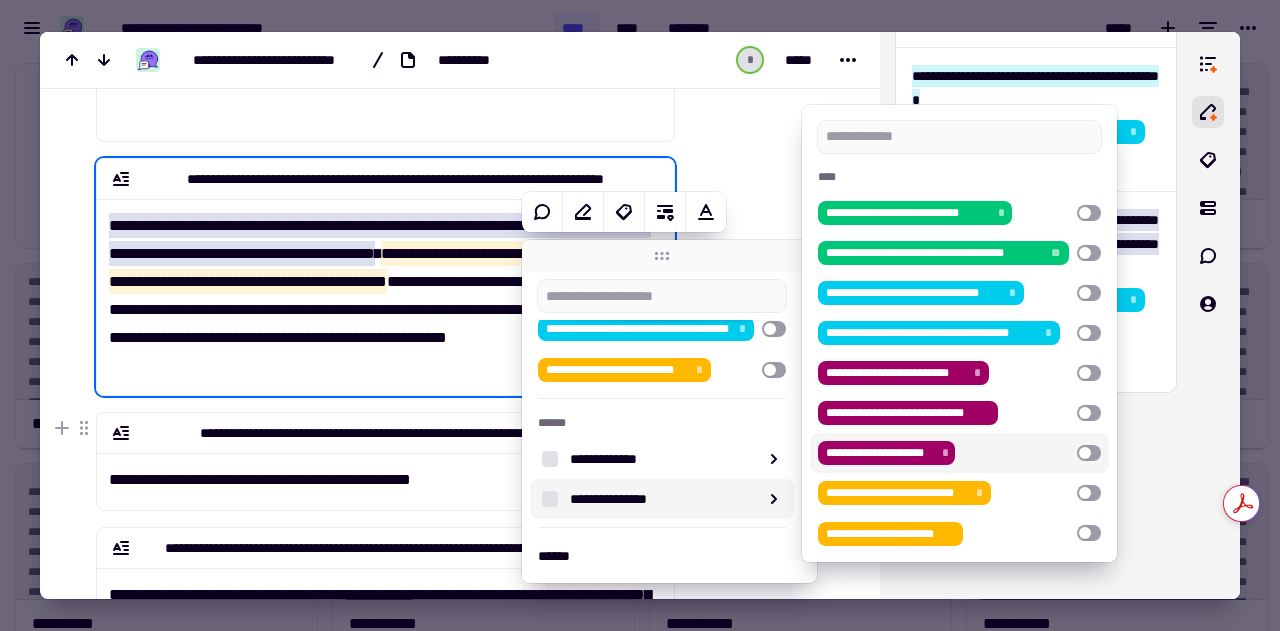 click at bounding box center (1089, 453) 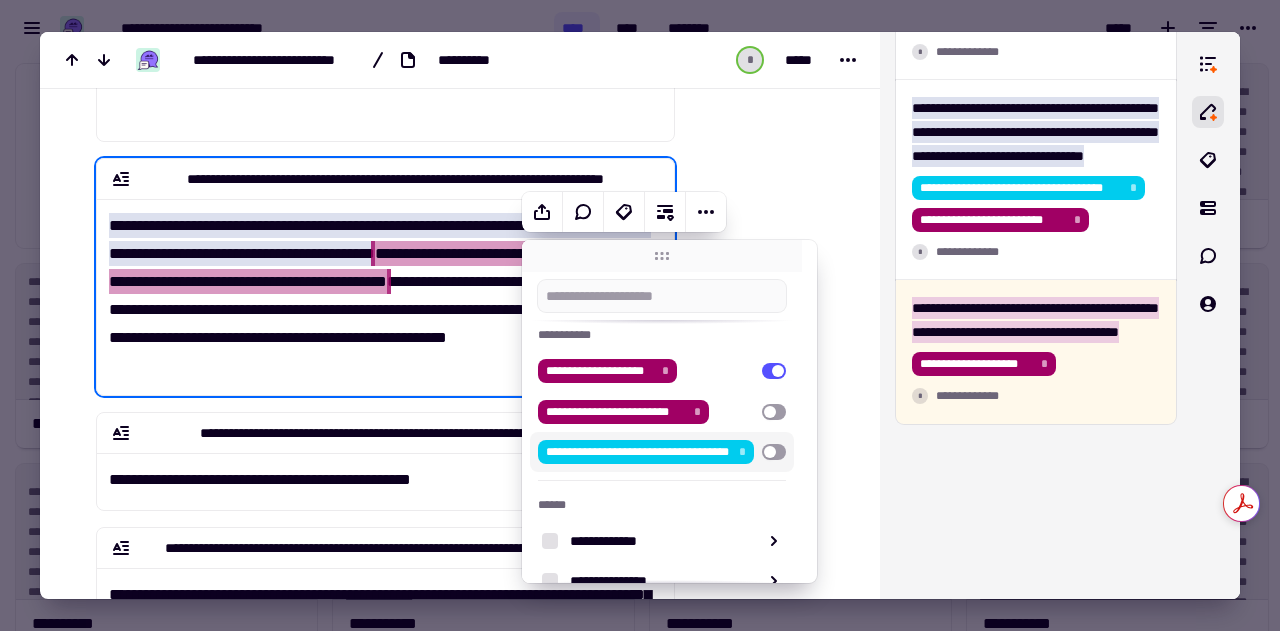 scroll, scrollTop: 182, scrollLeft: 0, axis: vertical 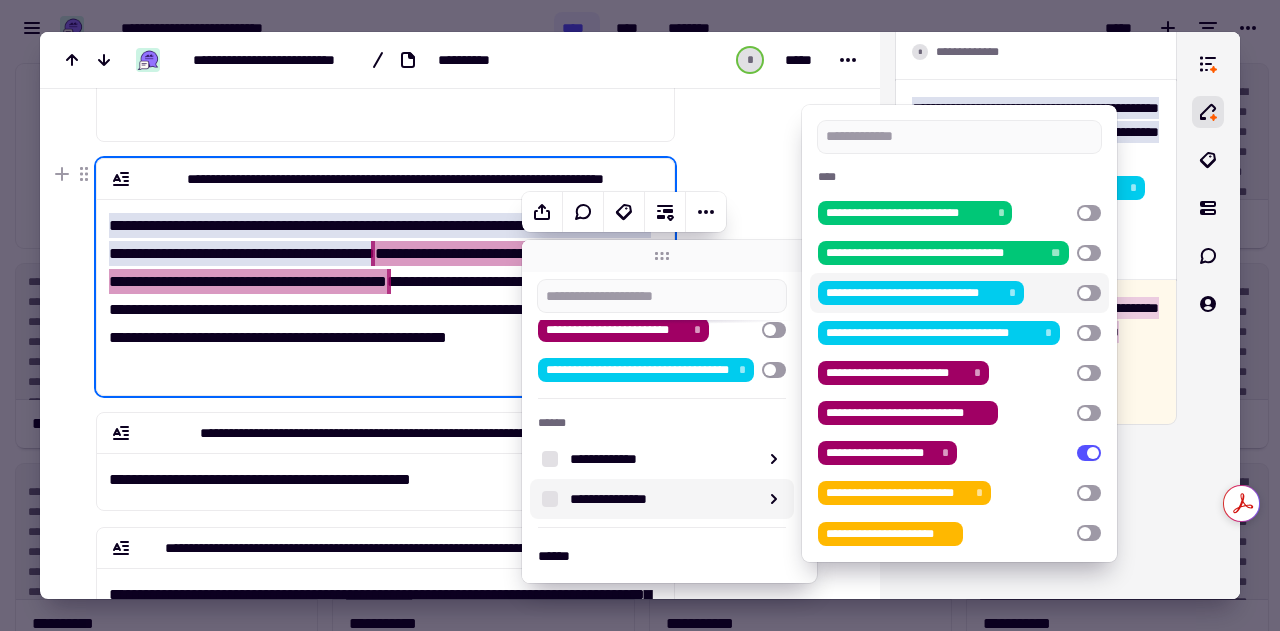 click at bounding box center [1089, 293] 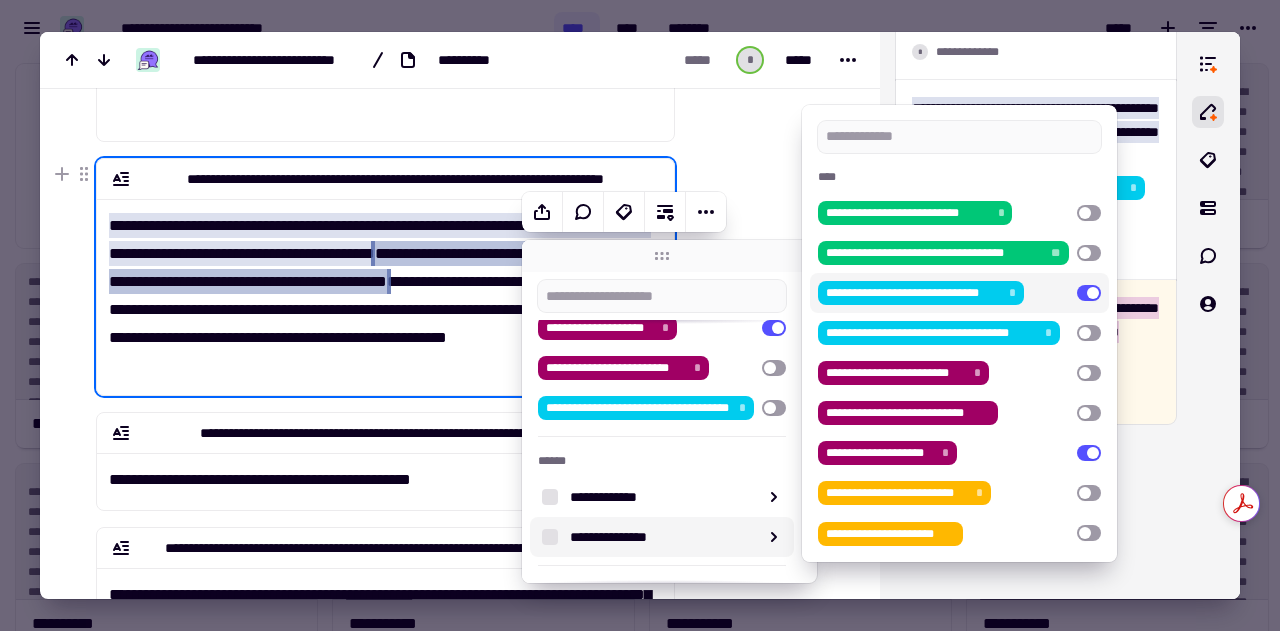 click on "**********" at bounding box center [380, 289] 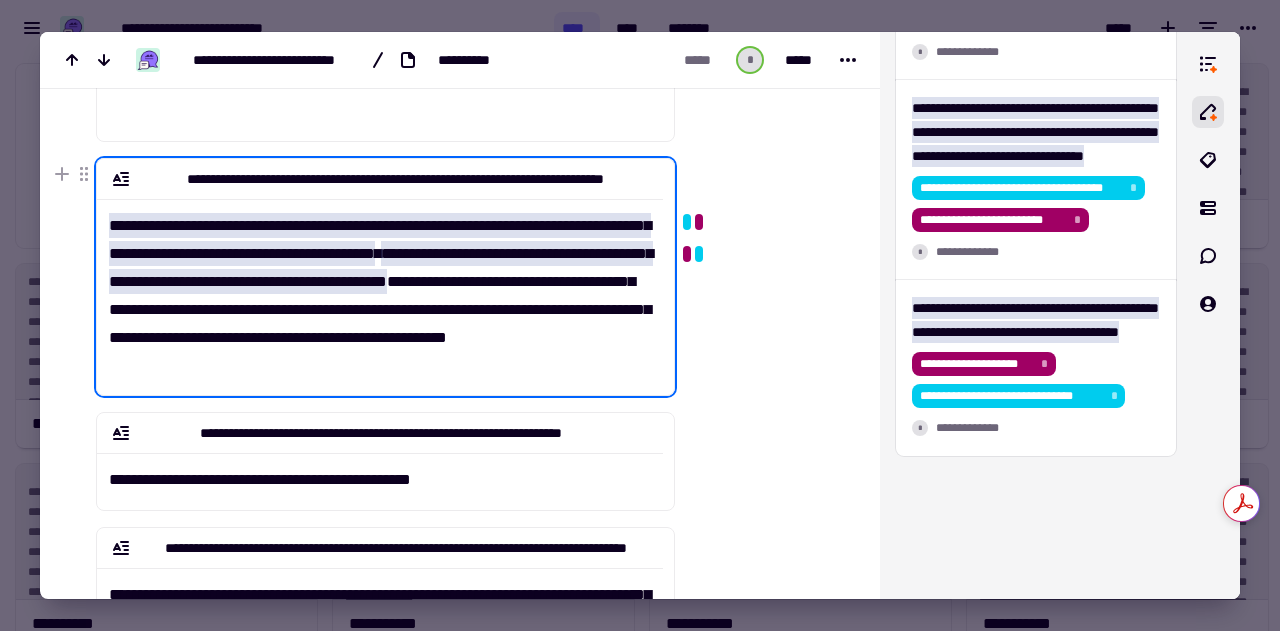 scroll, scrollTop: 597, scrollLeft: 0, axis: vertical 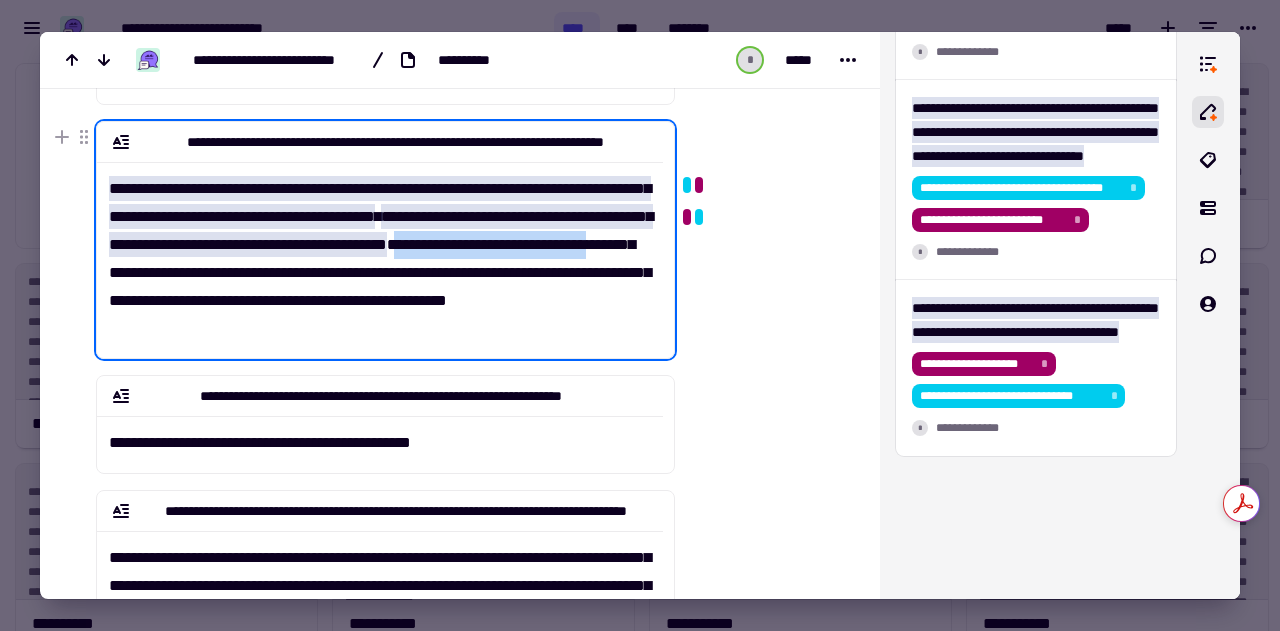 drag, startPoint x: 108, startPoint y: 271, endPoint x: 328, endPoint y: 271, distance: 220 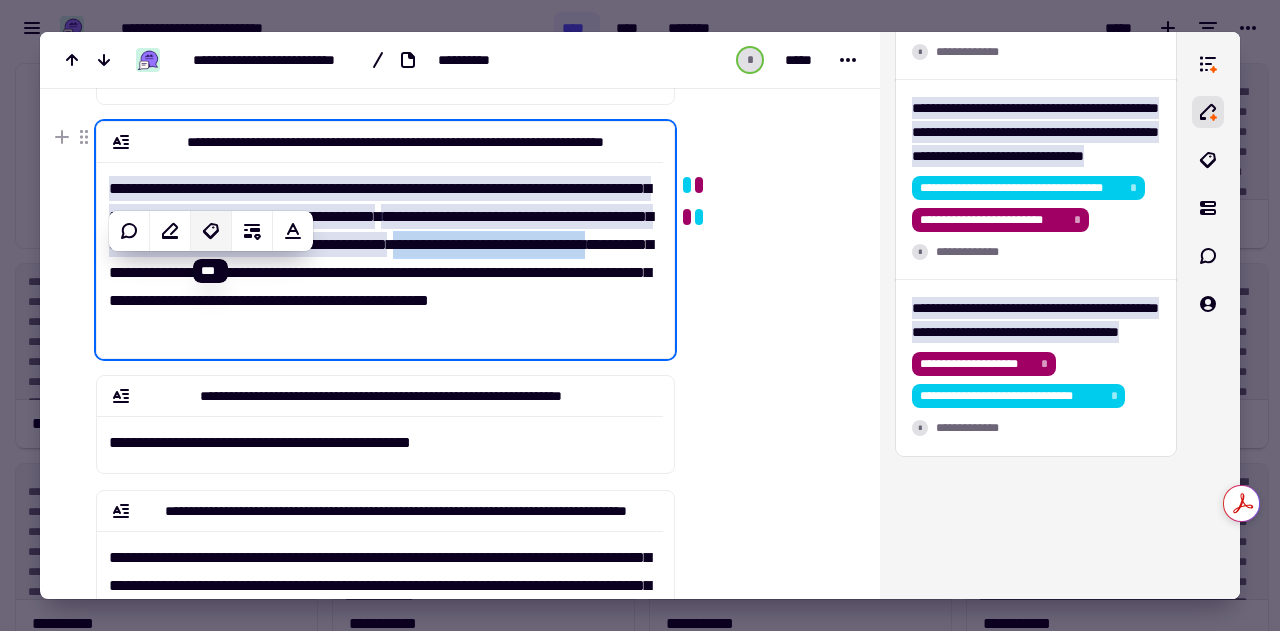 click 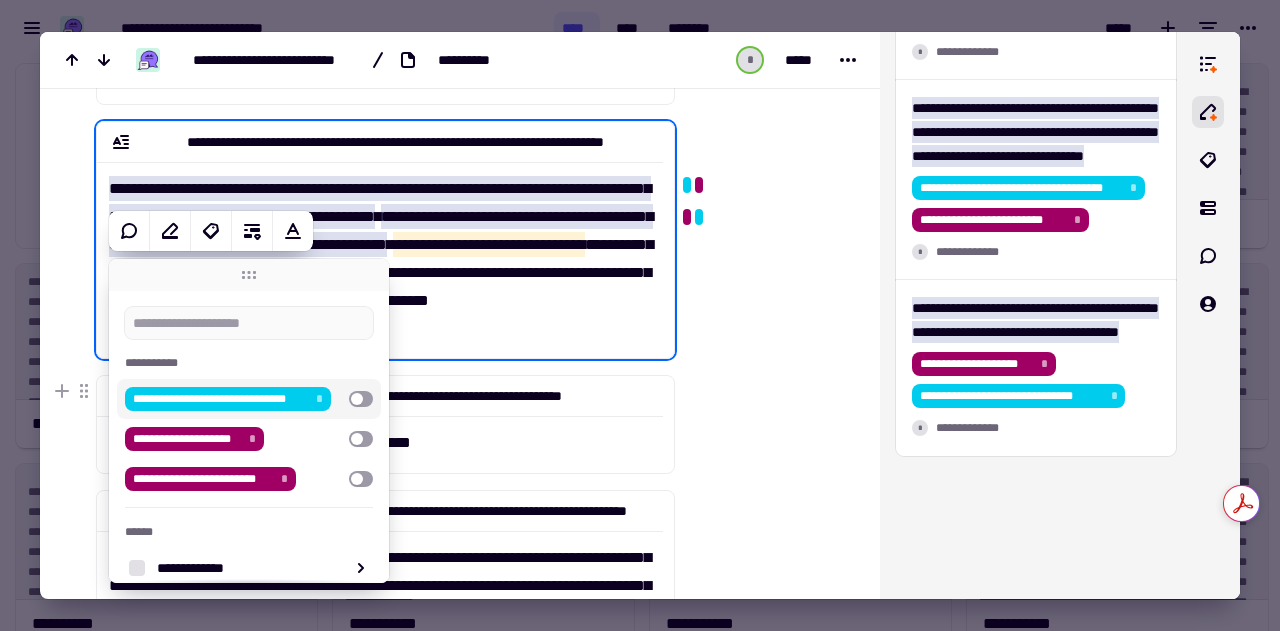 click at bounding box center (361, 399) 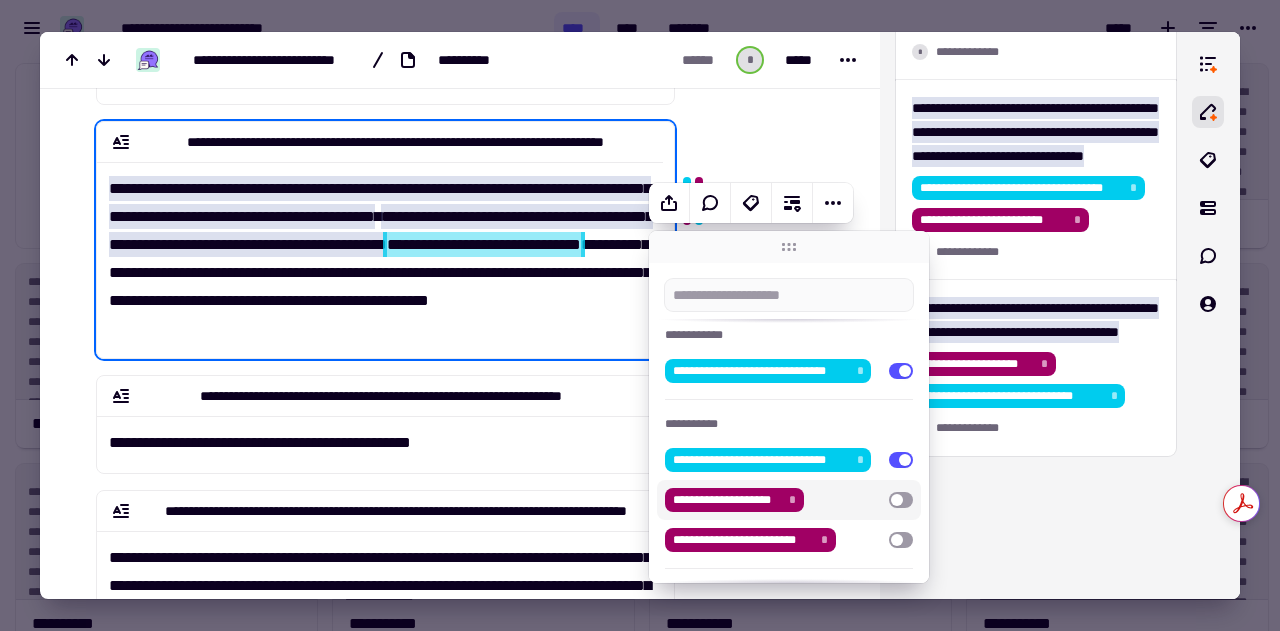 scroll, scrollTop: 180, scrollLeft: 0, axis: vertical 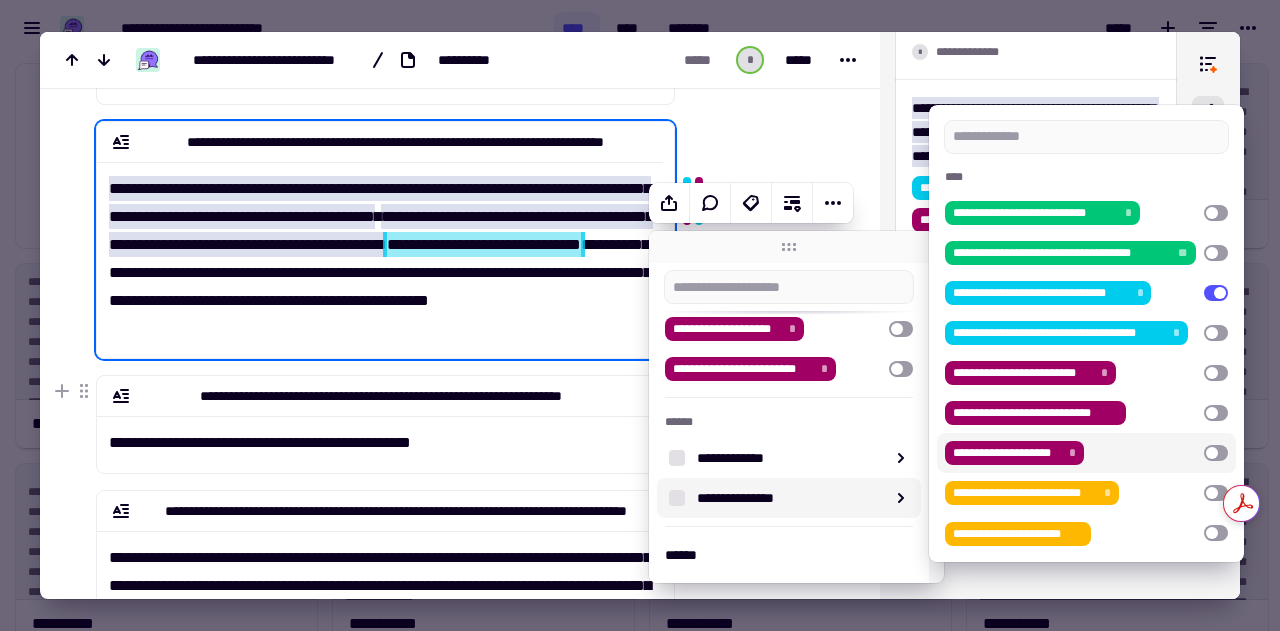 click at bounding box center (1216, 453) 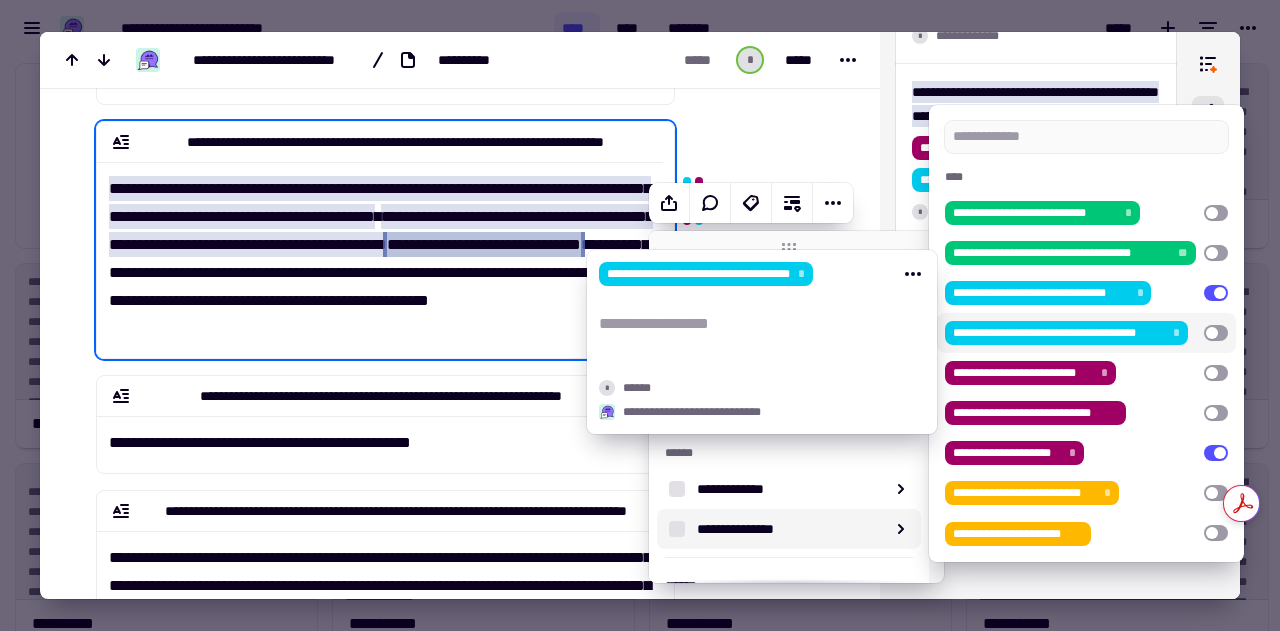 scroll, scrollTop: 1208, scrollLeft: 0, axis: vertical 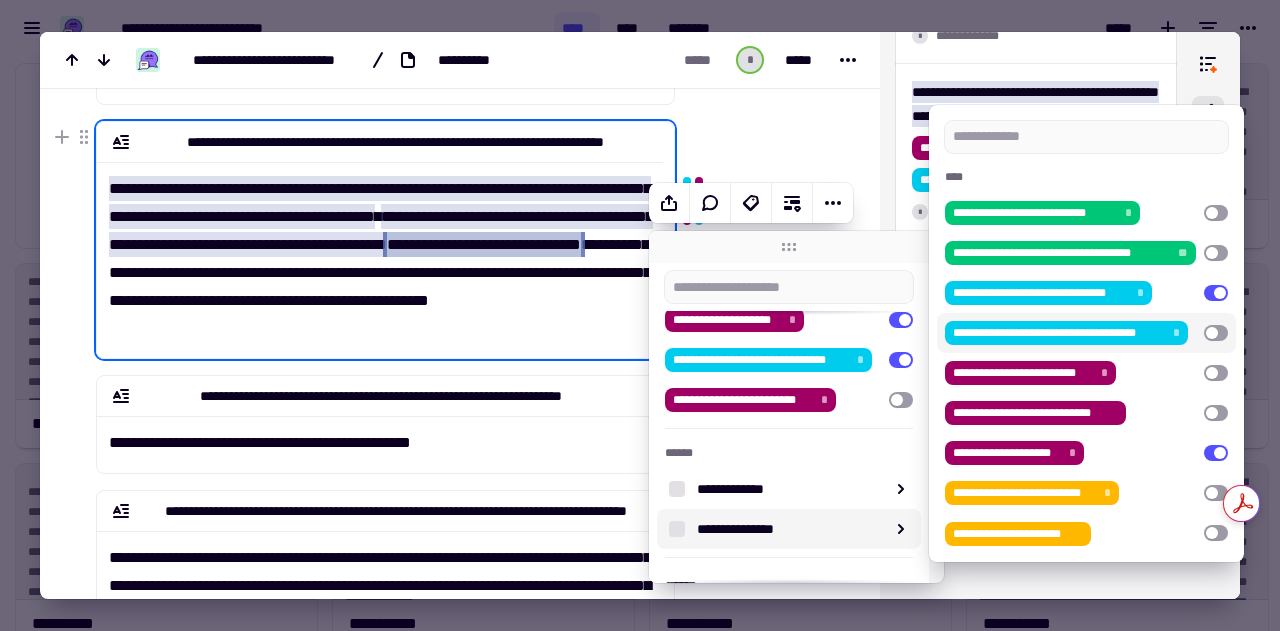 click on "**********" at bounding box center [380, 252] 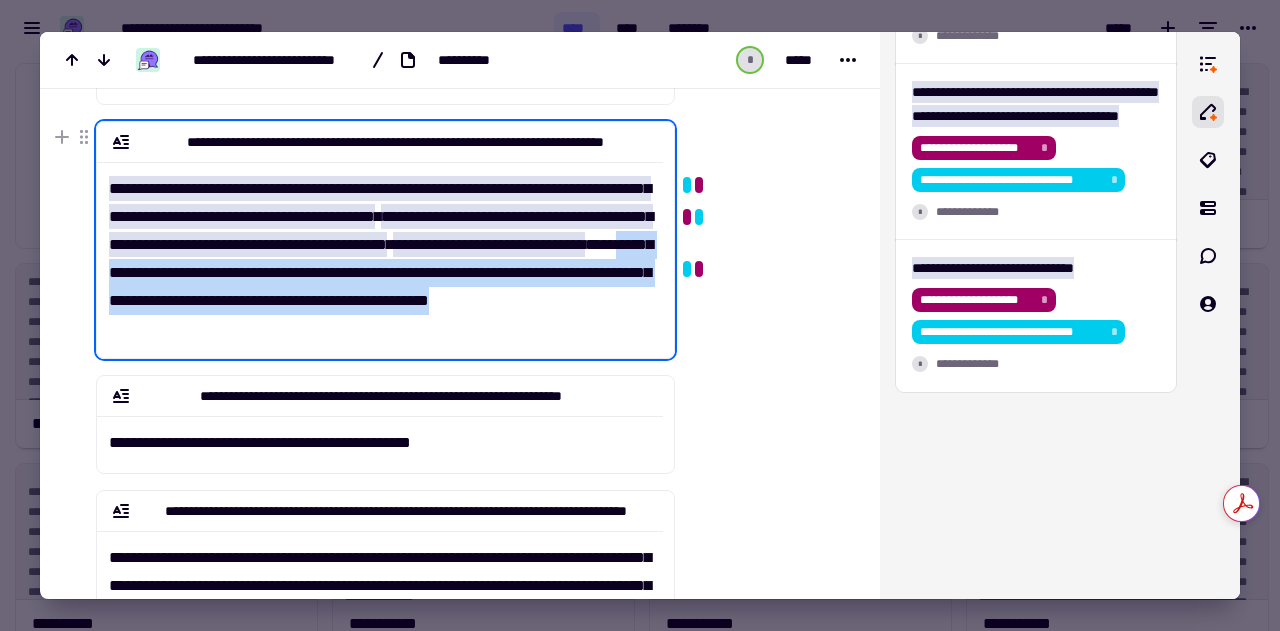 drag, startPoint x: 365, startPoint y: 270, endPoint x: 392, endPoint y: 329, distance: 64.884514 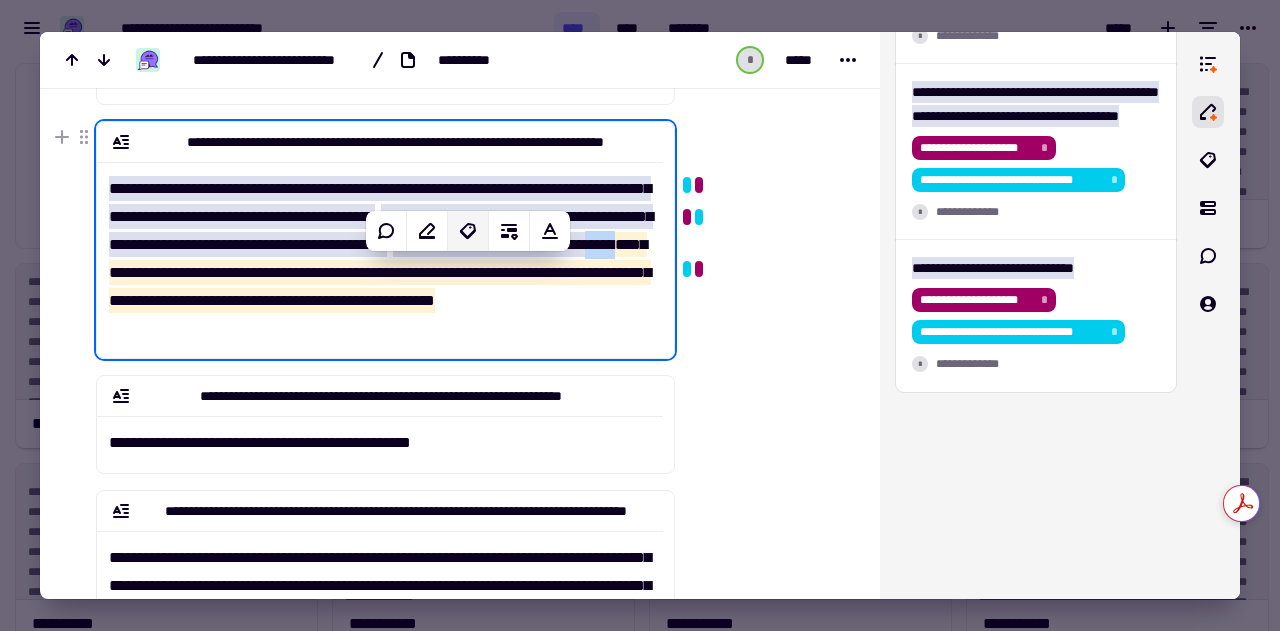 click 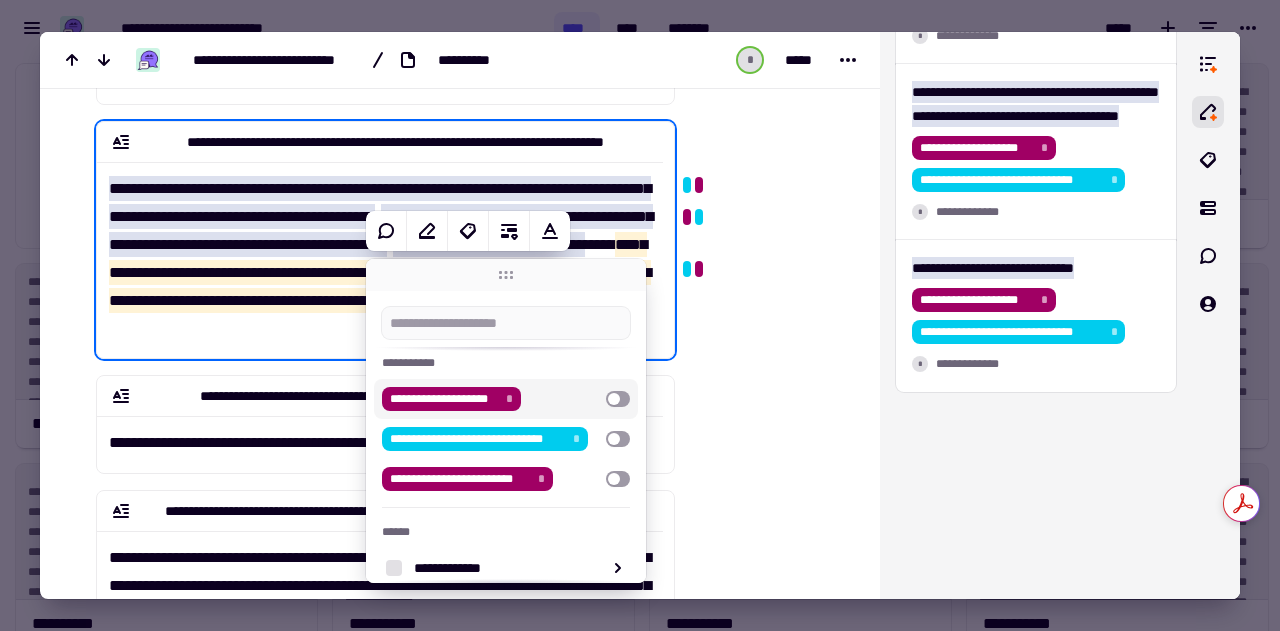 scroll, scrollTop: 116, scrollLeft: 0, axis: vertical 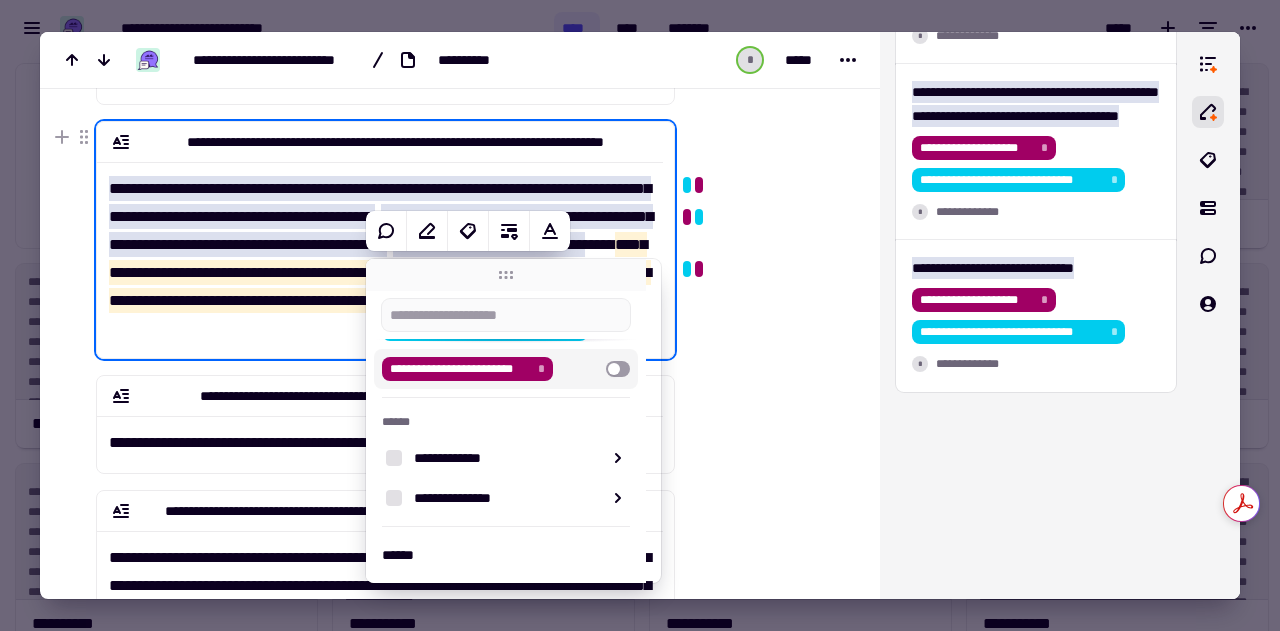 click at bounding box center [765, -120] 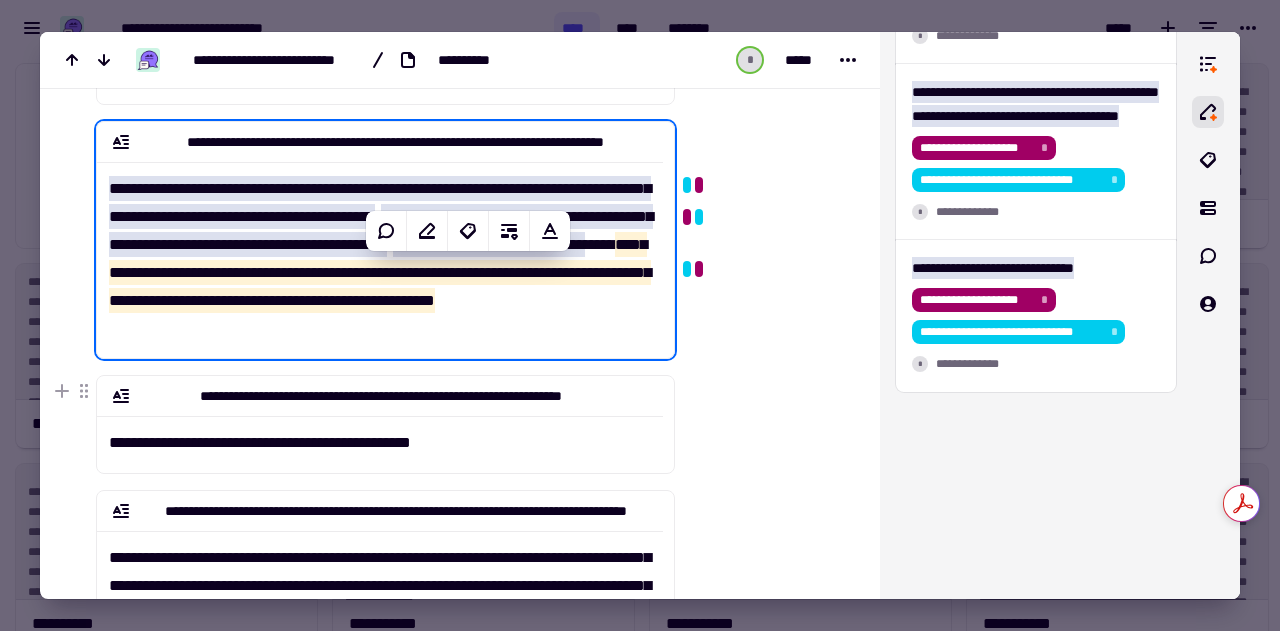 click at bounding box center [763, 286] 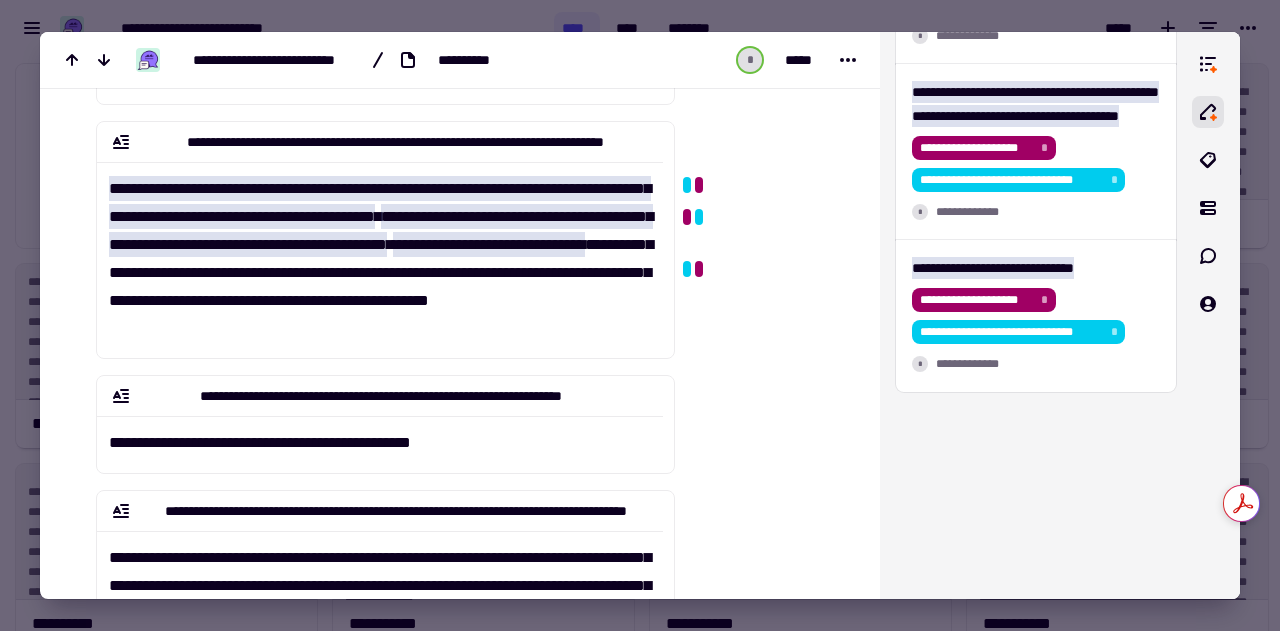 click at bounding box center (640, 315) 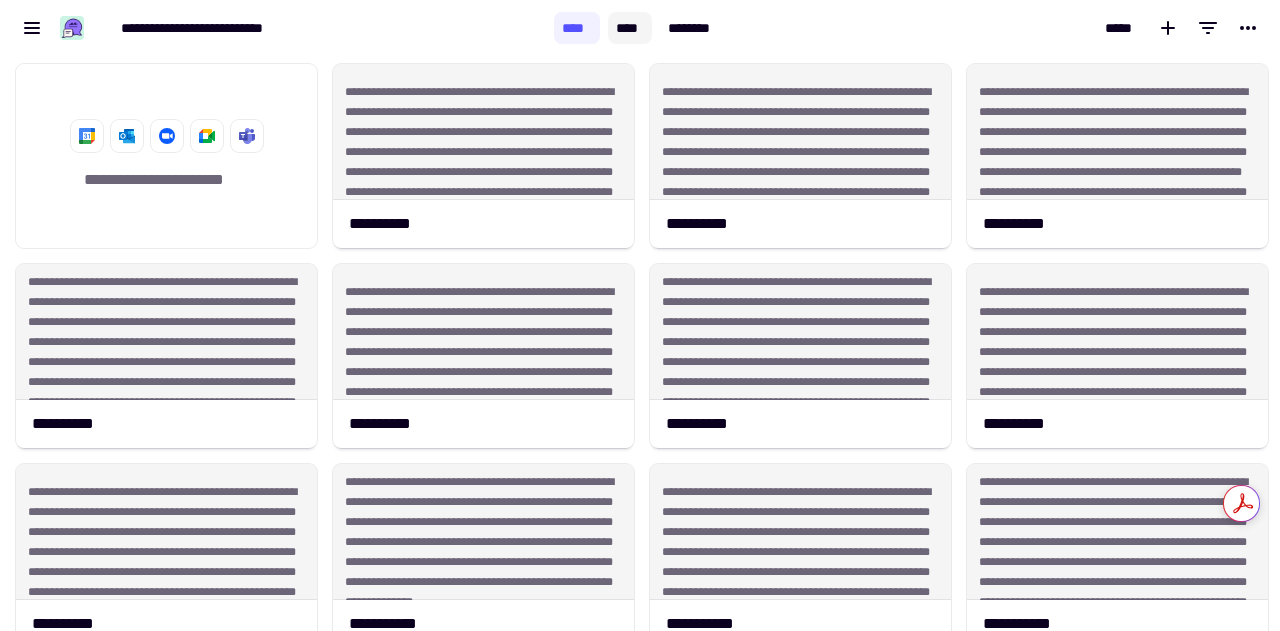 click on "****" 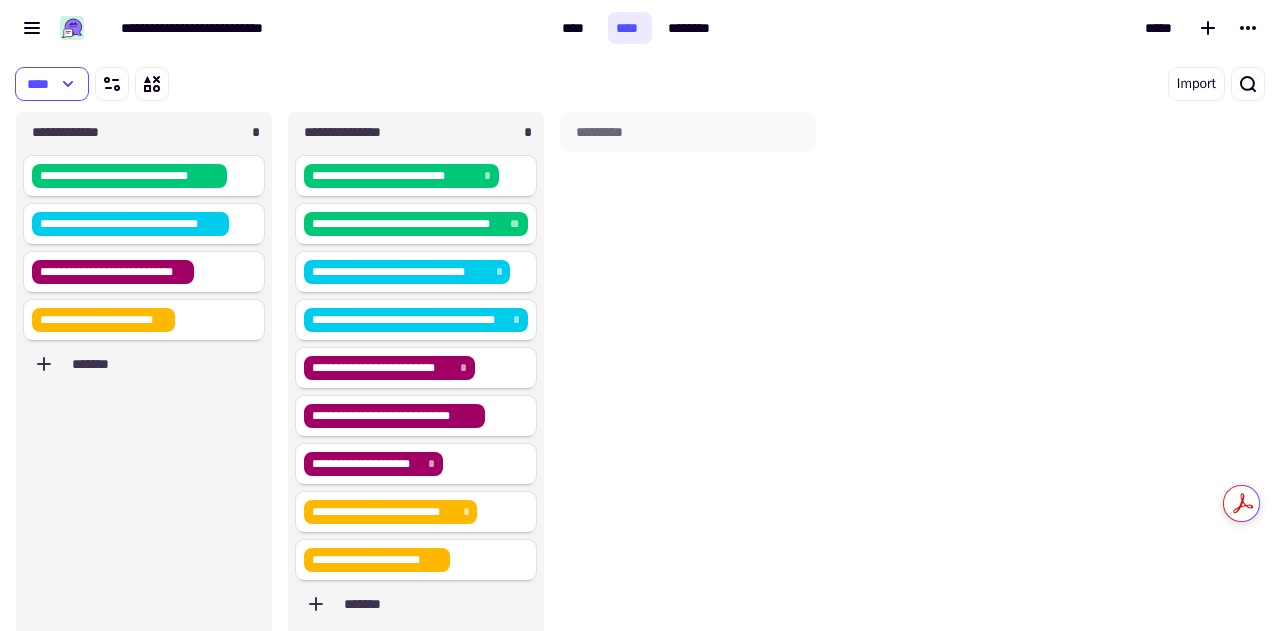 scroll, scrollTop: 16, scrollLeft: 16, axis: both 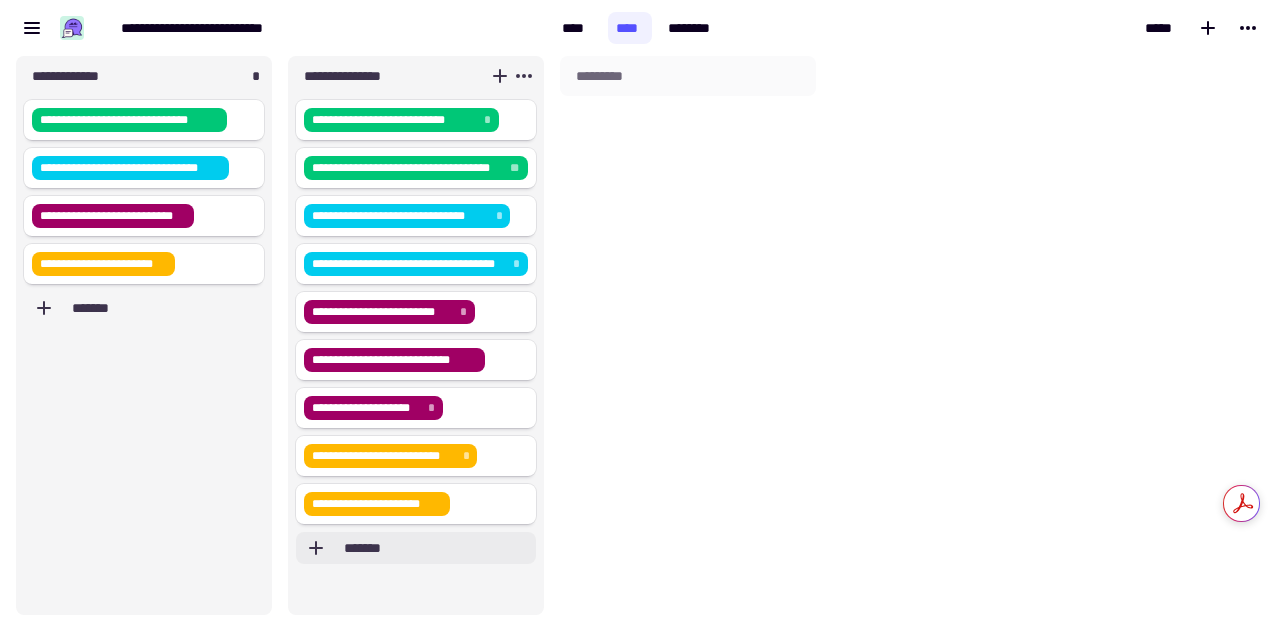 click on "*******" 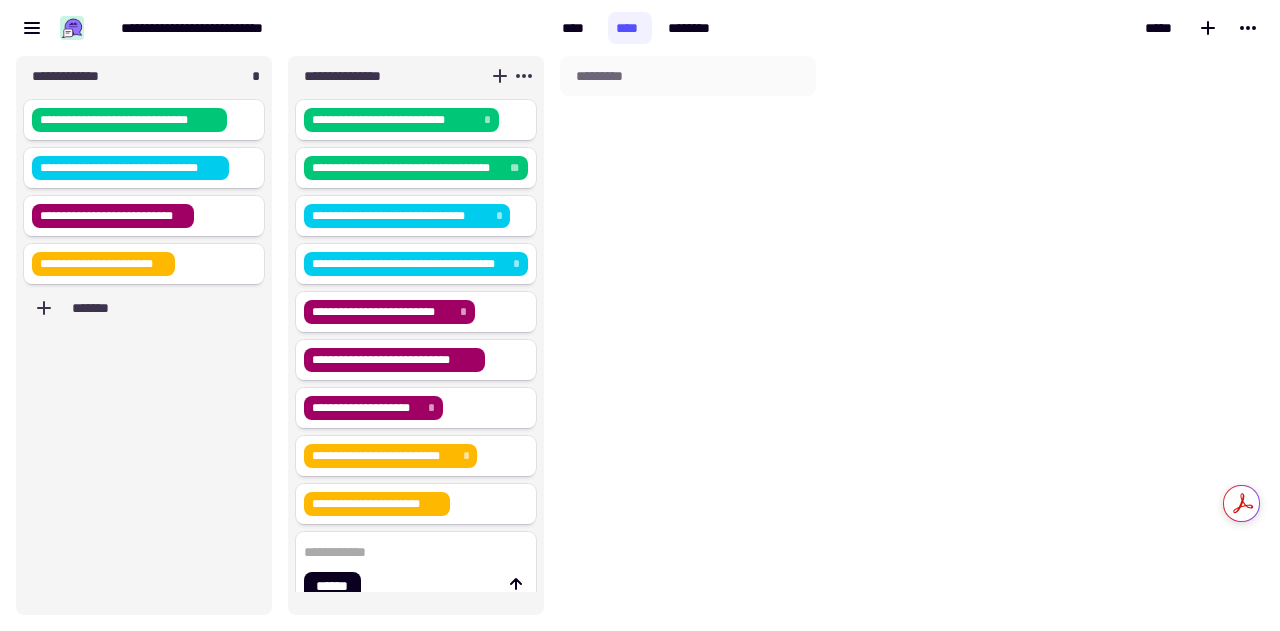 scroll, scrollTop: 20, scrollLeft: 0, axis: vertical 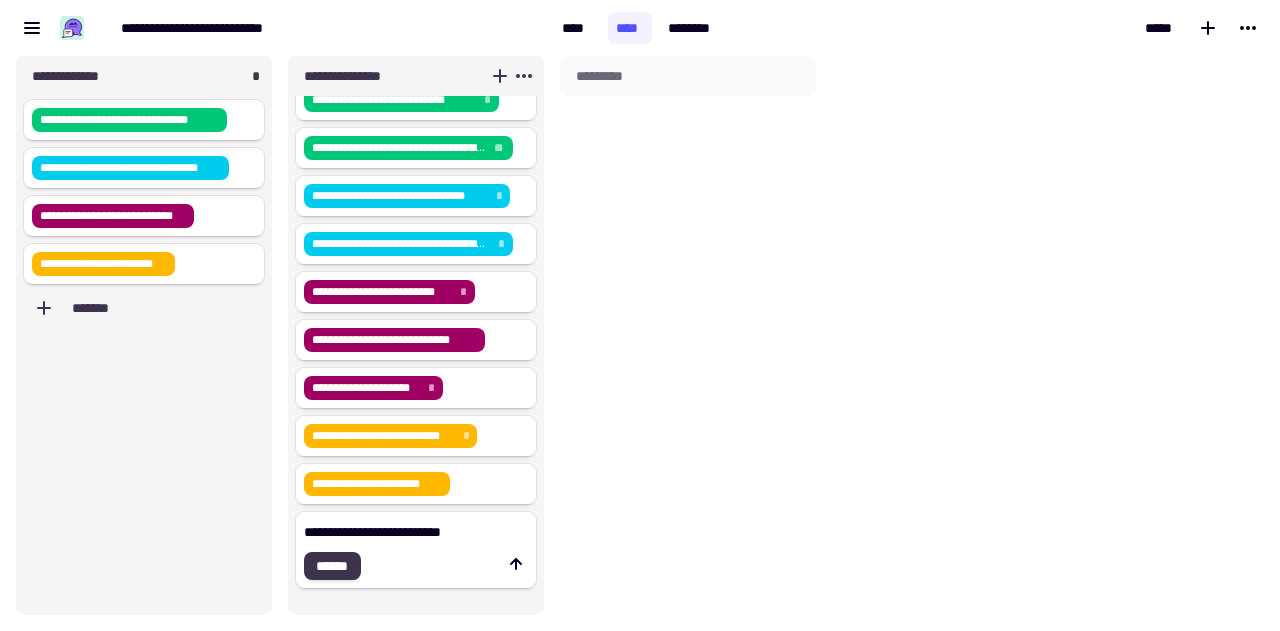 type on "**********" 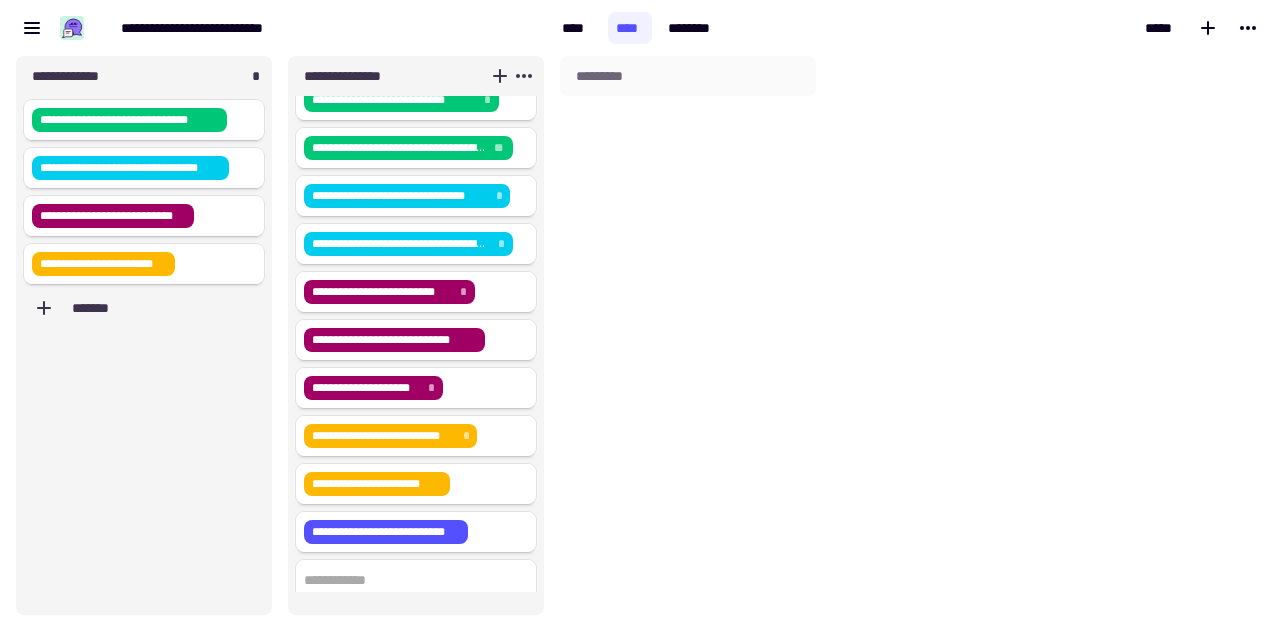 scroll, scrollTop: 68, scrollLeft: 0, axis: vertical 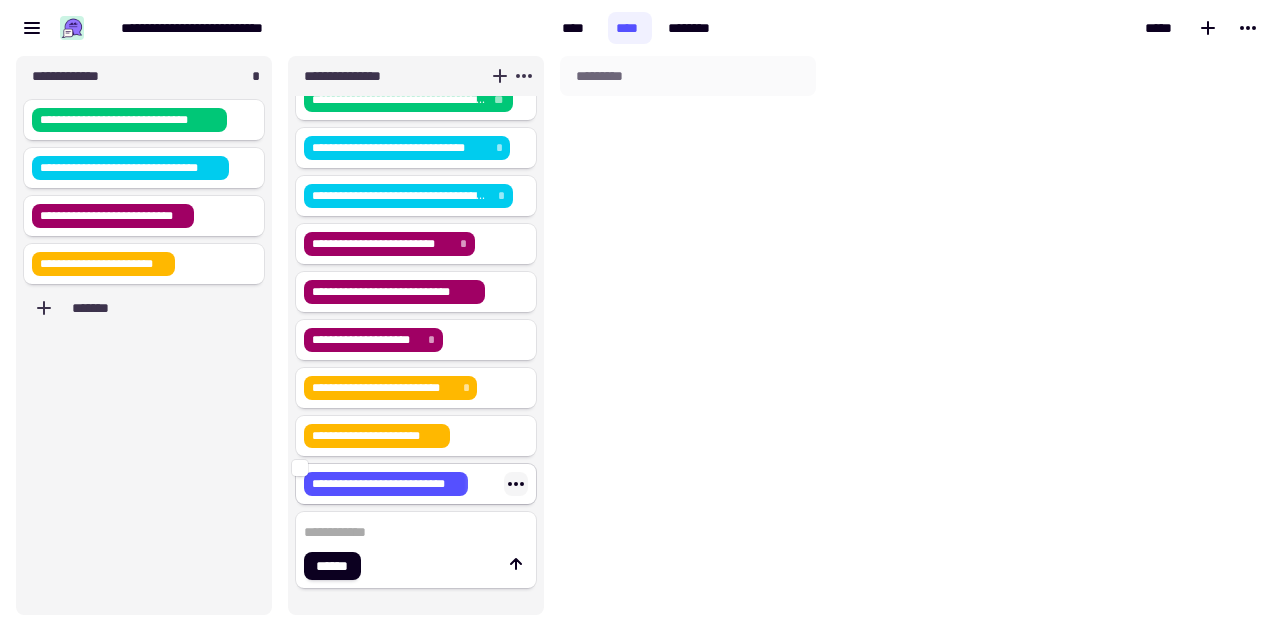 click 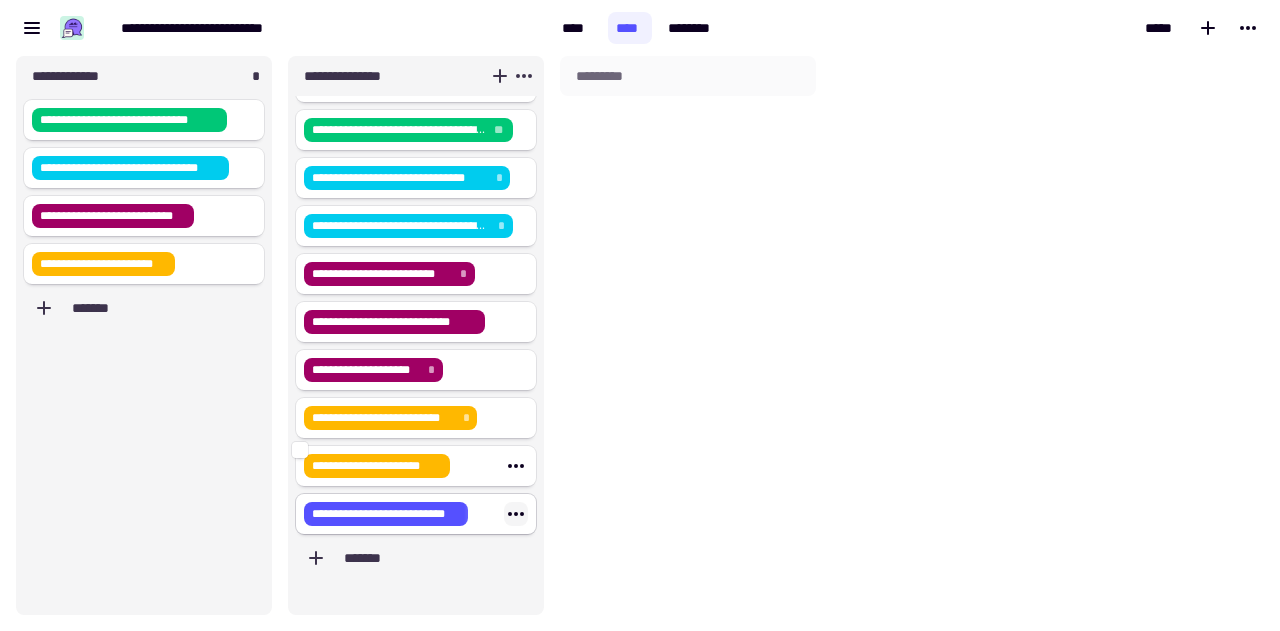 scroll, scrollTop: 24, scrollLeft: 0, axis: vertical 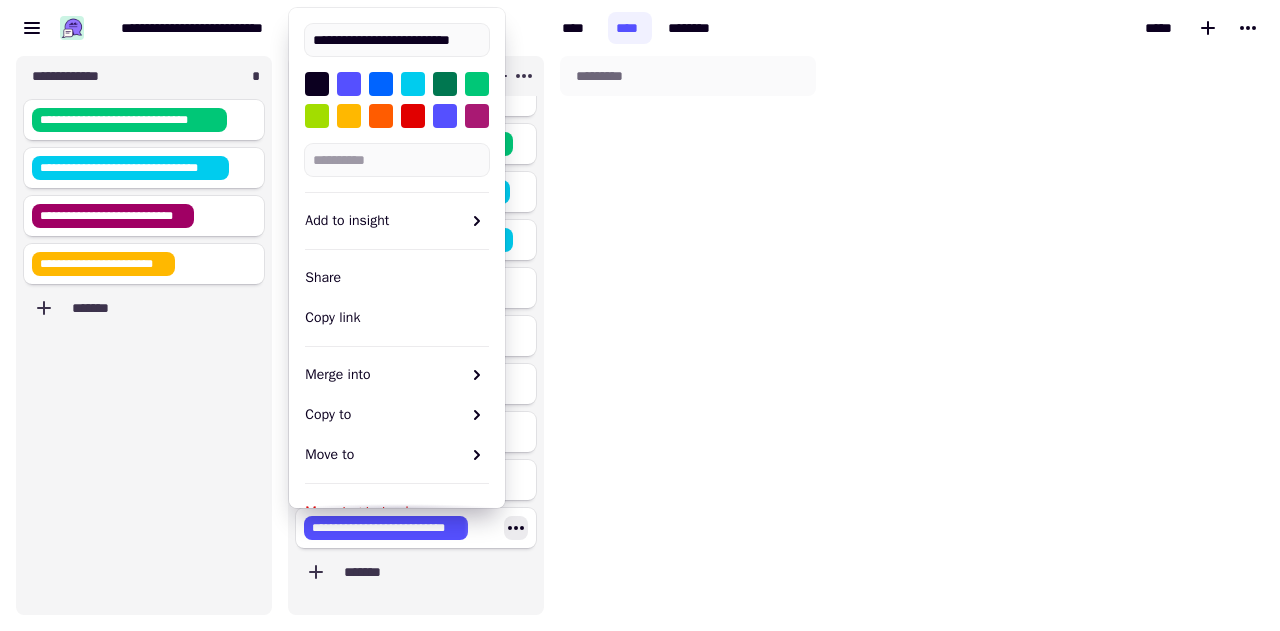 click at bounding box center (477, 116) 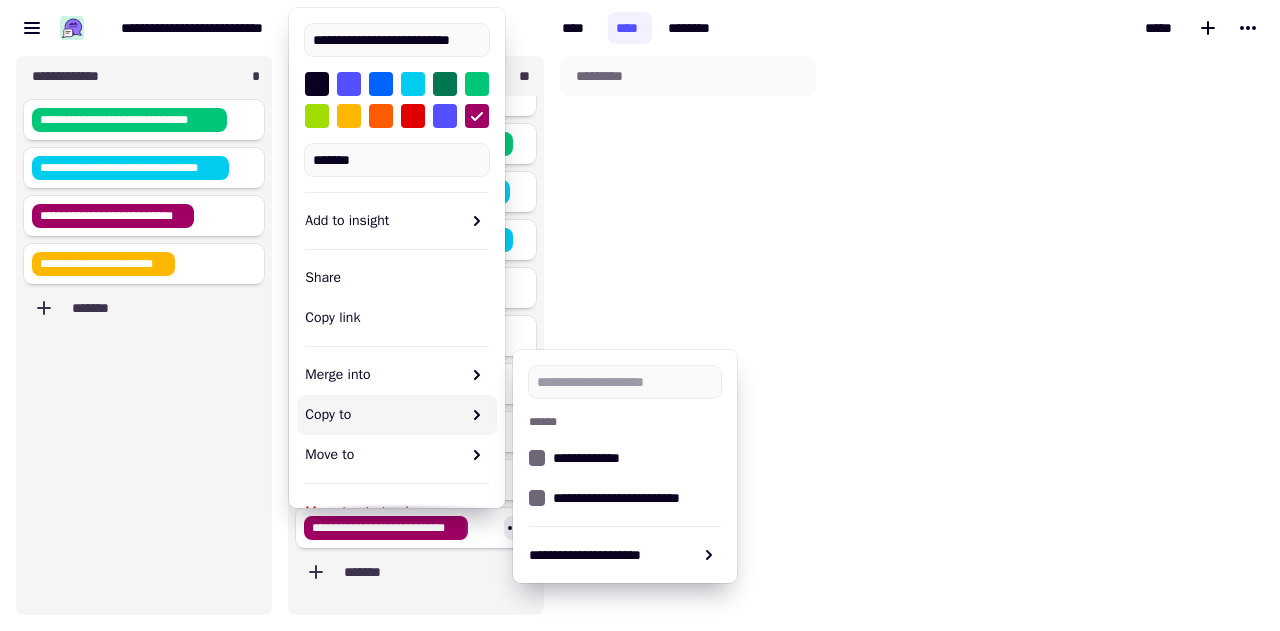 click on "*********" at bounding box center [688, 335] 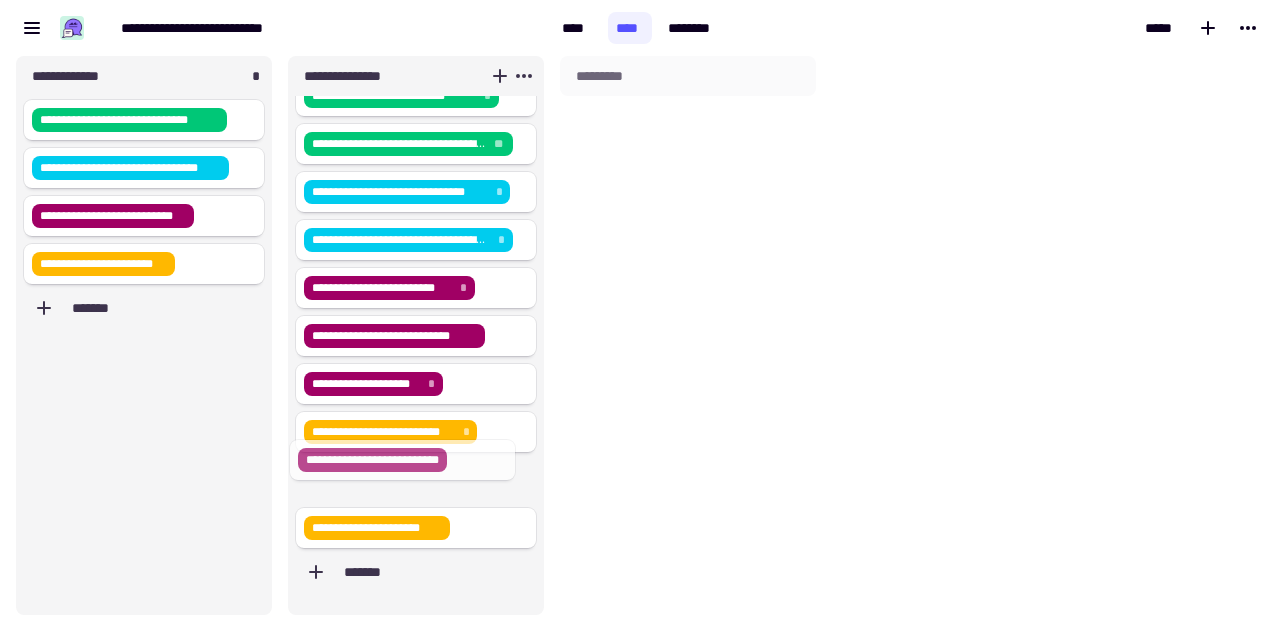 scroll, scrollTop: 30, scrollLeft: 0, axis: vertical 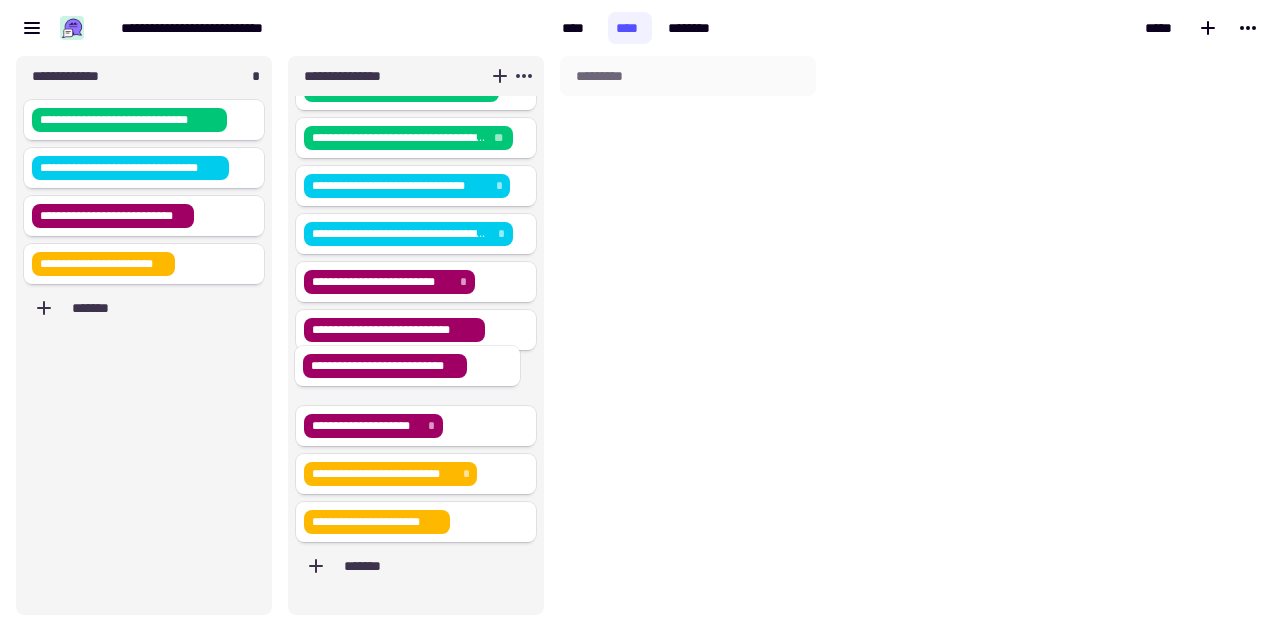 drag, startPoint x: 492, startPoint y: 529, endPoint x: 489, endPoint y: 359, distance: 170.02647 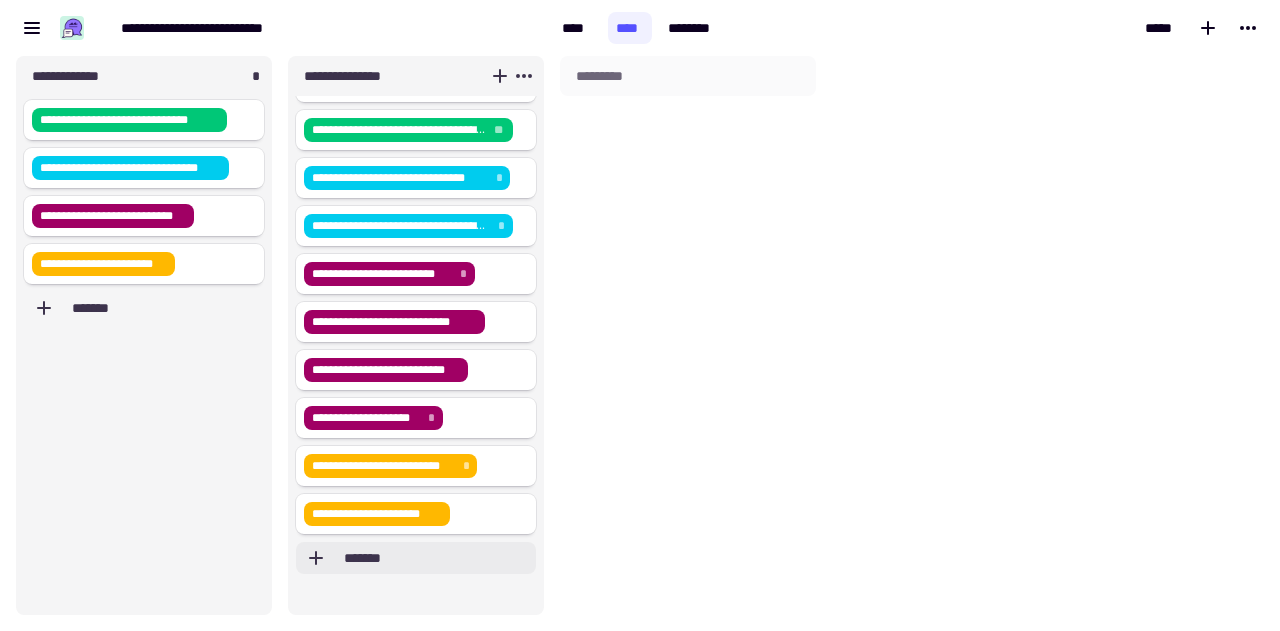 click on "*******" 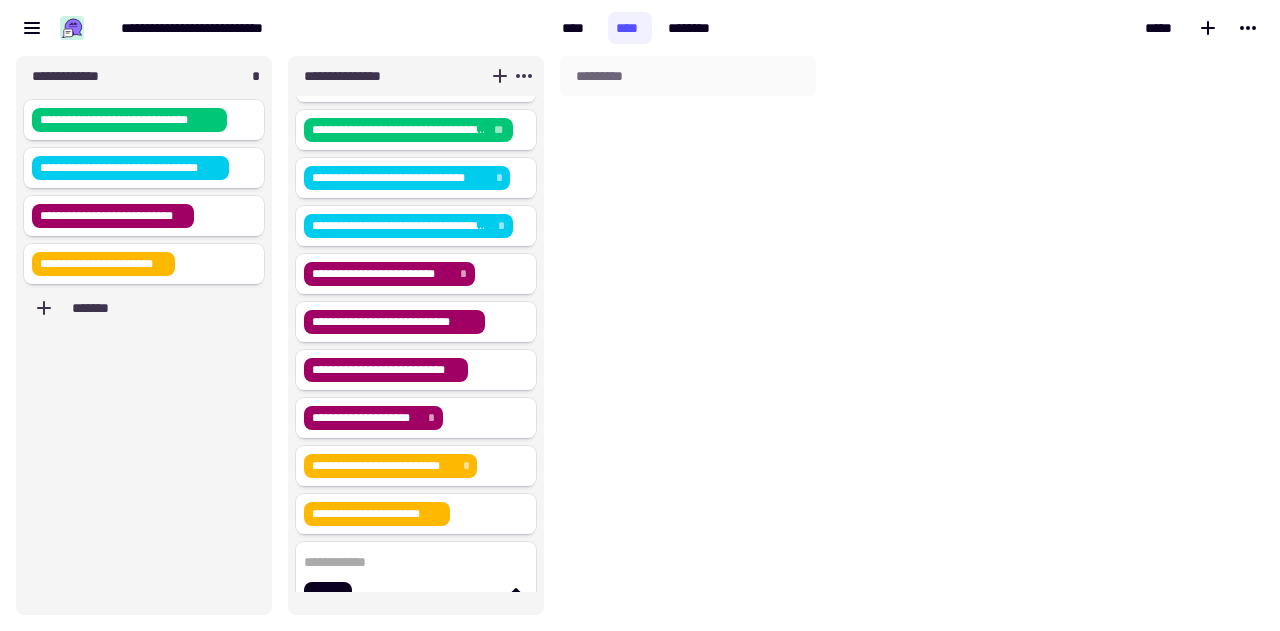 scroll, scrollTop: 68, scrollLeft: 0, axis: vertical 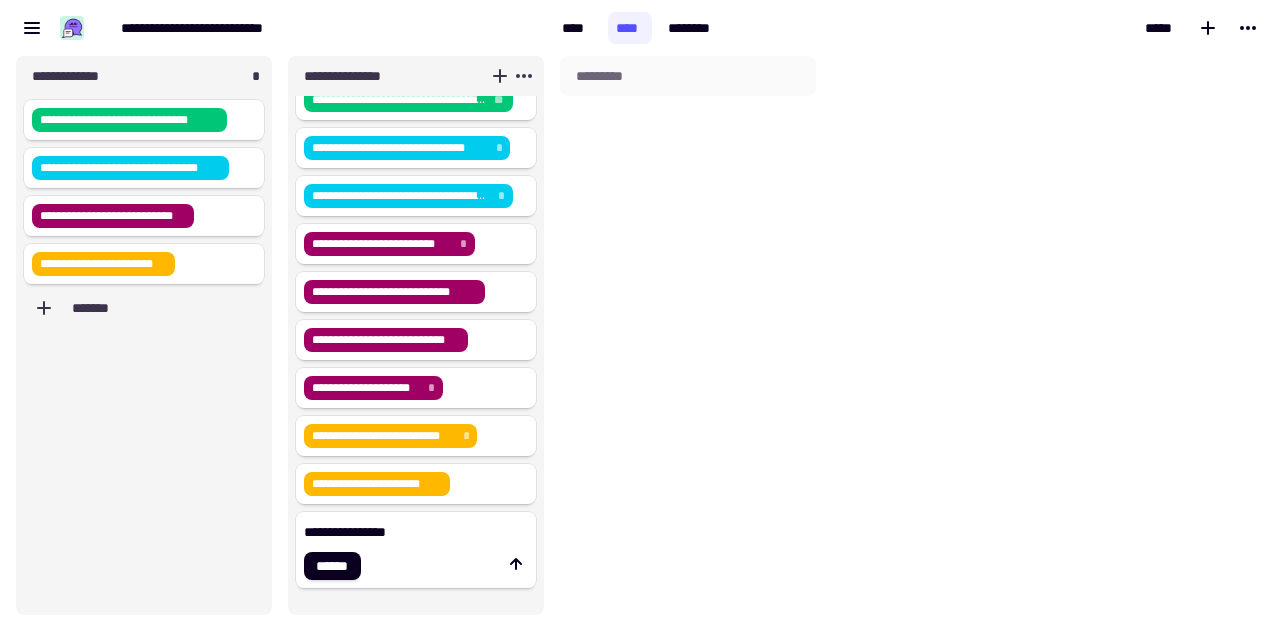 type on "**********" 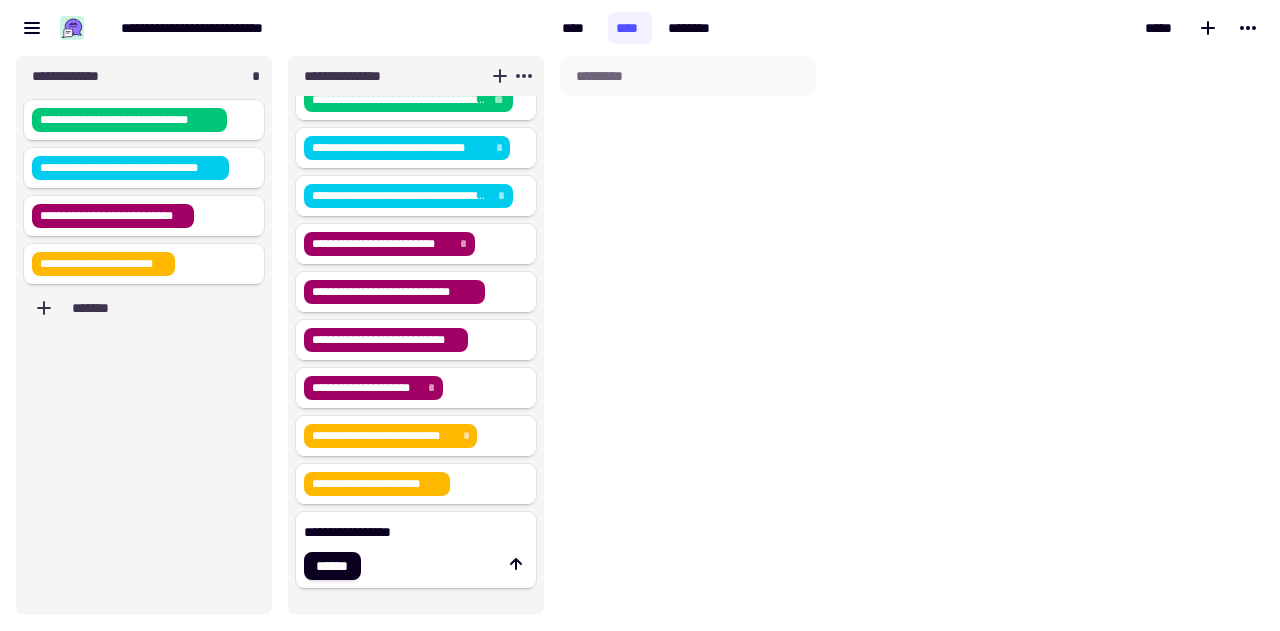 type 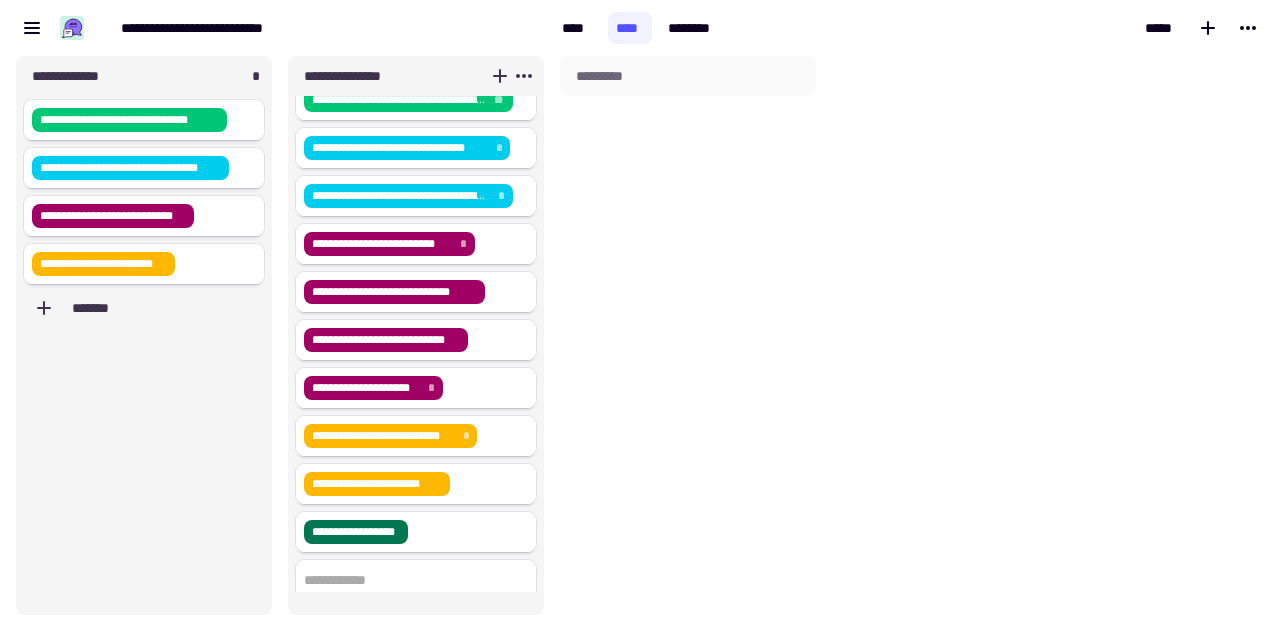 scroll, scrollTop: 116, scrollLeft: 0, axis: vertical 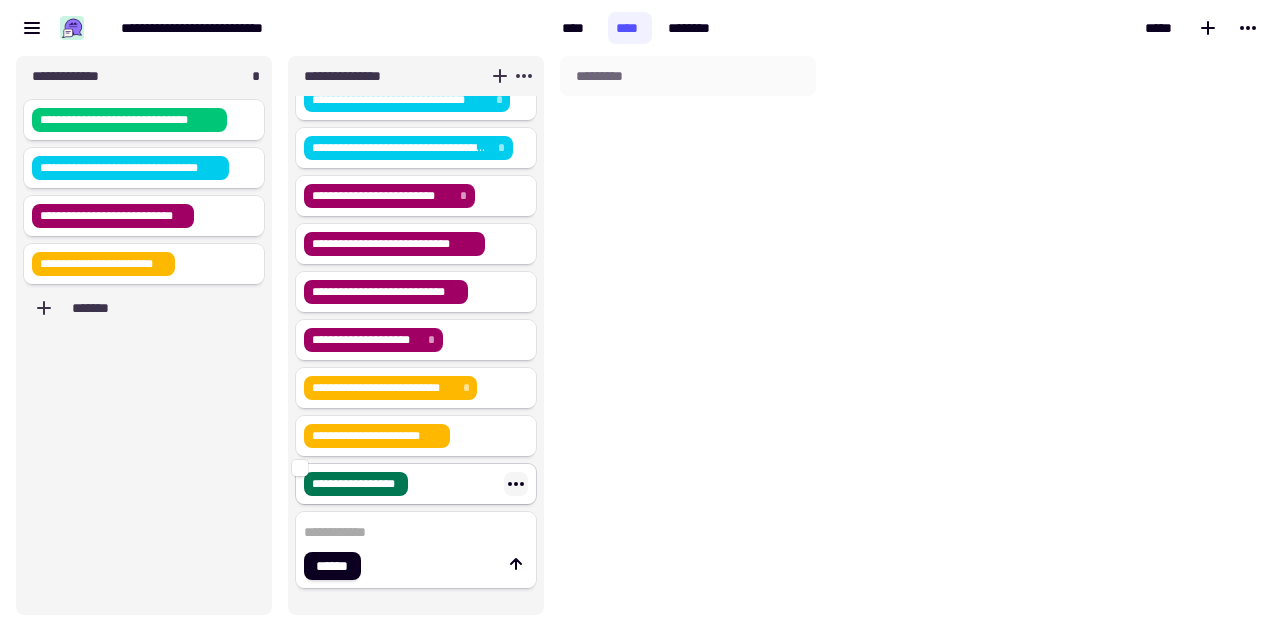 click 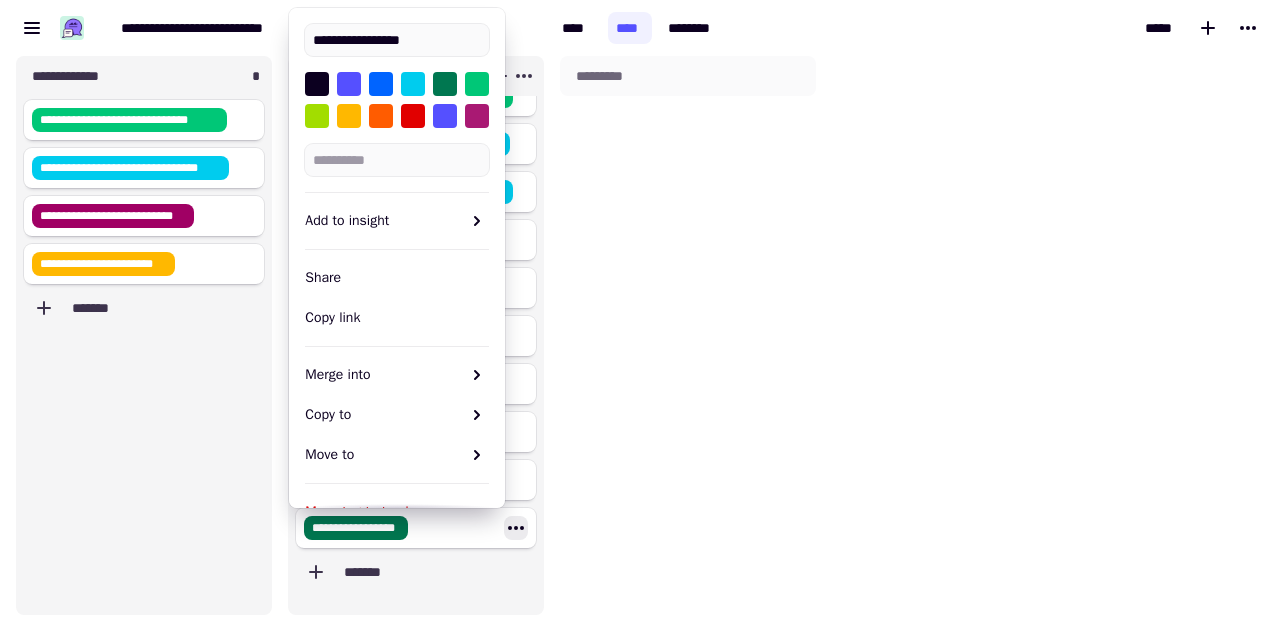 click at bounding box center [477, 116] 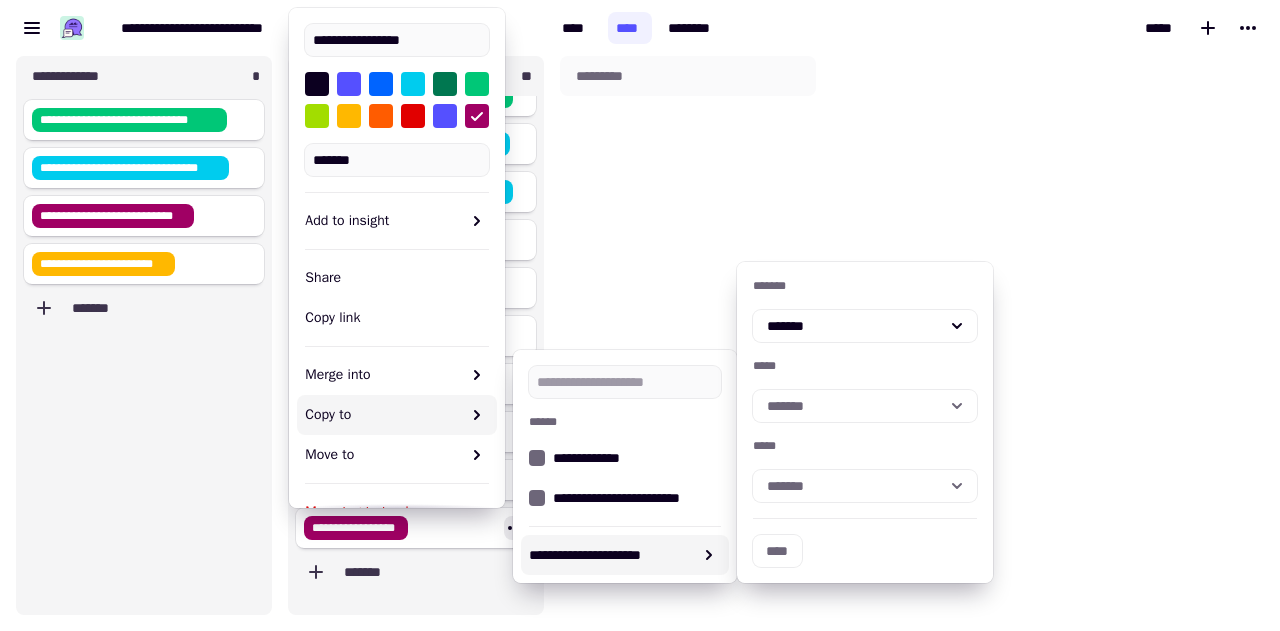 click on "*********" at bounding box center [688, 335] 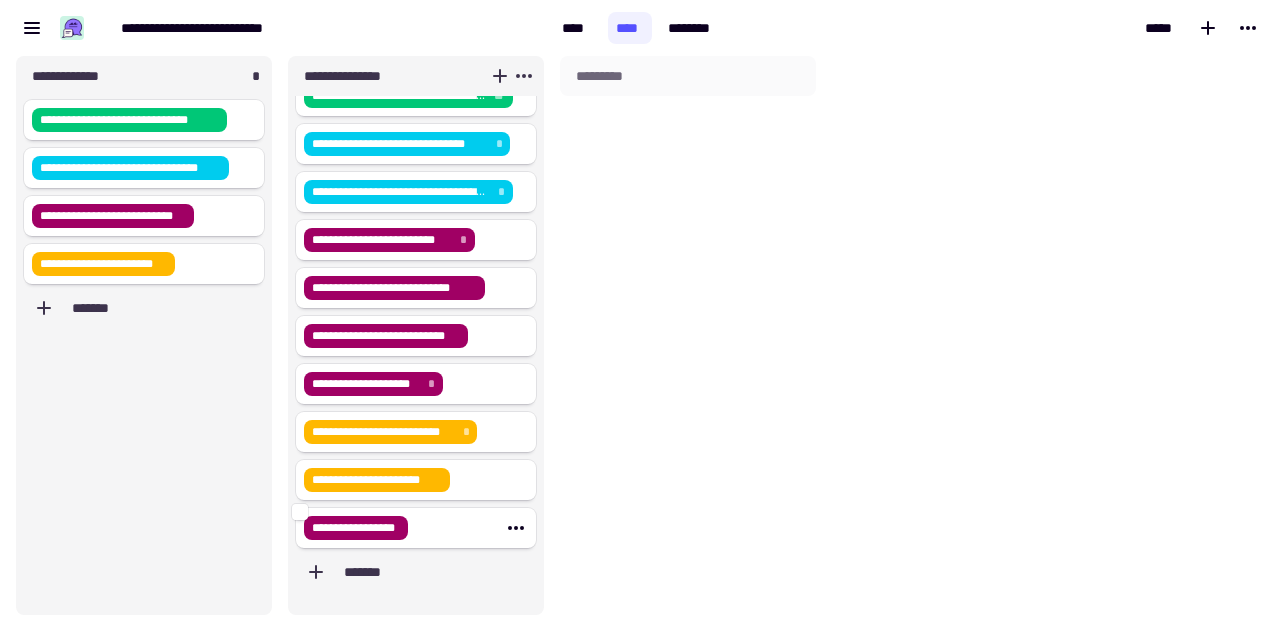 scroll, scrollTop: 80, scrollLeft: 0, axis: vertical 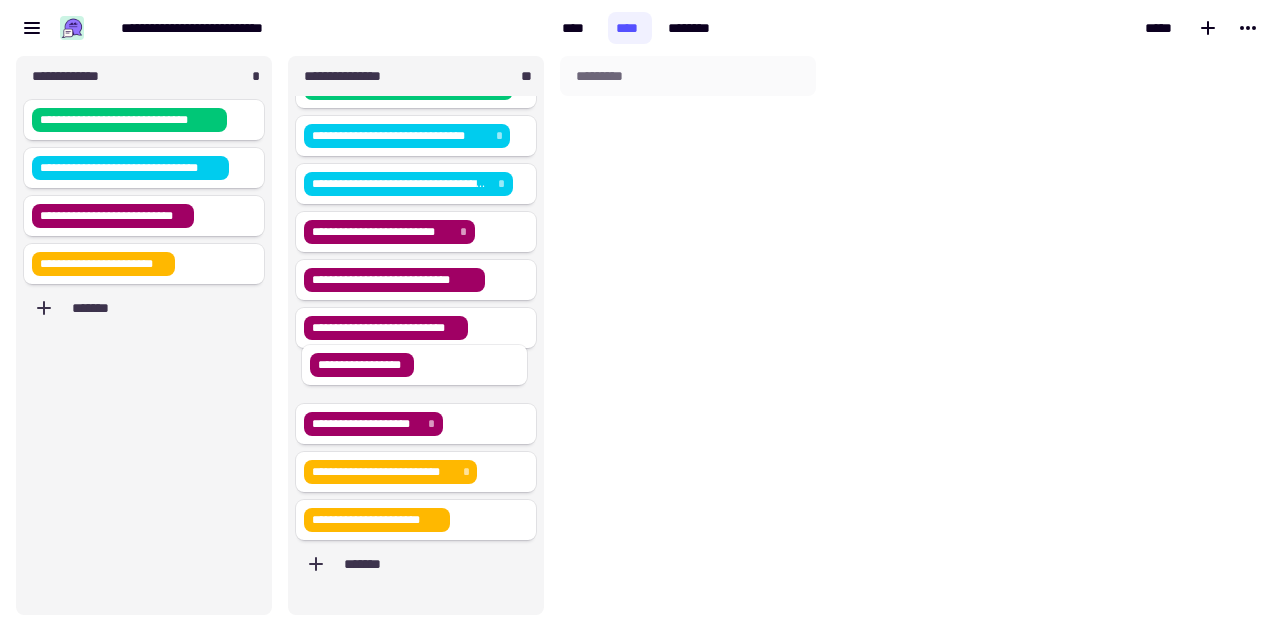 drag, startPoint x: 447, startPoint y: 526, endPoint x: 453, endPoint y: 352, distance: 174.10342 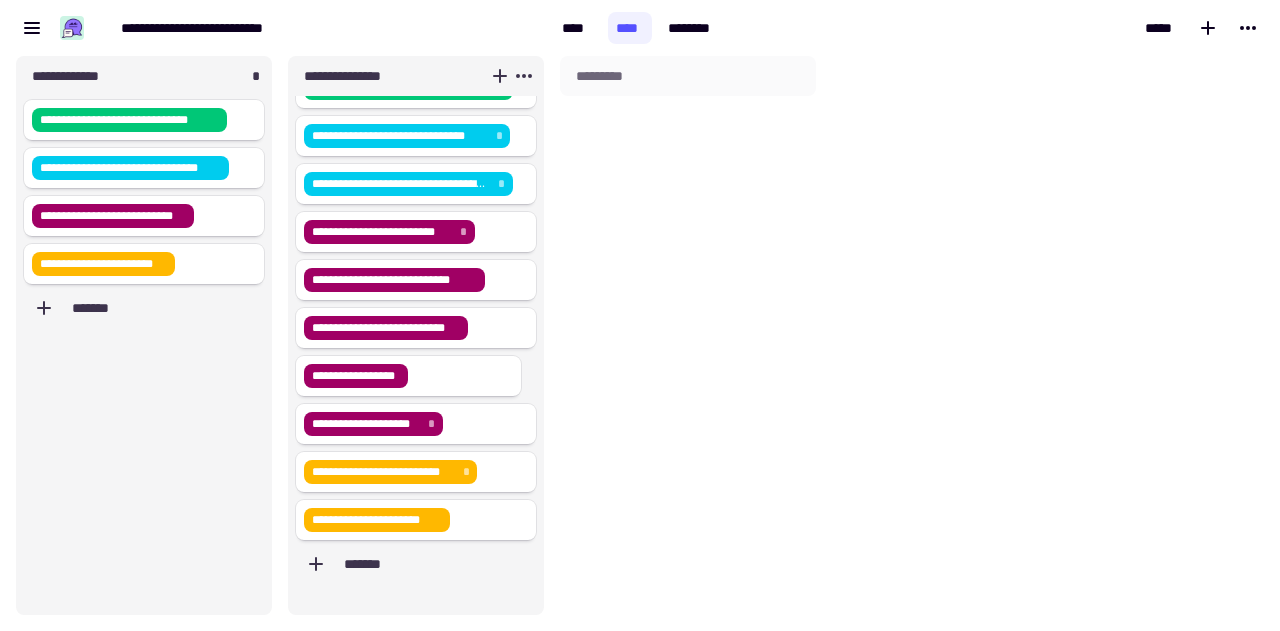 scroll, scrollTop: 72, scrollLeft: 0, axis: vertical 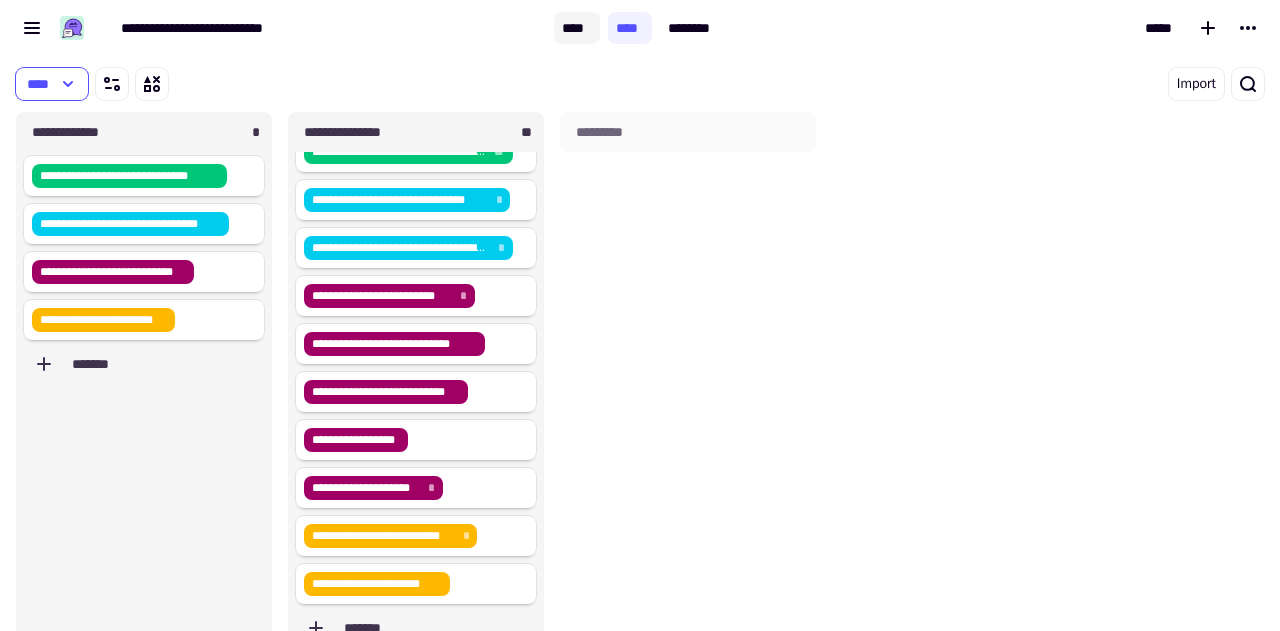 click on "****" 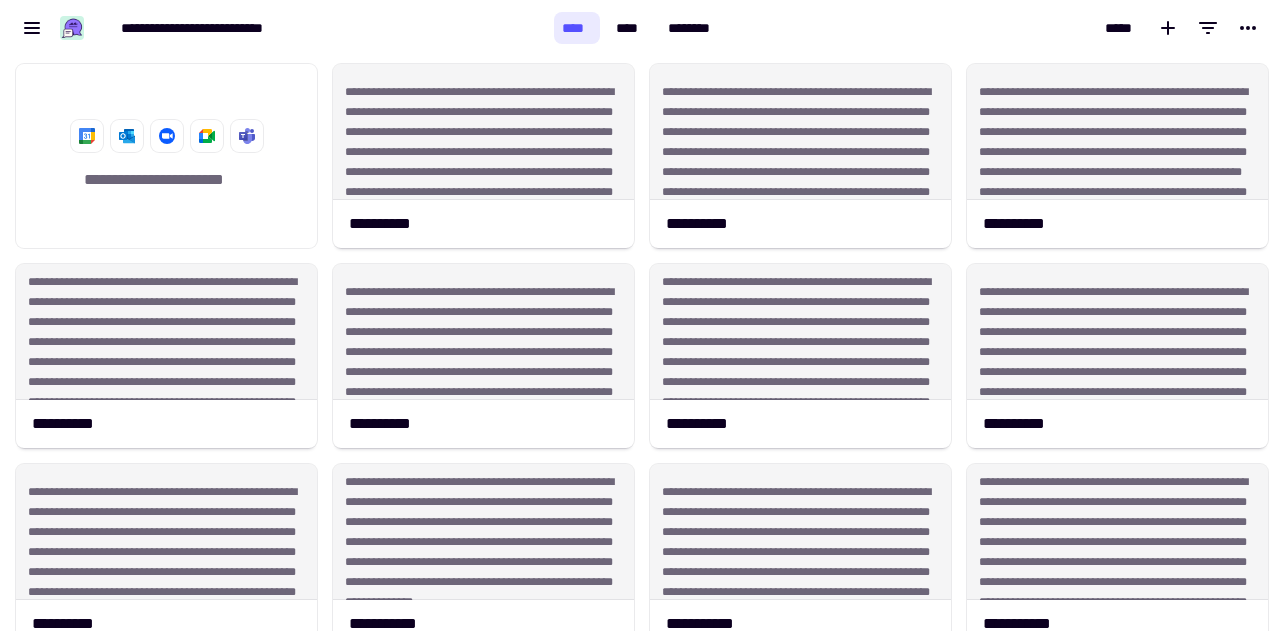 scroll, scrollTop: 16, scrollLeft: 16, axis: both 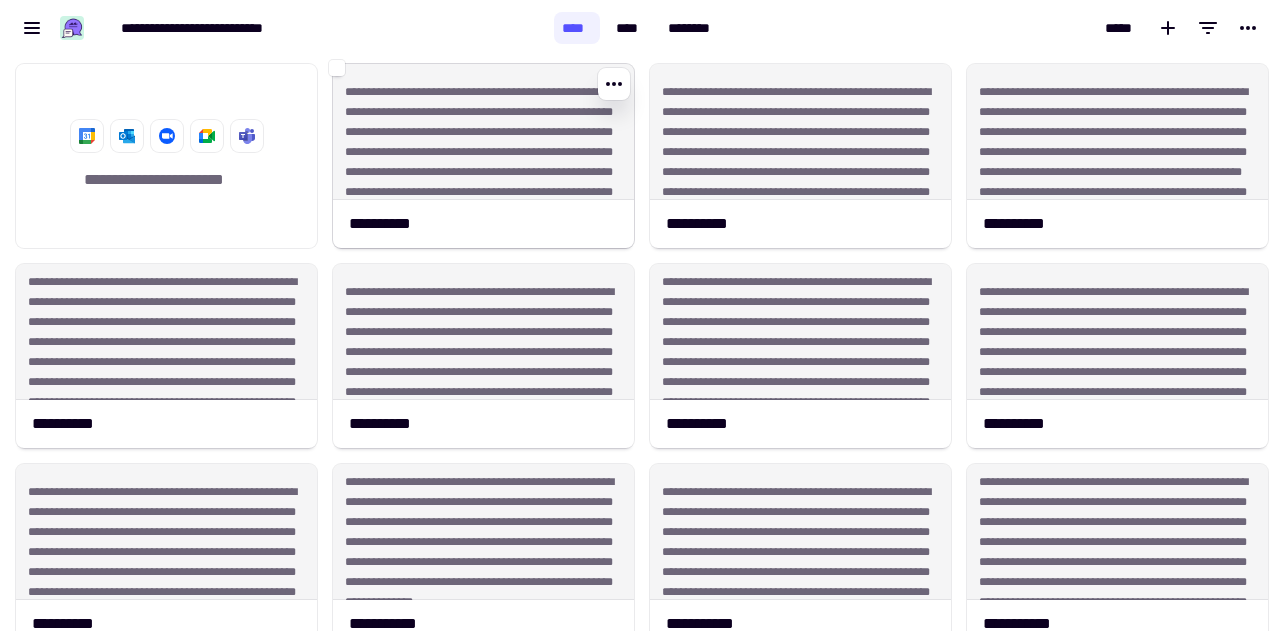 click on "**********" 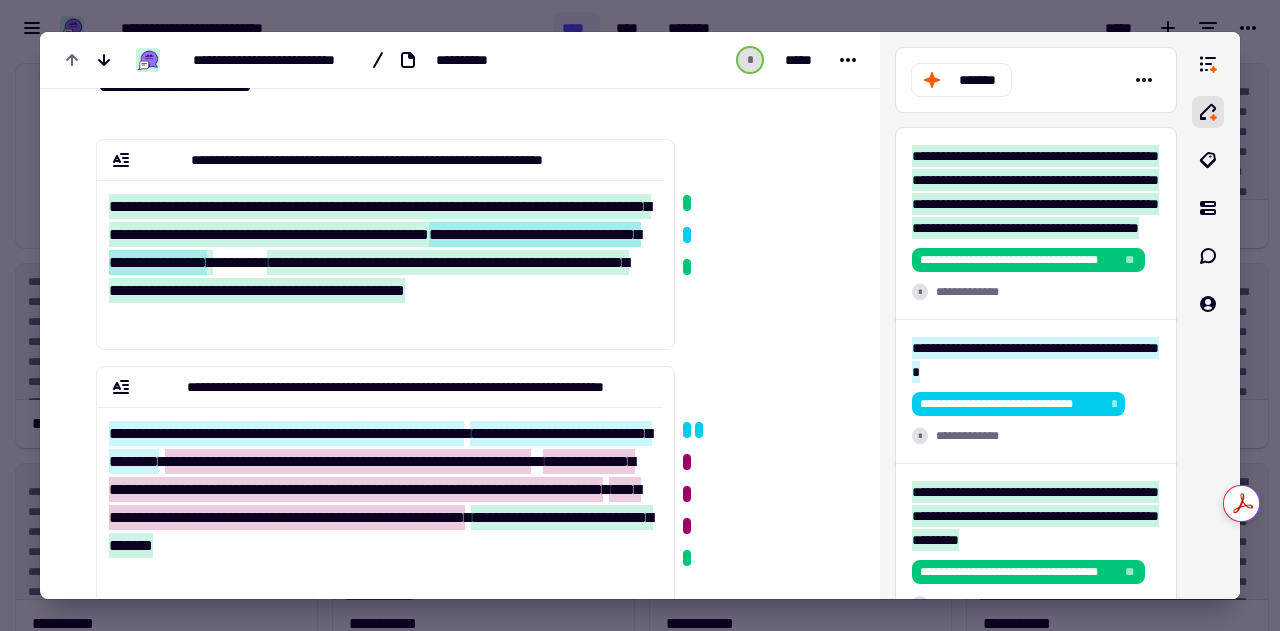 scroll, scrollTop: 73, scrollLeft: 0, axis: vertical 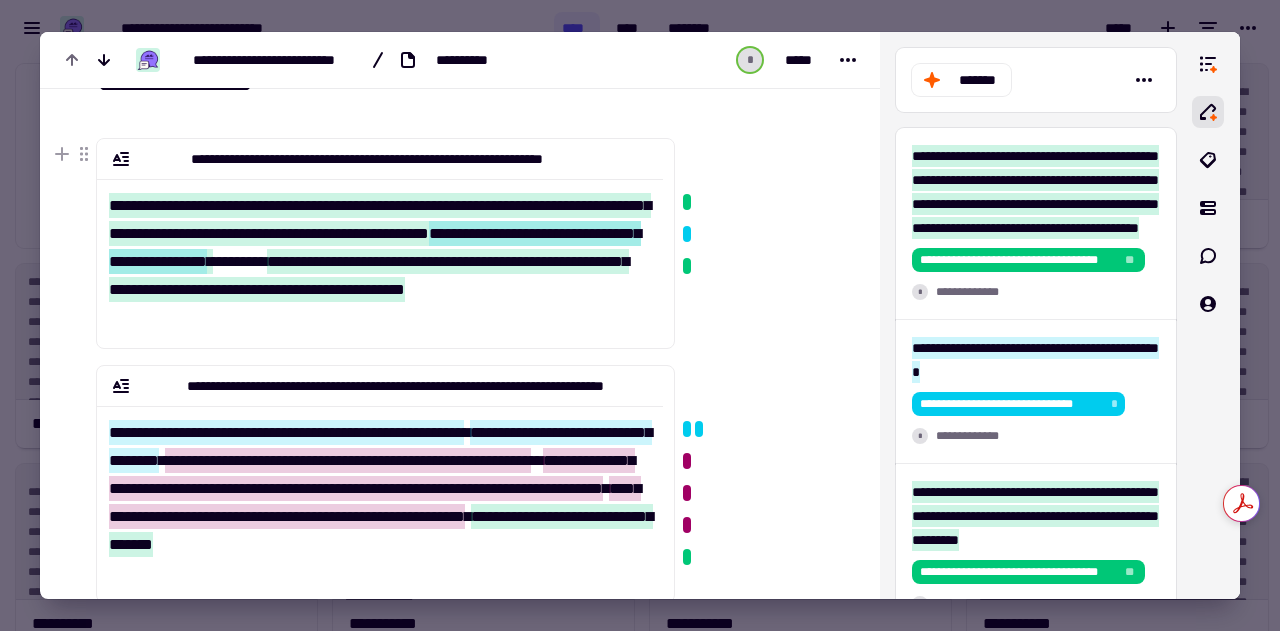 click on "**********" at bounding box center (375, 247) 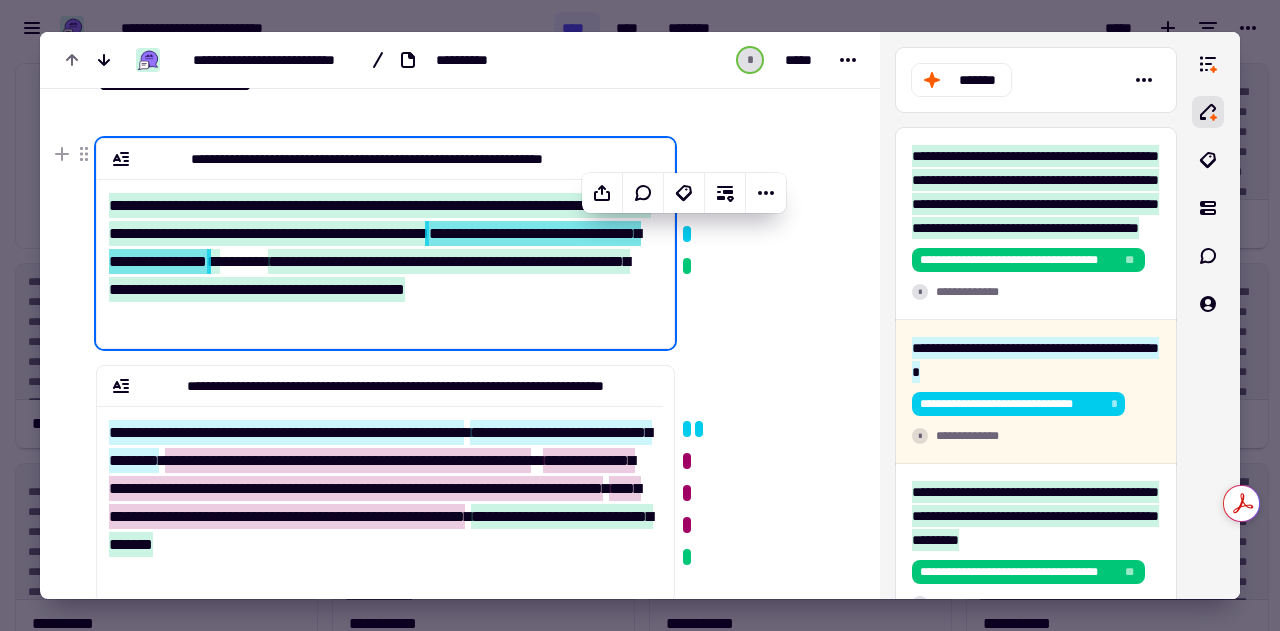 click at bounding box center (765, 264) 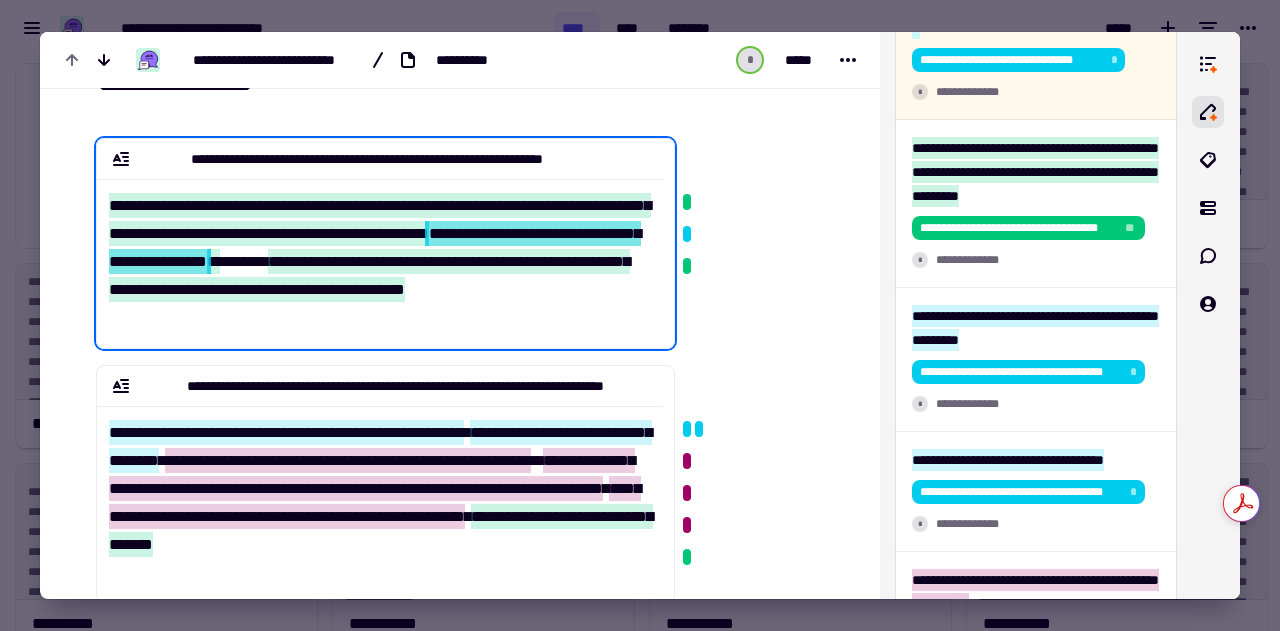 scroll, scrollTop: 336, scrollLeft: 0, axis: vertical 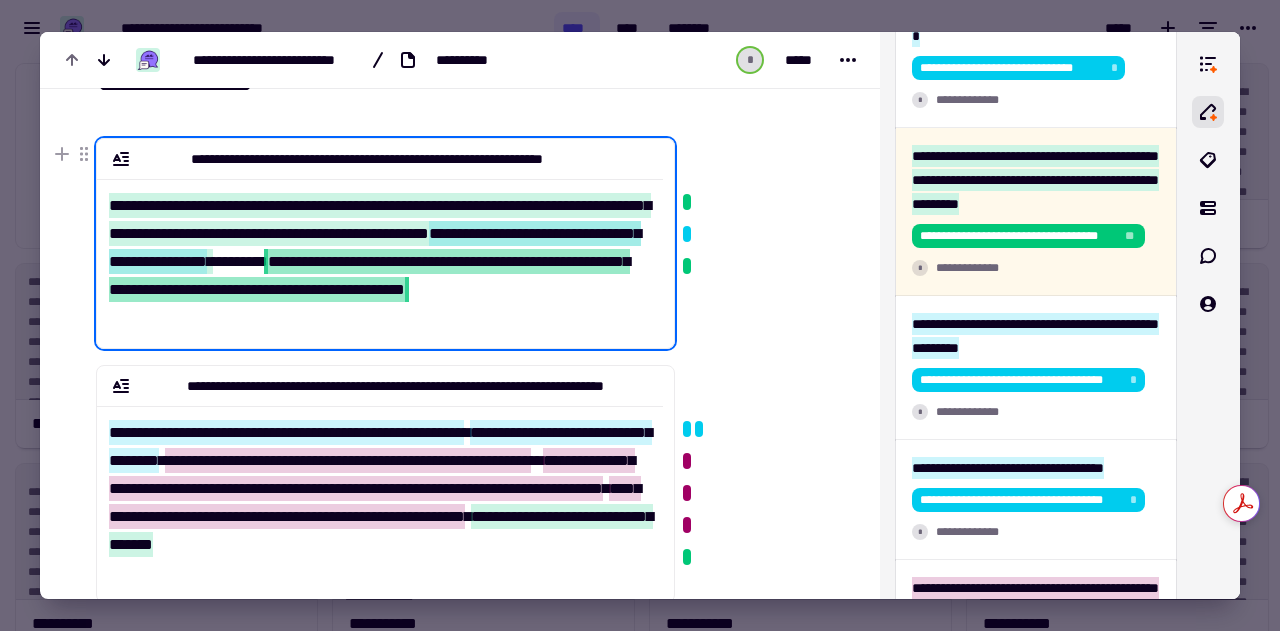 drag, startPoint x: 582, startPoint y: 233, endPoint x: 355, endPoint y: 307, distance: 238.7572 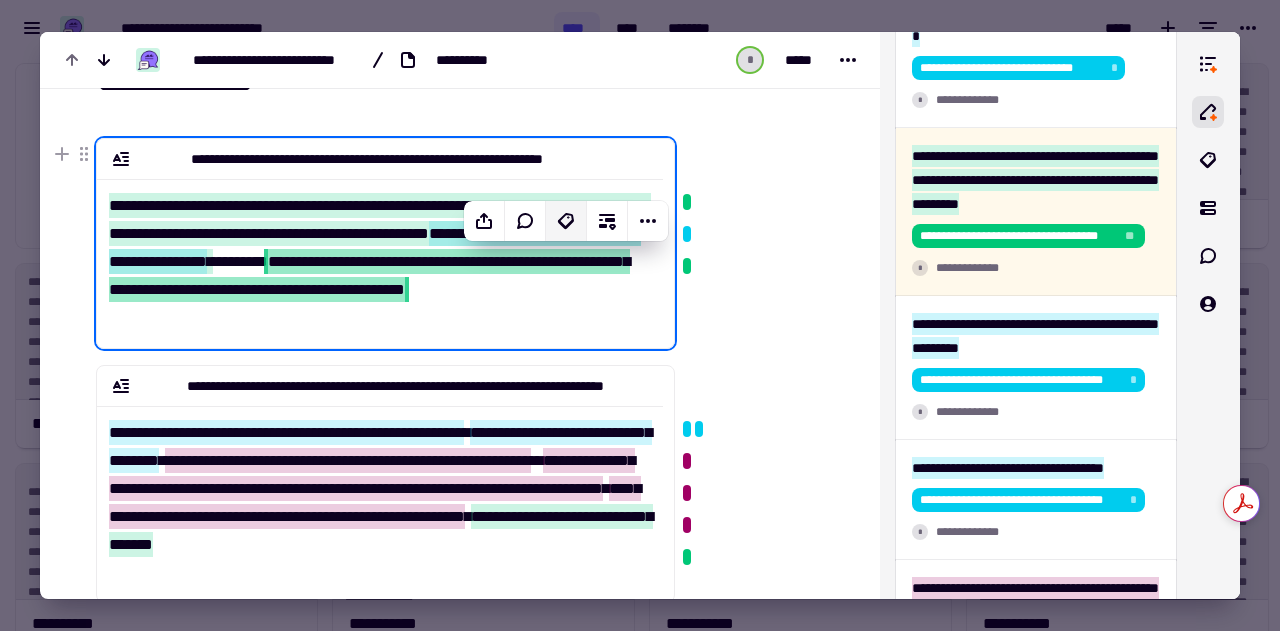 click 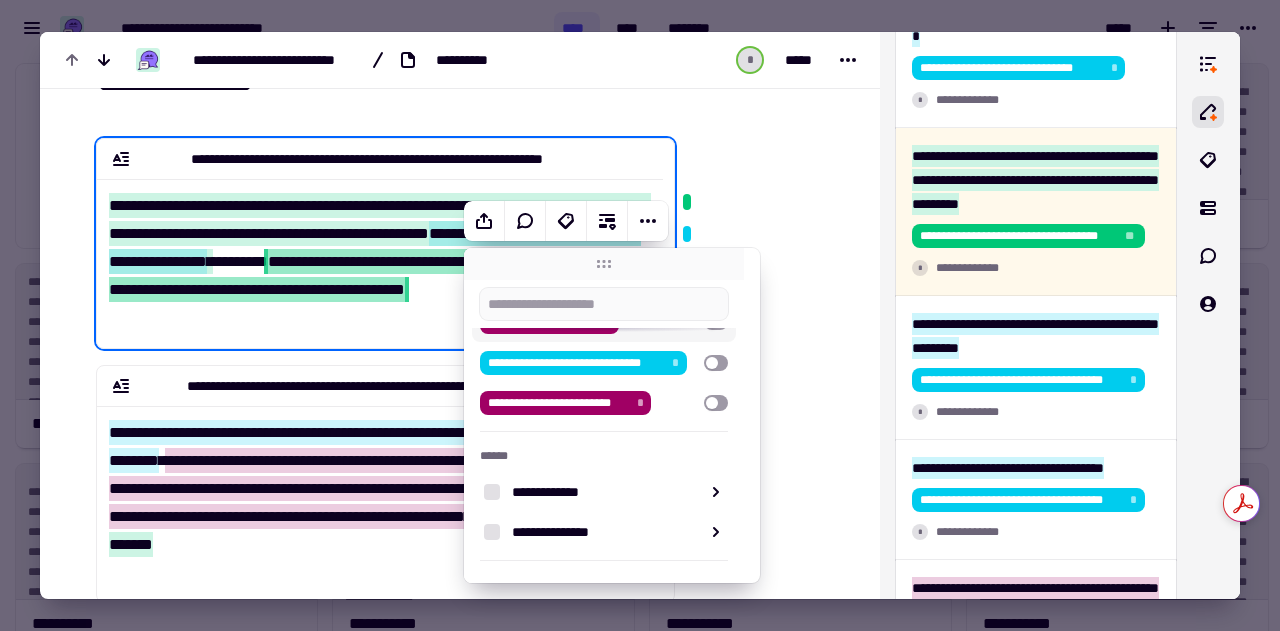 scroll, scrollTop: 198, scrollLeft: 0, axis: vertical 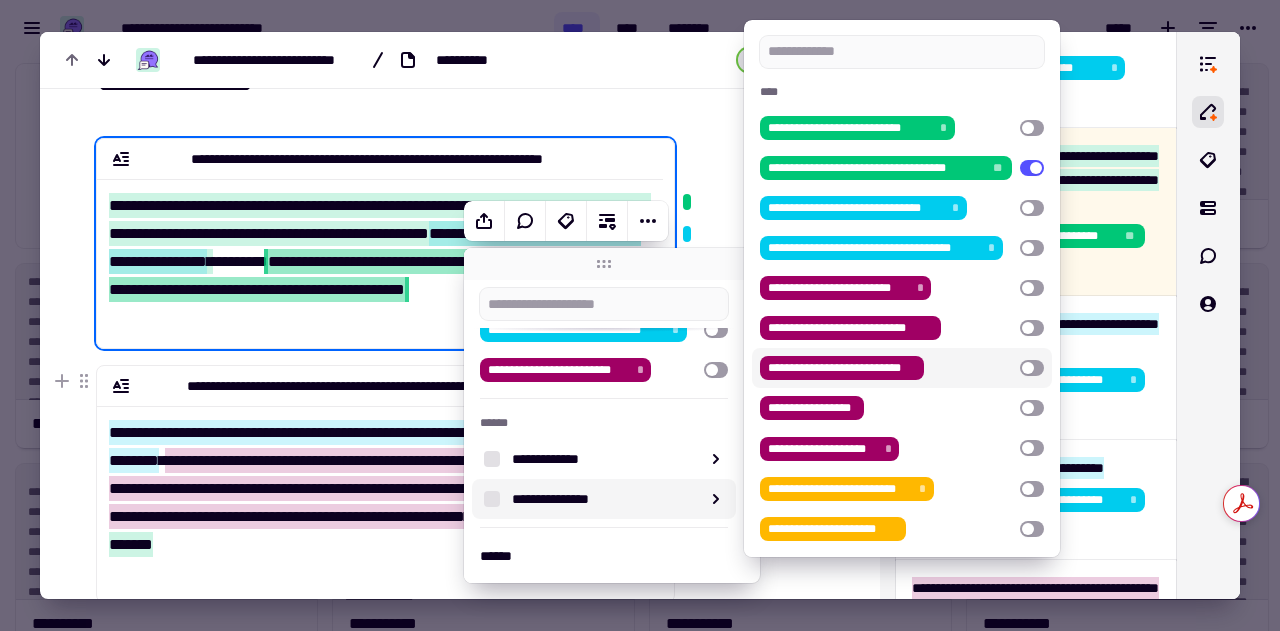 click at bounding box center (1032, 368) 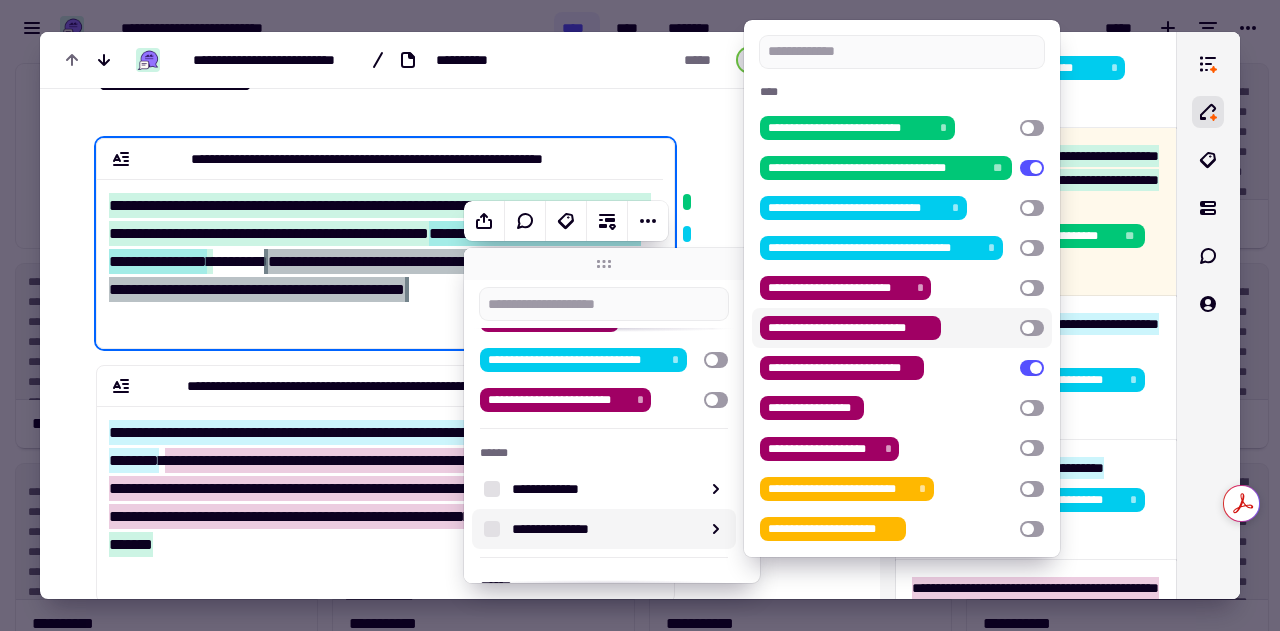 click at bounding box center (765, 151) 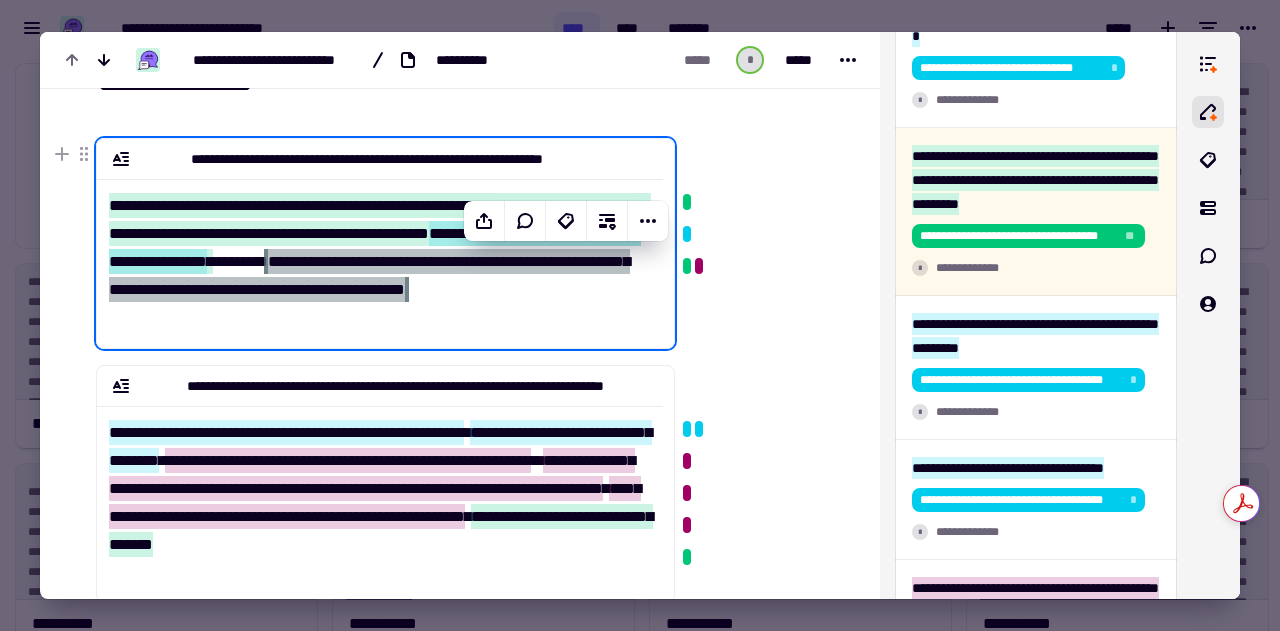 click at bounding box center (765, 183) 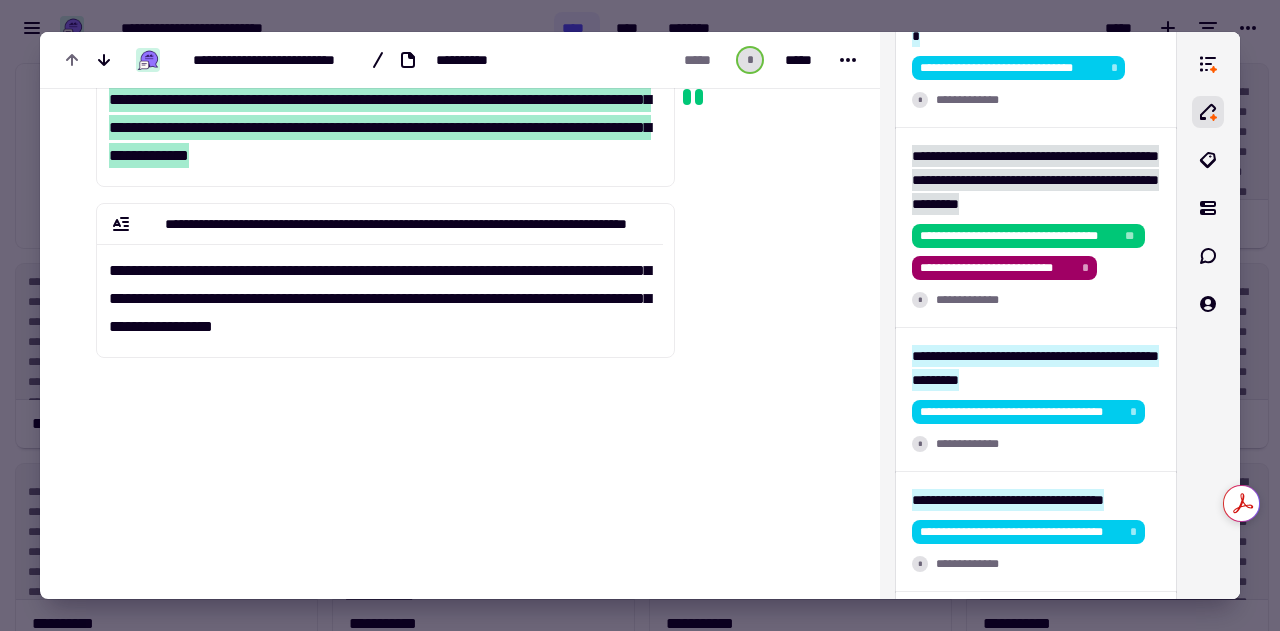scroll, scrollTop: 669, scrollLeft: 0, axis: vertical 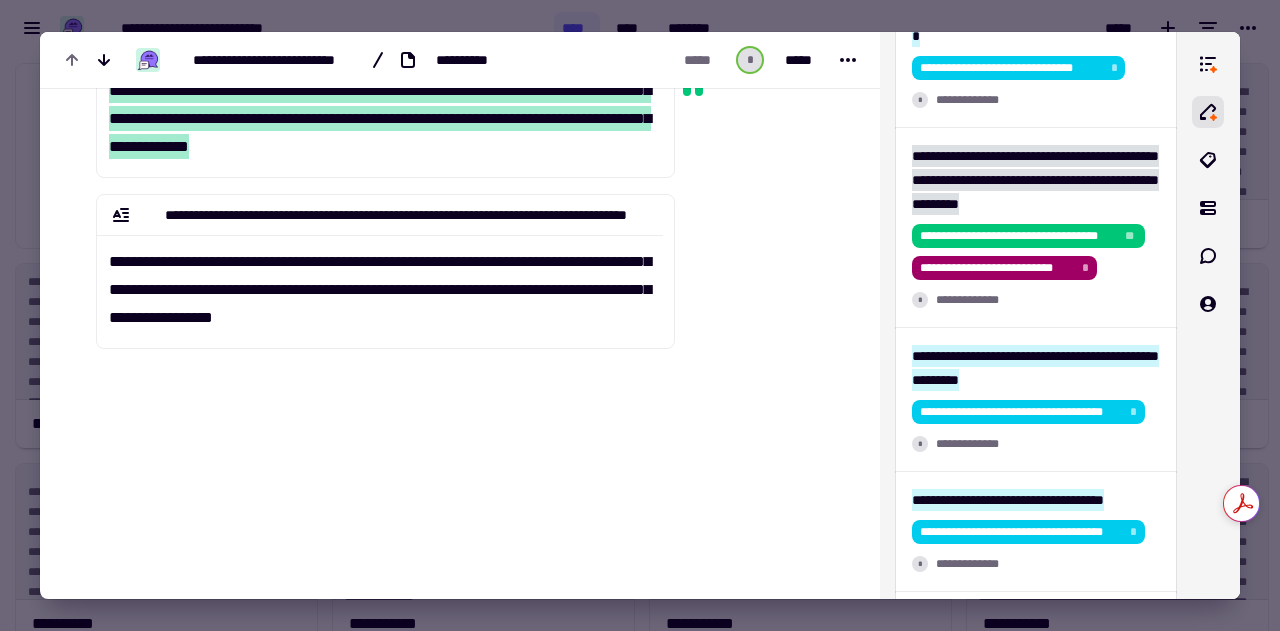 click at bounding box center [640, 315] 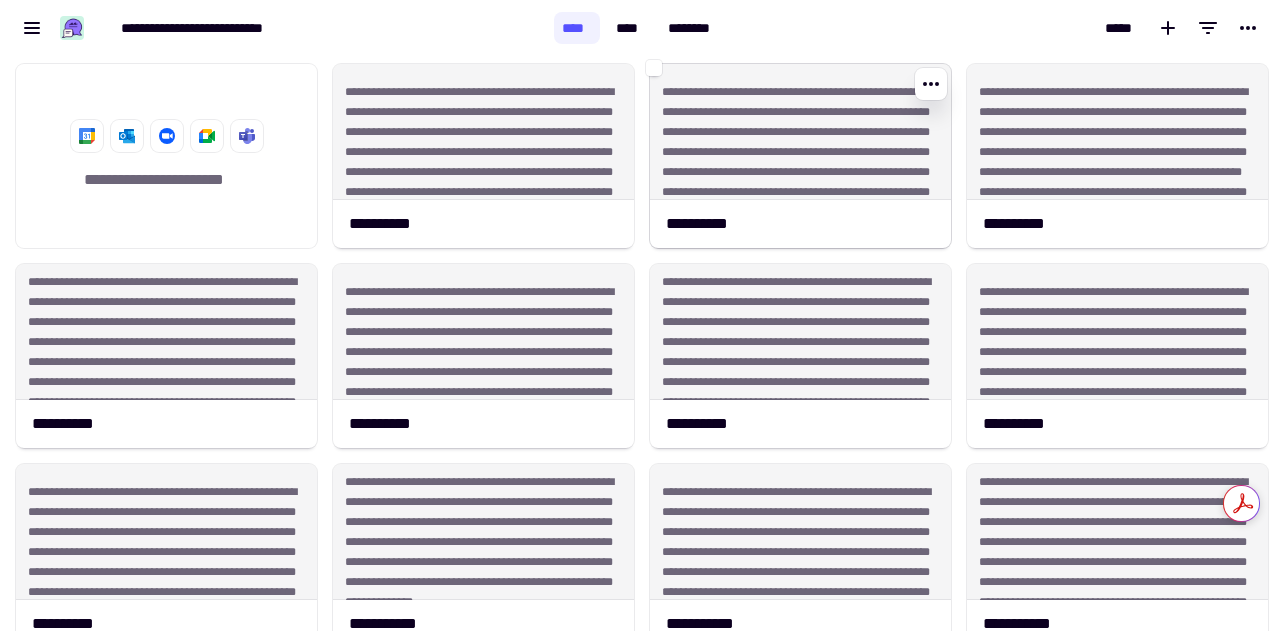 click on "**********" 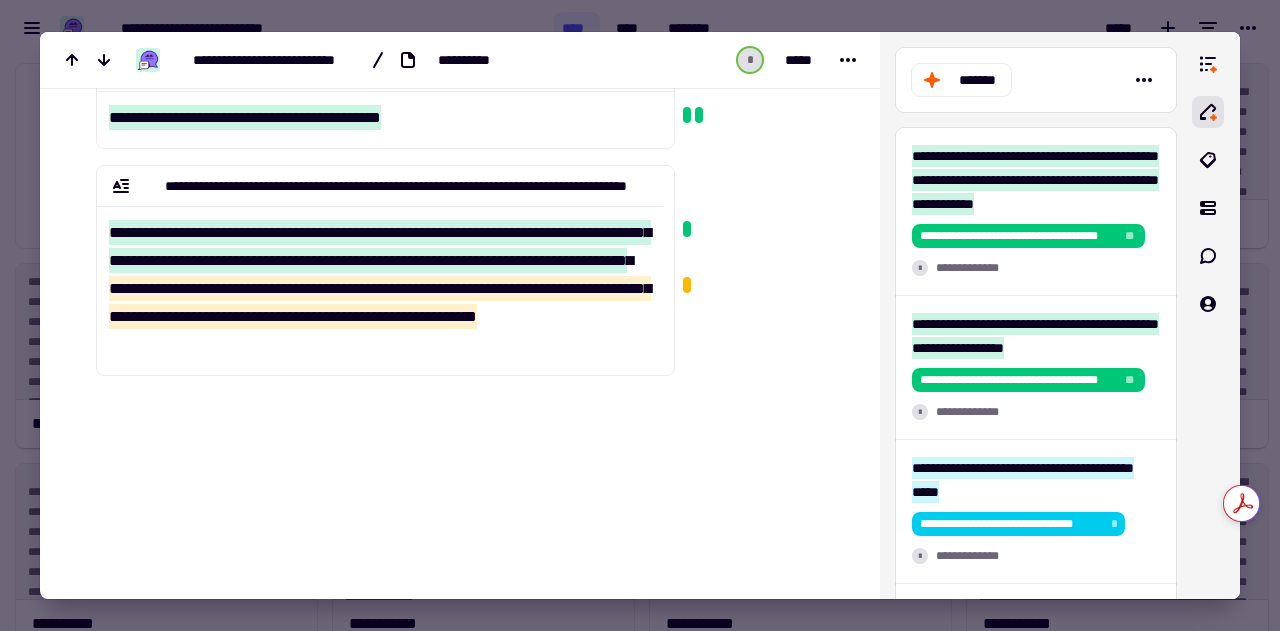 scroll, scrollTop: 548, scrollLeft: 0, axis: vertical 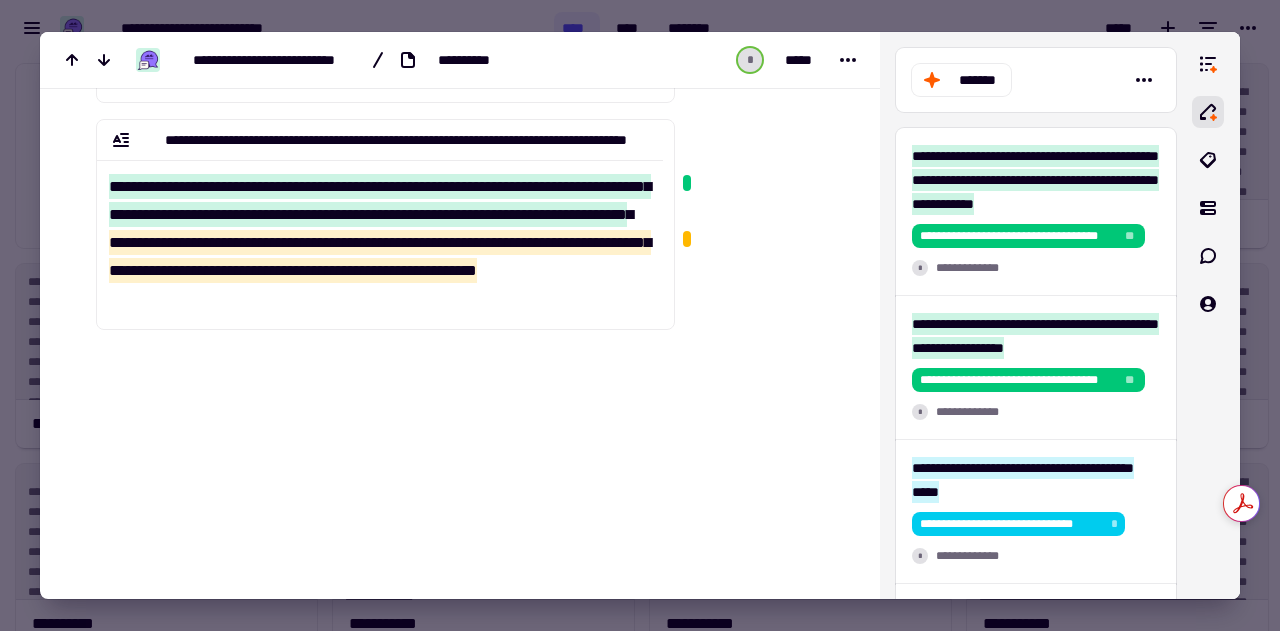 click at bounding box center (640, 315) 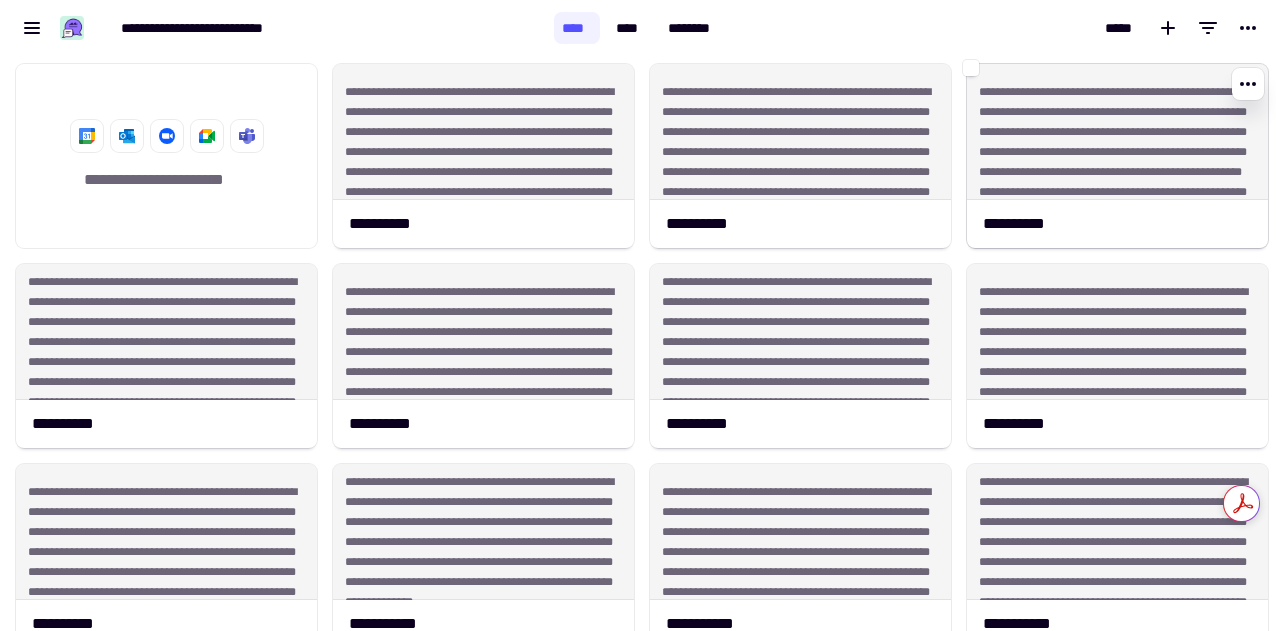 click on "**********" 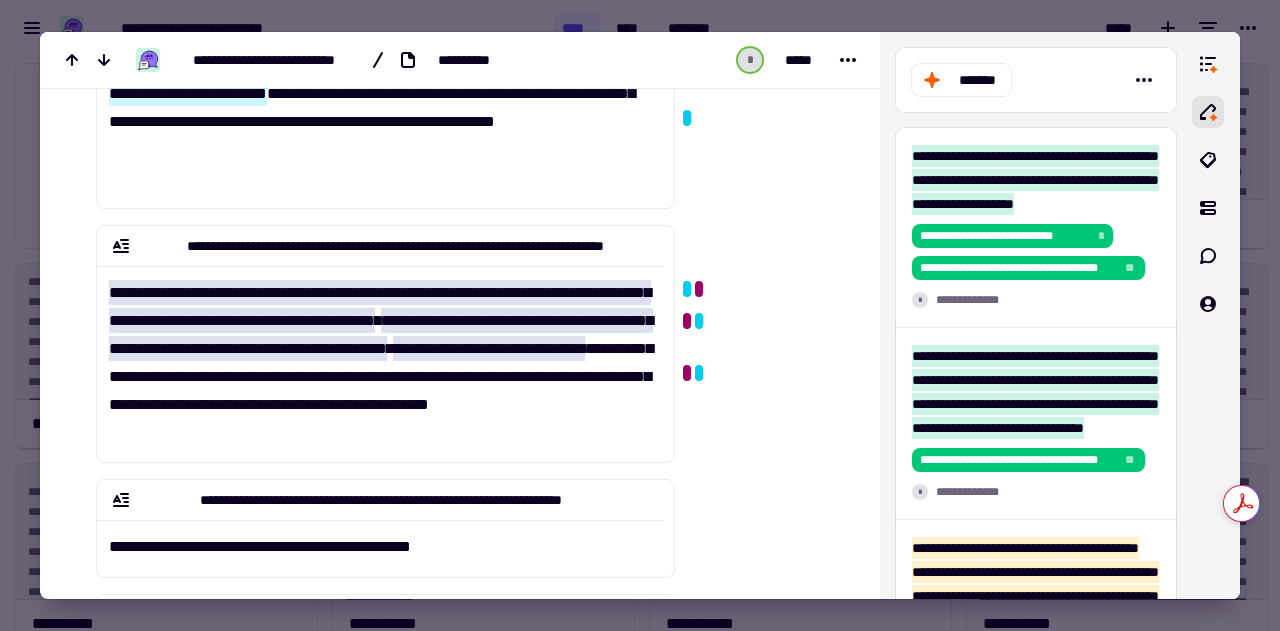scroll, scrollTop: 494, scrollLeft: 0, axis: vertical 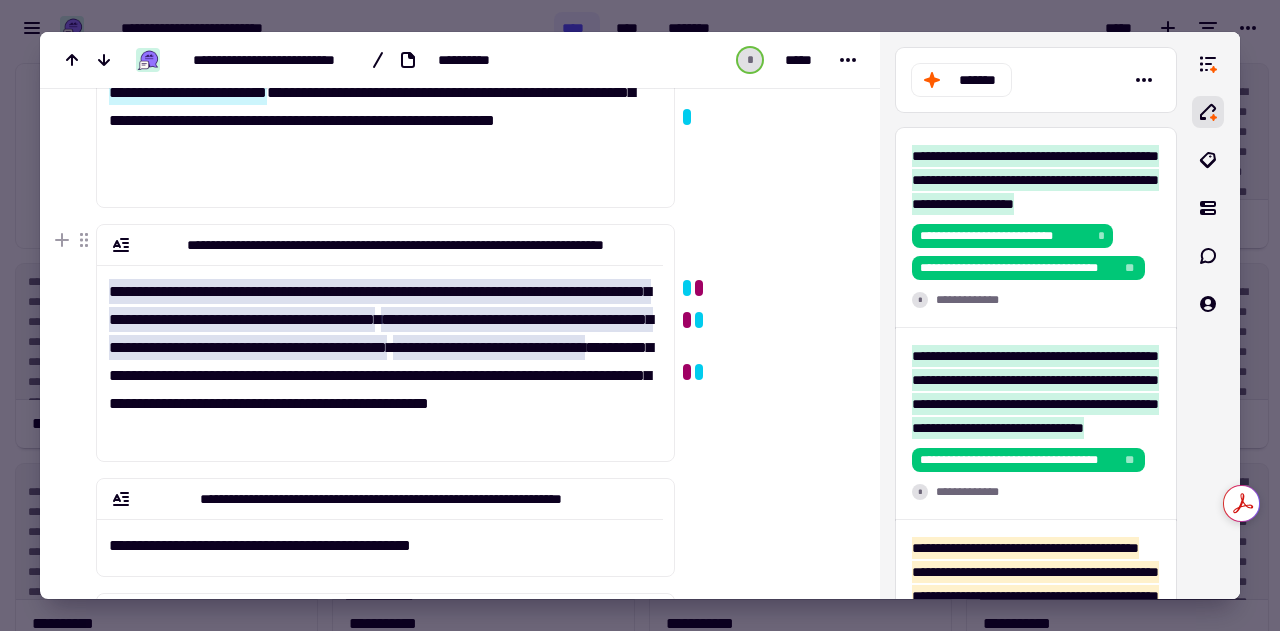 click on "**********" 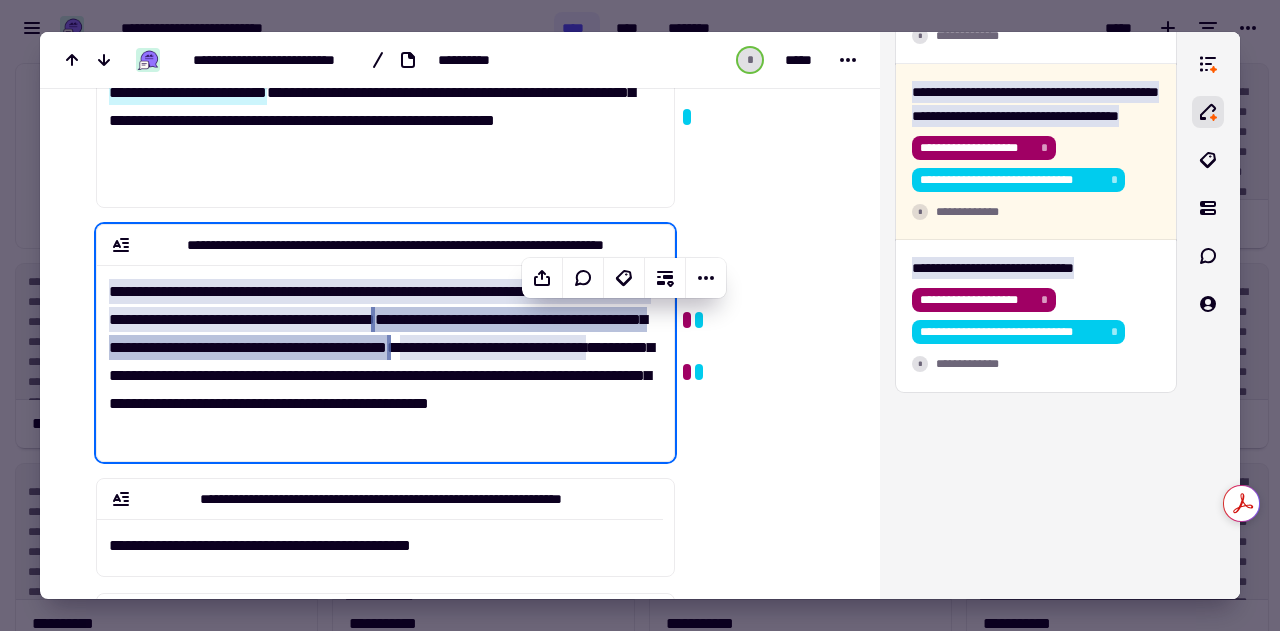 scroll, scrollTop: 1208, scrollLeft: 0, axis: vertical 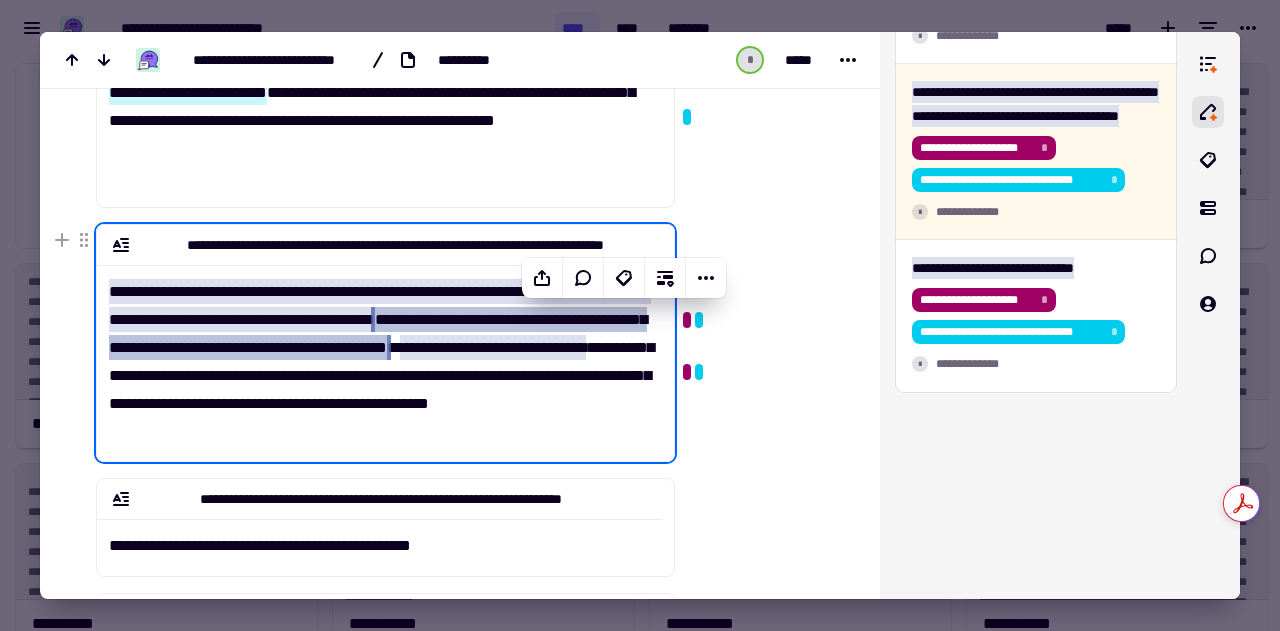 click at bounding box center [763, 389] 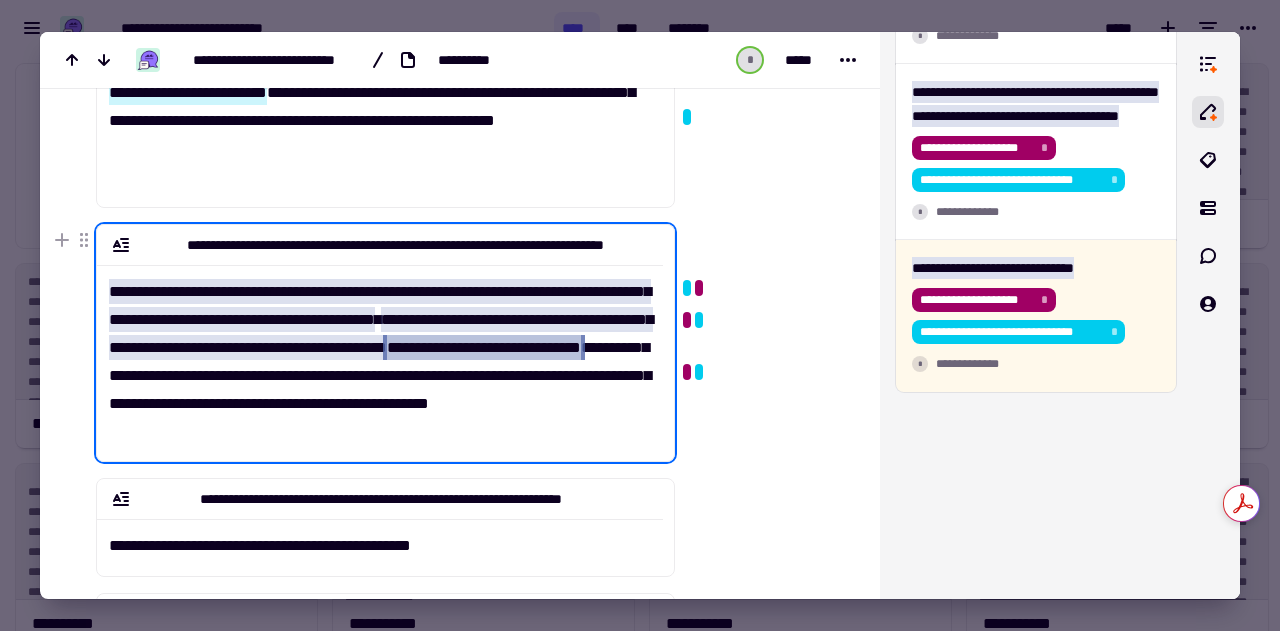 drag, startPoint x: 525, startPoint y: 320, endPoint x: 322, endPoint y: 375, distance: 210.3188 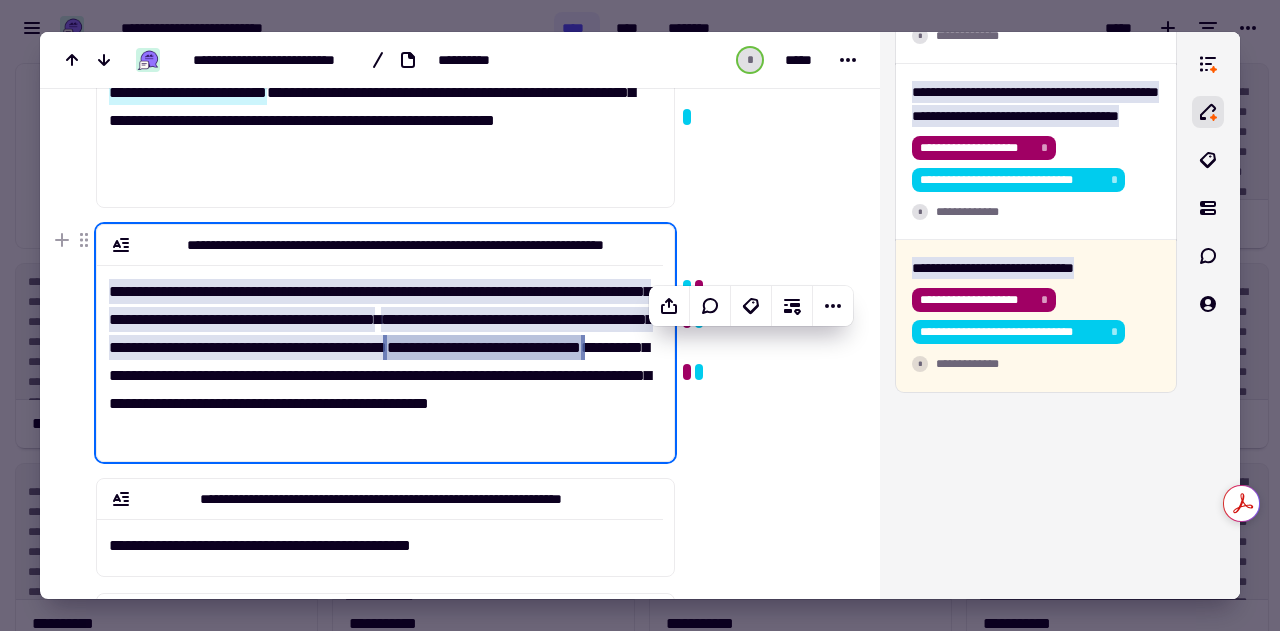 click at bounding box center (763, 389) 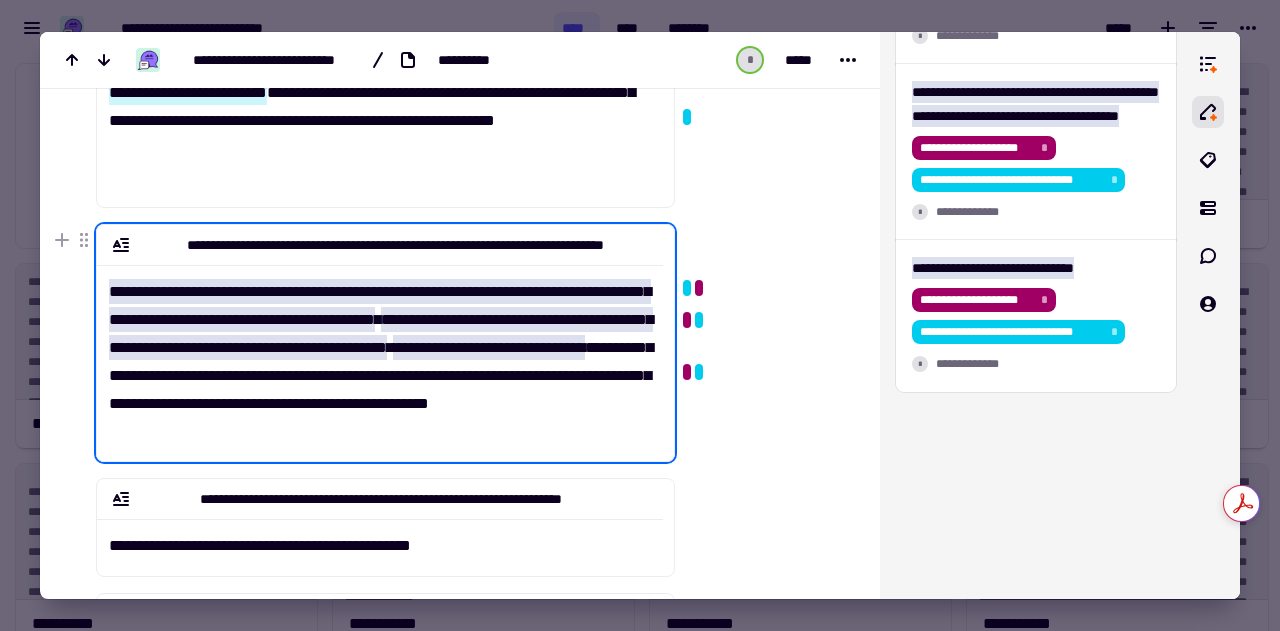 drag, startPoint x: 524, startPoint y: 319, endPoint x: 334, endPoint y: 378, distance: 198.94974 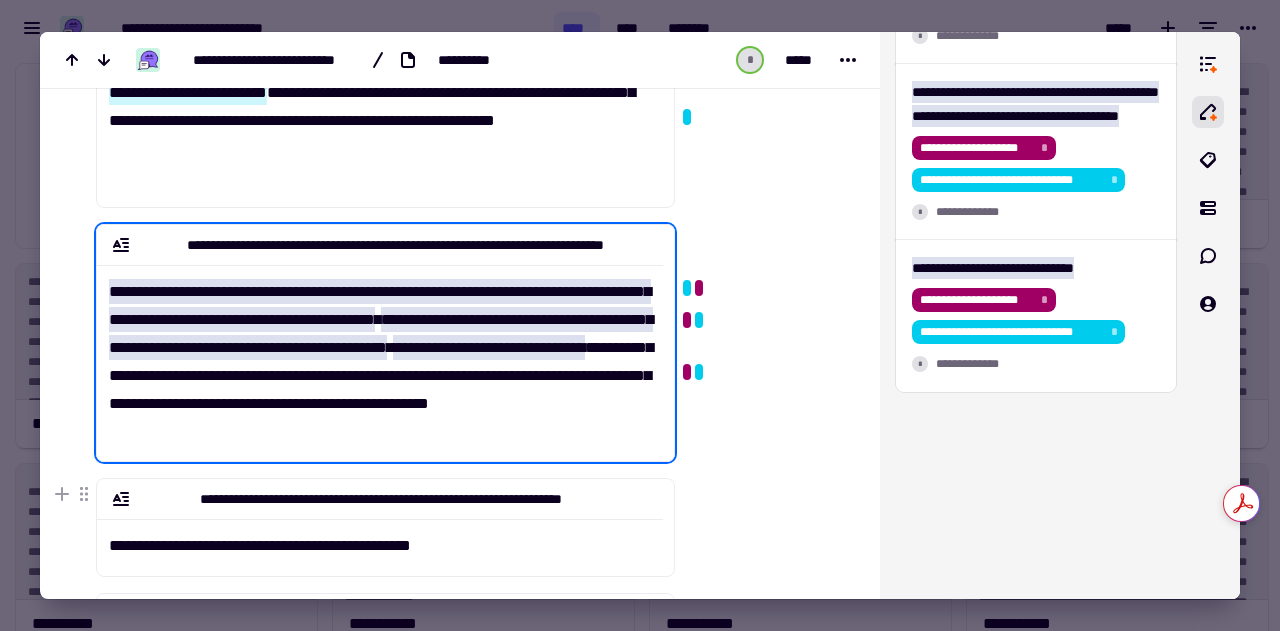 click at bounding box center (763, 389) 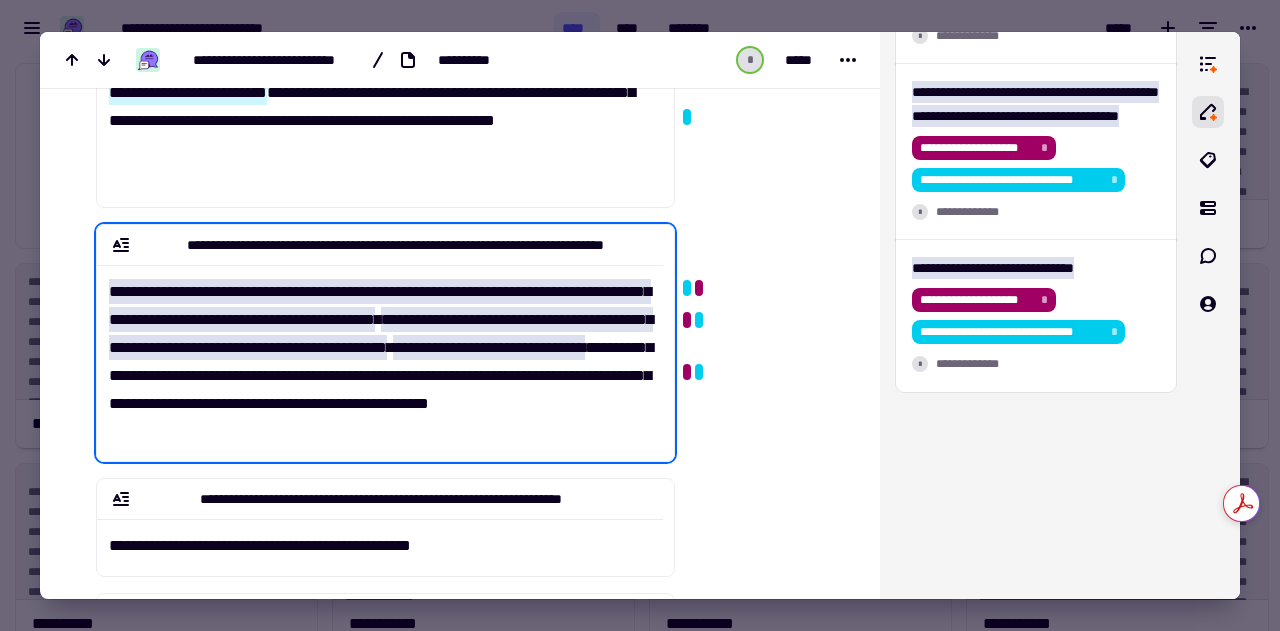 click on "**********" at bounding box center (380, -26) 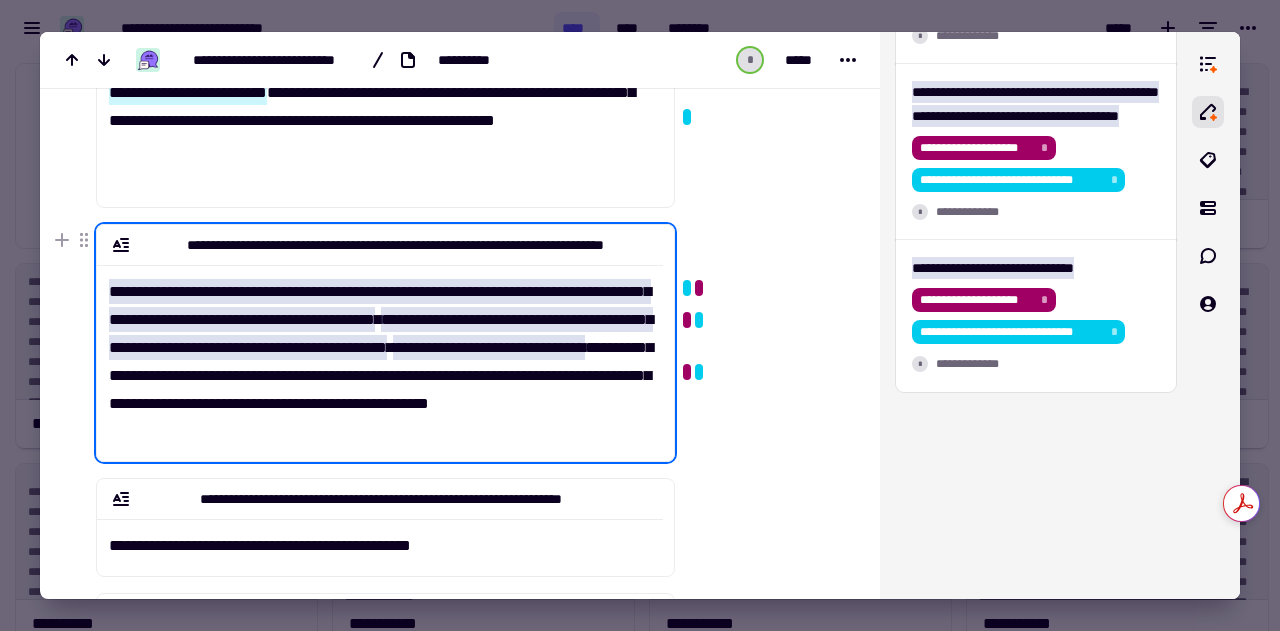 drag, startPoint x: 526, startPoint y: 320, endPoint x: 413, endPoint y: 365, distance: 121.630585 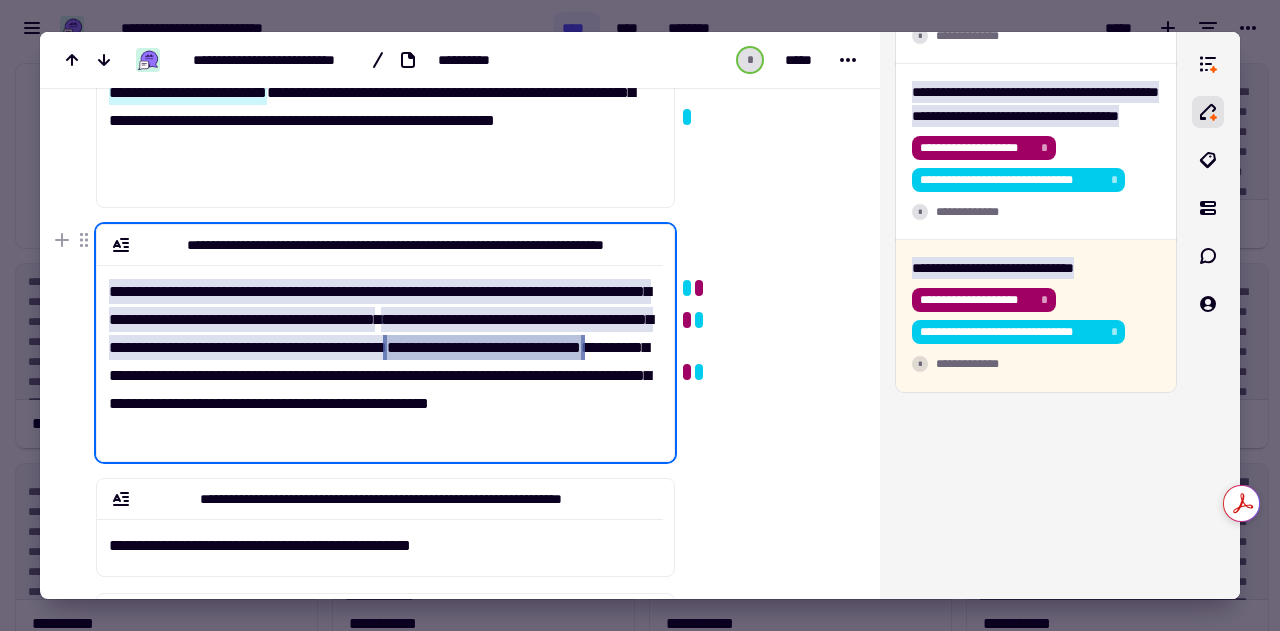 drag, startPoint x: 324, startPoint y: 374, endPoint x: 299, endPoint y: 373, distance: 25.019993 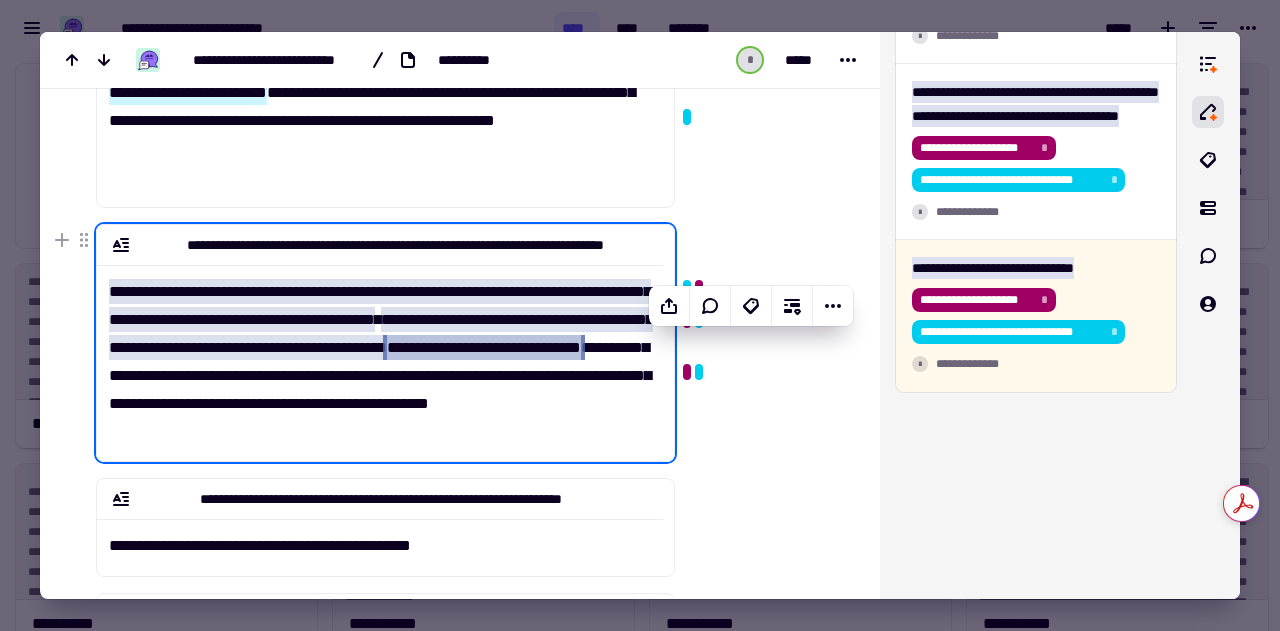click on "**********" 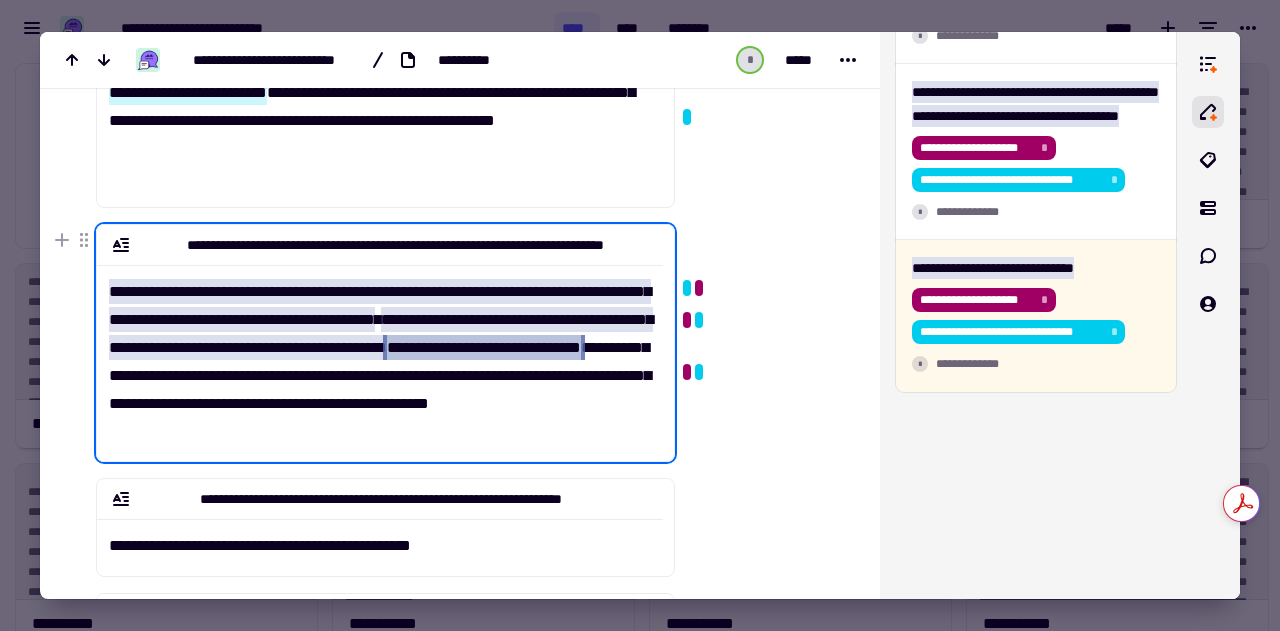 click on "**********" 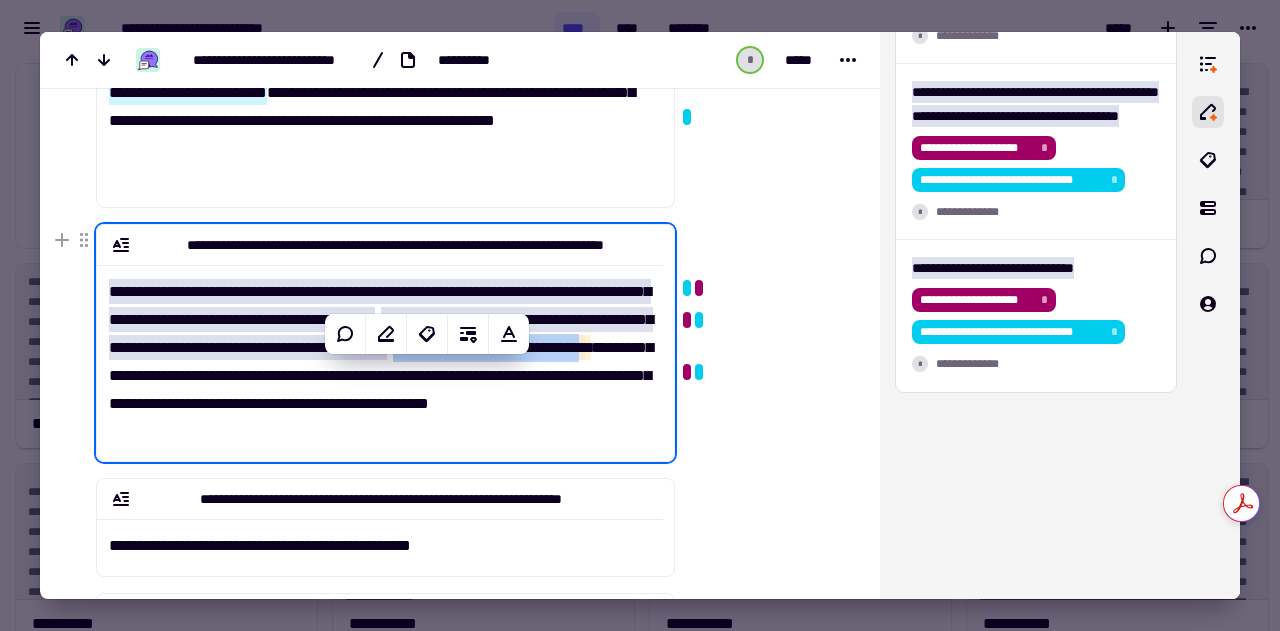 click on "**********" 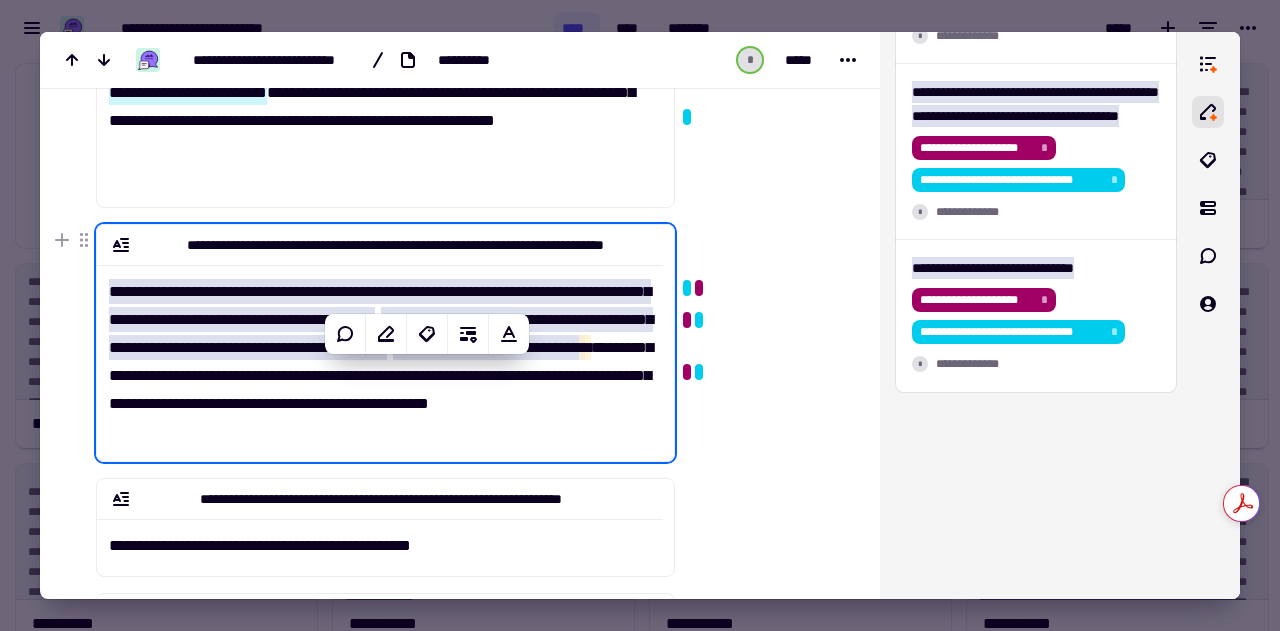 click on "**********" 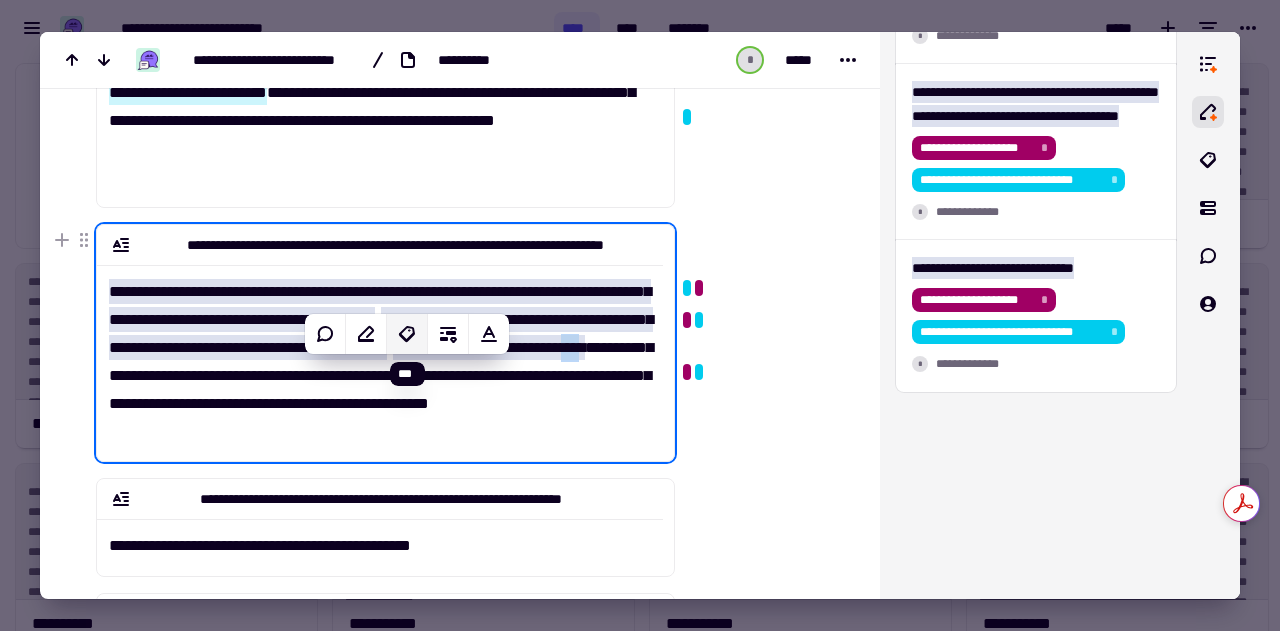 click 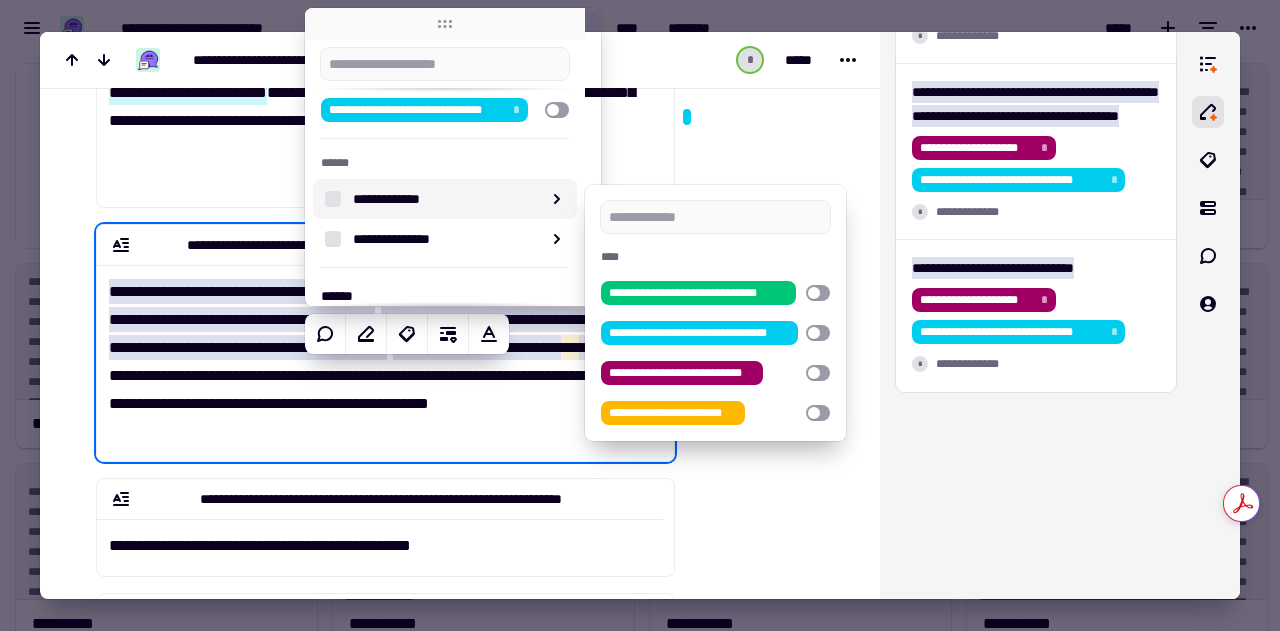 scroll, scrollTop: 120, scrollLeft: 0, axis: vertical 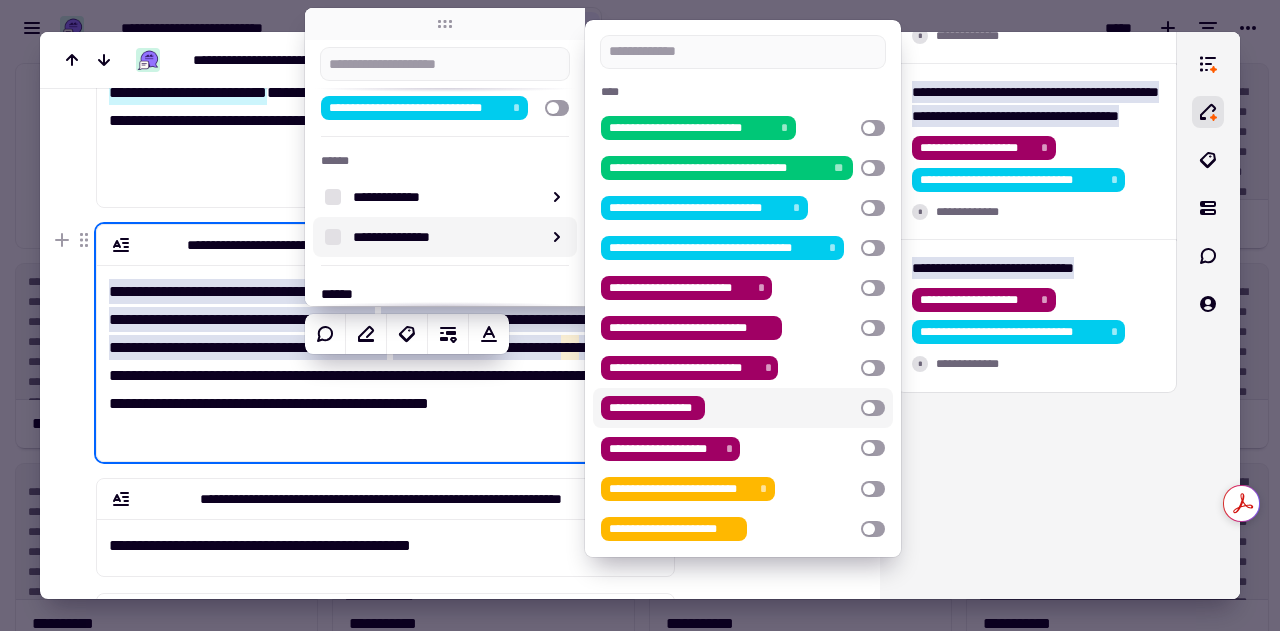 click at bounding box center [873, 408] 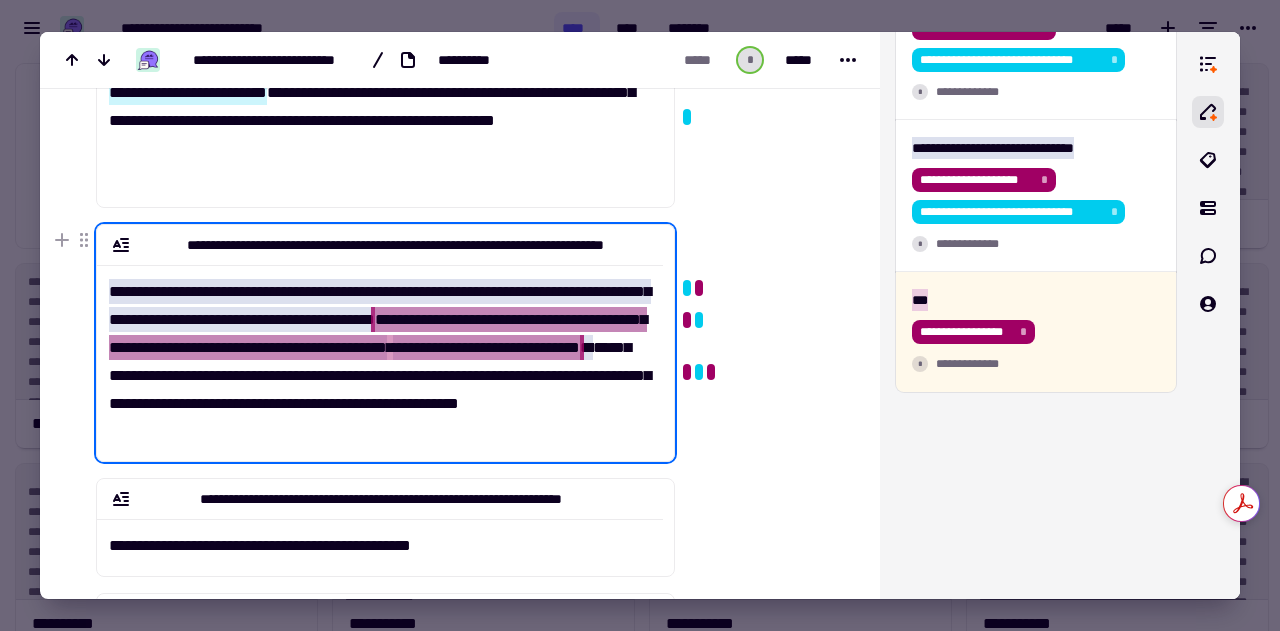 drag, startPoint x: 302, startPoint y: 374, endPoint x: 528, endPoint y: 310, distance: 234.8872 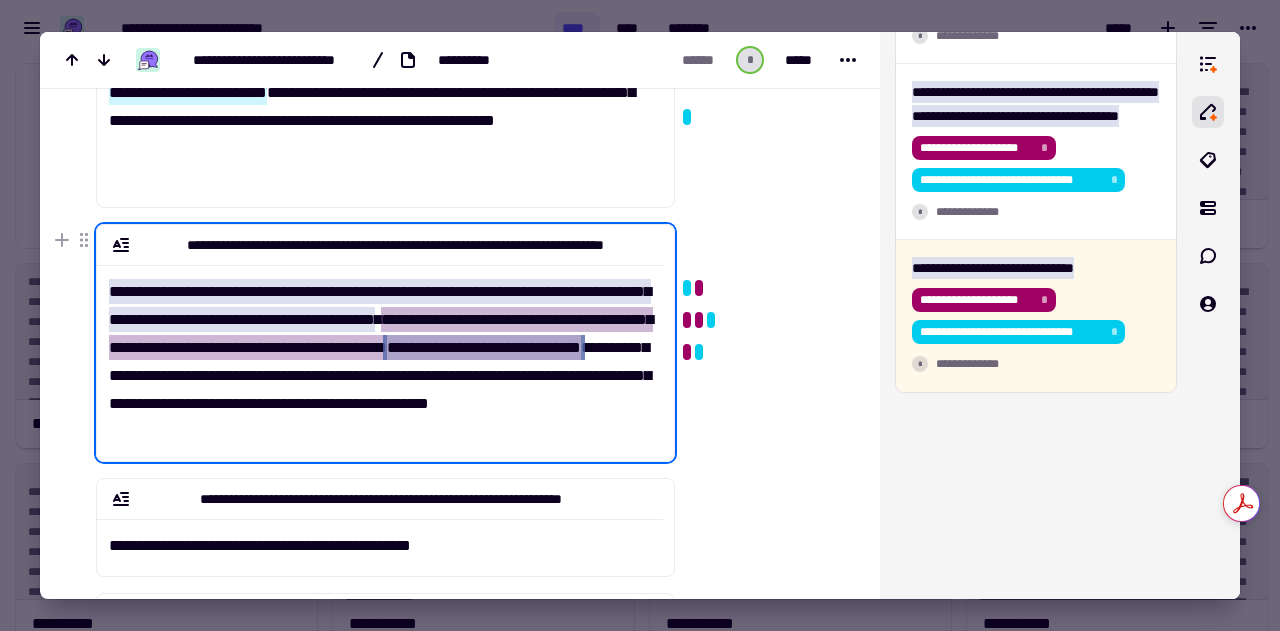 click at bounding box center [763, 389] 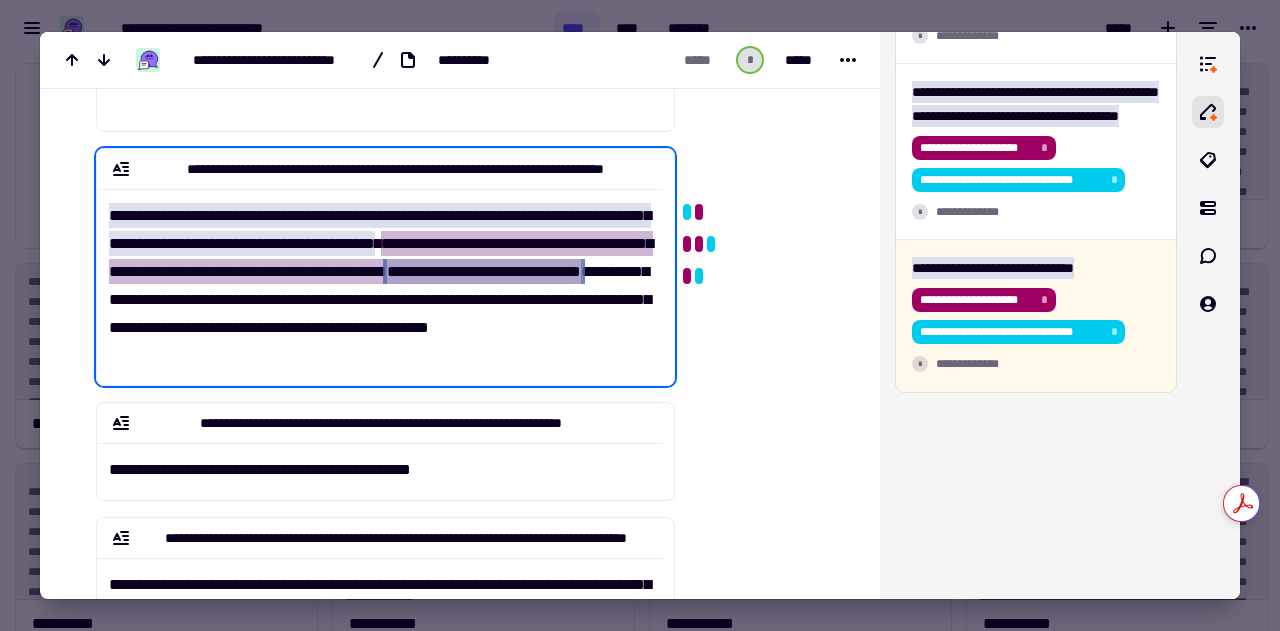 scroll, scrollTop: 572, scrollLeft: 0, axis: vertical 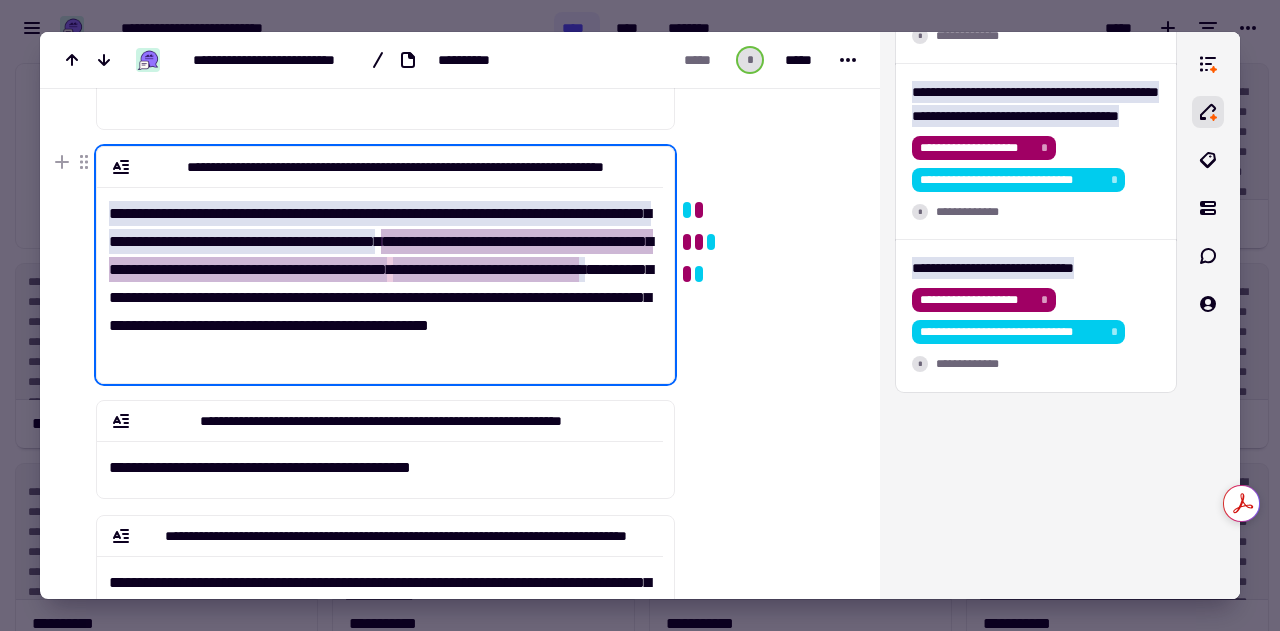 click on "**********" at bounding box center [380, 277] 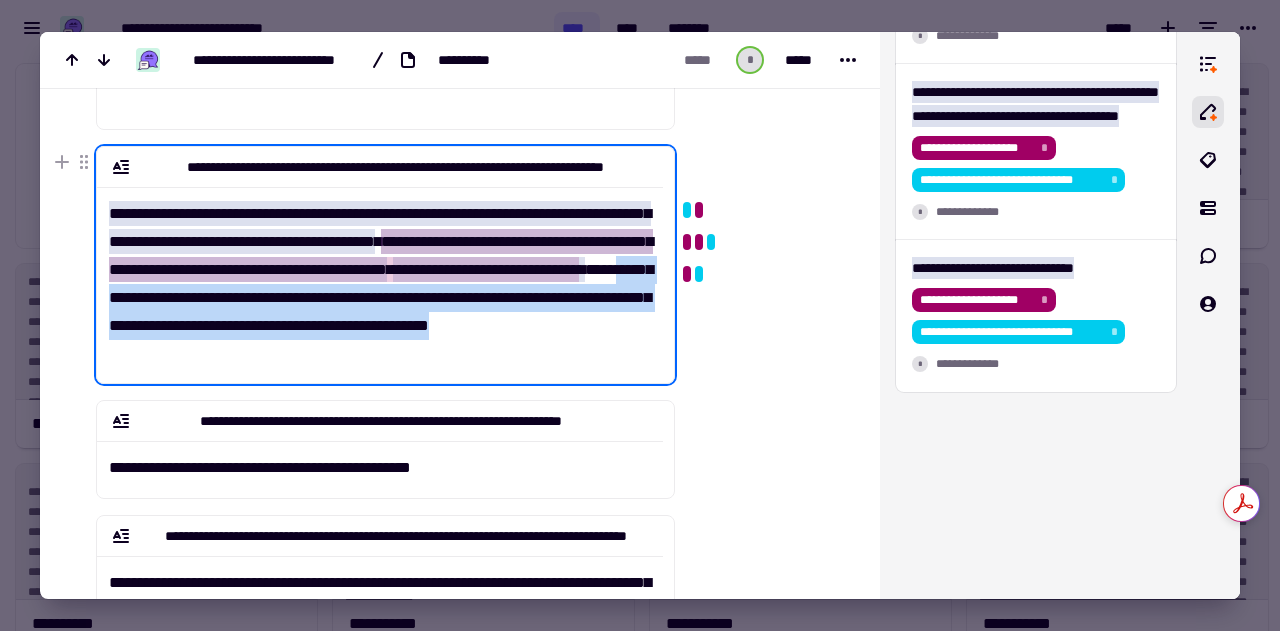 drag, startPoint x: 366, startPoint y: 295, endPoint x: 410, endPoint y: 358, distance: 76.843994 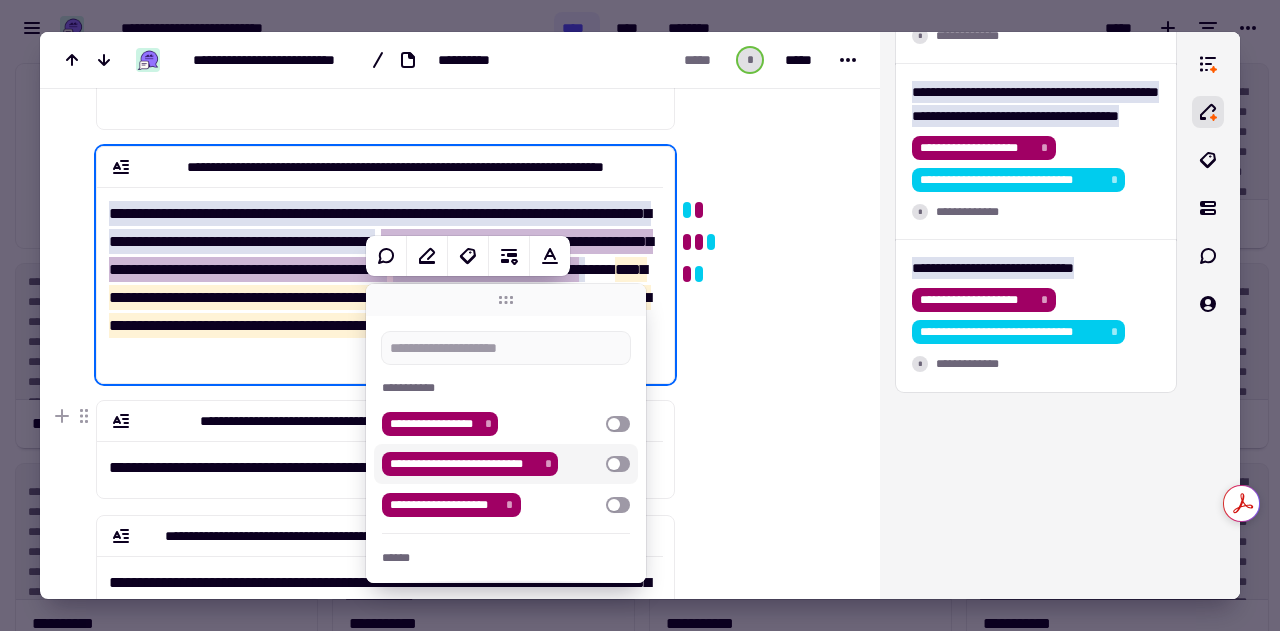 click at bounding box center (618, 464) 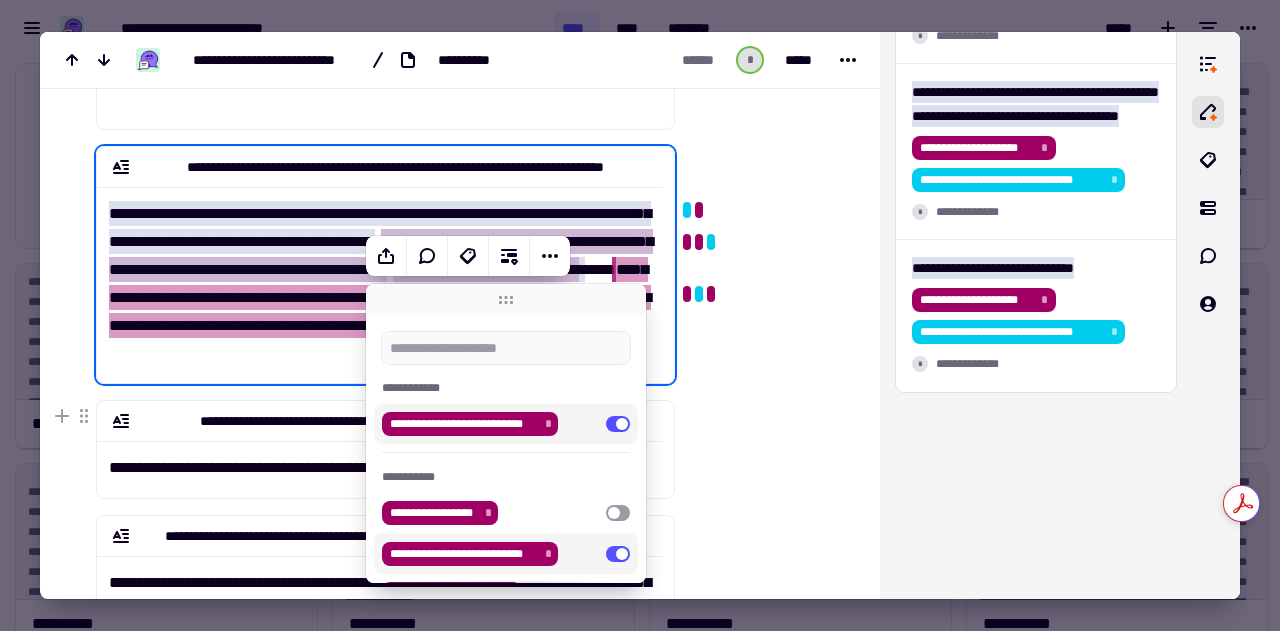 click at bounding box center (763, 311) 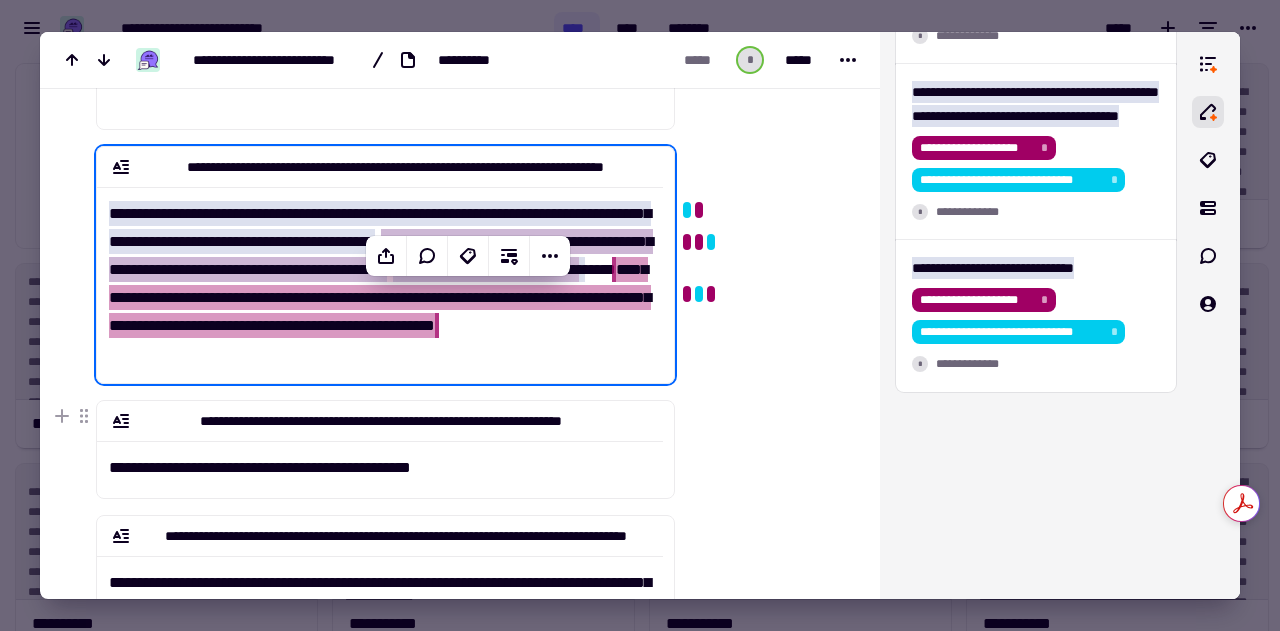 scroll, scrollTop: 655, scrollLeft: 0, axis: vertical 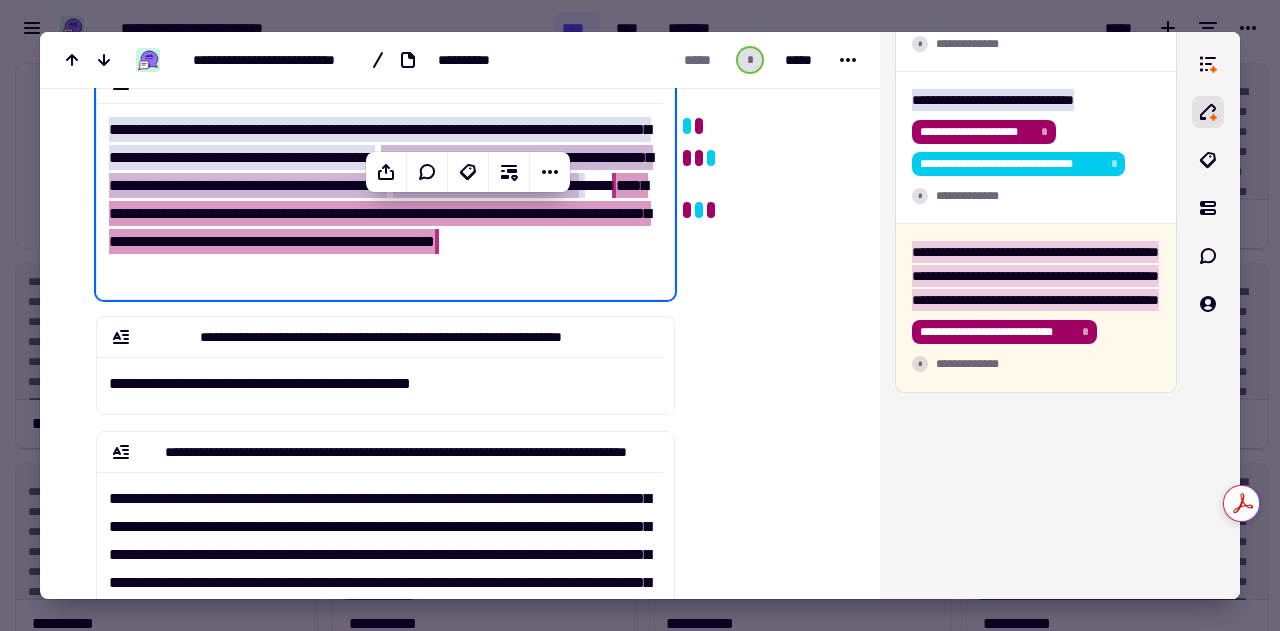 click at bounding box center [763, 227] 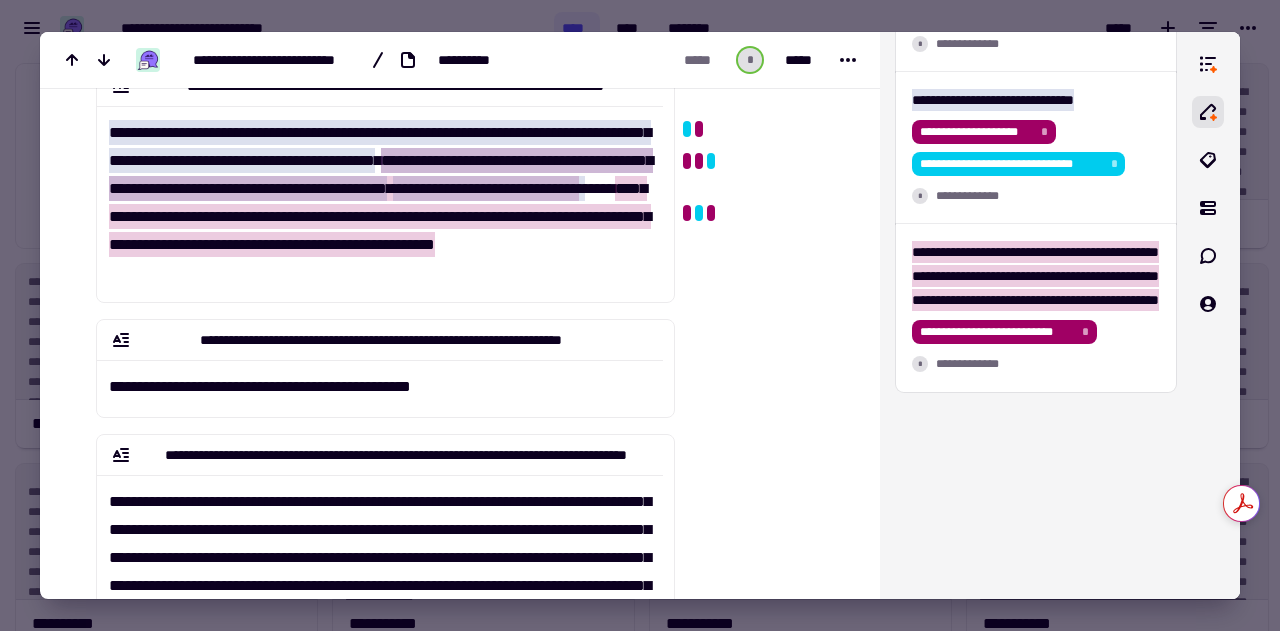 scroll, scrollTop: 811, scrollLeft: 0, axis: vertical 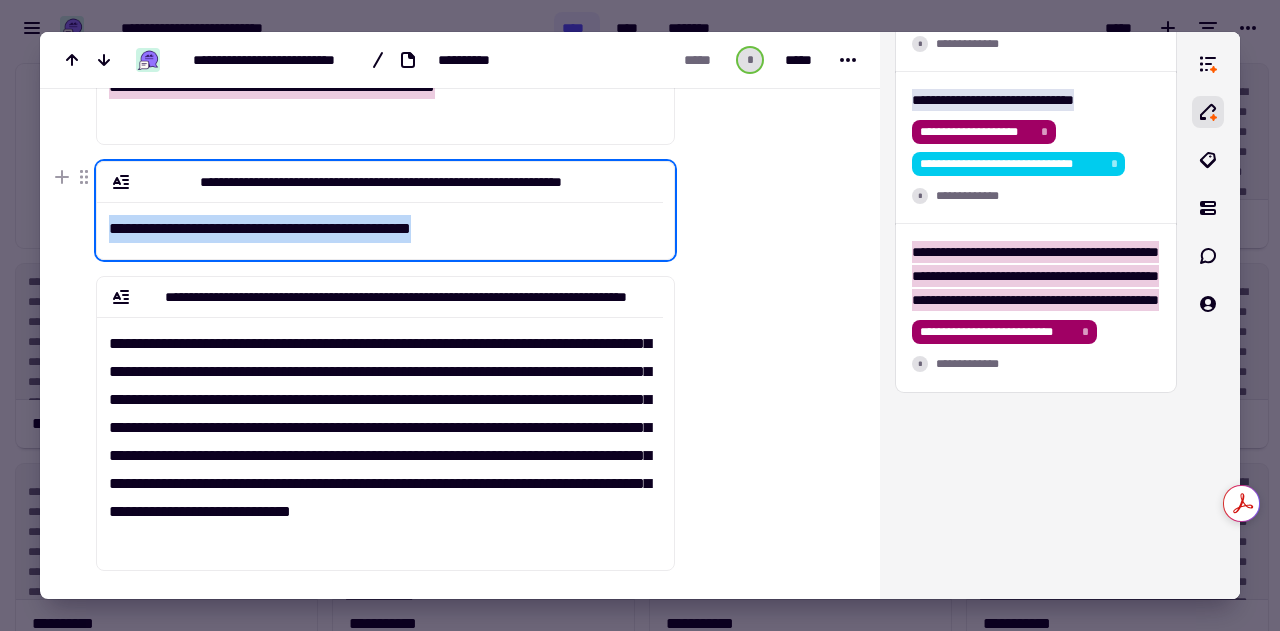drag, startPoint x: 109, startPoint y: 227, endPoint x: 460, endPoint y: 237, distance: 351.14243 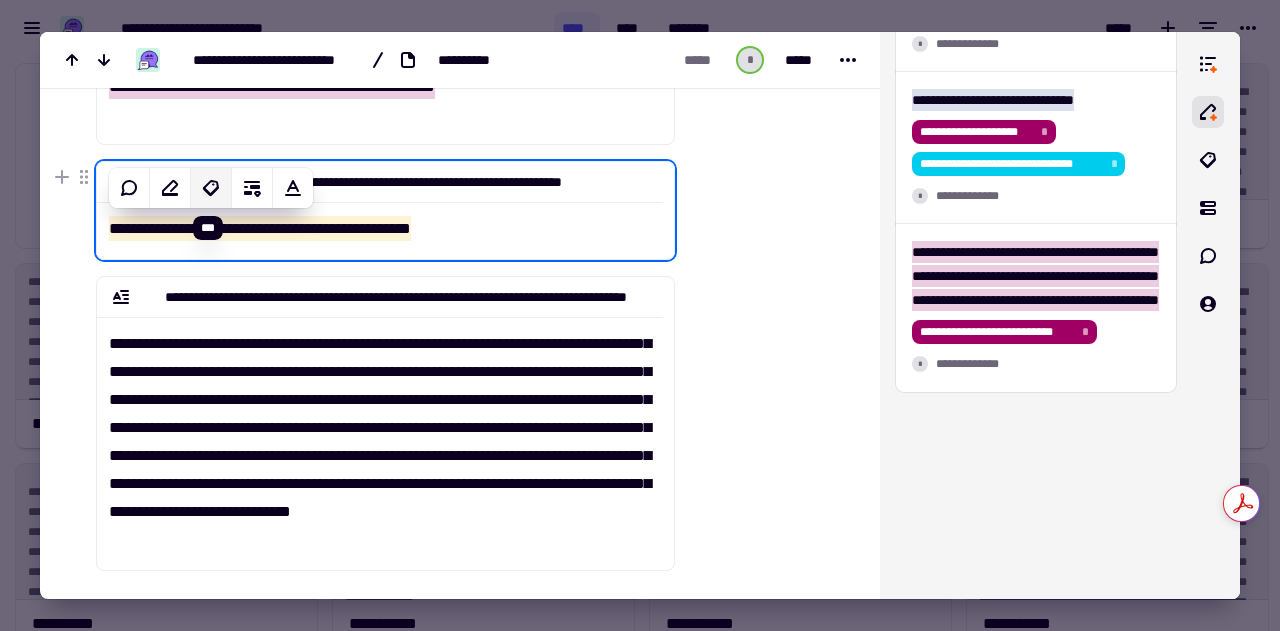 click 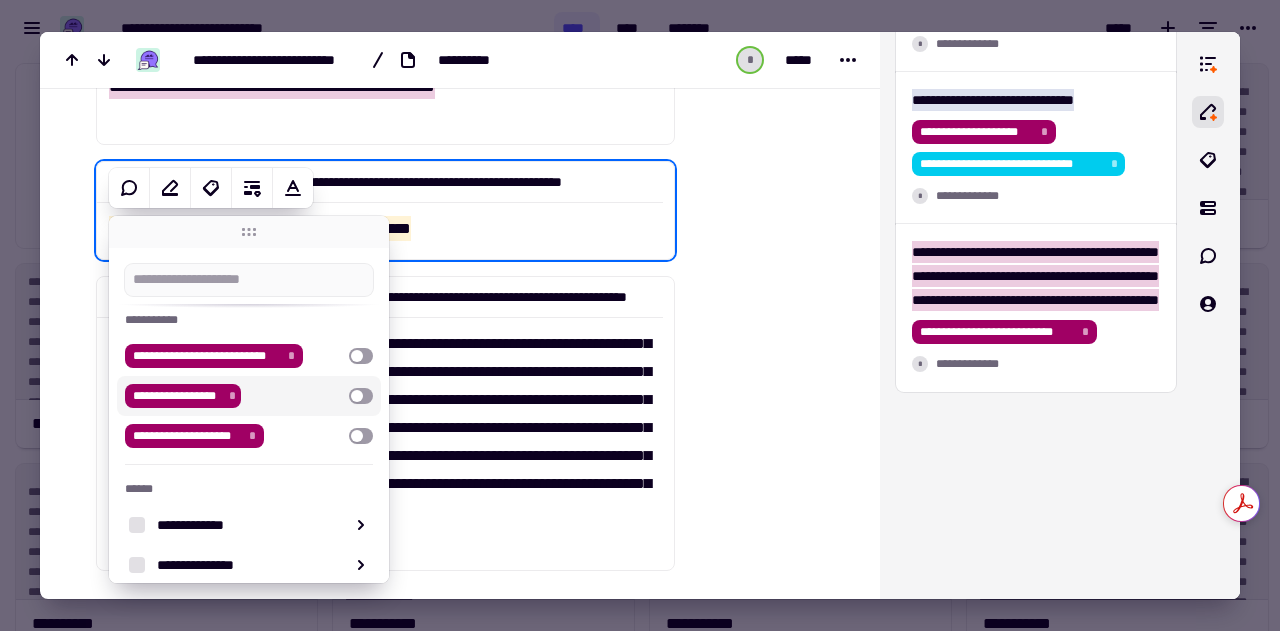 scroll, scrollTop: 73, scrollLeft: 0, axis: vertical 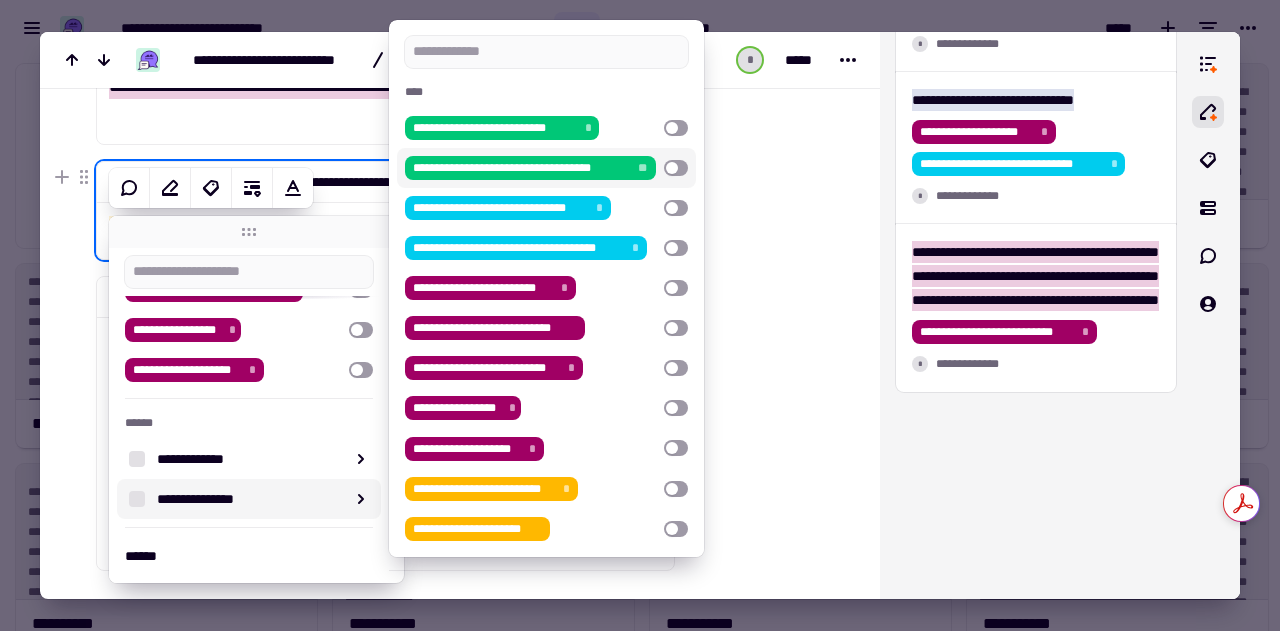 click at bounding box center [676, 168] 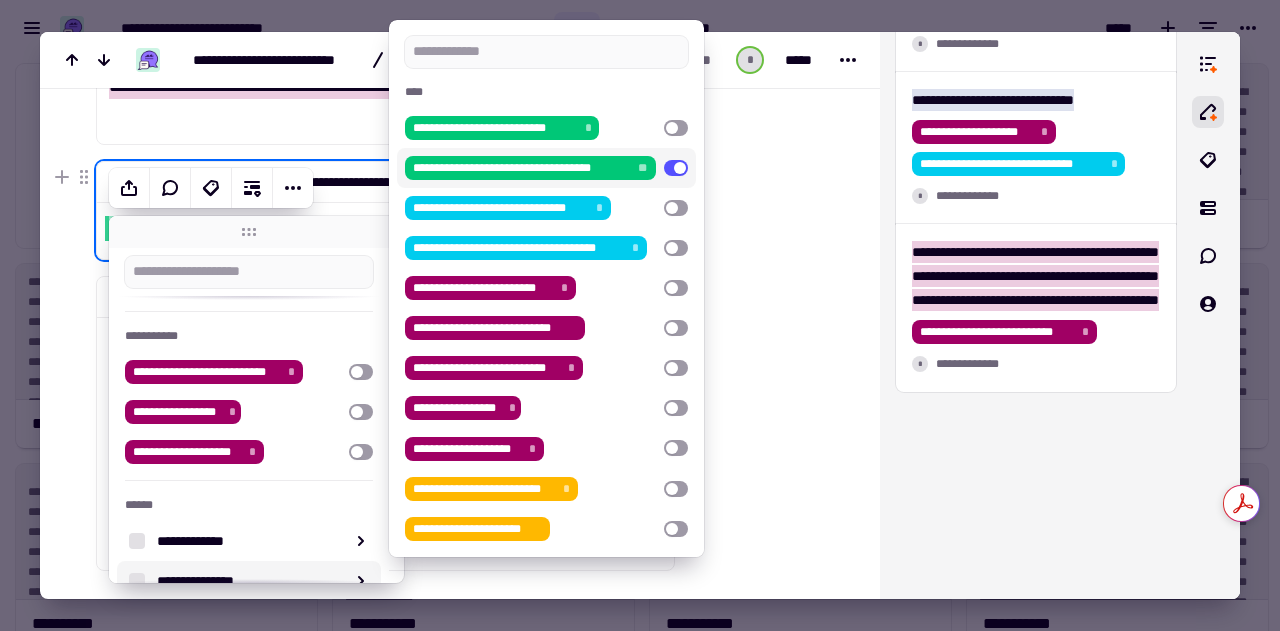 click at bounding box center [765, -190] 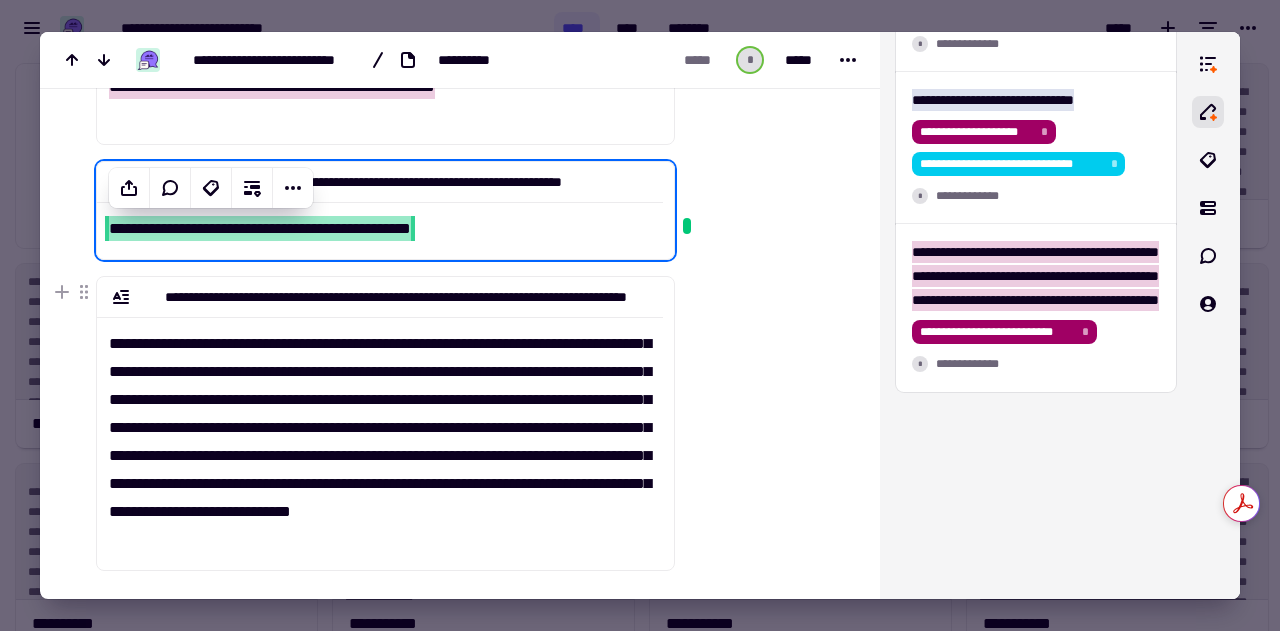 click at bounding box center [763, 72] 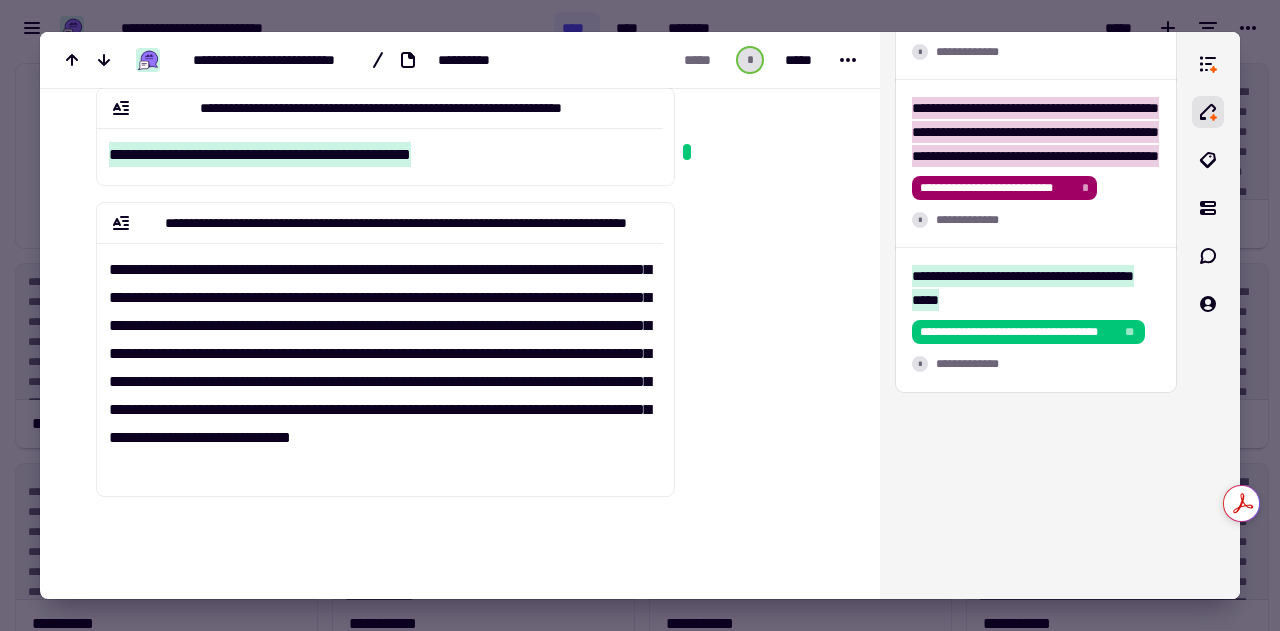 scroll, scrollTop: 888, scrollLeft: 0, axis: vertical 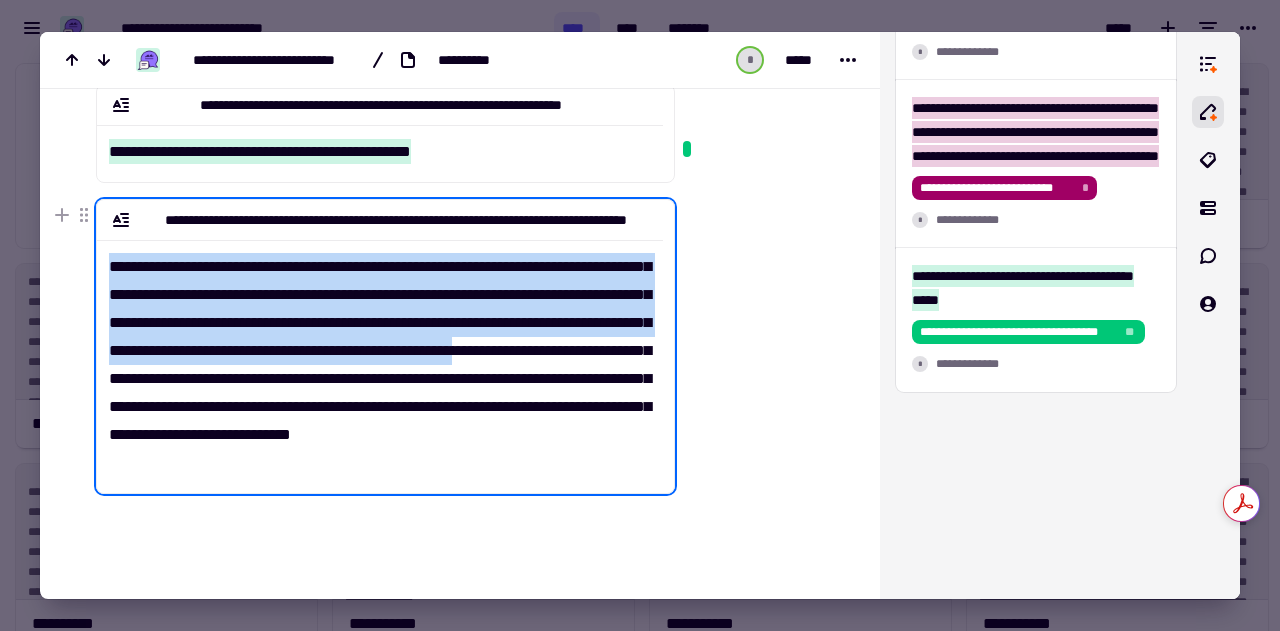 drag, startPoint x: 107, startPoint y: 264, endPoint x: 276, endPoint y: 379, distance: 204.41624 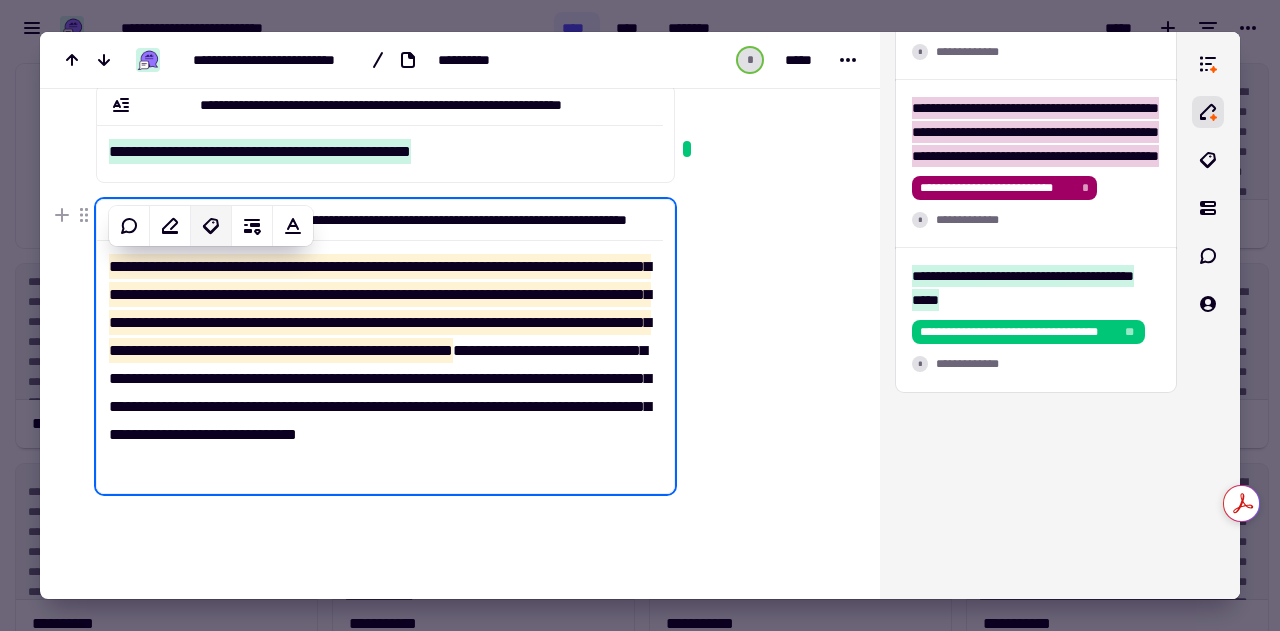 click 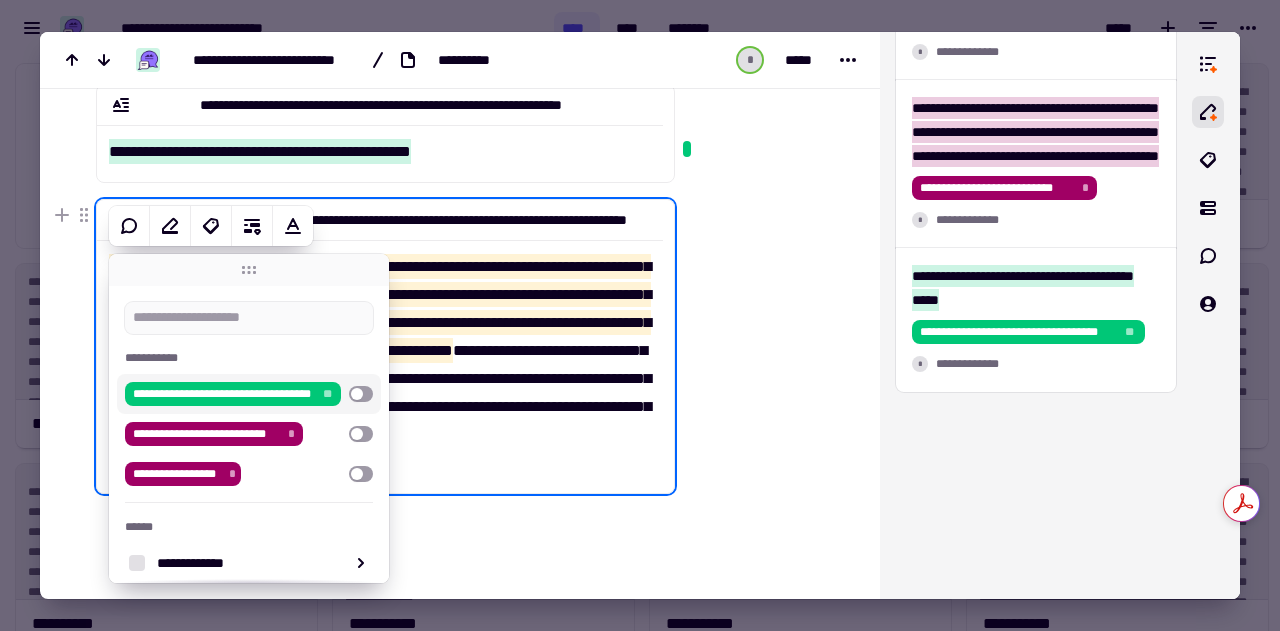 click at bounding box center [361, 394] 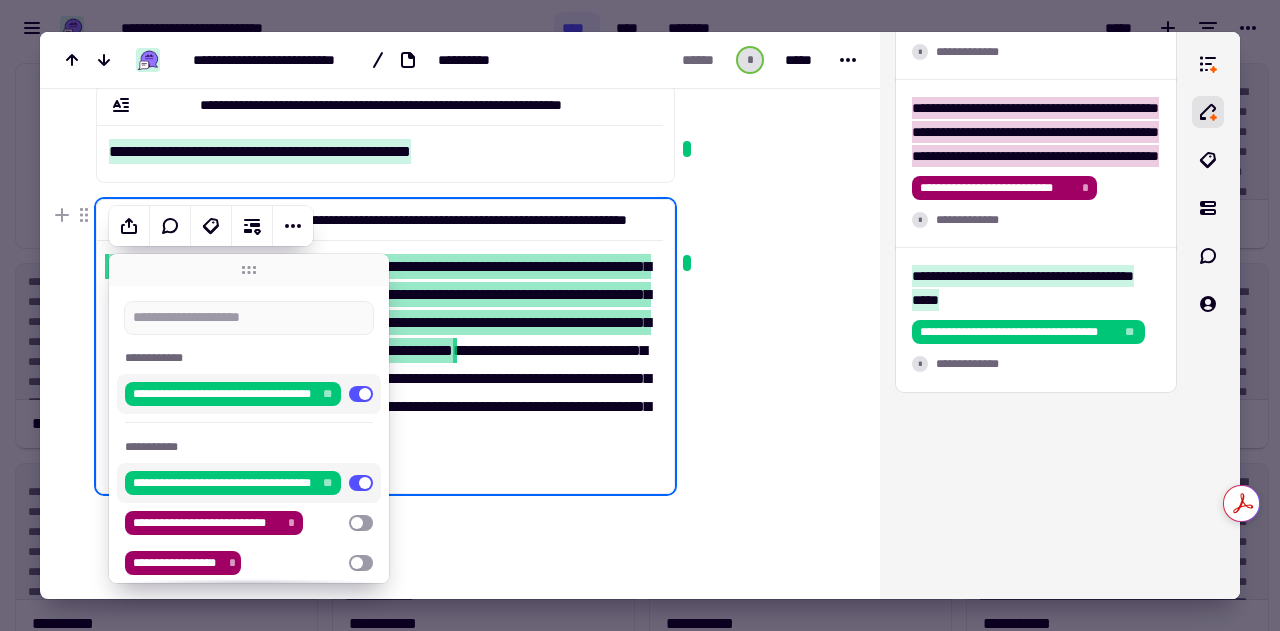 click on "**********" at bounding box center (380, 358) 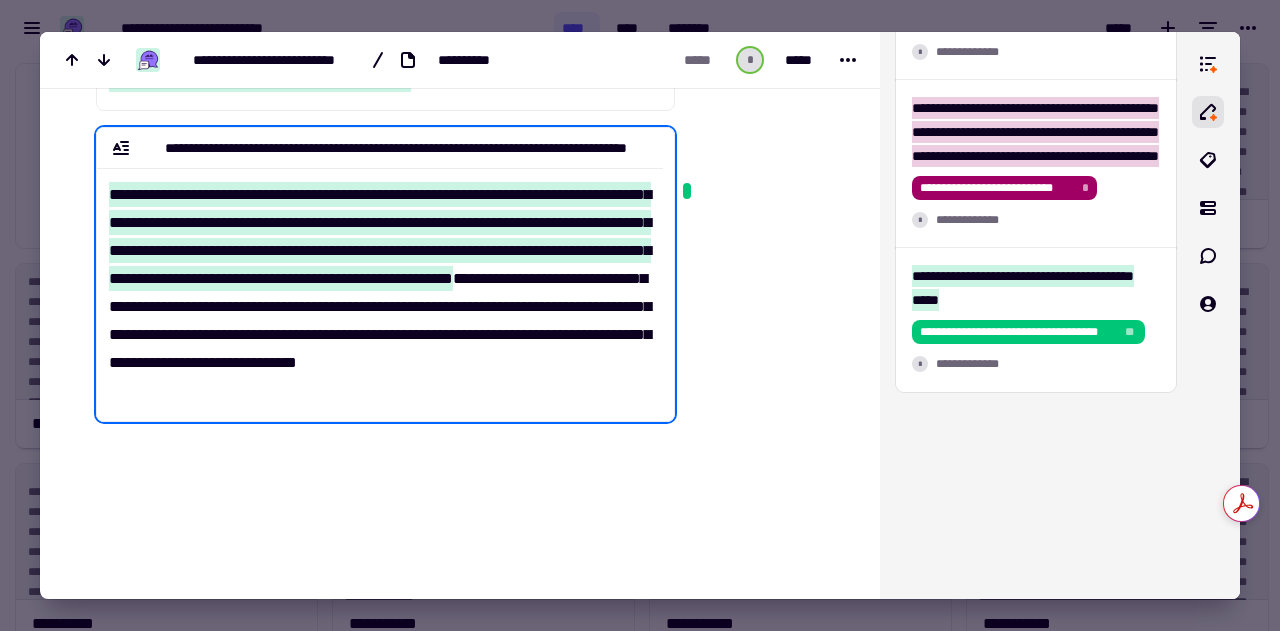 scroll, scrollTop: 963, scrollLeft: 0, axis: vertical 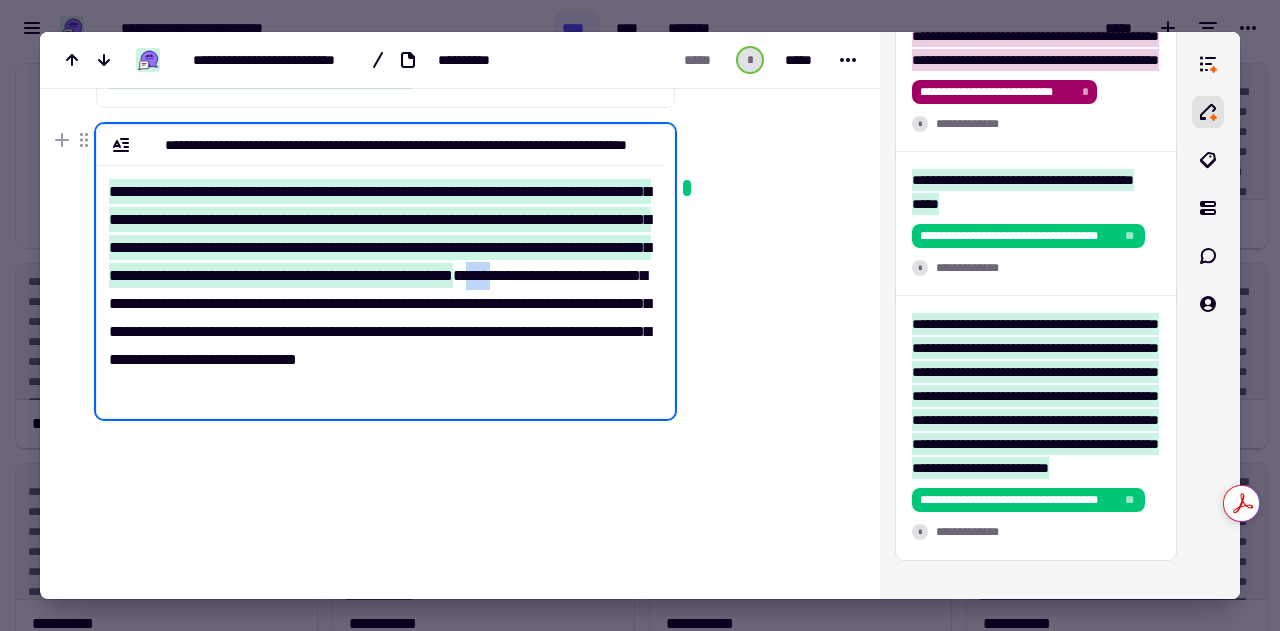 drag, startPoint x: 285, startPoint y: 305, endPoint x: 317, endPoint y: 301, distance: 32.24903 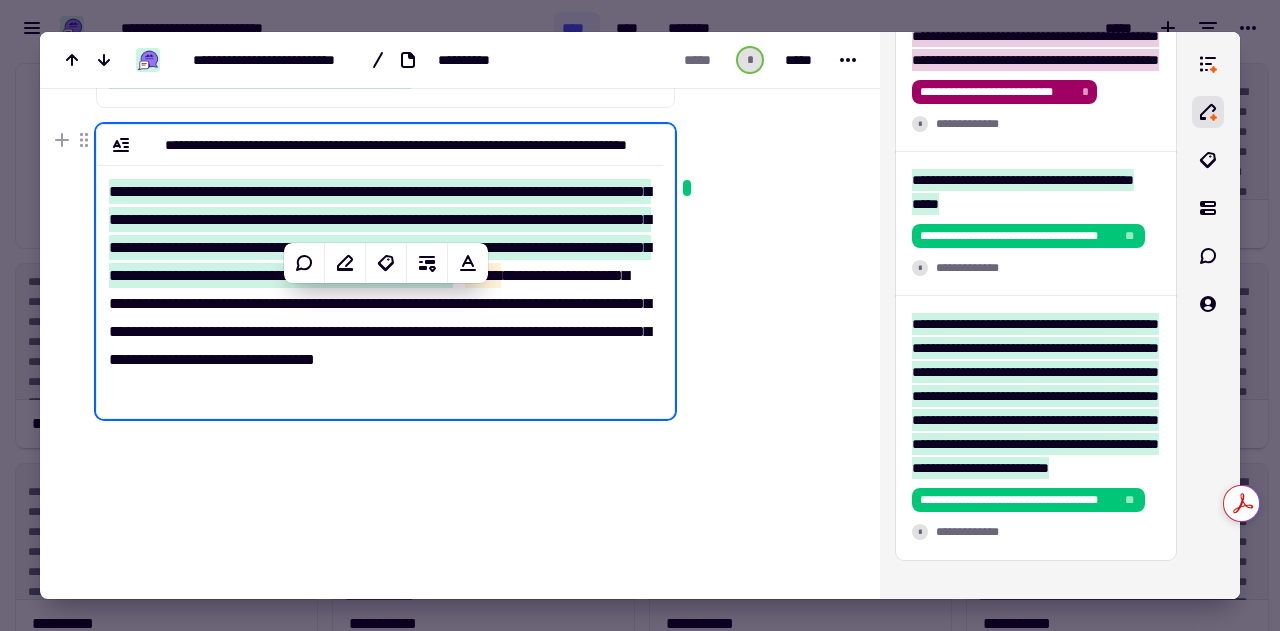 click on "**********" at bounding box center (380, 283) 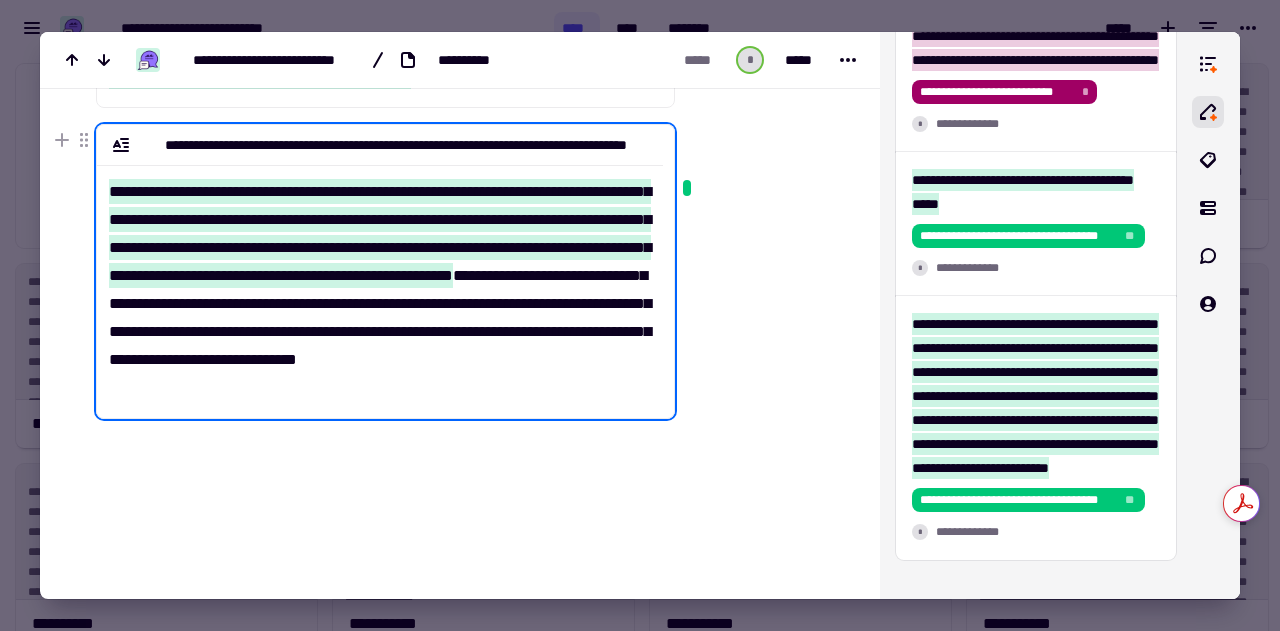 click on "**********" at bounding box center [380, 233] 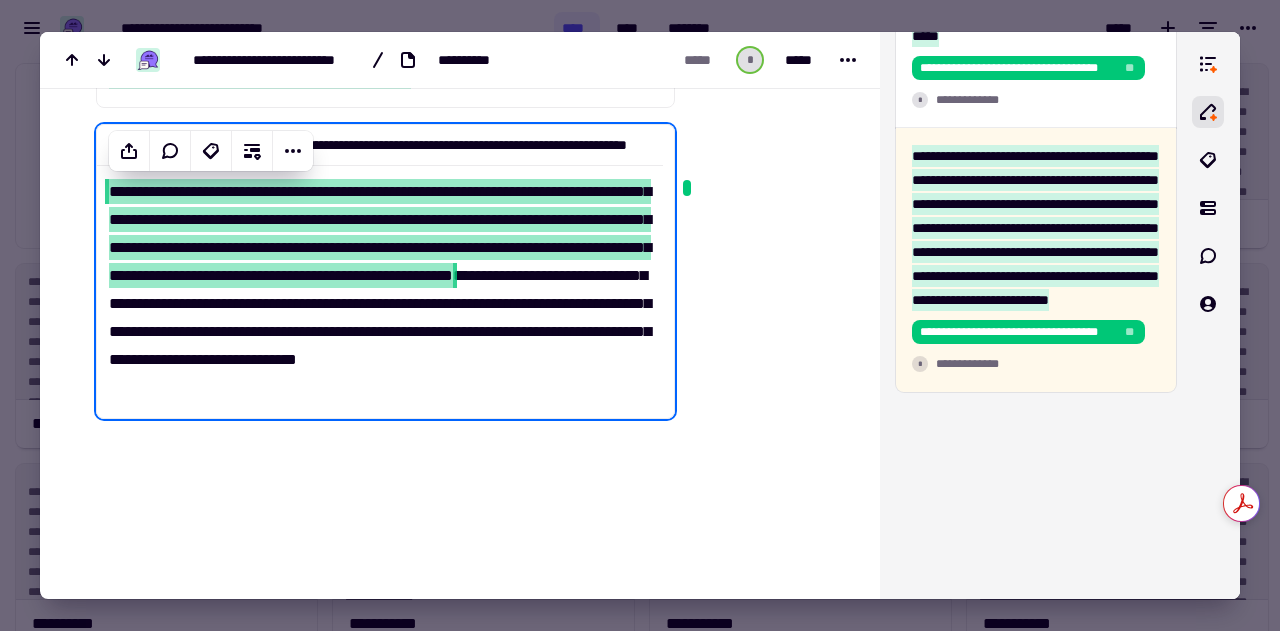 scroll, scrollTop: 2095, scrollLeft: 0, axis: vertical 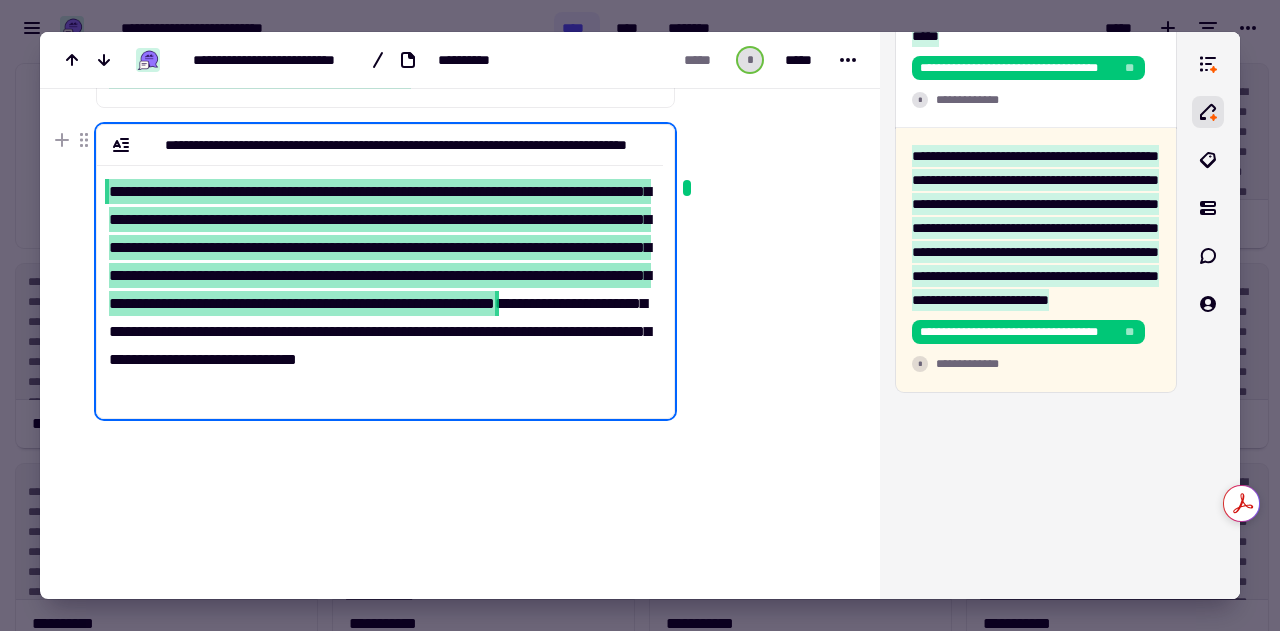 drag, startPoint x: 279, startPoint y: 301, endPoint x: 440, endPoint y: 323, distance: 162.49615 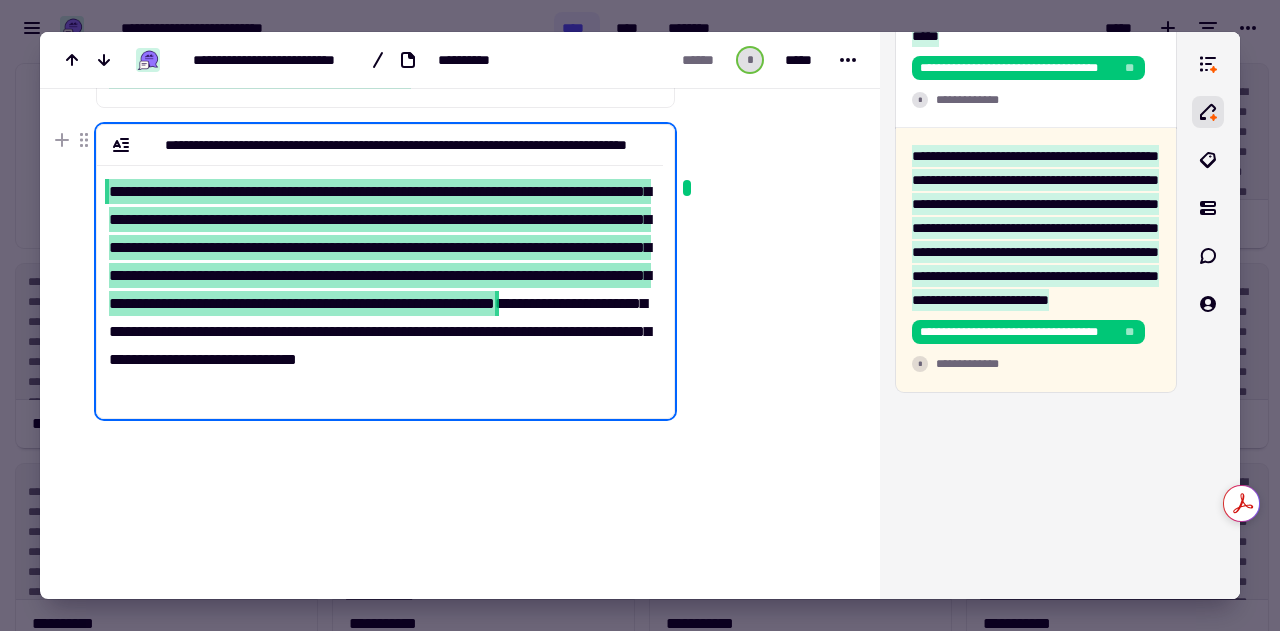 click on "**********" at bounding box center [380, 283] 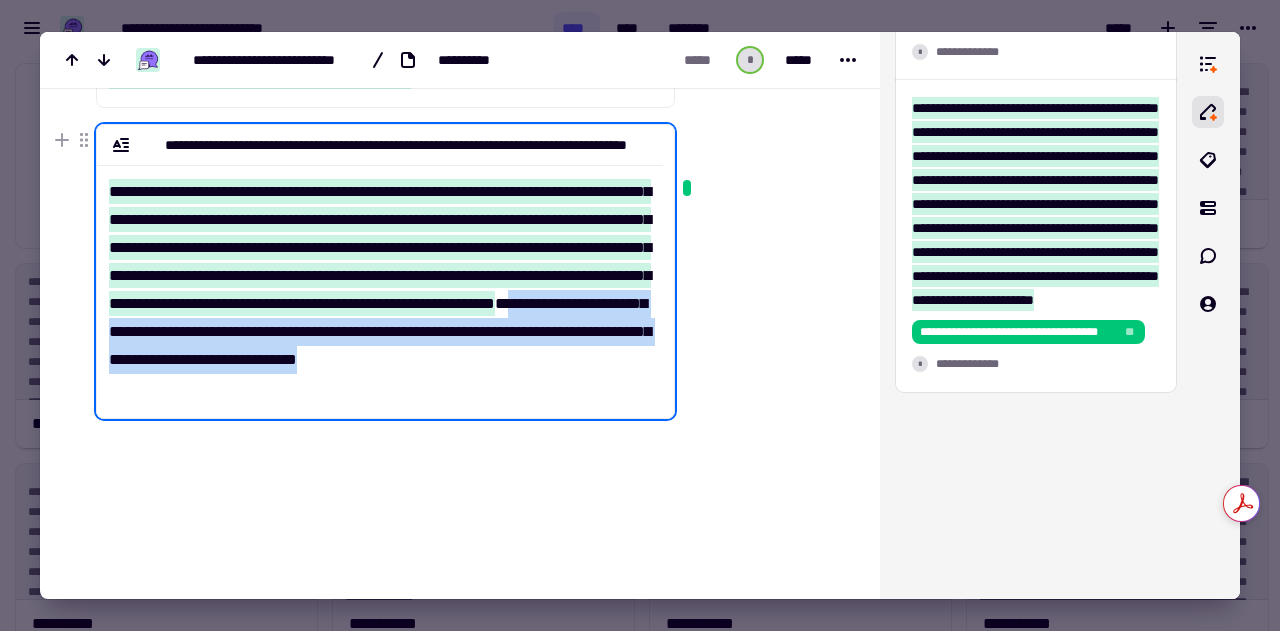 drag, startPoint x: 452, startPoint y: 330, endPoint x: 432, endPoint y: 384, distance: 57.58472 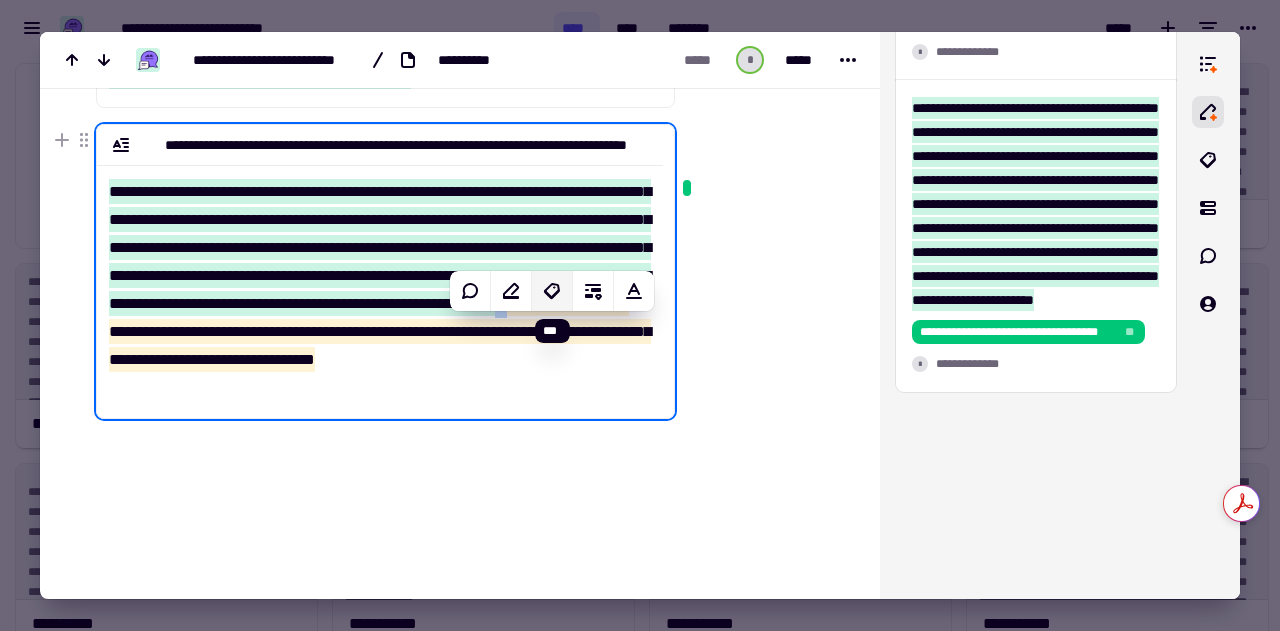 click 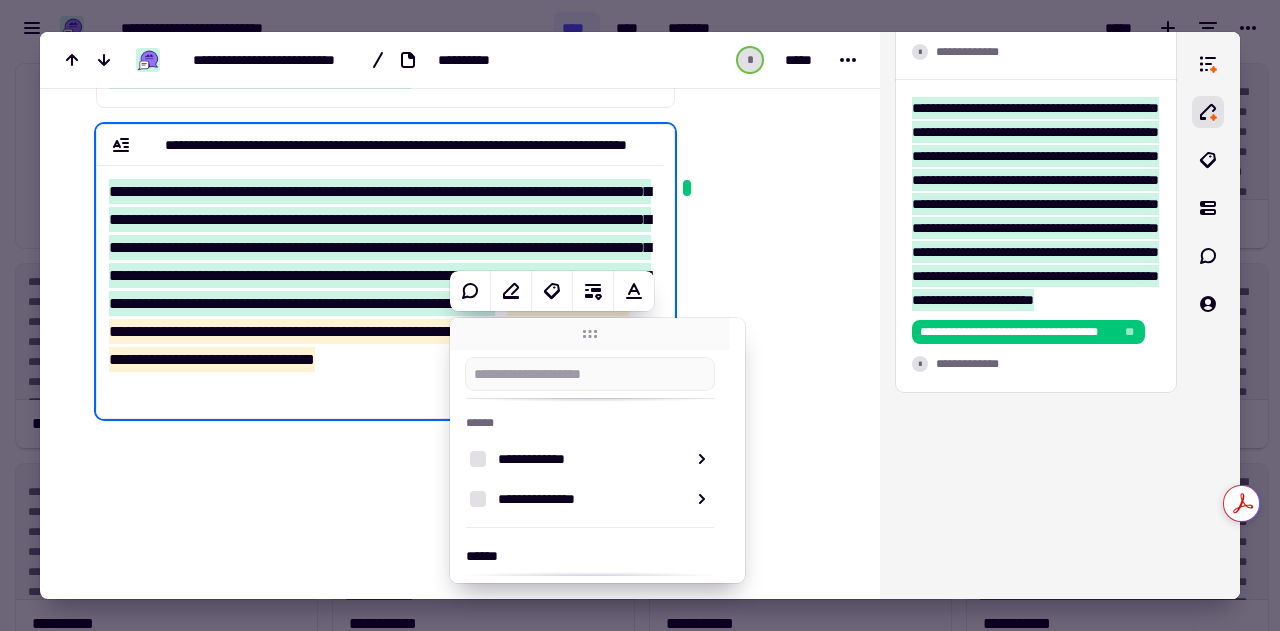 scroll, scrollTop: 176, scrollLeft: 0, axis: vertical 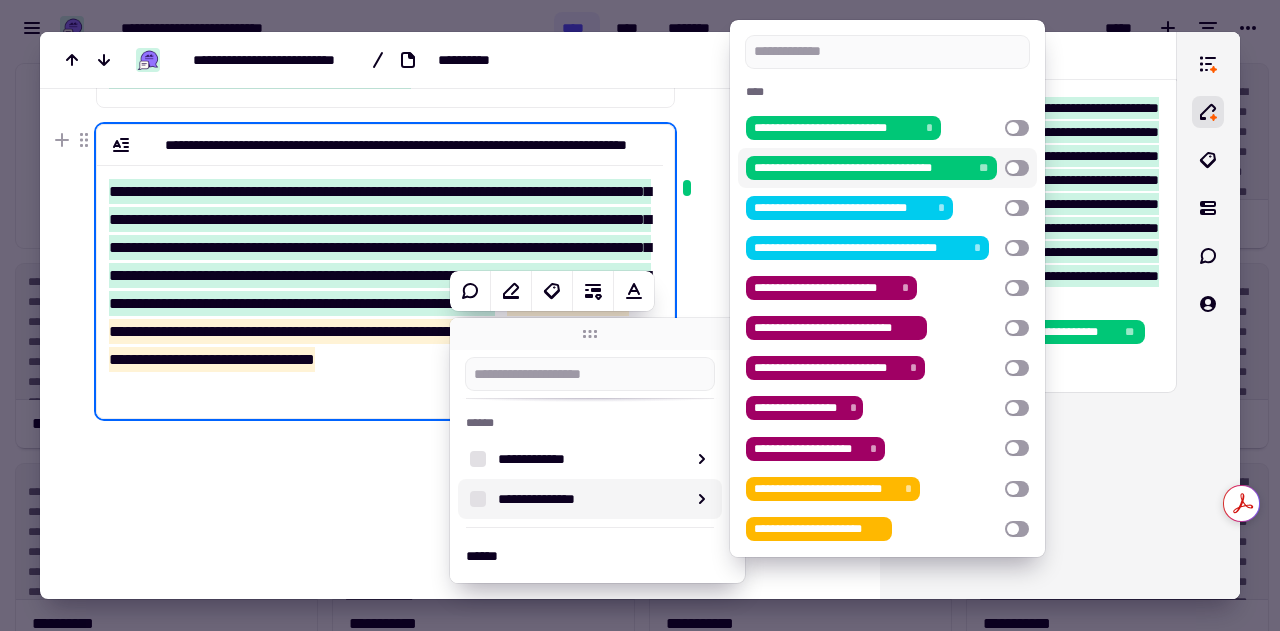 click at bounding box center [1017, 168] 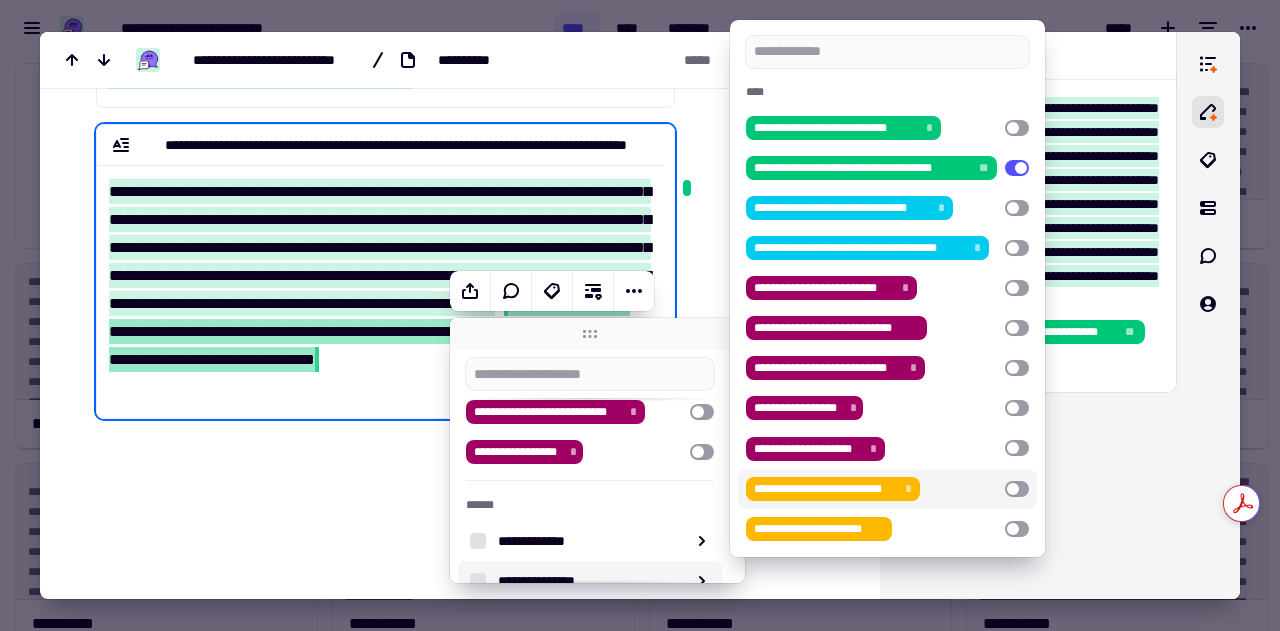 click at bounding box center [1017, 489] 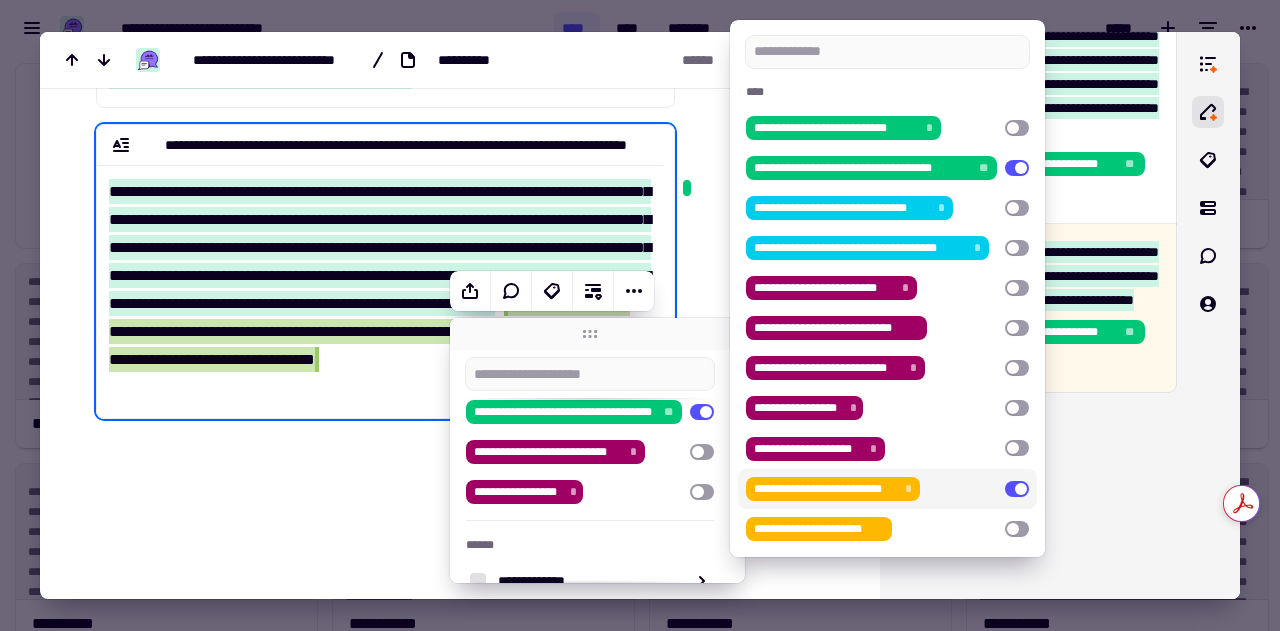 scroll, scrollTop: 2359, scrollLeft: 0, axis: vertical 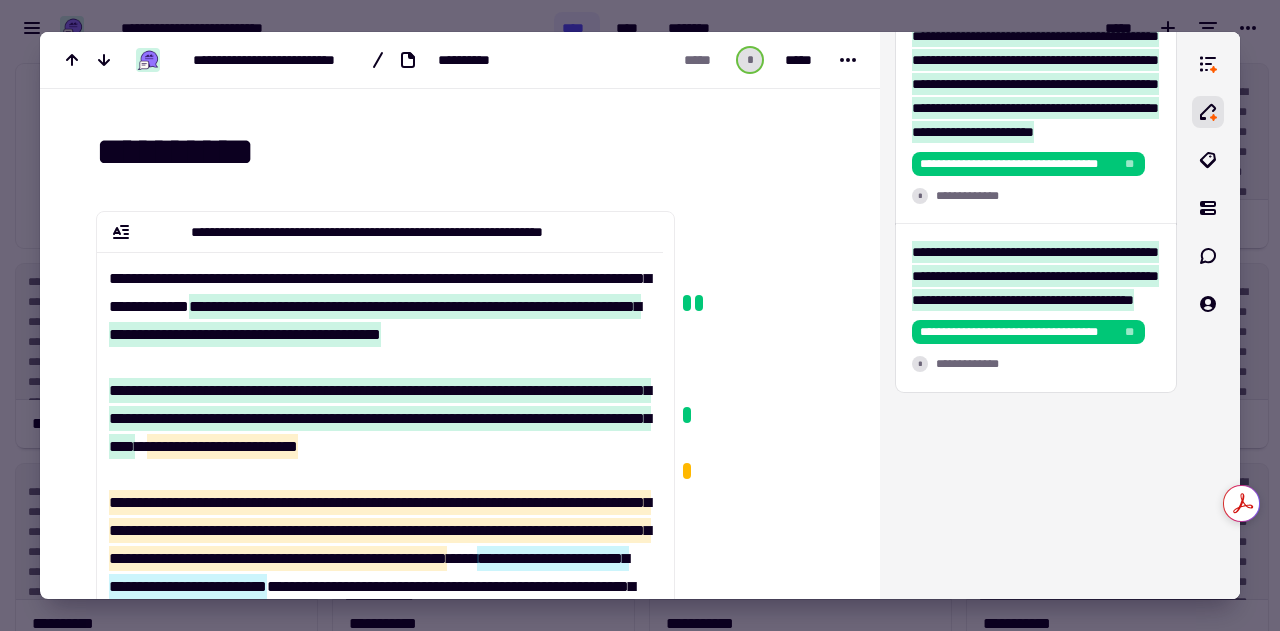 click at bounding box center (640, 315) 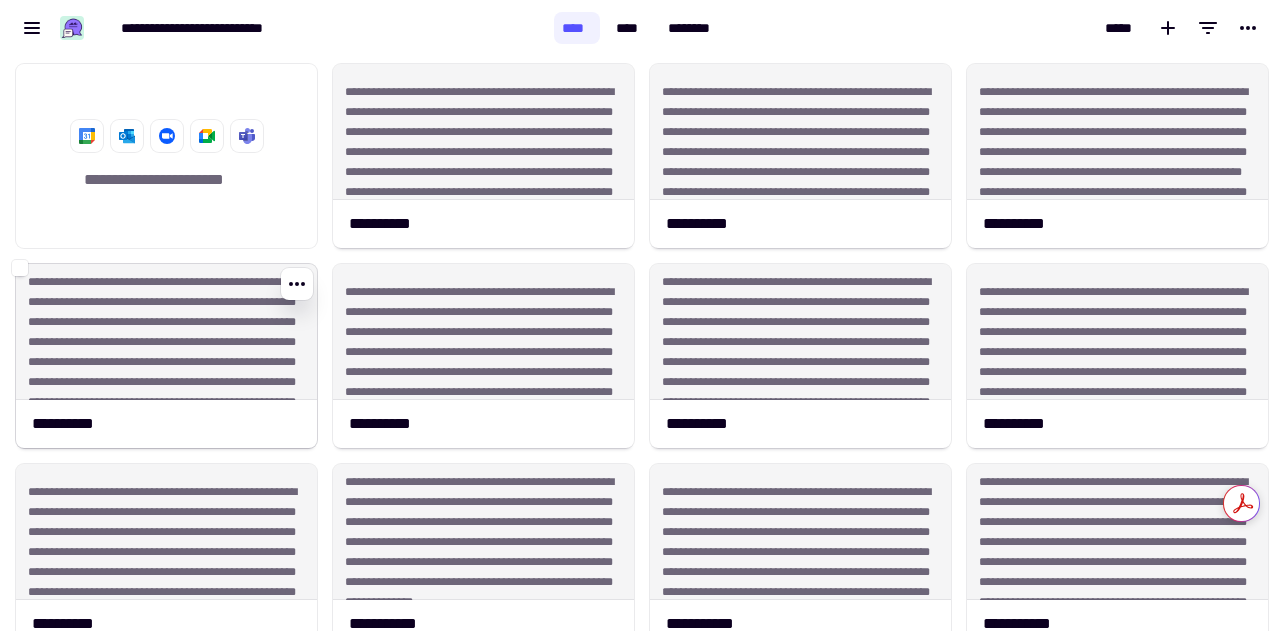 click on "**********" 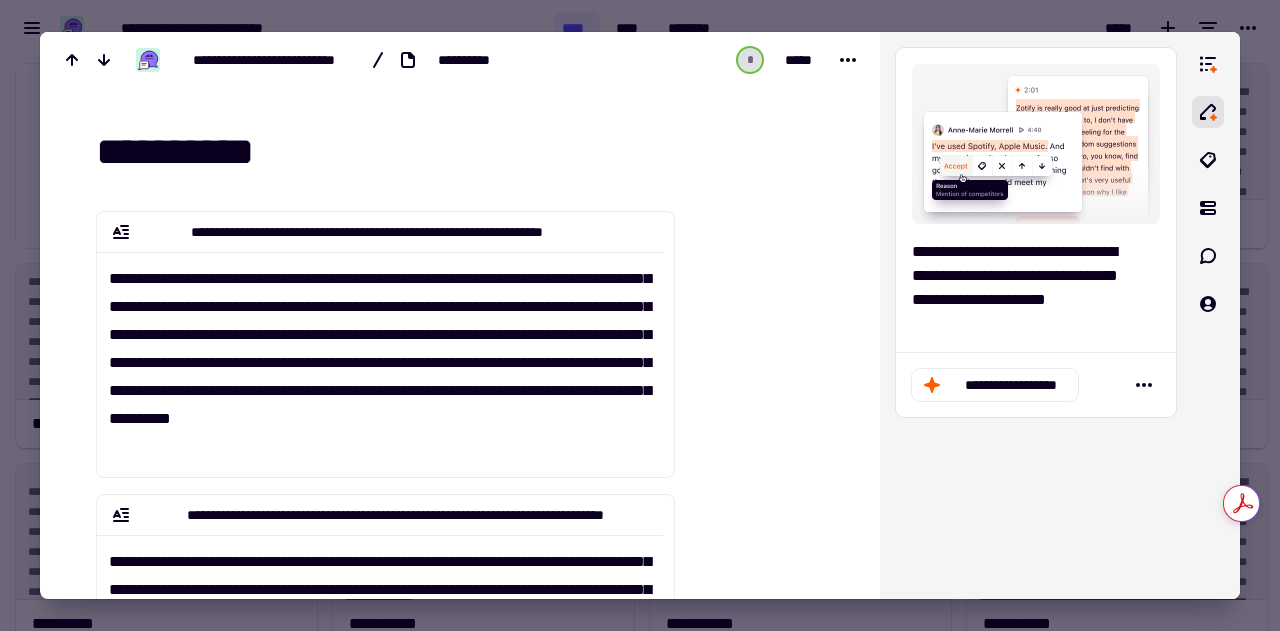 scroll, scrollTop: 84, scrollLeft: 0, axis: vertical 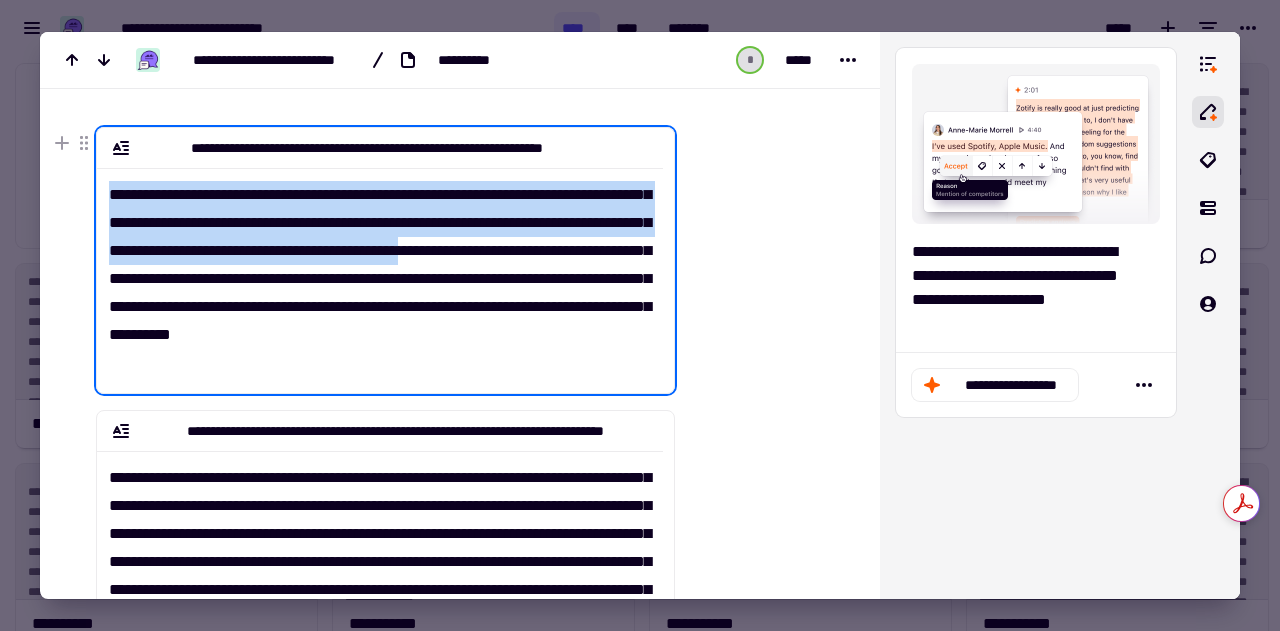 drag, startPoint x: 111, startPoint y: 191, endPoint x: 147, endPoint y: 282, distance: 97.862144 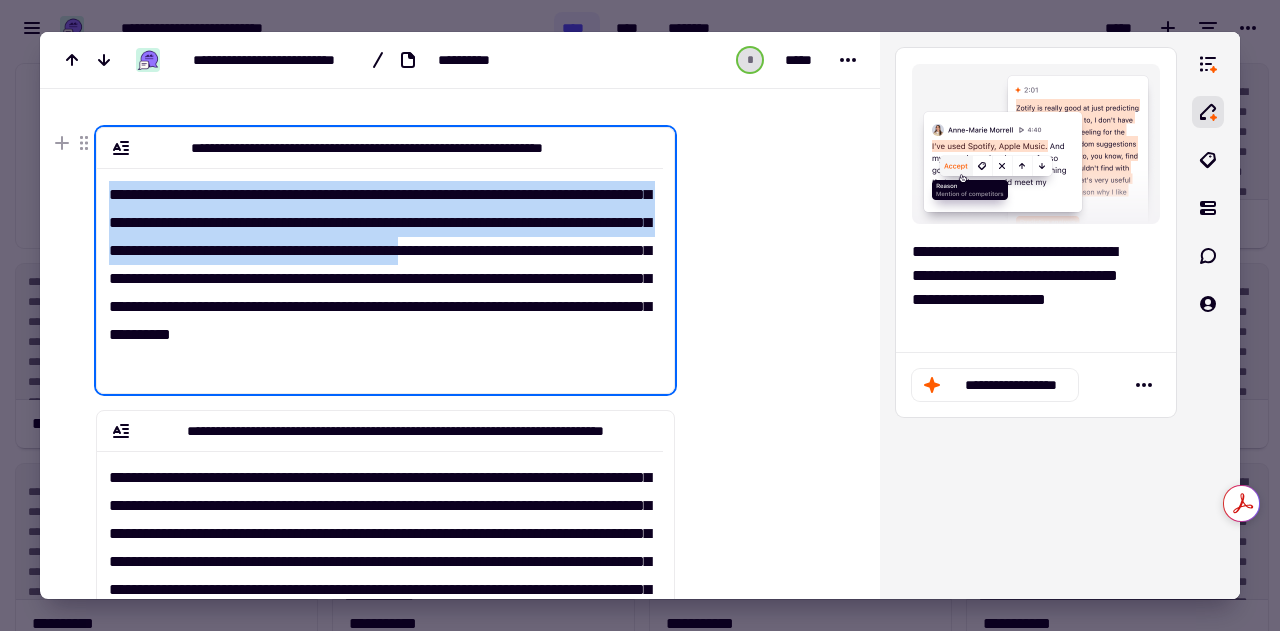 click on "**********" at bounding box center (380, 272) 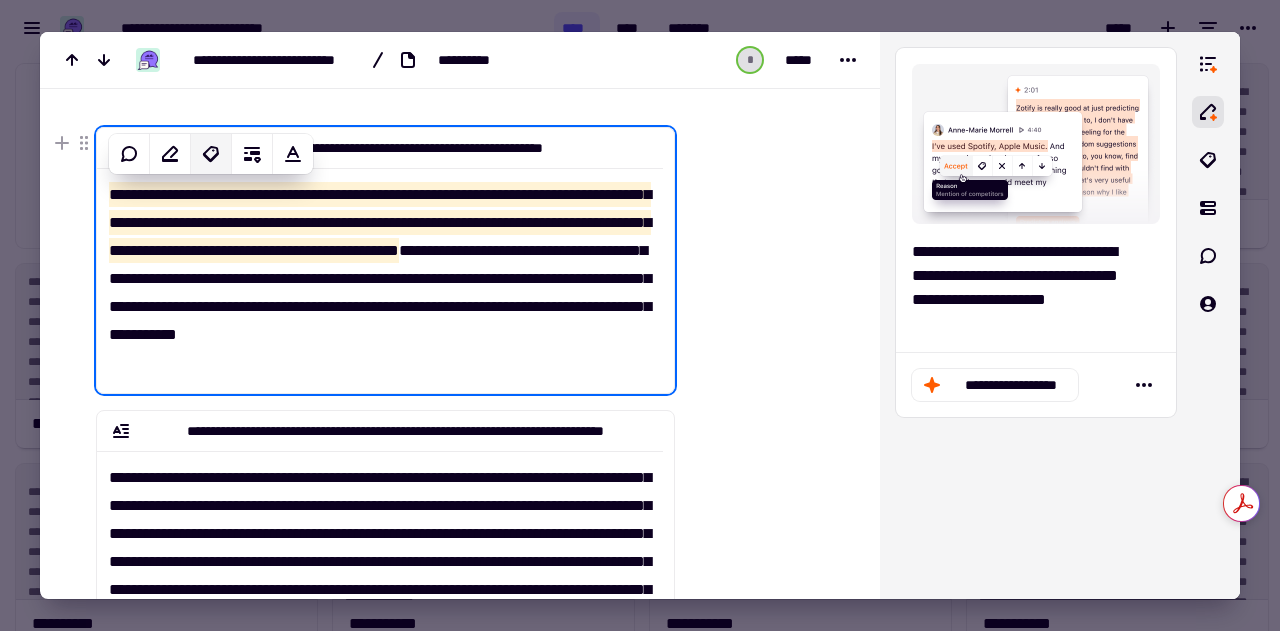 click 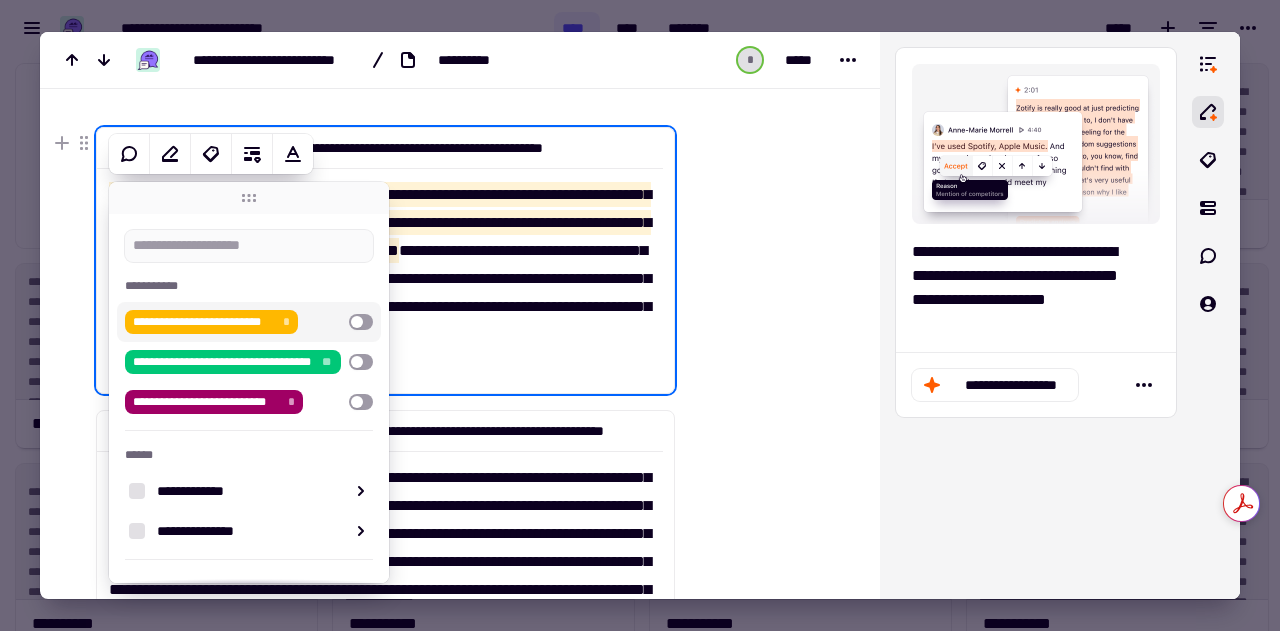 click at bounding box center [361, 322] 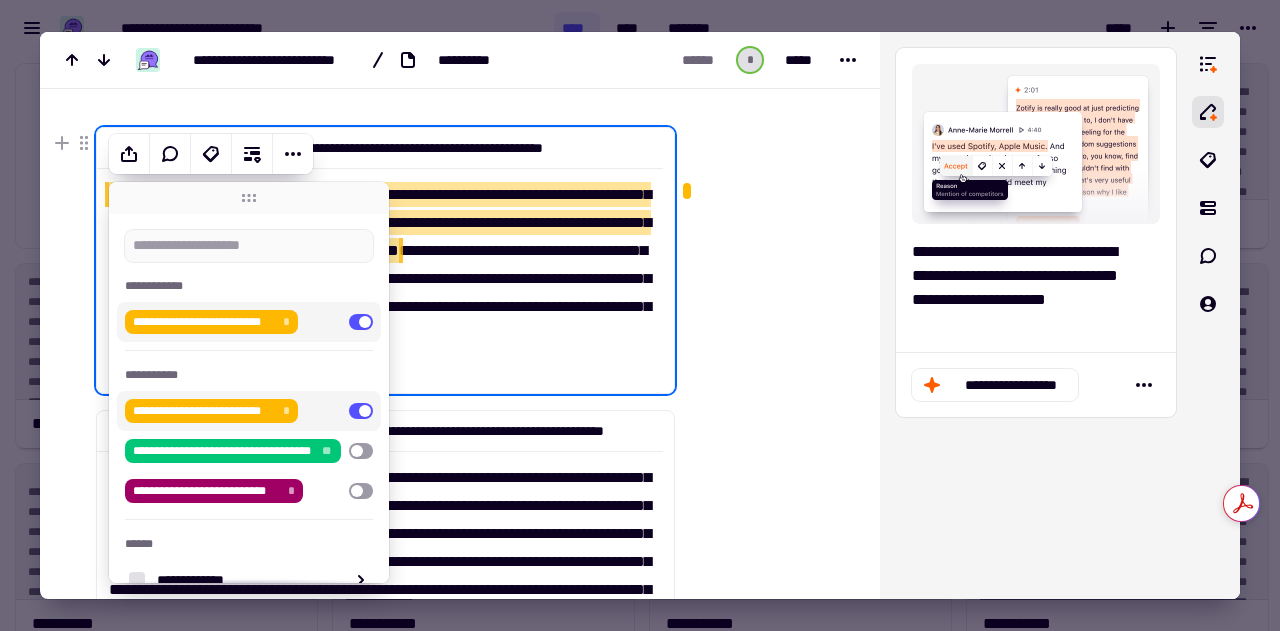 click on "**********" at bounding box center [380, 272] 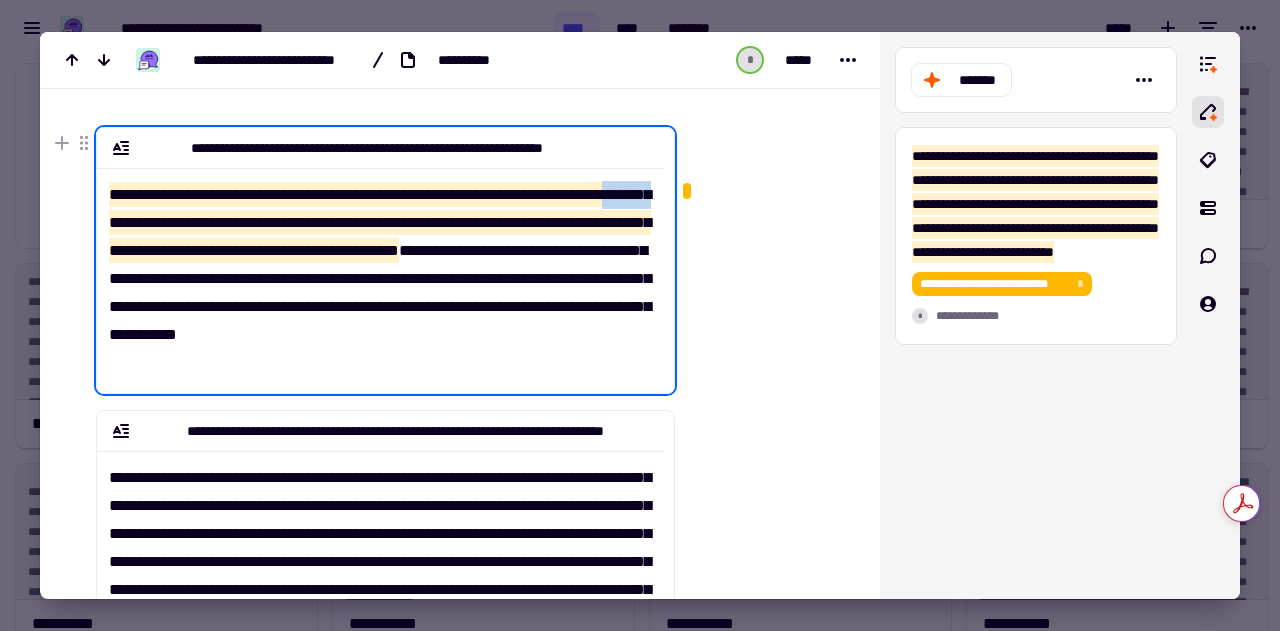 drag, startPoint x: 162, startPoint y: 220, endPoint x: 226, endPoint y: 221, distance: 64.00781 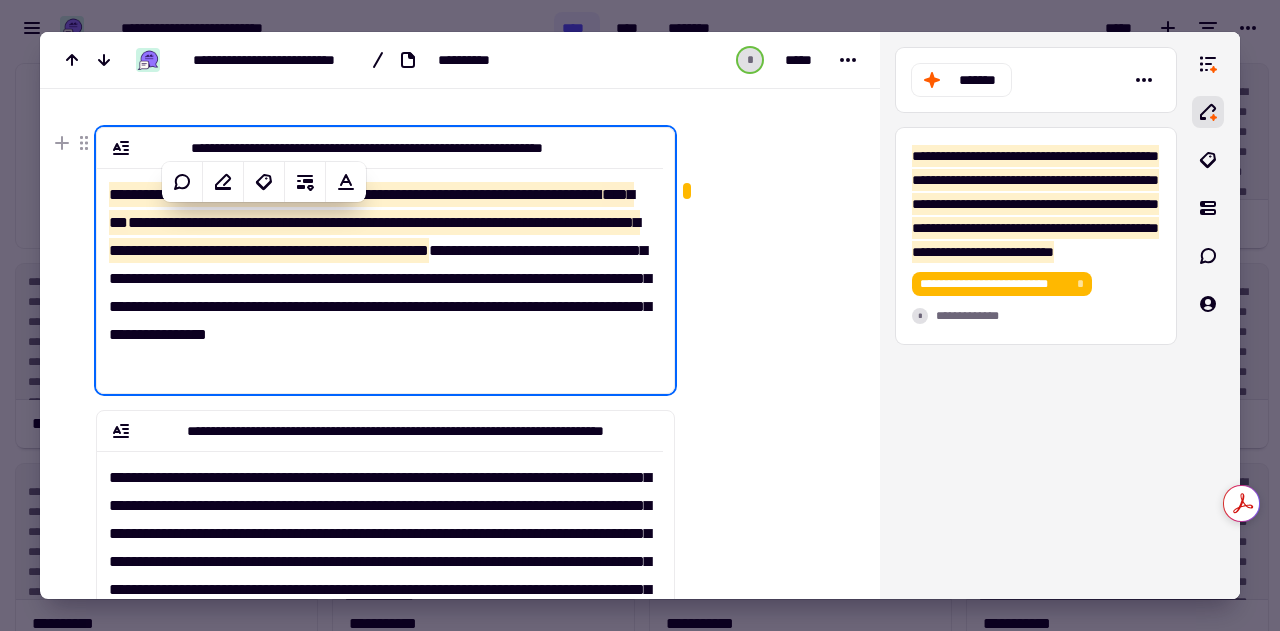 click on "**********" at bounding box center (380, 272) 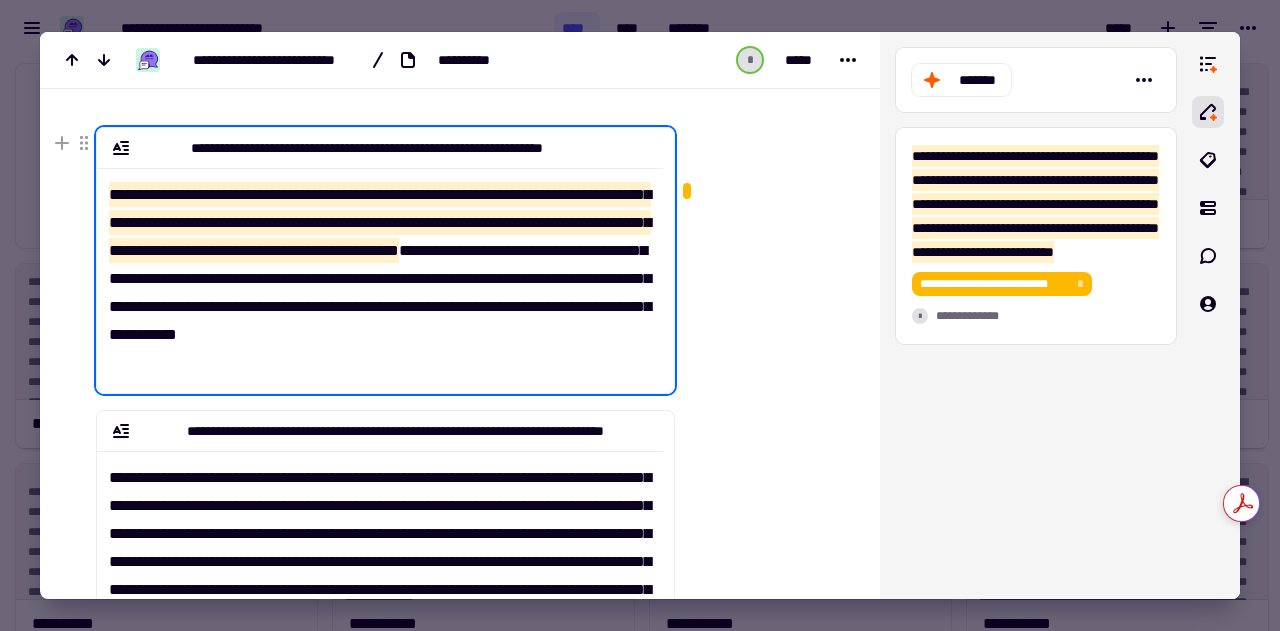 click on "**********" at bounding box center (380, 222) 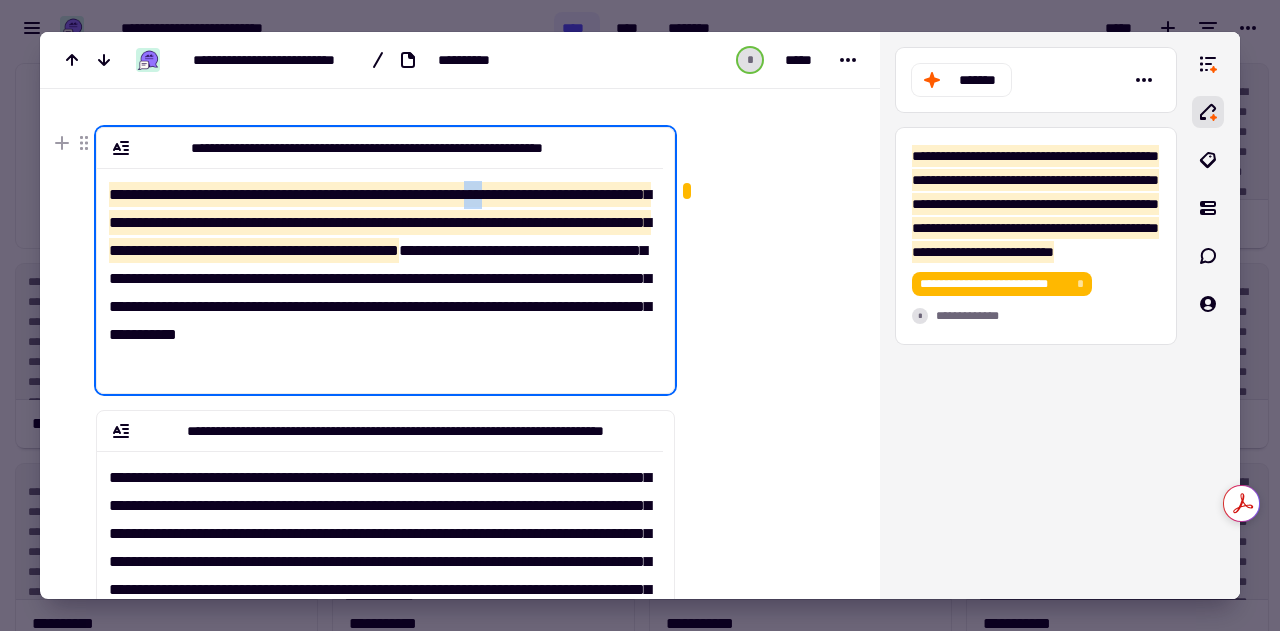click on "**********" at bounding box center [380, 222] 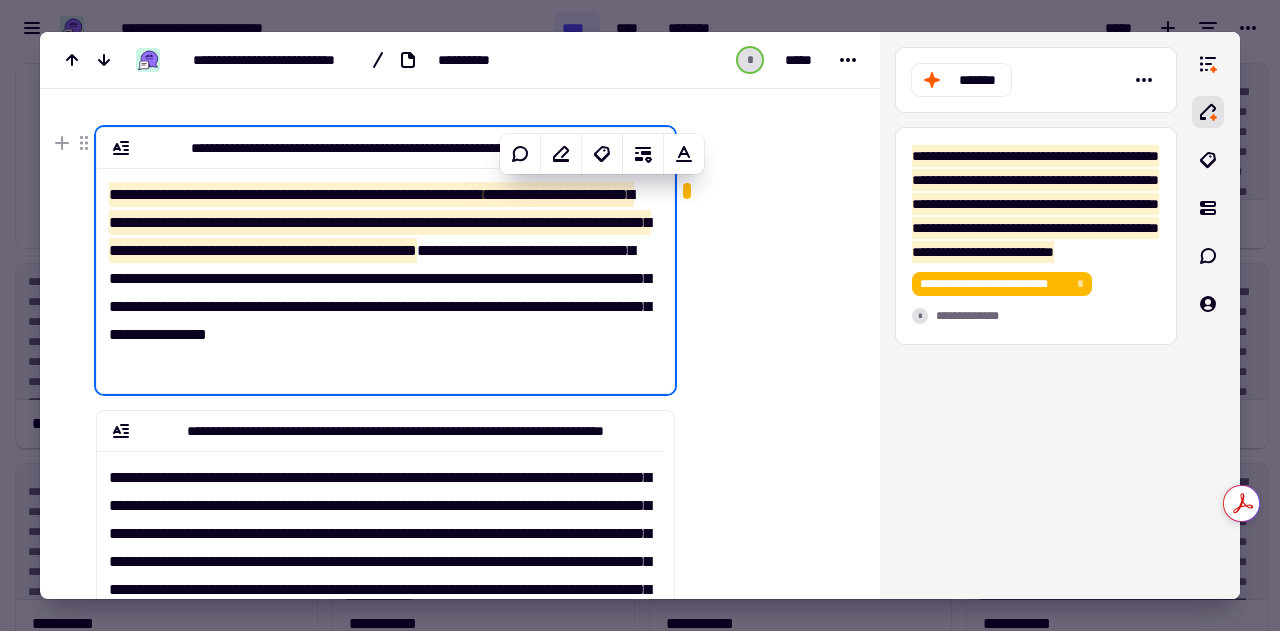 click on "**" at bounding box center (473, 194) 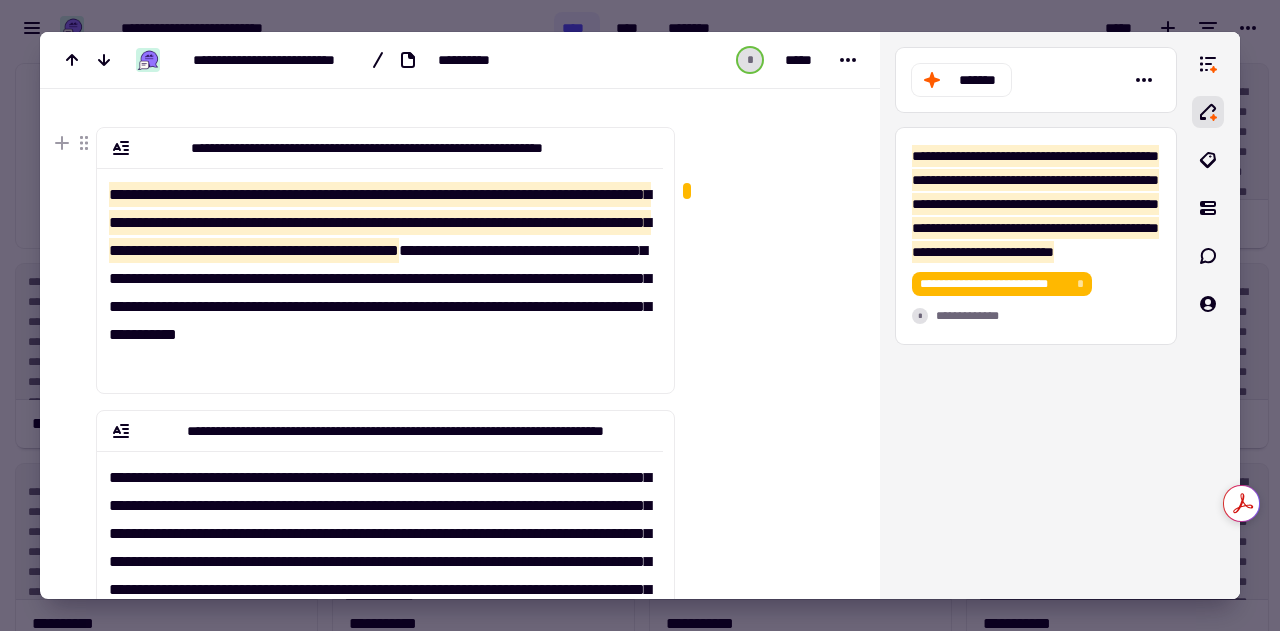 click on "**********" at bounding box center [380, 222] 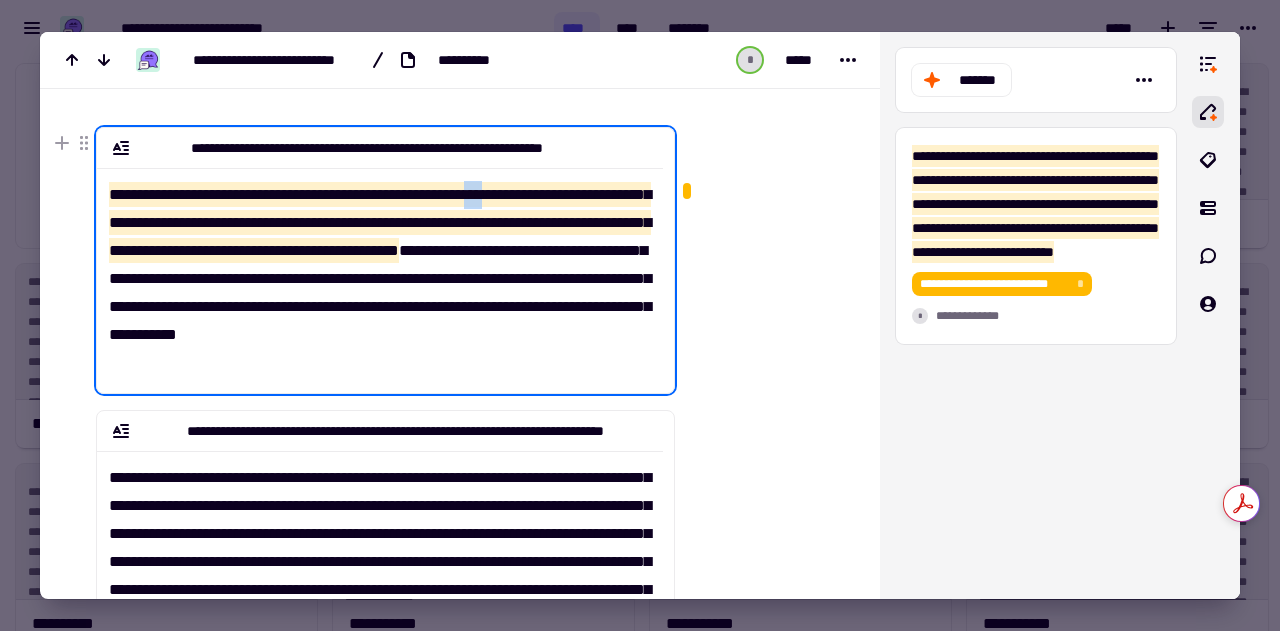 click on "**********" at bounding box center [380, 222] 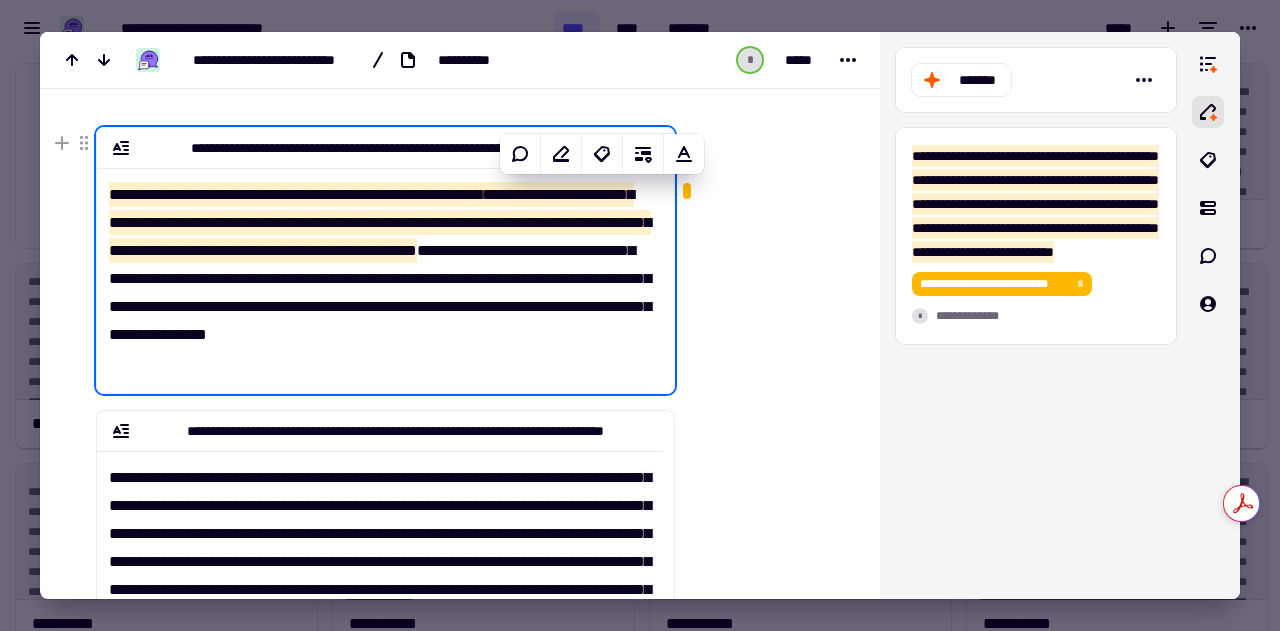 click at bounding box center [763, 673] 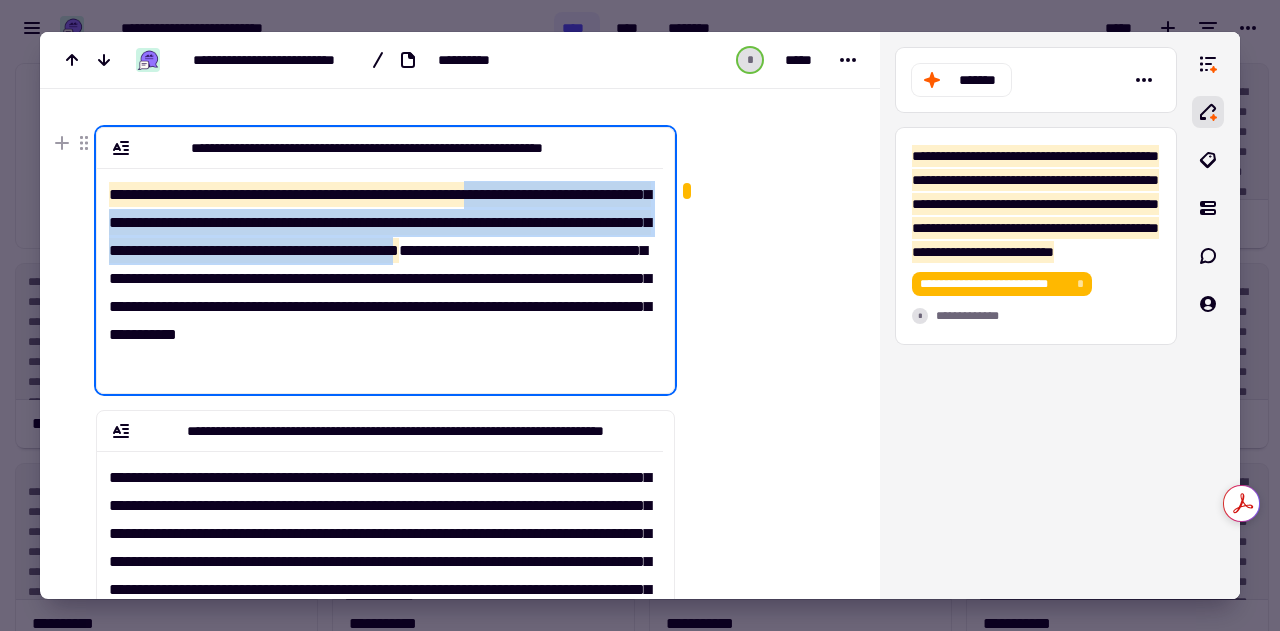 drag, startPoint x: 498, startPoint y: 194, endPoint x: 141, endPoint y: 283, distance: 367.92664 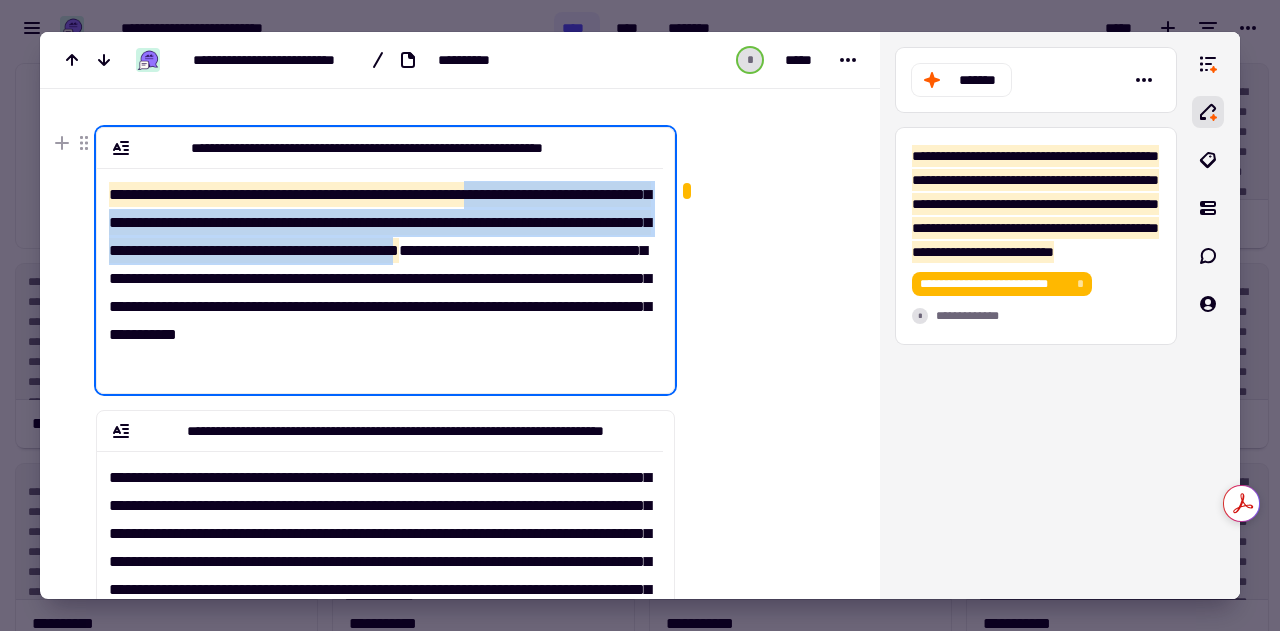 click on "**********" at bounding box center [380, 222] 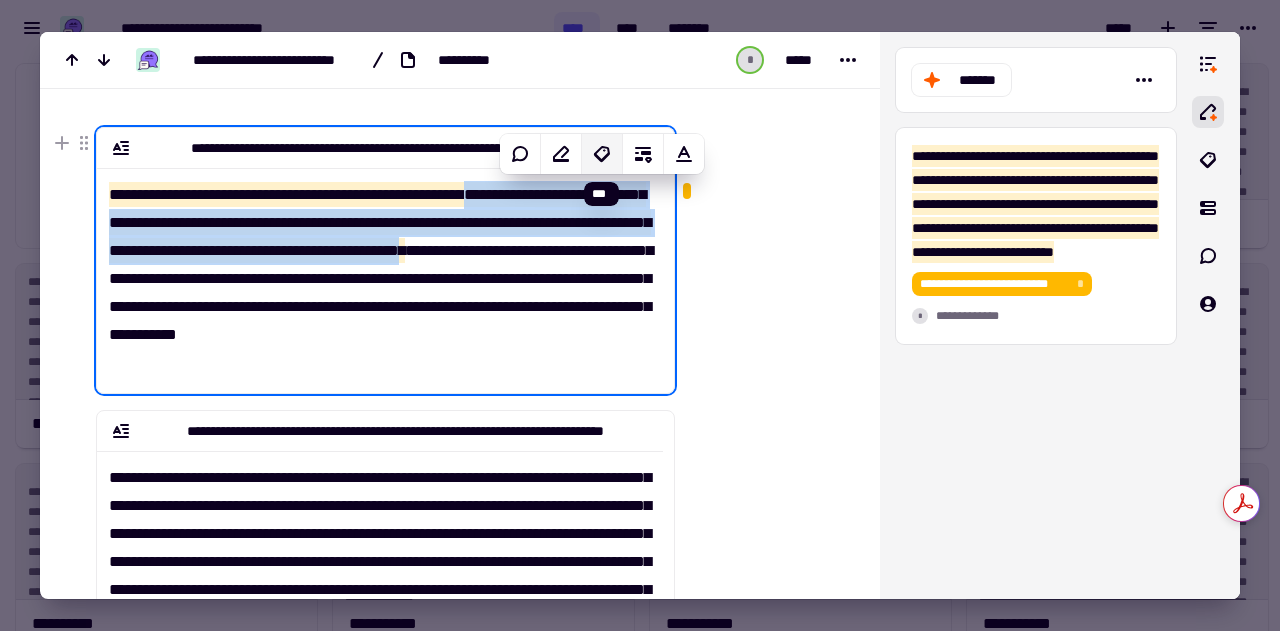 click 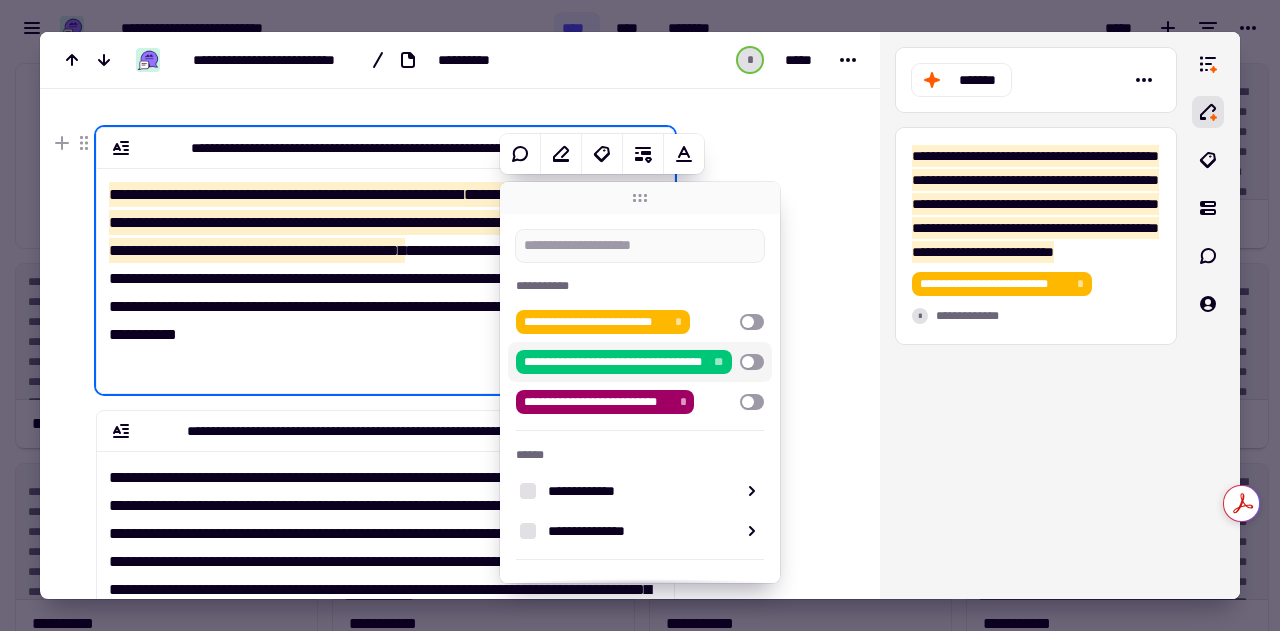 click at bounding box center (765, 140) 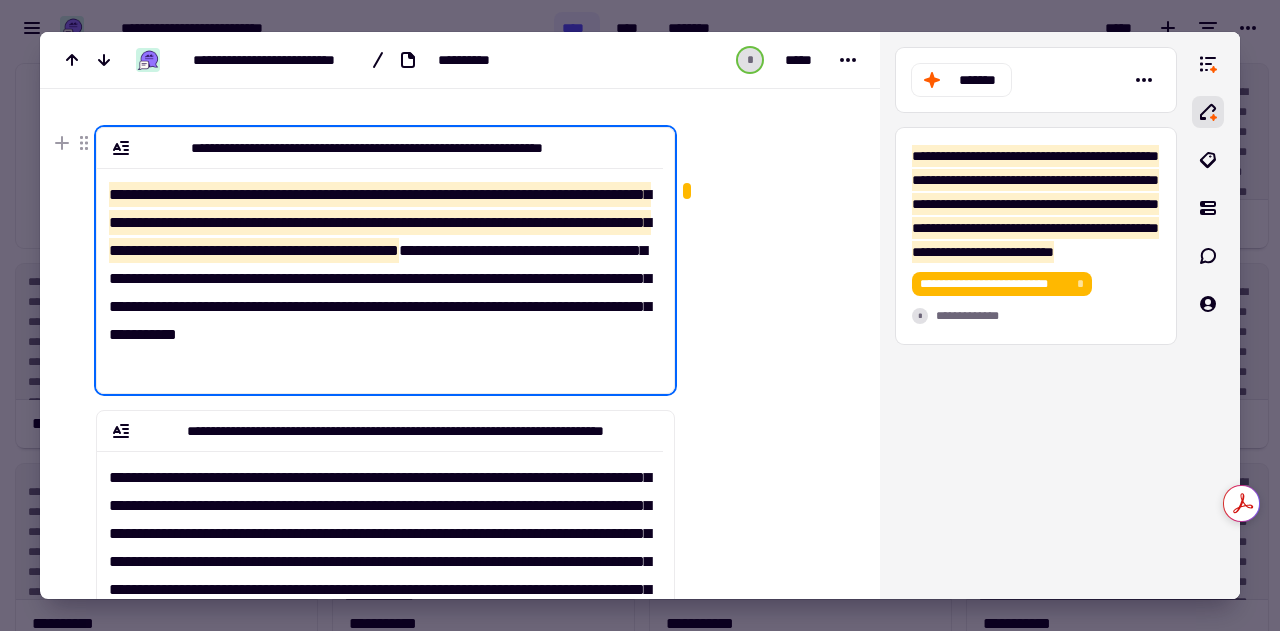 click on "**********" at bounding box center (380, 272) 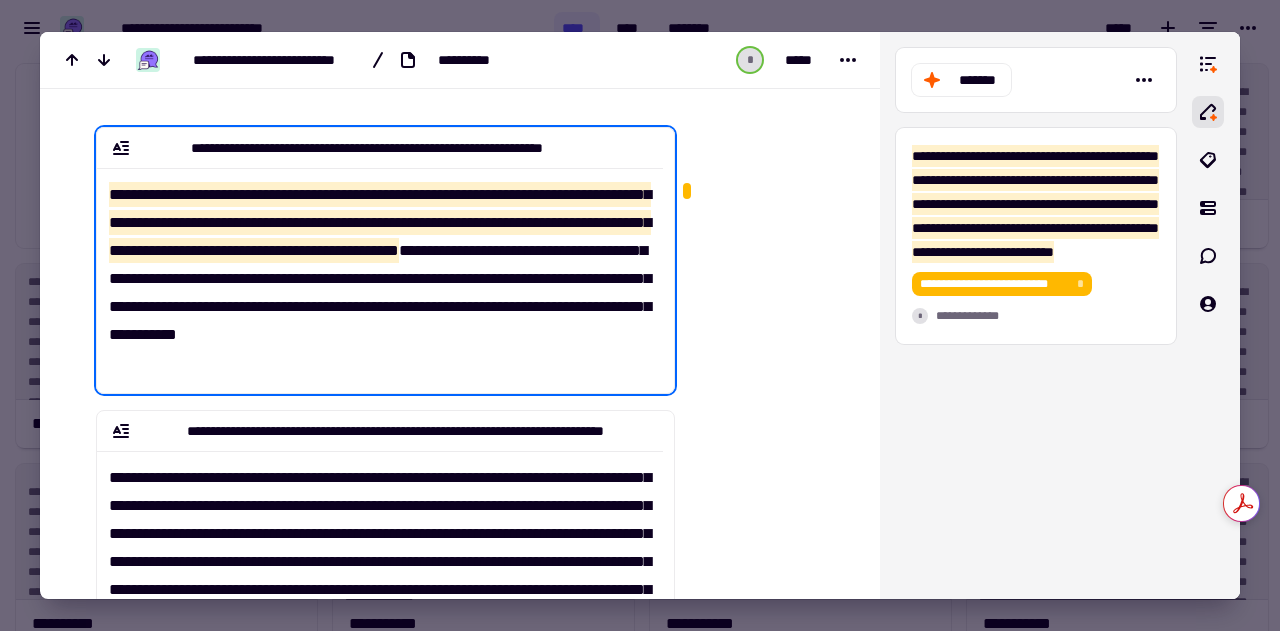 scroll, scrollTop: 100, scrollLeft: 0, axis: vertical 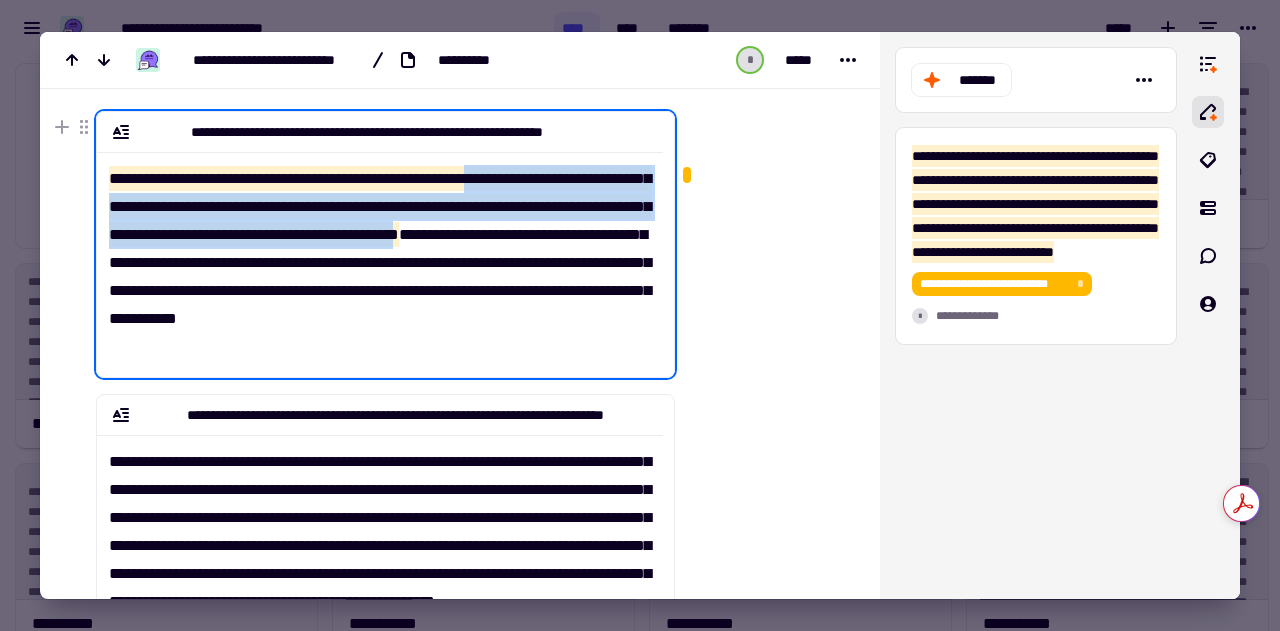 drag, startPoint x: 500, startPoint y: 178, endPoint x: 139, endPoint y: 265, distance: 371.33542 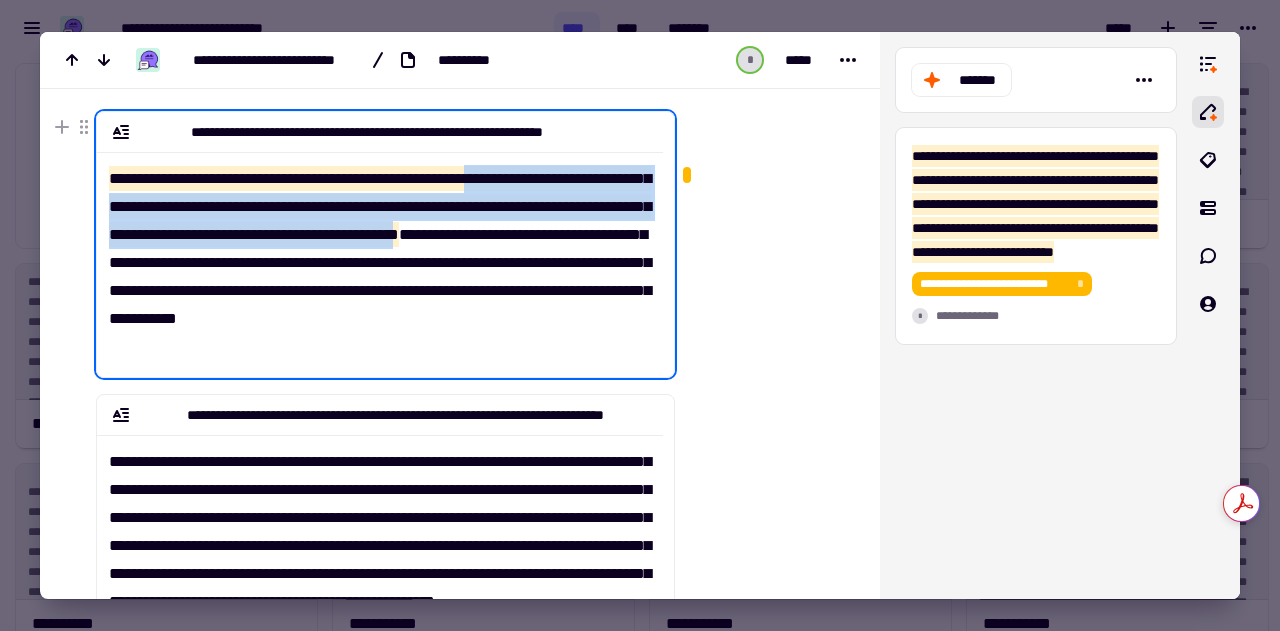 click on "**********" at bounding box center (380, 206) 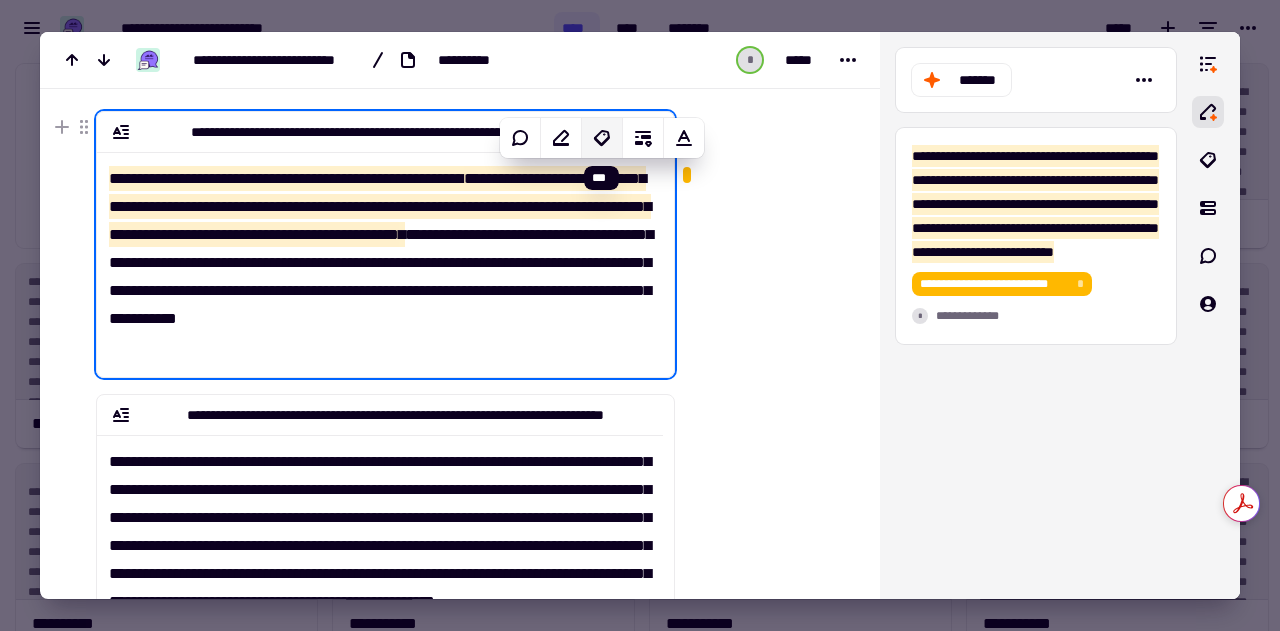 click 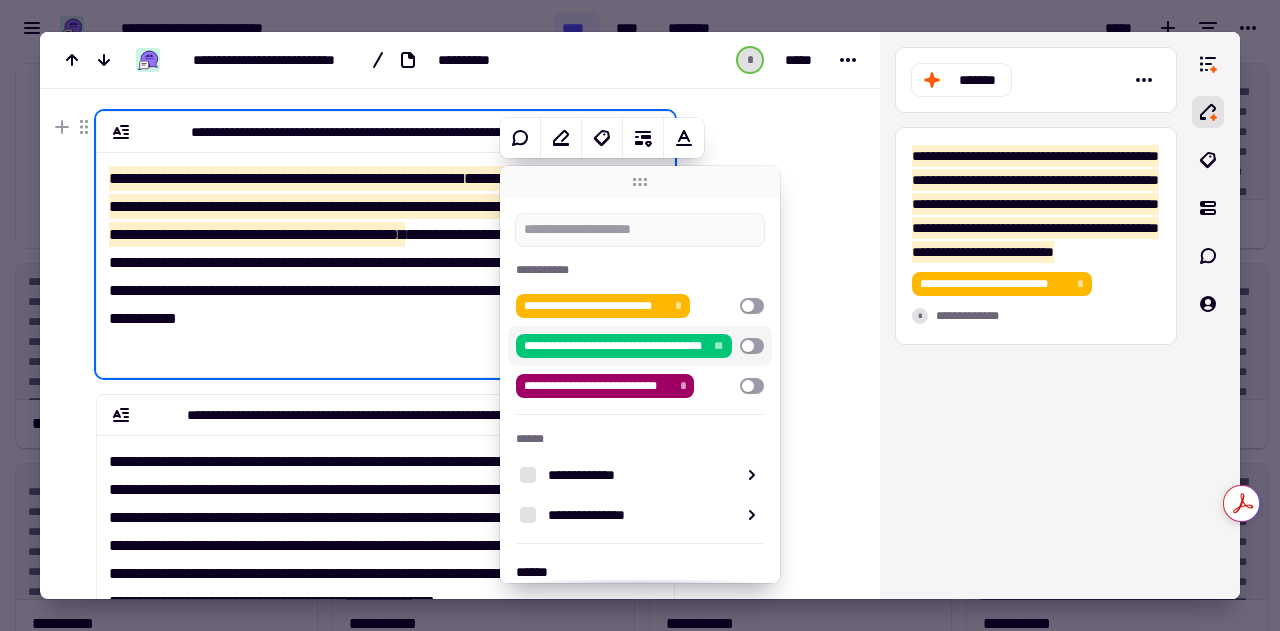 click at bounding box center (752, 346) 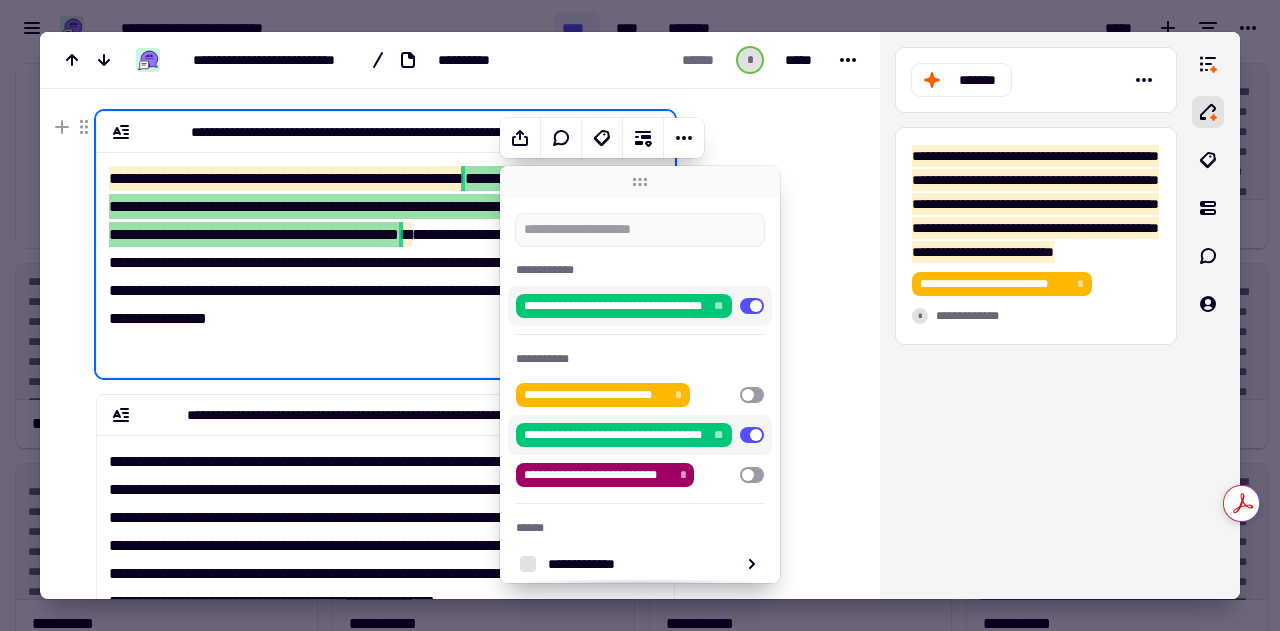 click on "**********" at bounding box center [380, 256] 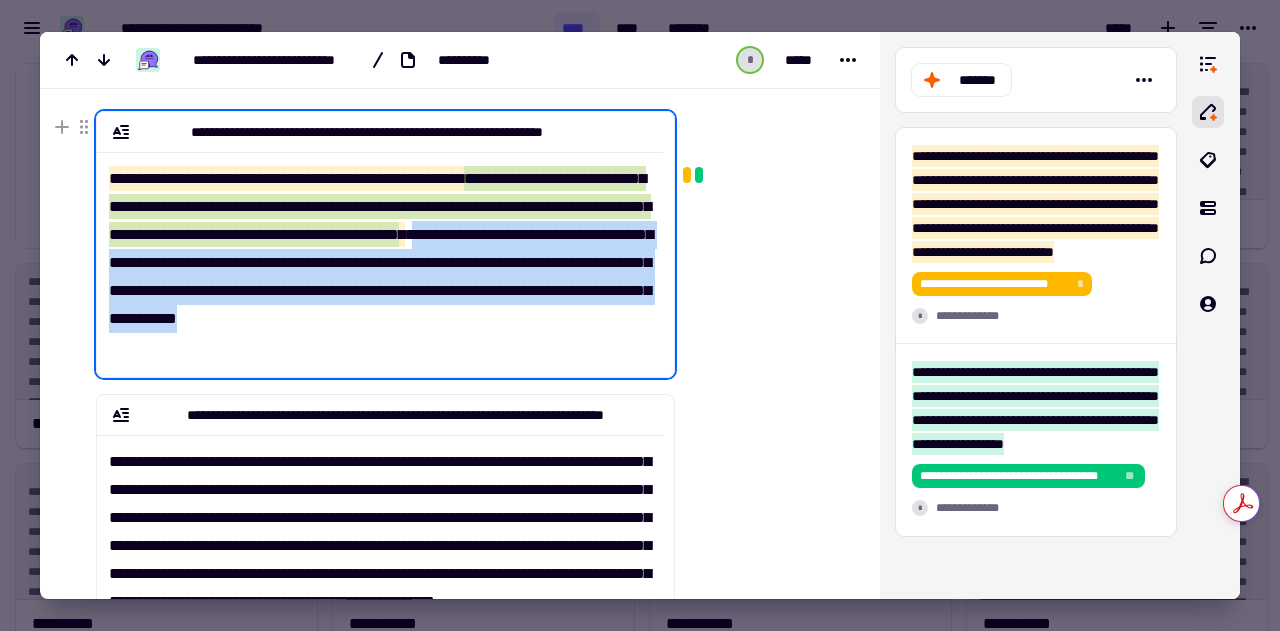 drag, startPoint x: 150, startPoint y: 261, endPoint x: 305, endPoint y: 347, distance: 177.25969 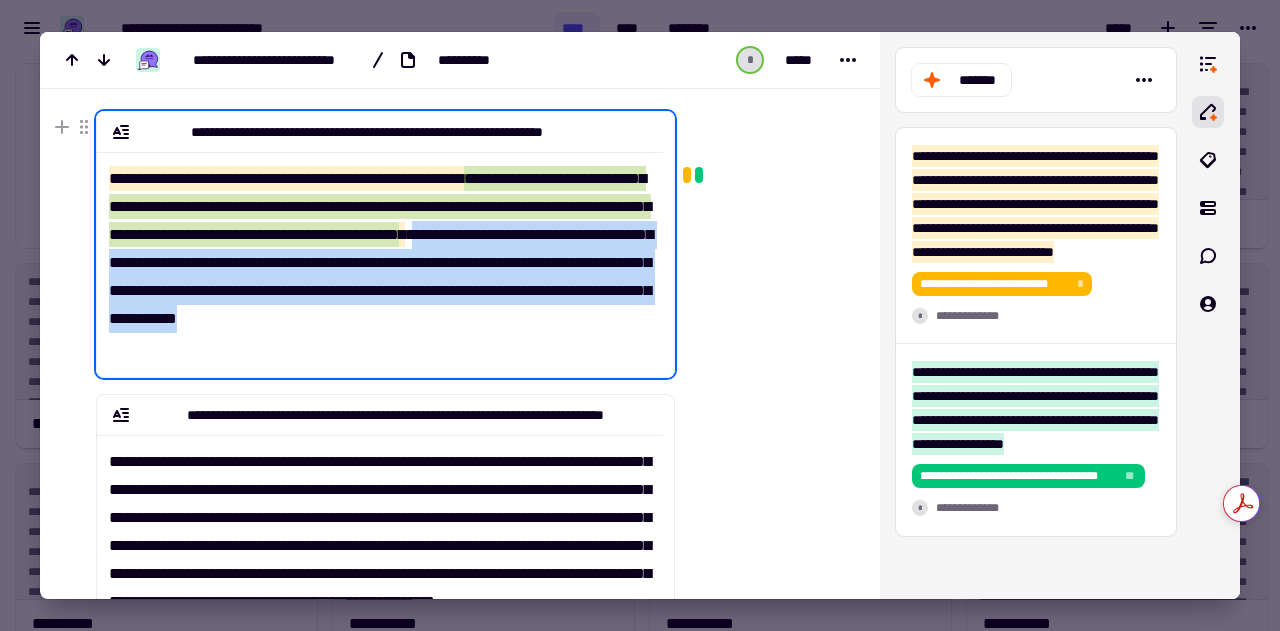 click on "**********" at bounding box center (380, 256) 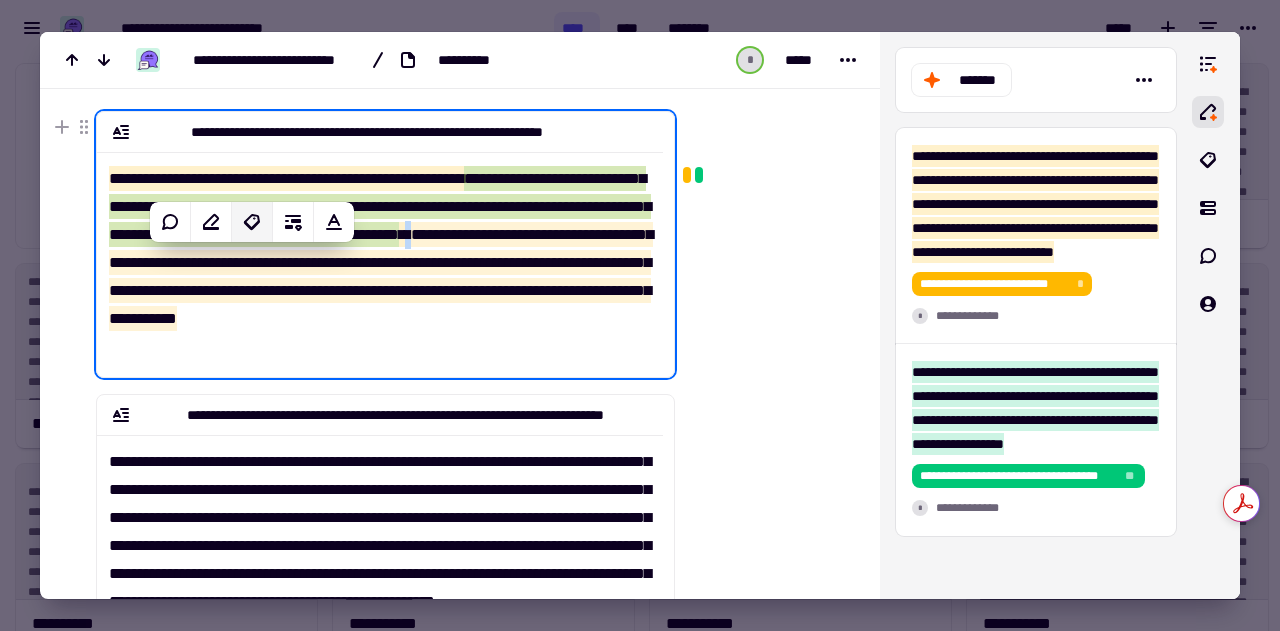 click 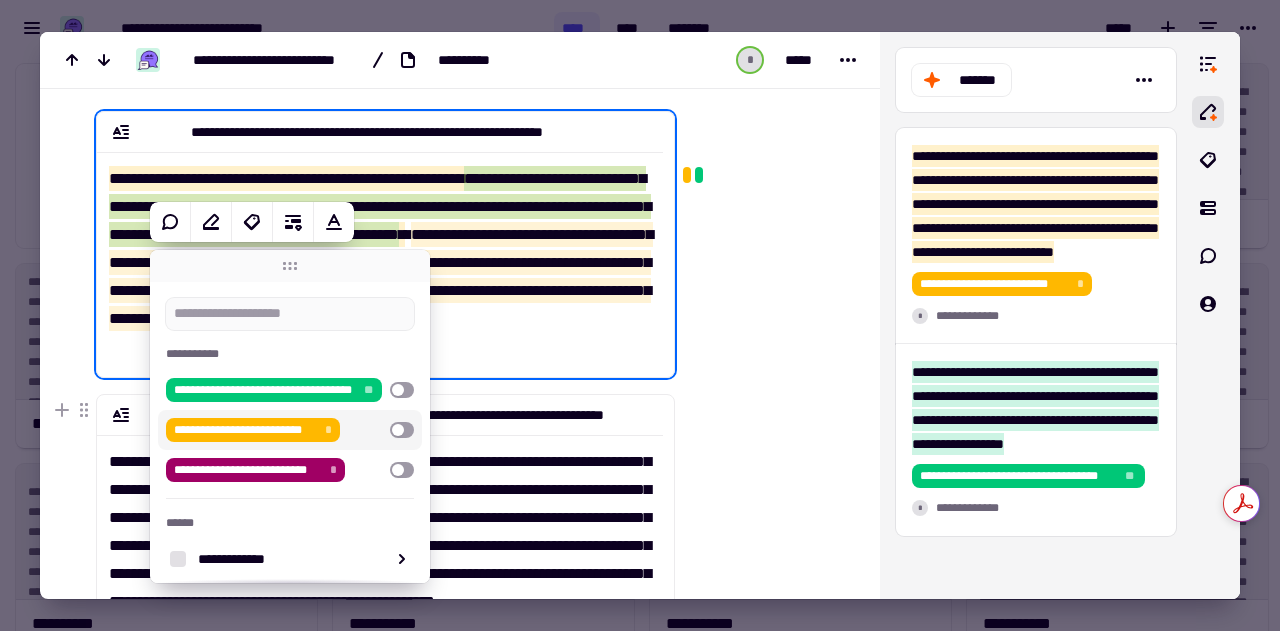 click at bounding box center [402, 430] 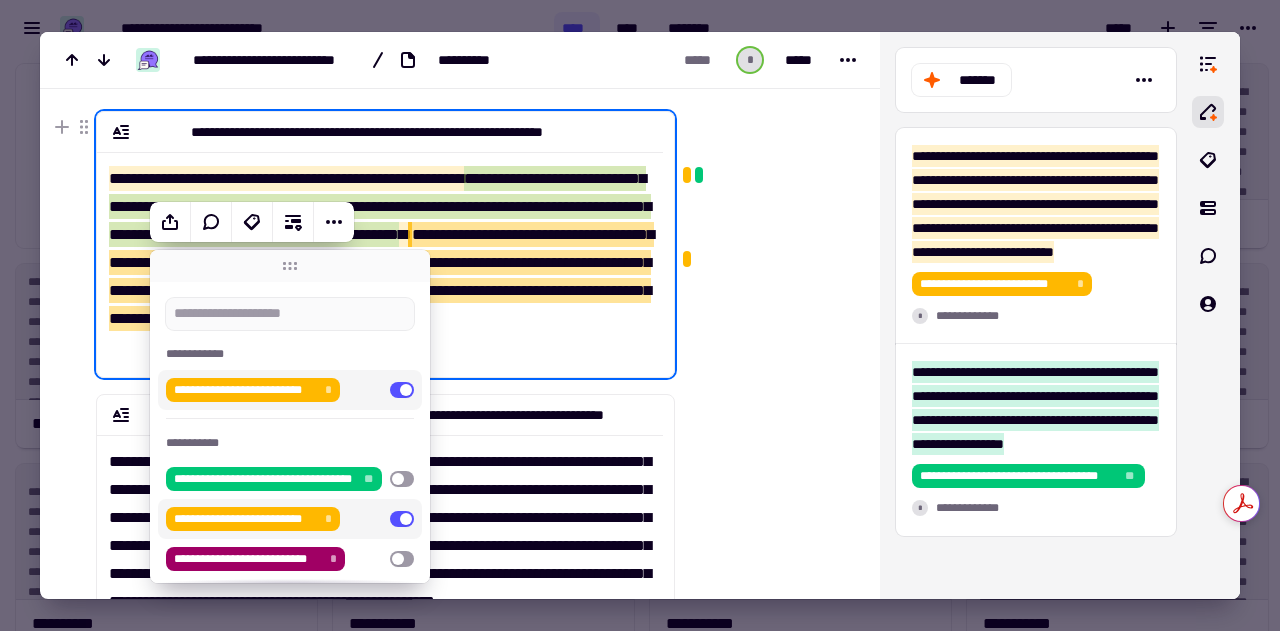 click on "**********" at bounding box center (385, 244) 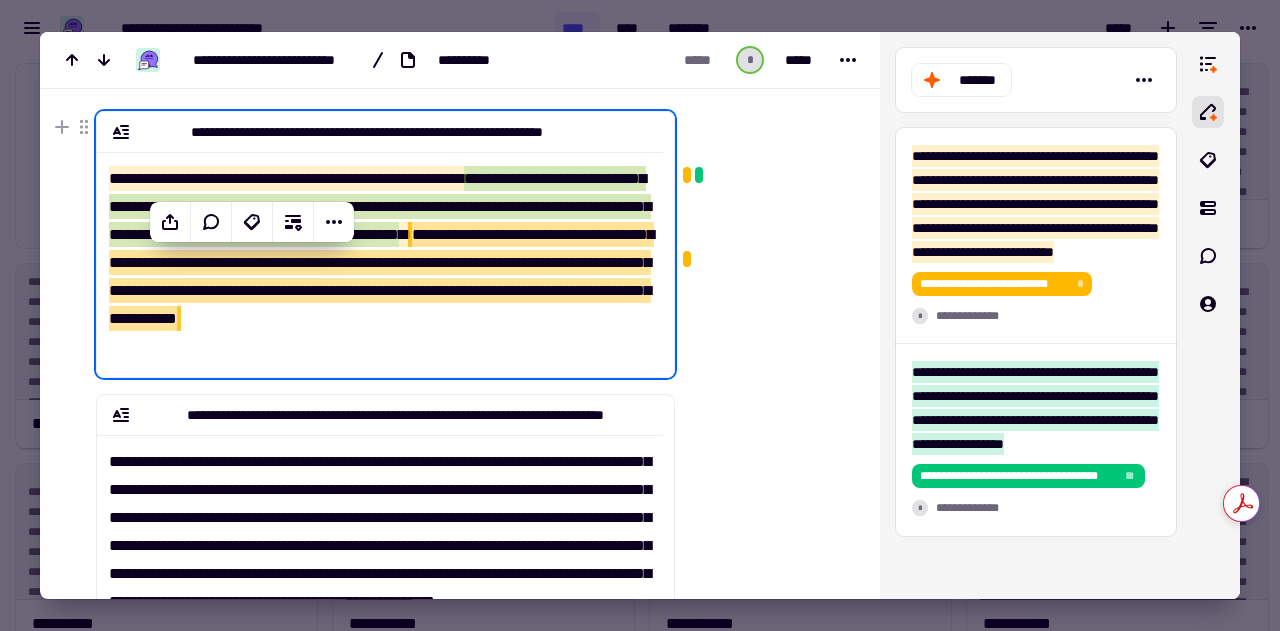 click on "**********" at bounding box center [380, 256] 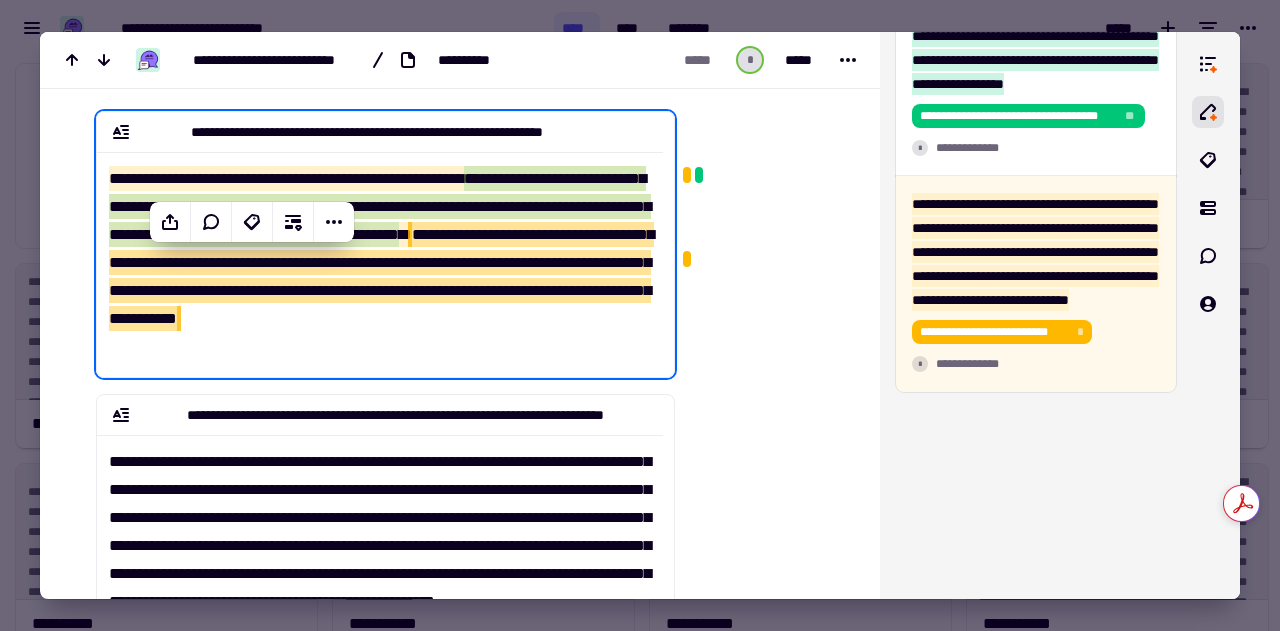 scroll, scrollTop: 479, scrollLeft: 0, axis: vertical 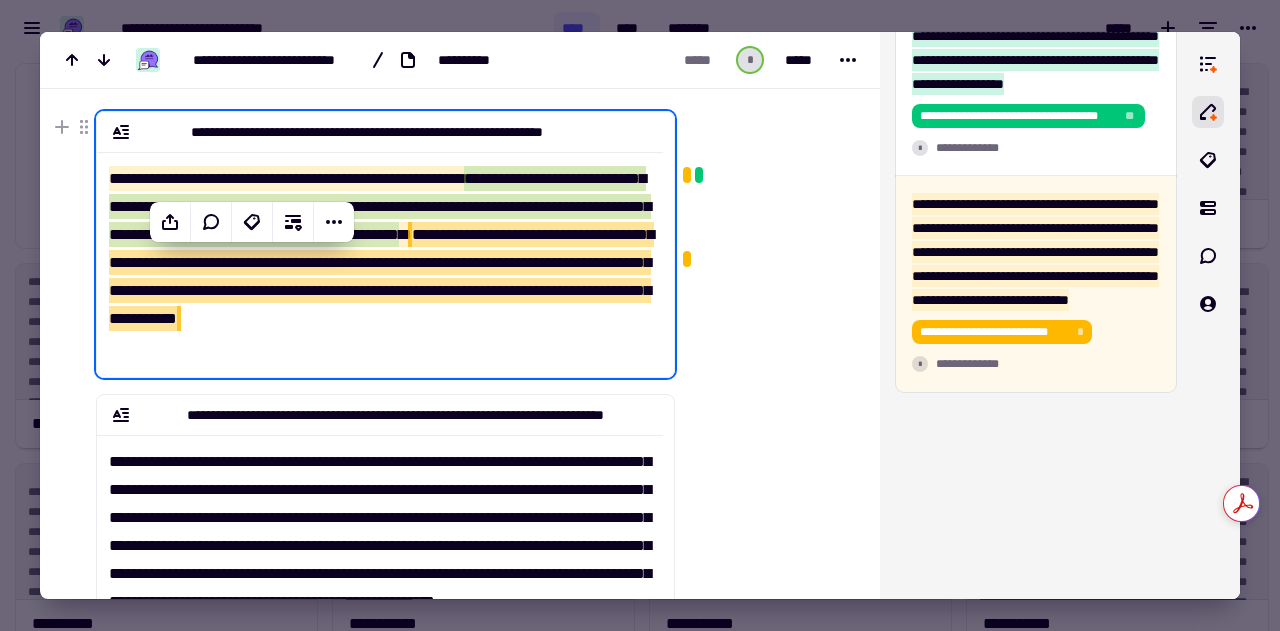 click at bounding box center (765, 182) 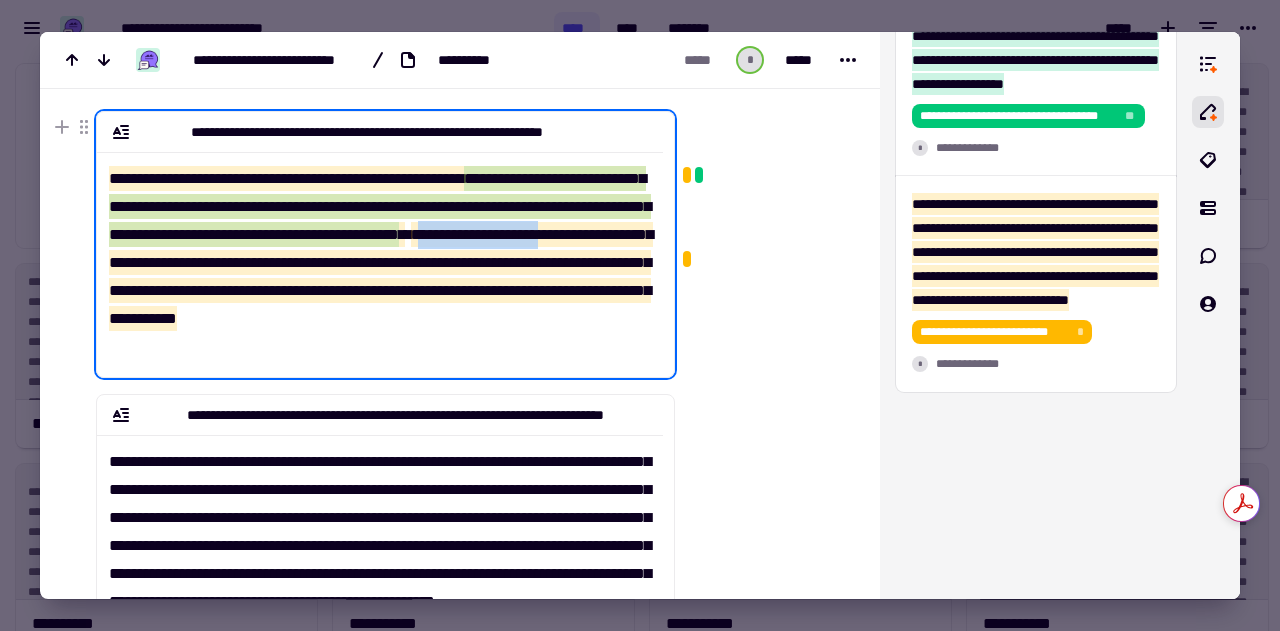 drag, startPoint x: 154, startPoint y: 263, endPoint x: 309, endPoint y: 263, distance: 155 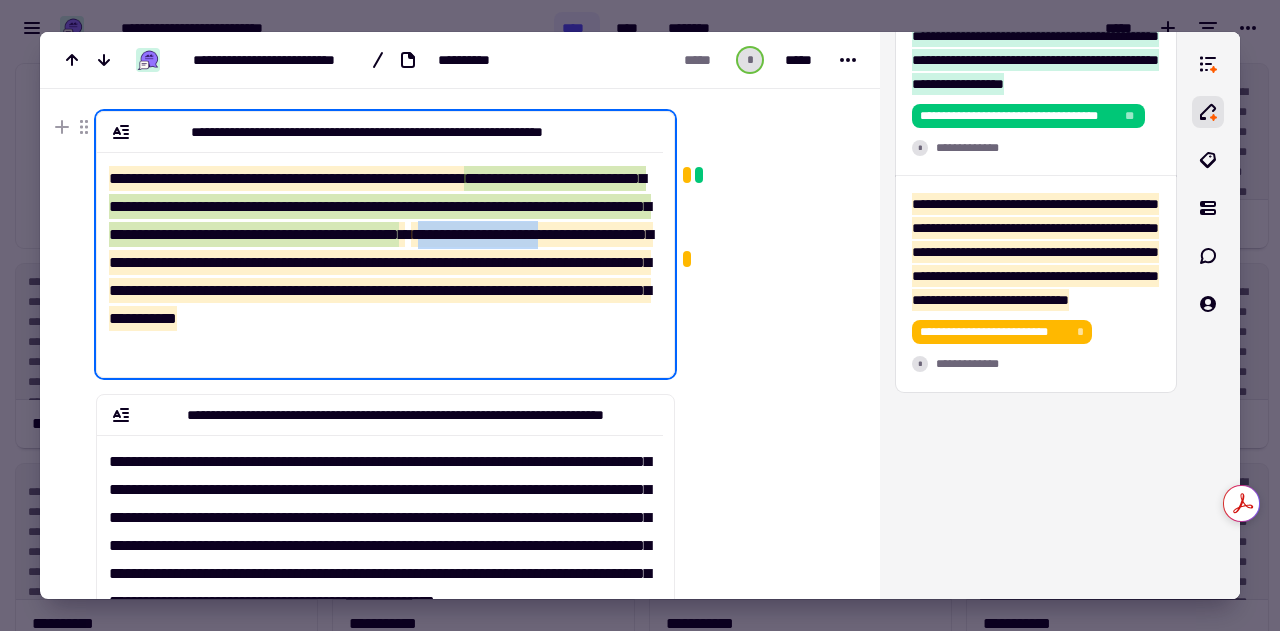 click on "**********" 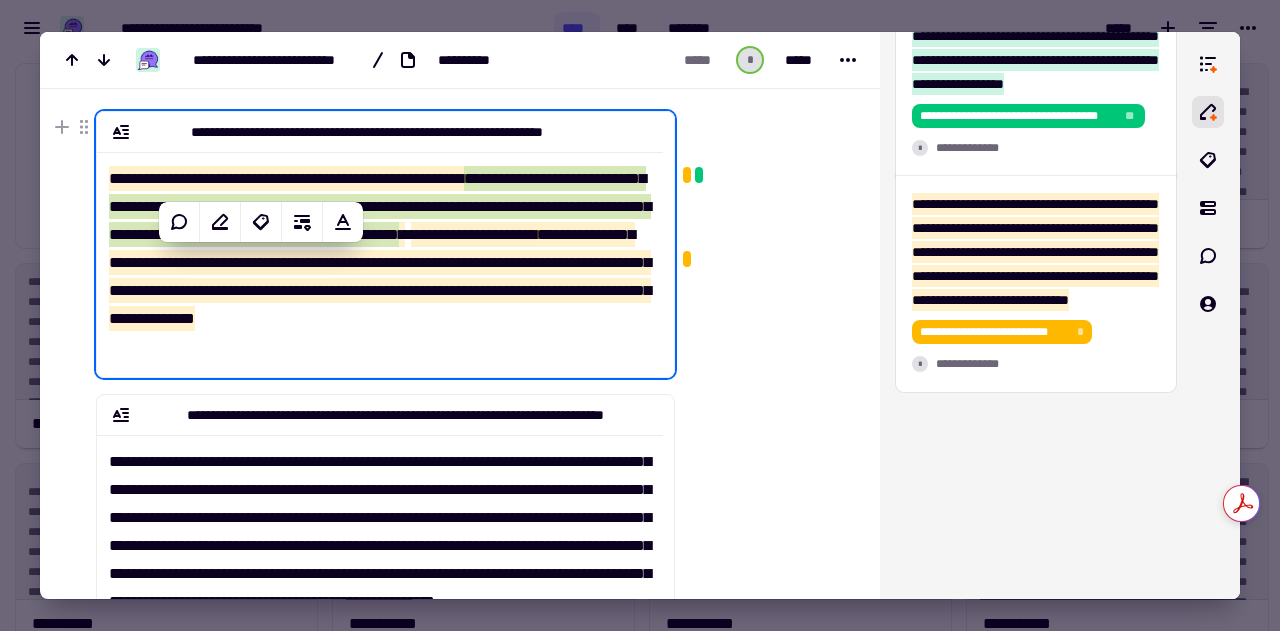 click at bounding box center [763, 657] 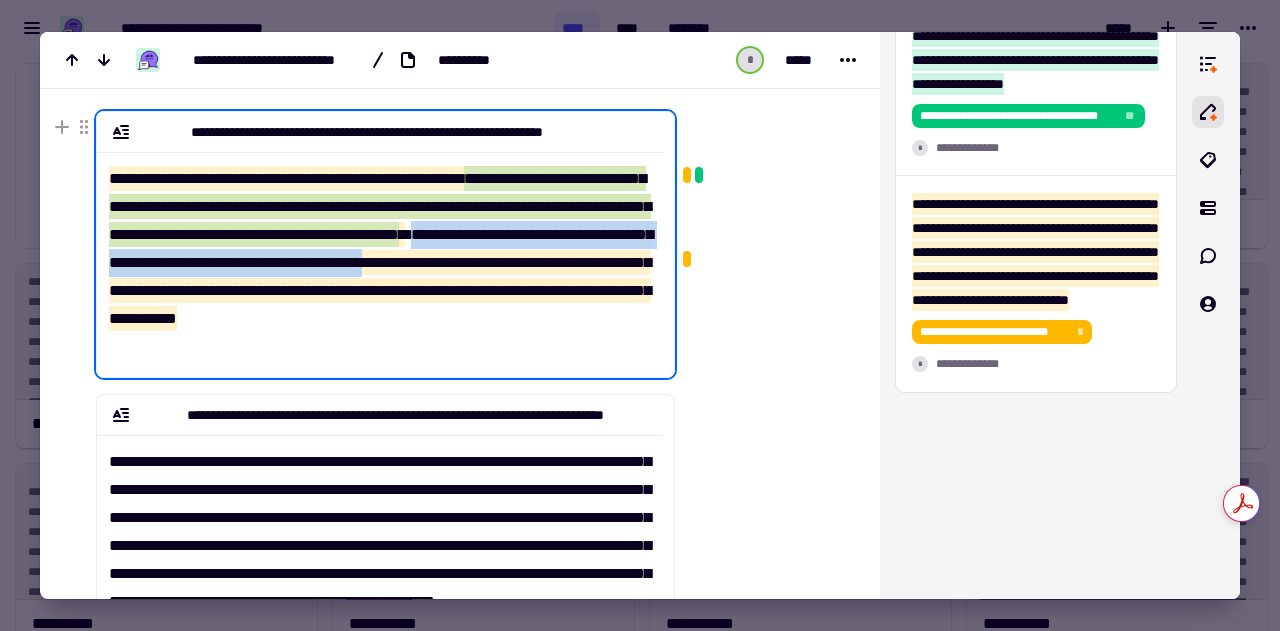 drag, startPoint x: 151, startPoint y: 264, endPoint x: 214, endPoint y: 292, distance: 68.942 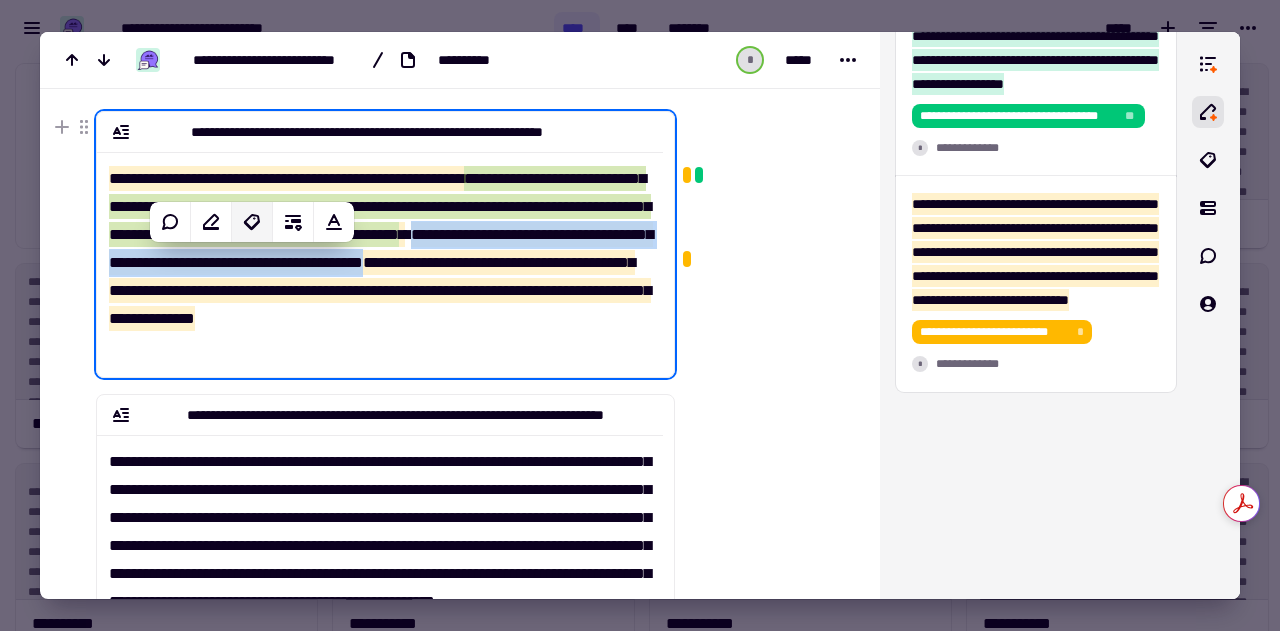 click 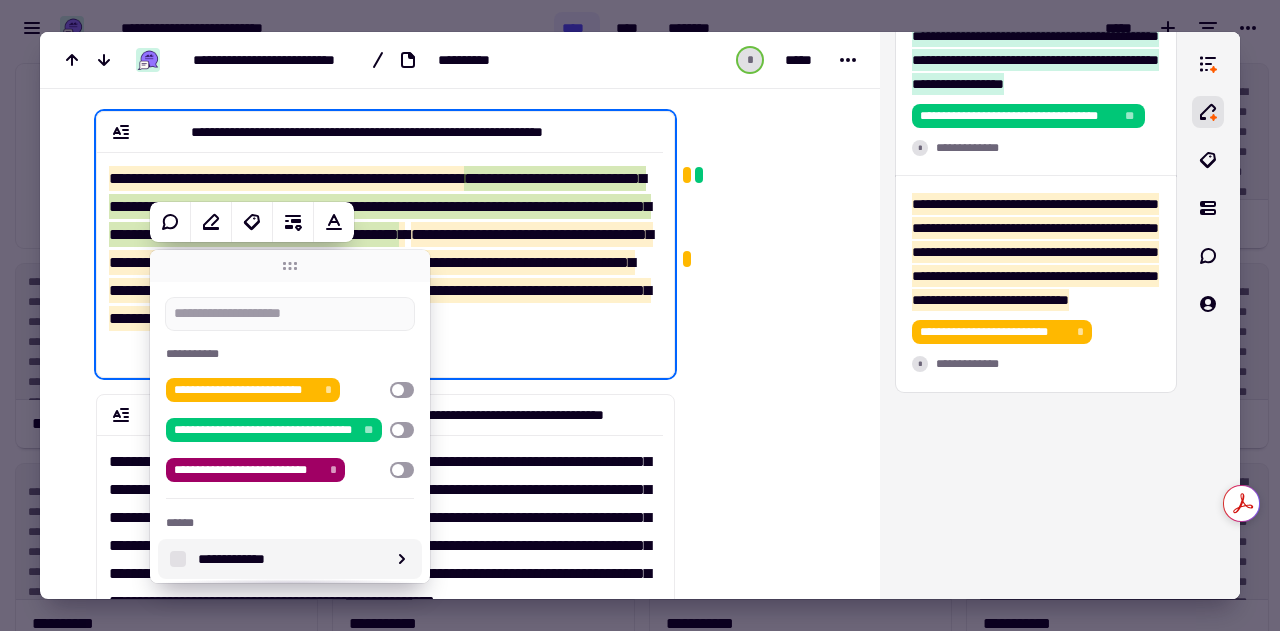 scroll, scrollTop: 107, scrollLeft: 0, axis: vertical 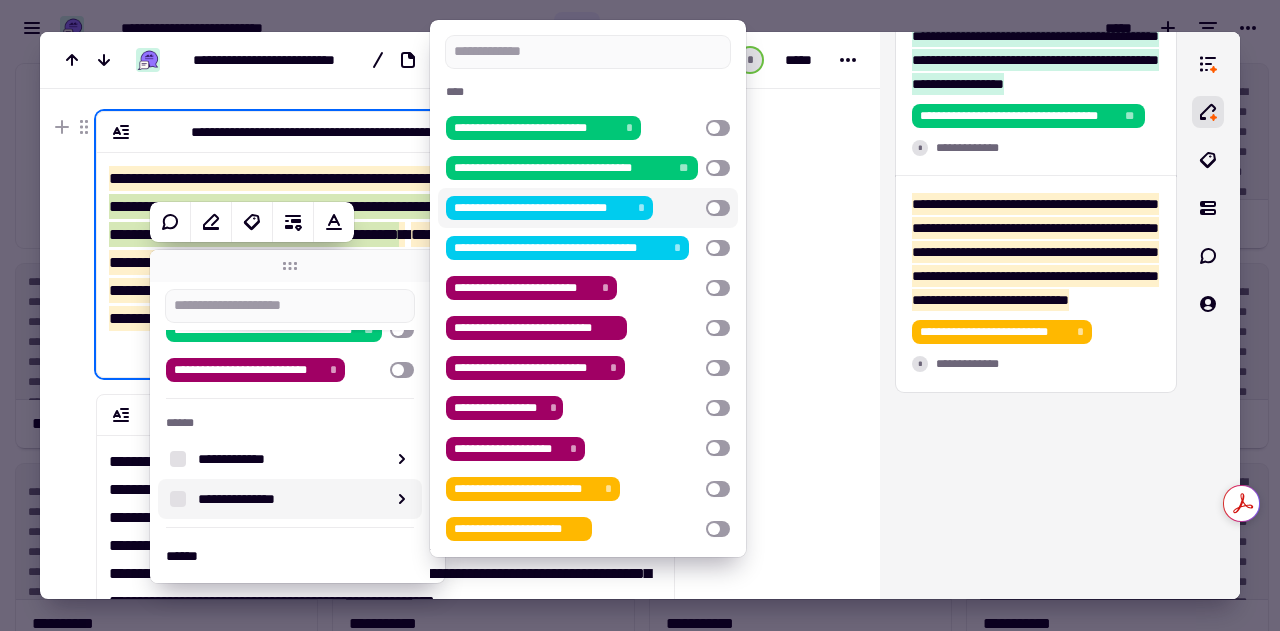 click at bounding box center (718, 208) 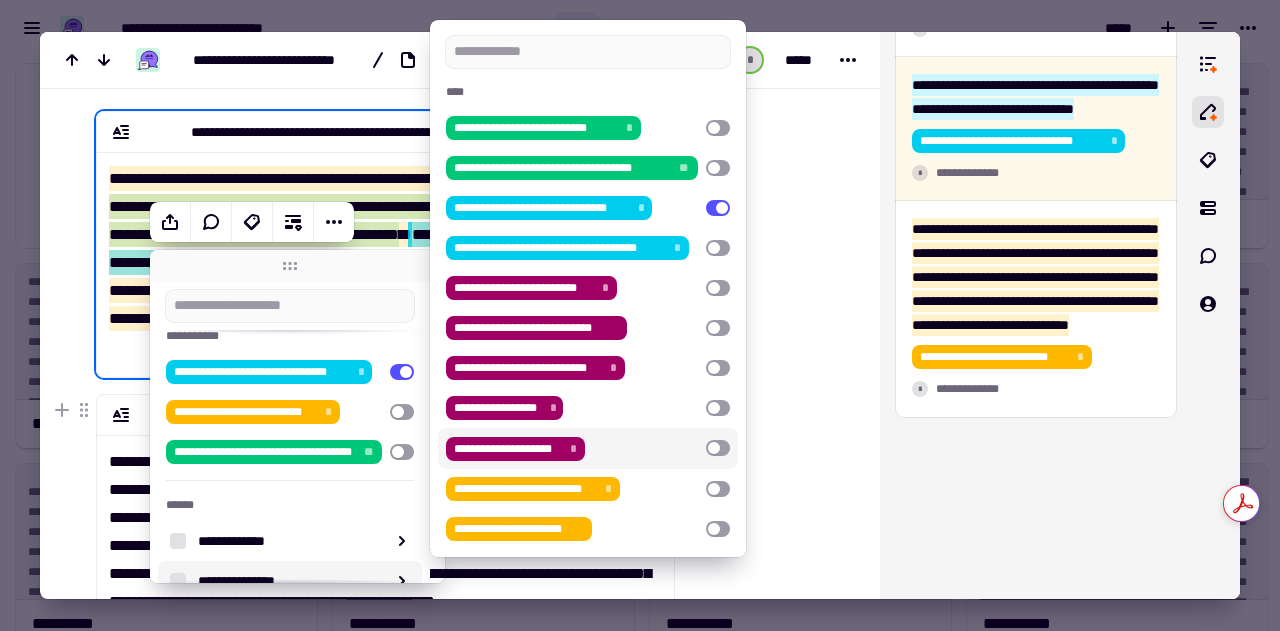 click at bounding box center (718, 448) 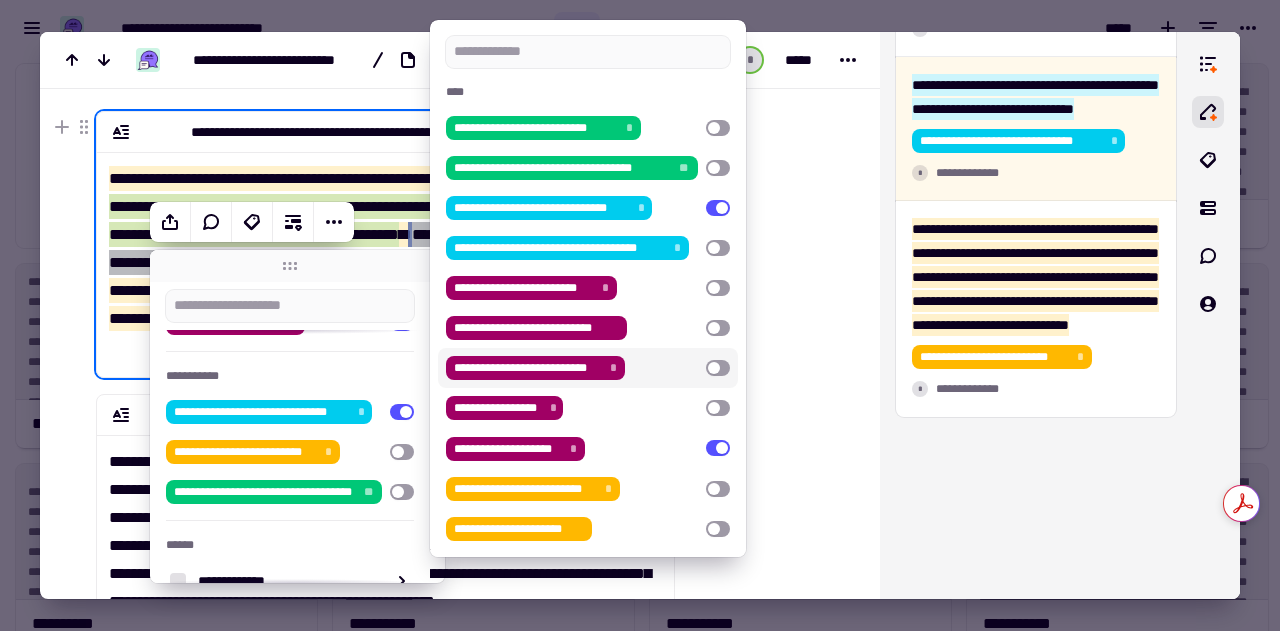 click at bounding box center (763, 657) 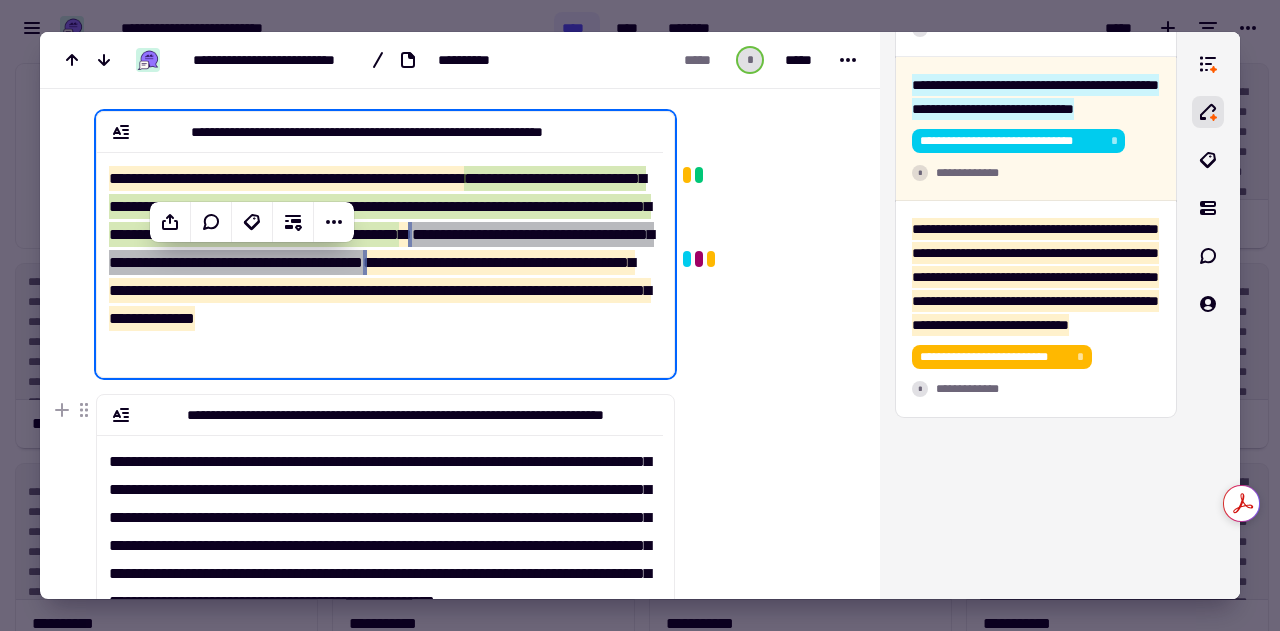 click at bounding box center (763, 657) 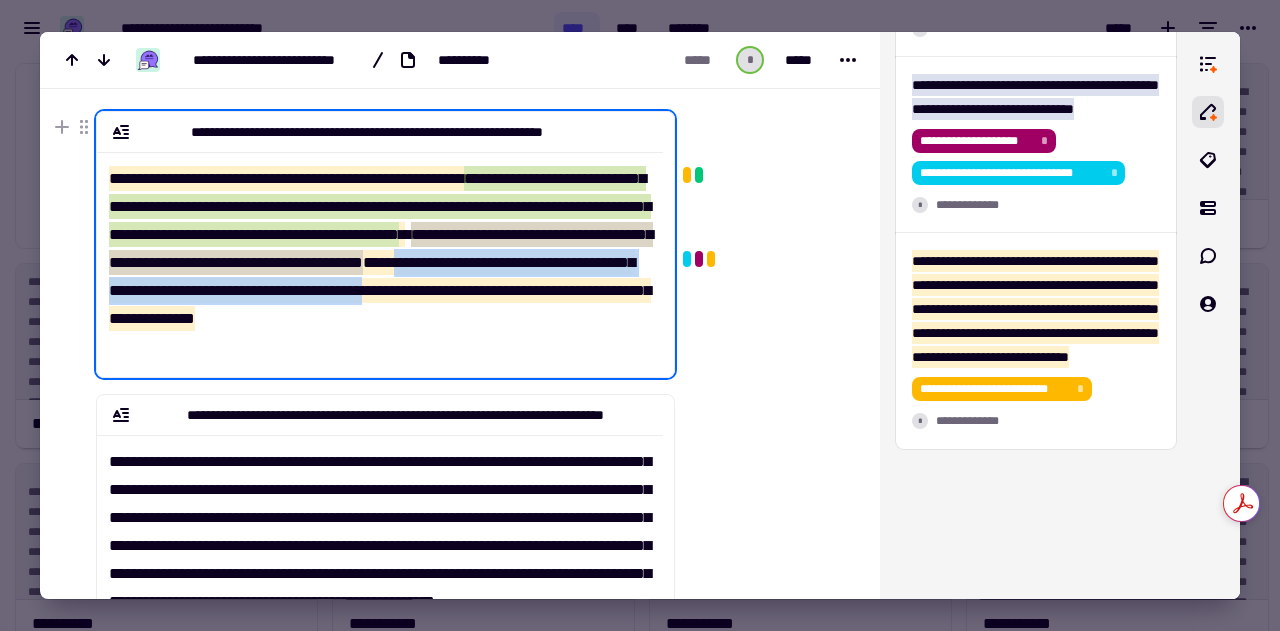 drag, startPoint x: 264, startPoint y: 290, endPoint x: 358, endPoint y: 319, distance: 98.37174 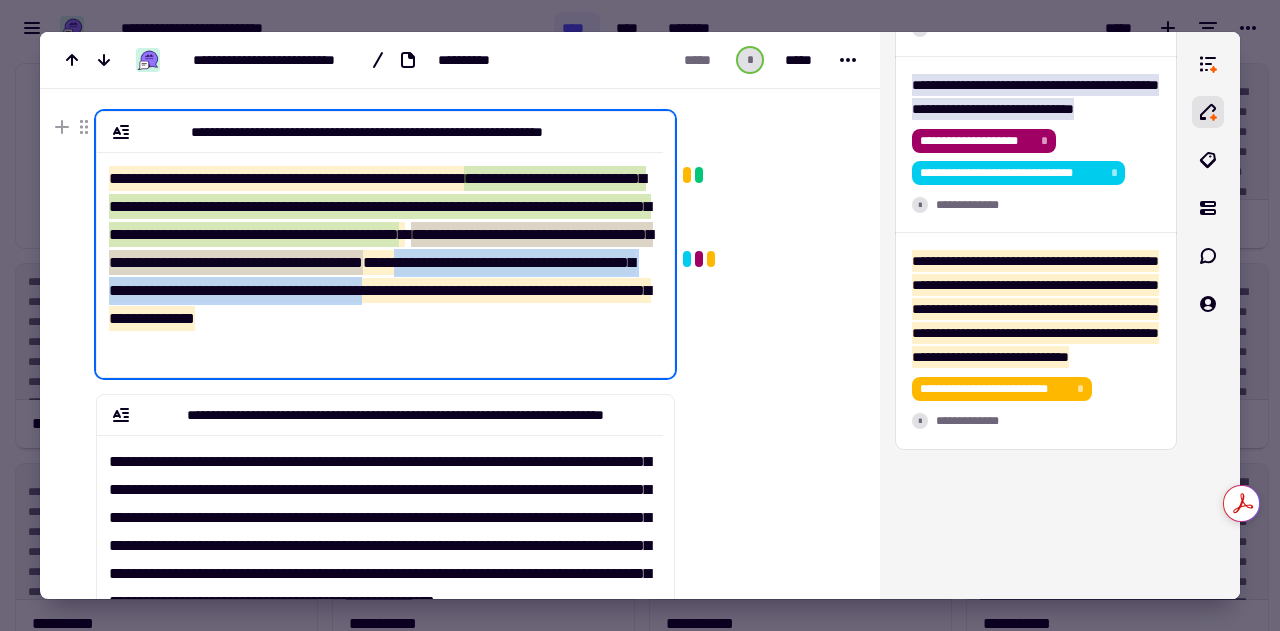 click on "**********" 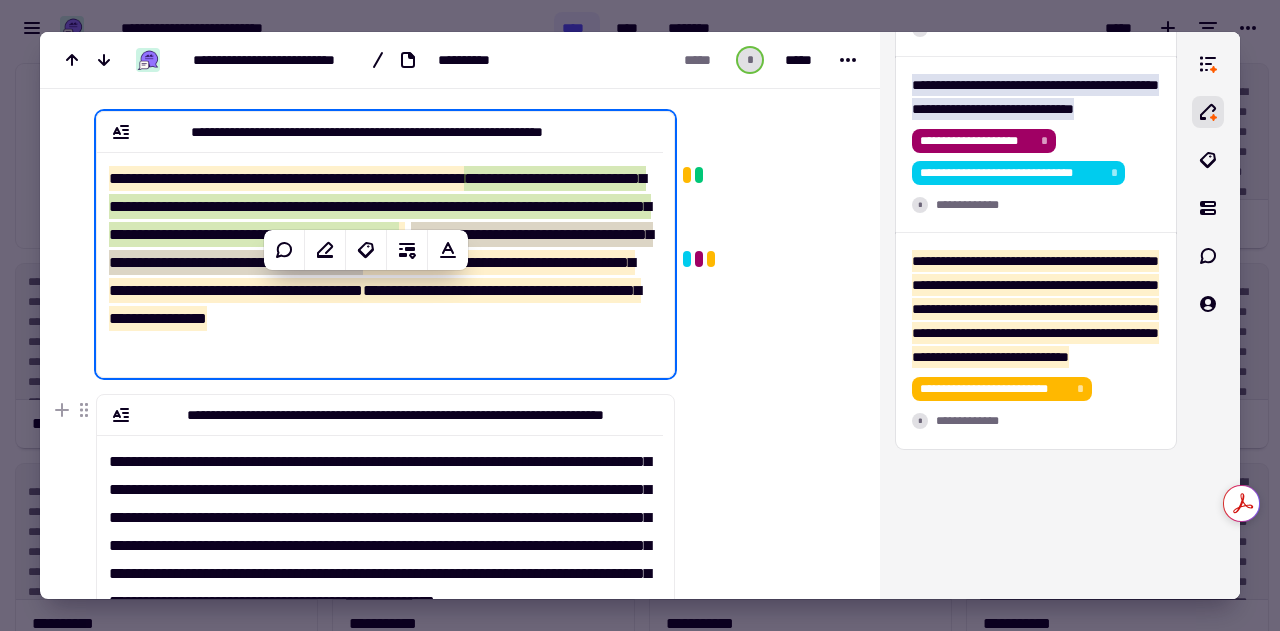 click at bounding box center (763, 657) 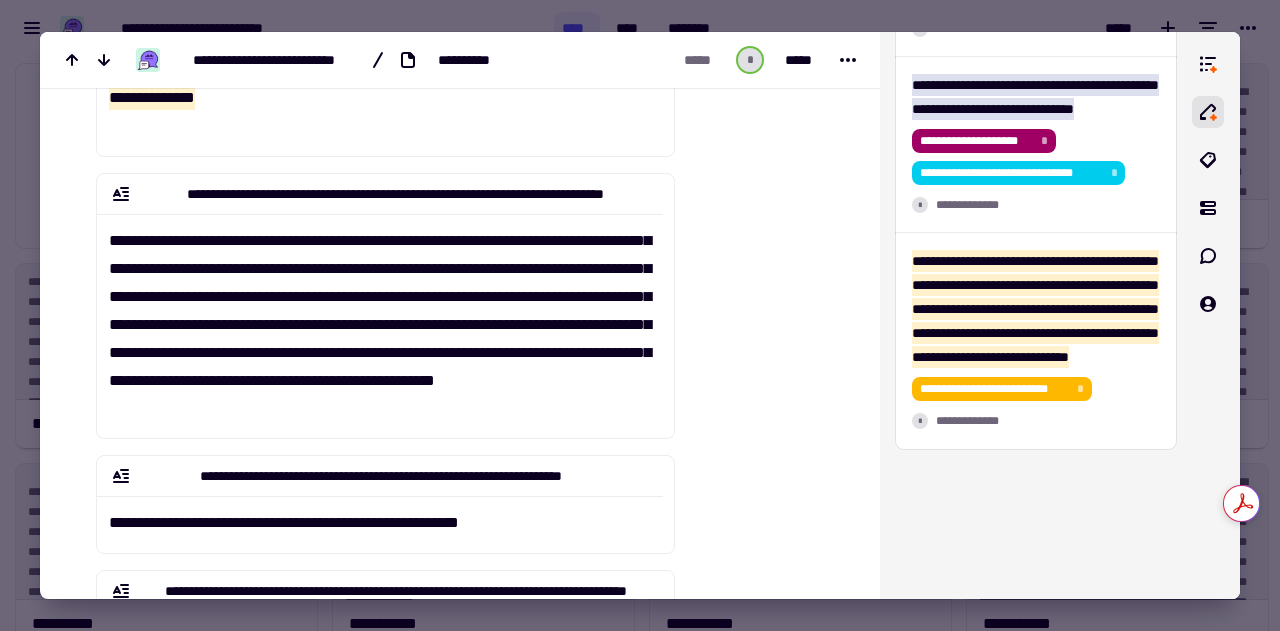 scroll, scrollTop: 357, scrollLeft: 0, axis: vertical 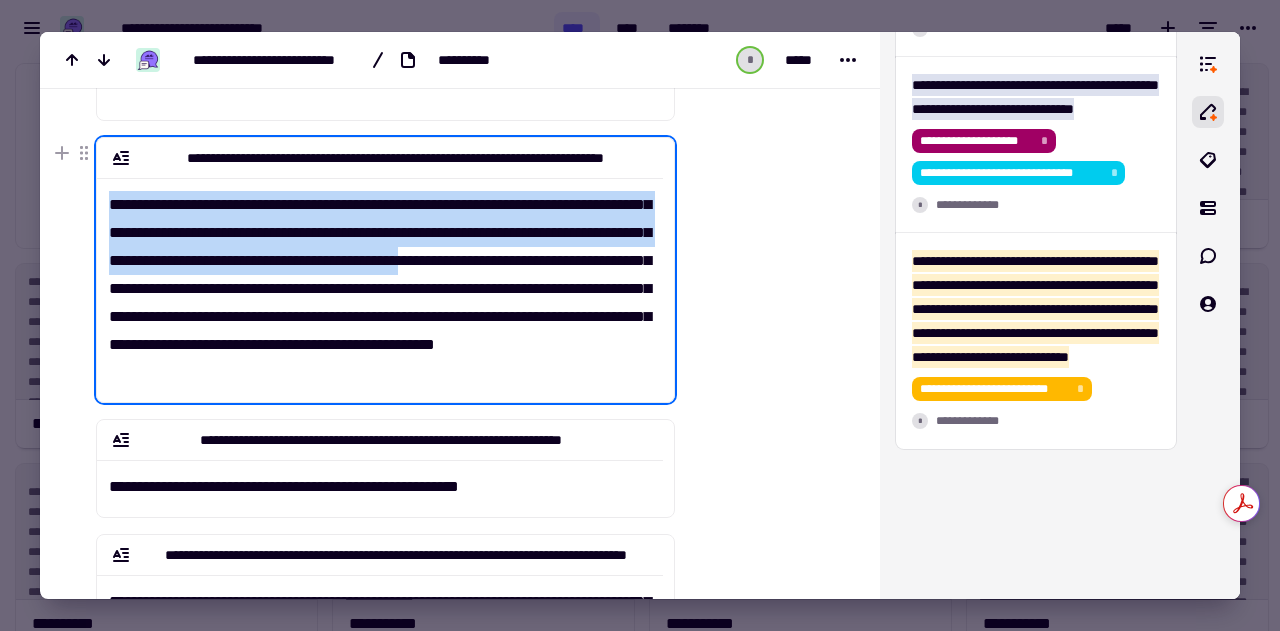 drag, startPoint x: 111, startPoint y: 200, endPoint x: 215, endPoint y: 289, distance: 136.88316 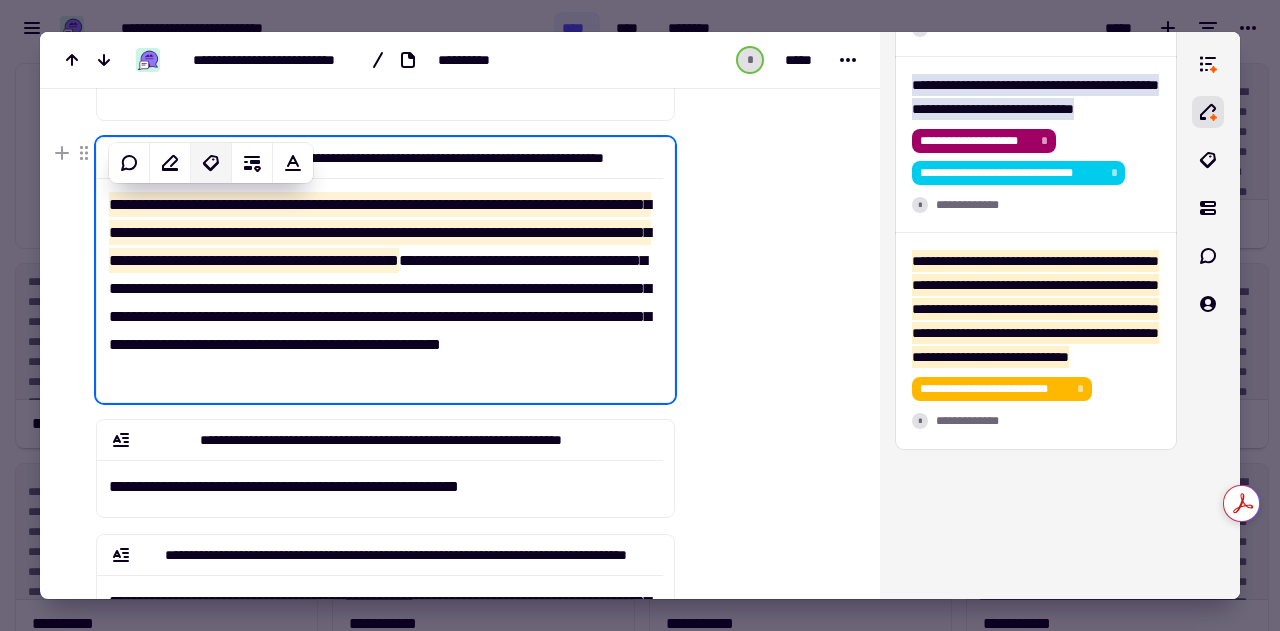 click 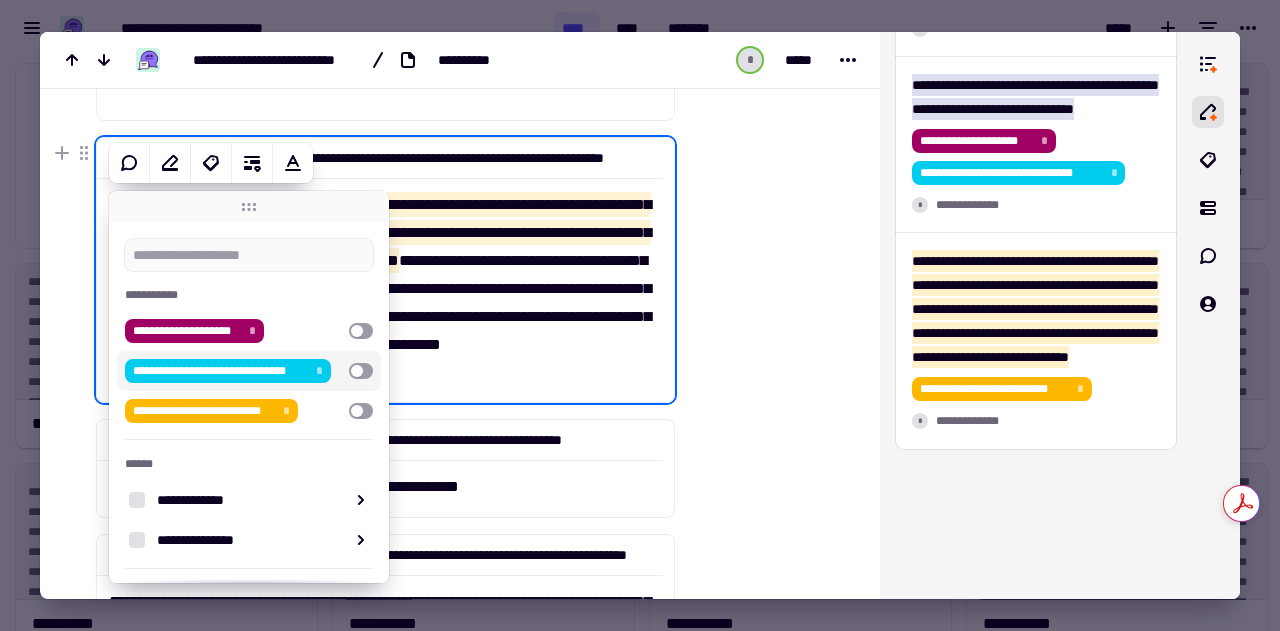 click at bounding box center [361, 371] 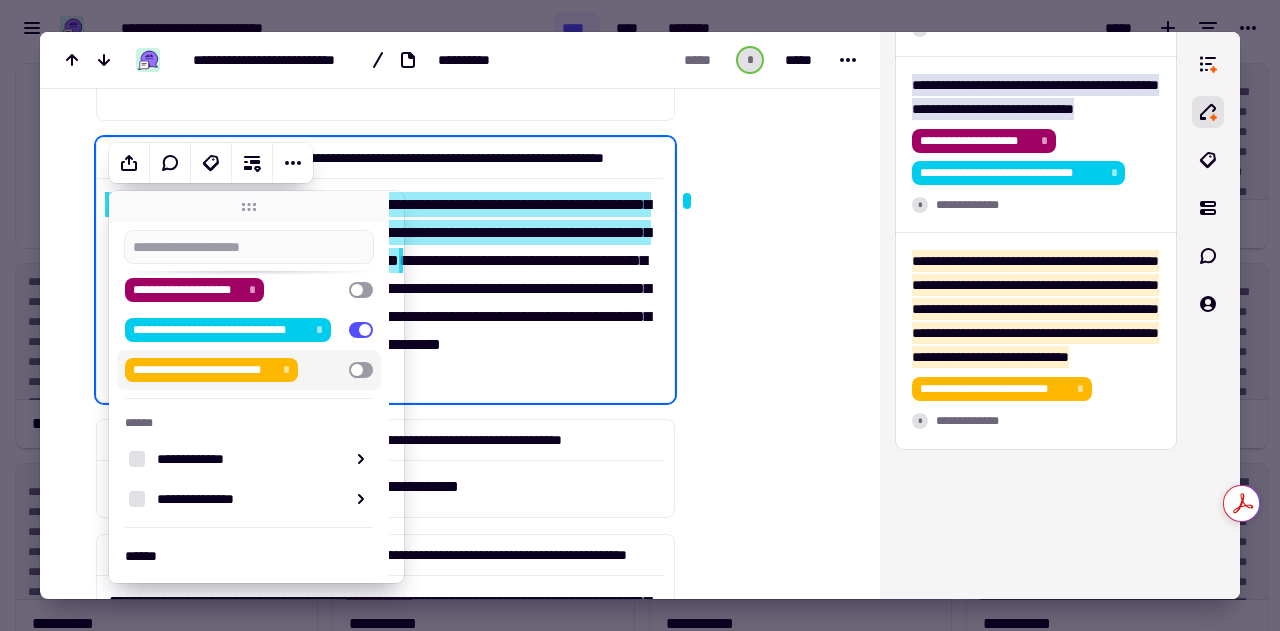 scroll, scrollTop: 134, scrollLeft: 0, axis: vertical 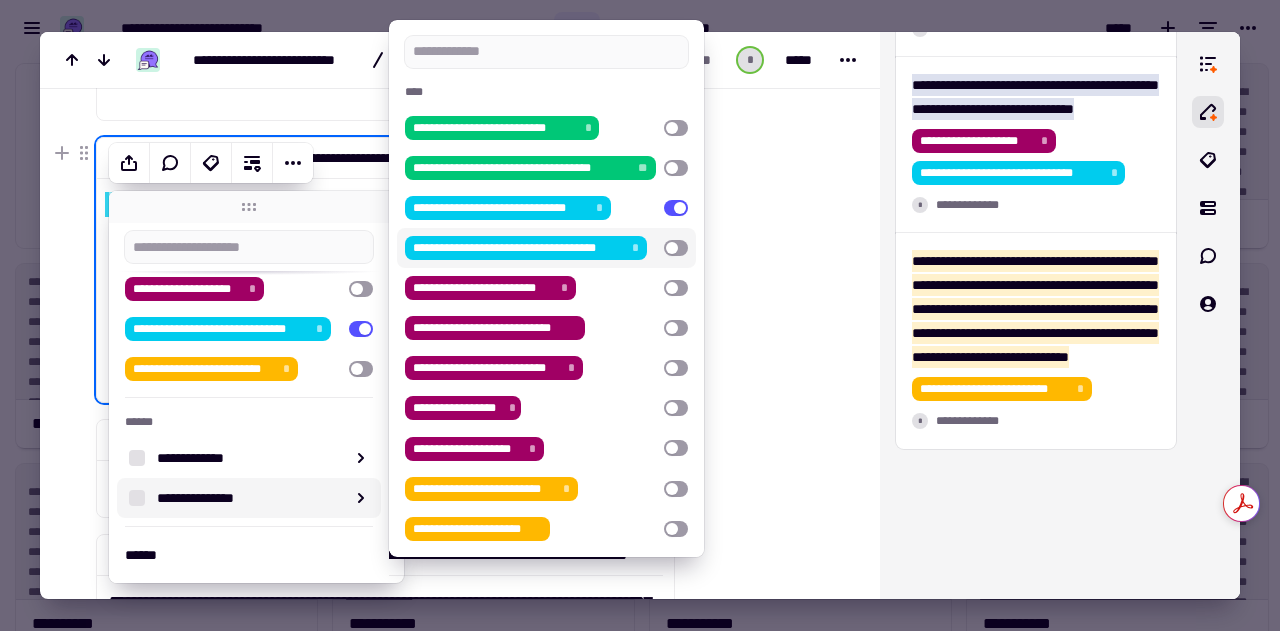 click at bounding box center (676, 248) 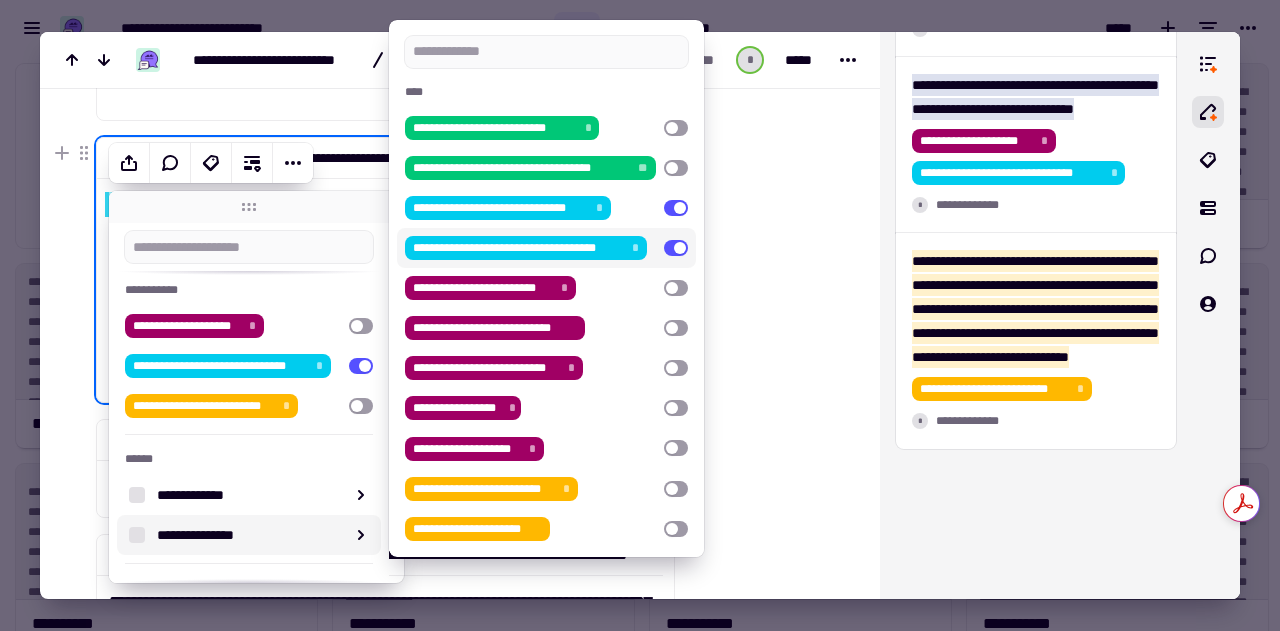 click at bounding box center (763, 400) 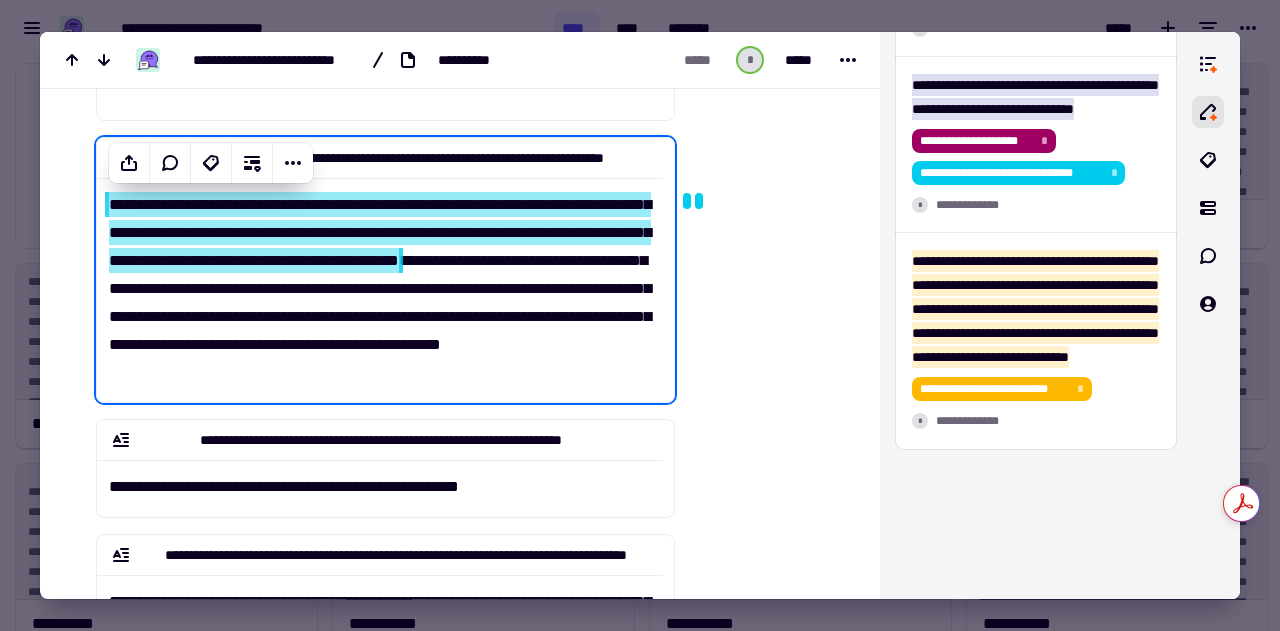 scroll, scrollTop: 383, scrollLeft: 0, axis: vertical 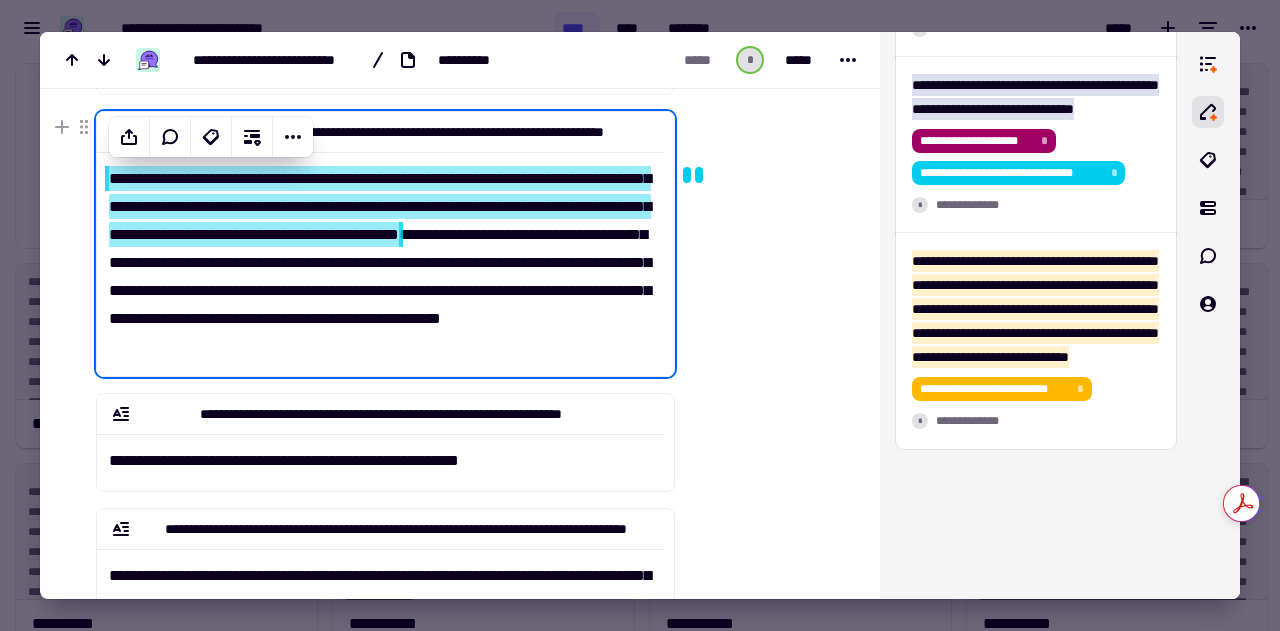 click on "**********" at bounding box center [380, 256] 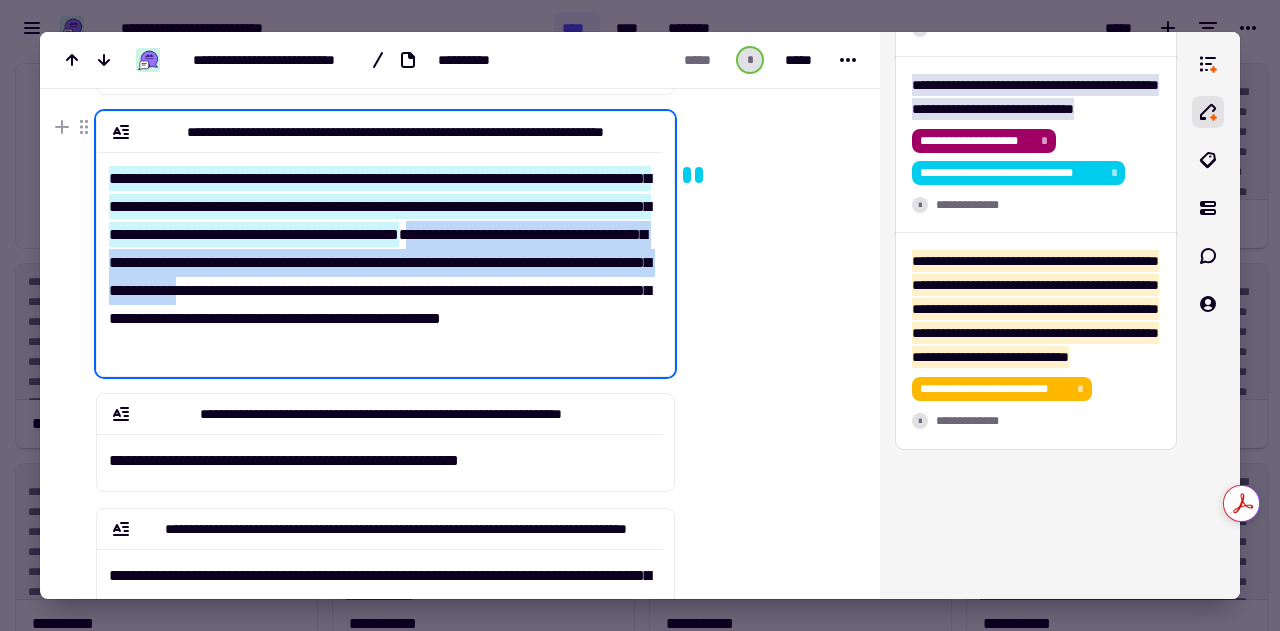 drag, startPoint x: 222, startPoint y: 261, endPoint x: 181, endPoint y: 325, distance: 76.00658 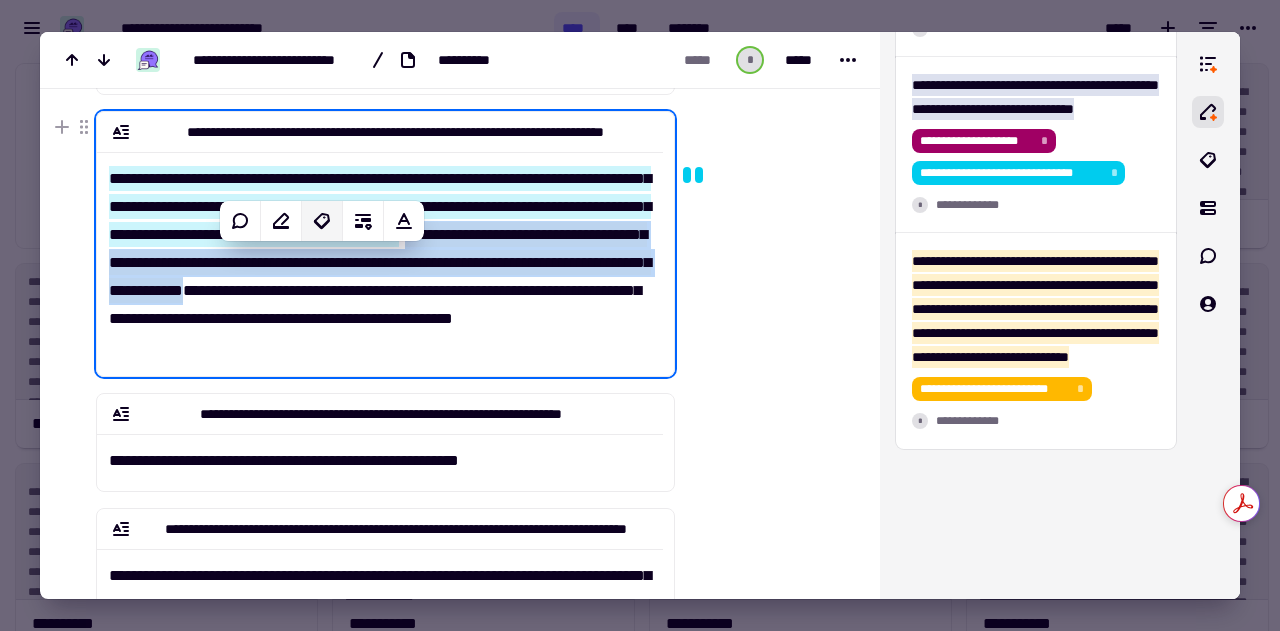 click 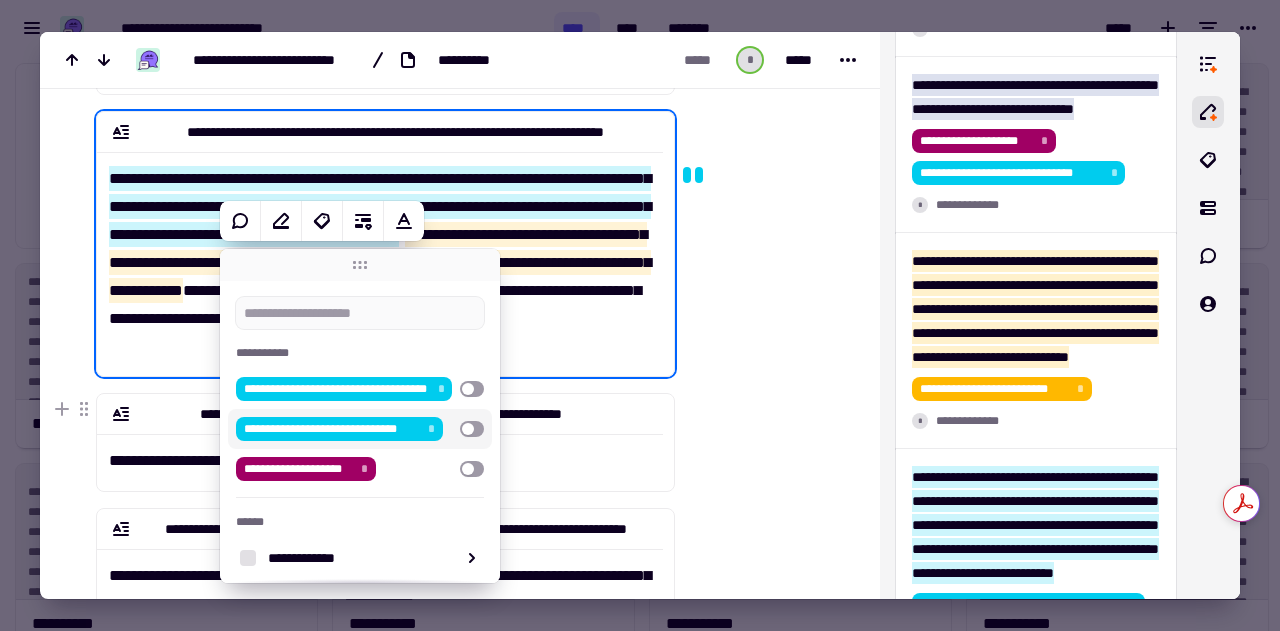 click at bounding box center [472, 429] 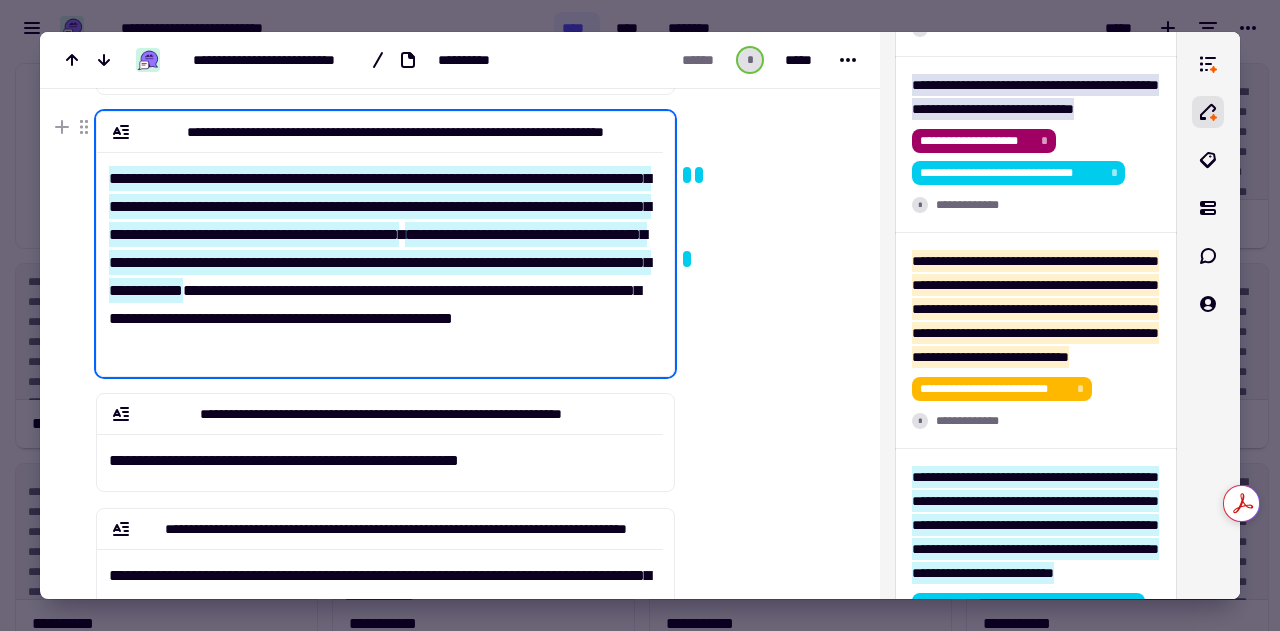click on "**********" at bounding box center [380, 256] 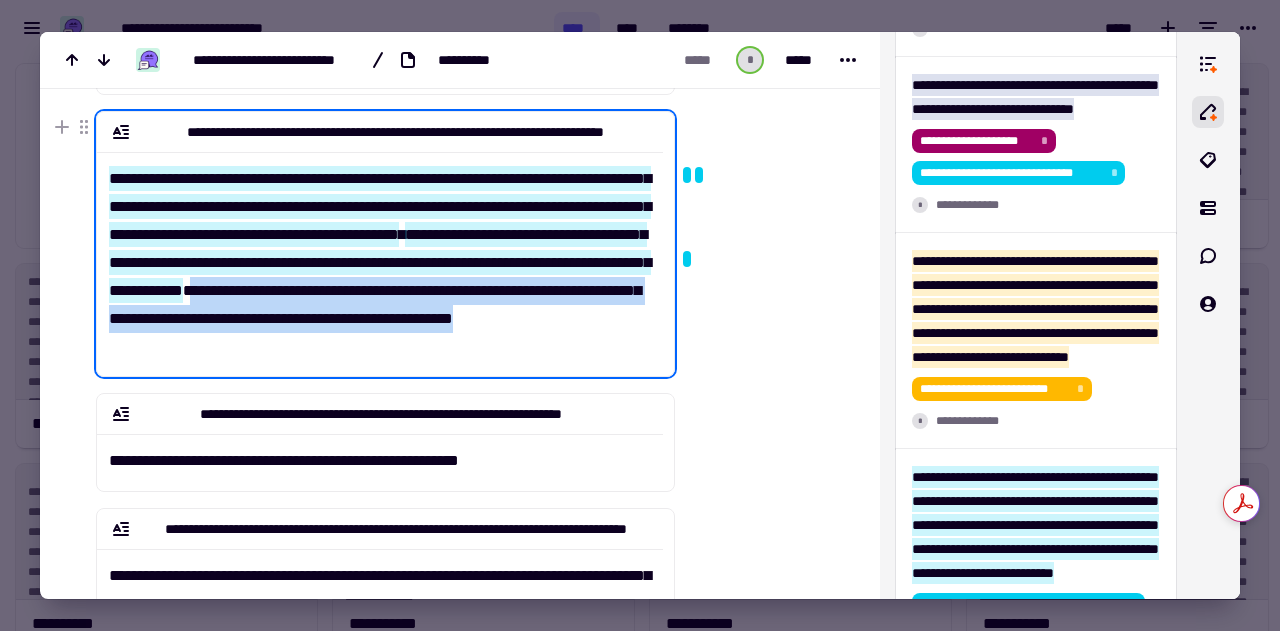 drag, startPoint x: 192, startPoint y: 317, endPoint x: 614, endPoint y: 344, distance: 422.86285 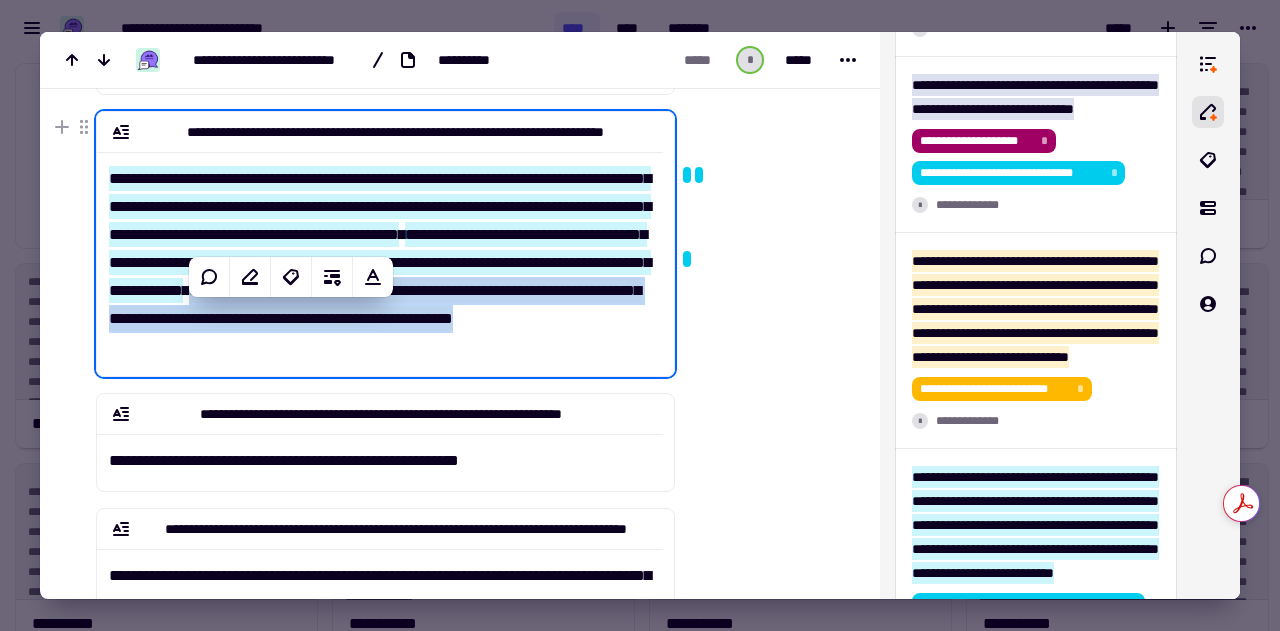 click on "**********" 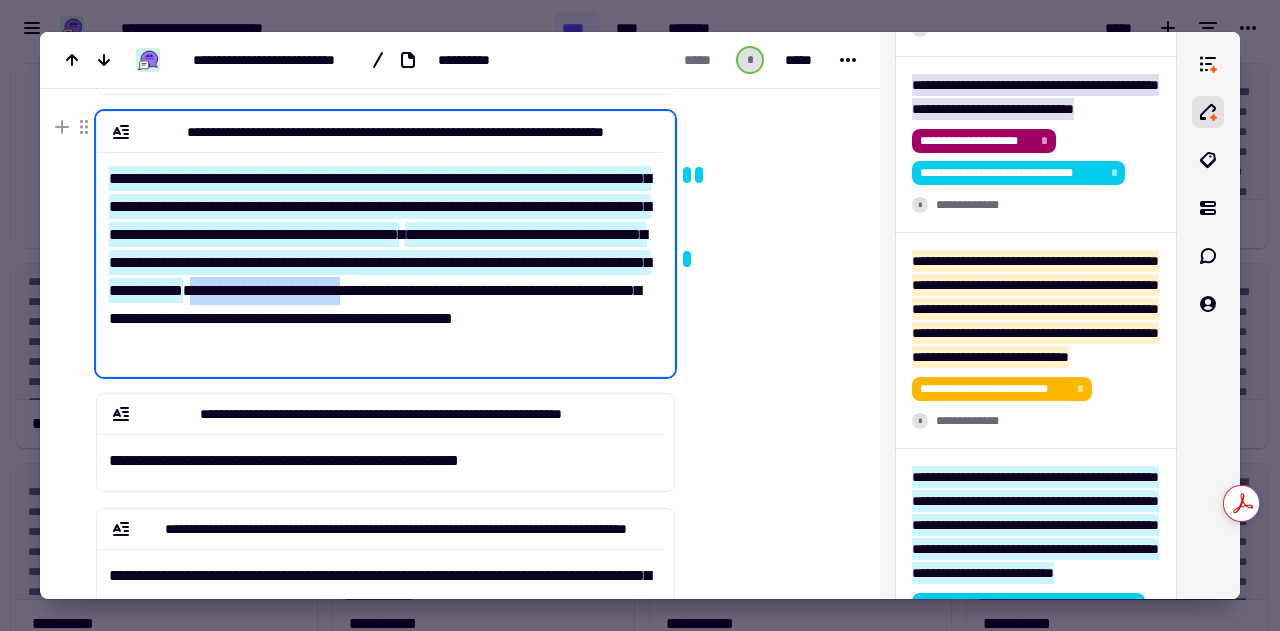 drag, startPoint x: 192, startPoint y: 314, endPoint x: 374, endPoint y: 315, distance: 182.00275 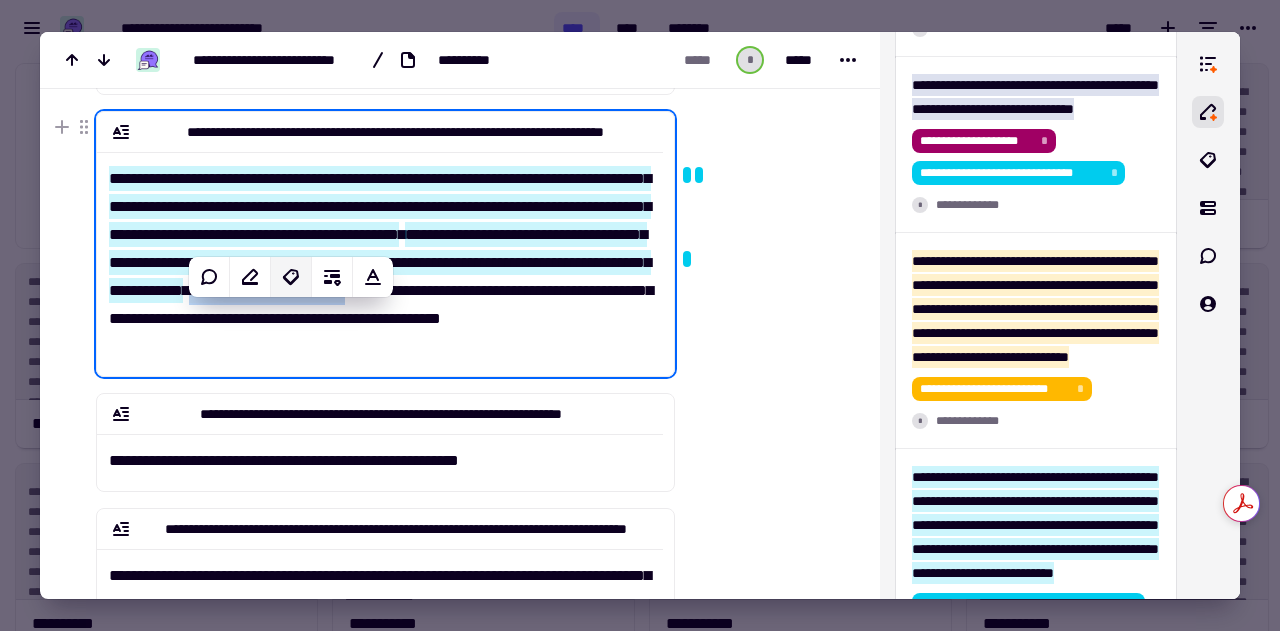 click 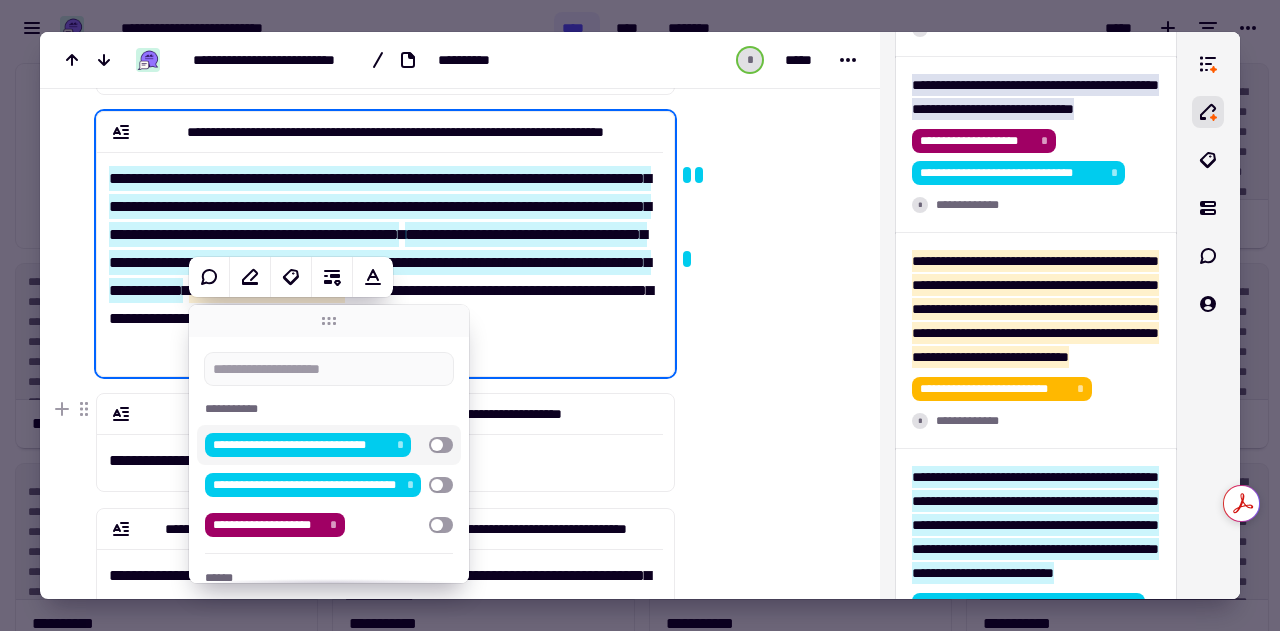 click at bounding box center (441, 445) 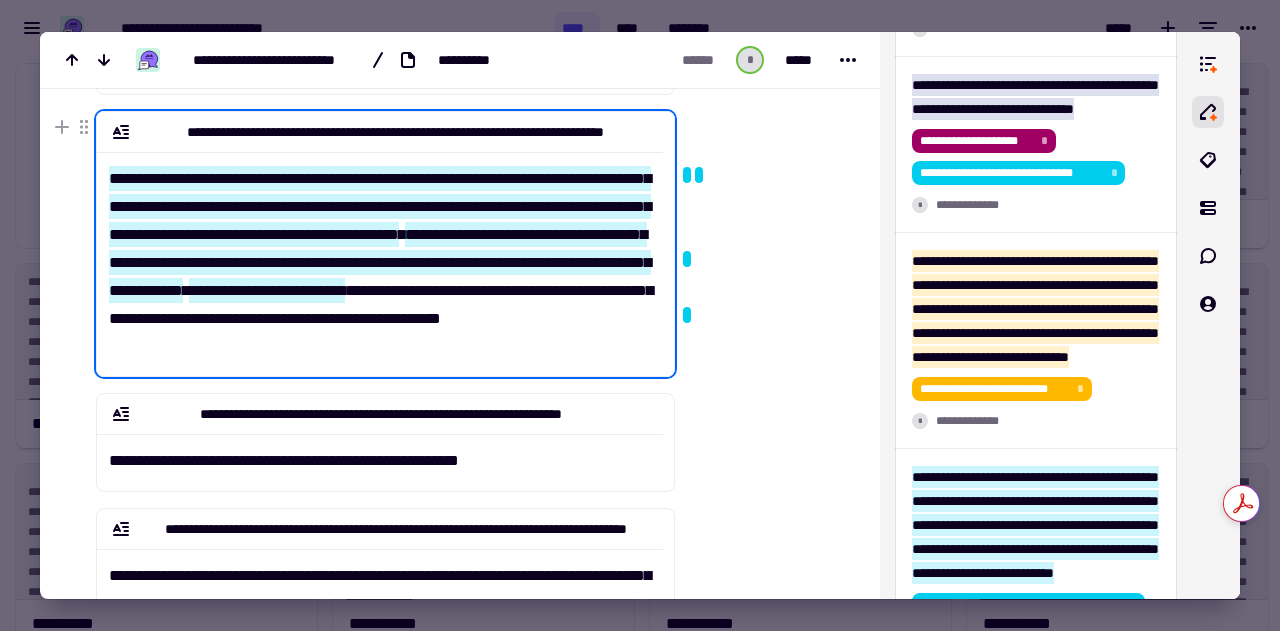 click on "**********" at bounding box center (380, 256) 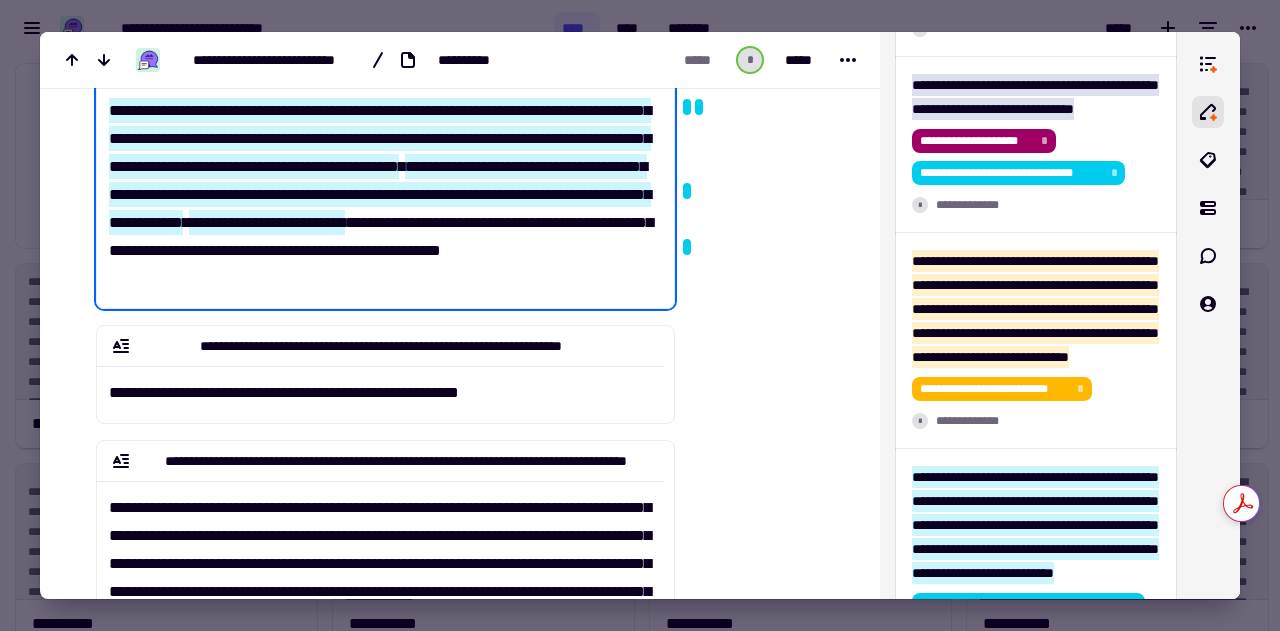 scroll, scrollTop: 452, scrollLeft: 0, axis: vertical 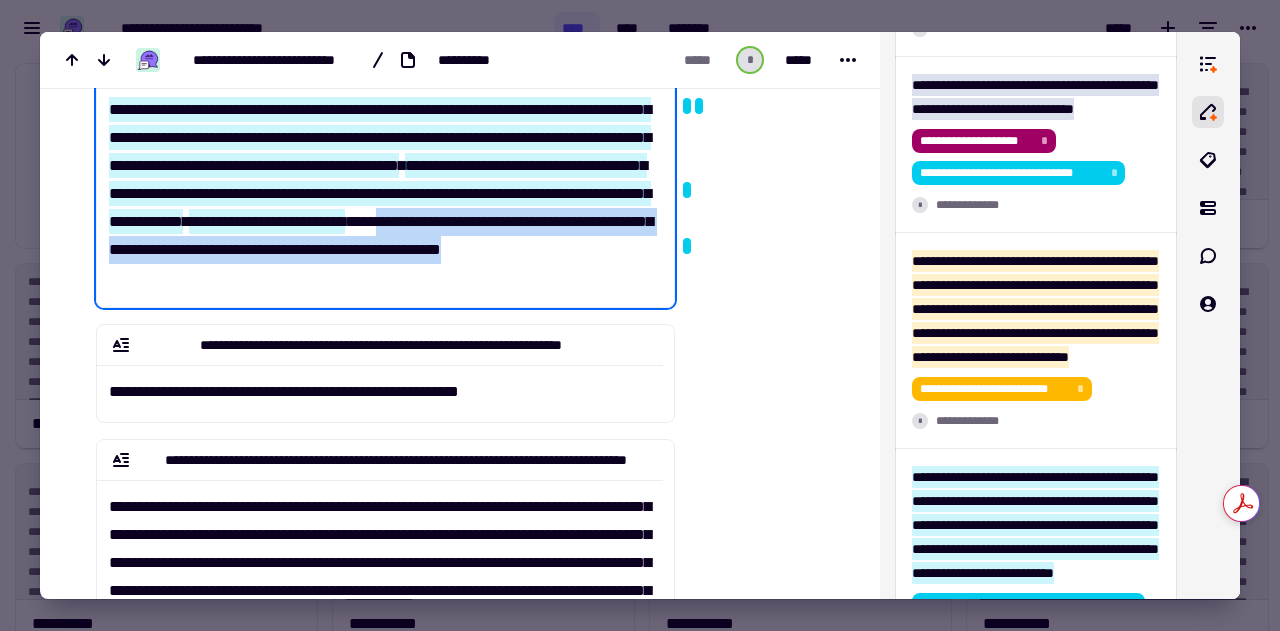 drag, startPoint x: 417, startPoint y: 253, endPoint x: 614, endPoint y: 278, distance: 198.57996 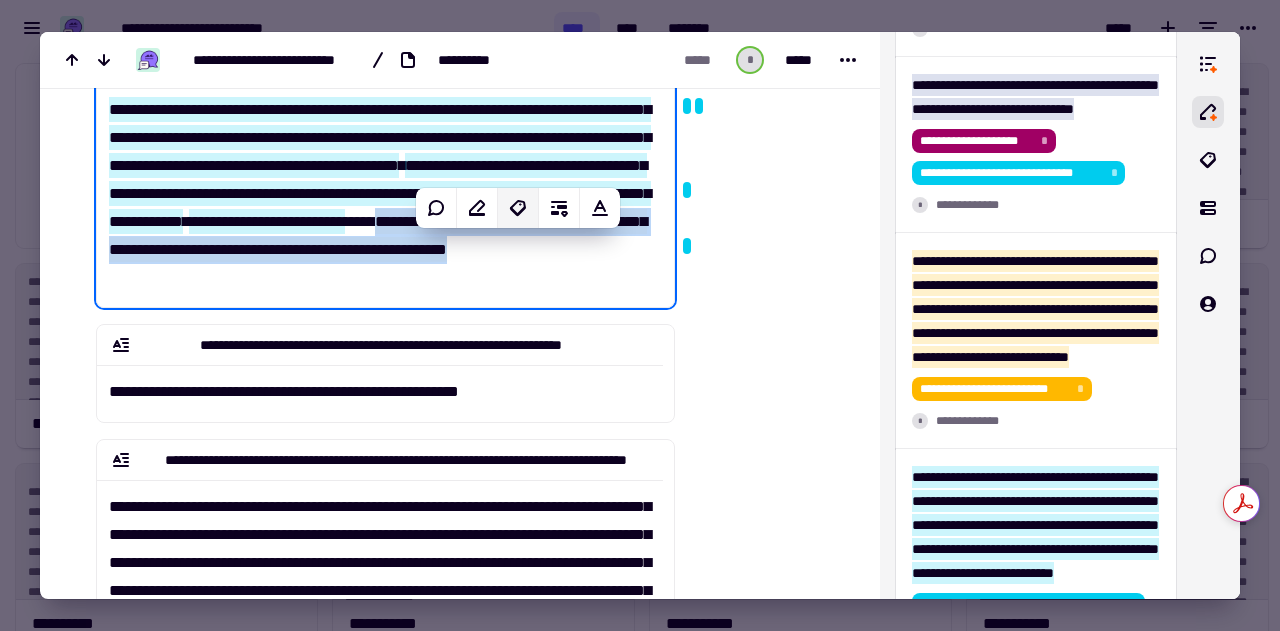 click 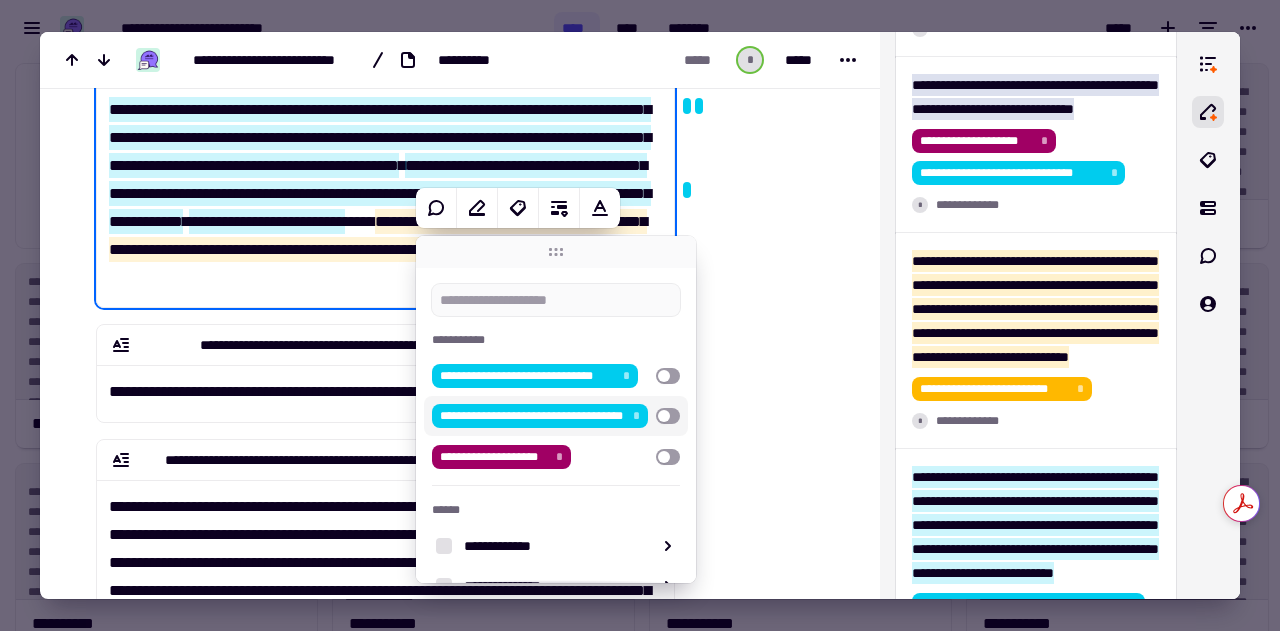 click at bounding box center (668, 416) 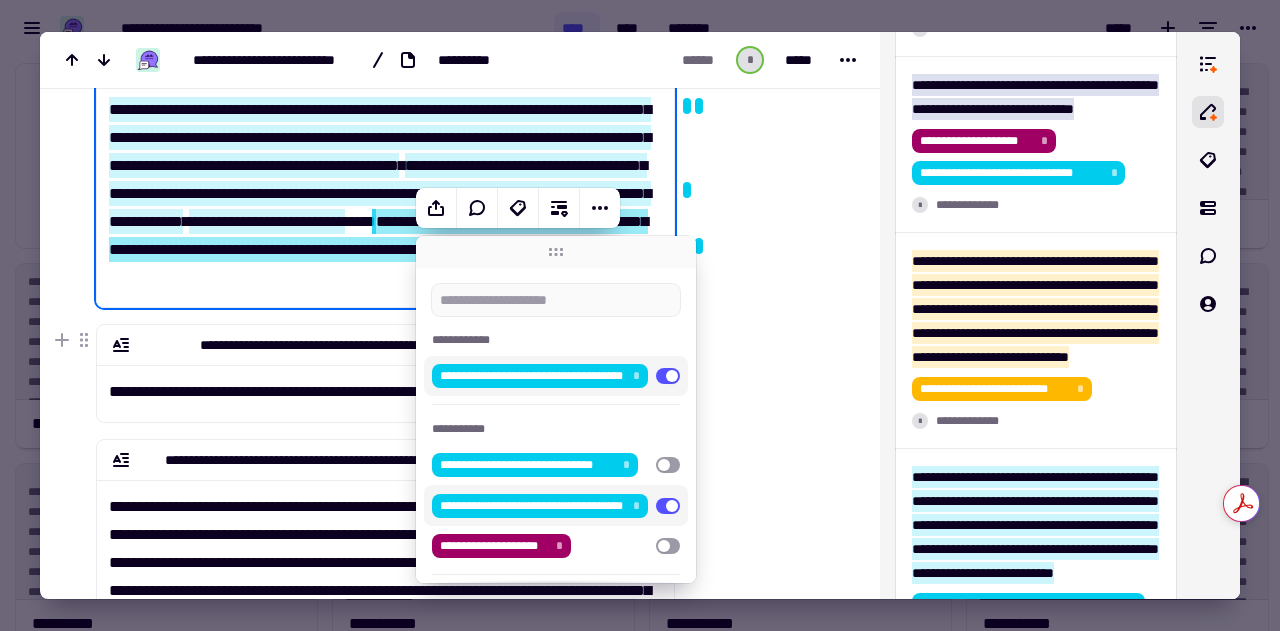 click at bounding box center (763, 305) 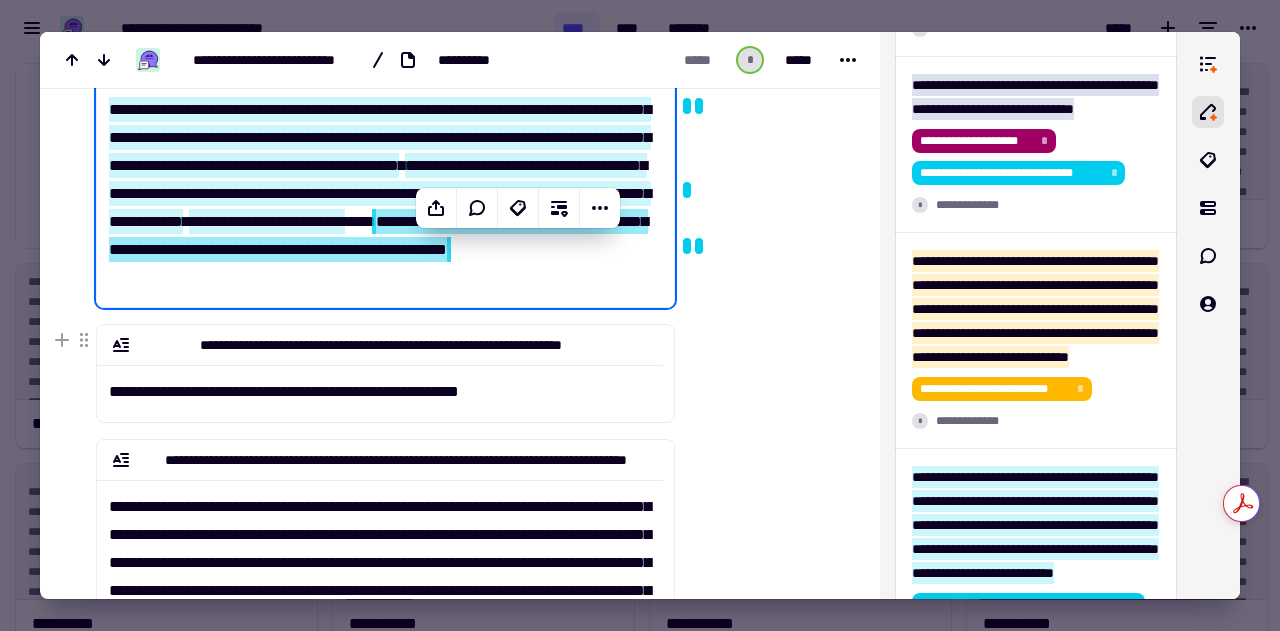 click at bounding box center [763, 305] 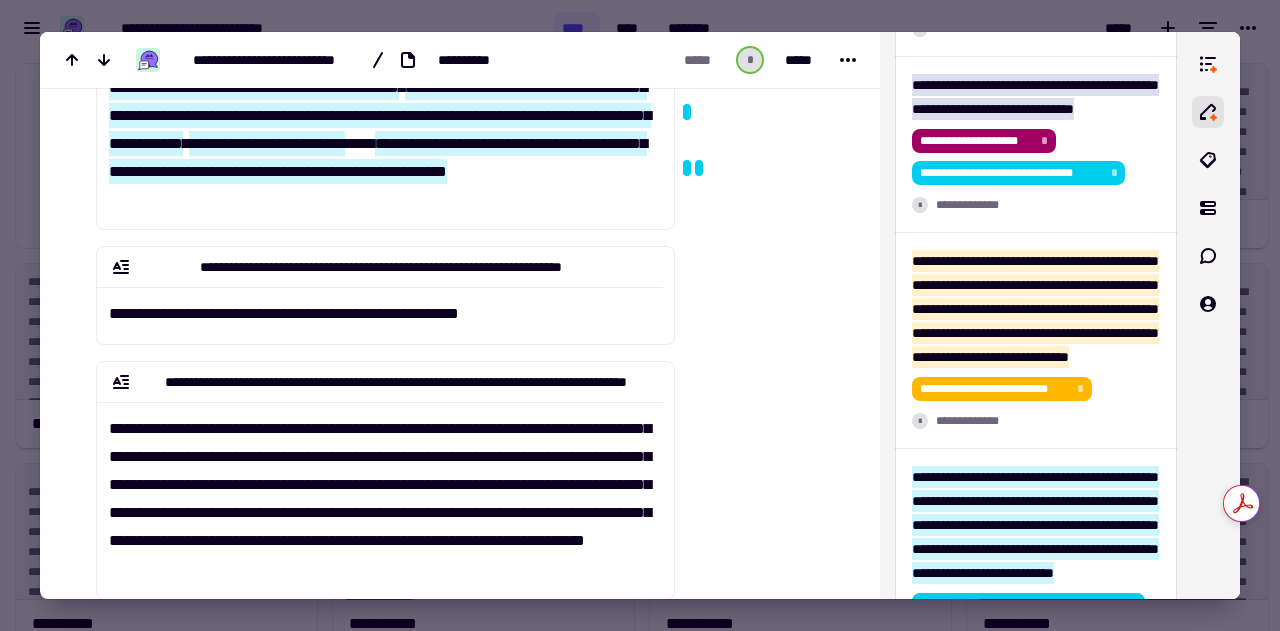 scroll, scrollTop: 580, scrollLeft: 0, axis: vertical 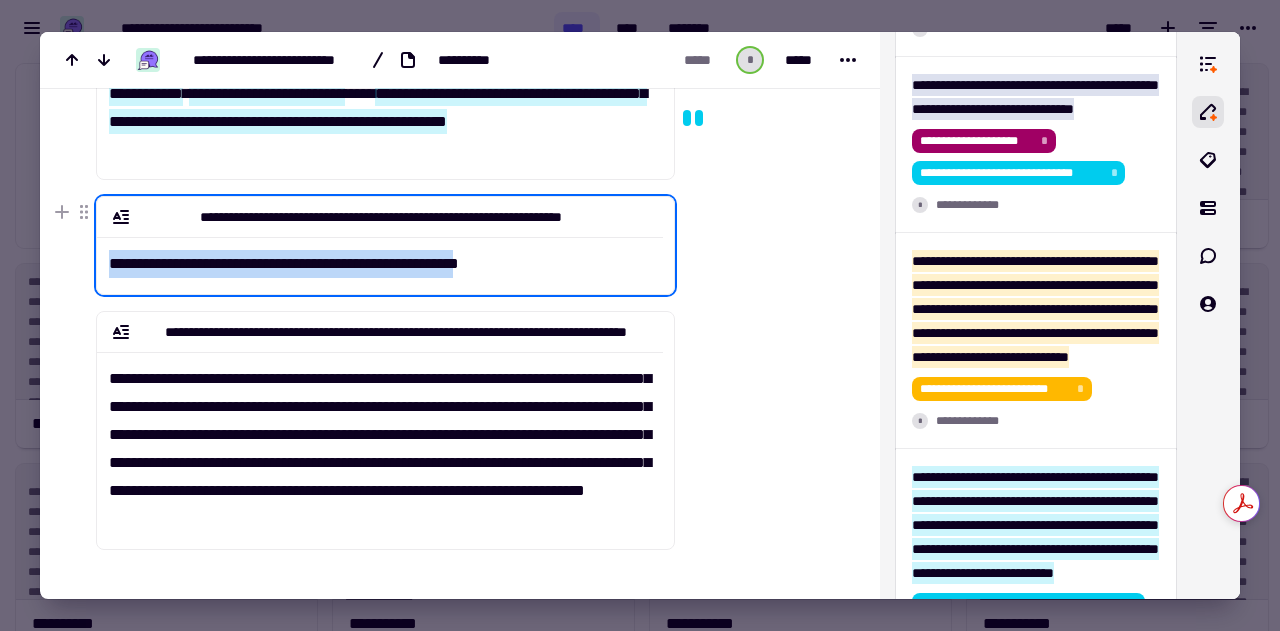 drag, startPoint x: 110, startPoint y: 261, endPoint x: 488, endPoint y: 269, distance: 378.08466 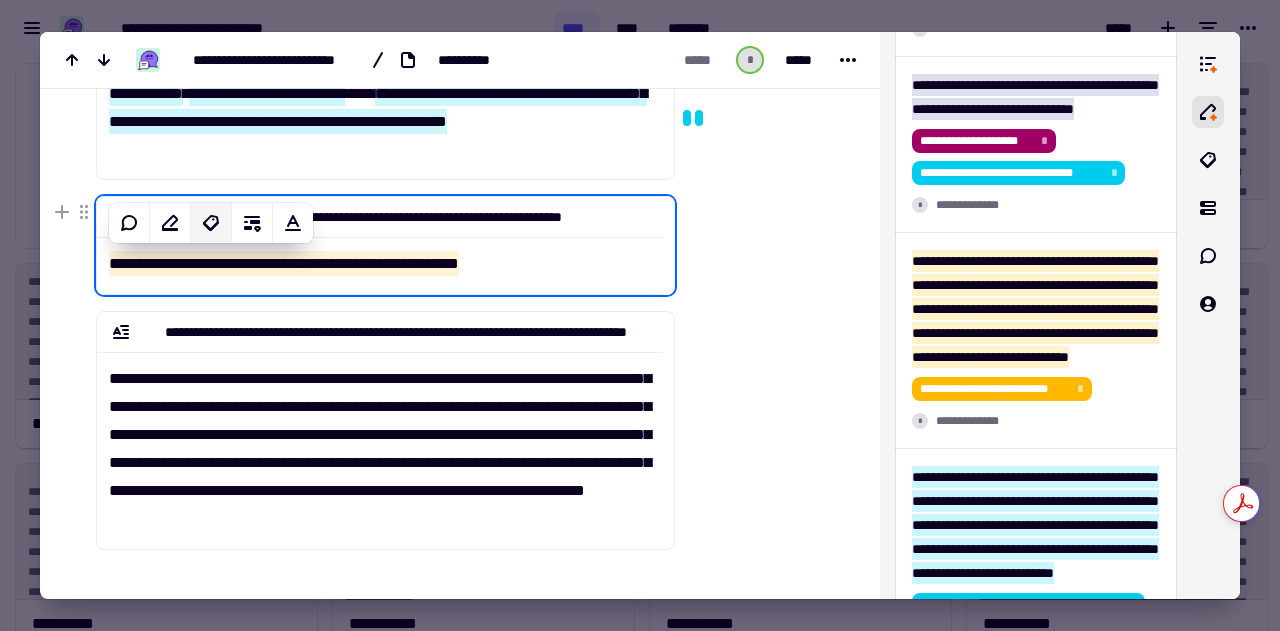 click 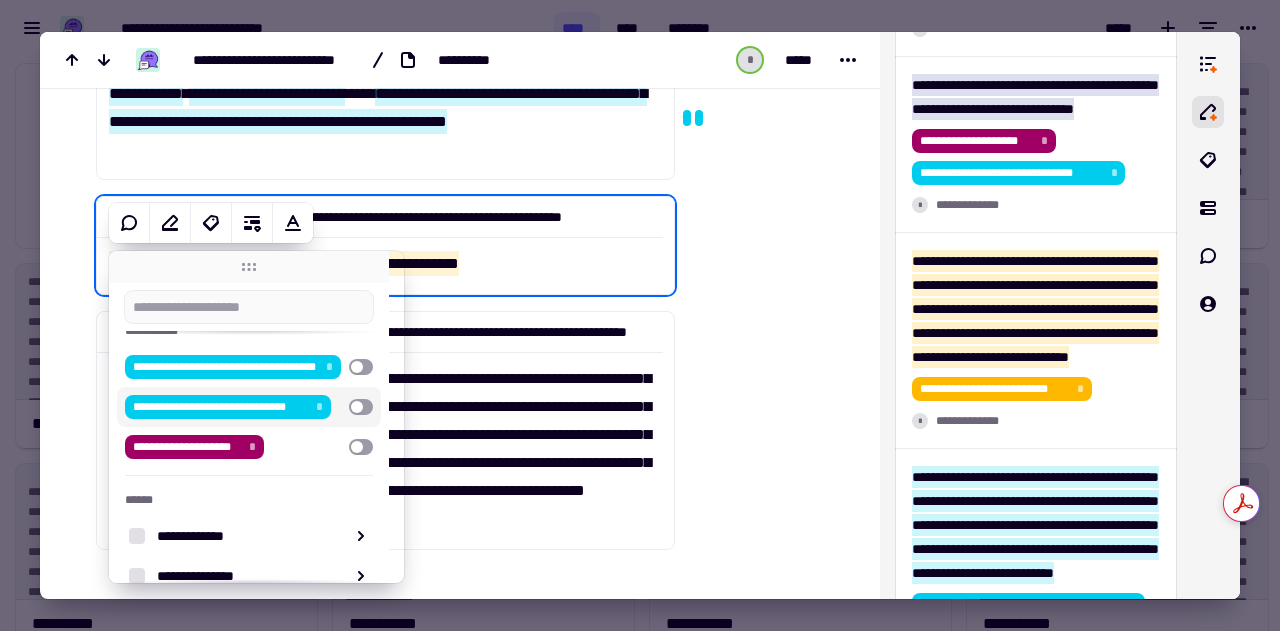 scroll, scrollTop: 108, scrollLeft: 0, axis: vertical 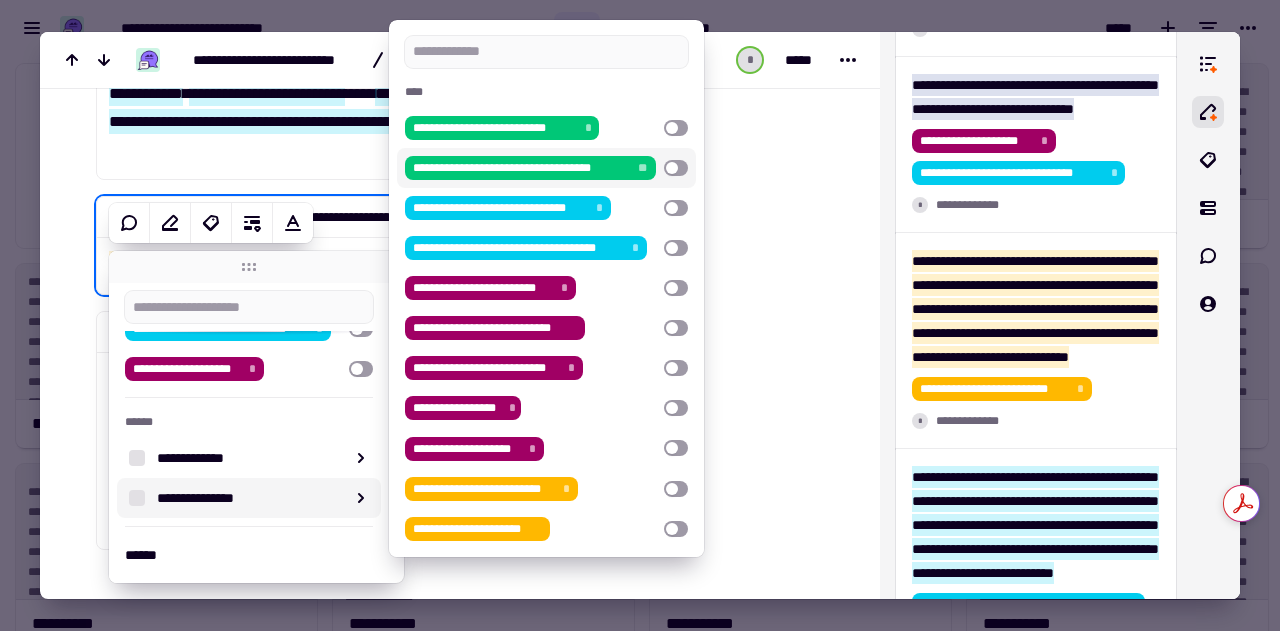 click at bounding box center [676, 168] 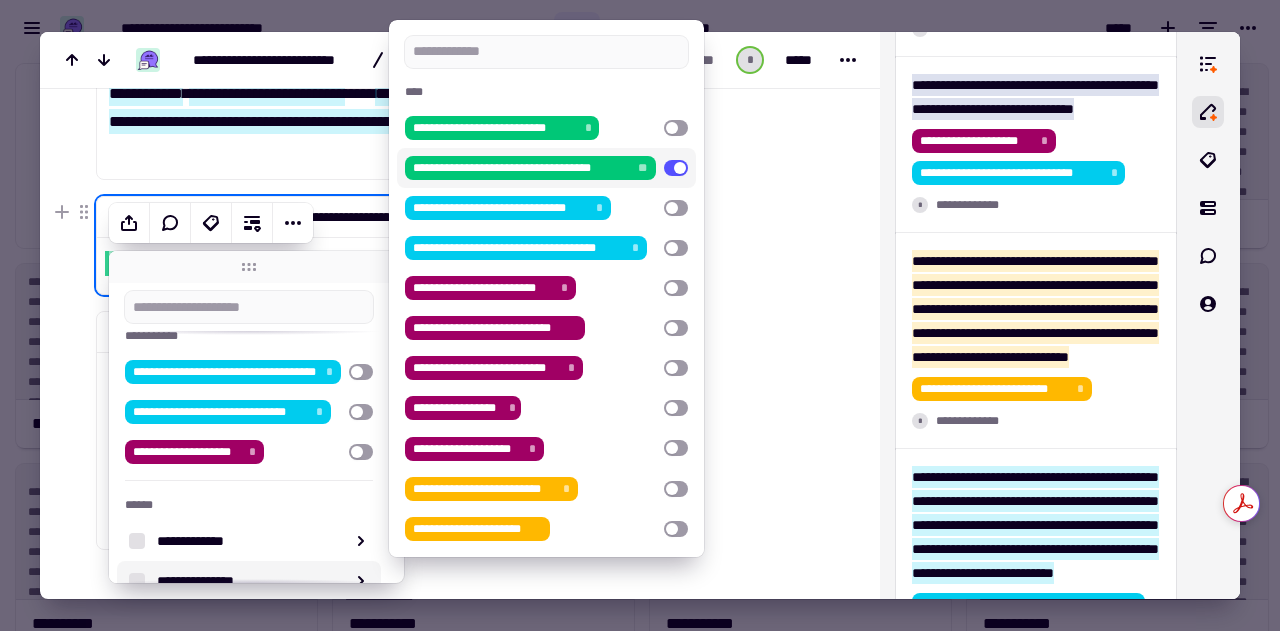 click at bounding box center [765, -57] 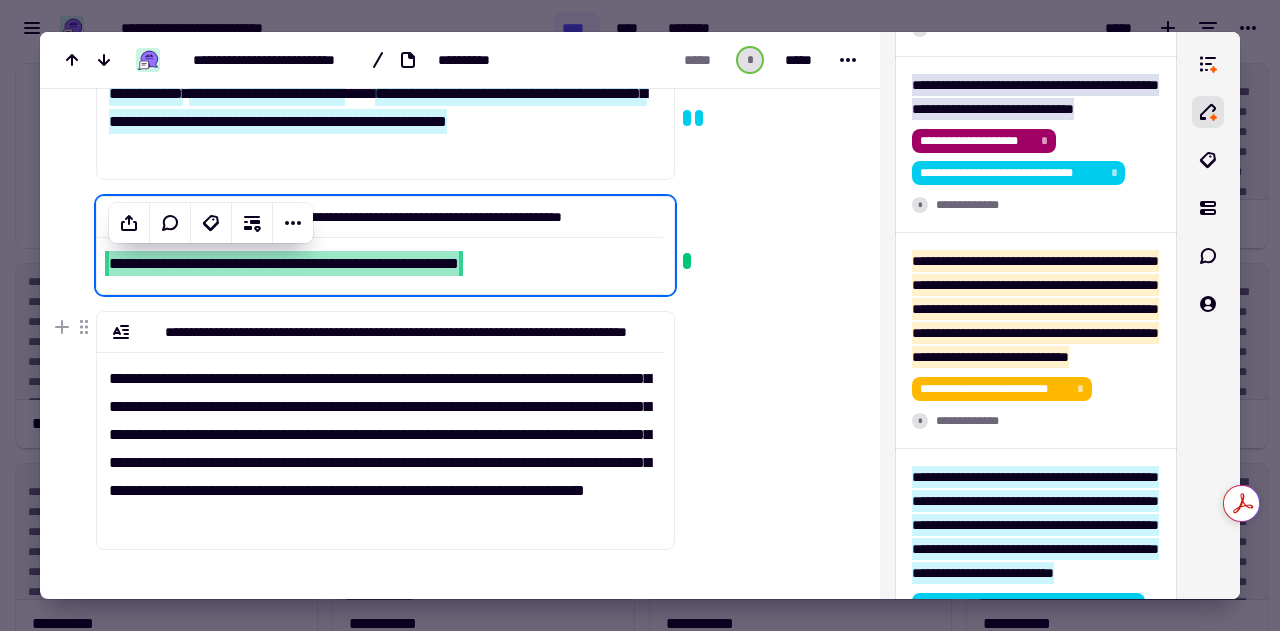 click at bounding box center [763, 177] 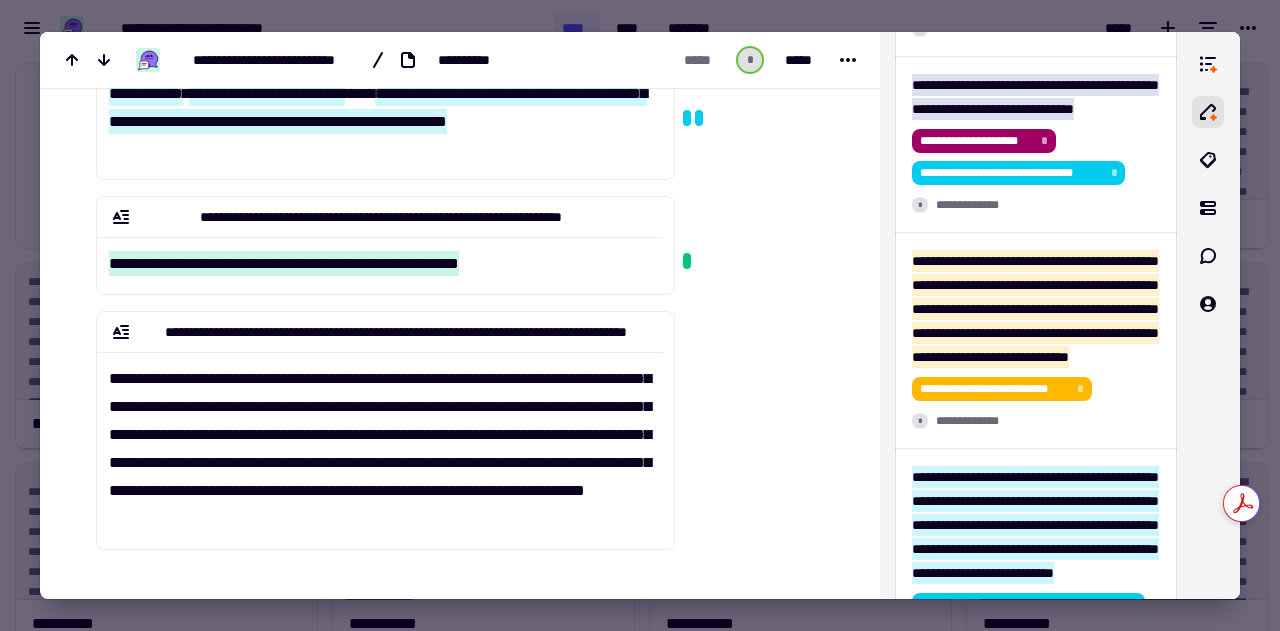 scroll, scrollTop: 648, scrollLeft: 0, axis: vertical 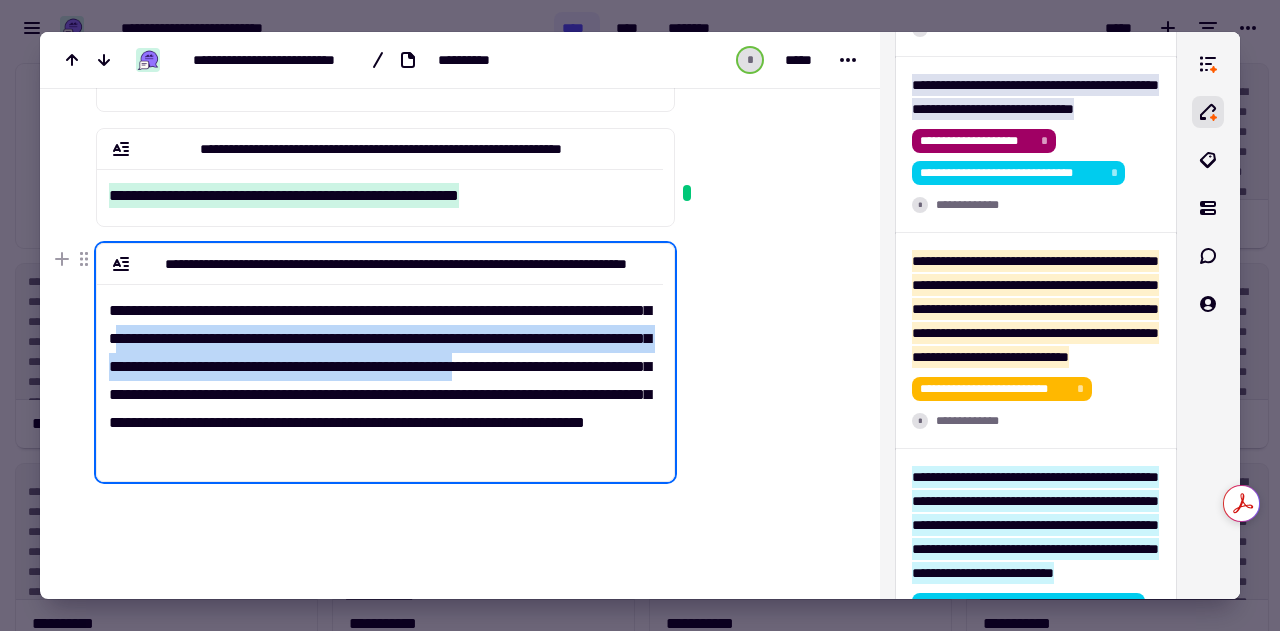 drag, startPoint x: 242, startPoint y: 339, endPoint x: 206, endPoint y: 391, distance: 63.245552 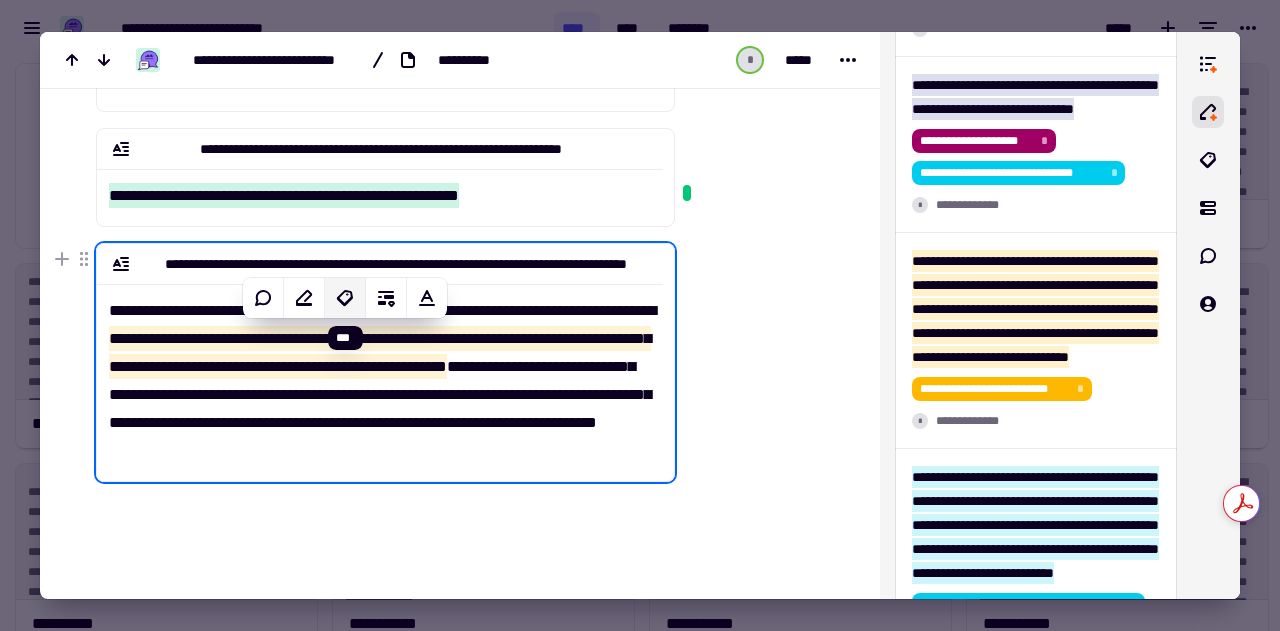click 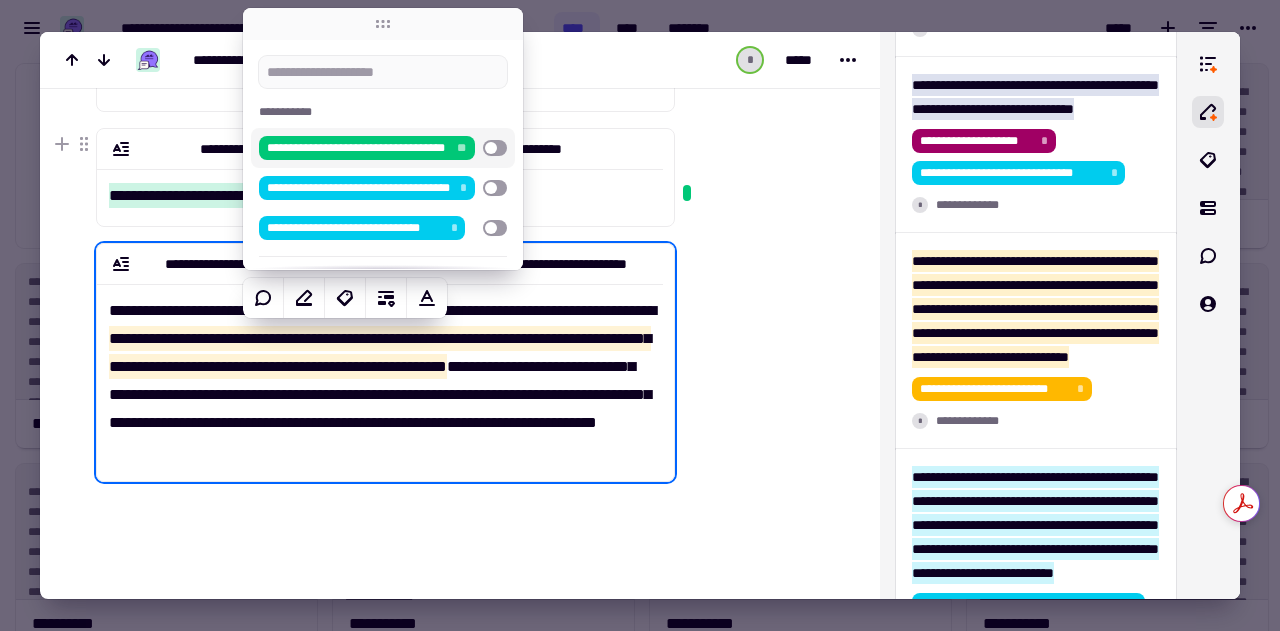 click at bounding box center (495, 148) 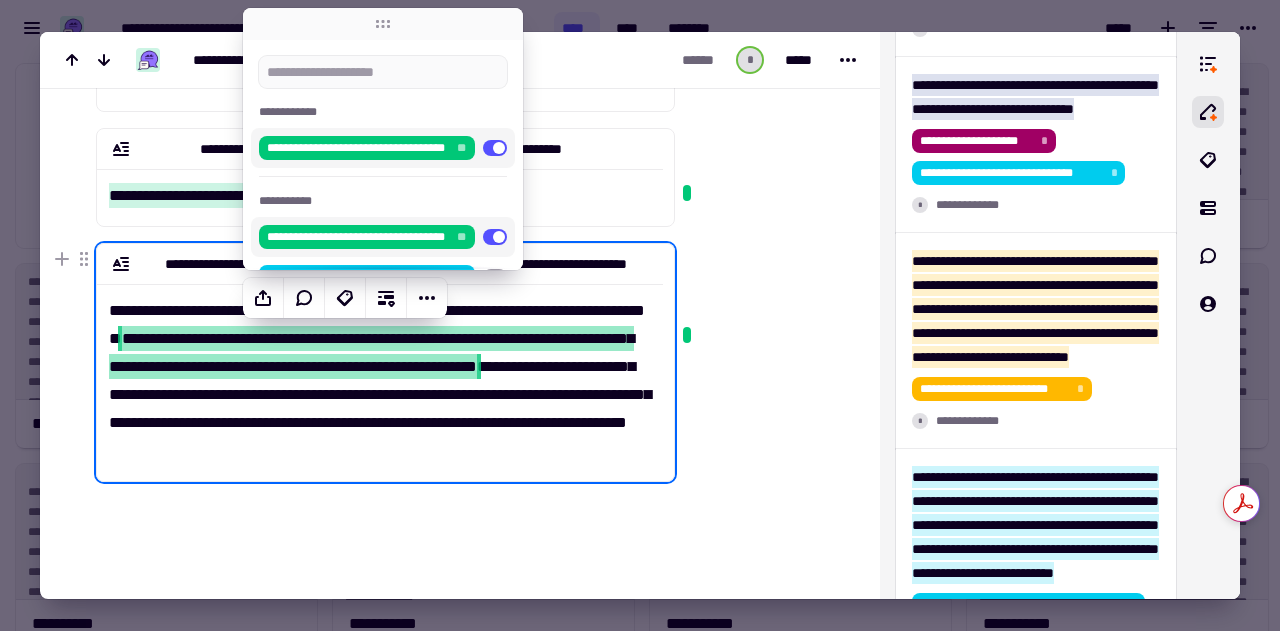 click on "**********" at bounding box center (371, 352) 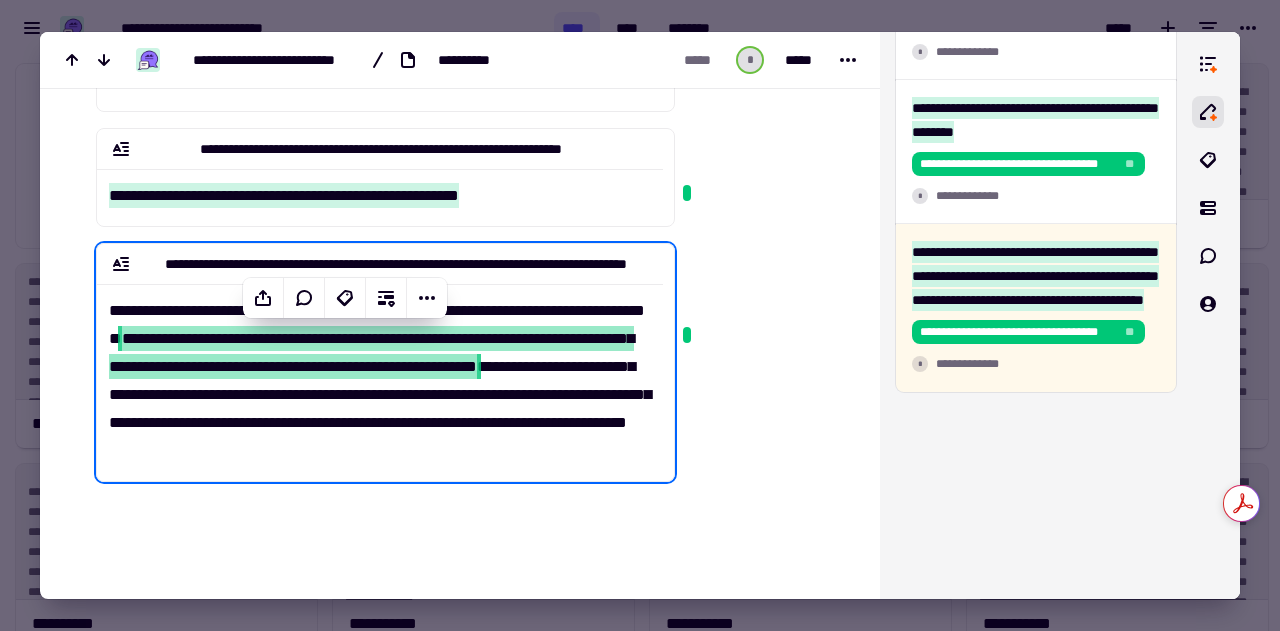 scroll, scrollTop: 1816, scrollLeft: 0, axis: vertical 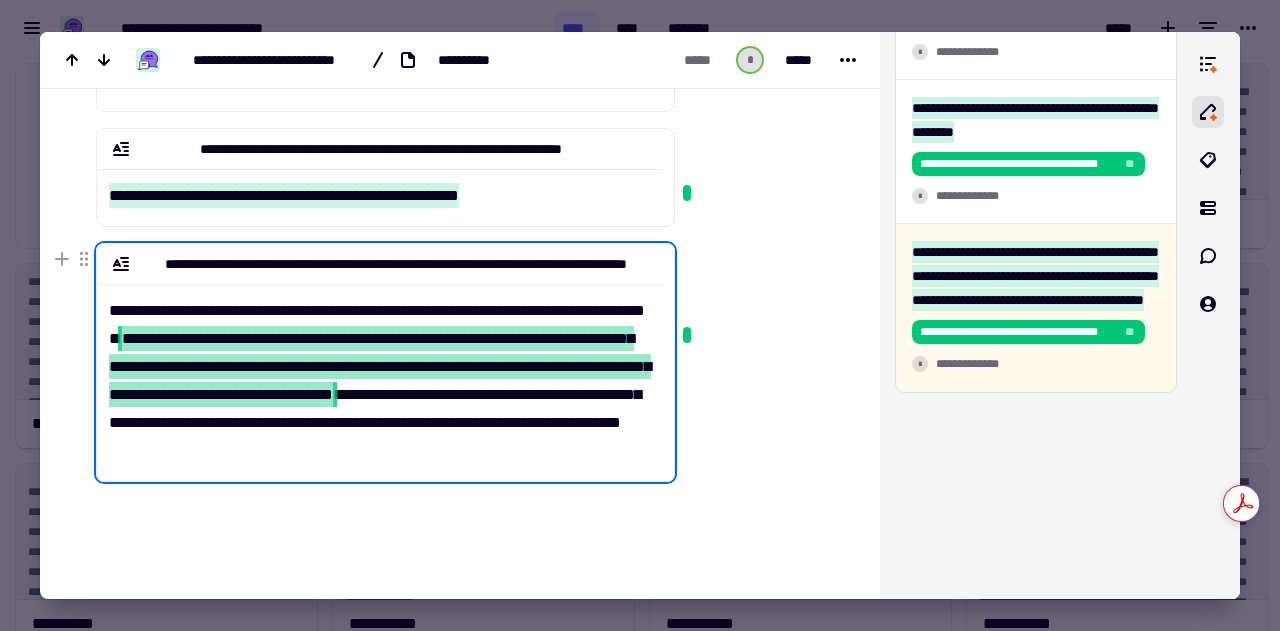 drag, startPoint x: 210, startPoint y: 391, endPoint x: 184, endPoint y: 422, distance: 40.459858 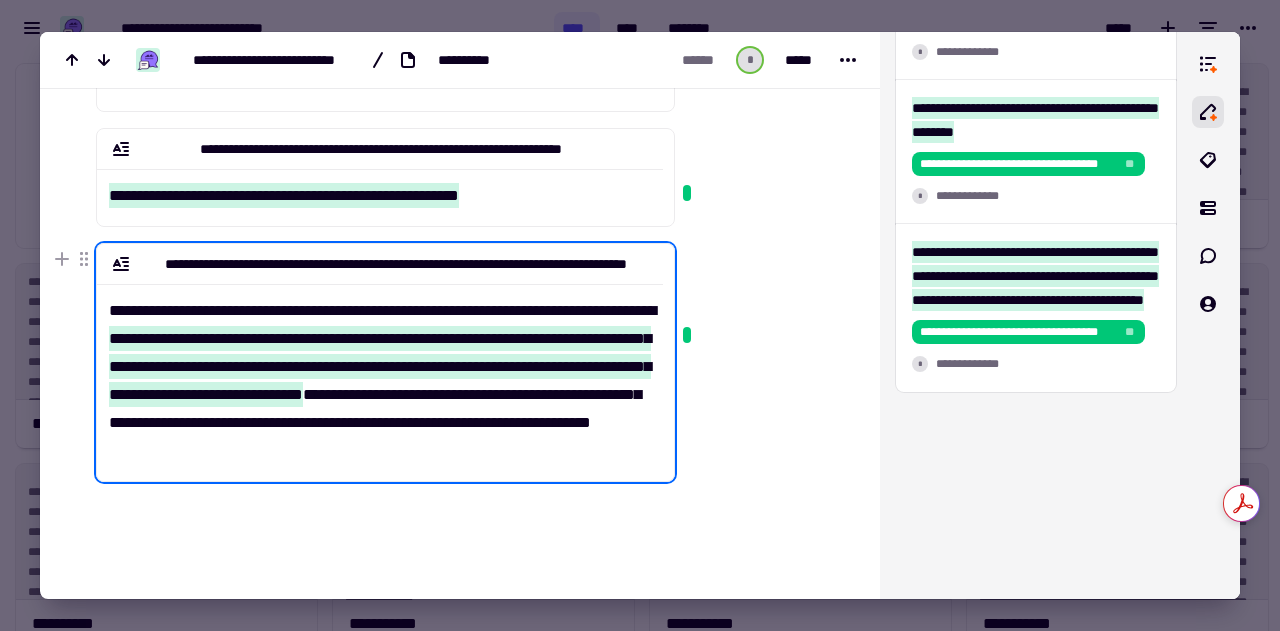 click on "**********" at bounding box center [380, 374] 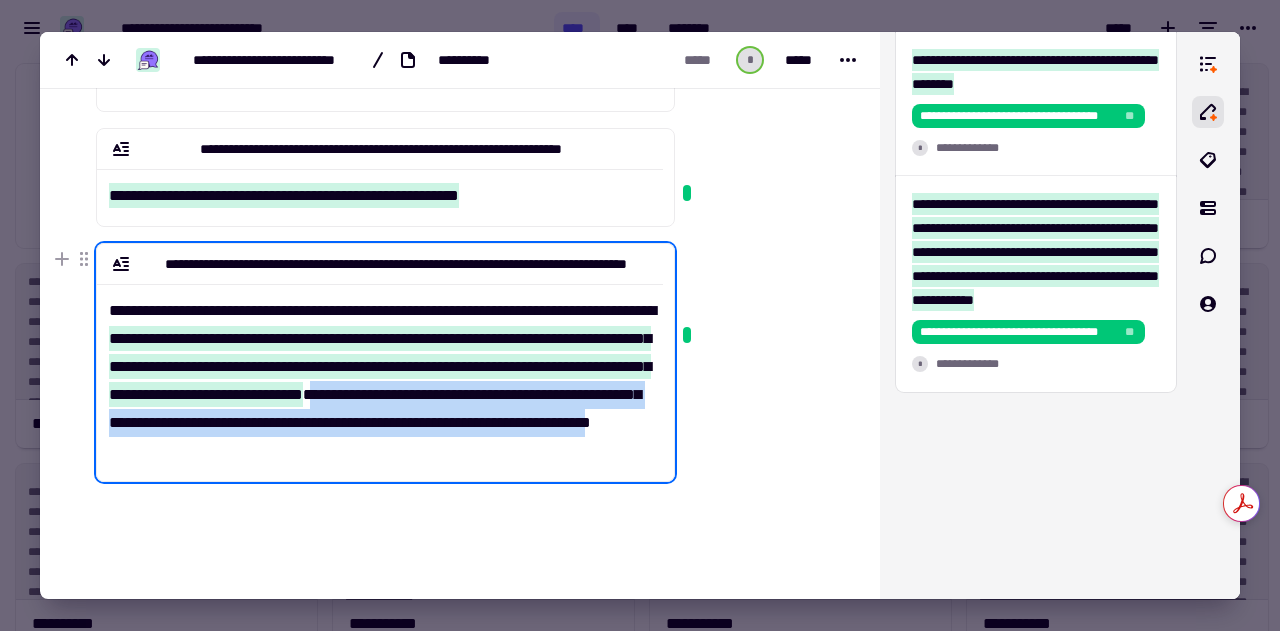 drag, startPoint x: 191, startPoint y: 425, endPoint x: 618, endPoint y: 449, distance: 427.67395 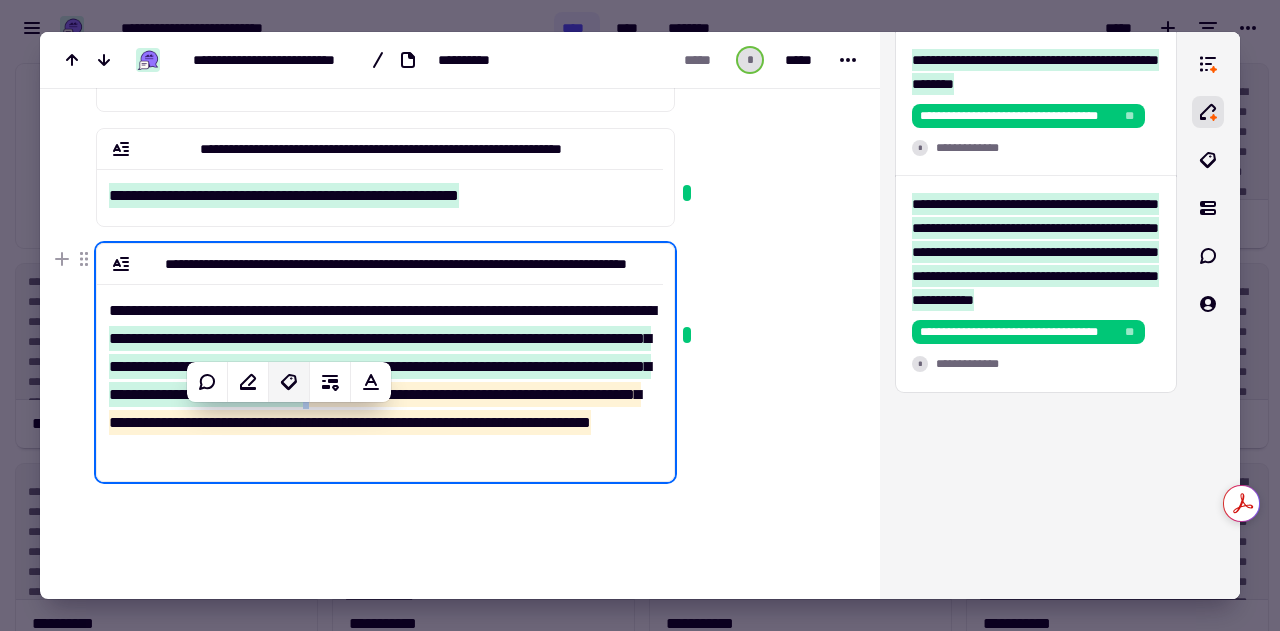 click 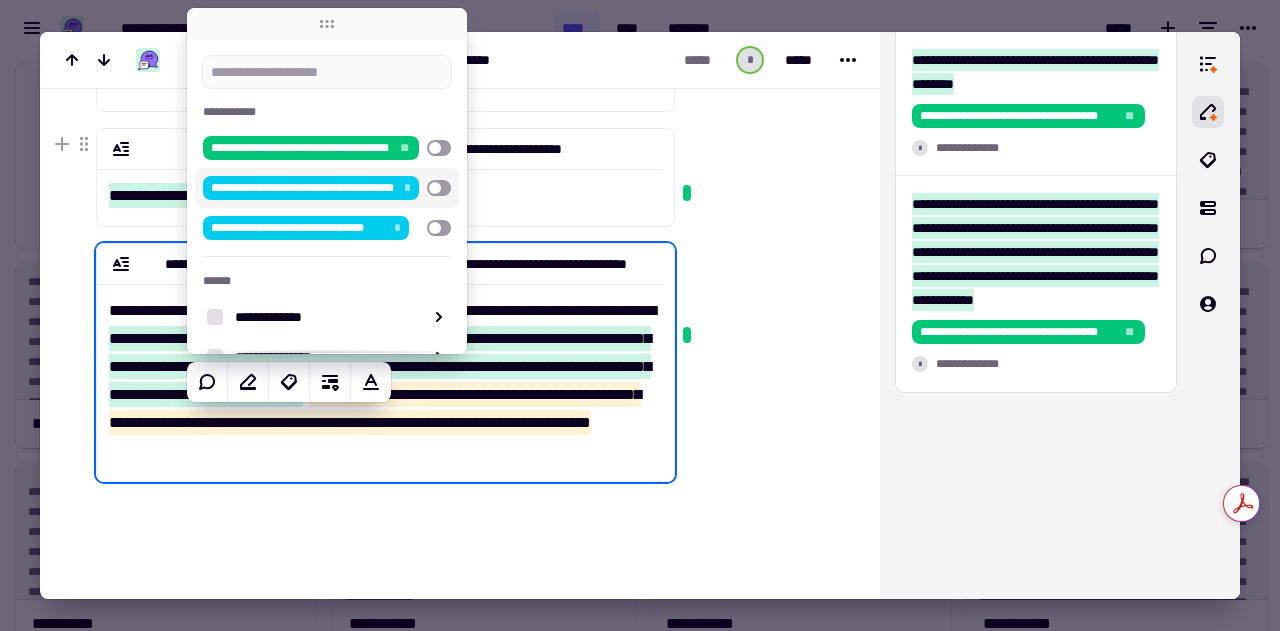 click at bounding box center (439, 188) 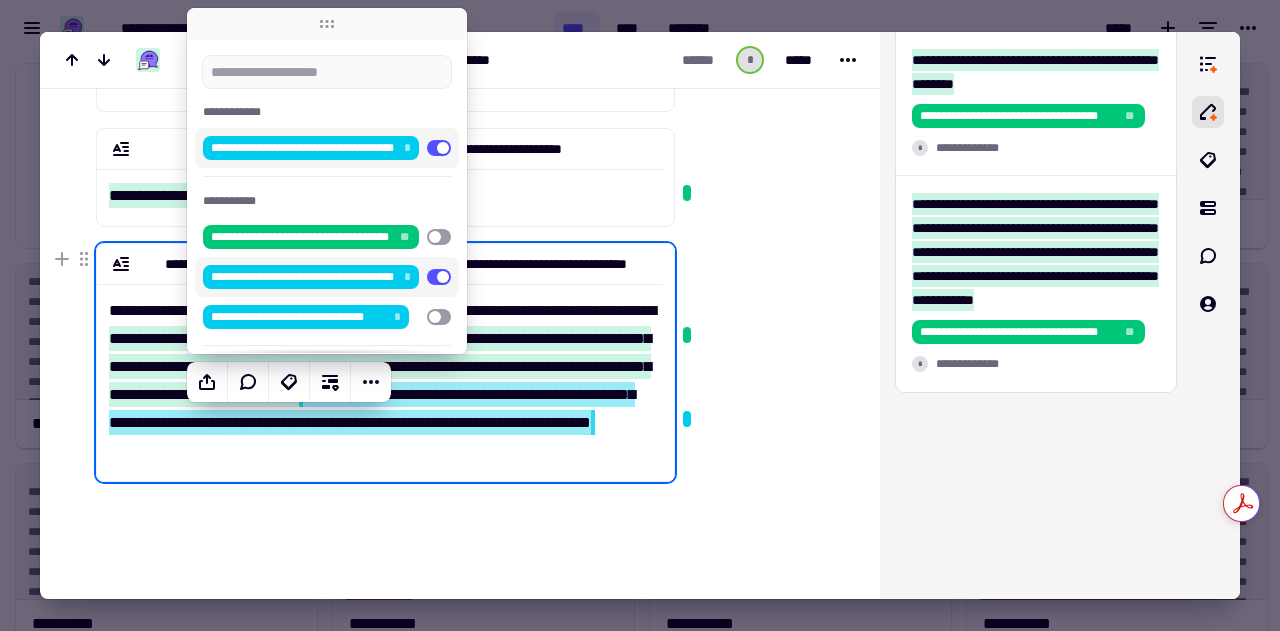 click at bounding box center [763, 109] 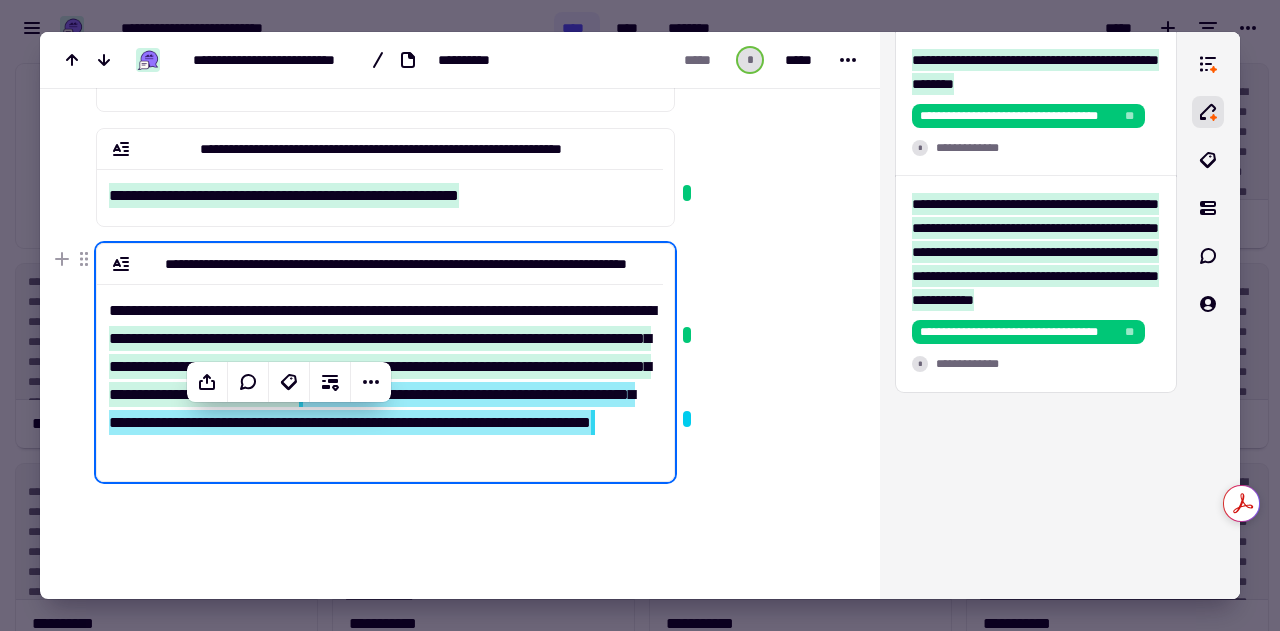 click at bounding box center [763, 109] 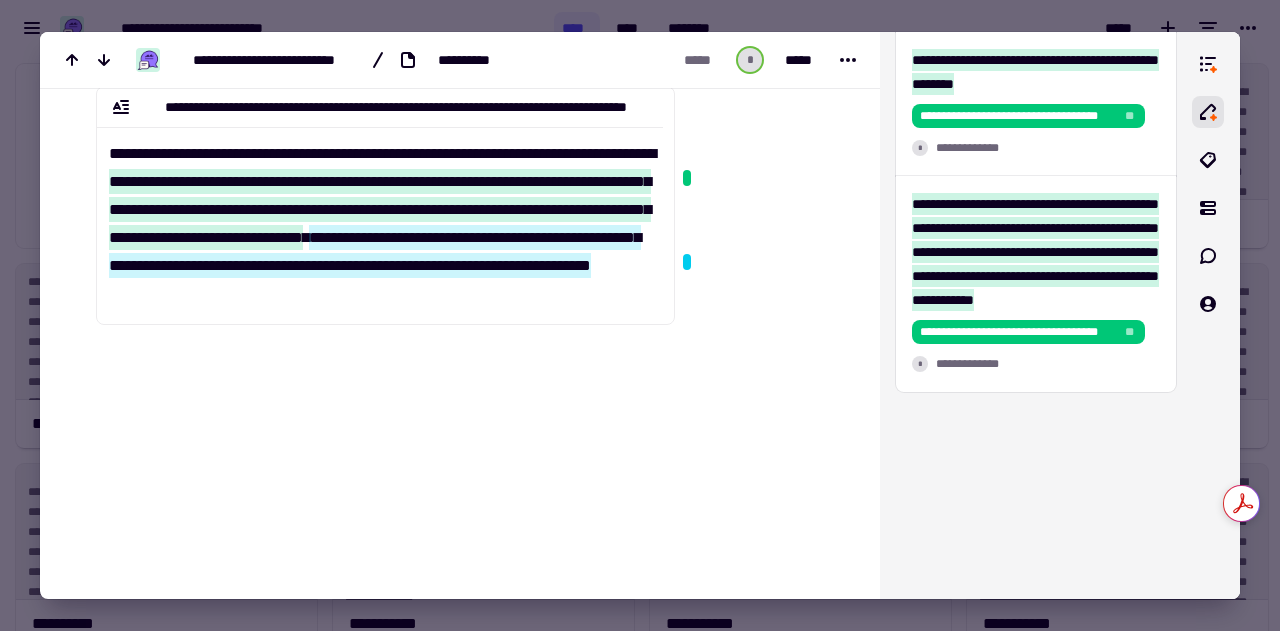 scroll, scrollTop: 0, scrollLeft: 0, axis: both 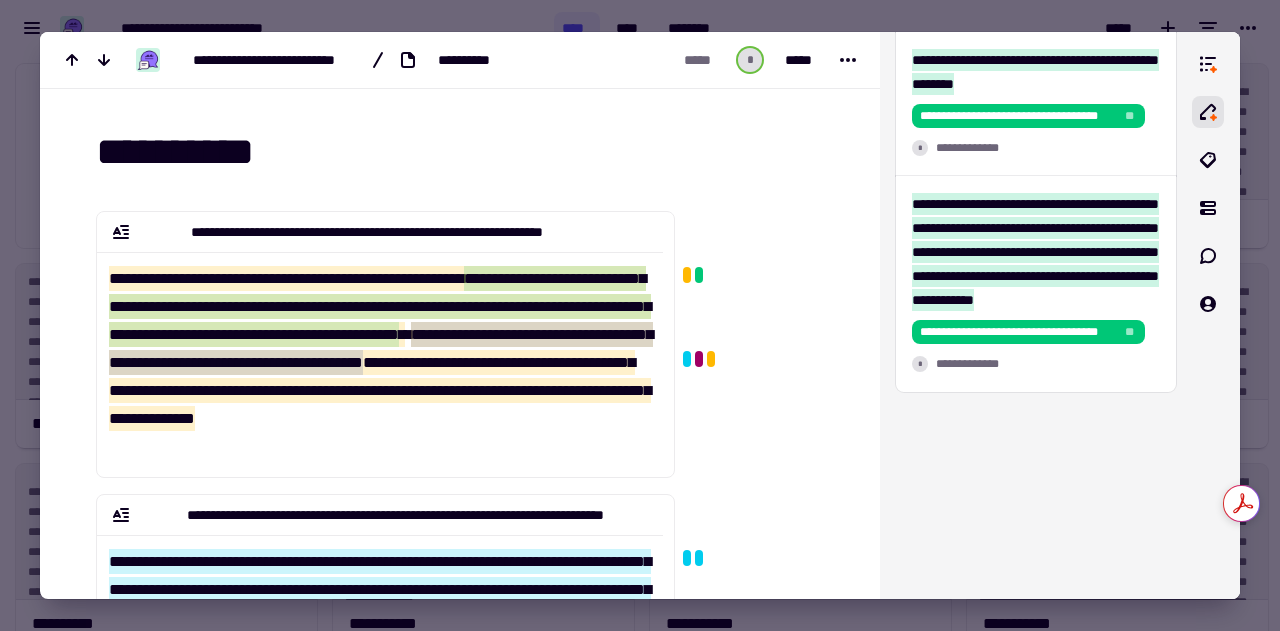 click at bounding box center [640, 315] 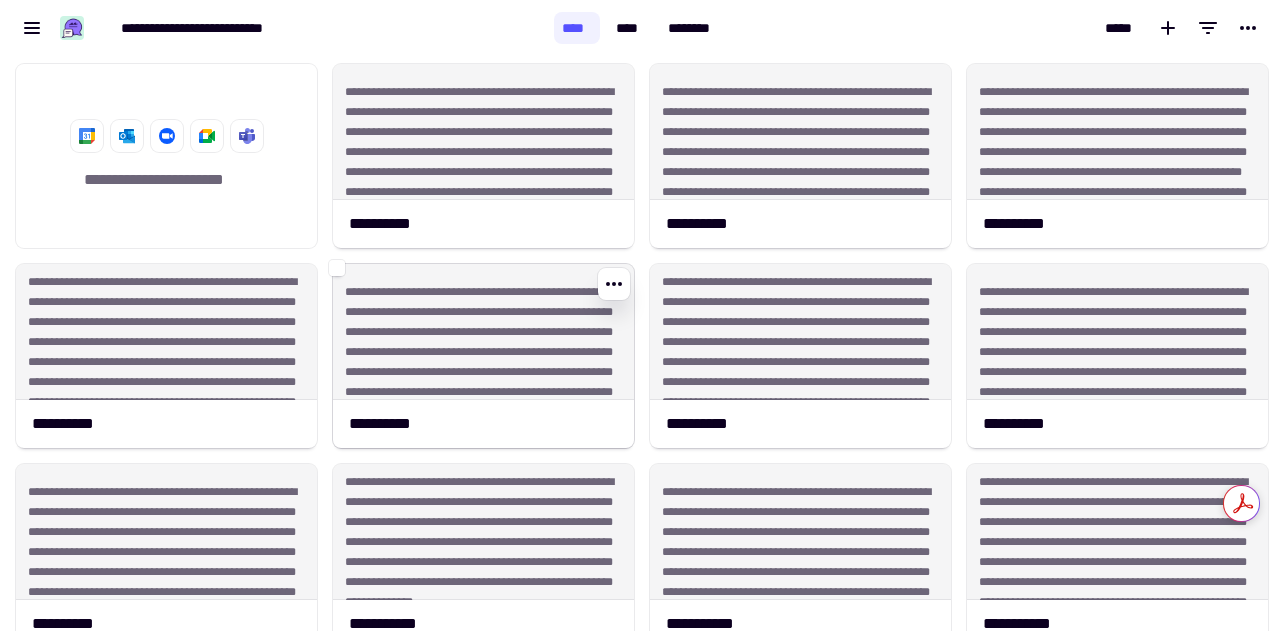 click on "**********" 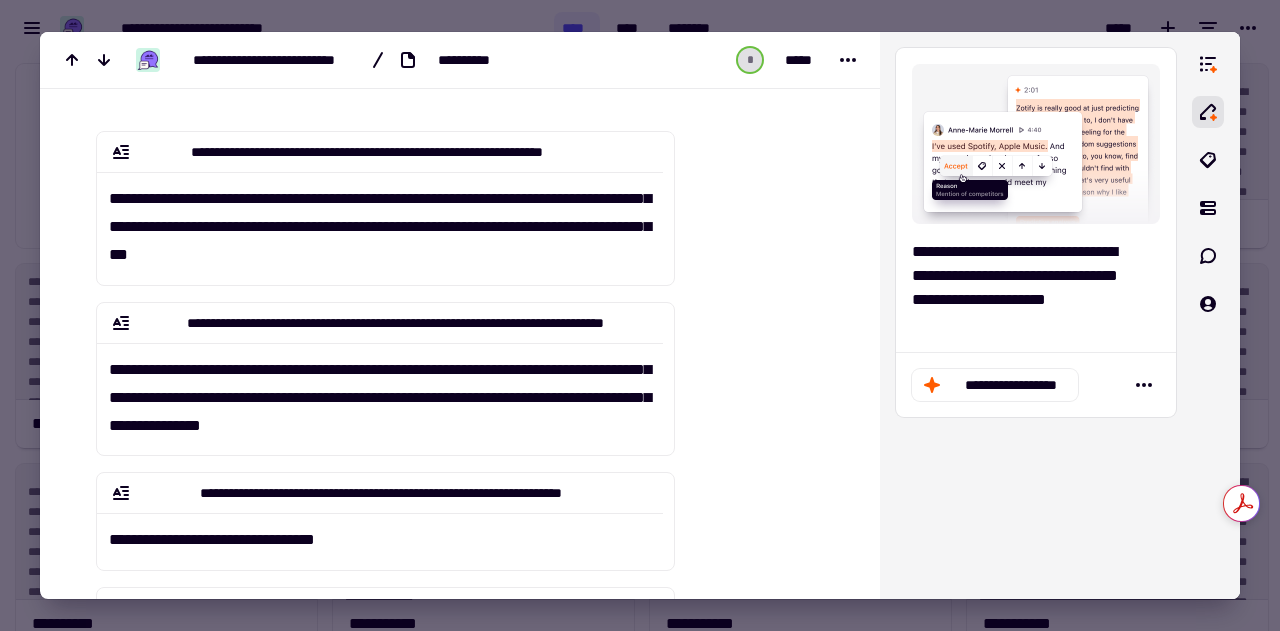 scroll, scrollTop: 81, scrollLeft: 0, axis: vertical 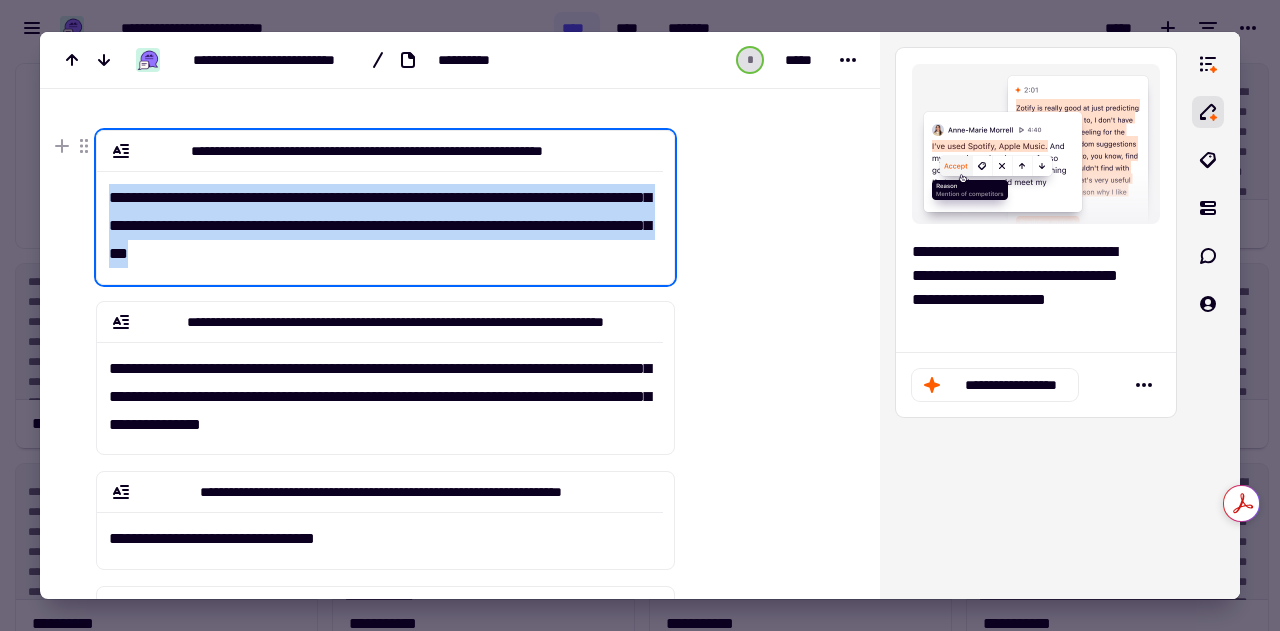 drag, startPoint x: 110, startPoint y: 195, endPoint x: 337, endPoint y: 251, distance: 233.80548 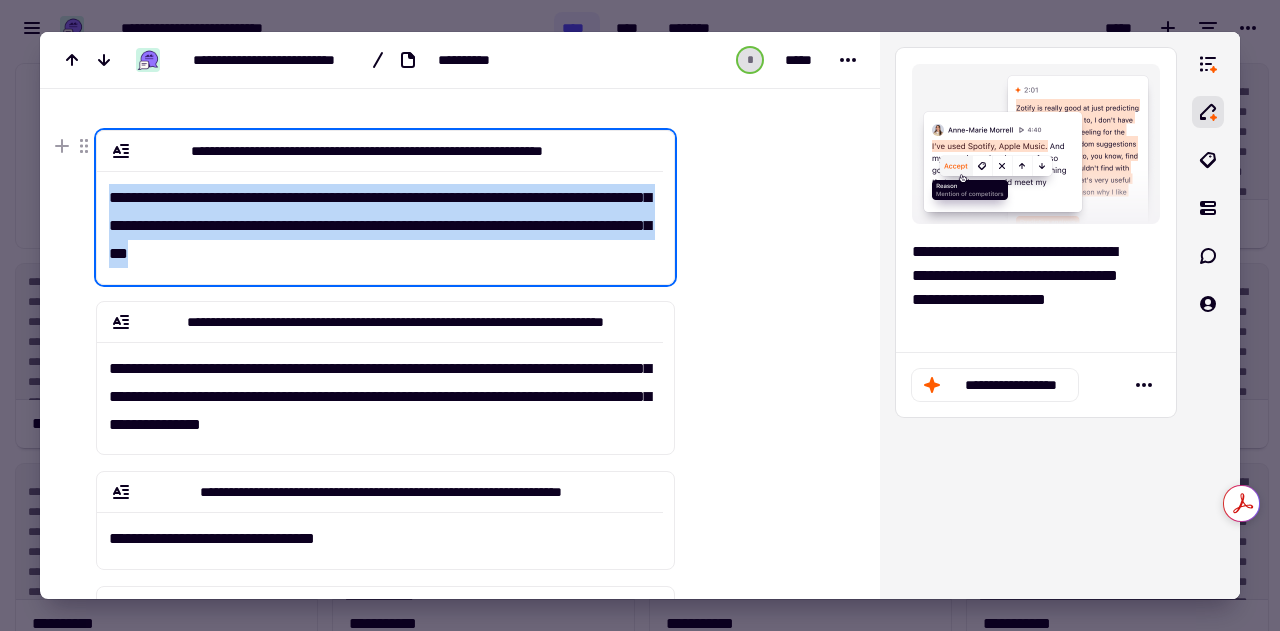 click on "**********" at bounding box center (380, 219) 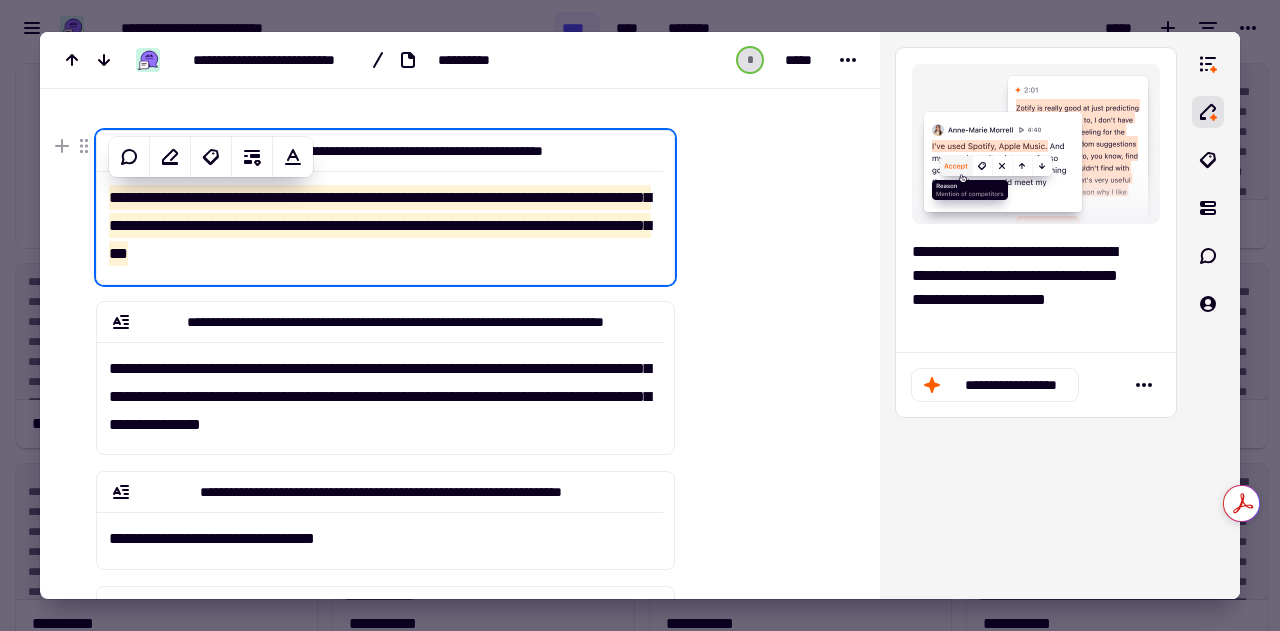 click on "**********" at bounding box center [380, 219] 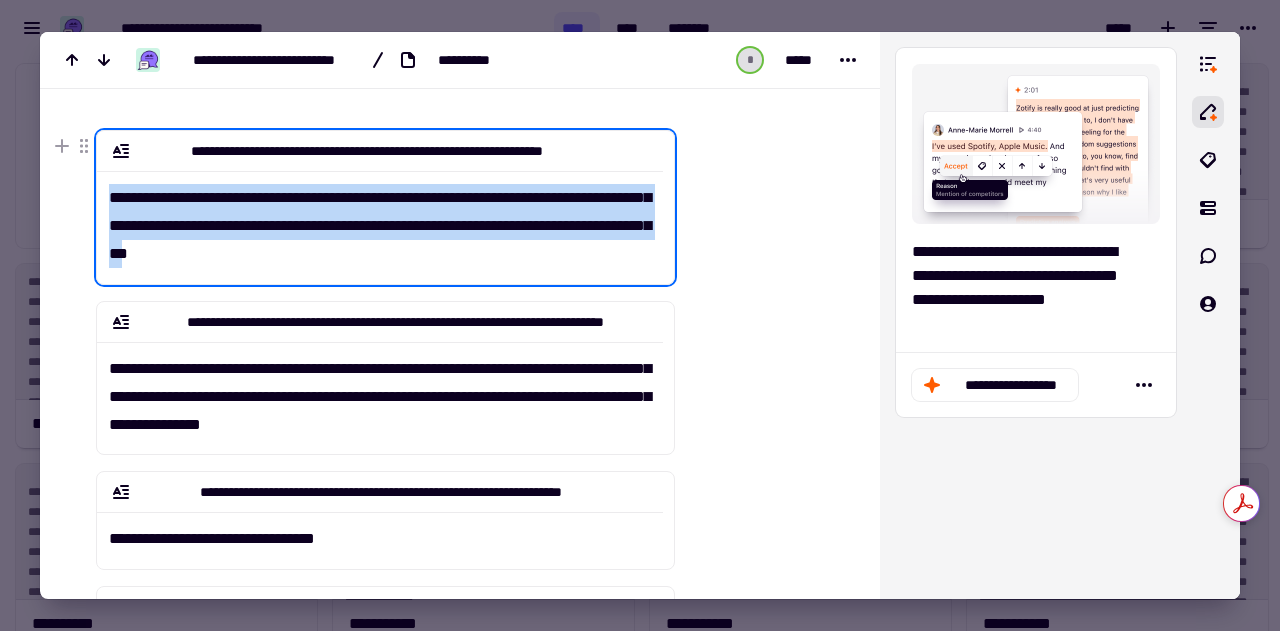 drag, startPoint x: 110, startPoint y: 192, endPoint x: 320, endPoint y: 247, distance: 217.08293 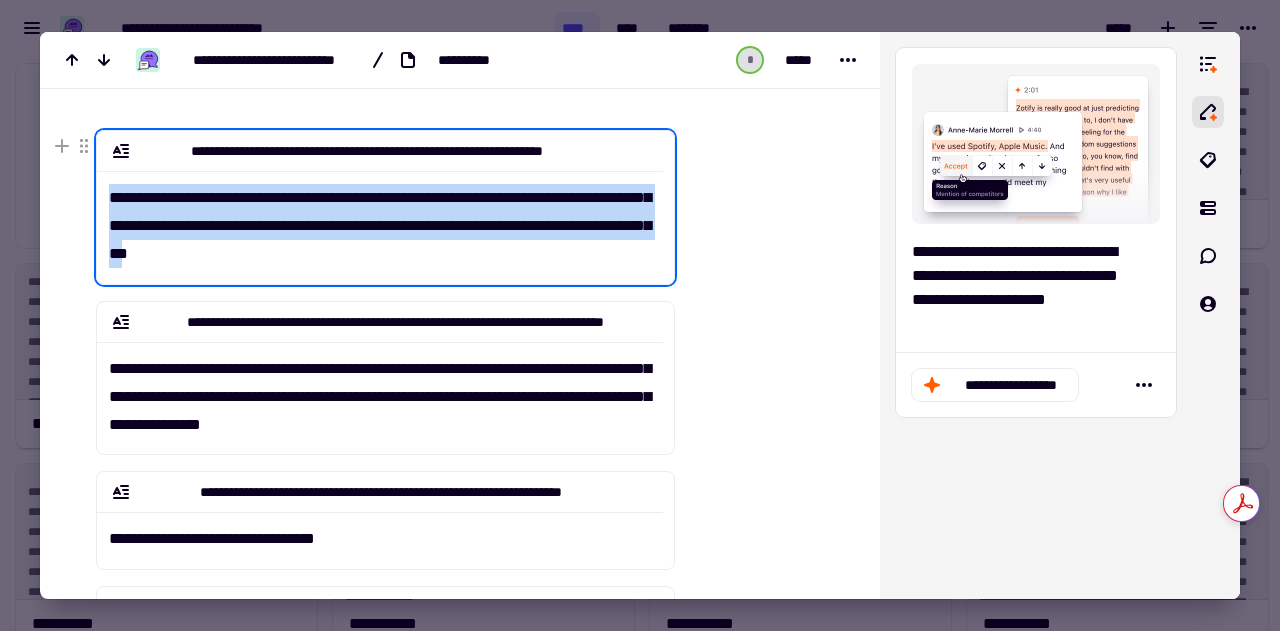 click on "**********" at bounding box center (380, 219) 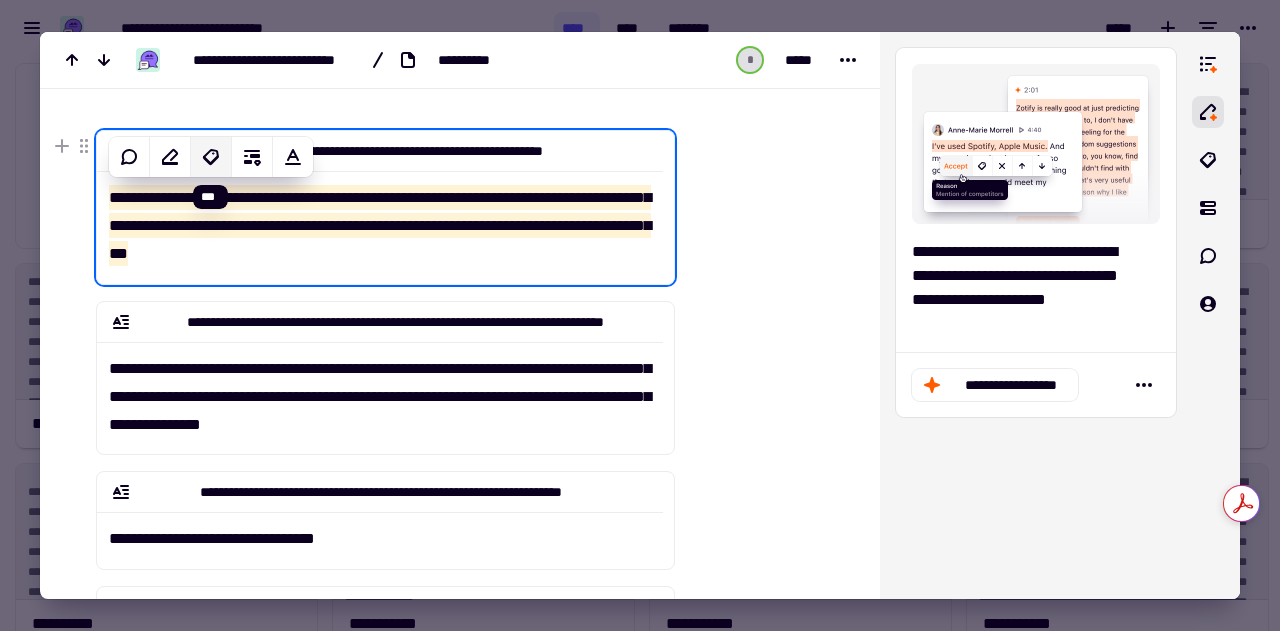 click 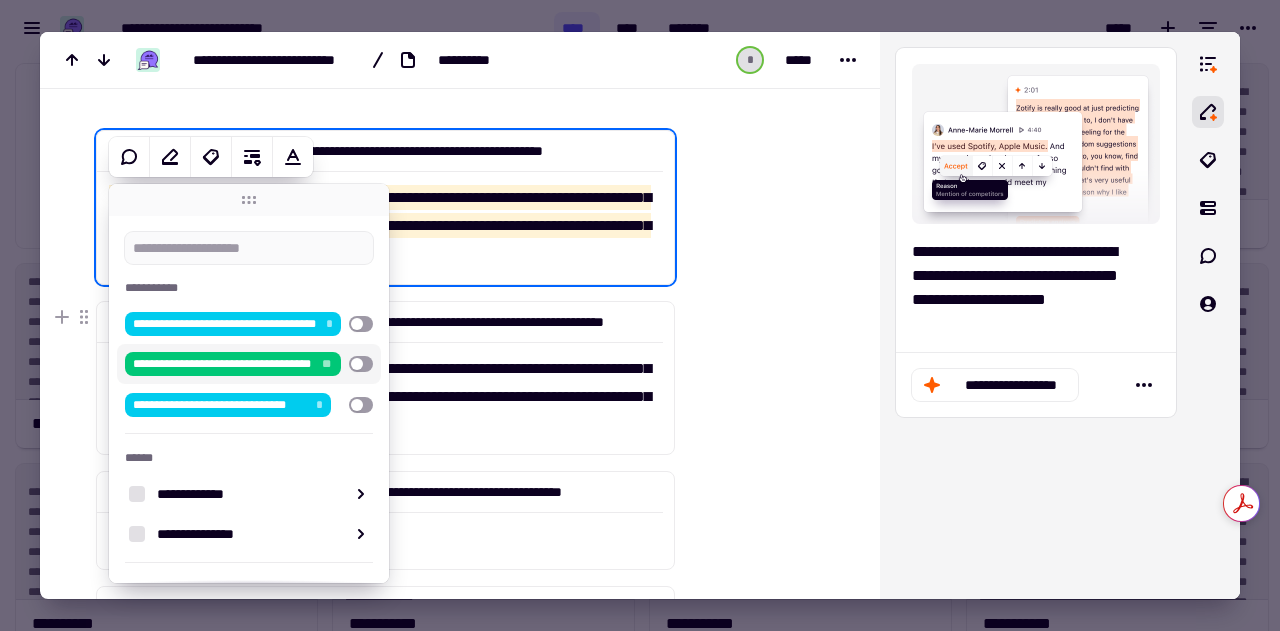 click at bounding box center [361, 364] 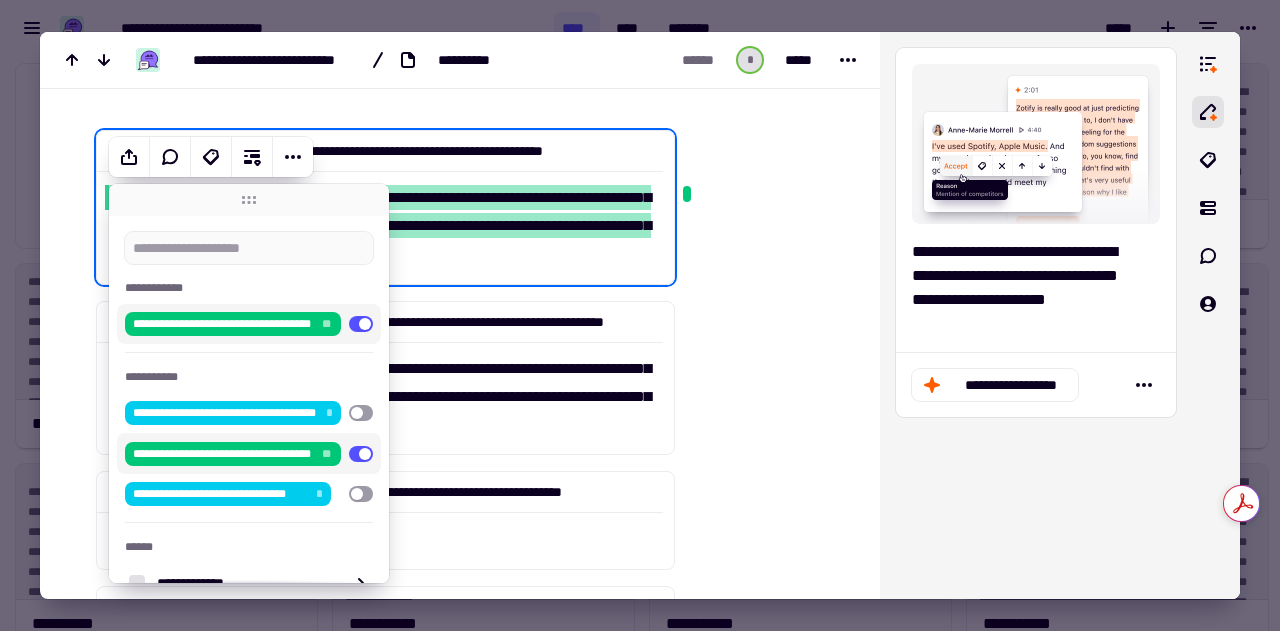 click at bounding box center [763, 536] 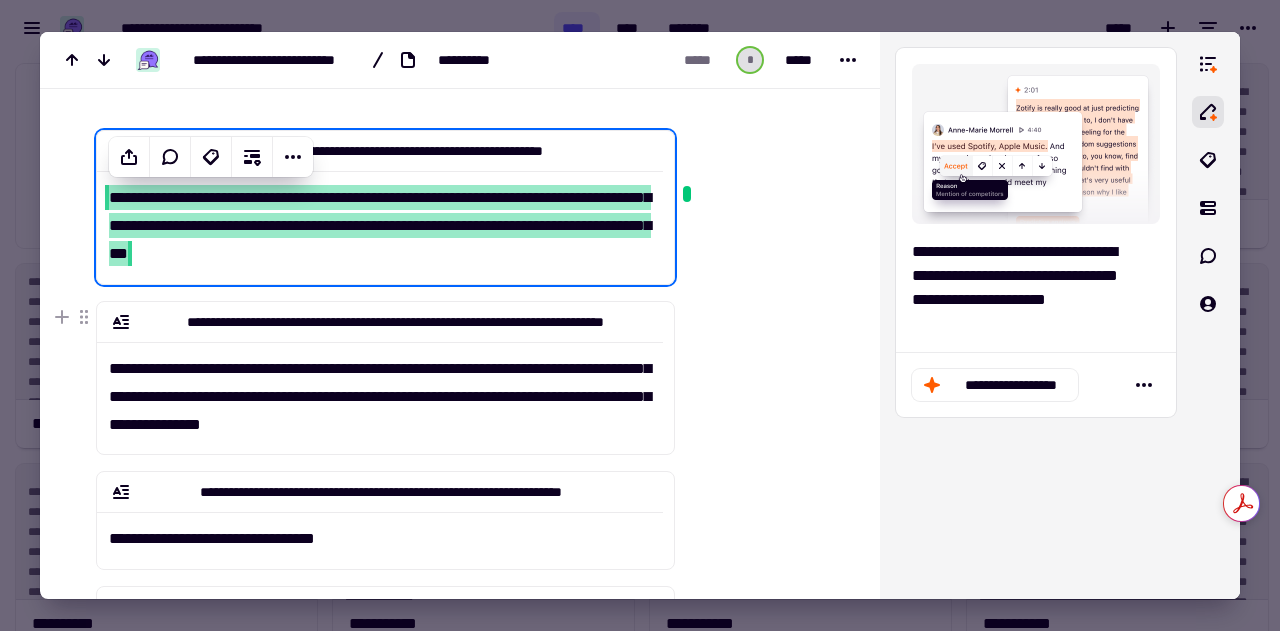 click at bounding box center (763, 536) 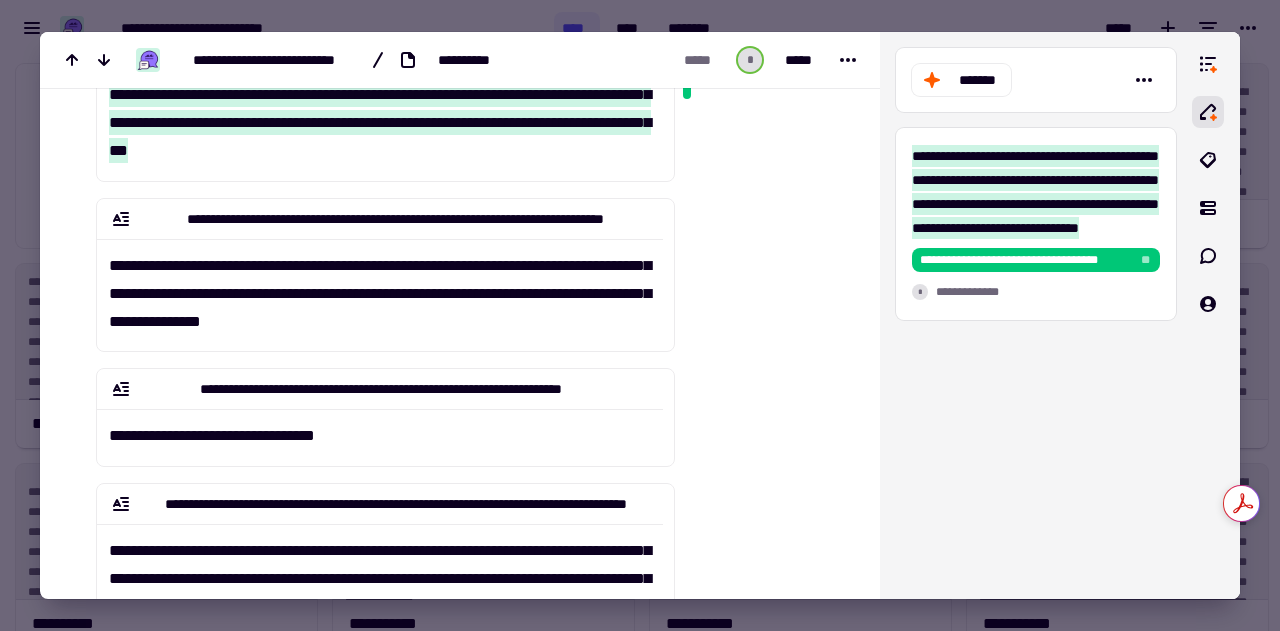 scroll, scrollTop: 185, scrollLeft: 0, axis: vertical 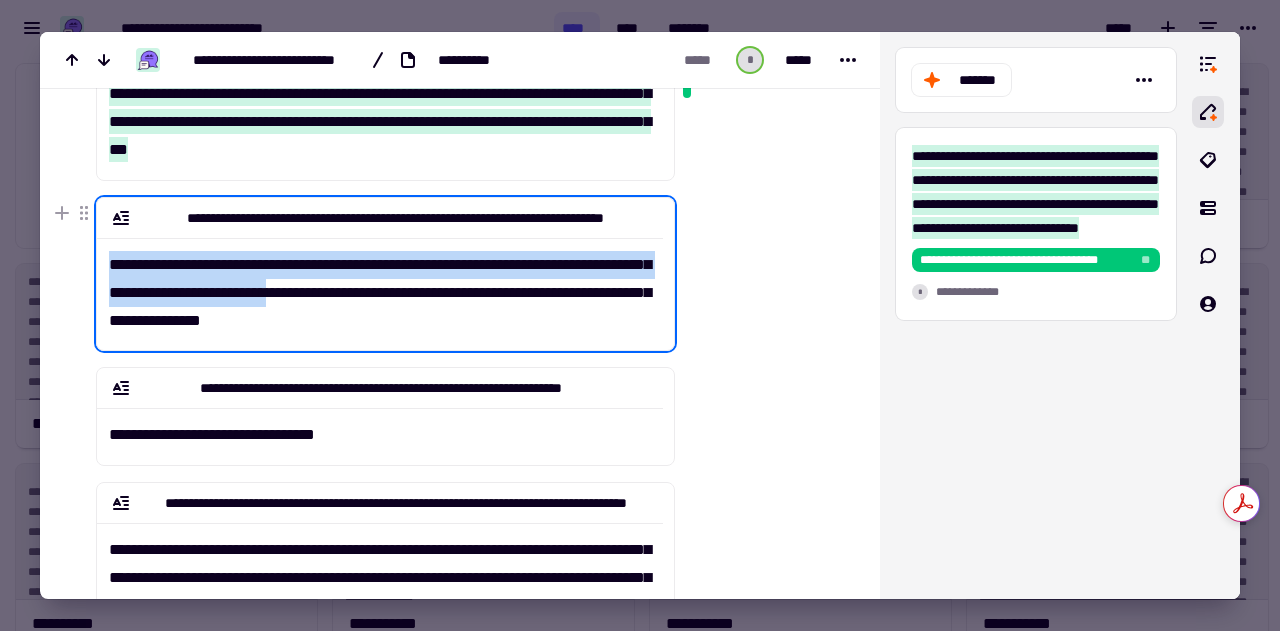 drag, startPoint x: 108, startPoint y: 262, endPoint x: 417, endPoint y: 297, distance: 310.9759 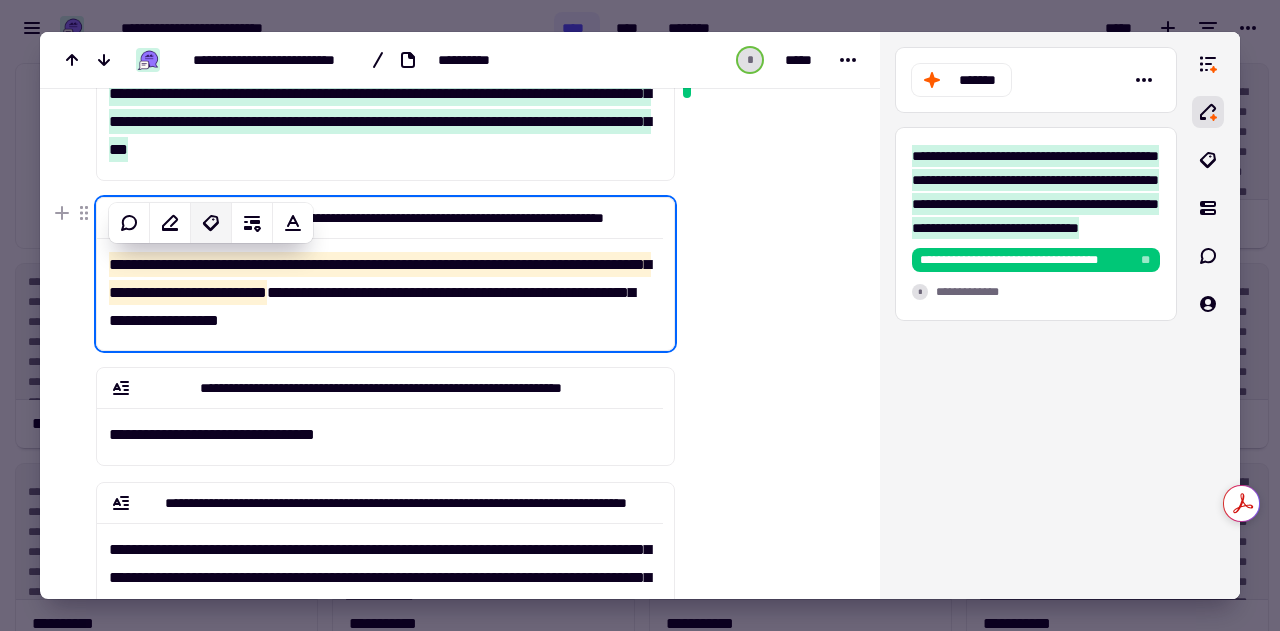 click 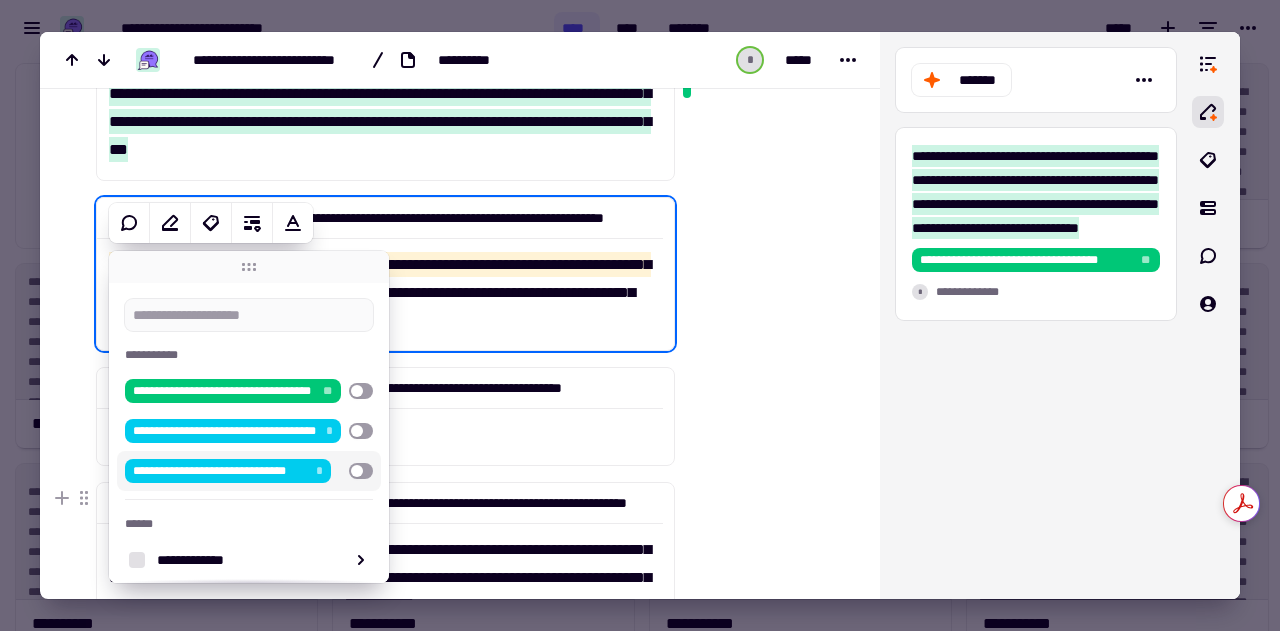 click on "**********" at bounding box center (233, 471) 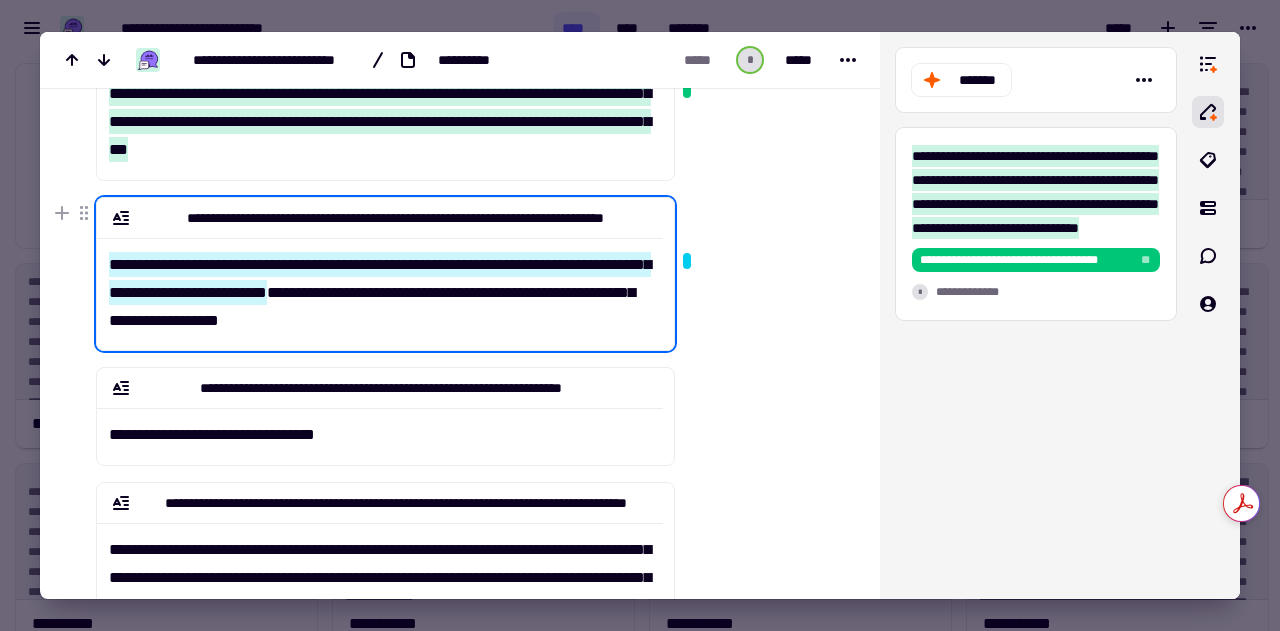 click on "**********" at bounding box center (380, 286) 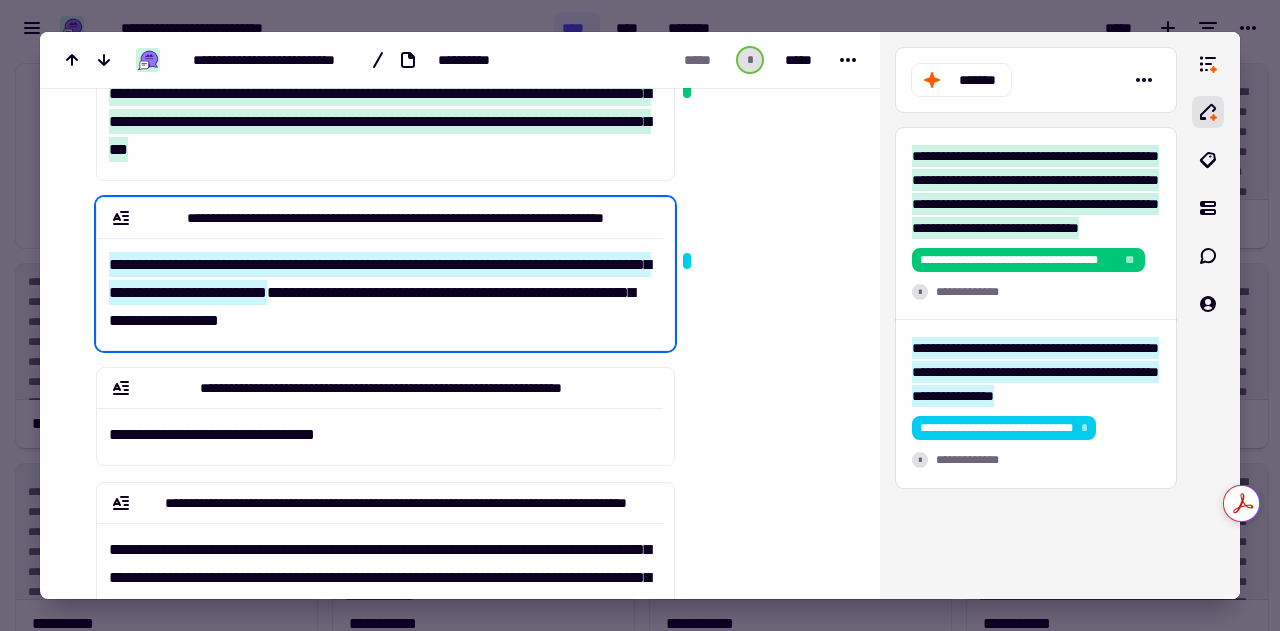 scroll, scrollTop: 241, scrollLeft: 0, axis: vertical 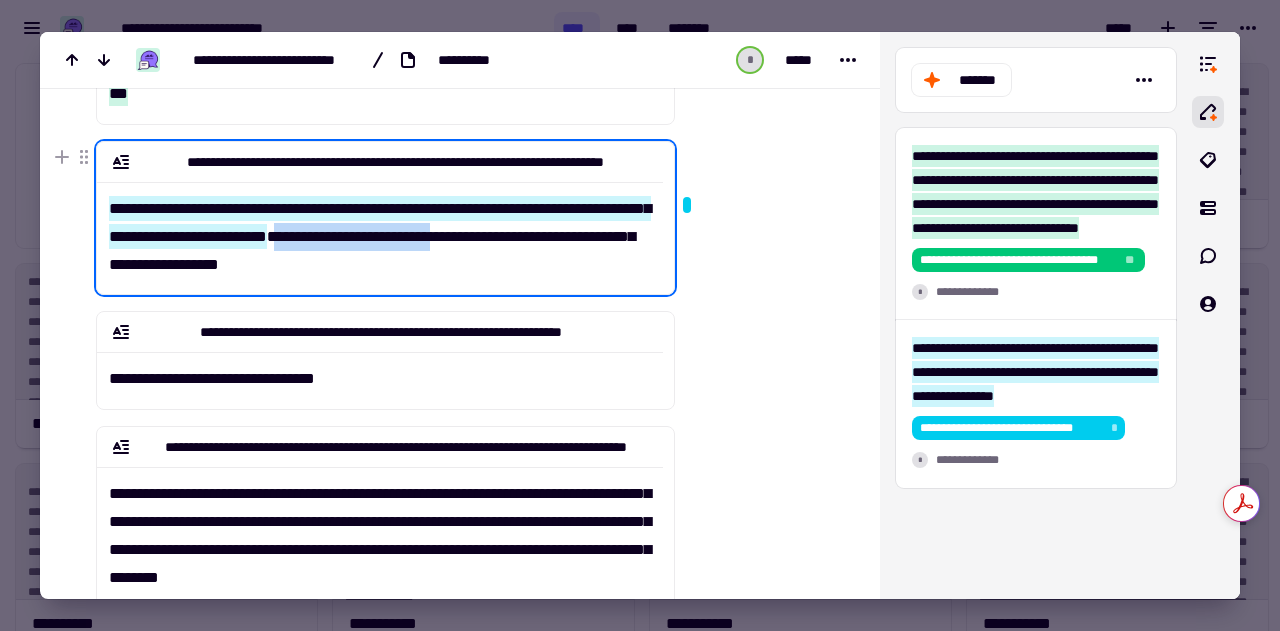drag, startPoint x: 426, startPoint y: 235, endPoint x: 616, endPoint y: 237, distance: 190.01053 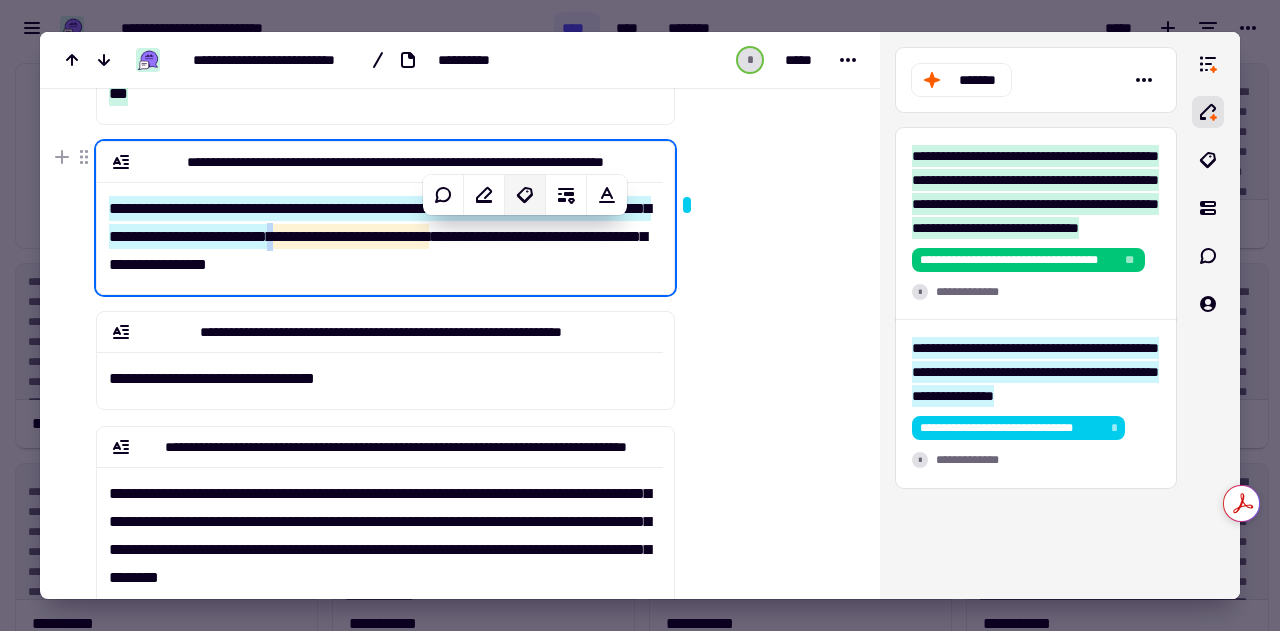 click 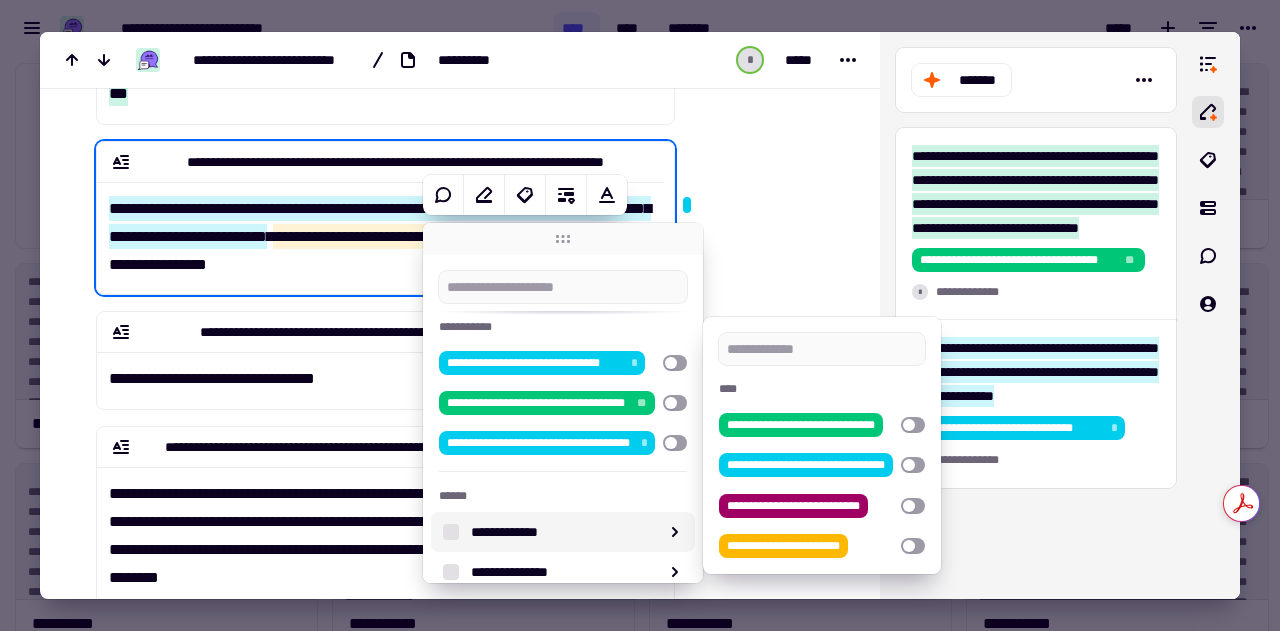 scroll, scrollTop: 80, scrollLeft: 0, axis: vertical 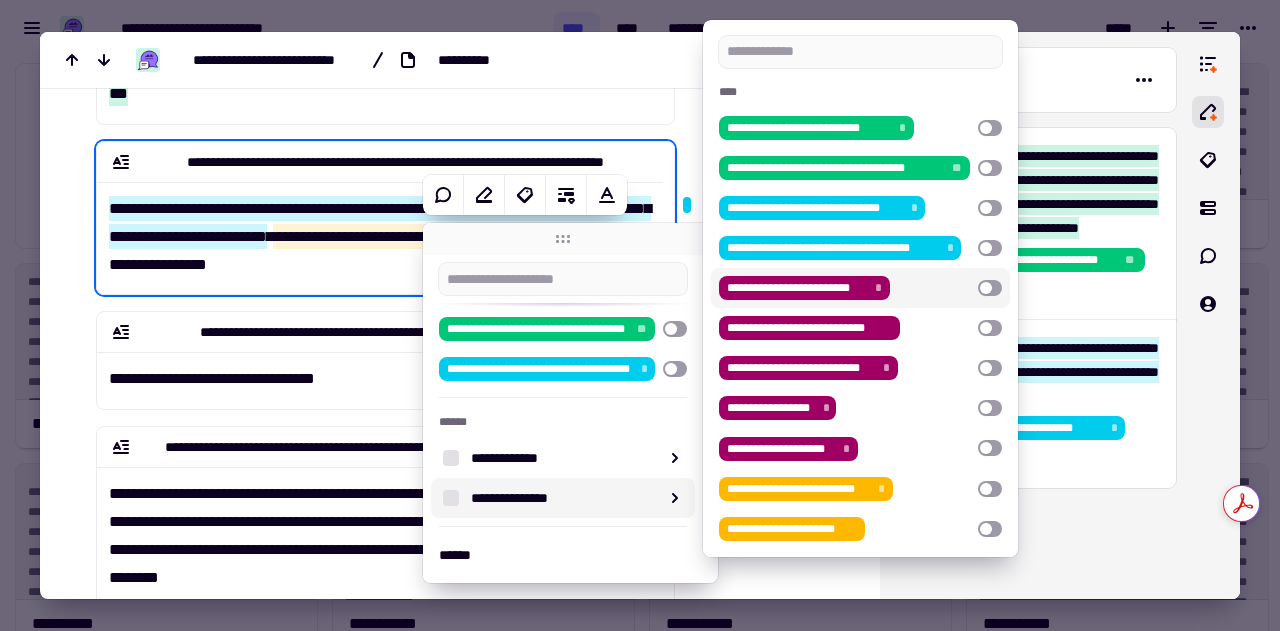 click at bounding box center (990, 288) 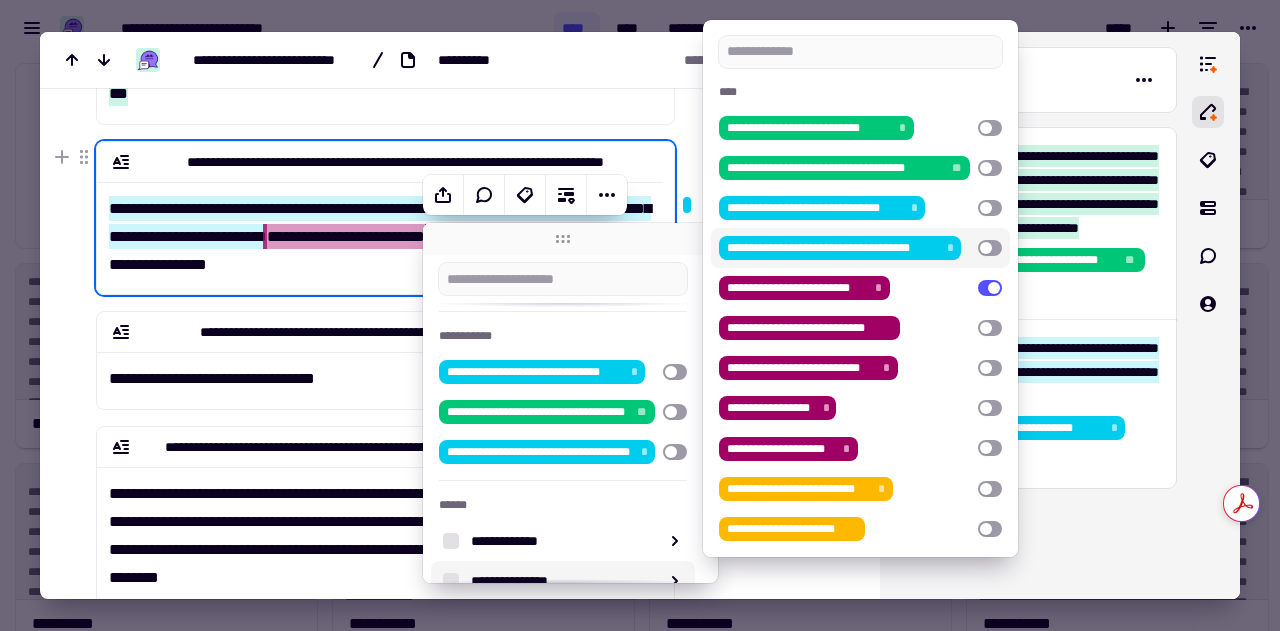 click on "**********" at bounding box center (380, 230) 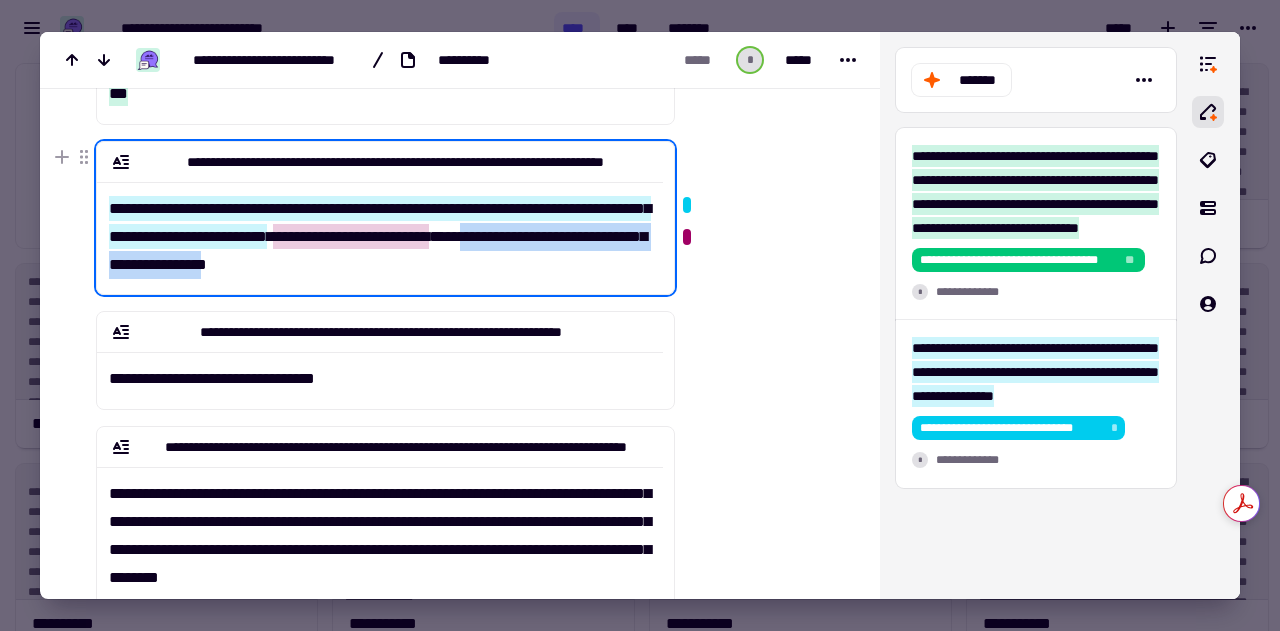 drag, startPoint x: 109, startPoint y: 265, endPoint x: 438, endPoint y: 266, distance: 329.00153 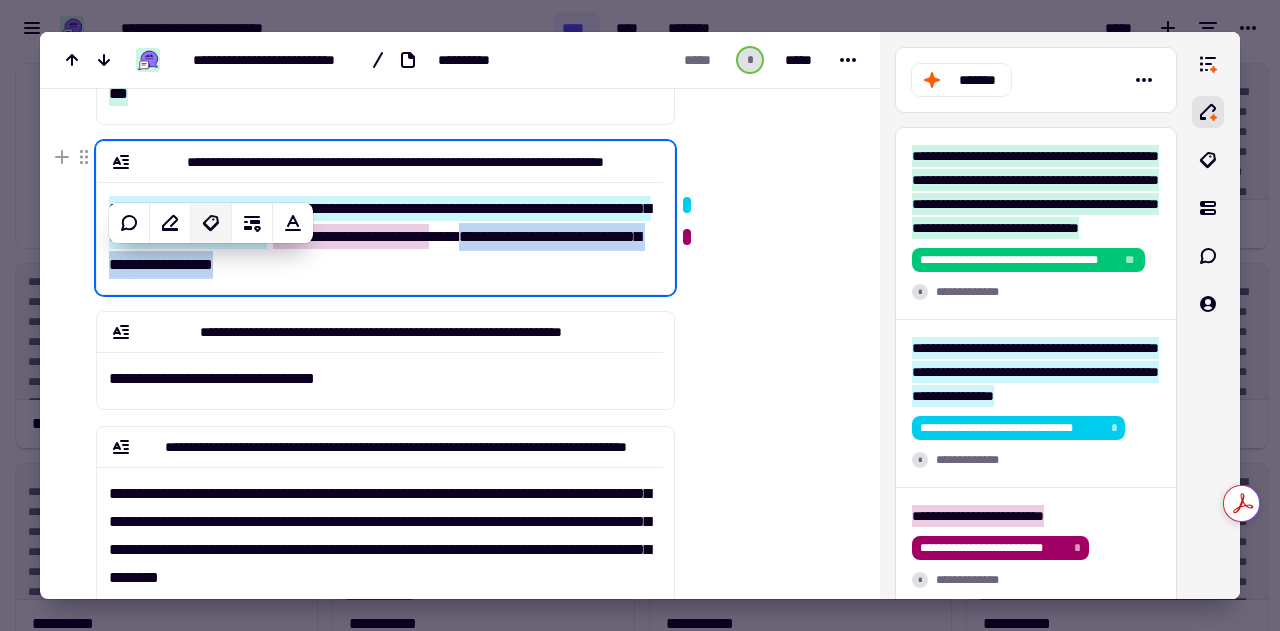 click 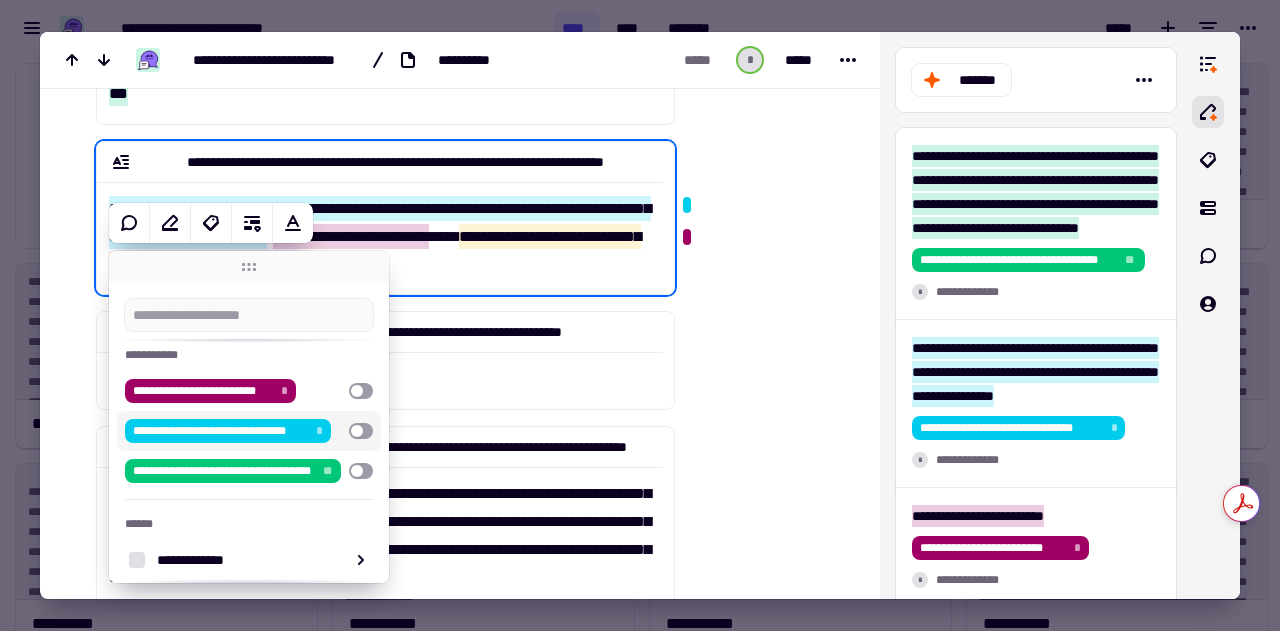 scroll, scrollTop: 108, scrollLeft: 0, axis: vertical 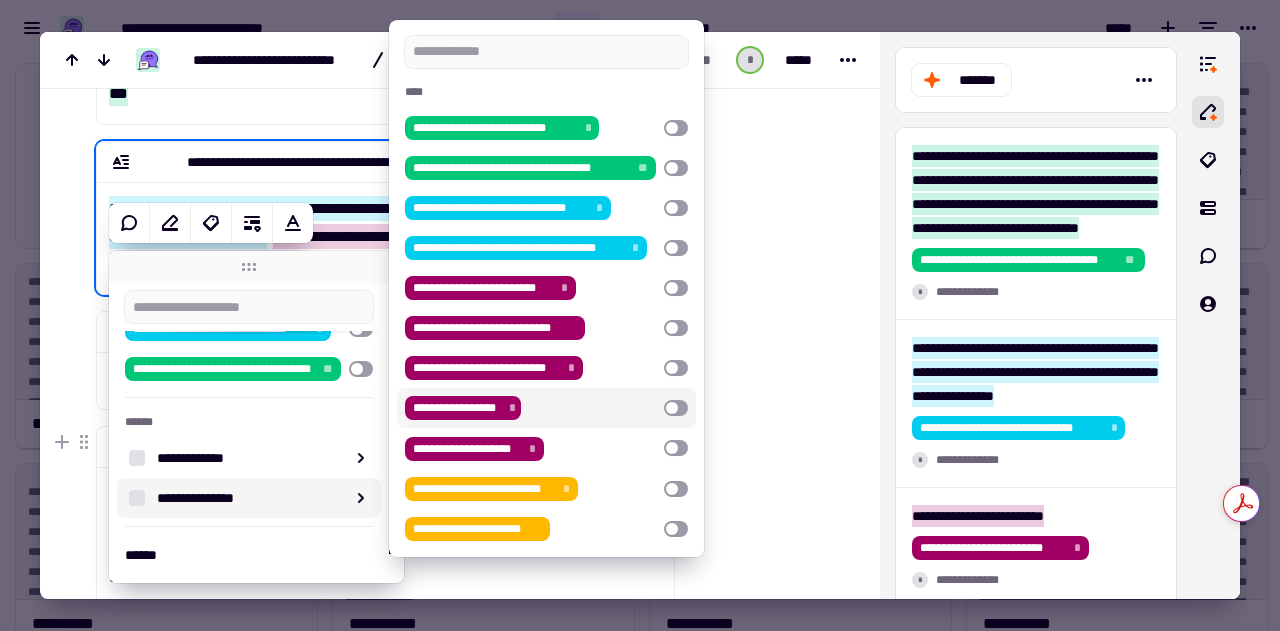 click at bounding box center (676, 408) 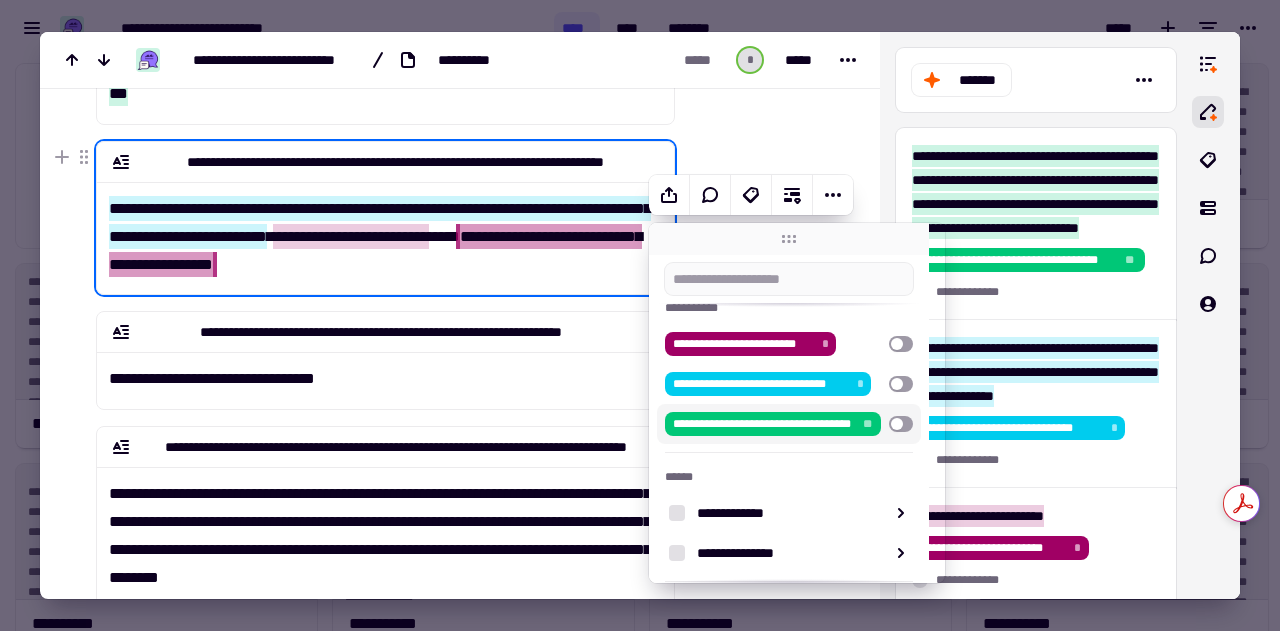 click on "**********" at bounding box center [380, 230] 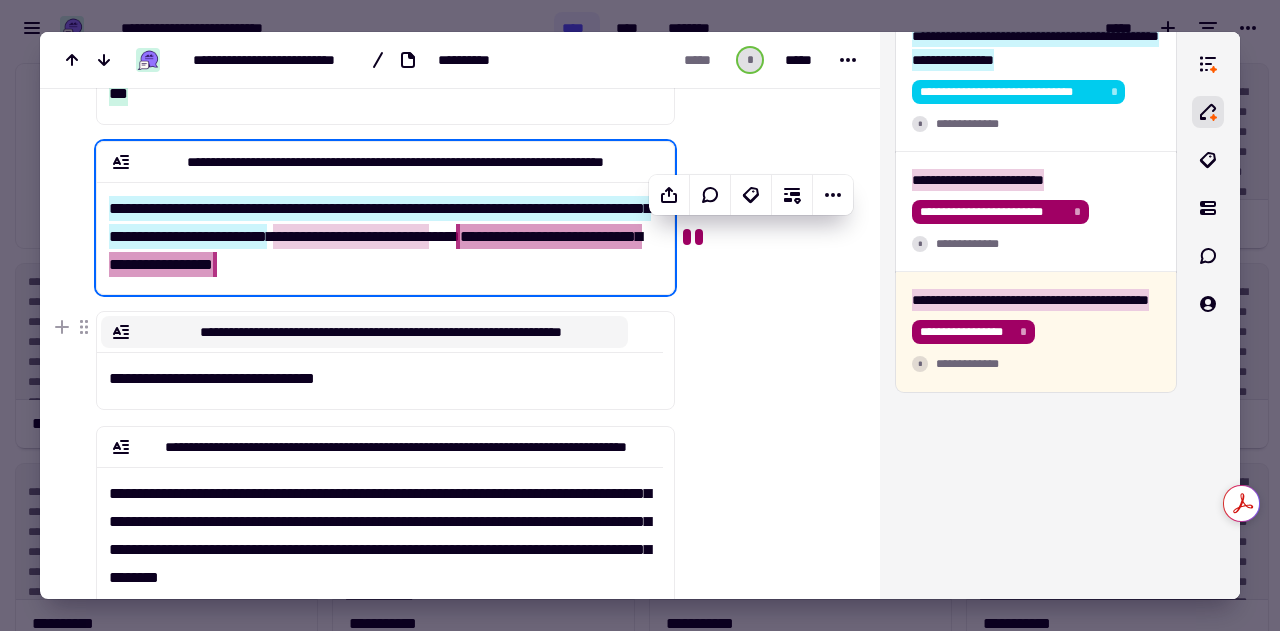 scroll, scrollTop: 431, scrollLeft: 0, axis: vertical 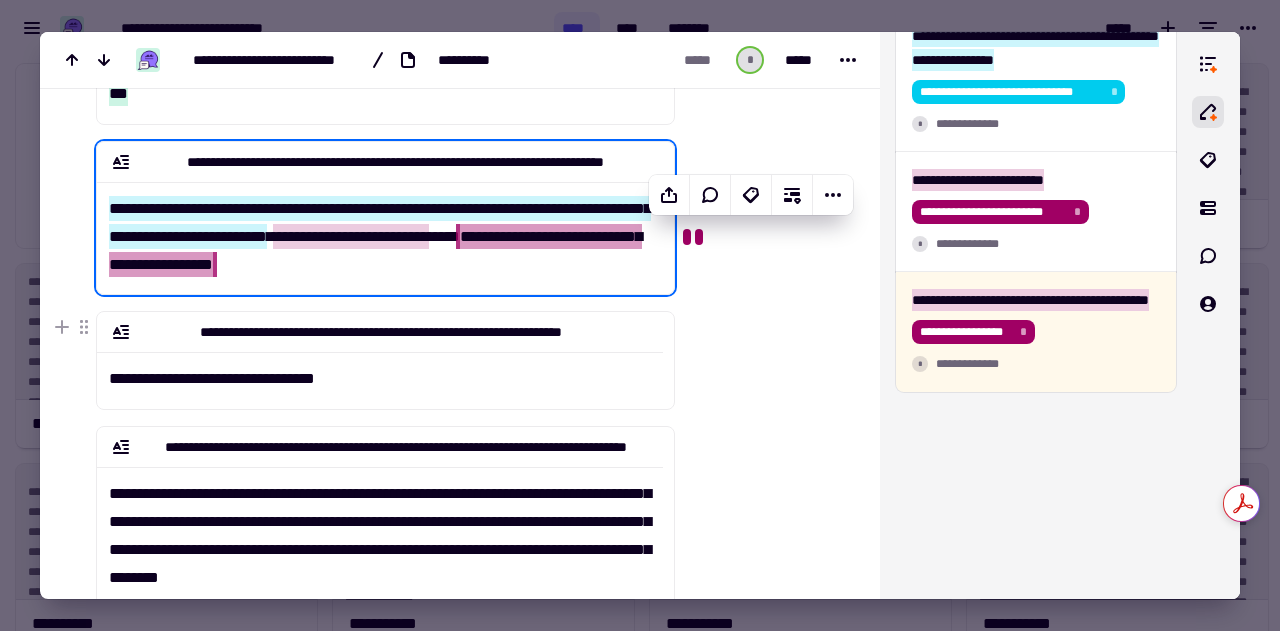 click at bounding box center (763, 376) 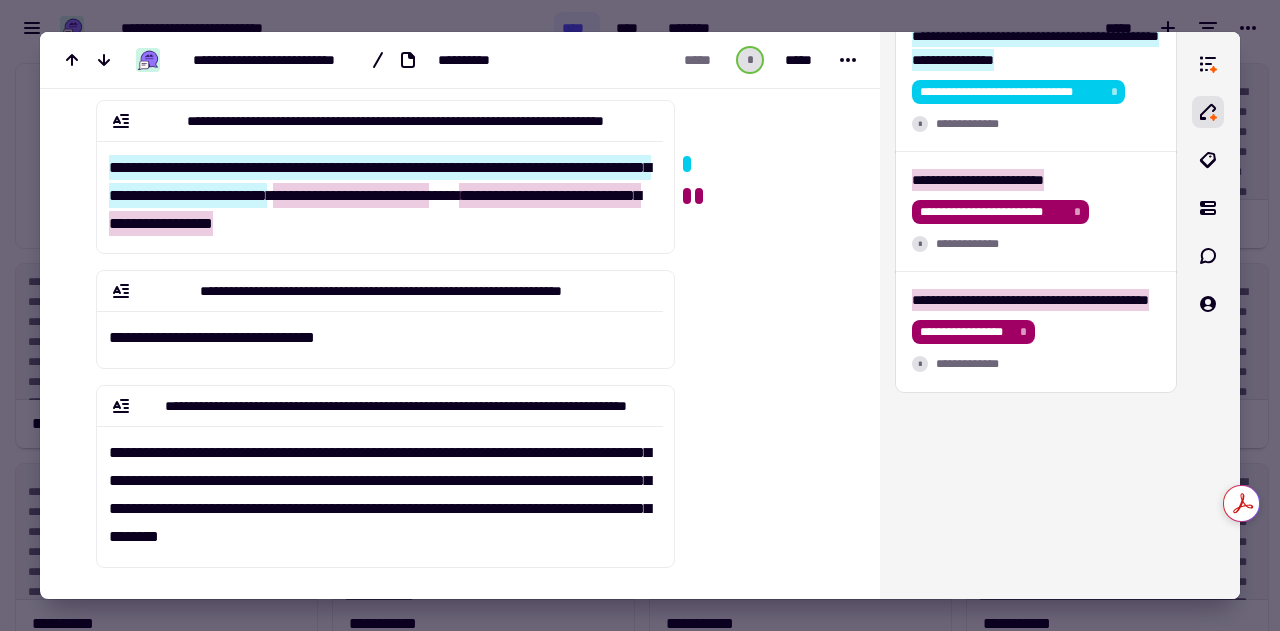 scroll, scrollTop: 313, scrollLeft: 0, axis: vertical 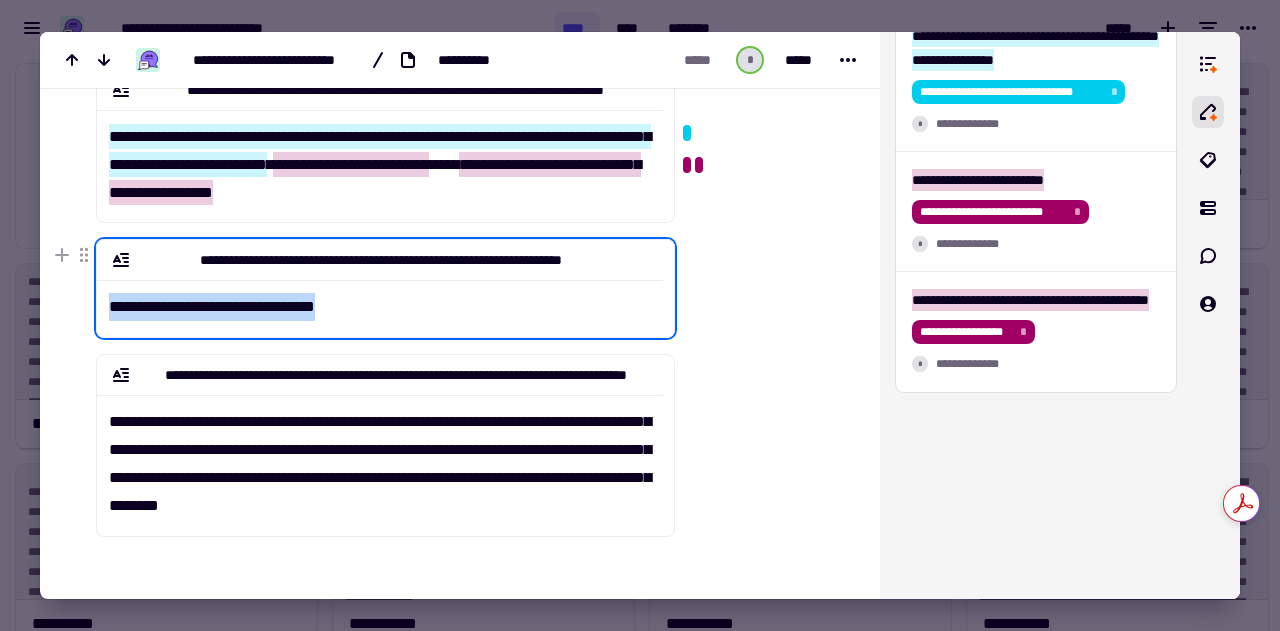 drag, startPoint x: 108, startPoint y: 305, endPoint x: 354, endPoint y: 307, distance: 246.00813 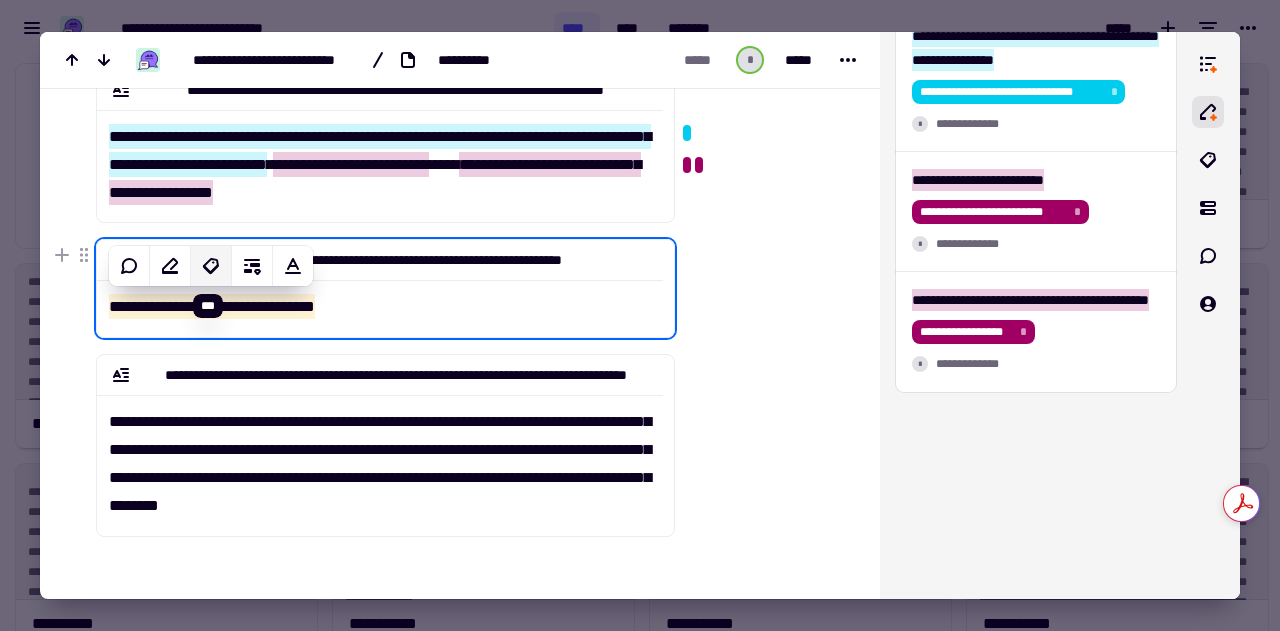 click 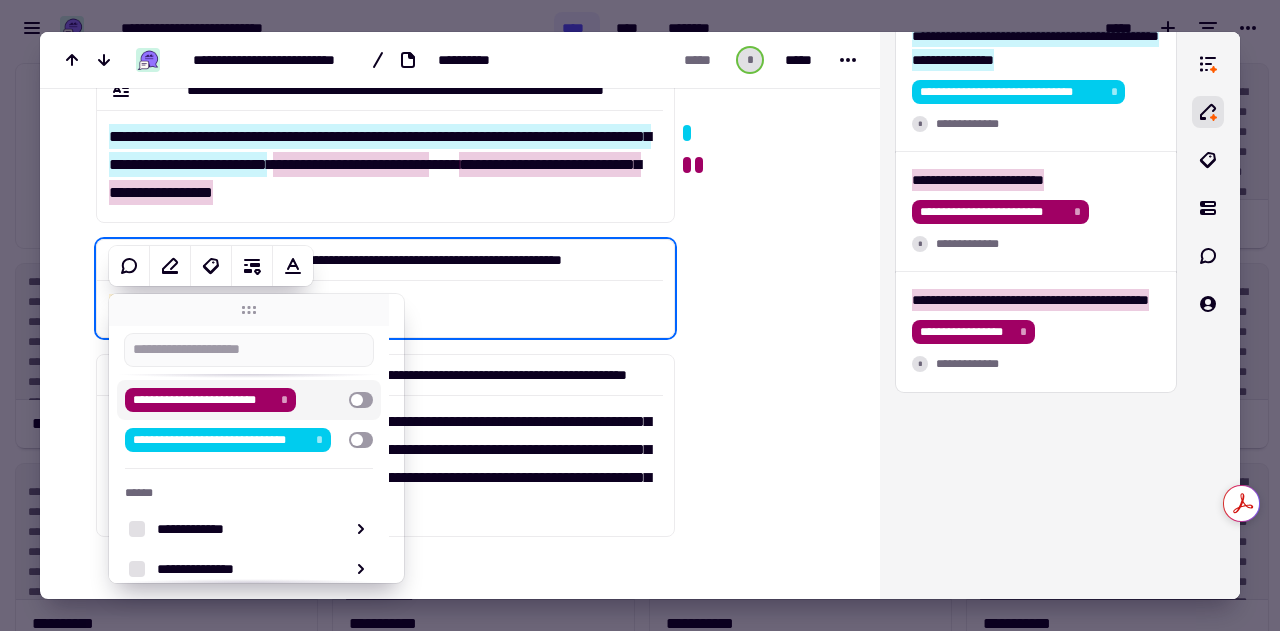 scroll, scrollTop: 76, scrollLeft: 0, axis: vertical 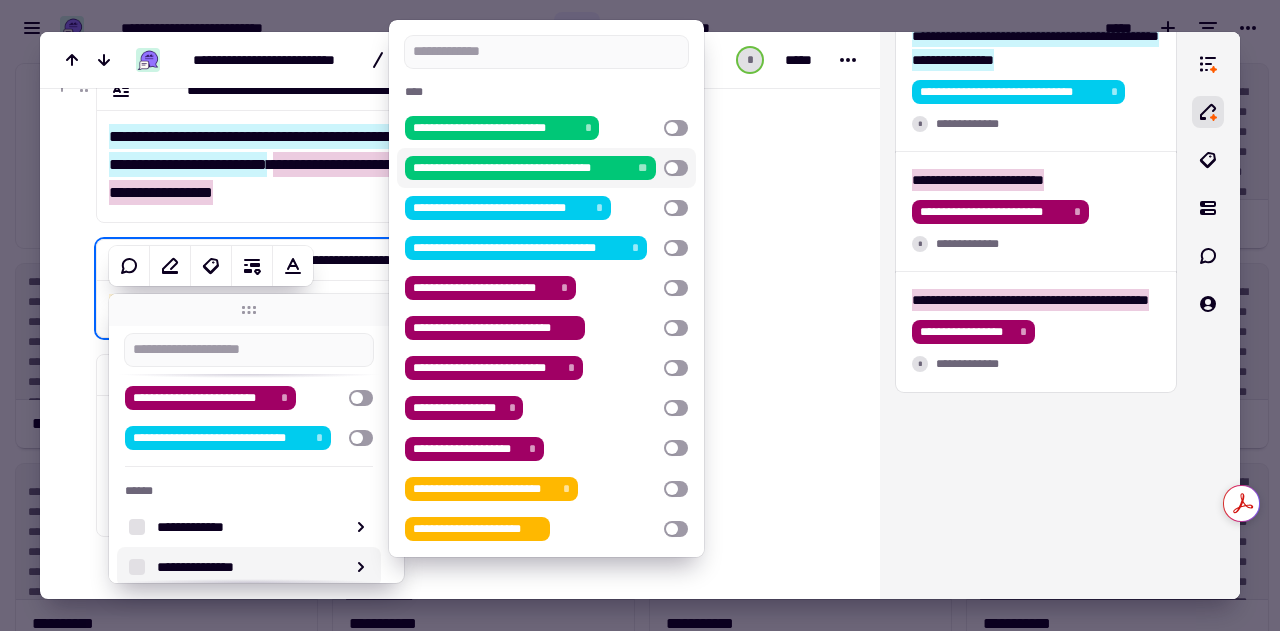 click at bounding box center [676, 168] 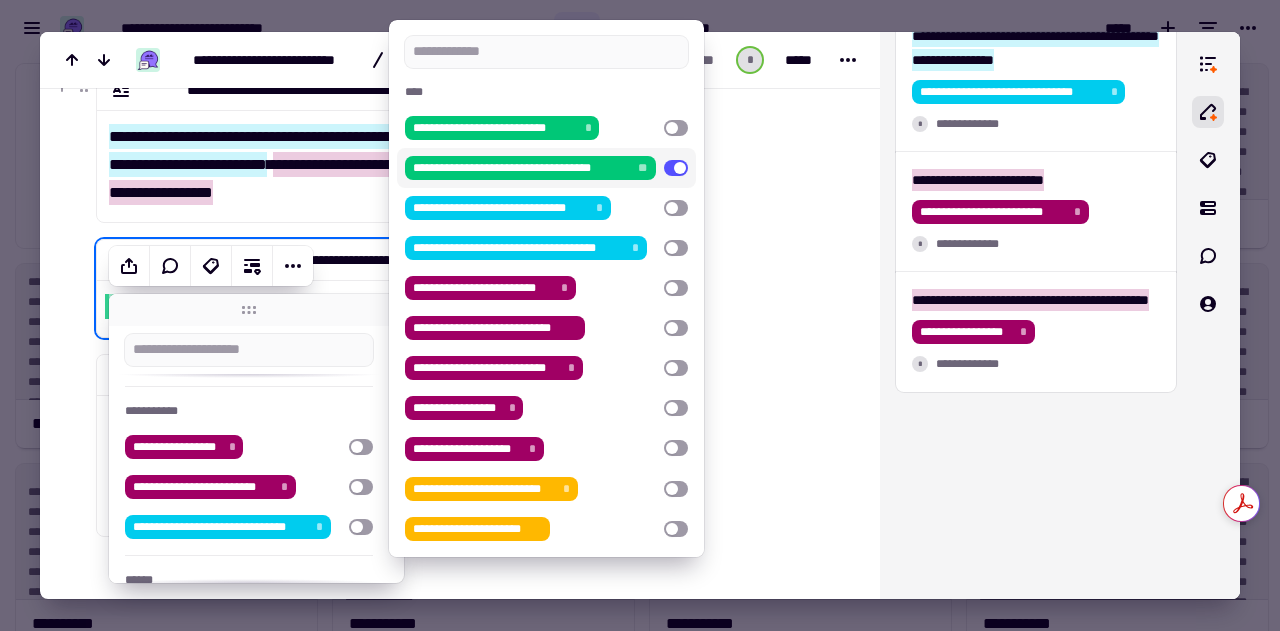 click at bounding box center (765, 82) 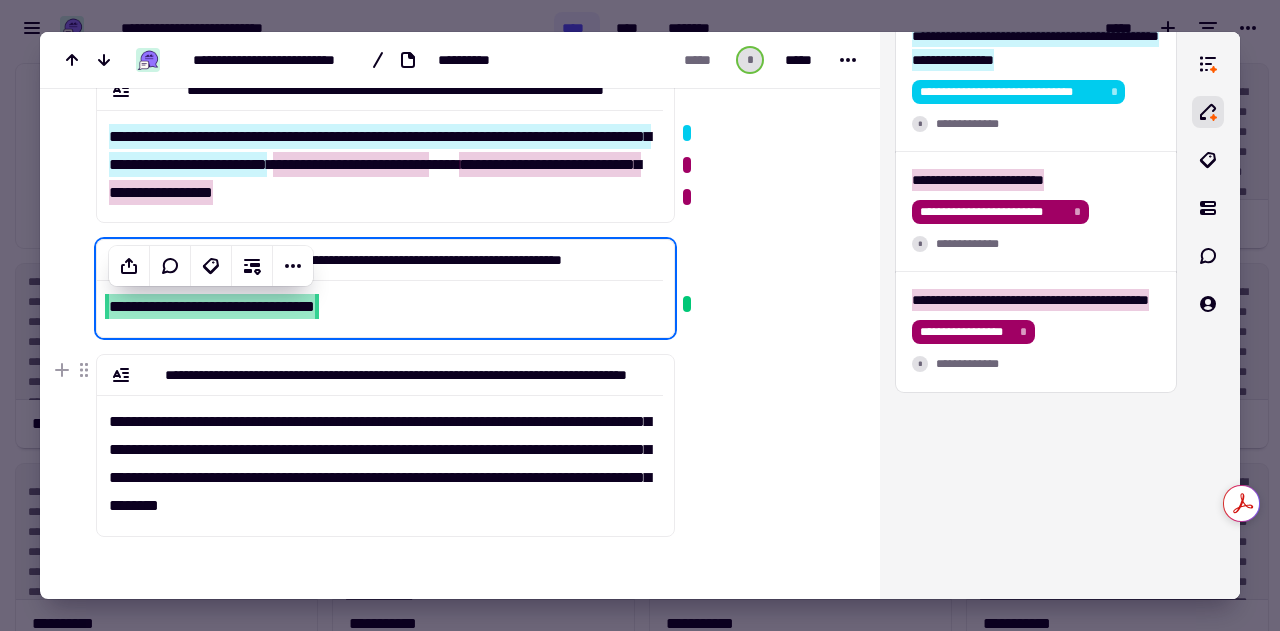 click at bounding box center (763, 304) 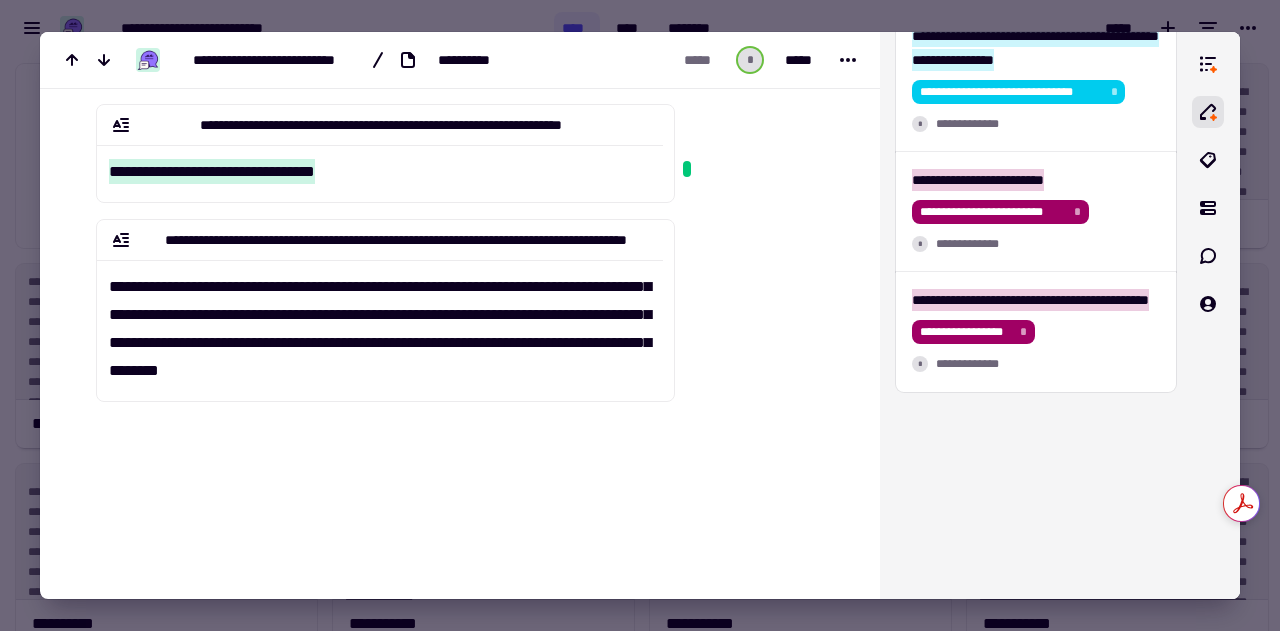 scroll, scrollTop: 449, scrollLeft: 0, axis: vertical 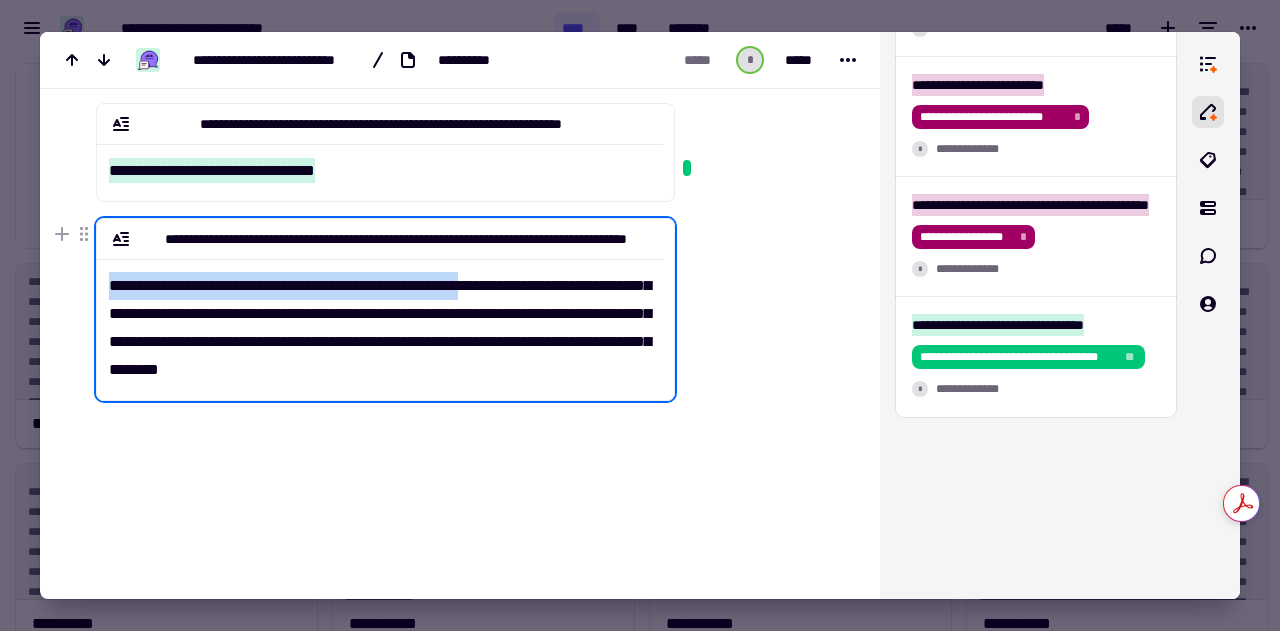 drag, startPoint x: 108, startPoint y: 281, endPoint x: 546, endPoint y: 285, distance: 438.01825 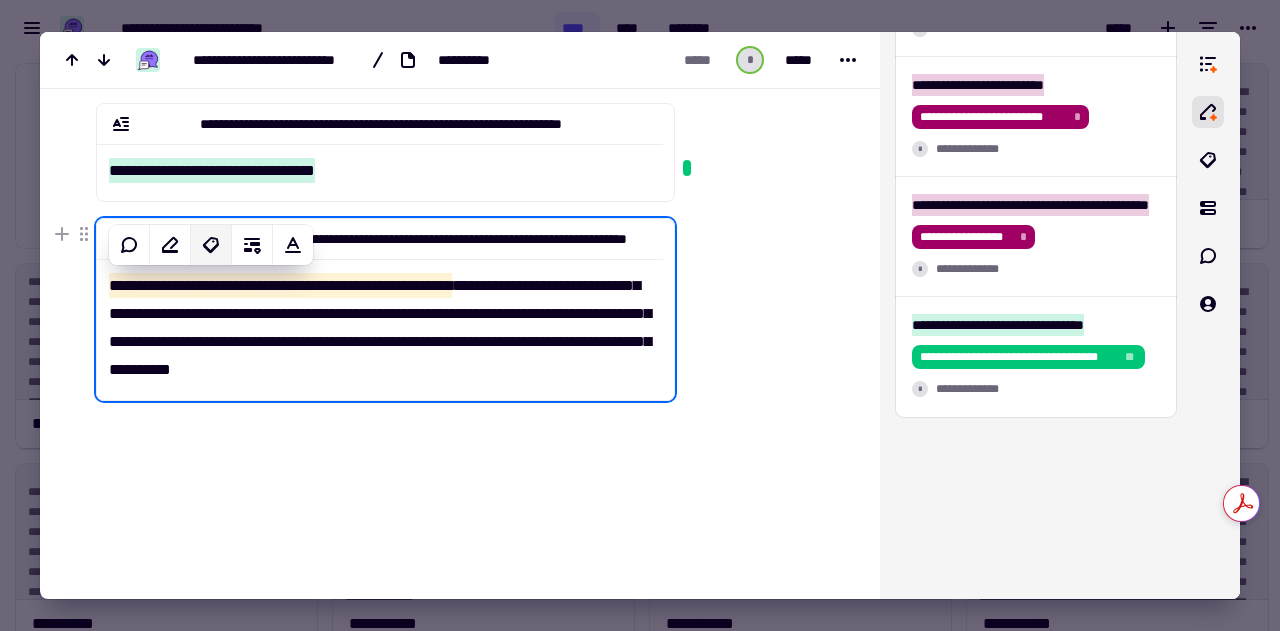 click 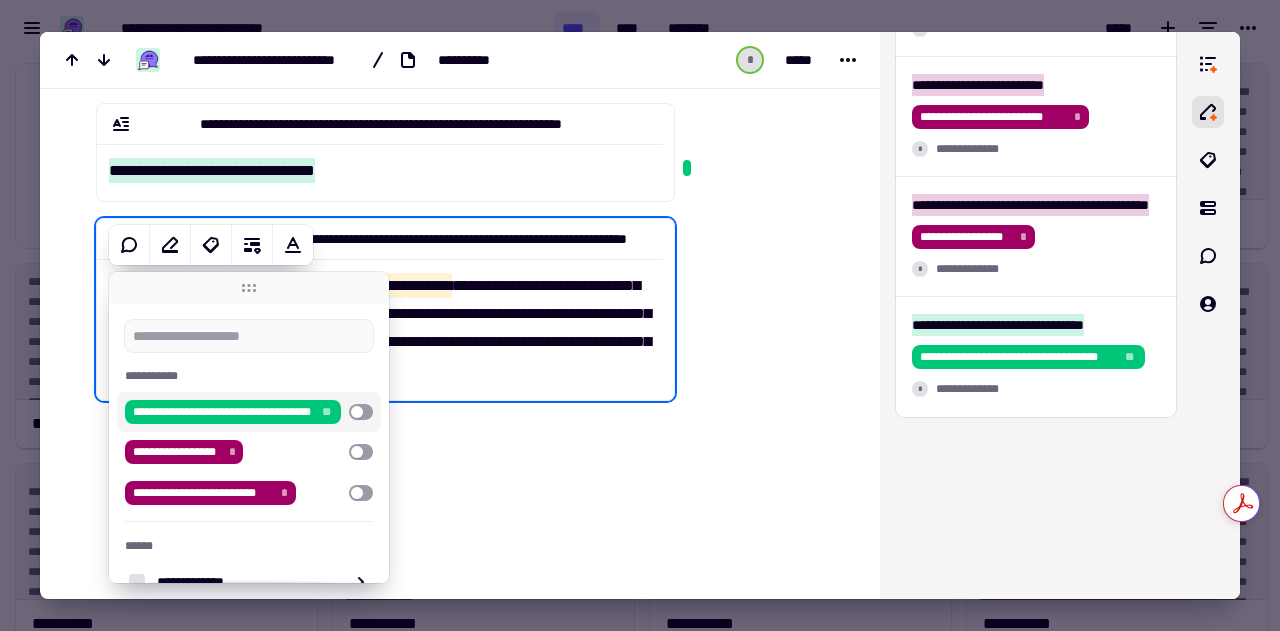 click at bounding box center (361, 412) 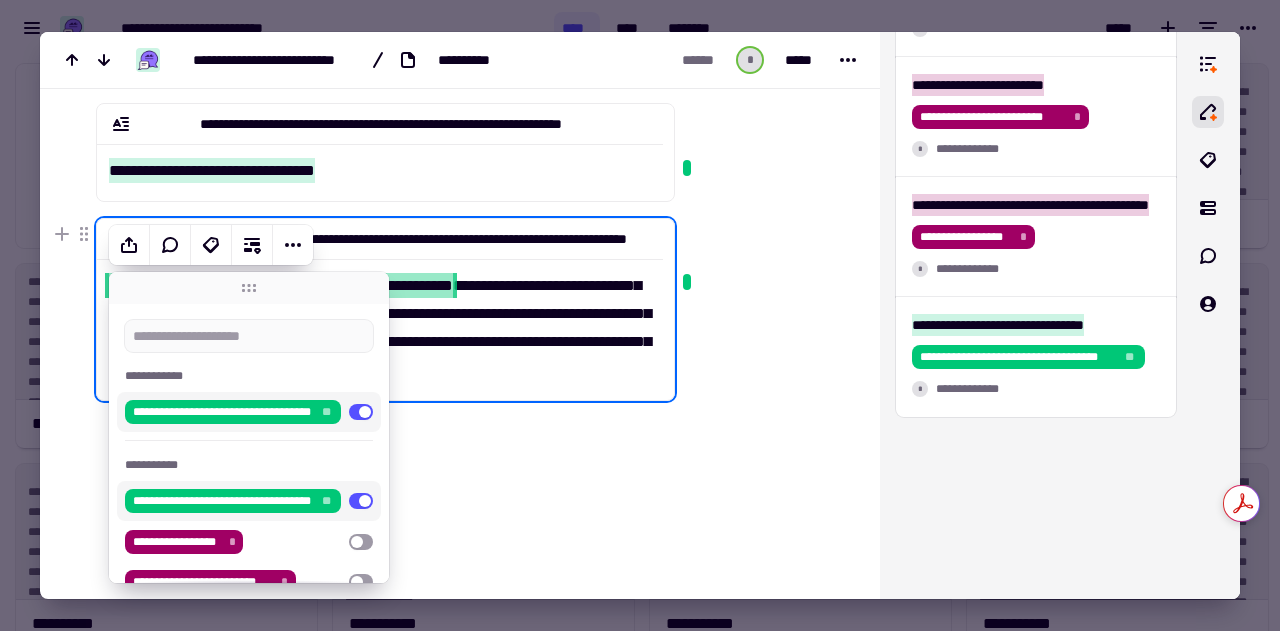 click on "**********" at bounding box center (380, 321) 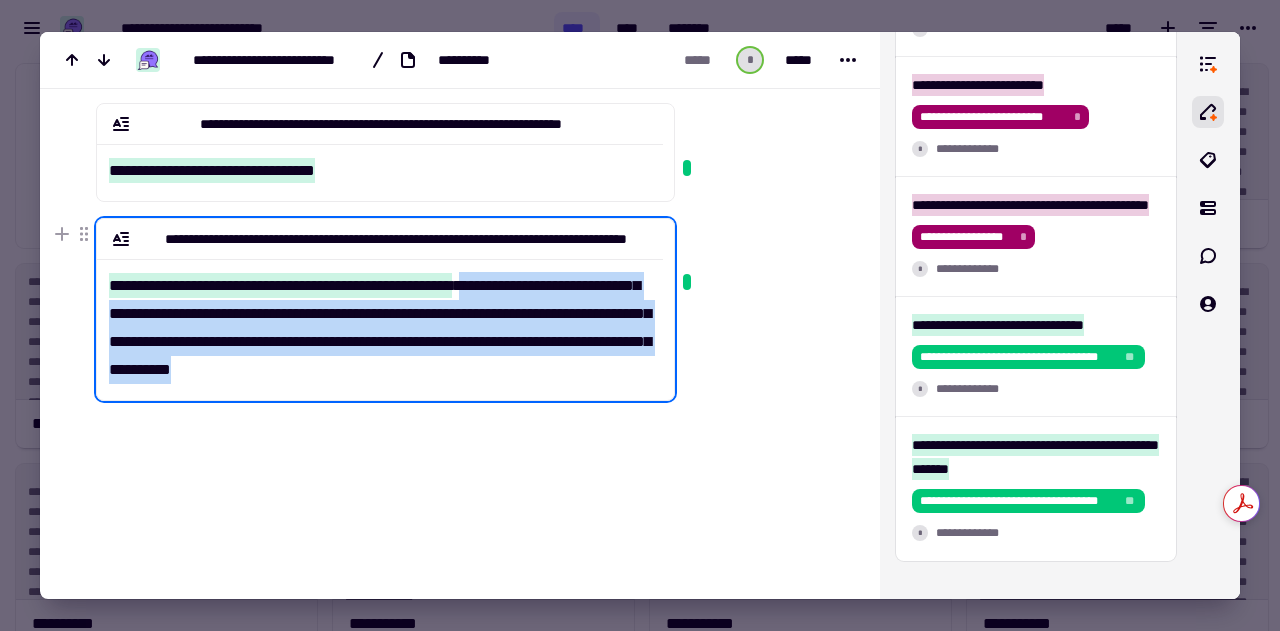 drag, startPoint x: 547, startPoint y: 283, endPoint x: 580, endPoint y: 374, distance: 96.79876 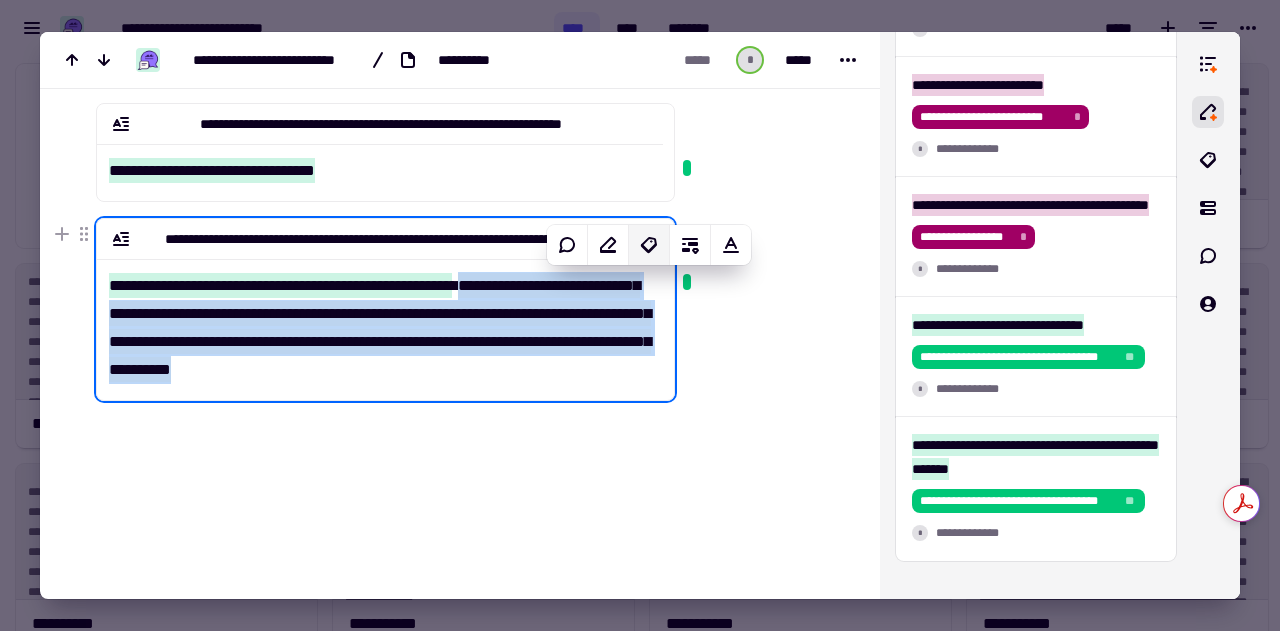 click 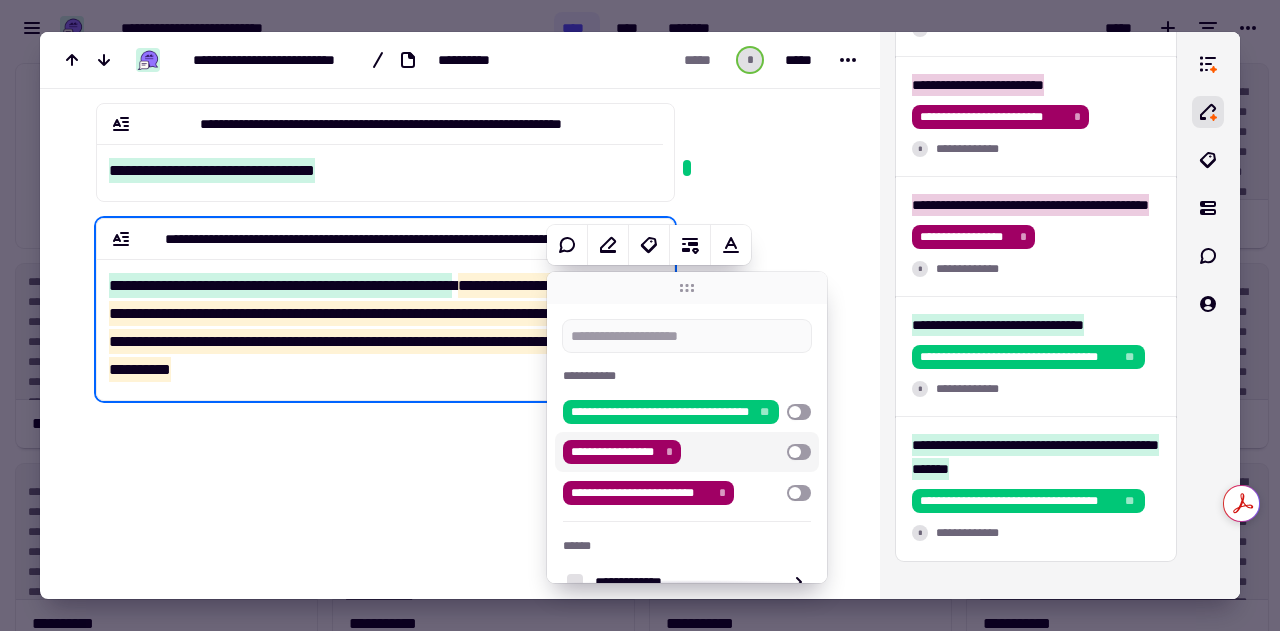 scroll, scrollTop: 130, scrollLeft: 0, axis: vertical 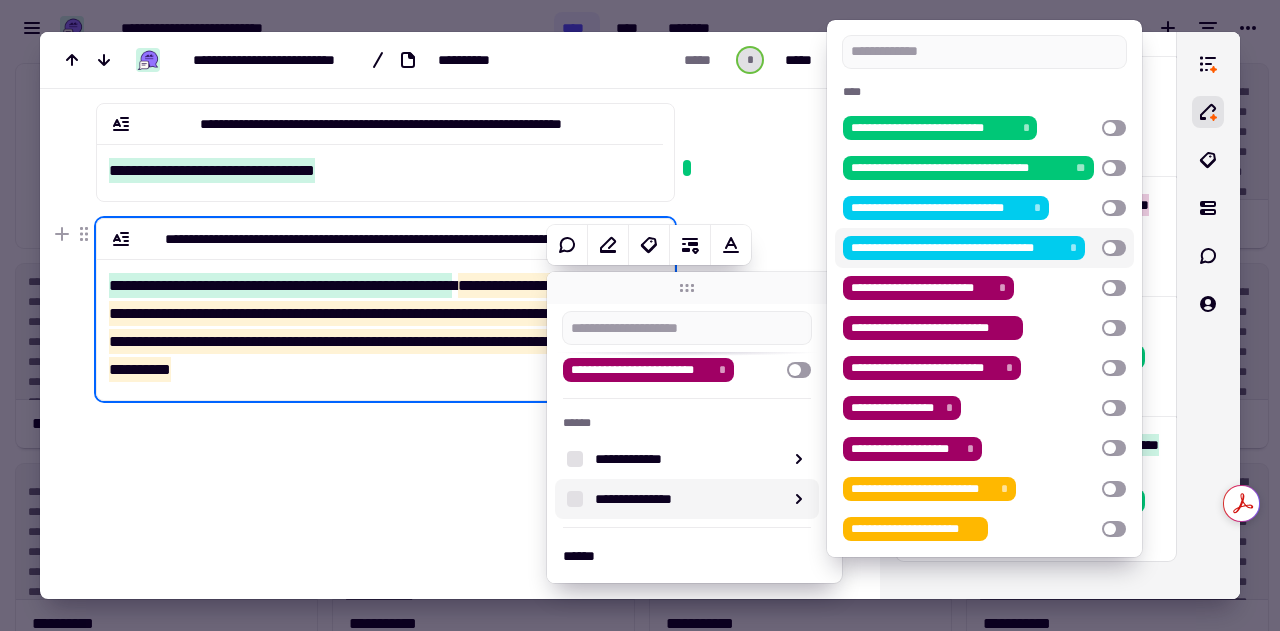 click at bounding box center (1114, 248) 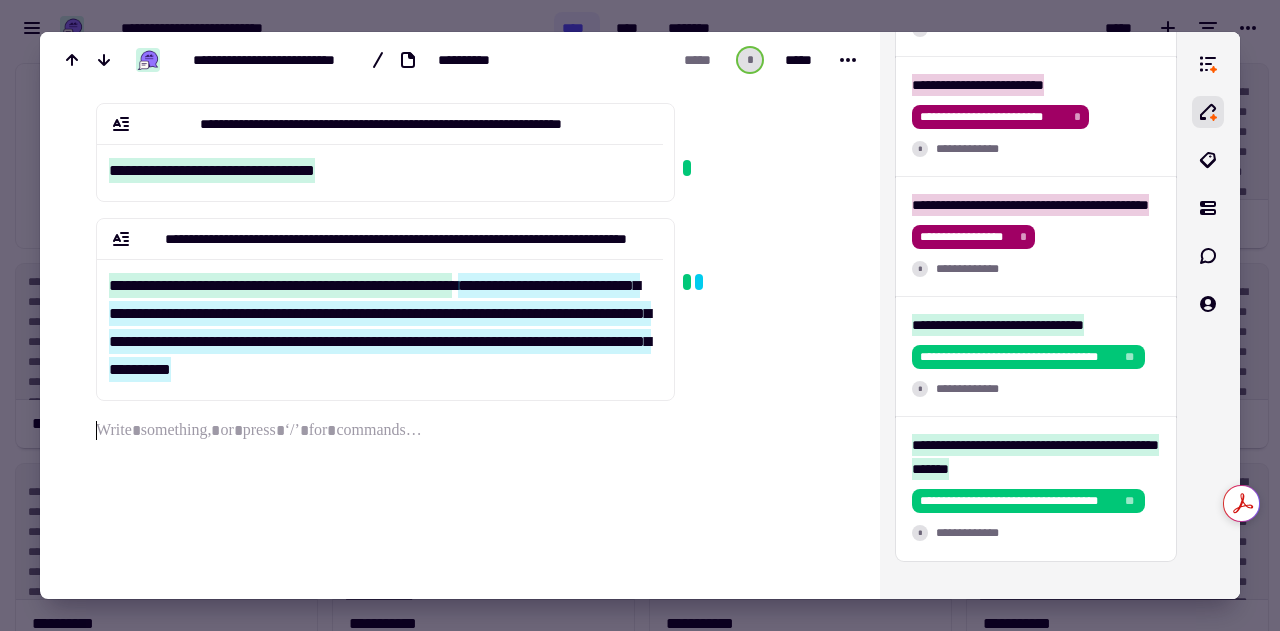 scroll, scrollTop: 0, scrollLeft: 0, axis: both 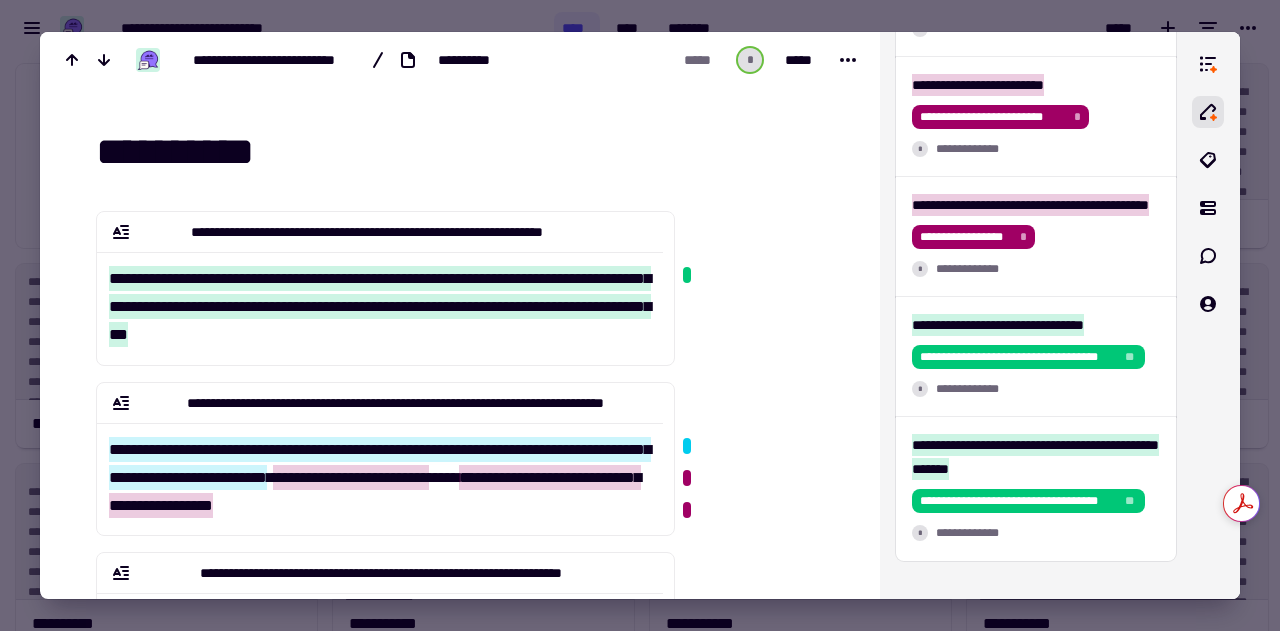 click at bounding box center (640, 315) 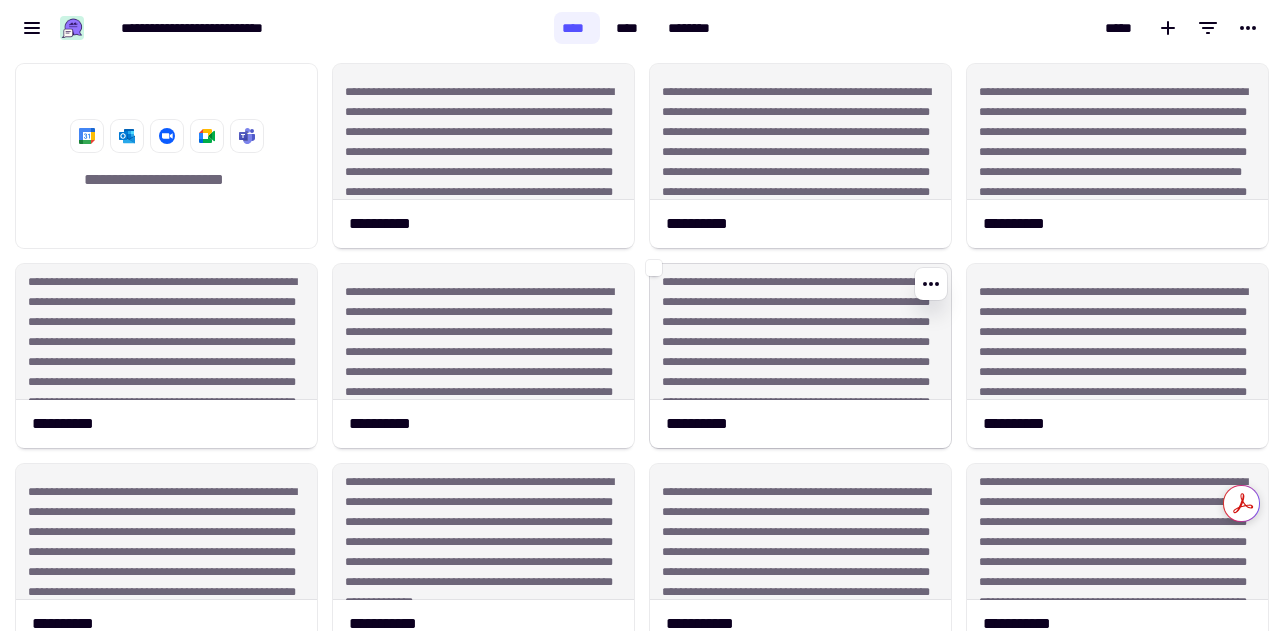 click on "**********" 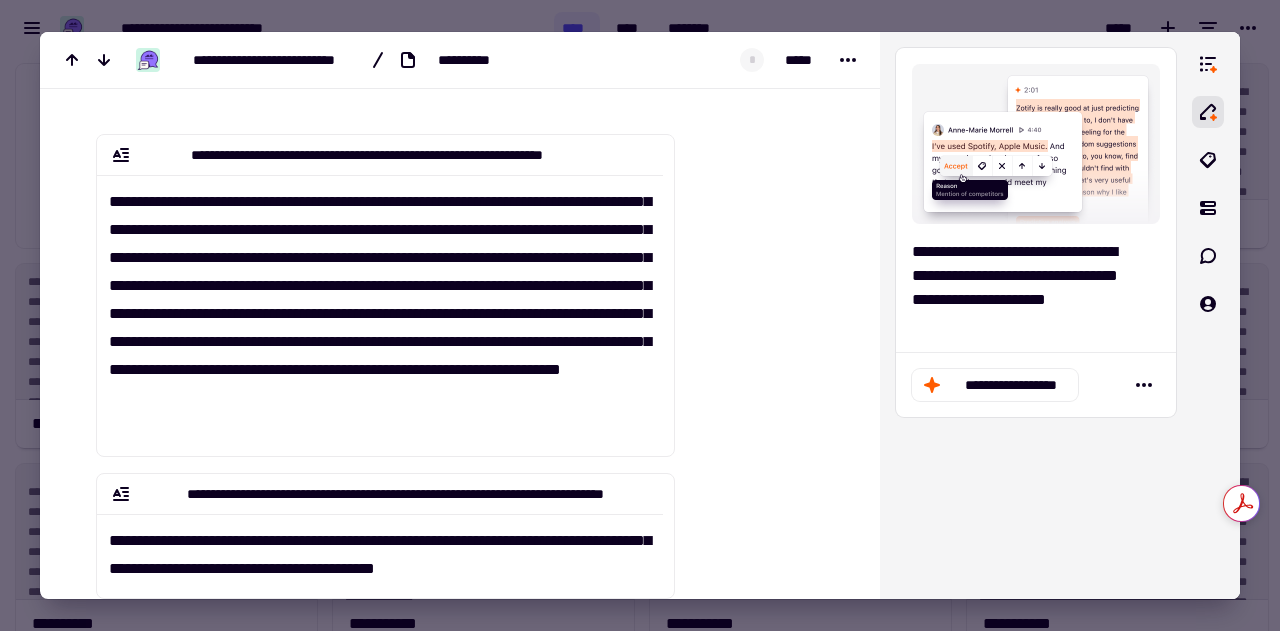 scroll, scrollTop: 78, scrollLeft: 0, axis: vertical 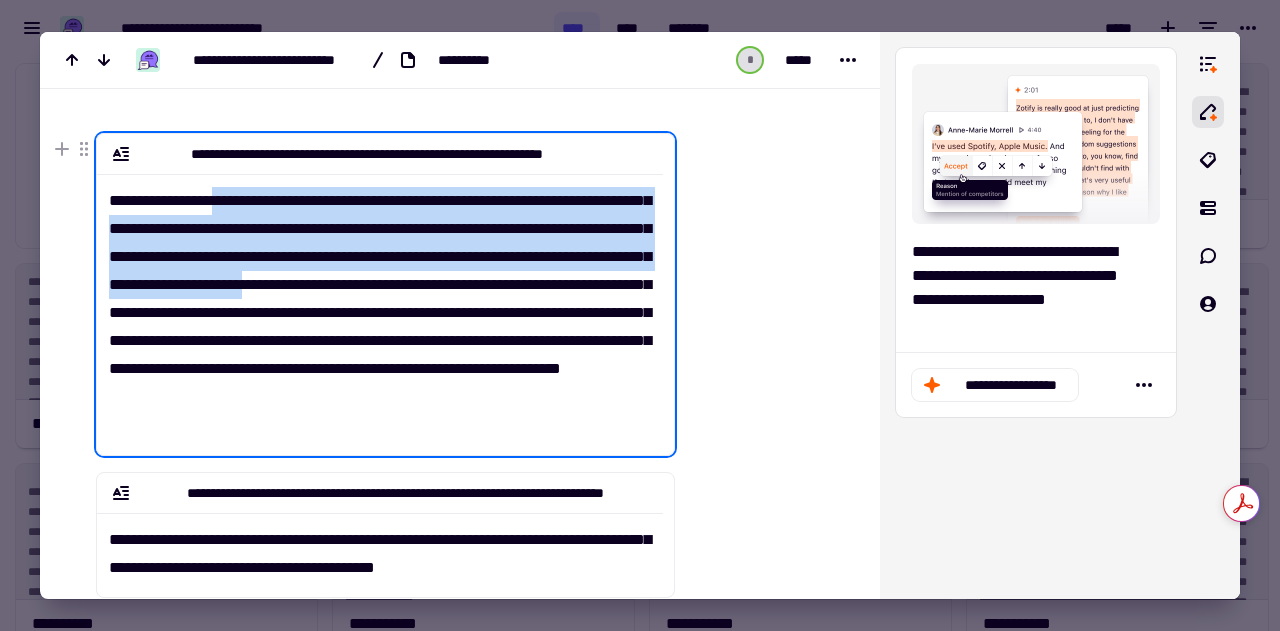 drag, startPoint x: 233, startPoint y: 199, endPoint x: 604, endPoint y: 289, distance: 381.7604 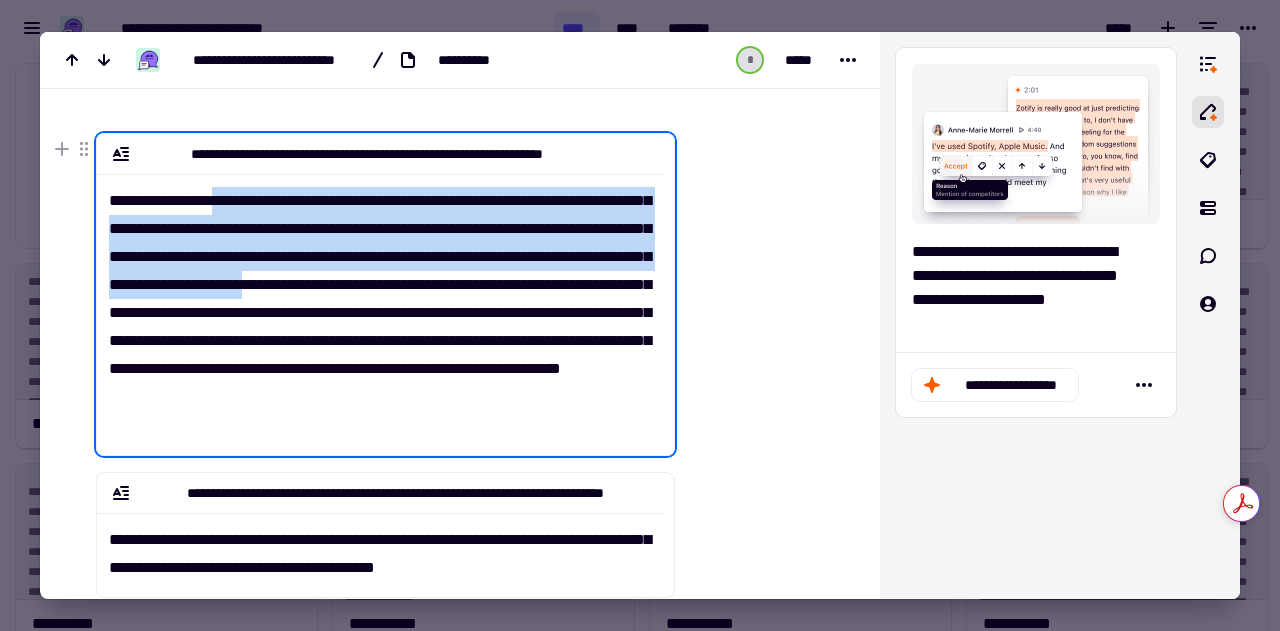 click on "**********" at bounding box center (380, 306) 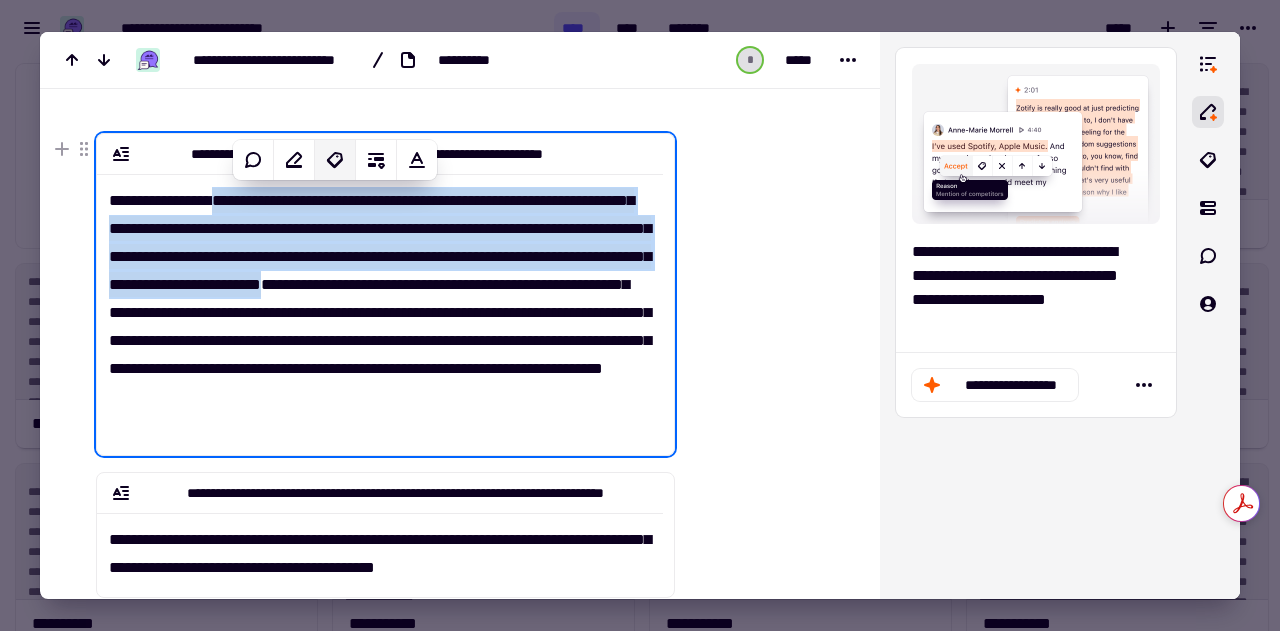click 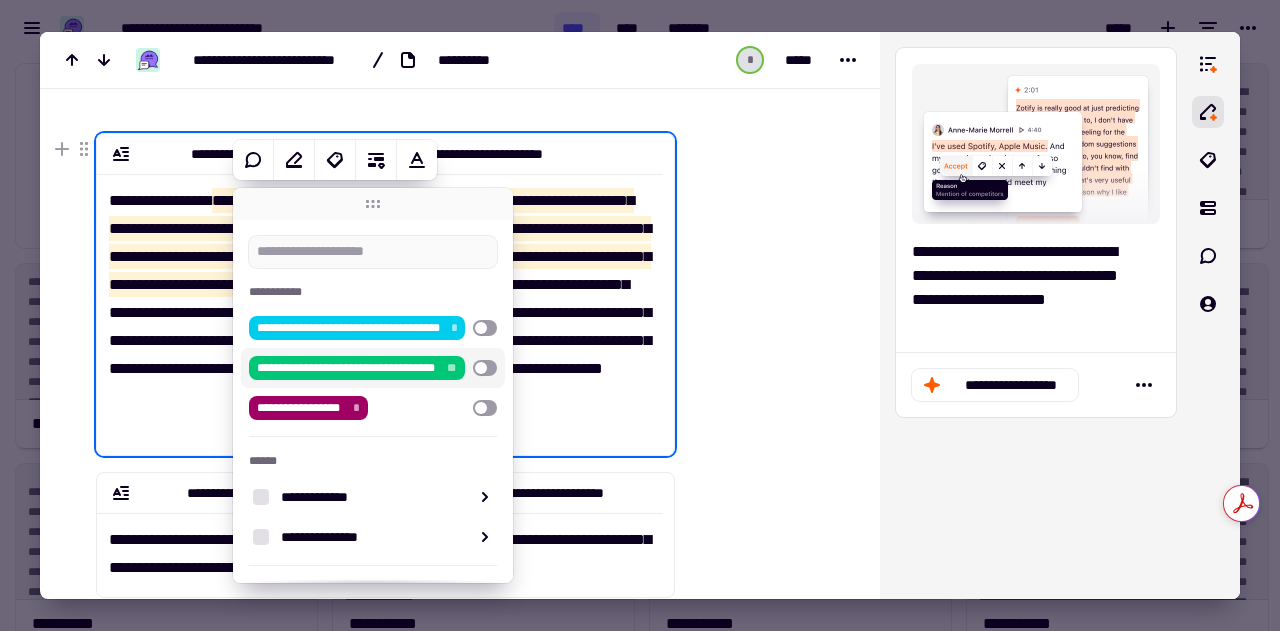 click at bounding box center [485, 368] 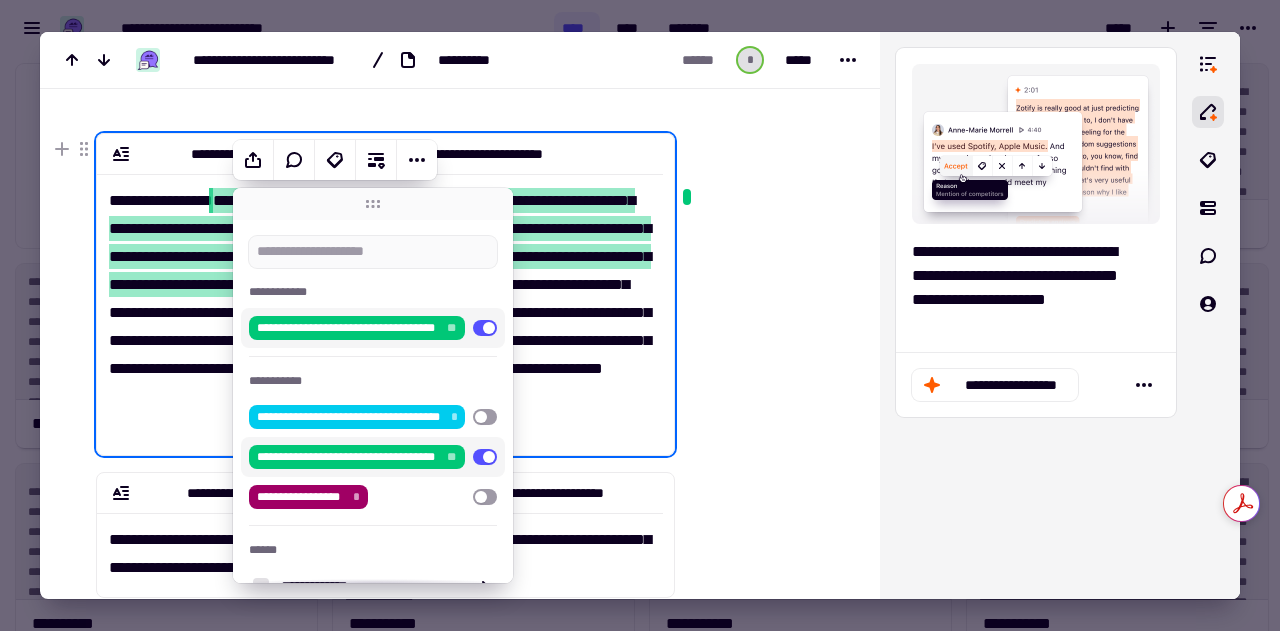 click at bounding box center (763, 623) 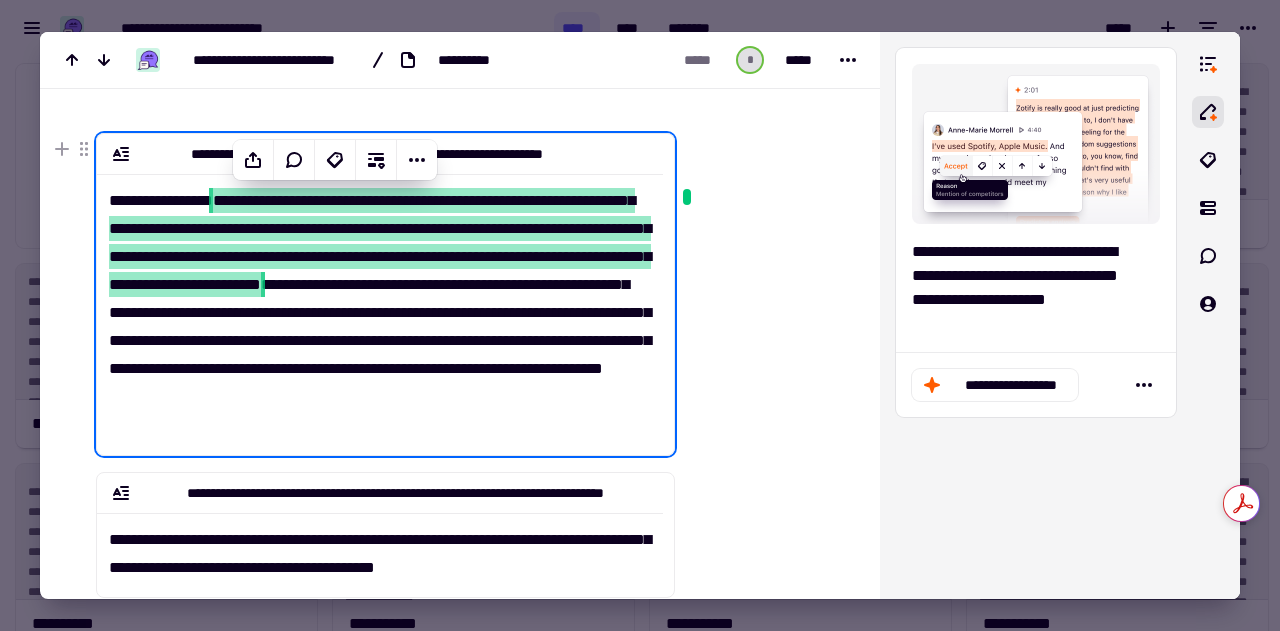 click at bounding box center (763, 623) 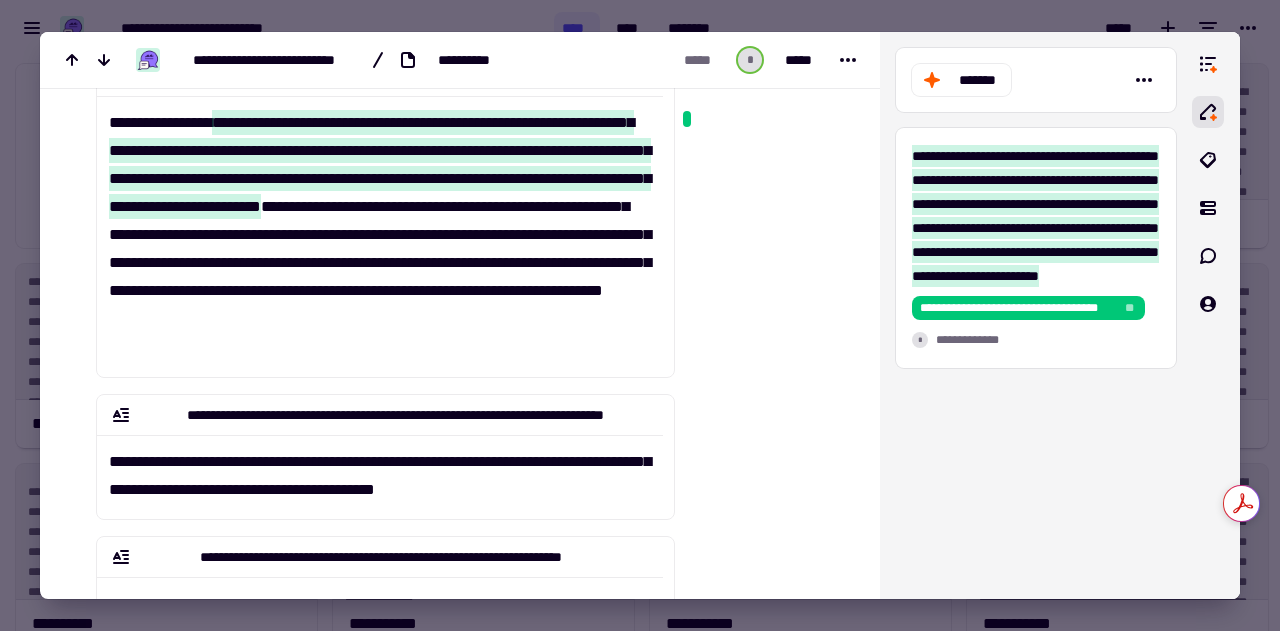 scroll, scrollTop: 157, scrollLeft: 0, axis: vertical 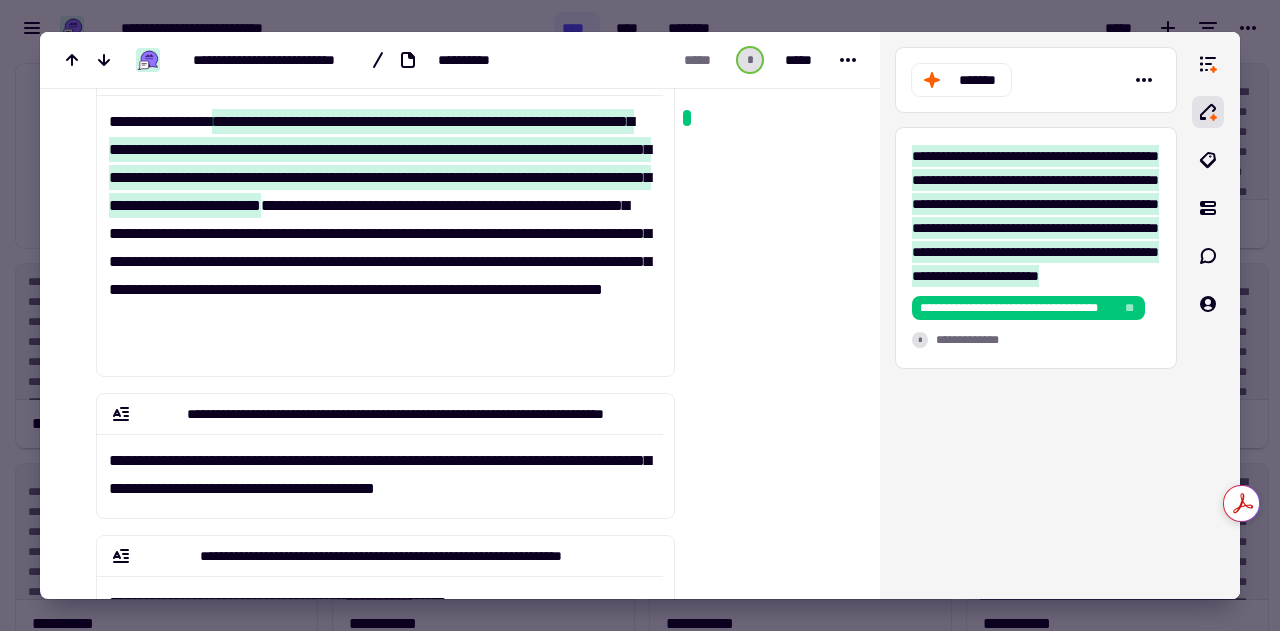 click on "**********" at bounding box center (380, 163) 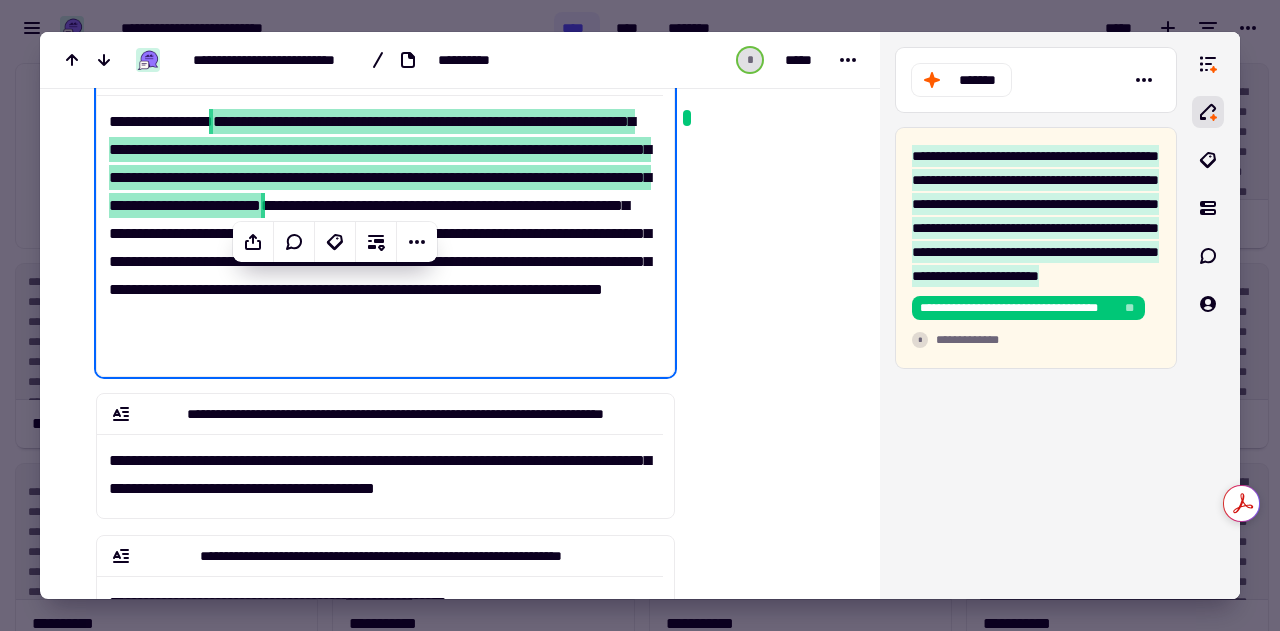 click at bounding box center (763, 544) 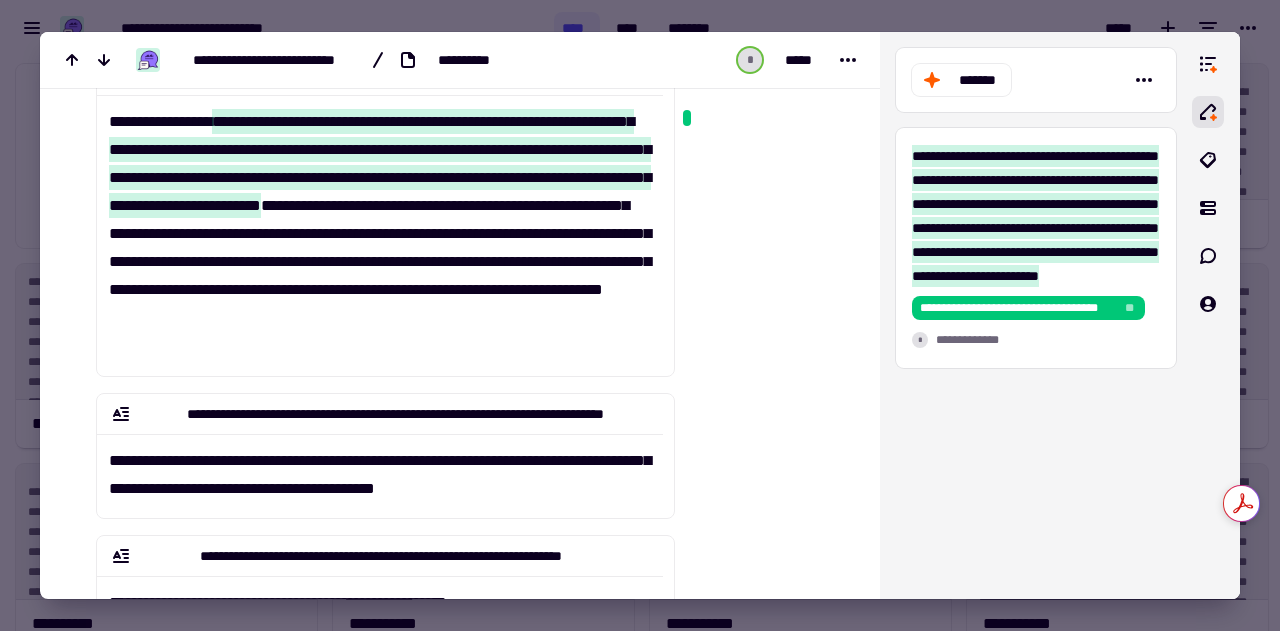 click on "**********" at bounding box center [380, 163] 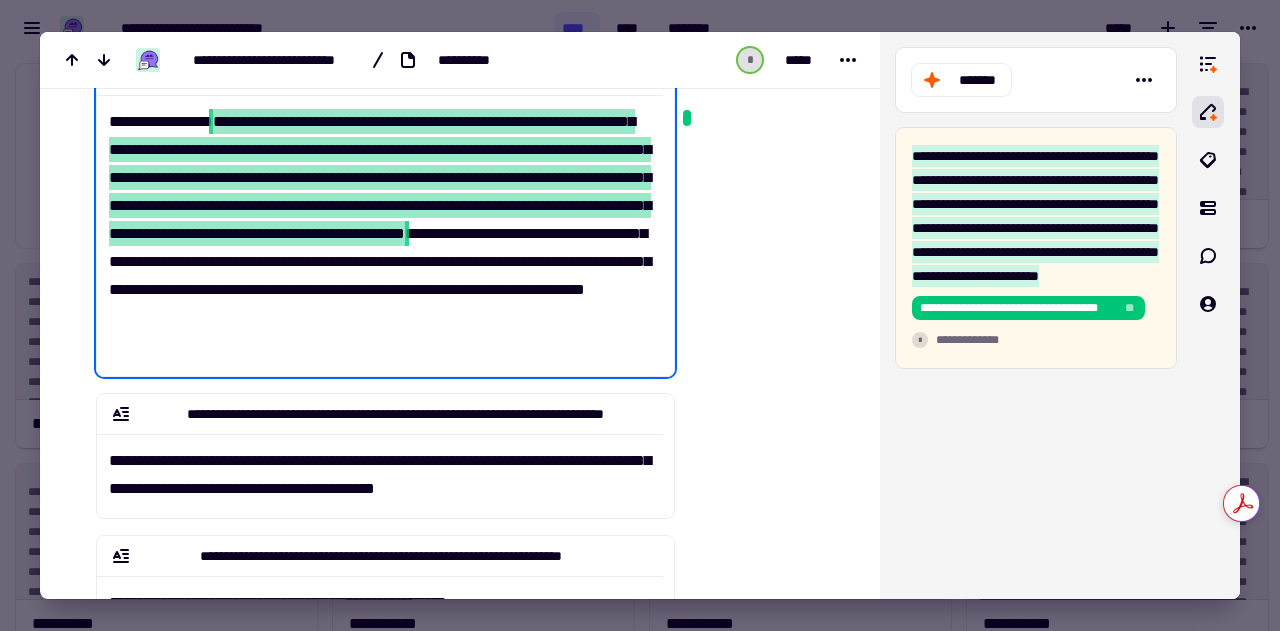 drag, startPoint x: 610, startPoint y: 204, endPoint x: 322, endPoint y: 263, distance: 293.9813 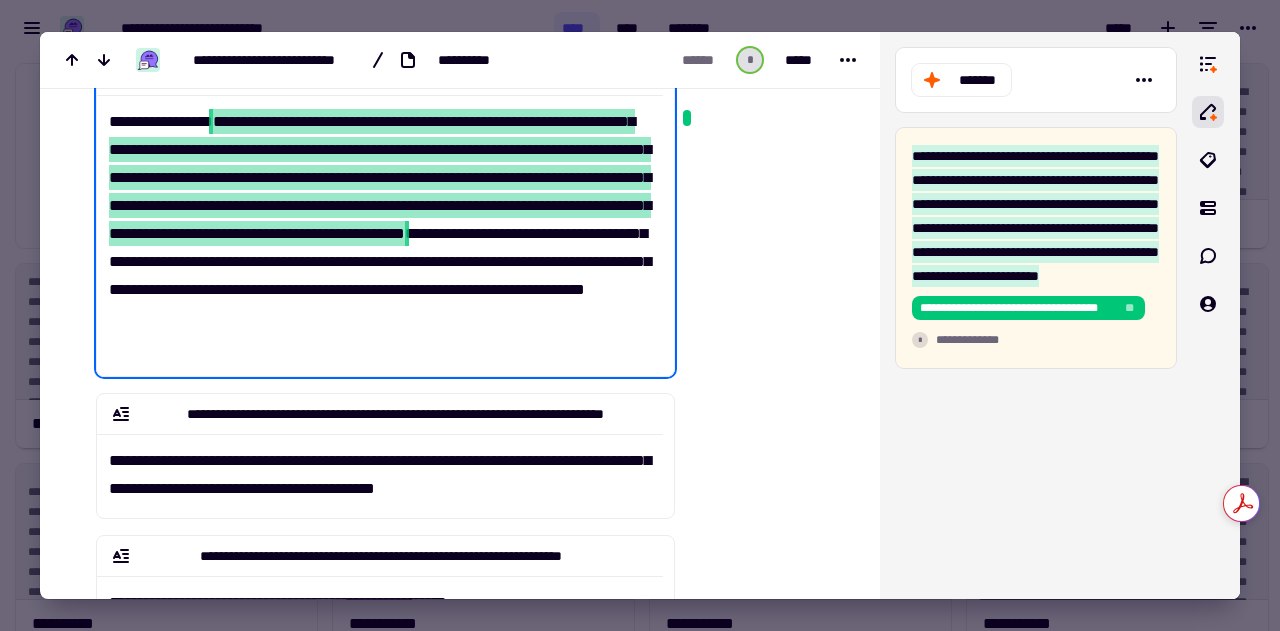click on "**********" at bounding box center (380, 227) 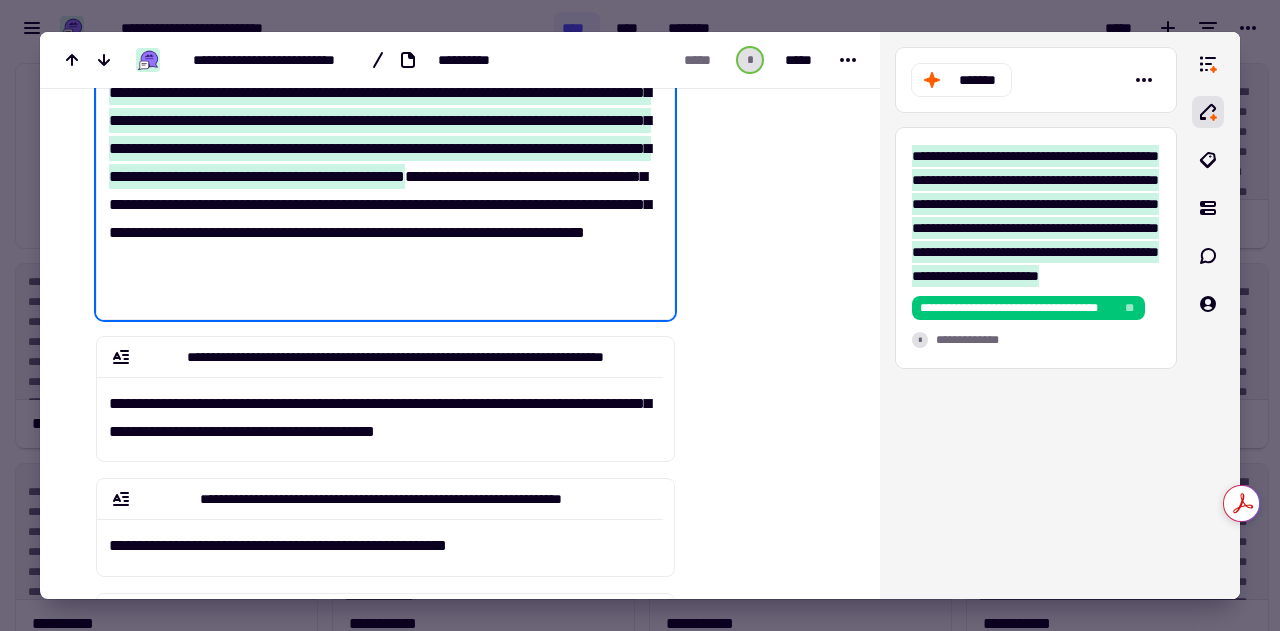 scroll, scrollTop: 217, scrollLeft: 0, axis: vertical 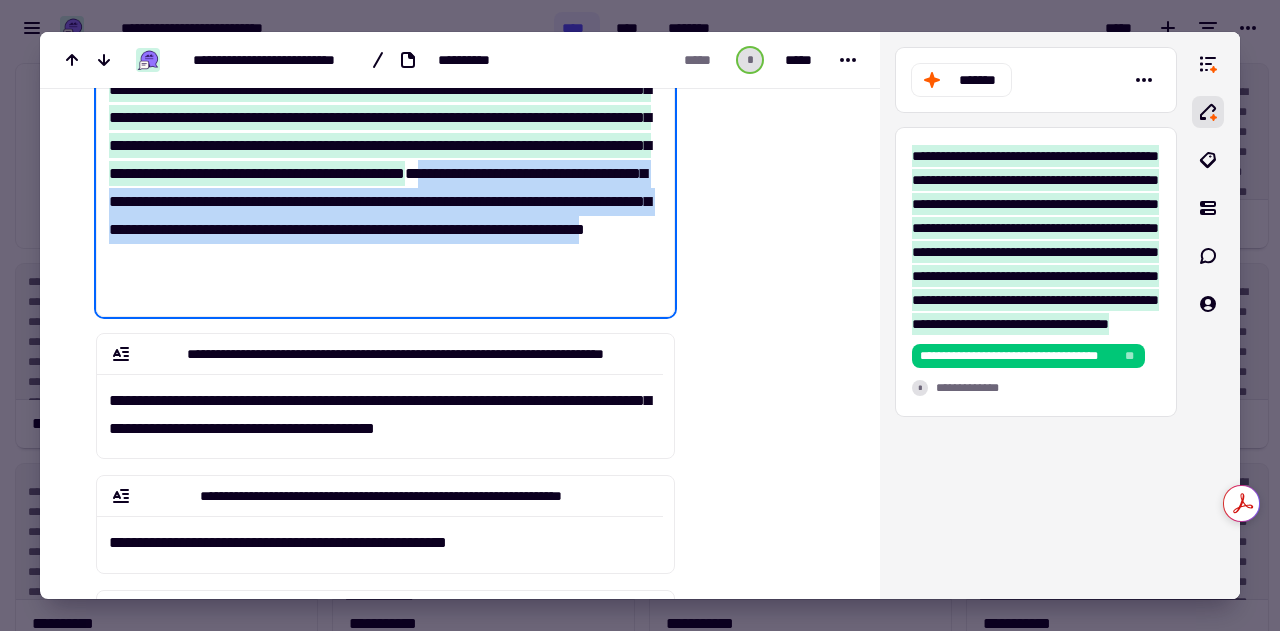 drag, startPoint x: 331, startPoint y: 202, endPoint x: 237, endPoint y: 283, distance: 124.08465 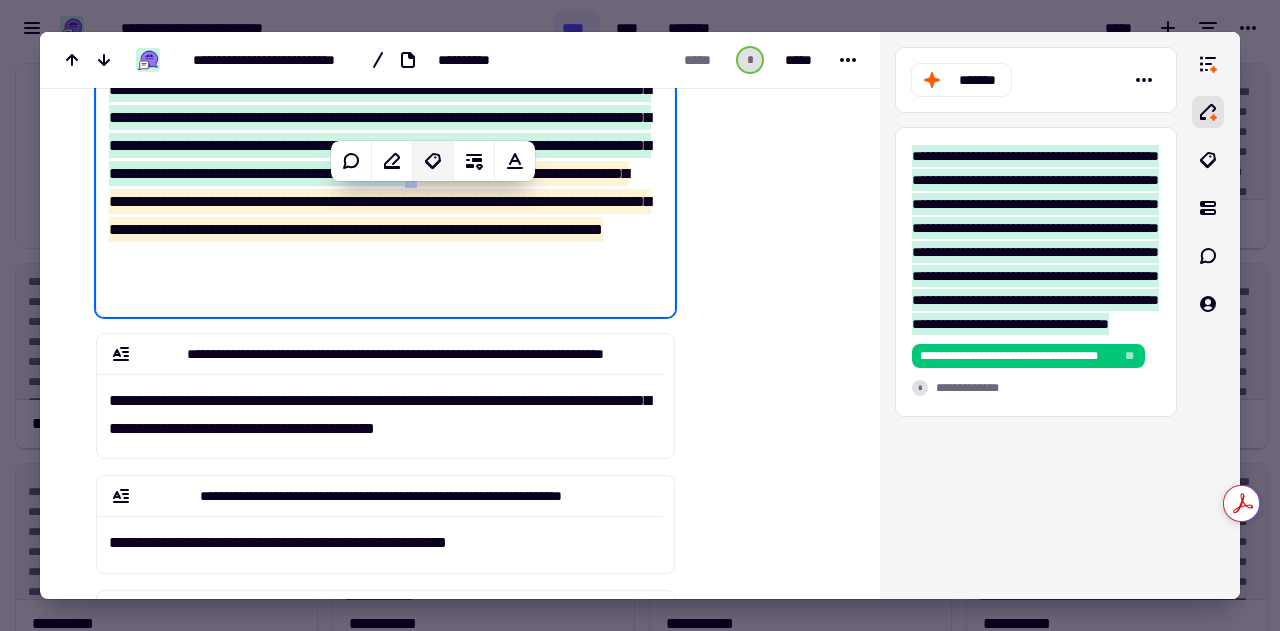 click 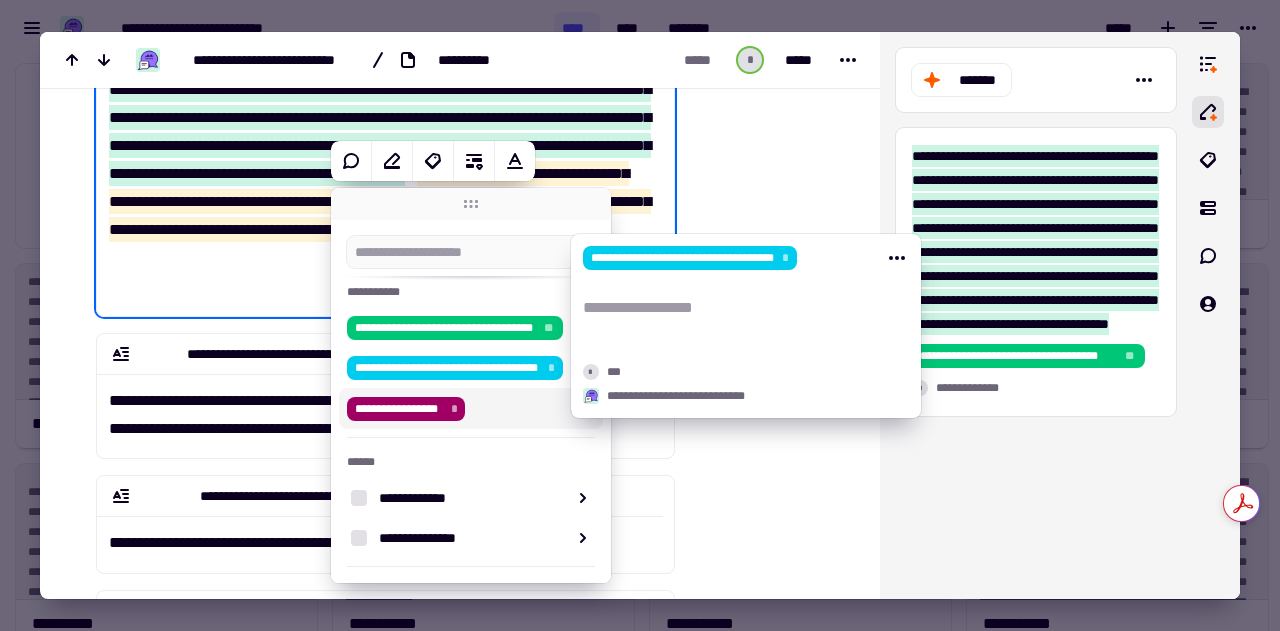 scroll, scrollTop: 46, scrollLeft: 0, axis: vertical 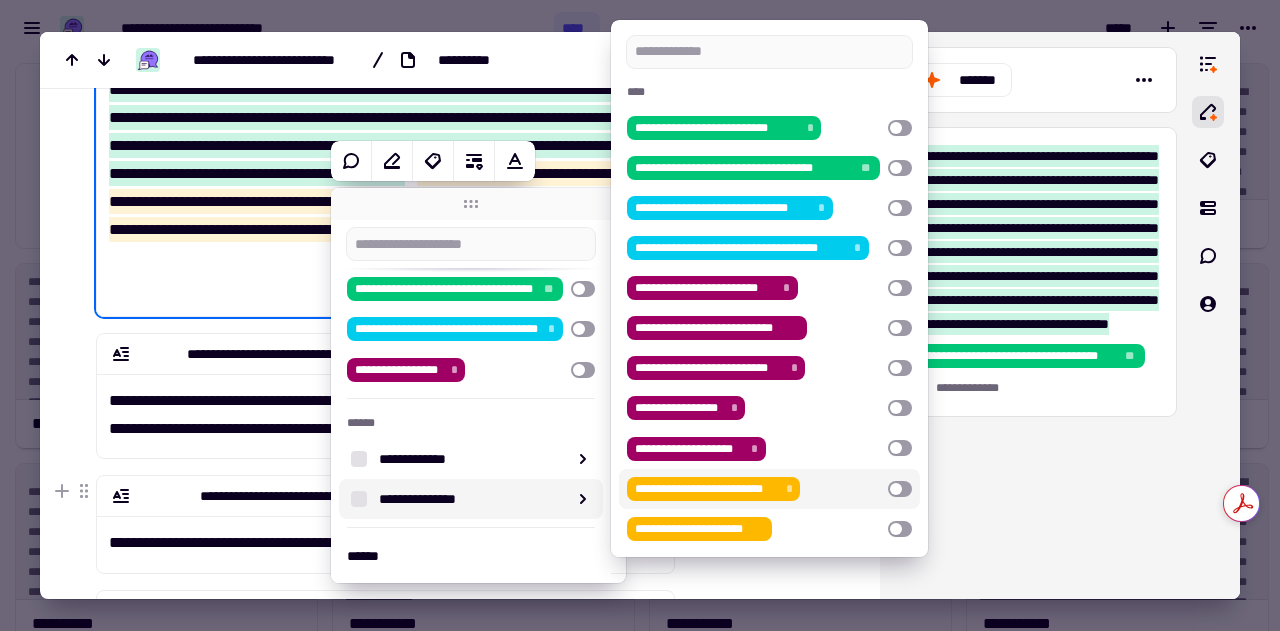 click at bounding box center (900, 489) 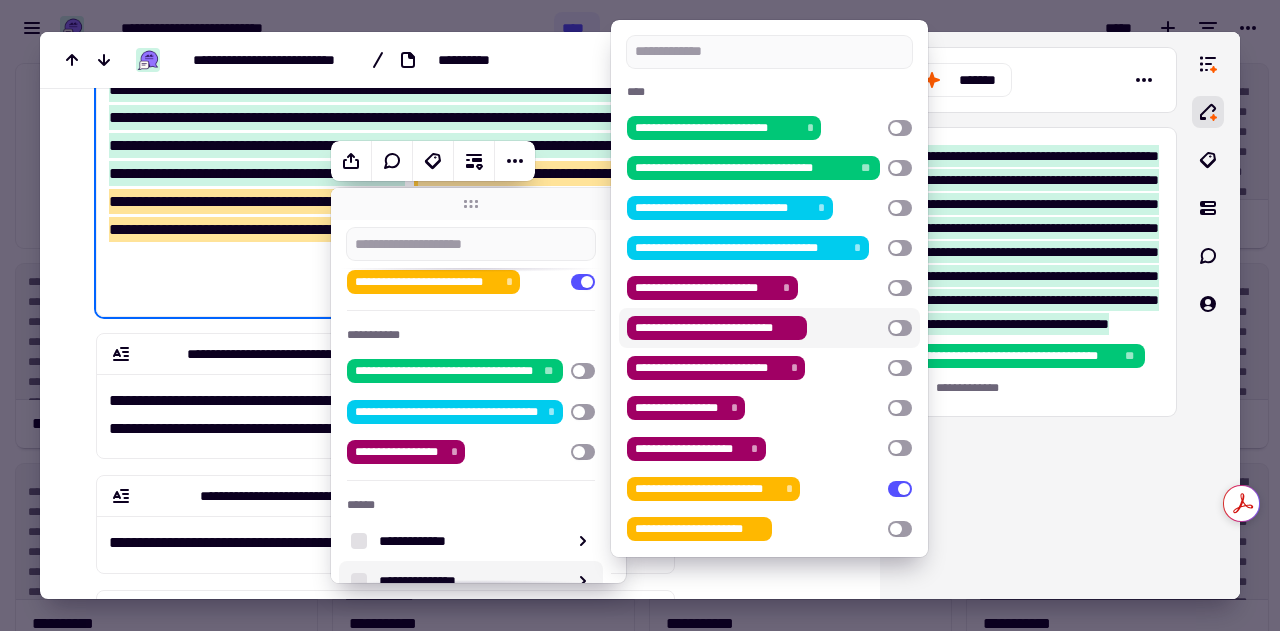 click on "**********" at bounding box center [373, 500] 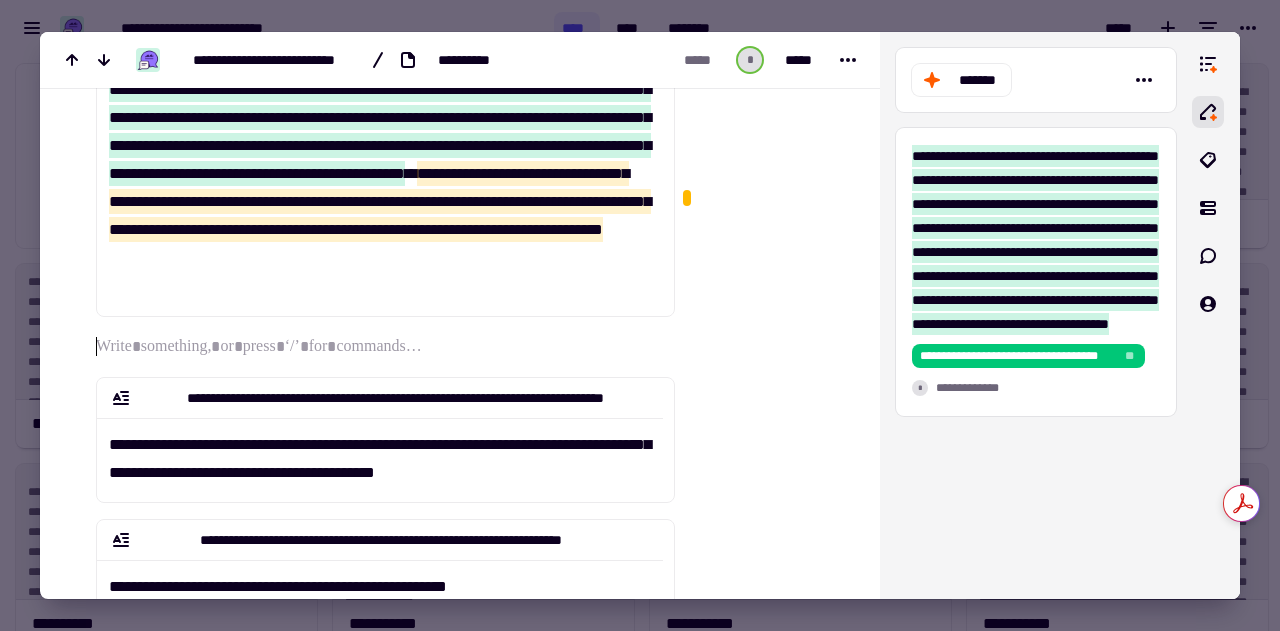 scroll, scrollTop: 385, scrollLeft: 0, axis: vertical 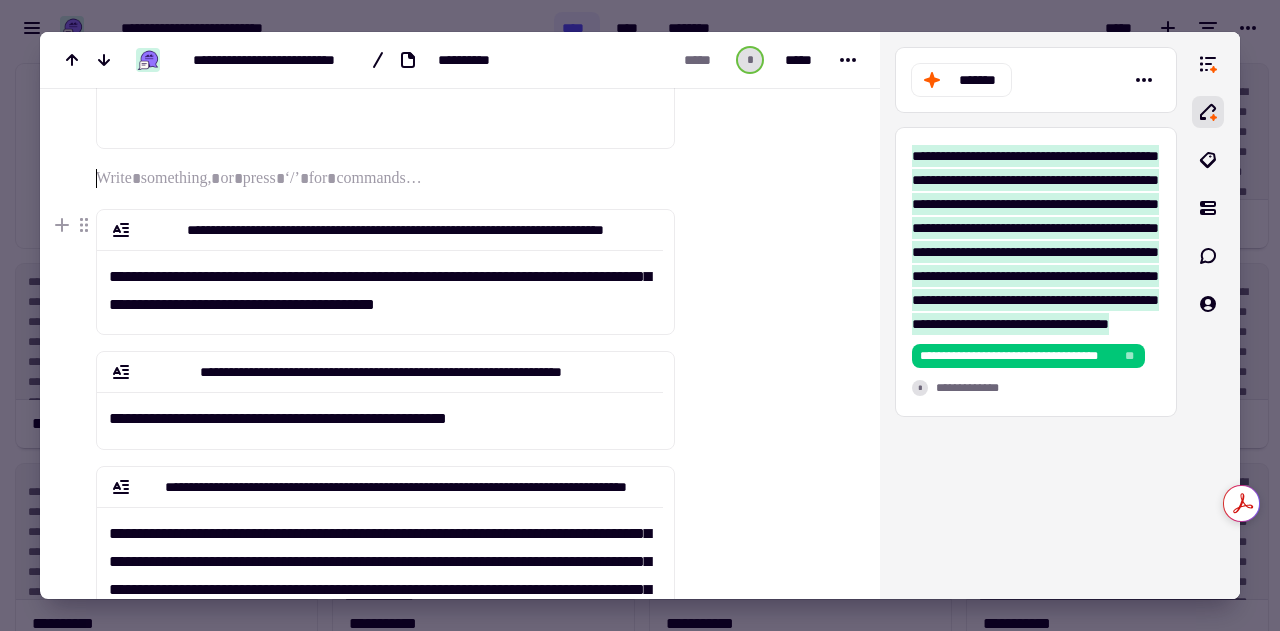 click at bounding box center (763, 338) 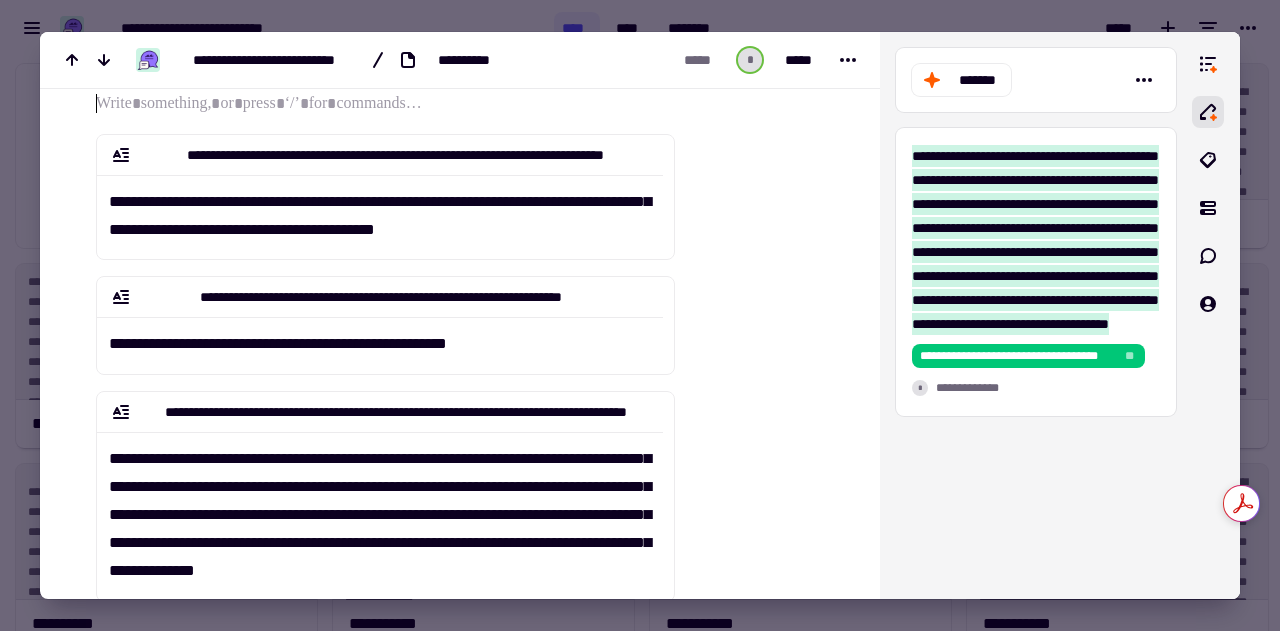 scroll, scrollTop: 461, scrollLeft: 0, axis: vertical 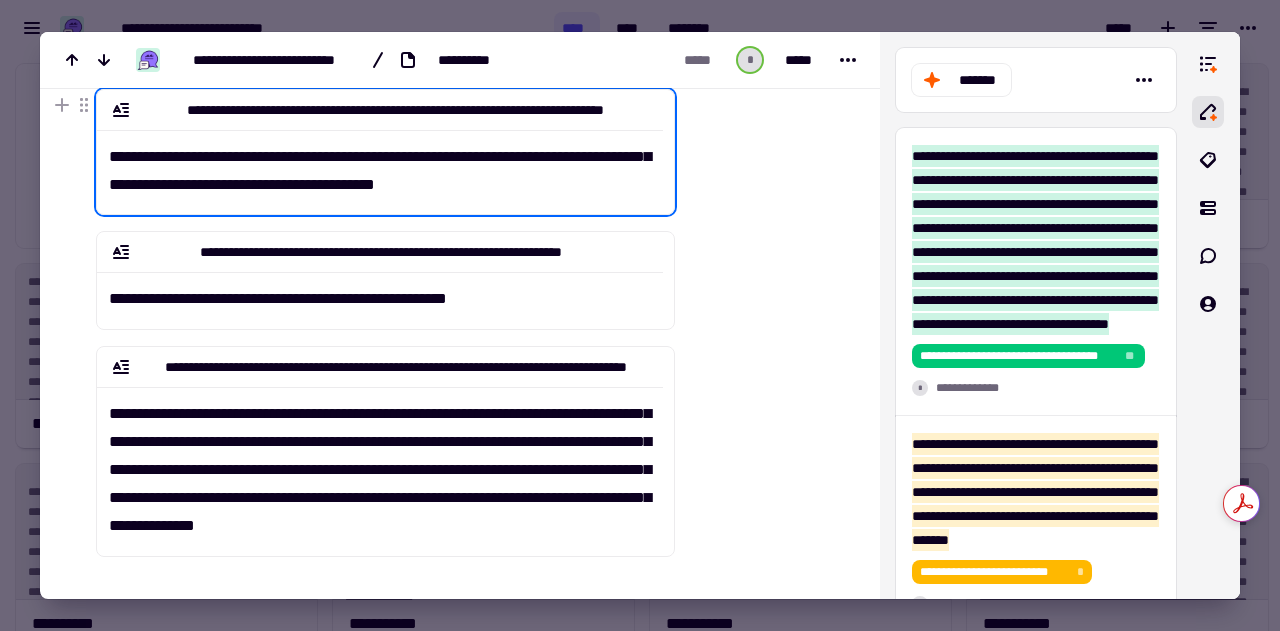 click on "**********" at bounding box center (385, 152) 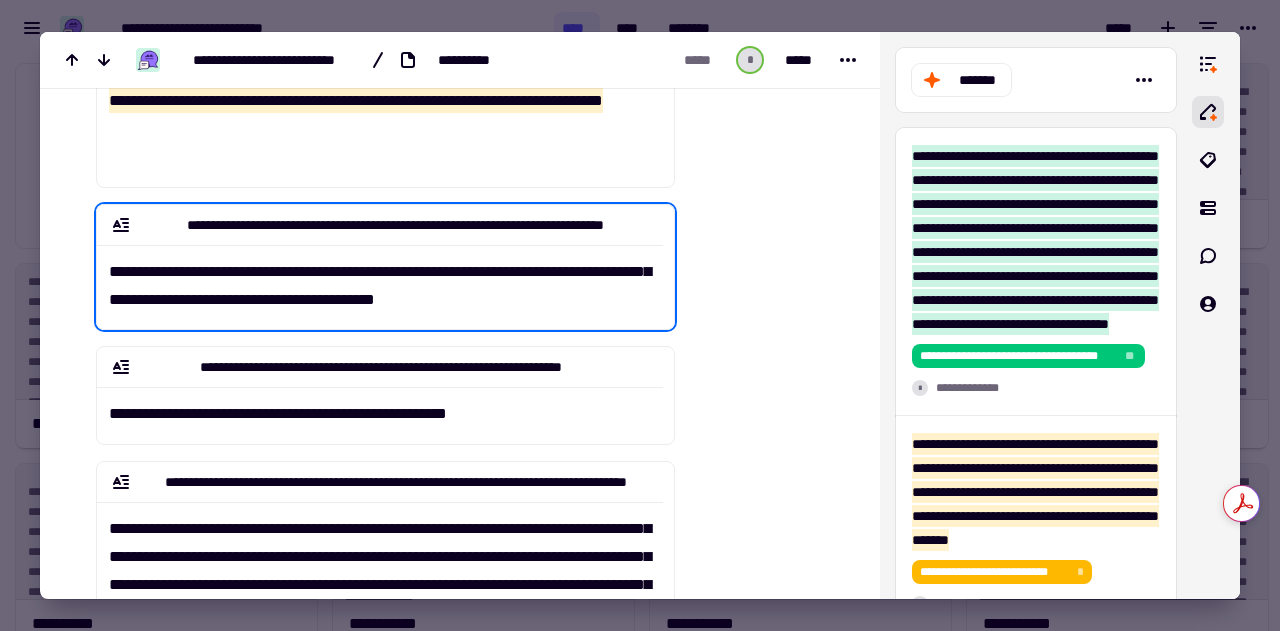 scroll, scrollTop: 345, scrollLeft: 0, axis: vertical 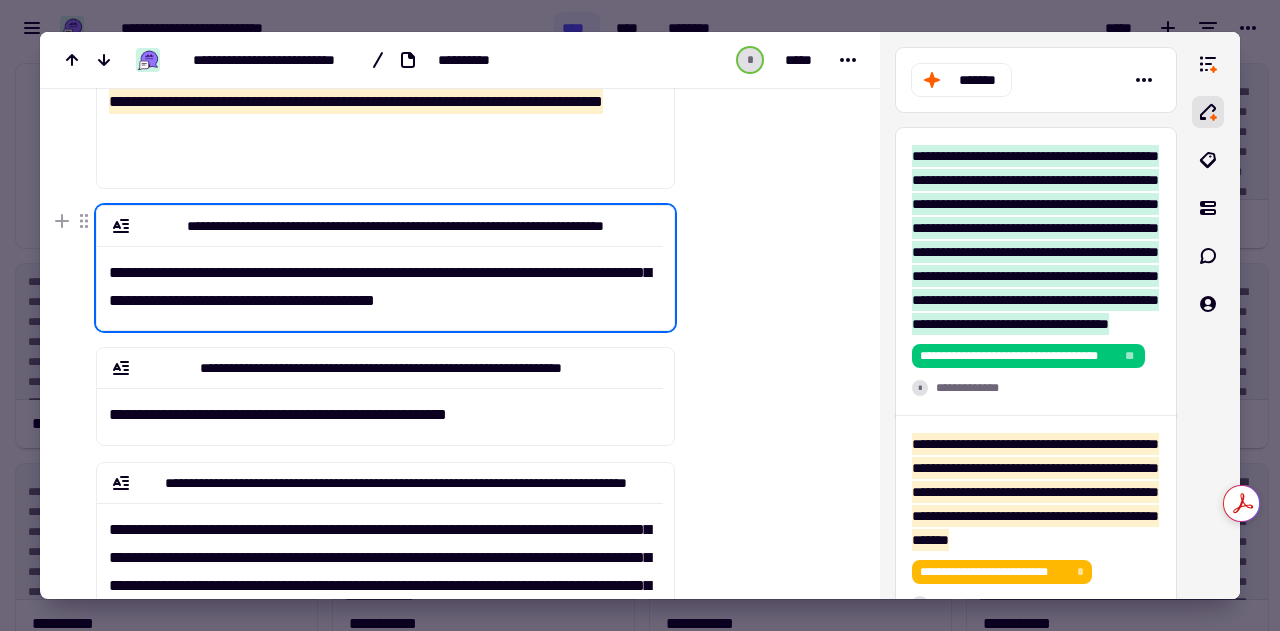 click on "**********" at bounding box center (380, 280) 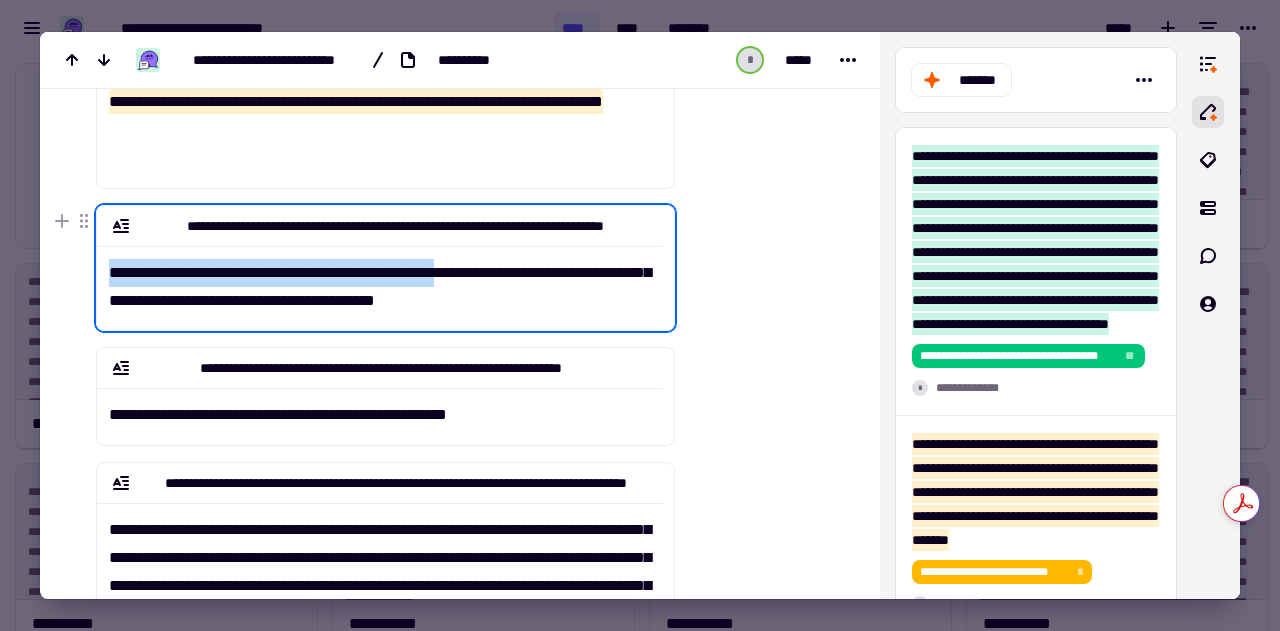 drag, startPoint x: 112, startPoint y: 271, endPoint x: 474, endPoint y: 273, distance: 362.00552 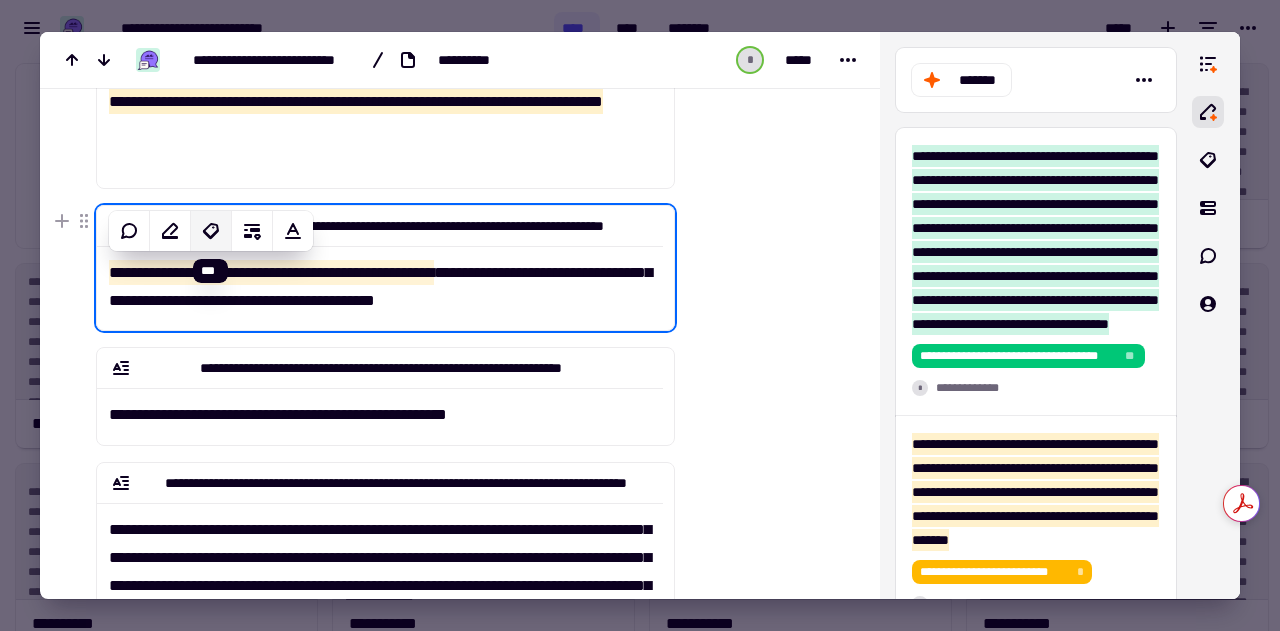 click 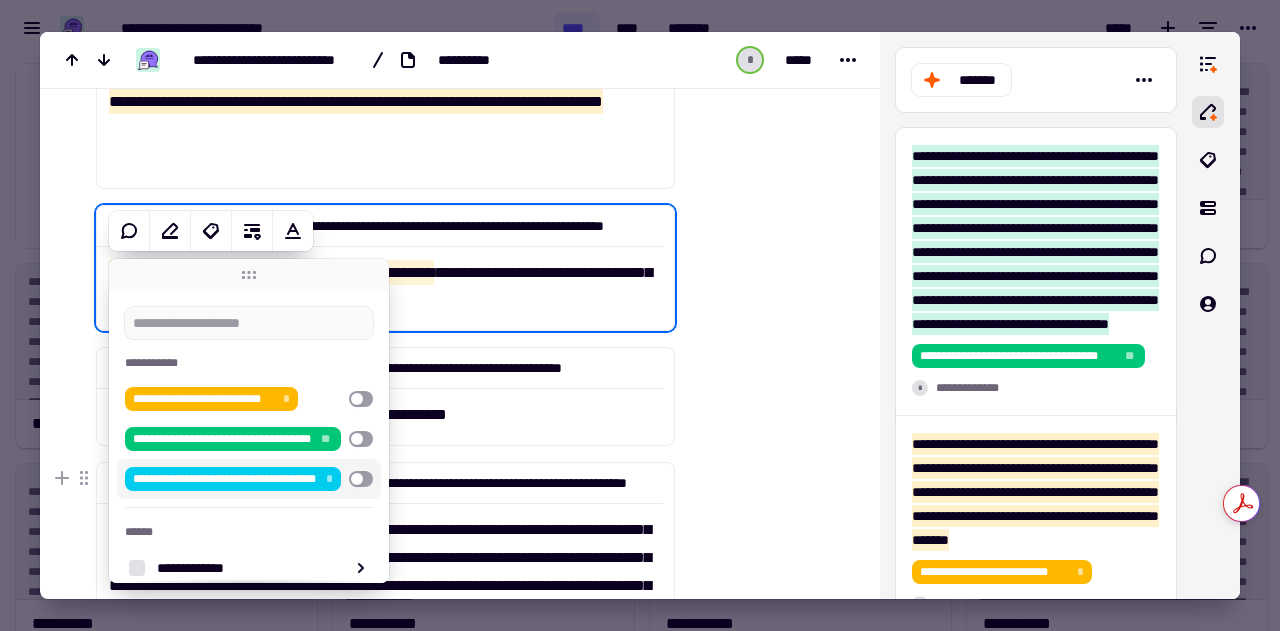 click at bounding box center [361, 479] 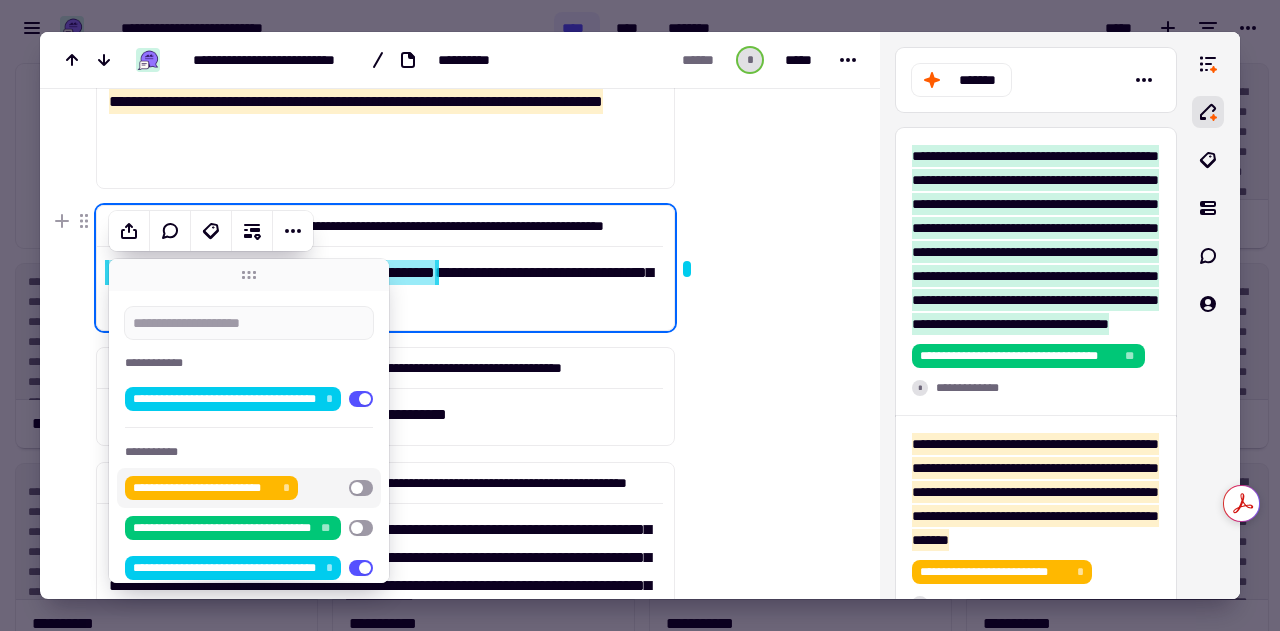 click on "**********" at bounding box center (380, 280) 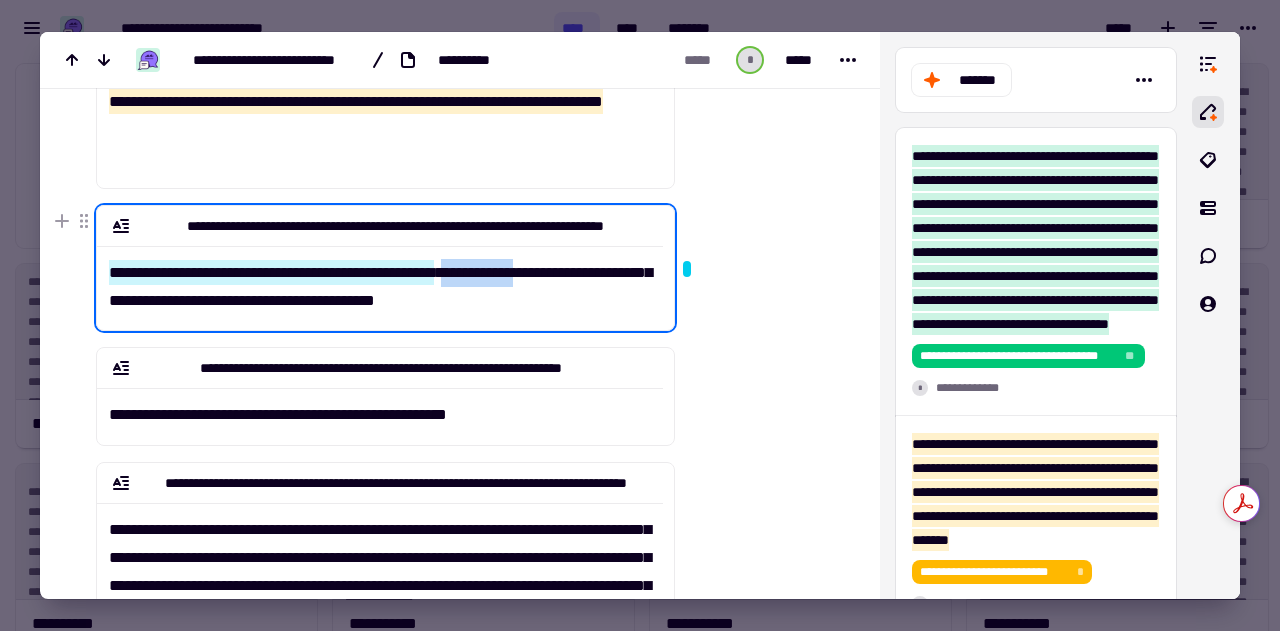 drag, startPoint x: 480, startPoint y: 273, endPoint x: 579, endPoint y: 276, distance: 99.04544 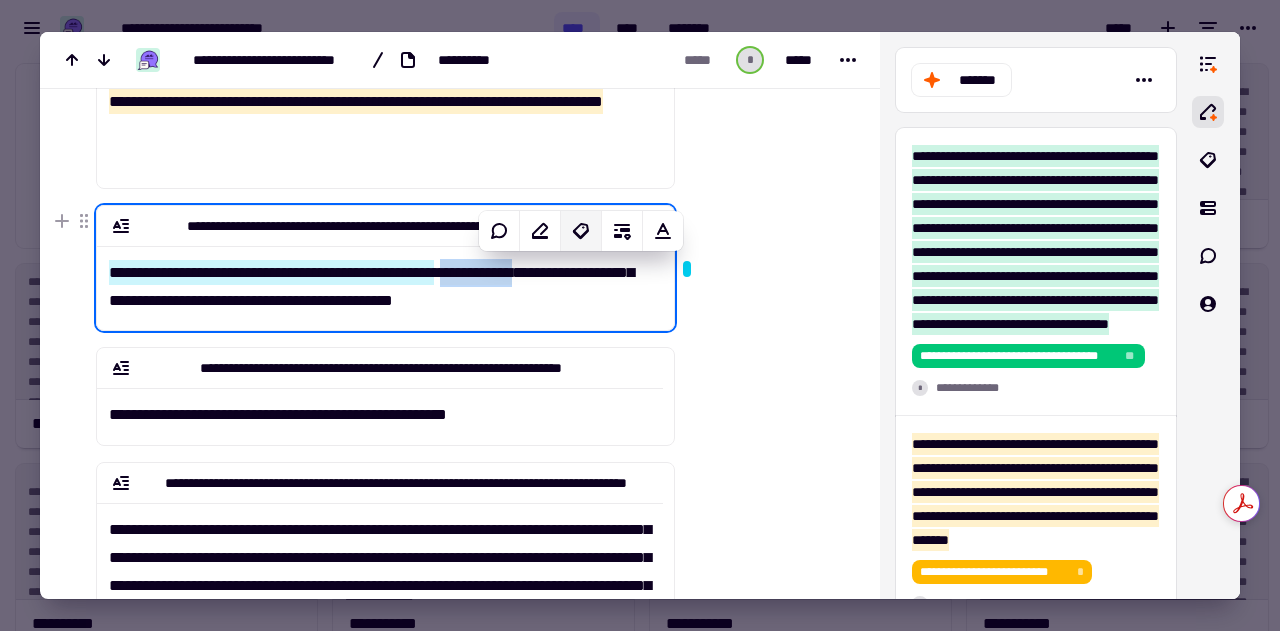 click 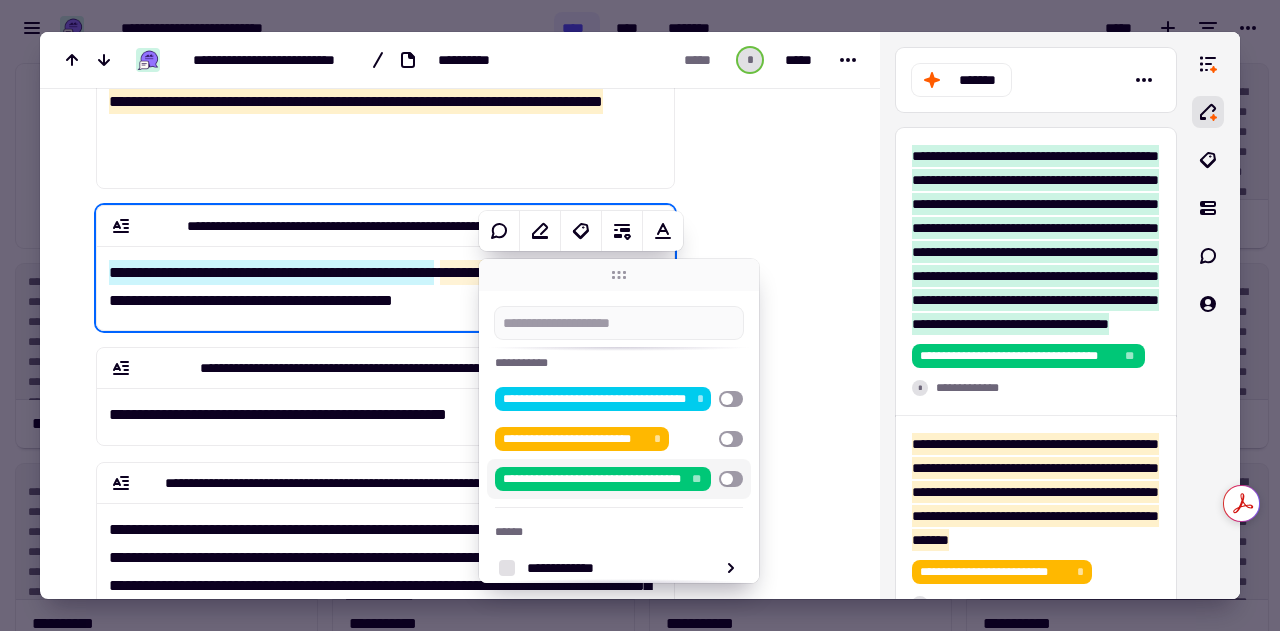 scroll, scrollTop: 116, scrollLeft: 0, axis: vertical 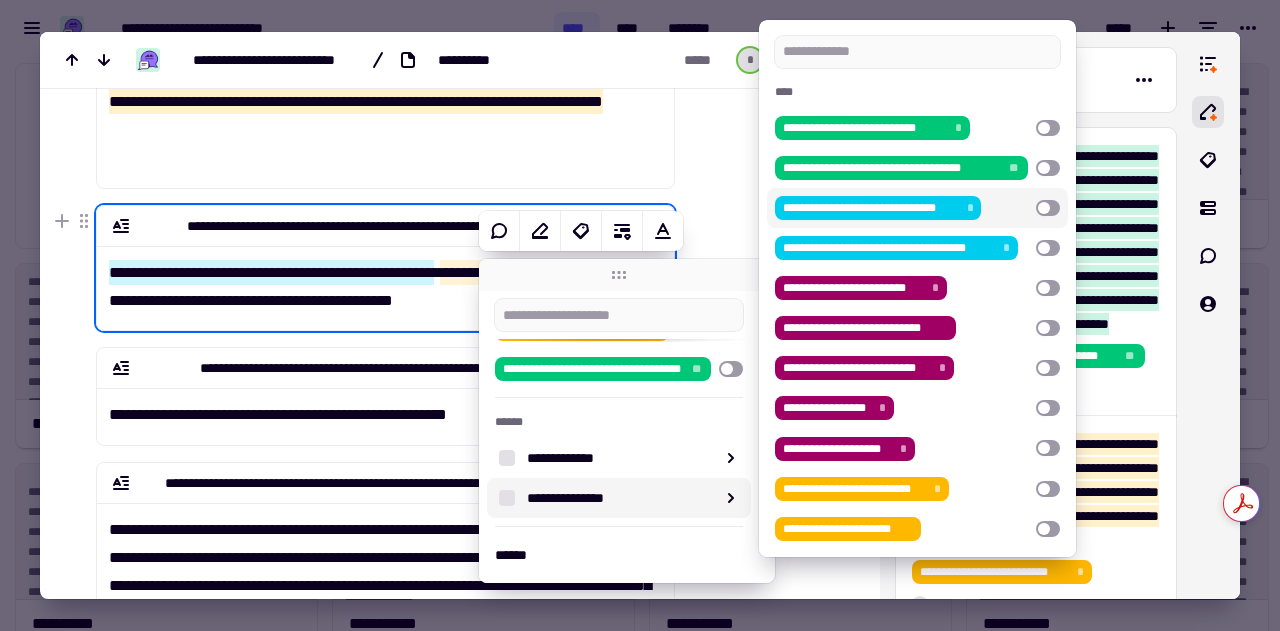 click at bounding box center (1048, 208) 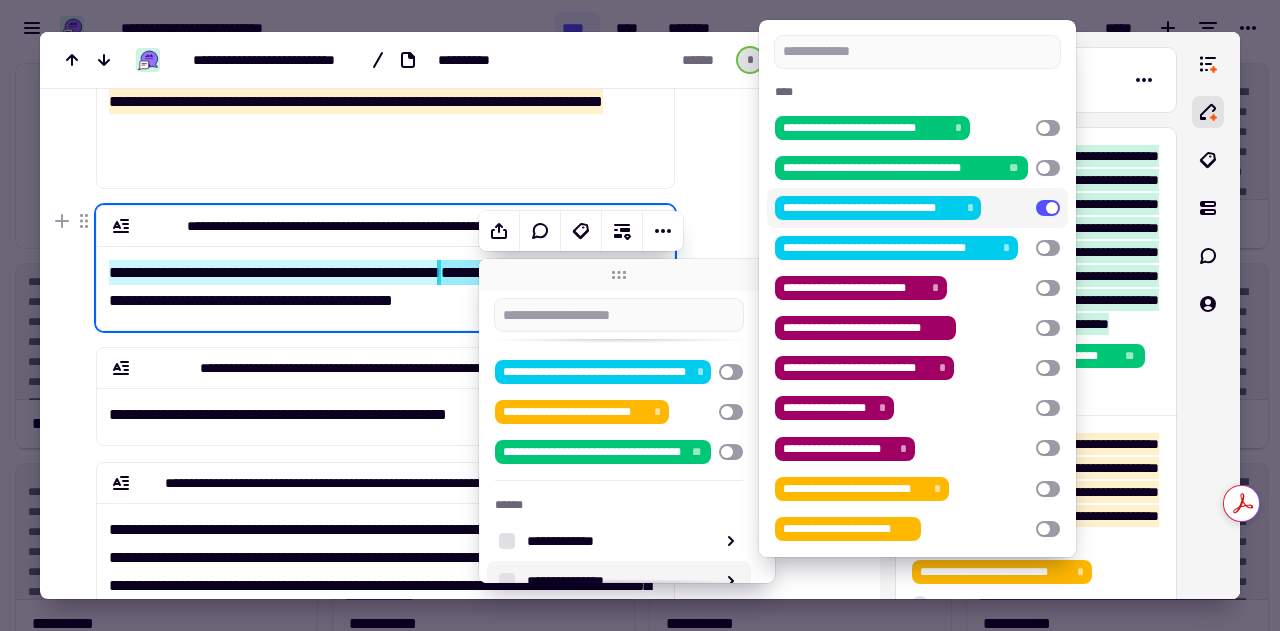 click on "**********" at bounding box center (380, 280) 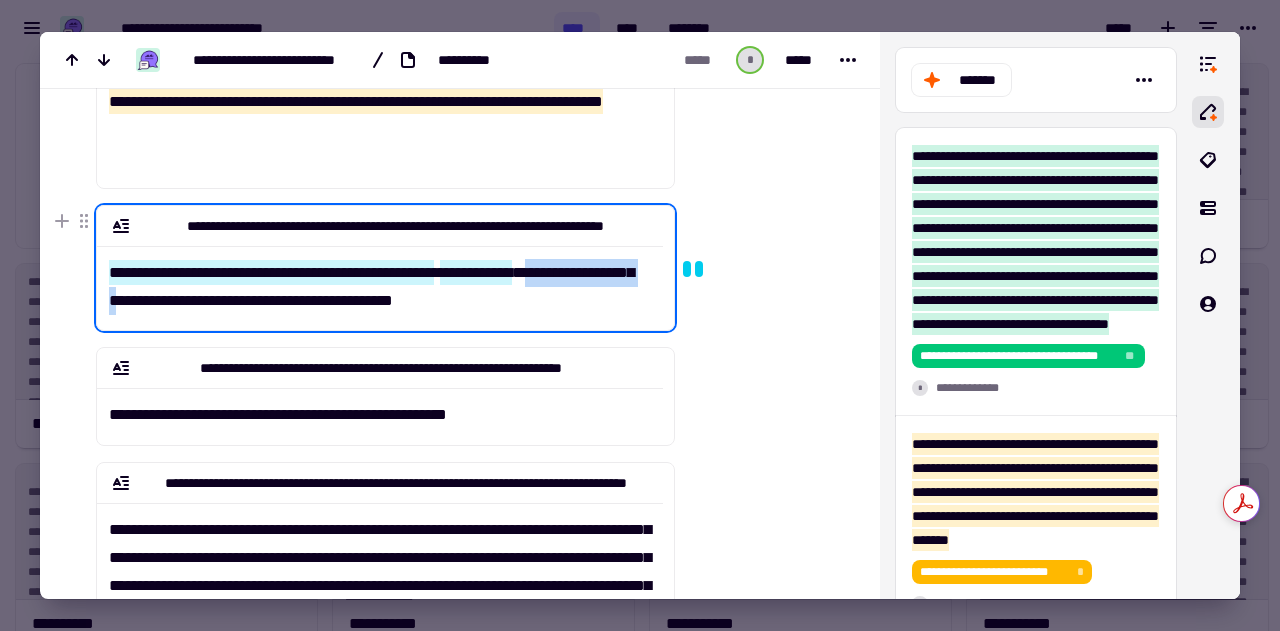 drag, startPoint x: 110, startPoint y: 299, endPoint x: 246, endPoint y: 301, distance: 136.01471 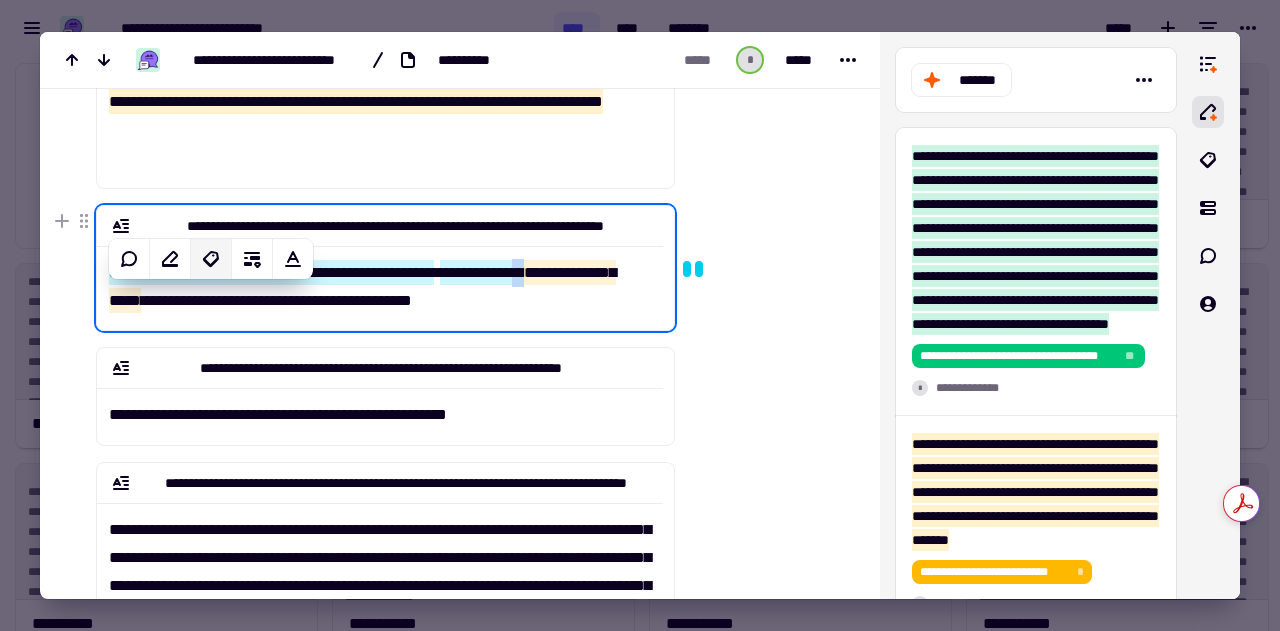 click 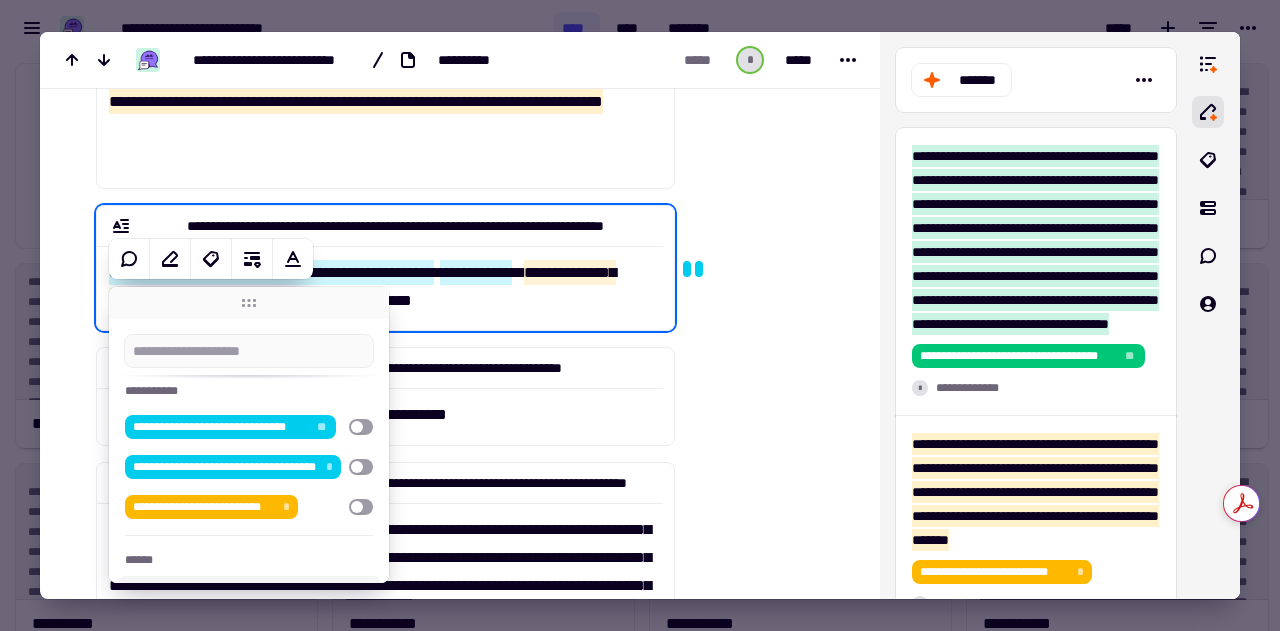 scroll, scrollTop: 140, scrollLeft: 0, axis: vertical 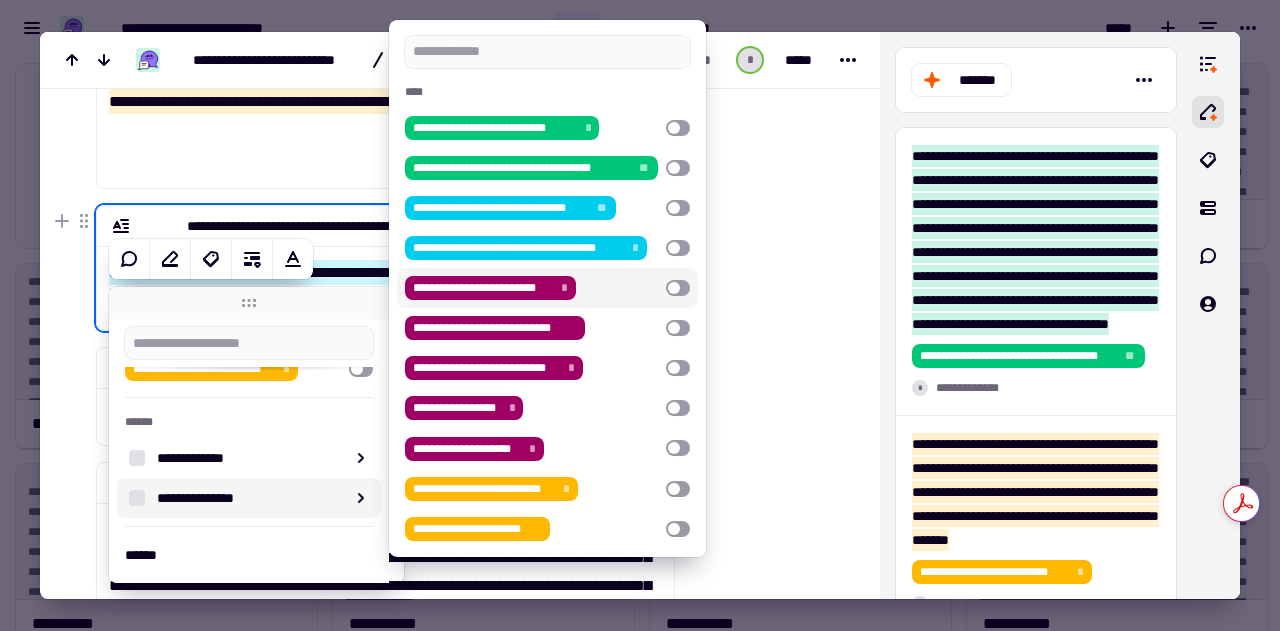 click at bounding box center [678, 288] 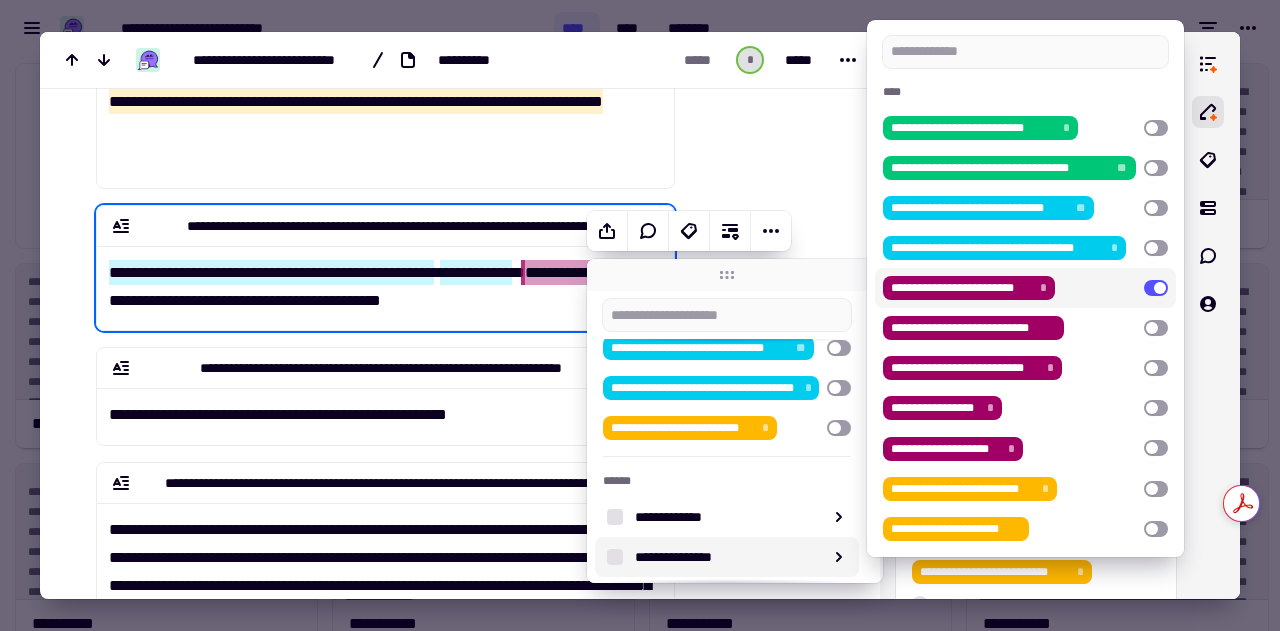click at bounding box center [765, 48] 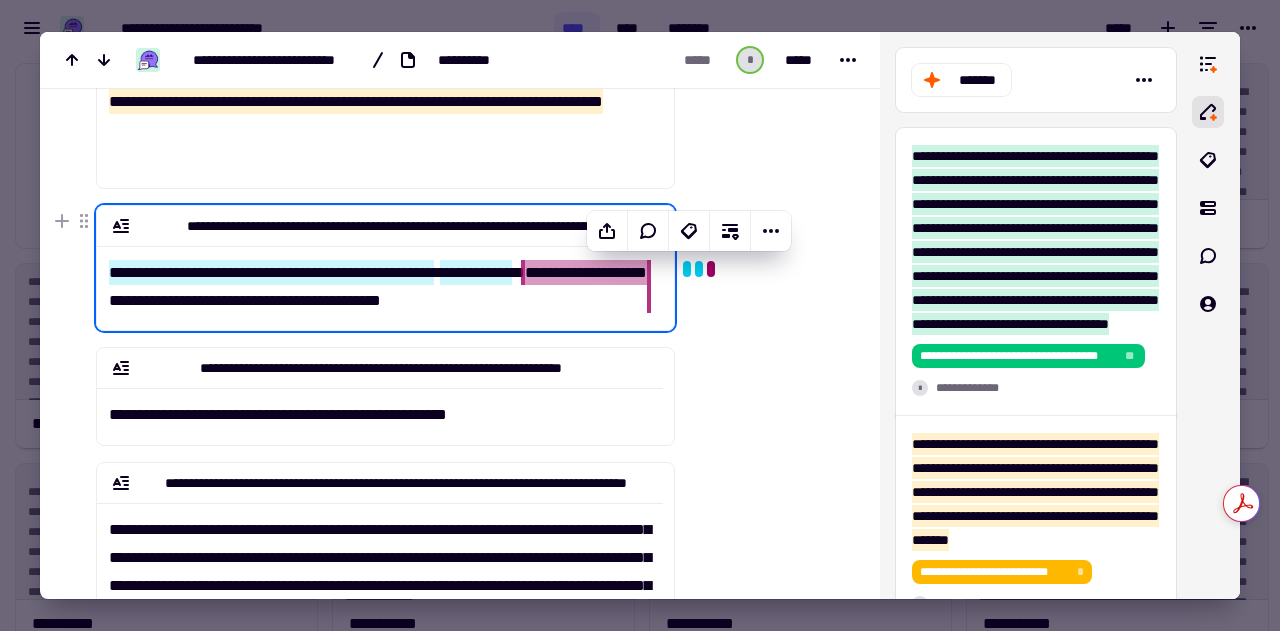click on "**********" at bounding box center [380, 280] 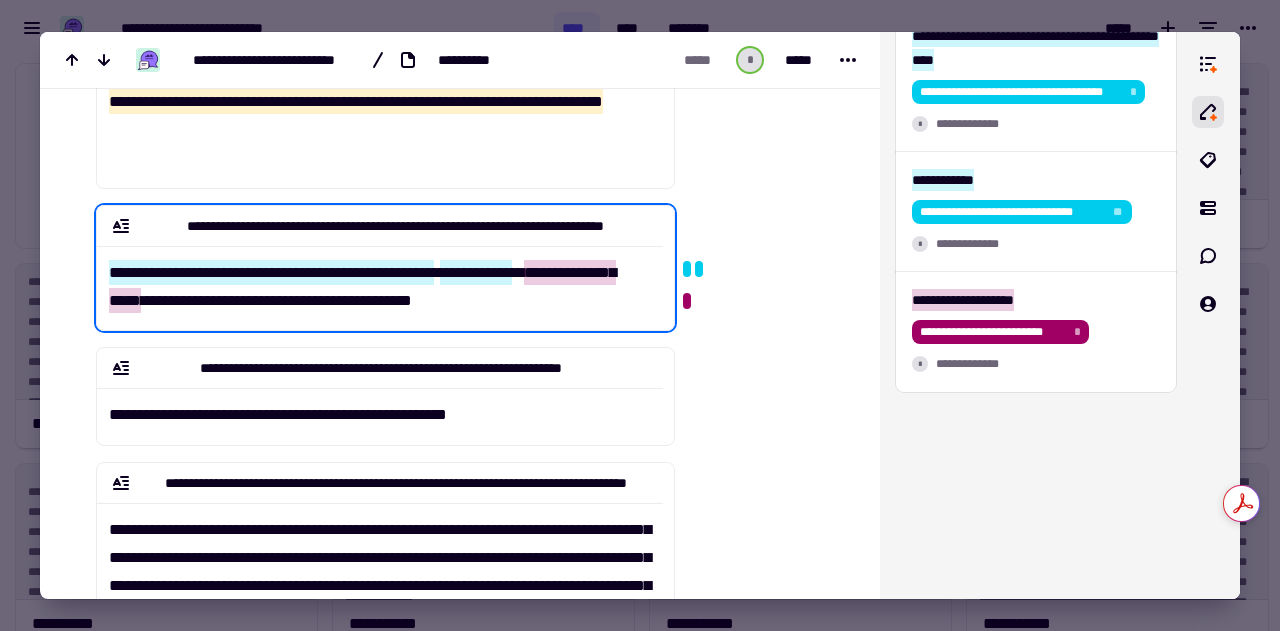 scroll, scrollTop: 720, scrollLeft: 0, axis: vertical 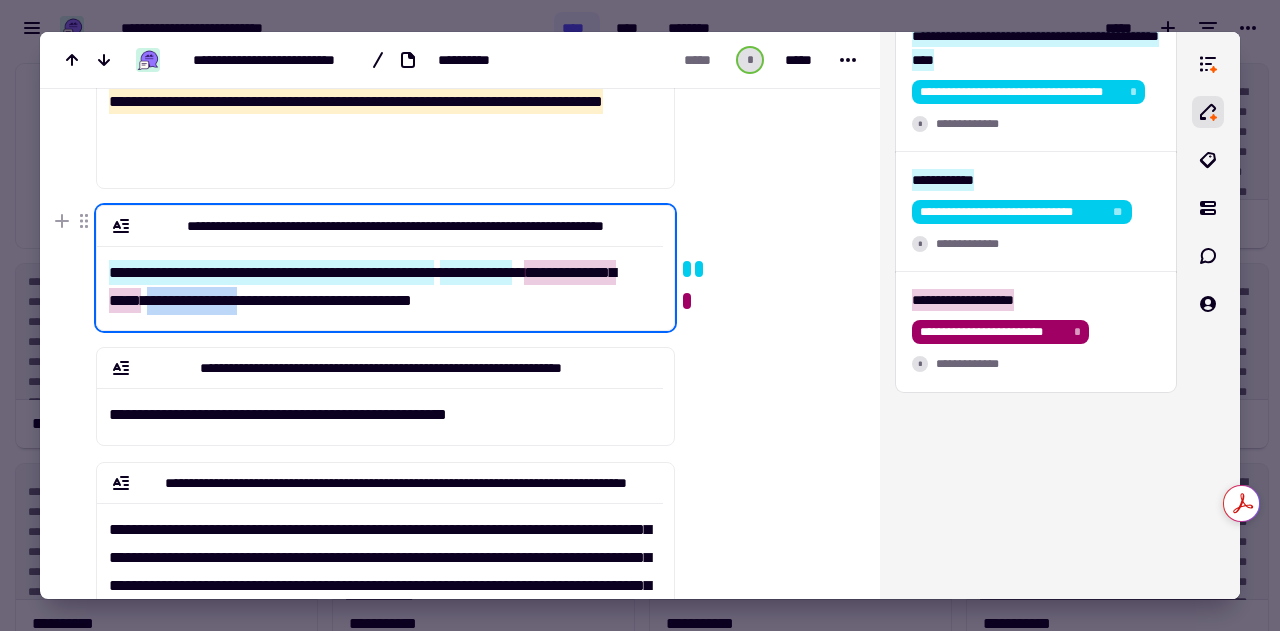 drag, startPoint x: 256, startPoint y: 298, endPoint x: 362, endPoint y: 306, distance: 106.30146 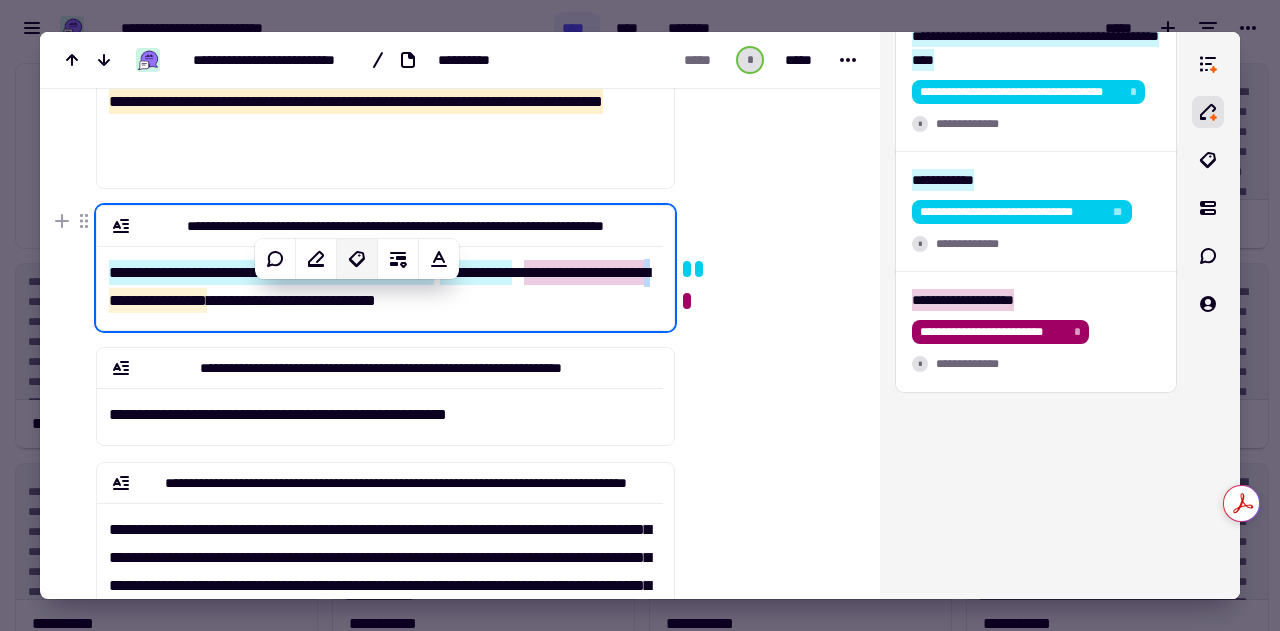 click 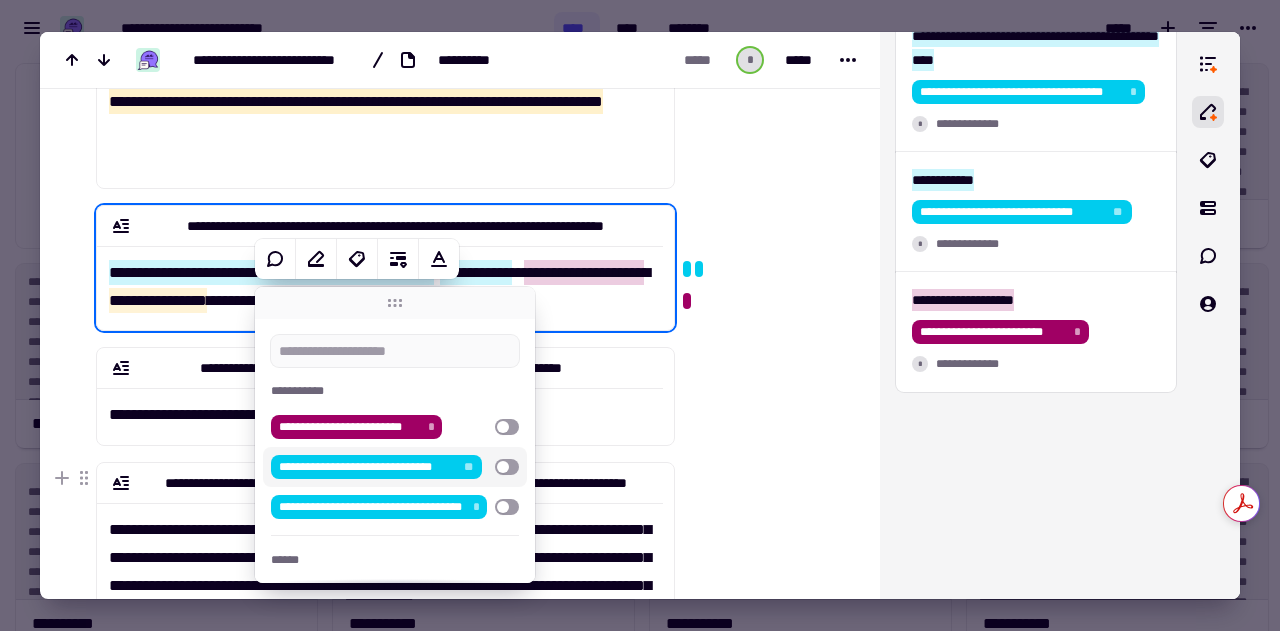 click at bounding box center (507, 467) 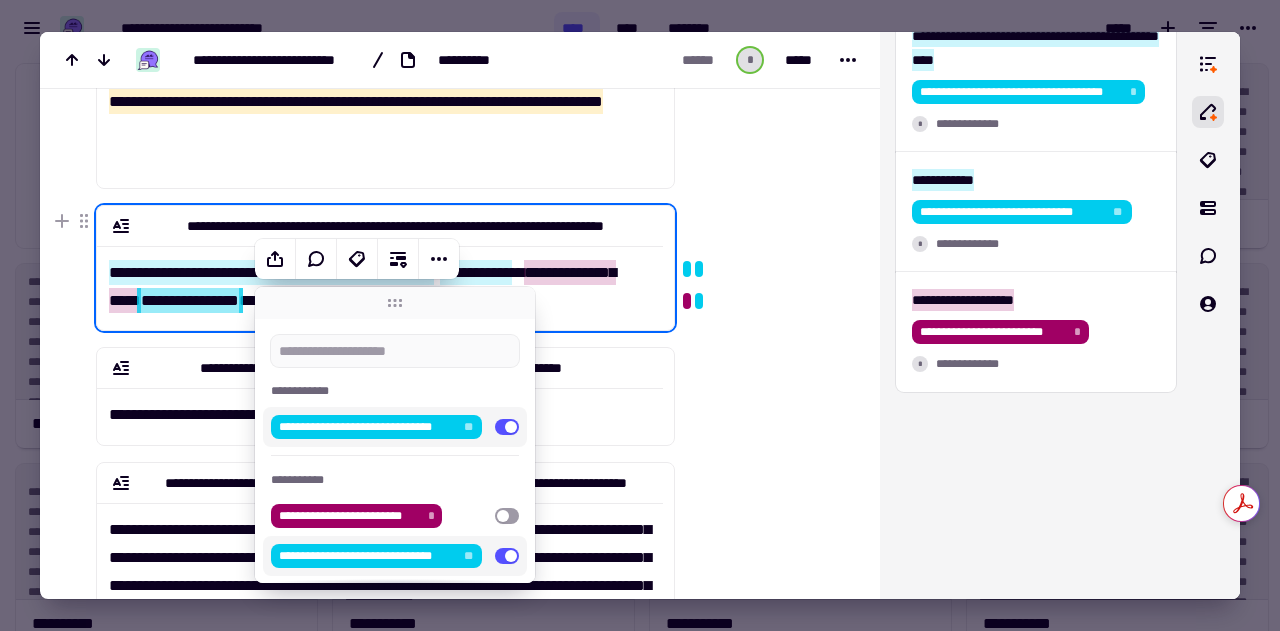 click at bounding box center (765, 48) 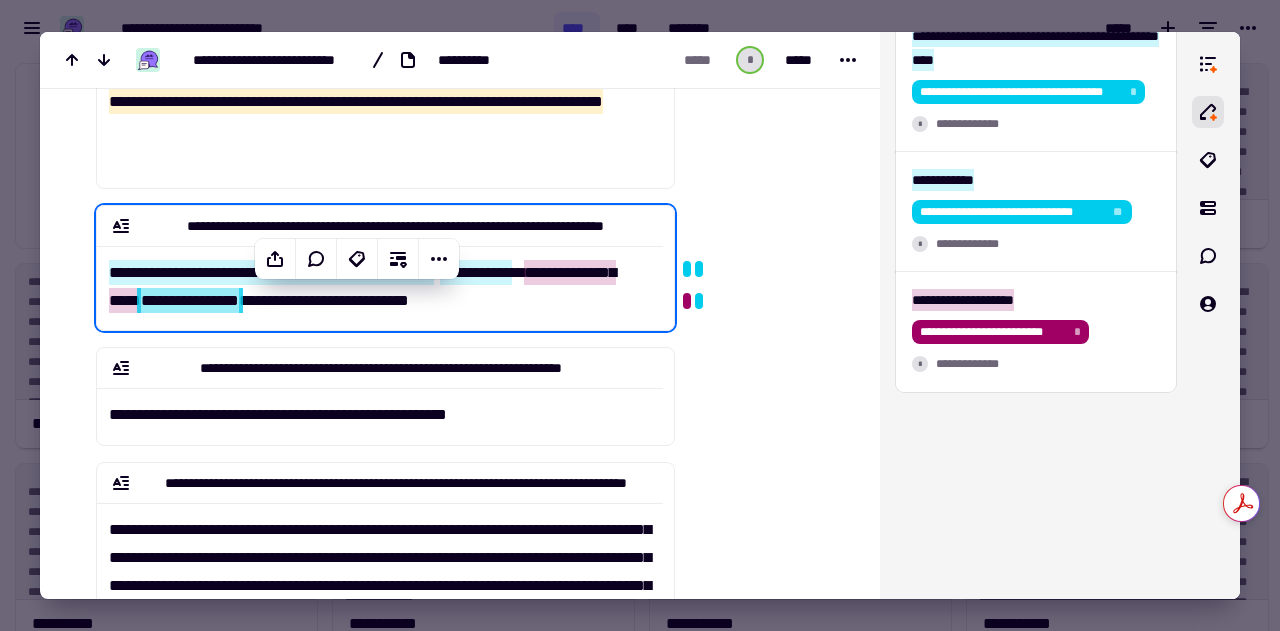 click at bounding box center [765, 48] 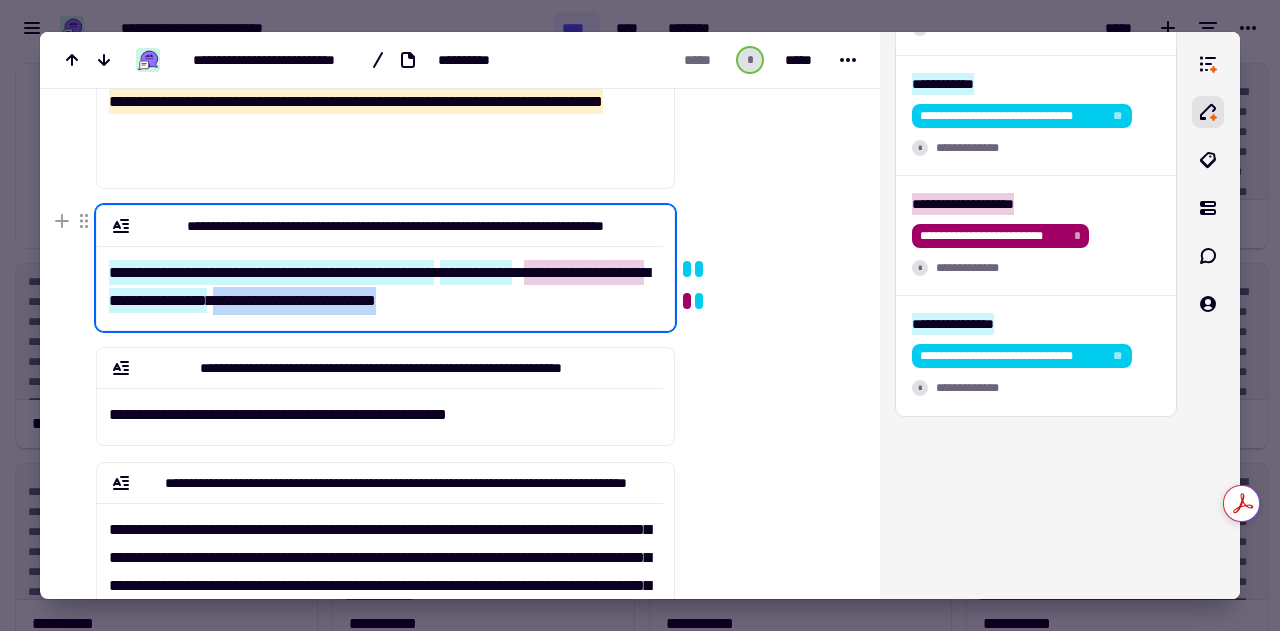 drag, startPoint x: 372, startPoint y: 298, endPoint x: 565, endPoint y: 301, distance: 193.02332 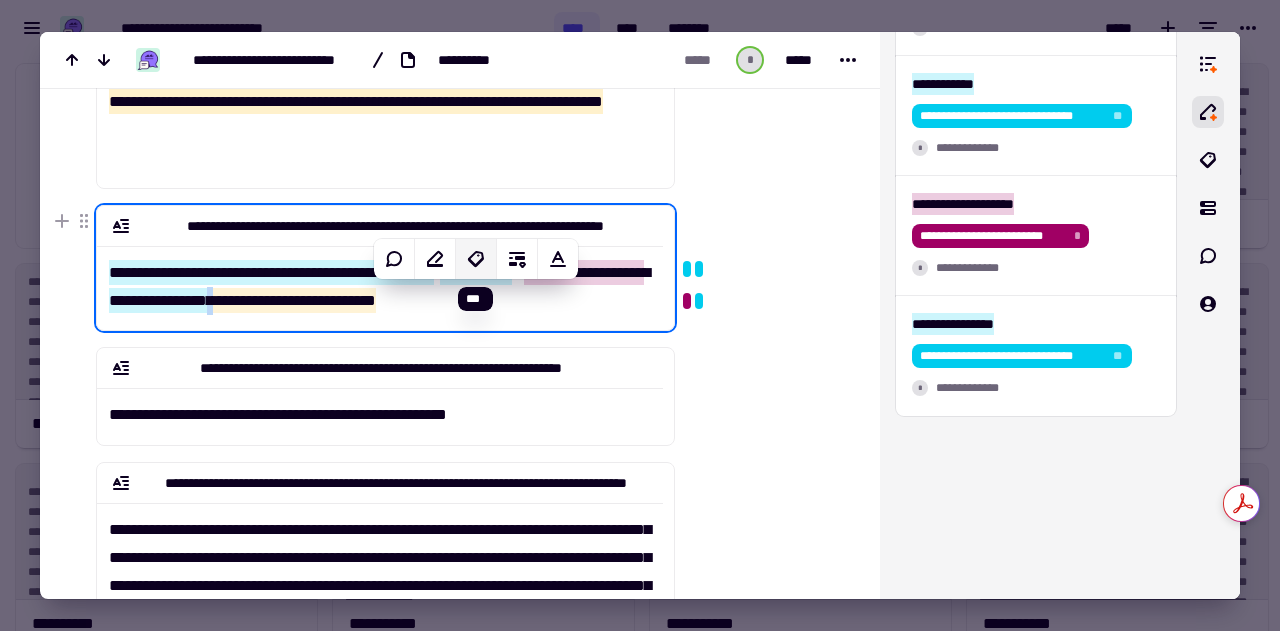 click 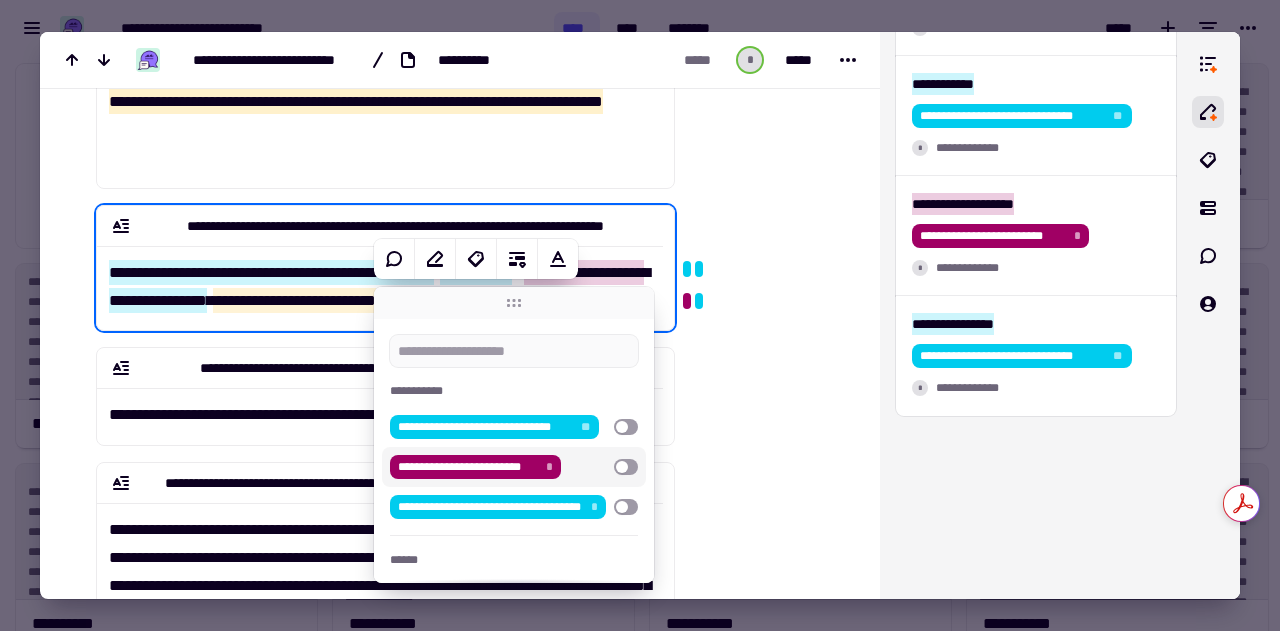 scroll, scrollTop: 144, scrollLeft: 0, axis: vertical 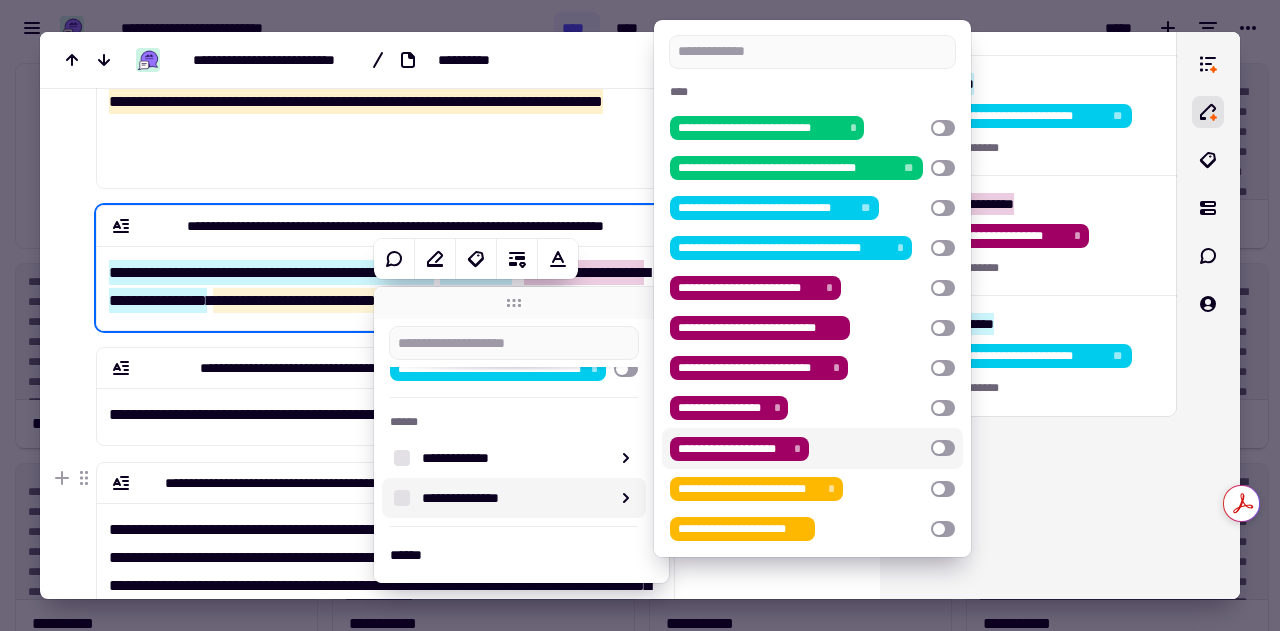 click at bounding box center [943, 448] 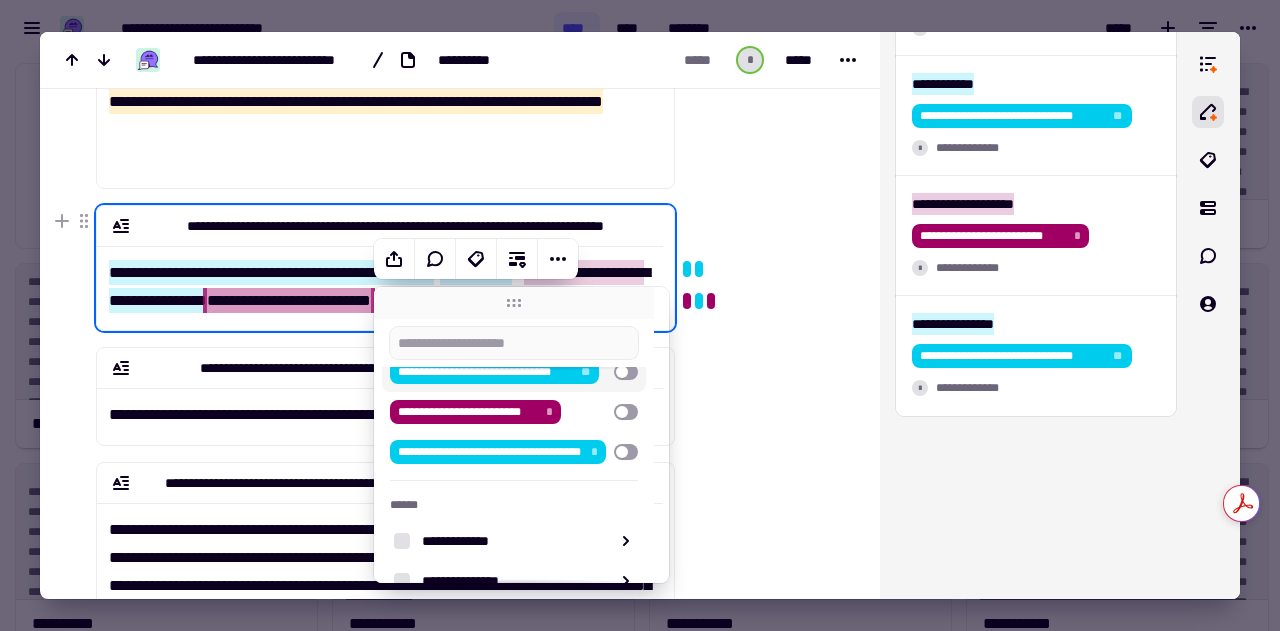 click at bounding box center (763, 356) 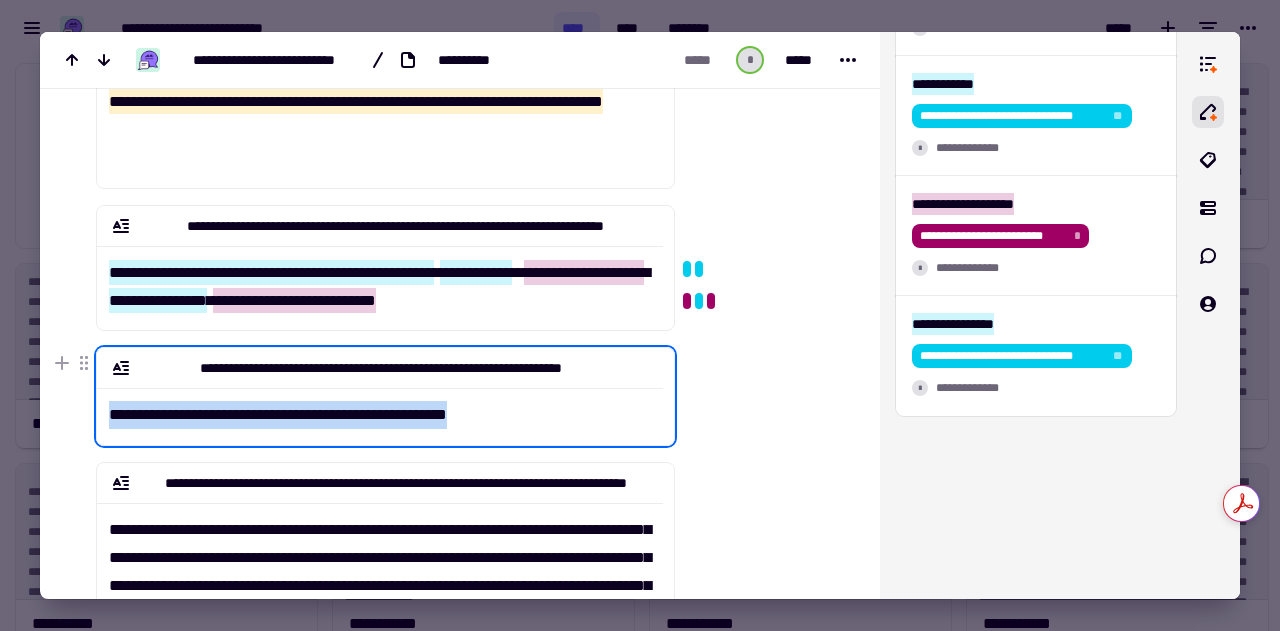 drag, startPoint x: 110, startPoint y: 418, endPoint x: 484, endPoint y: 411, distance: 374.0655 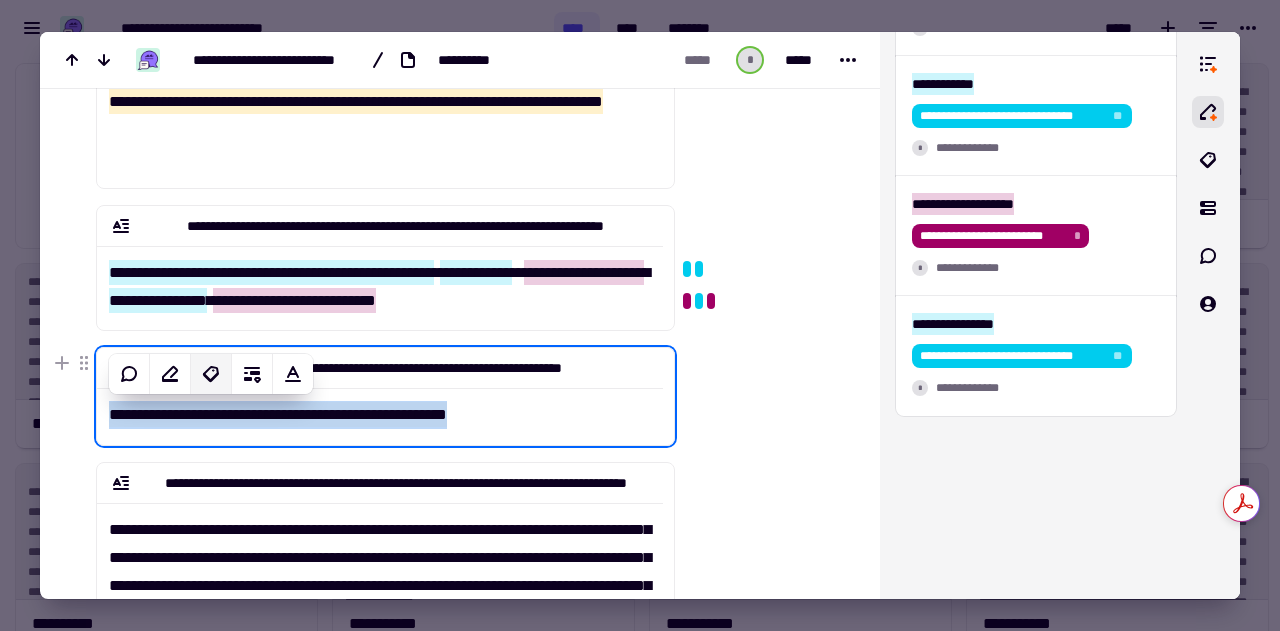 click 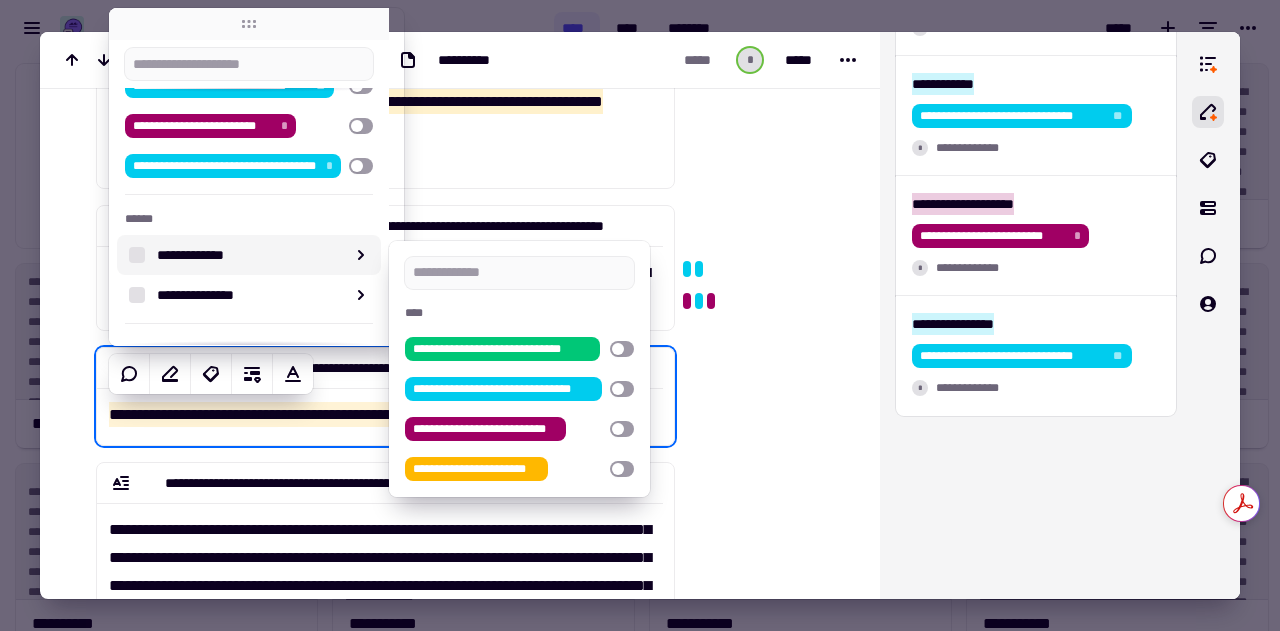 scroll, scrollTop: 64, scrollLeft: 0, axis: vertical 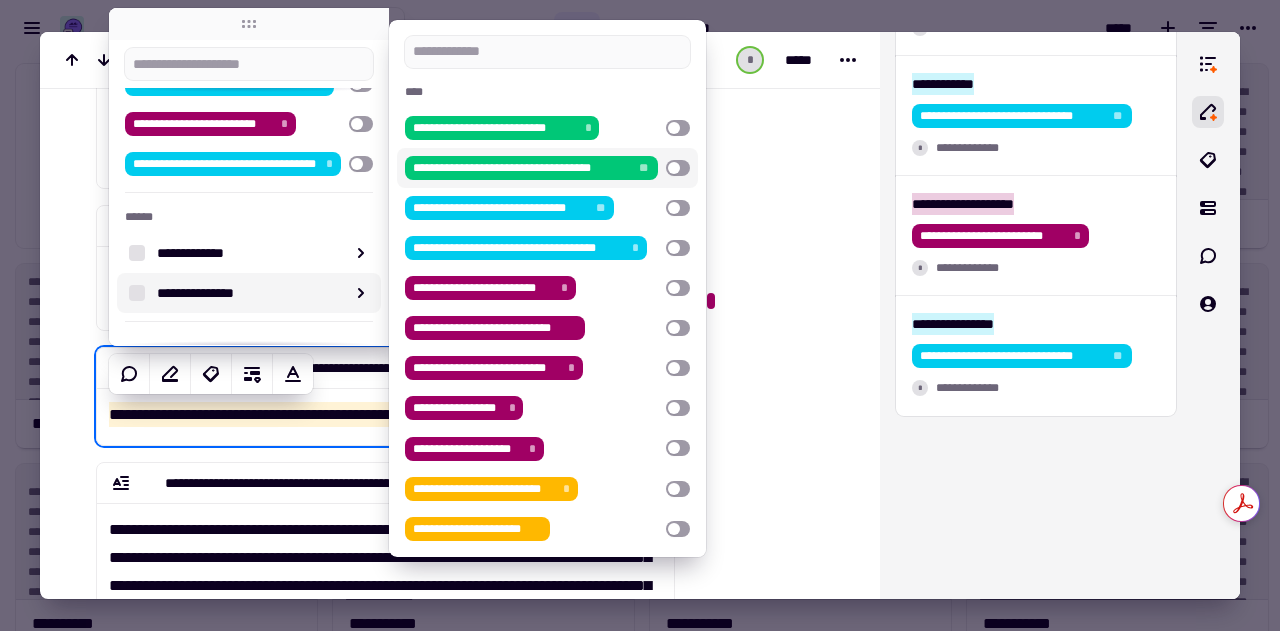 click at bounding box center (678, 168) 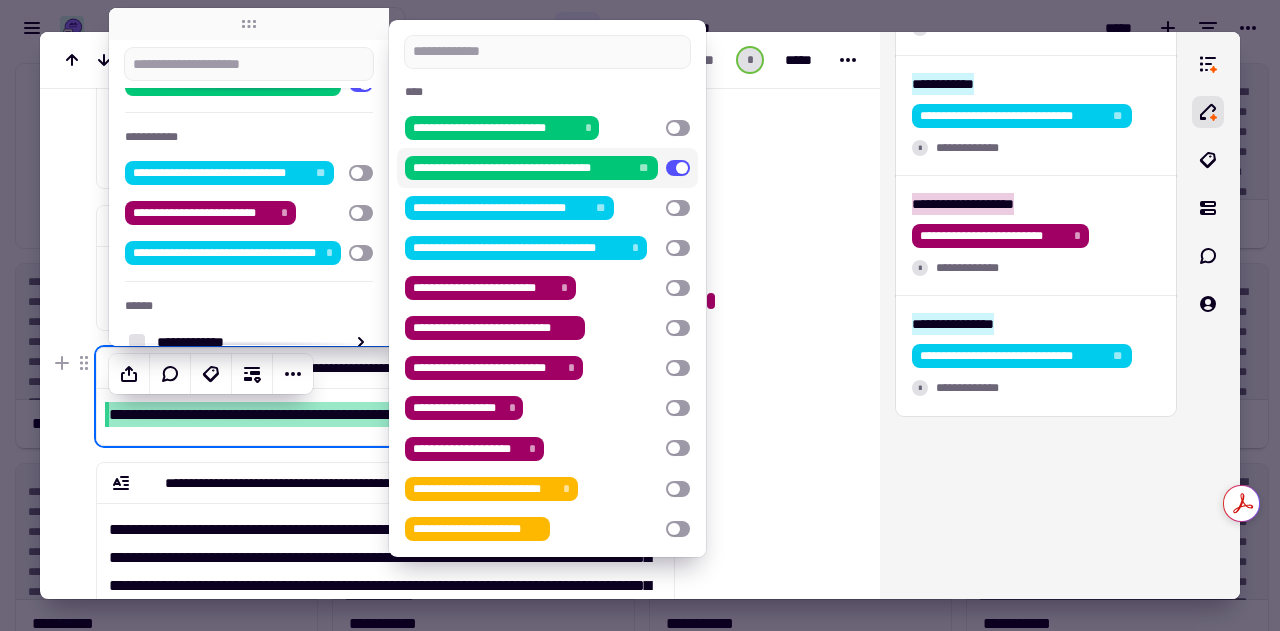 click at bounding box center [765, 120] 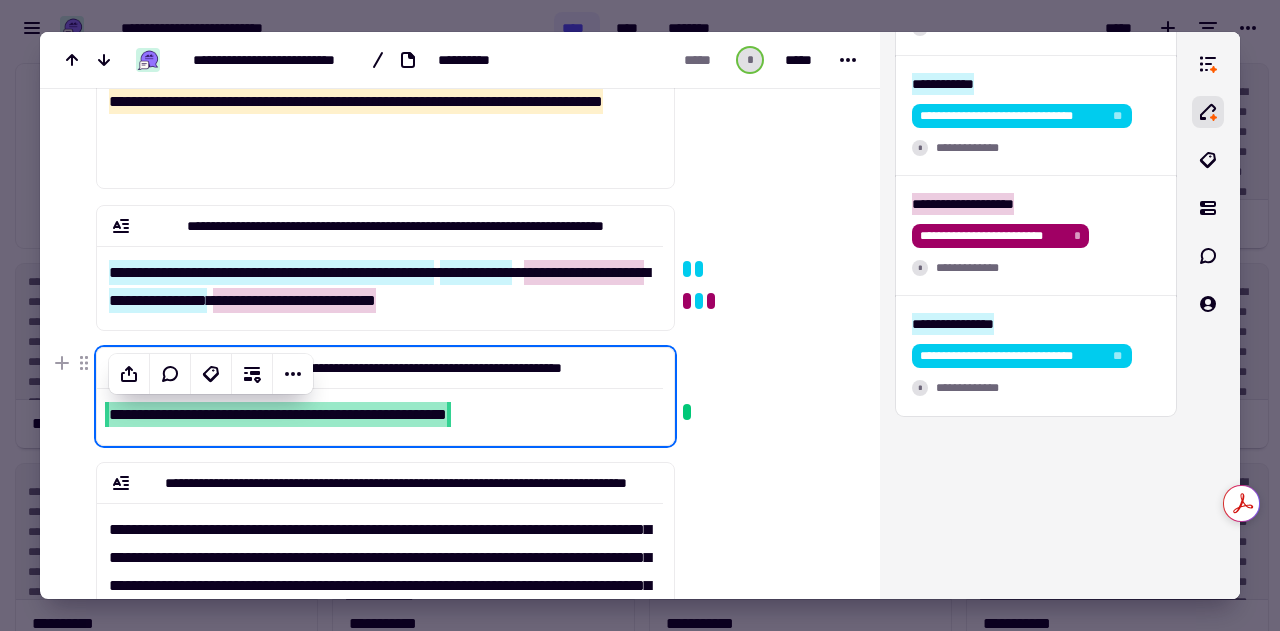 click at bounding box center (765, 120) 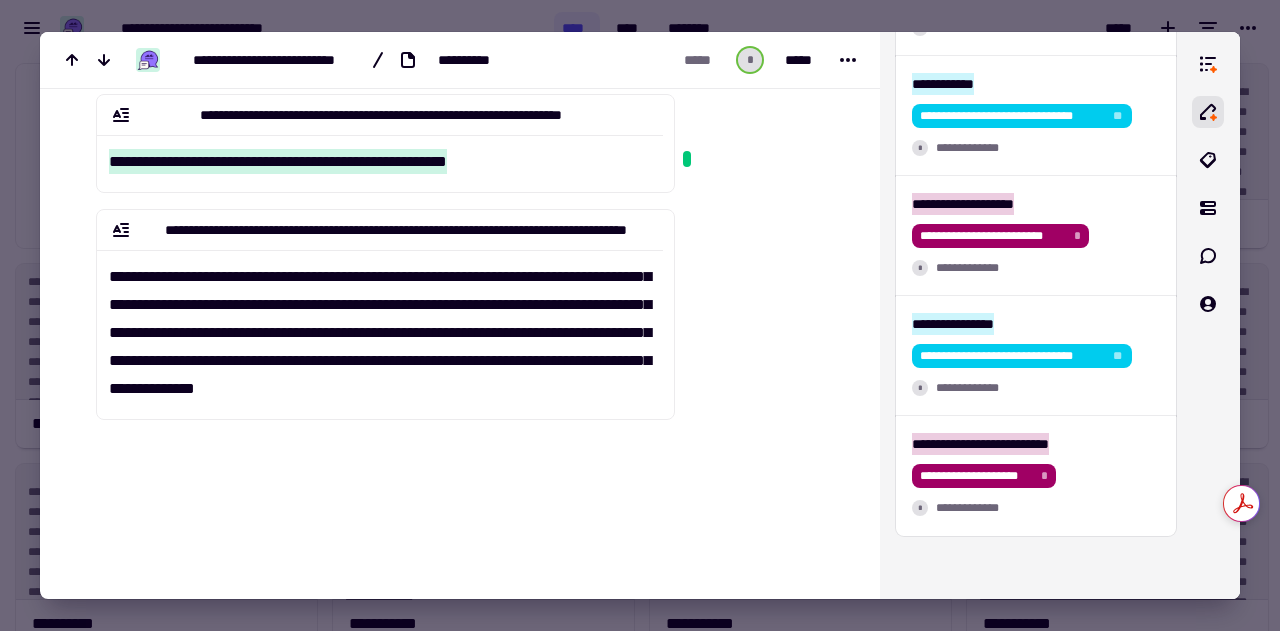 scroll, scrollTop: 600, scrollLeft: 0, axis: vertical 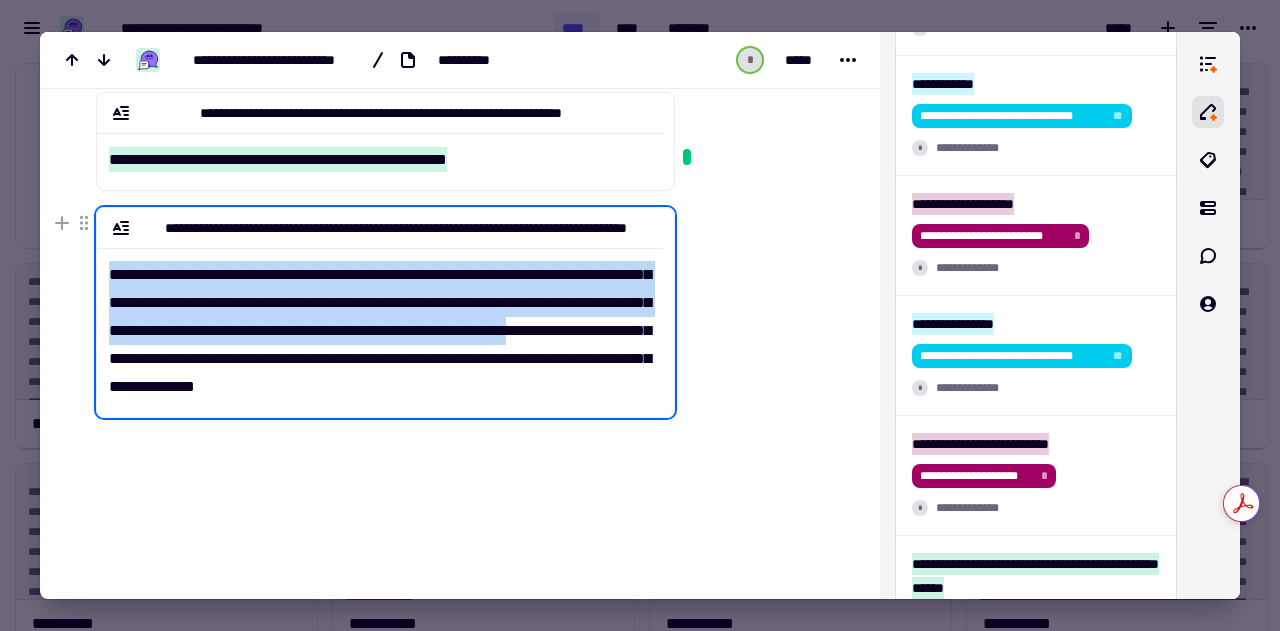drag, startPoint x: 111, startPoint y: 273, endPoint x: 285, endPoint y: 359, distance: 194.09276 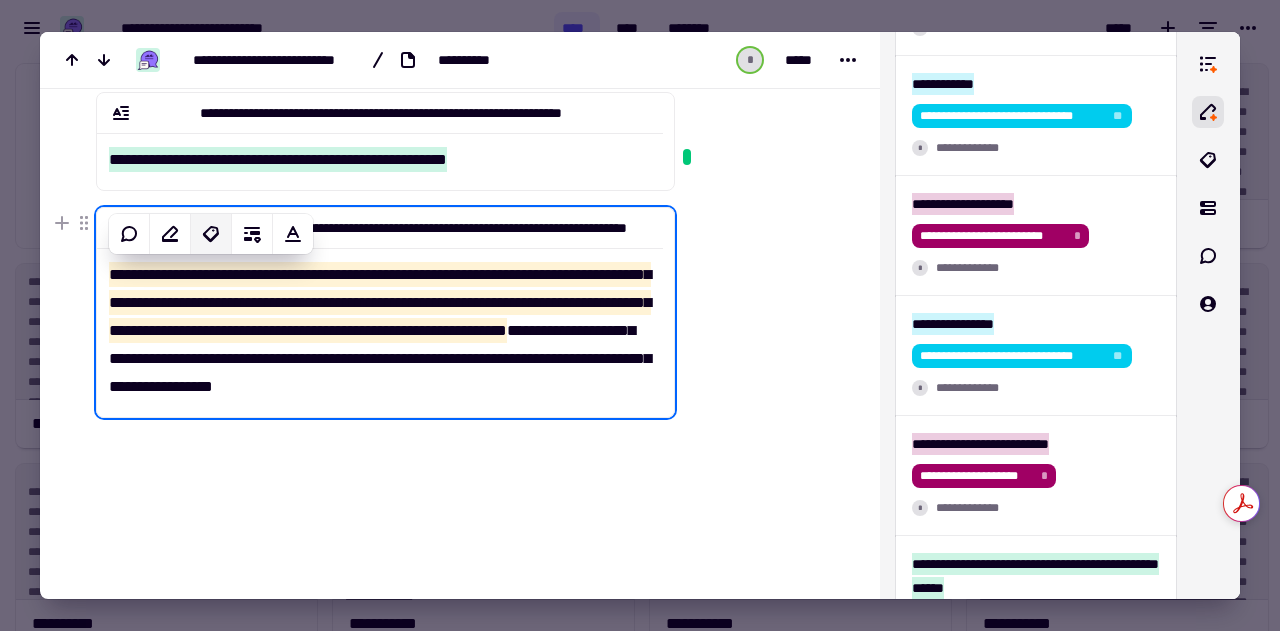 click 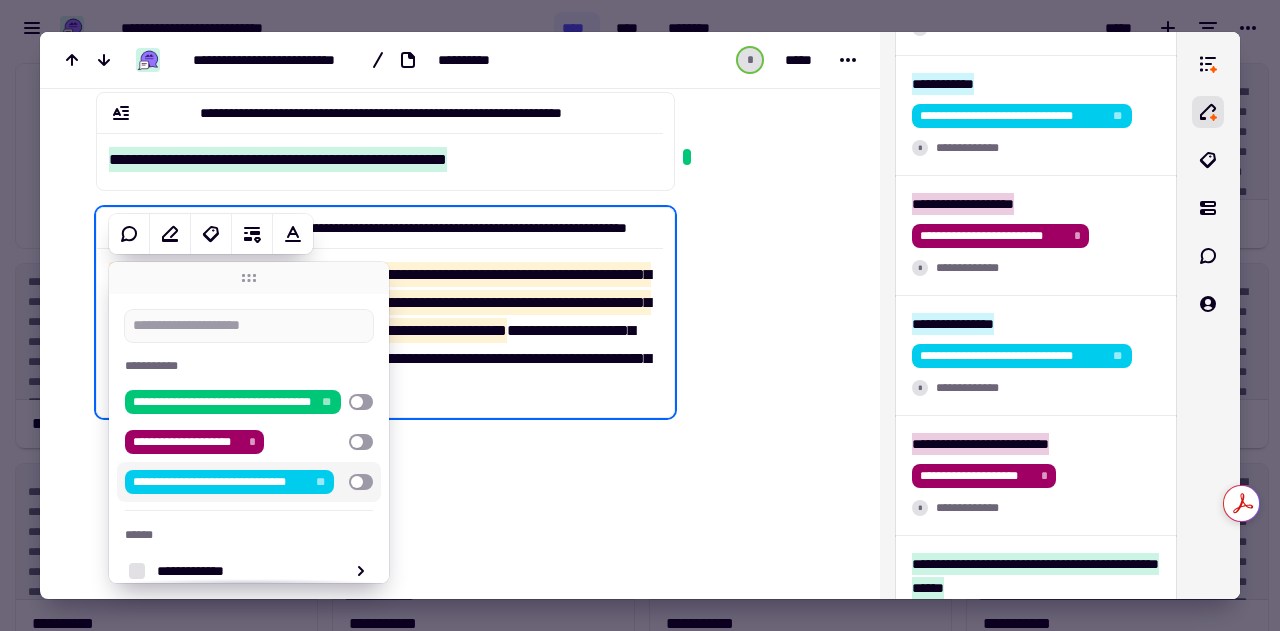scroll, scrollTop: 119, scrollLeft: 0, axis: vertical 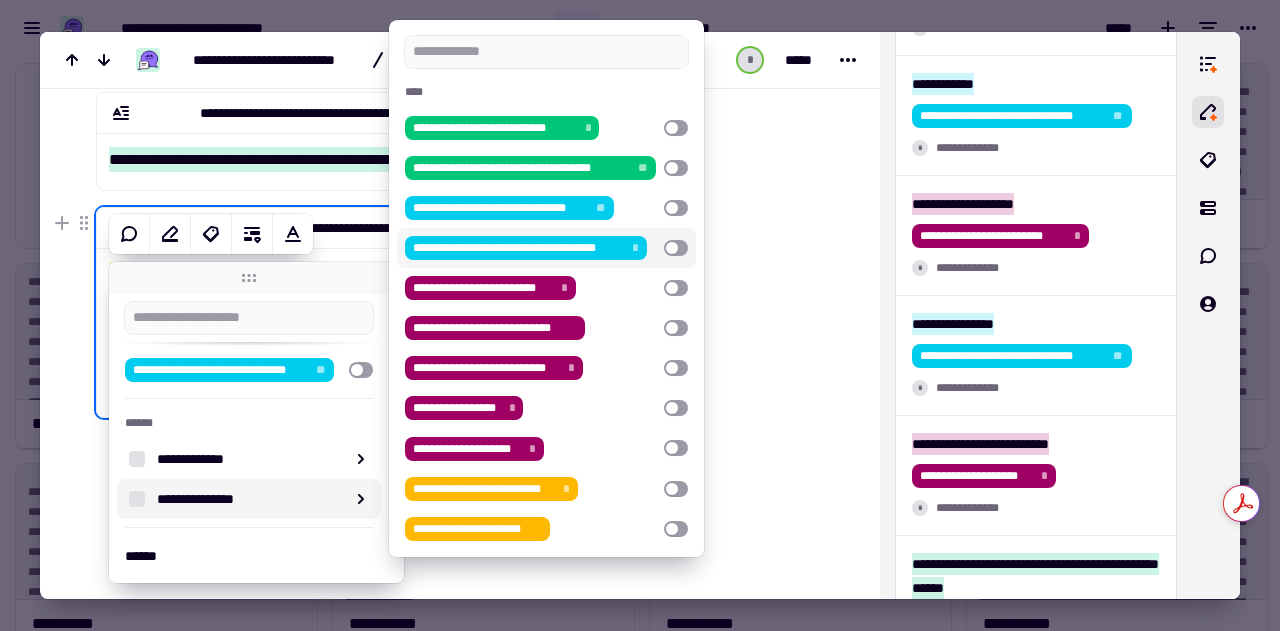 click at bounding box center [676, 248] 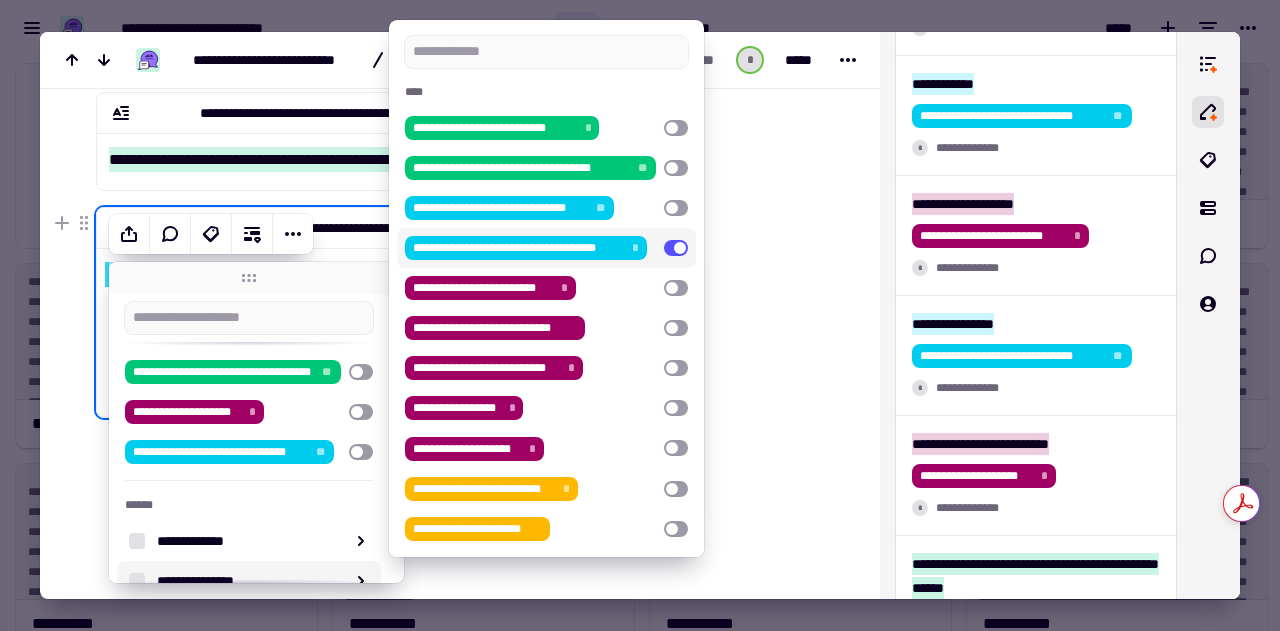 click at bounding box center [763, 101] 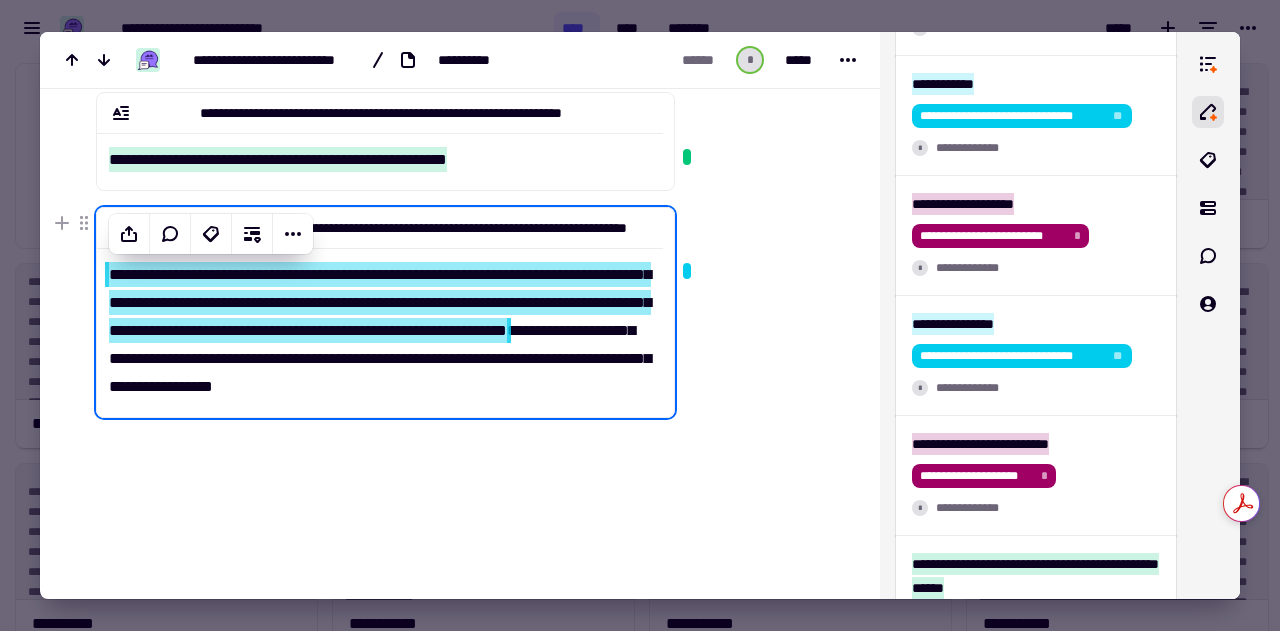 click at bounding box center [763, 101] 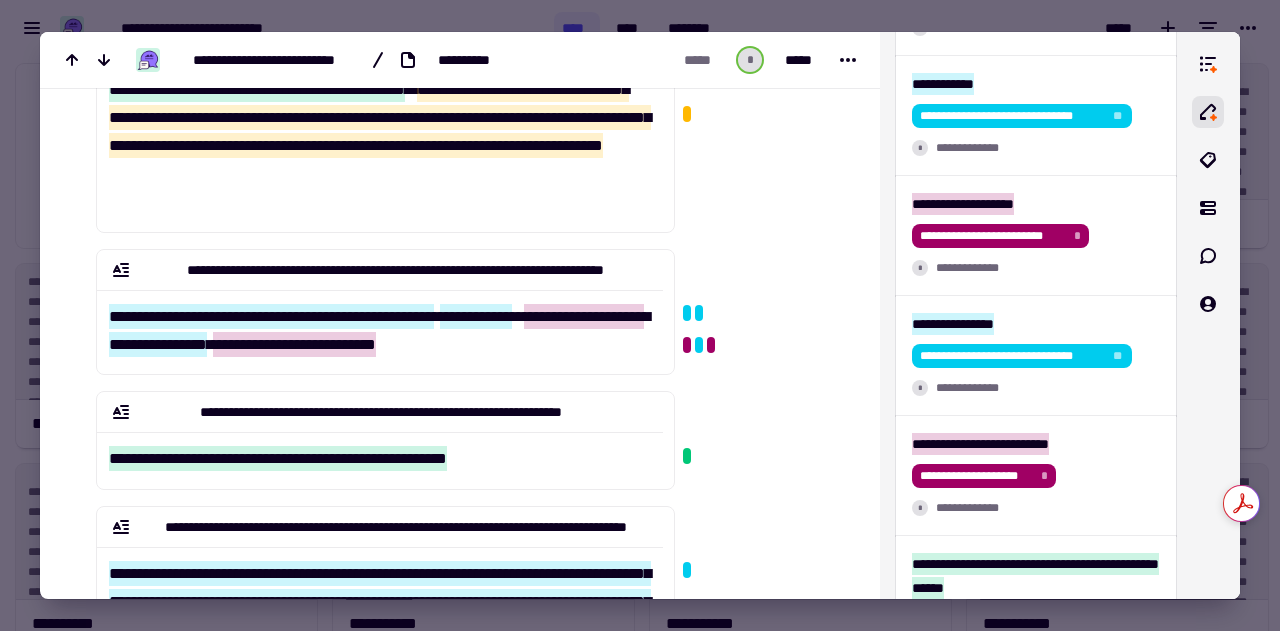 scroll, scrollTop: 37, scrollLeft: 0, axis: vertical 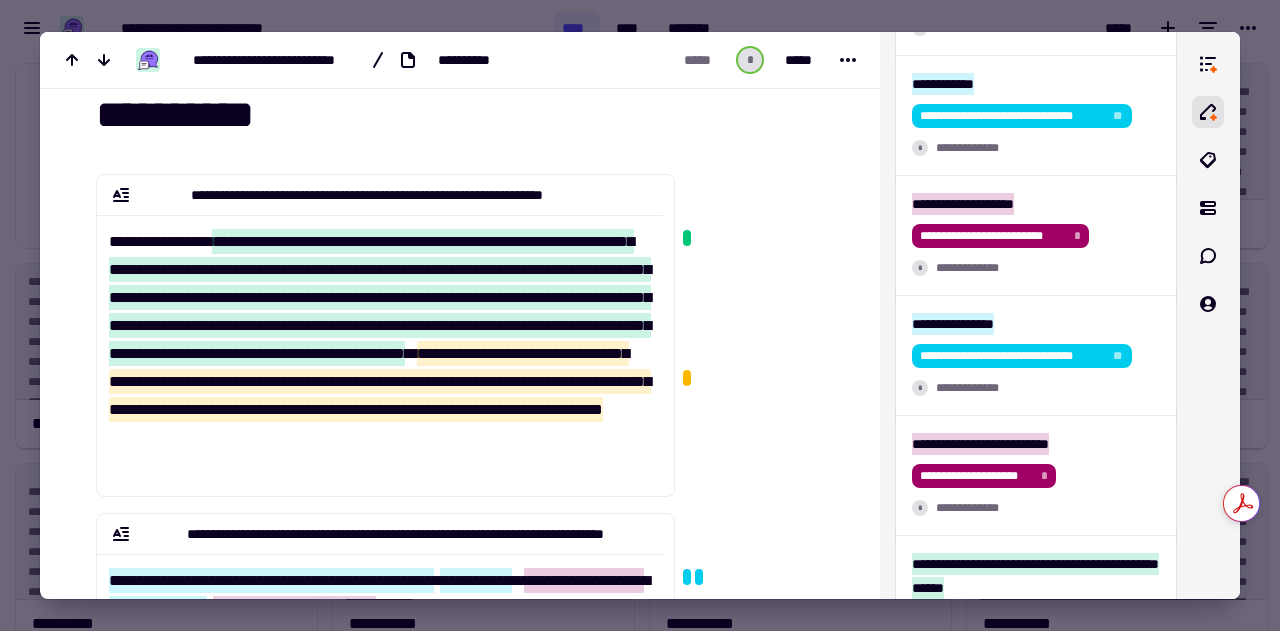 click at bounding box center (640, 315) 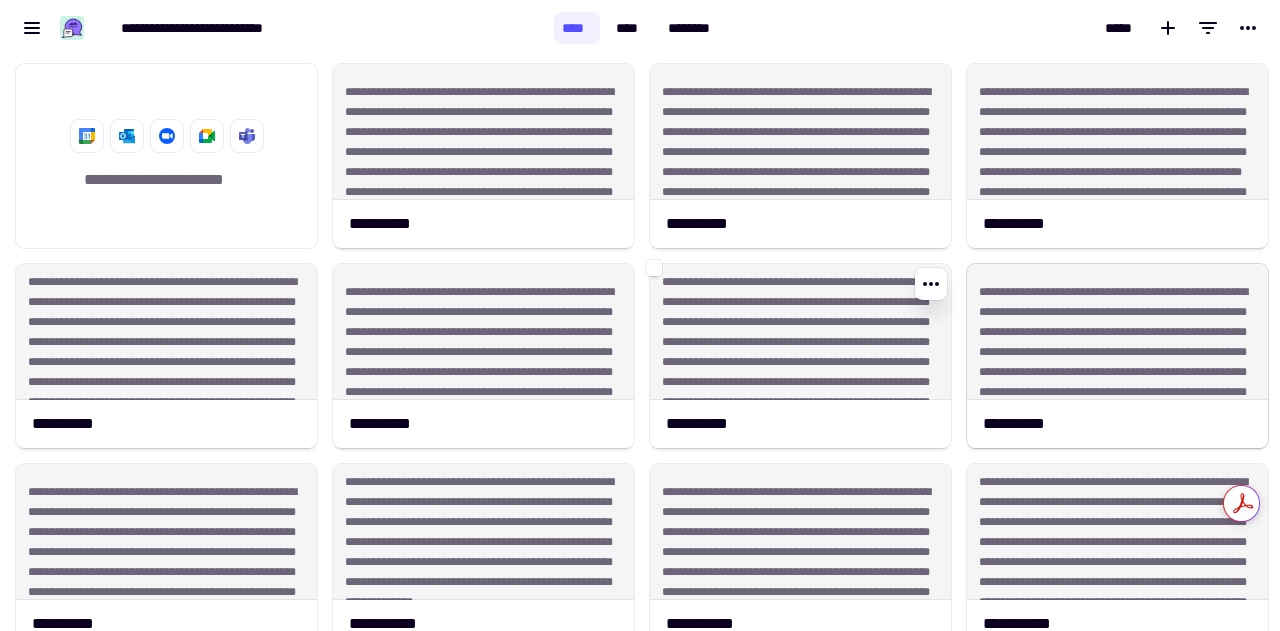 click on "**********" 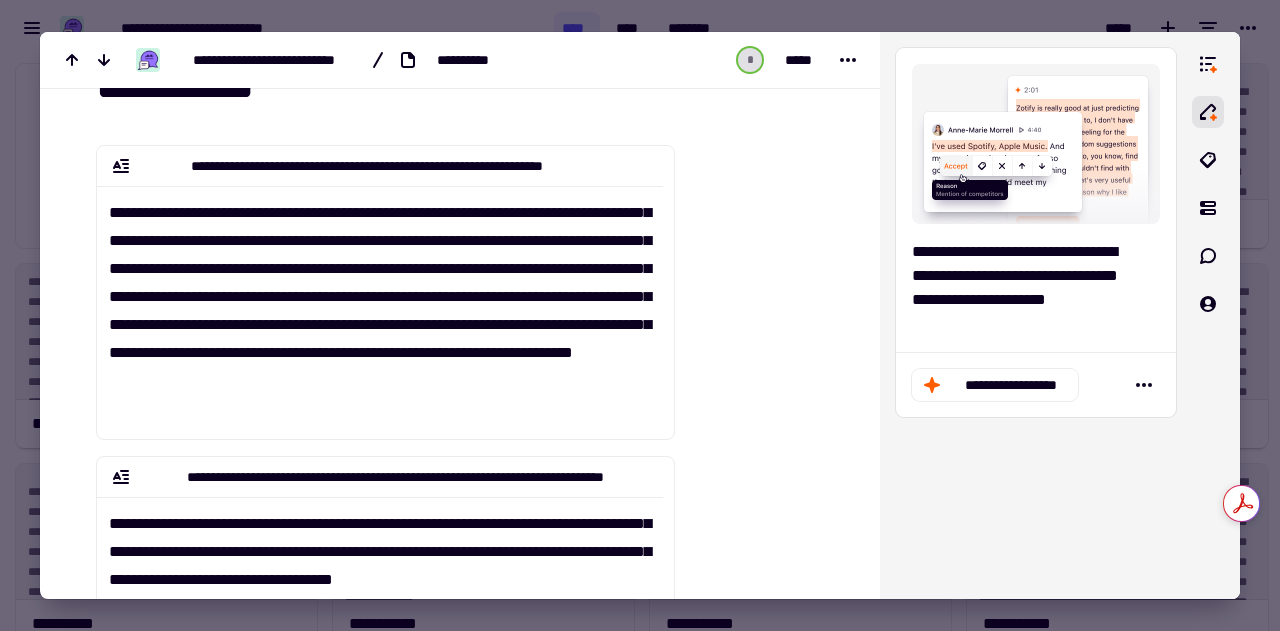 scroll, scrollTop: 65, scrollLeft: 0, axis: vertical 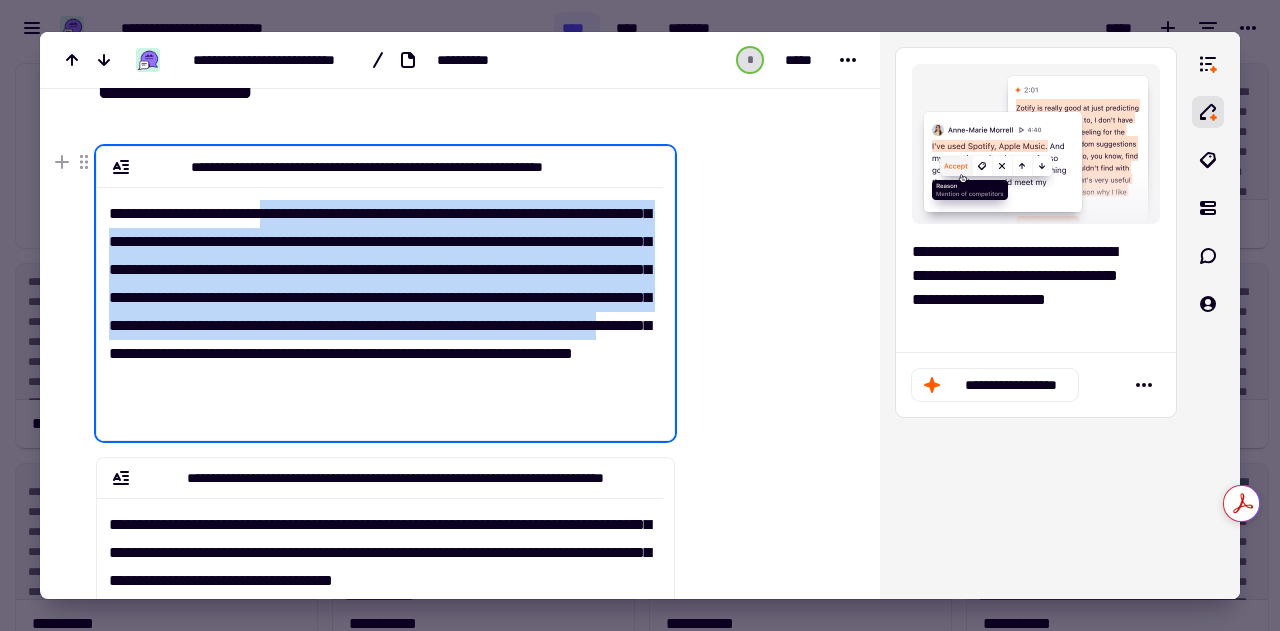 drag, startPoint x: 294, startPoint y: 210, endPoint x: 144, endPoint y: 379, distance: 225.96681 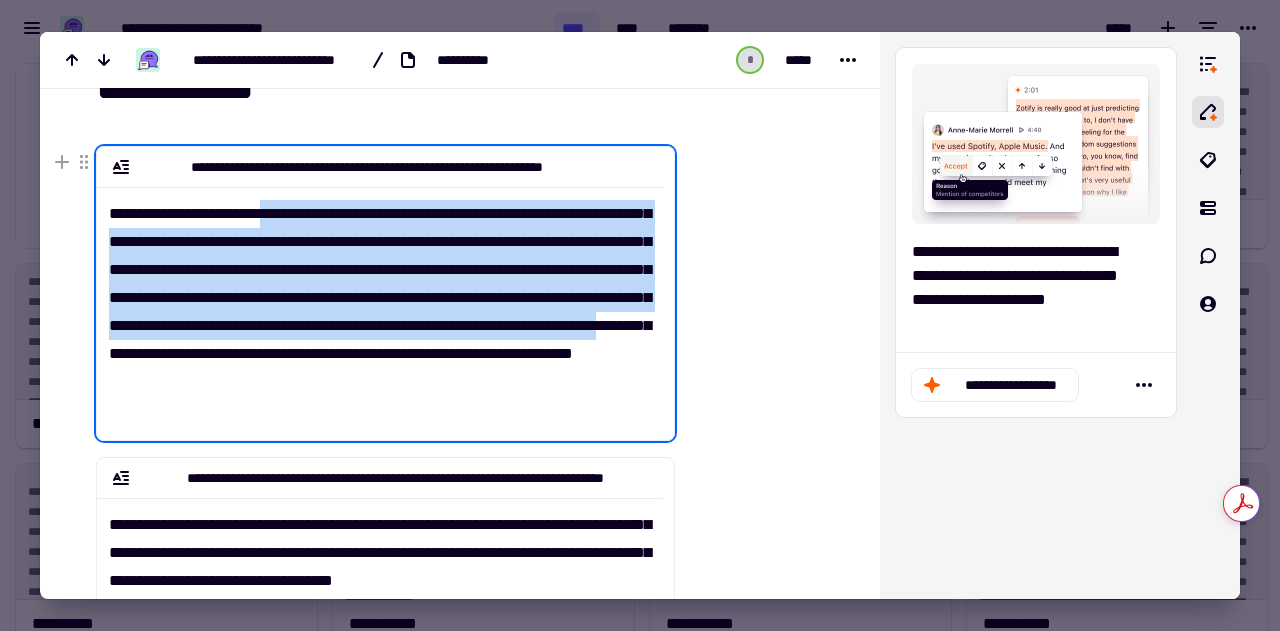 click on "**********" at bounding box center [380, 305] 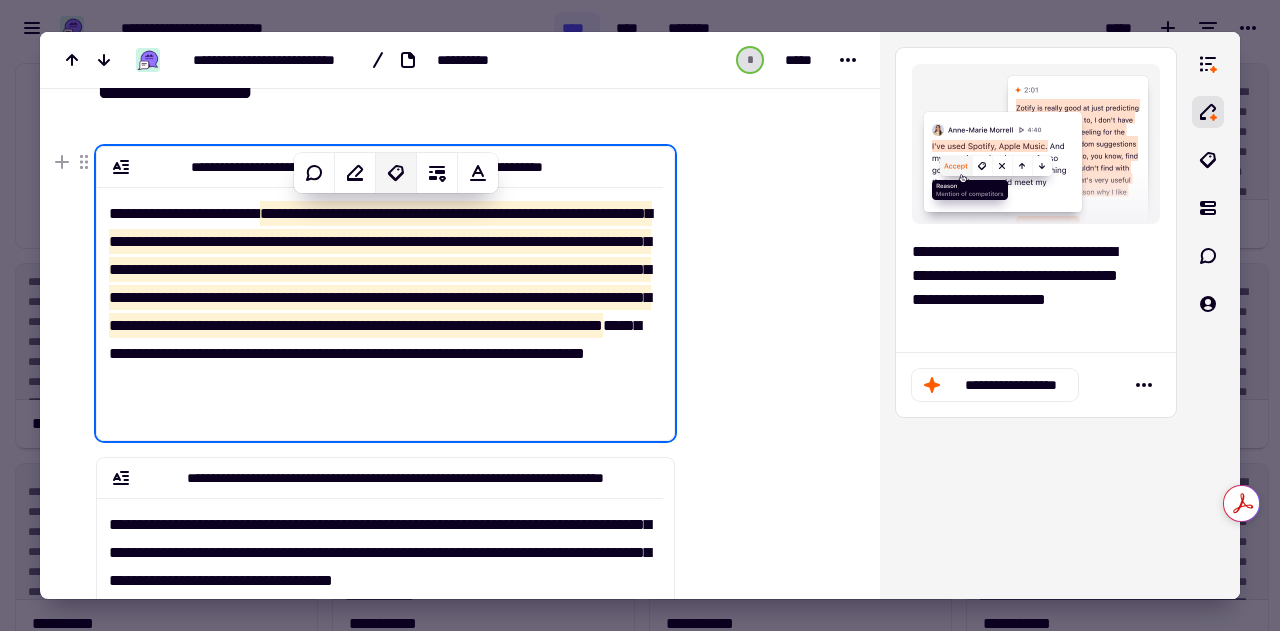 click 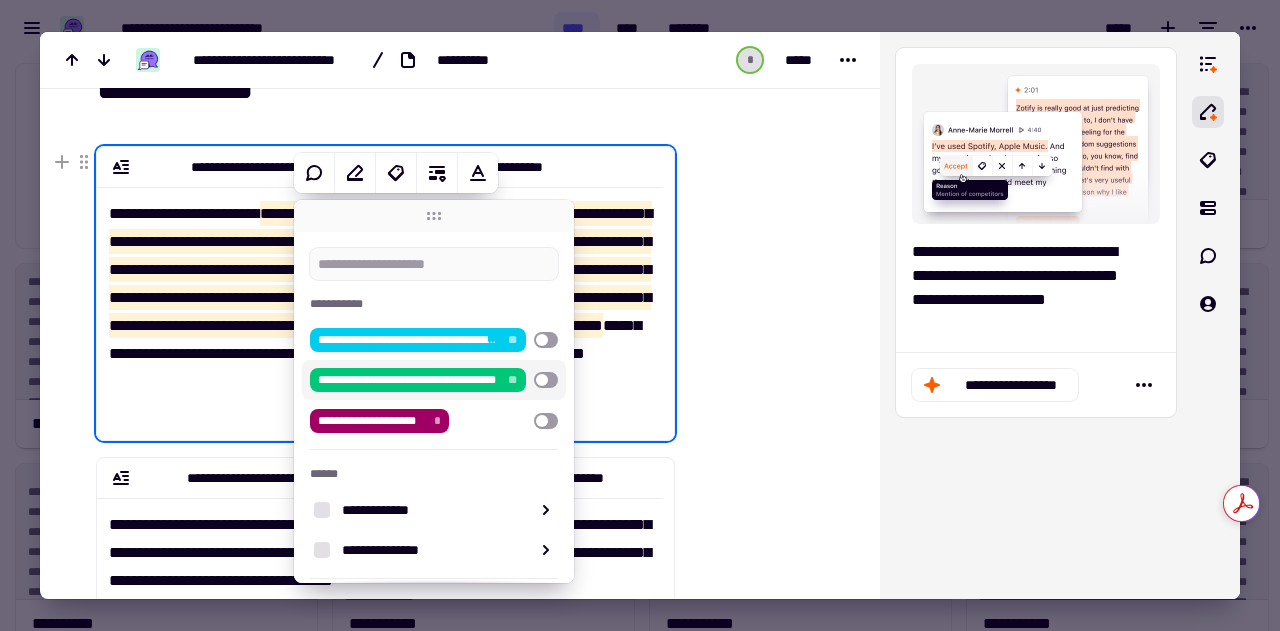 click at bounding box center [546, 380] 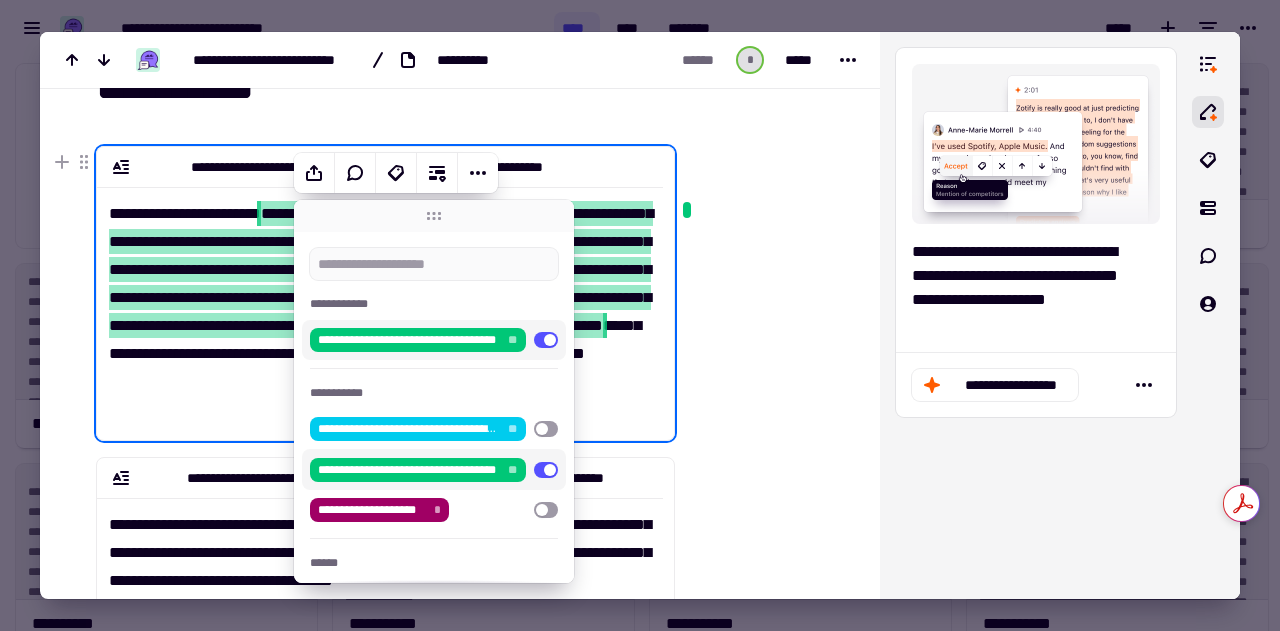 click on "**********" at bounding box center (380, 305) 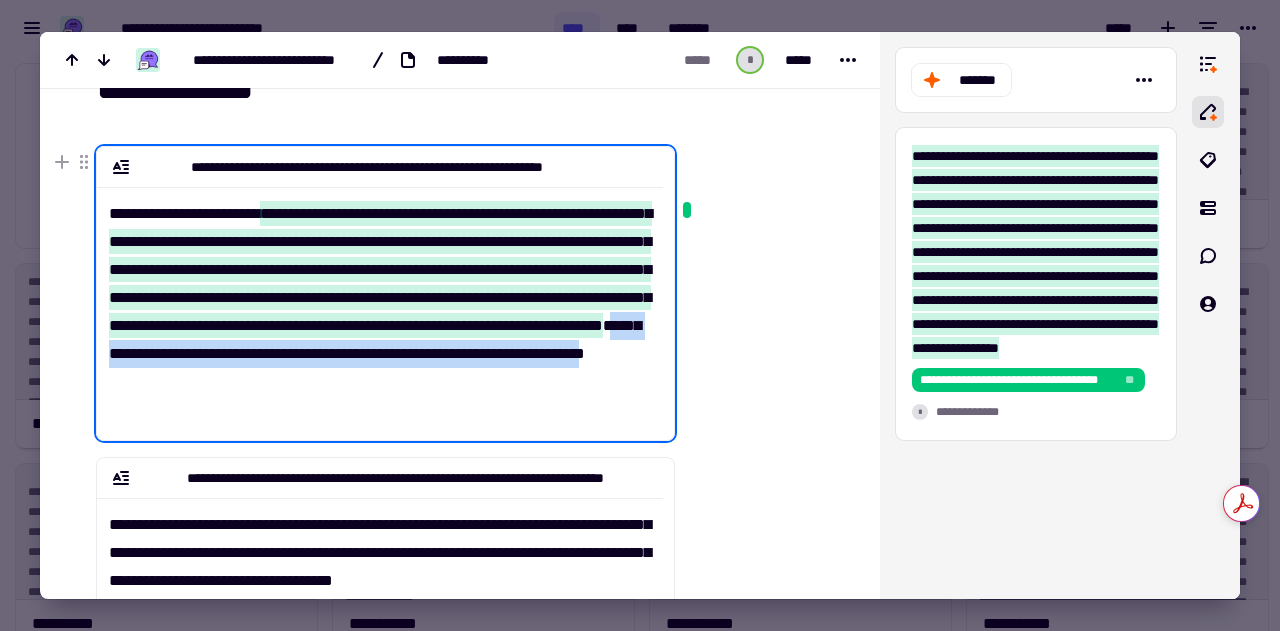 drag, startPoint x: 154, startPoint y: 381, endPoint x: 208, endPoint y: 407, distance: 59.933296 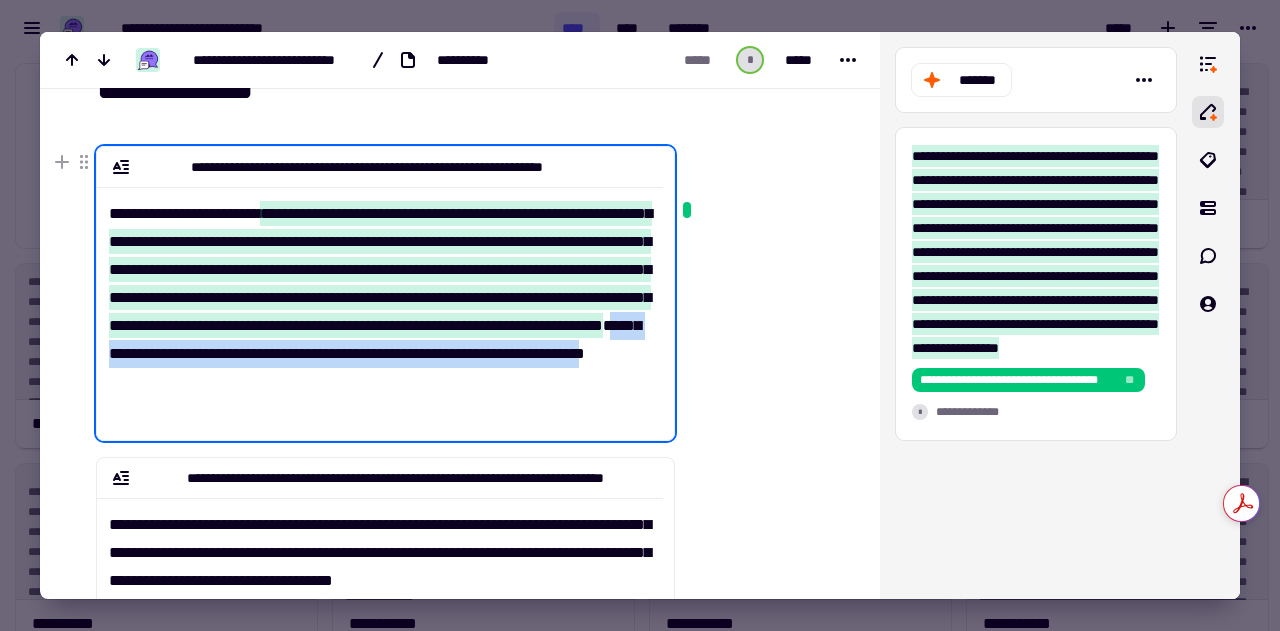 click on "**********" at bounding box center [380, 305] 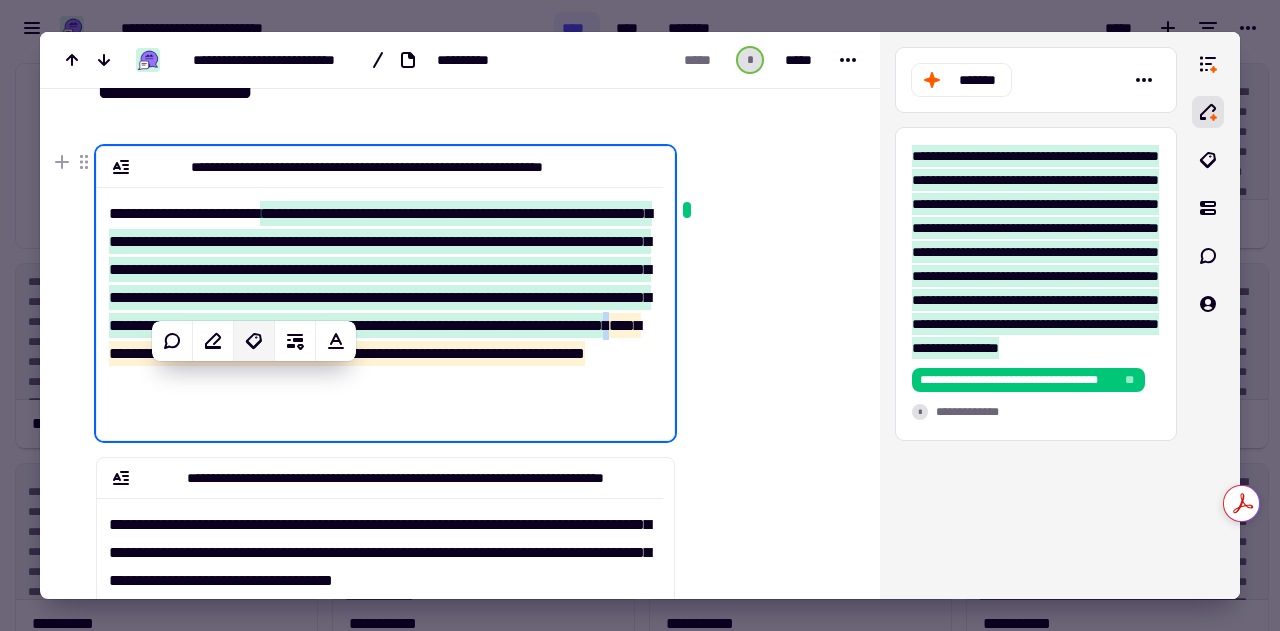 click 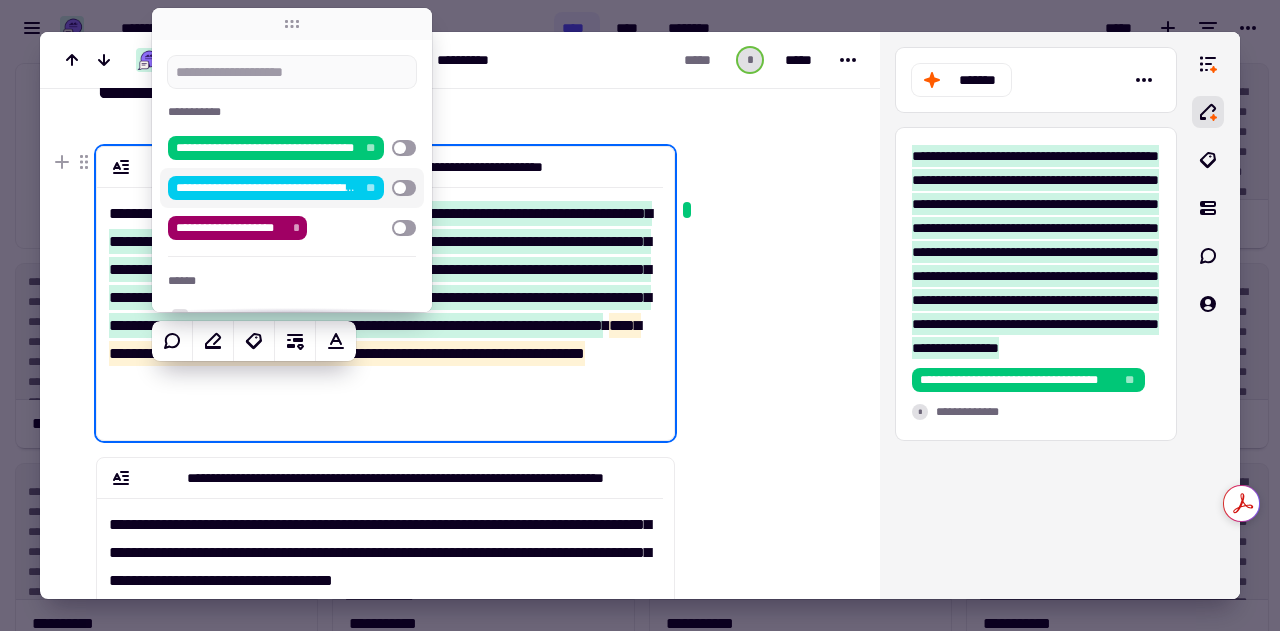 scroll, scrollTop: 136, scrollLeft: 0, axis: vertical 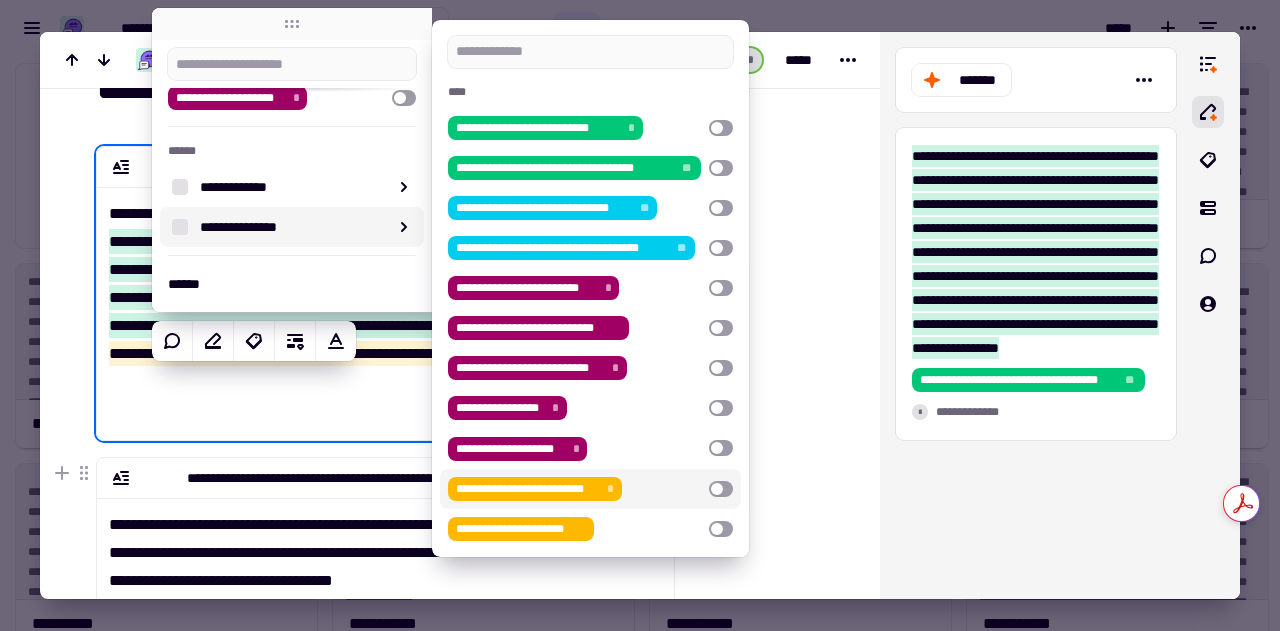 click at bounding box center [721, 489] 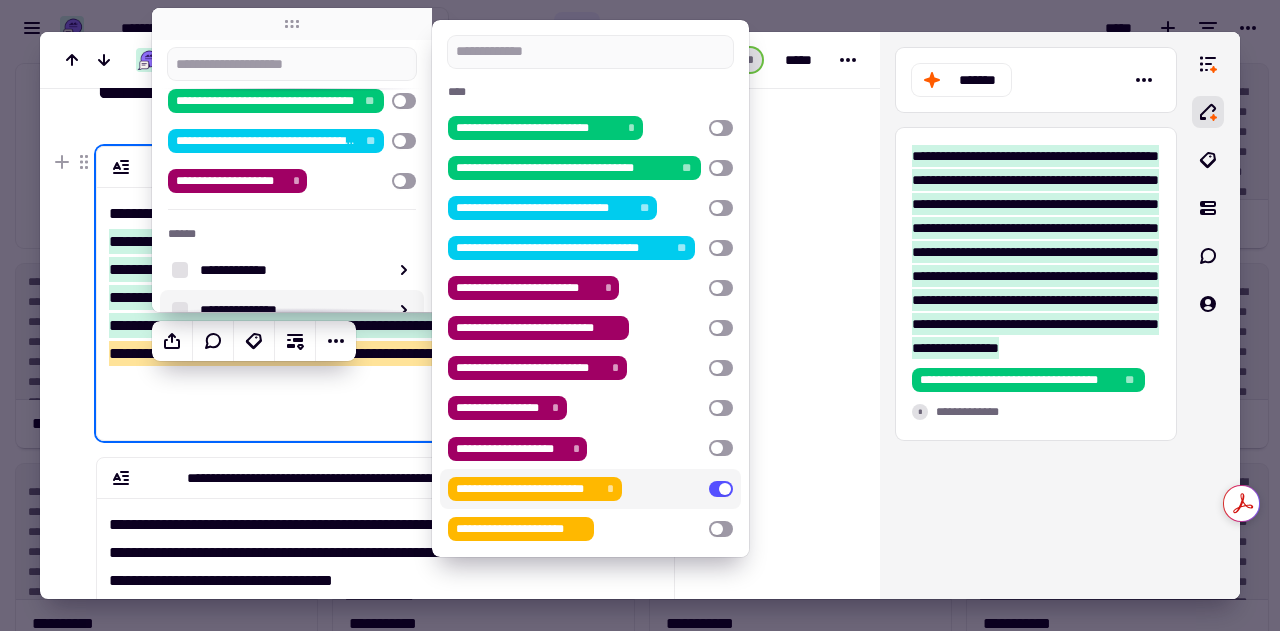 click at bounding box center [763, 608] 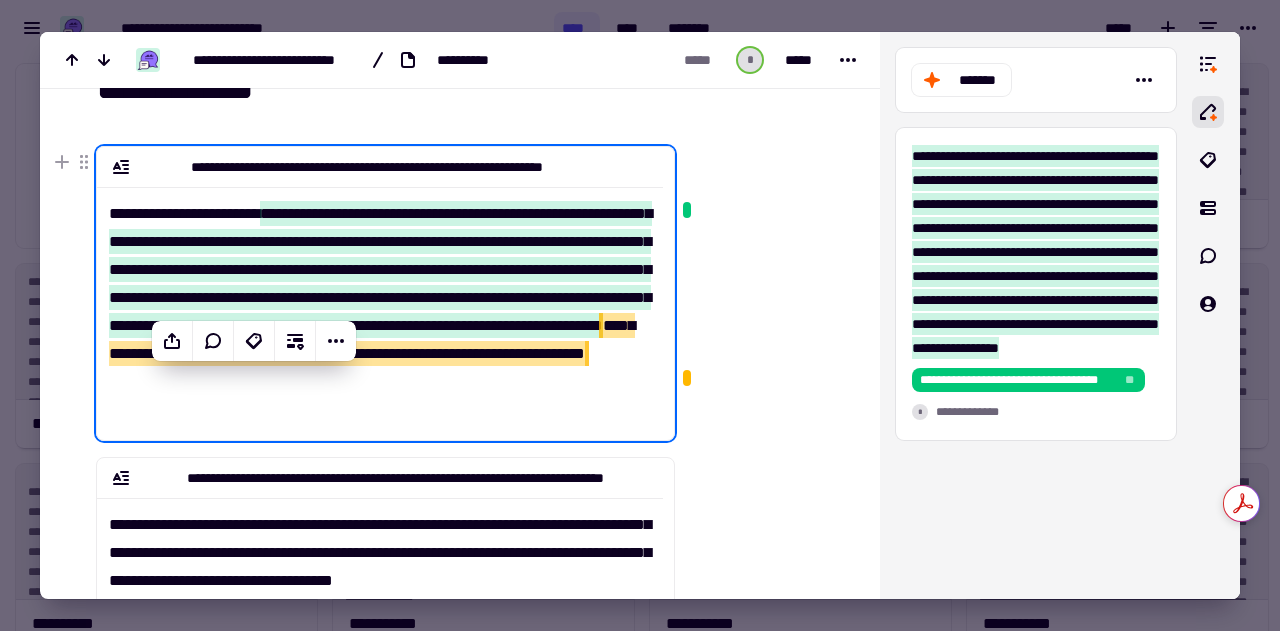 click at bounding box center (763, 608) 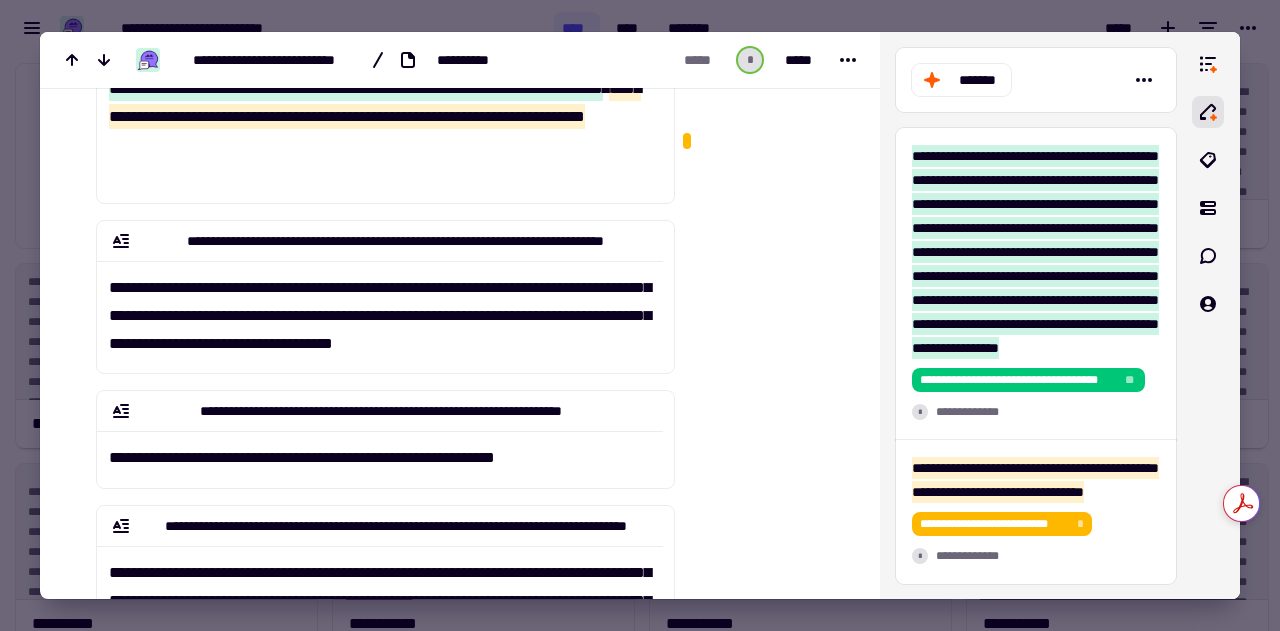 scroll, scrollTop: 325, scrollLeft: 0, axis: vertical 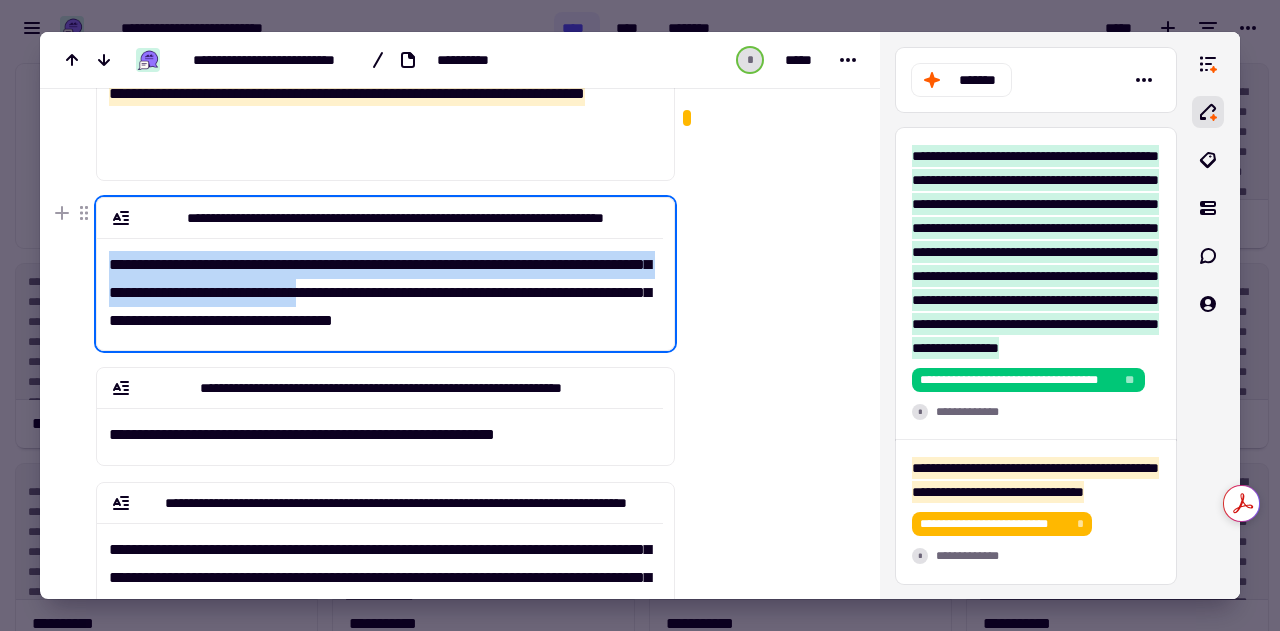 drag, startPoint x: 111, startPoint y: 259, endPoint x: 396, endPoint y: 285, distance: 286.1835 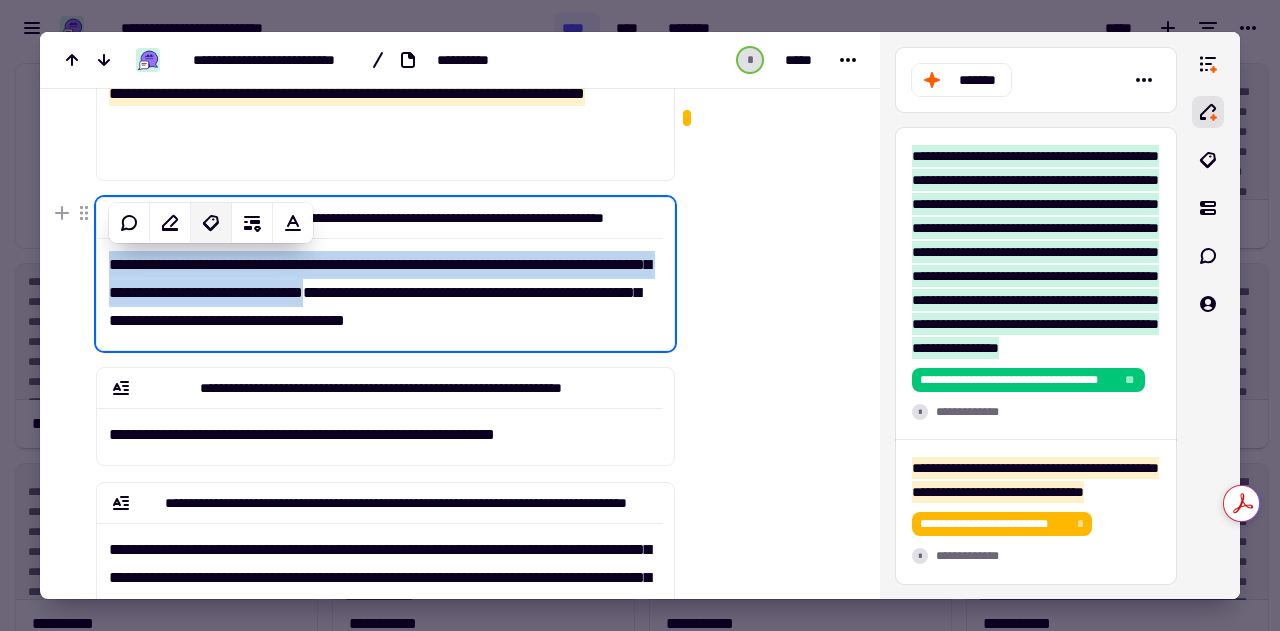 click 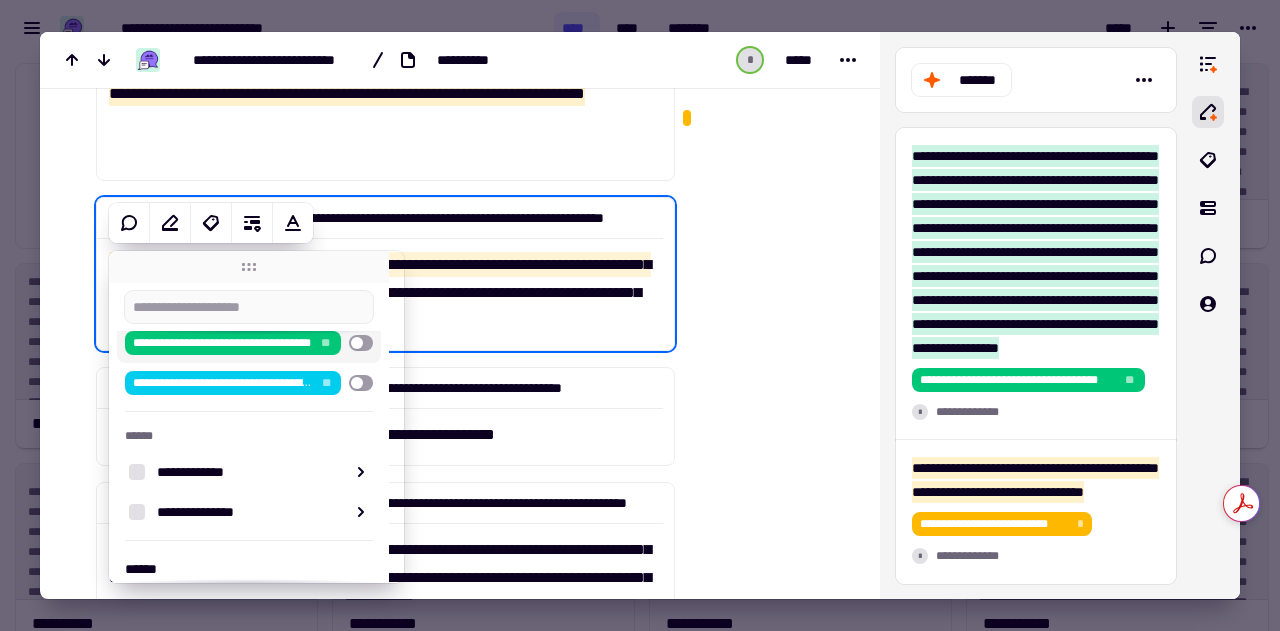 scroll, scrollTop: 108, scrollLeft: 0, axis: vertical 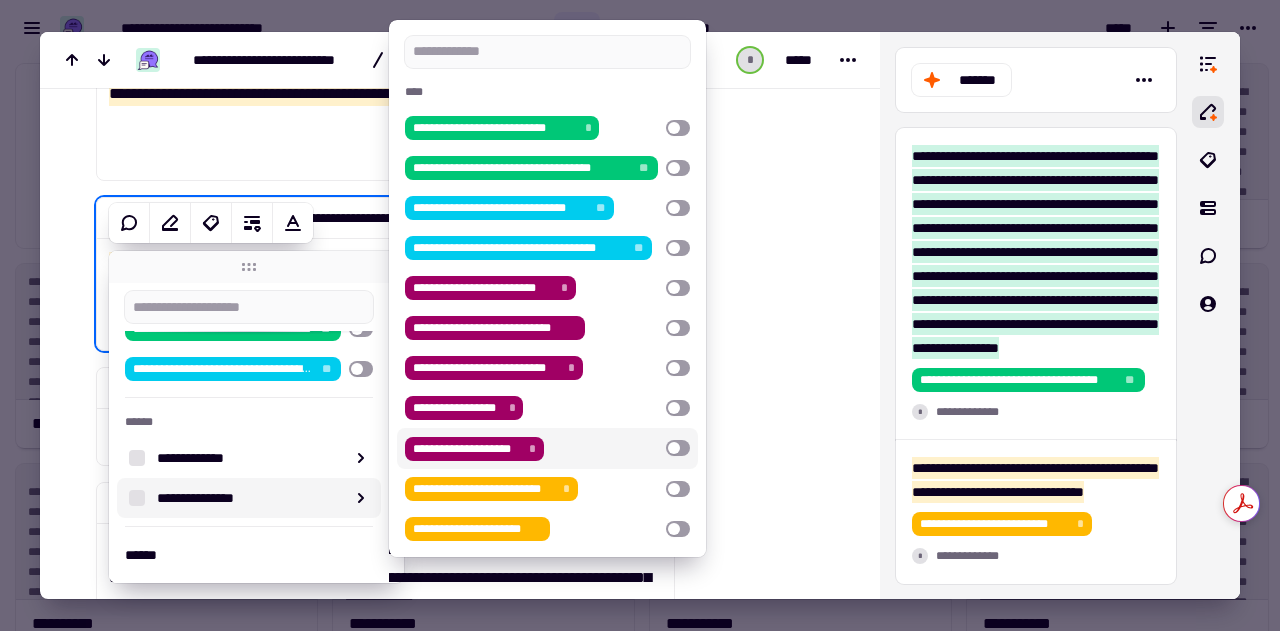 click at bounding box center (678, 448) 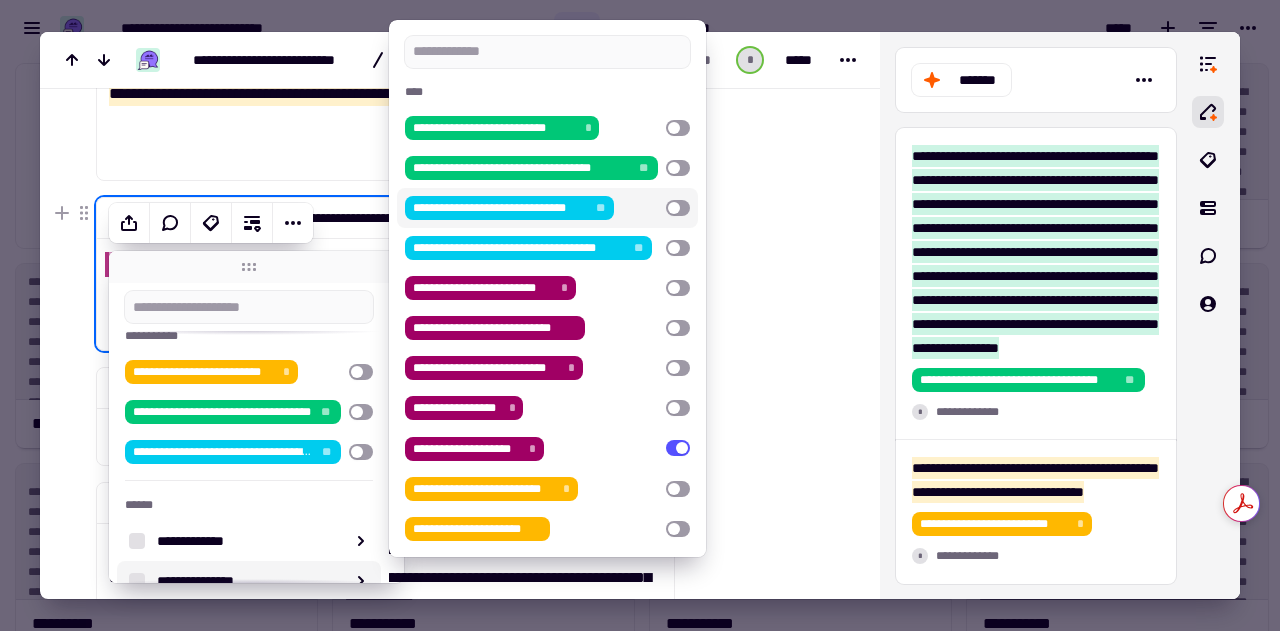 click at bounding box center [678, 208] 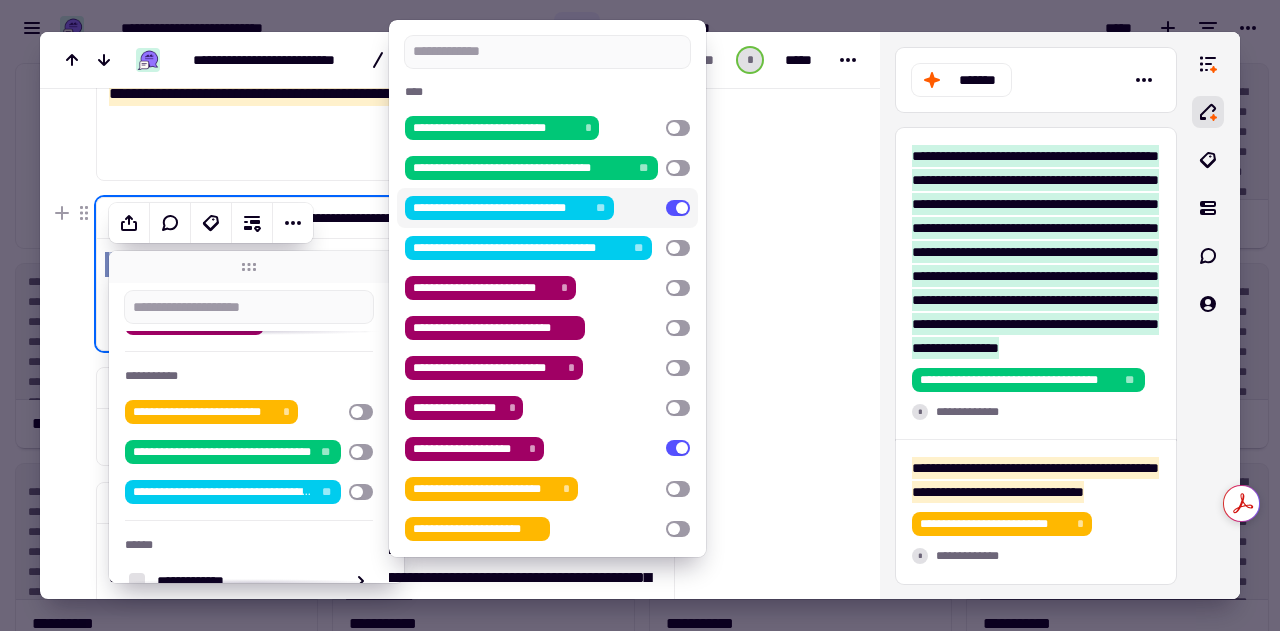click at bounding box center (763, 348) 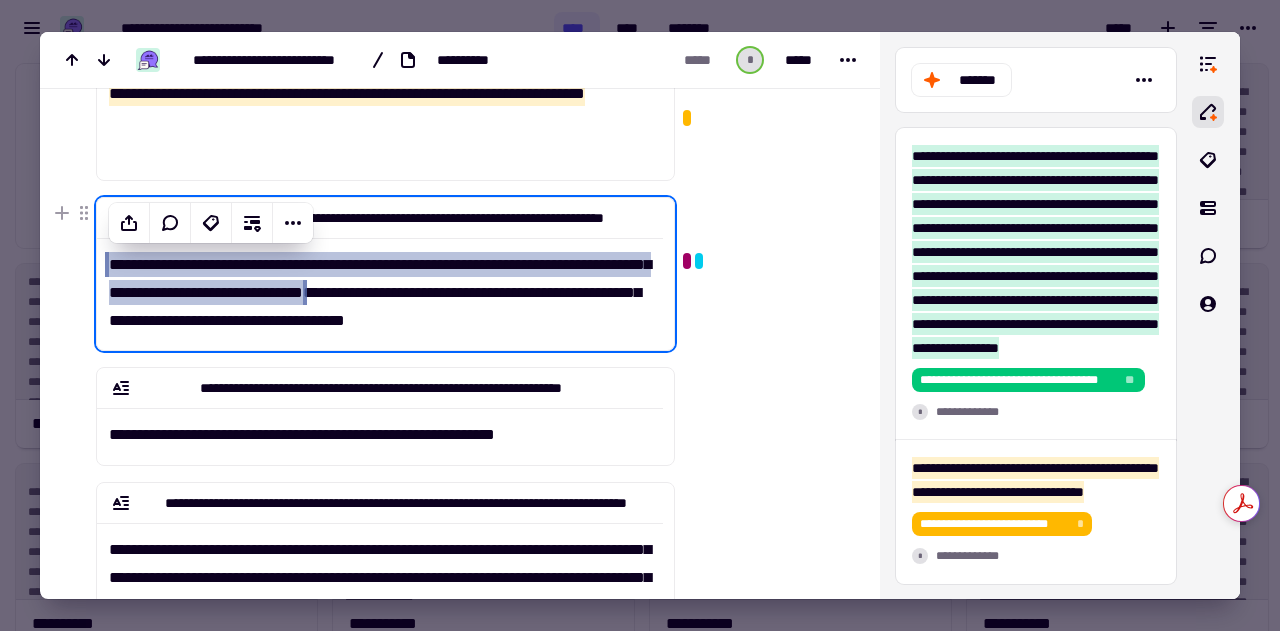 click on "**********" at bounding box center (380, 286) 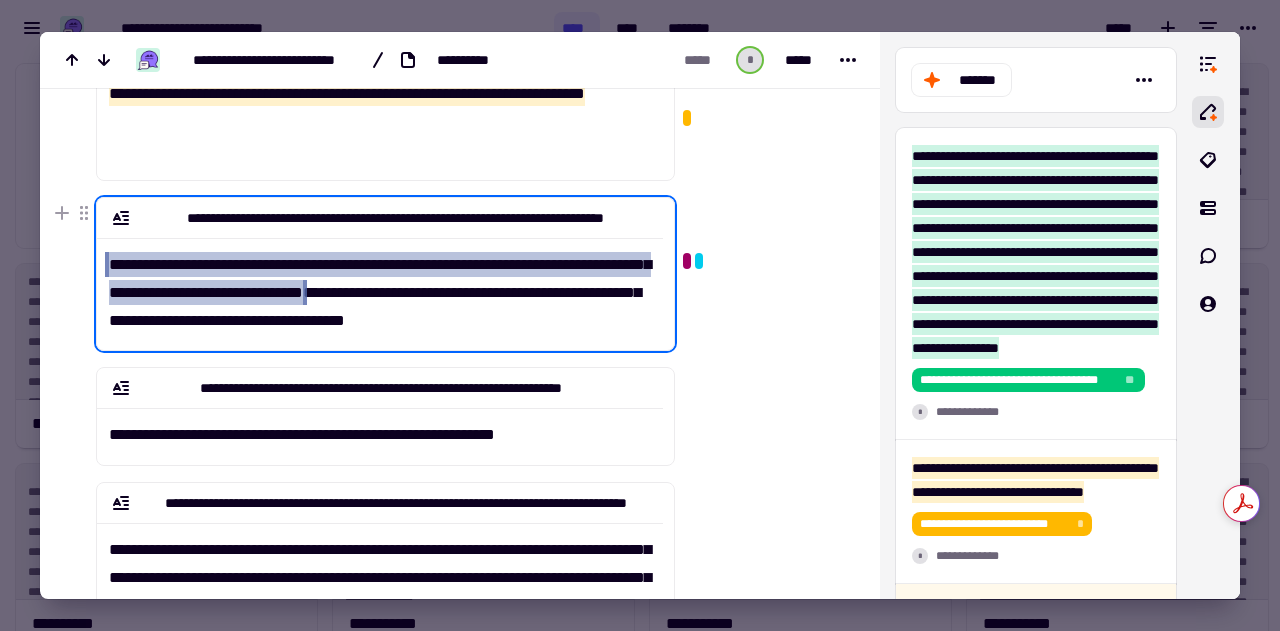 click on "**********" at bounding box center (380, 278) 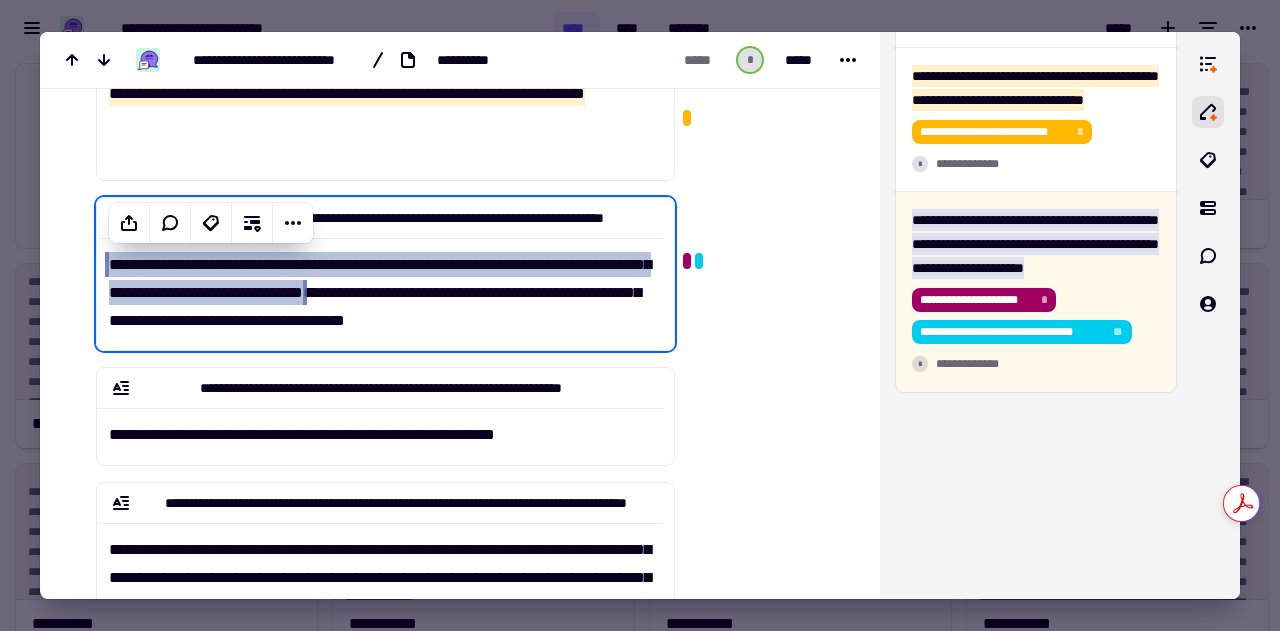 scroll, scrollTop: 511, scrollLeft: 0, axis: vertical 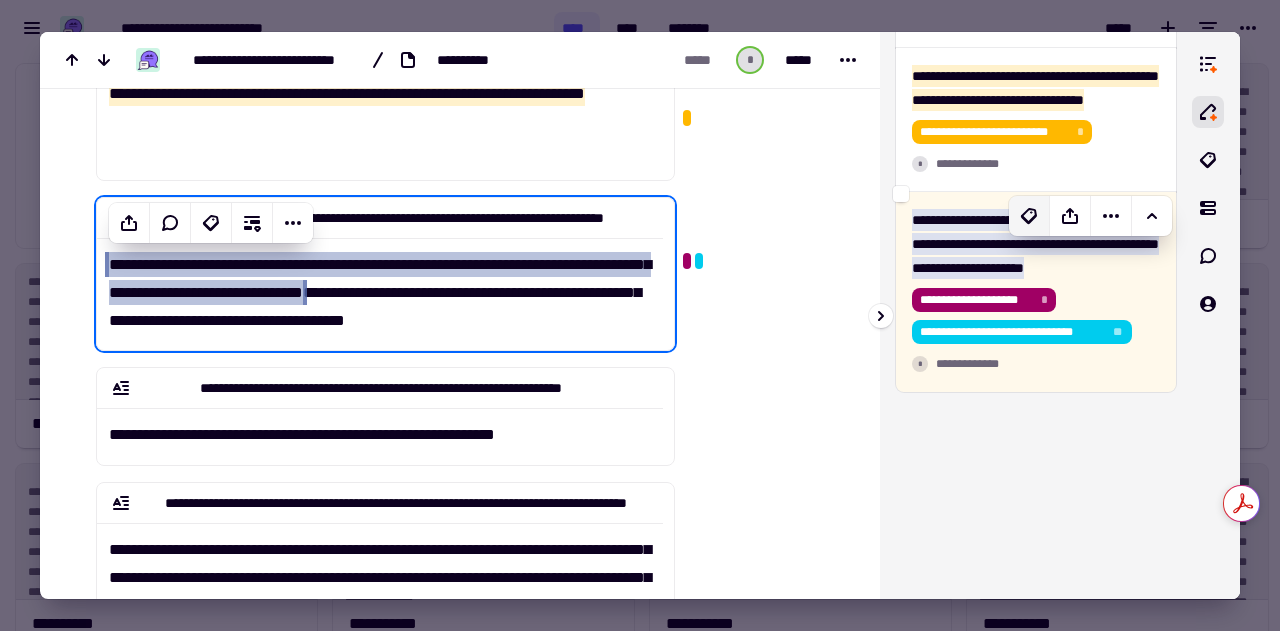 click 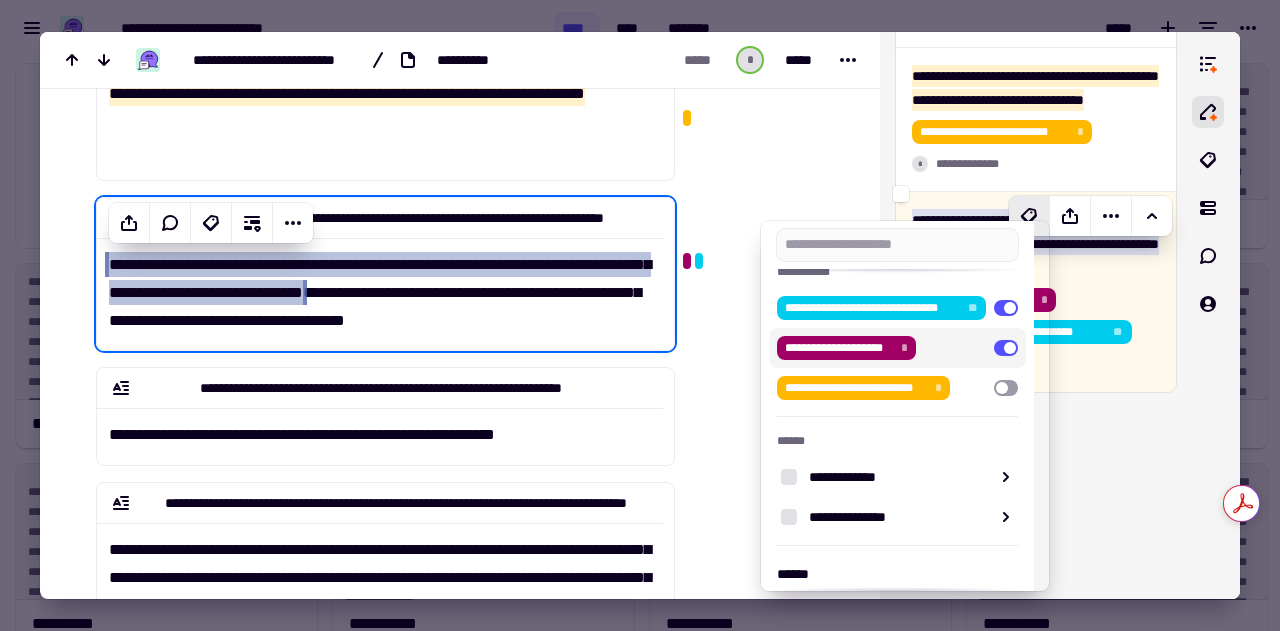scroll, scrollTop: 159, scrollLeft: 0, axis: vertical 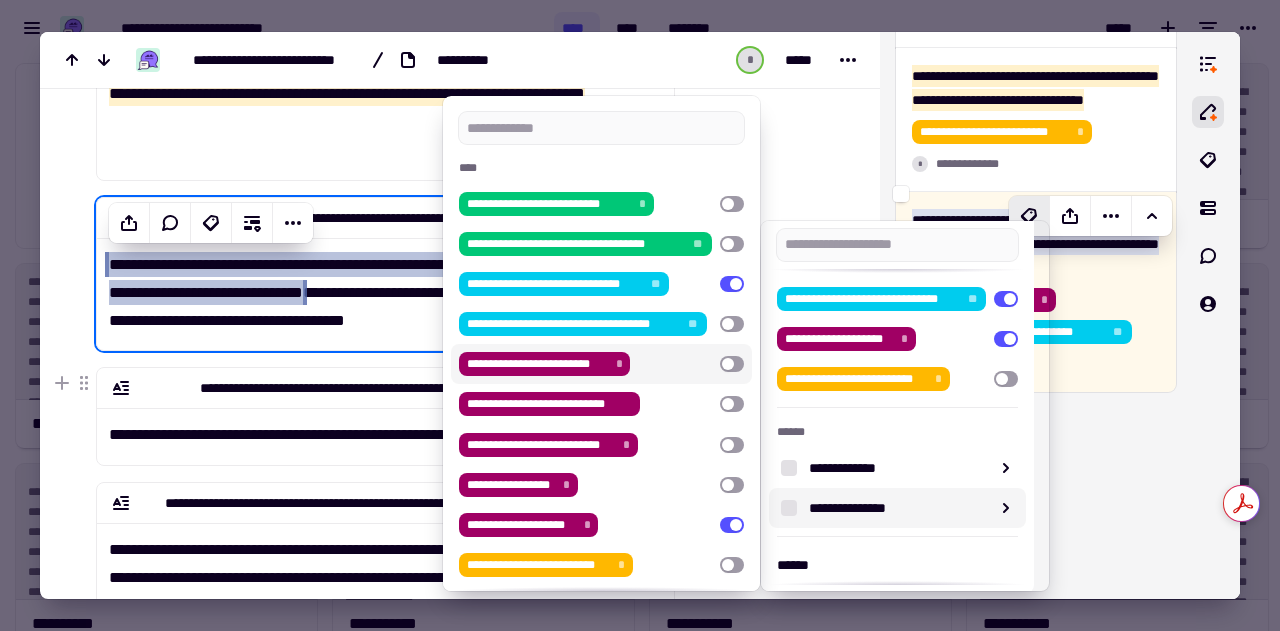 click at bounding box center (732, 364) 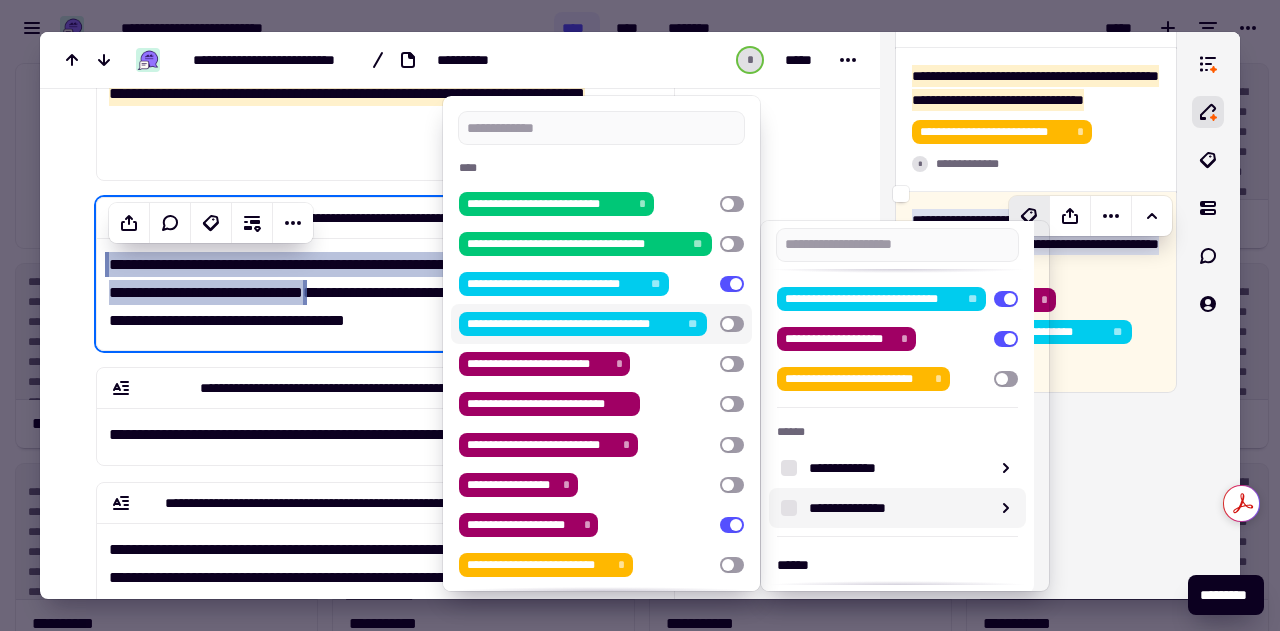 click at bounding box center (640, 315) 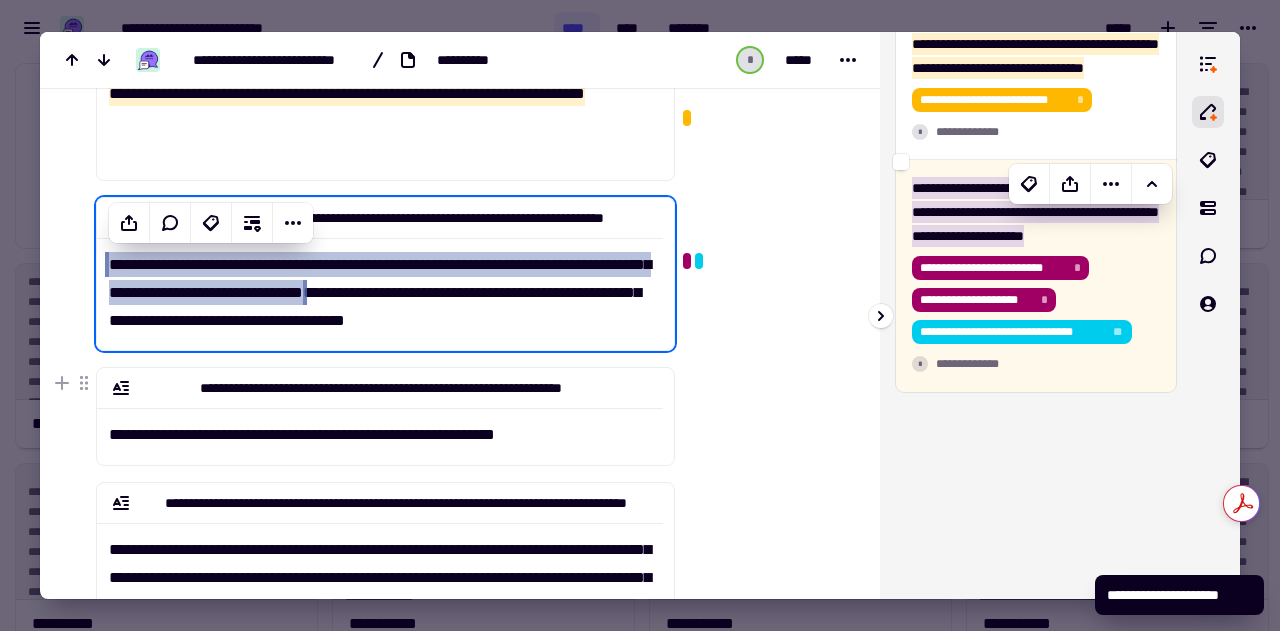 click at bounding box center [763, 348] 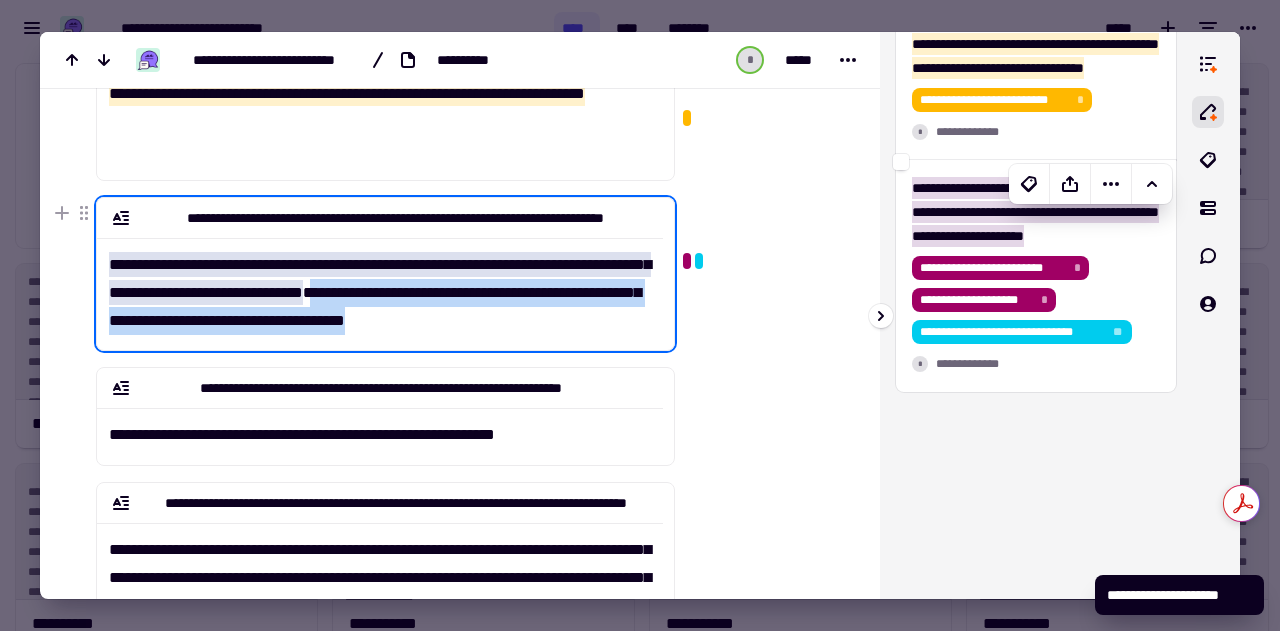 drag, startPoint x: 408, startPoint y: 290, endPoint x: 540, endPoint y: 320, distance: 135.36617 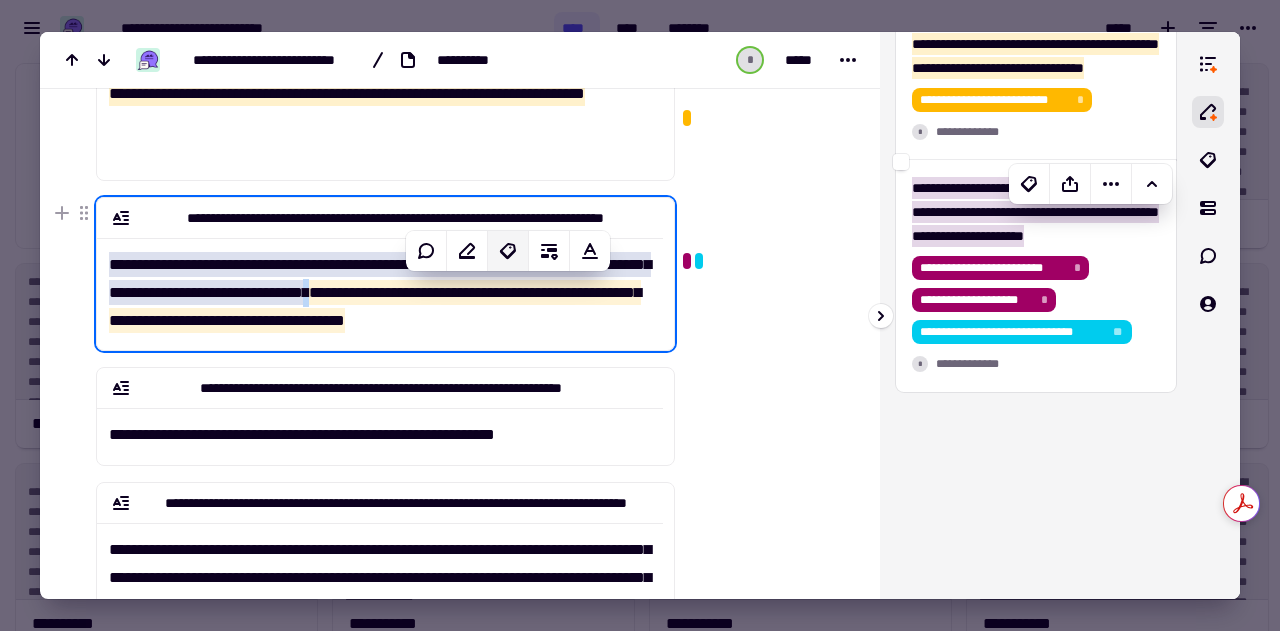 click 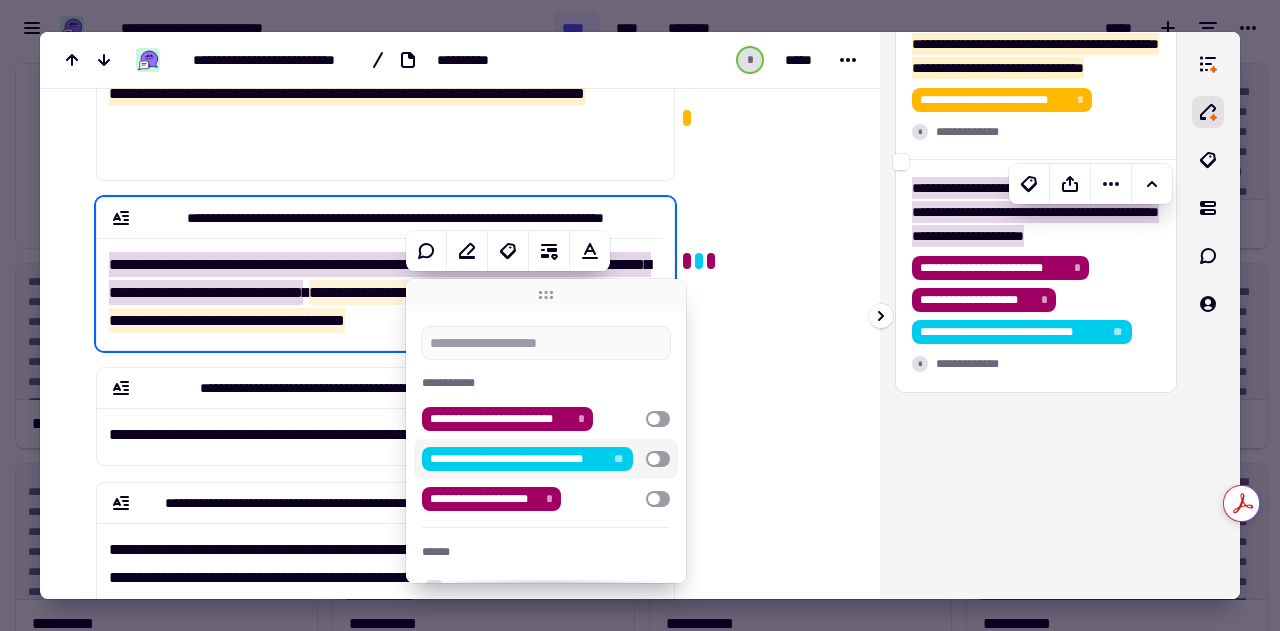 scroll, scrollTop: 136, scrollLeft: 0, axis: vertical 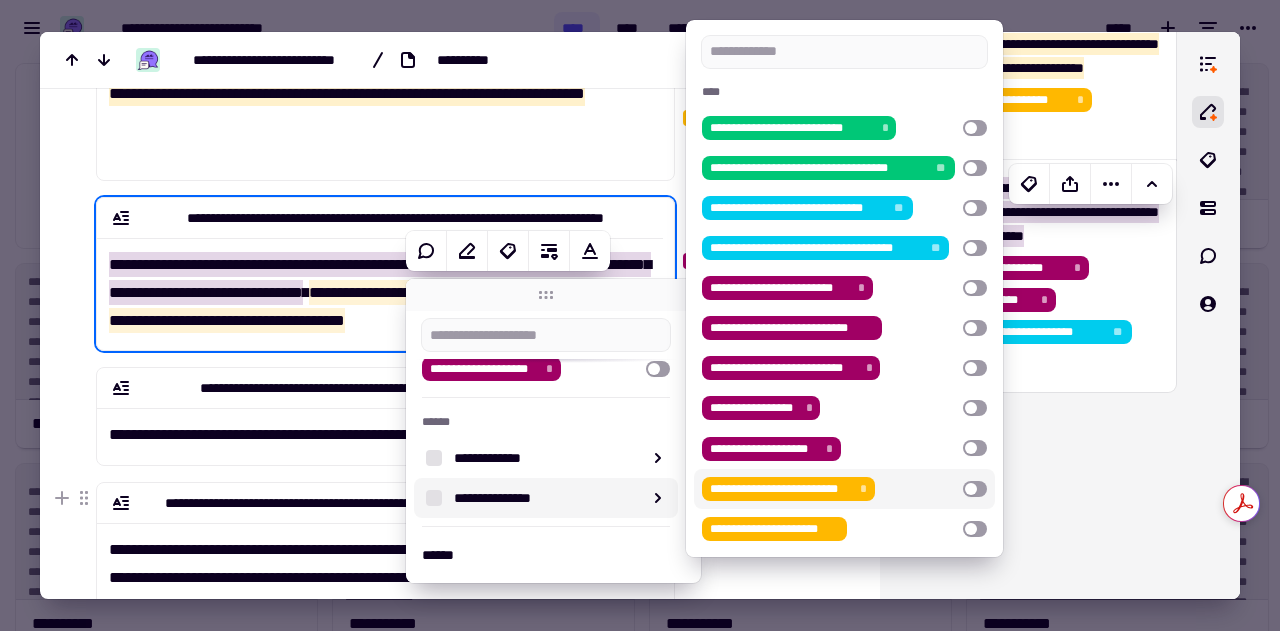 click on "**********" at bounding box center (828, 489) 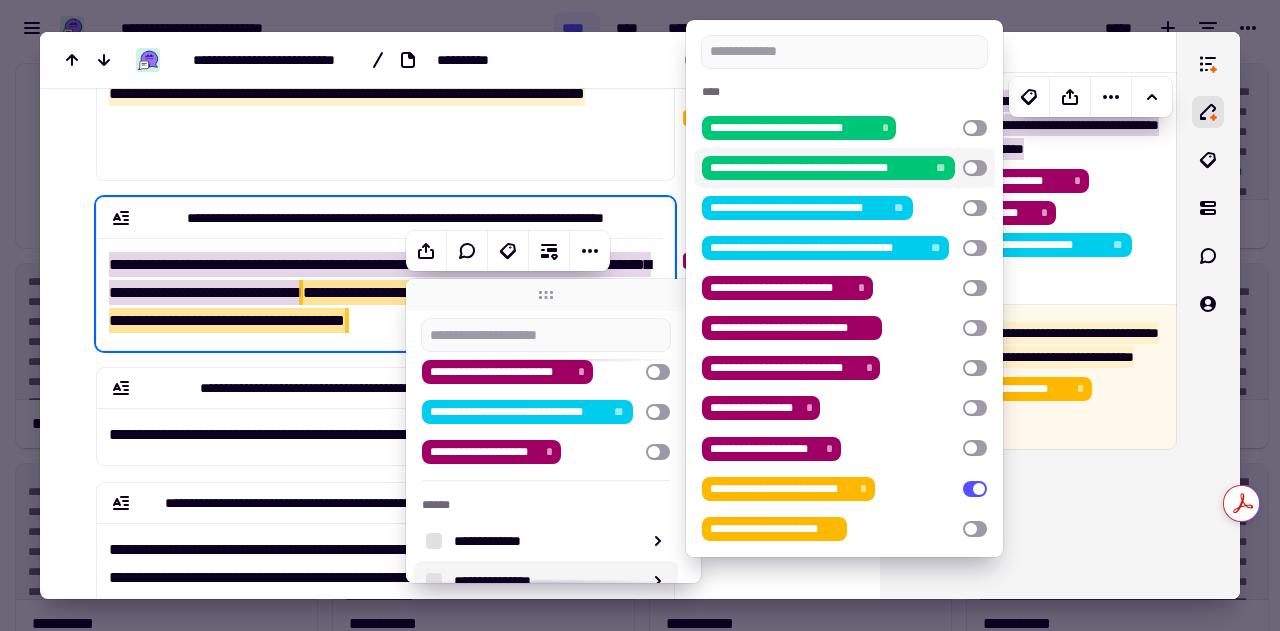 click at bounding box center [765, 54] 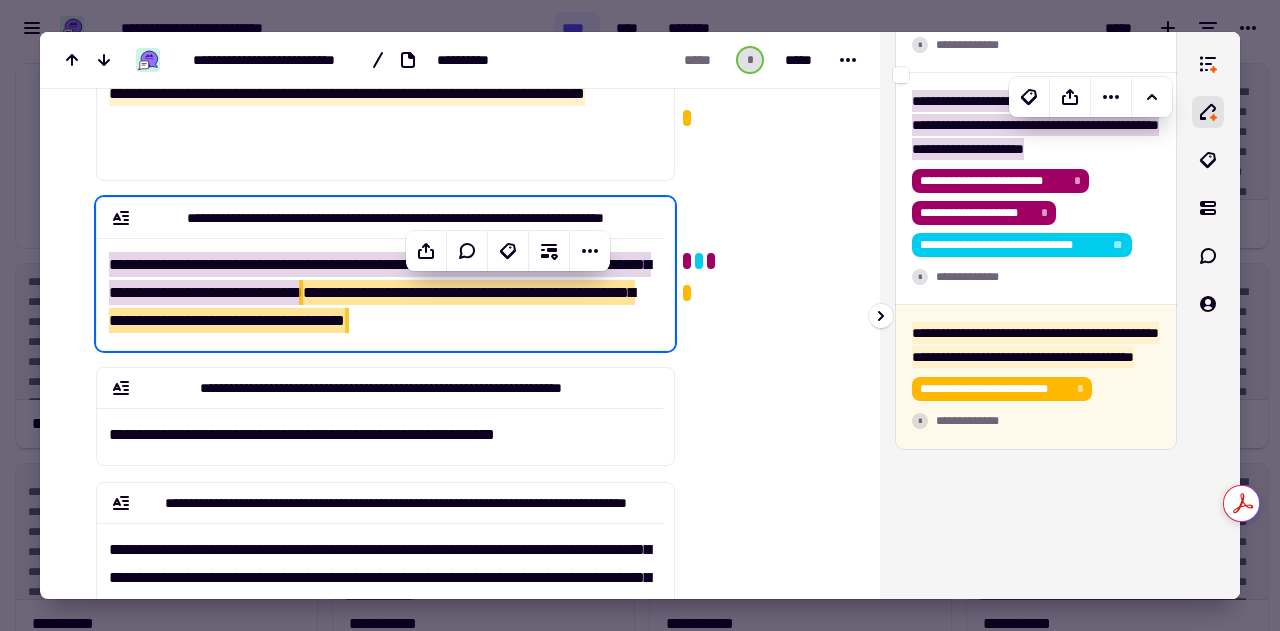 scroll, scrollTop: 478, scrollLeft: 0, axis: vertical 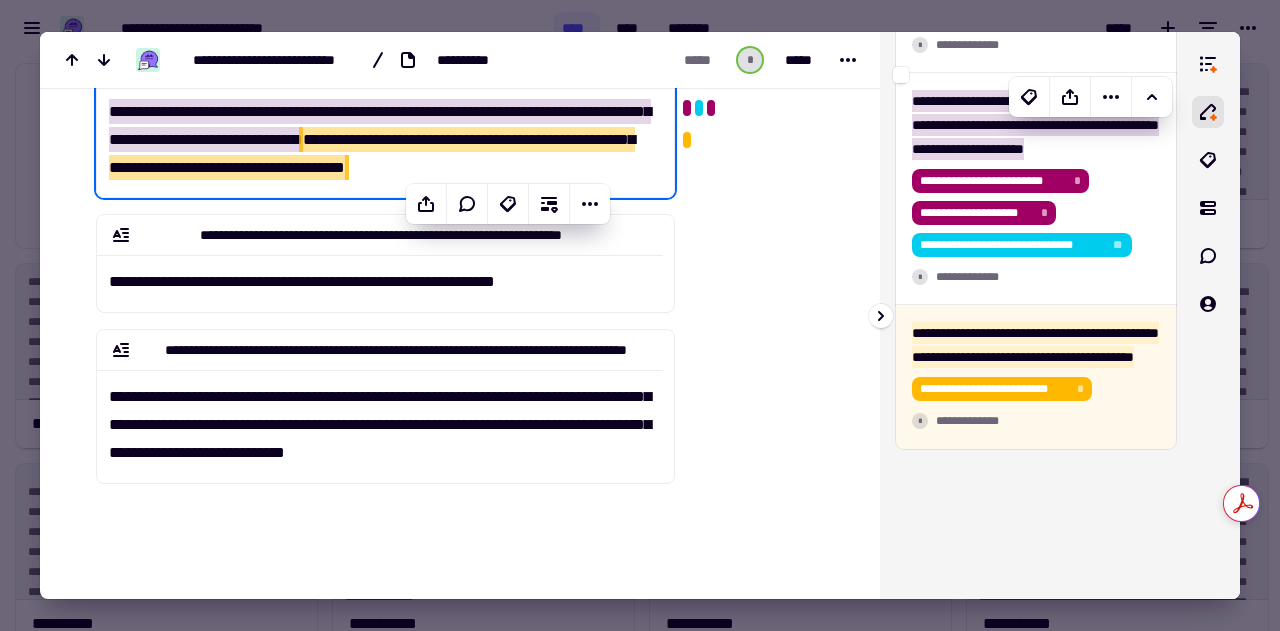 click at bounding box center (763, 195) 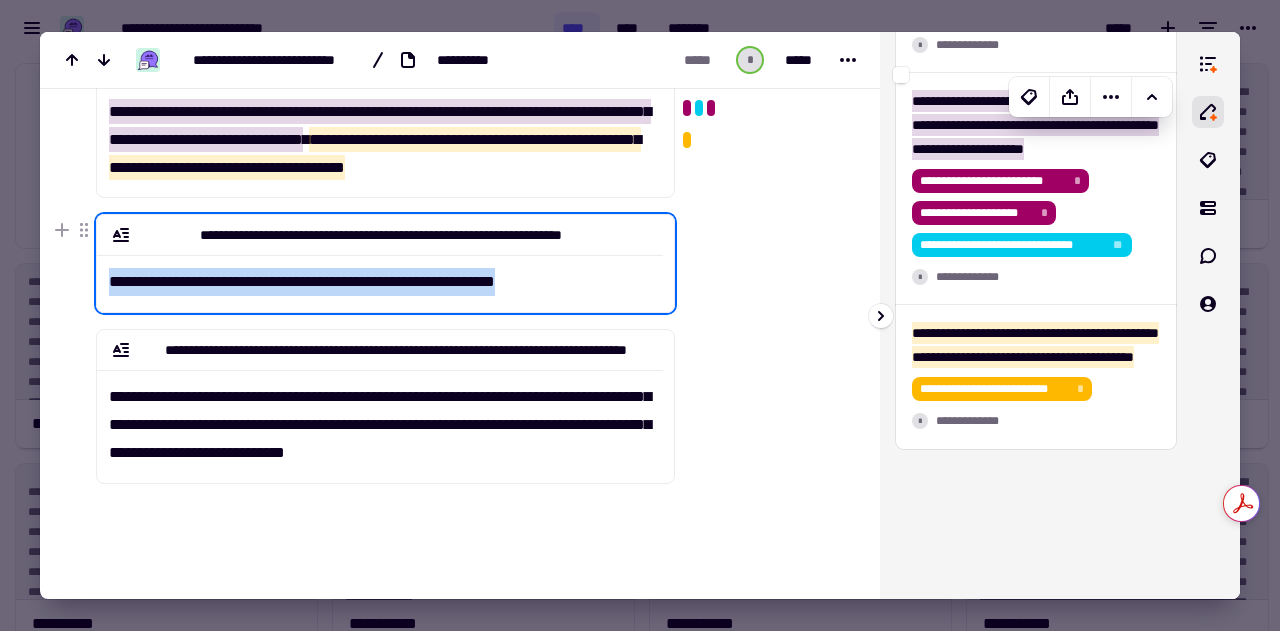 drag, startPoint x: 110, startPoint y: 277, endPoint x: 568, endPoint y: 275, distance: 458.00436 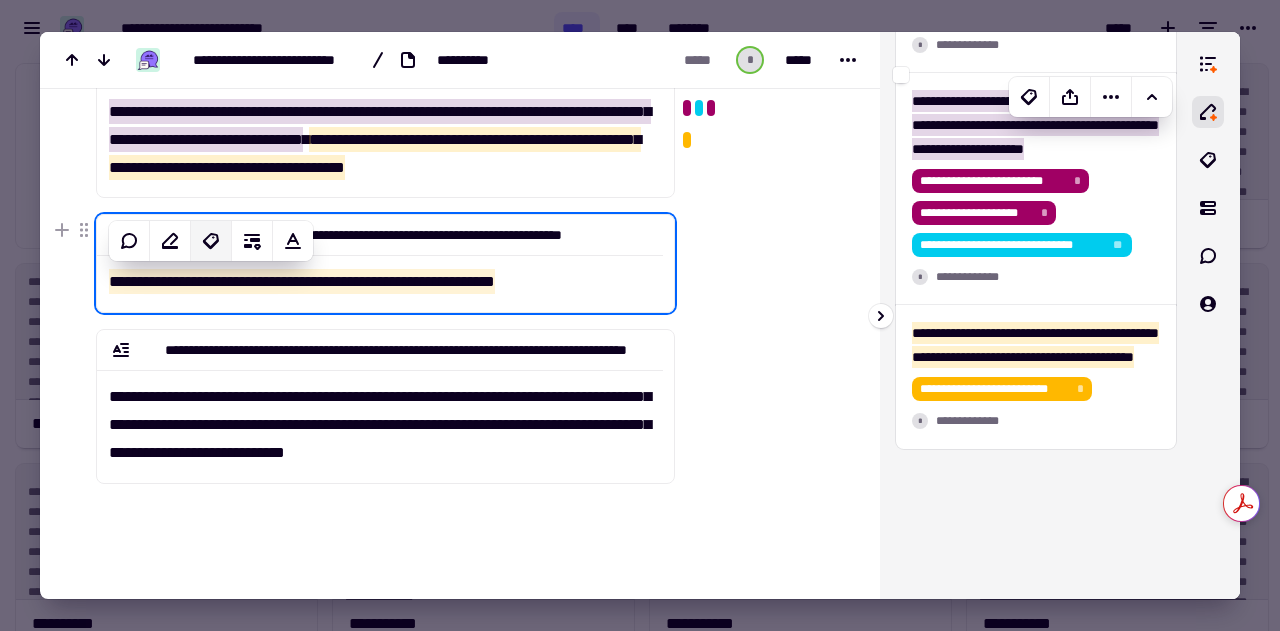 click 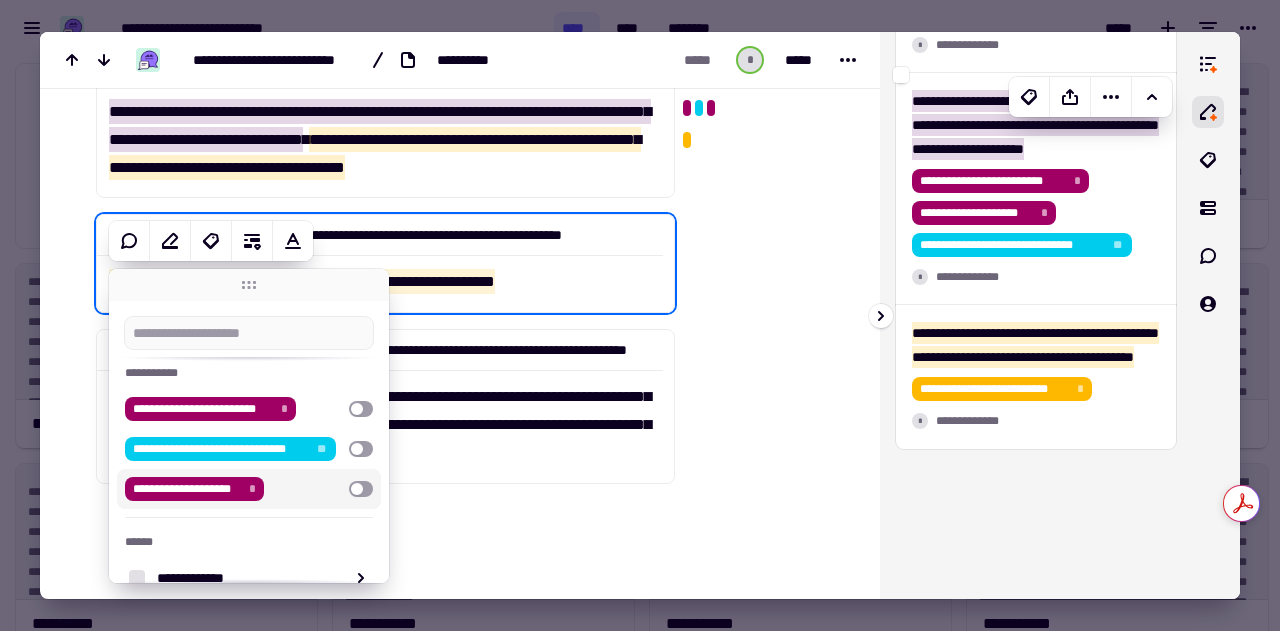 scroll, scrollTop: 96, scrollLeft: 0, axis: vertical 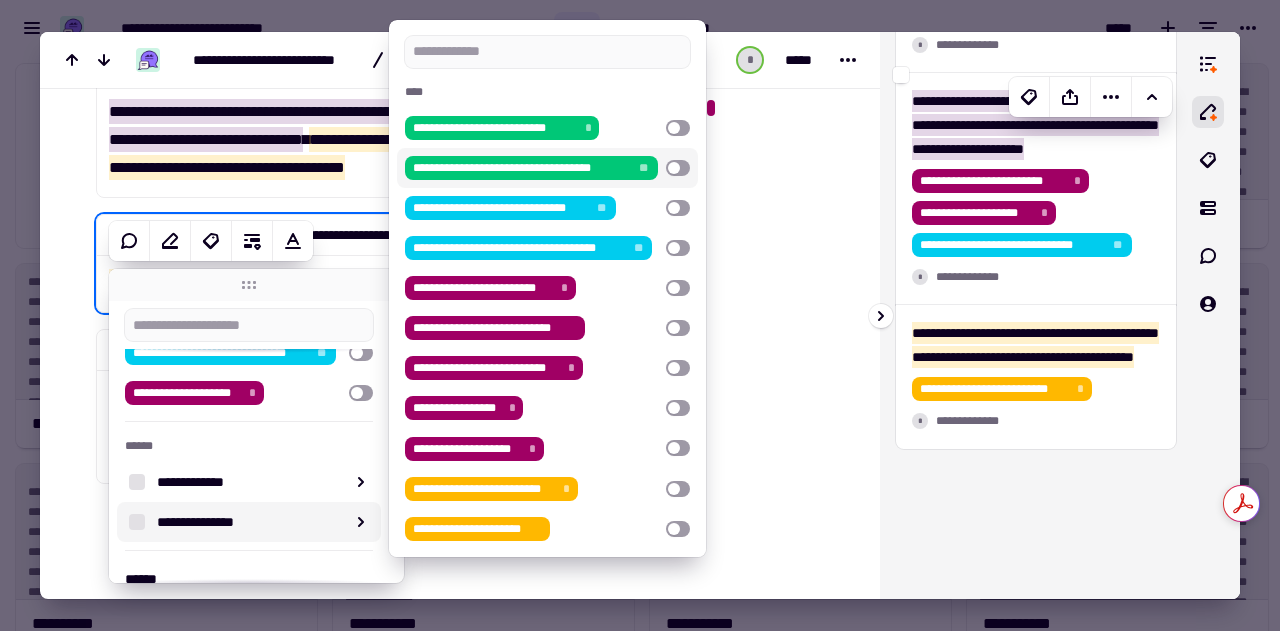 click at bounding box center (678, 168) 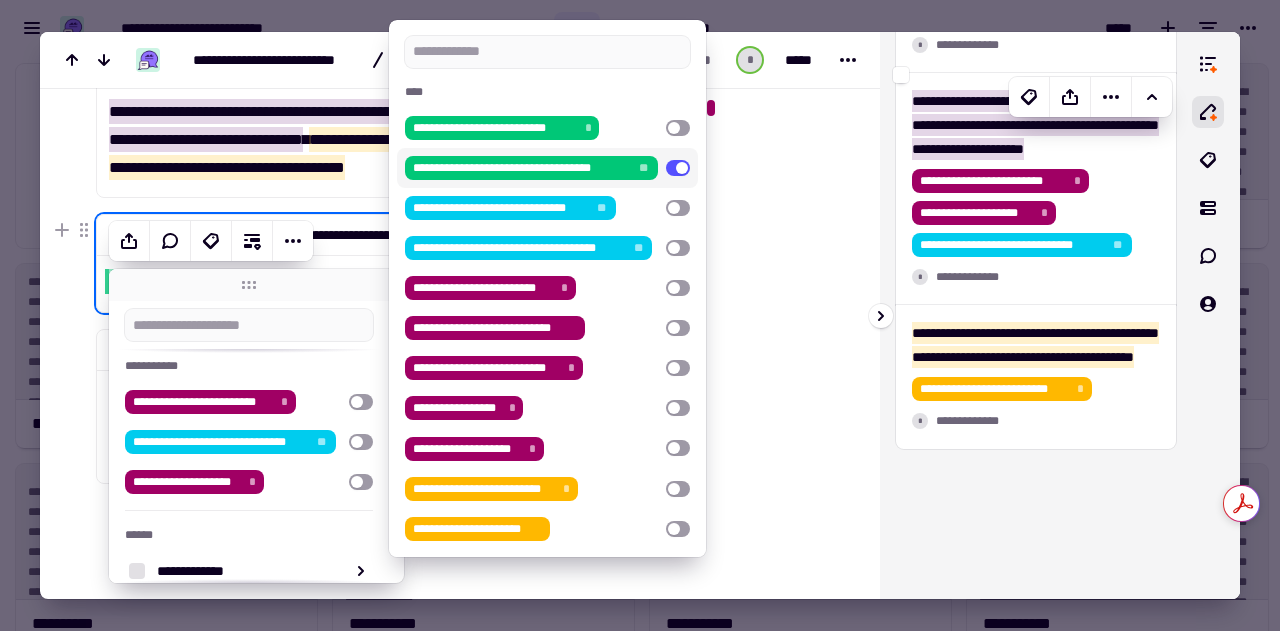 click at bounding box center (765, 3) 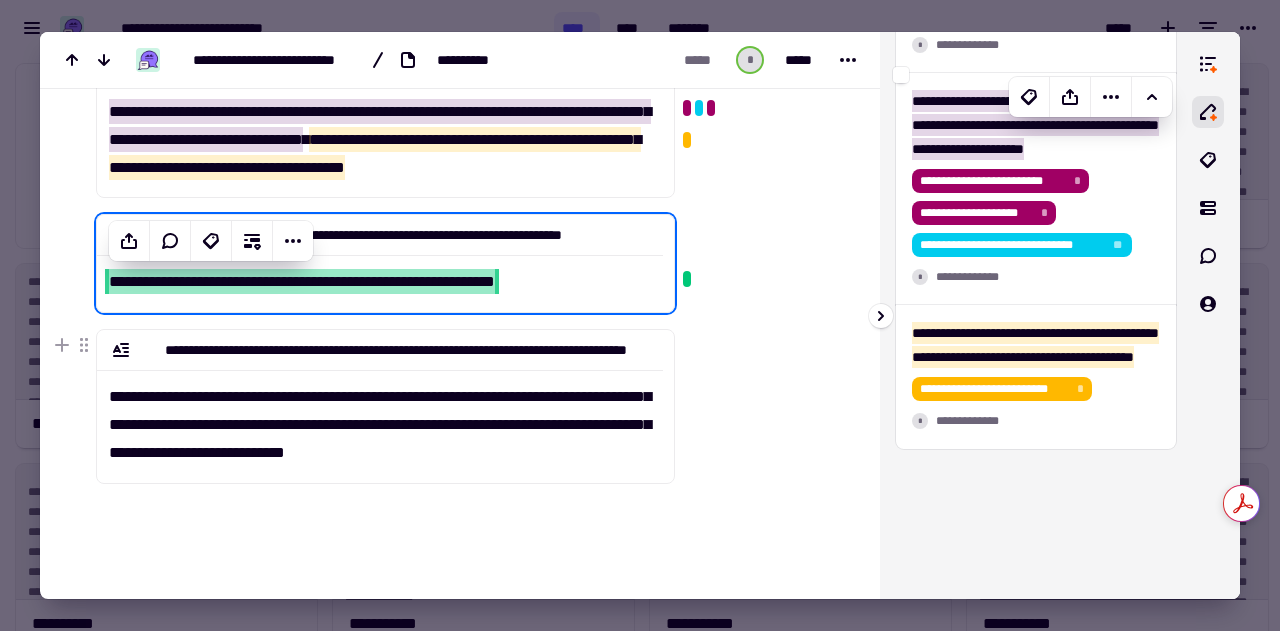 click at bounding box center (763, 195) 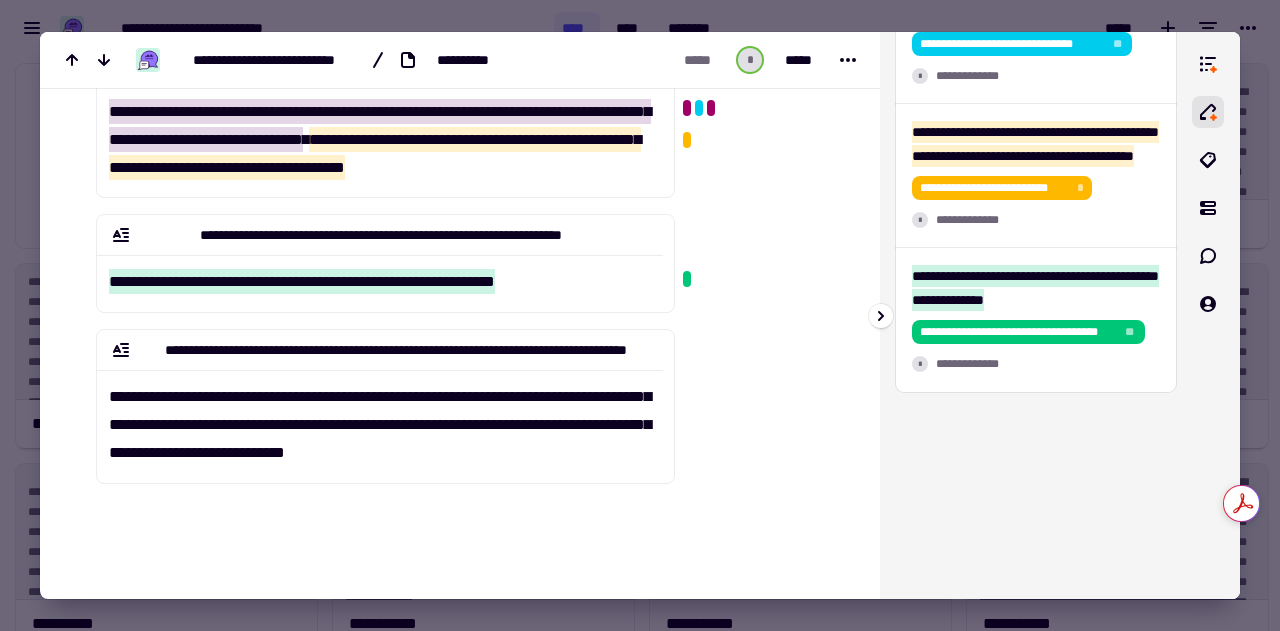 scroll, scrollTop: 856, scrollLeft: 0, axis: vertical 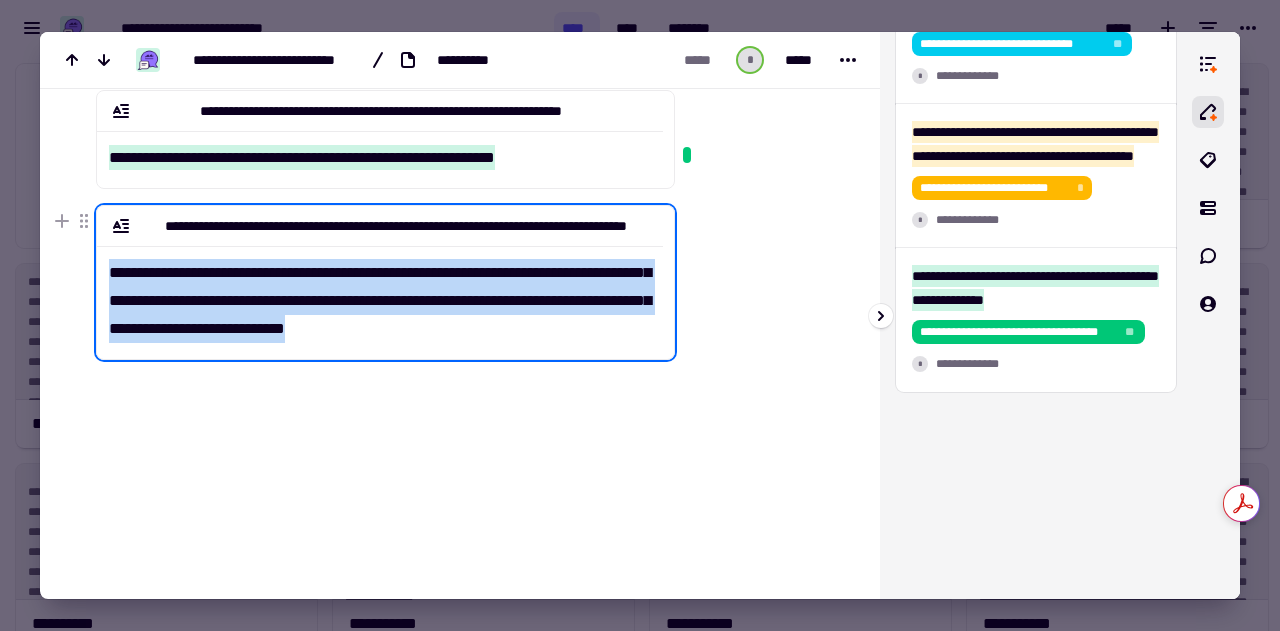 drag, startPoint x: 109, startPoint y: 271, endPoint x: 543, endPoint y: 325, distance: 437.34656 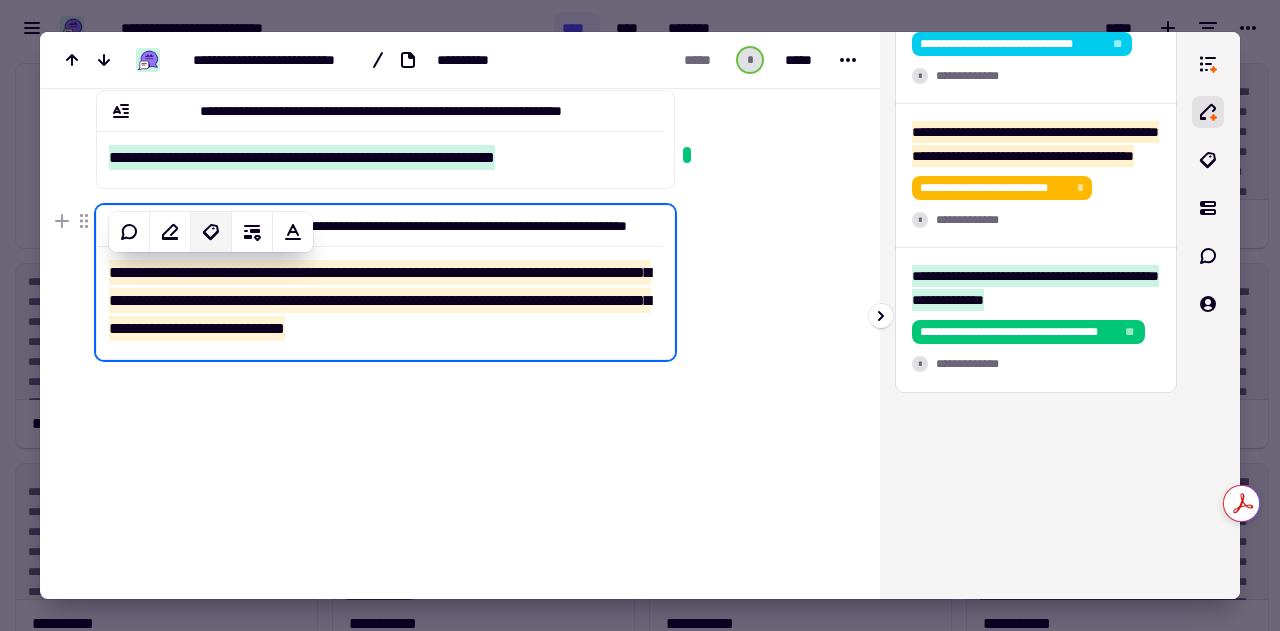 click 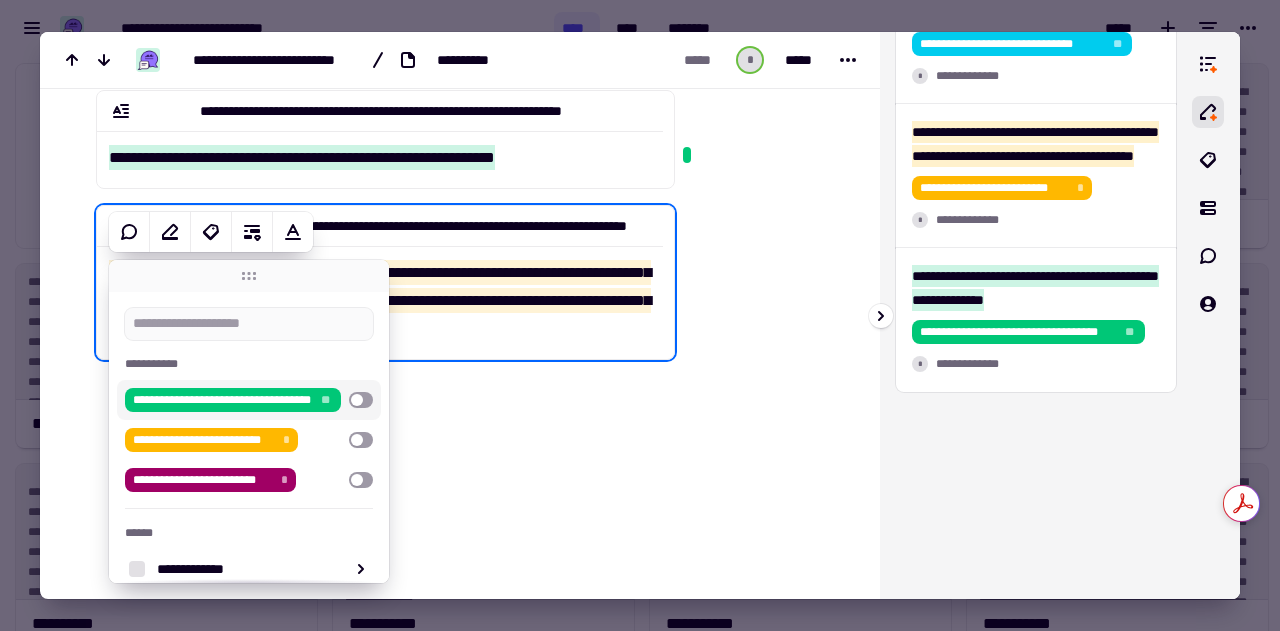 click at bounding box center [361, 400] 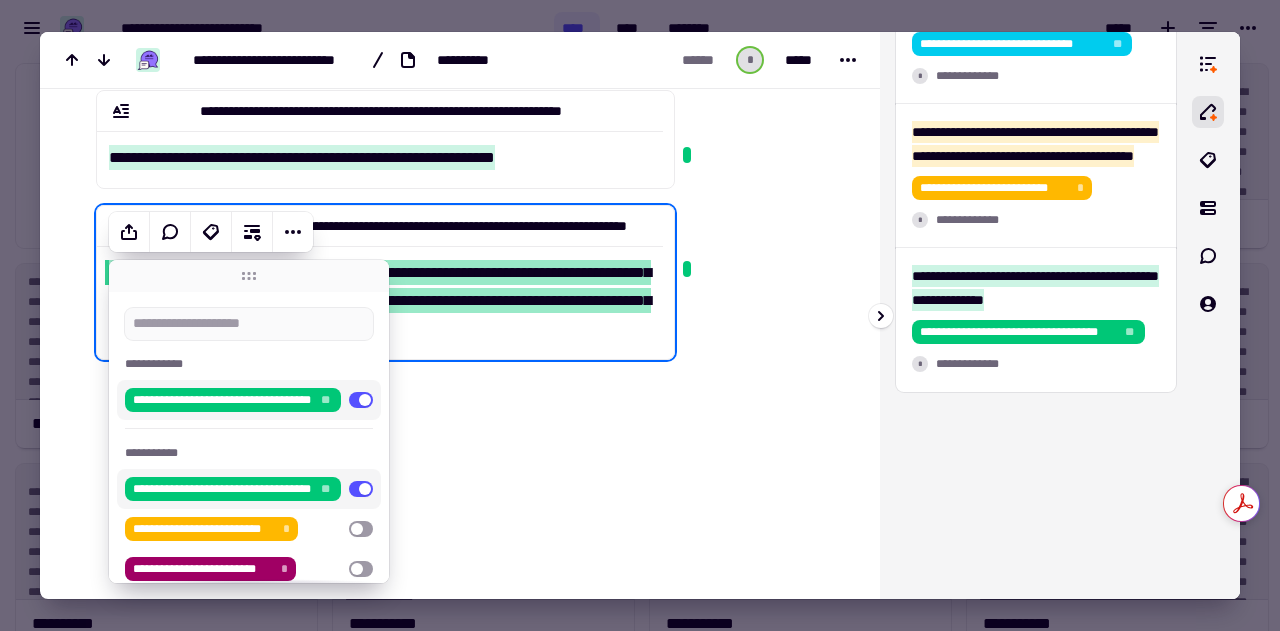click at bounding box center [763, 71] 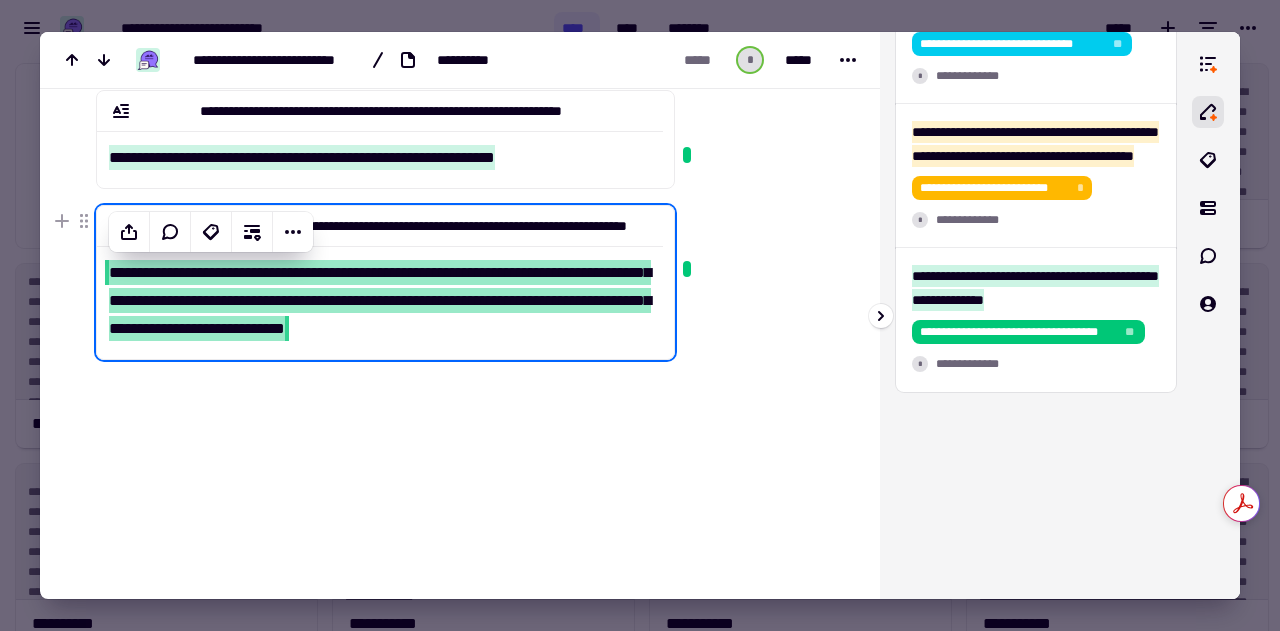click at bounding box center [763, 71] 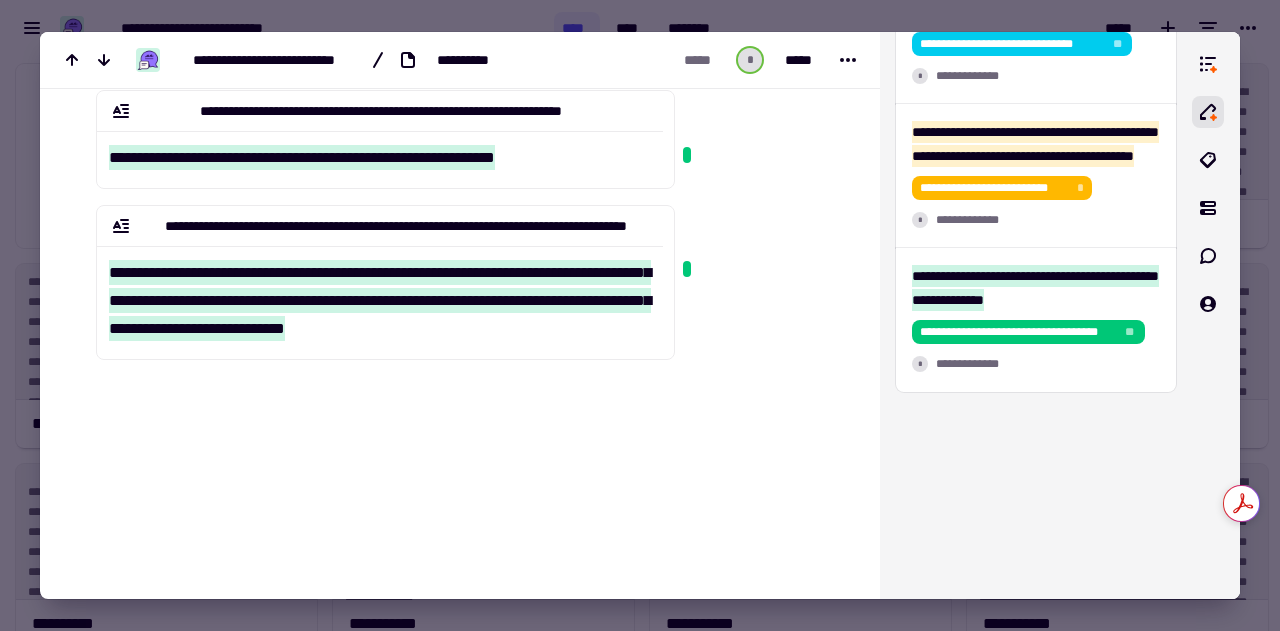 click at bounding box center [640, 315] 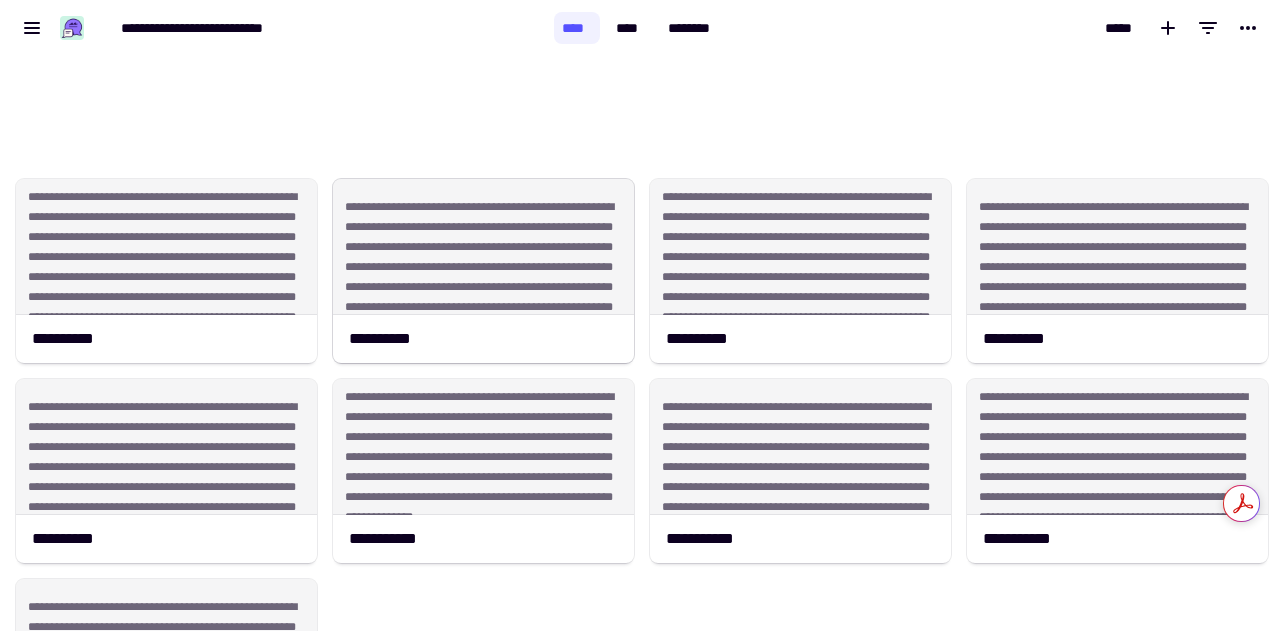 scroll, scrollTop: 233, scrollLeft: 0, axis: vertical 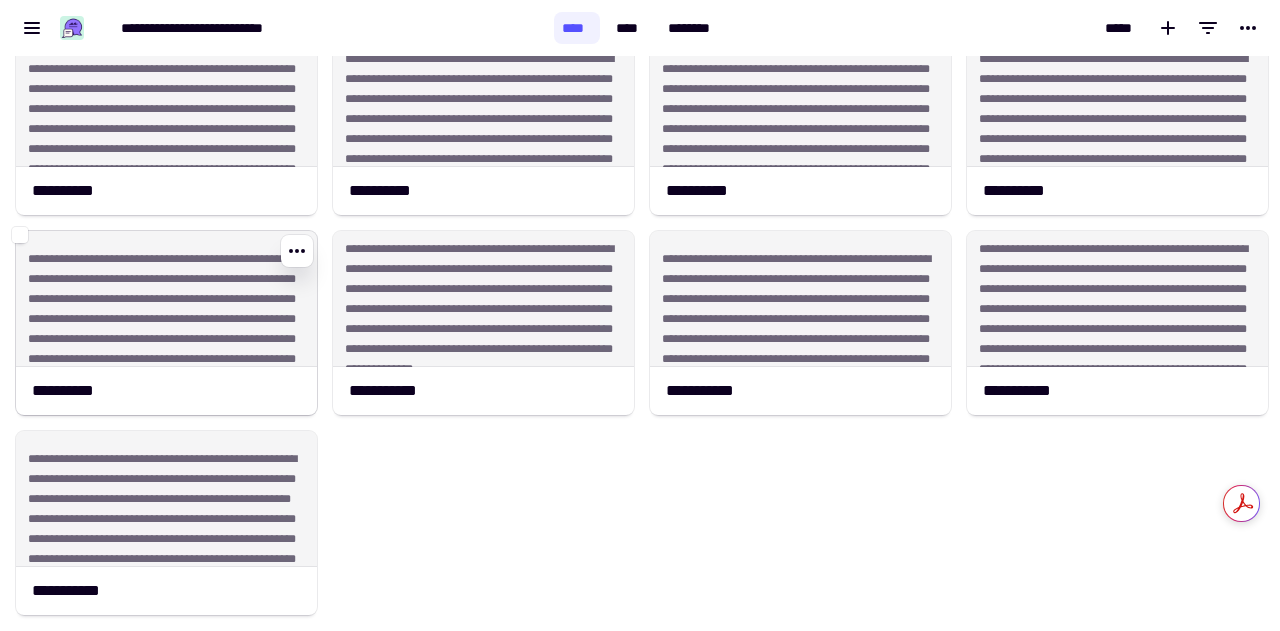 click on "**********" 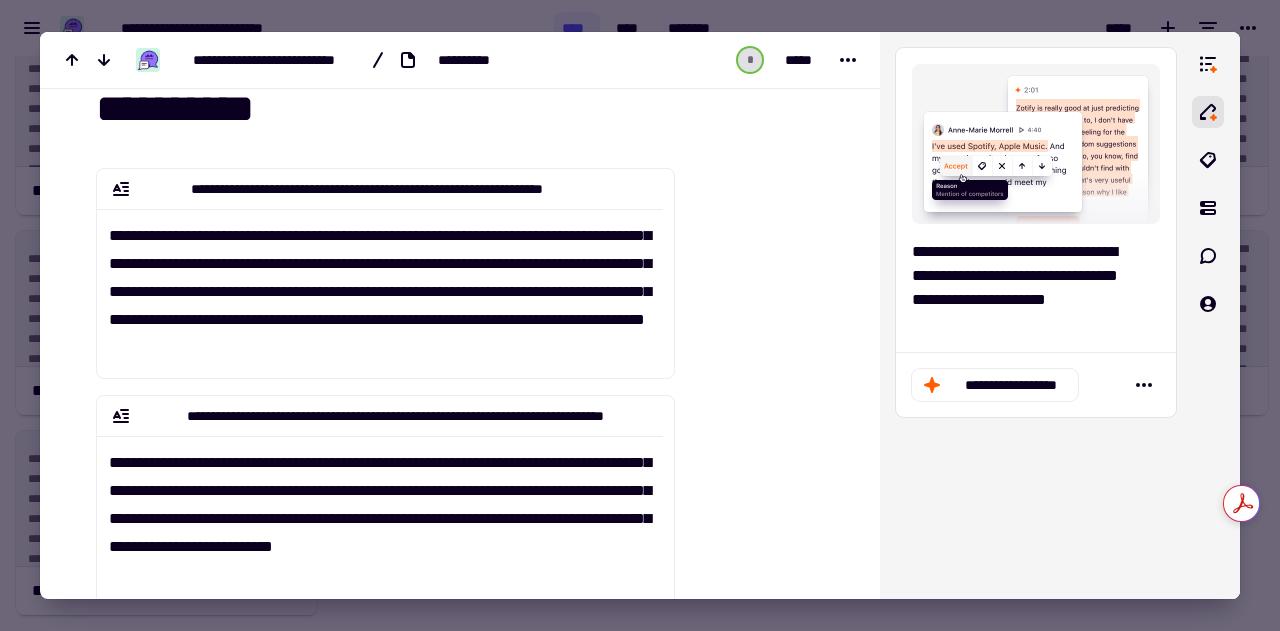 scroll, scrollTop: 44, scrollLeft: 0, axis: vertical 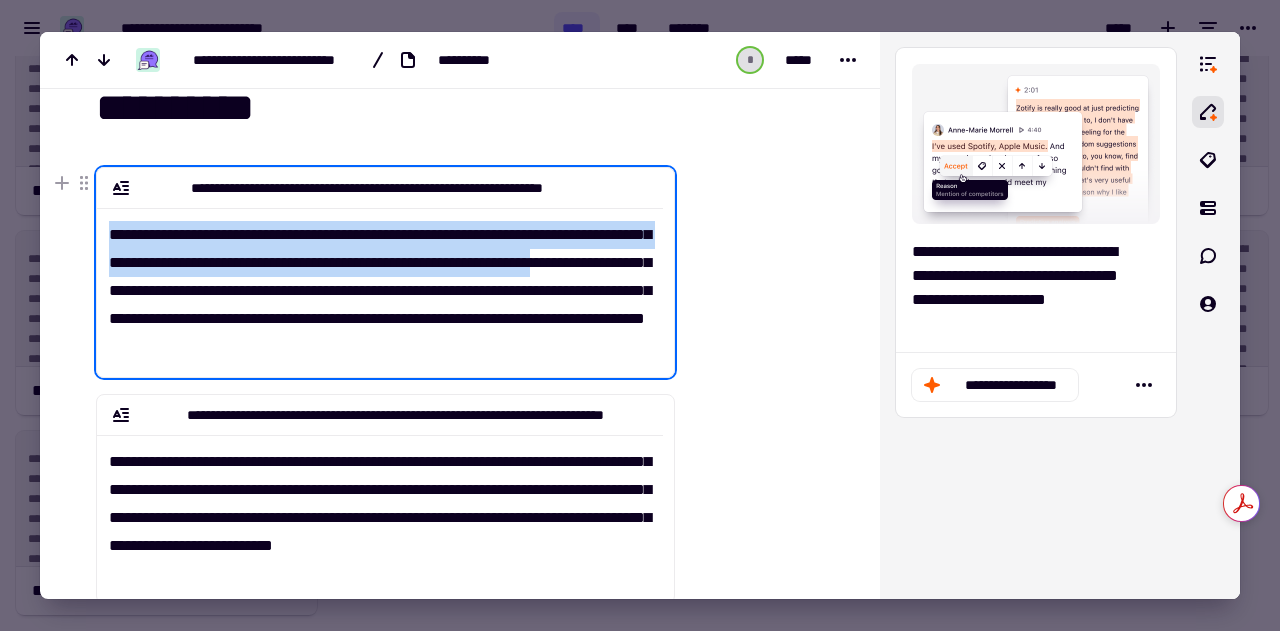 drag, startPoint x: 112, startPoint y: 233, endPoint x: 168, endPoint y: 286, distance: 77.10383 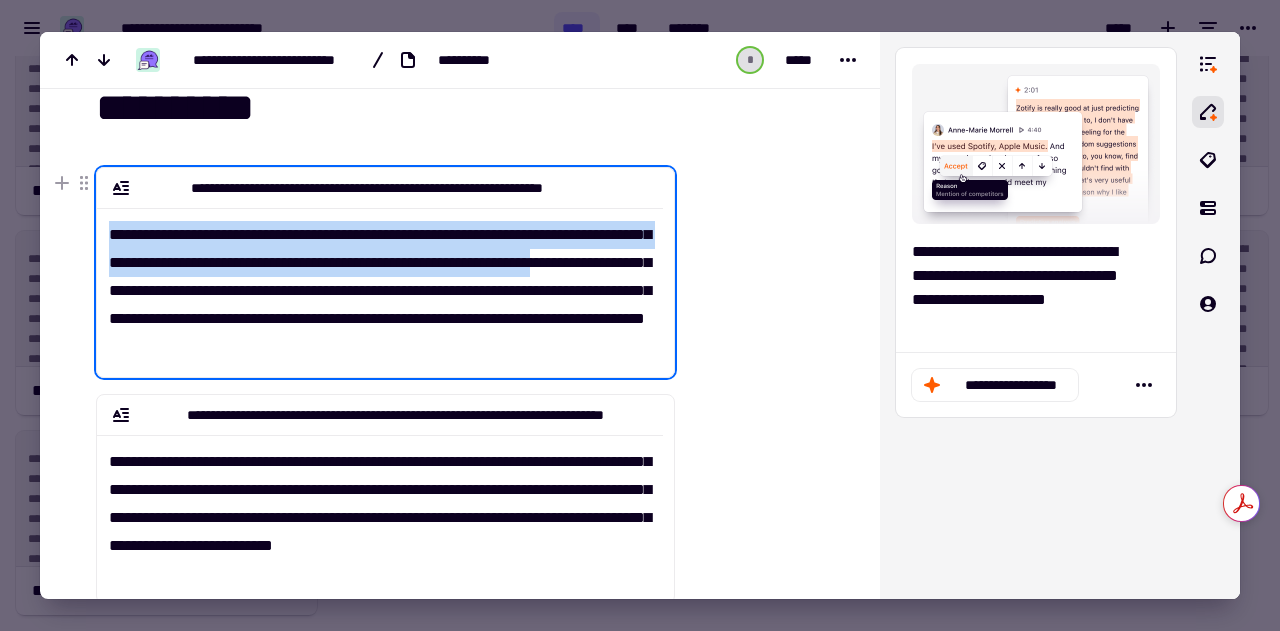 click on "**********" at bounding box center (380, 284) 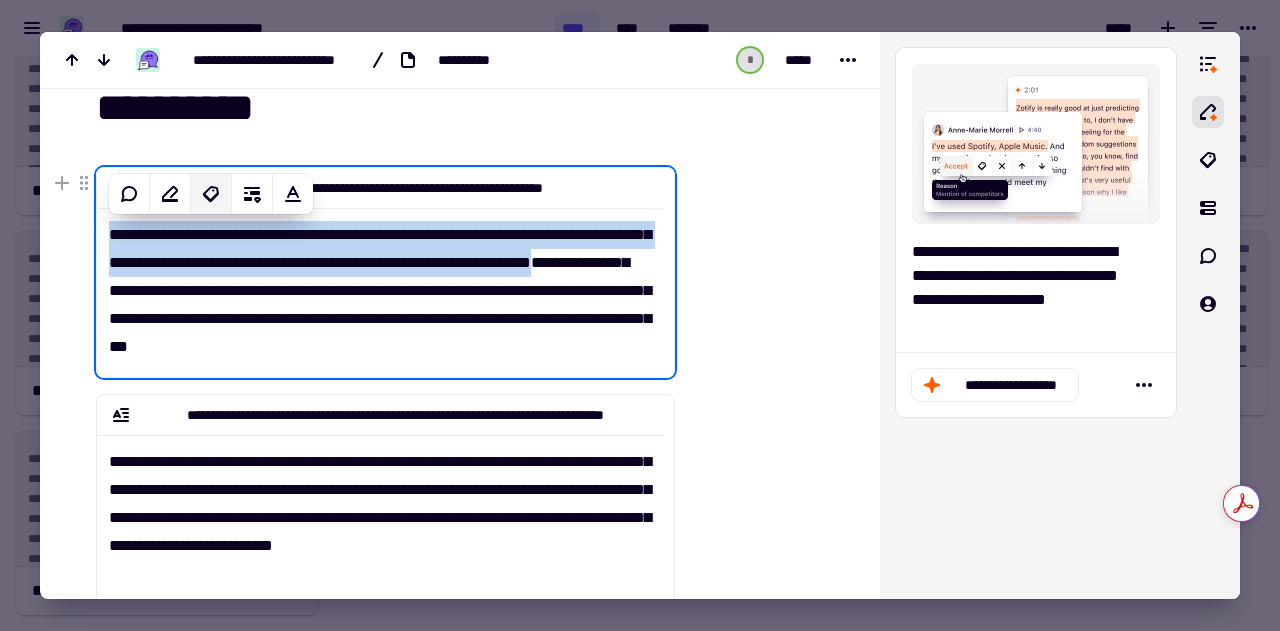 click 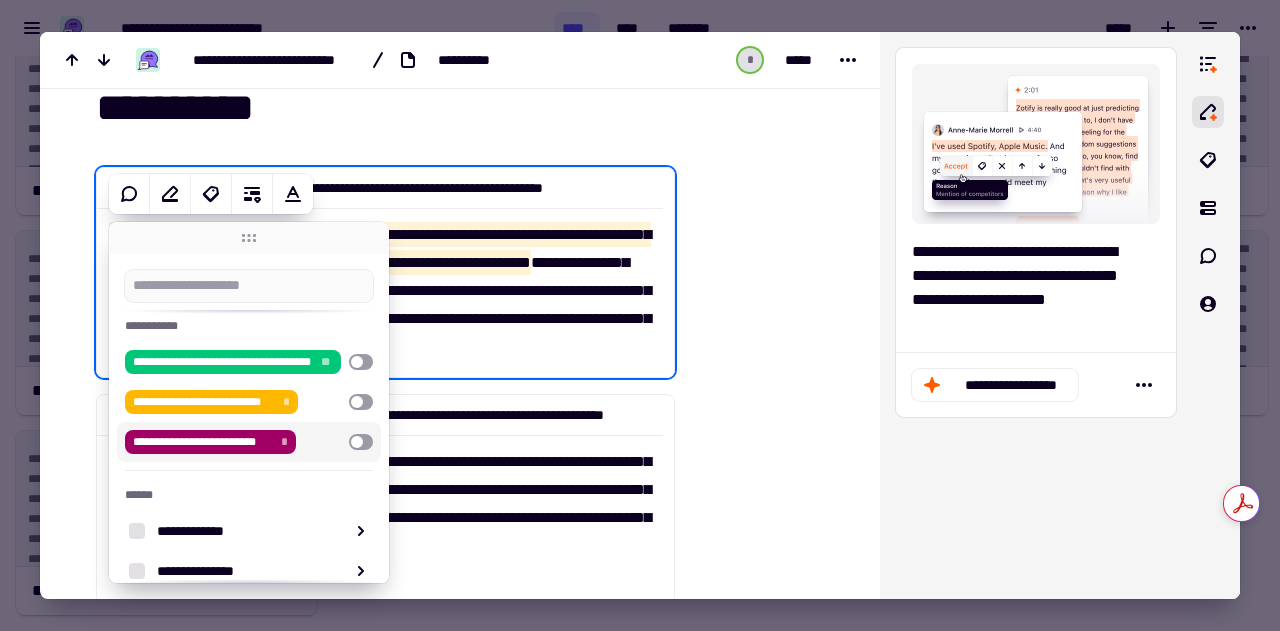 scroll, scrollTop: 79, scrollLeft: 0, axis: vertical 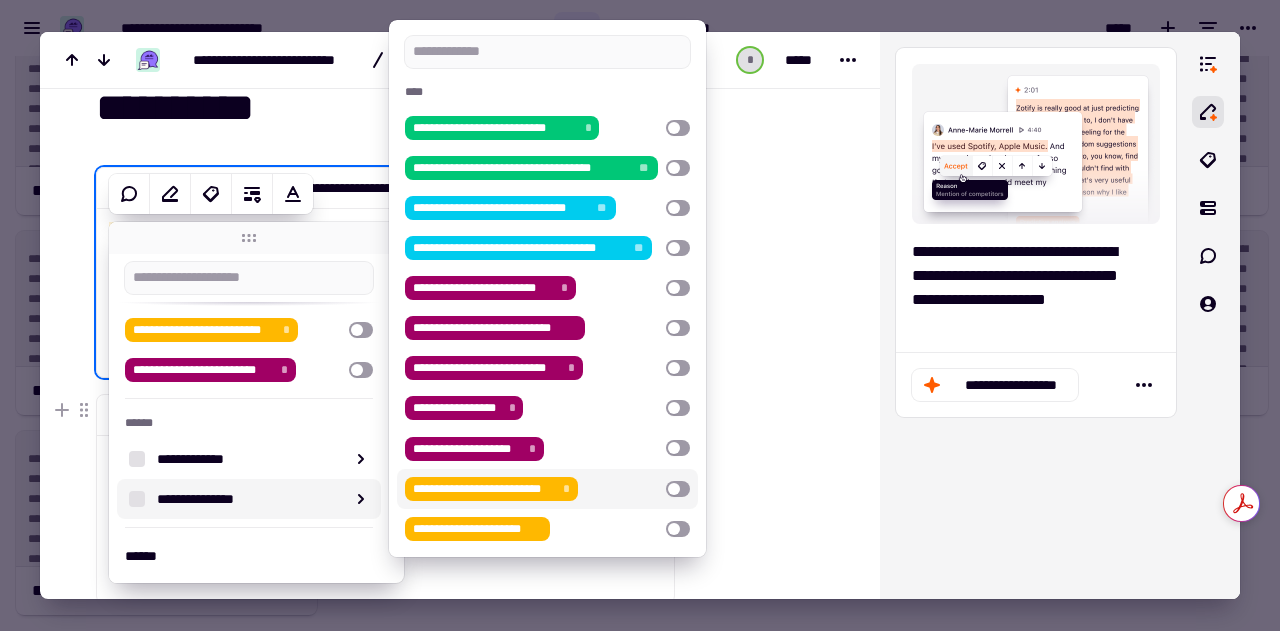 click at bounding box center [678, 489] 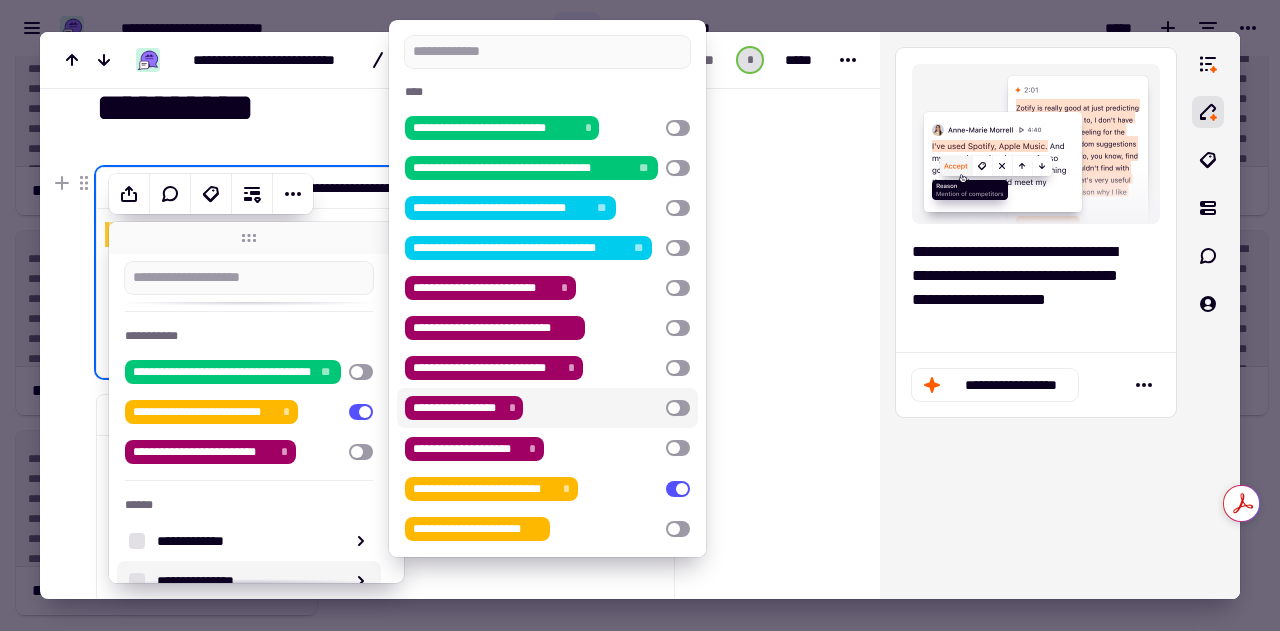 click at bounding box center (763, 699) 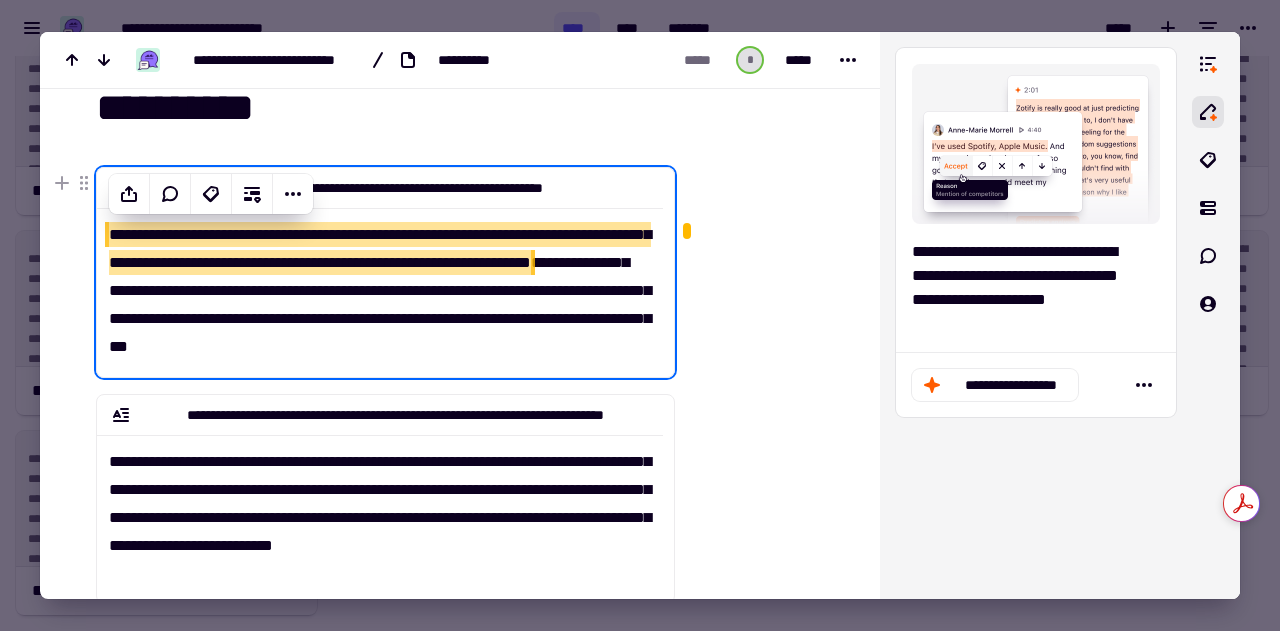 click on "**********" at bounding box center (380, 284) 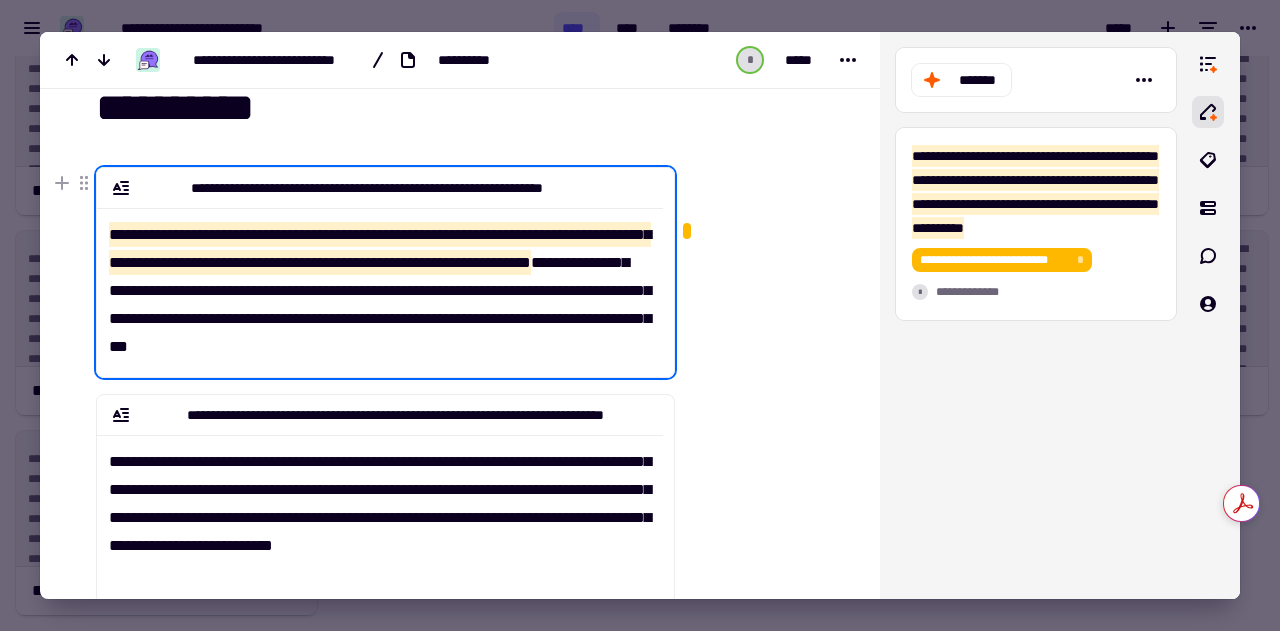 click on "**********" at bounding box center [380, 248] 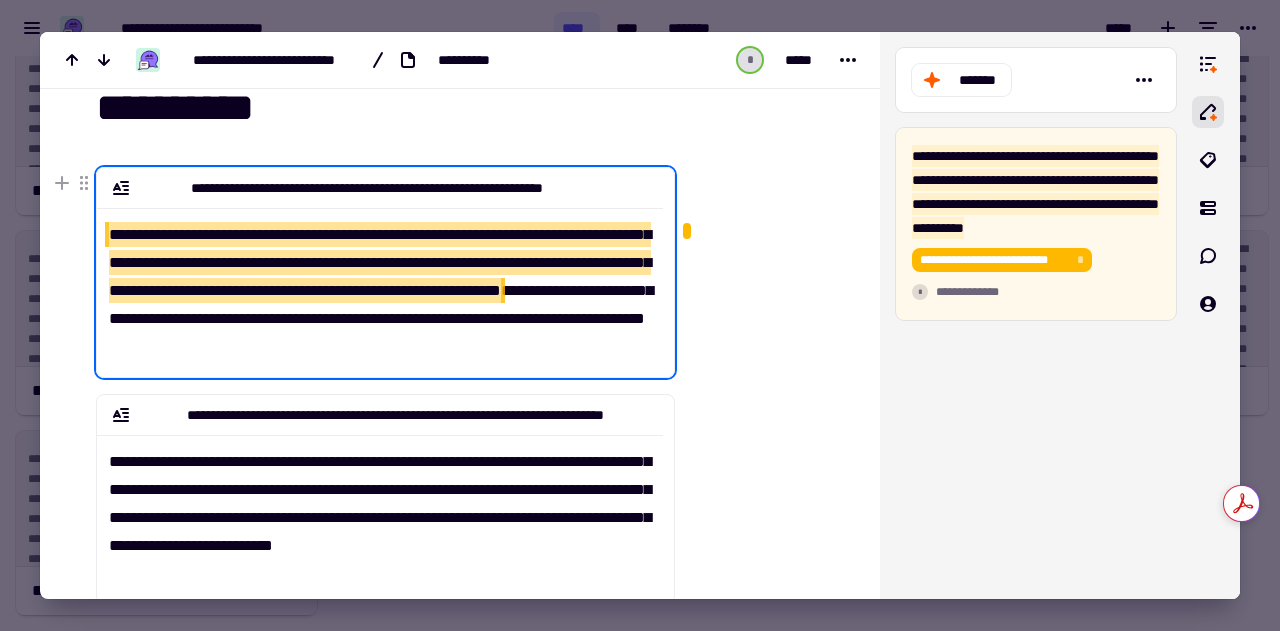 drag, startPoint x: 164, startPoint y: 290, endPoint x: 236, endPoint y: 319, distance: 77.62087 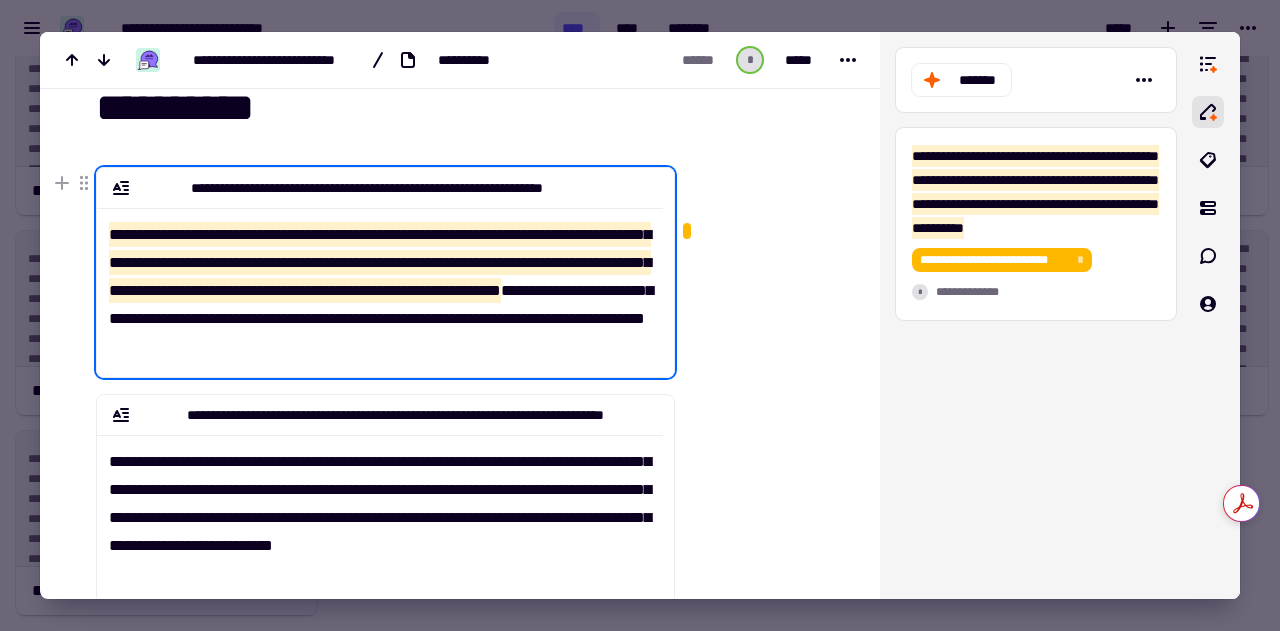 click on "**********" at bounding box center [380, 284] 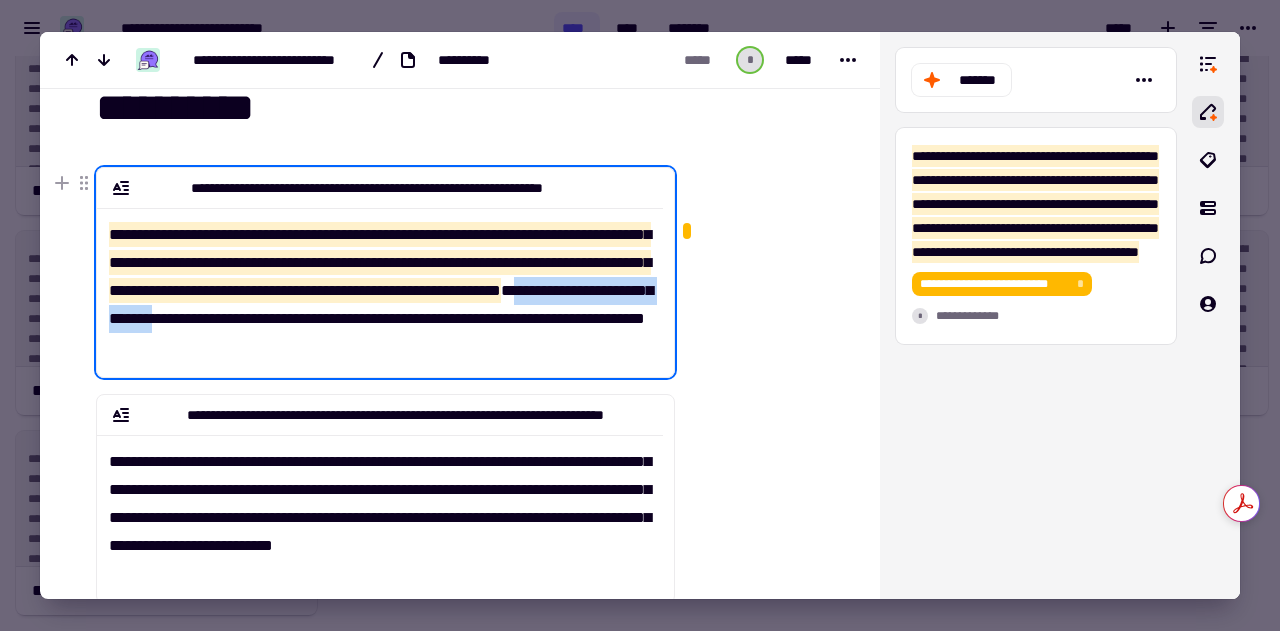 drag, startPoint x: 248, startPoint y: 316, endPoint x: 457, endPoint y: 320, distance: 209.03827 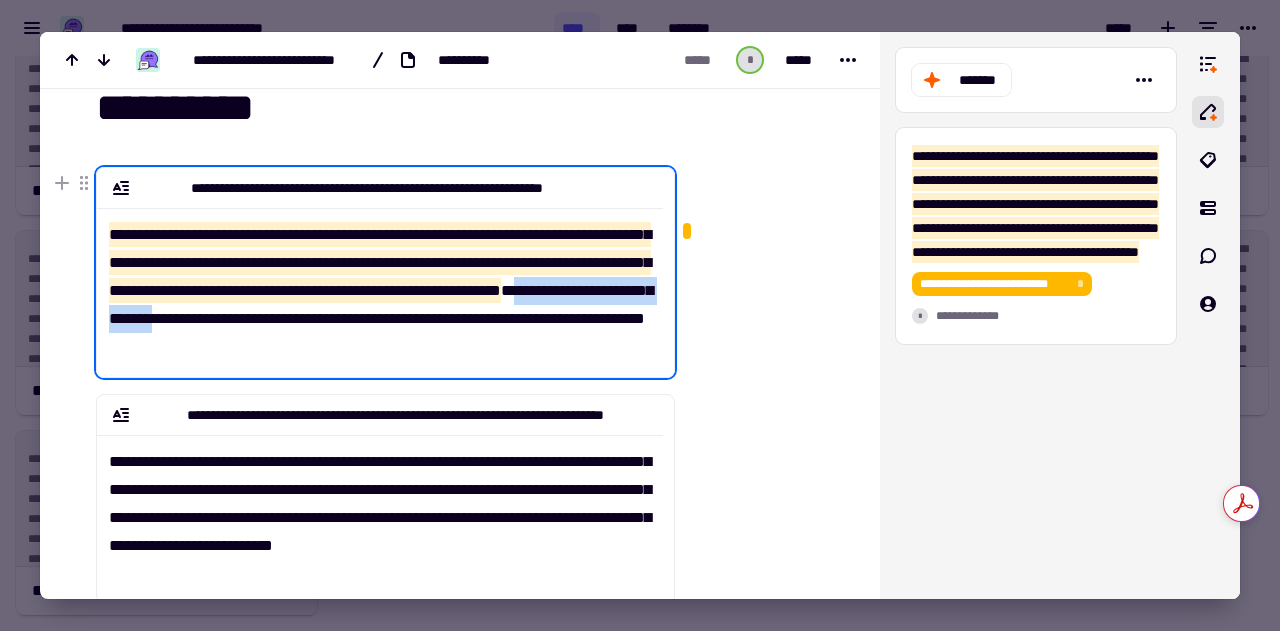 click on "**********" at bounding box center [380, 284] 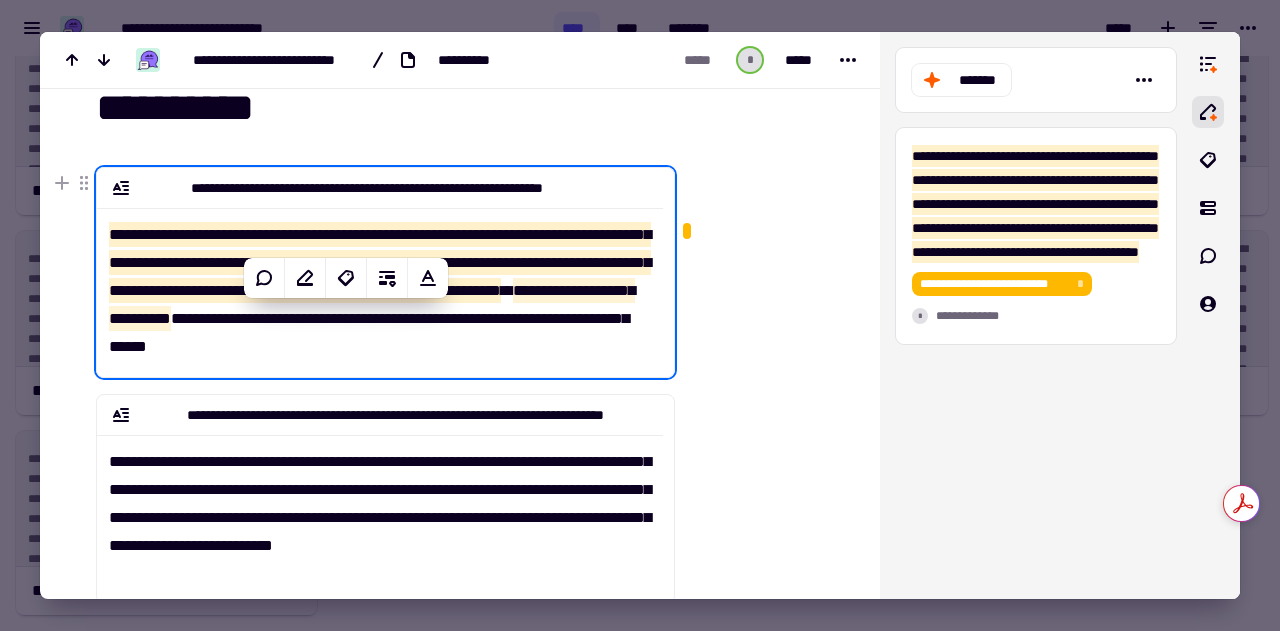 click on "**********" at bounding box center (380, 284) 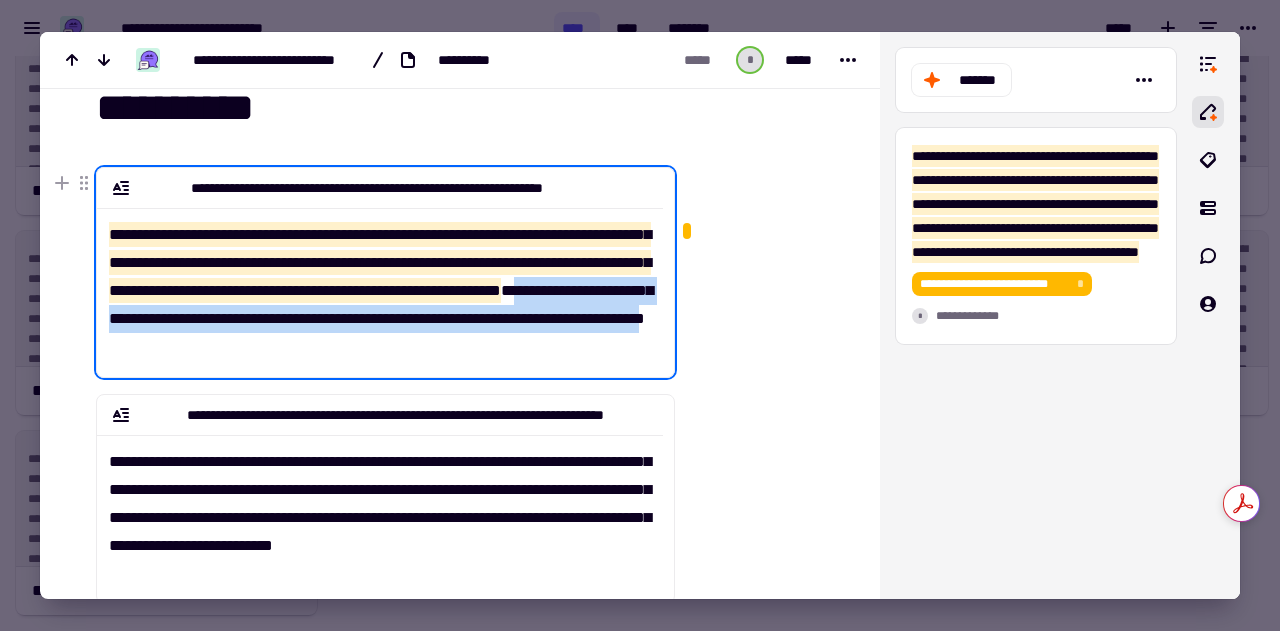 drag, startPoint x: 248, startPoint y: 321, endPoint x: 514, endPoint y: 351, distance: 267.68637 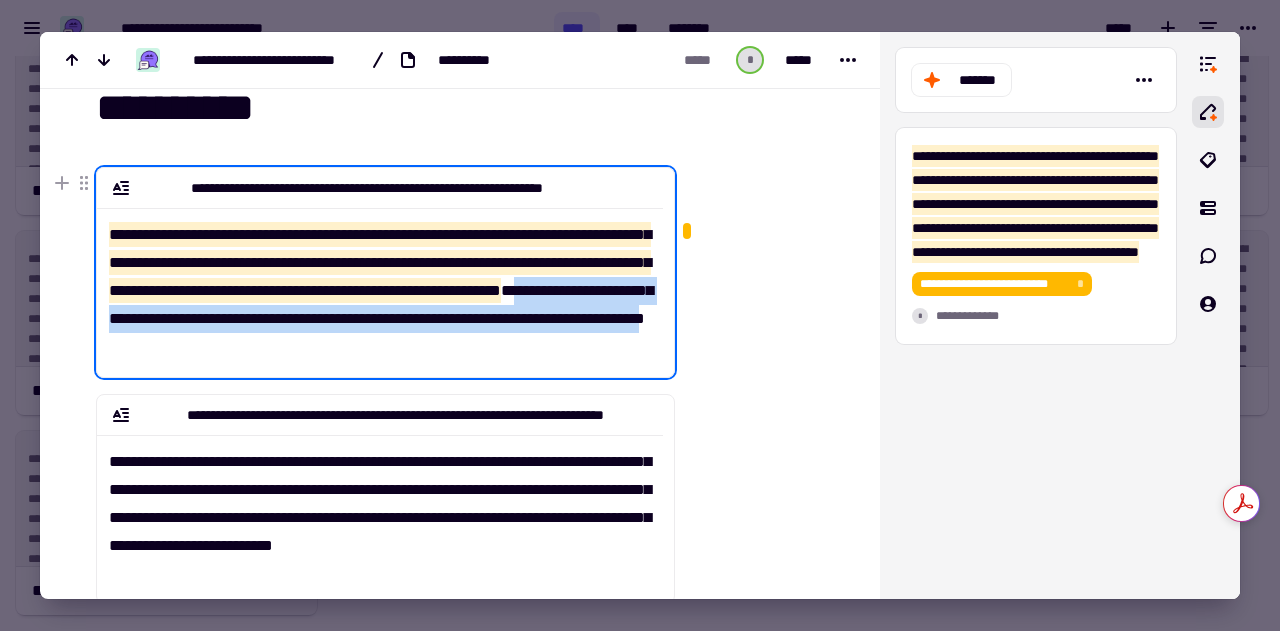 click on "**********" at bounding box center (380, 284) 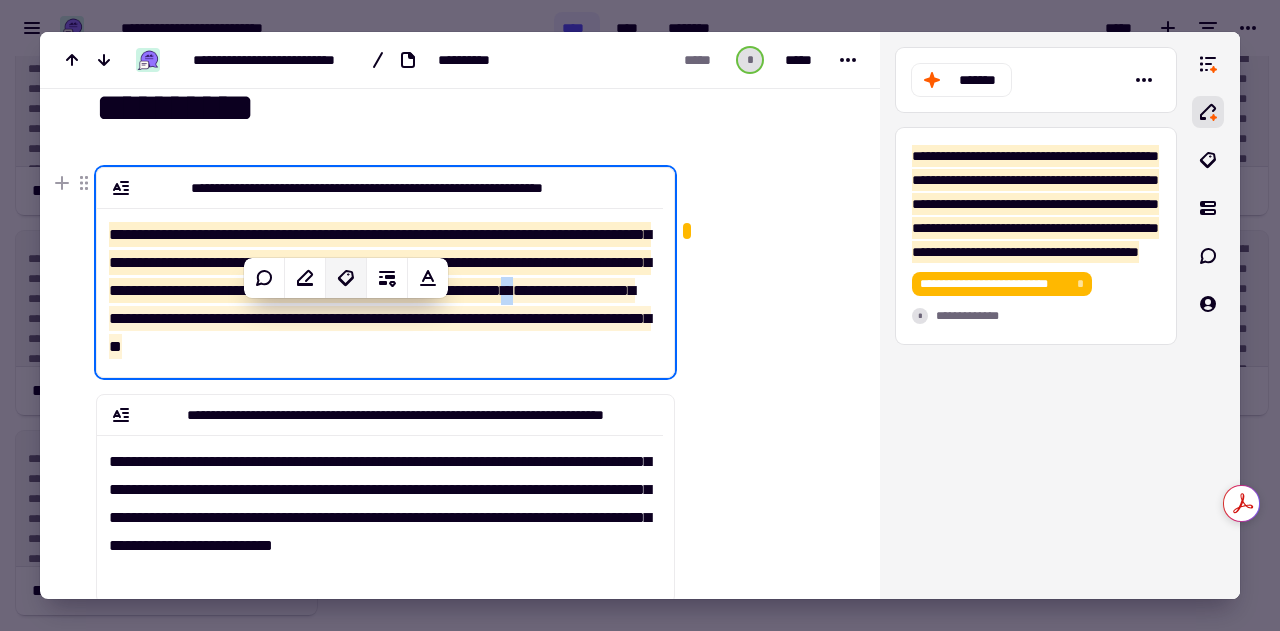 click 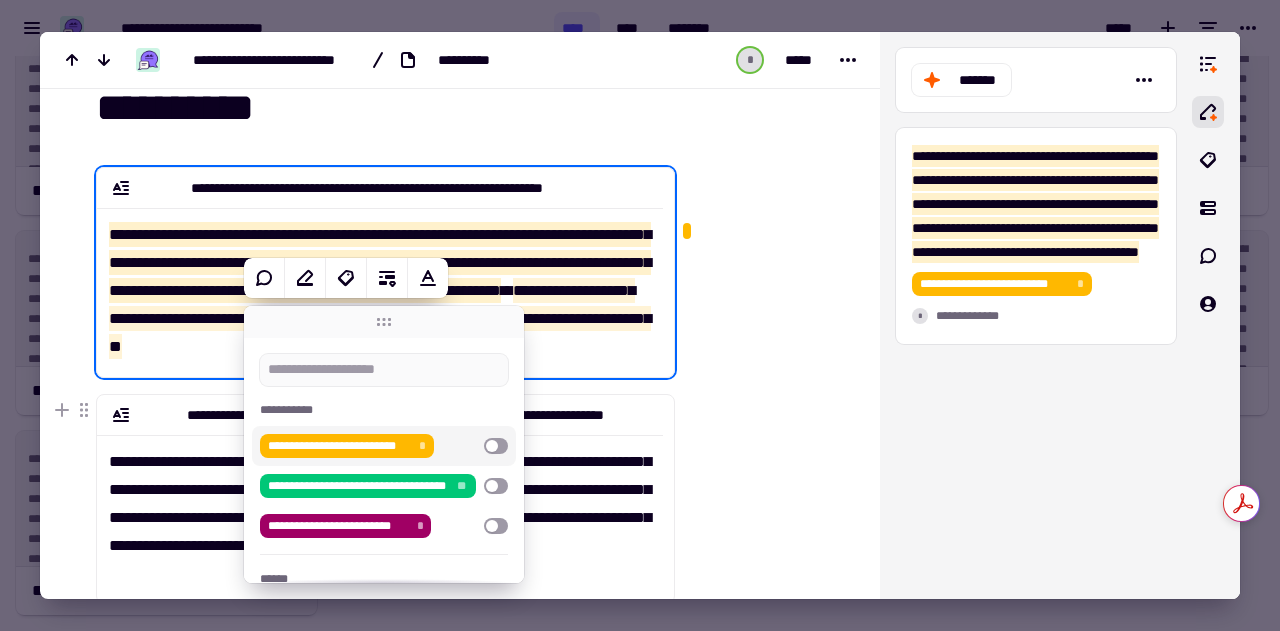 click on "**********" at bounding box center (384, 446) 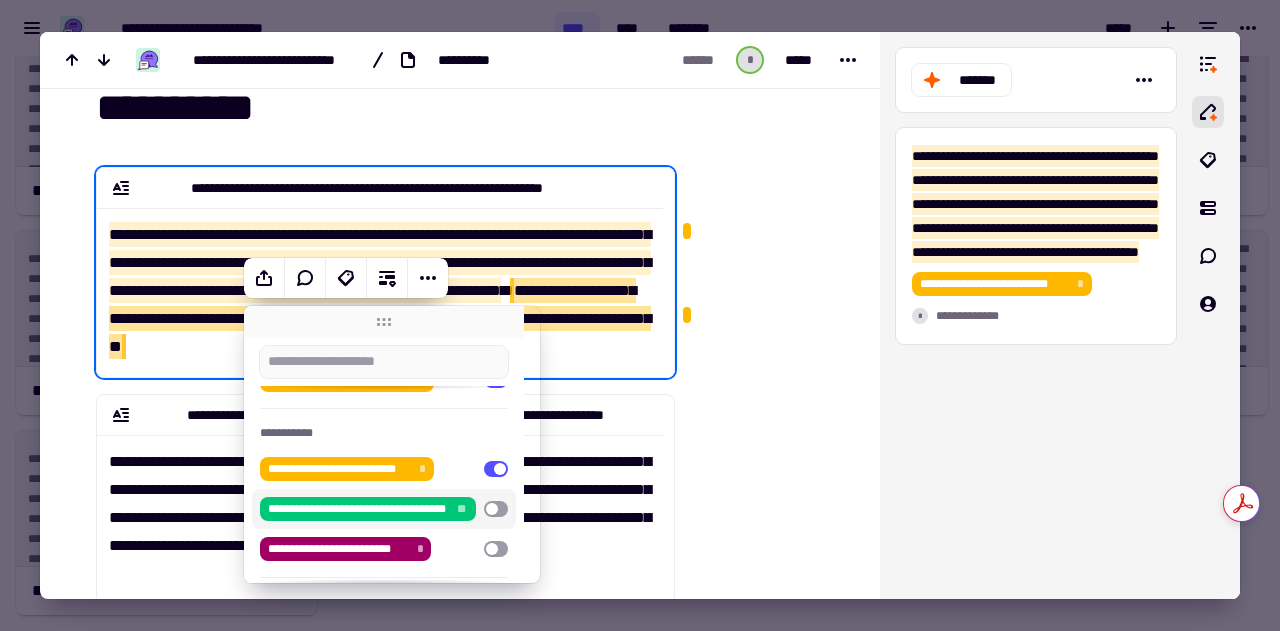 scroll, scrollTop: 67, scrollLeft: 0, axis: vertical 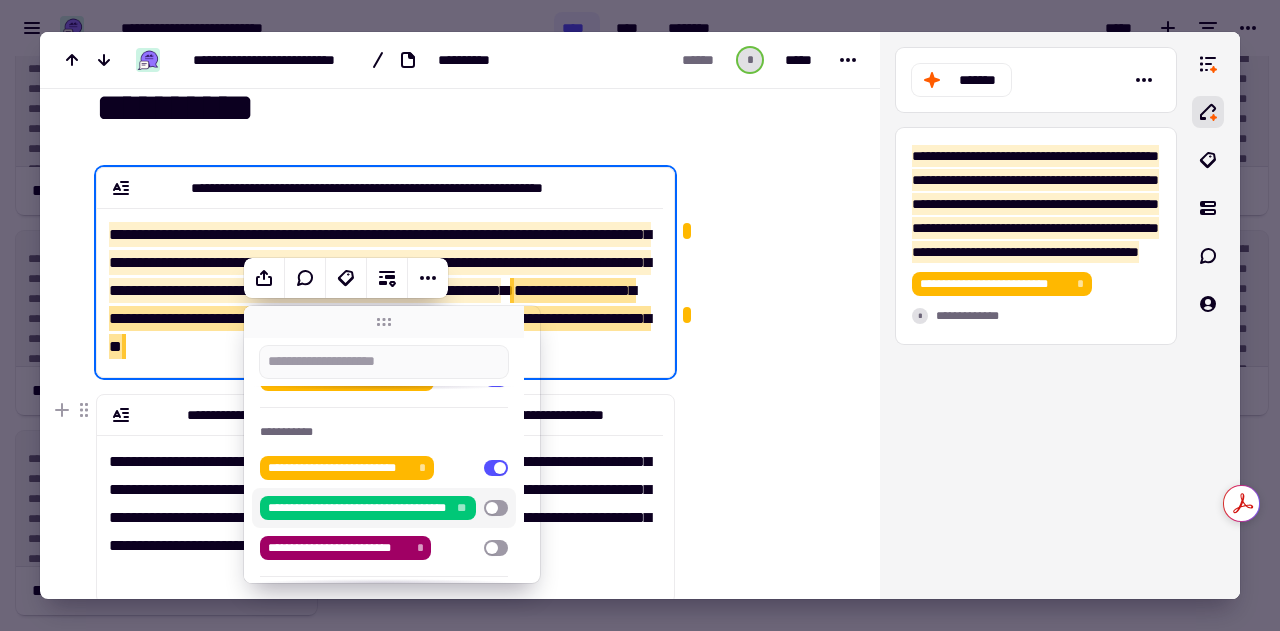 click at bounding box center (496, 508) 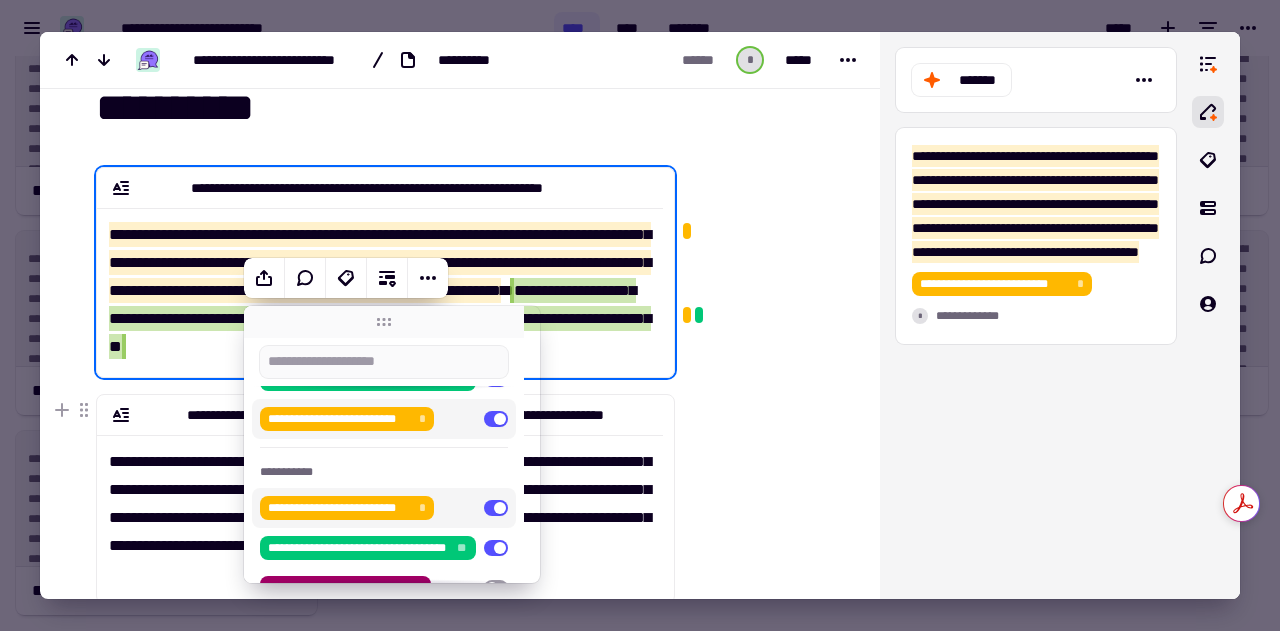 click at bounding box center [763, 699] 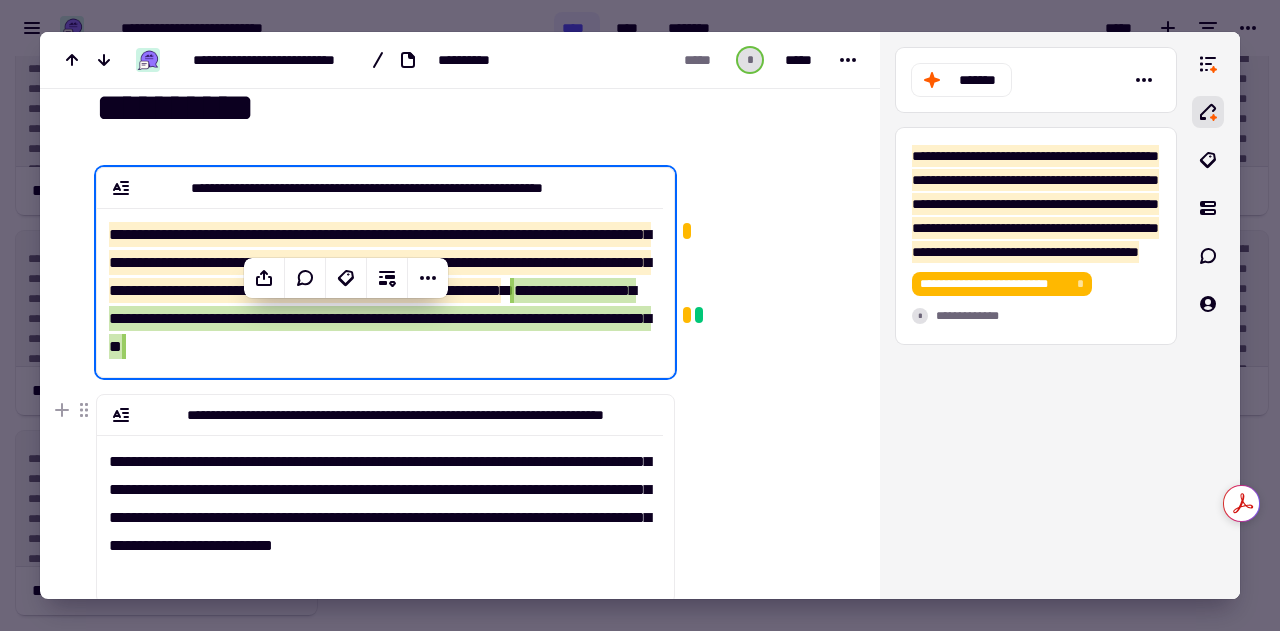 click at bounding box center (763, 699) 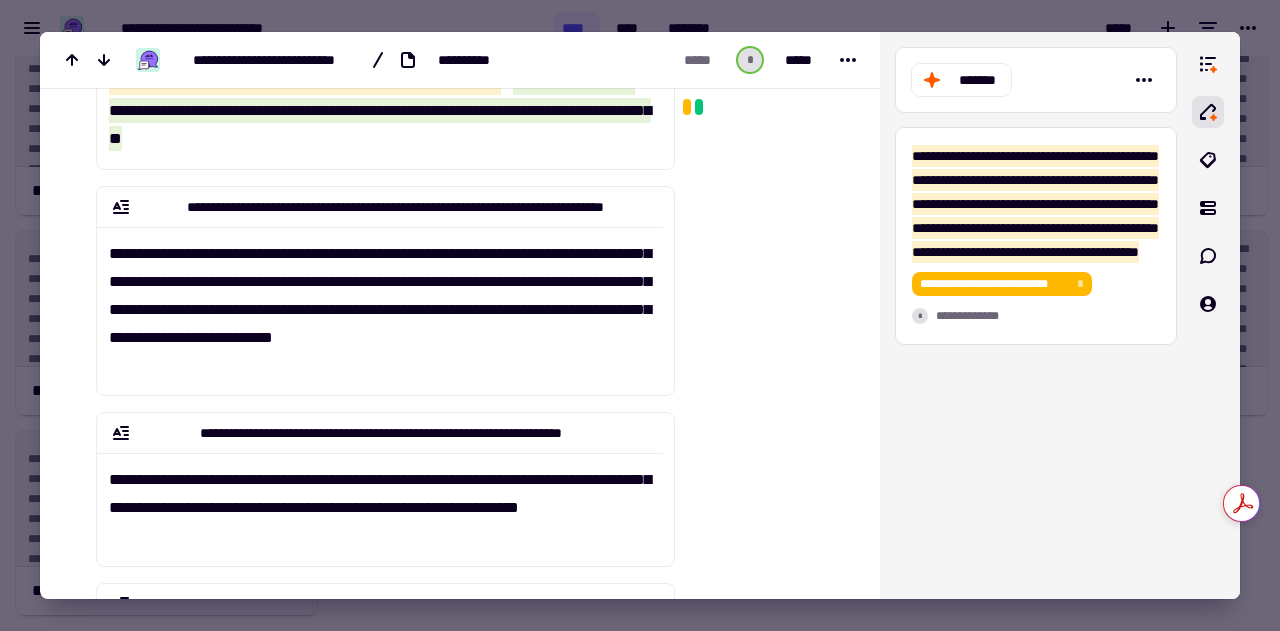 scroll, scrollTop: 256, scrollLeft: 0, axis: vertical 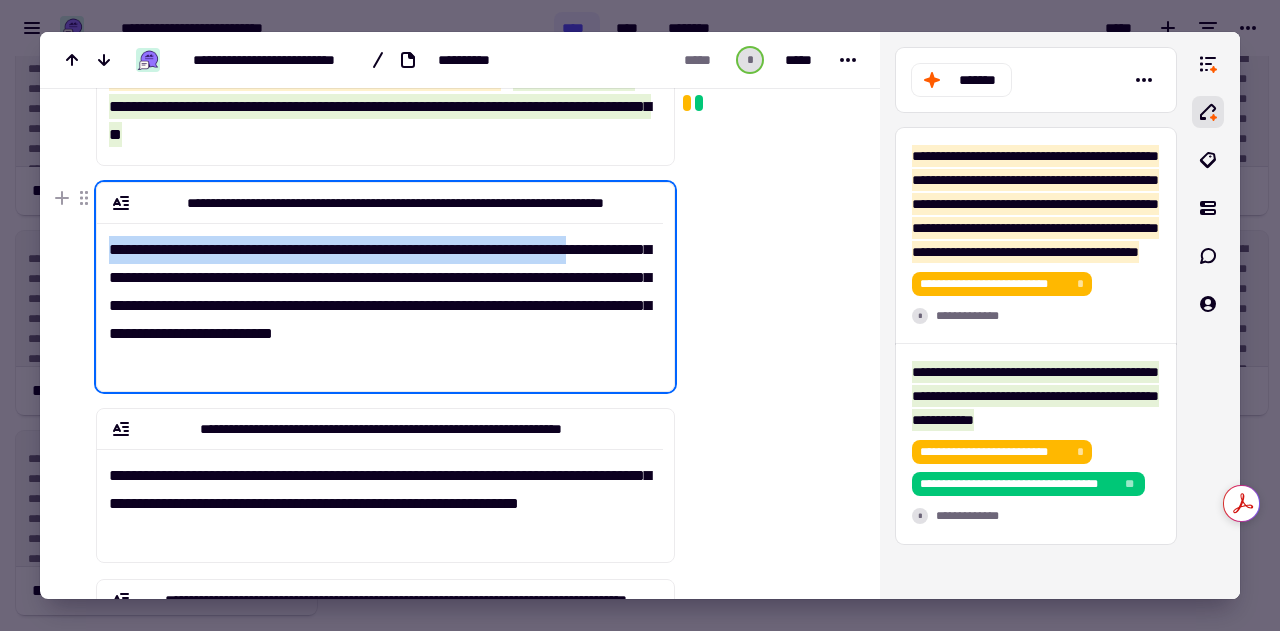 drag, startPoint x: 109, startPoint y: 249, endPoint x: 177, endPoint y: 277, distance: 73.53911 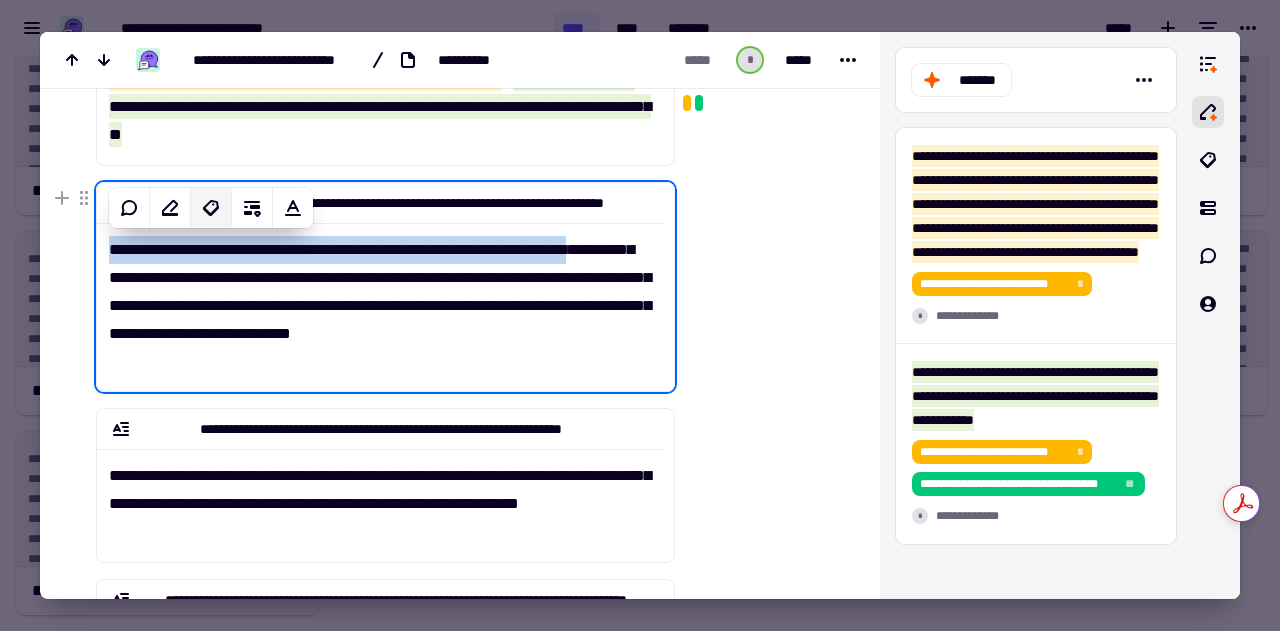 click 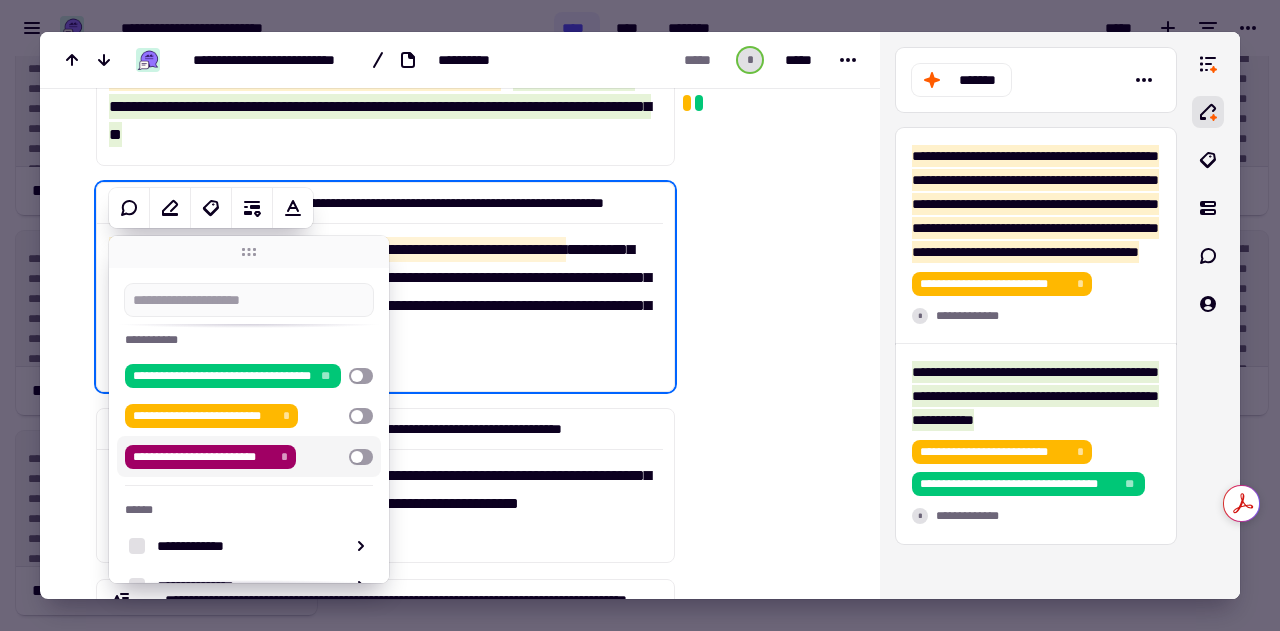 scroll, scrollTop: 88, scrollLeft: 0, axis: vertical 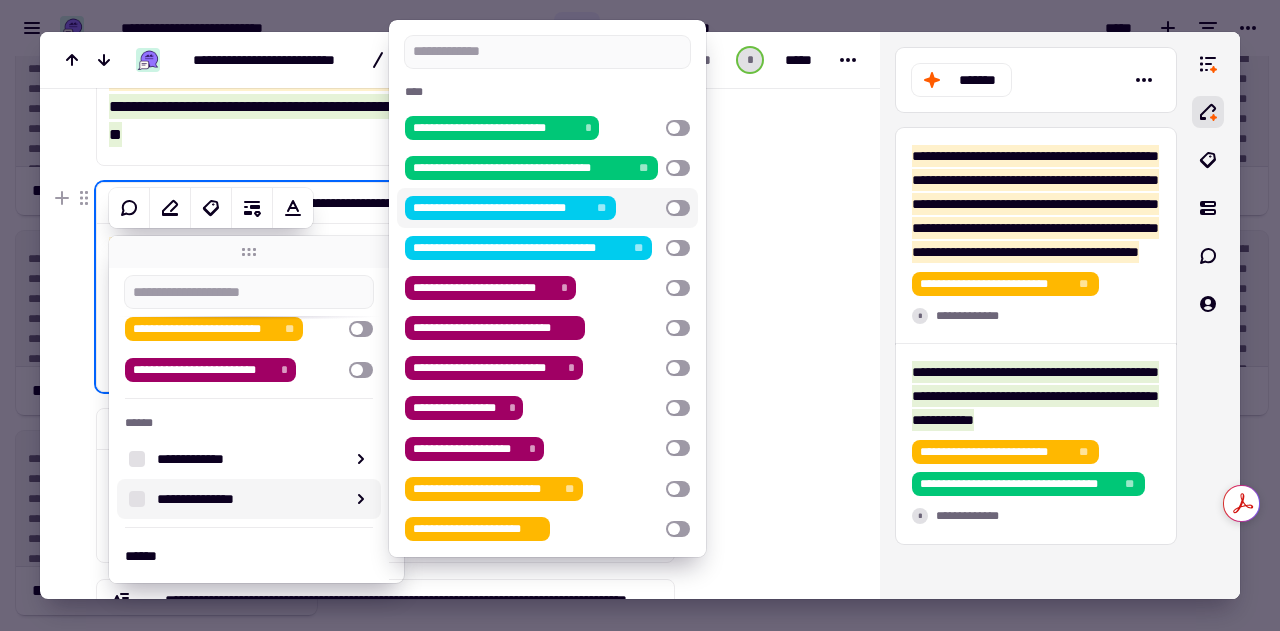 click at bounding box center (678, 208) 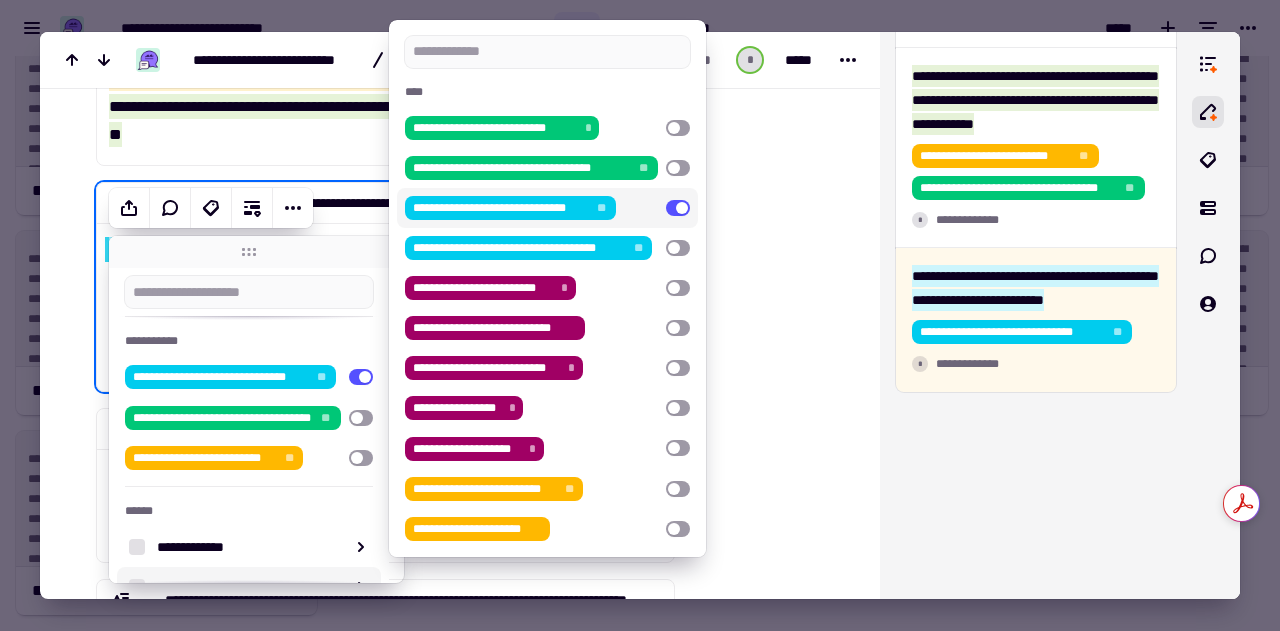 scroll, scrollTop: 415, scrollLeft: 0, axis: vertical 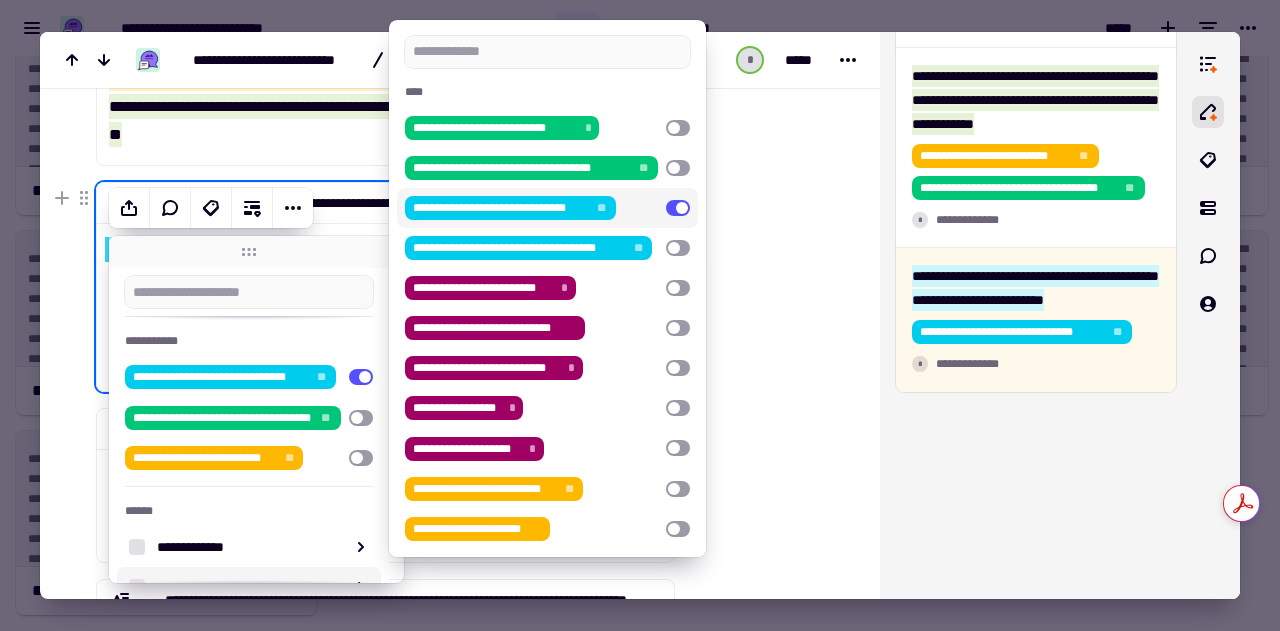 click at bounding box center [763, 487] 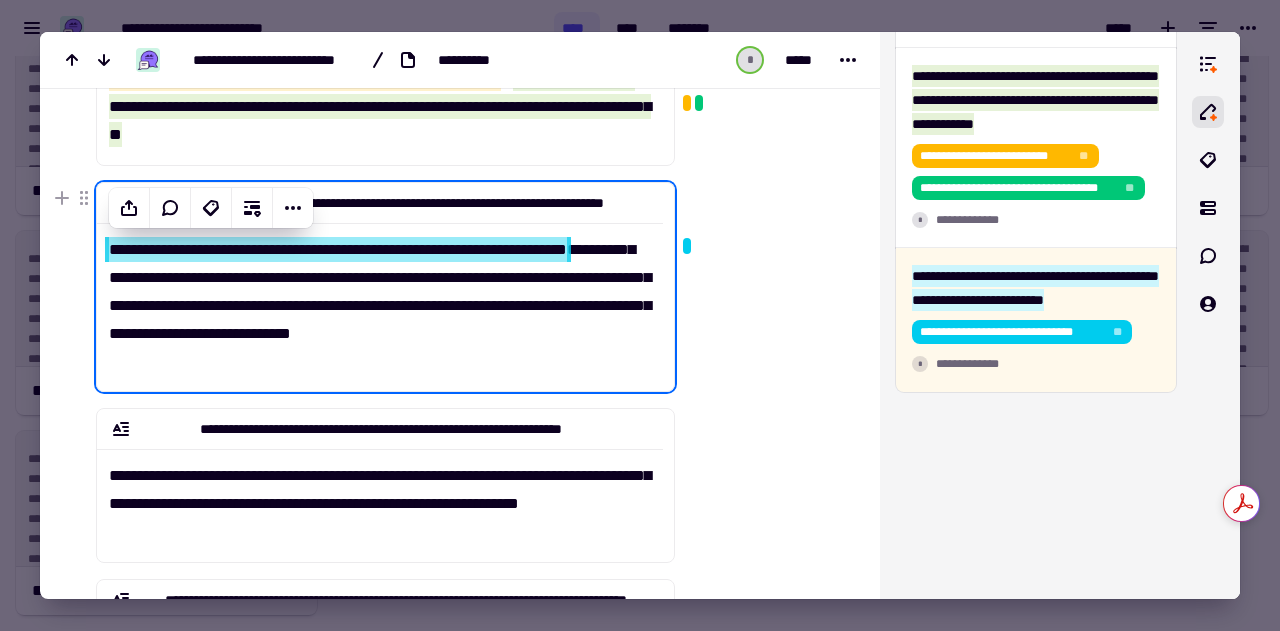 click on "**********" at bounding box center [380, 299] 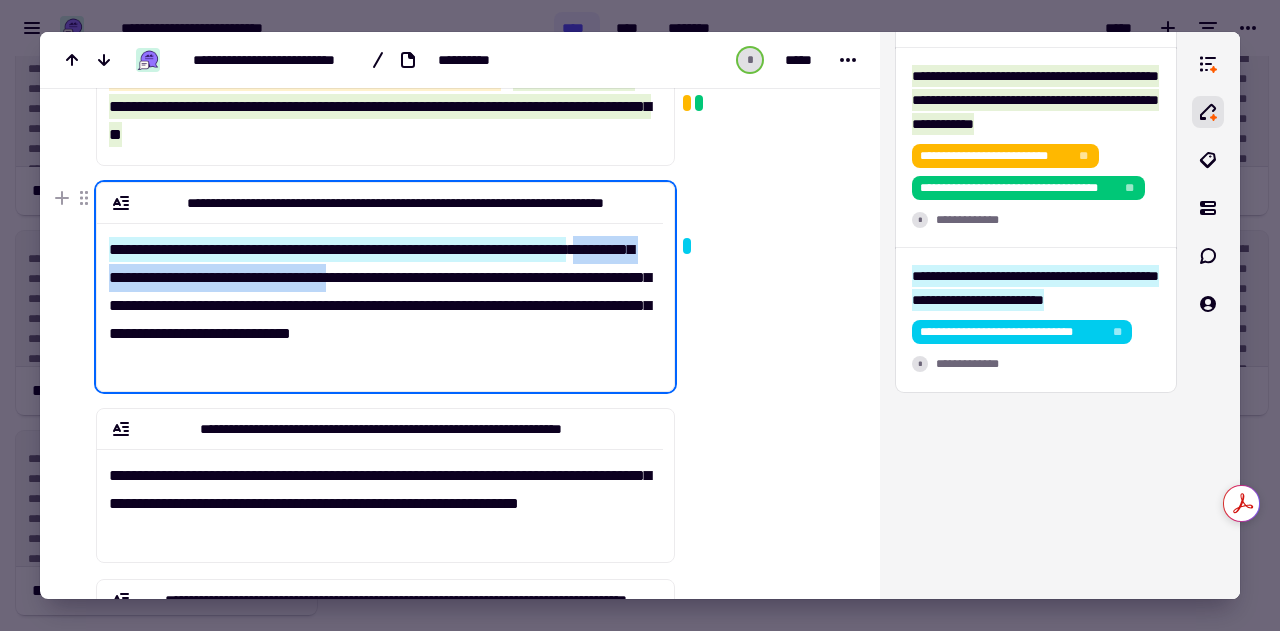 drag, startPoint x: 184, startPoint y: 275, endPoint x: 512, endPoint y: 275, distance: 328 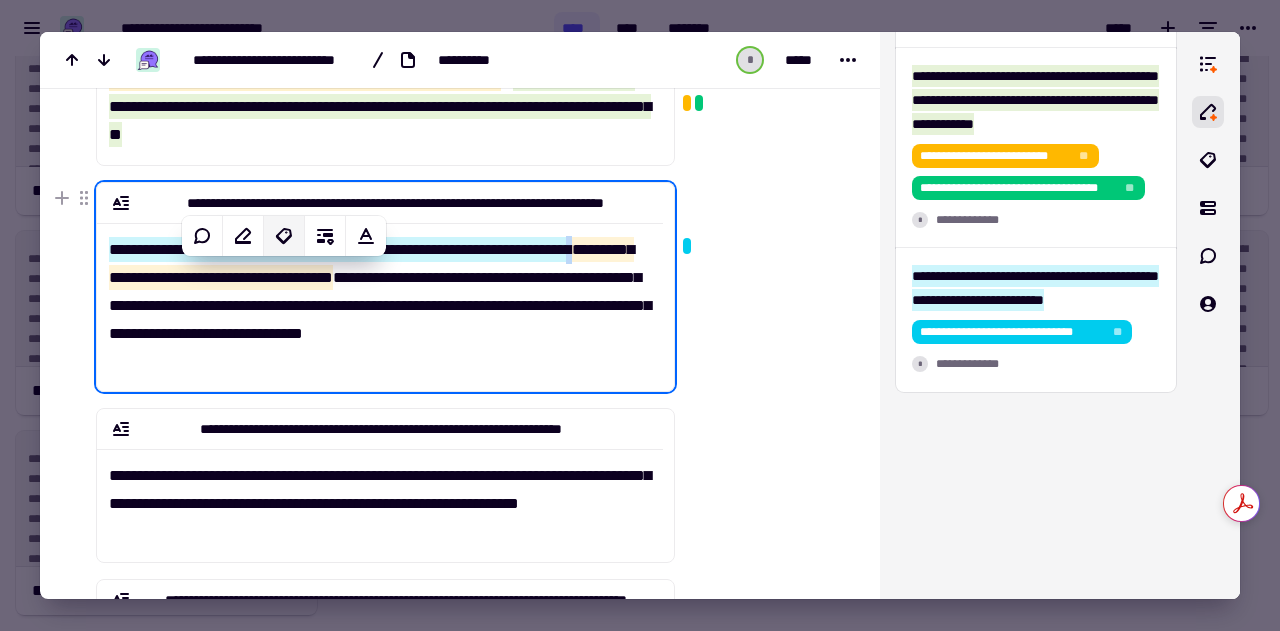 click 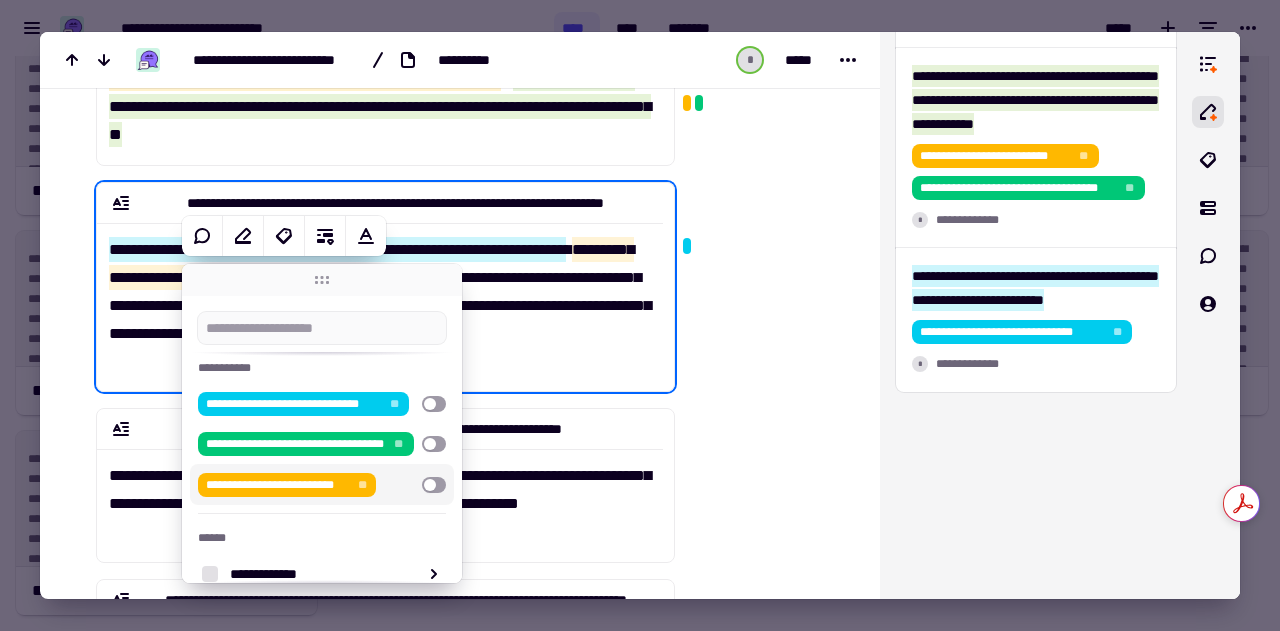 scroll, scrollTop: 122, scrollLeft: 0, axis: vertical 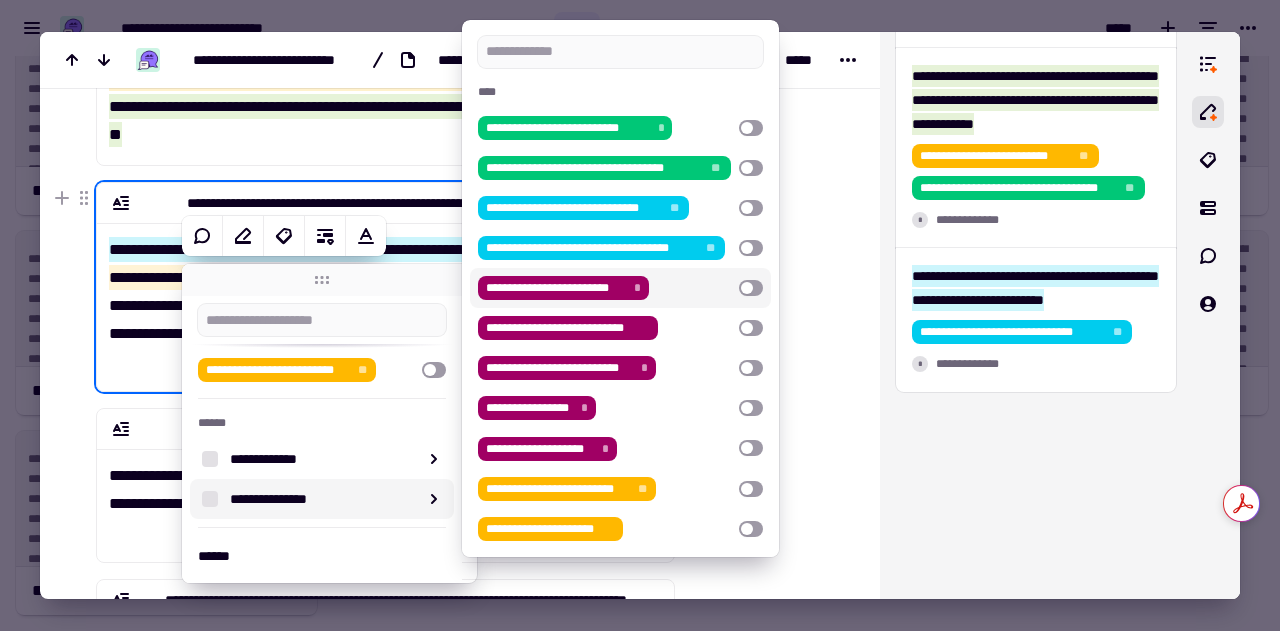 click at bounding box center (751, 288) 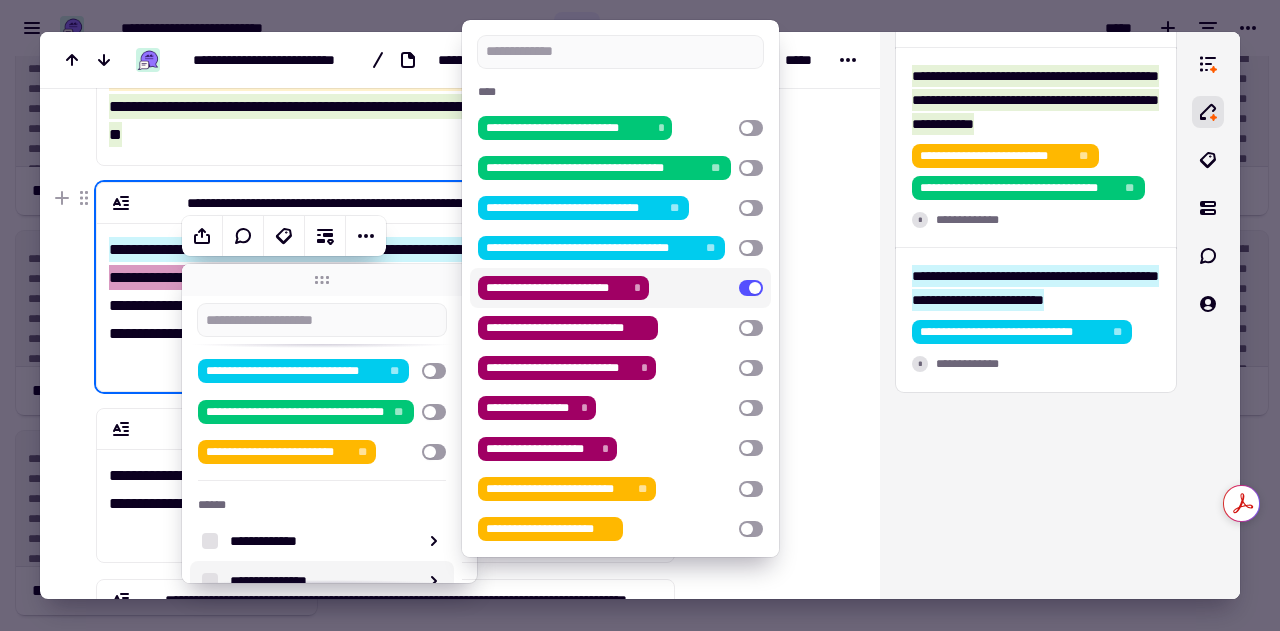 click at bounding box center [763, 487] 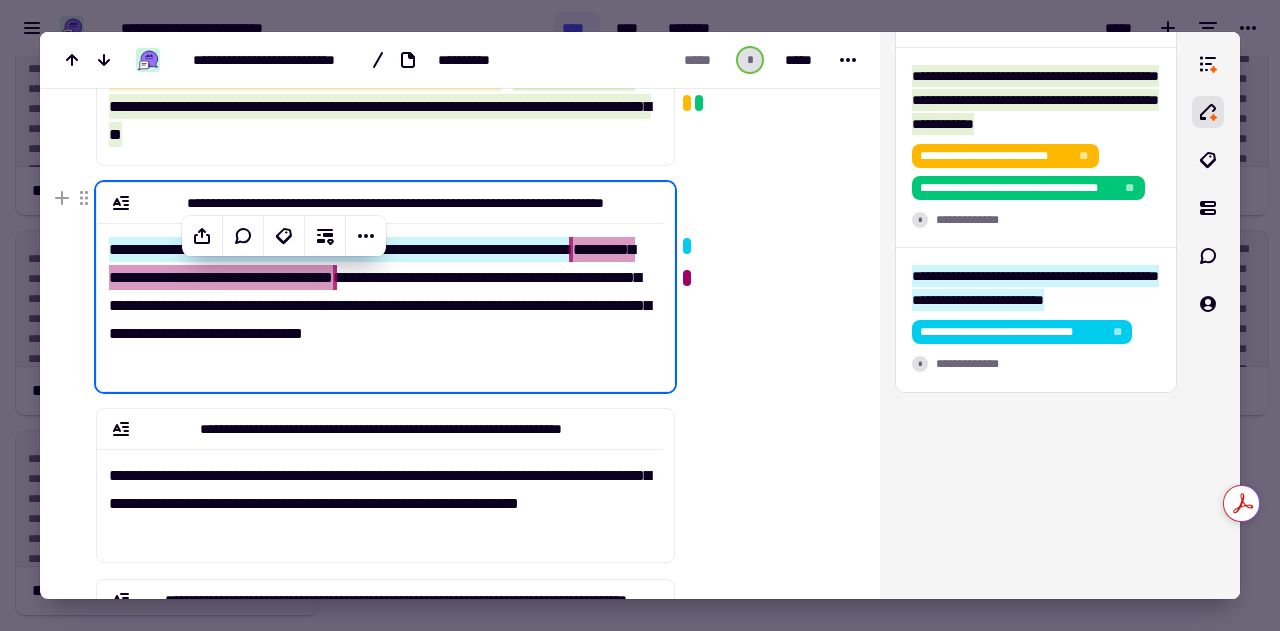 click at bounding box center (763, 487) 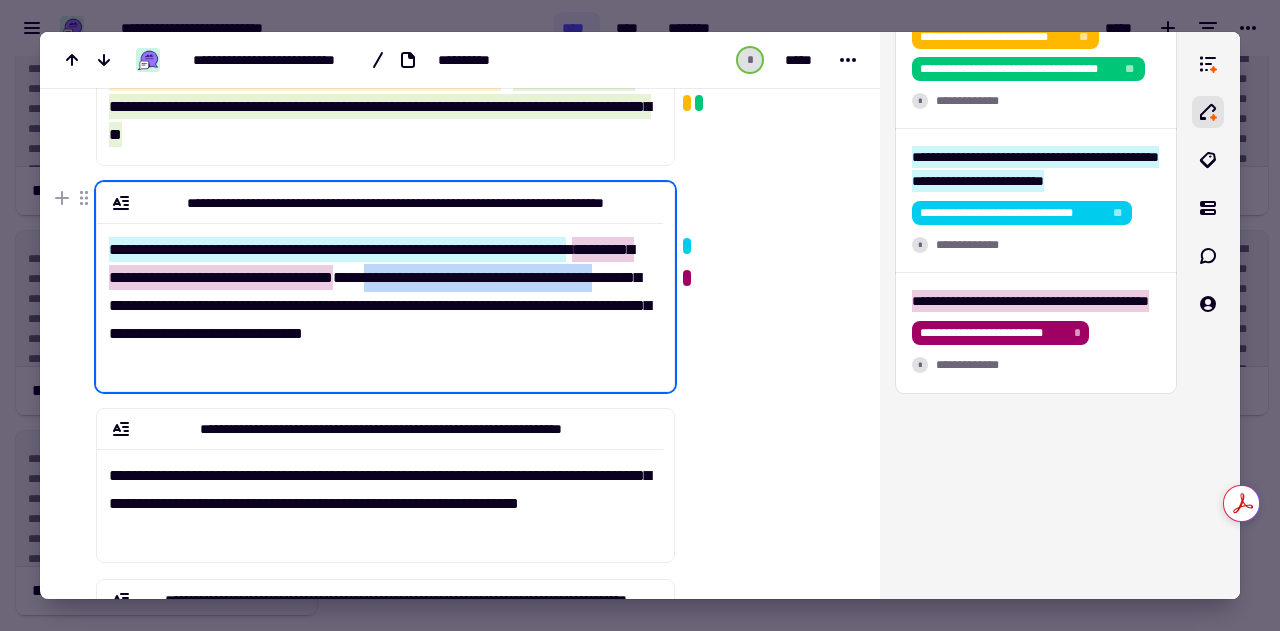 drag, startPoint x: 552, startPoint y: 279, endPoint x: 342, endPoint y: 305, distance: 211.60341 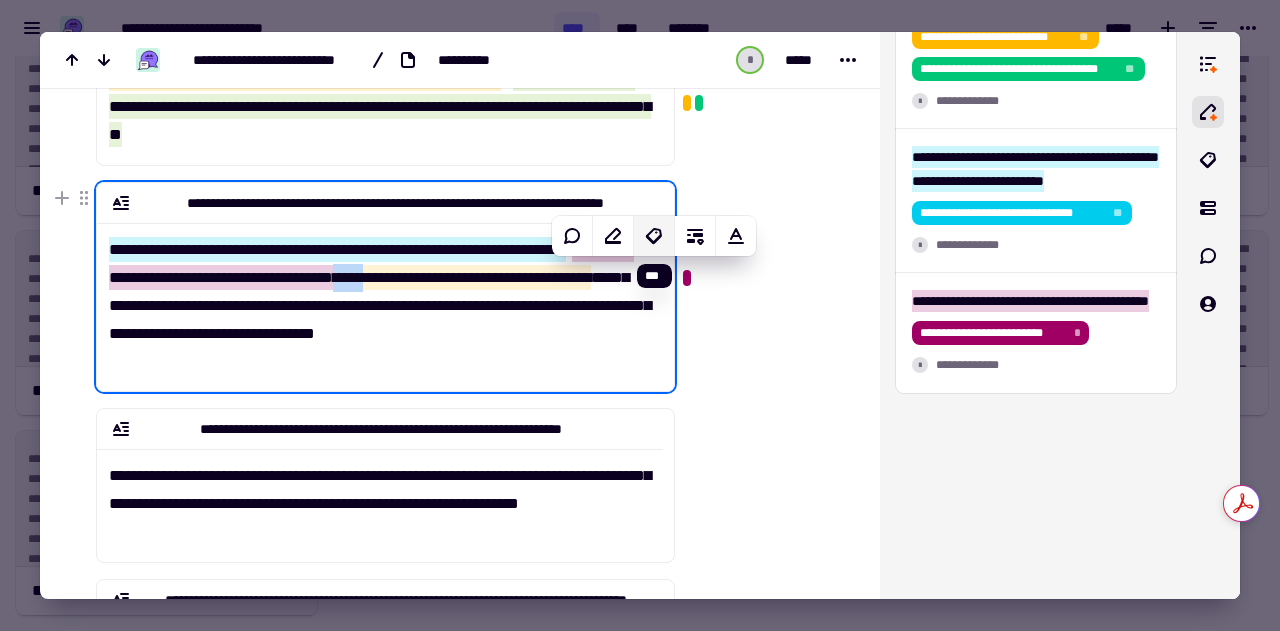 click 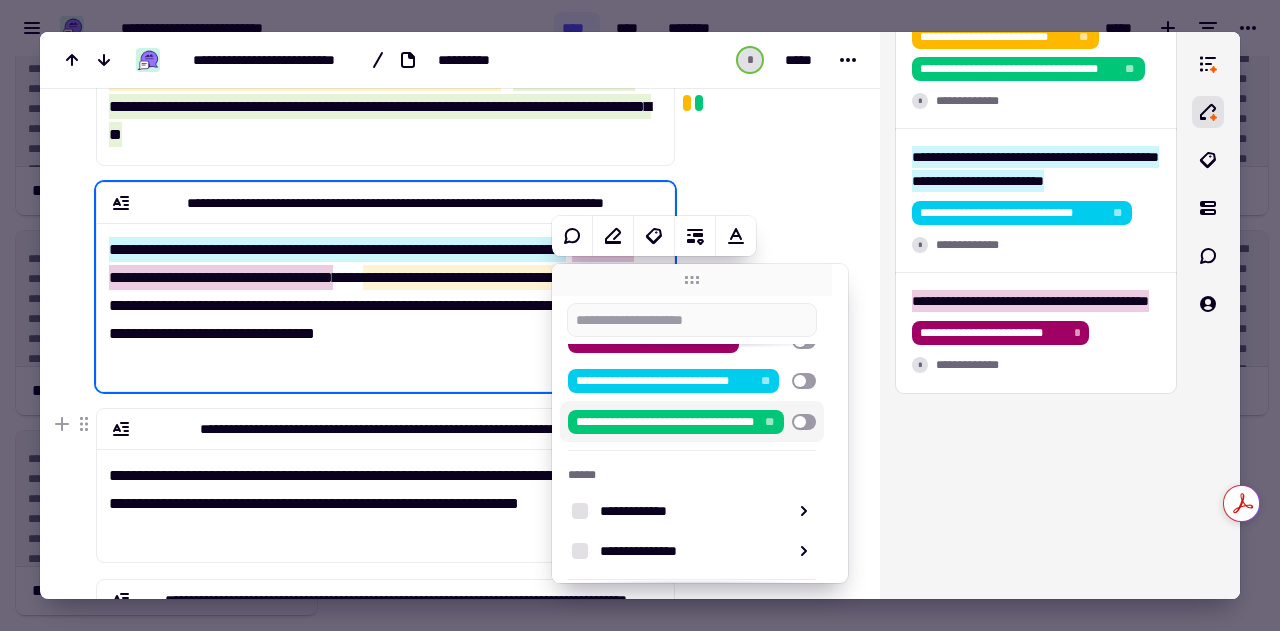 scroll, scrollTop: 109, scrollLeft: 0, axis: vertical 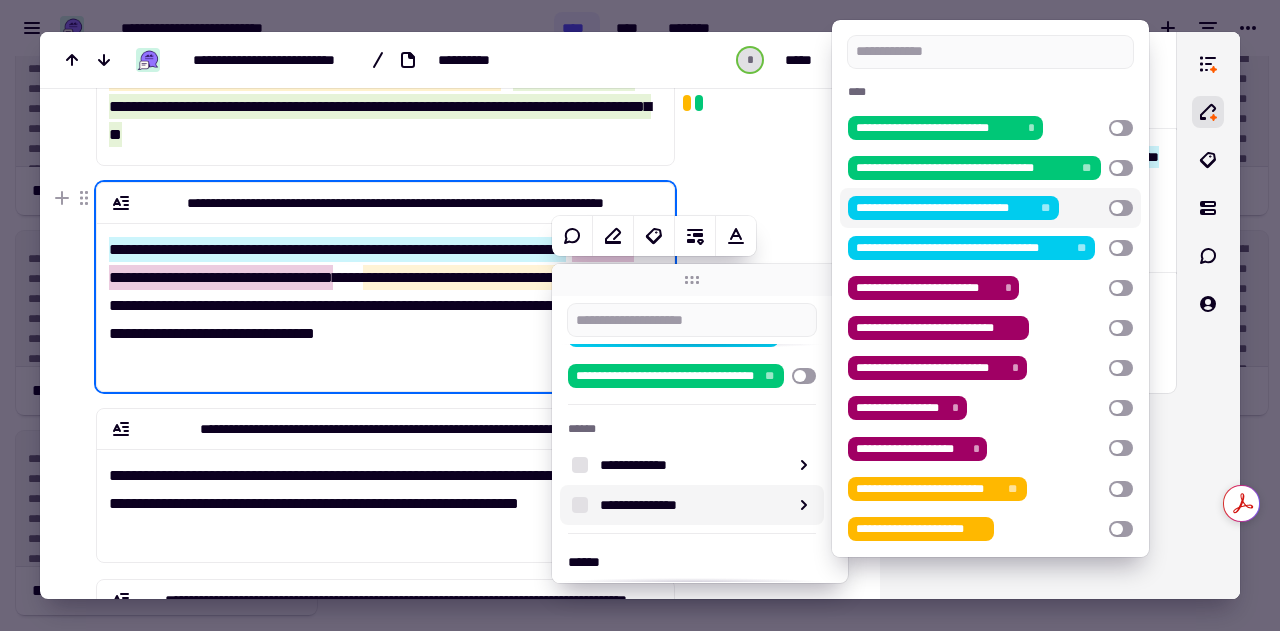 click at bounding box center (1121, 208) 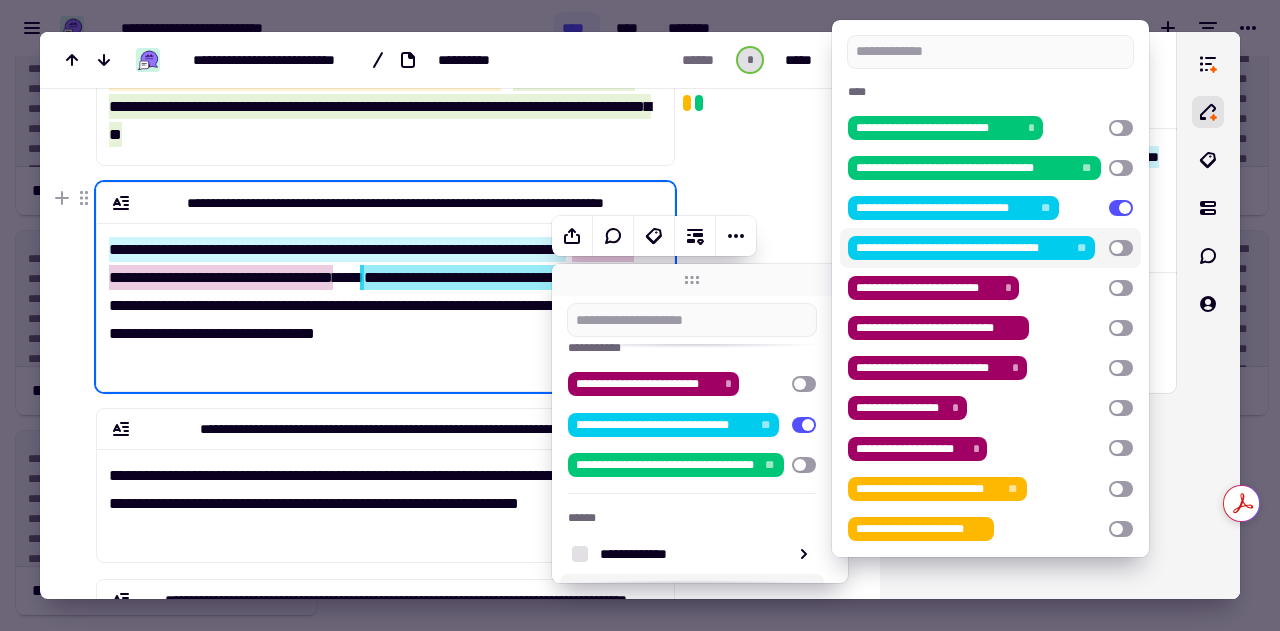 click on "**********" at bounding box center [380, 299] 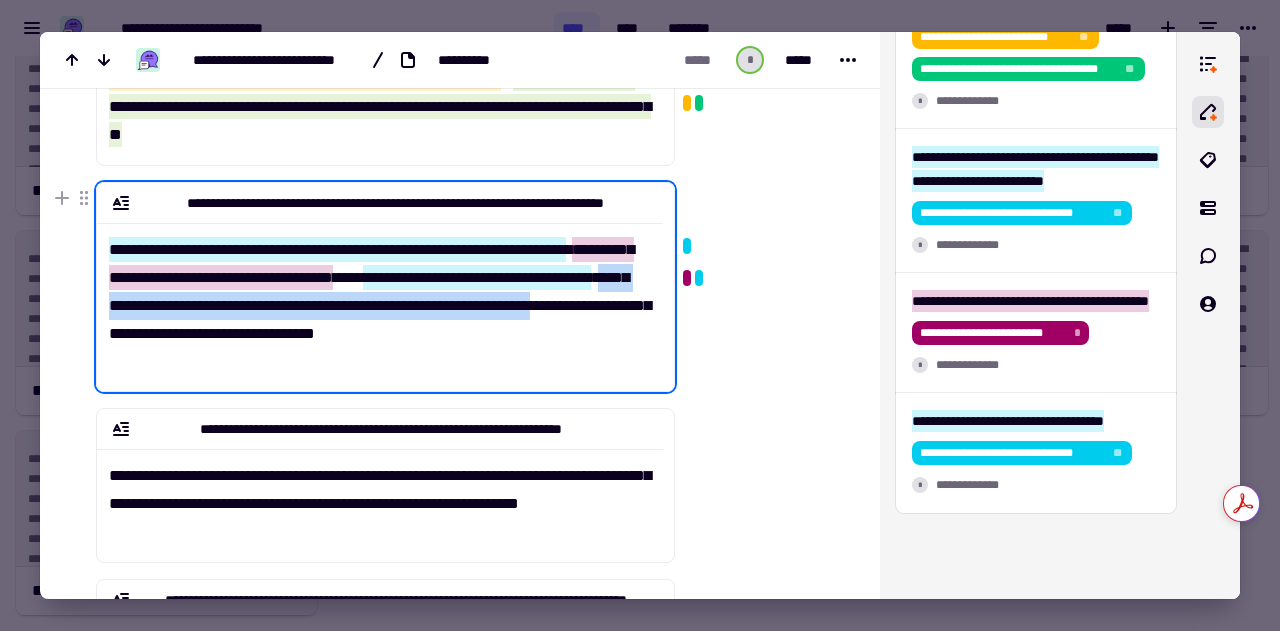 drag, startPoint x: 349, startPoint y: 303, endPoint x: 378, endPoint y: 333, distance: 41.725292 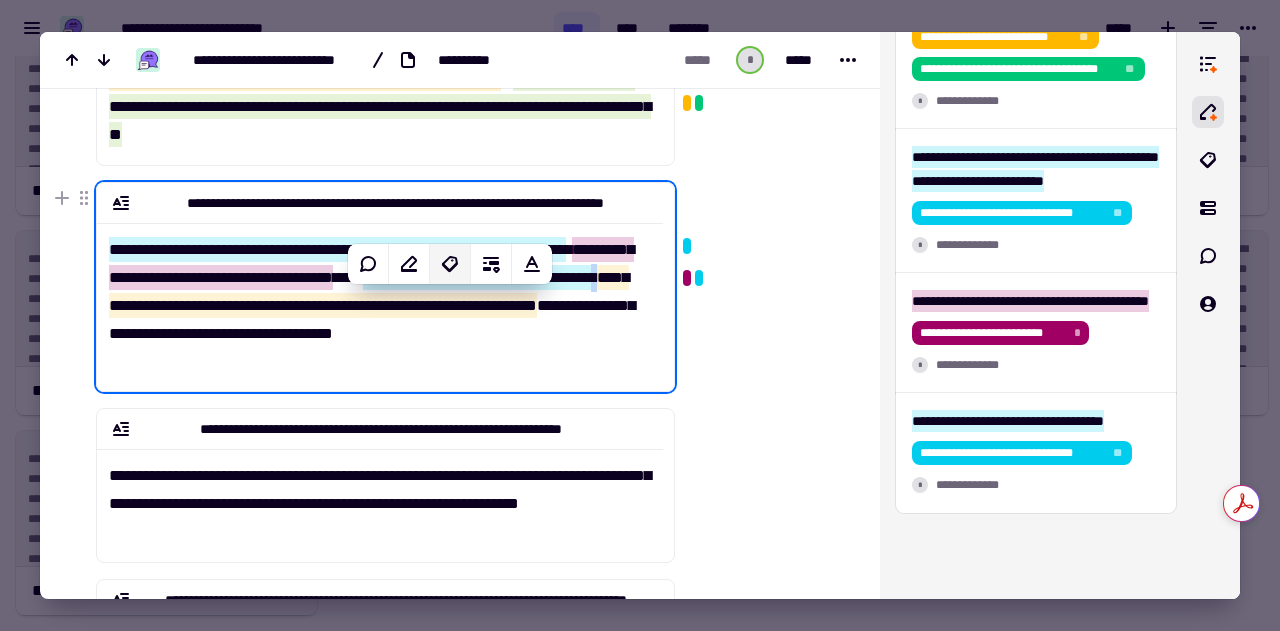 click 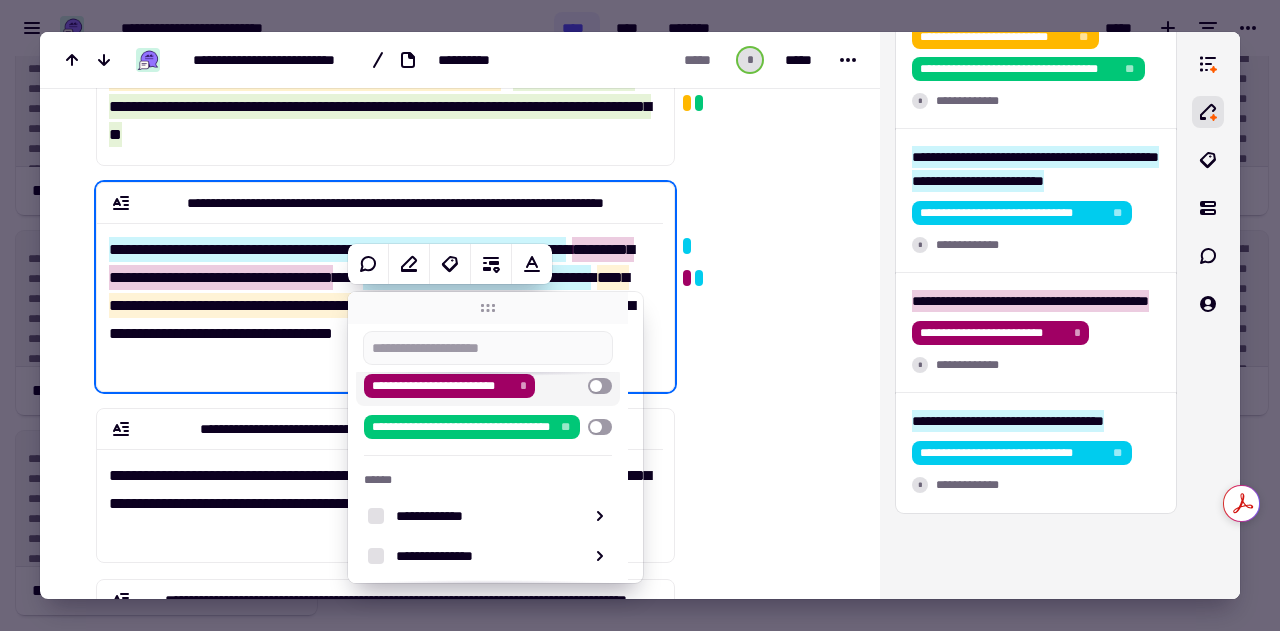 scroll, scrollTop: 150, scrollLeft: 0, axis: vertical 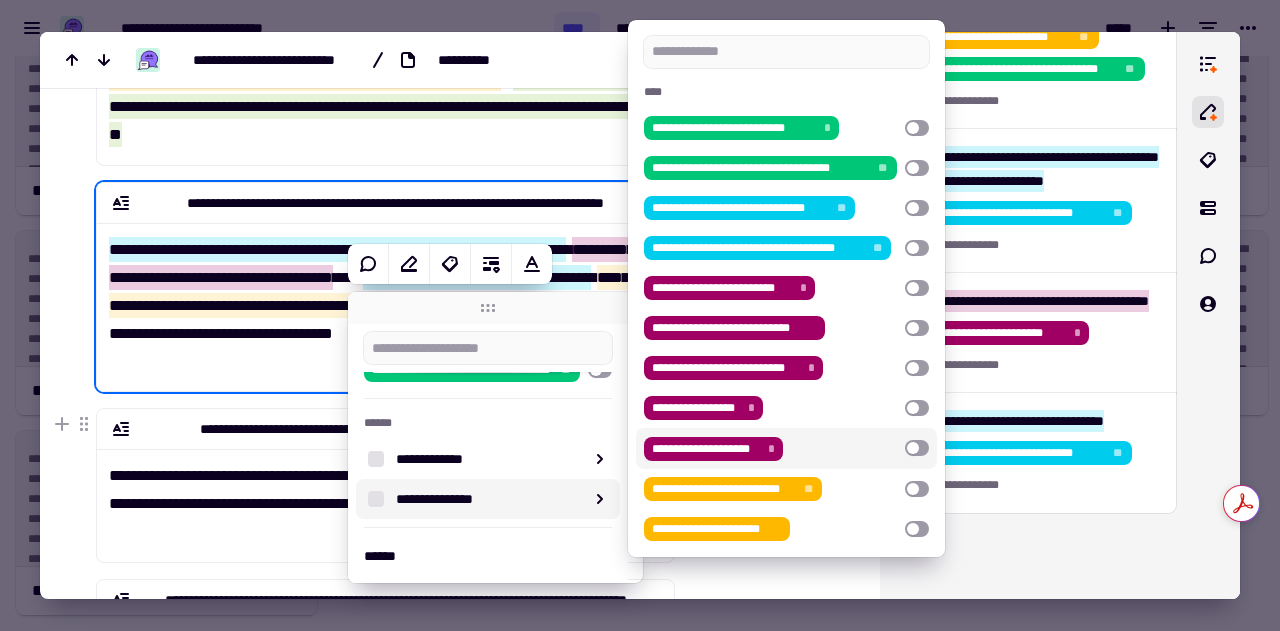 click at bounding box center [917, 448] 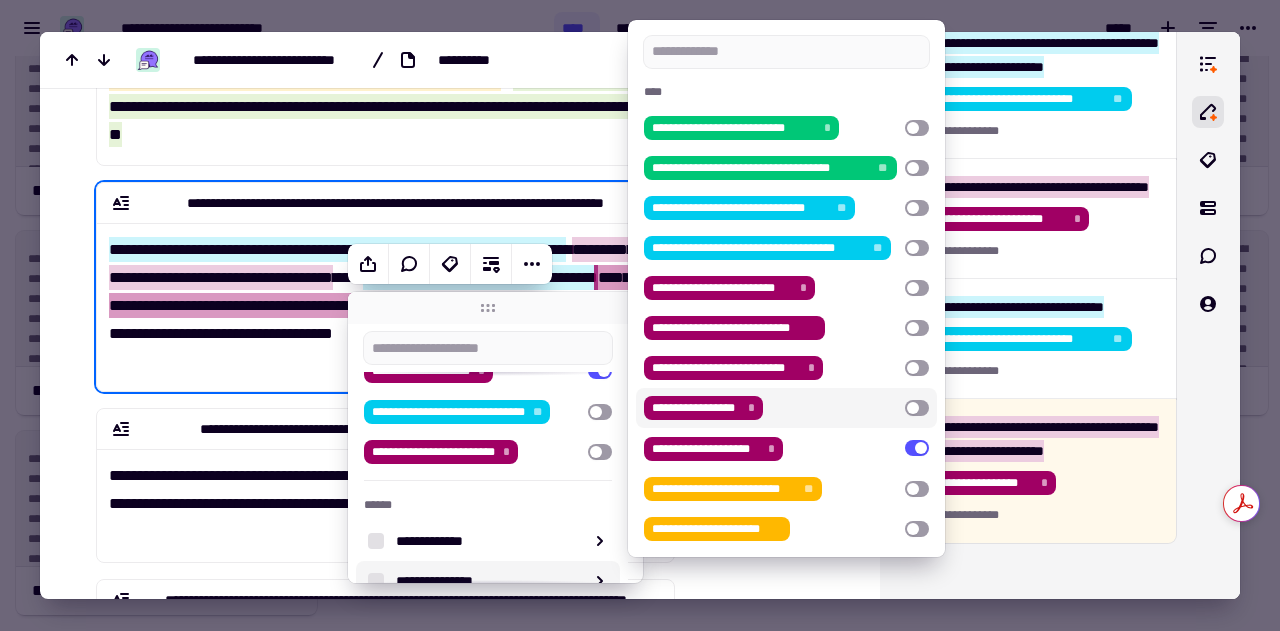 scroll, scrollTop: 872, scrollLeft: 0, axis: vertical 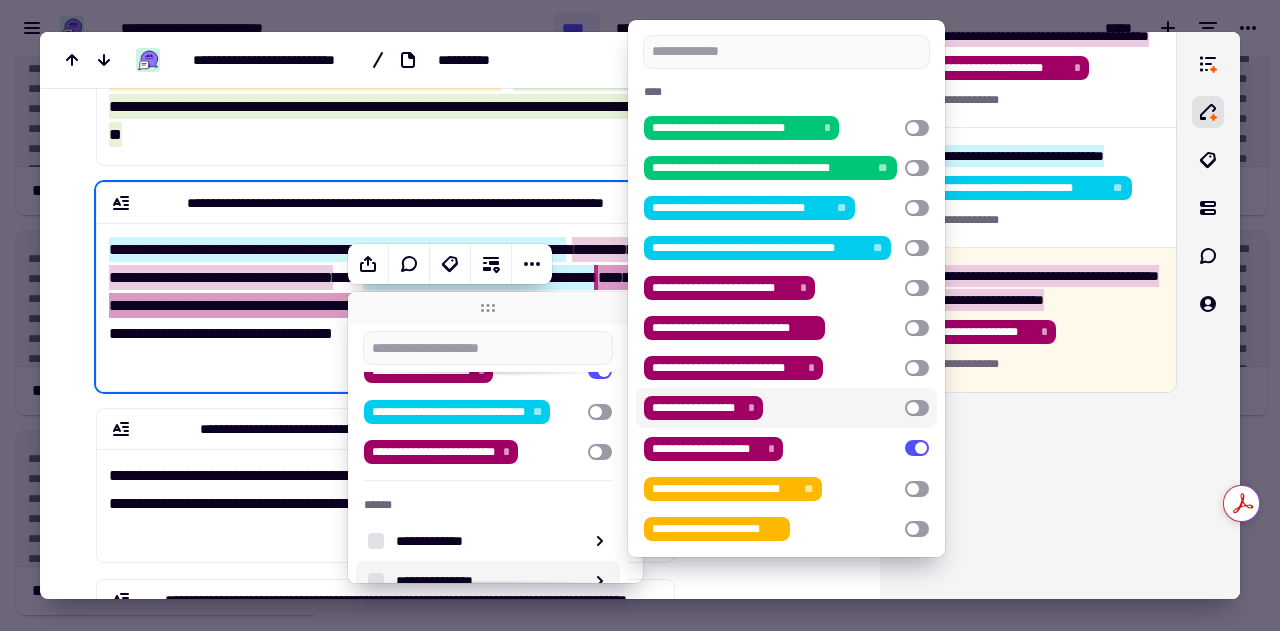 click on "**********" at bounding box center (380, 299) 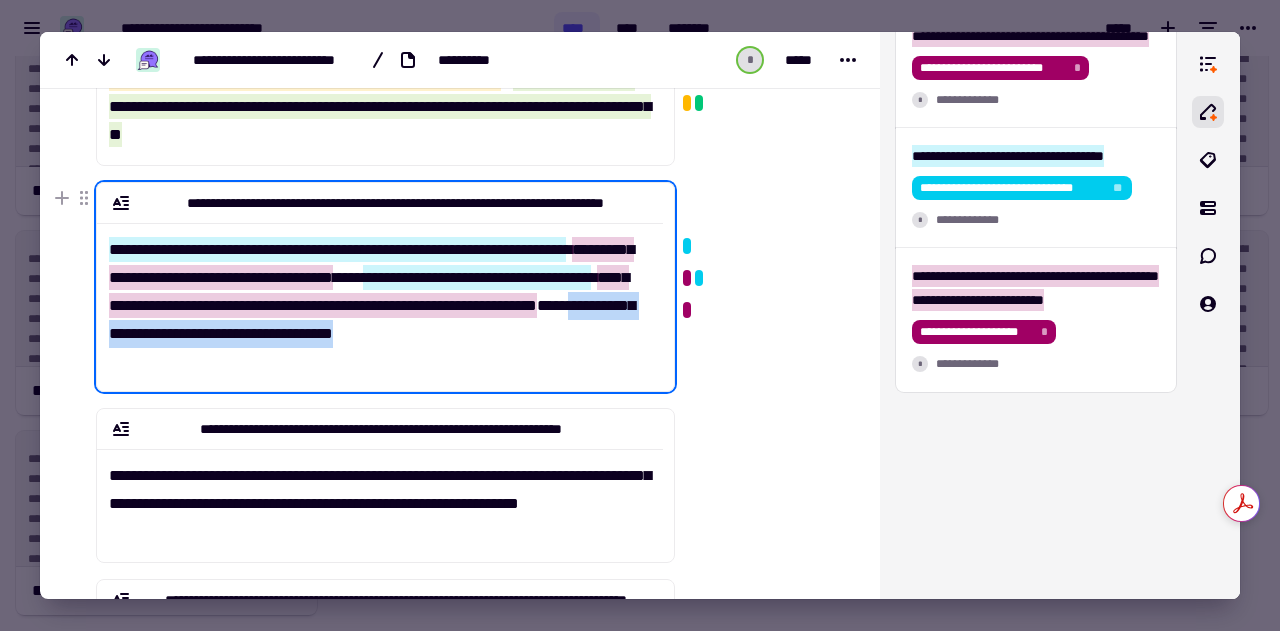 drag, startPoint x: 416, startPoint y: 333, endPoint x: 445, endPoint y: 351, distance: 34.132095 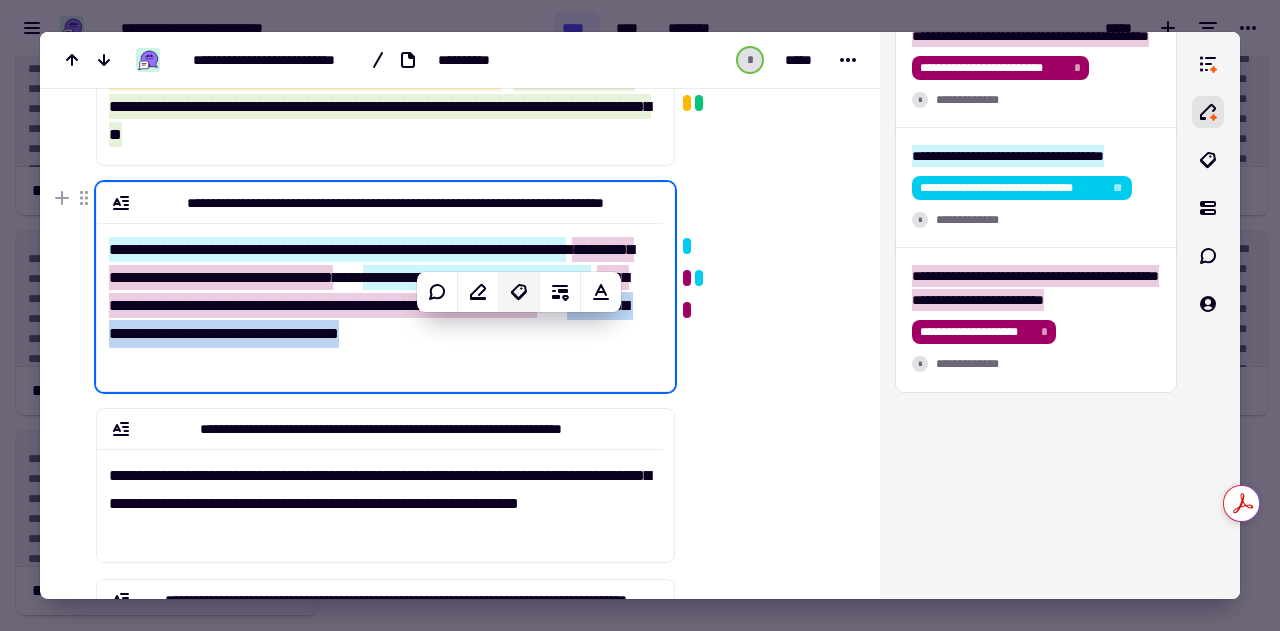 click 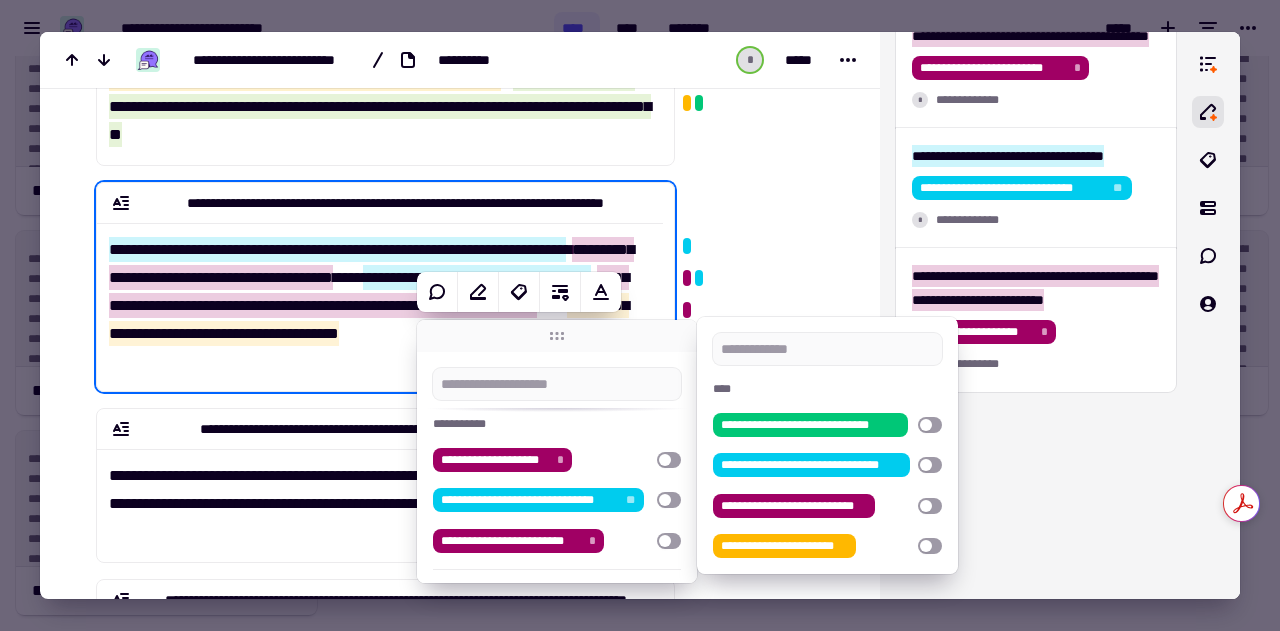 scroll, scrollTop: 178, scrollLeft: 0, axis: vertical 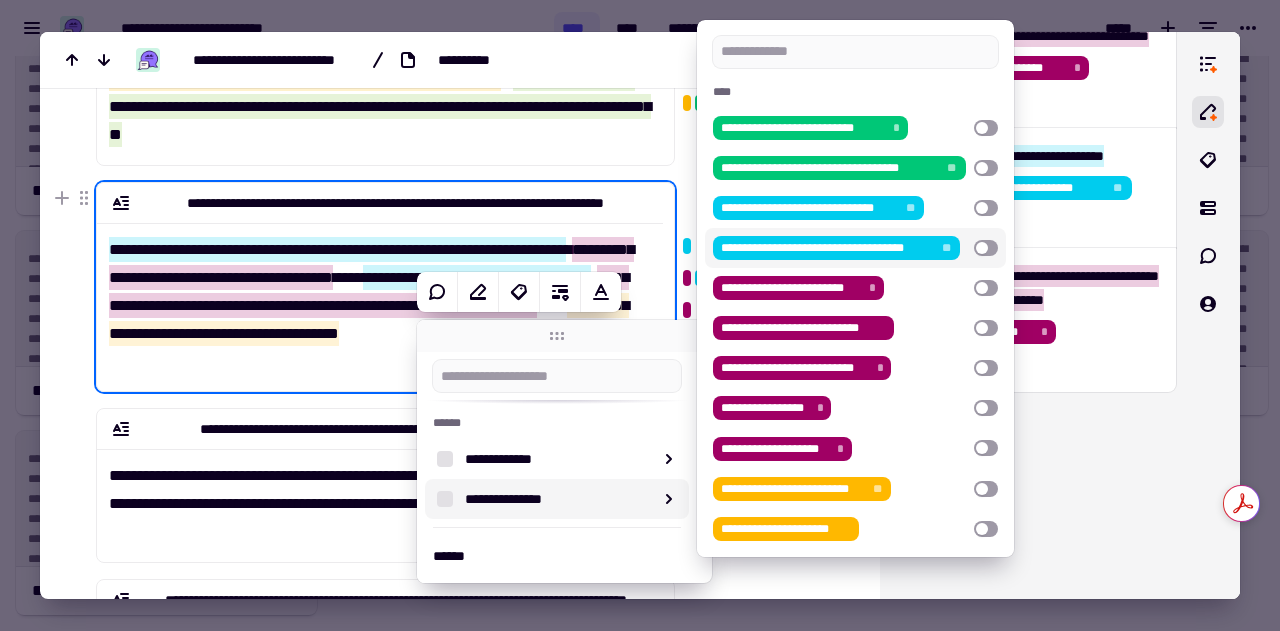 click at bounding box center (986, 248) 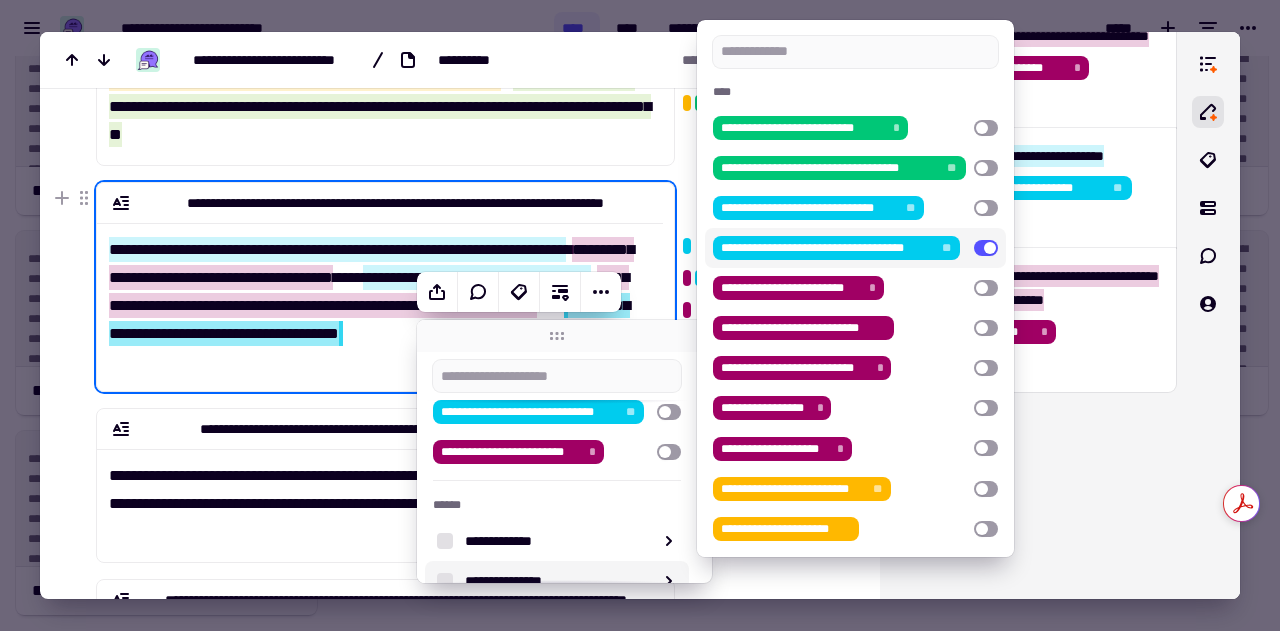 click on "**********" at bounding box center (380, 299) 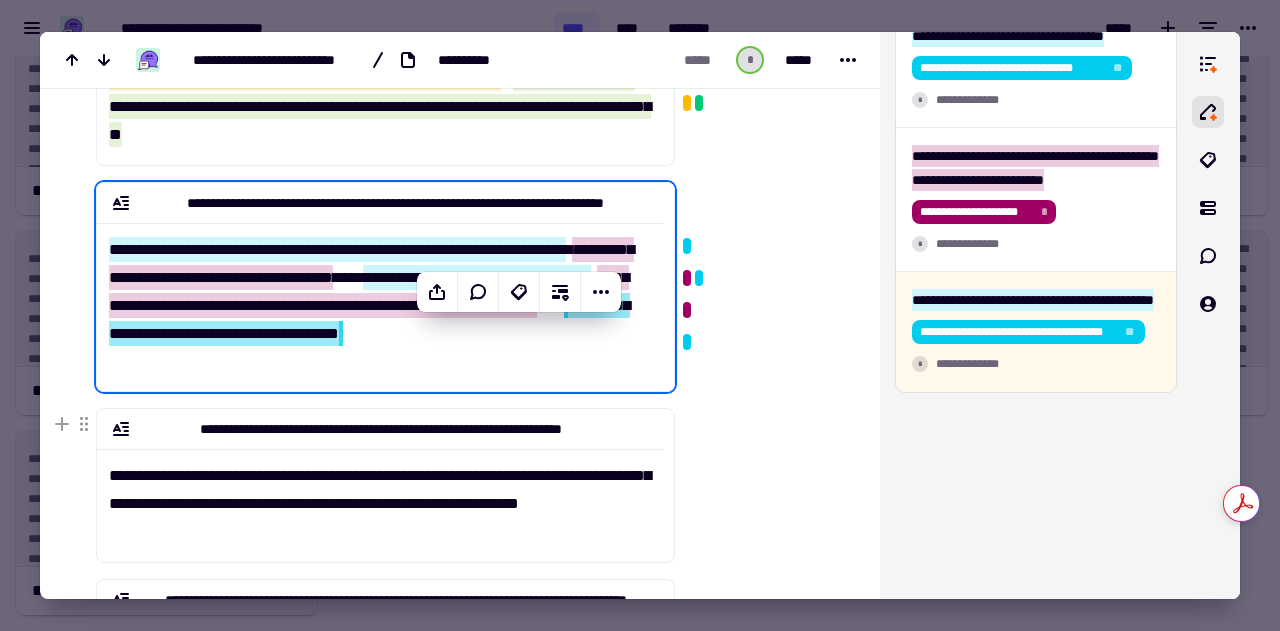 click at bounding box center [763, 487] 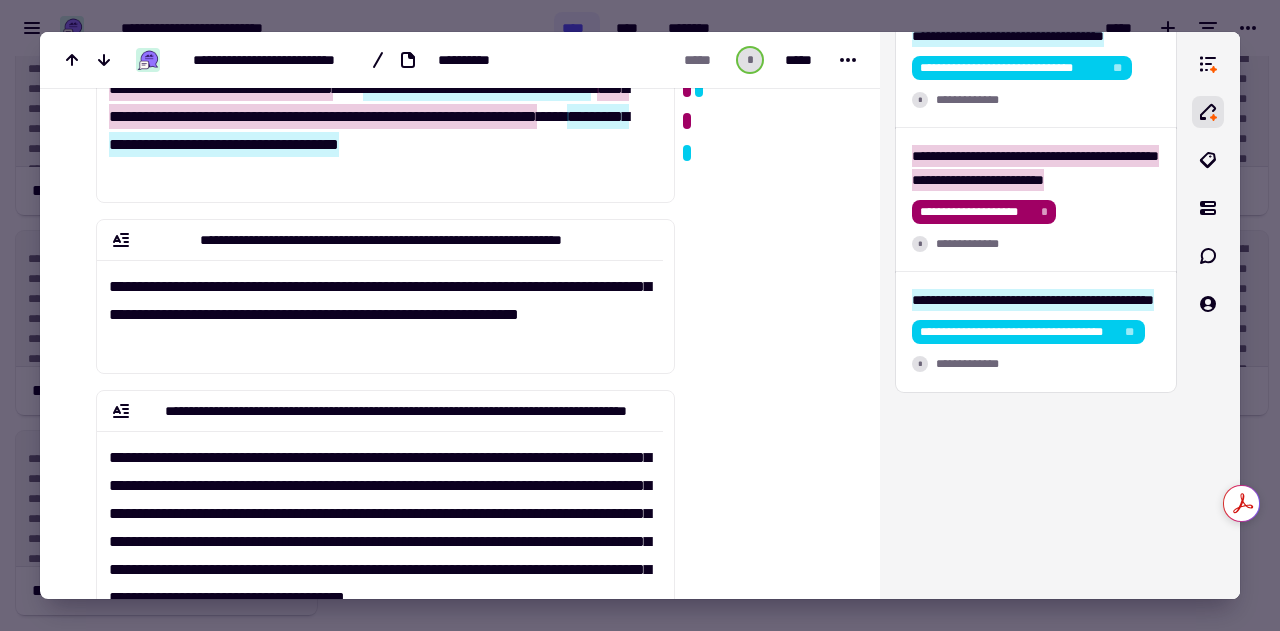 scroll, scrollTop: 446, scrollLeft: 0, axis: vertical 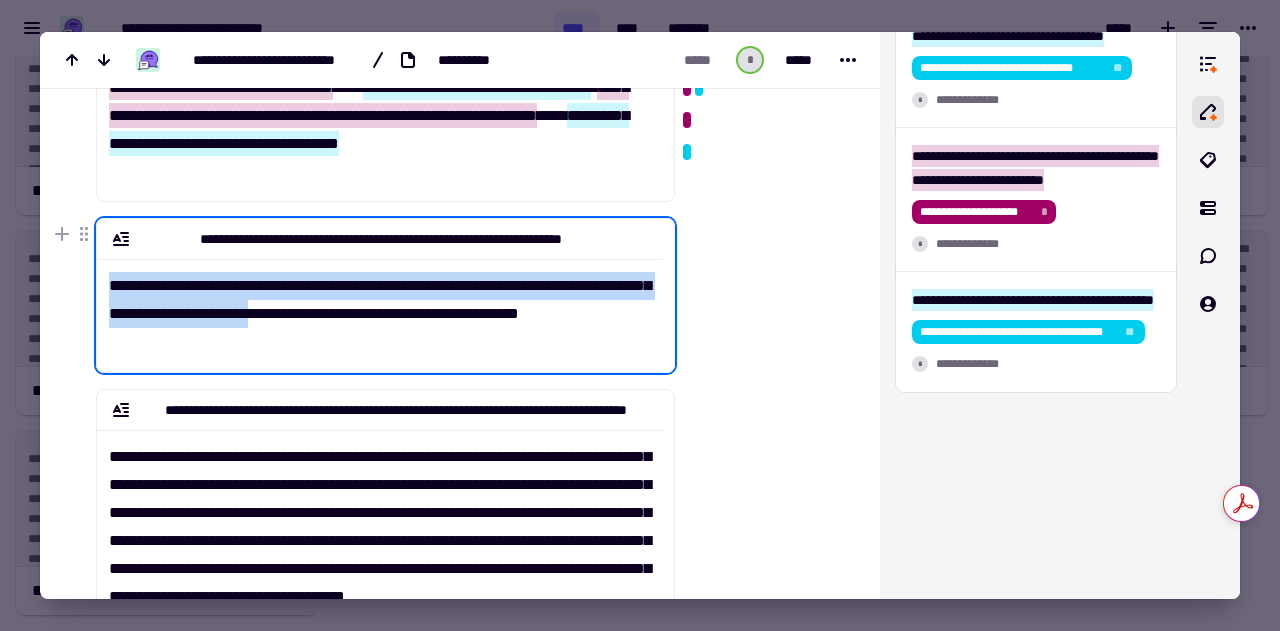 drag, startPoint x: 110, startPoint y: 285, endPoint x: 426, endPoint y: 314, distance: 317.3279 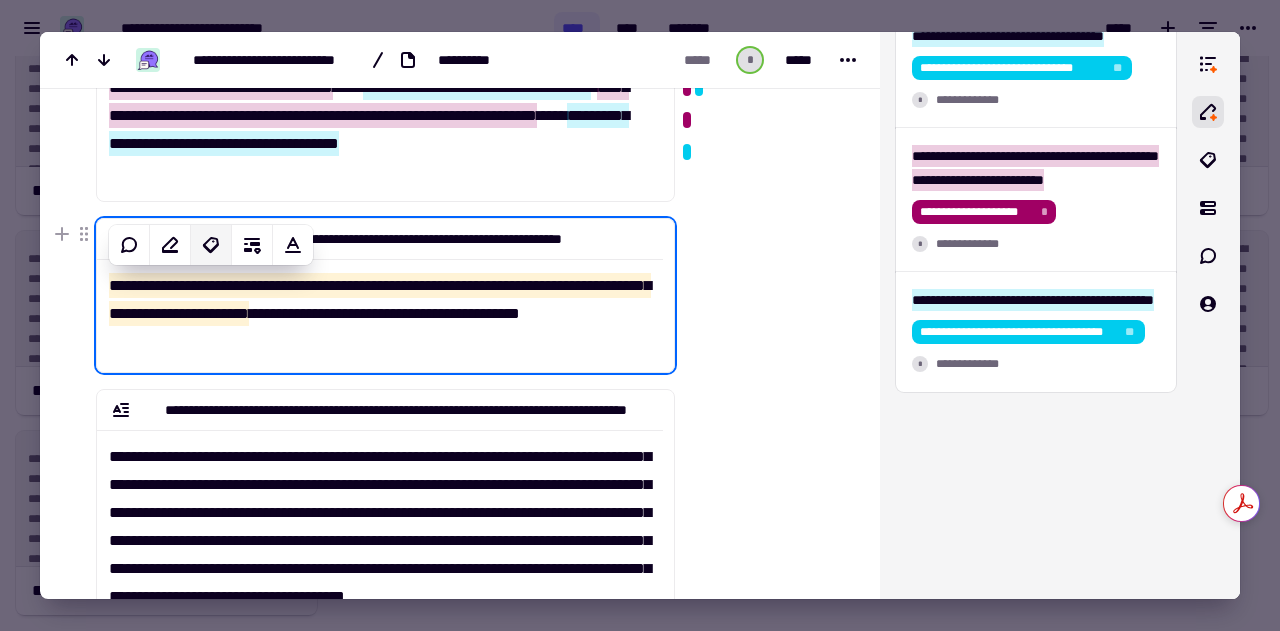 click 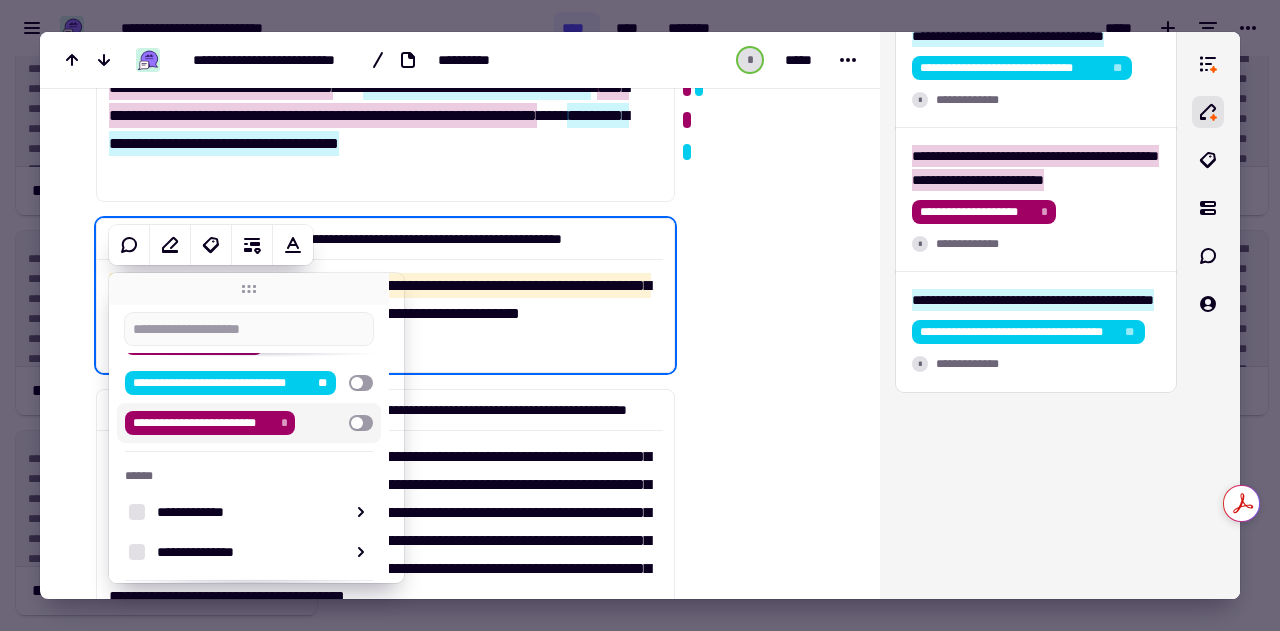 scroll, scrollTop: 80, scrollLeft: 0, axis: vertical 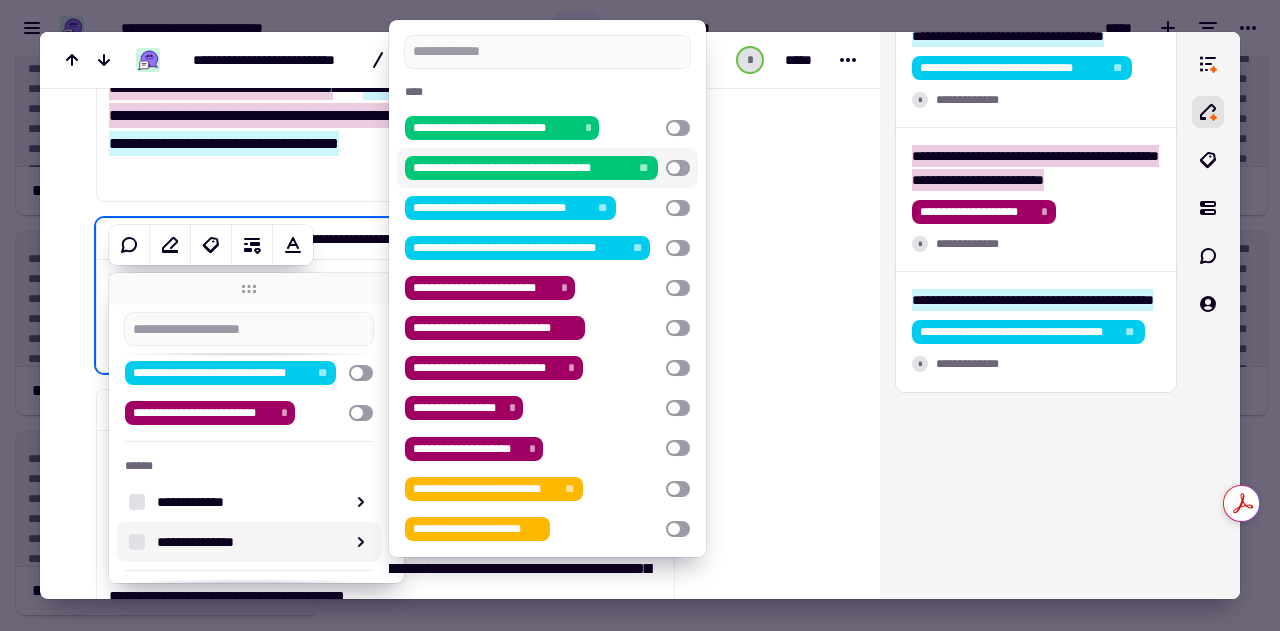click at bounding box center [678, 168] 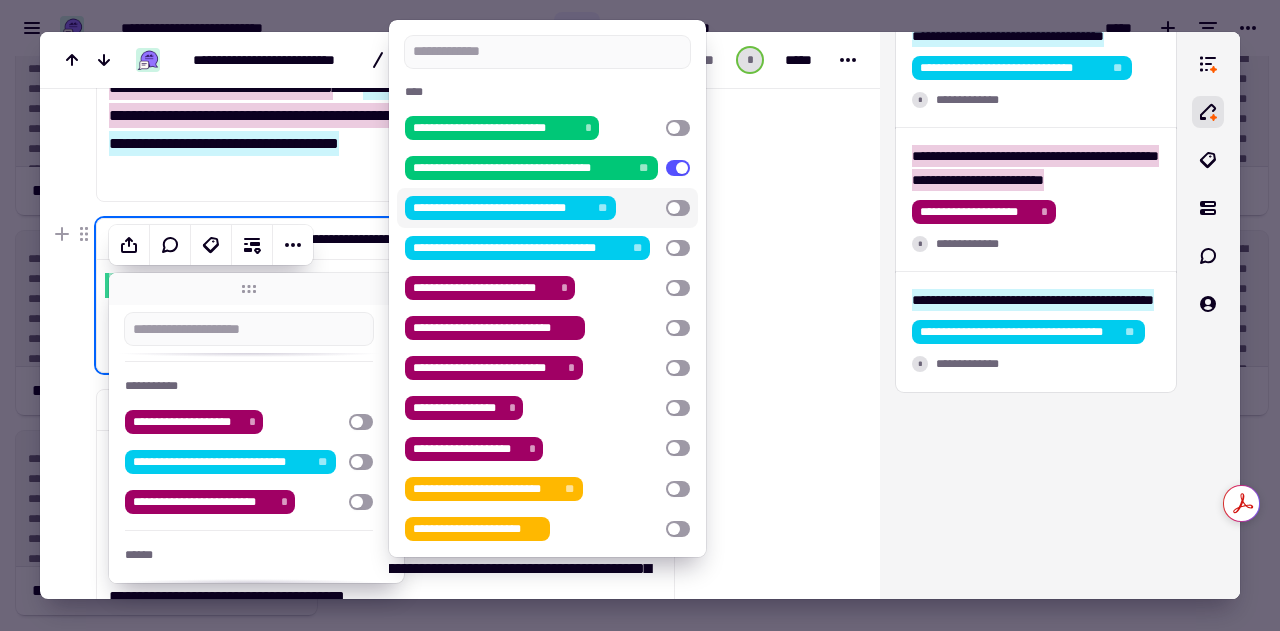 click at bounding box center (765, 21) 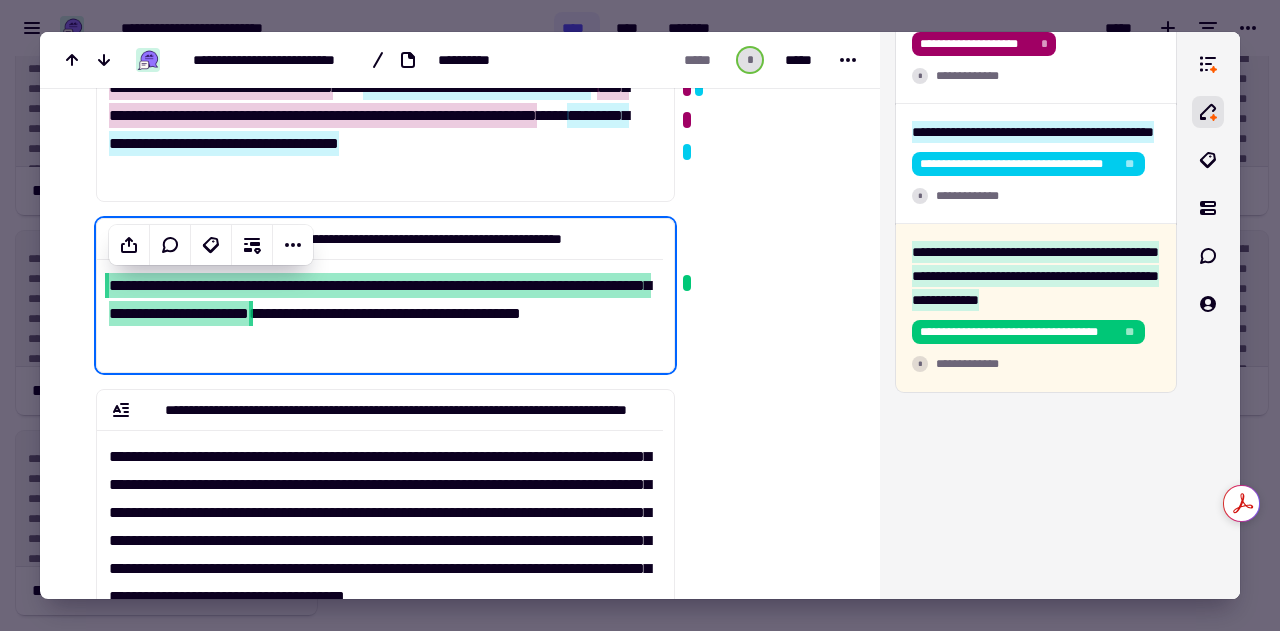 scroll, scrollTop: 1208, scrollLeft: 0, axis: vertical 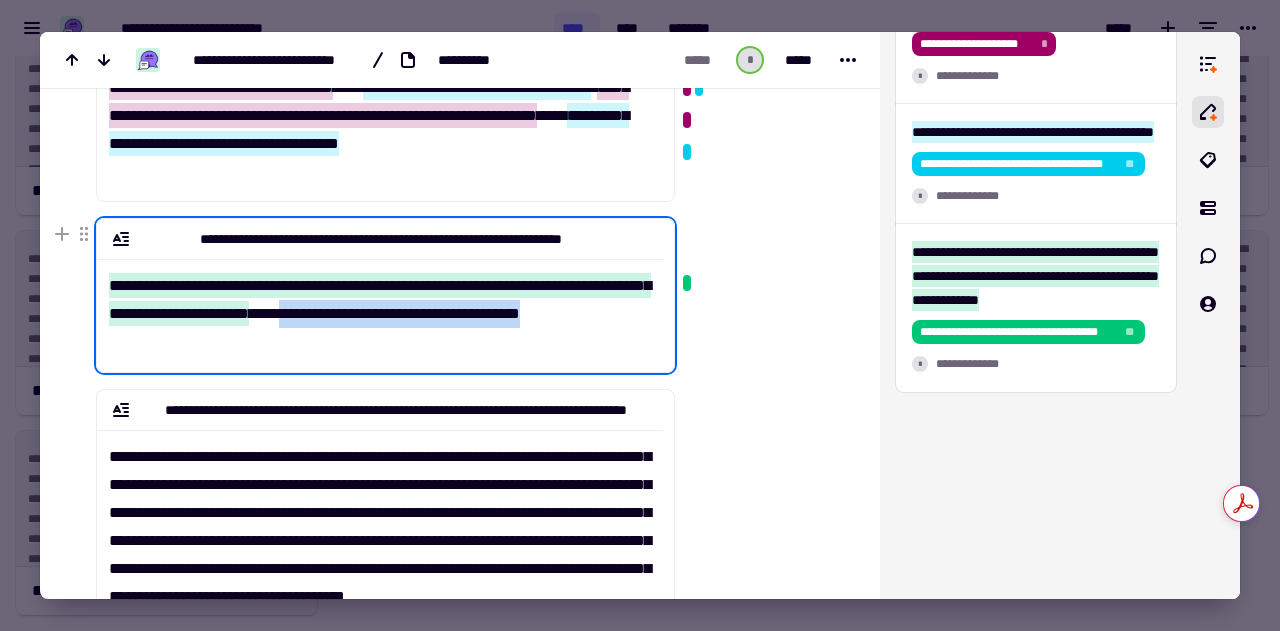 drag, startPoint x: 462, startPoint y: 315, endPoint x: 484, endPoint y: 332, distance: 27.802877 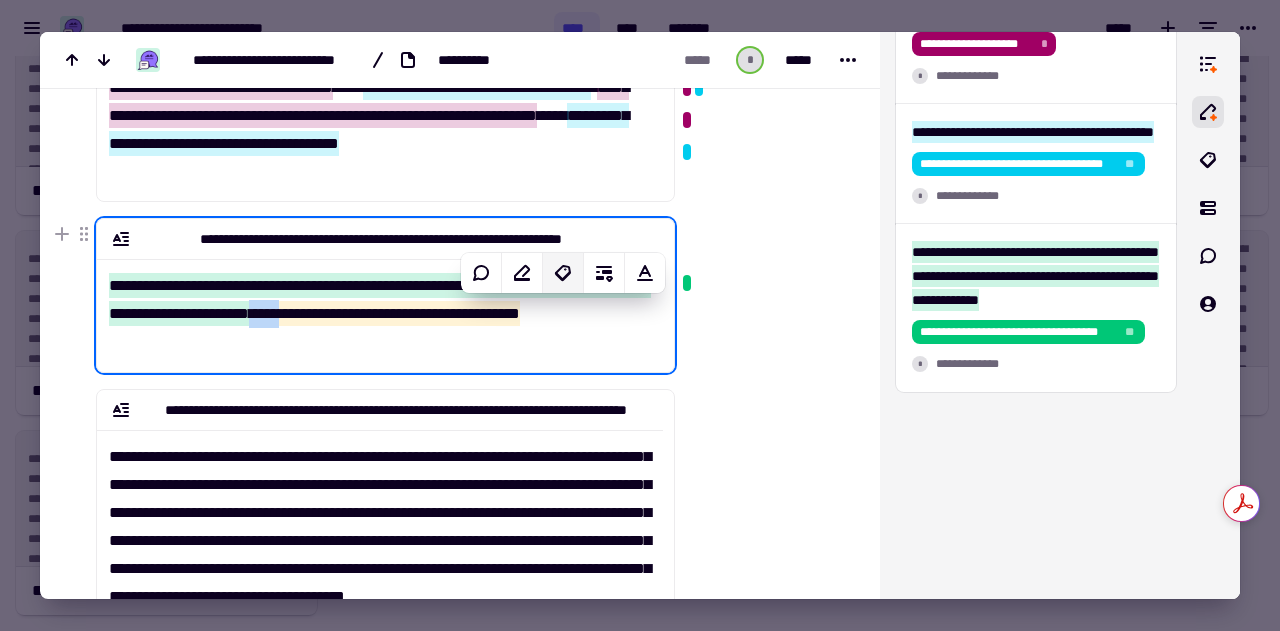 click 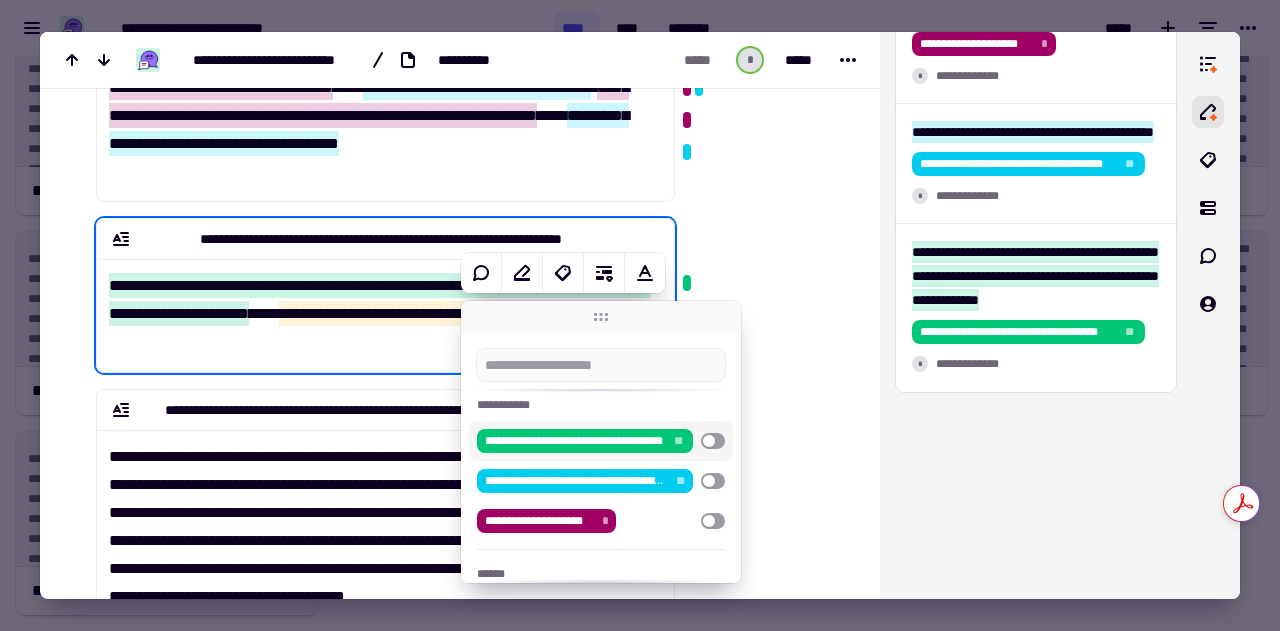 scroll, scrollTop: 96, scrollLeft: 0, axis: vertical 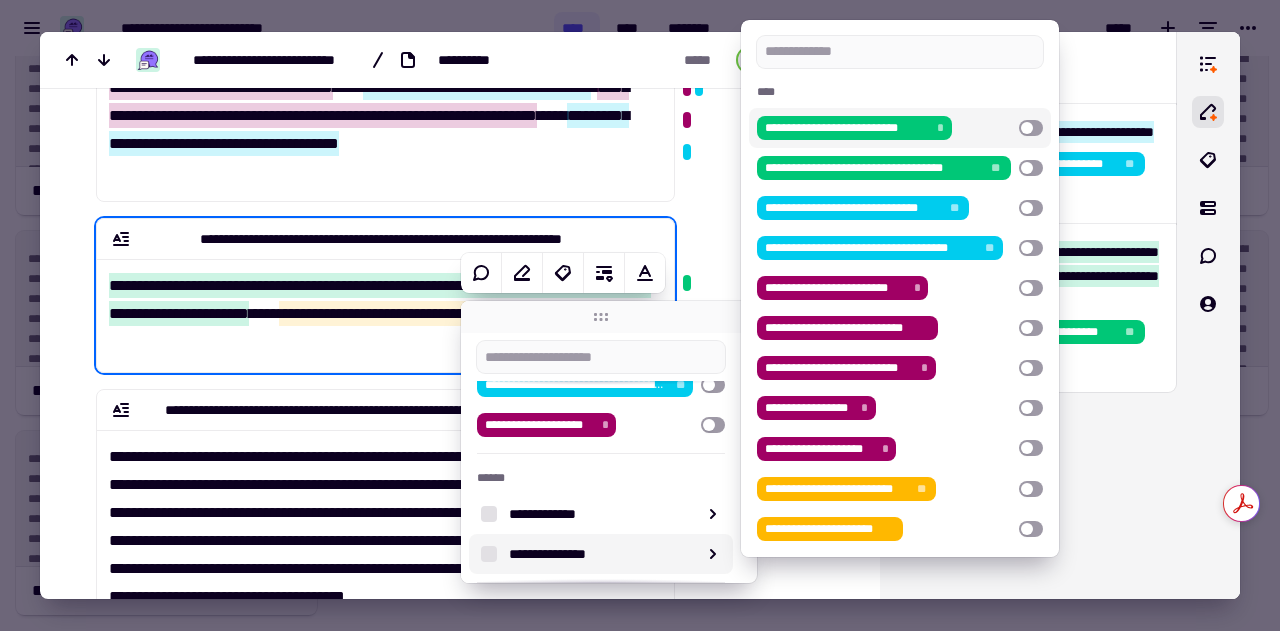 click at bounding box center (1031, 128) 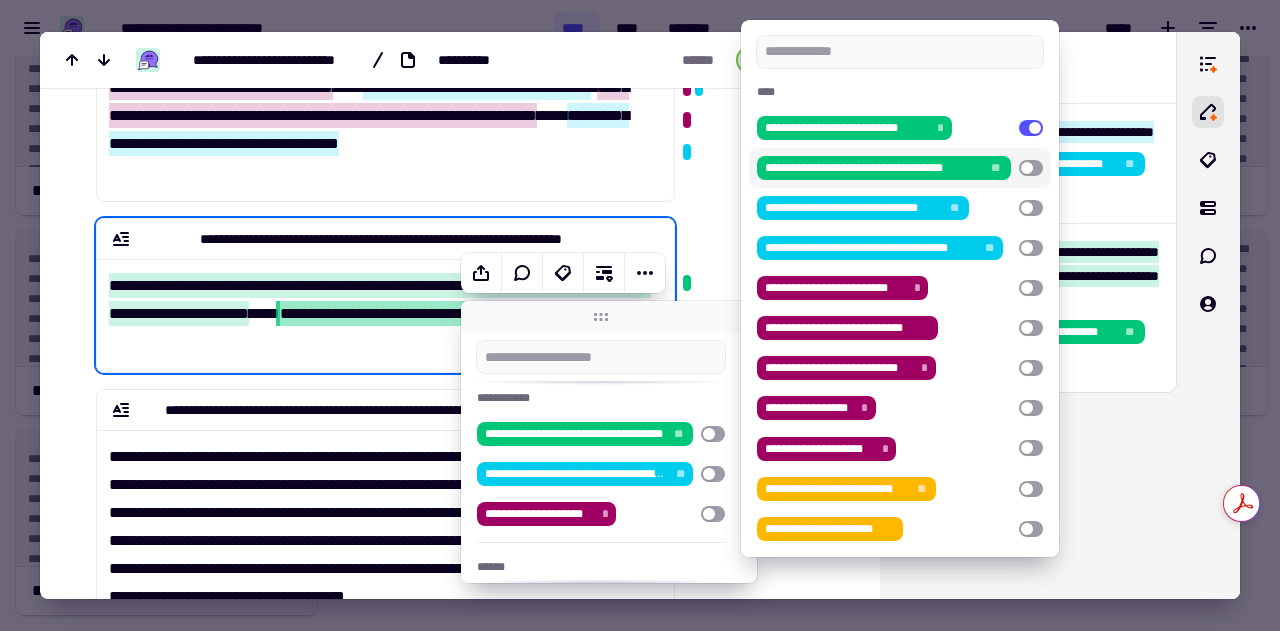 click at bounding box center [765, 5] 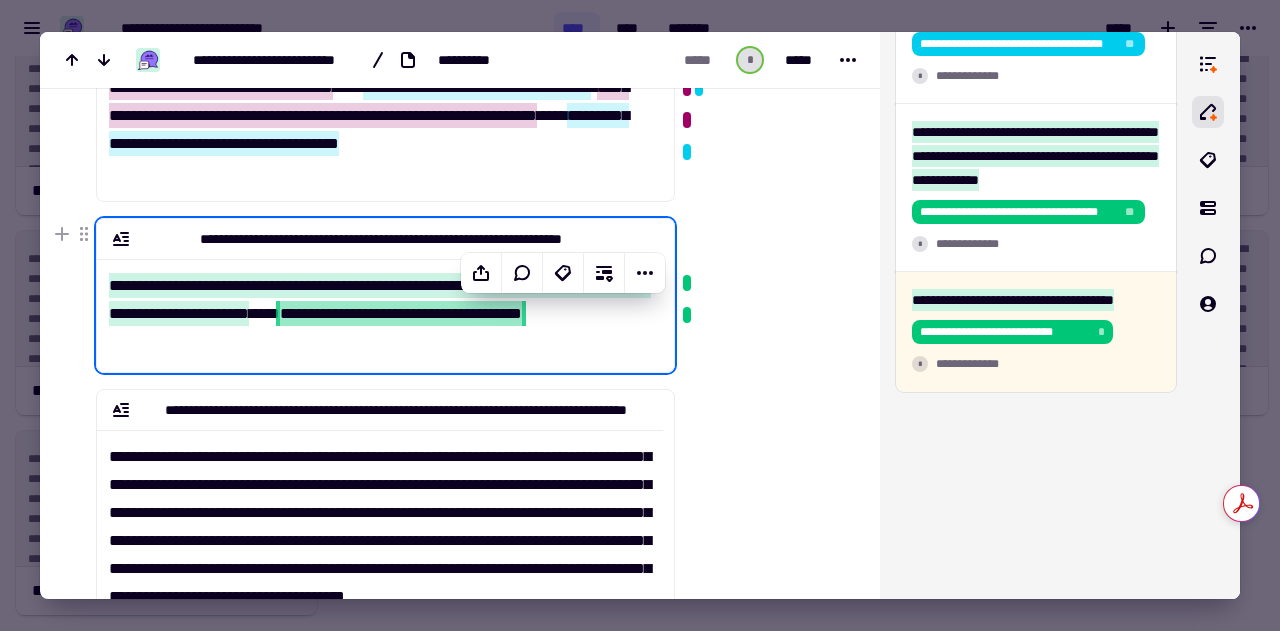 click at bounding box center [765, 21] 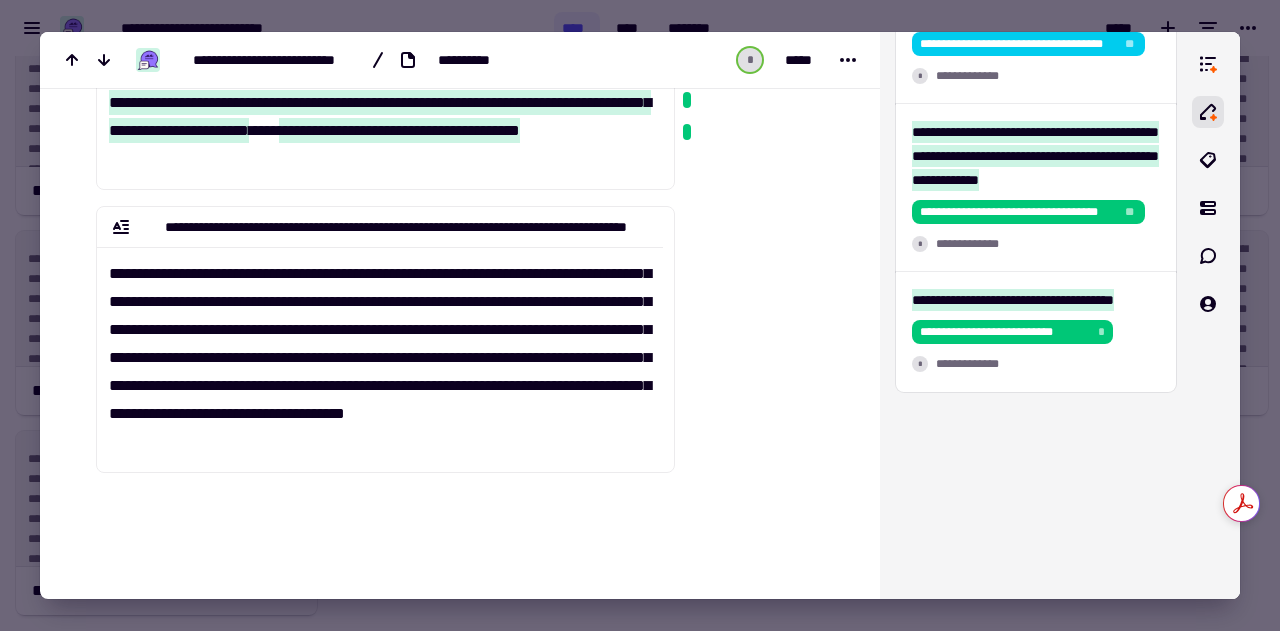 scroll, scrollTop: 631, scrollLeft: 0, axis: vertical 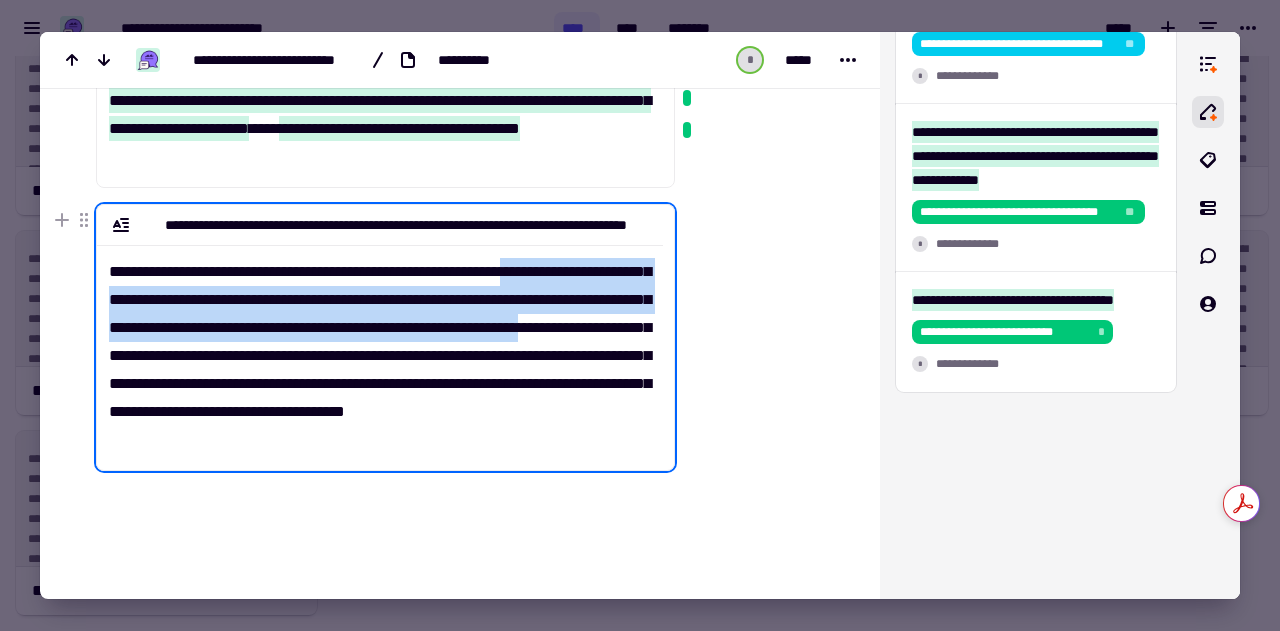 drag, startPoint x: 601, startPoint y: 266, endPoint x: 418, endPoint y: 361, distance: 206.18924 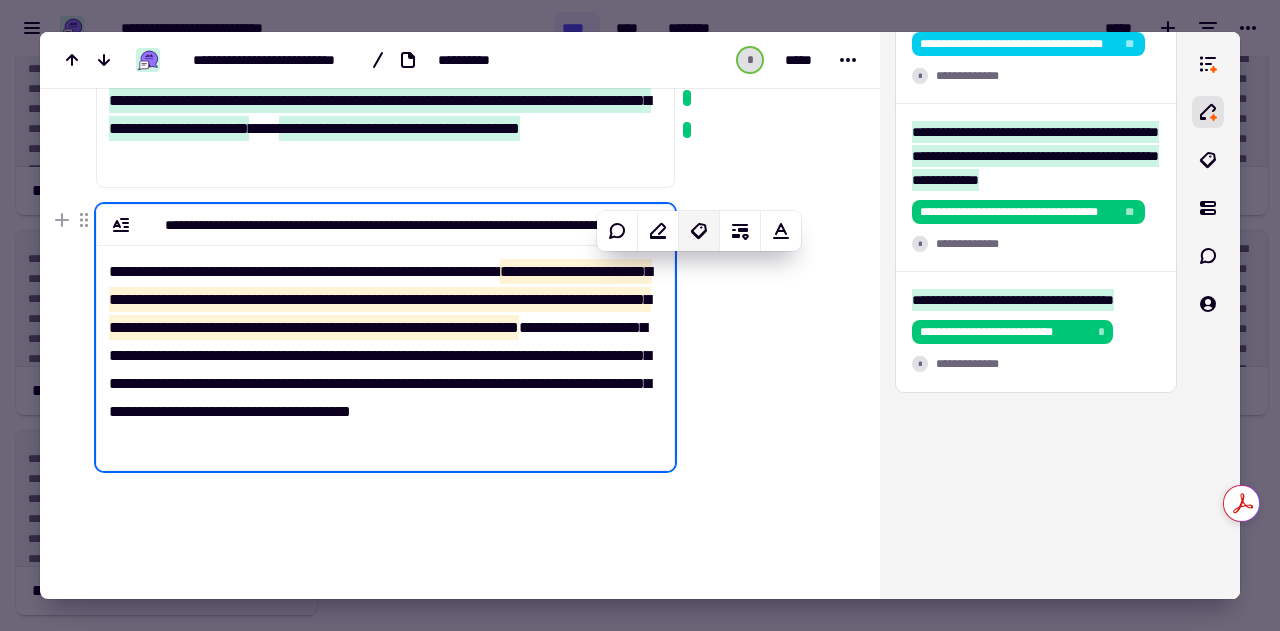 click 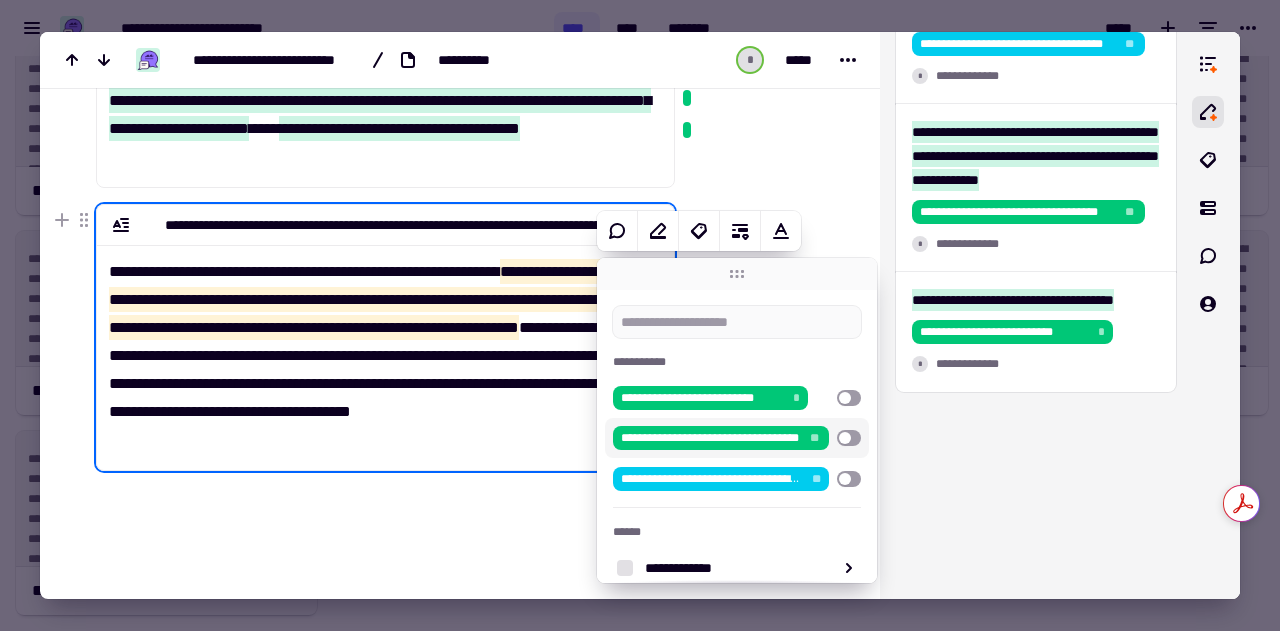click at bounding box center (849, 438) 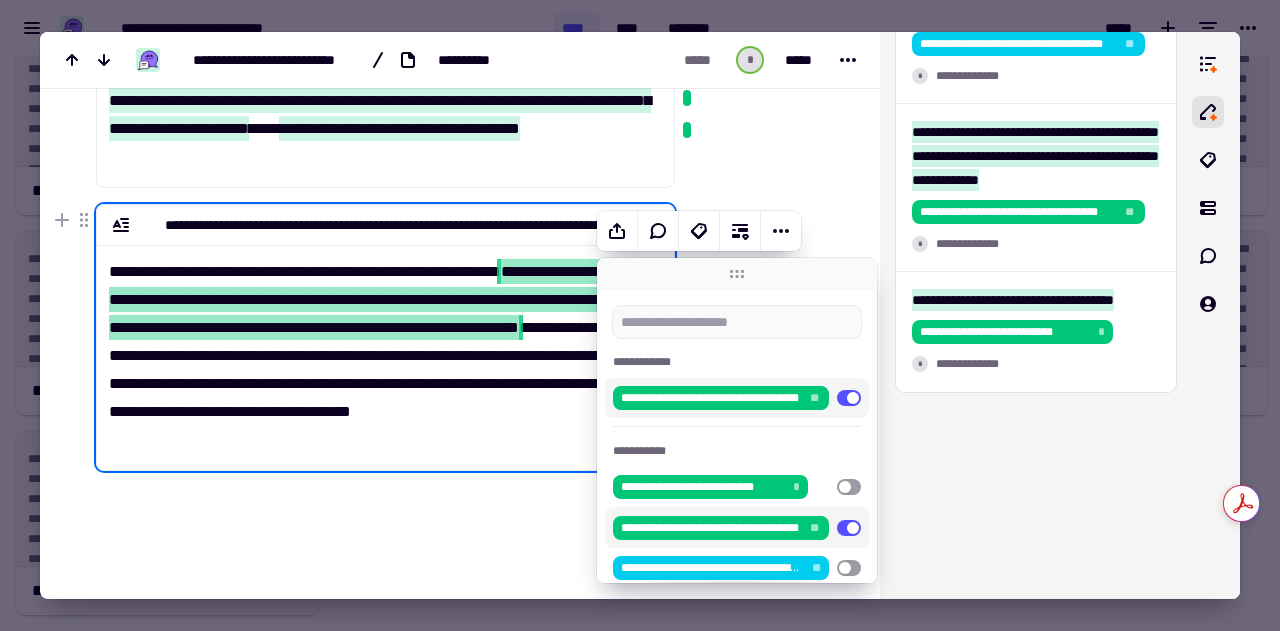 click on "**********" at bounding box center (380, 349) 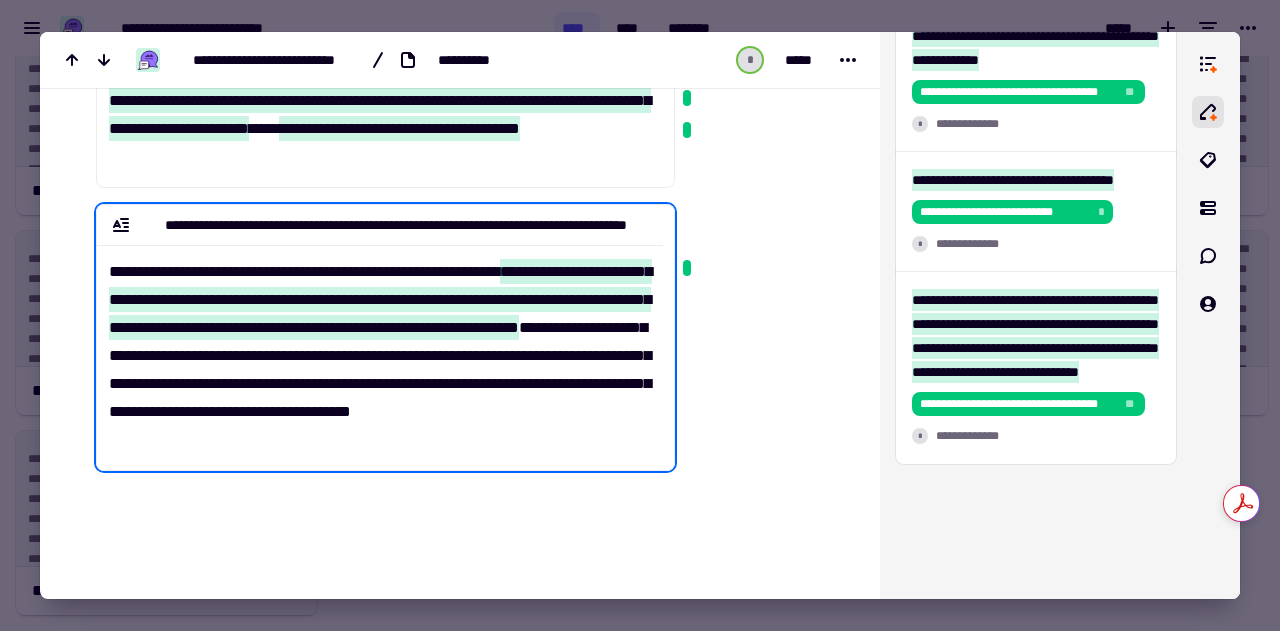 scroll, scrollTop: 659, scrollLeft: 0, axis: vertical 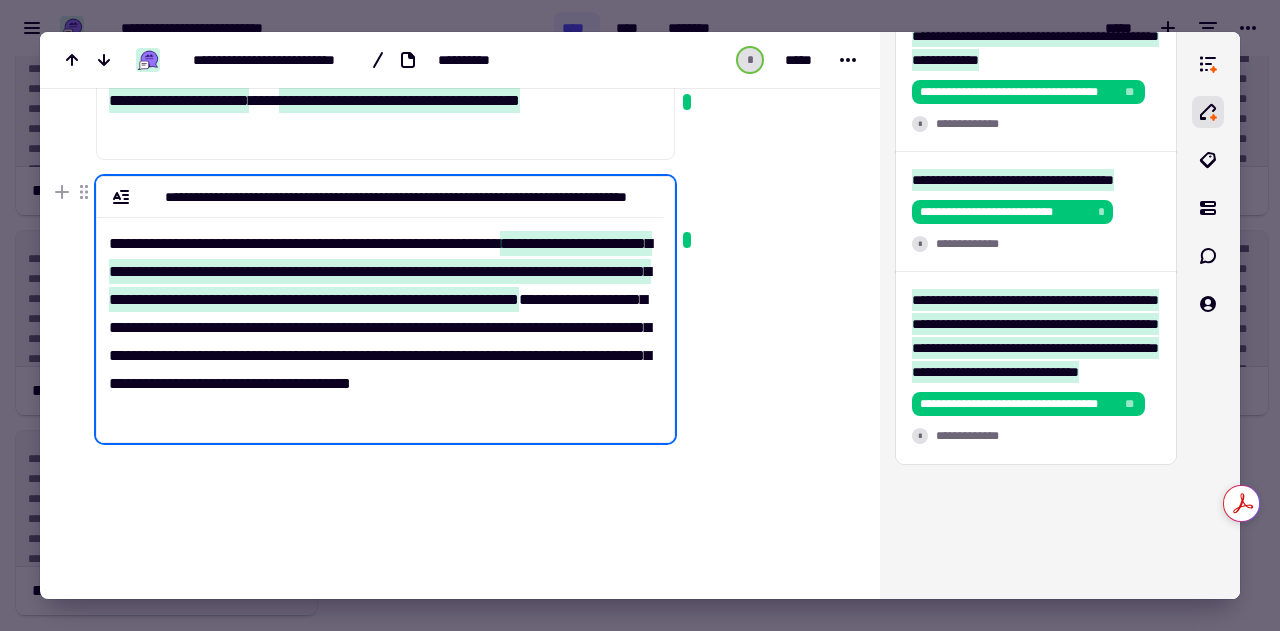 click on "**********" at bounding box center [380, 321] 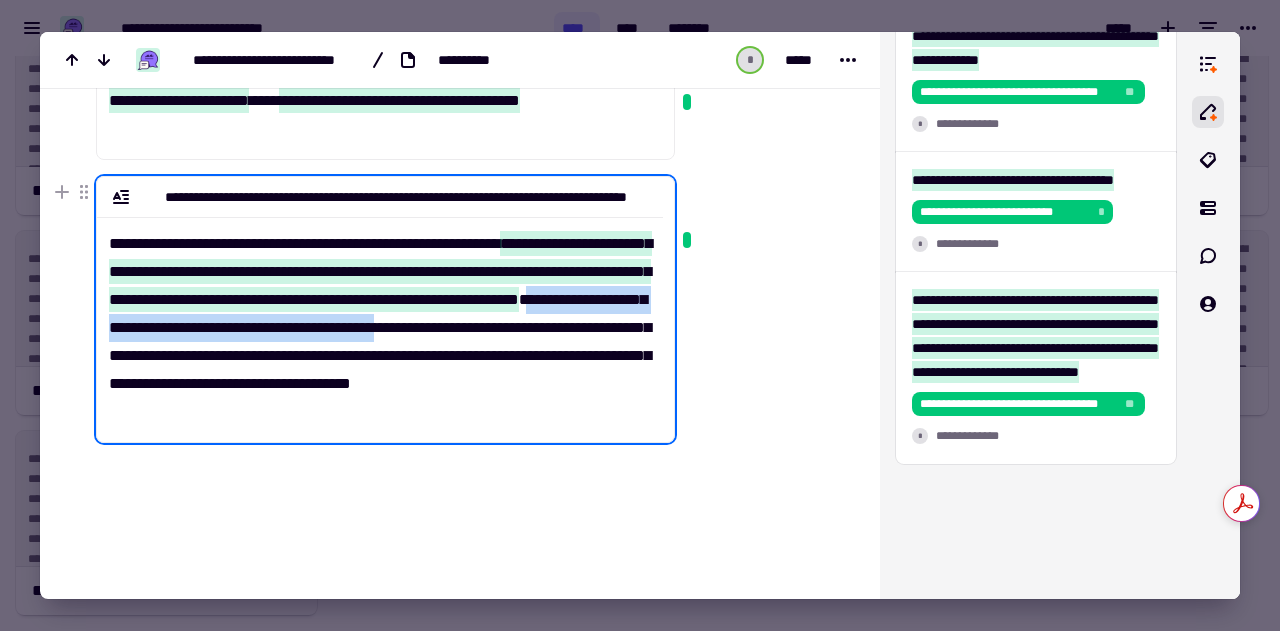 drag, startPoint x: 423, startPoint y: 325, endPoint x: 359, endPoint y: 356, distance: 71.11259 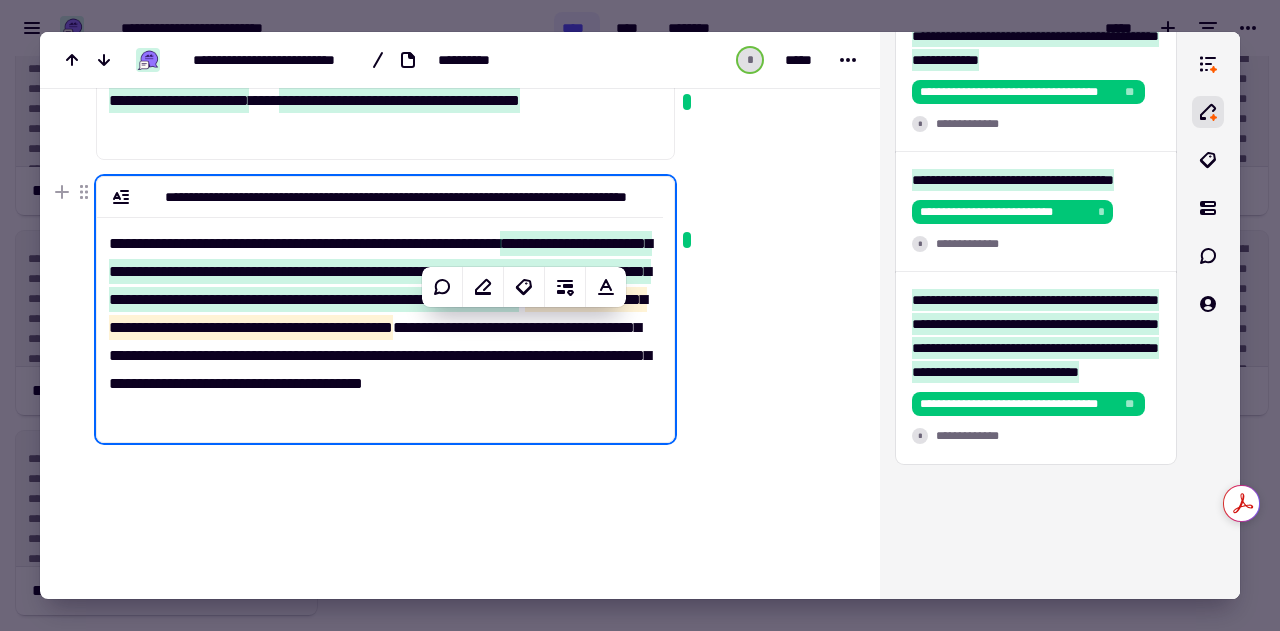 click on "**********" at bounding box center (380, 321) 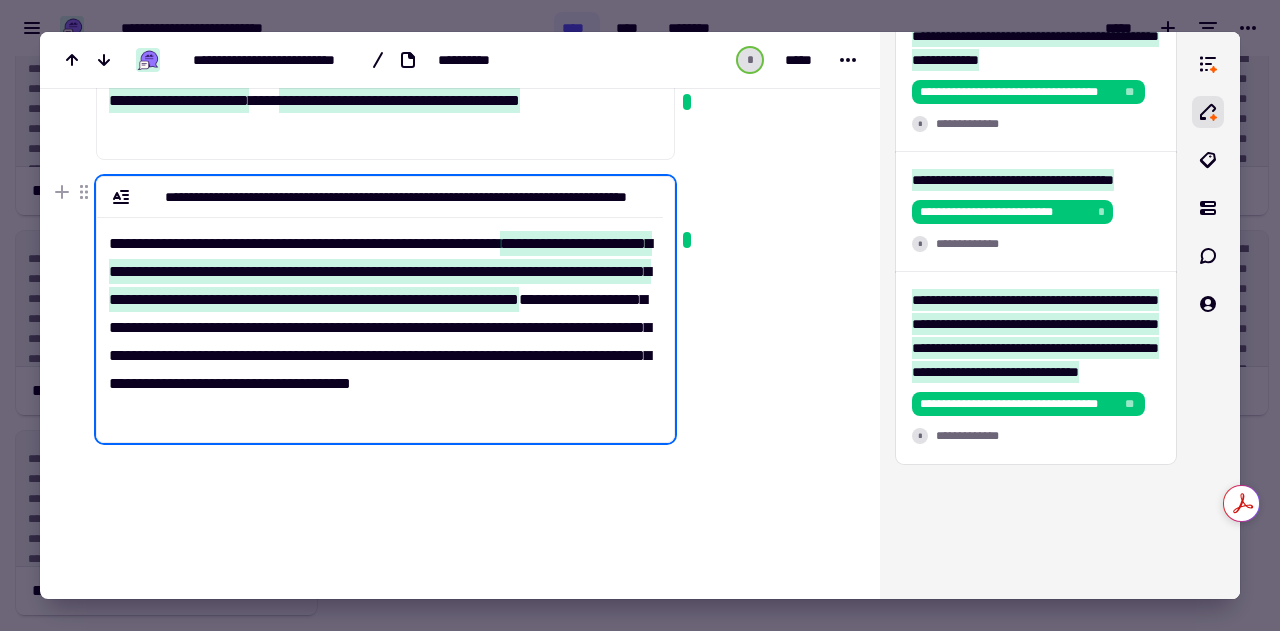 click on "**********" at bounding box center [380, 321] 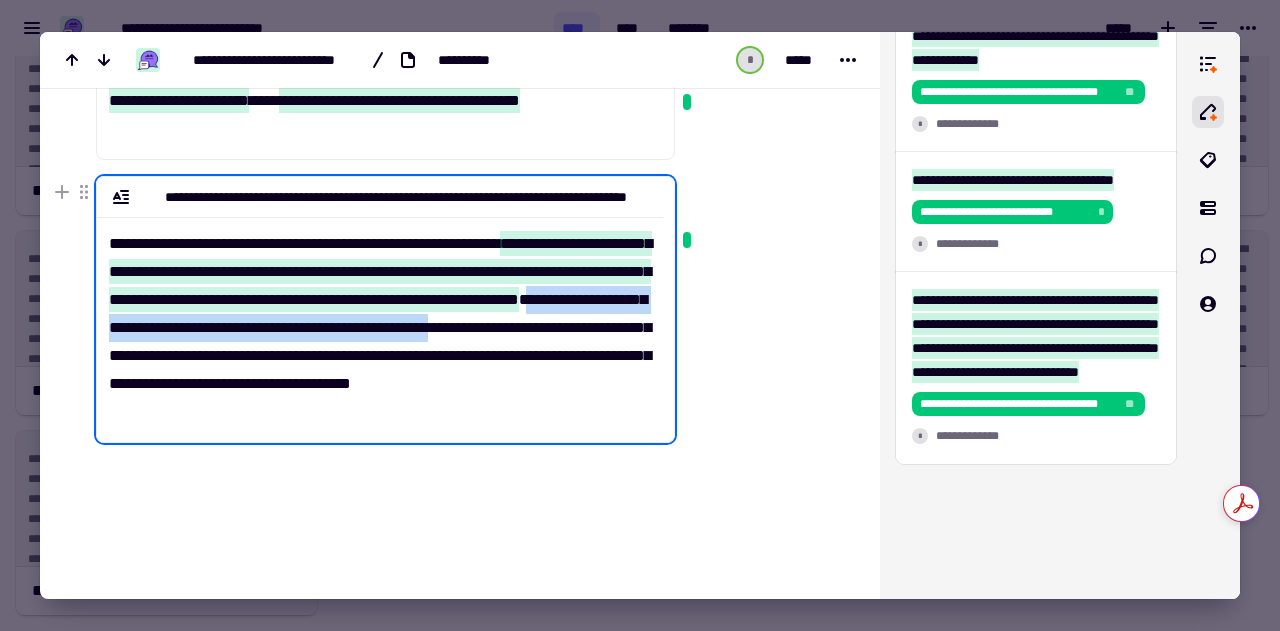 drag, startPoint x: 425, startPoint y: 329, endPoint x: 417, endPoint y: 351, distance: 23.409399 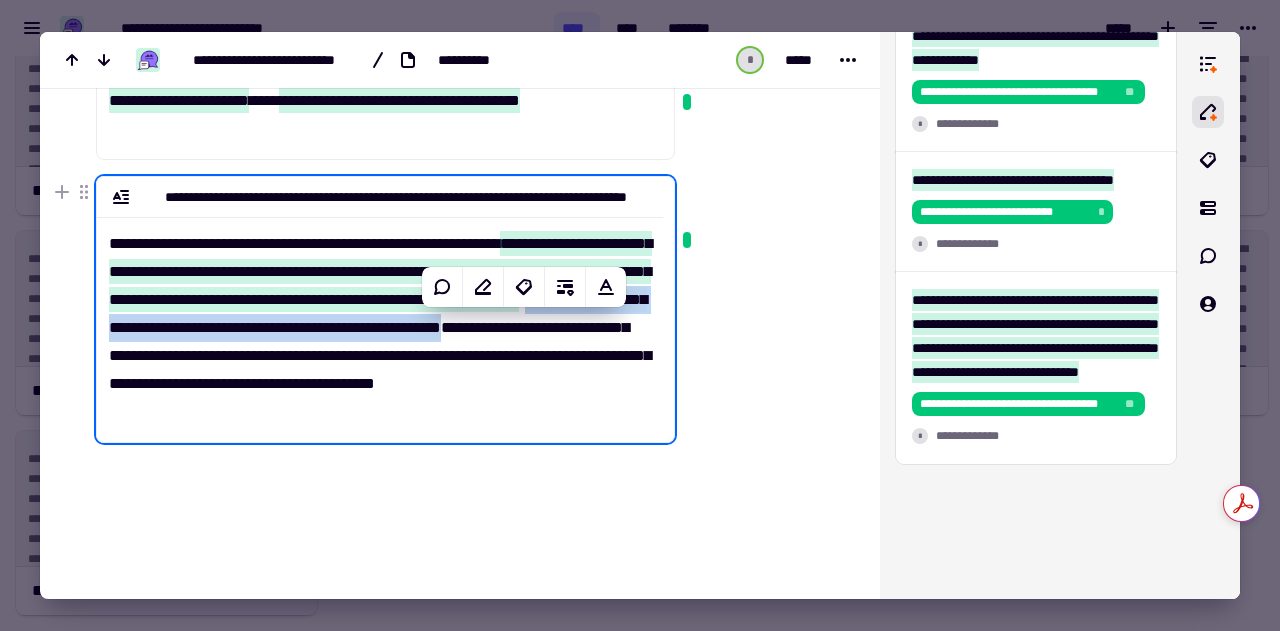 click on "**********" 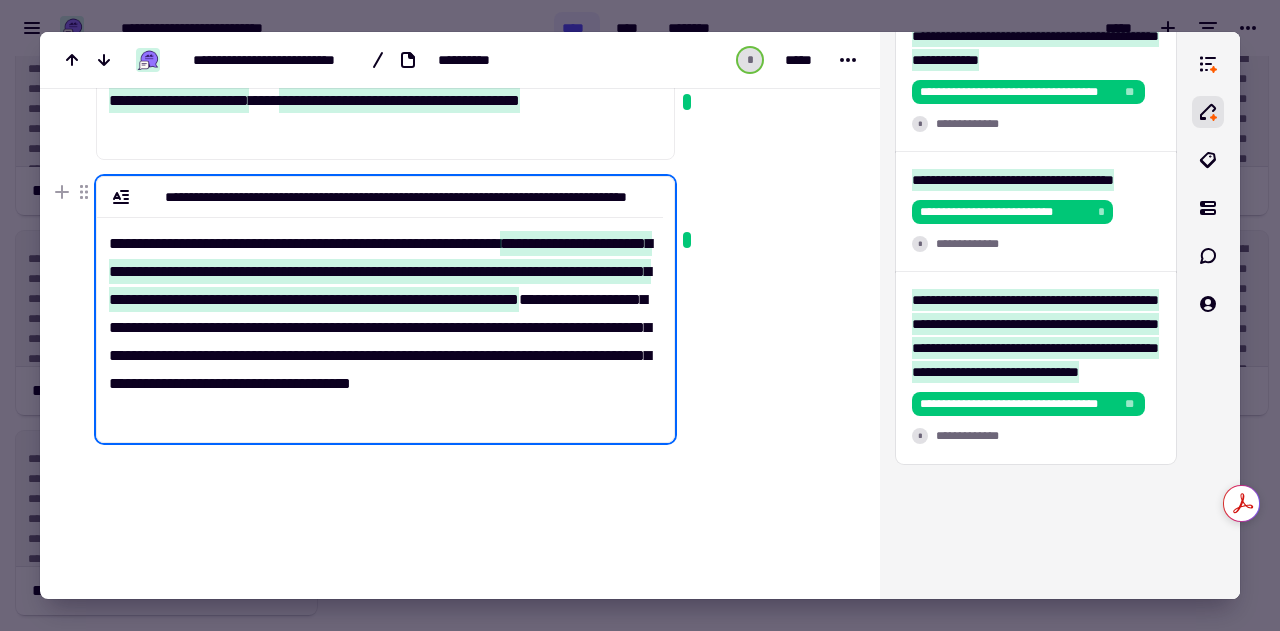 click on "**********" at bounding box center [380, 321] 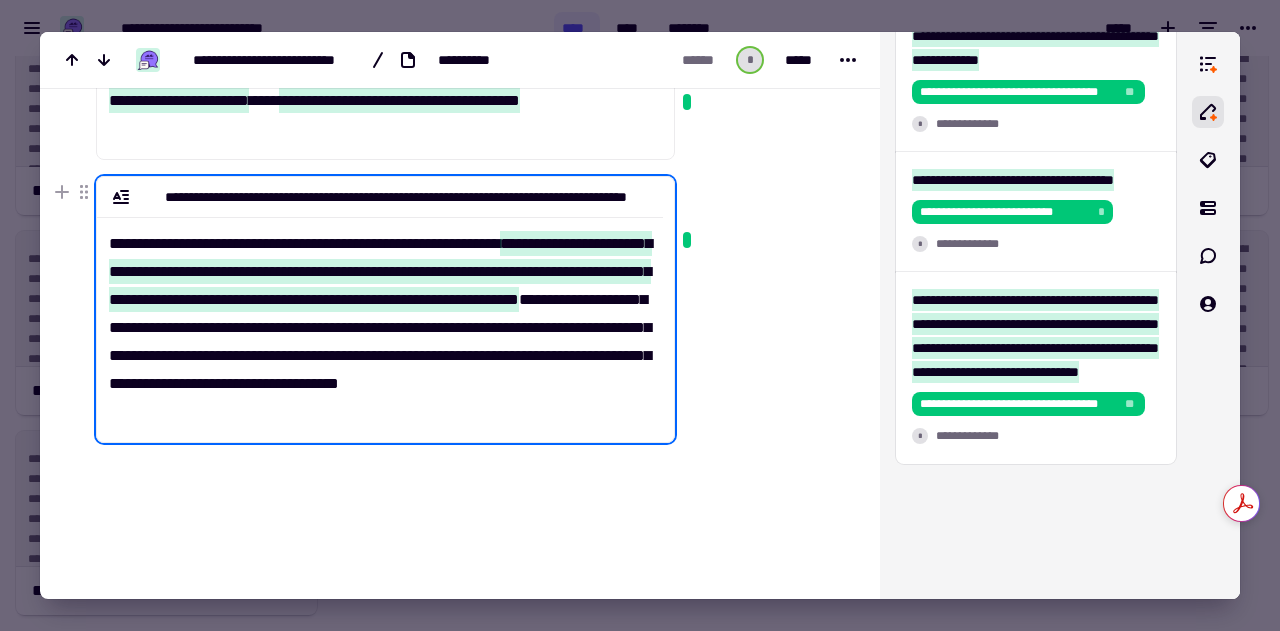 click on "**********" at bounding box center [380, 321] 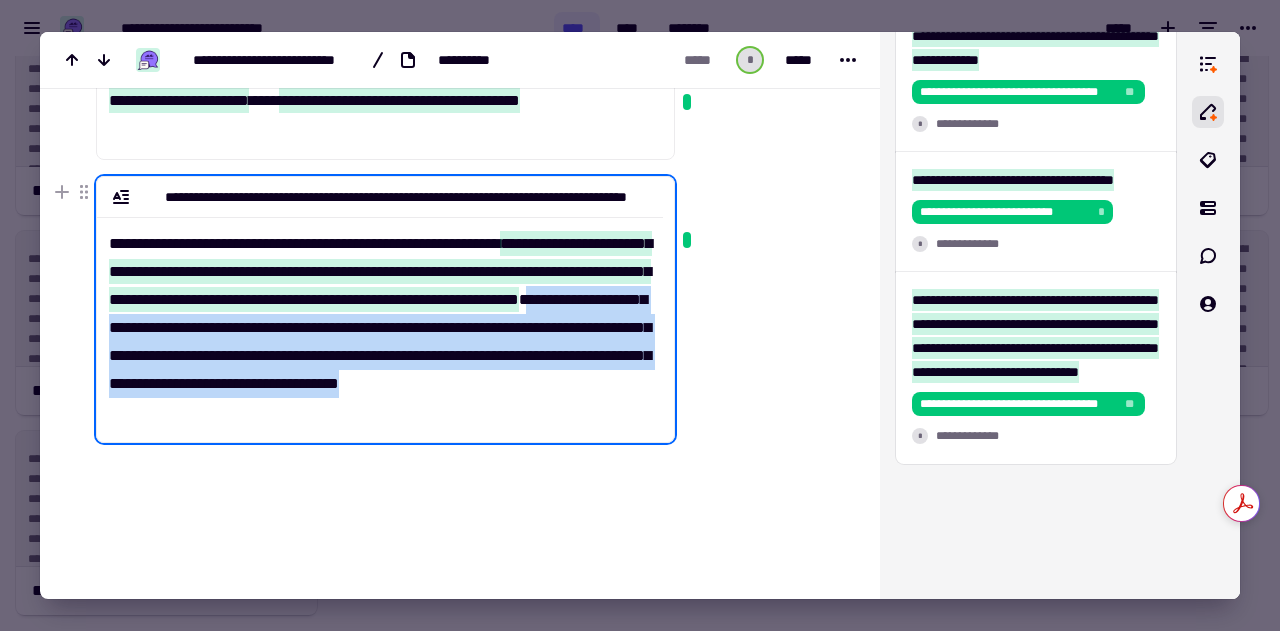 drag, startPoint x: 424, startPoint y: 327, endPoint x: 485, endPoint y: 401, distance: 95.90099 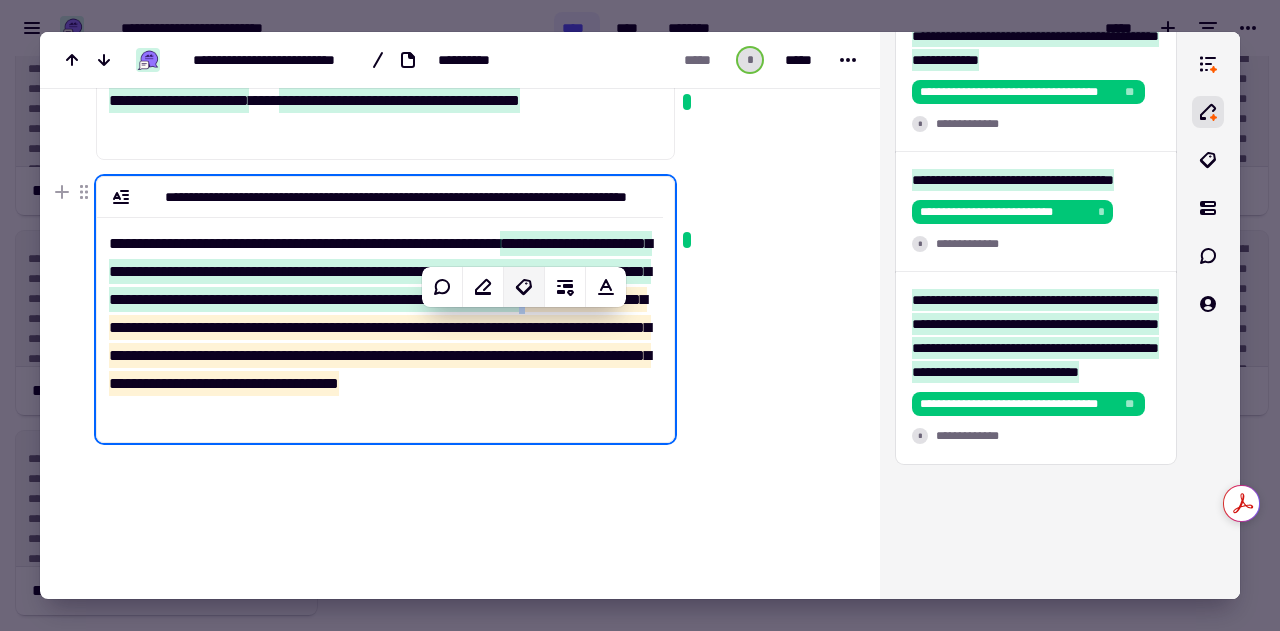 click 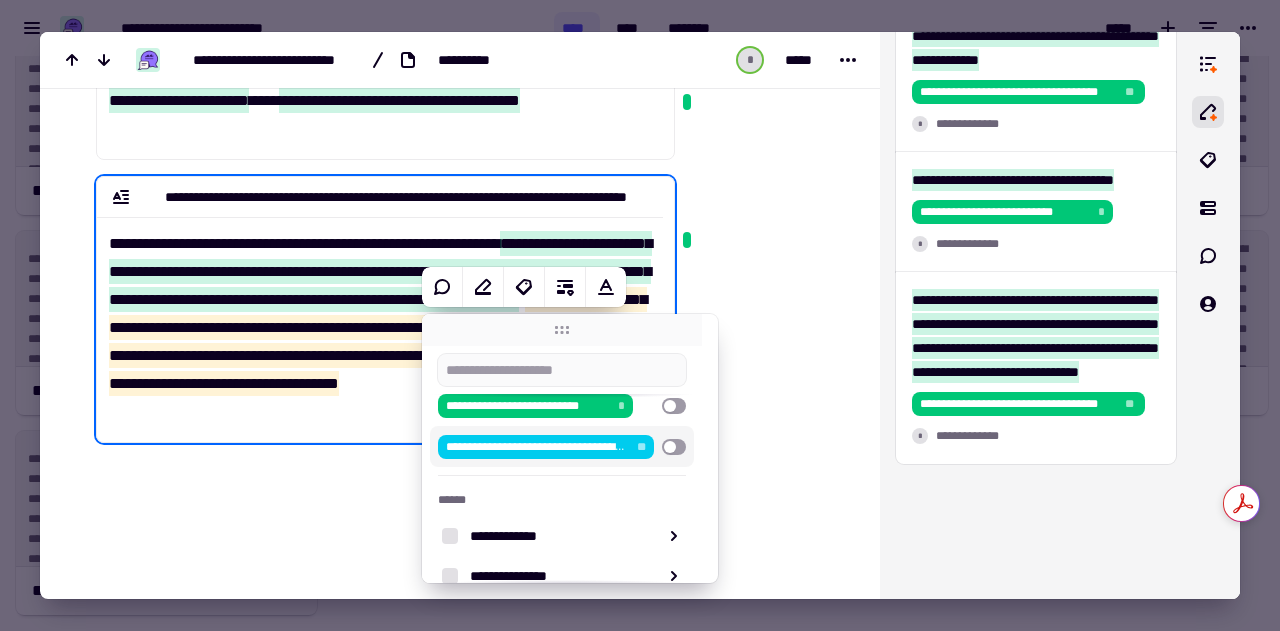 scroll, scrollTop: 140, scrollLeft: 0, axis: vertical 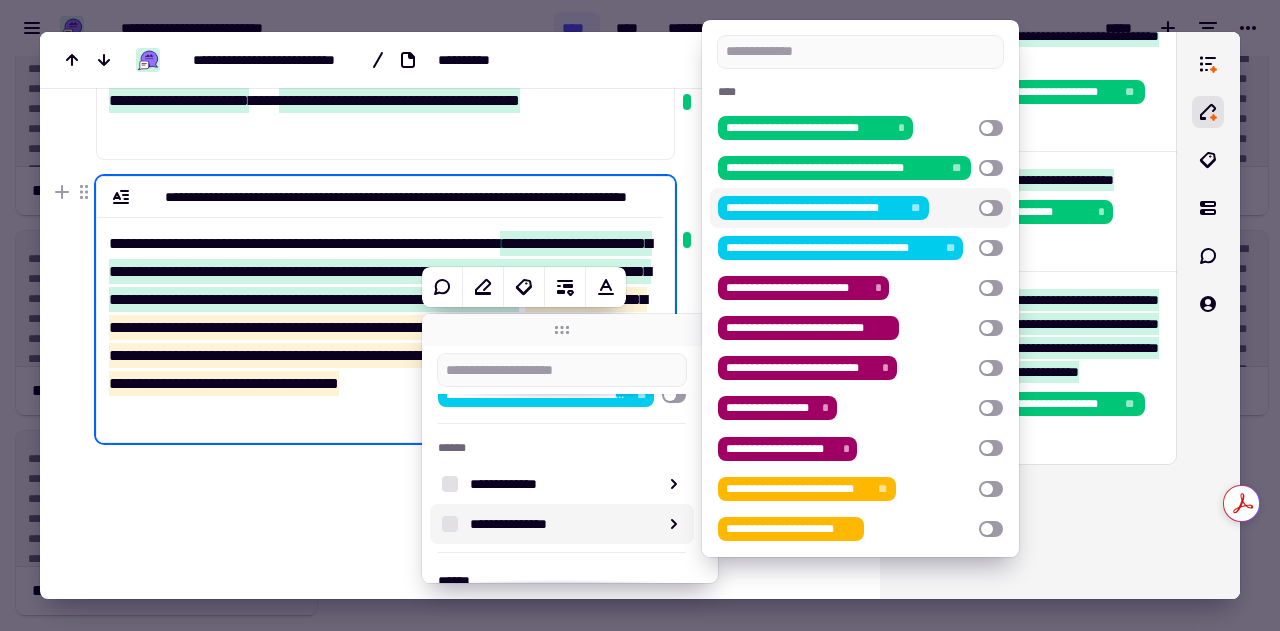 click at bounding box center (991, 208) 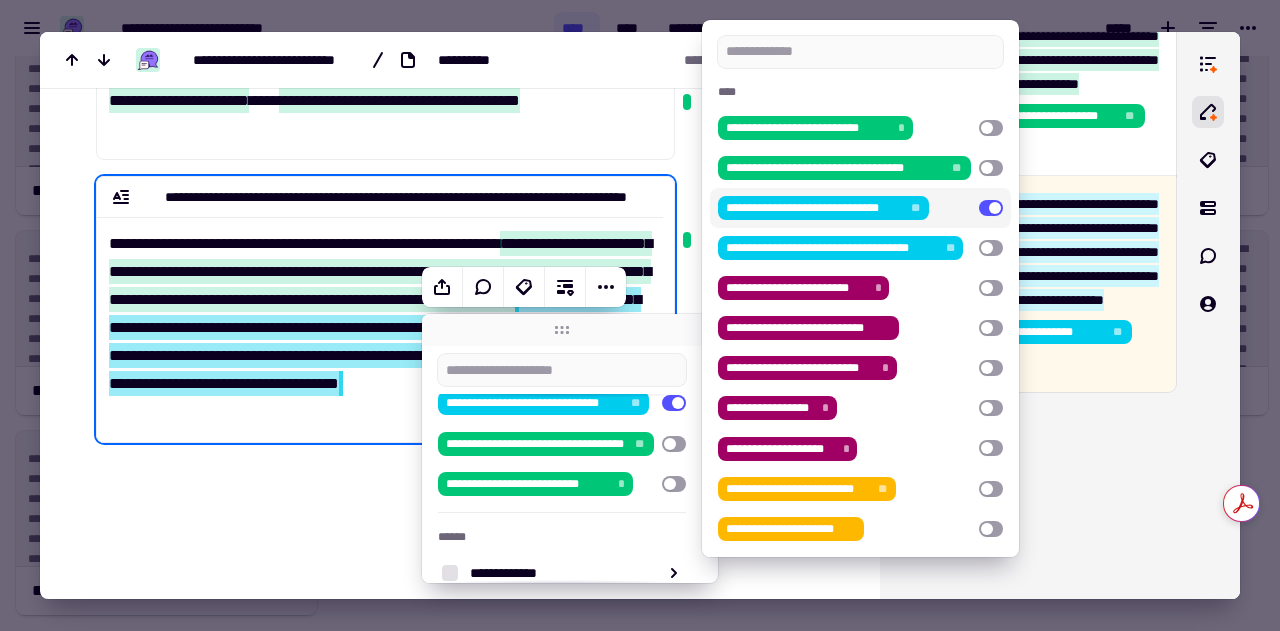 scroll, scrollTop: 1856, scrollLeft: 0, axis: vertical 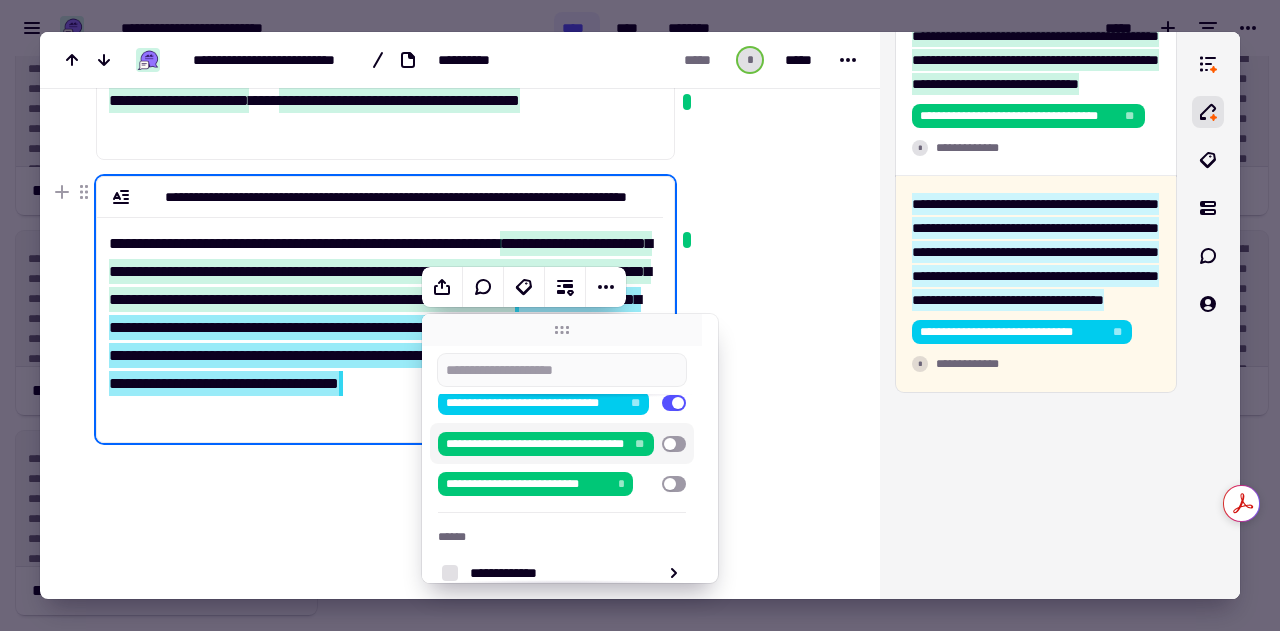click at bounding box center (765, -123) 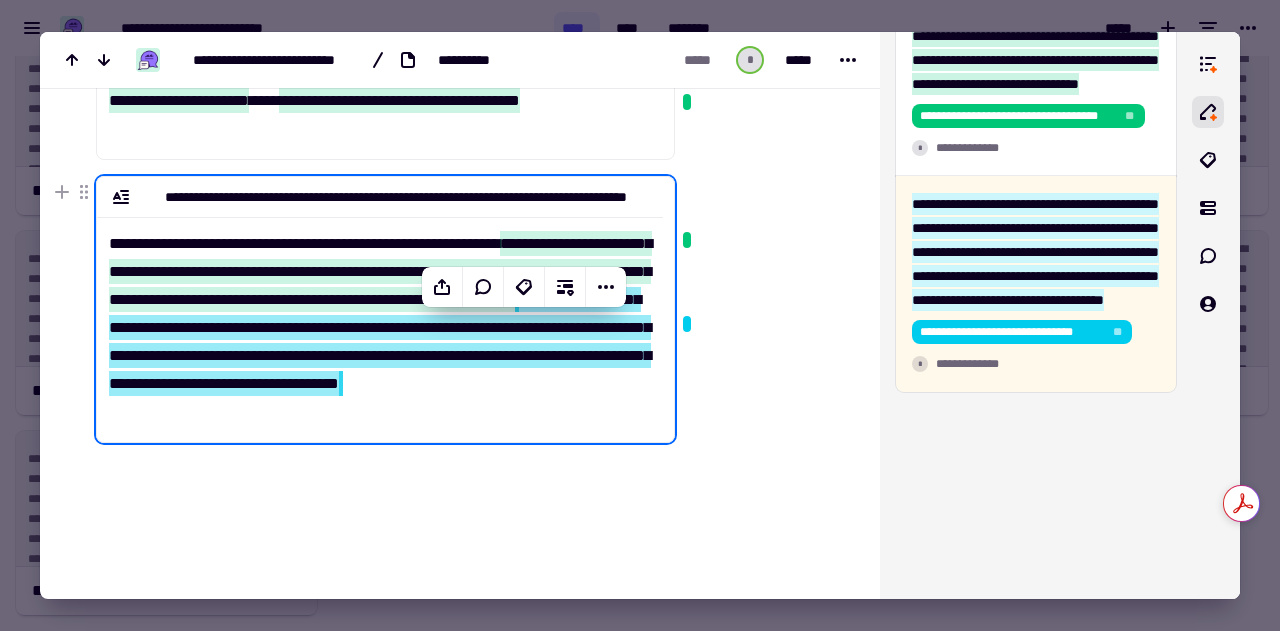 click at bounding box center [763, 84] 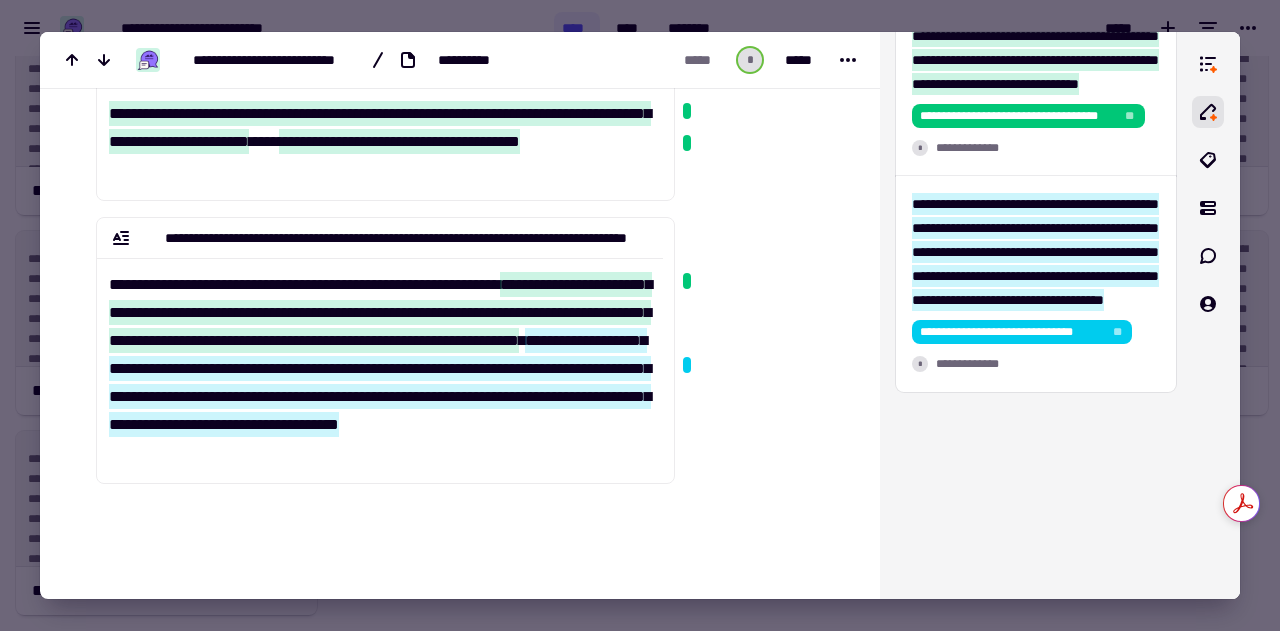 scroll, scrollTop: 616, scrollLeft: 0, axis: vertical 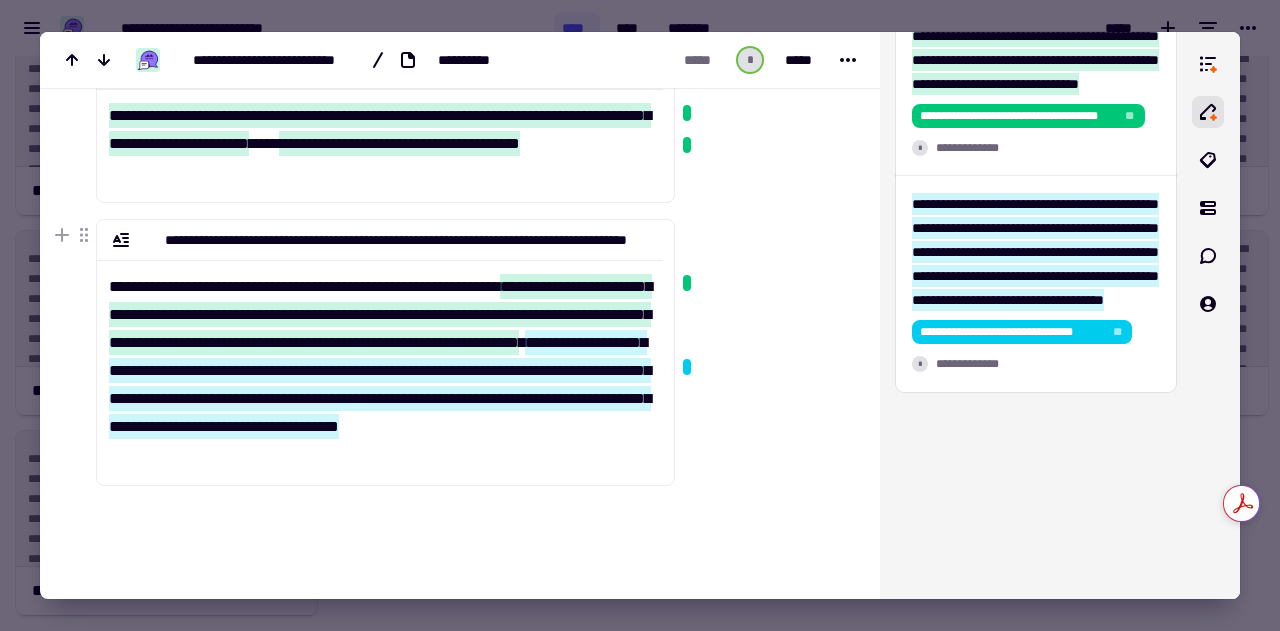 click on "**********" 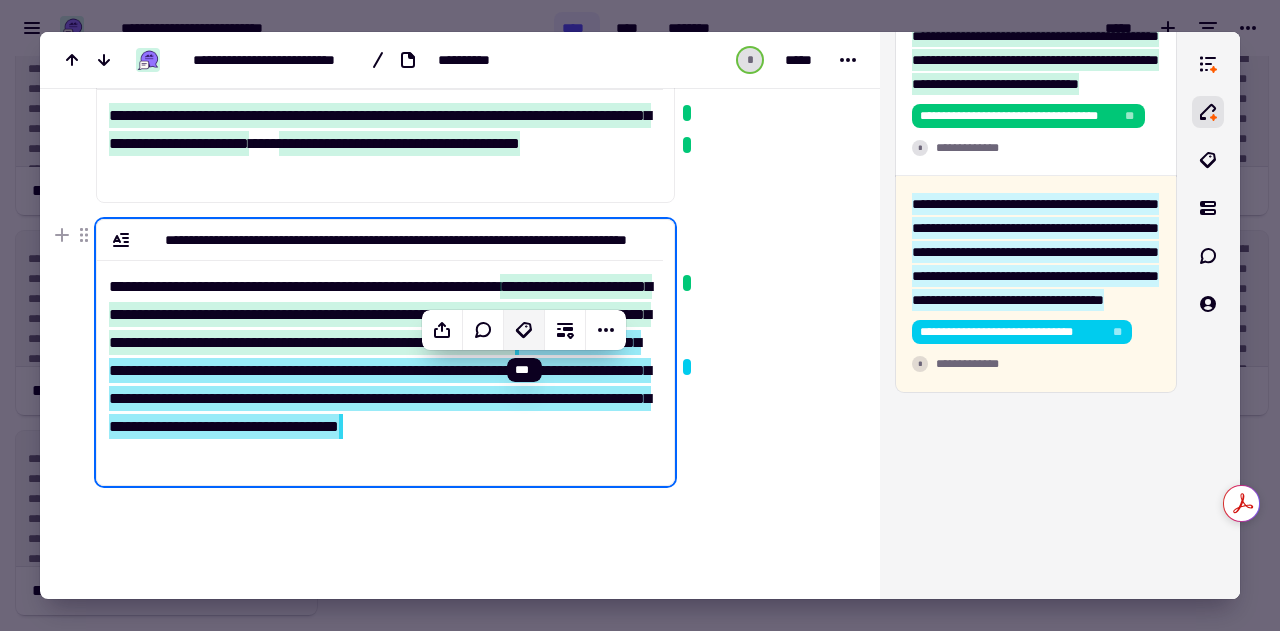 click 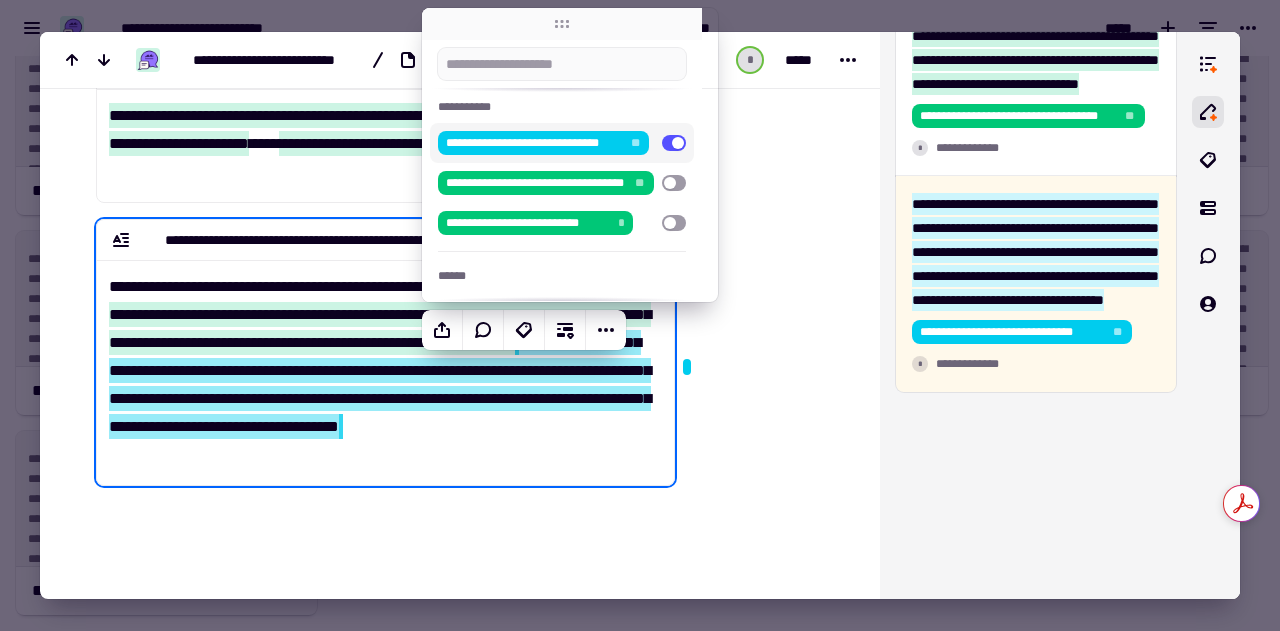 scroll, scrollTop: 95, scrollLeft: 0, axis: vertical 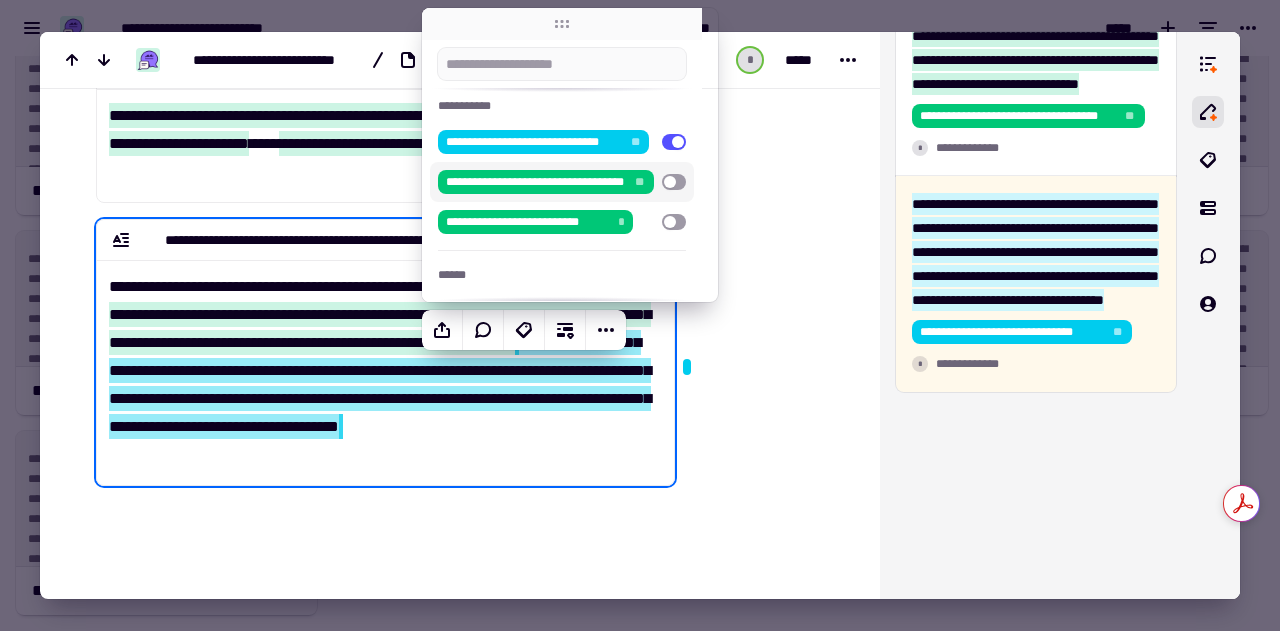 click at bounding box center [674, 182] 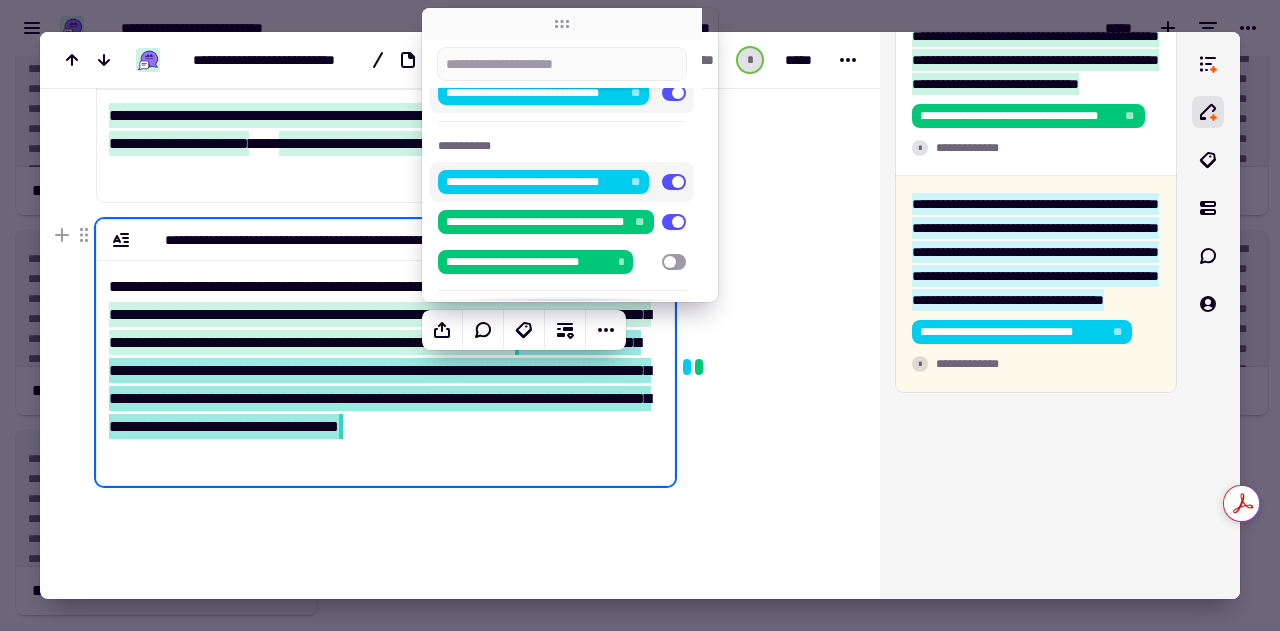 click at bounding box center [765, -38] 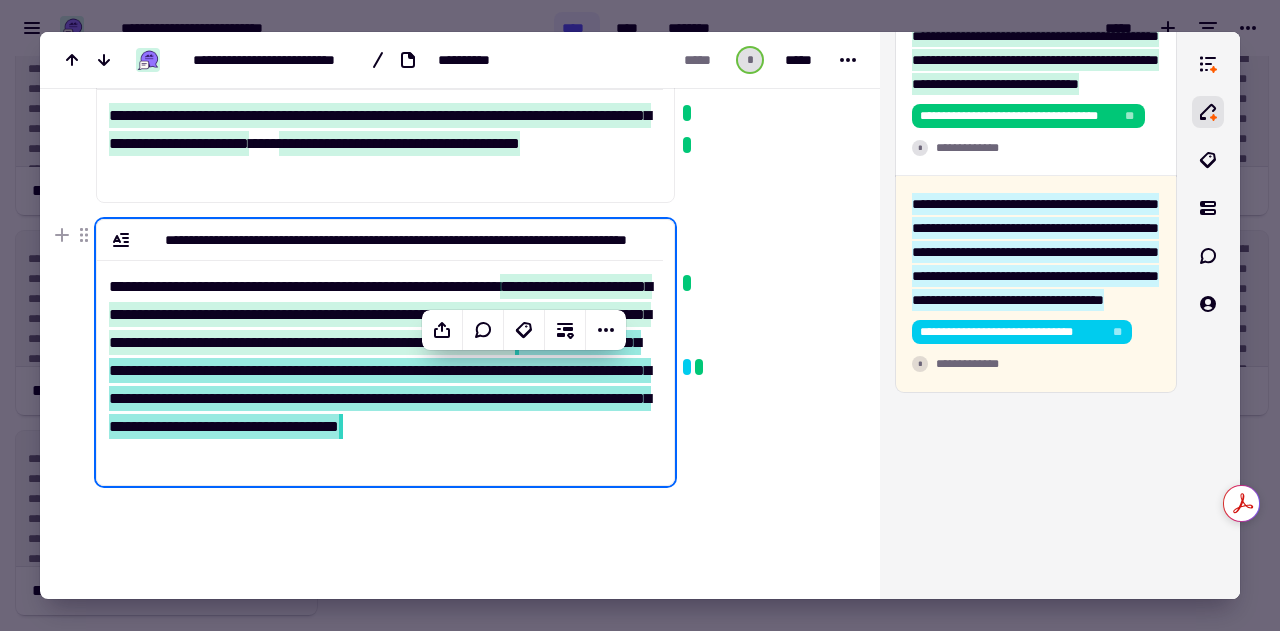 click at bounding box center (763, 127) 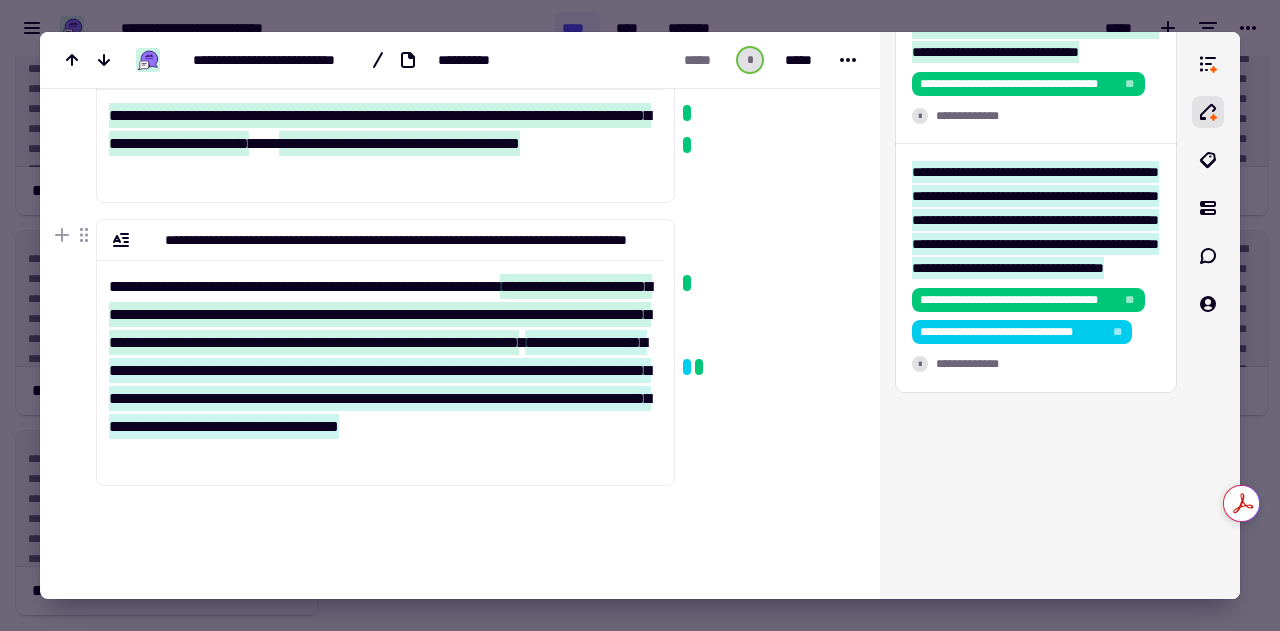 click on "**********" 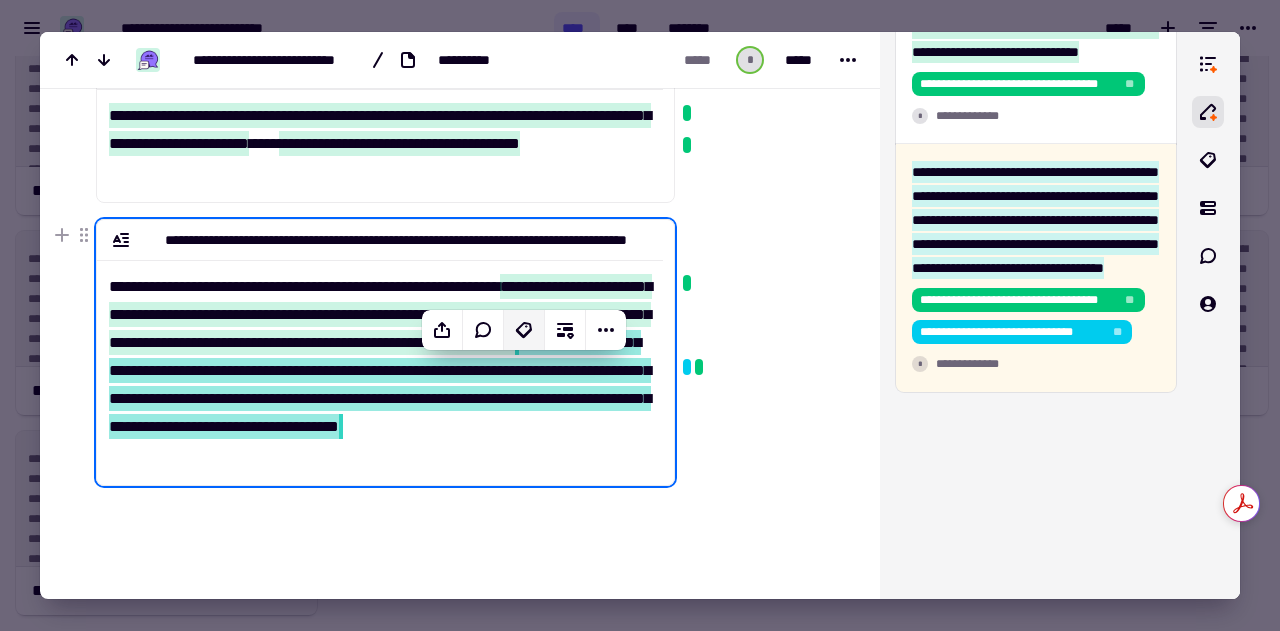 click 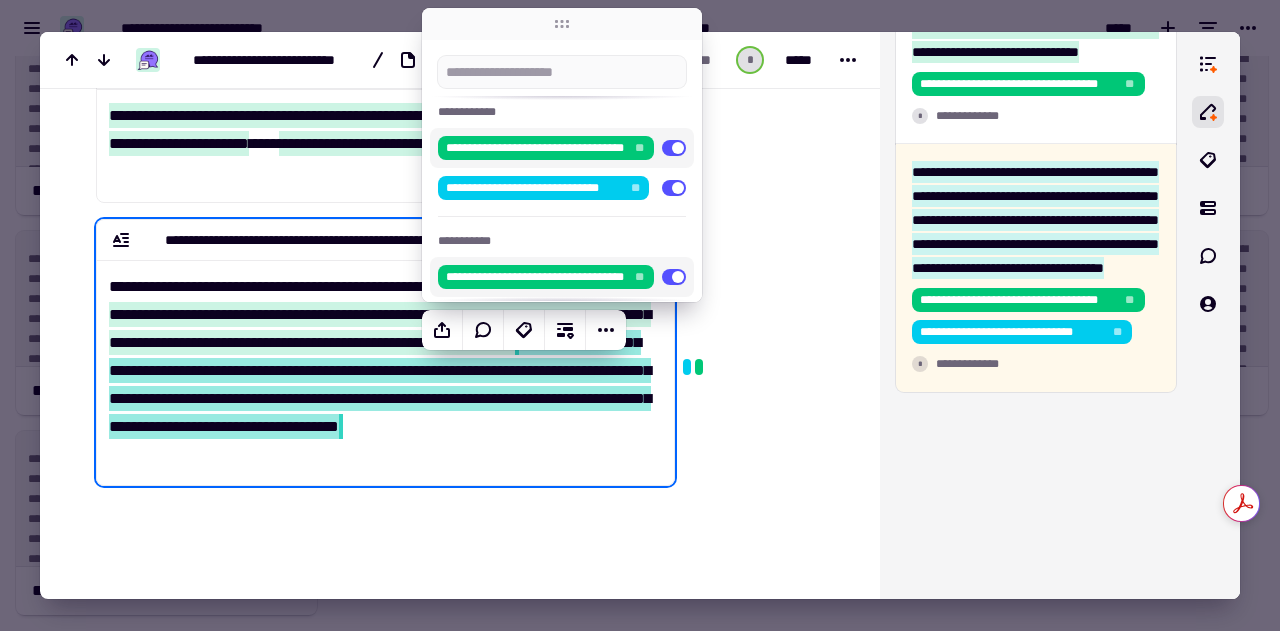 scroll, scrollTop: 281, scrollLeft: 0, axis: vertical 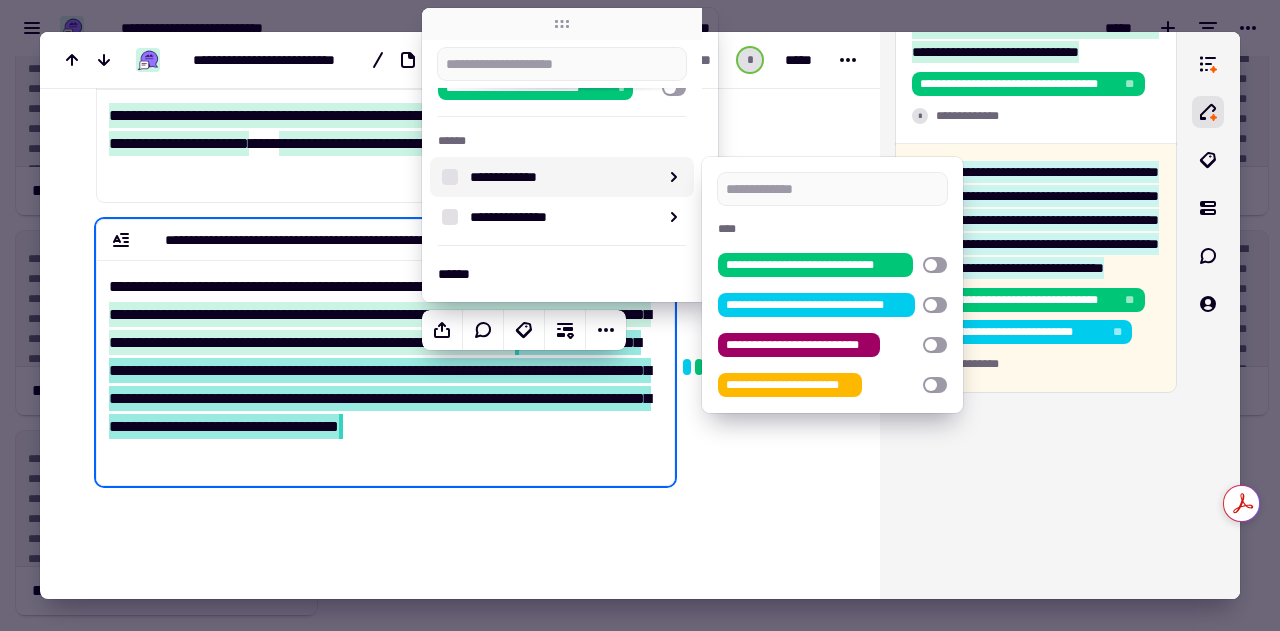 click at bounding box center [765, -80] 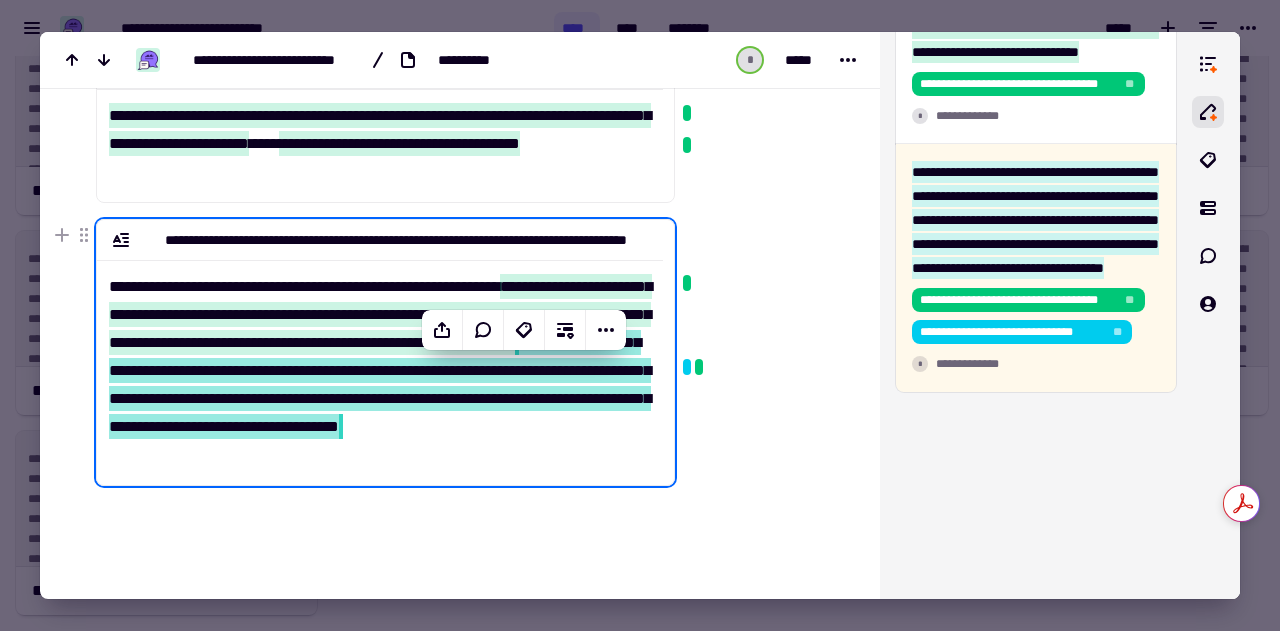click at bounding box center [765, -38] 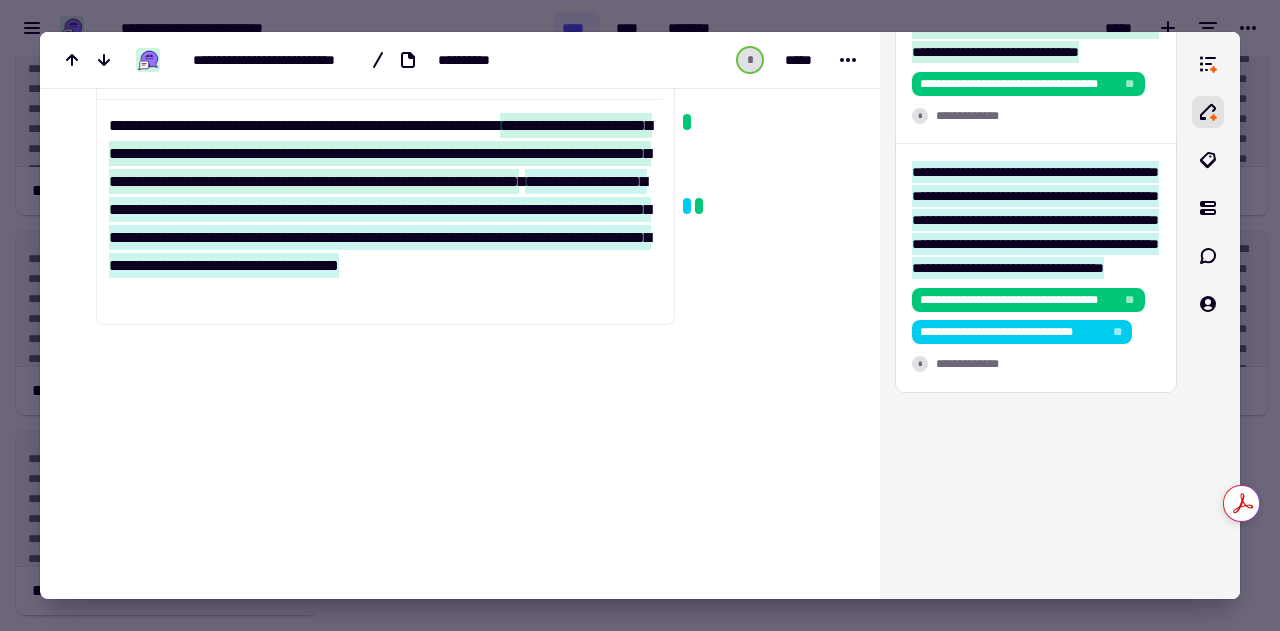 scroll, scrollTop: 637, scrollLeft: 0, axis: vertical 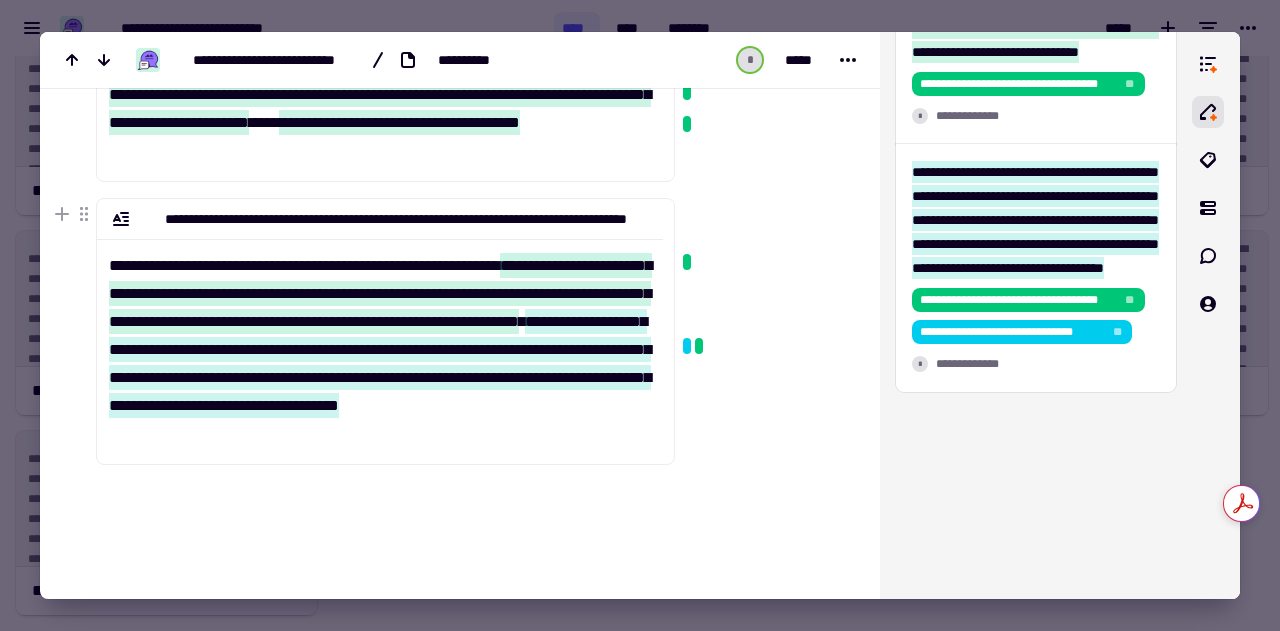 click on "**********" 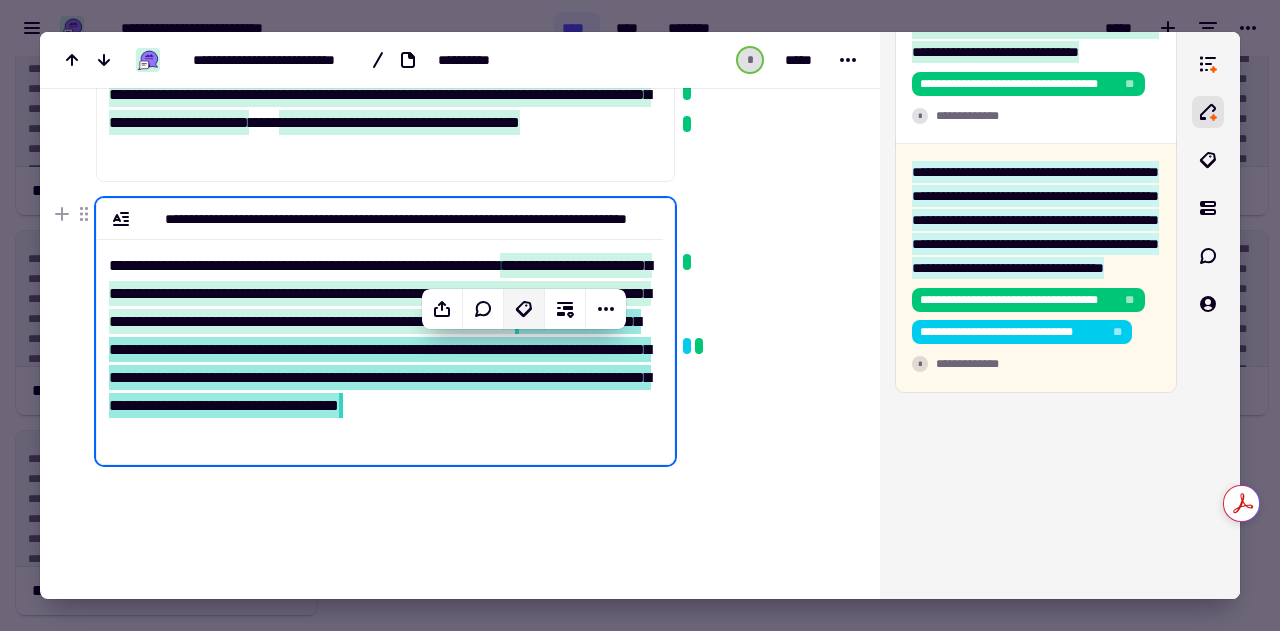 click 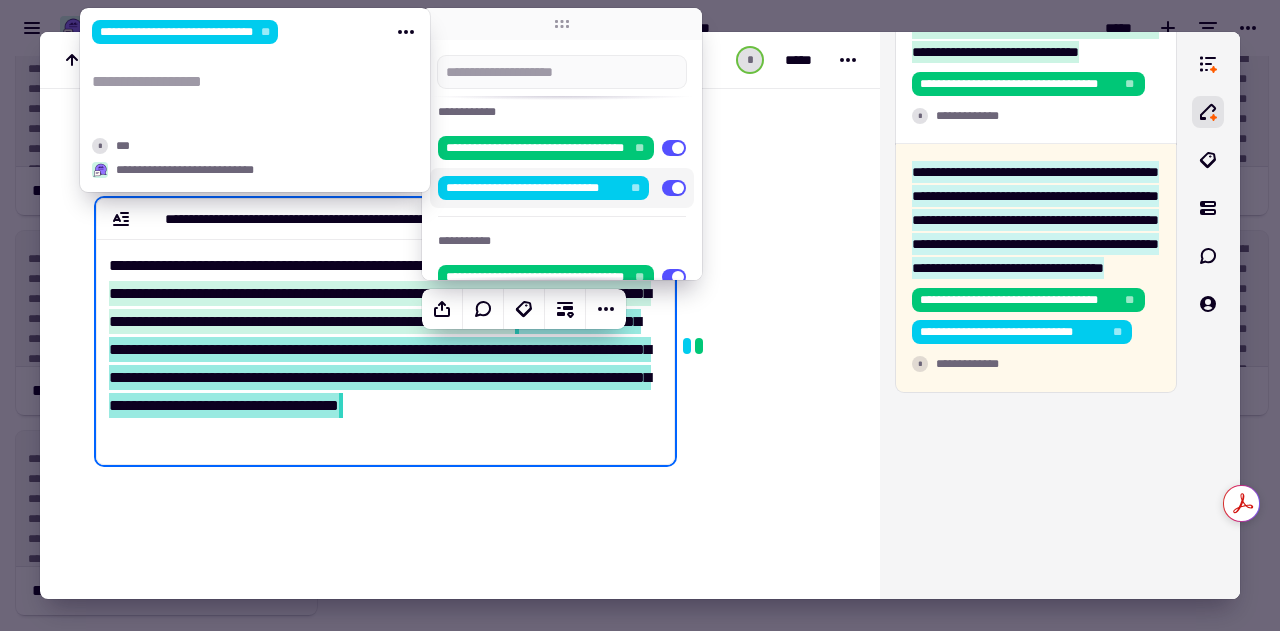 scroll, scrollTop: 302, scrollLeft: 0, axis: vertical 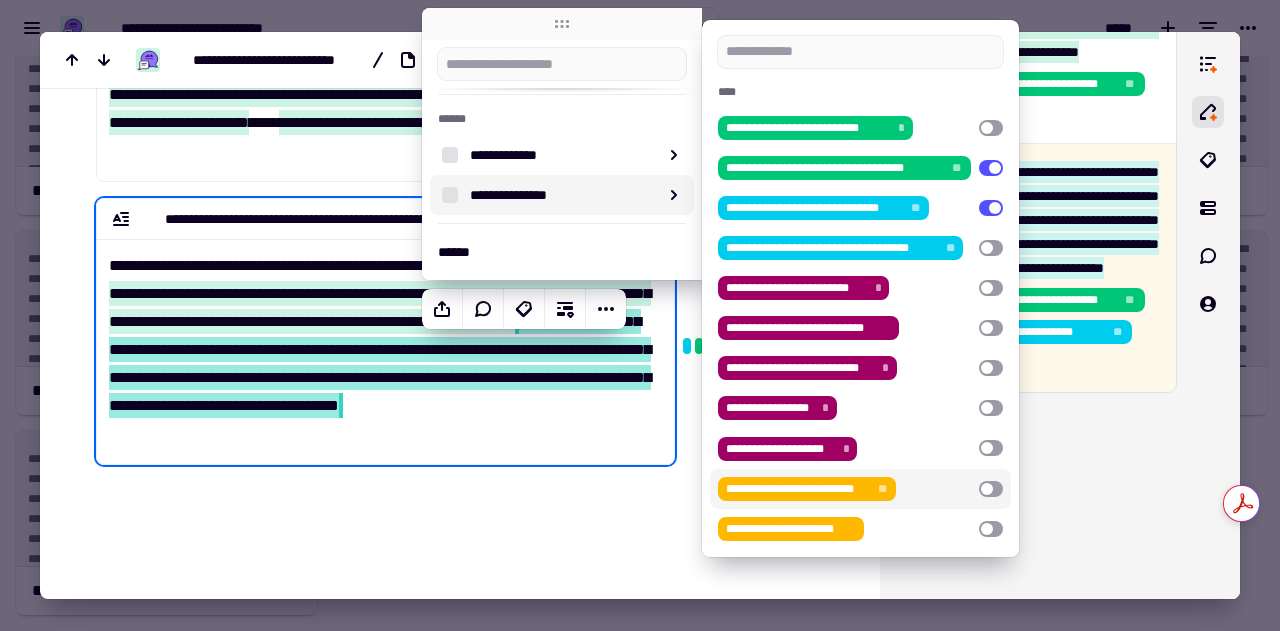click at bounding box center [991, 489] 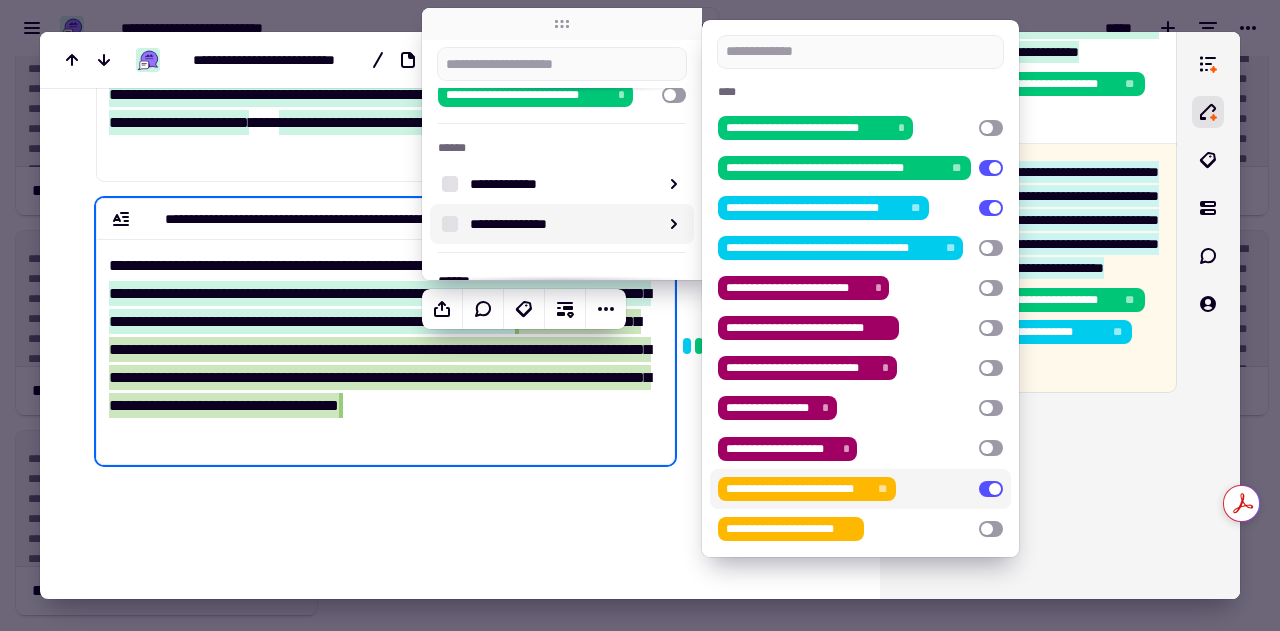 click at bounding box center (763, 106) 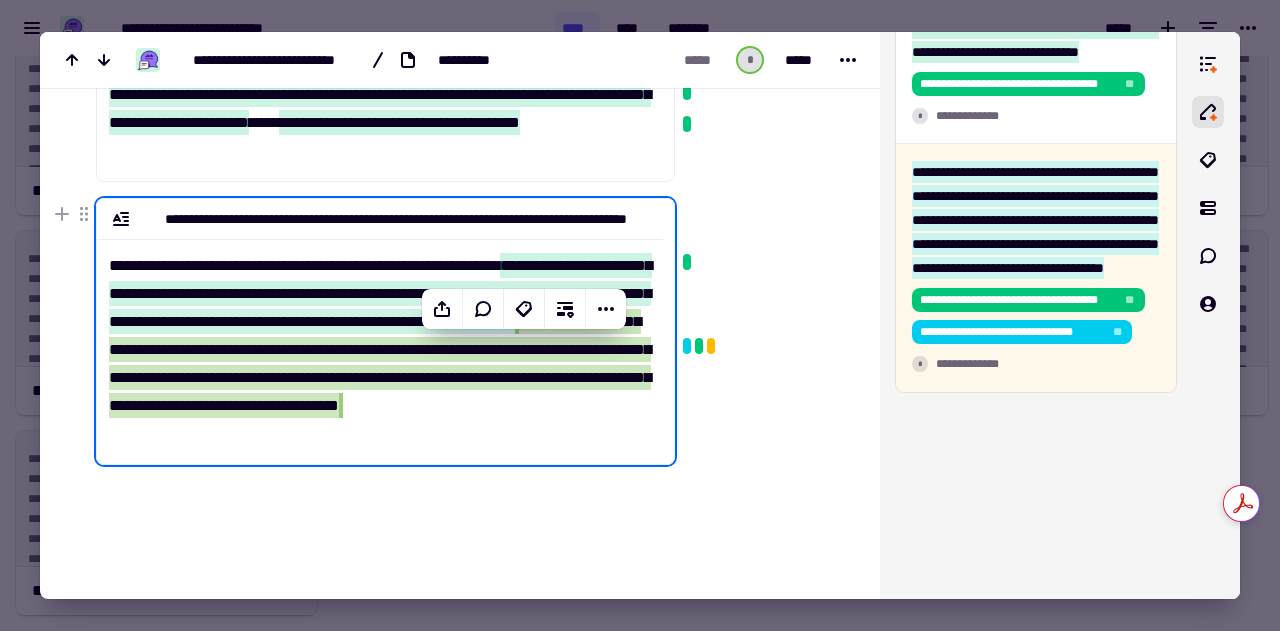 click at bounding box center (763, 106) 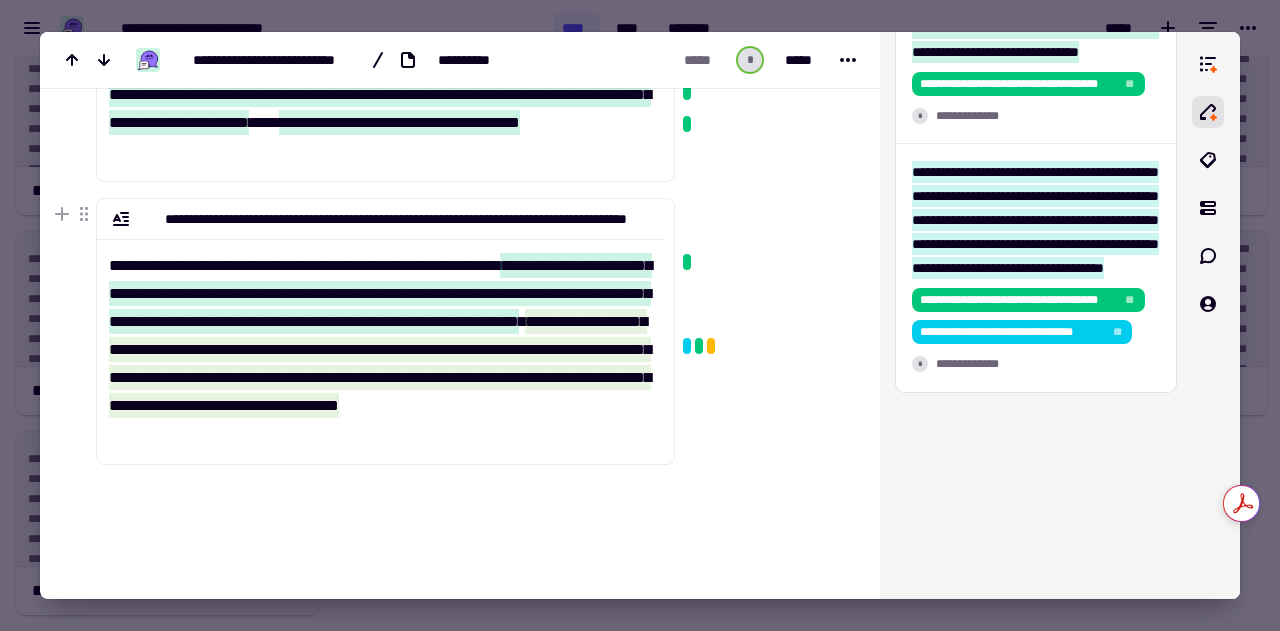 scroll, scrollTop: 0, scrollLeft: 0, axis: both 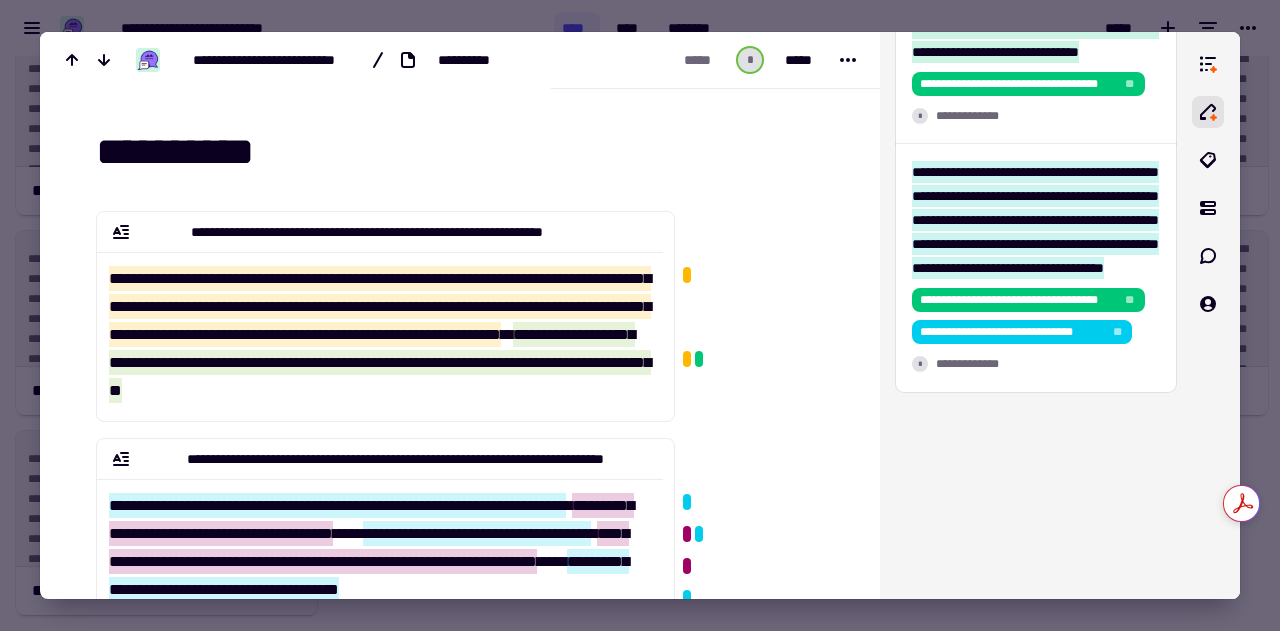 click at bounding box center (640, 315) 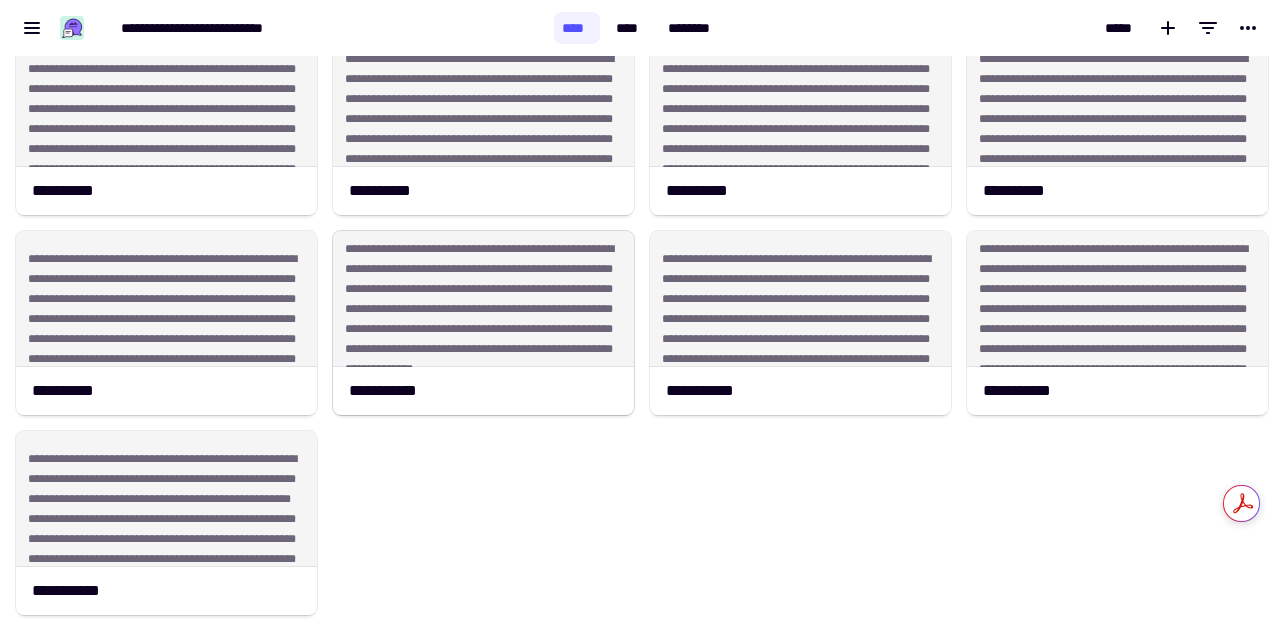 click on "**********" 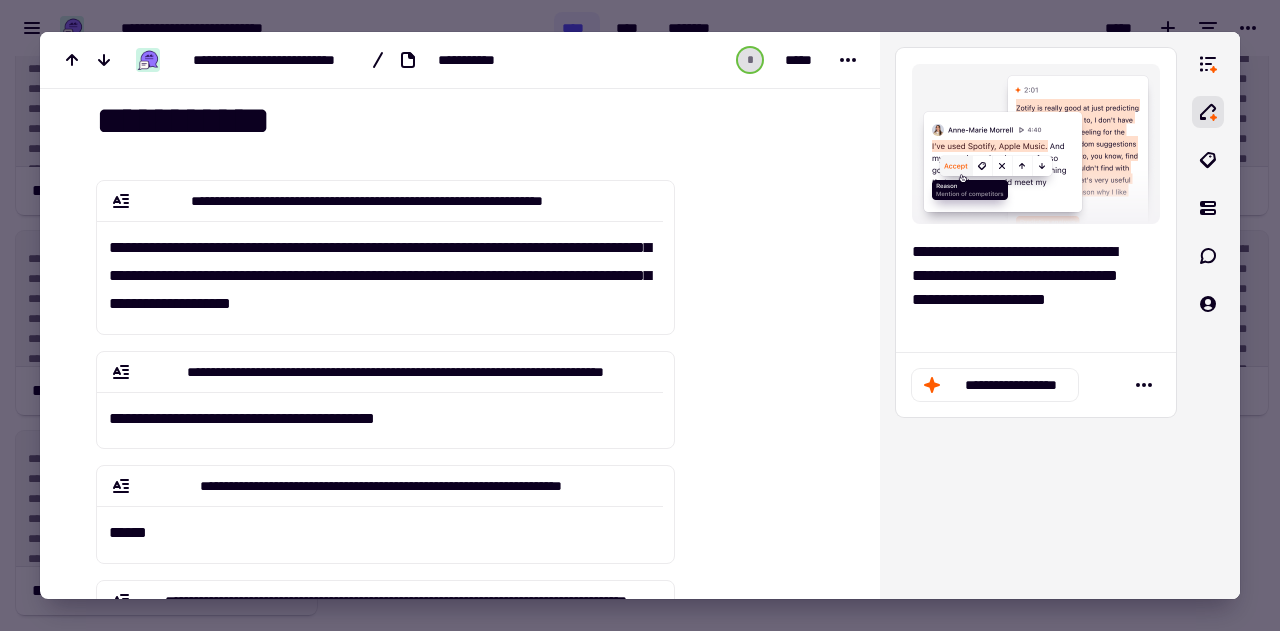 scroll, scrollTop: 32, scrollLeft: 0, axis: vertical 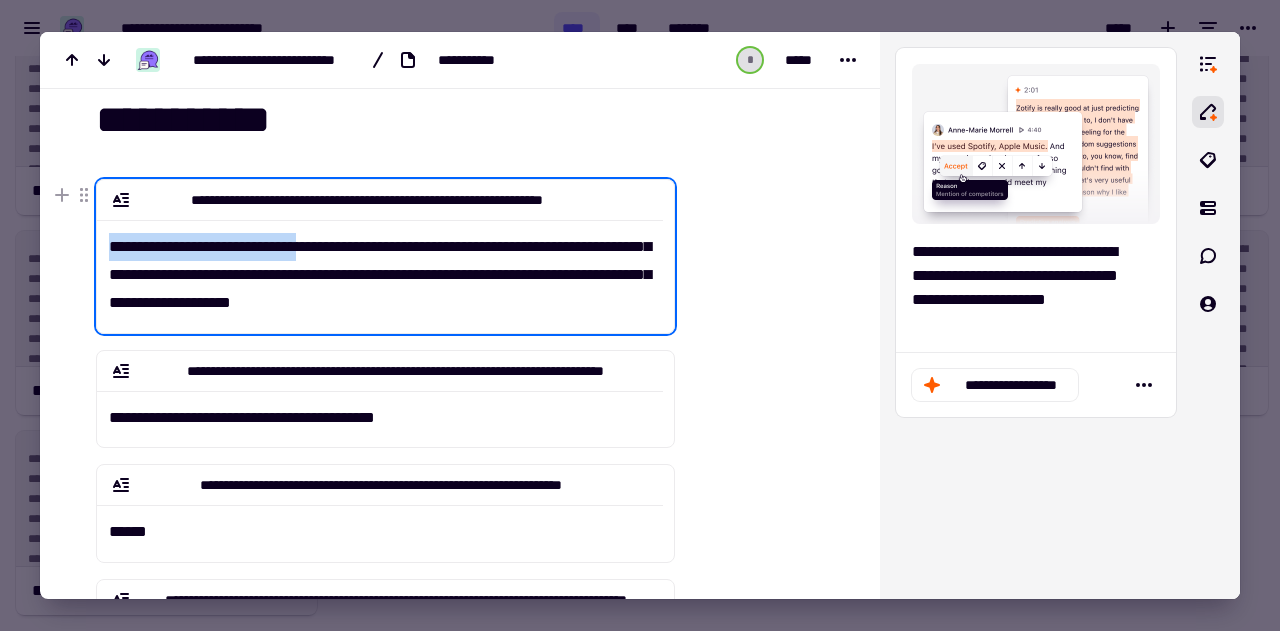 drag, startPoint x: 112, startPoint y: 245, endPoint x: 337, endPoint y: 247, distance: 225.0089 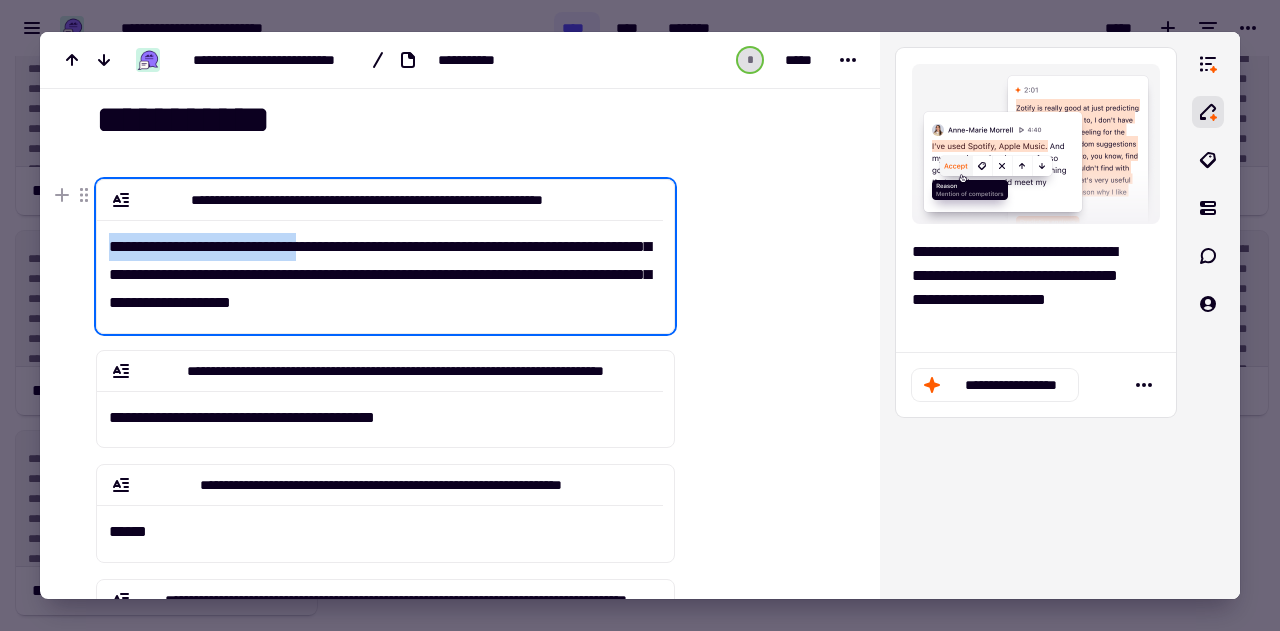 click on "**********" at bounding box center [380, 268] 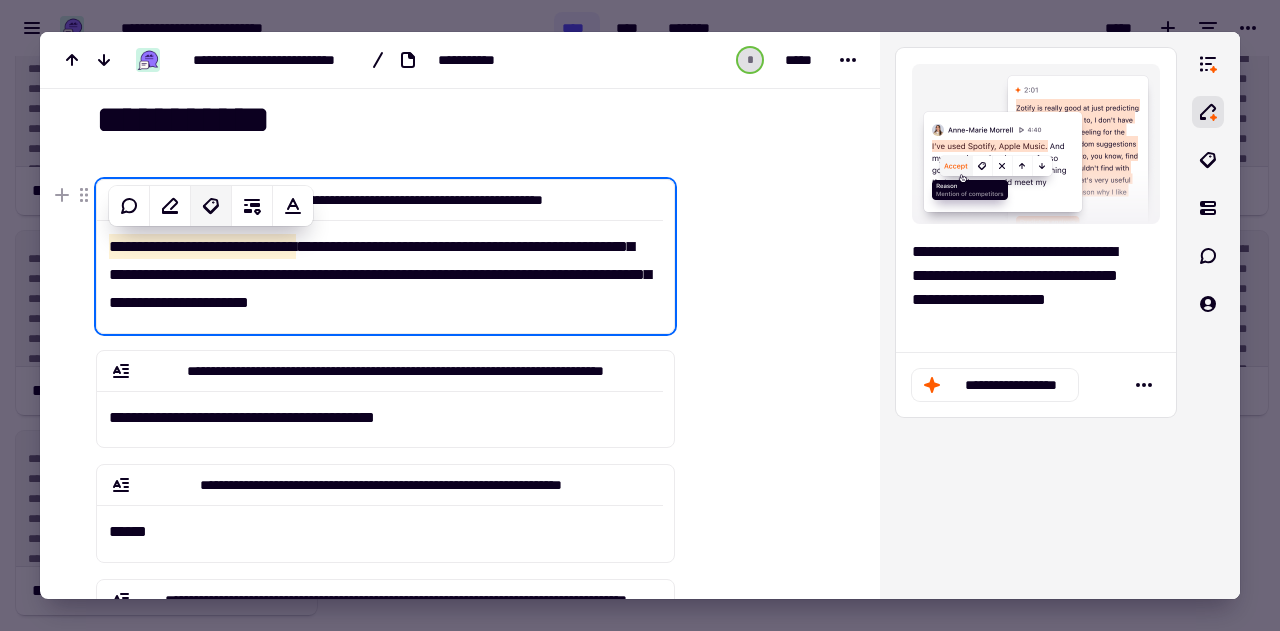 click 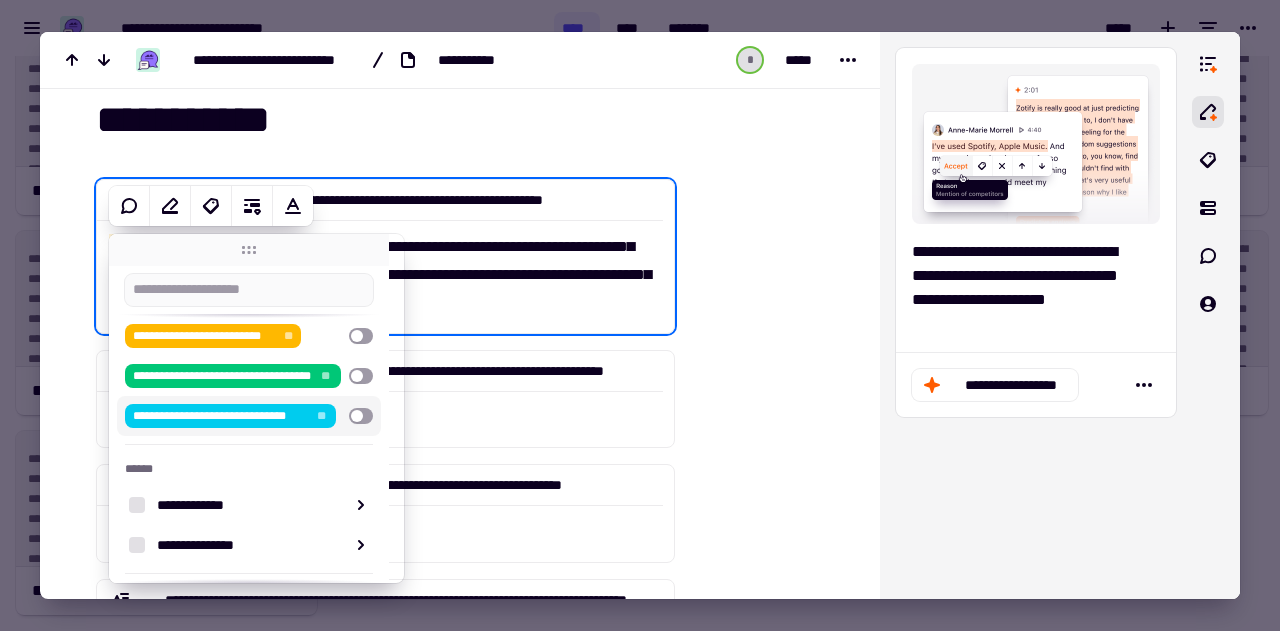 scroll, scrollTop: 71, scrollLeft: 0, axis: vertical 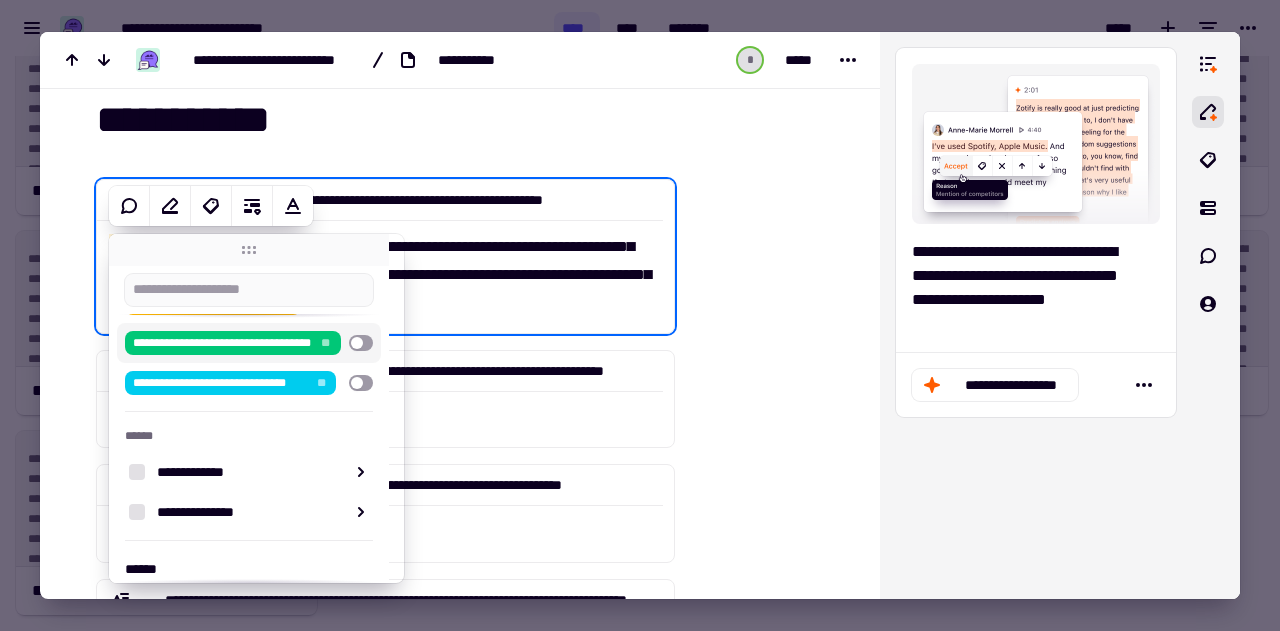 click at bounding box center (361, 343) 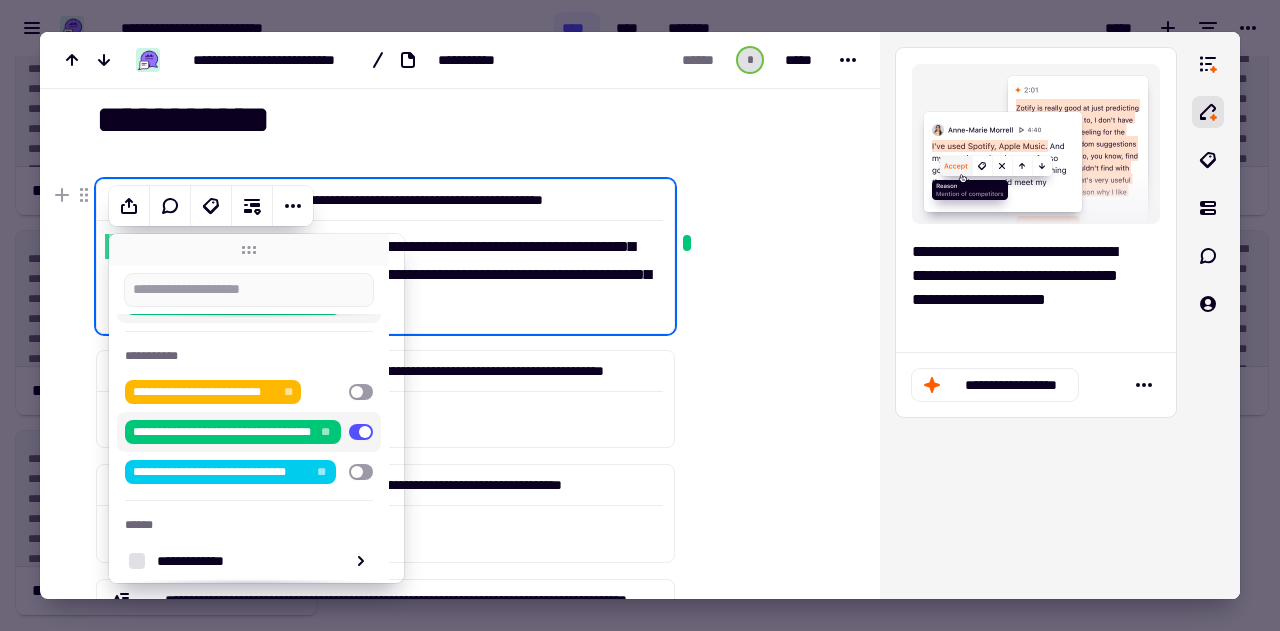 click on "**********" at bounding box center [380, 268] 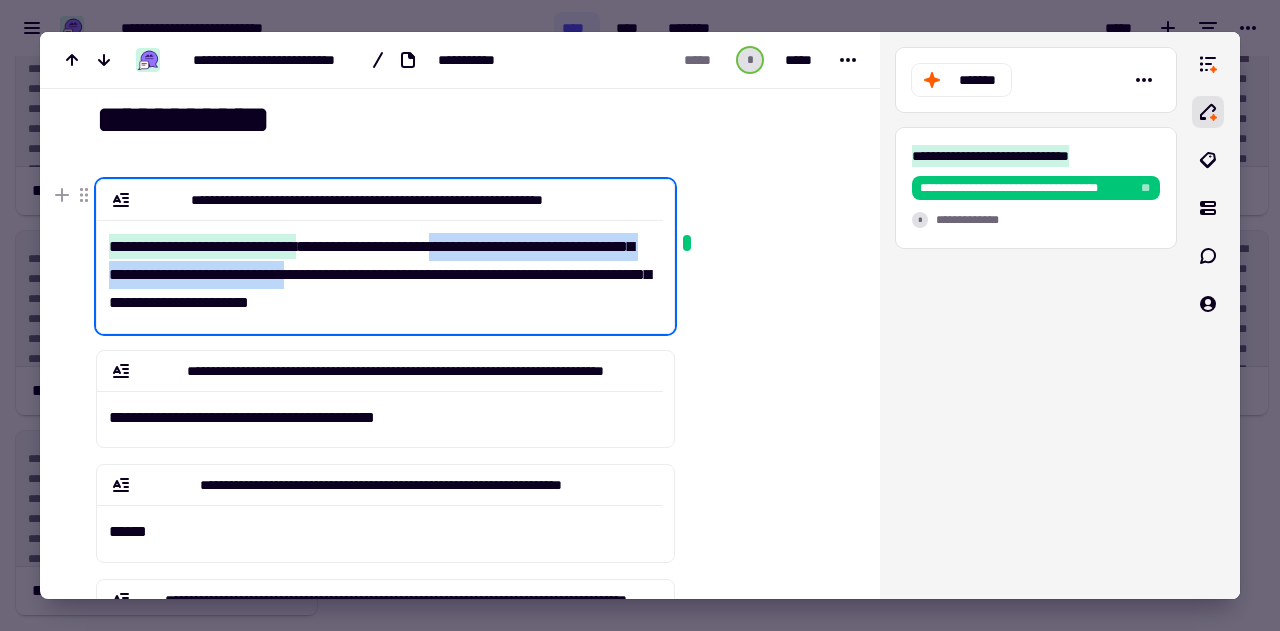 drag, startPoint x: 478, startPoint y: 248, endPoint x: 417, endPoint y: 275, distance: 66.70832 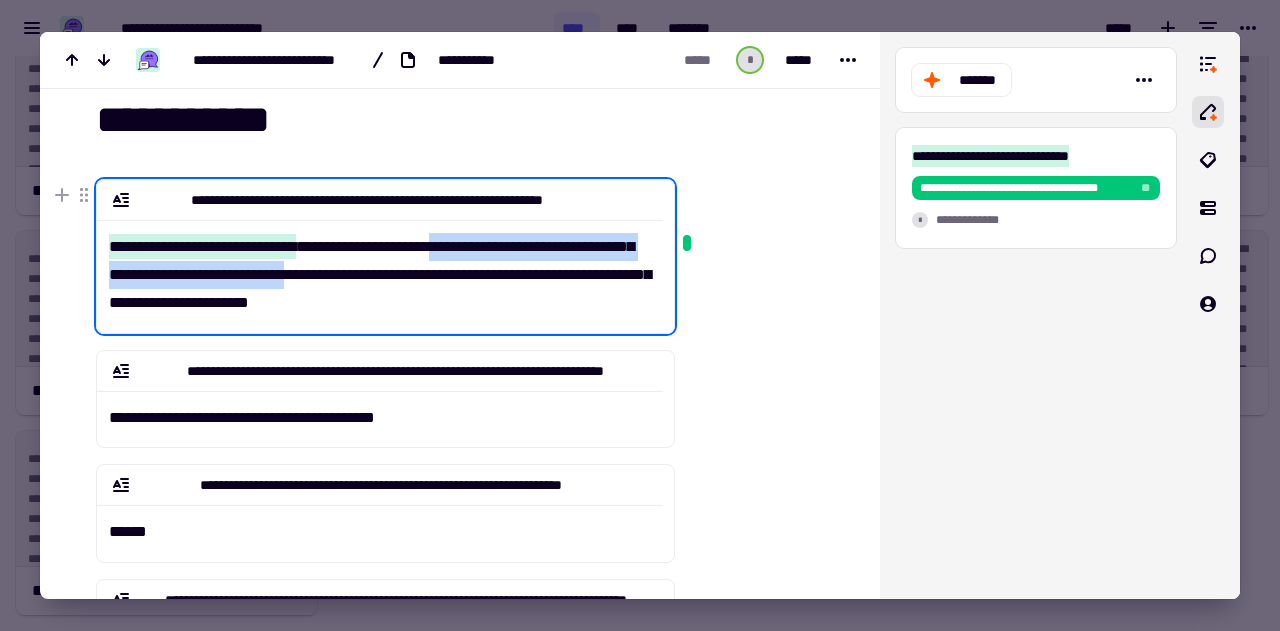 click on "**********" at bounding box center (380, 268) 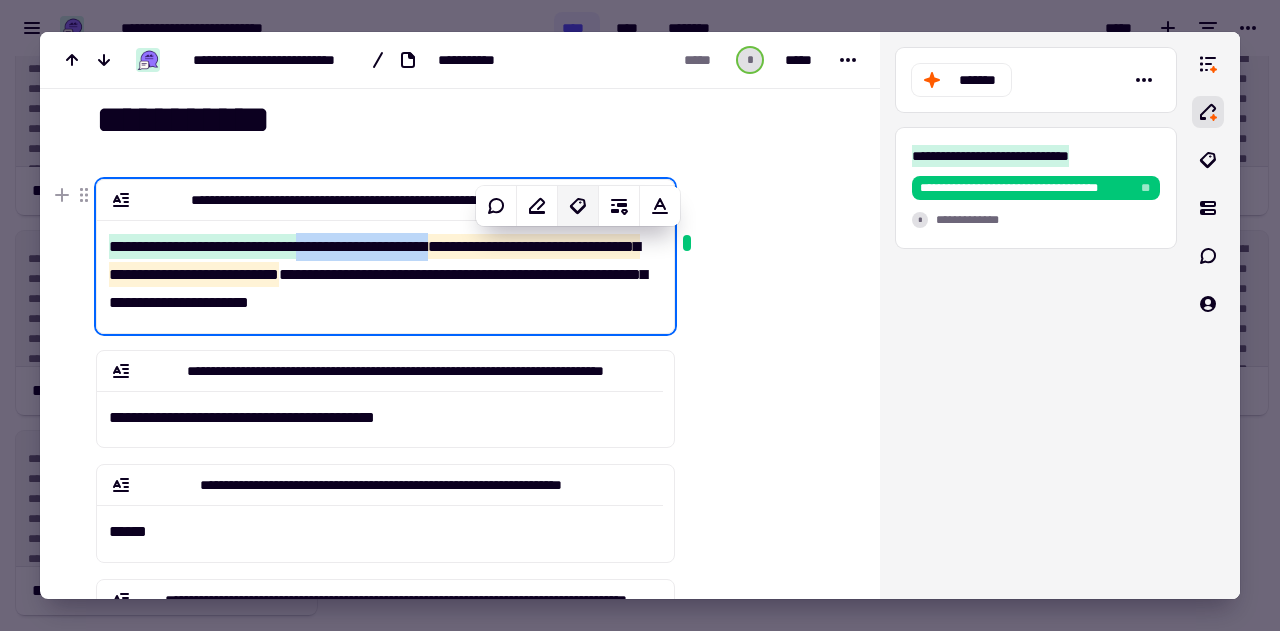 click 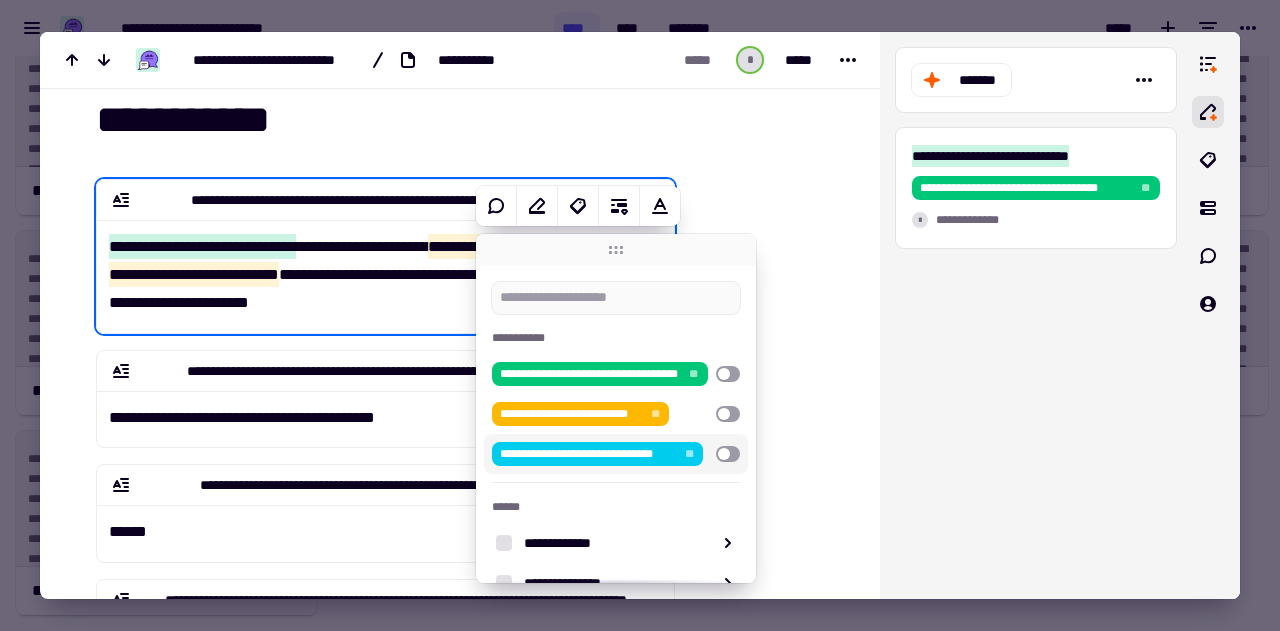 scroll, scrollTop: 91, scrollLeft: 0, axis: vertical 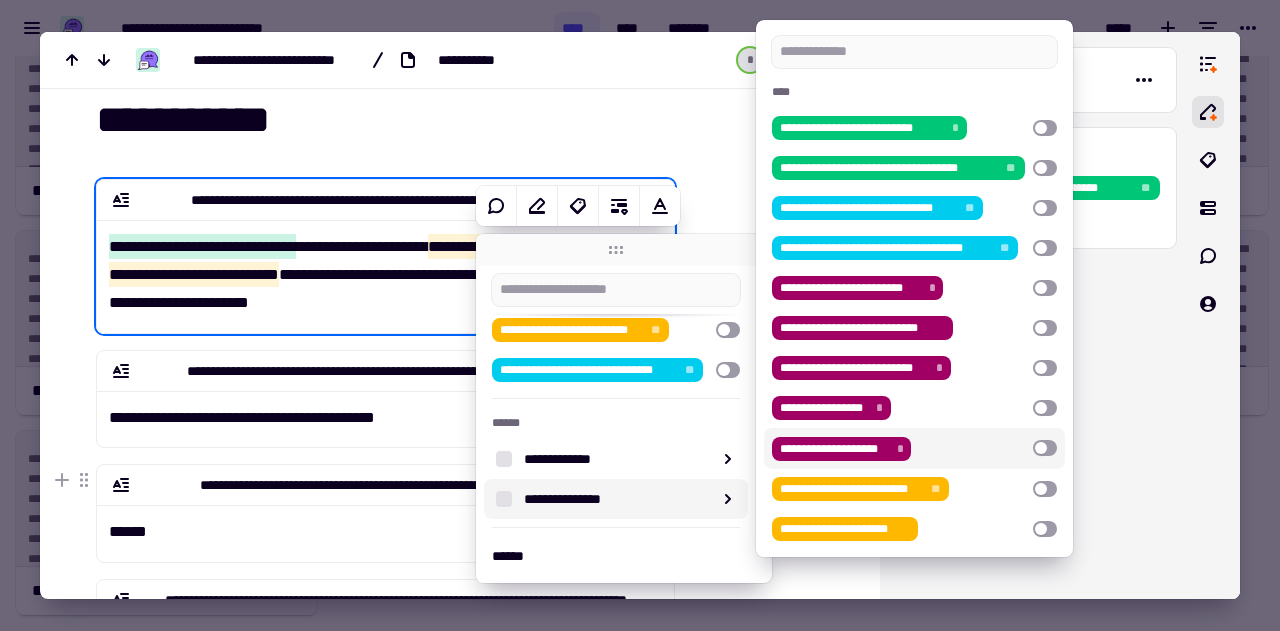 click at bounding box center (1045, 448) 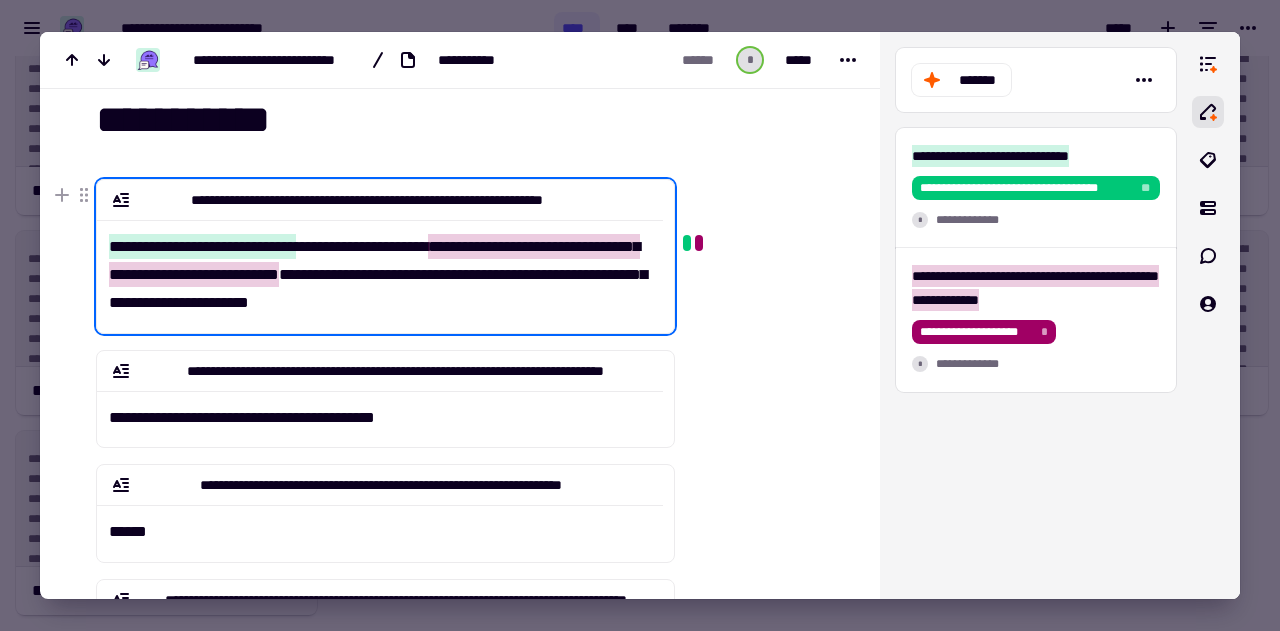 click on "**********" at bounding box center [380, 268] 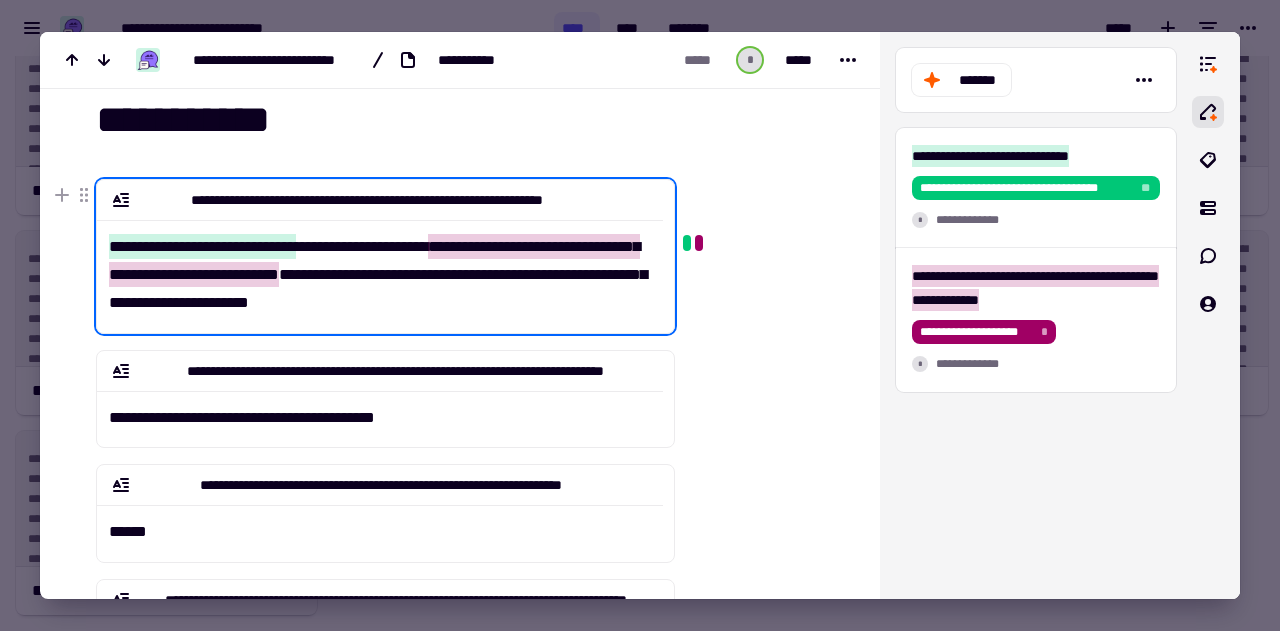 click on "**********" 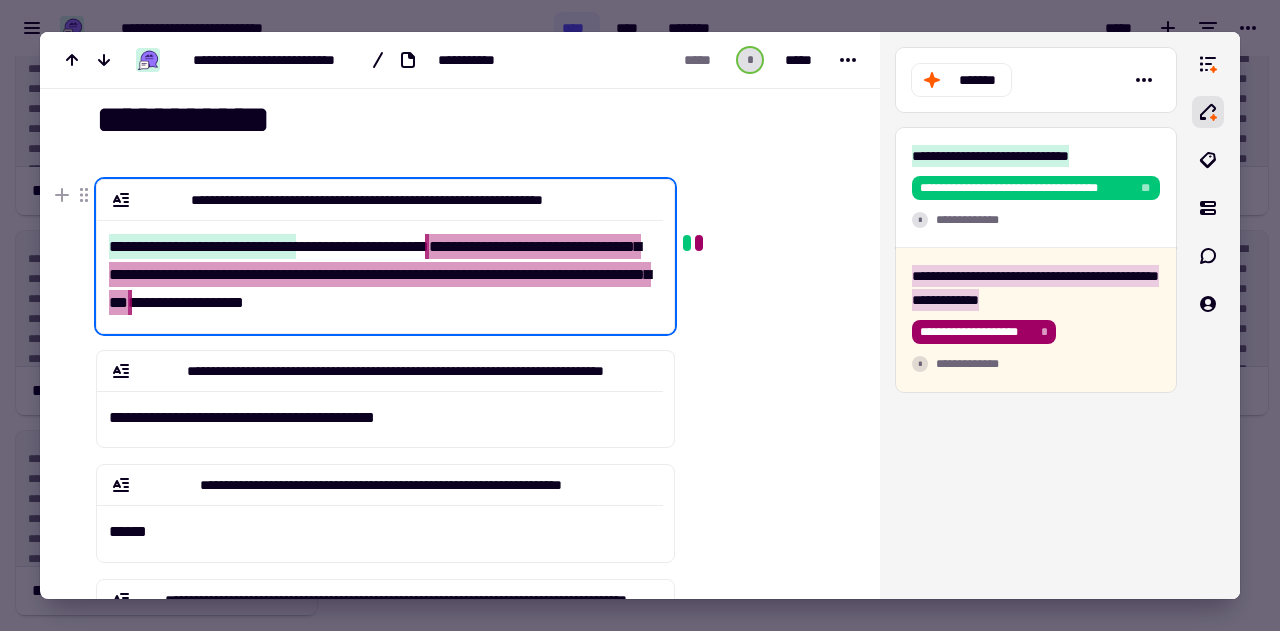 drag, startPoint x: 415, startPoint y: 275, endPoint x: 344, endPoint y: 293, distance: 73.24616 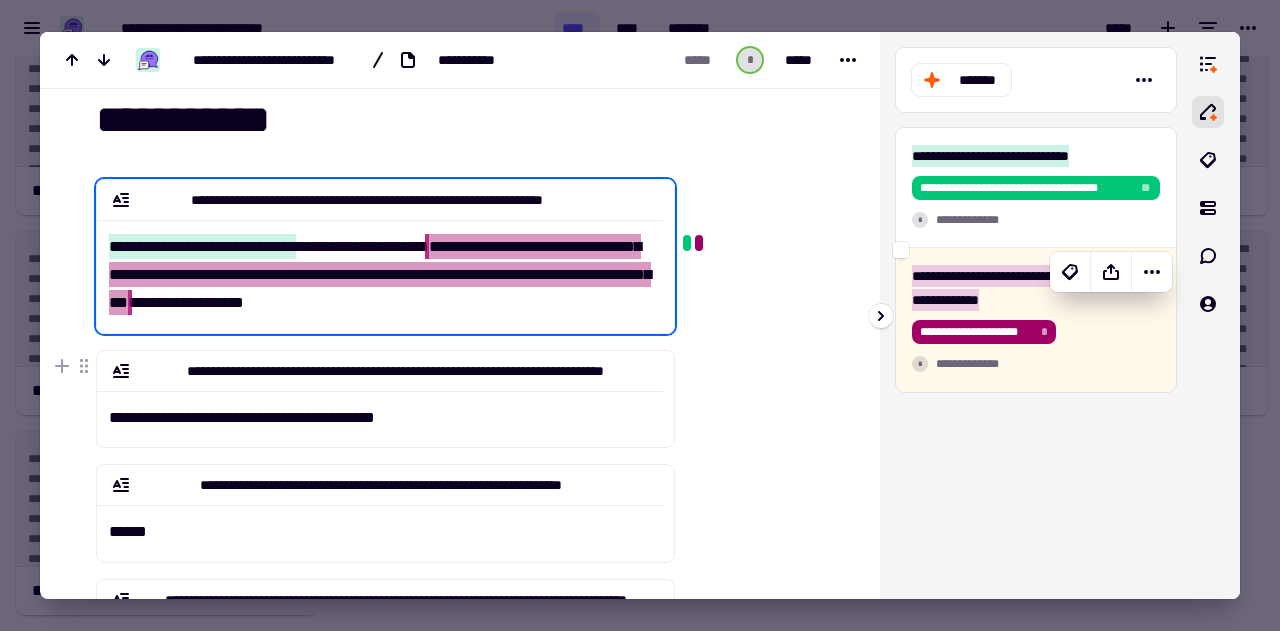 click on "**********" at bounding box center (1036, 364) 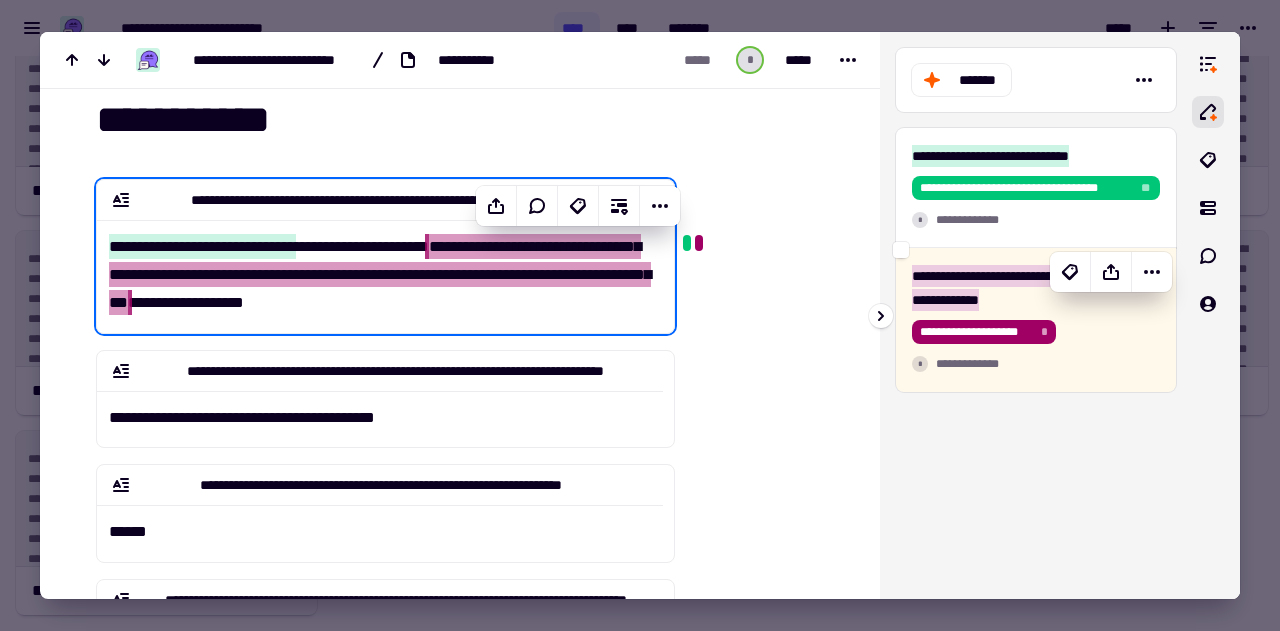 scroll, scrollTop: 0, scrollLeft: 0, axis: both 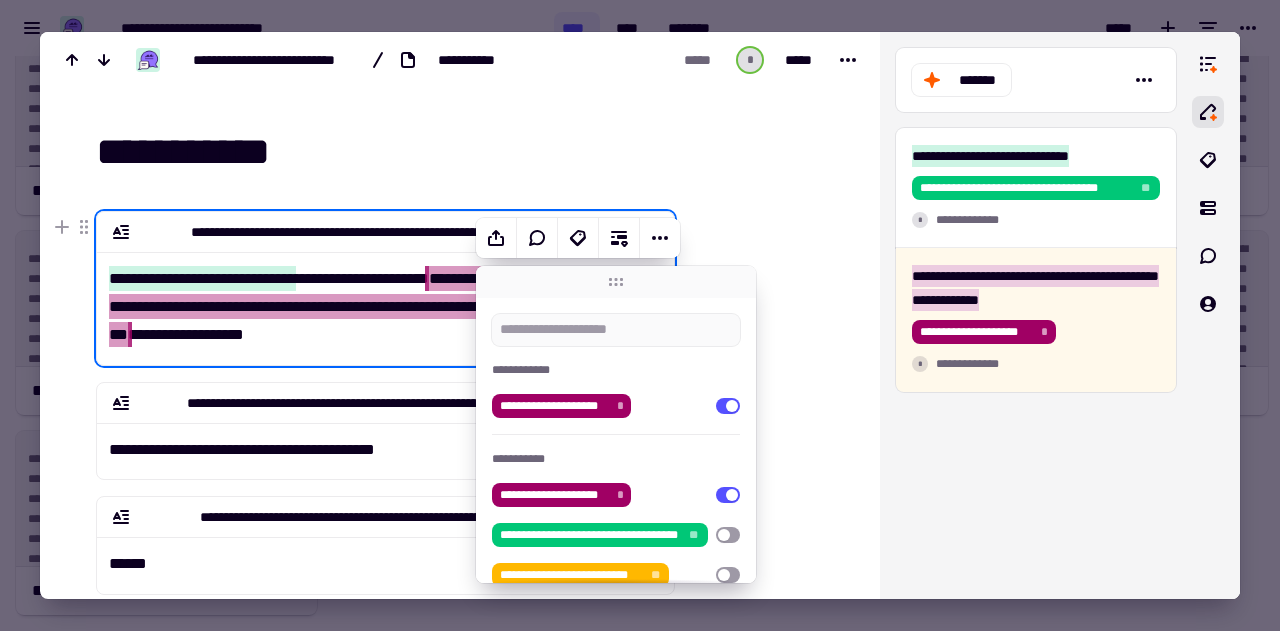 click at bounding box center (765, 224) 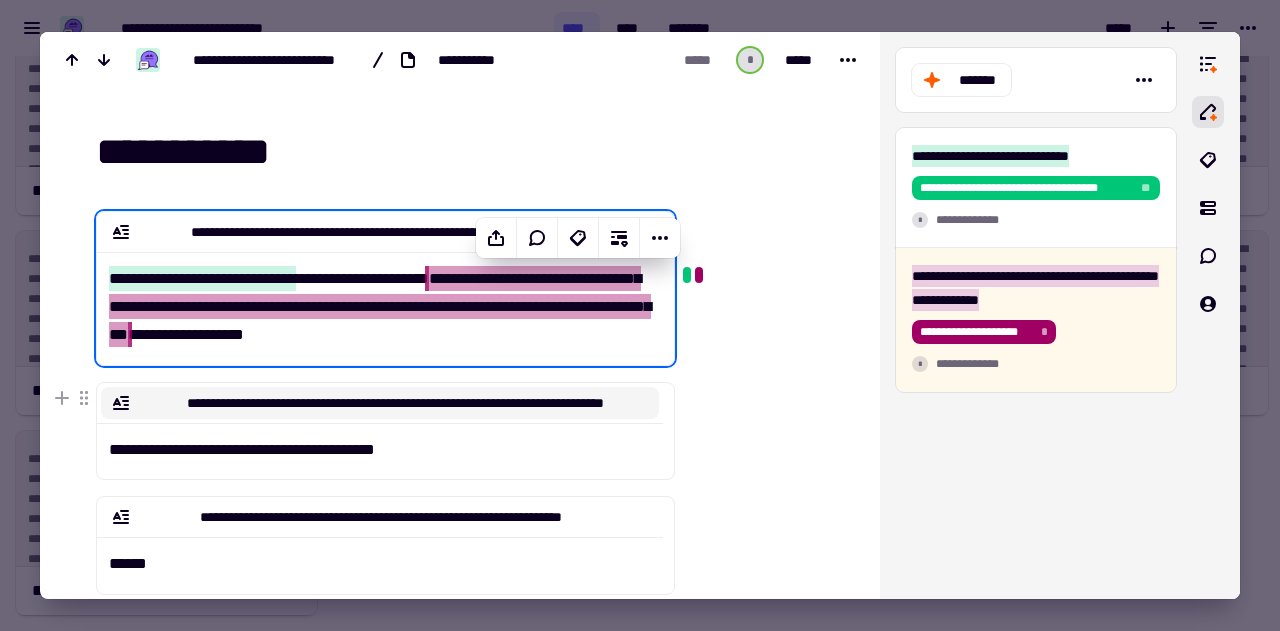 click on "**********" 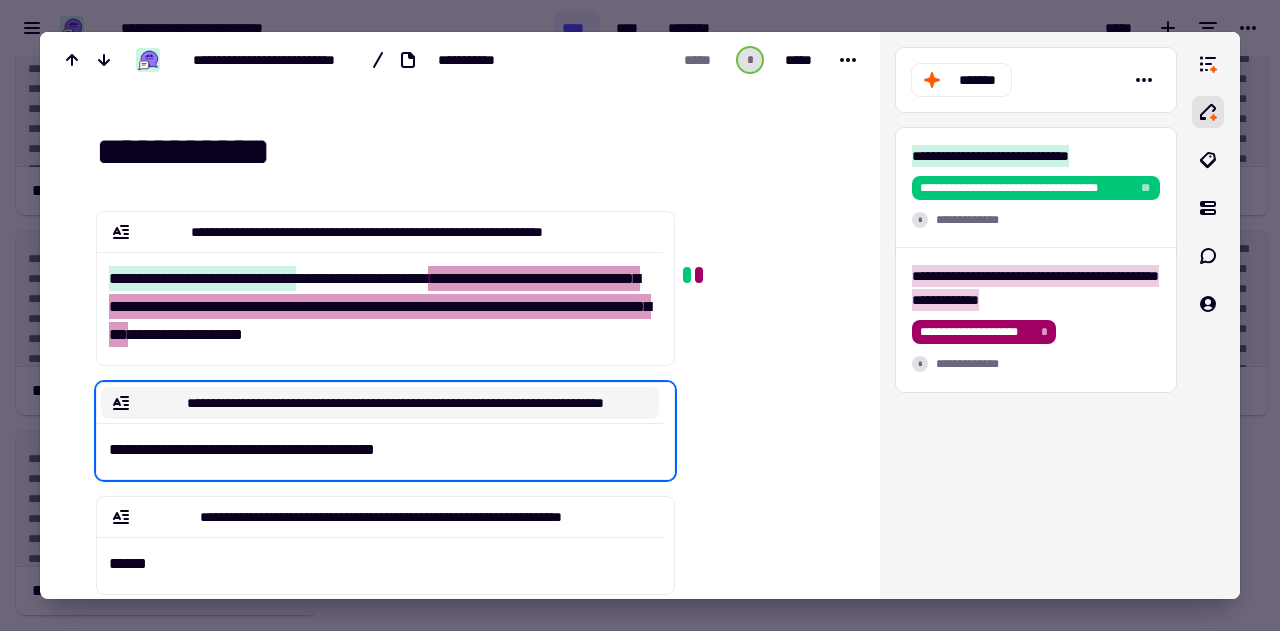 scroll, scrollTop: 0, scrollLeft: 372, axis: horizontal 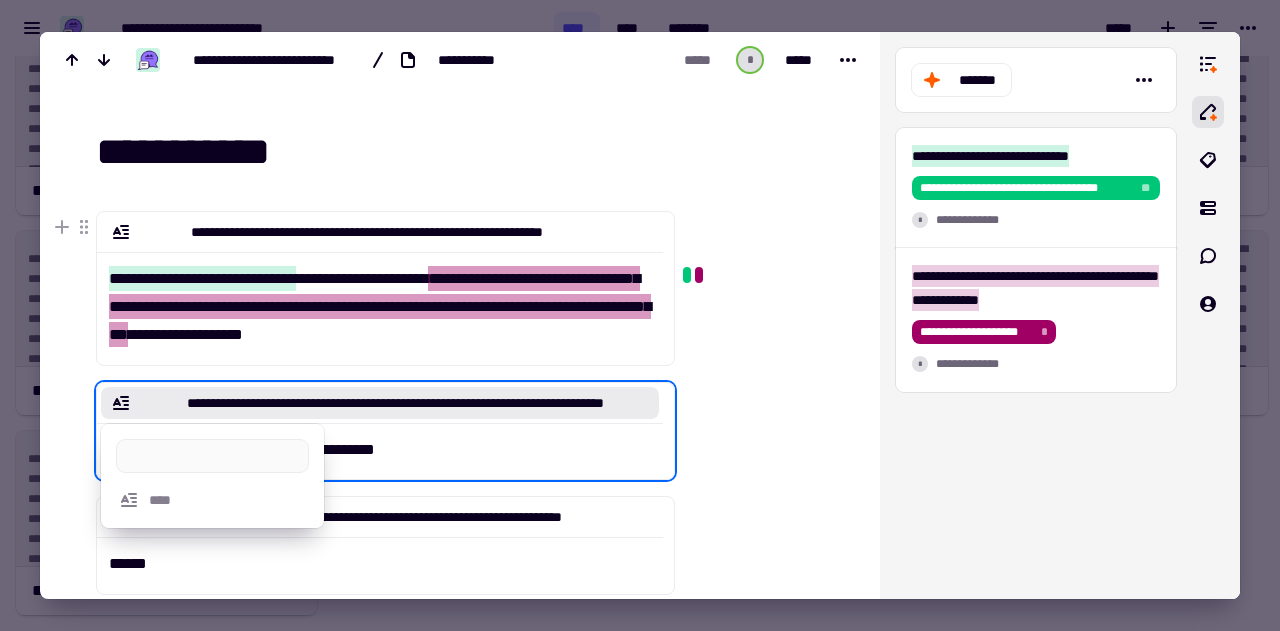 click on "**********" 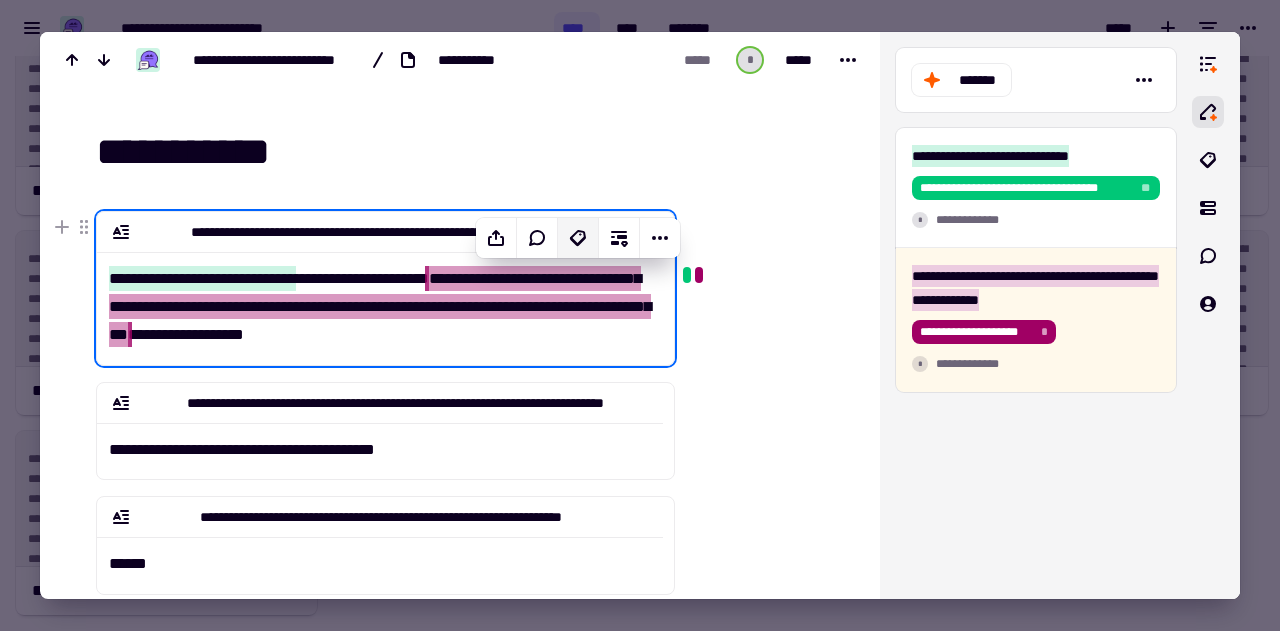 click 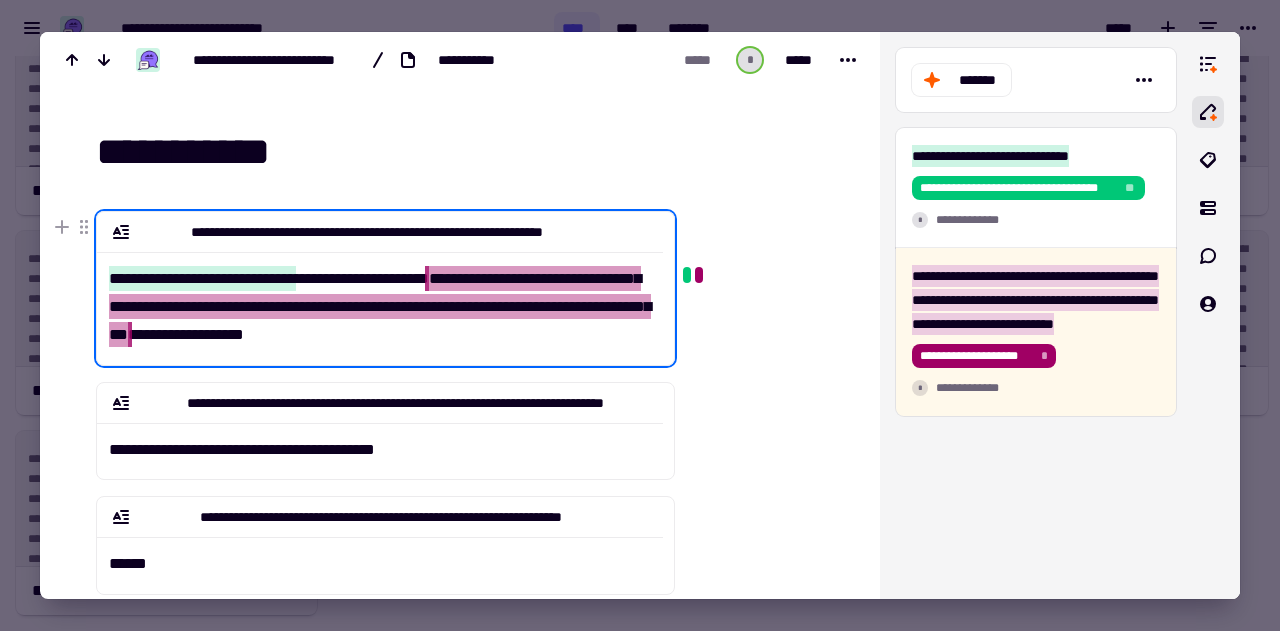 click at bounding box center (763, 561) 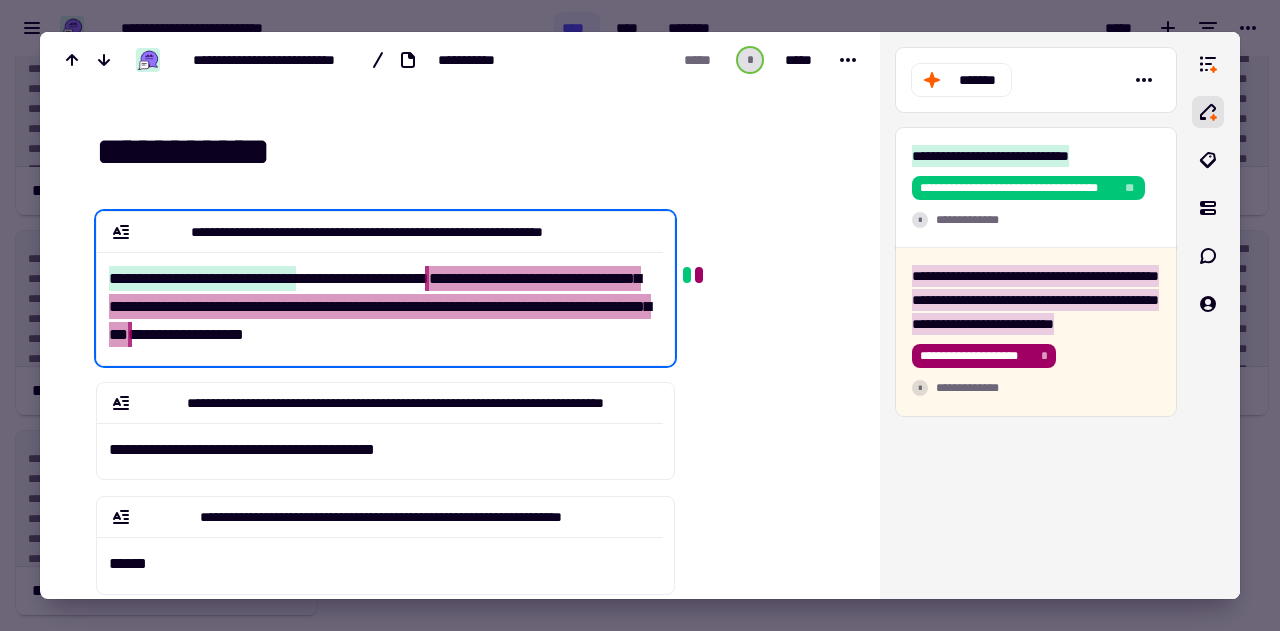 click on "**********" at bounding box center (464, 153) 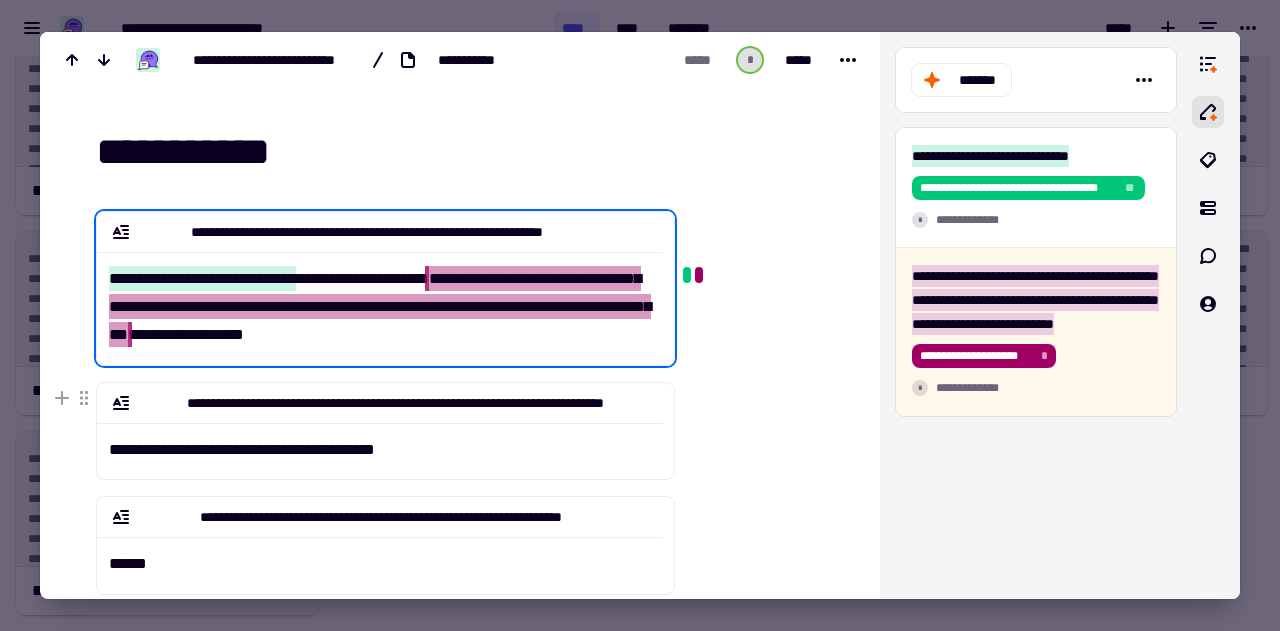 click on "**********" at bounding box center (380, 443) 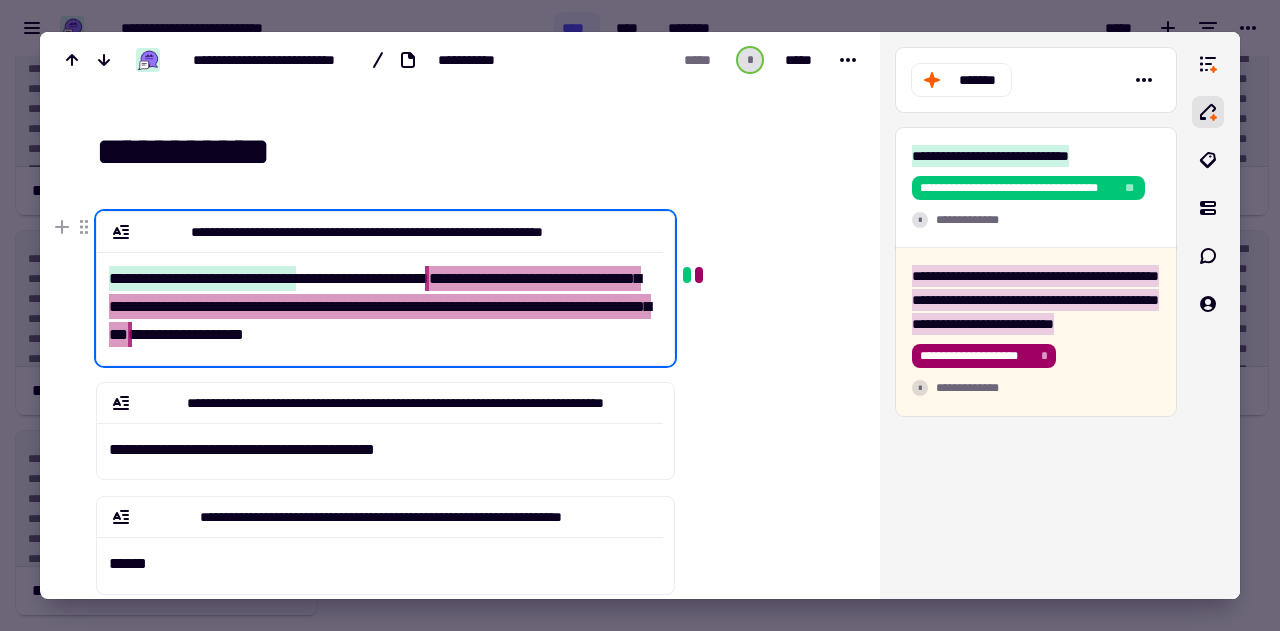 click on "**********" 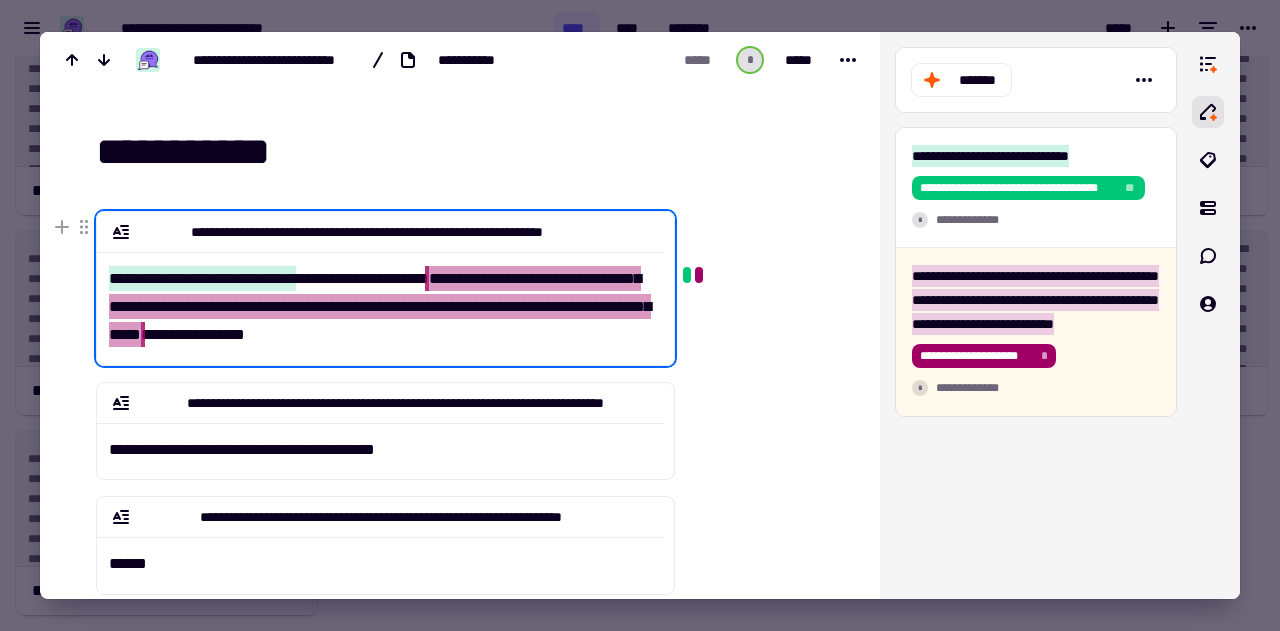 drag, startPoint x: 337, startPoint y: 332, endPoint x: 354, endPoint y: 332, distance: 17 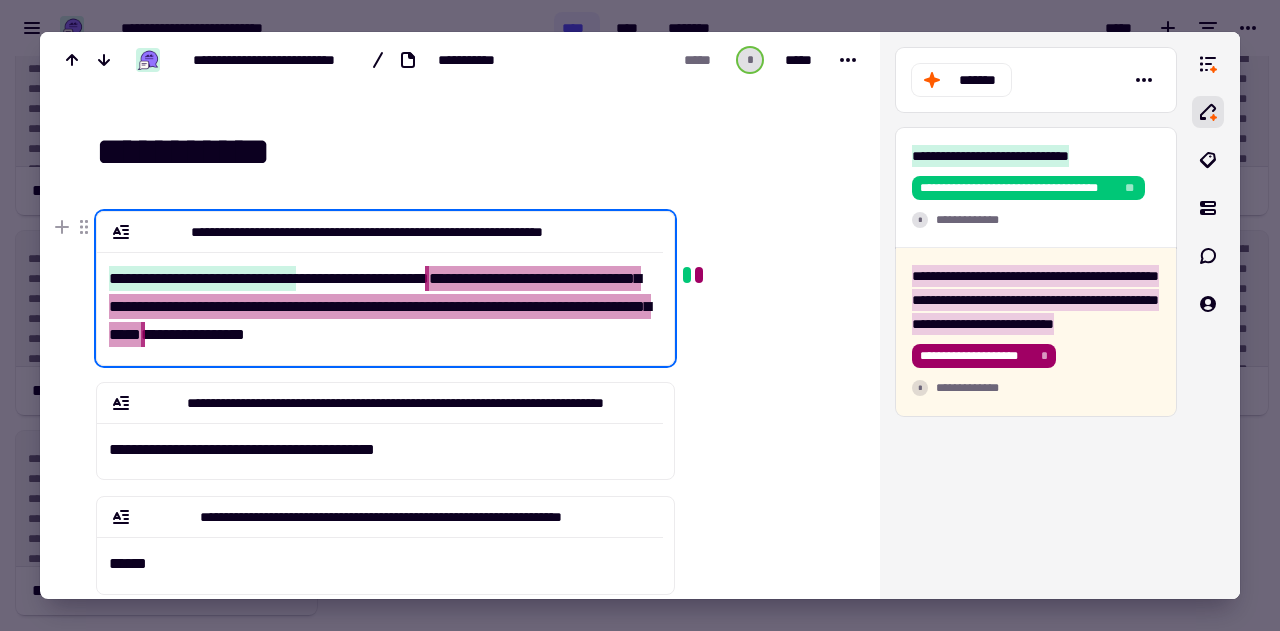 click on "**********" 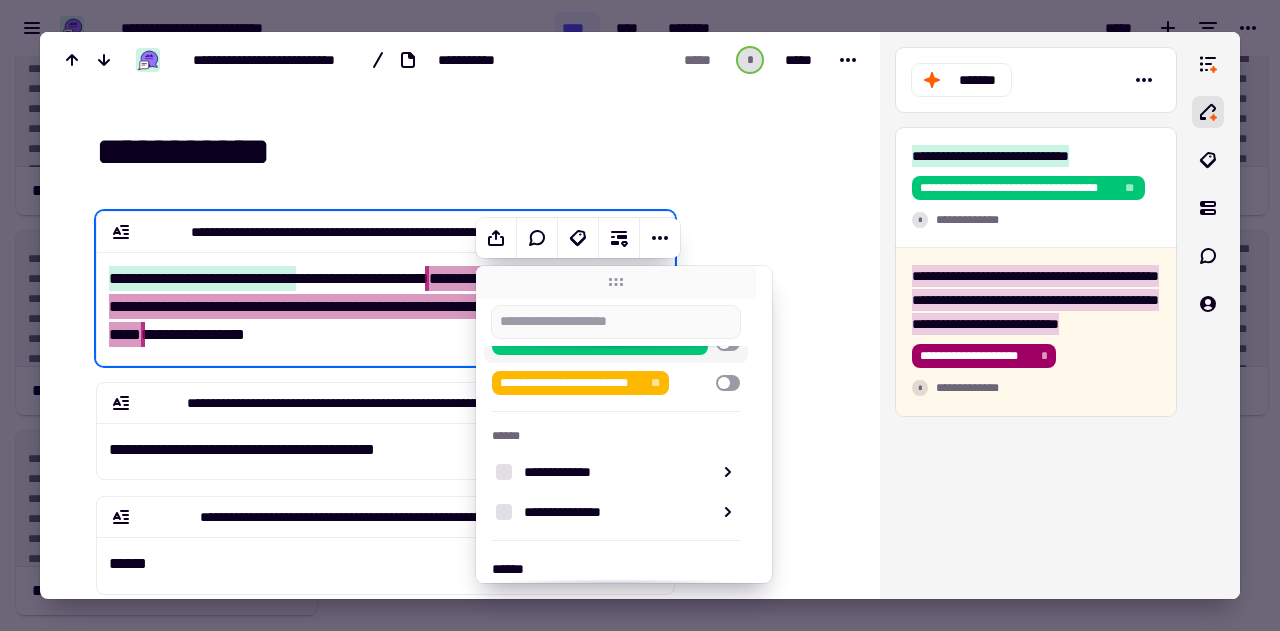 scroll, scrollTop: 215, scrollLeft: 0, axis: vertical 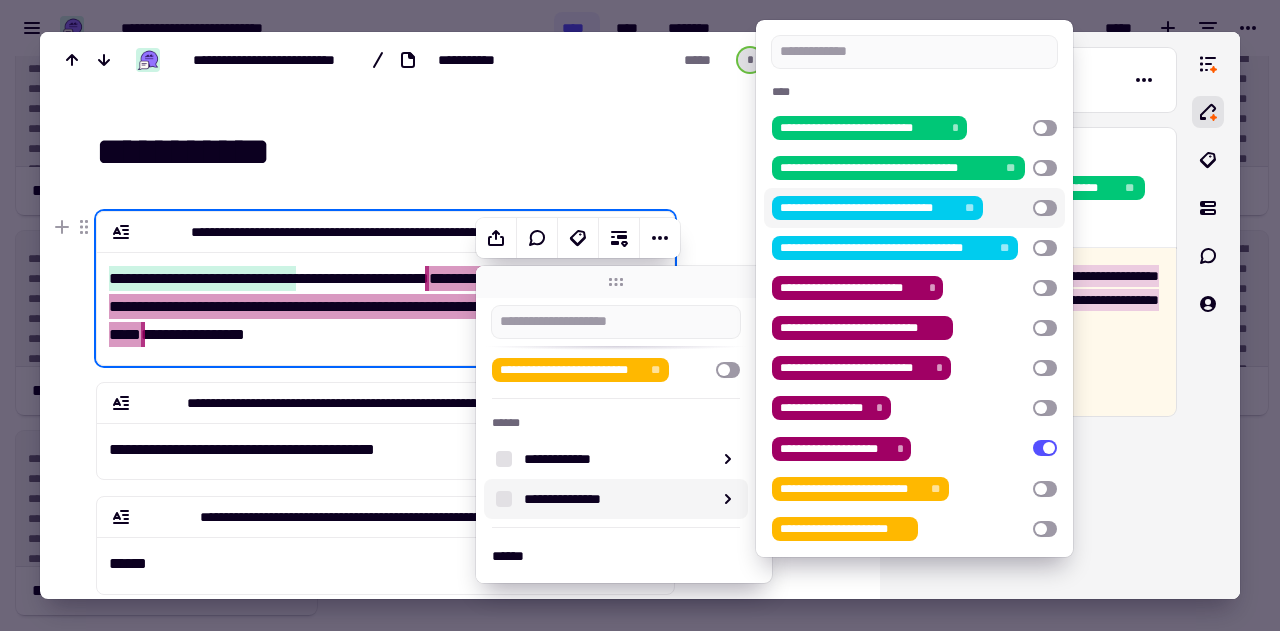 click at bounding box center (1045, 208) 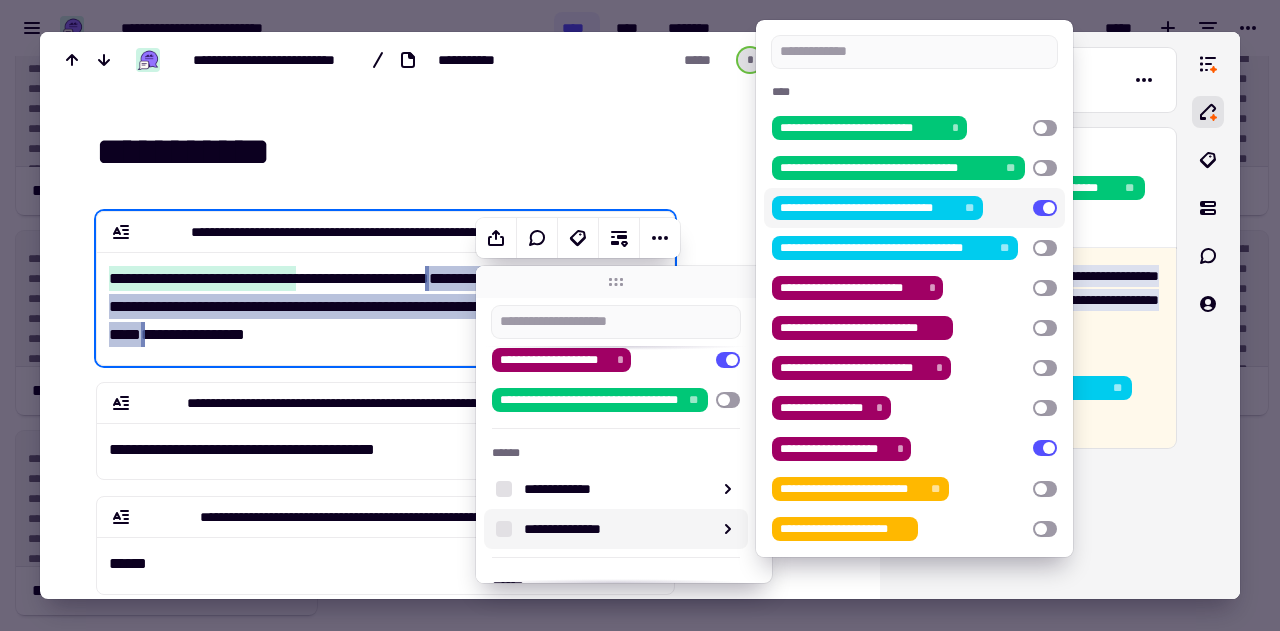 click on "**********" at bounding box center [464, 153] 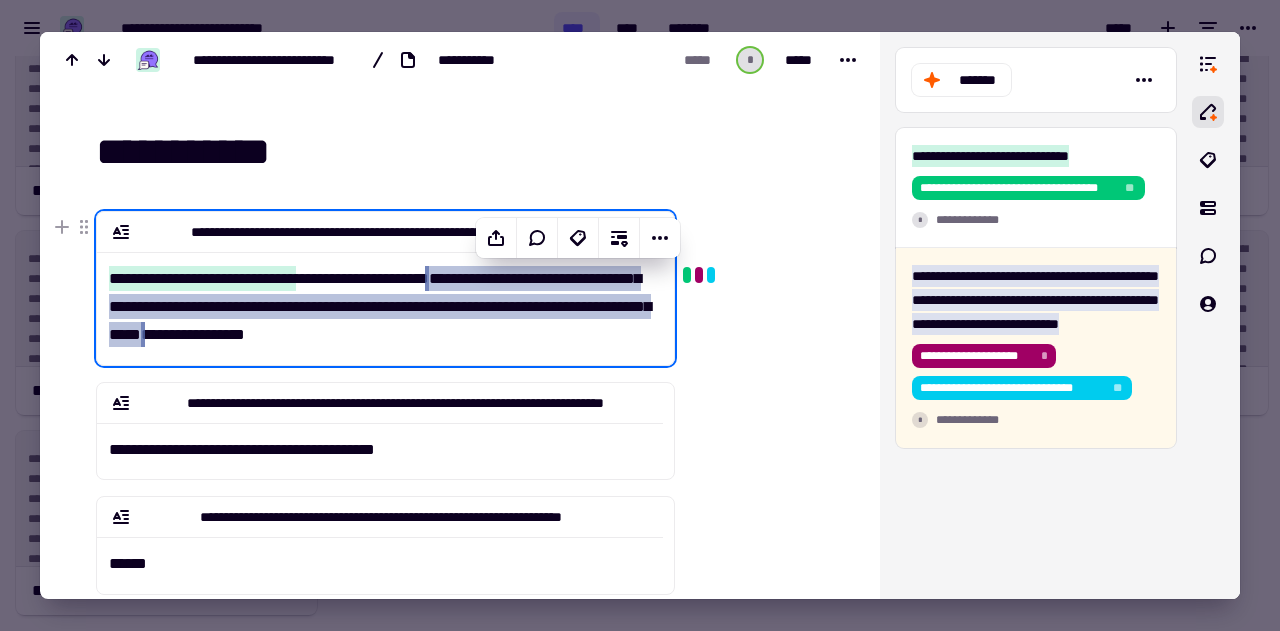 click at bounding box center (763, 561) 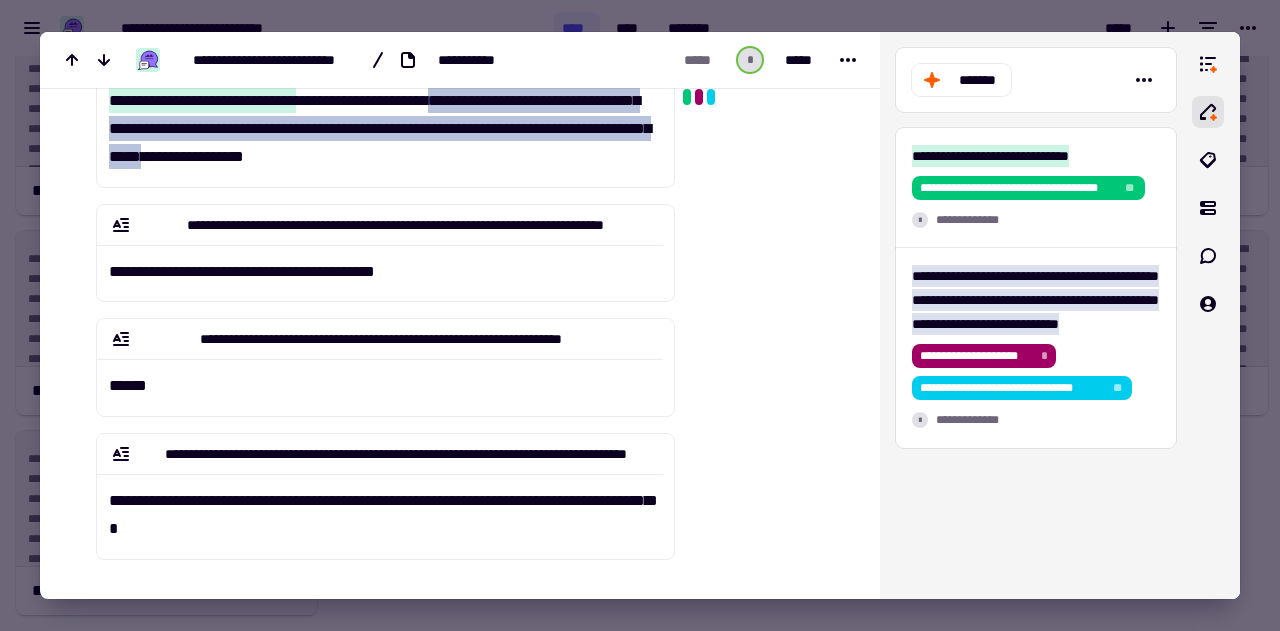scroll, scrollTop: 180, scrollLeft: 0, axis: vertical 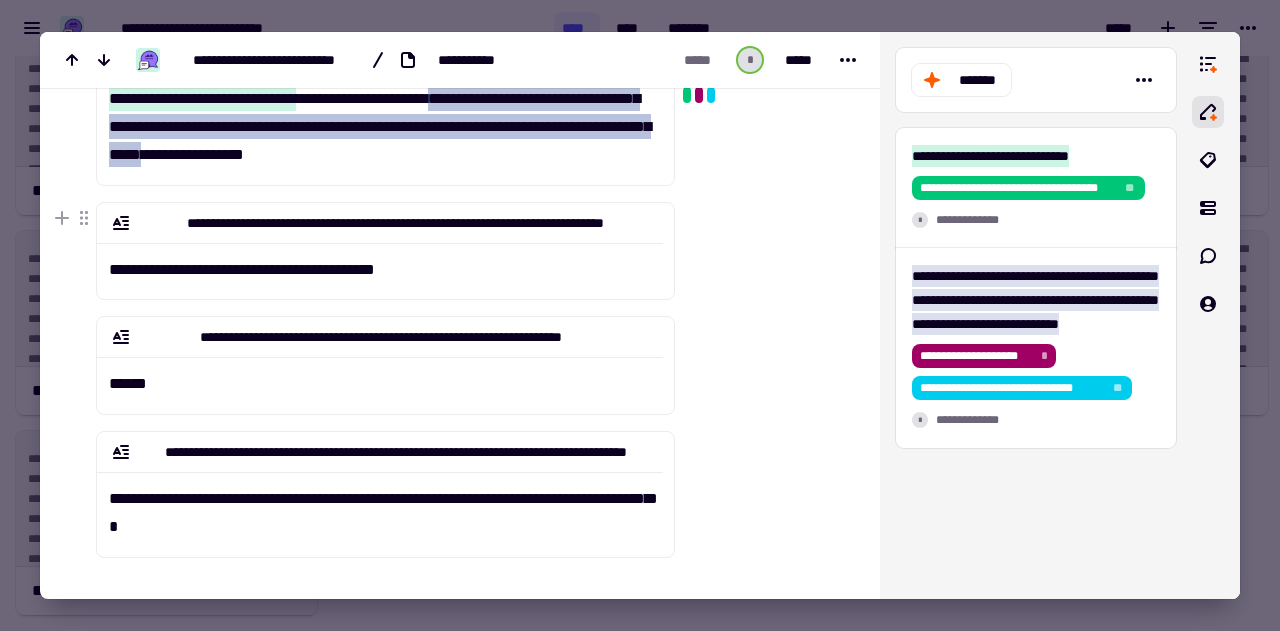 click on "**********" at bounding box center [380, 263] 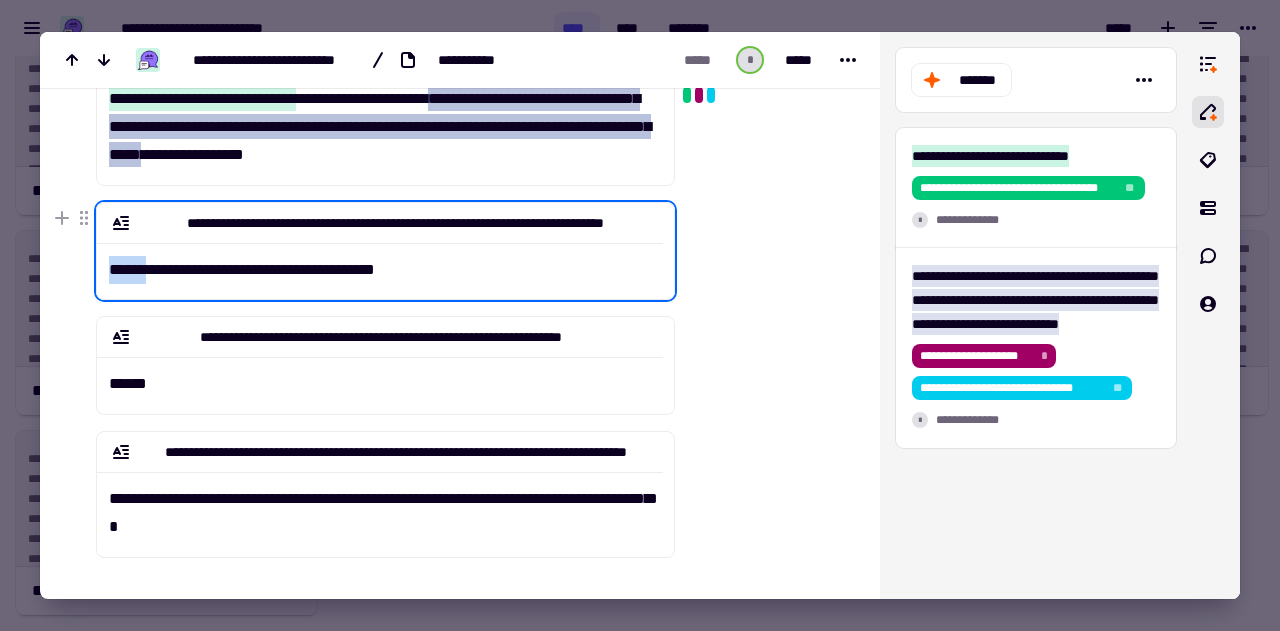 click on "**********" at bounding box center [380, 263] 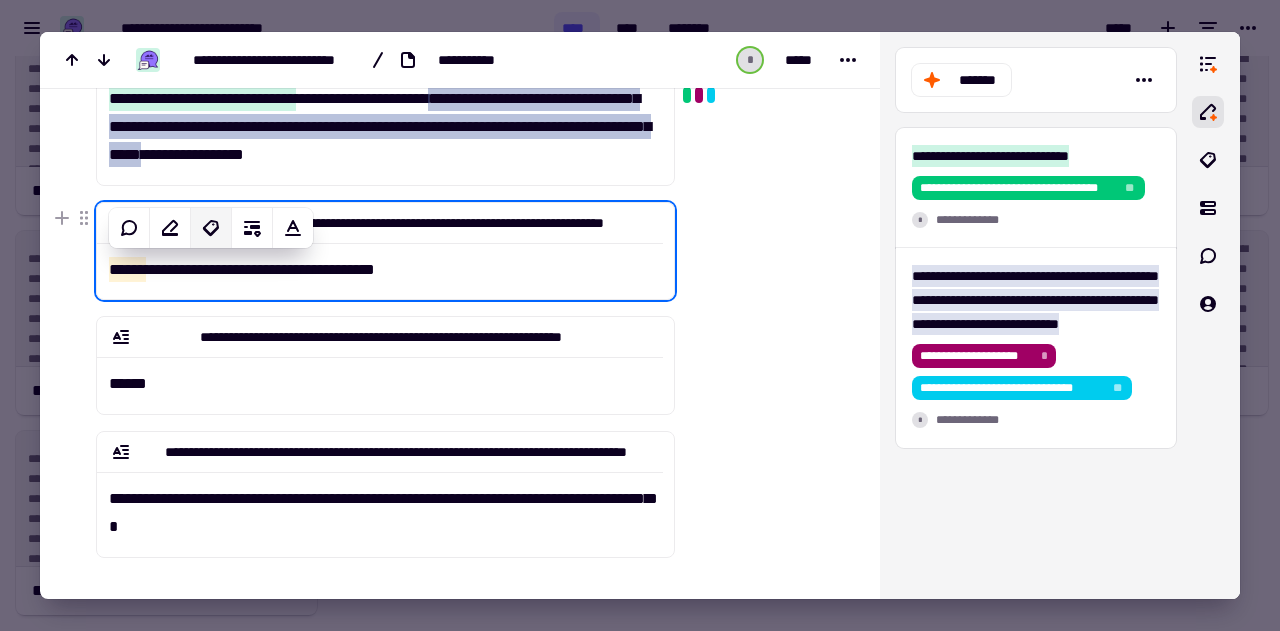 click 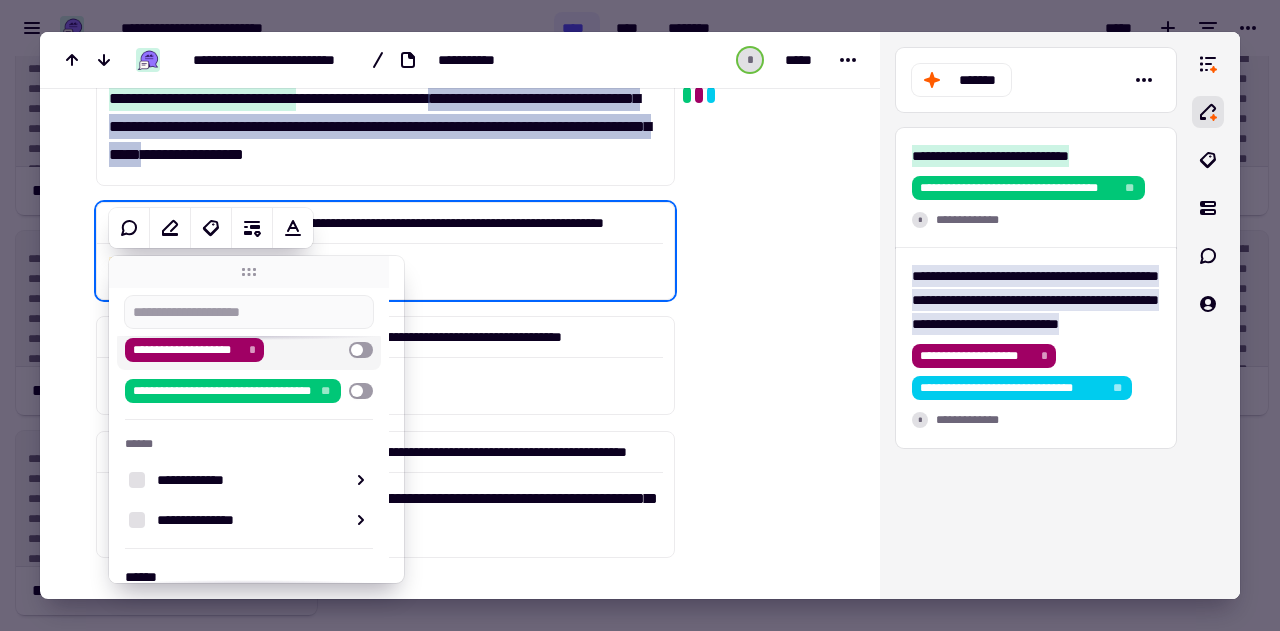 scroll, scrollTop: 114, scrollLeft: 0, axis: vertical 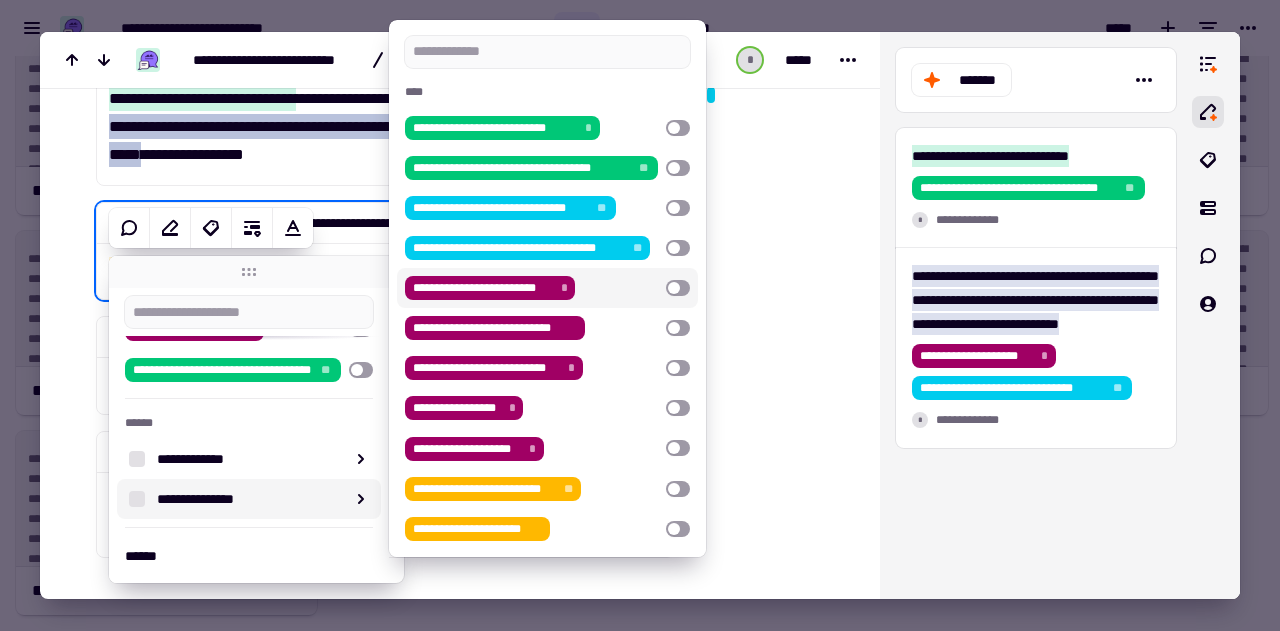 click at bounding box center (678, 288) 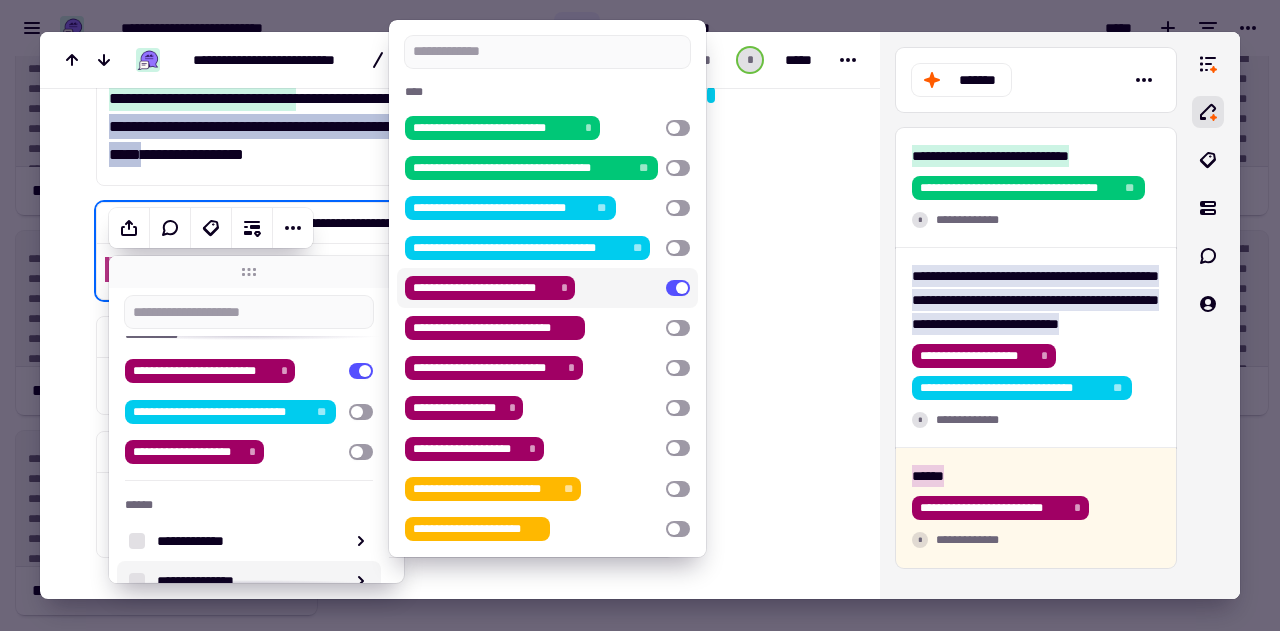click at bounding box center [763, 381] 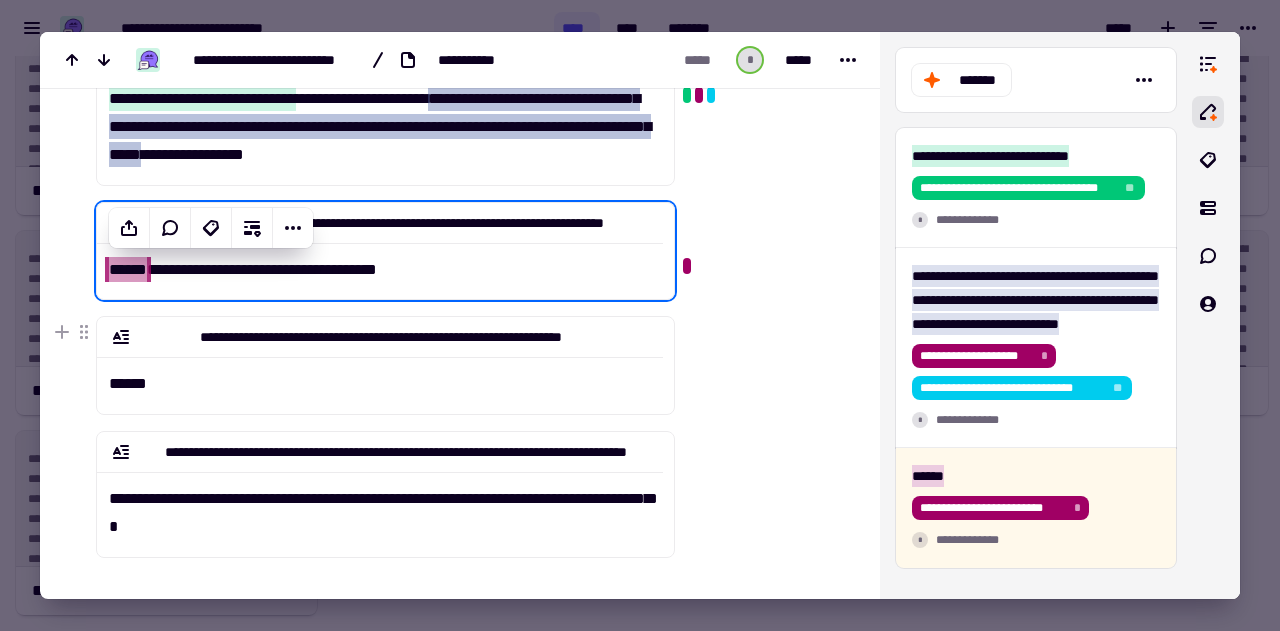 click at bounding box center [763, 381] 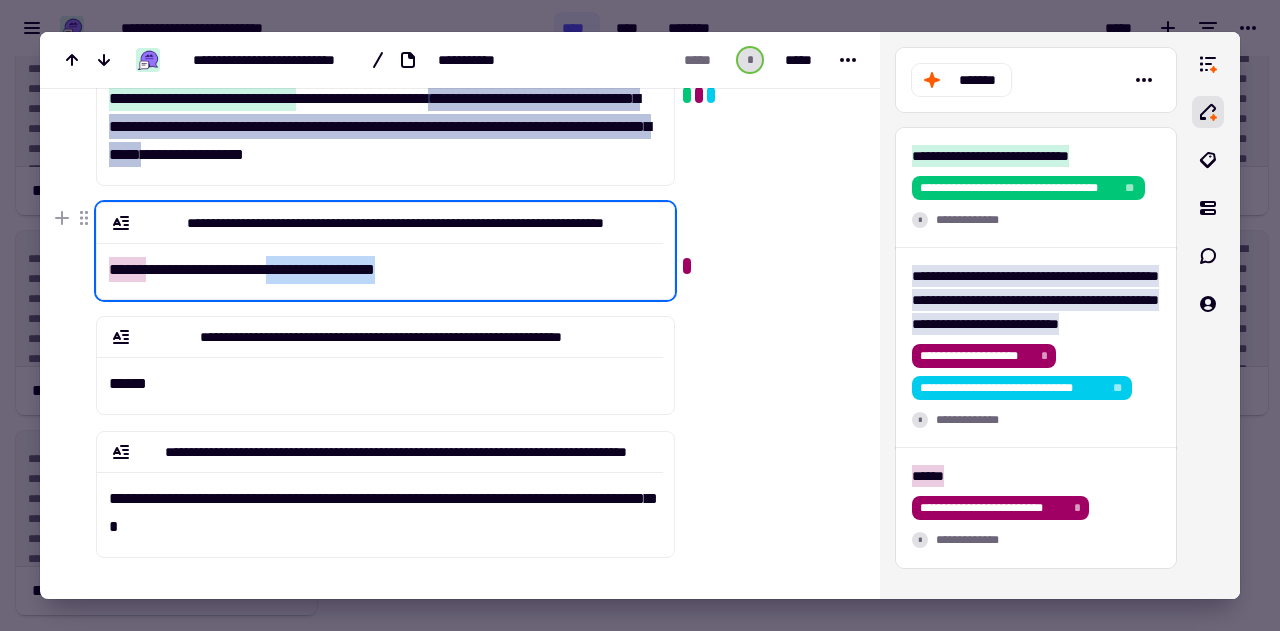 drag, startPoint x: 304, startPoint y: 269, endPoint x: 418, endPoint y: 268, distance: 114.00439 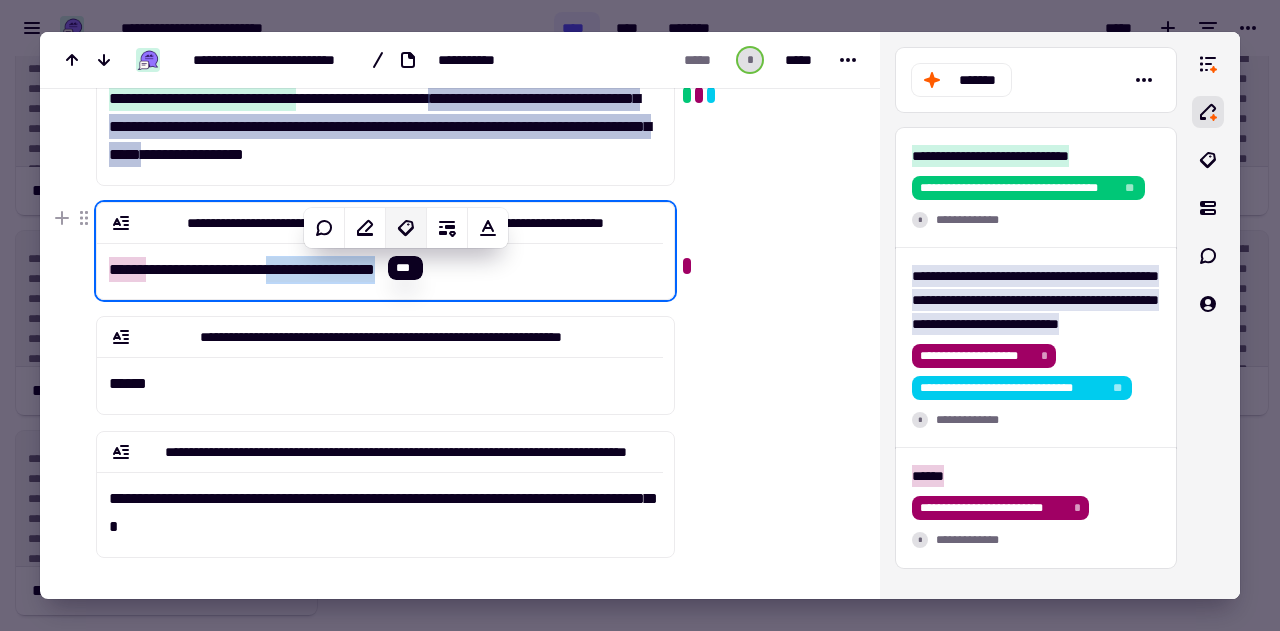click 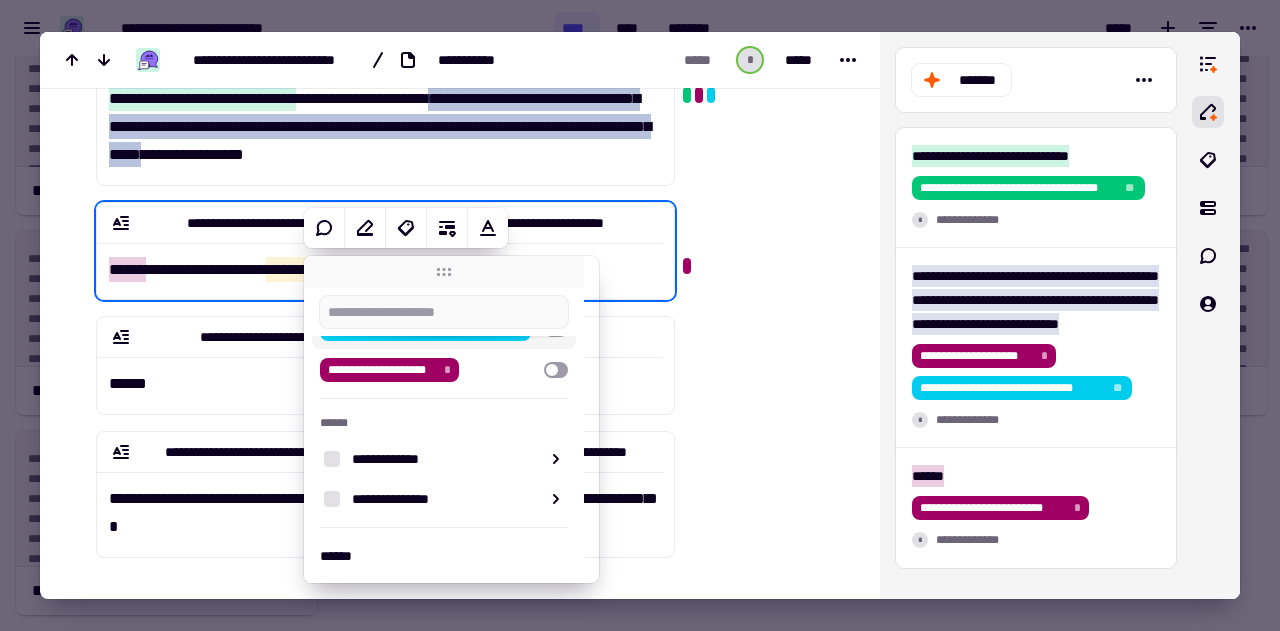 scroll, scrollTop: 49, scrollLeft: 0, axis: vertical 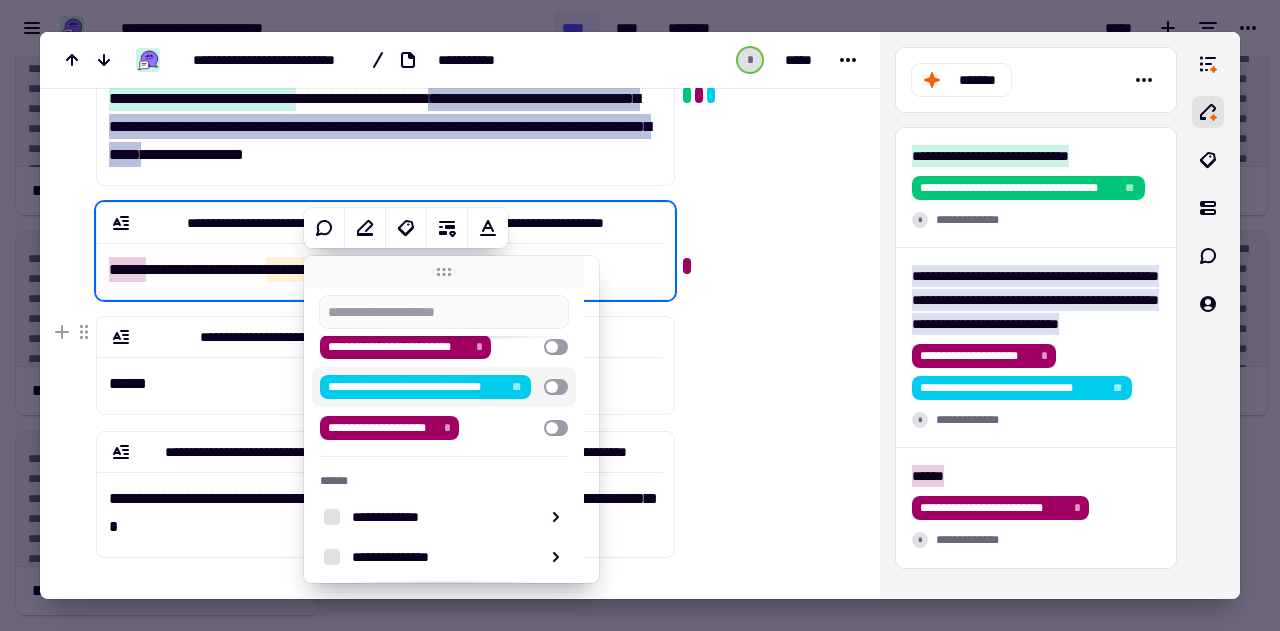 click on "**********" at bounding box center (444, 387) 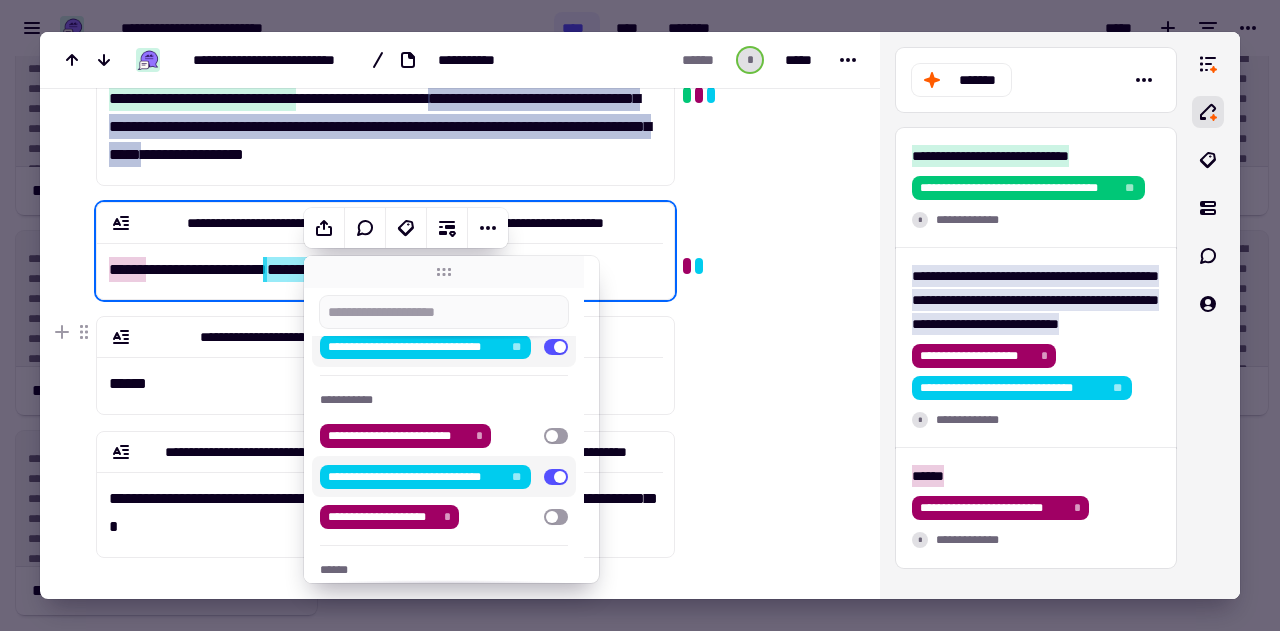 click at bounding box center (763, 381) 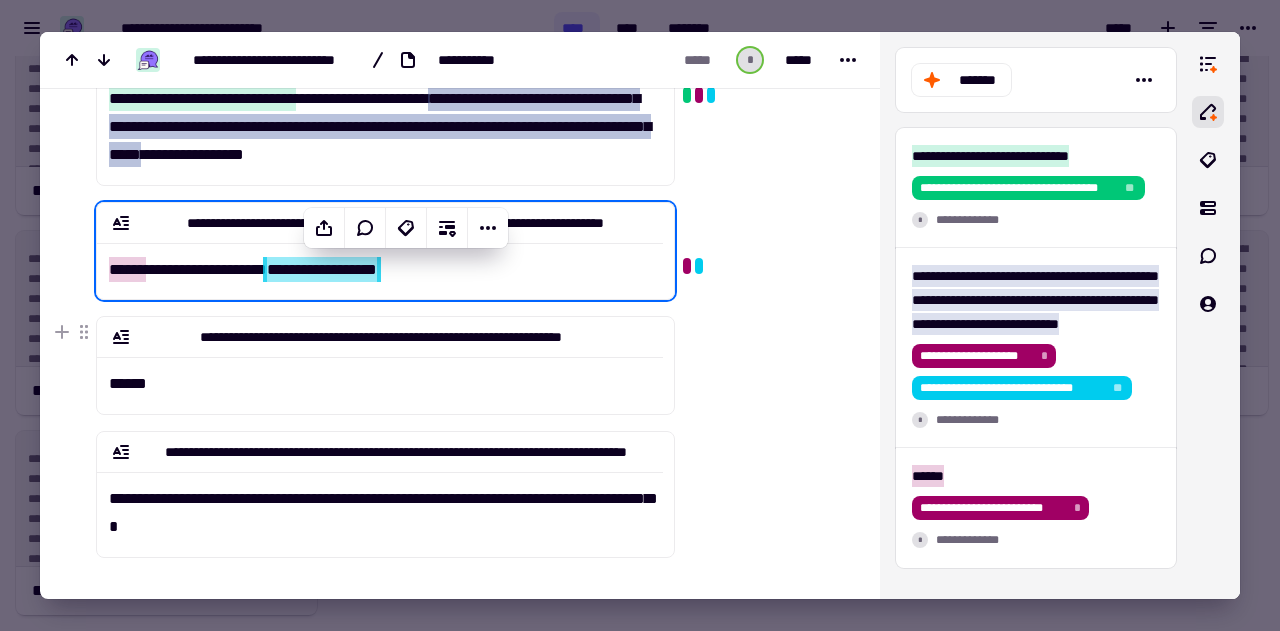 click at bounding box center (763, 381) 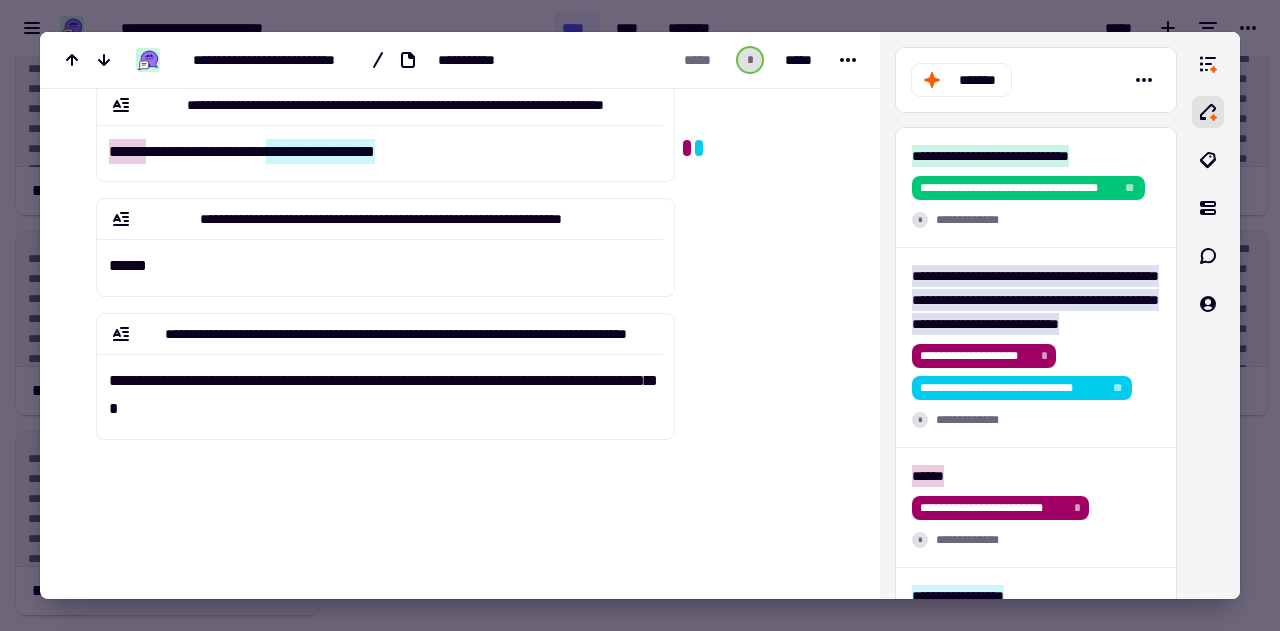 scroll, scrollTop: 299, scrollLeft: 0, axis: vertical 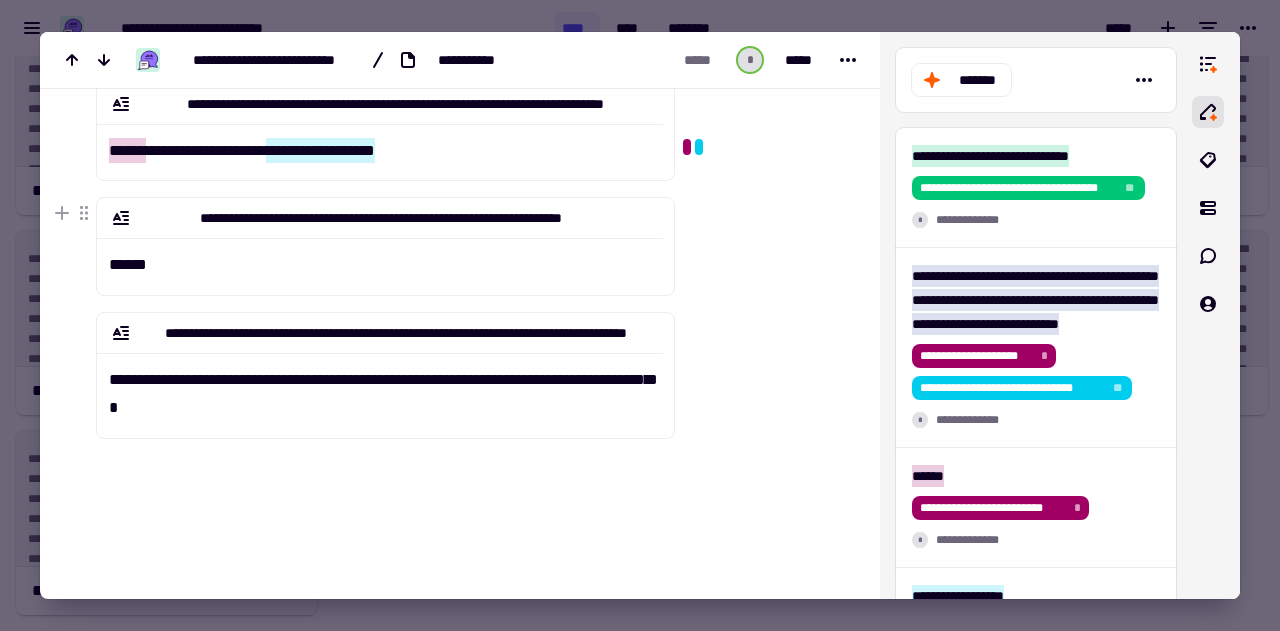 click on "******" at bounding box center [380, 258] 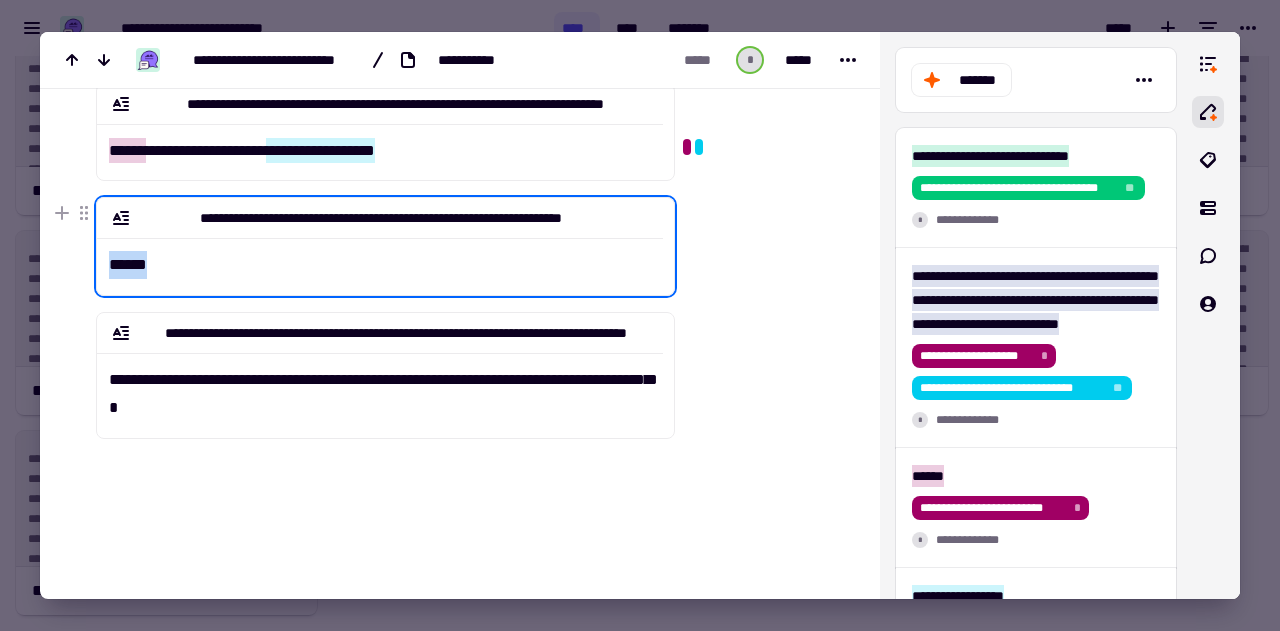 click on "******" at bounding box center [380, 258] 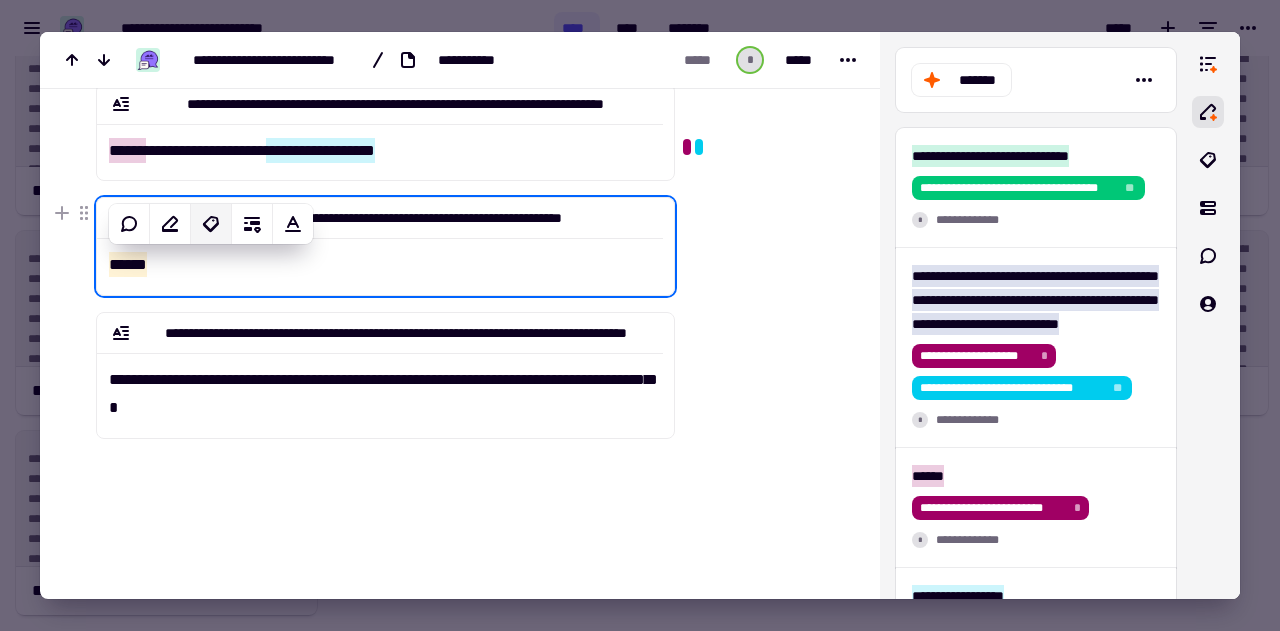 click 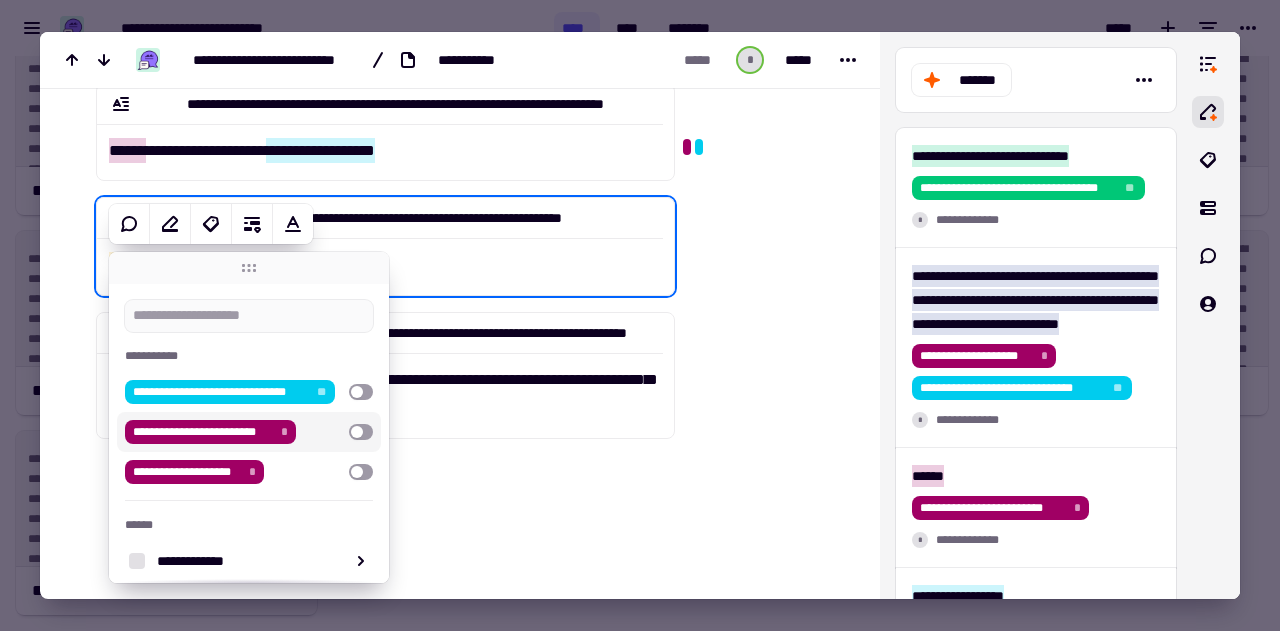 scroll, scrollTop: 109, scrollLeft: 0, axis: vertical 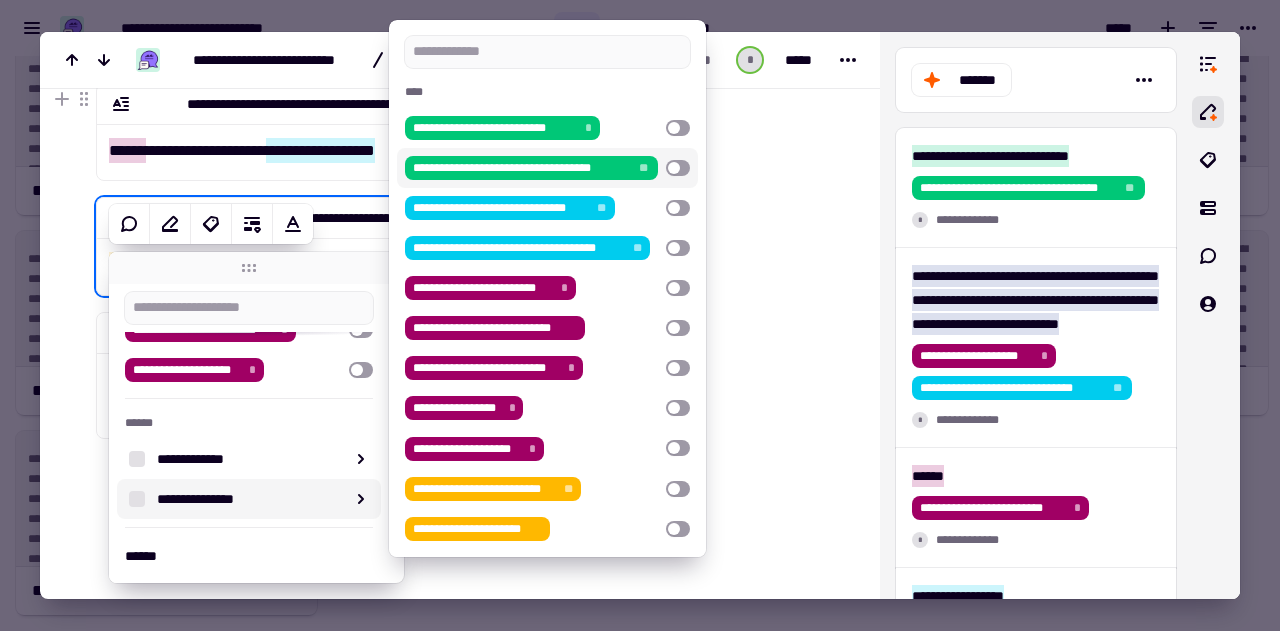 click at bounding box center (678, 168) 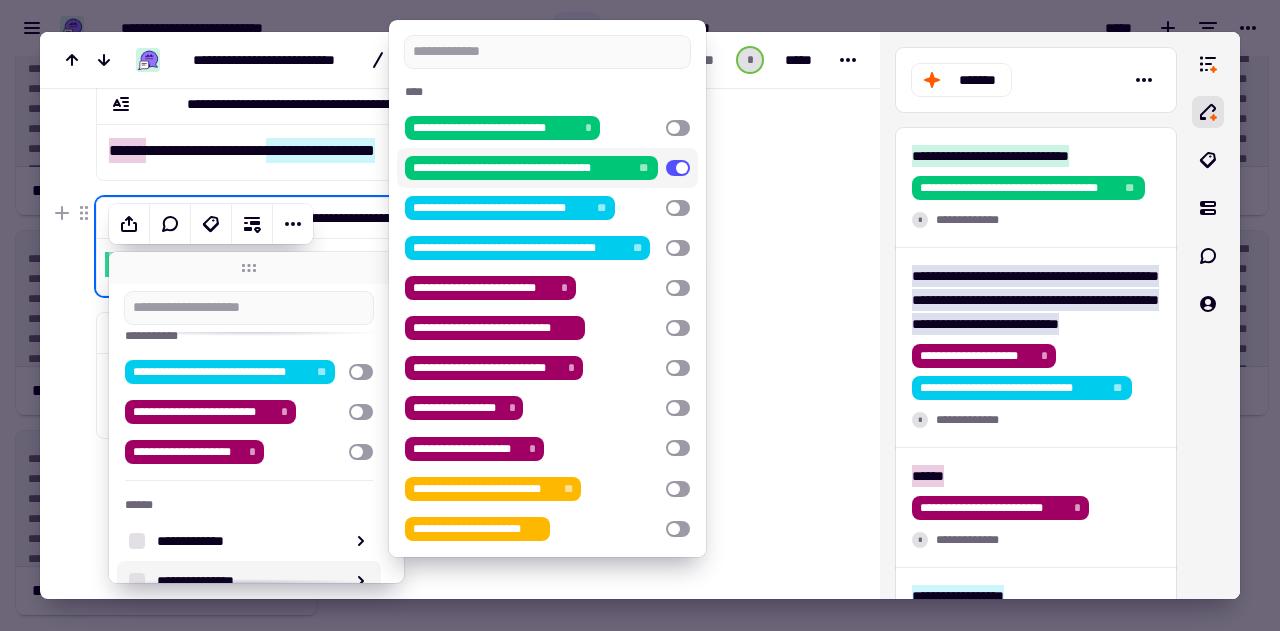 click at bounding box center (765, 84) 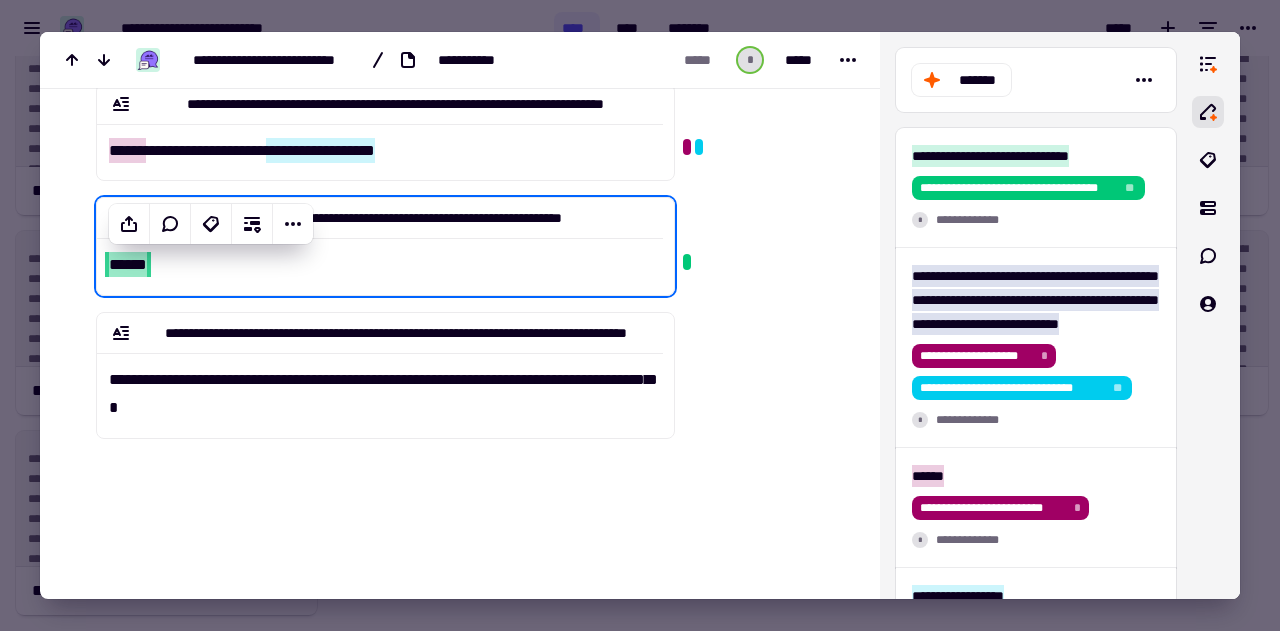 click at bounding box center [763, 262] 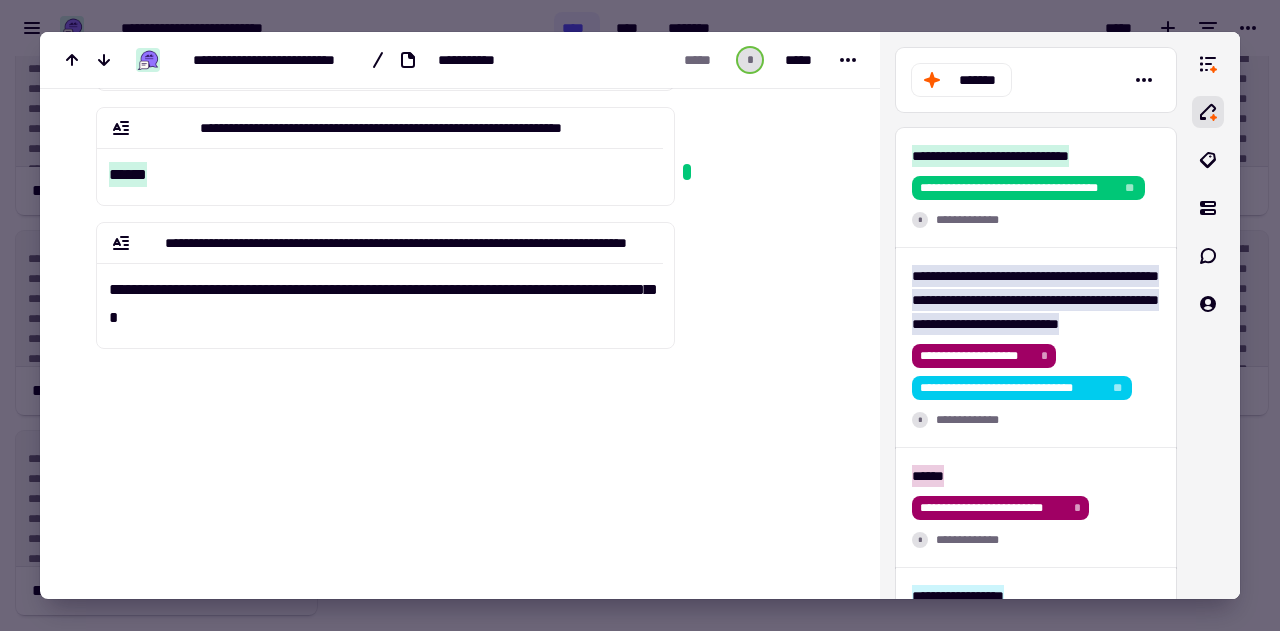 scroll, scrollTop: 391, scrollLeft: 0, axis: vertical 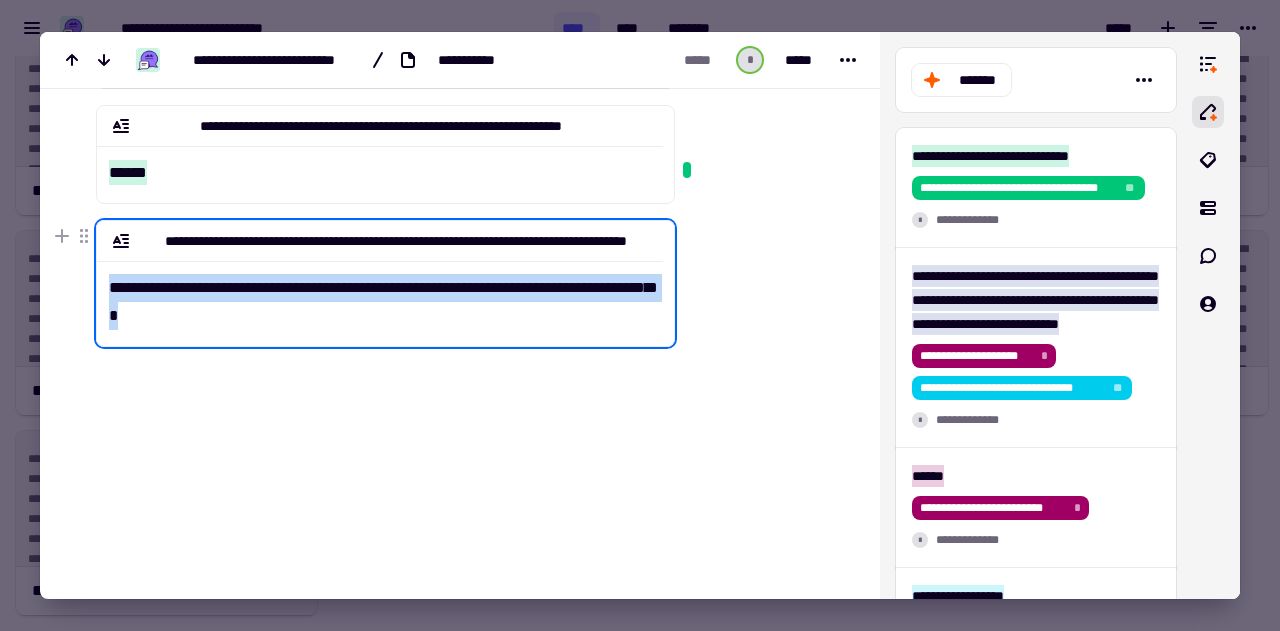 drag, startPoint x: 109, startPoint y: 283, endPoint x: 224, endPoint y: 331, distance: 124.61541 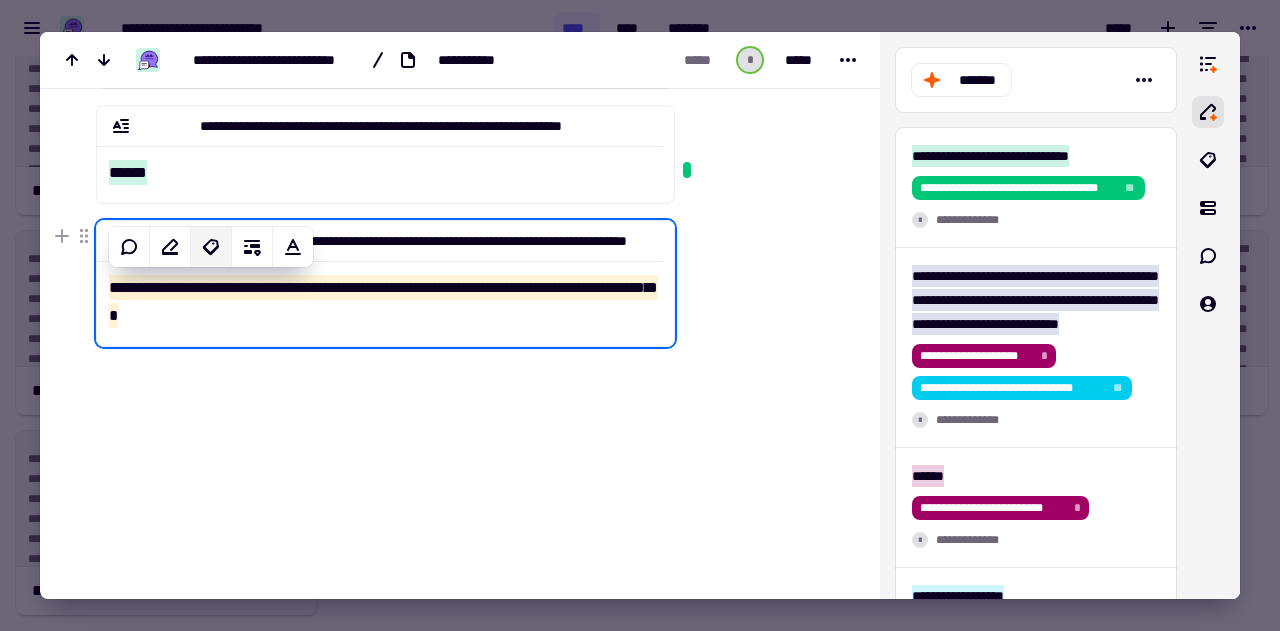 click 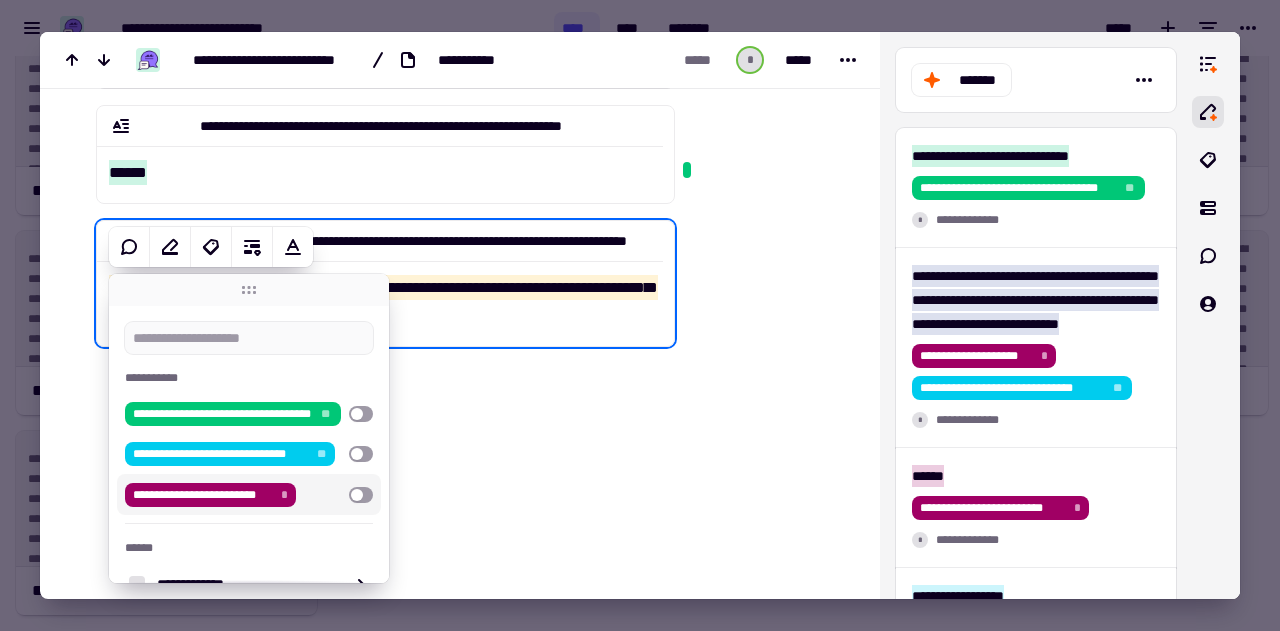 scroll, scrollTop: 132, scrollLeft: 0, axis: vertical 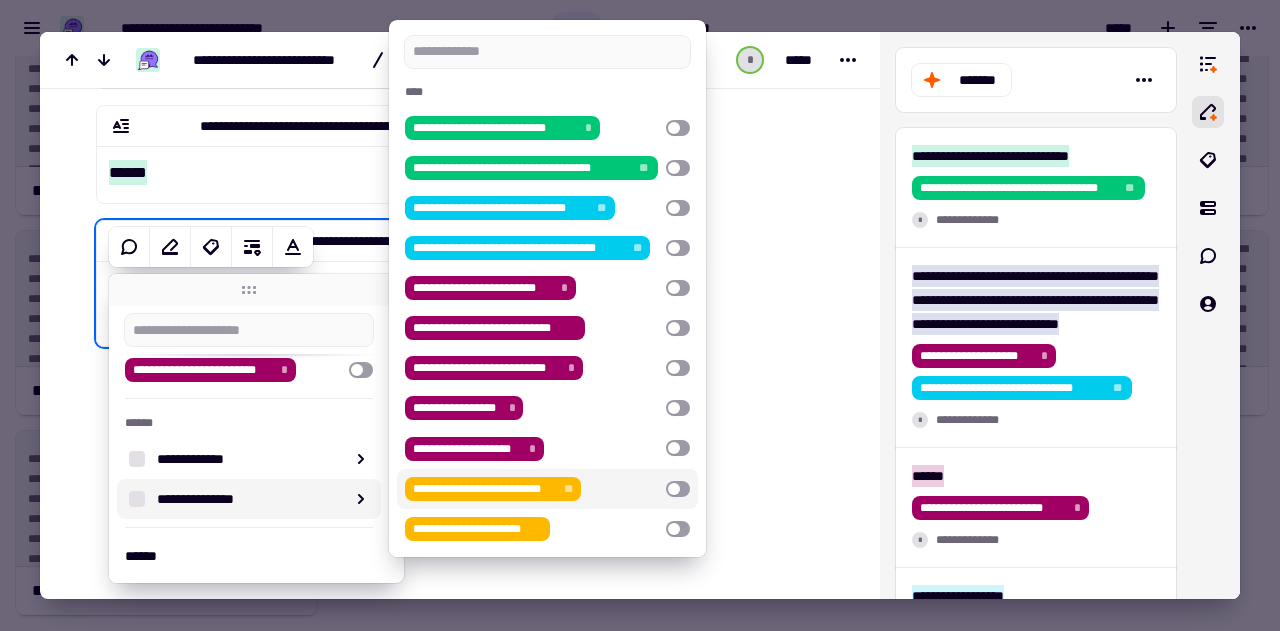 click at bounding box center (678, 489) 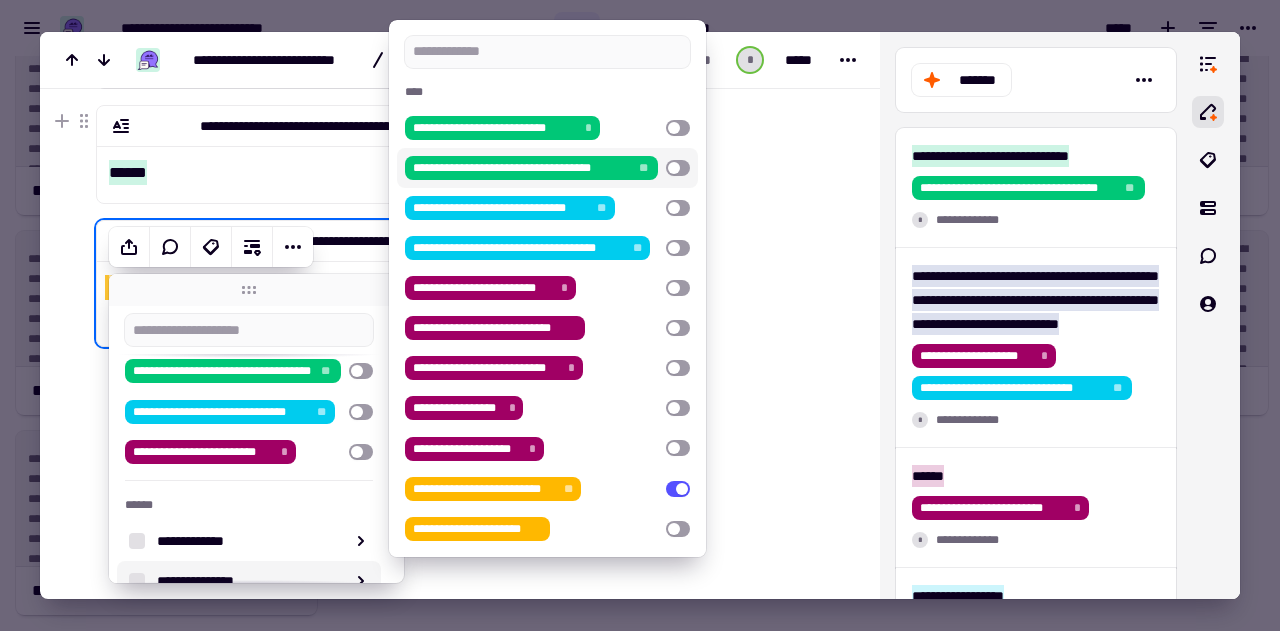 click at bounding box center [678, 168] 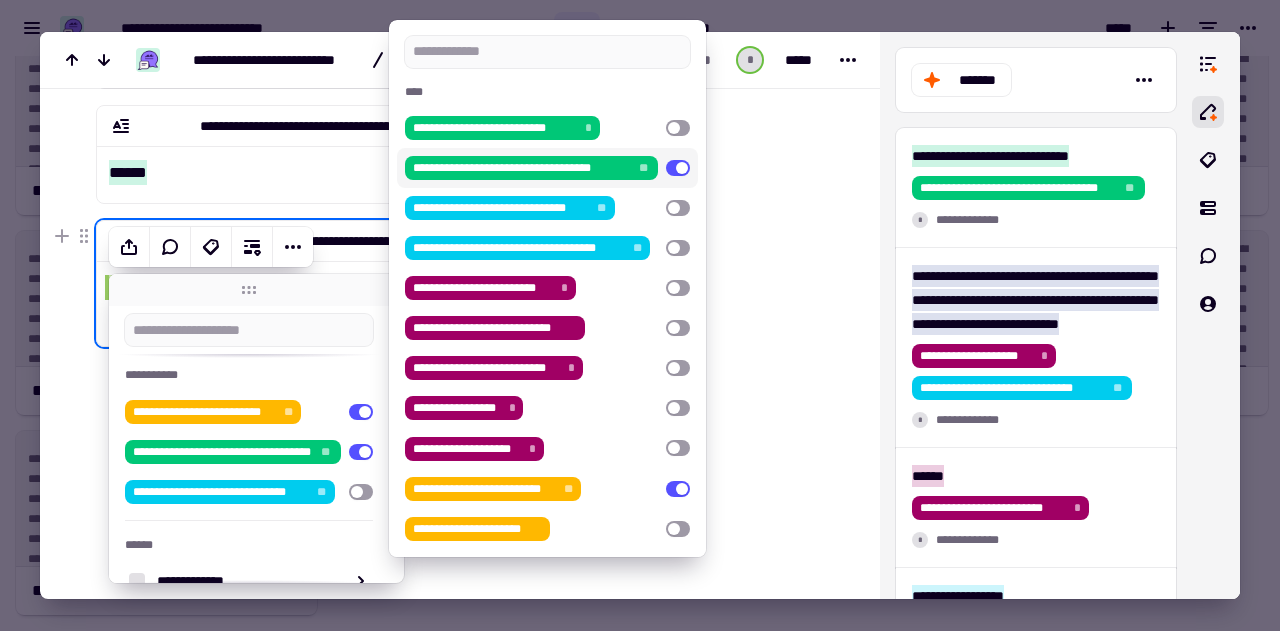 click at bounding box center (765, 49) 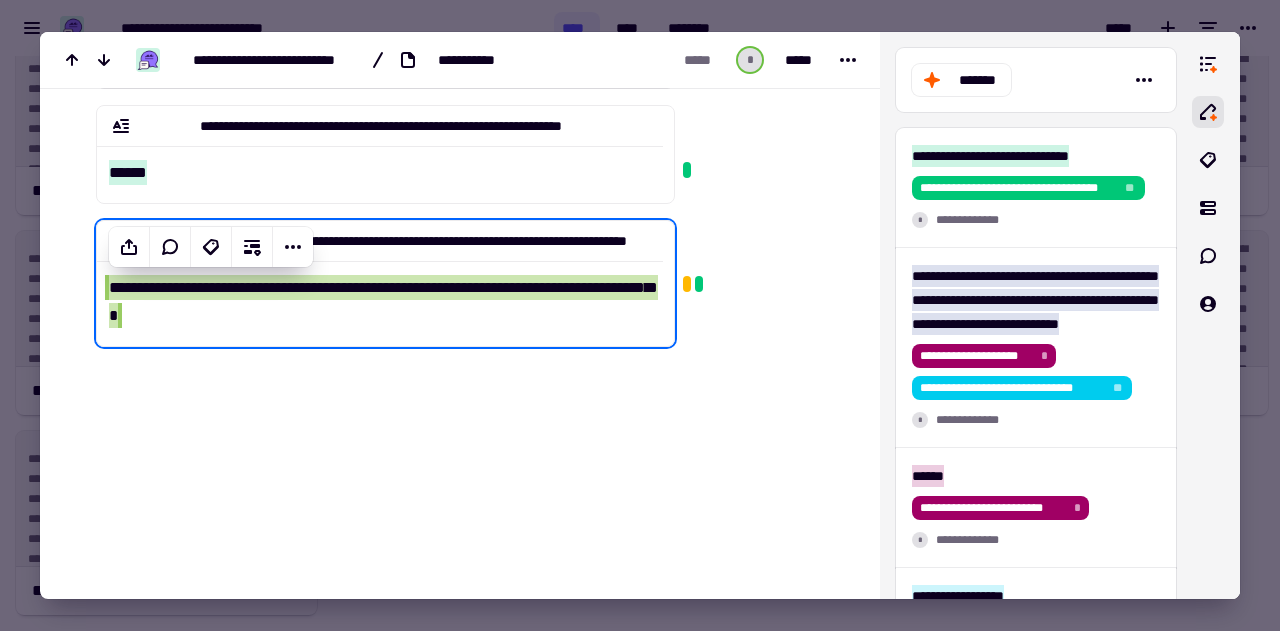 click at bounding box center [763, 170] 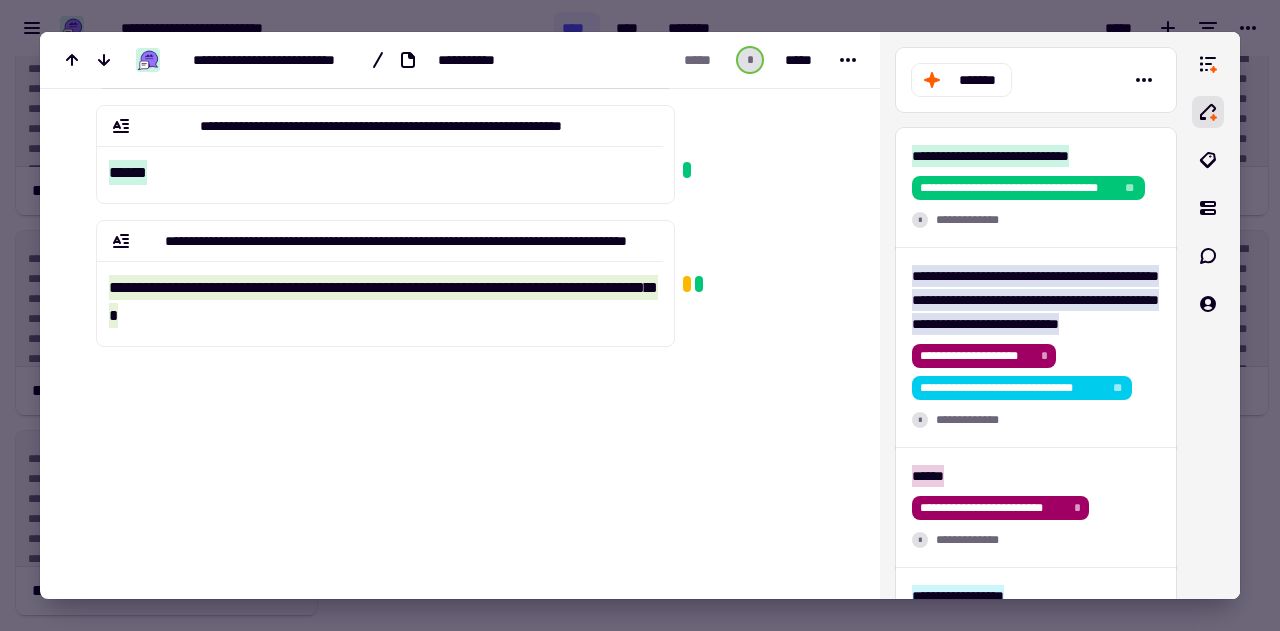 scroll, scrollTop: 0, scrollLeft: 0, axis: both 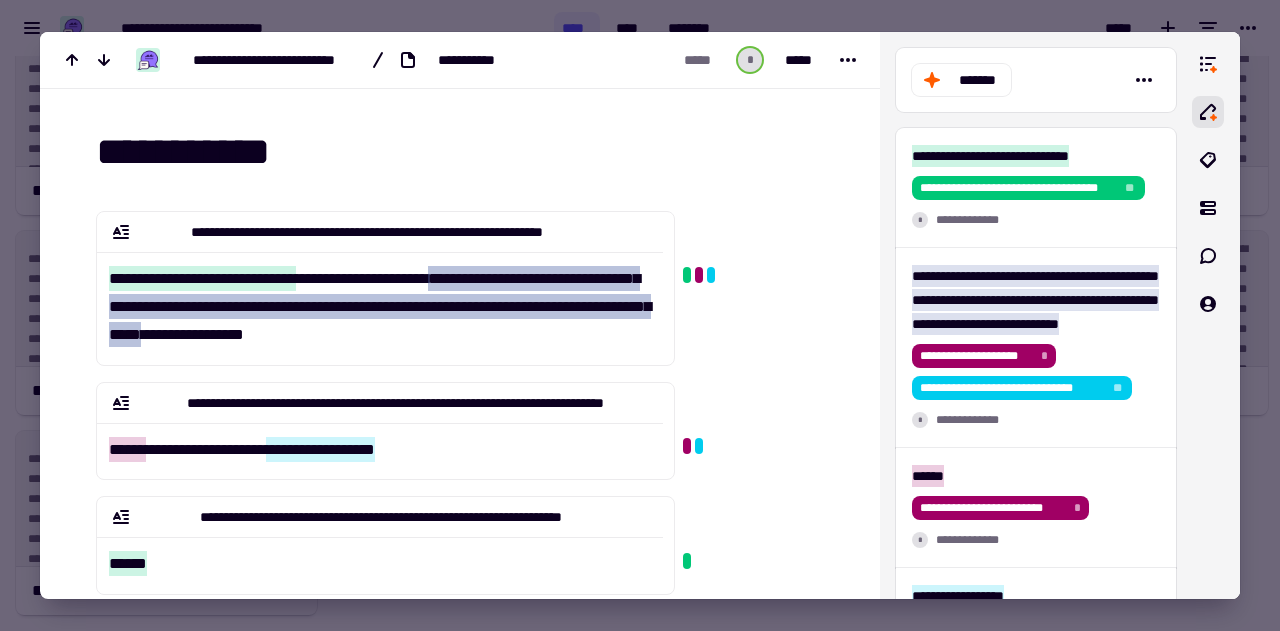 click at bounding box center [640, 315] 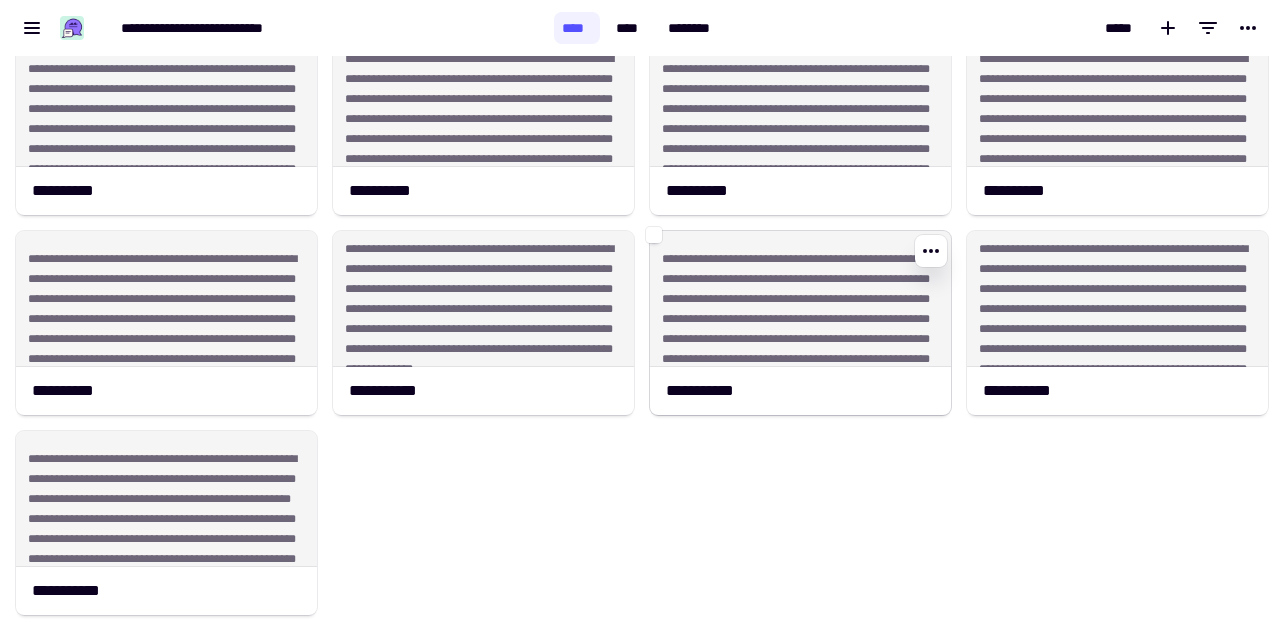 click on "**********" 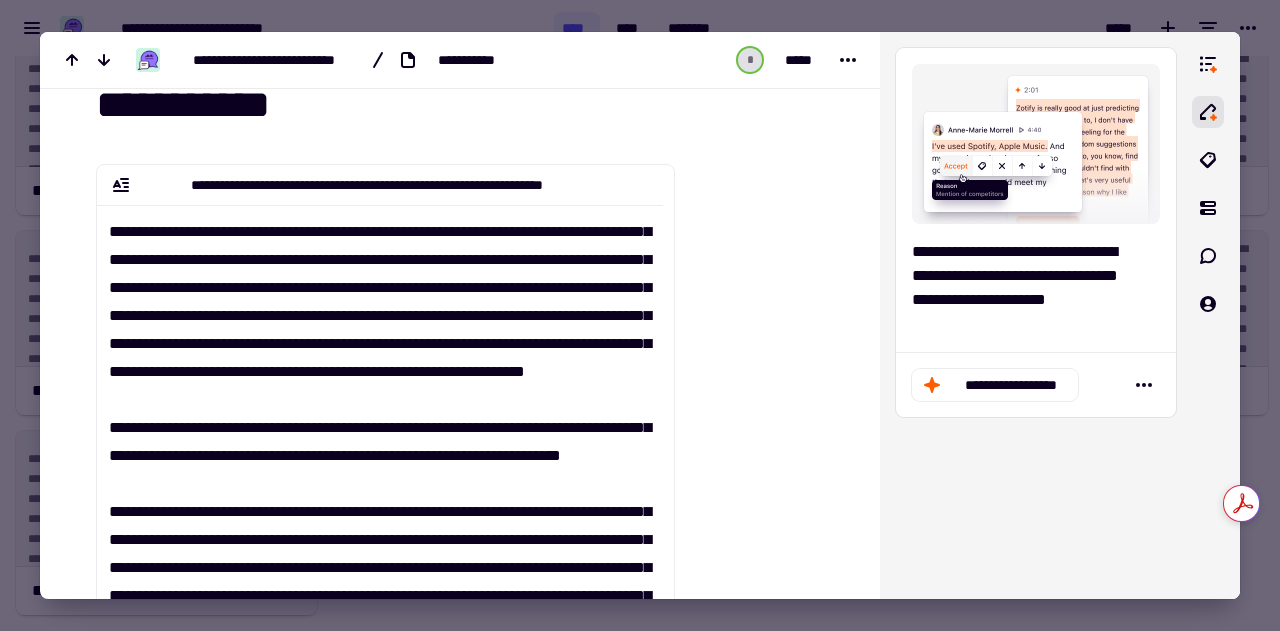 scroll, scrollTop: 48, scrollLeft: 0, axis: vertical 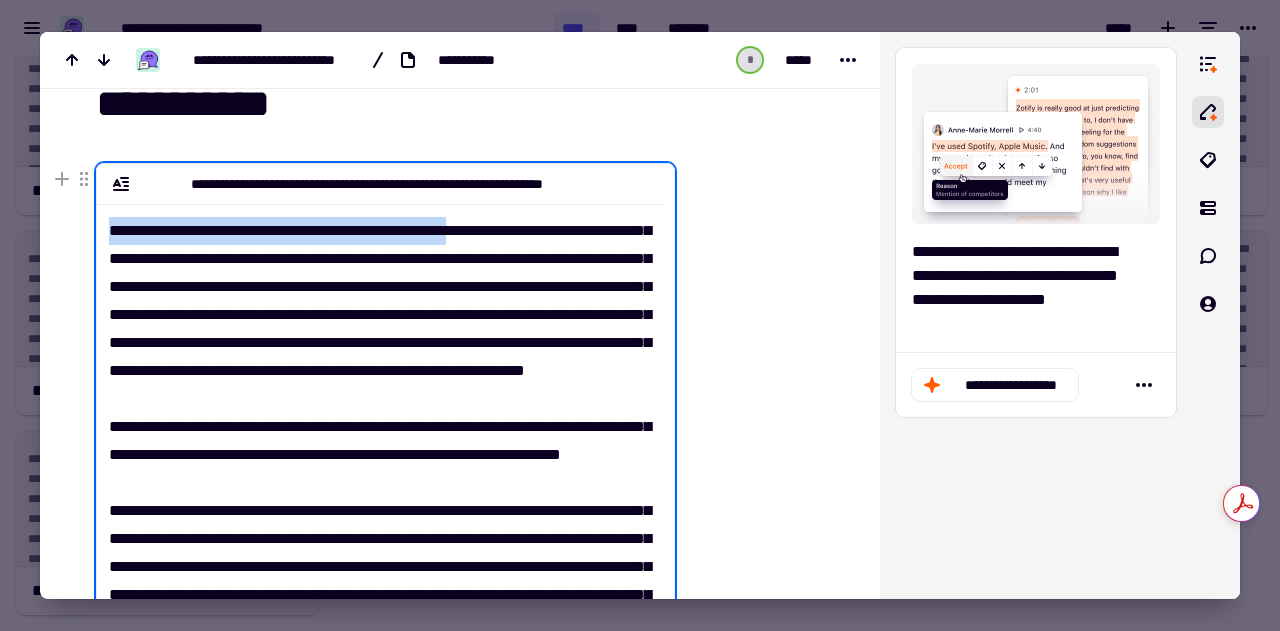 drag, startPoint x: 110, startPoint y: 228, endPoint x: 519, endPoint y: 225, distance: 409.01102 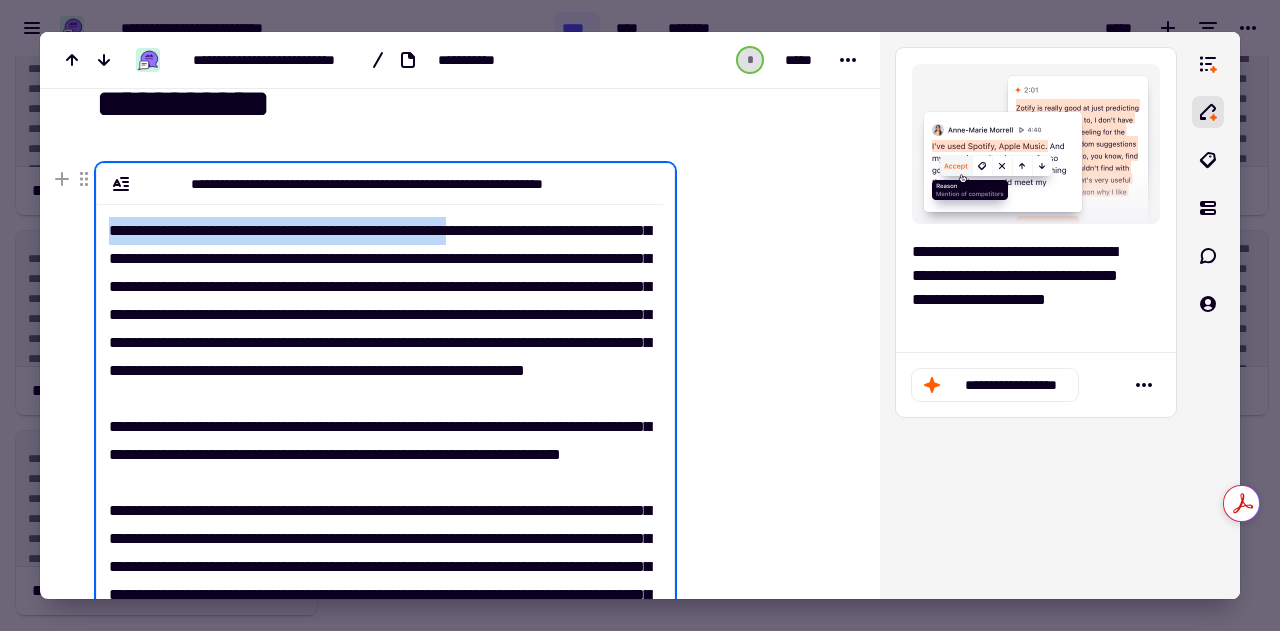 click at bounding box center (380, 616) 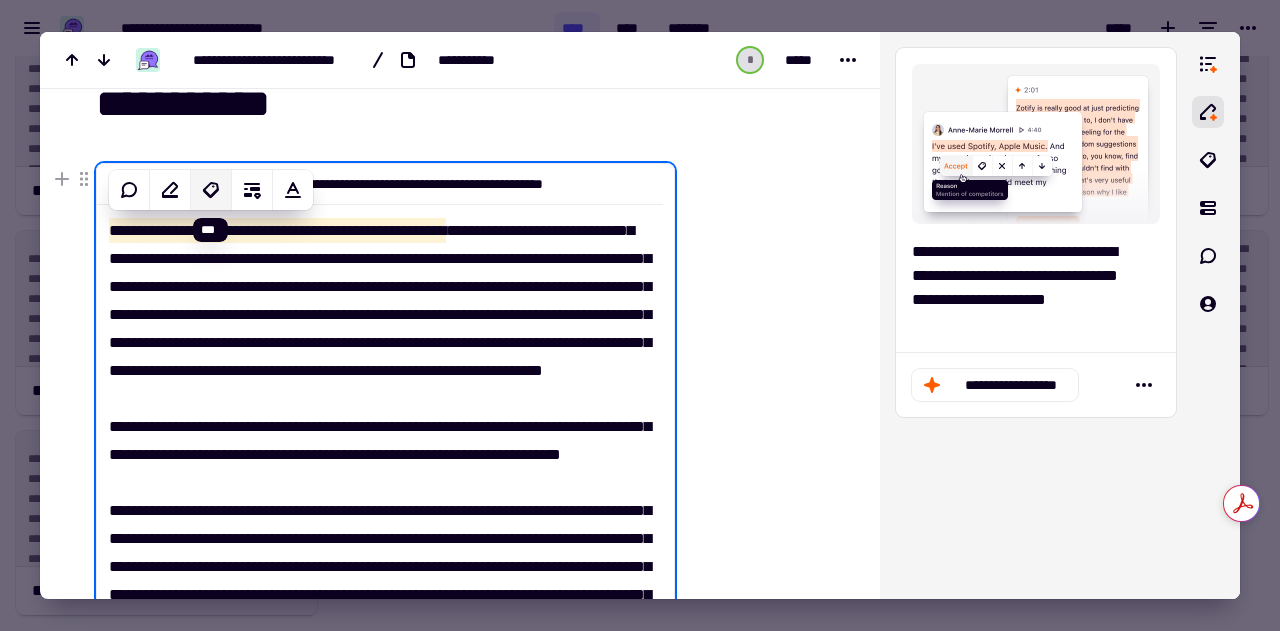 click 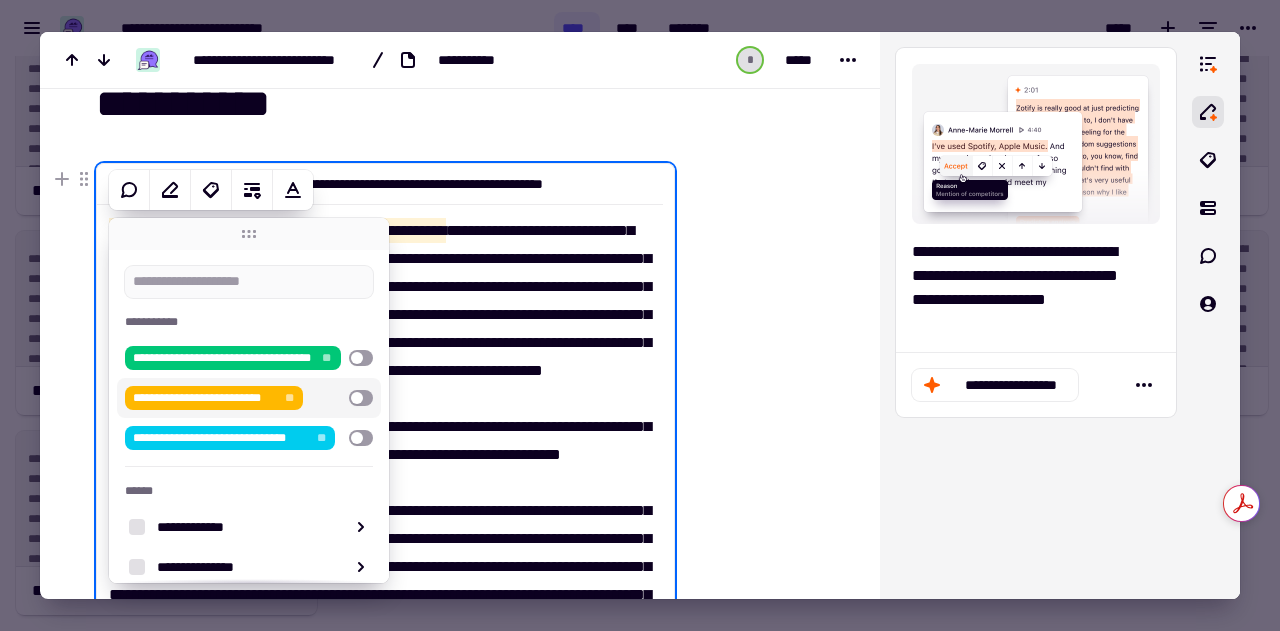 click at bounding box center [361, 398] 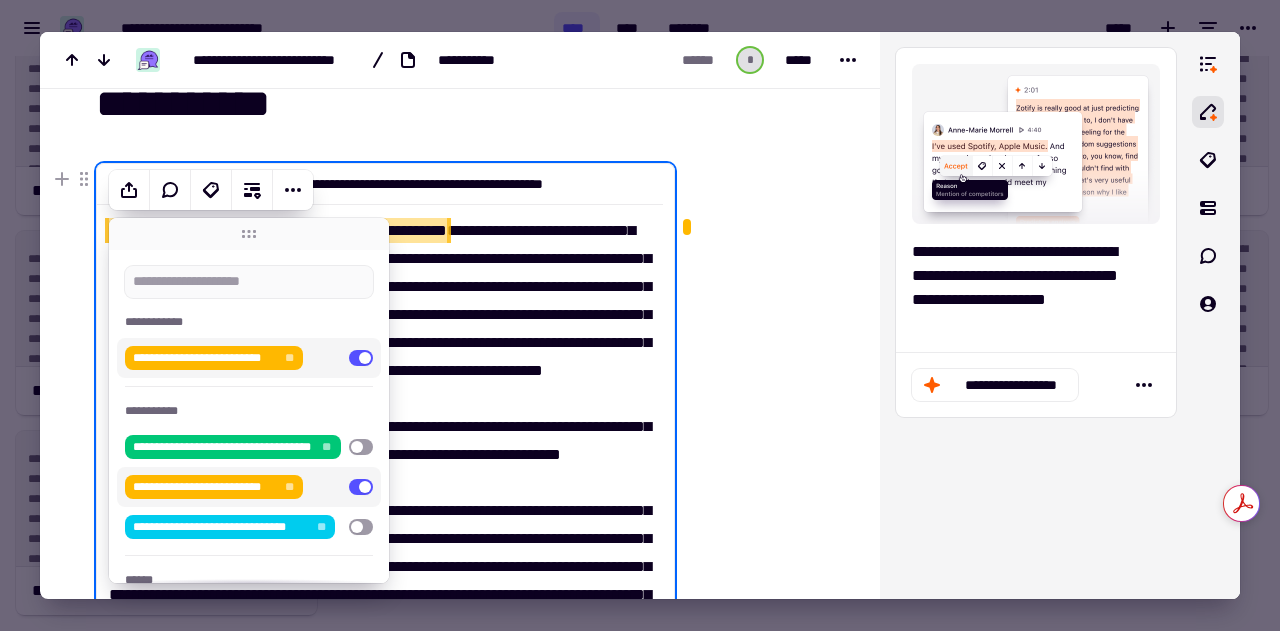 click on "**********" at bounding box center (380, 616) 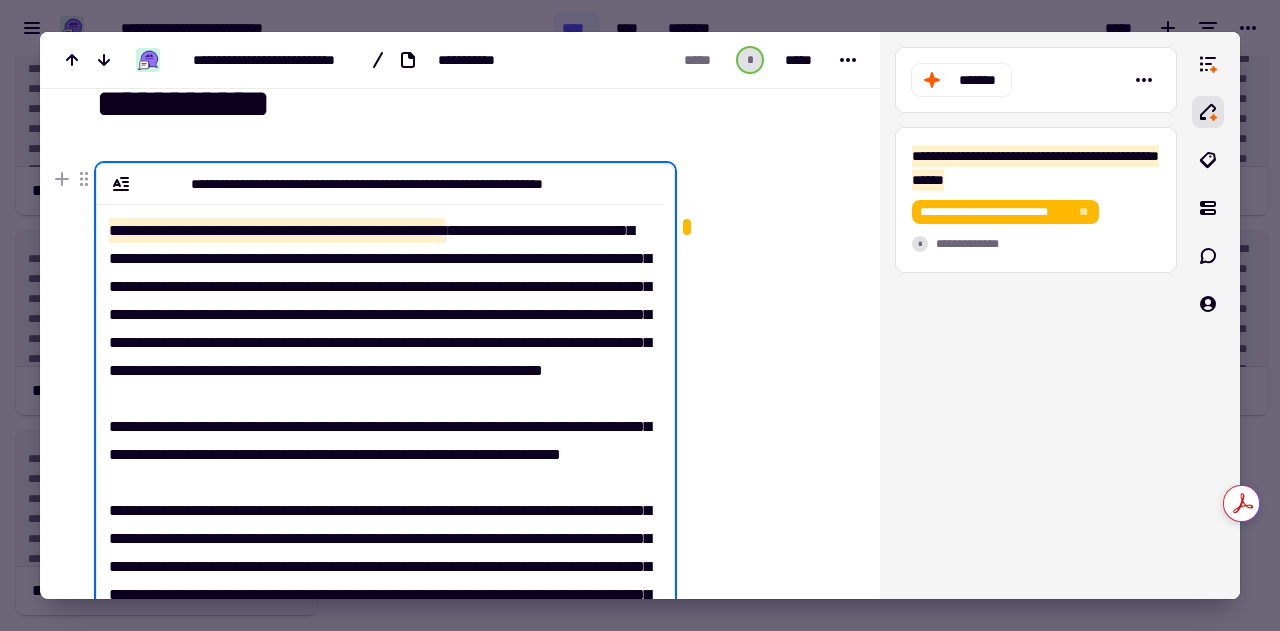 click on "**********" at bounding box center (277, 230) 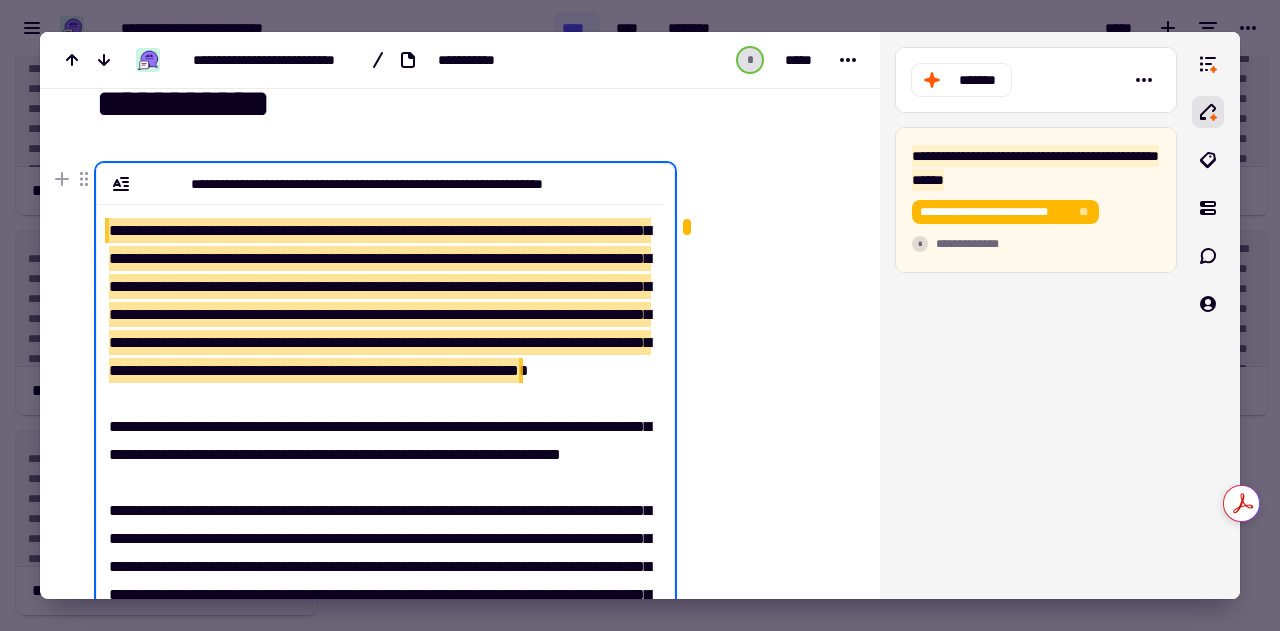 drag, startPoint x: 520, startPoint y: 230, endPoint x: 636, endPoint y: 403, distance: 208.29066 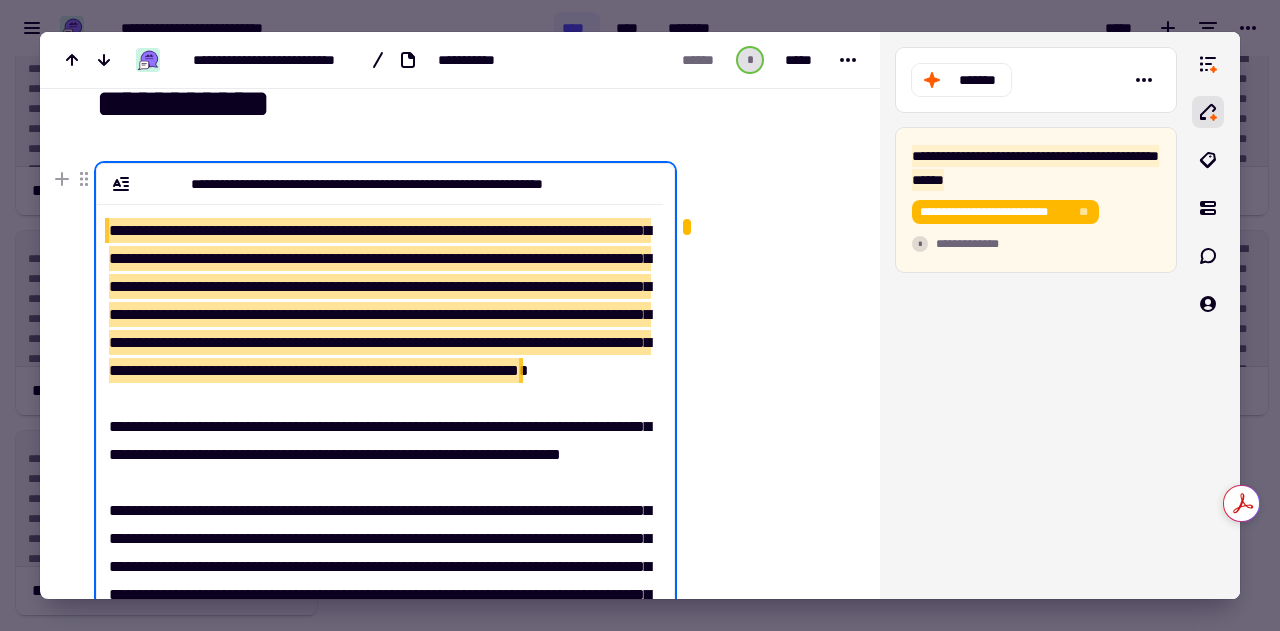click at bounding box center [763, 961] 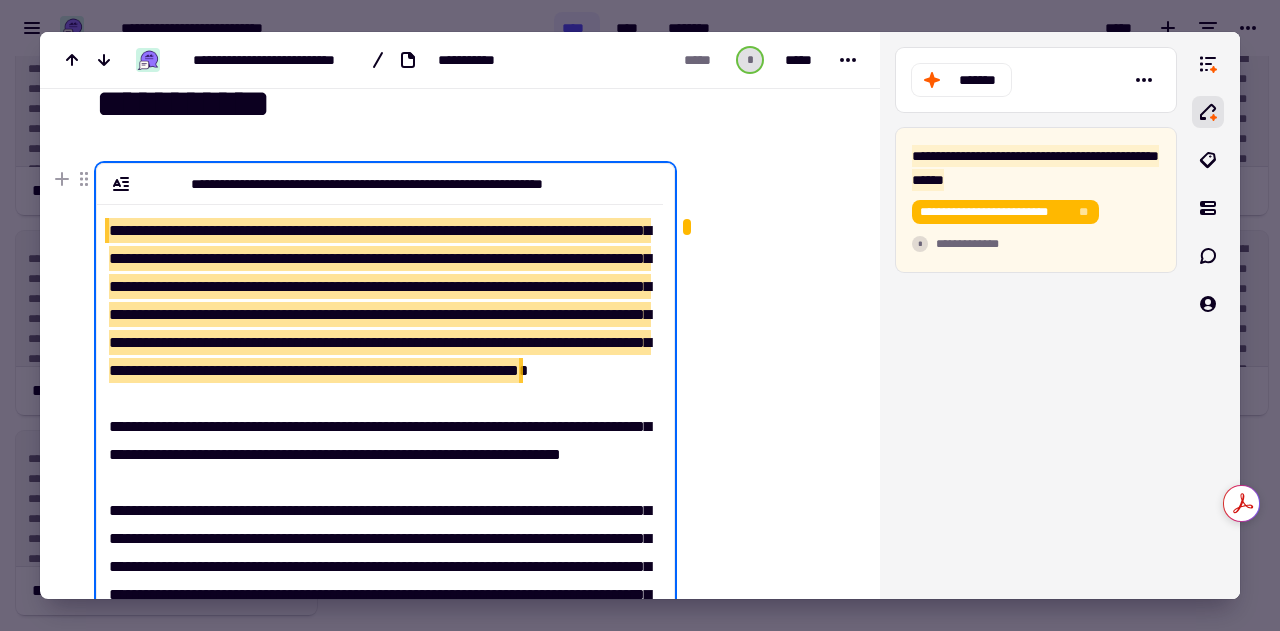 click at bounding box center (763, 961) 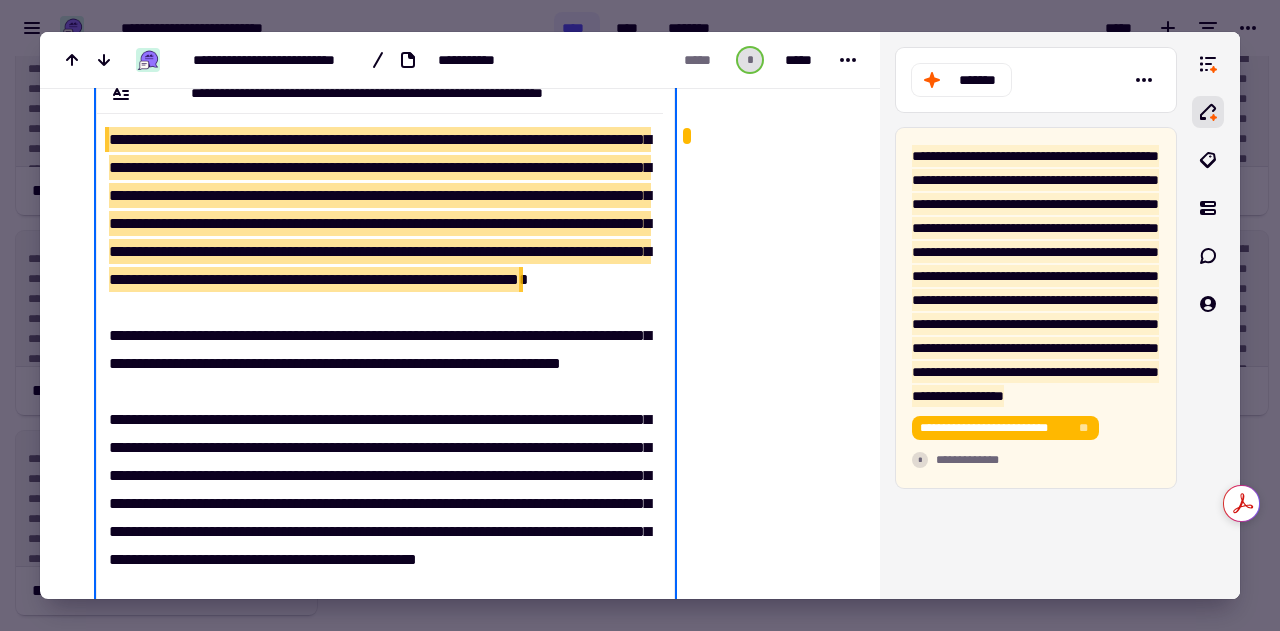 scroll, scrollTop: 167, scrollLeft: 0, axis: vertical 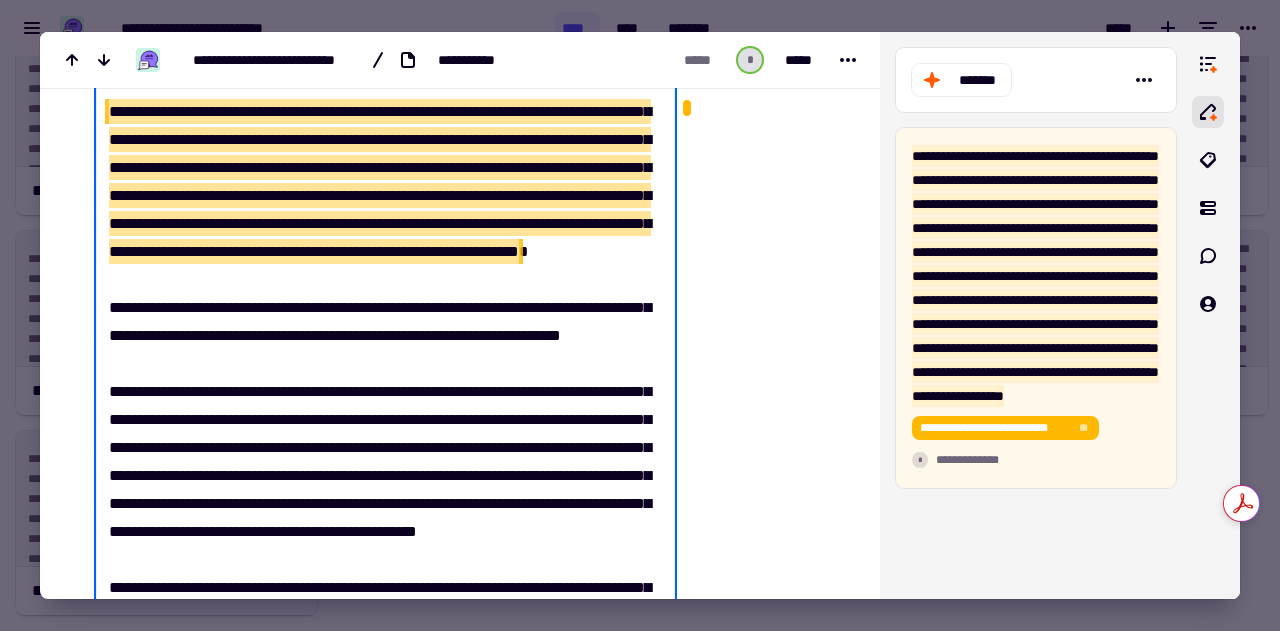 click on "**********" at bounding box center (380, 181) 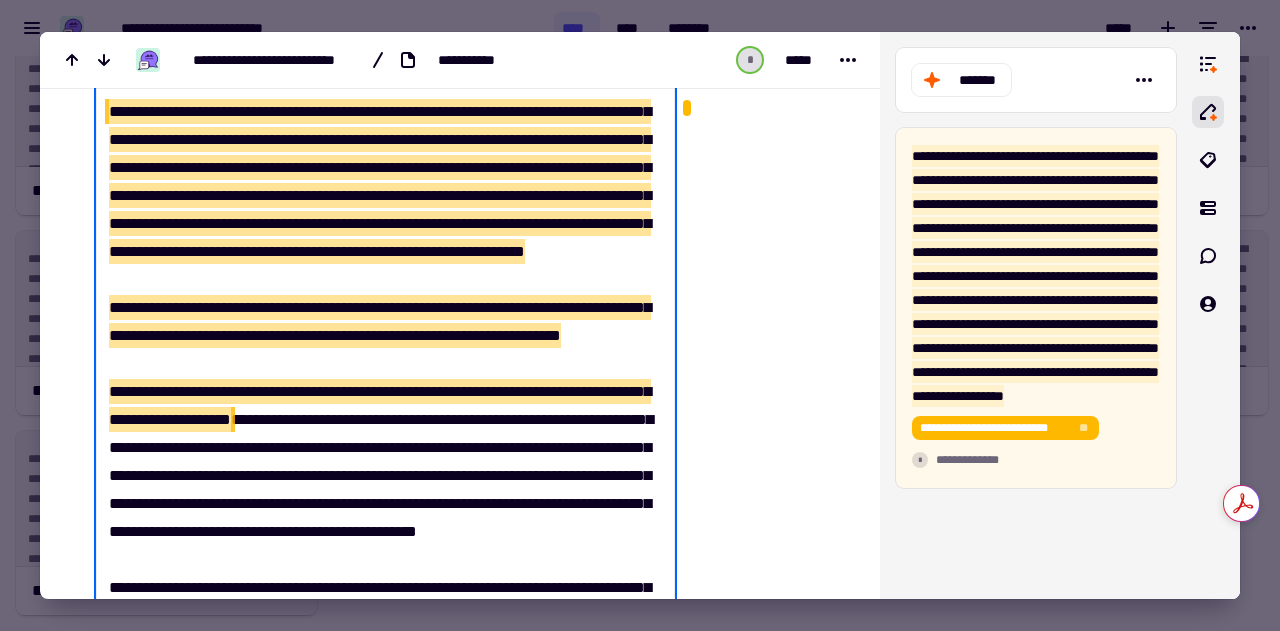drag, startPoint x: 636, startPoint y: 271, endPoint x: 361, endPoint y: 476, distance: 343.00146 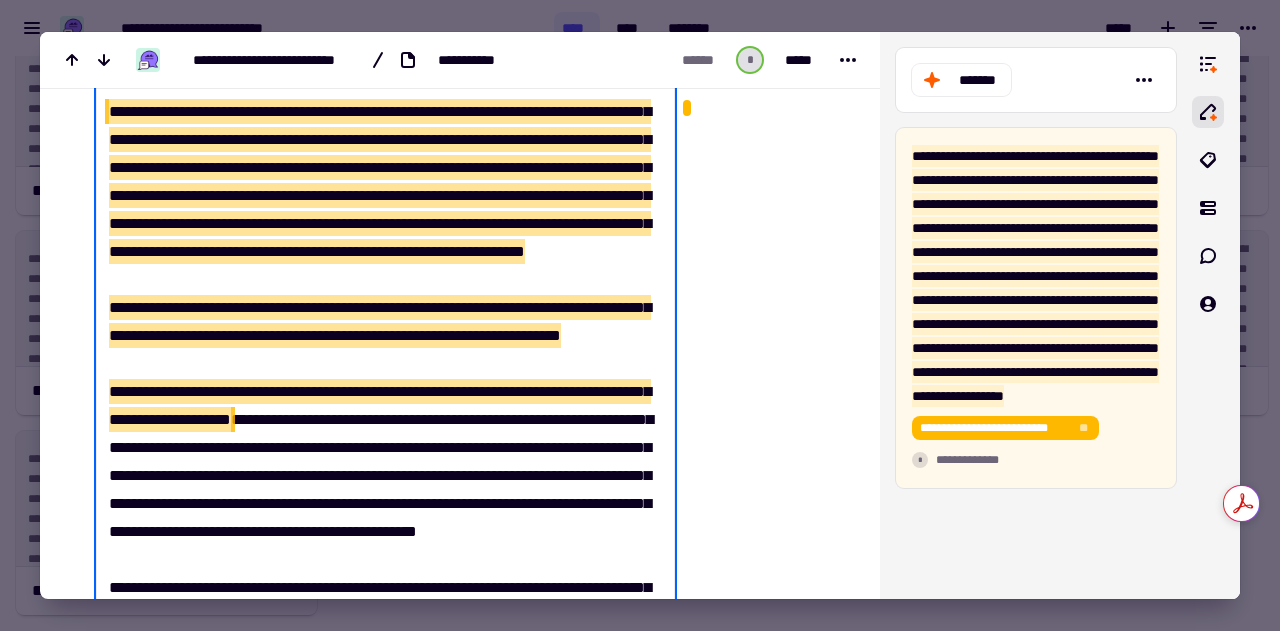 click at bounding box center [763, 842] 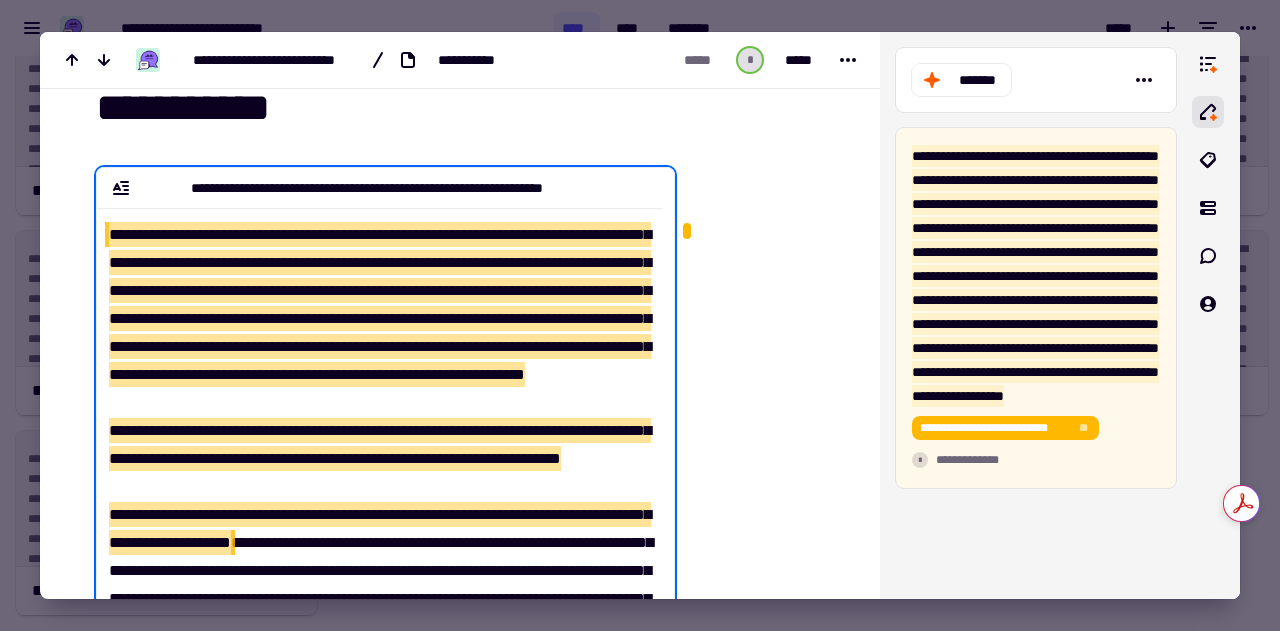 scroll, scrollTop: 42, scrollLeft: 0, axis: vertical 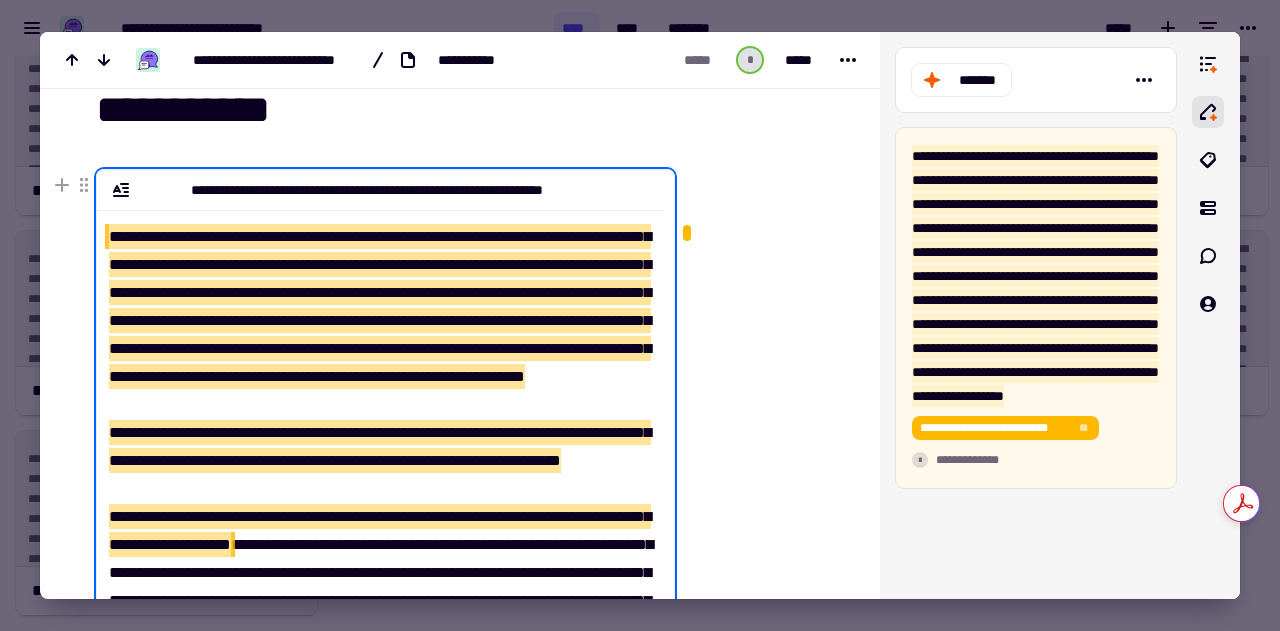 click at bounding box center [763, 967] 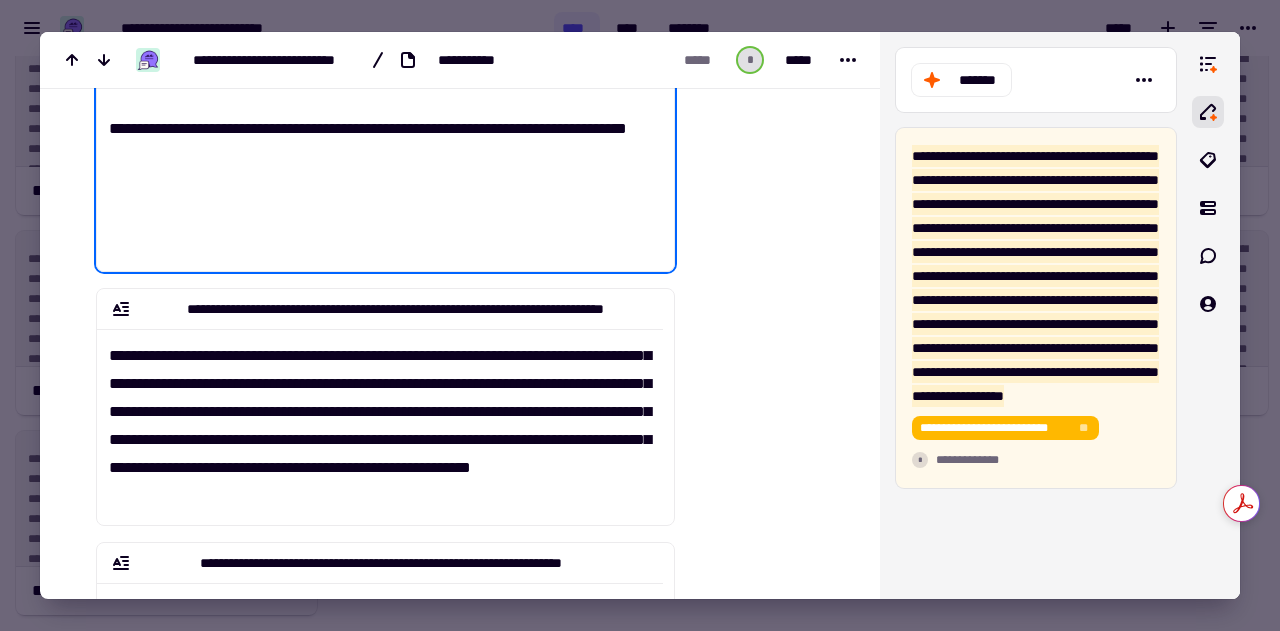 scroll, scrollTop: 823, scrollLeft: 0, axis: vertical 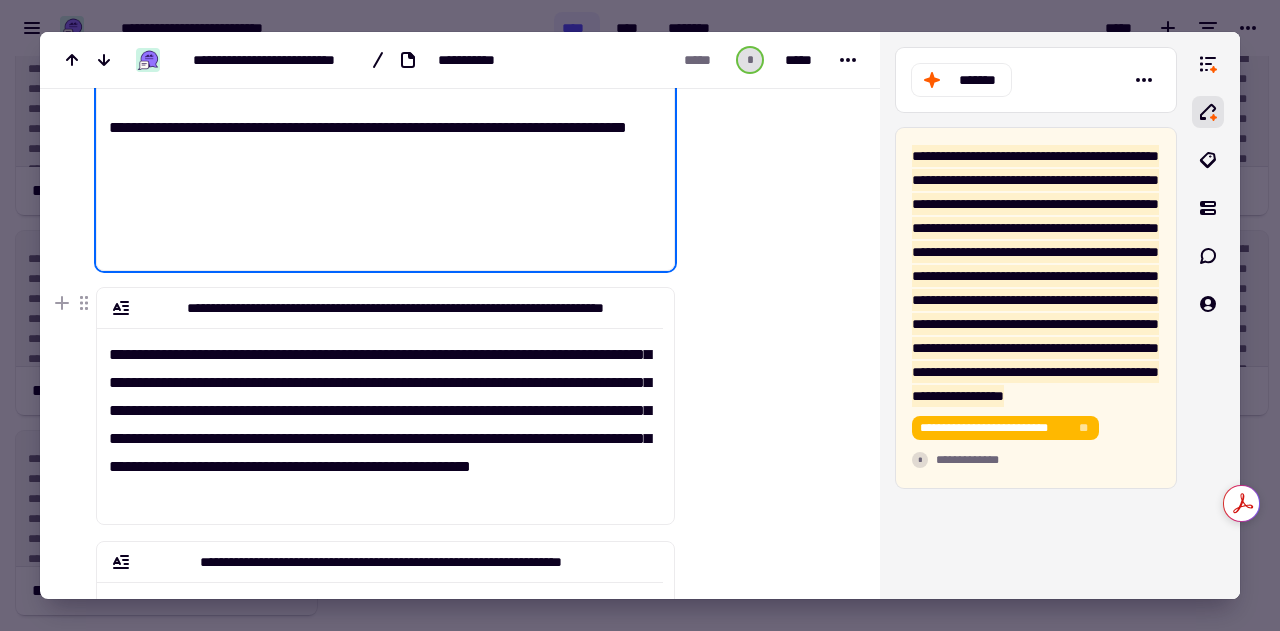 click on "**********" at bounding box center (380, 418) 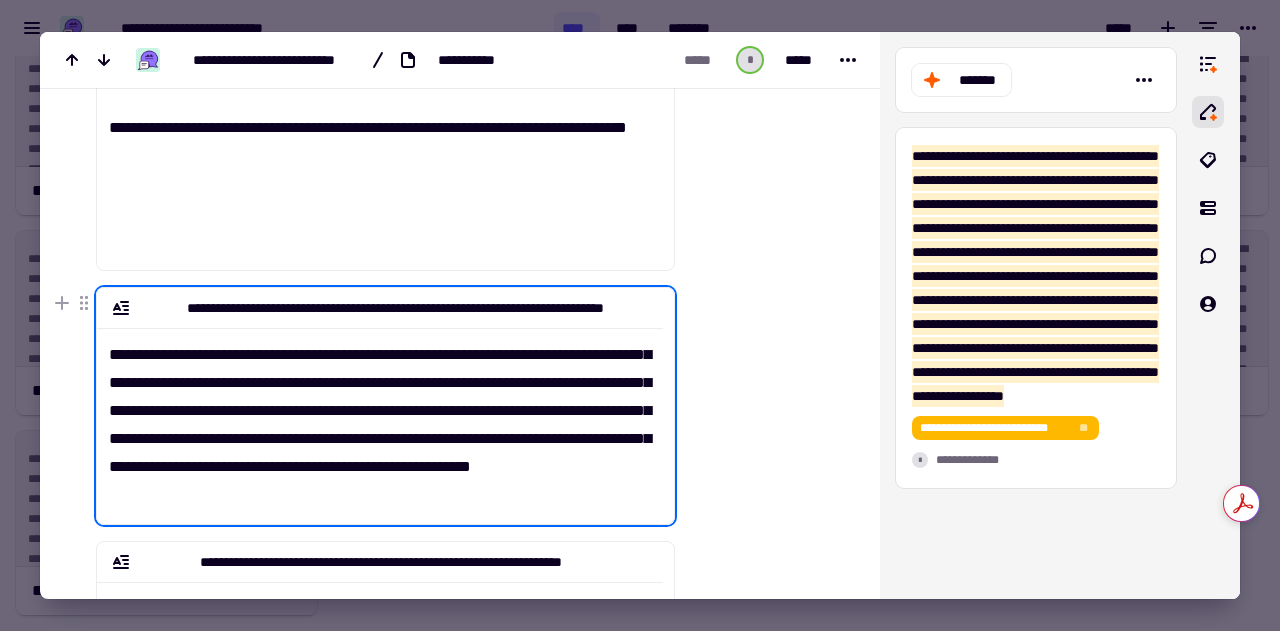 click at bounding box center (763, 186) 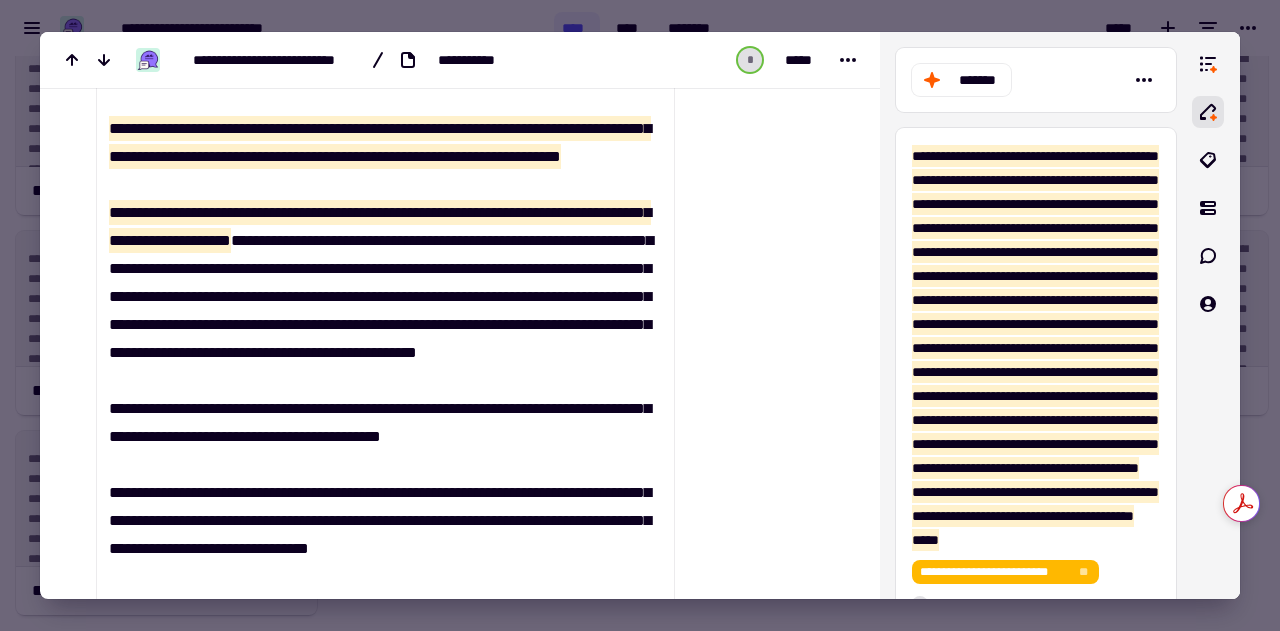 scroll, scrollTop: 427, scrollLeft: 0, axis: vertical 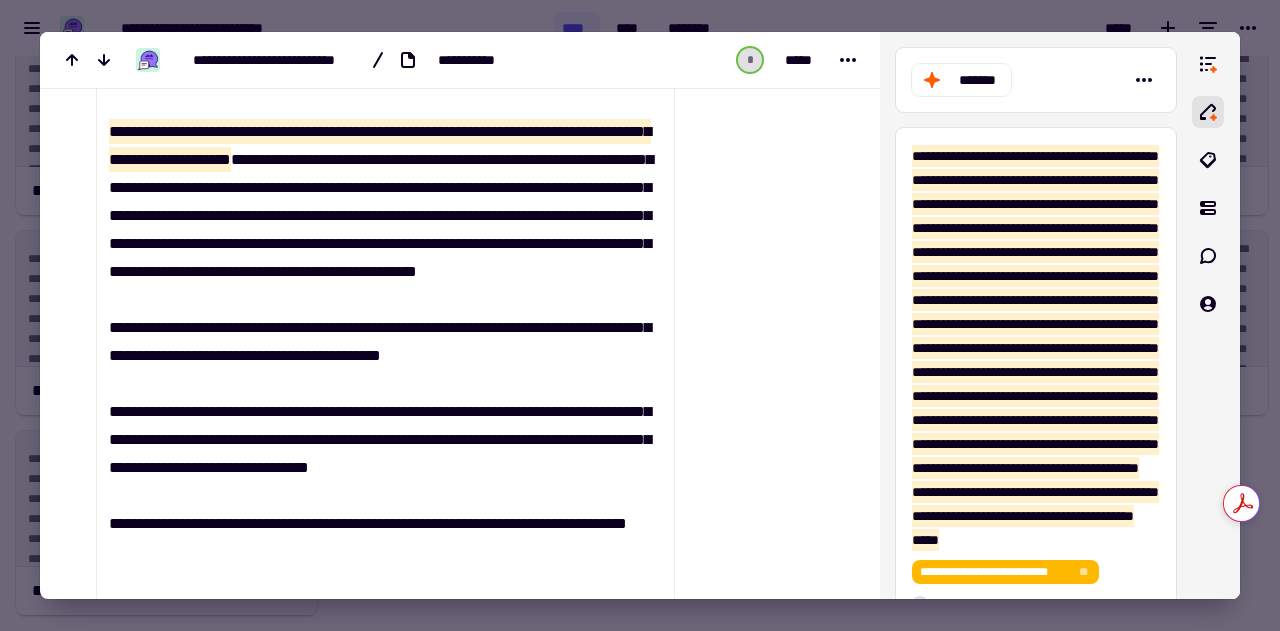 click on "**********" at bounding box center [380, 5] 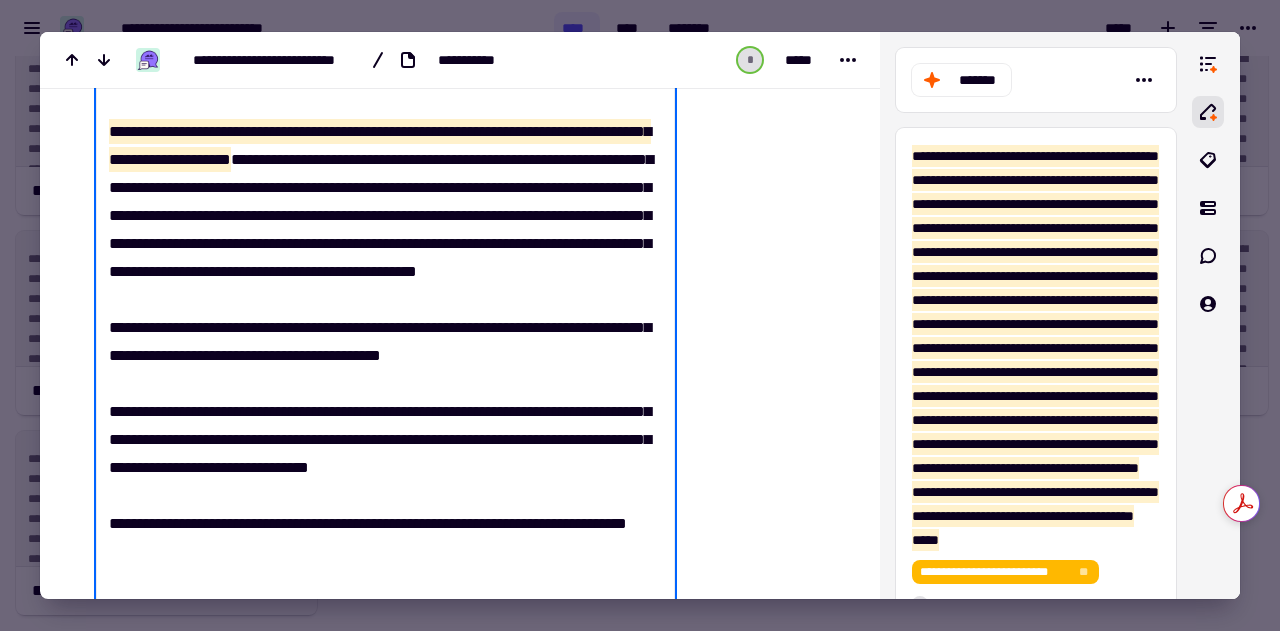click on "**********" at bounding box center (380, 237) 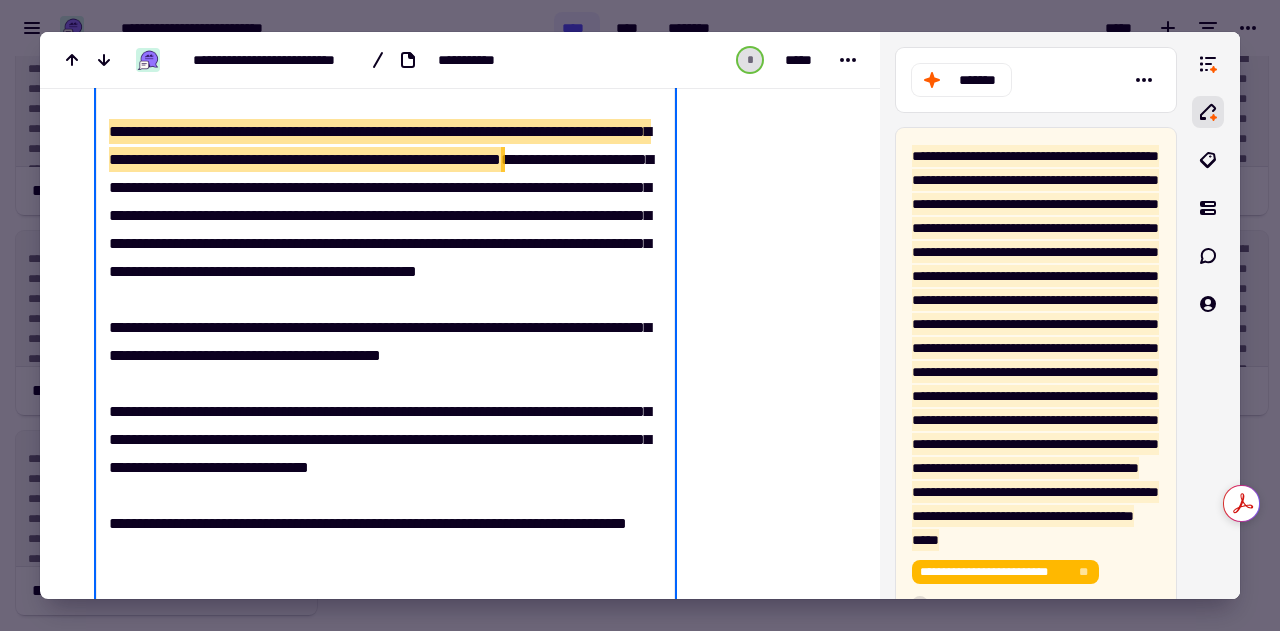 drag, startPoint x: 366, startPoint y: 215, endPoint x: 170, endPoint y: 251, distance: 199.2787 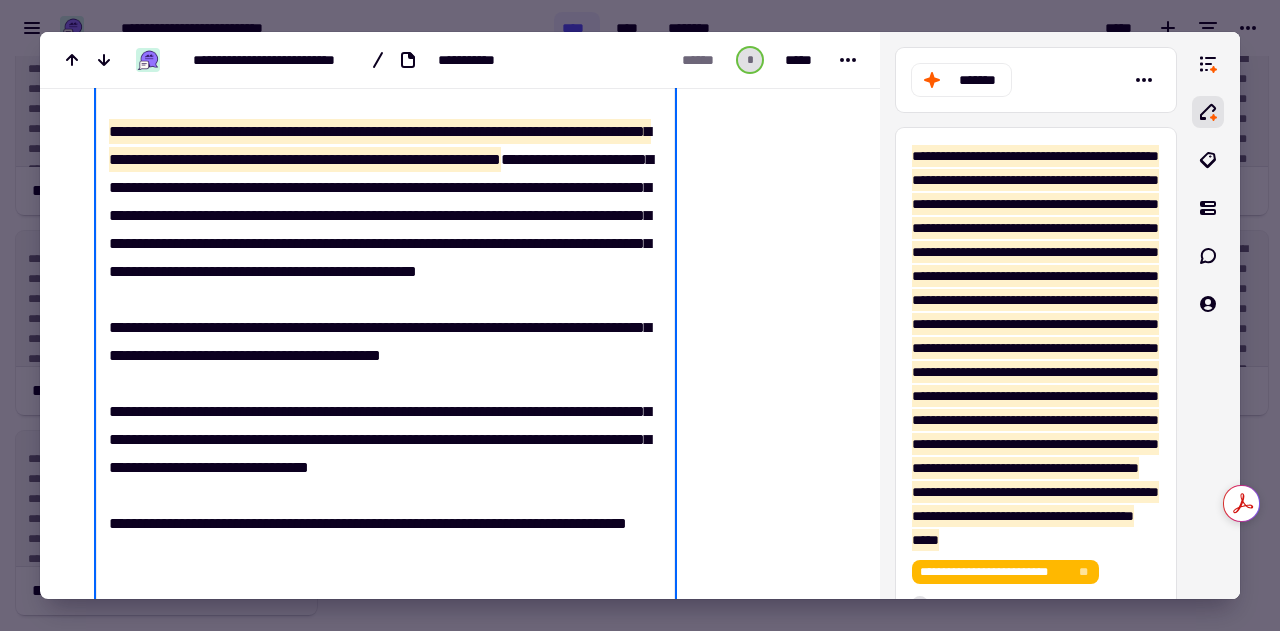 click on "**********" at bounding box center [380, 237] 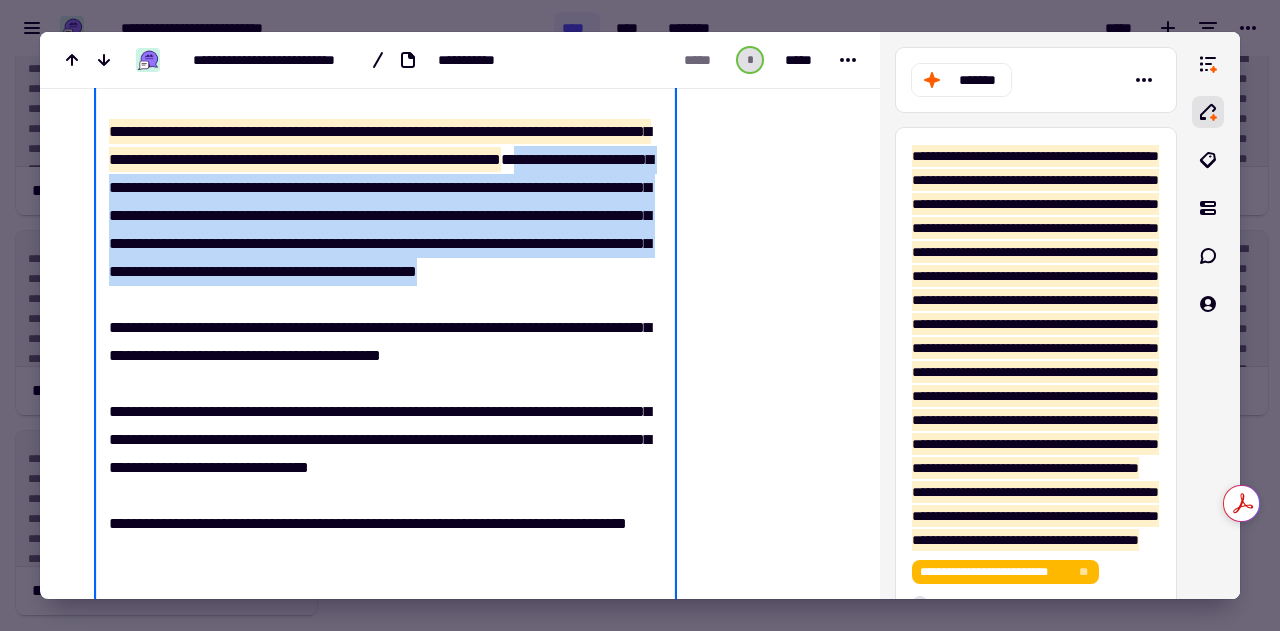 drag, startPoint x: 180, startPoint y: 245, endPoint x: 580, endPoint y: 362, distance: 416.76013 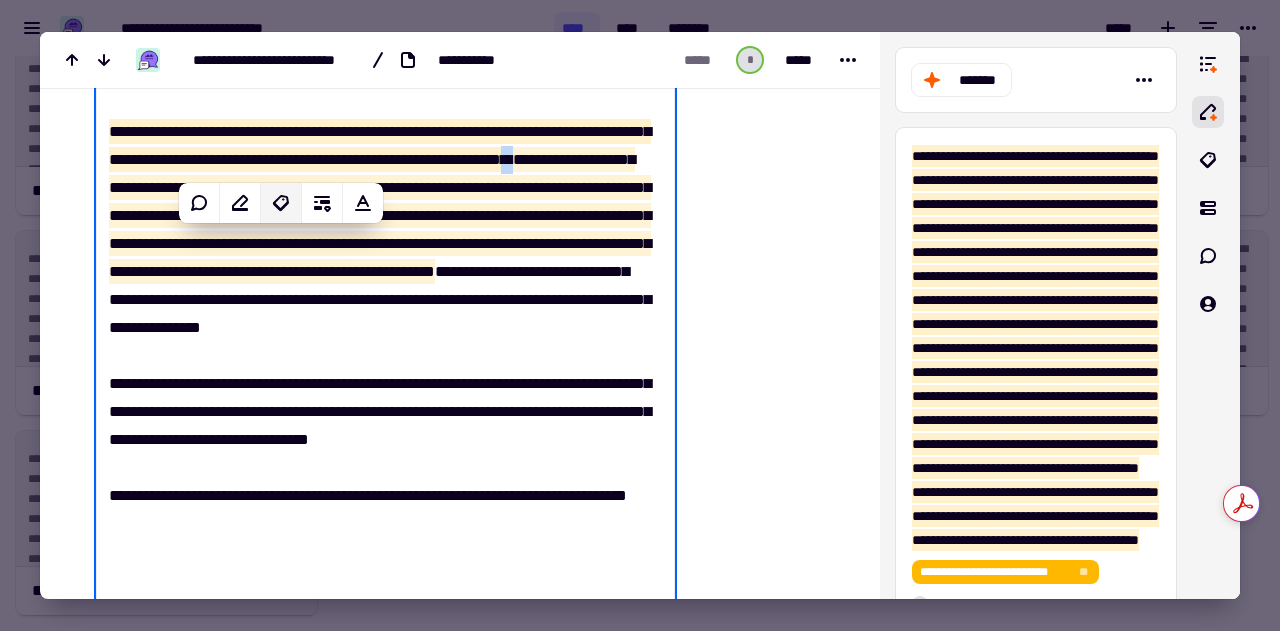 click 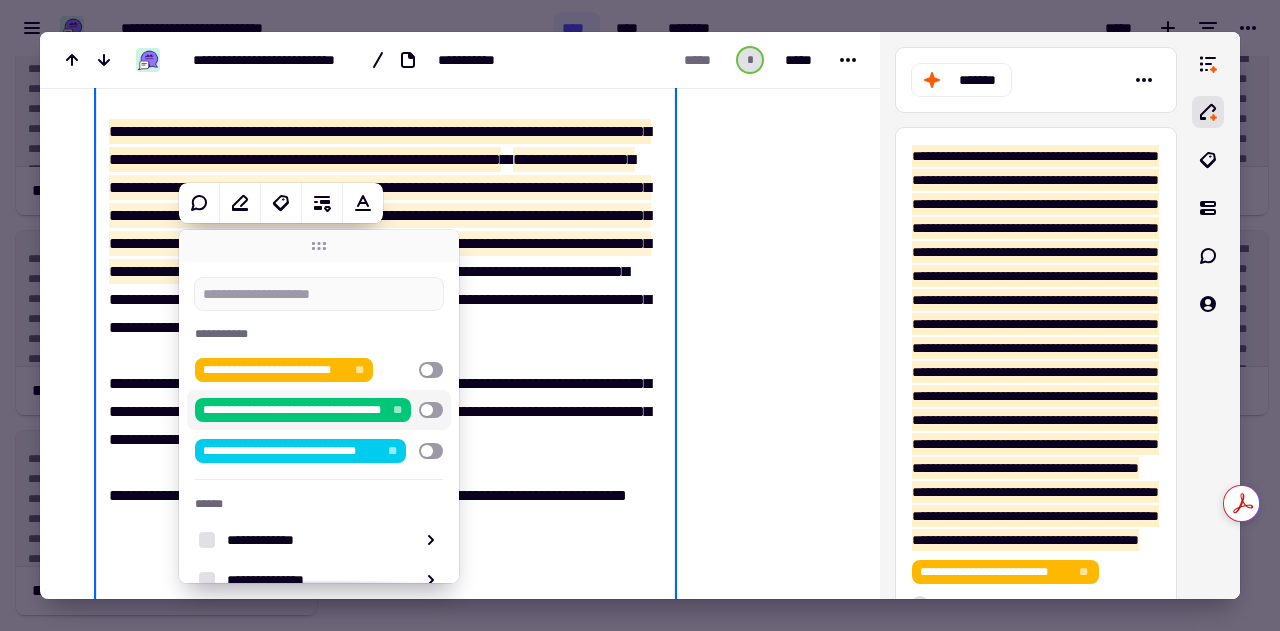 click at bounding box center (431, 410) 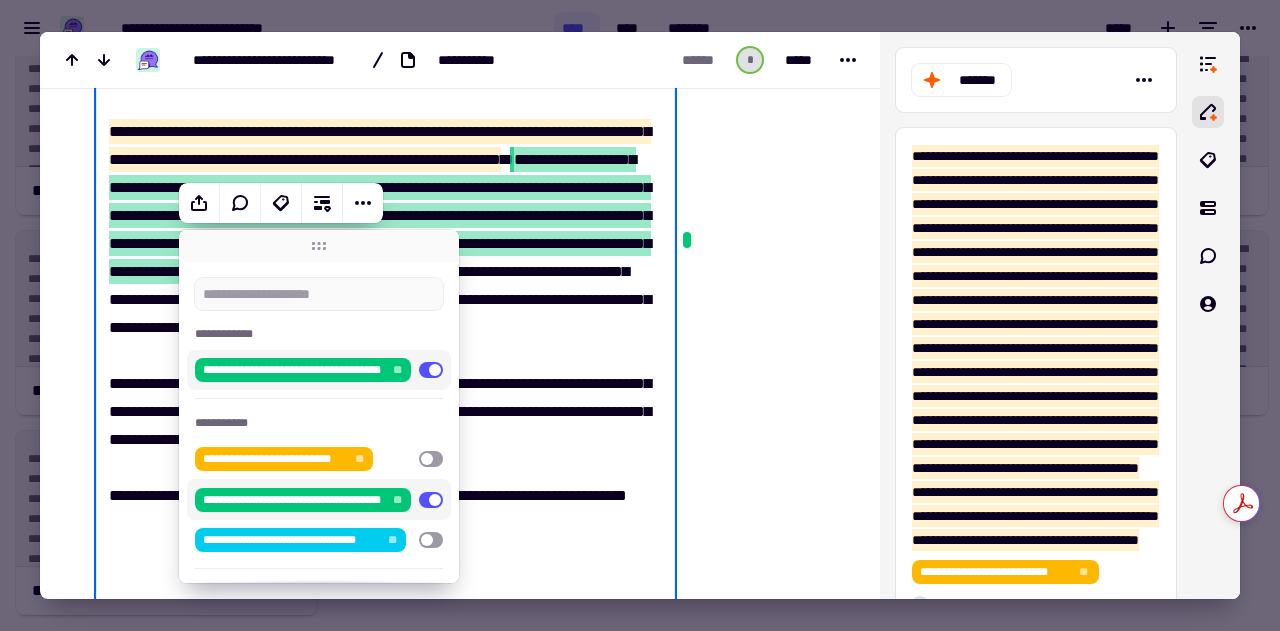 click at bounding box center [763, 582] 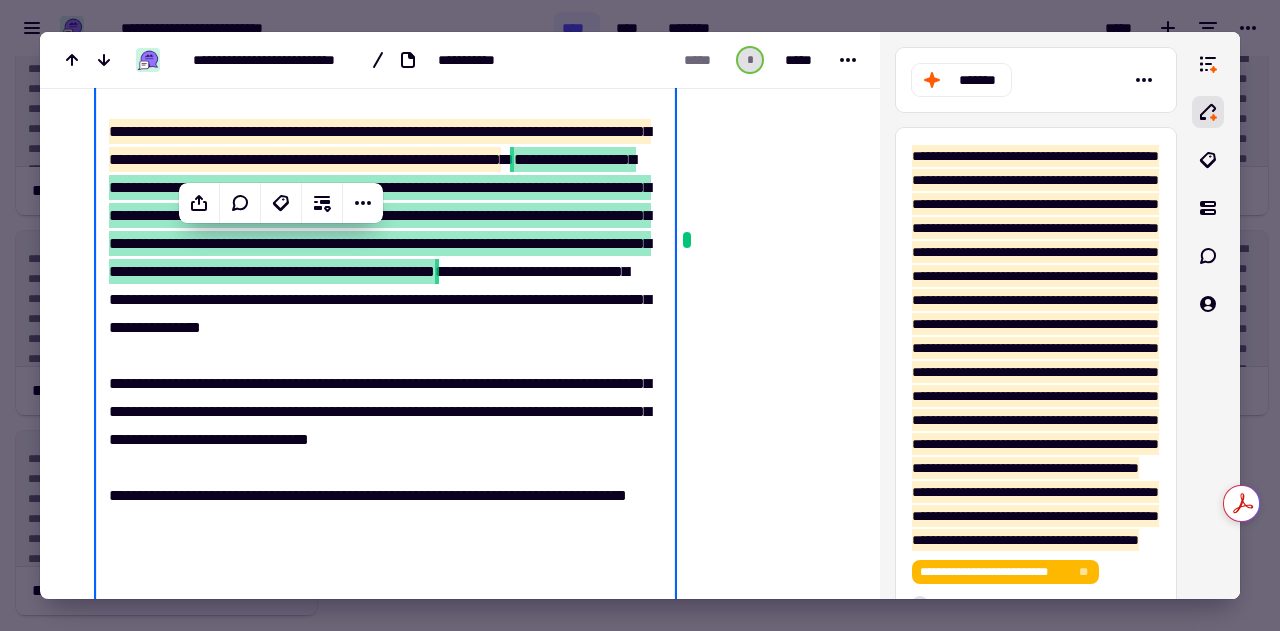 click at bounding box center [763, 582] 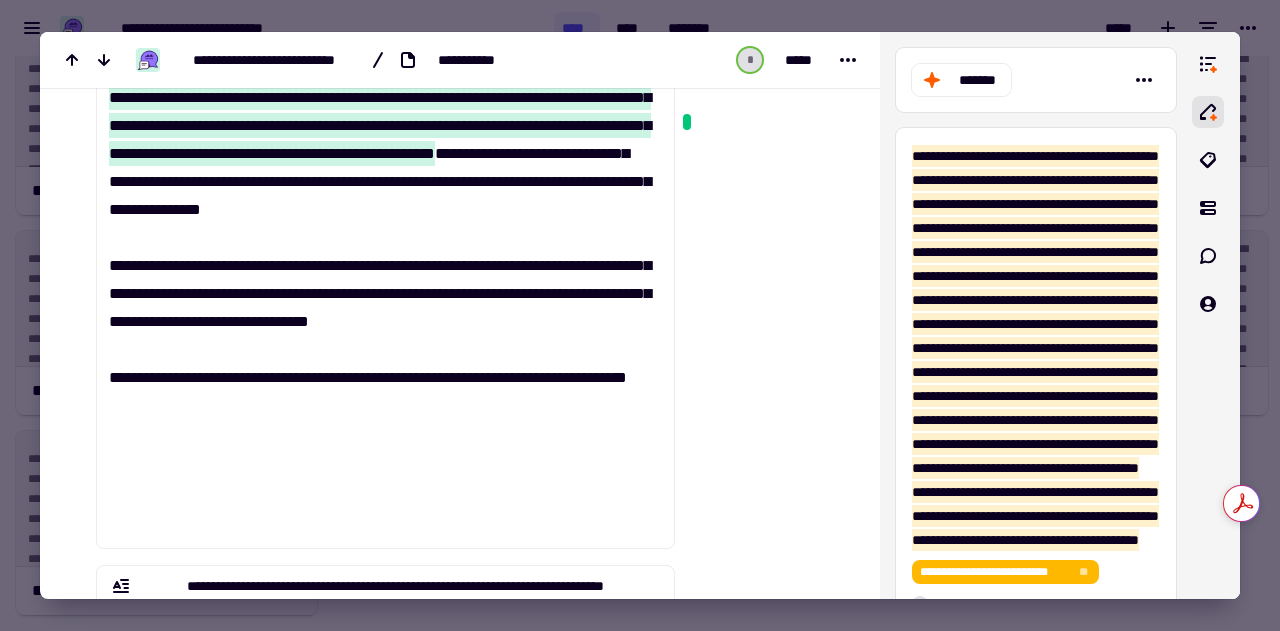 scroll, scrollTop: 544, scrollLeft: 0, axis: vertical 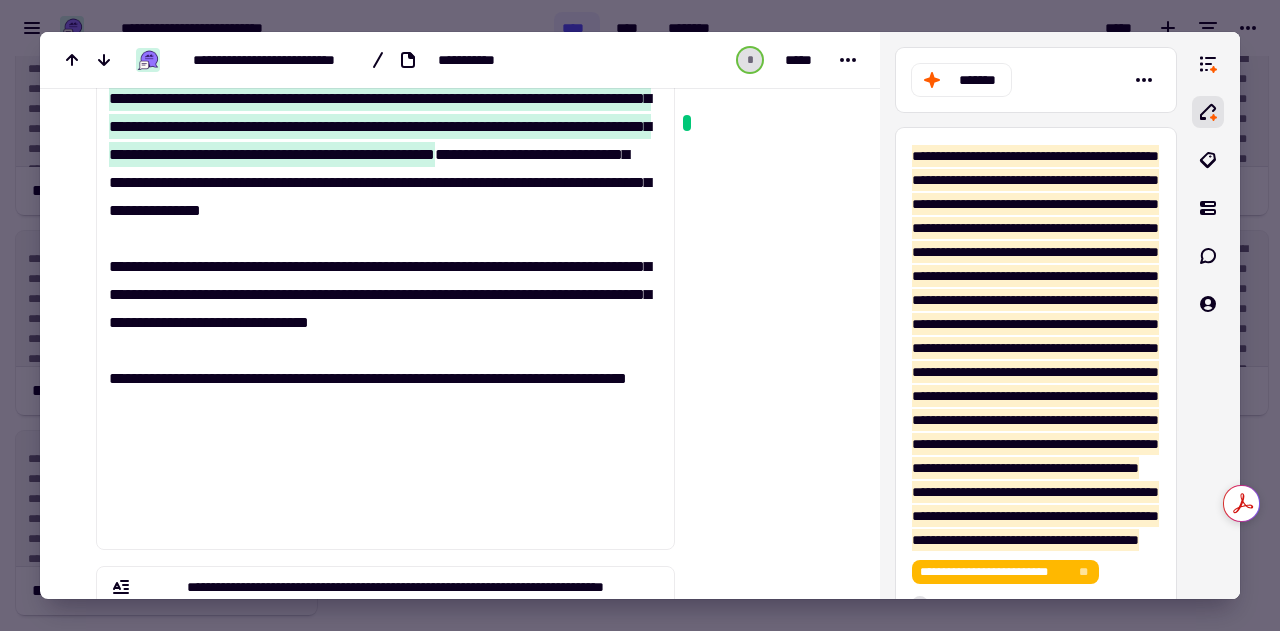 click on "**********" 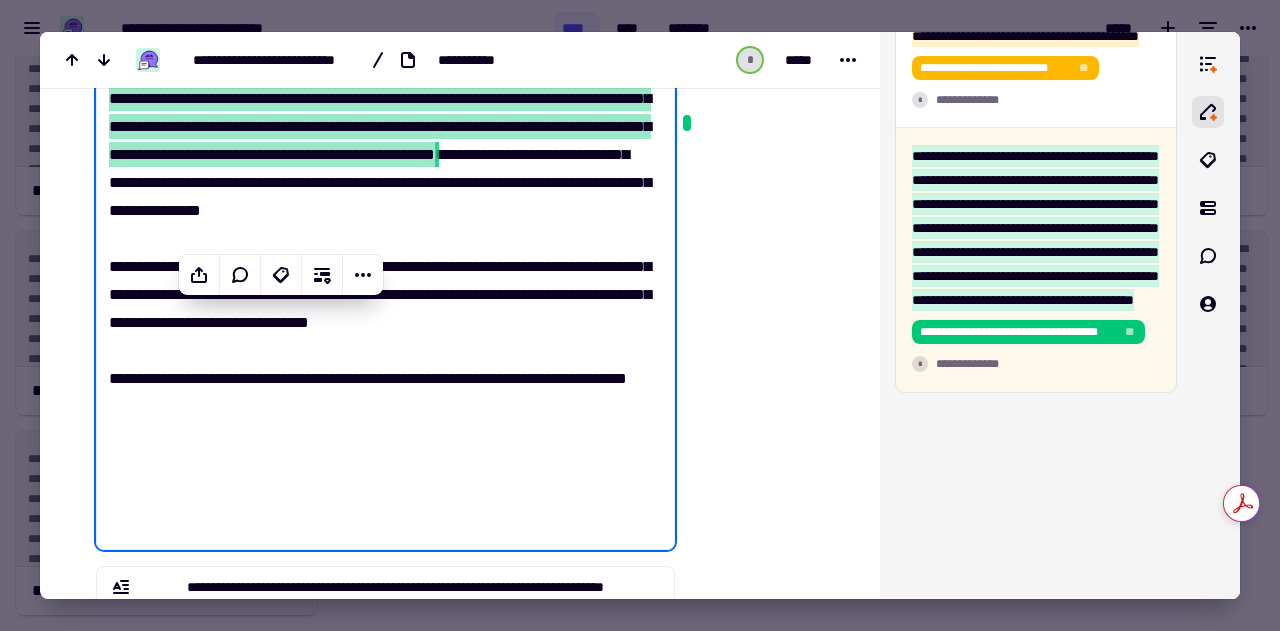 scroll, scrollTop: 792, scrollLeft: 0, axis: vertical 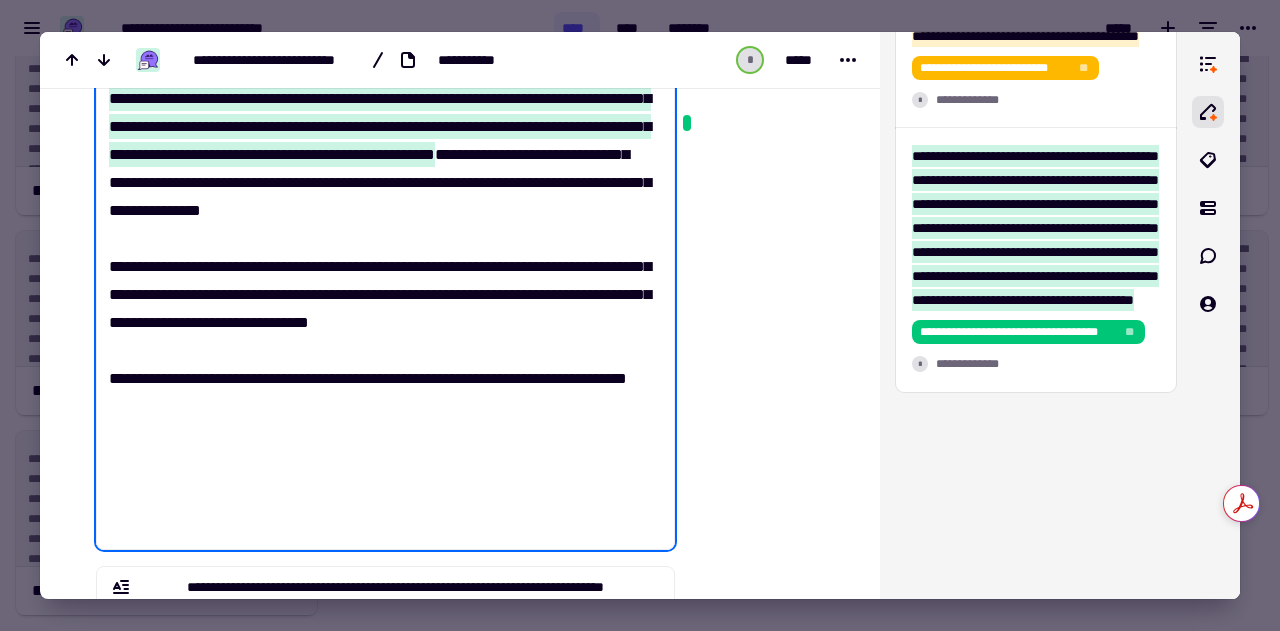 click on "**********" at bounding box center [380, 120] 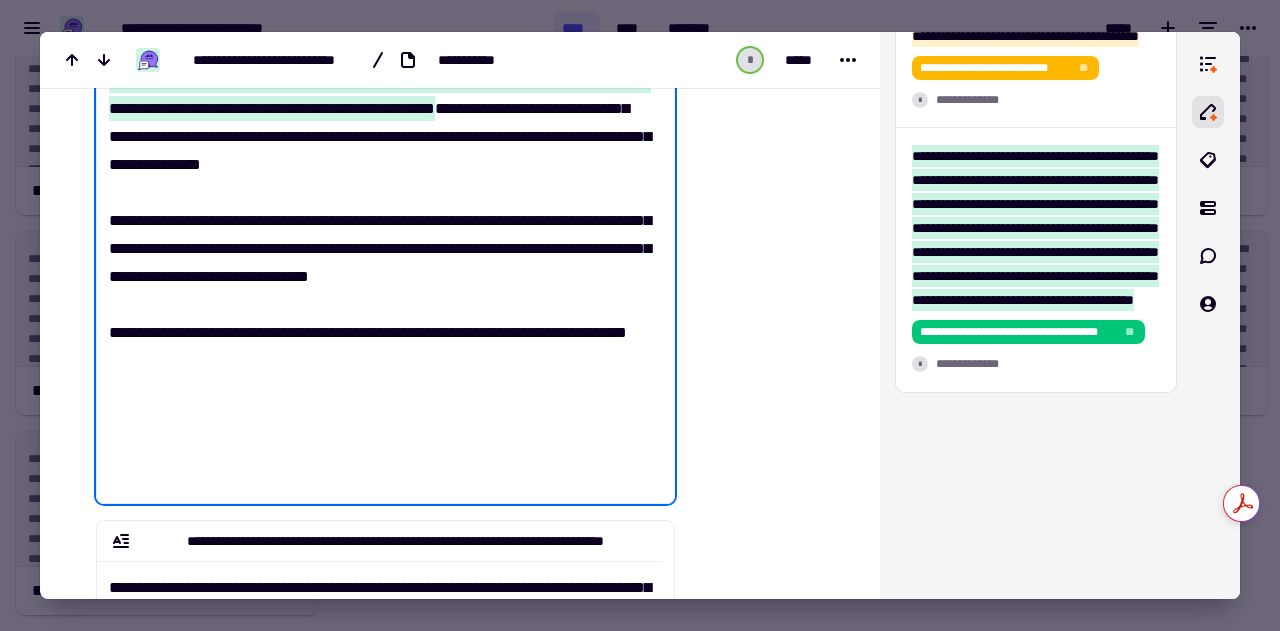 scroll, scrollTop: 592, scrollLeft: 0, axis: vertical 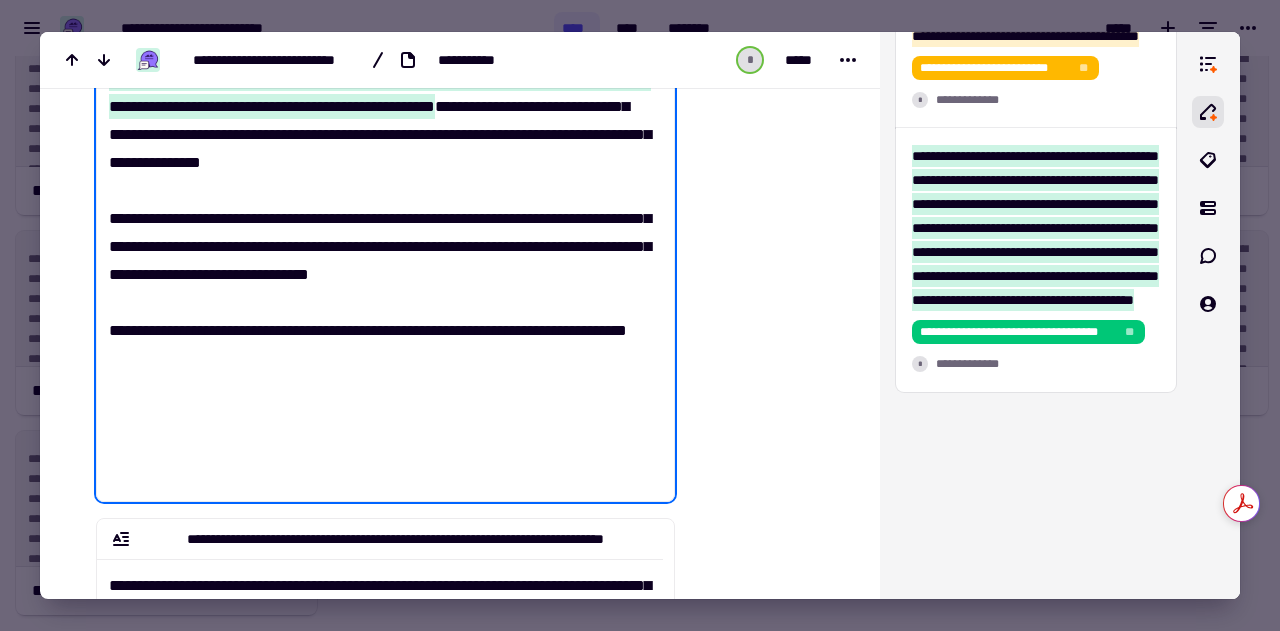 click on "**********" 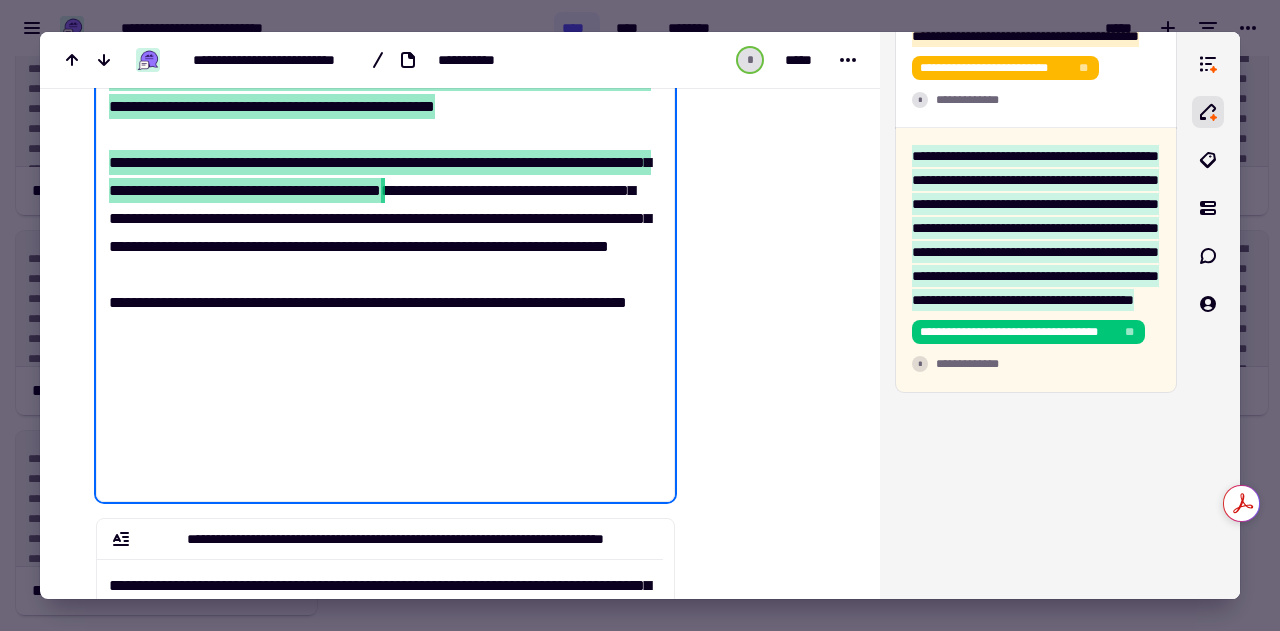 drag, startPoint x: 560, startPoint y: 189, endPoint x: 561, endPoint y: 276, distance: 87.005745 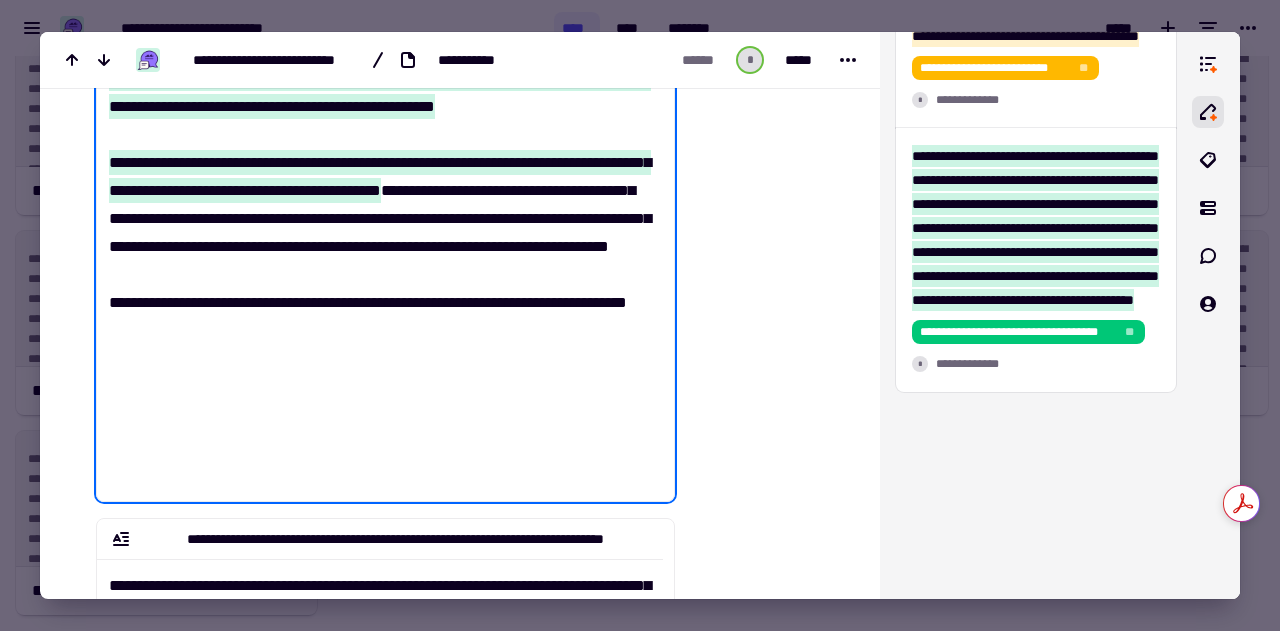 click on "**********" at bounding box center (380, 72) 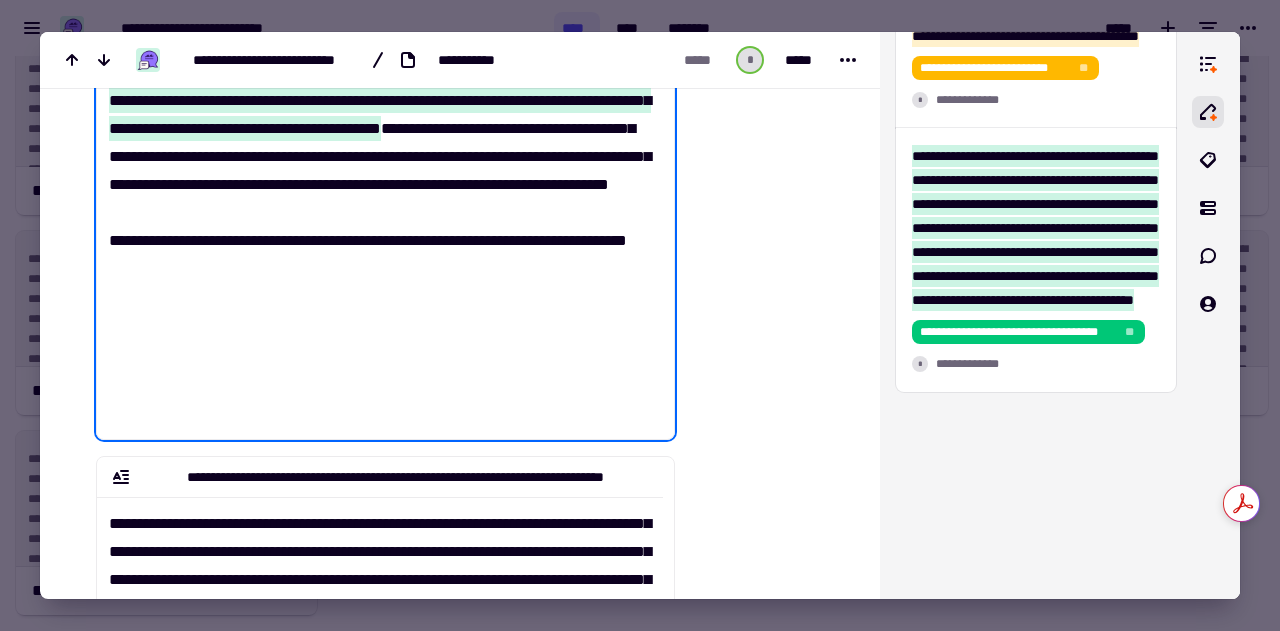 scroll, scrollTop: 606, scrollLeft: 0, axis: vertical 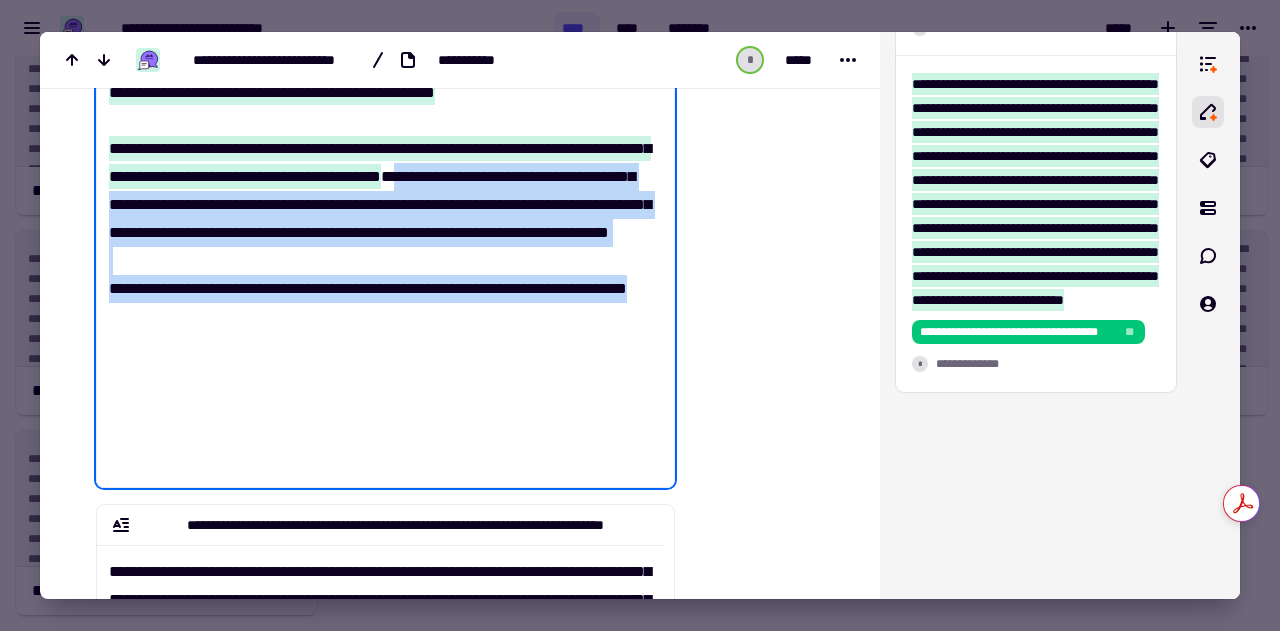 drag, startPoint x: 110, startPoint y: 319, endPoint x: 208, endPoint y: 461, distance: 172.53406 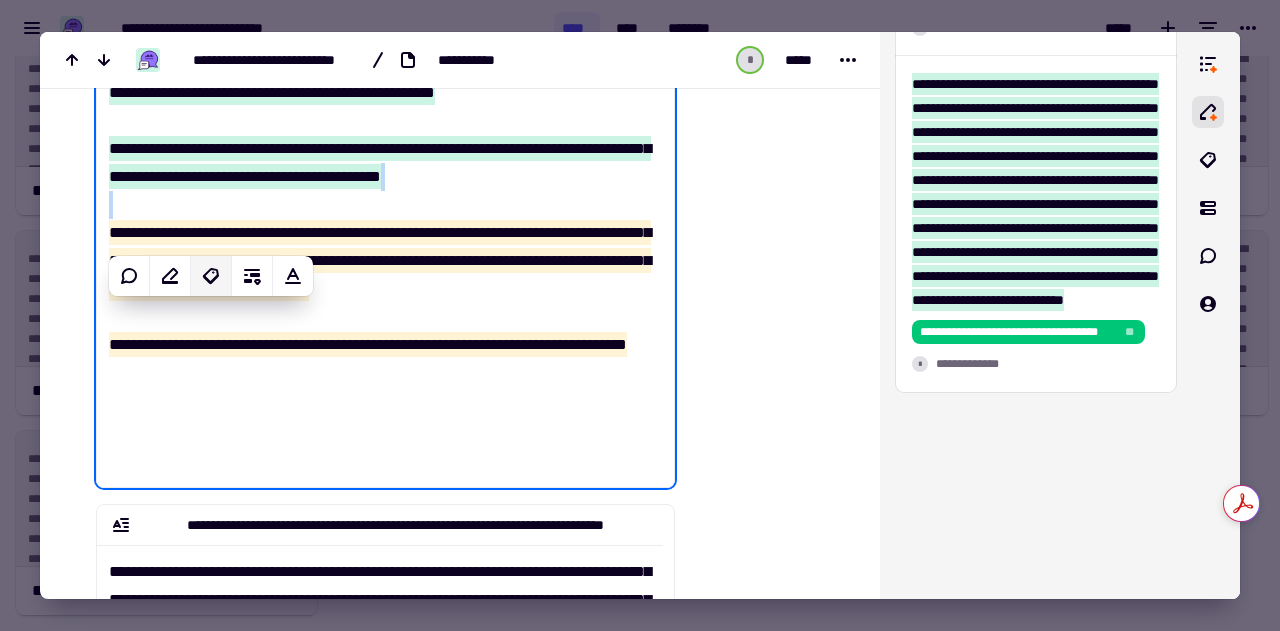 click 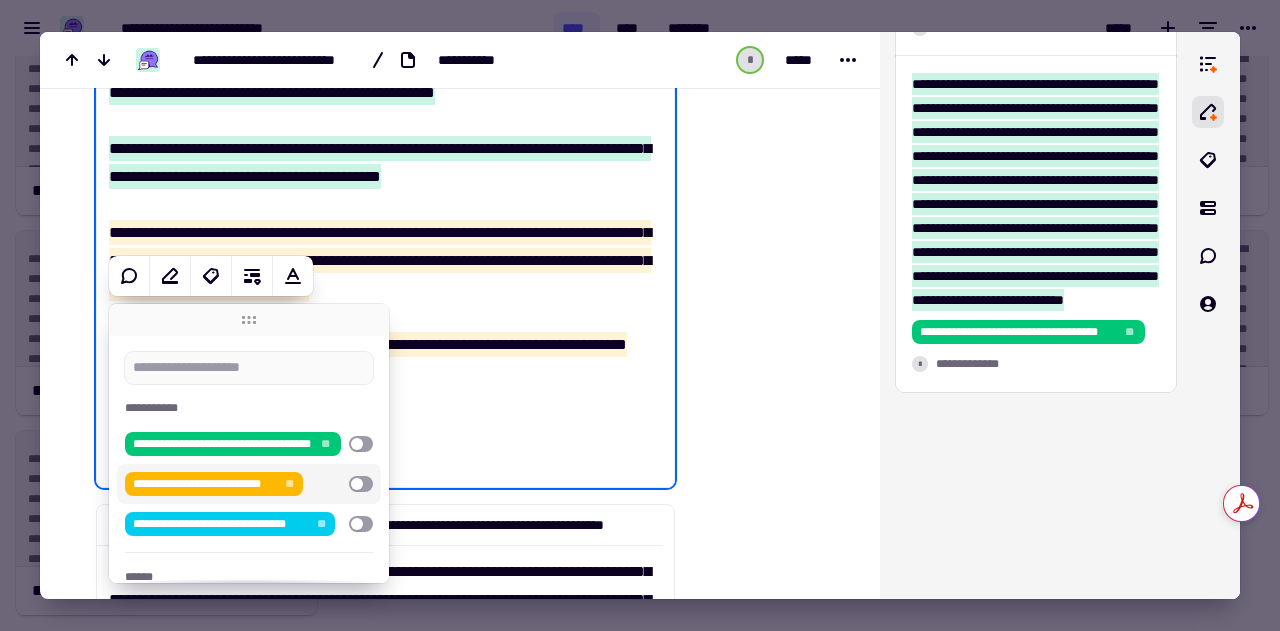 click at bounding box center [361, 484] 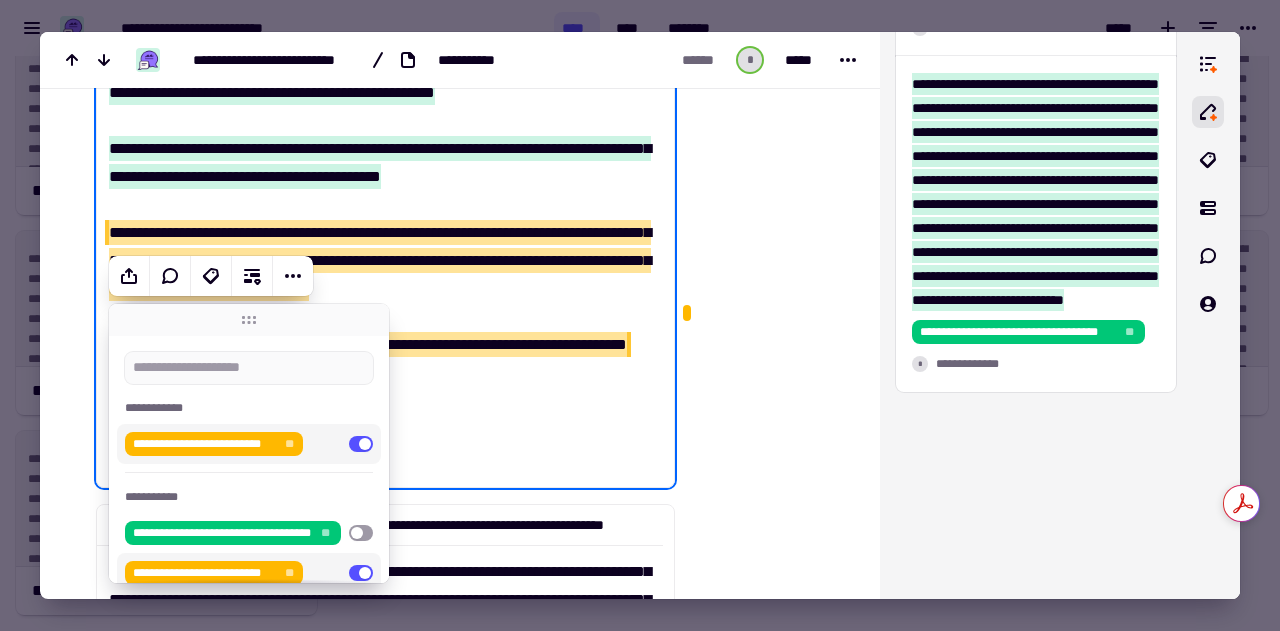 click on "**********" at bounding box center [380, 58] 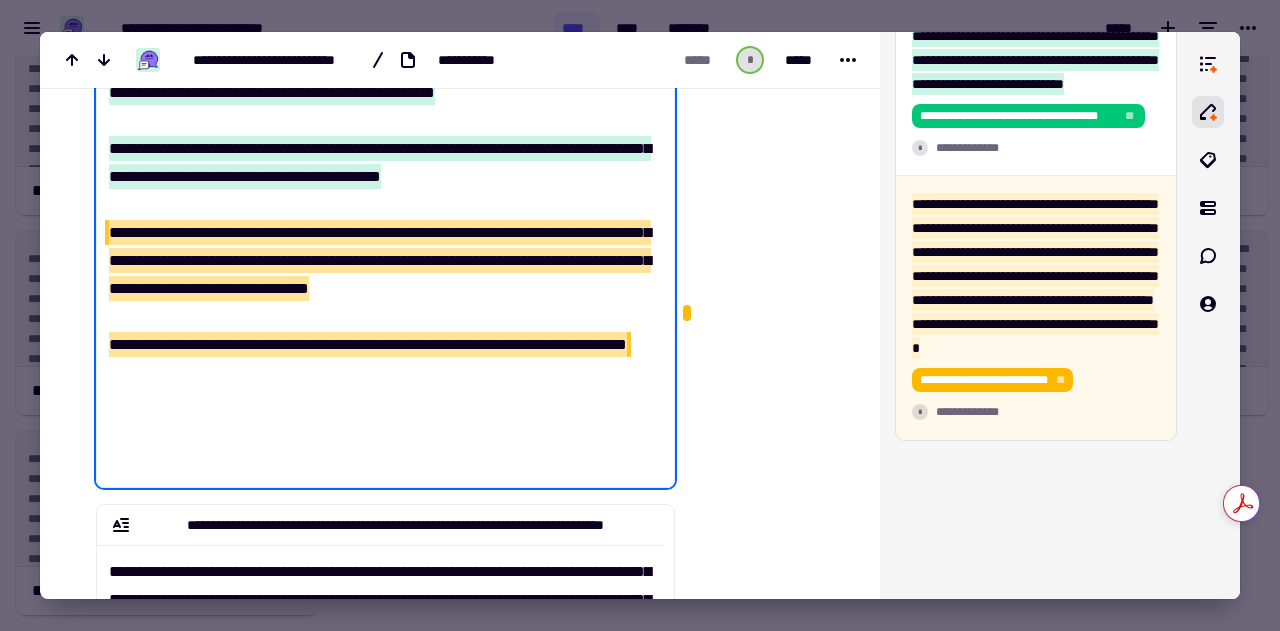 click on "**********" at bounding box center [380, 58] 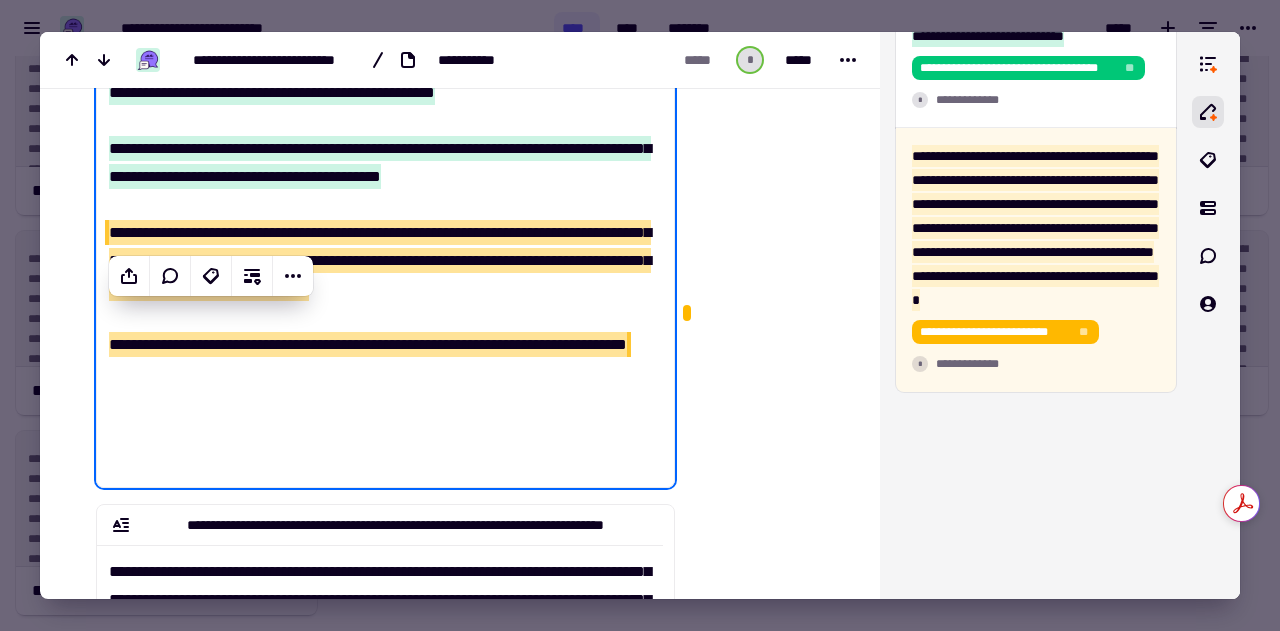 scroll, scrollTop: 1200, scrollLeft: 0, axis: vertical 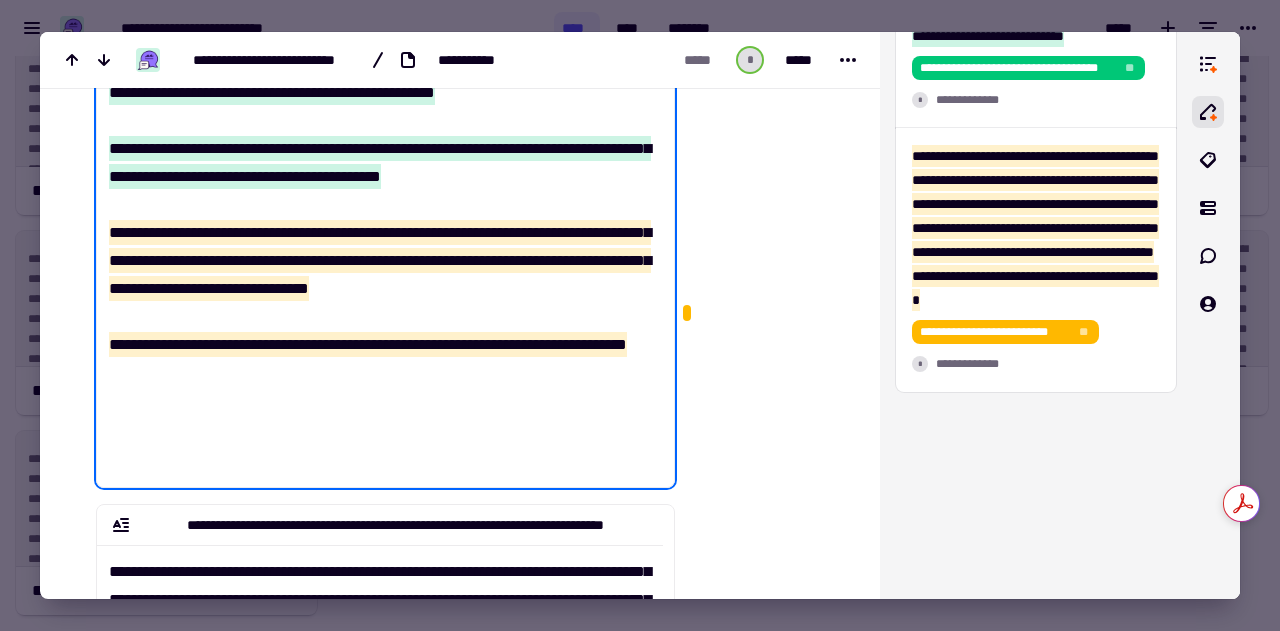 click on "**********" at bounding box center (380, 58) 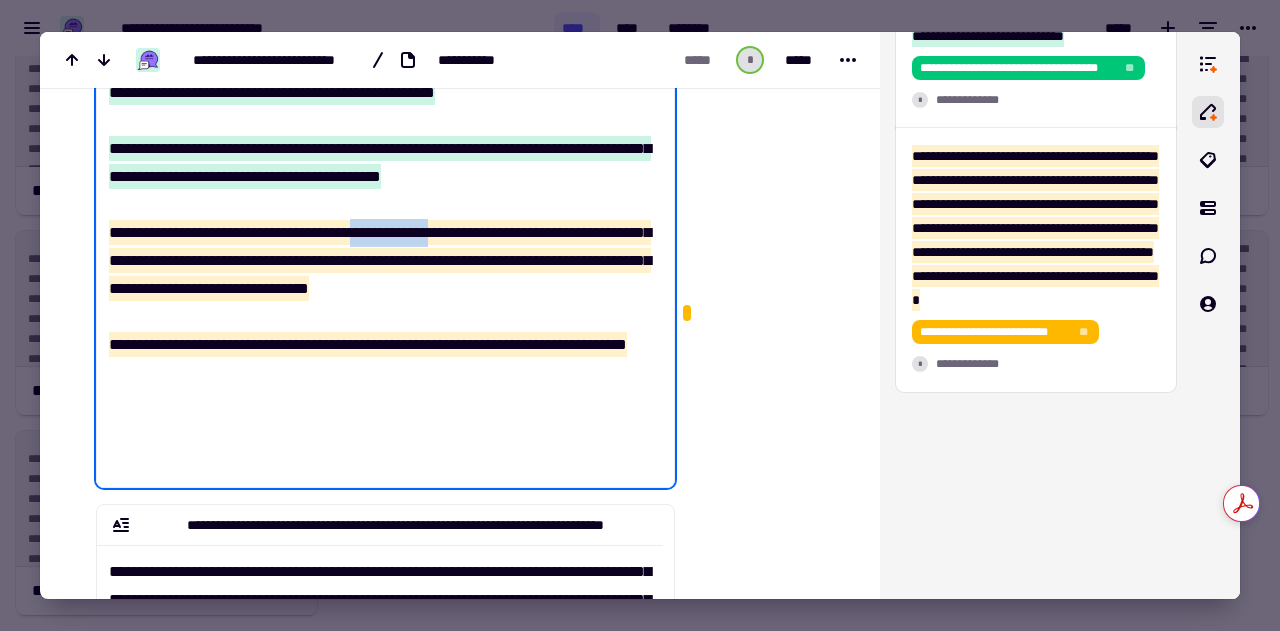 drag, startPoint x: 372, startPoint y: 314, endPoint x: 459, endPoint y: 312, distance: 87.02299 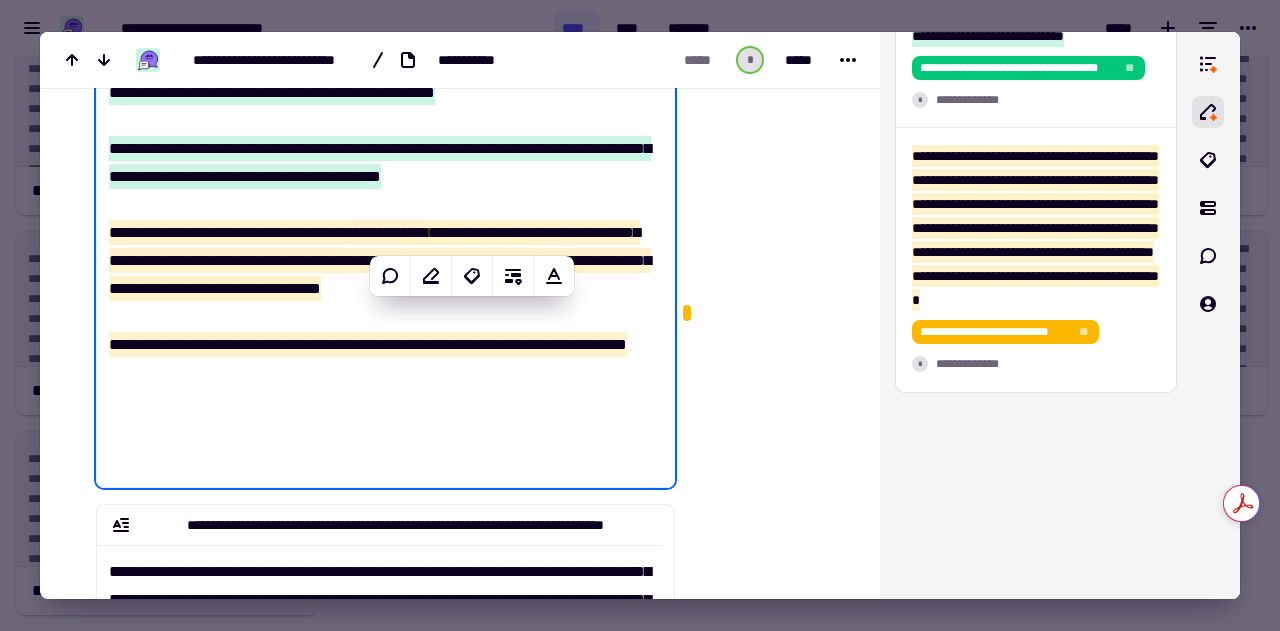 click at bounding box center (763, 403) 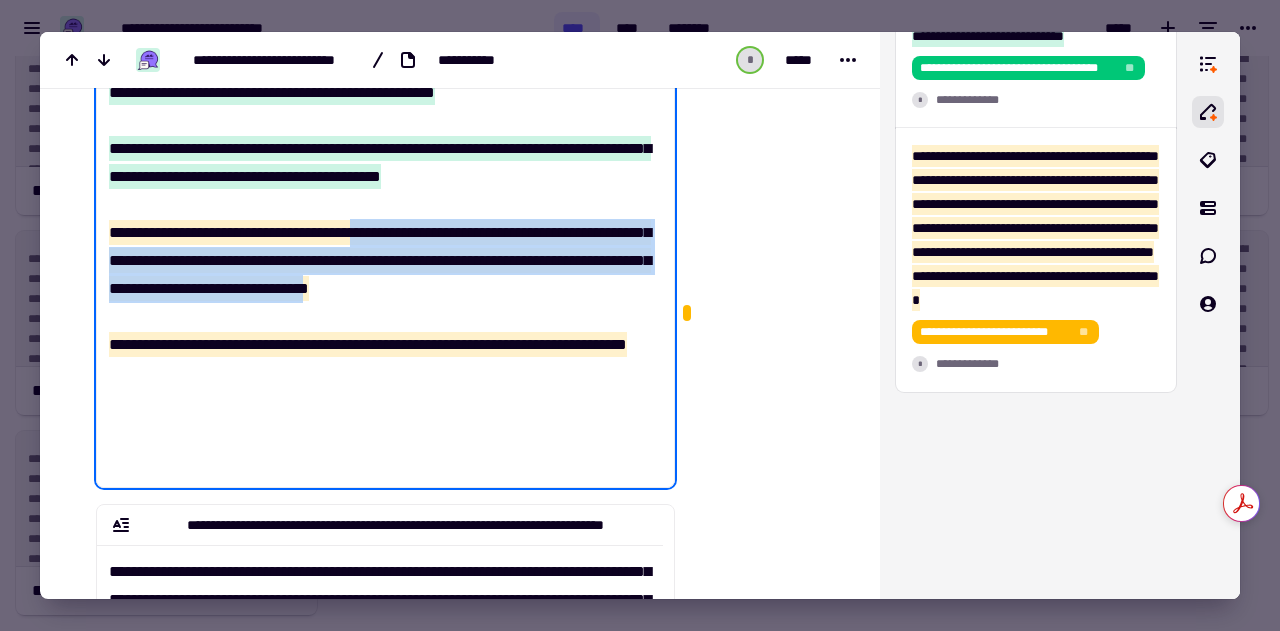 drag, startPoint x: 371, startPoint y: 317, endPoint x: 612, endPoint y: 374, distance: 247.64894 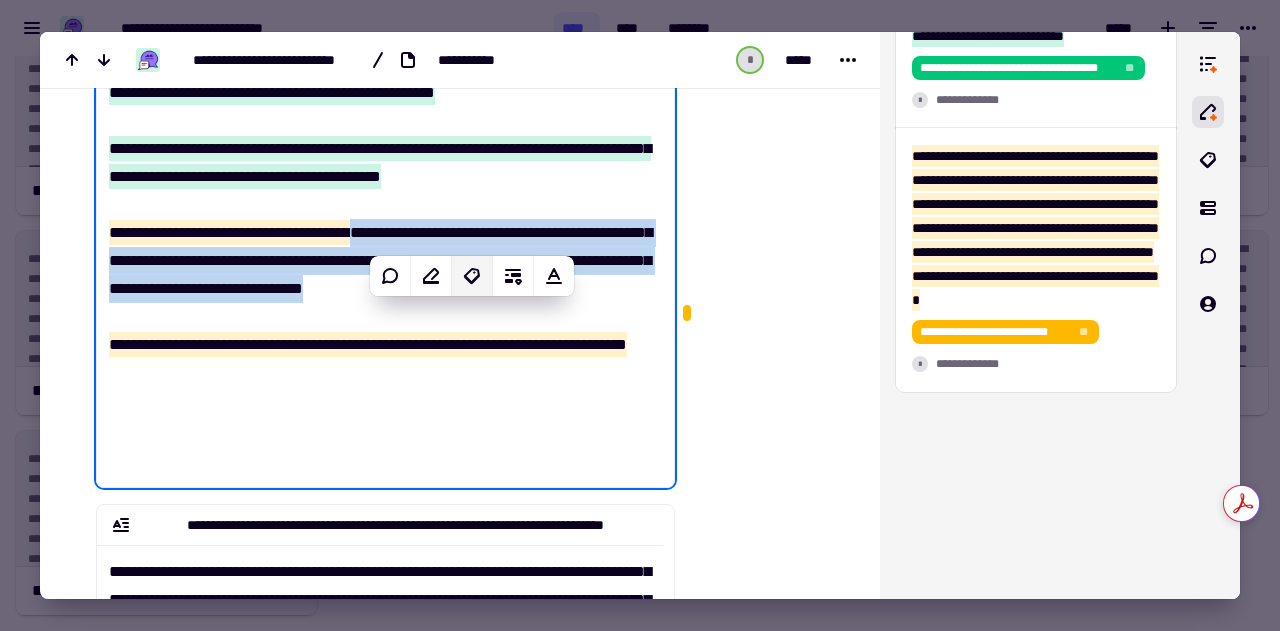 click 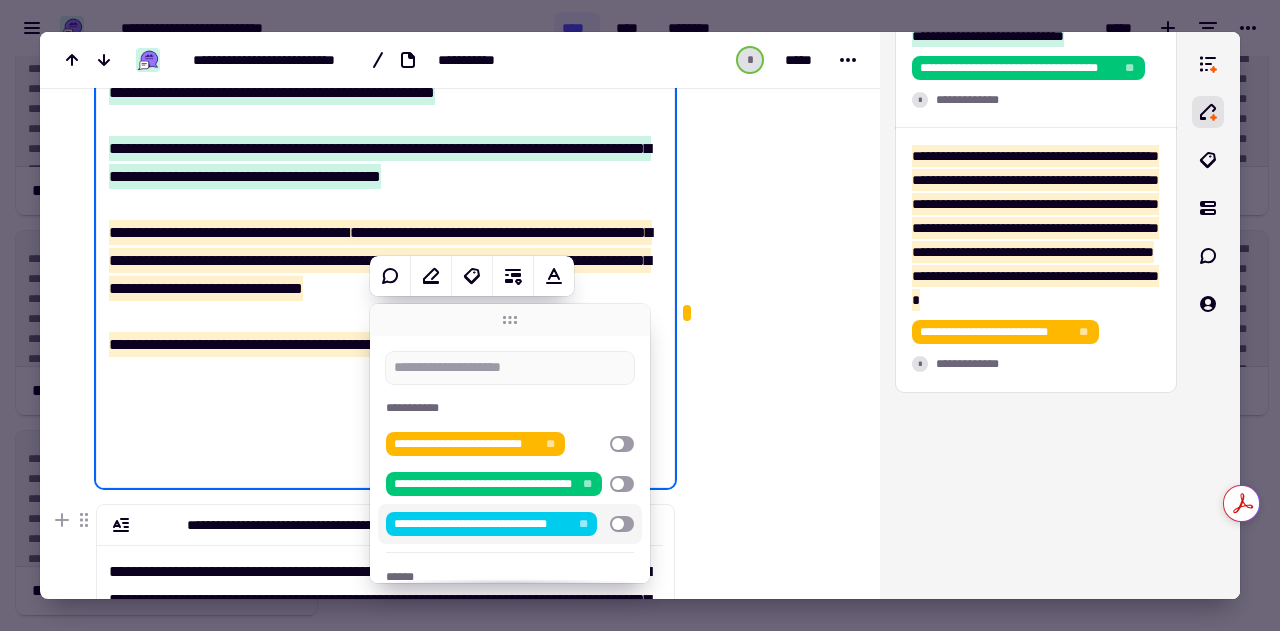 click at bounding box center (622, 524) 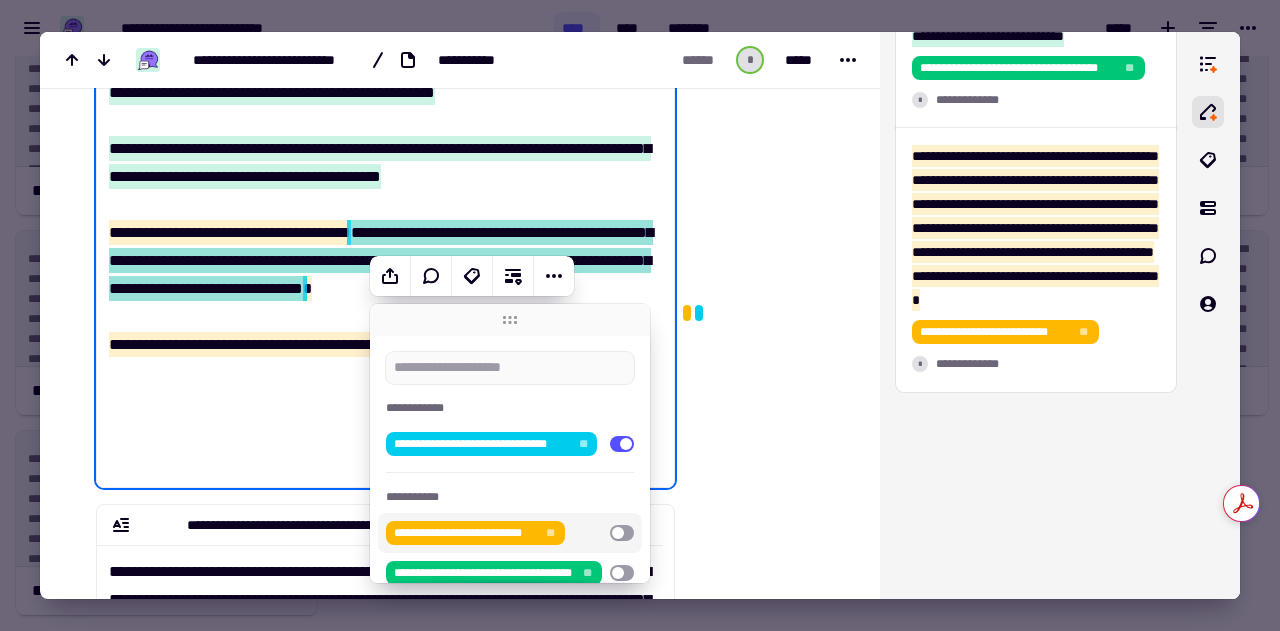 click at bounding box center (763, 403) 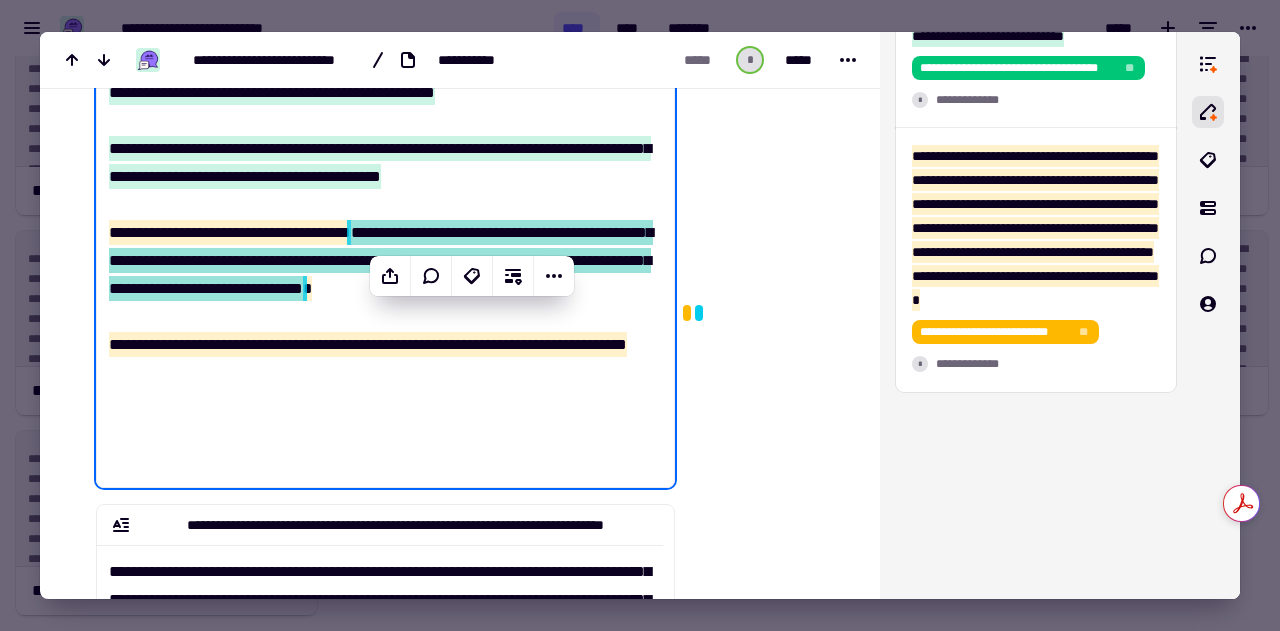 click at bounding box center [763, 403] 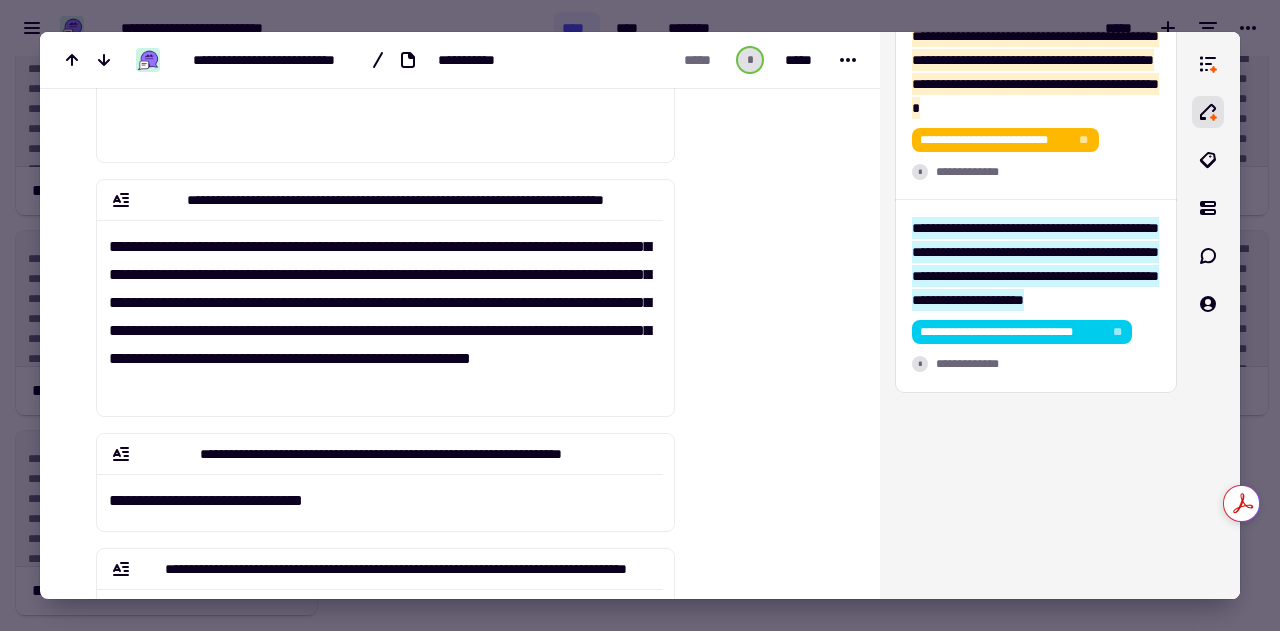 scroll, scrollTop: 932, scrollLeft: 0, axis: vertical 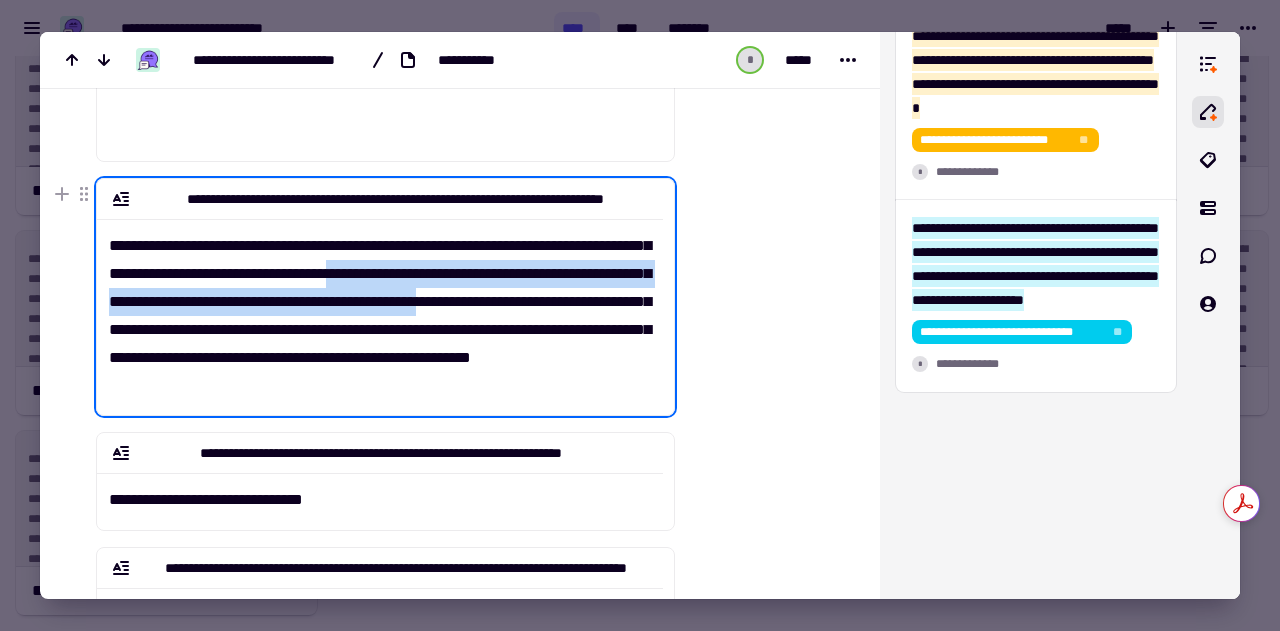 drag, startPoint x: 478, startPoint y: 273, endPoint x: 237, endPoint y: 328, distance: 247.19627 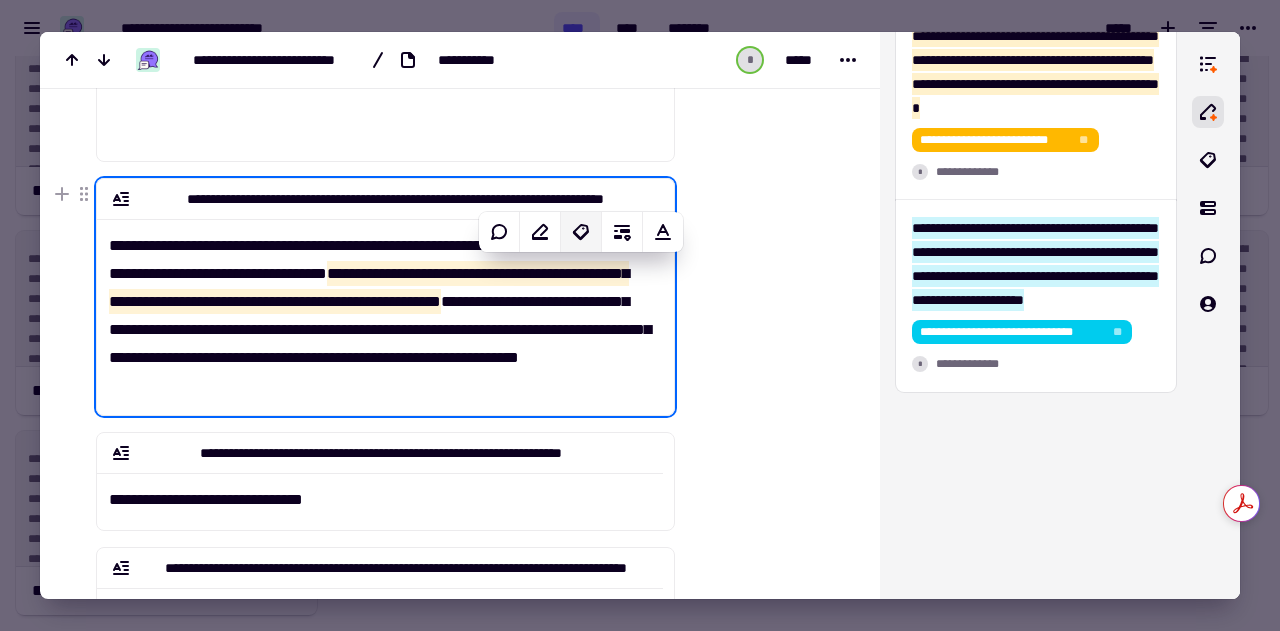 click 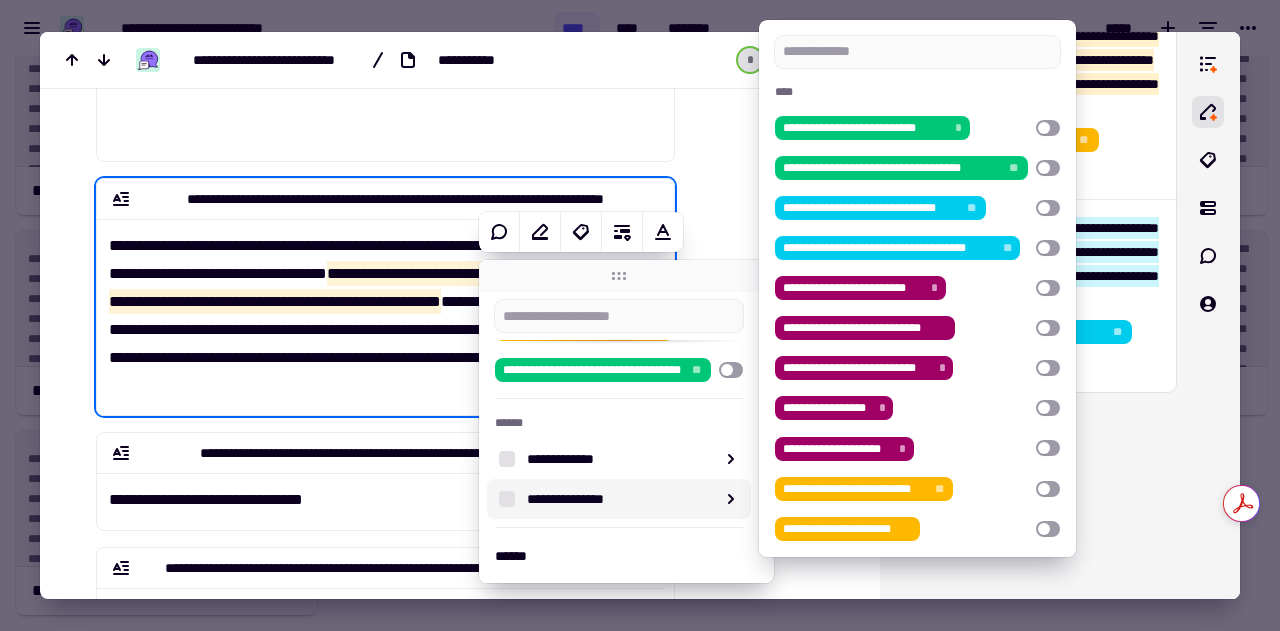 scroll, scrollTop: 105, scrollLeft: 0, axis: vertical 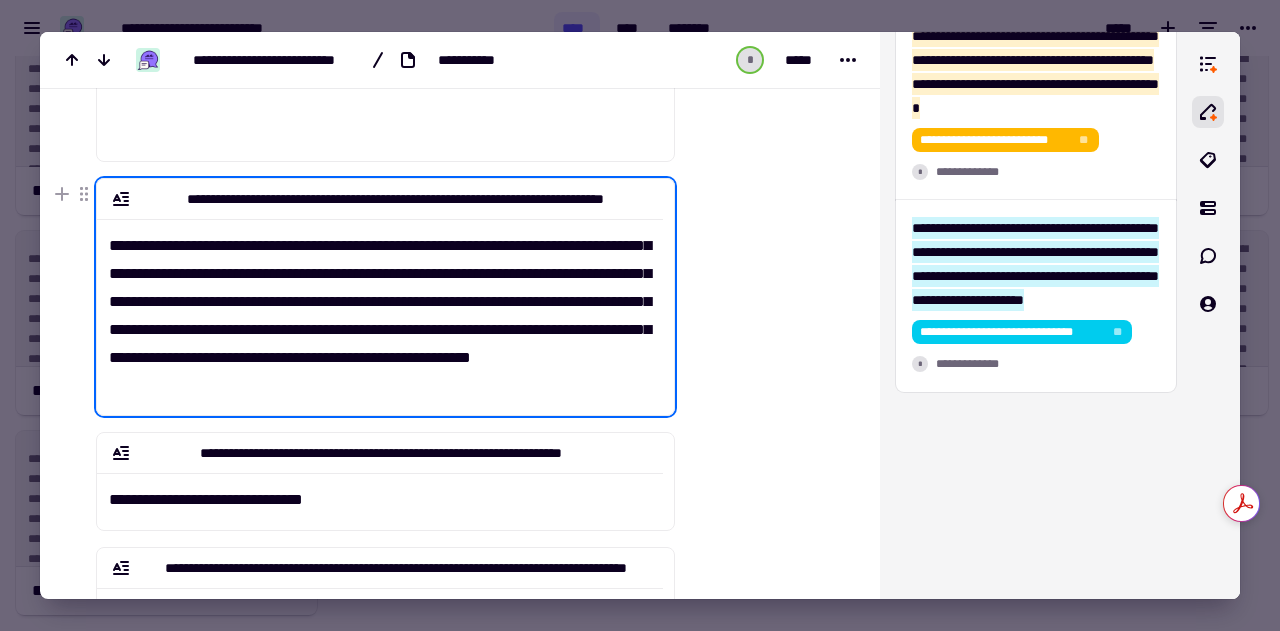 click on "**********" at bounding box center [380, 309] 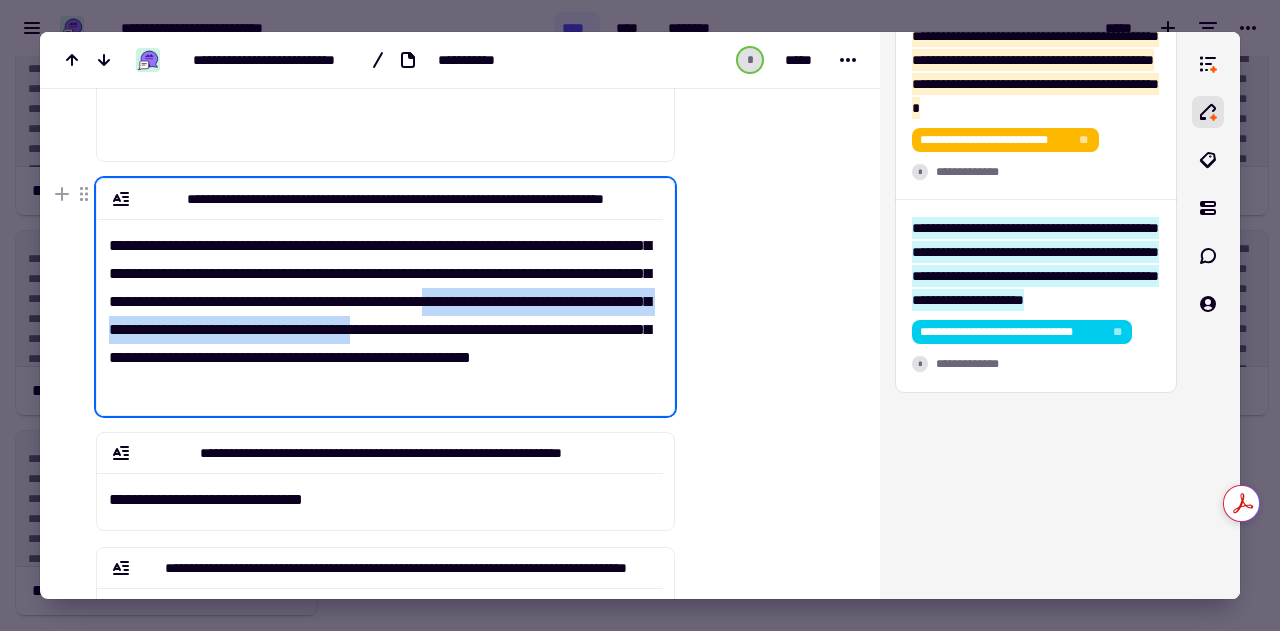 drag, startPoint x: 240, startPoint y: 329, endPoint x: 264, endPoint y: 359, distance: 38.418747 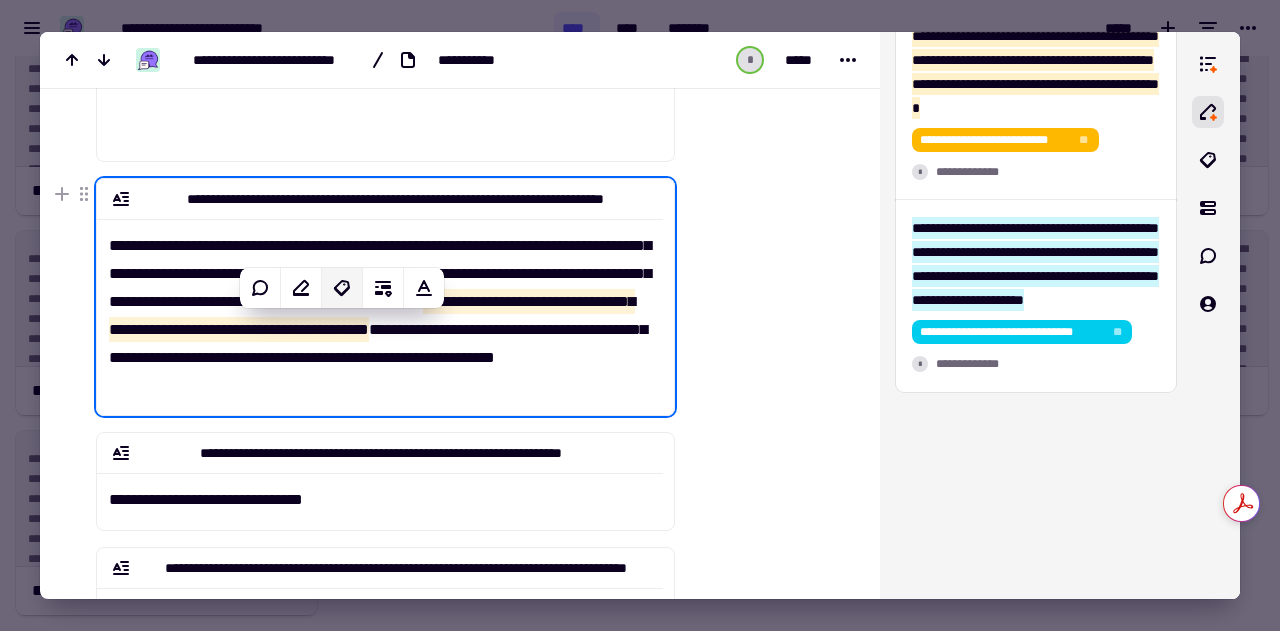 click 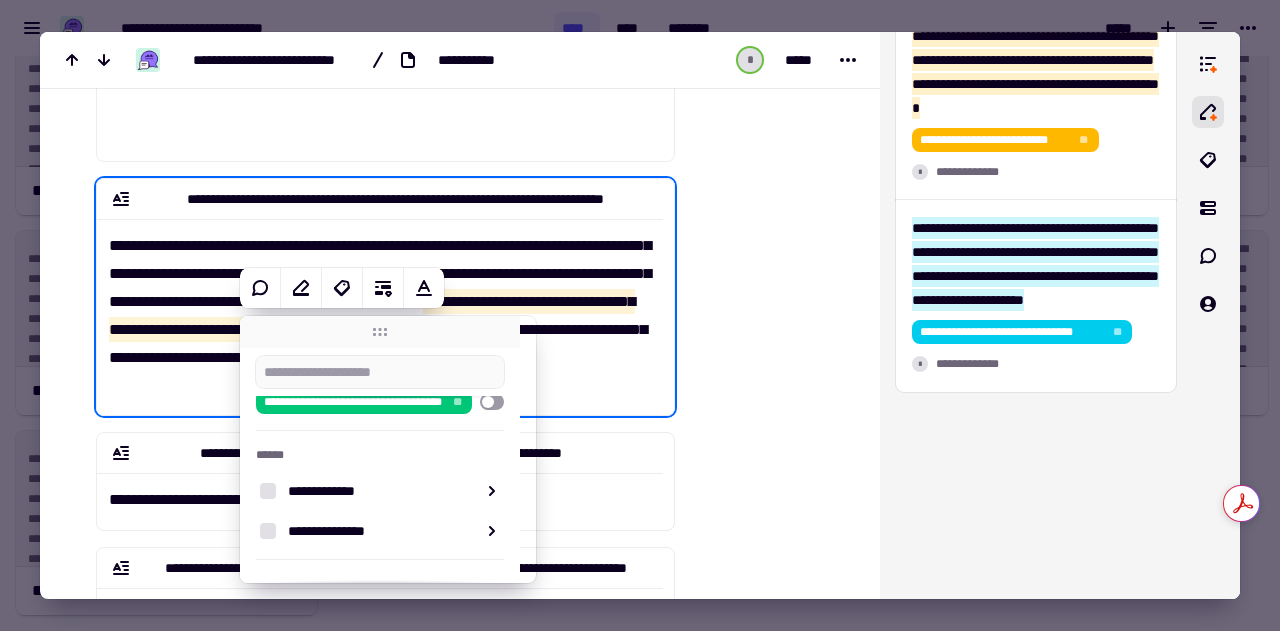 scroll, scrollTop: 140, scrollLeft: 0, axis: vertical 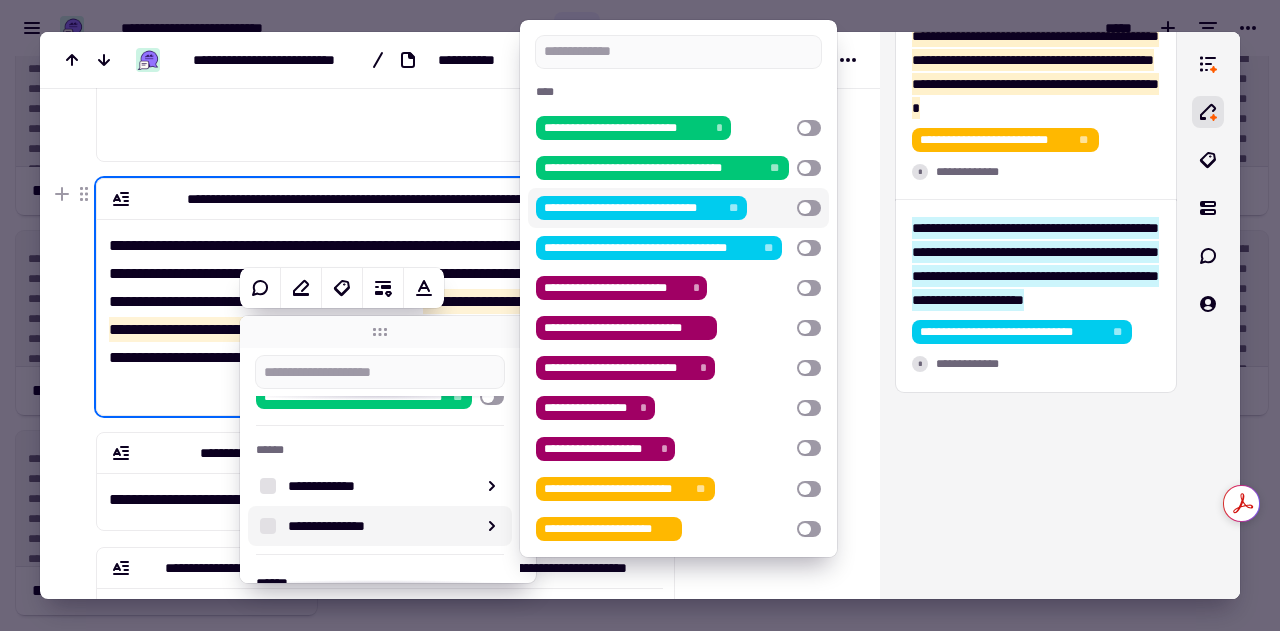 click at bounding box center [809, 208] 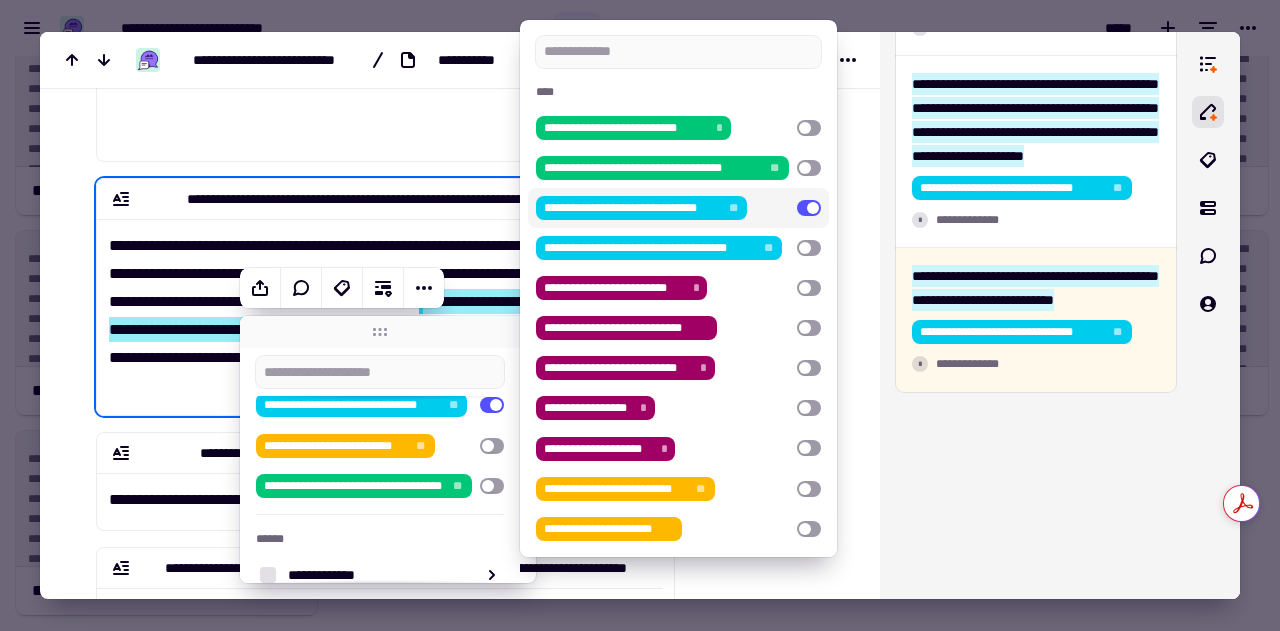 click on "**********" at bounding box center [460, 67] 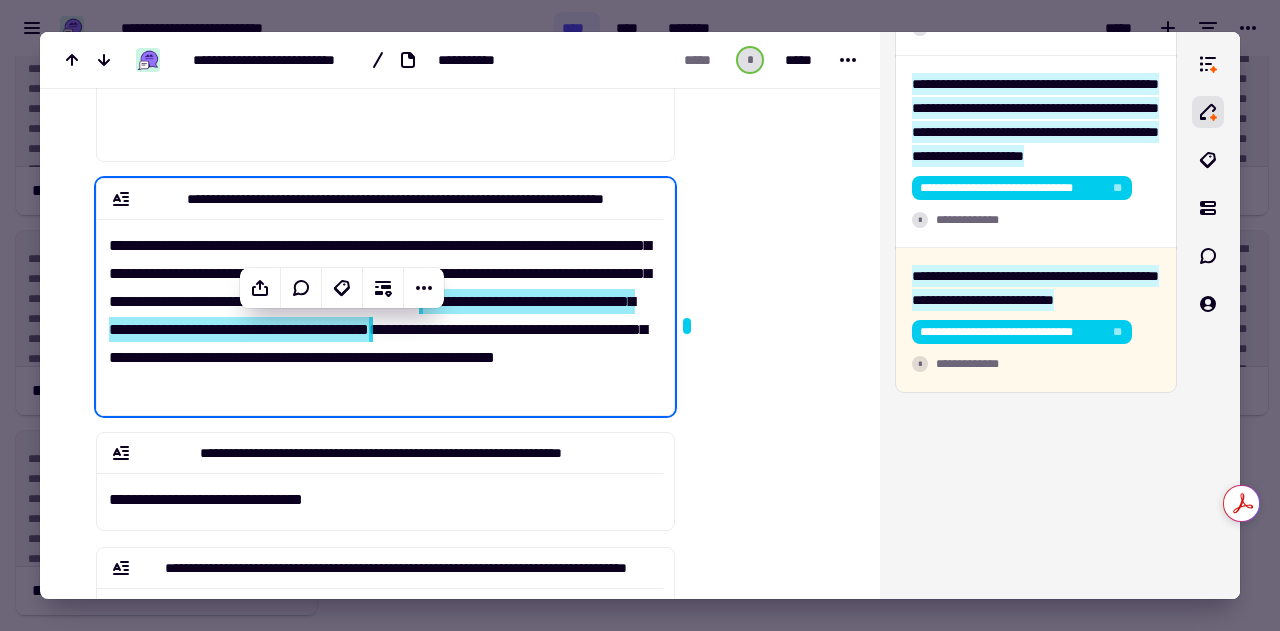 scroll, scrollTop: 1608, scrollLeft: 0, axis: vertical 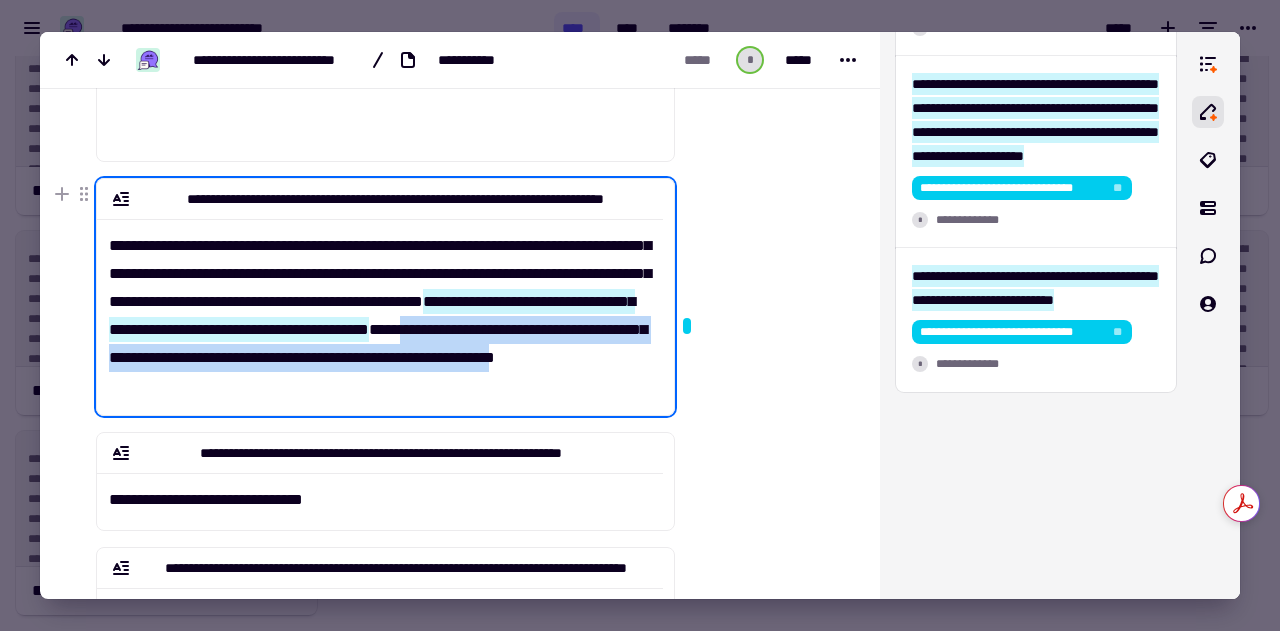 drag, startPoint x: 302, startPoint y: 357, endPoint x: 528, endPoint y: 379, distance: 227.06827 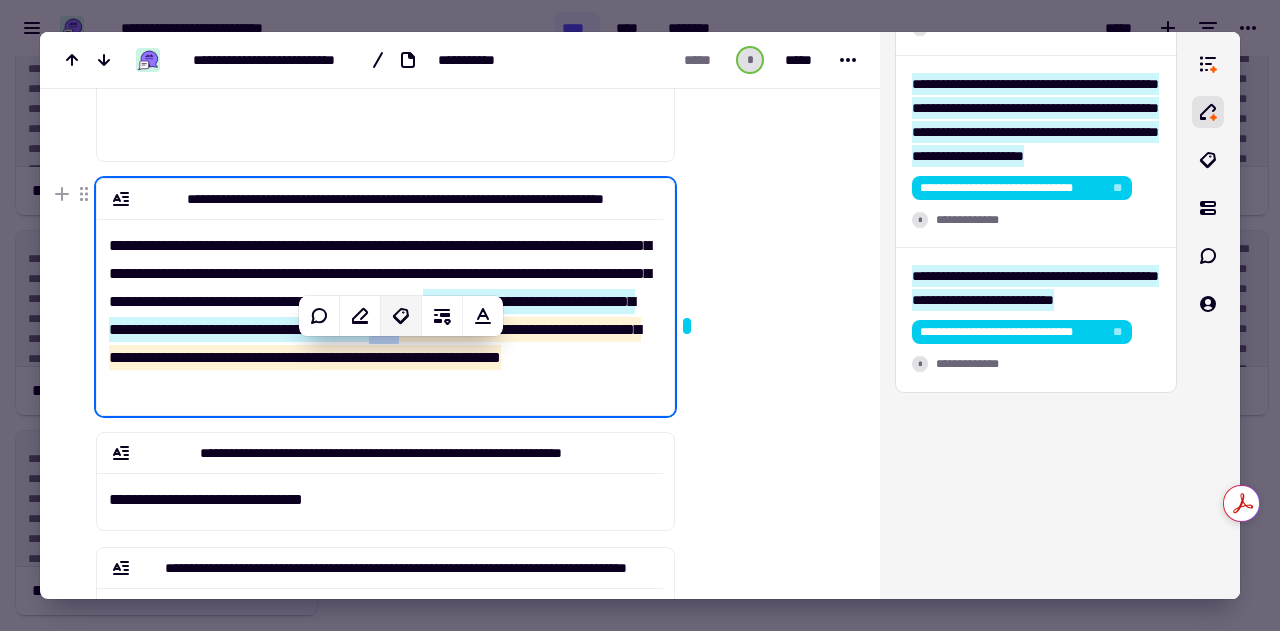 click 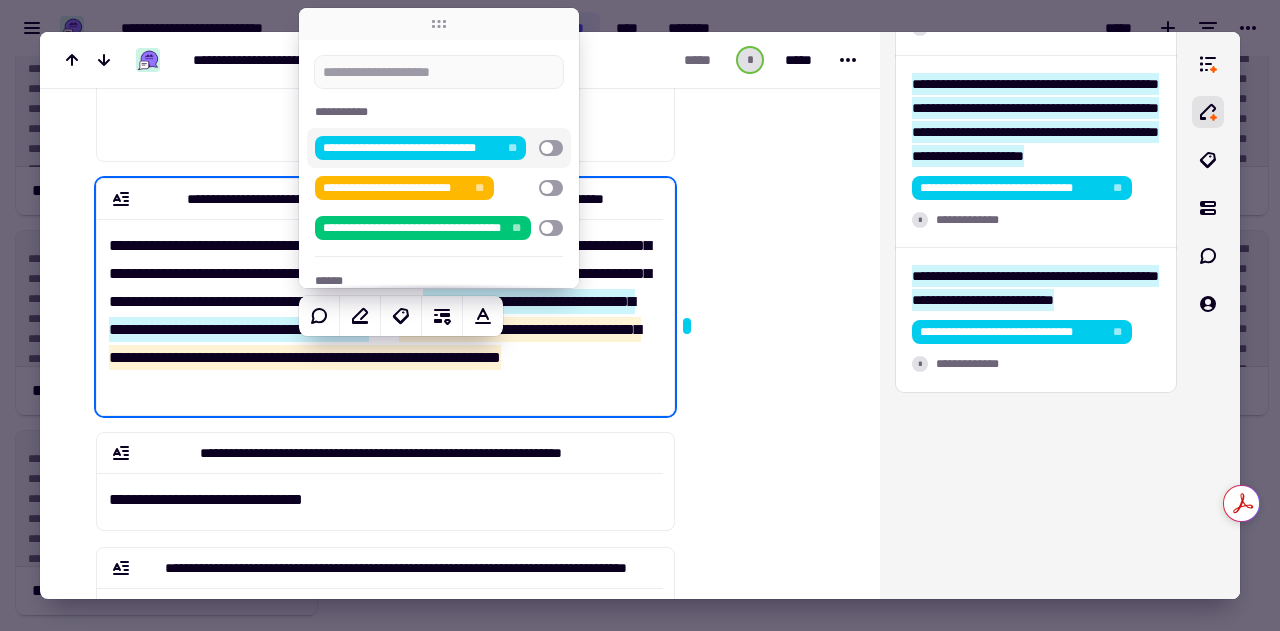 click at bounding box center (551, 148) 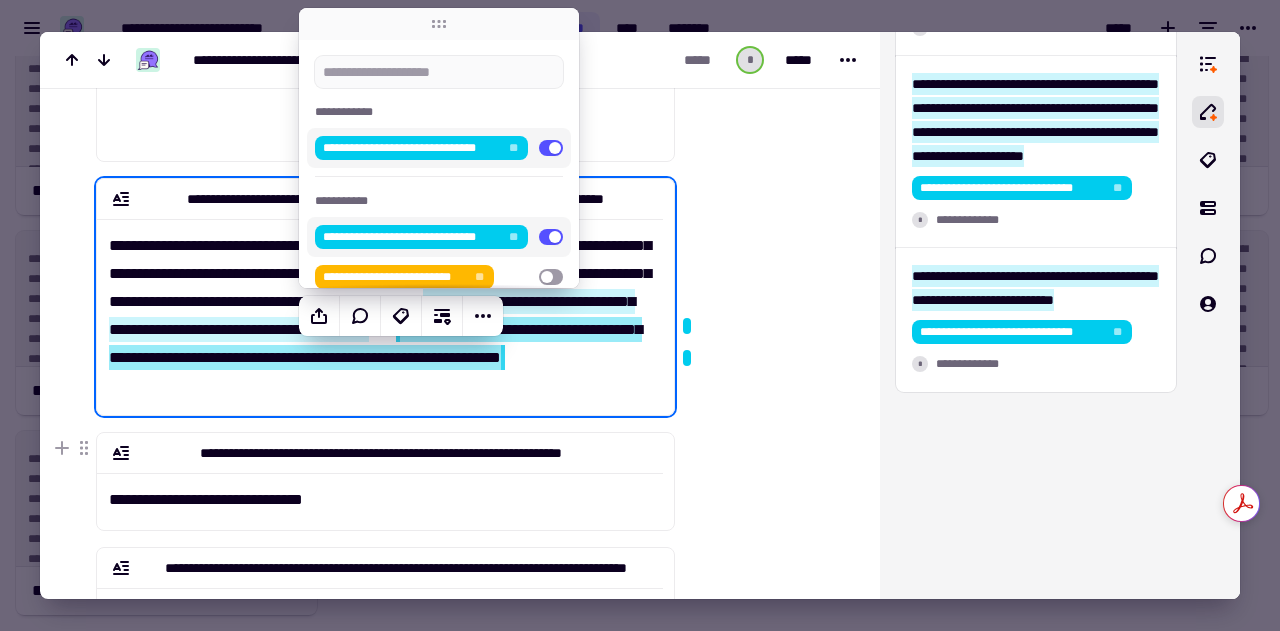 click at bounding box center (763, 77) 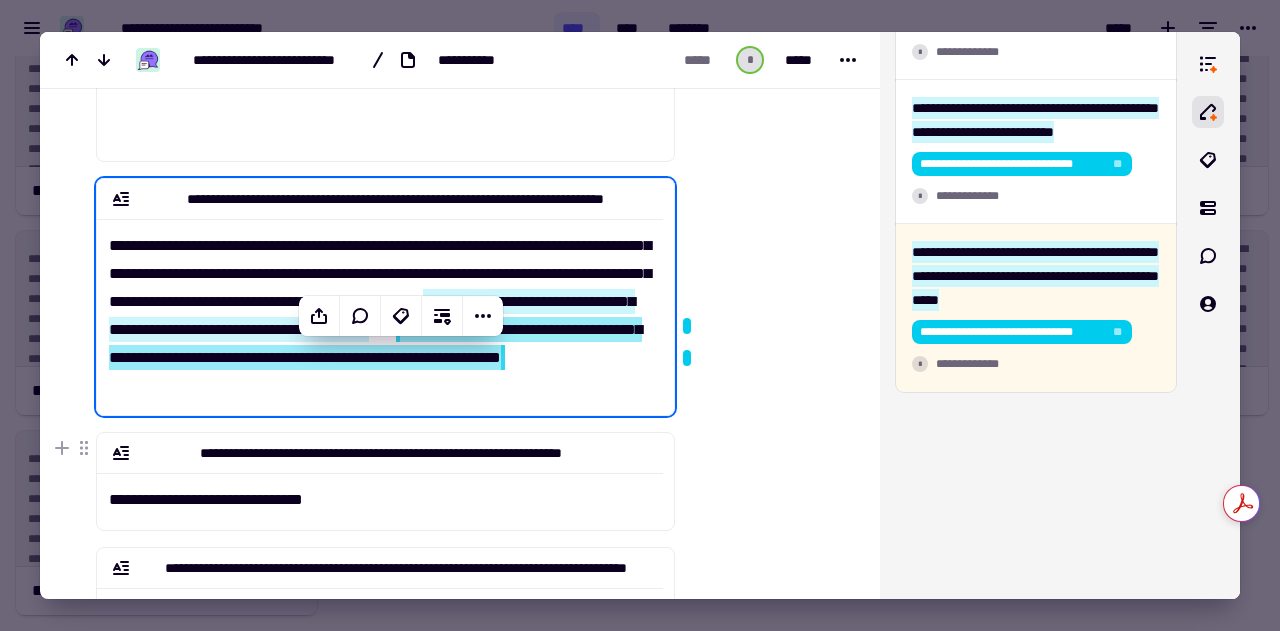 click at bounding box center [763, 77] 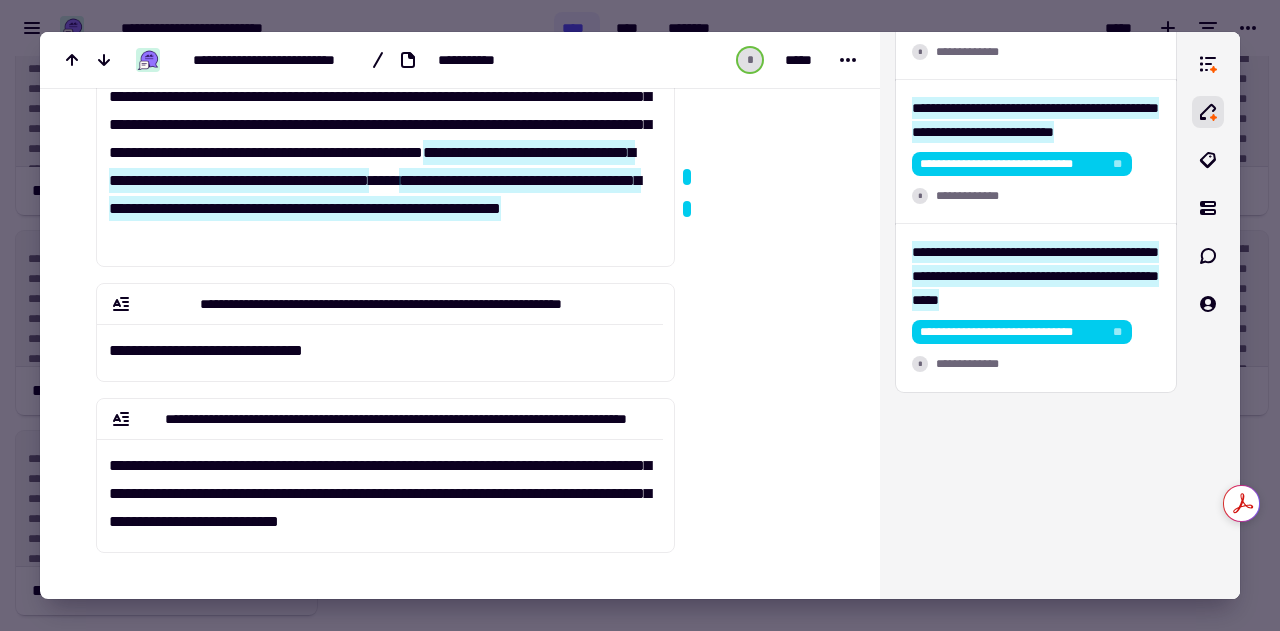 scroll, scrollTop: 1082, scrollLeft: 0, axis: vertical 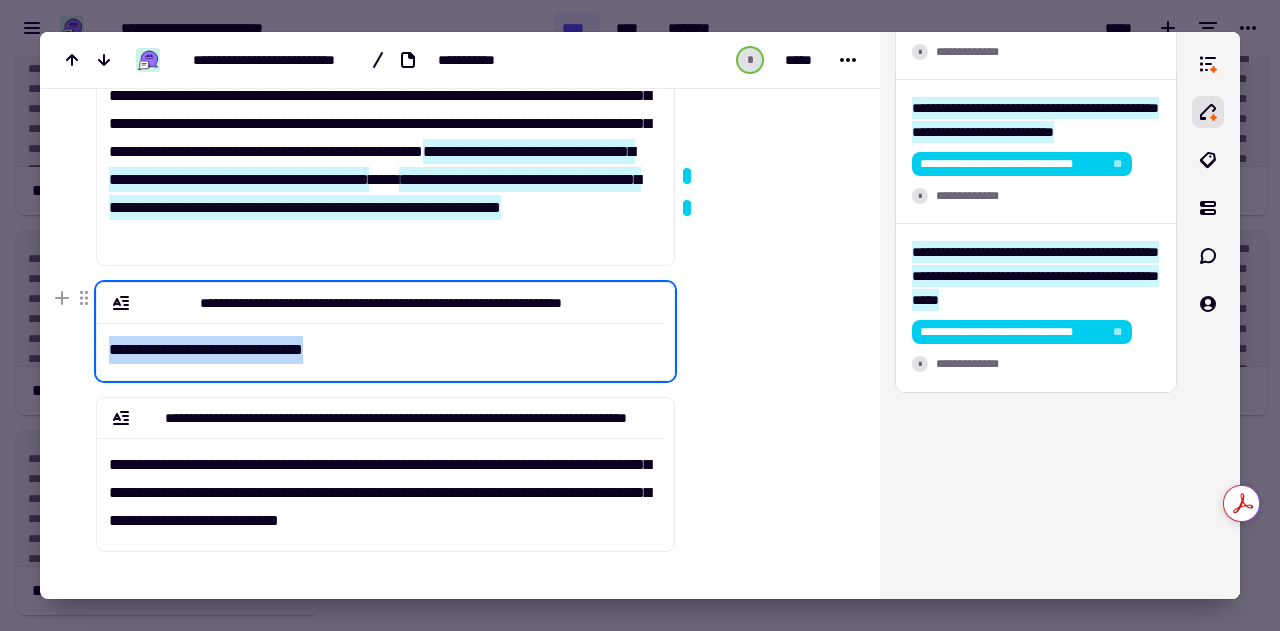 drag, startPoint x: 108, startPoint y: 348, endPoint x: 349, endPoint y: 343, distance: 241.05186 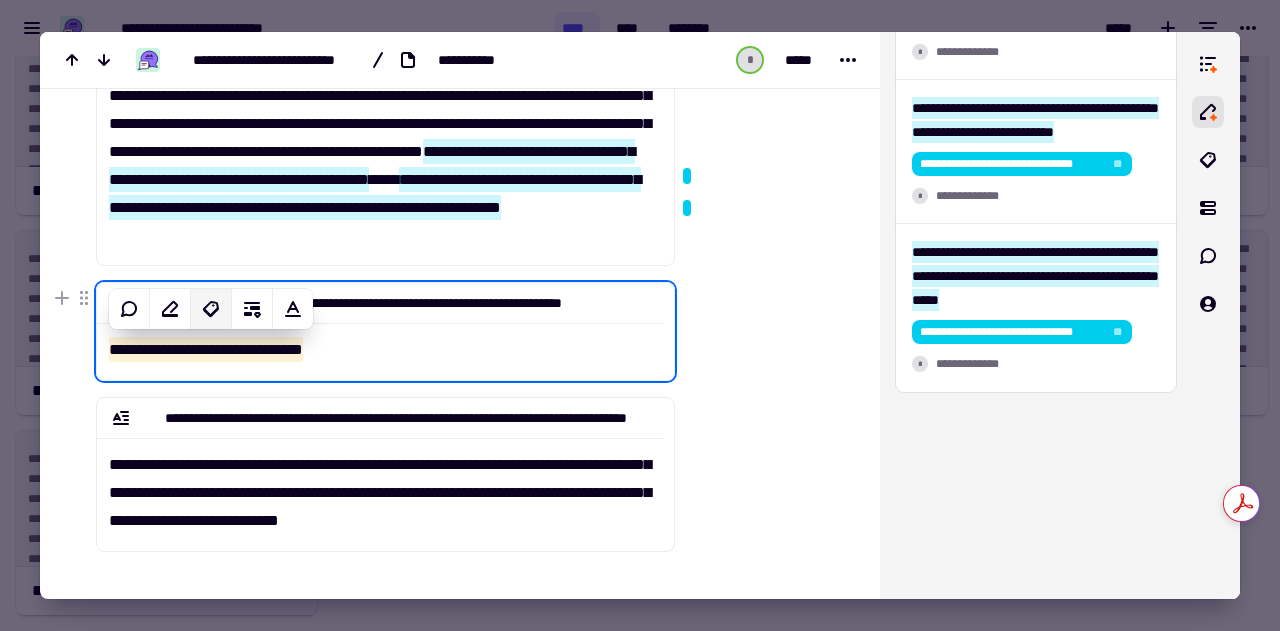 click 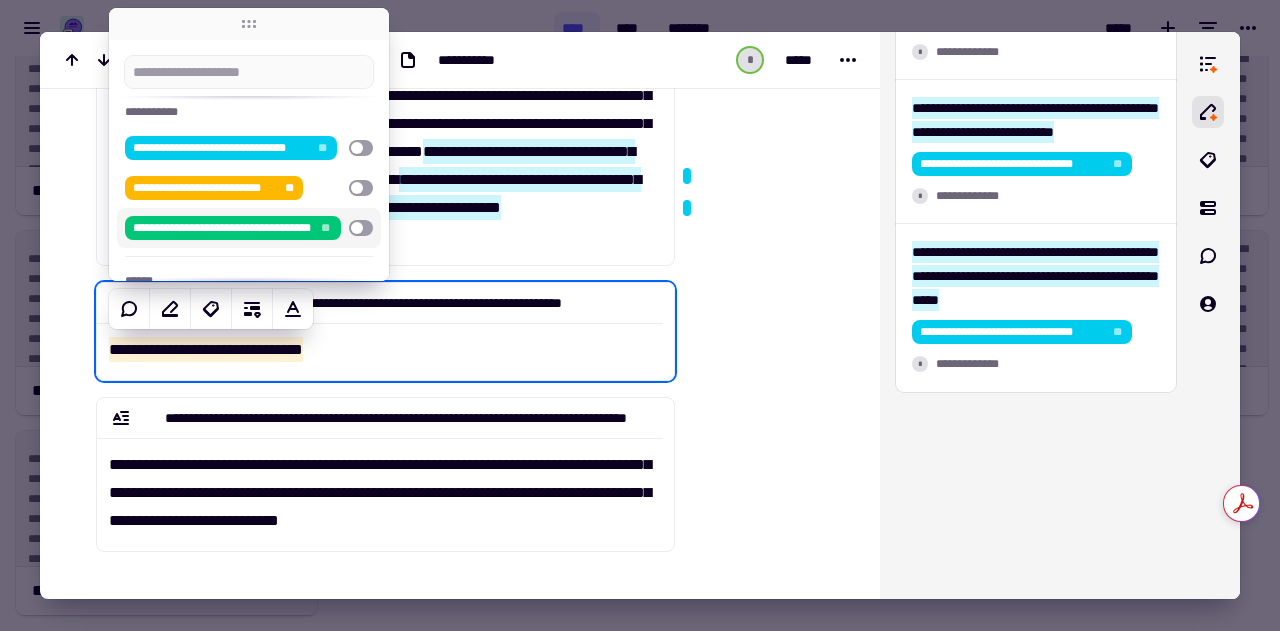 scroll, scrollTop: 68, scrollLeft: 0, axis: vertical 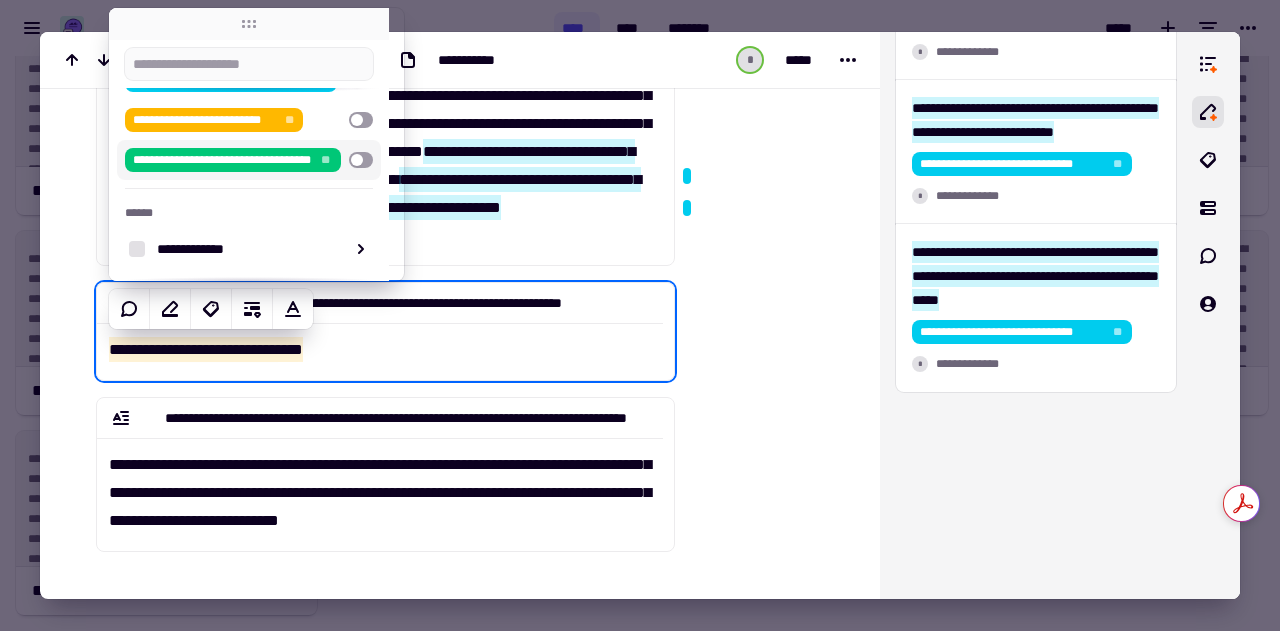 click at bounding box center (361, 160) 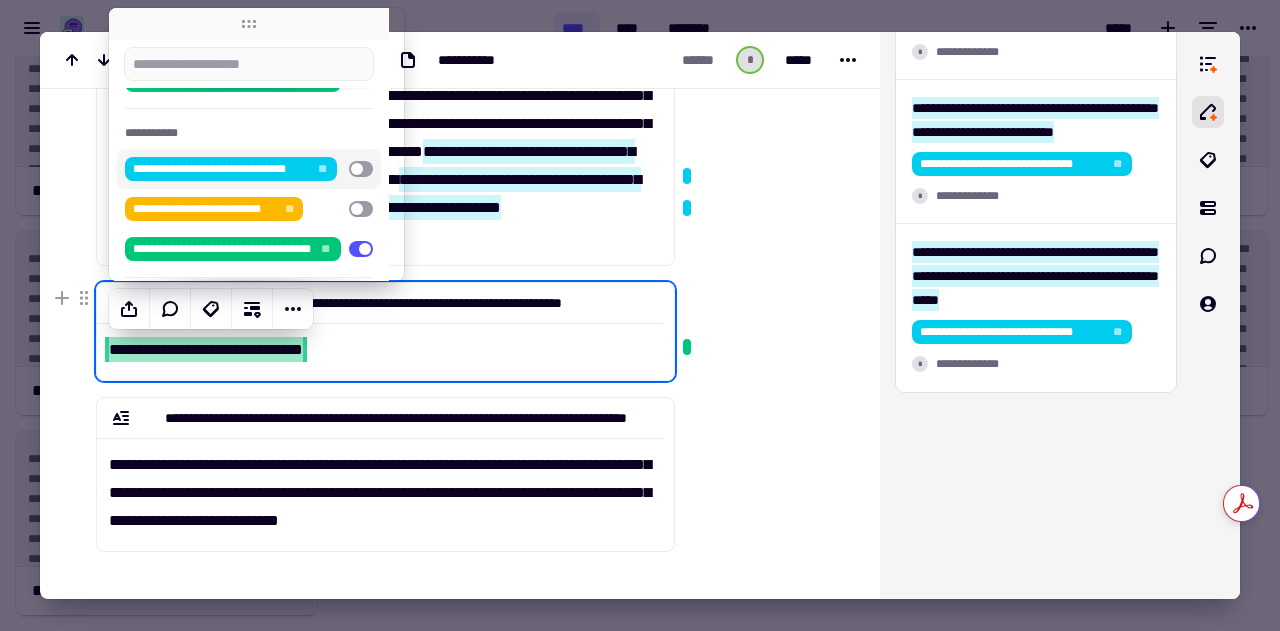 click at bounding box center [765, -265] 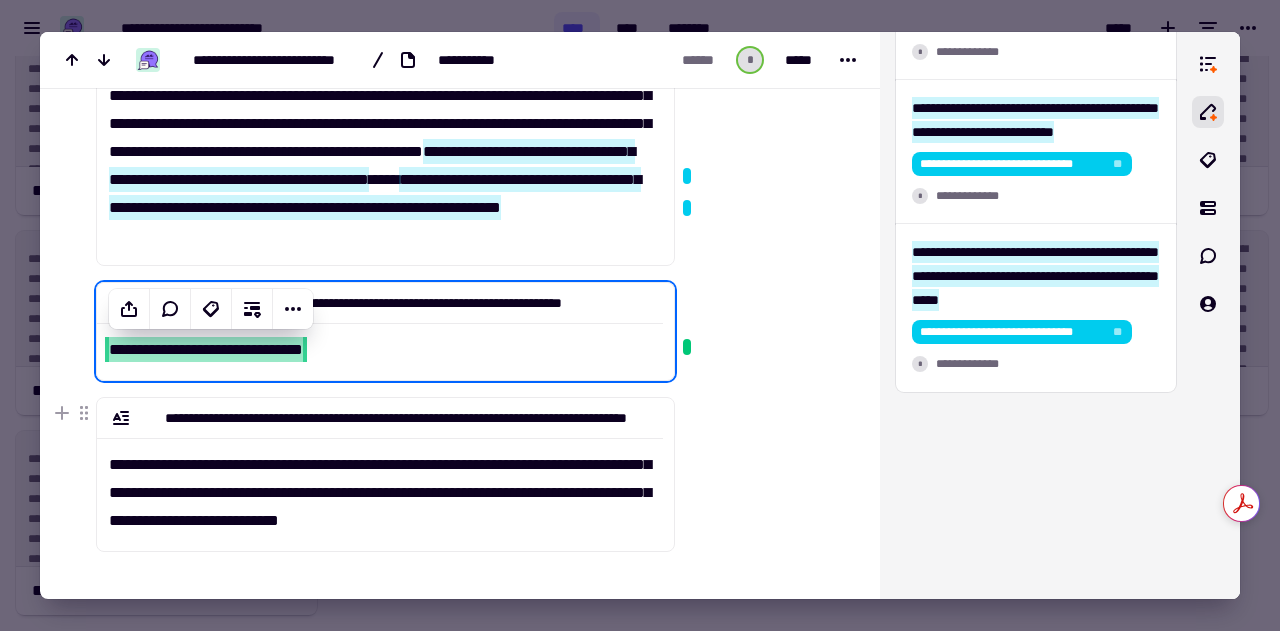 click at bounding box center (763, -73) 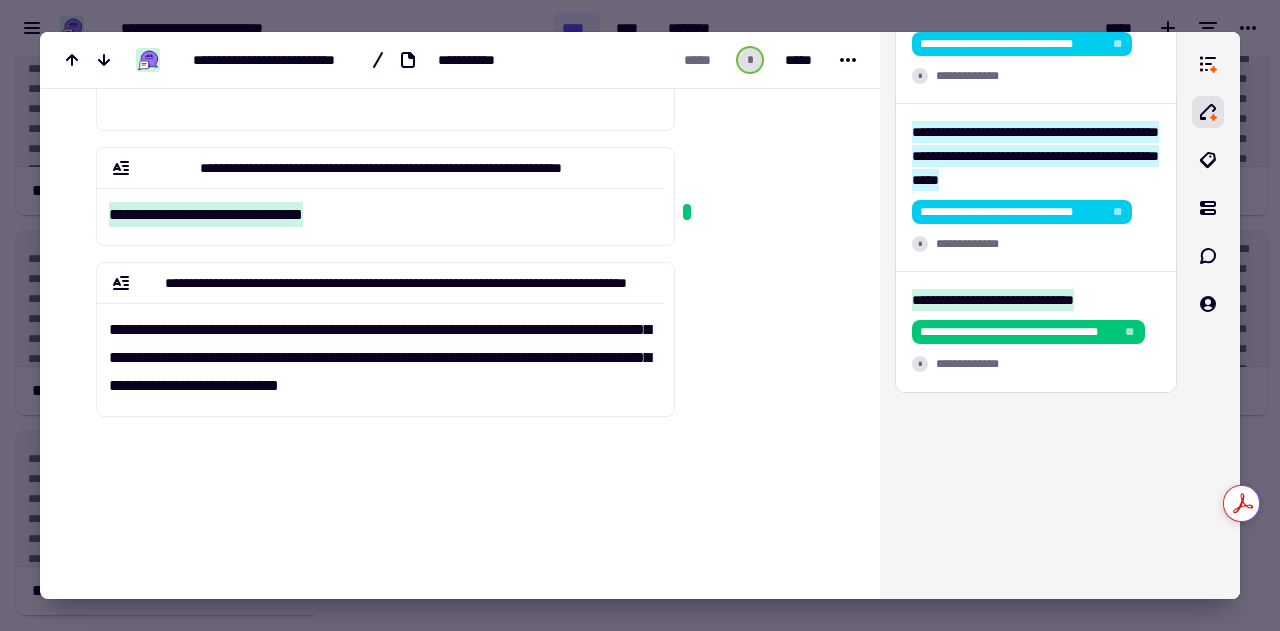 scroll, scrollTop: 1218, scrollLeft: 0, axis: vertical 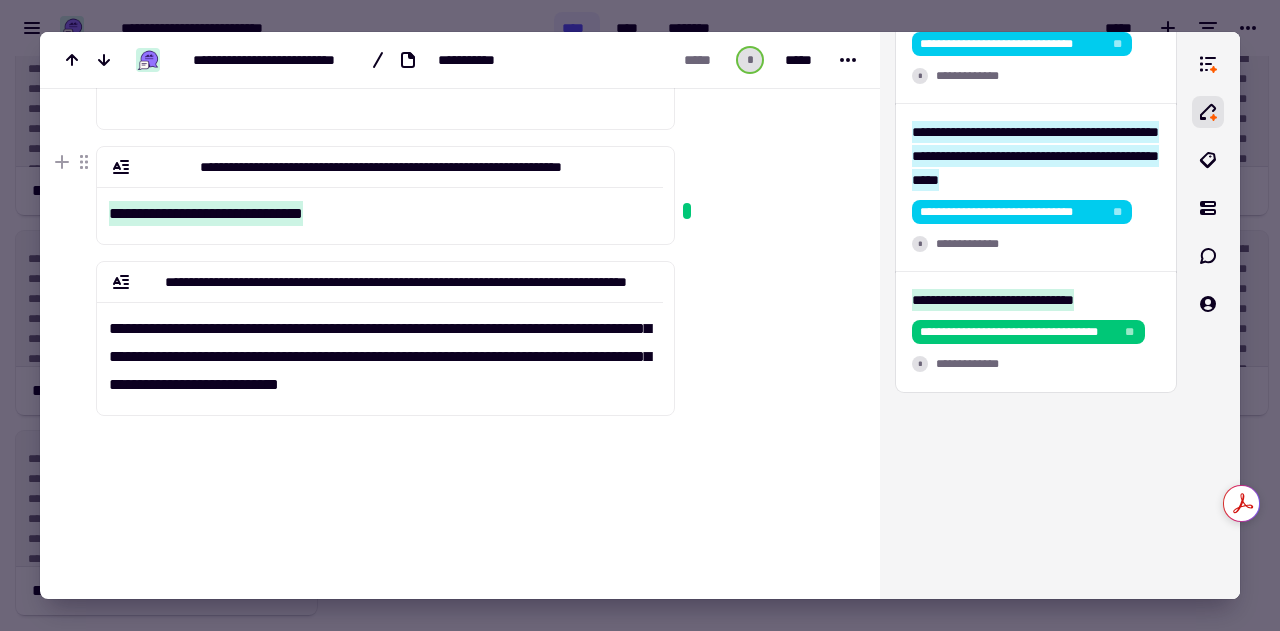 click at bounding box center (640, 315) 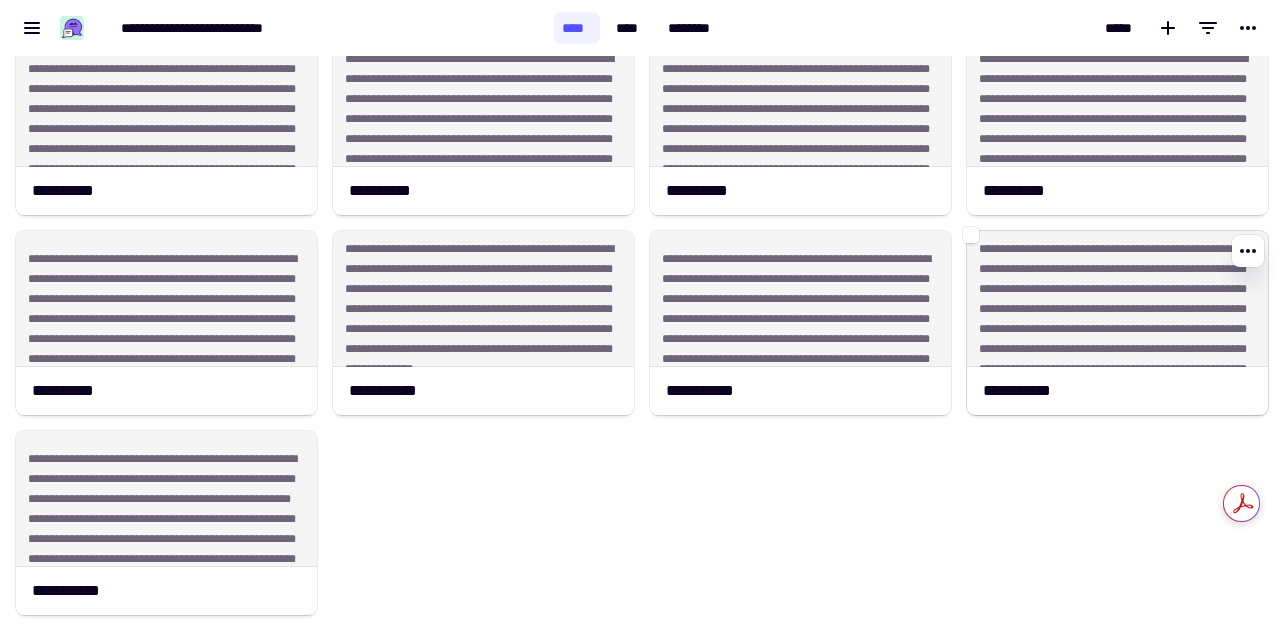 click on "**********" 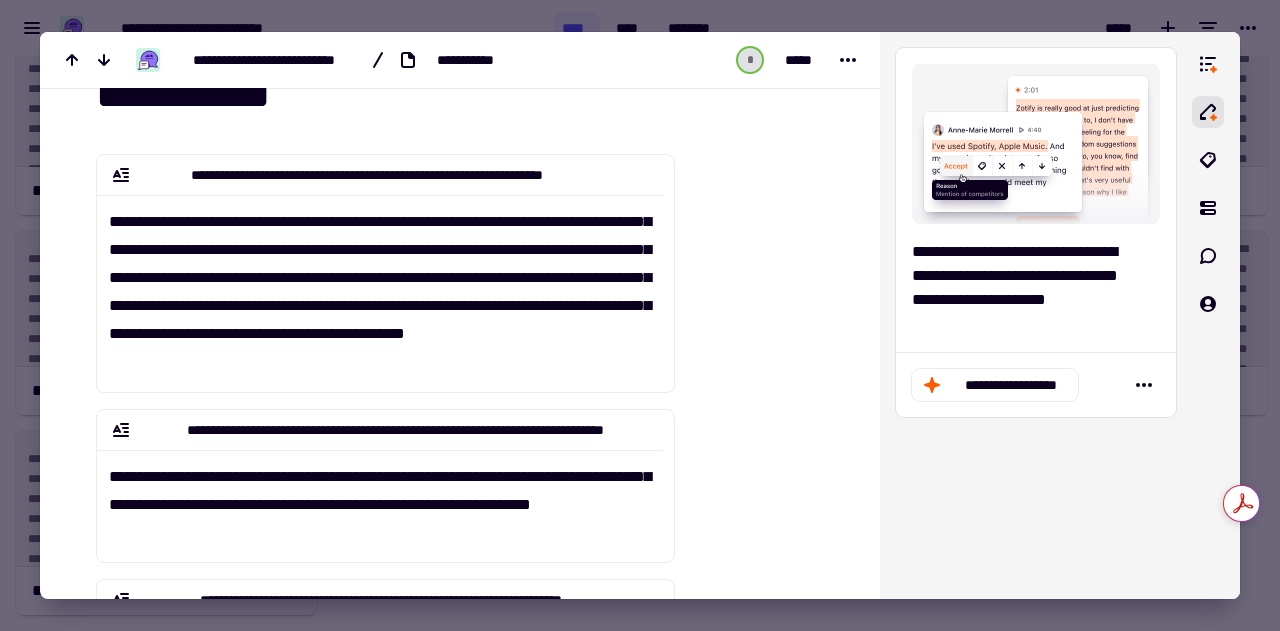 scroll, scrollTop: 56, scrollLeft: 0, axis: vertical 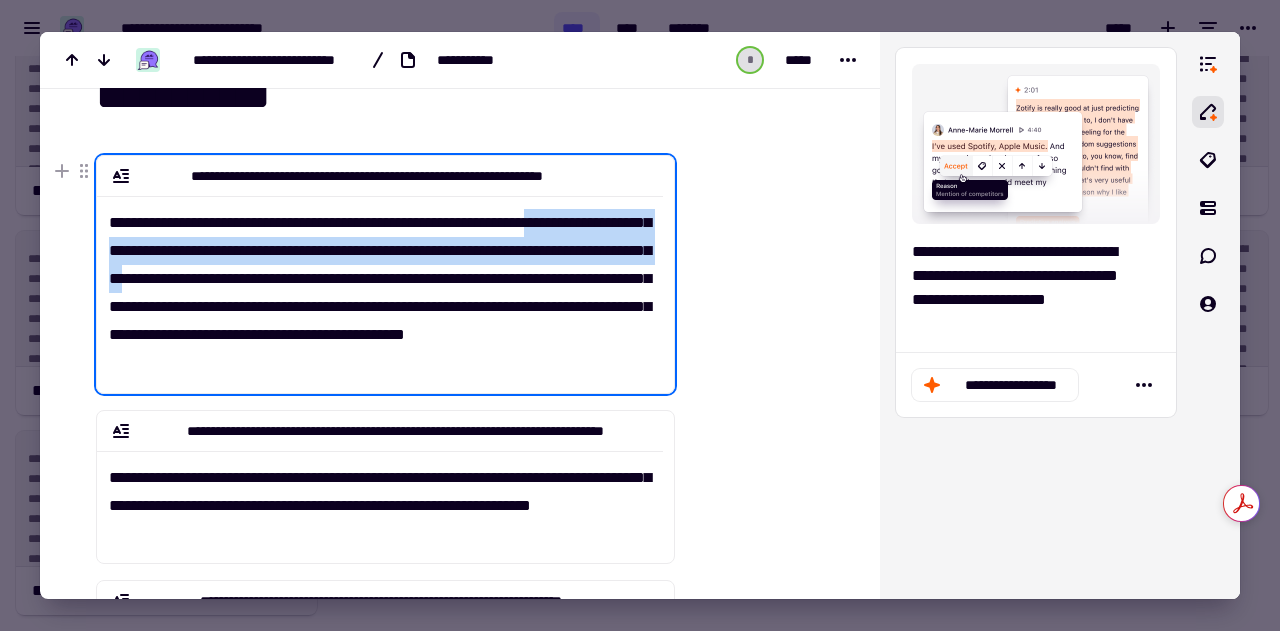 drag, startPoint x: 600, startPoint y: 225, endPoint x: 344, endPoint y: 279, distance: 261.63333 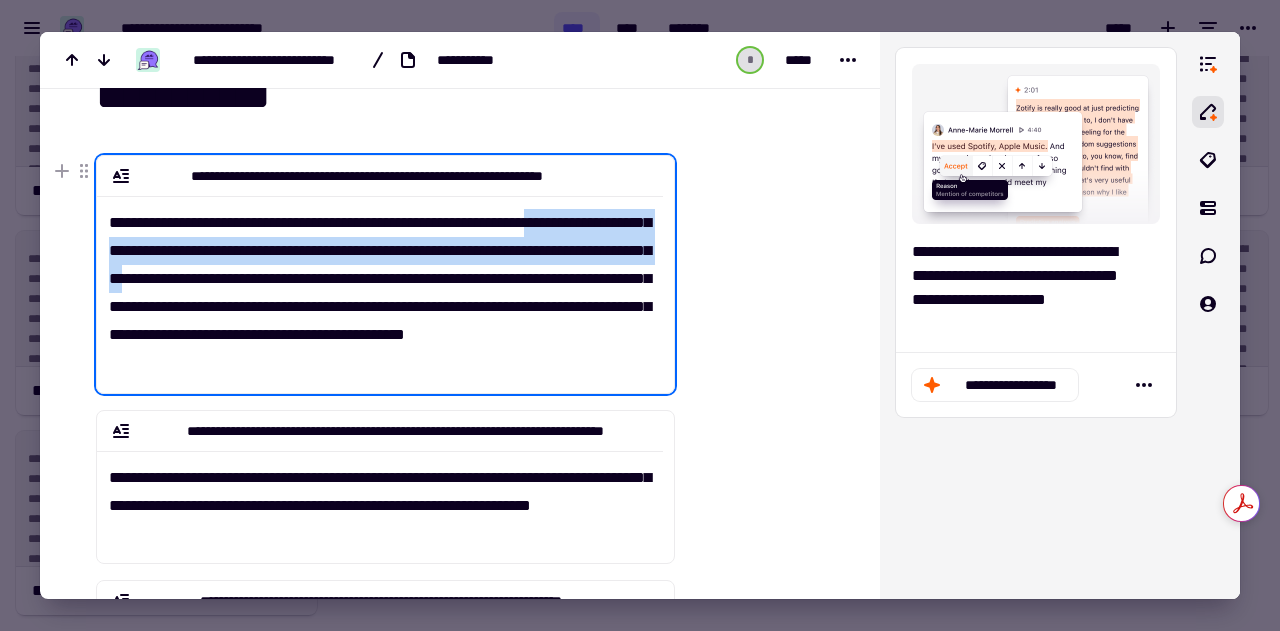 click on "**********" at bounding box center (380, 286) 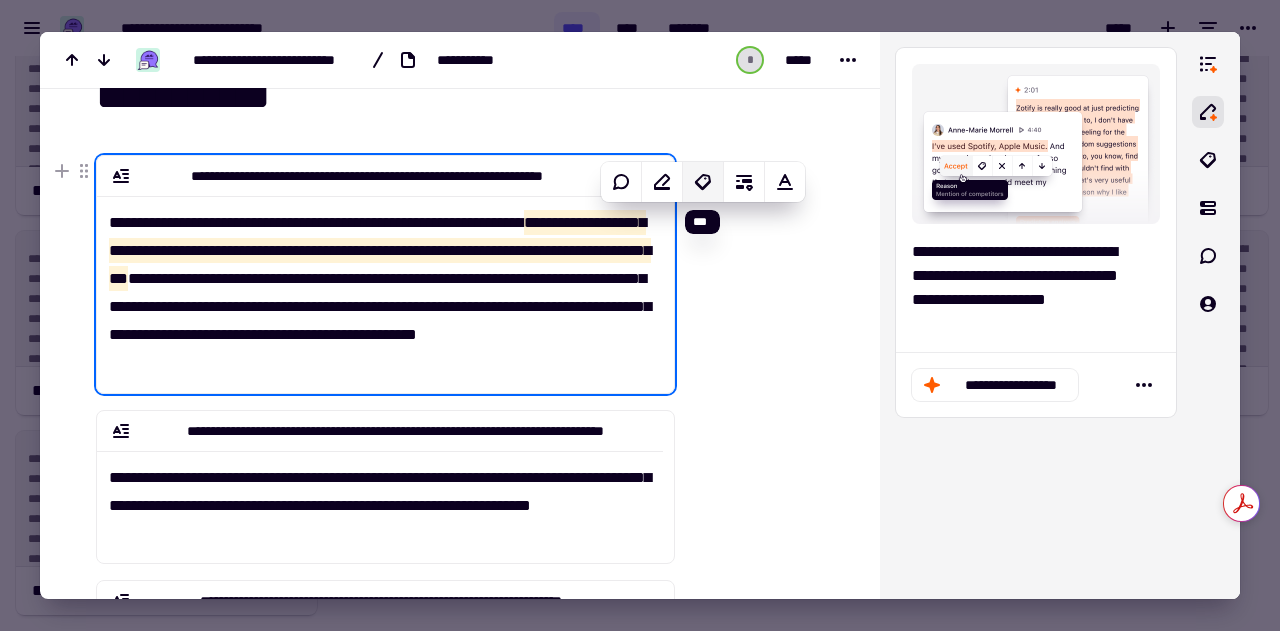 click 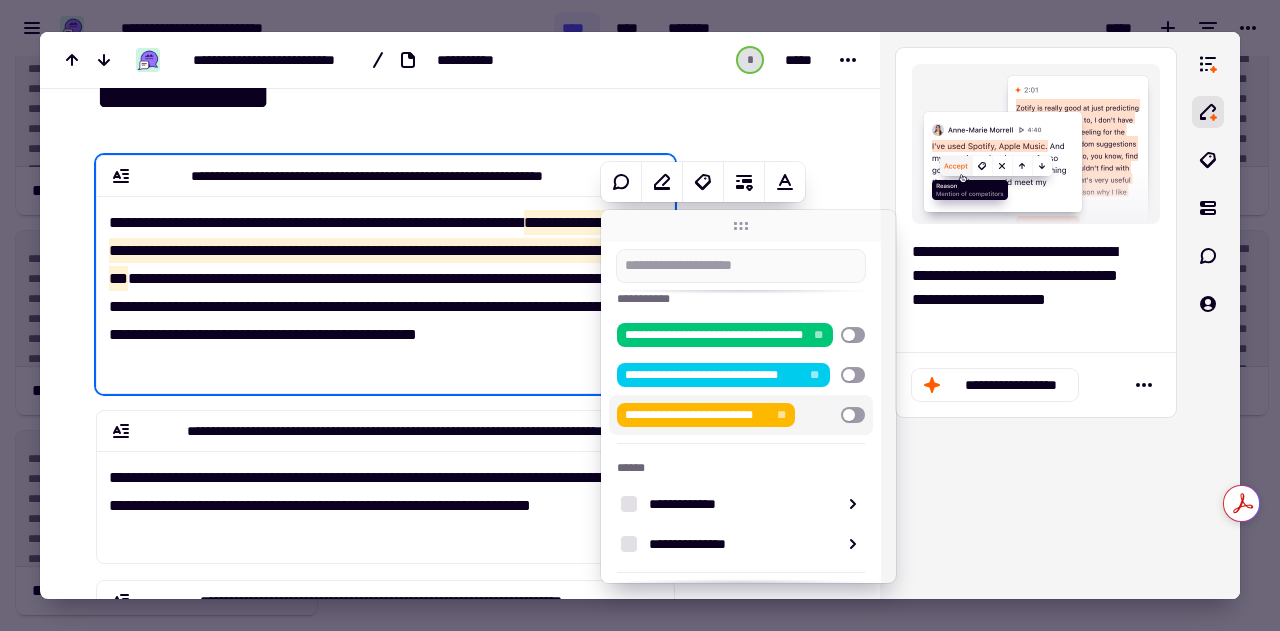 scroll, scrollTop: 0, scrollLeft: 0, axis: both 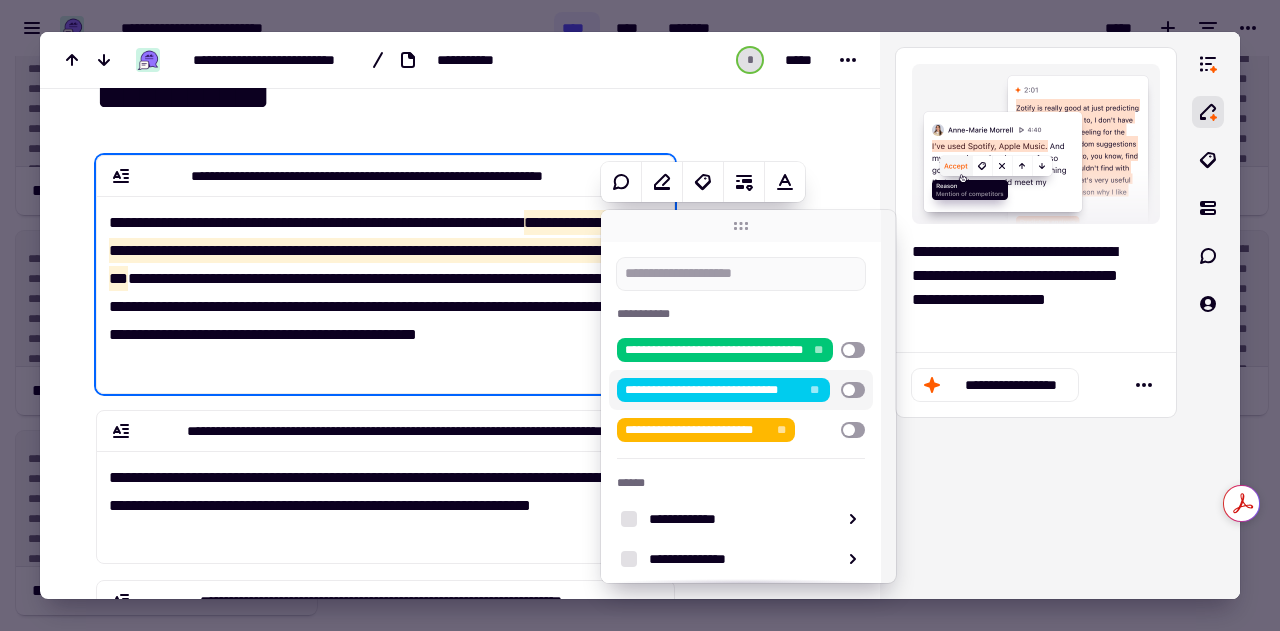 click at bounding box center (853, 390) 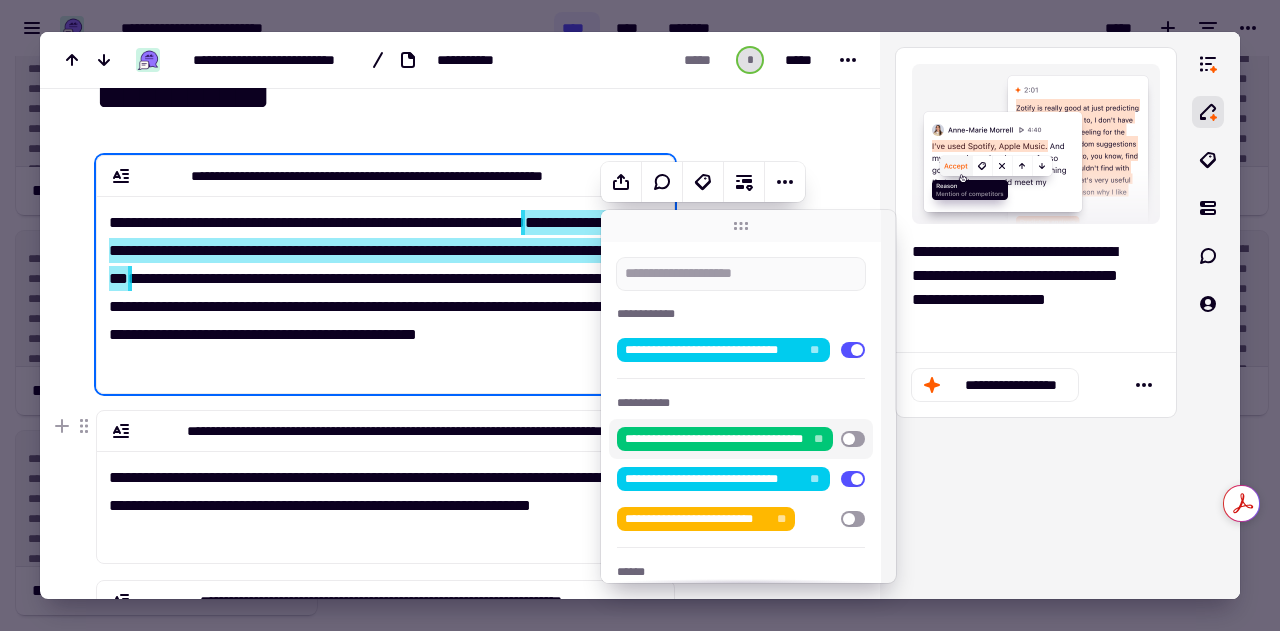click at bounding box center (853, 439) 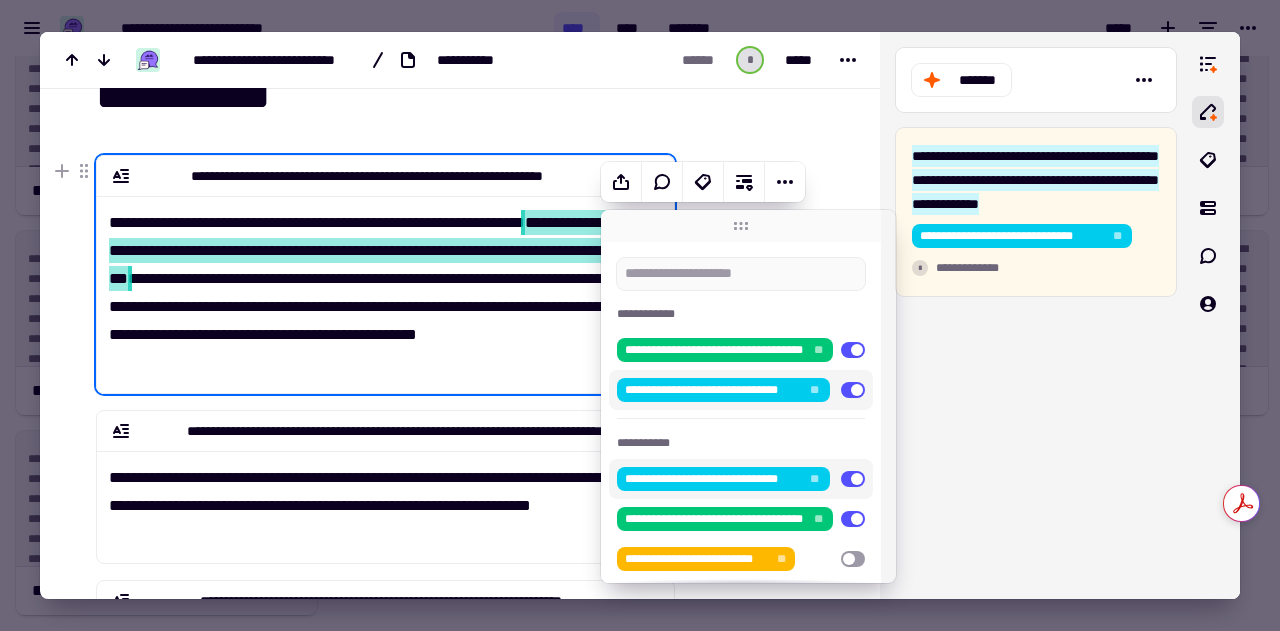 click on "**********" at bounding box center (380, 286) 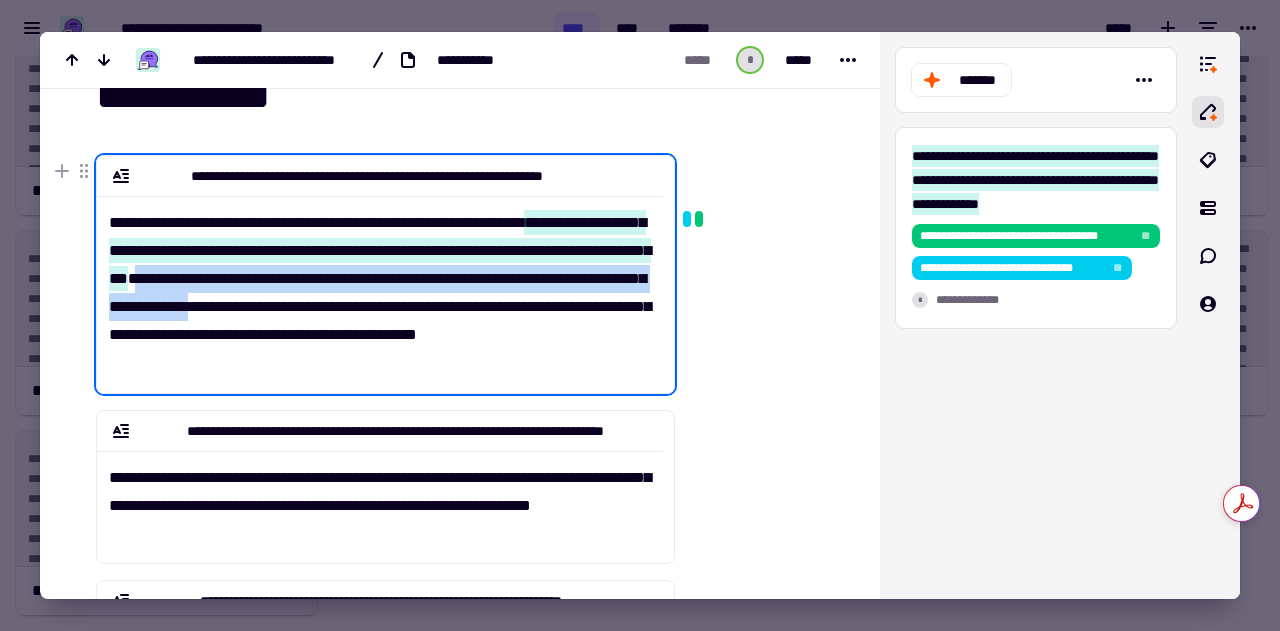 drag, startPoint x: 350, startPoint y: 277, endPoint x: 502, endPoint y: 304, distance: 154.37941 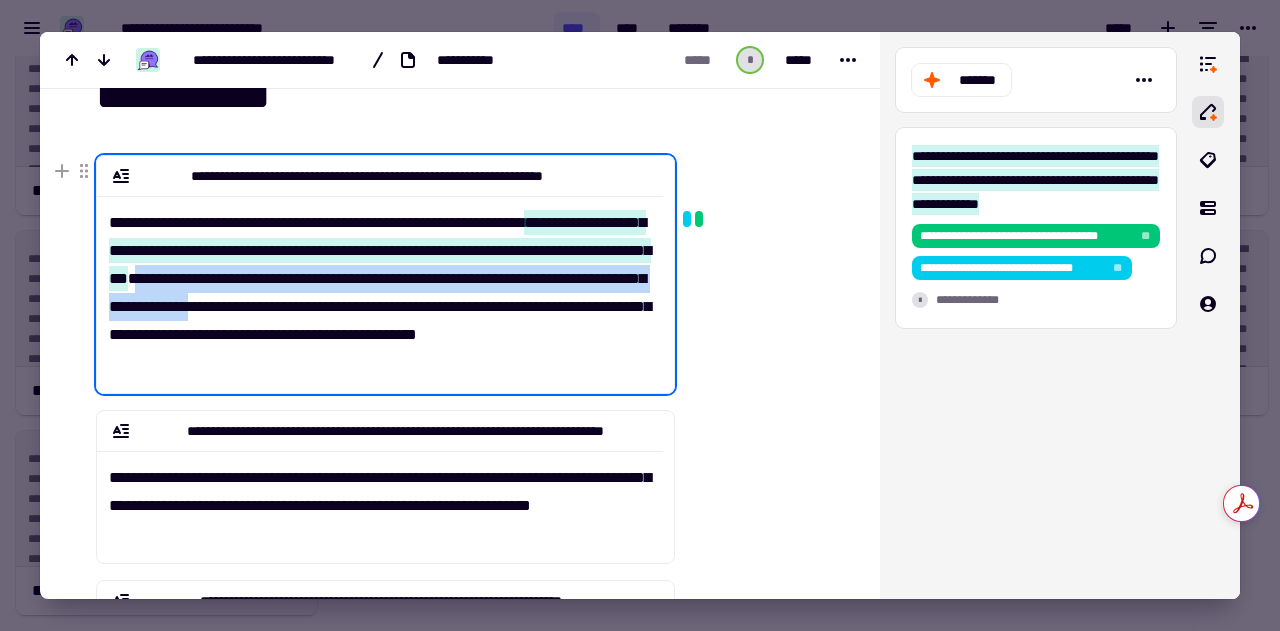 click on "**********" at bounding box center [380, 286] 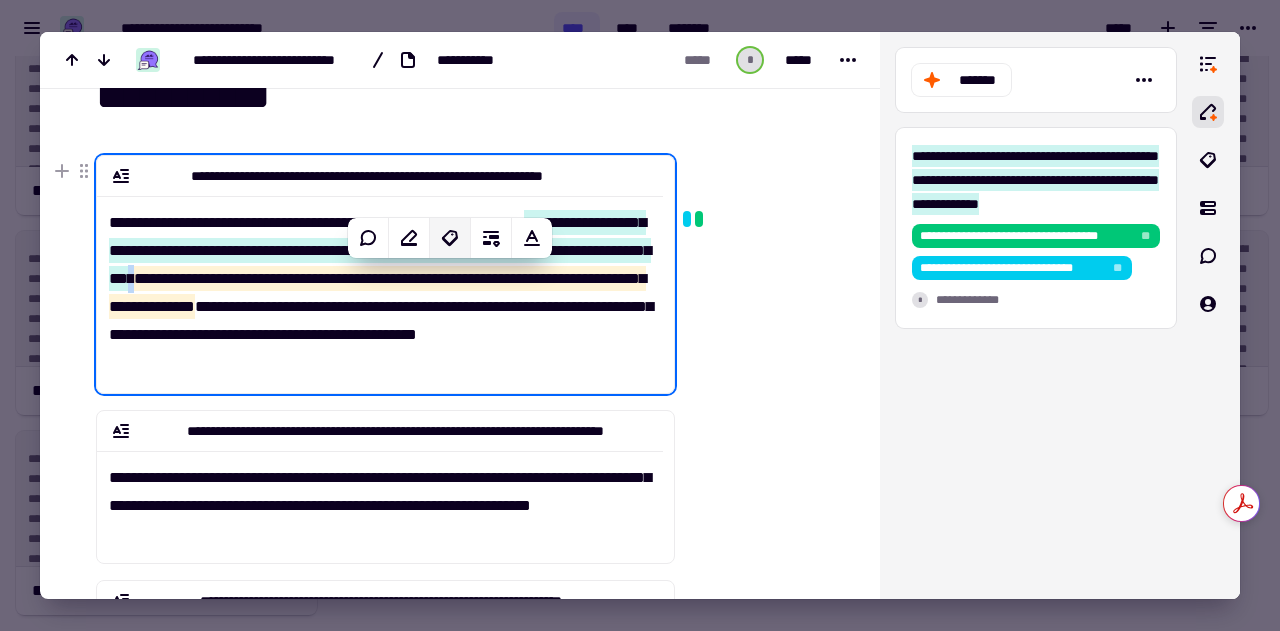 click 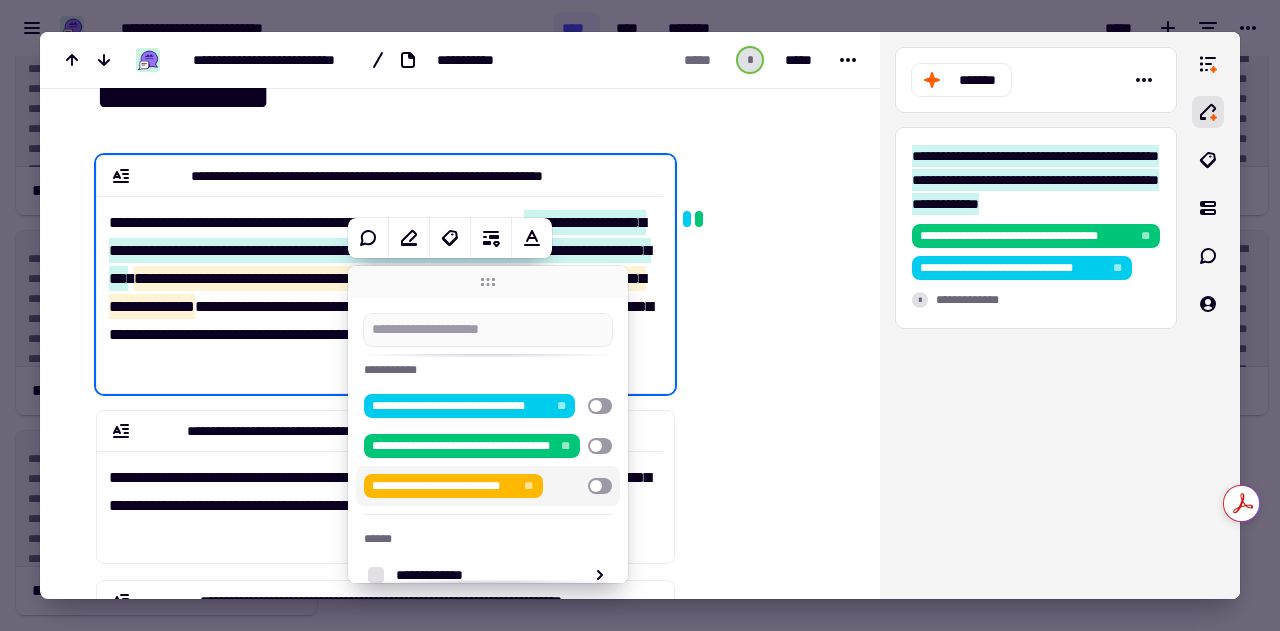 scroll, scrollTop: 77, scrollLeft: 0, axis: vertical 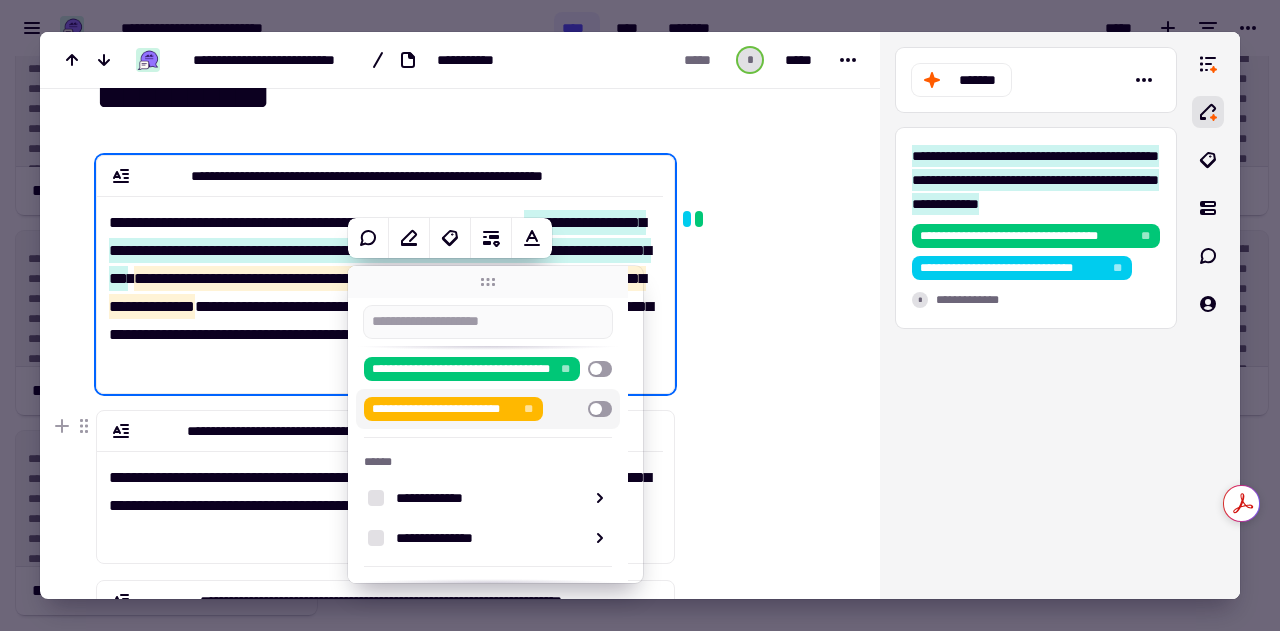 click at bounding box center [600, 409] 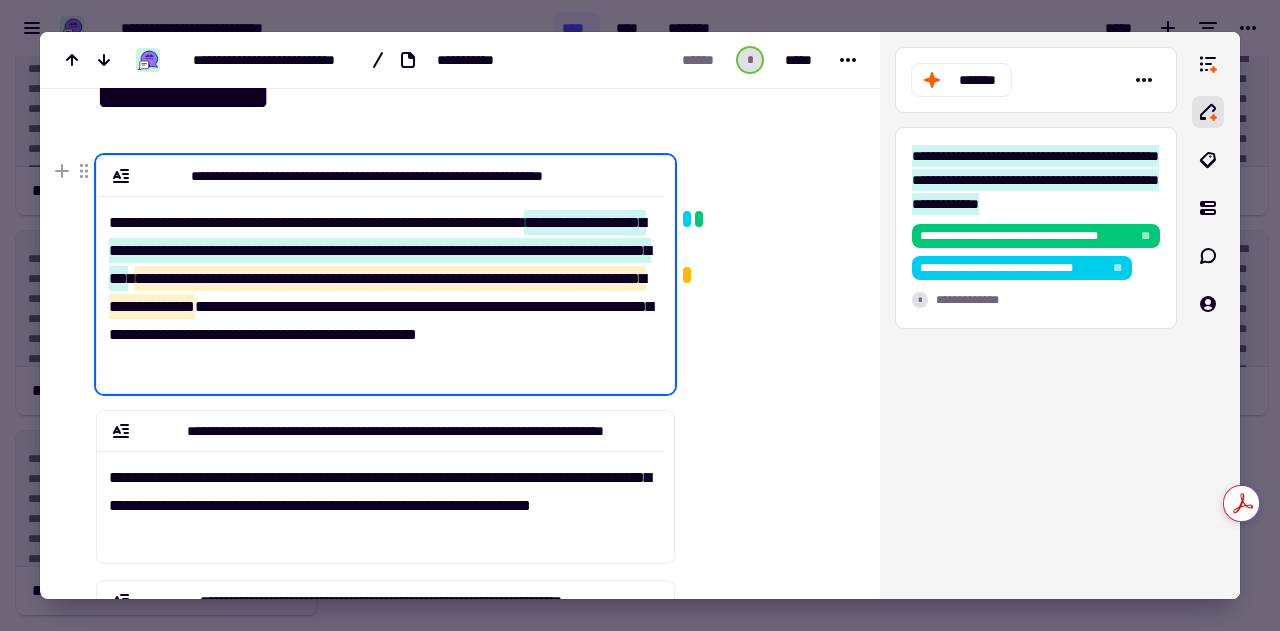 click on "**********" at bounding box center (380, 286) 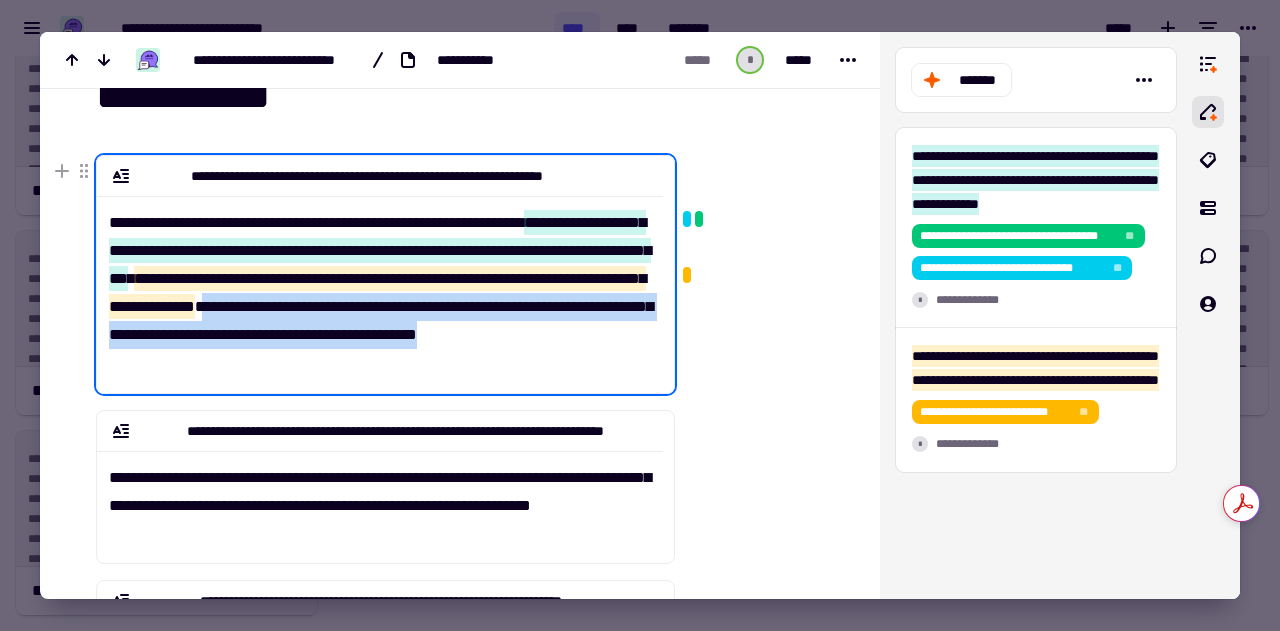 drag, startPoint x: 513, startPoint y: 306, endPoint x: 322, endPoint y: 367, distance: 200.50436 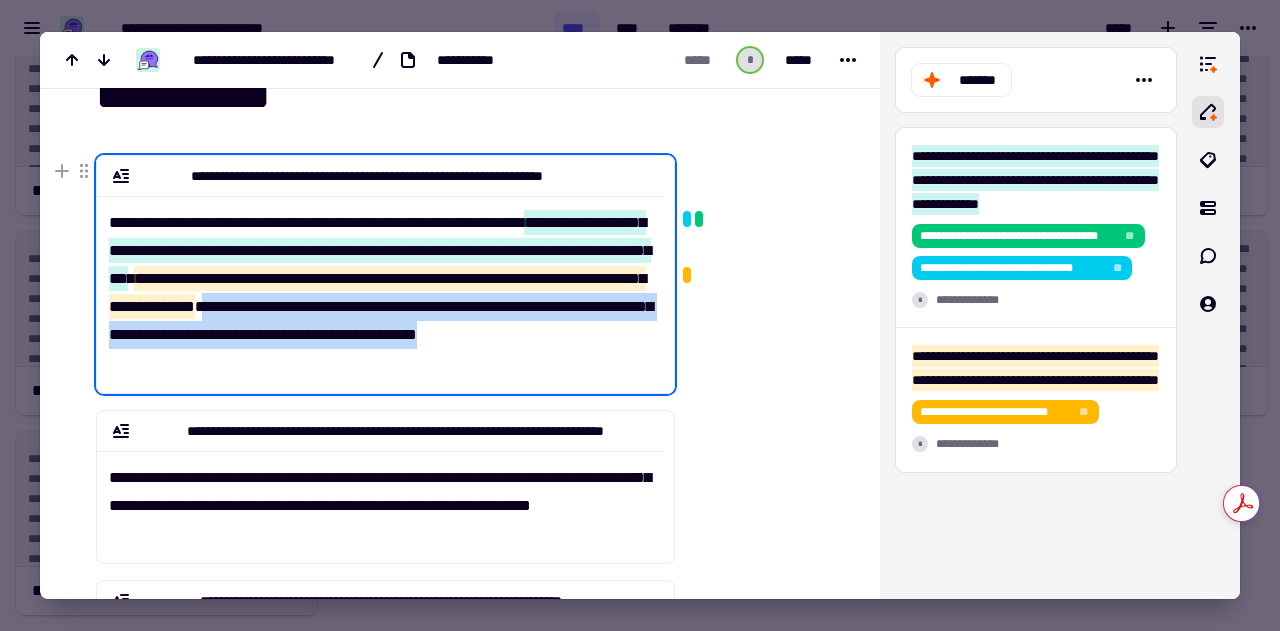 click on "**********" at bounding box center (380, 286) 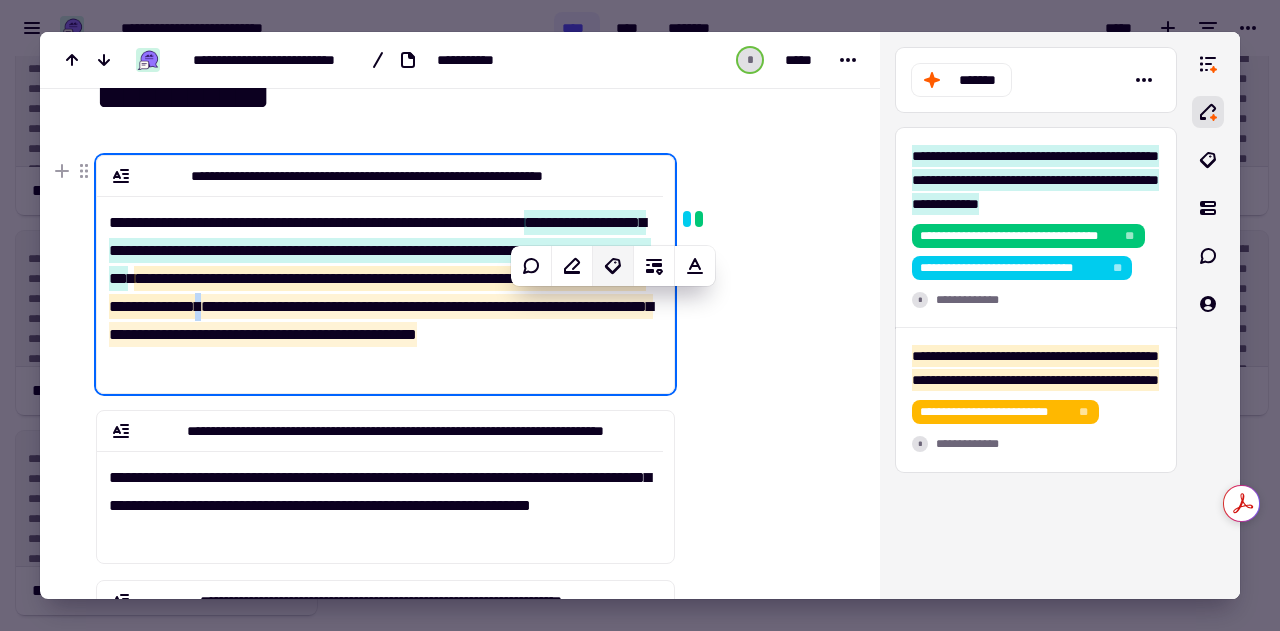 click 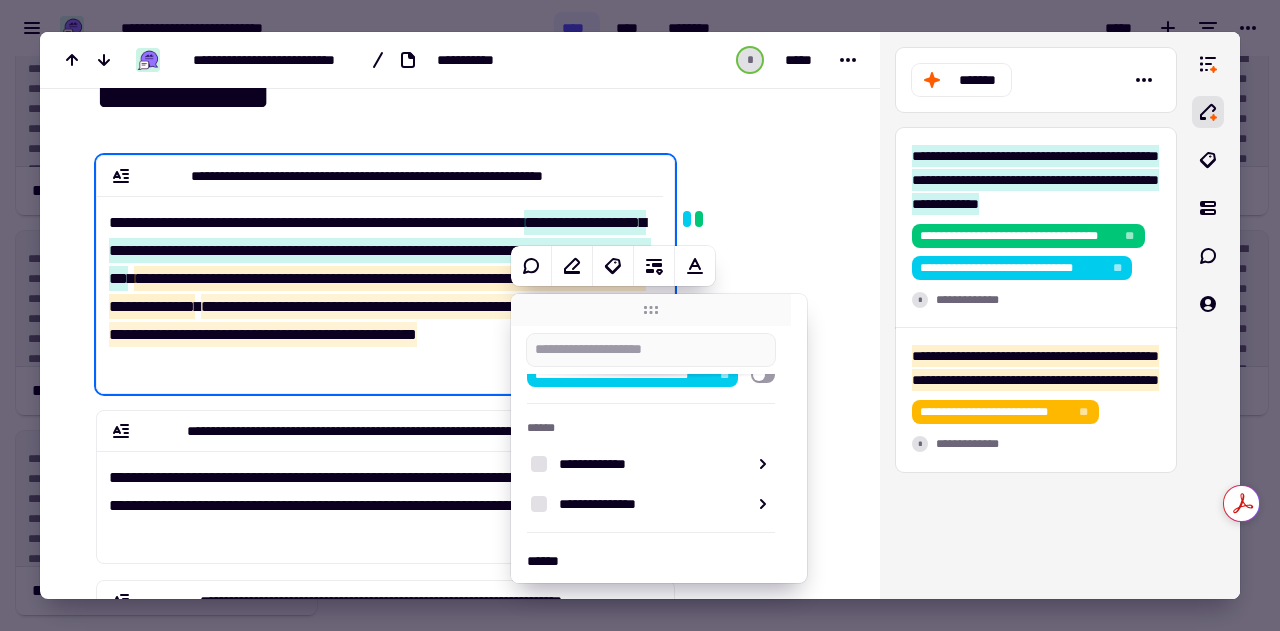 scroll, scrollTop: 151, scrollLeft: 0, axis: vertical 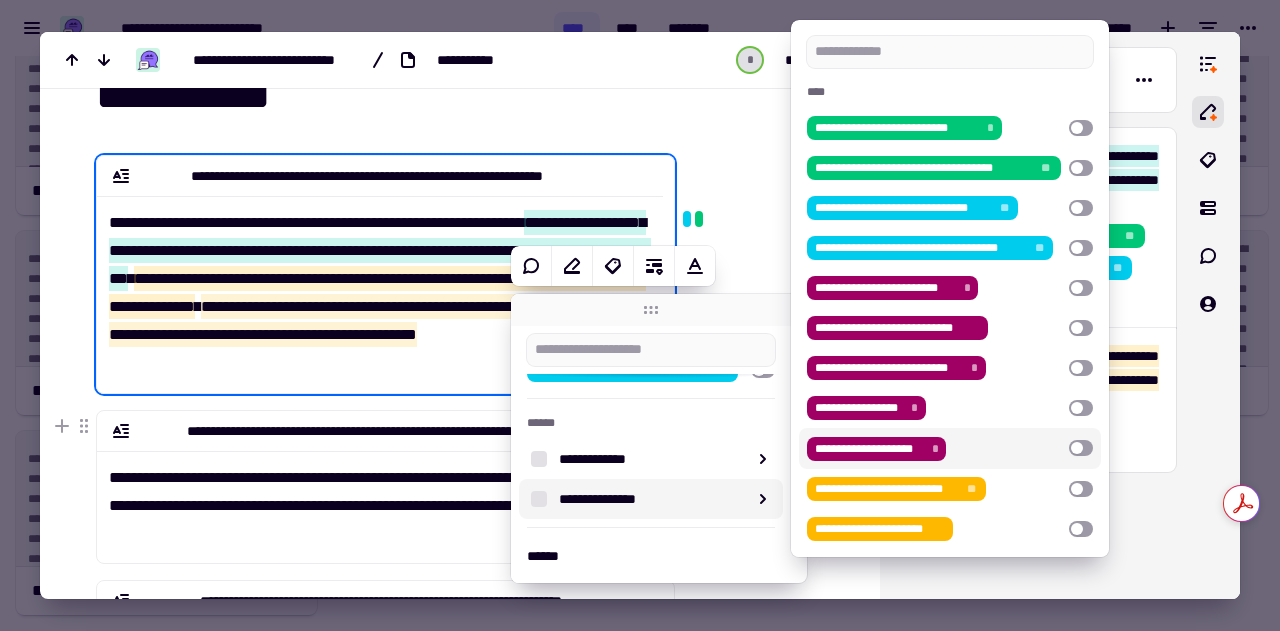 click at bounding box center [1081, 448] 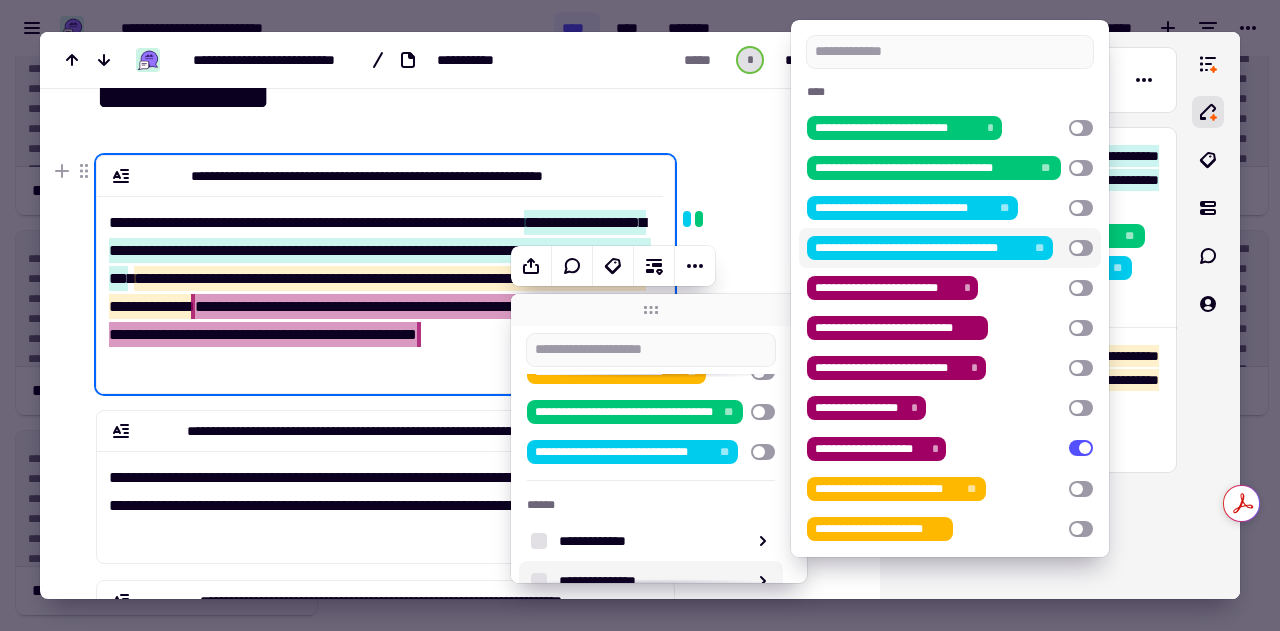 click at bounding box center (1081, 248) 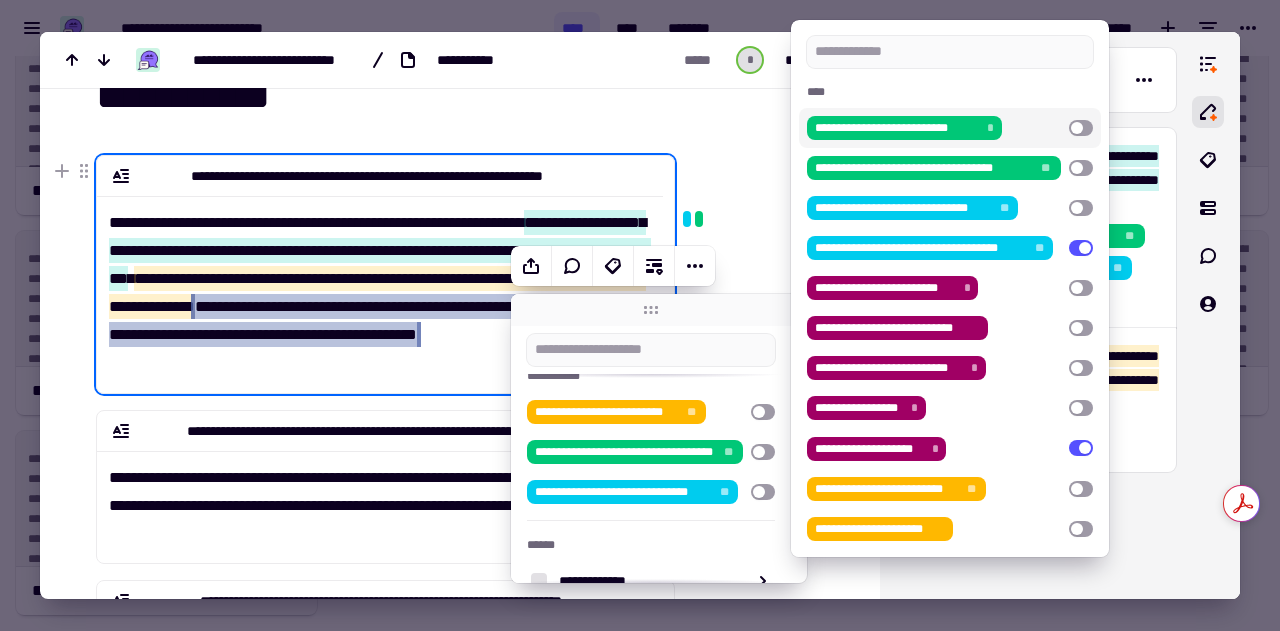 click at bounding box center [765, 168] 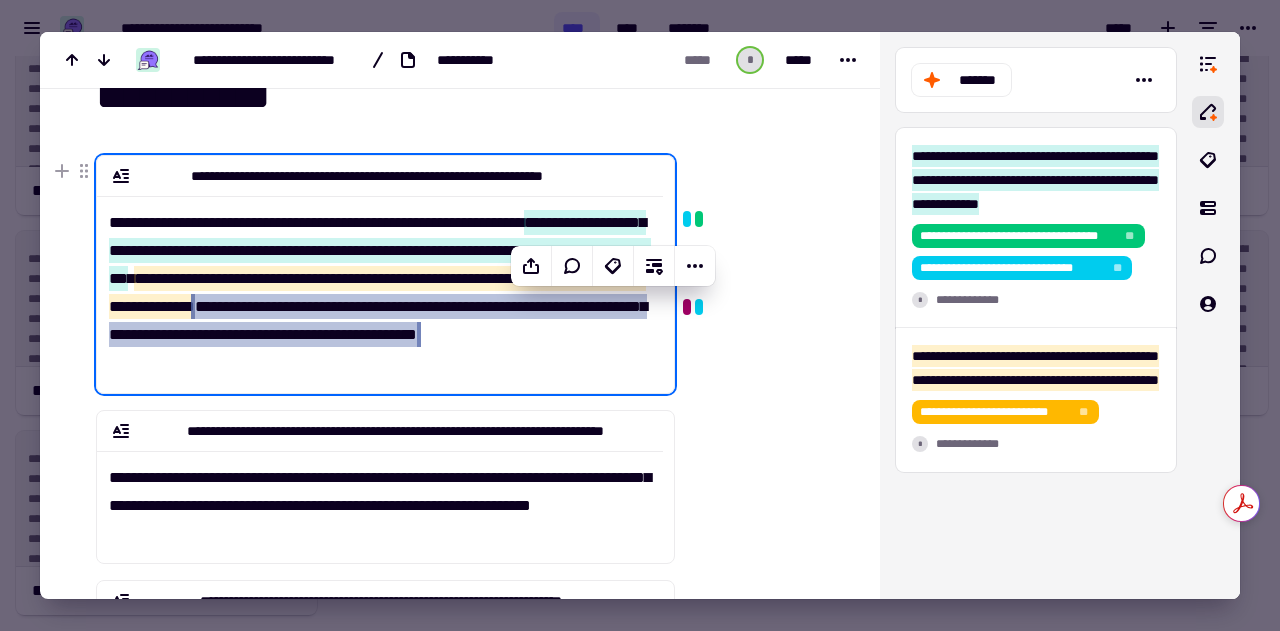 click at bounding box center [763, 603] 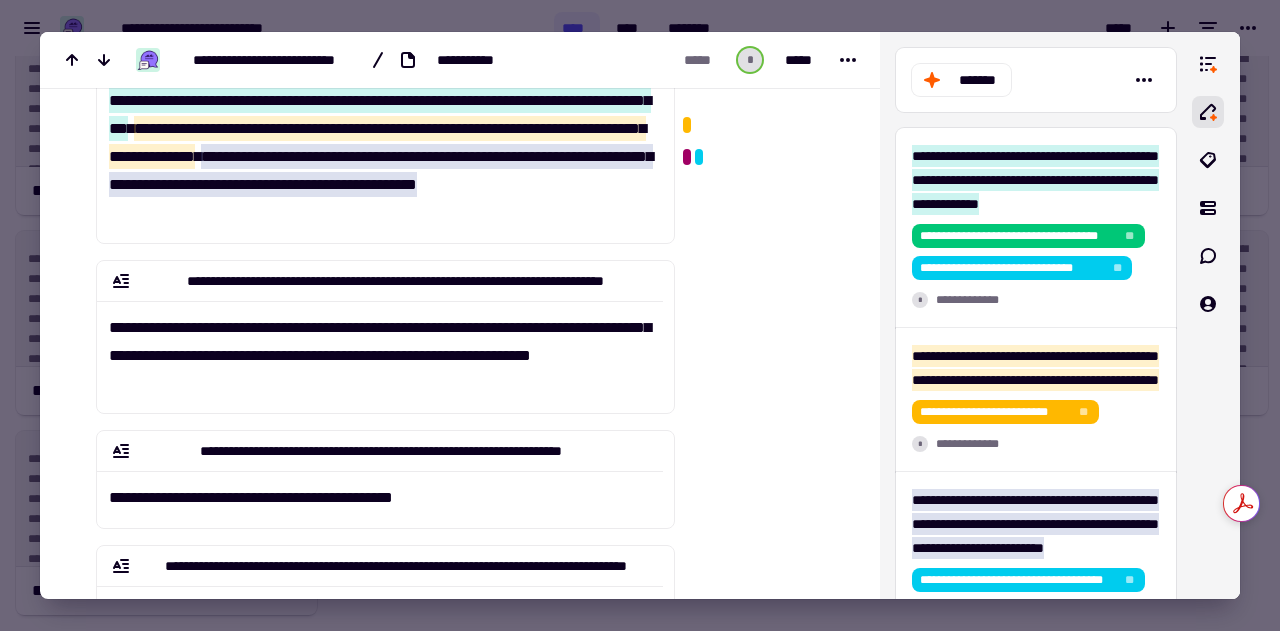 scroll, scrollTop: 256, scrollLeft: 0, axis: vertical 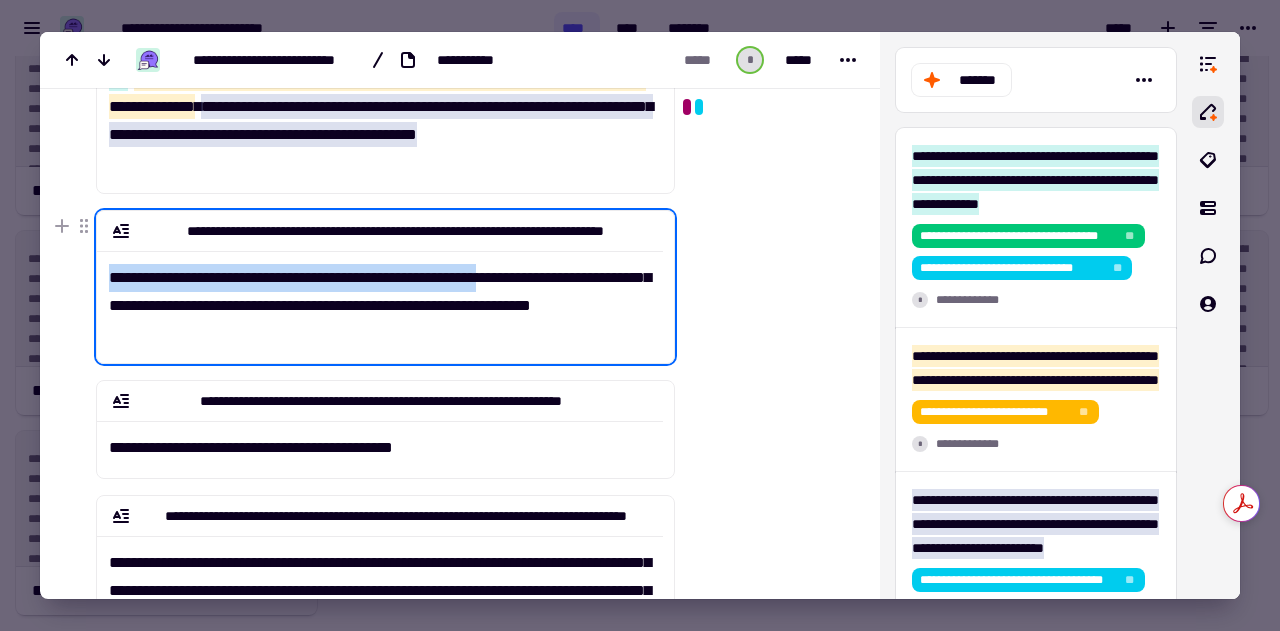 drag, startPoint x: 109, startPoint y: 276, endPoint x: 552, endPoint y: 278, distance: 443.00452 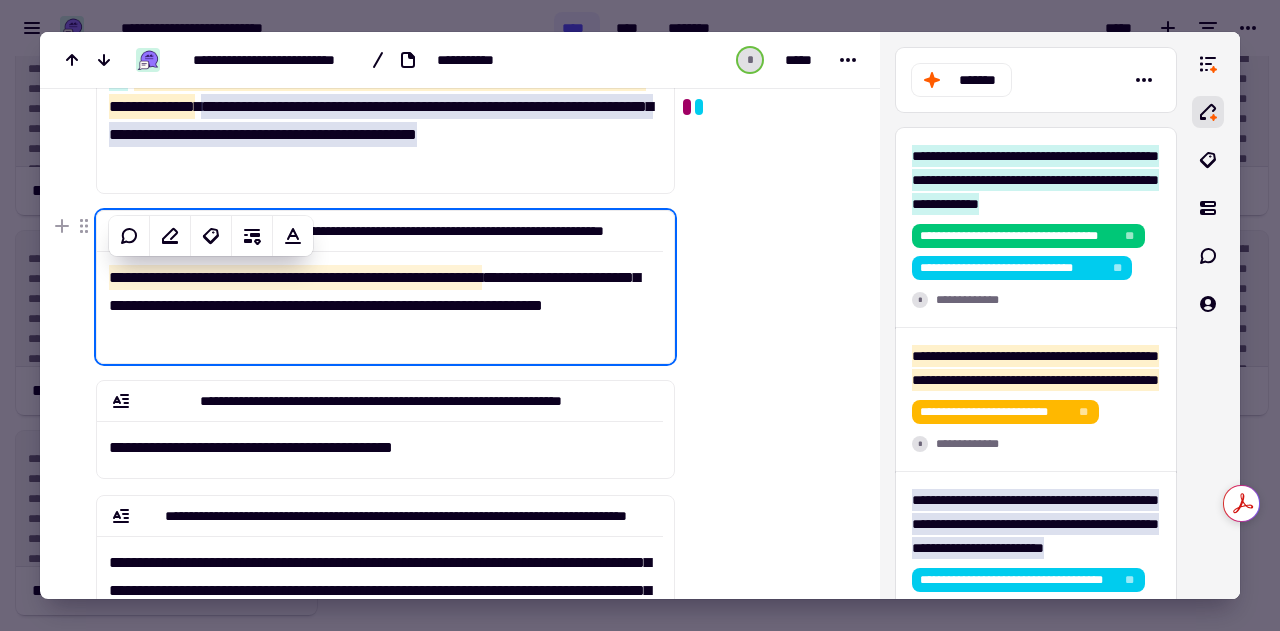 click on "**********" at bounding box center (380, 299) 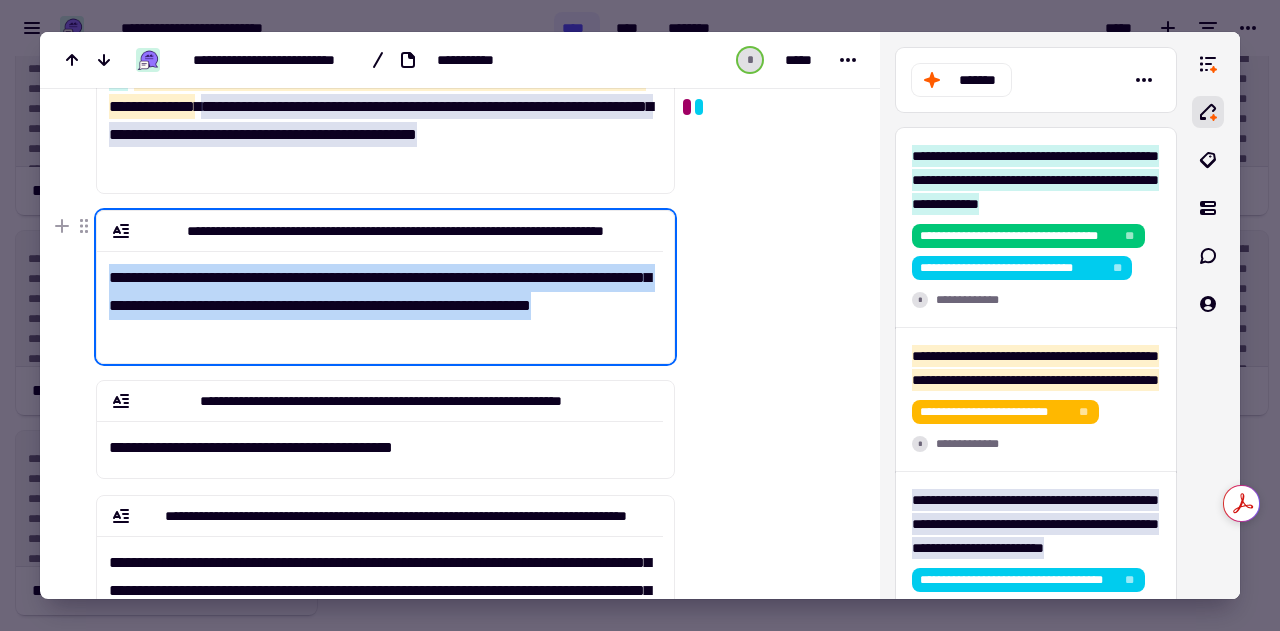 drag, startPoint x: 106, startPoint y: 279, endPoint x: 210, endPoint y: 327, distance: 114.54257 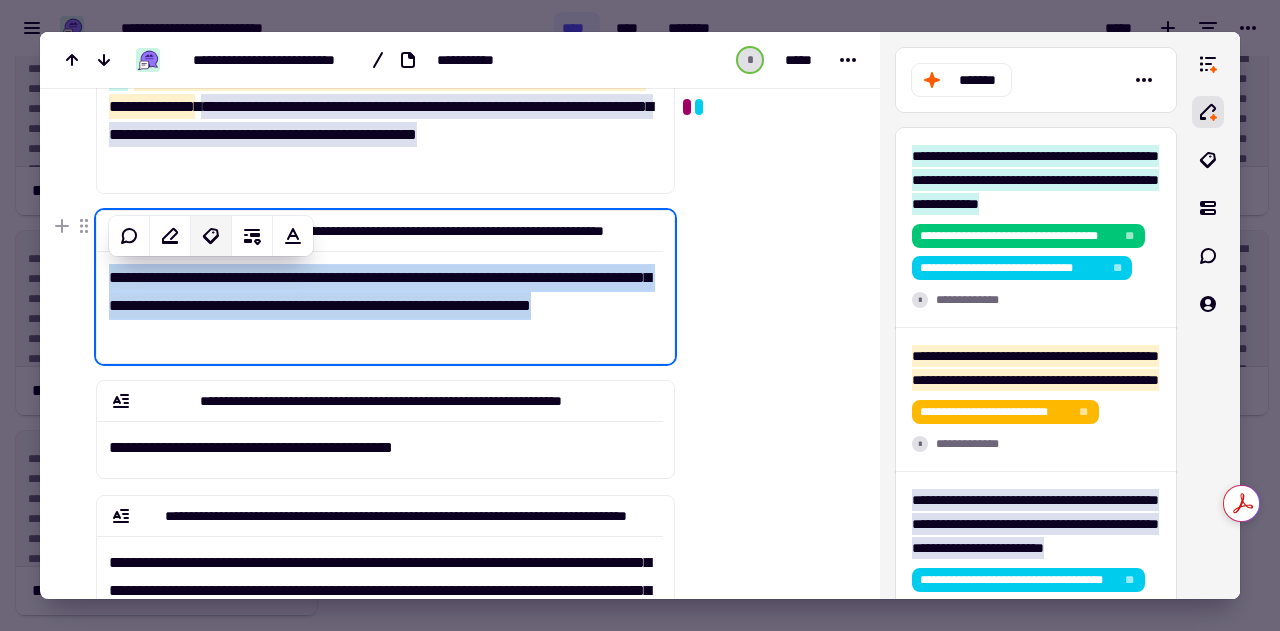 click 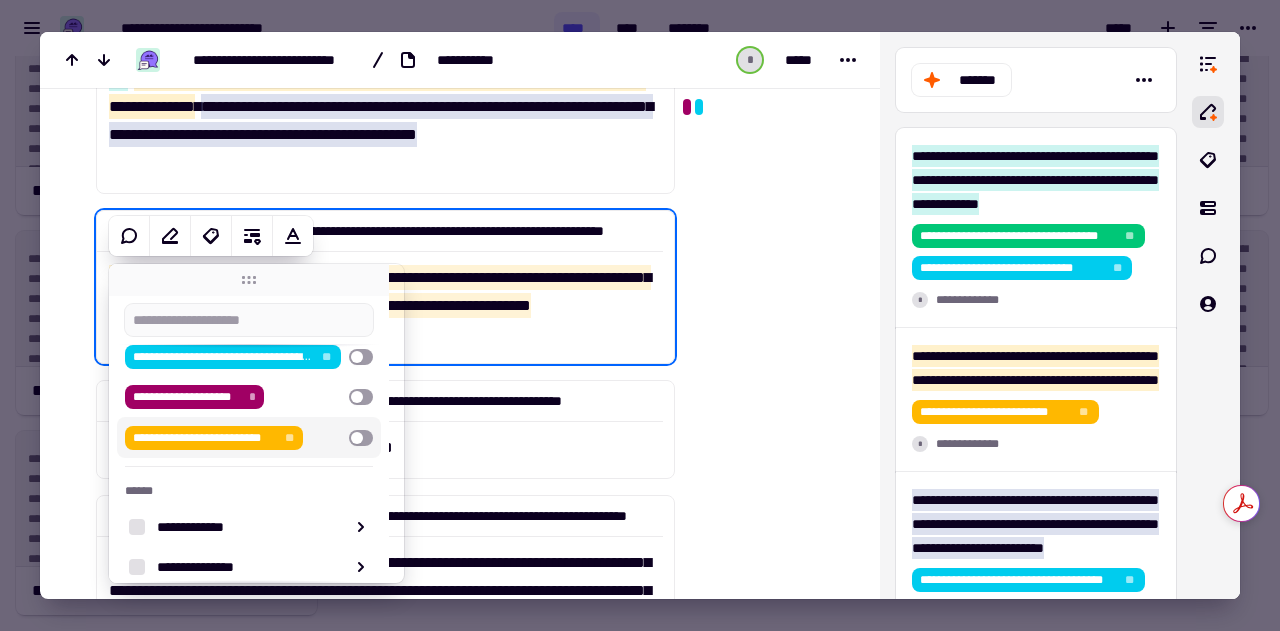 scroll, scrollTop: 122, scrollLeft: 0, axis: vertical 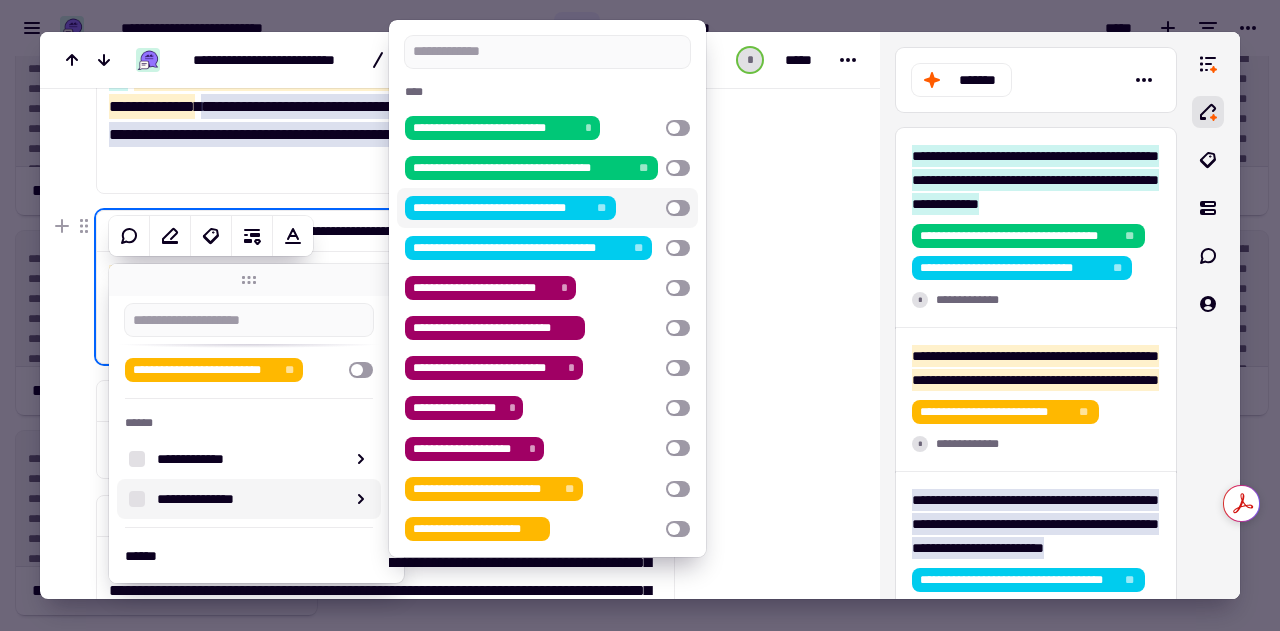 click at bounding box center (678, 208) 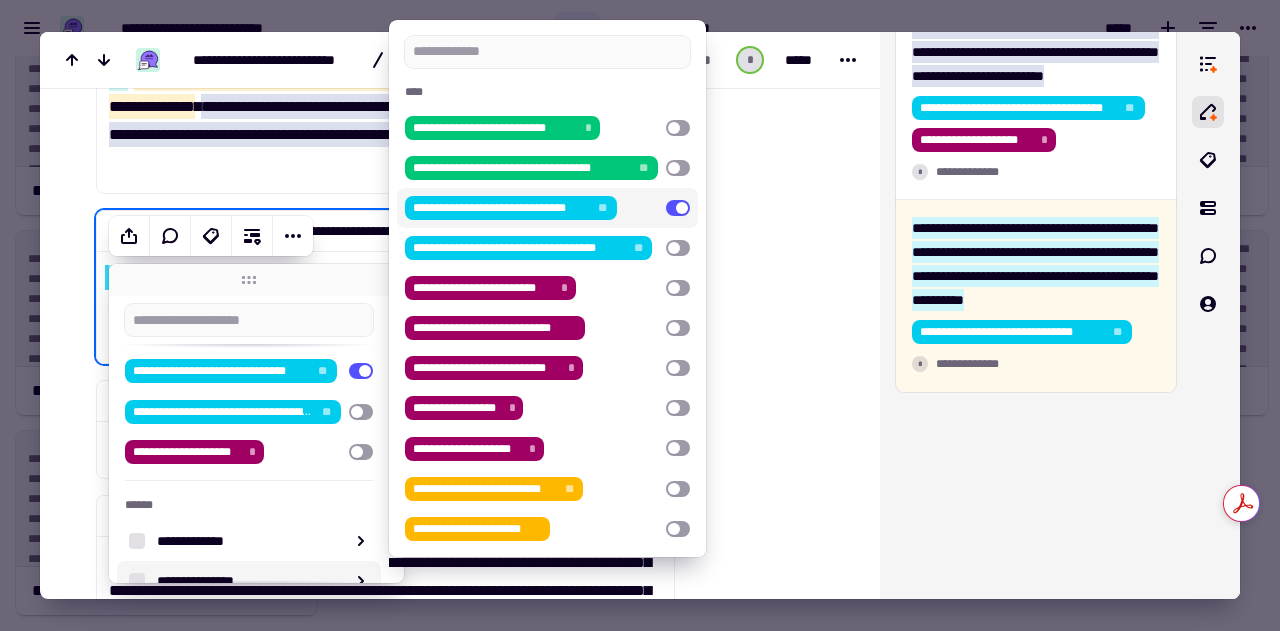 scroll, scrollTop: 567, scrollLeft: 0, axis: vertical 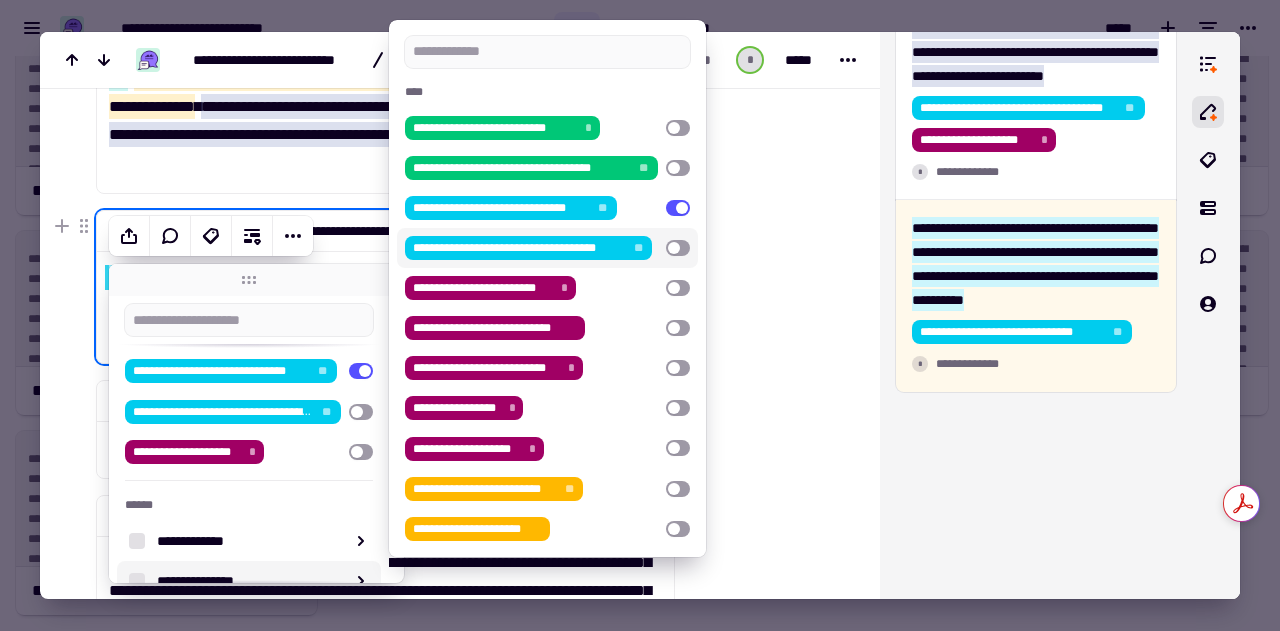 click at bounding box center [678, 248] 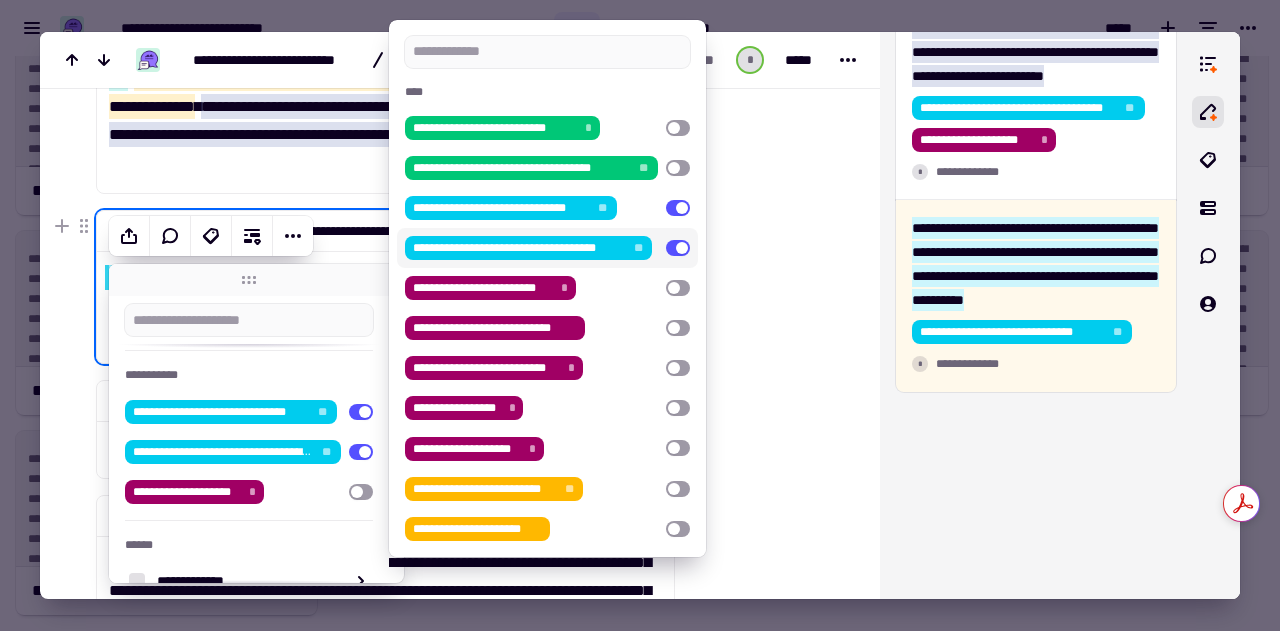 click at bounding box center (763, 403) 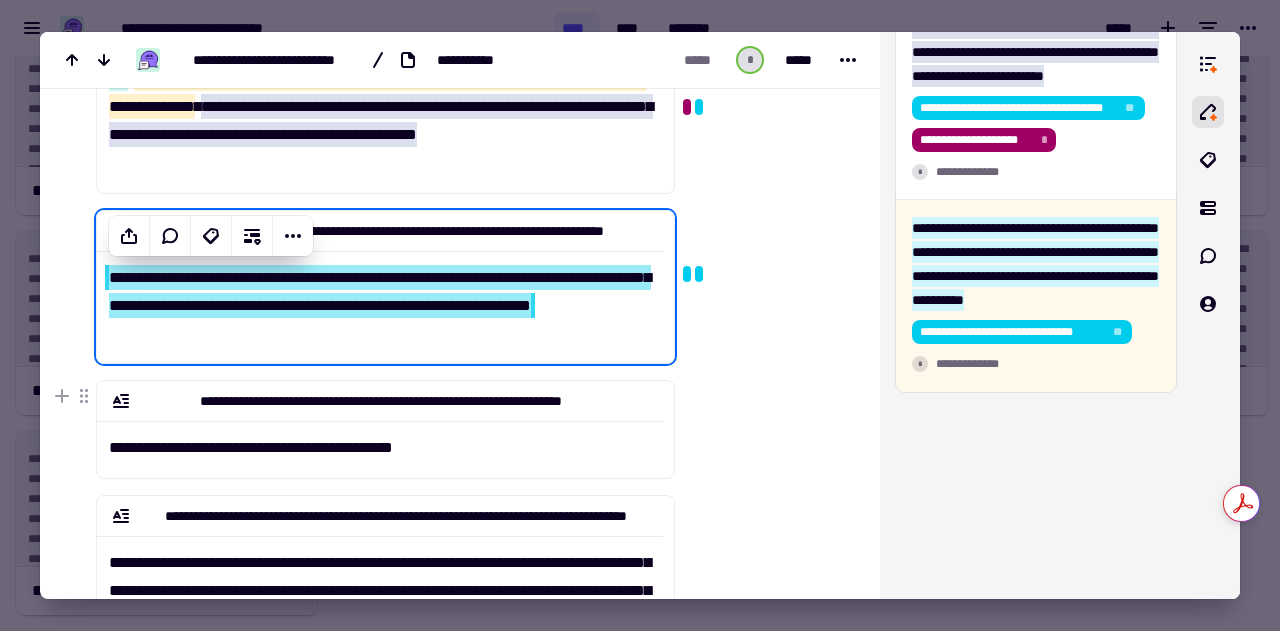 click at bounding box center (763, 403) 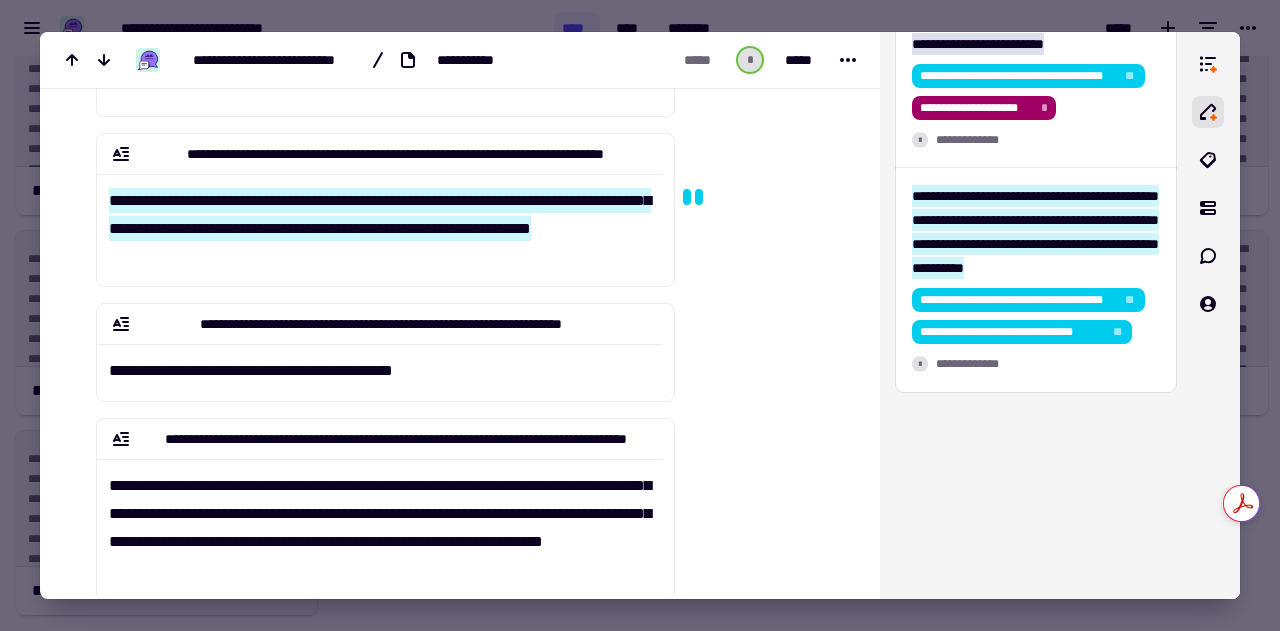 scroll, scrollTop: 332, scrollLeft: 0, axis: vertical 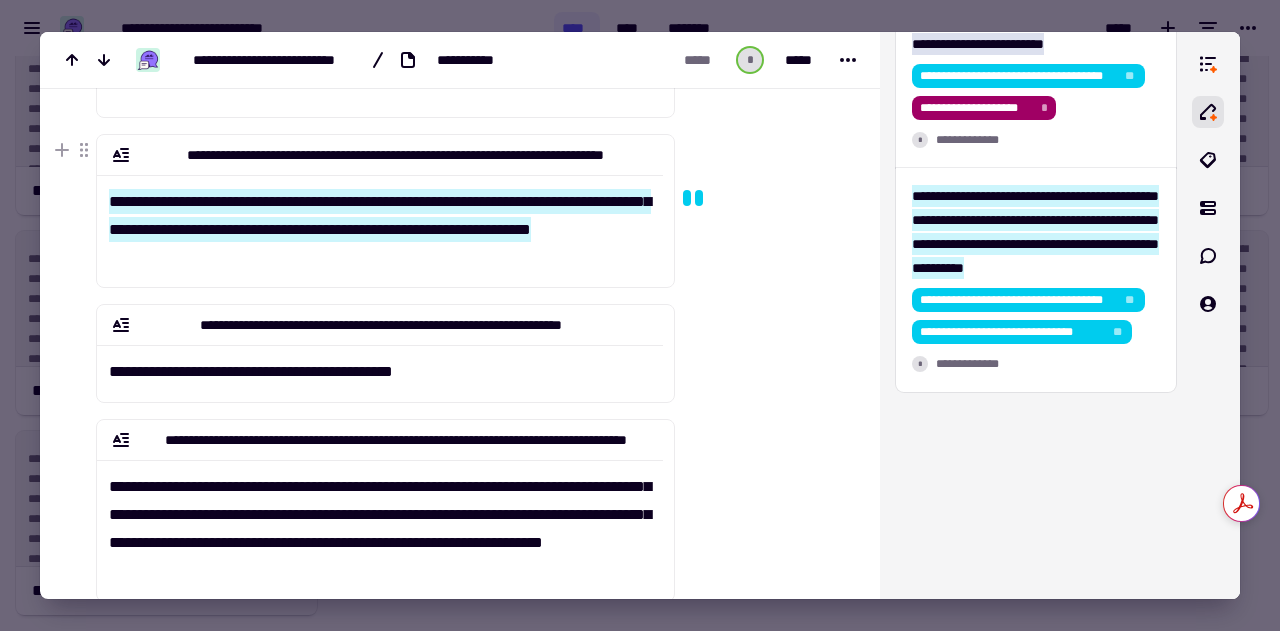 click on "**********" at bounding box center (380, 215) 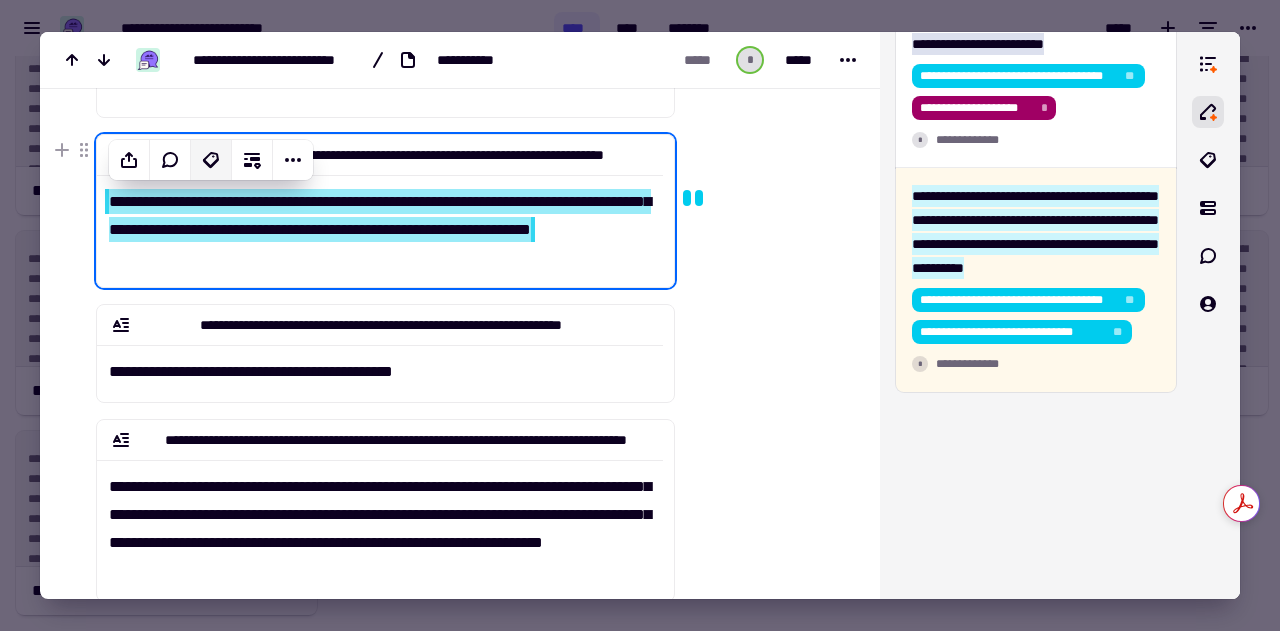 click 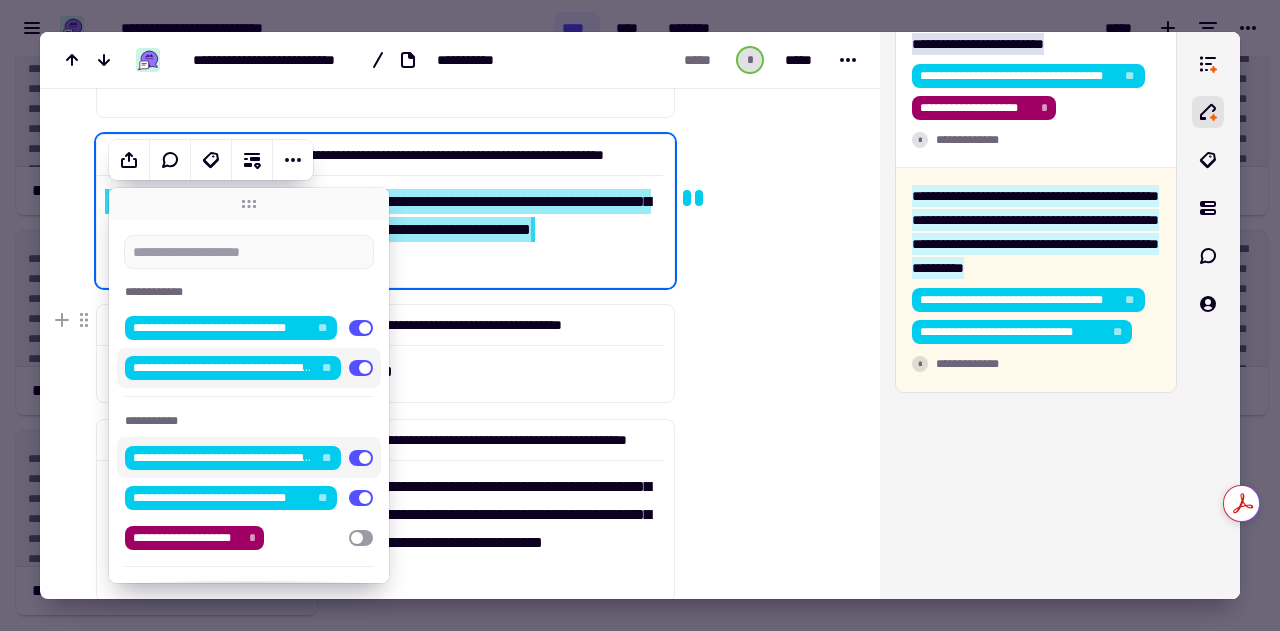 click at bounding box center (361, 368) 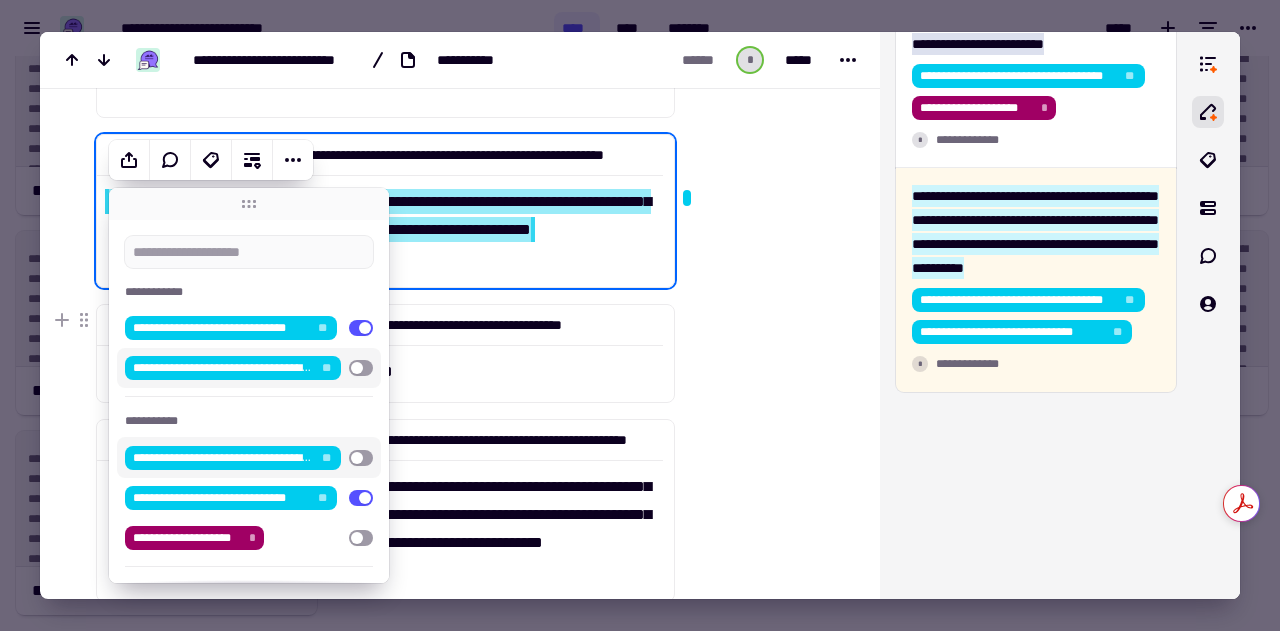 click at bounding box center (763, 327) 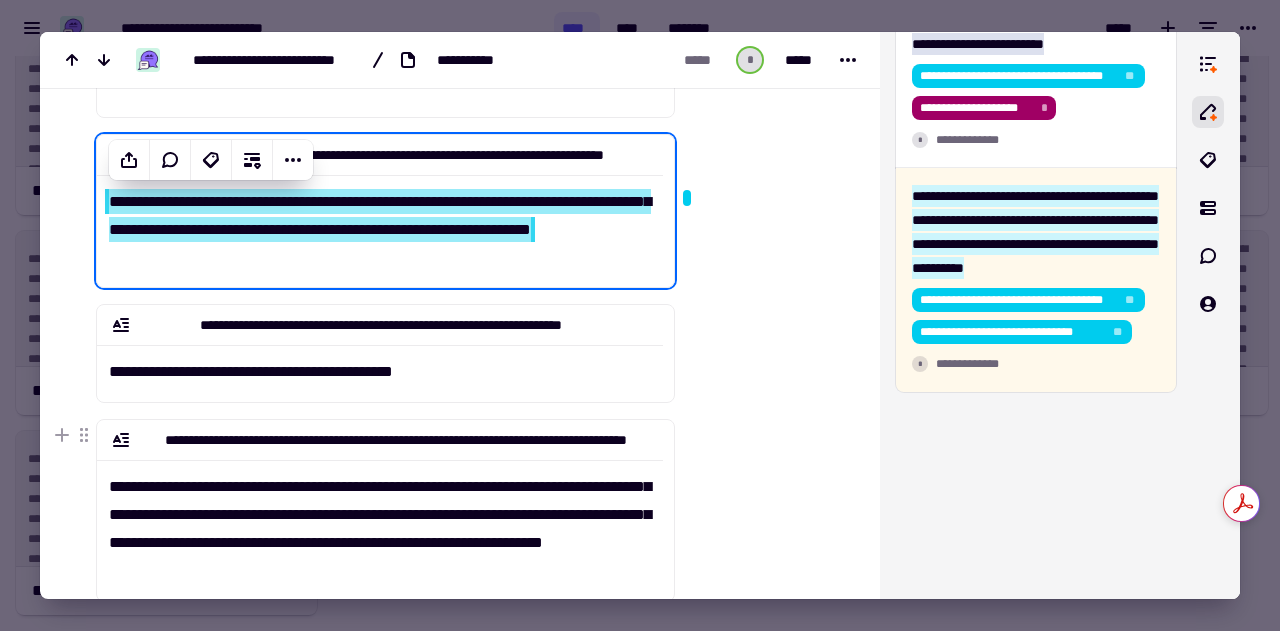 click at bounding box center [763, 327] 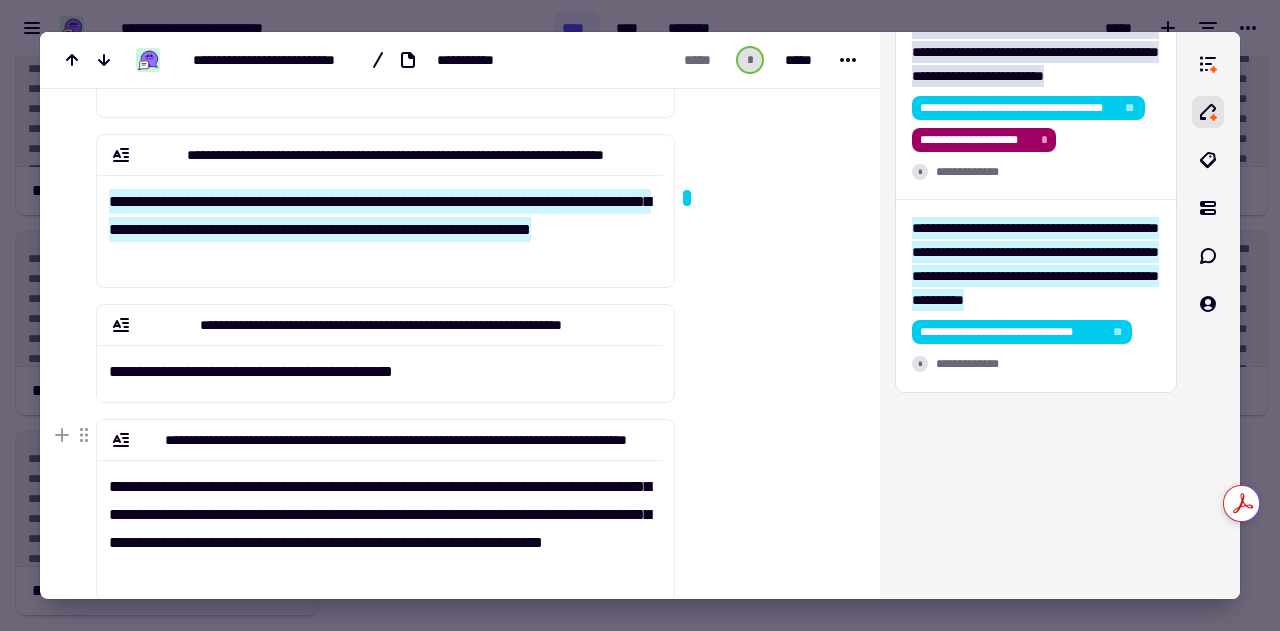 scroll, scrollTop: 461, scrollLeft: 0, axis: vertical 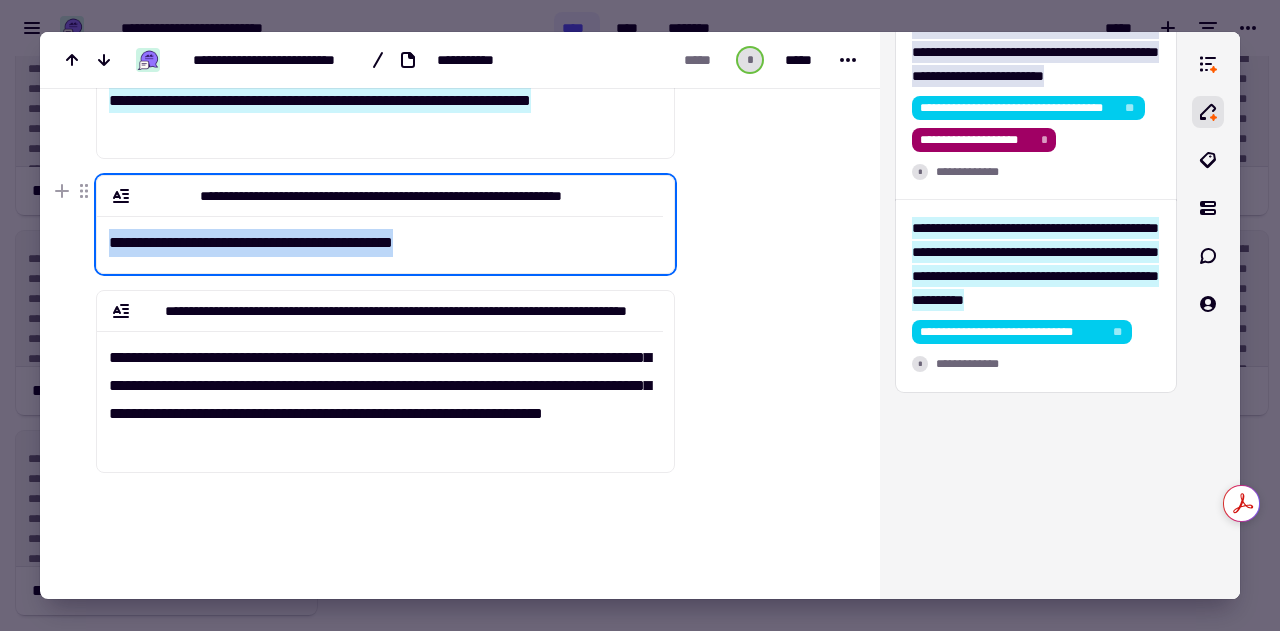 drag, startPoint x: 107, startPoint y: 239, endPoint x: 424, endPoint y: 244, distance: 317.03943 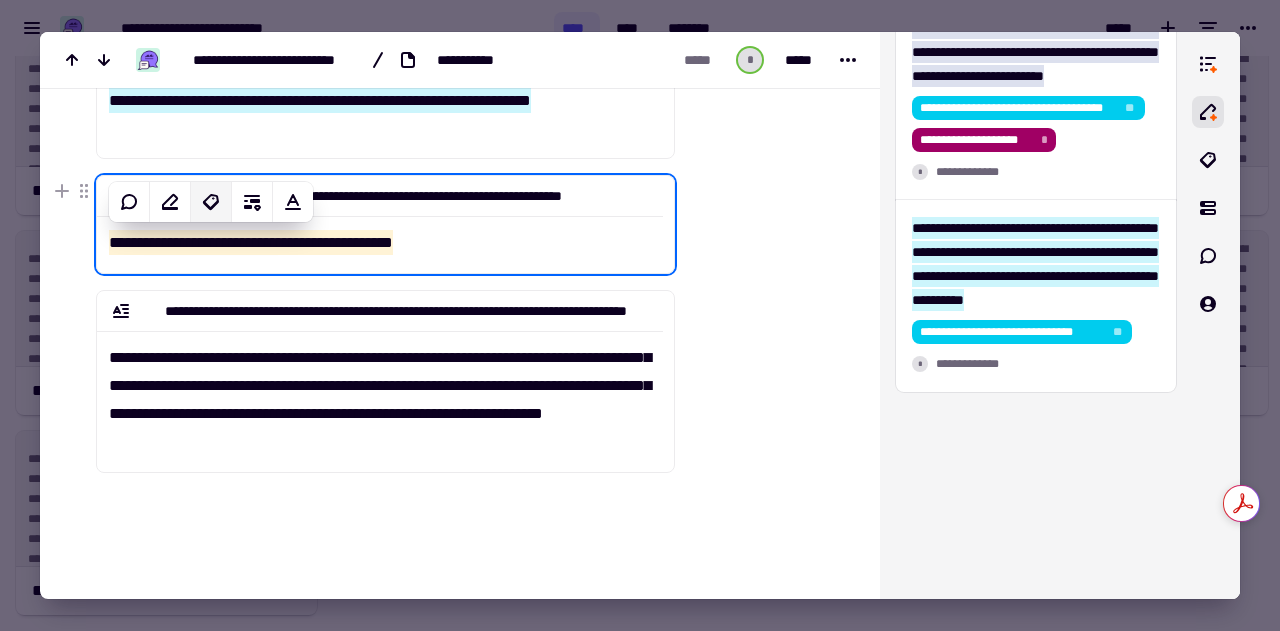 click 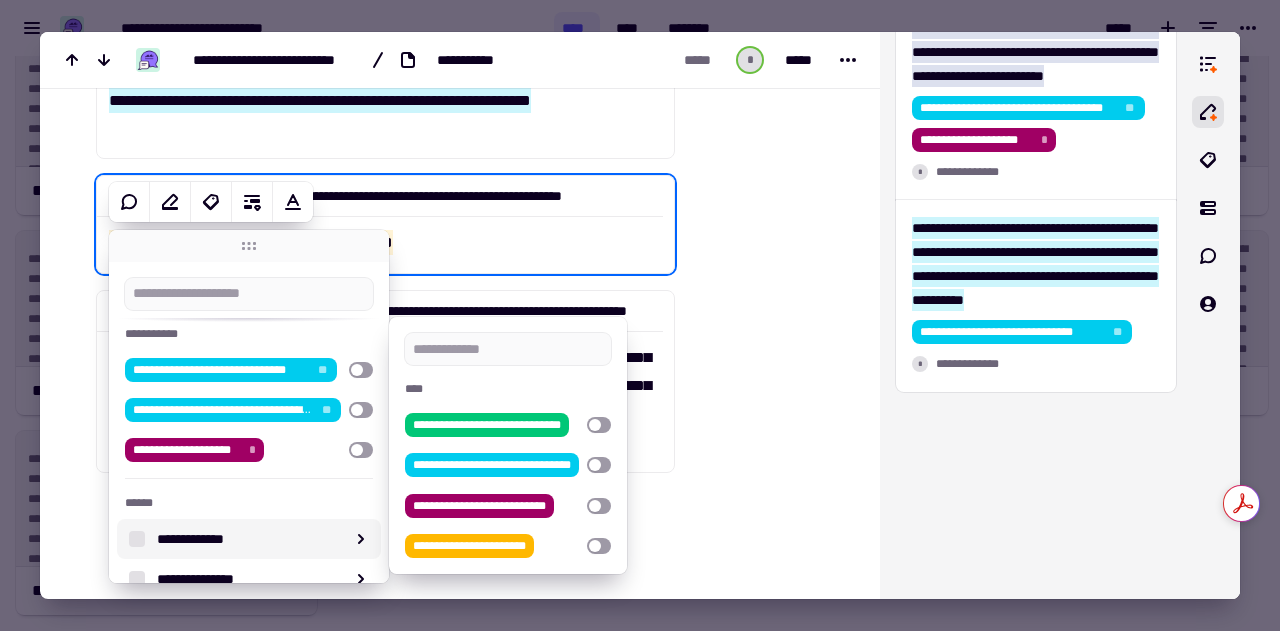 scroll, scrollTop: 87, scrollLeft: 0, axis: vertical 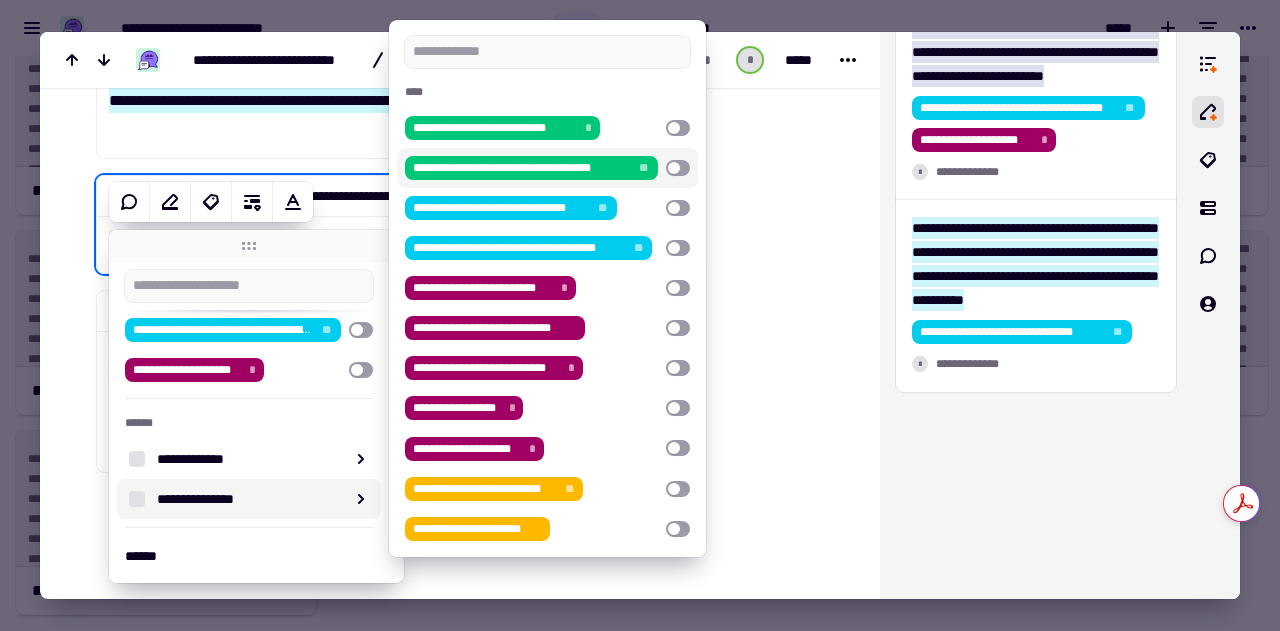 click at bounding box center [678, 168] 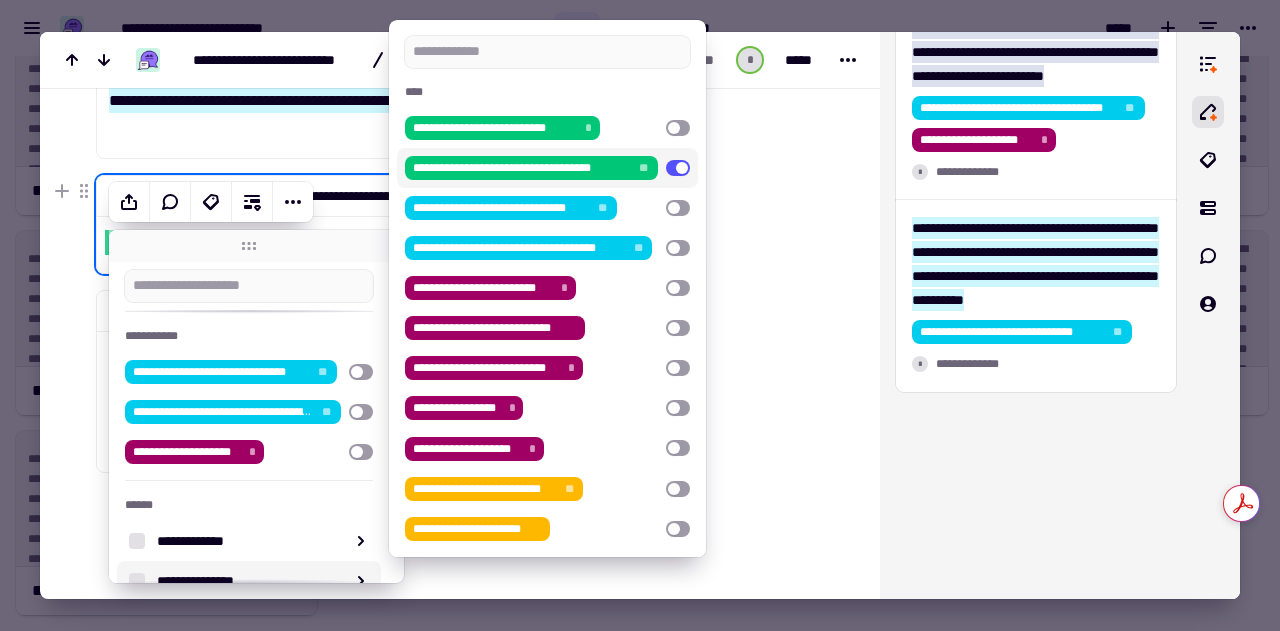 click at bounding box center [765, -8] 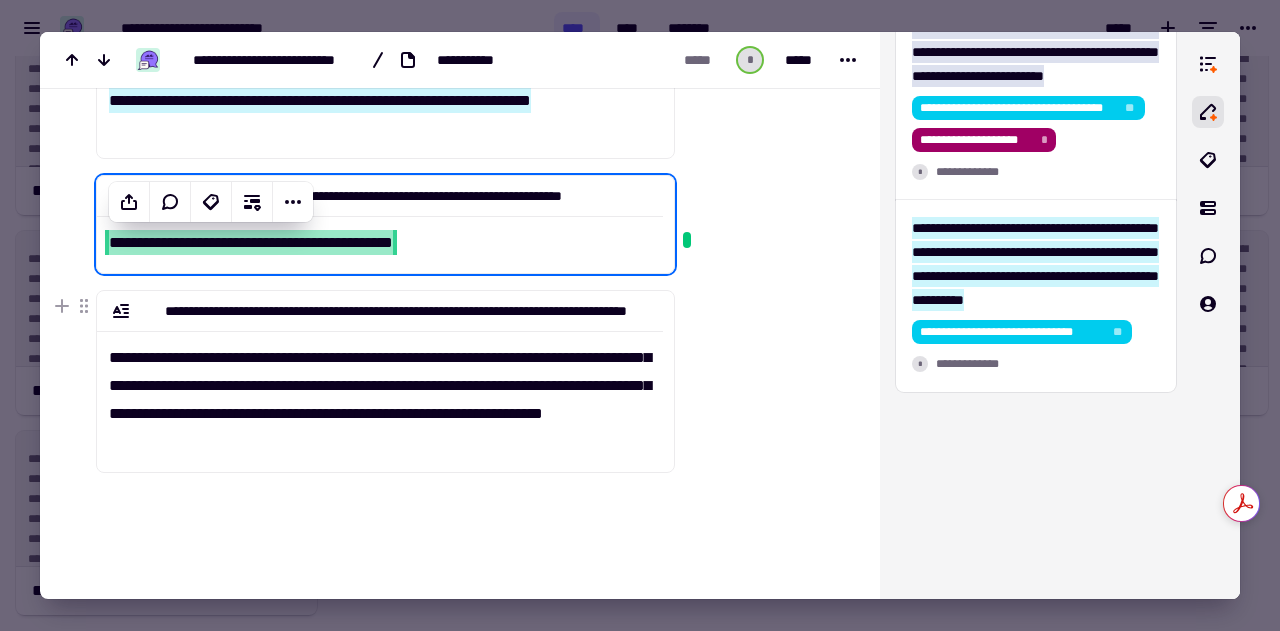 click at bounding box center [763, 198] 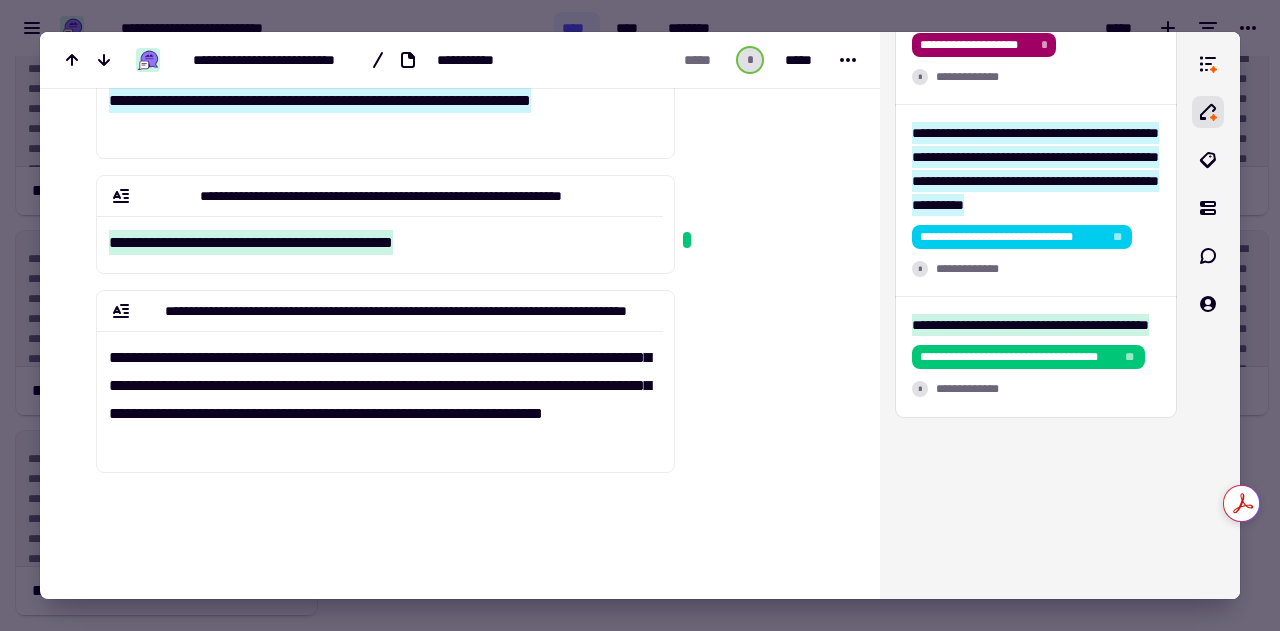 scroll, scrollTop: 575, scrollLeft: 0, axis: vertical 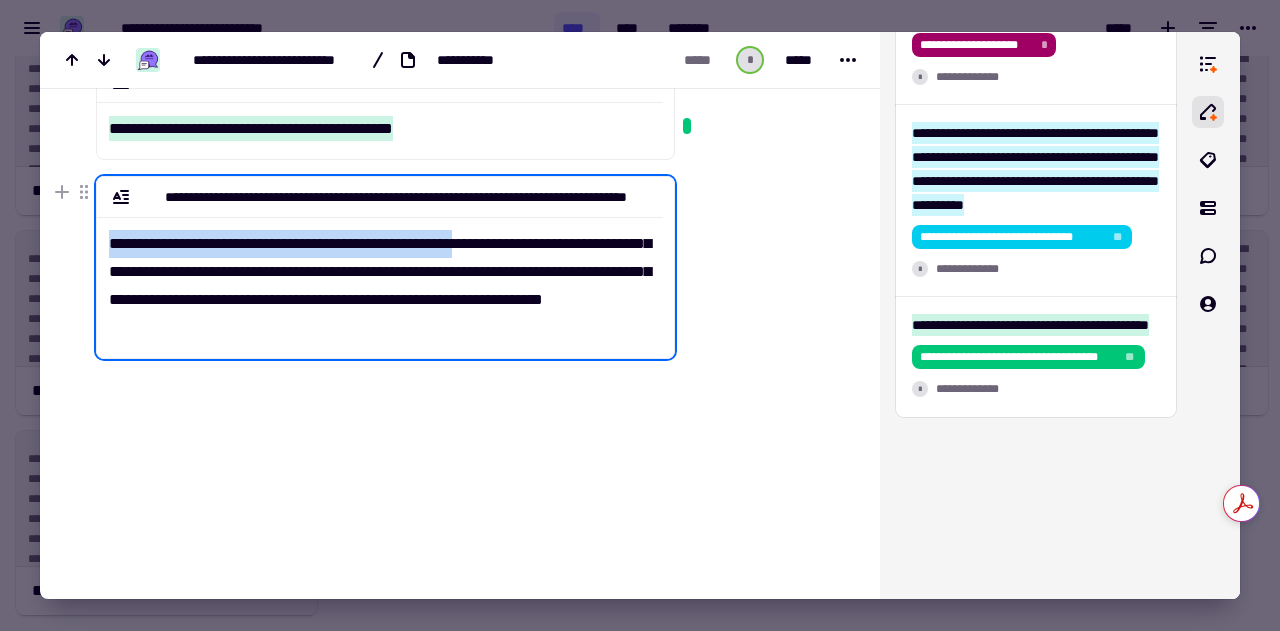 drag, startPoint x: 108, startPoint y: 241, endPoint x: 510, endPoint y: 245, distance: 402.0199 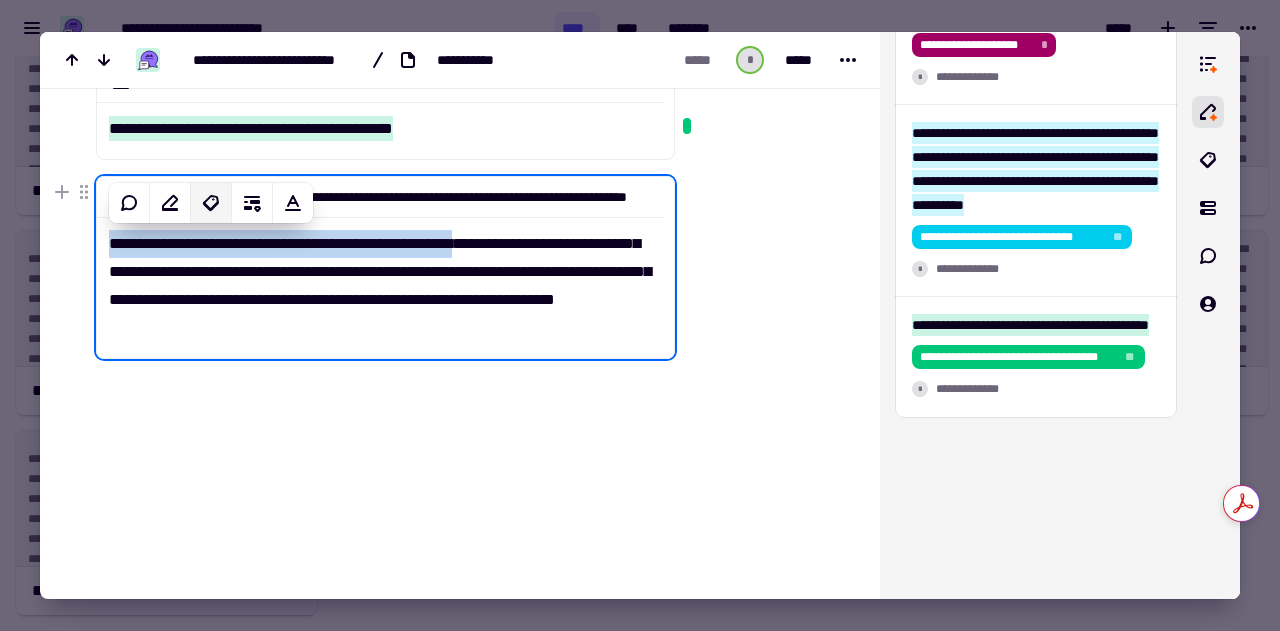 click 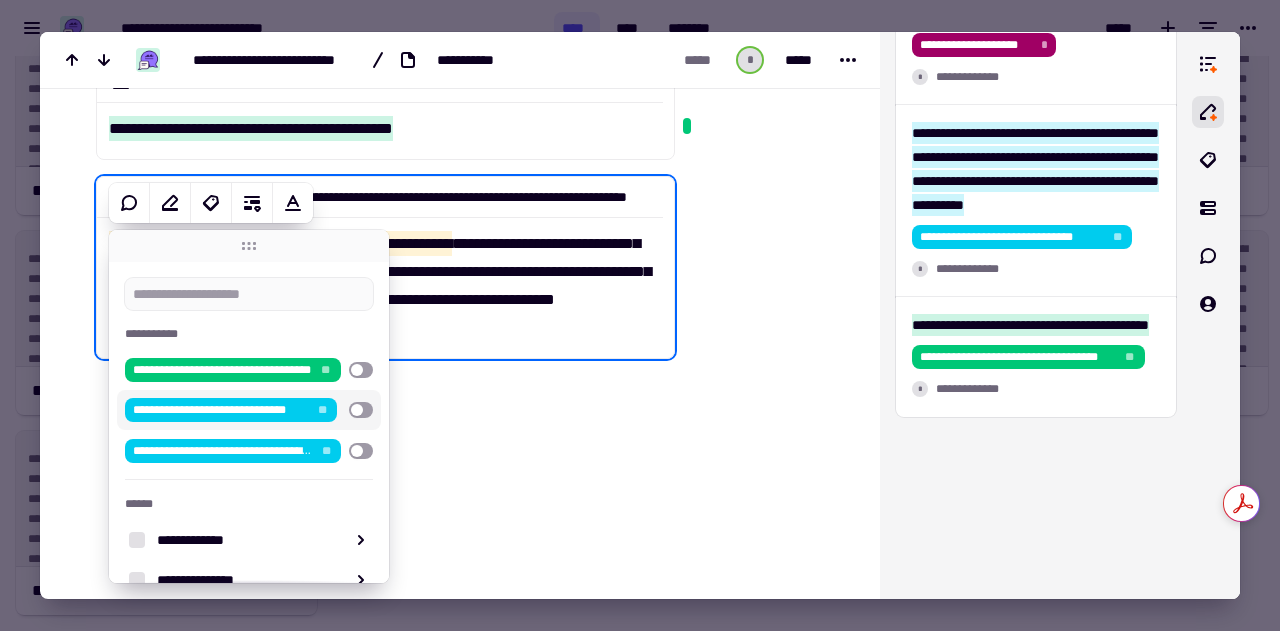 scroll, scrollTop: 88, scrollLeft: 0, axis: vertical 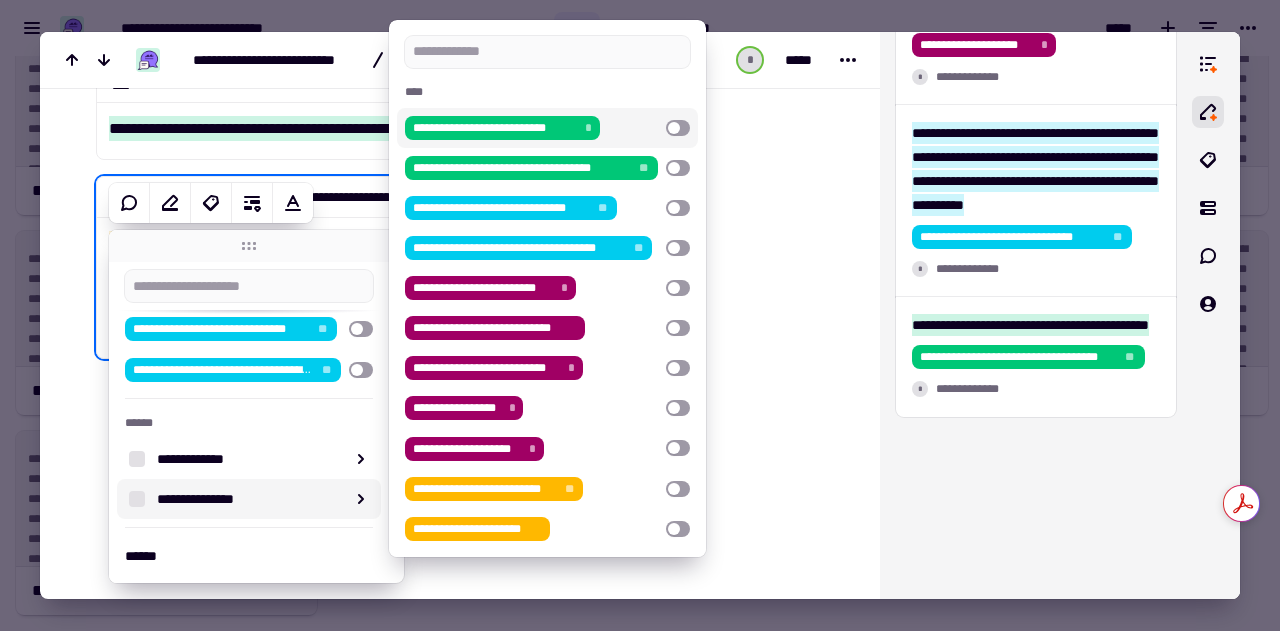click at bounding box center [678, 128] 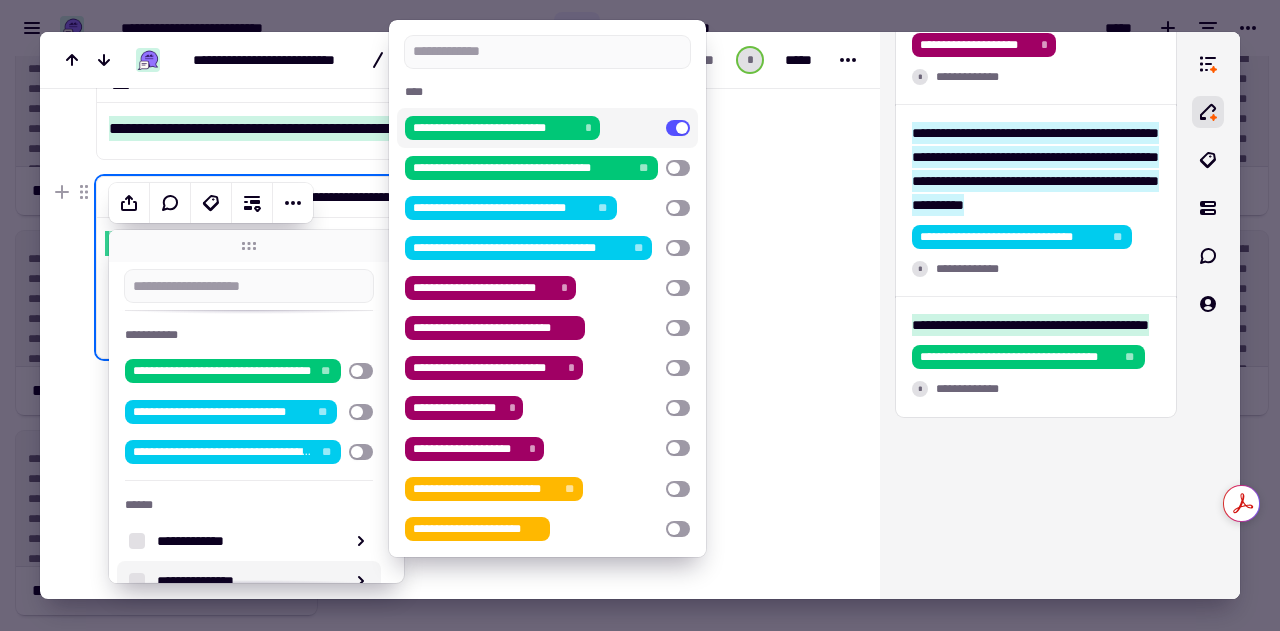 click at bounding box center (765, -65) 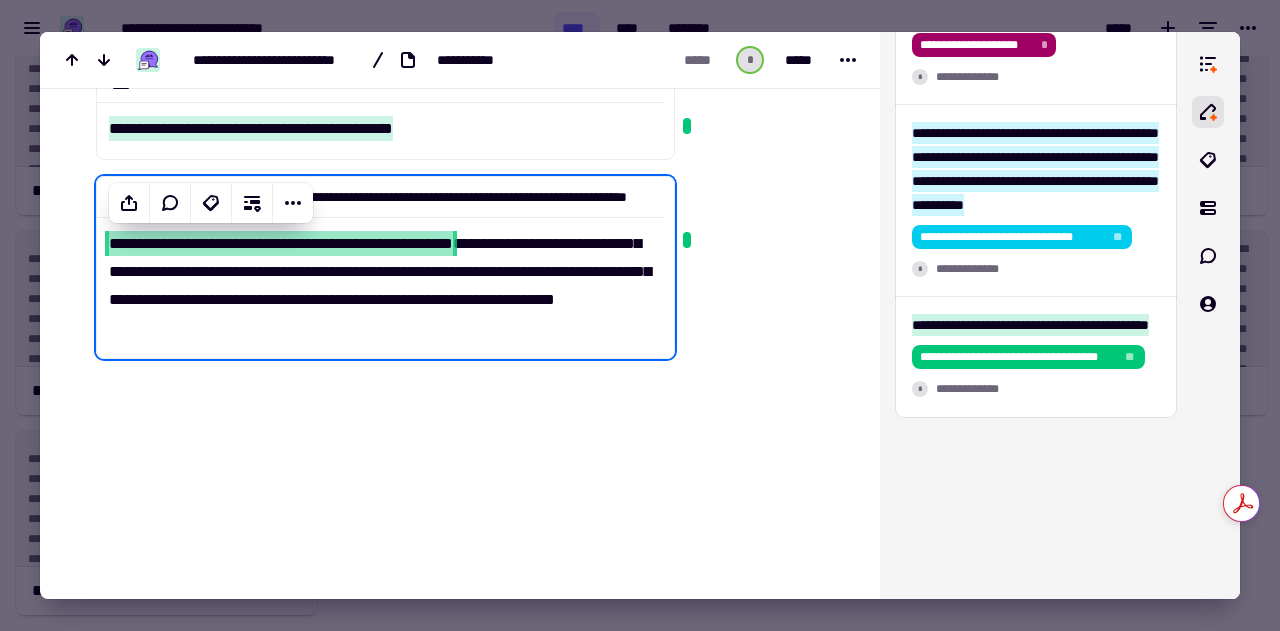 click at bounding box center (763, 84) 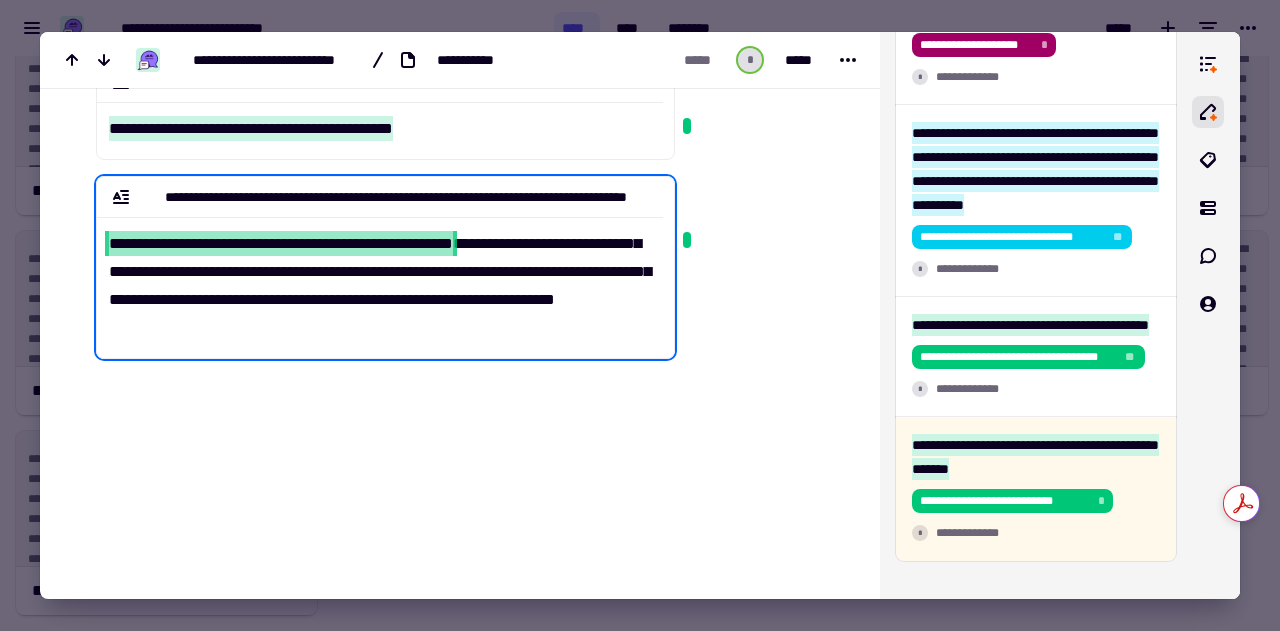 click on "**********" at bounding box center [281, 243] 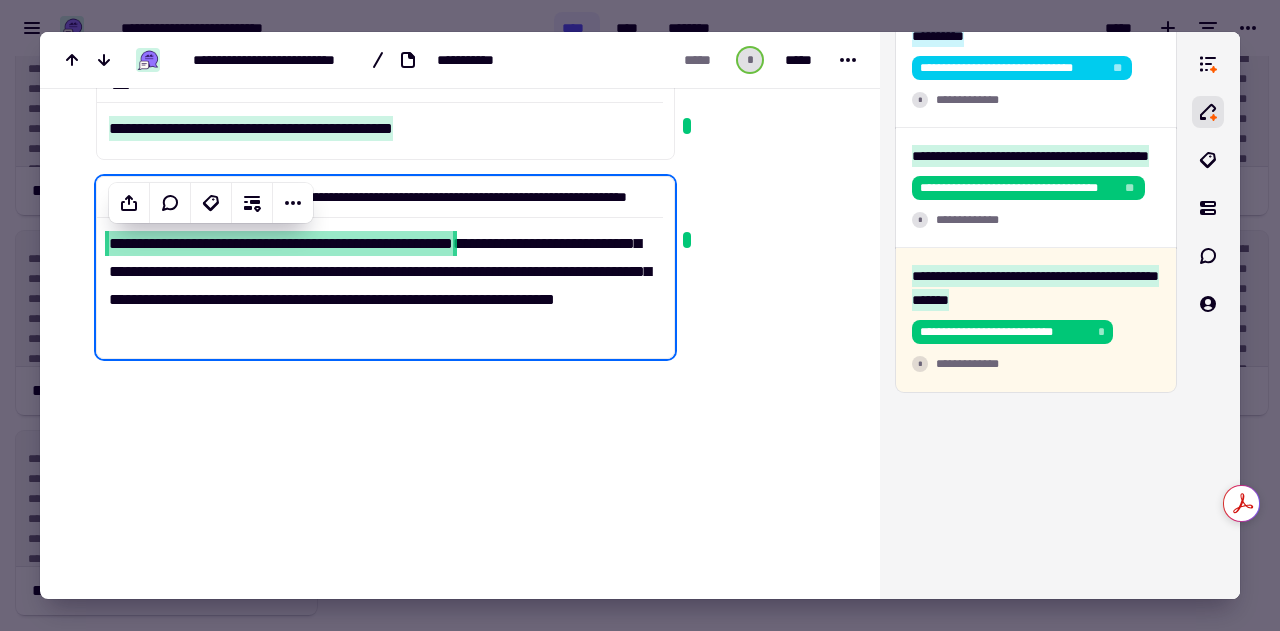 scroll, scrollTop: 856, scrollLeft: 0, axis: vertical 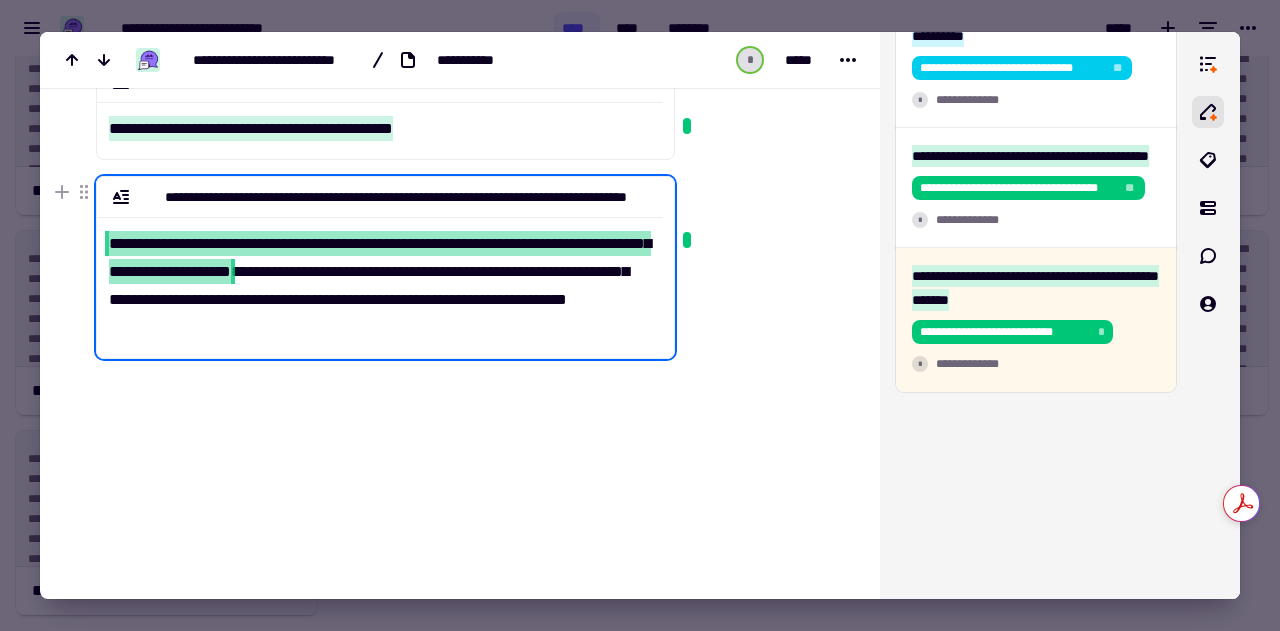 drag, startPoint x: 507, startPoint y: 242, endPoint x: 346, endPoint y: 277, distance: 164.76044 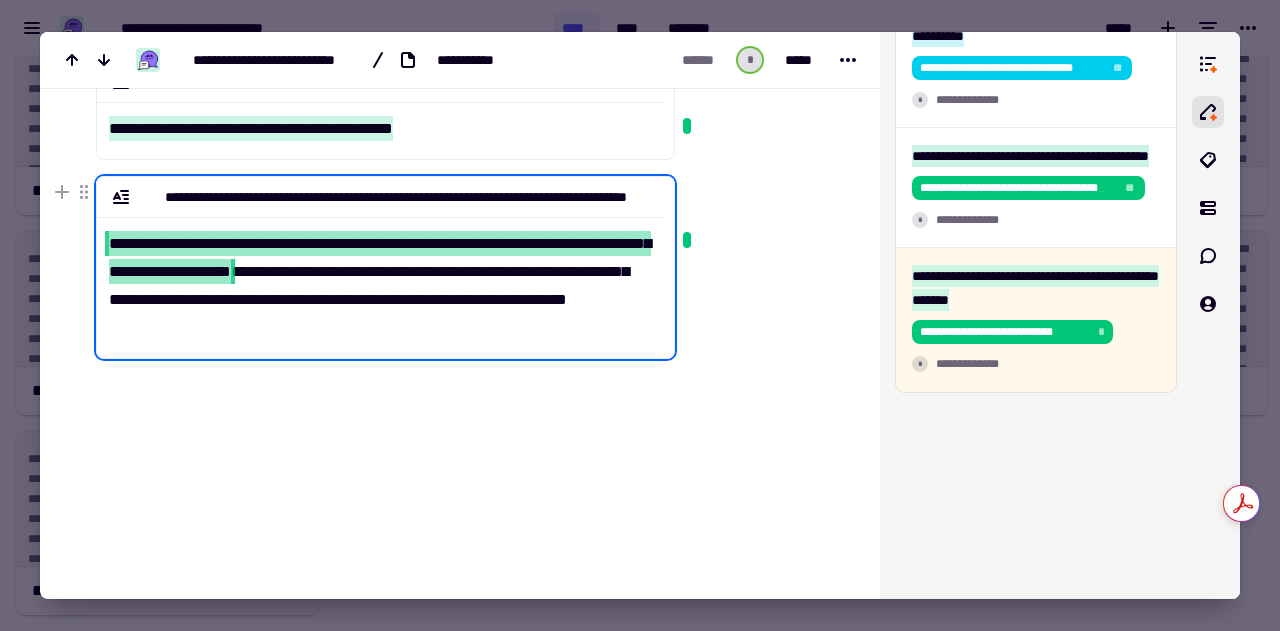 click on "**********" at bounding box center [373, 100] 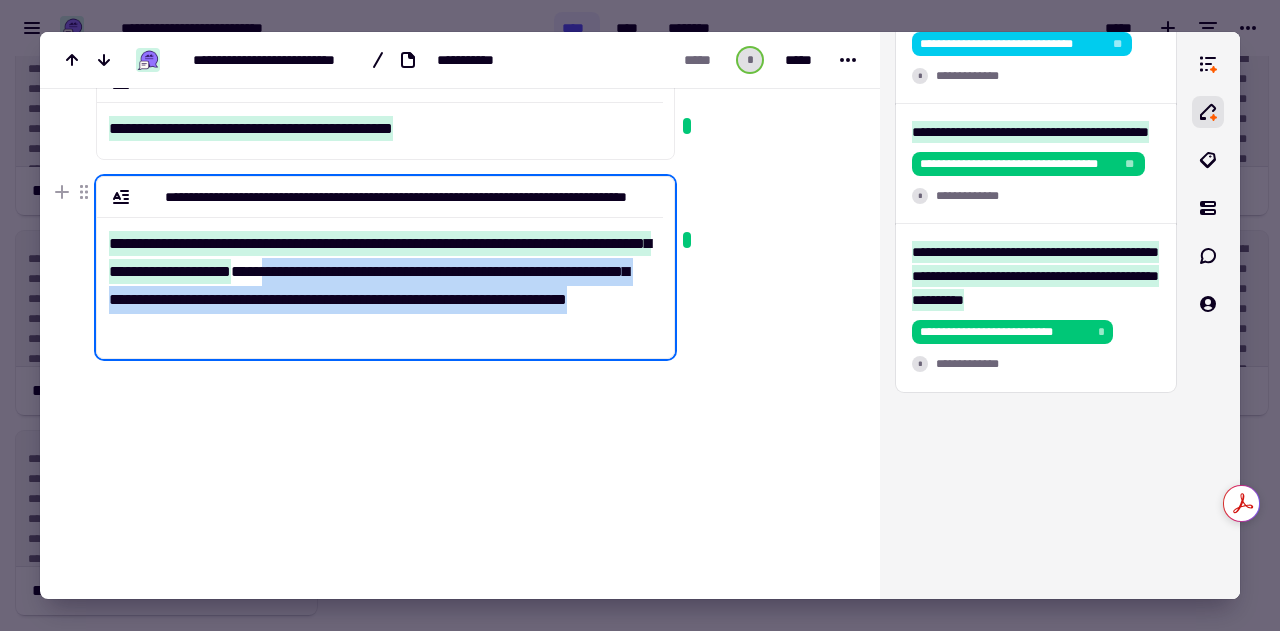 drag, startPoint x: 383, startPoint y: 270, endPoint x: 297, endPoint y: 331, distance: 105.43719 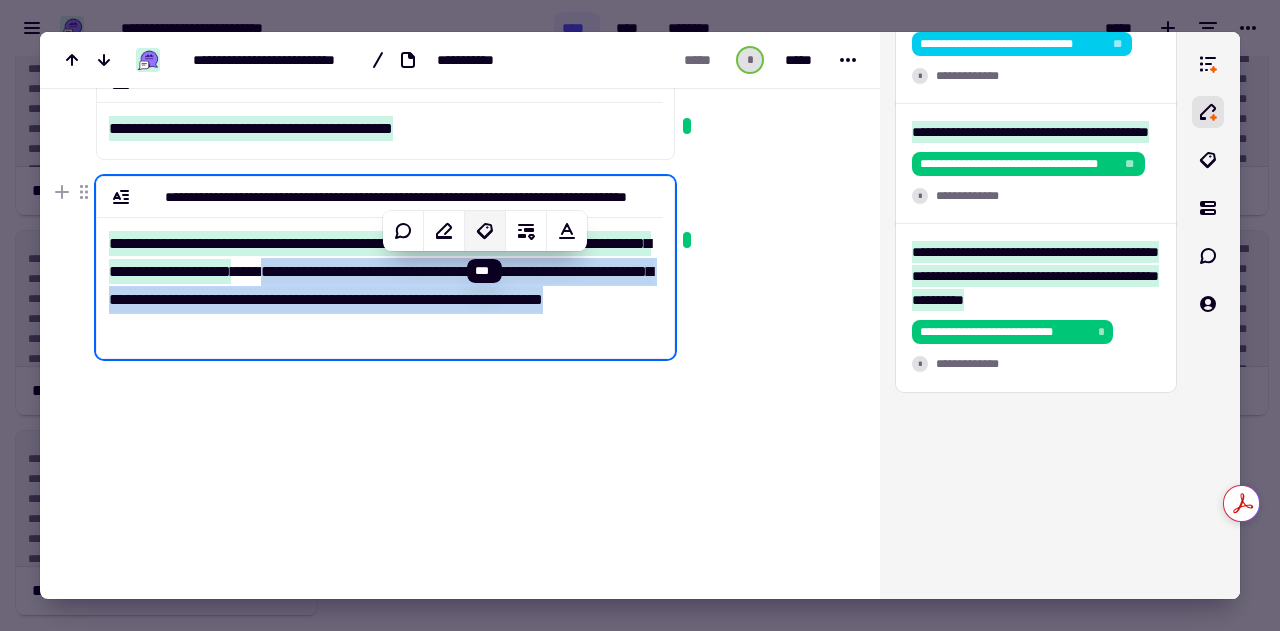click 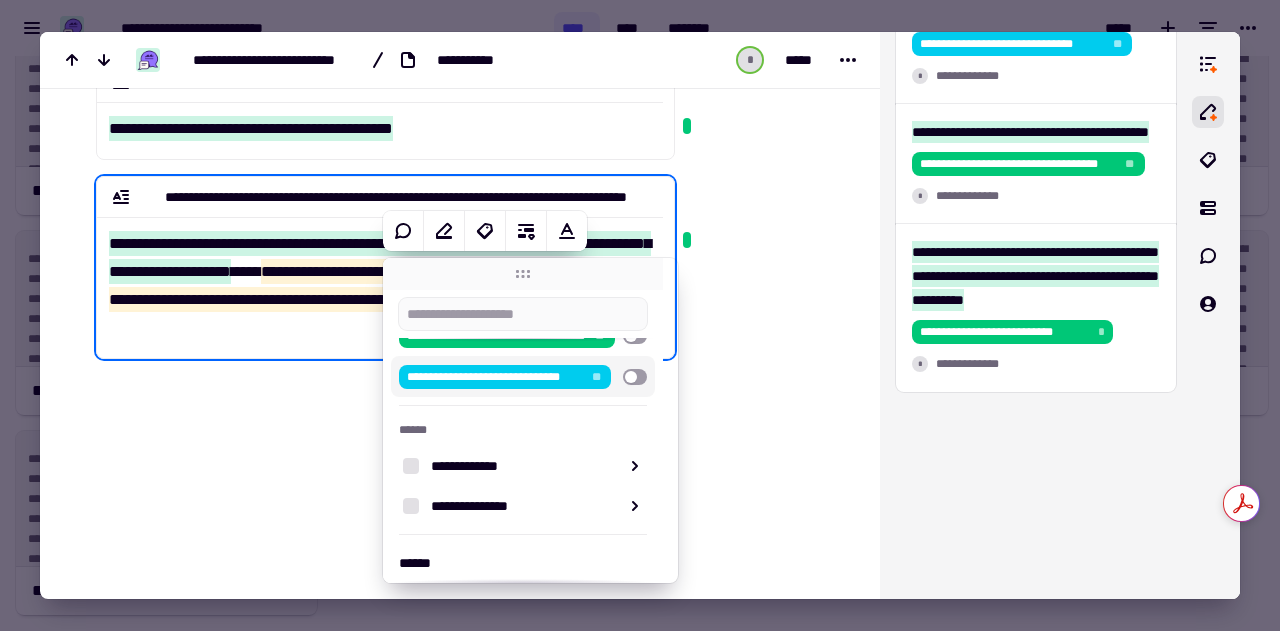 scroll, scrollTop: 116, scrollLeft: 0, axis: vertical 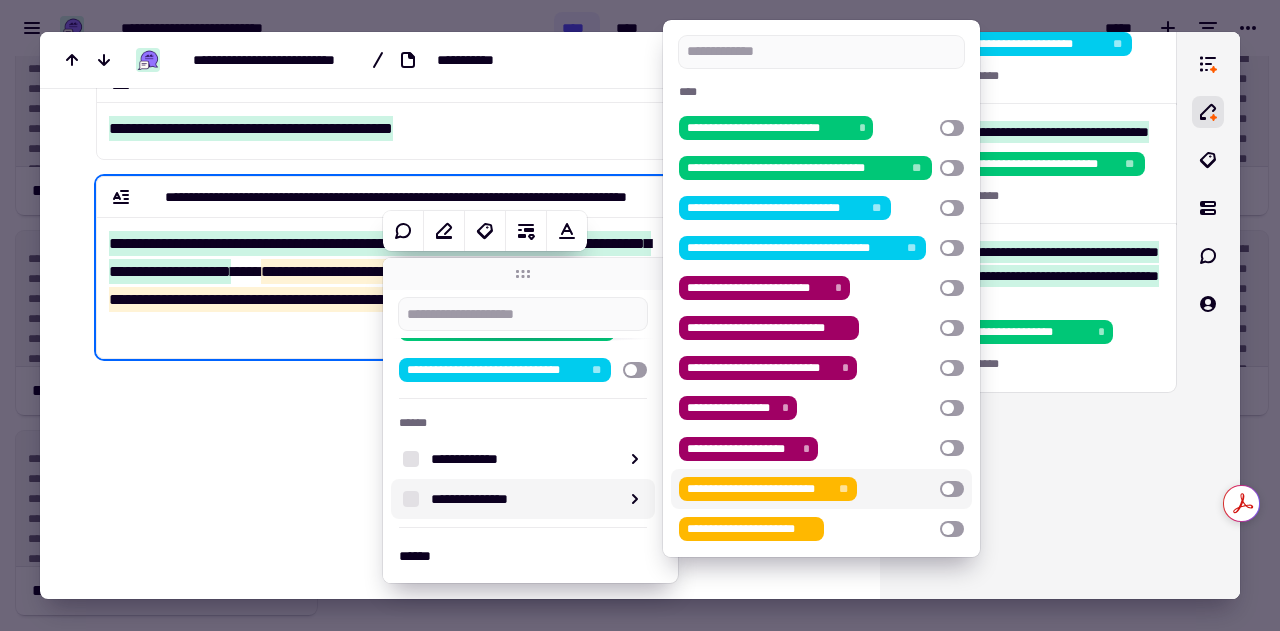 click at bounding box center (952, 489) 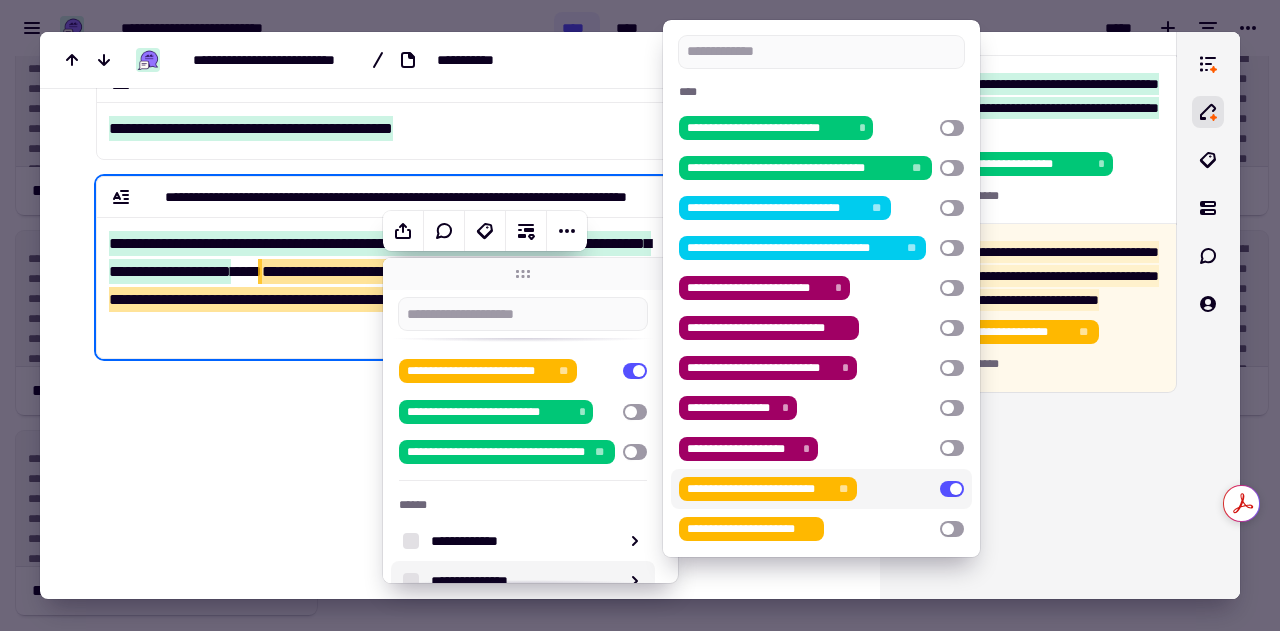 scroll, scrollTop: 1096, scrollLeft: 0, axis: vertical 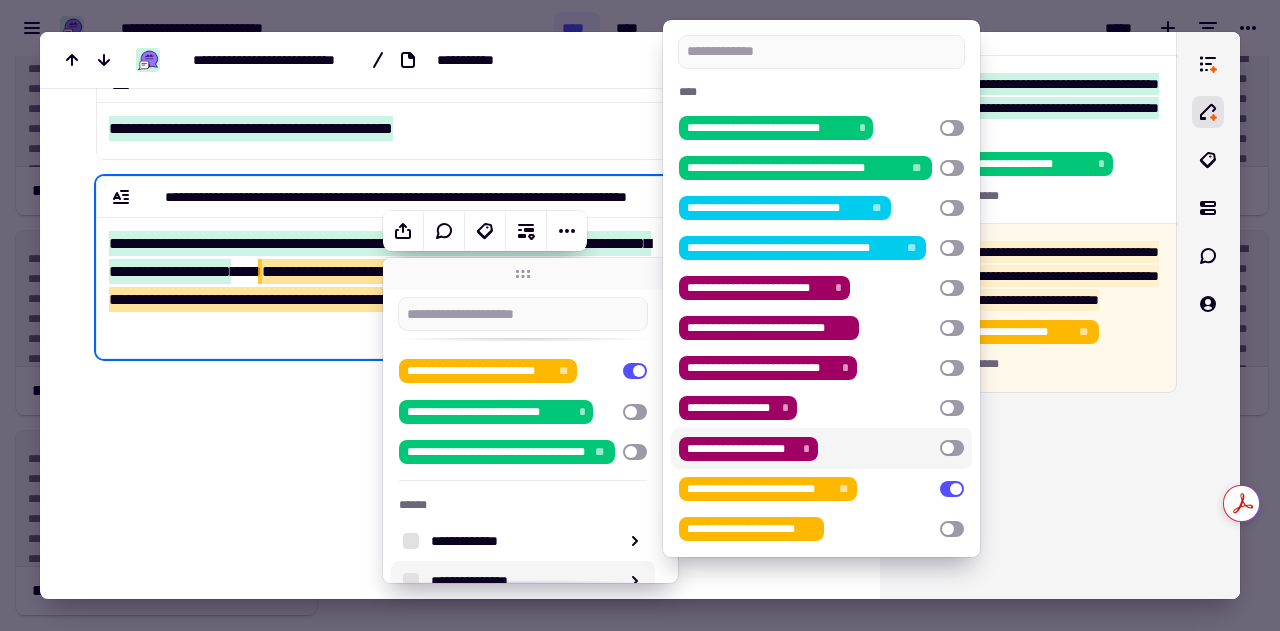 click at bounding box center [952, 448] 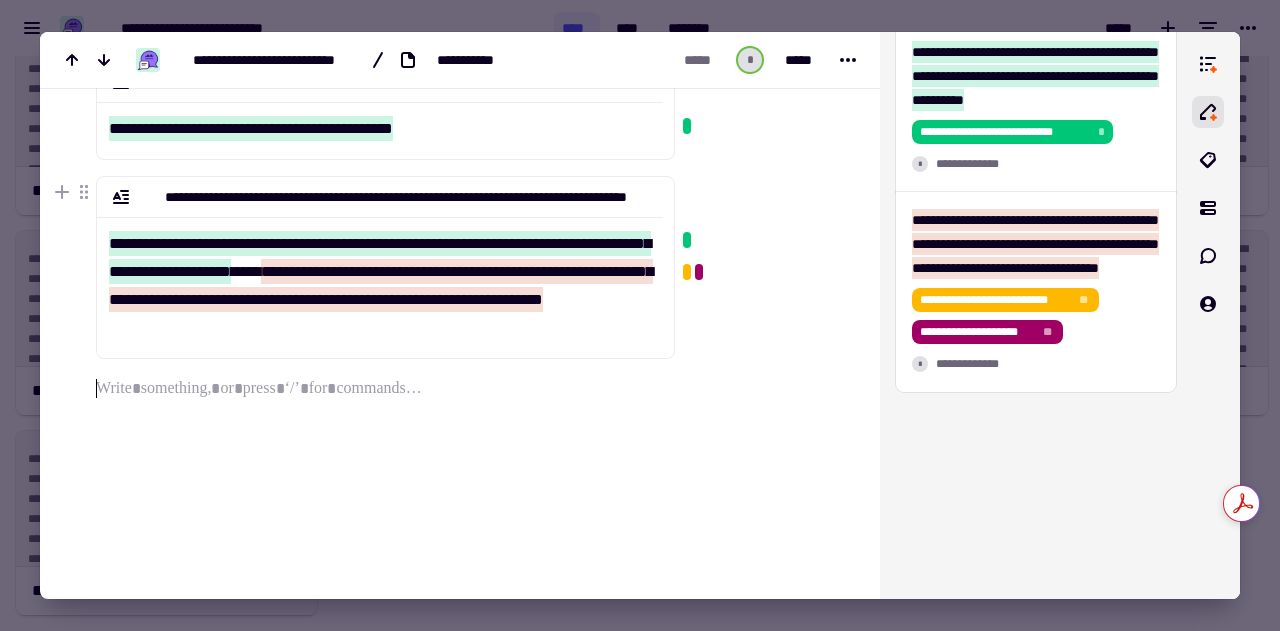 click on "**********" 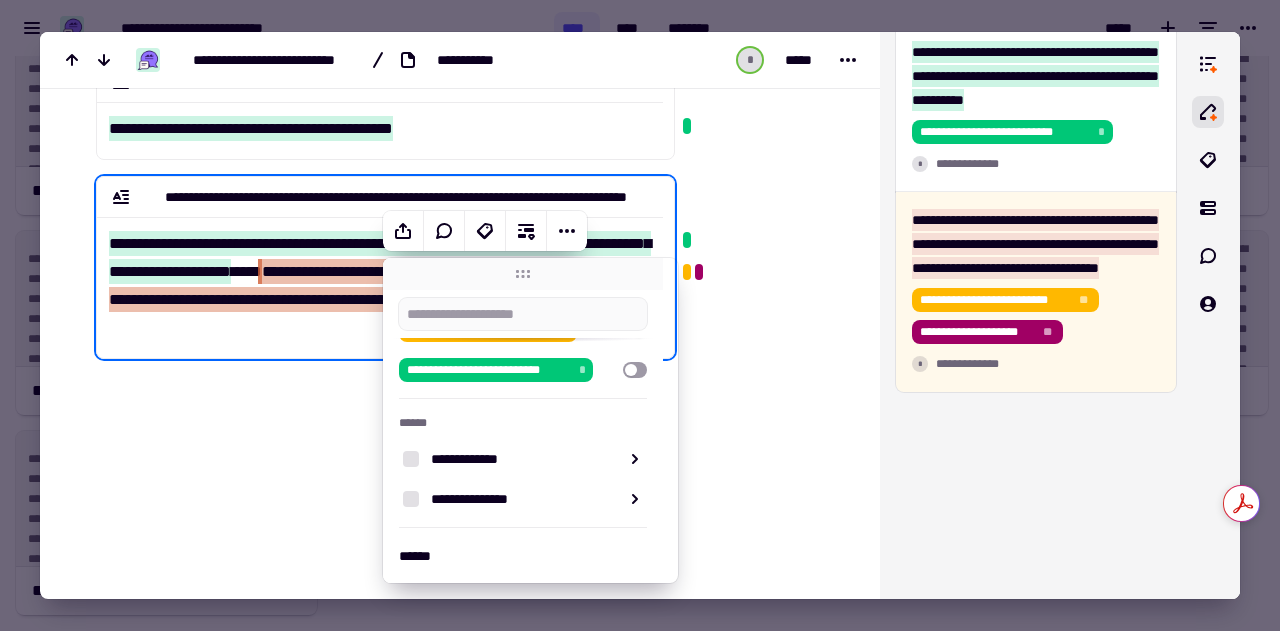 scroll, scrollTop: 250, scrollLeft: 0, axis: vertical 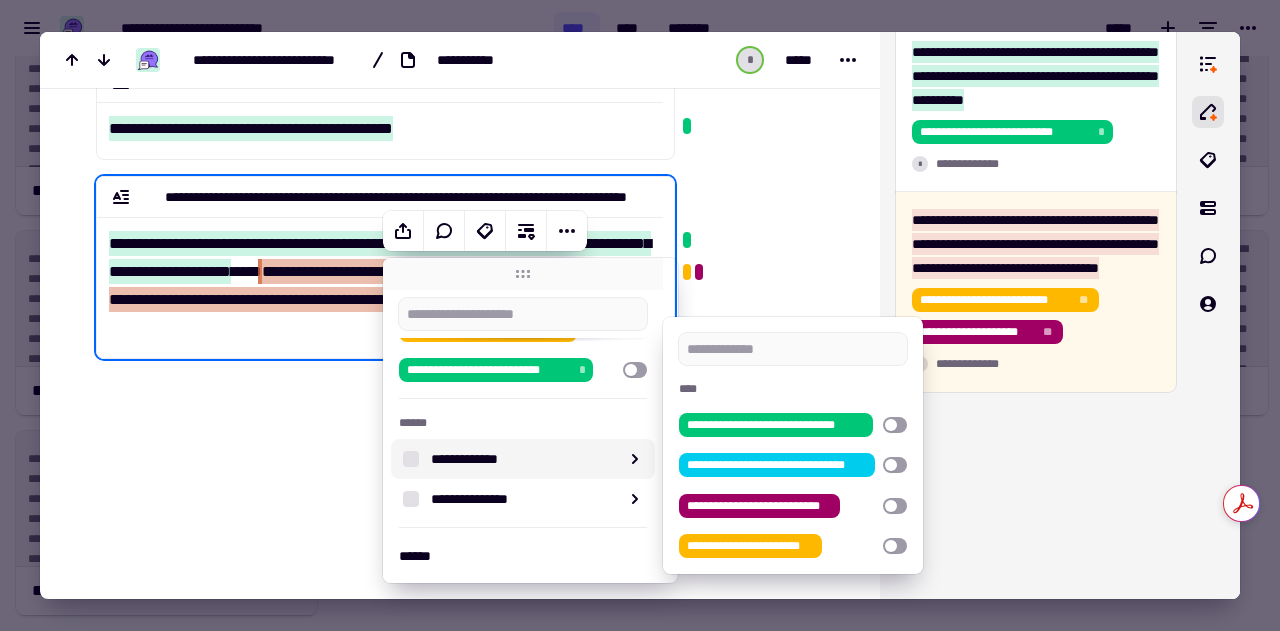click at bounding box center (635, 370) 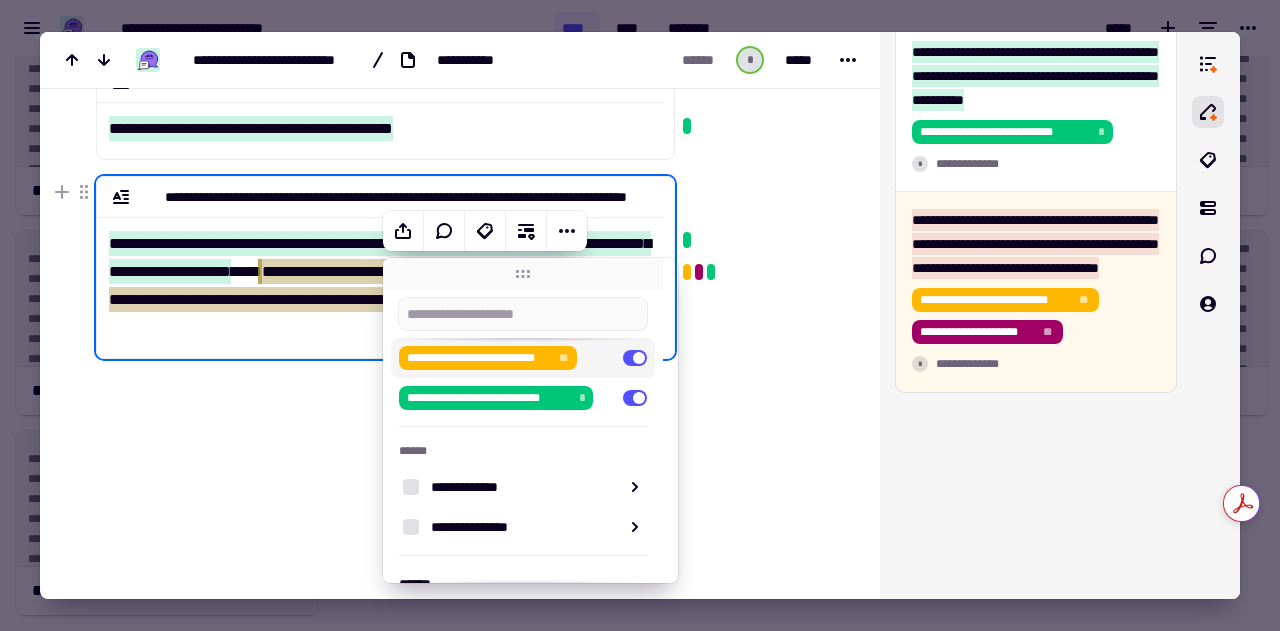 click at bounding box center [763, 84] 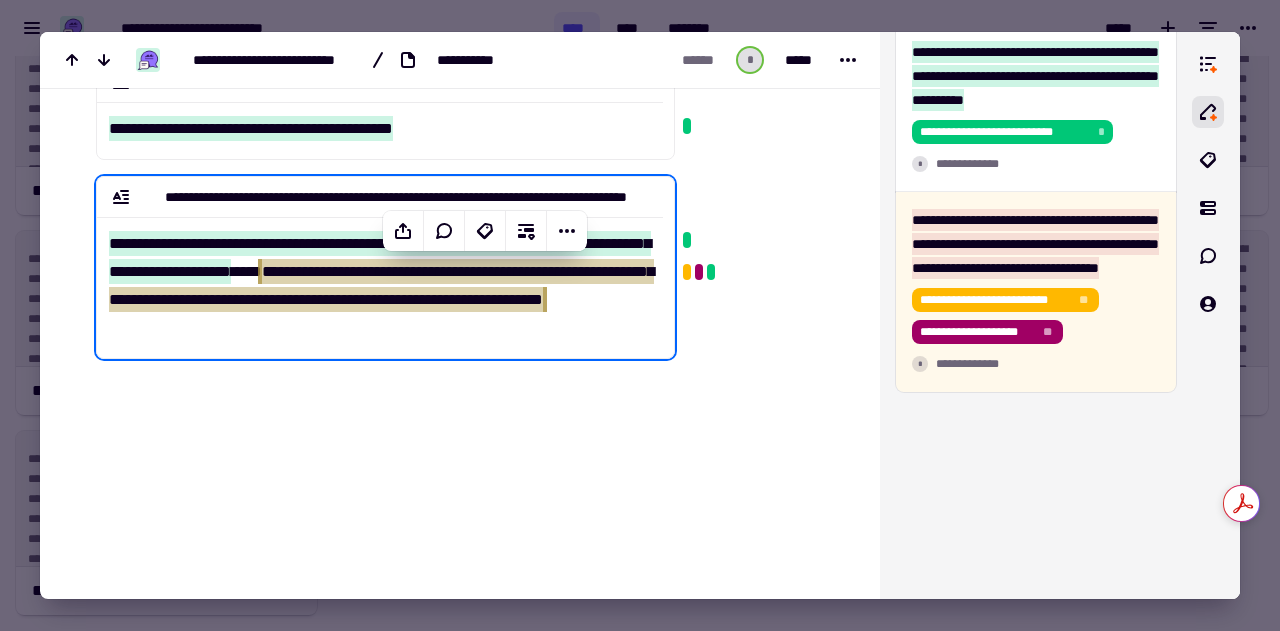 click at bounding box center [763, 84] 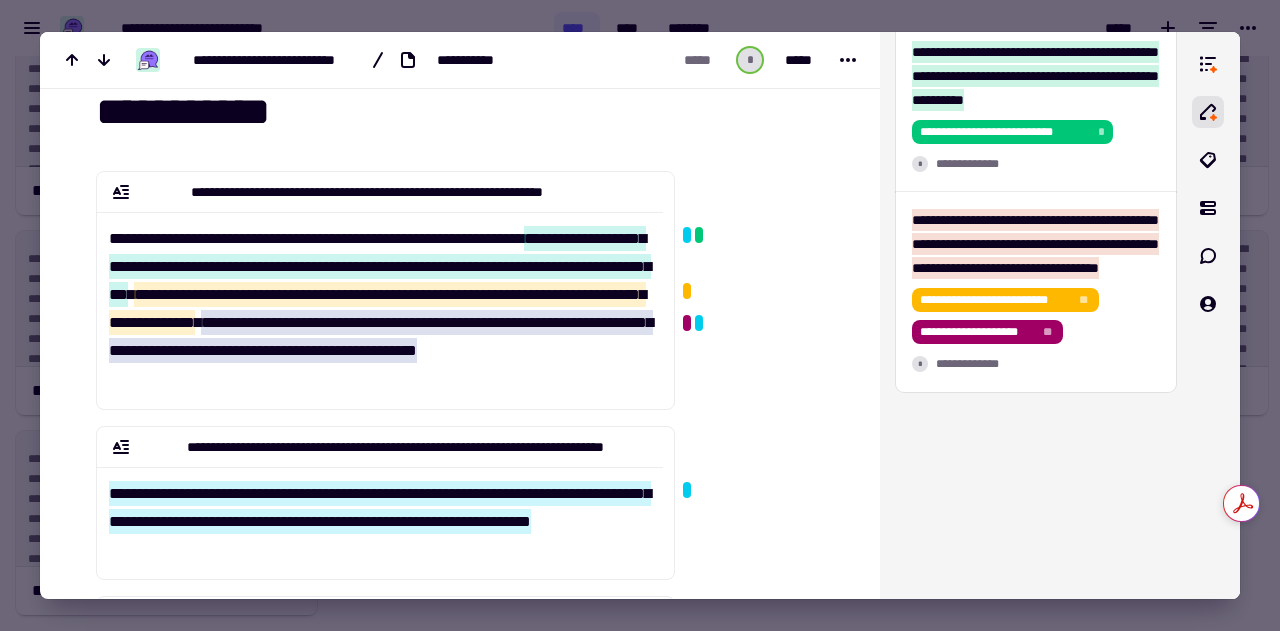 scroll, scrollTop: 0, scrollLeft: 0, axis: both 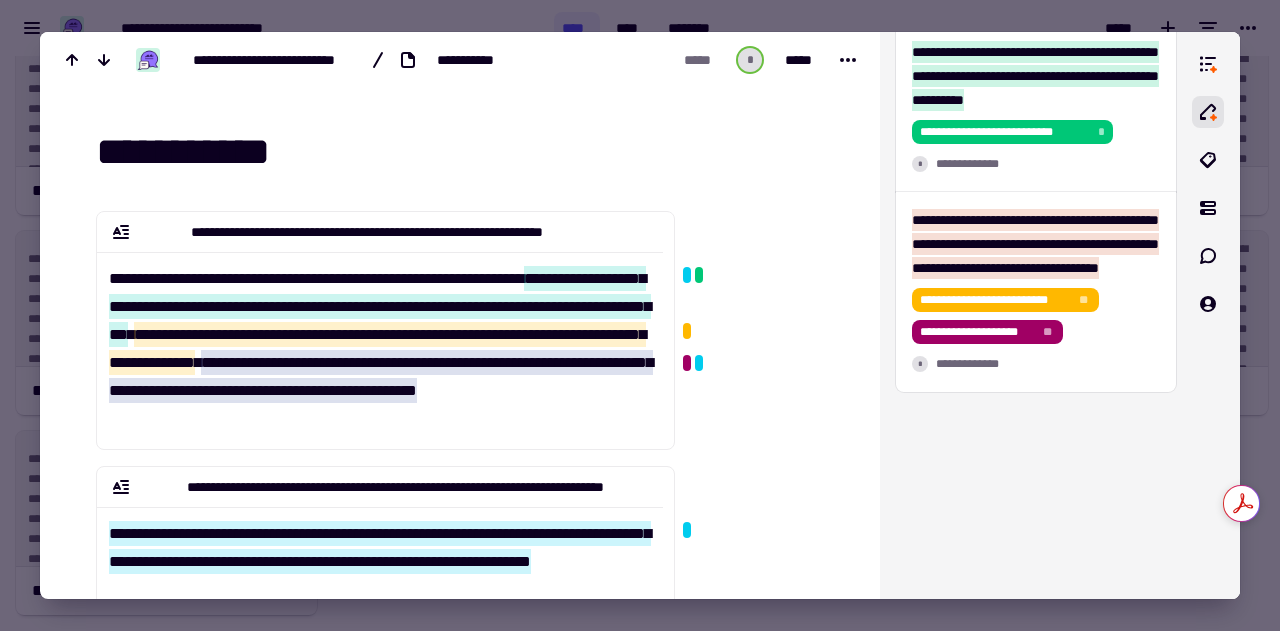 click at bounding box center (640, 315) 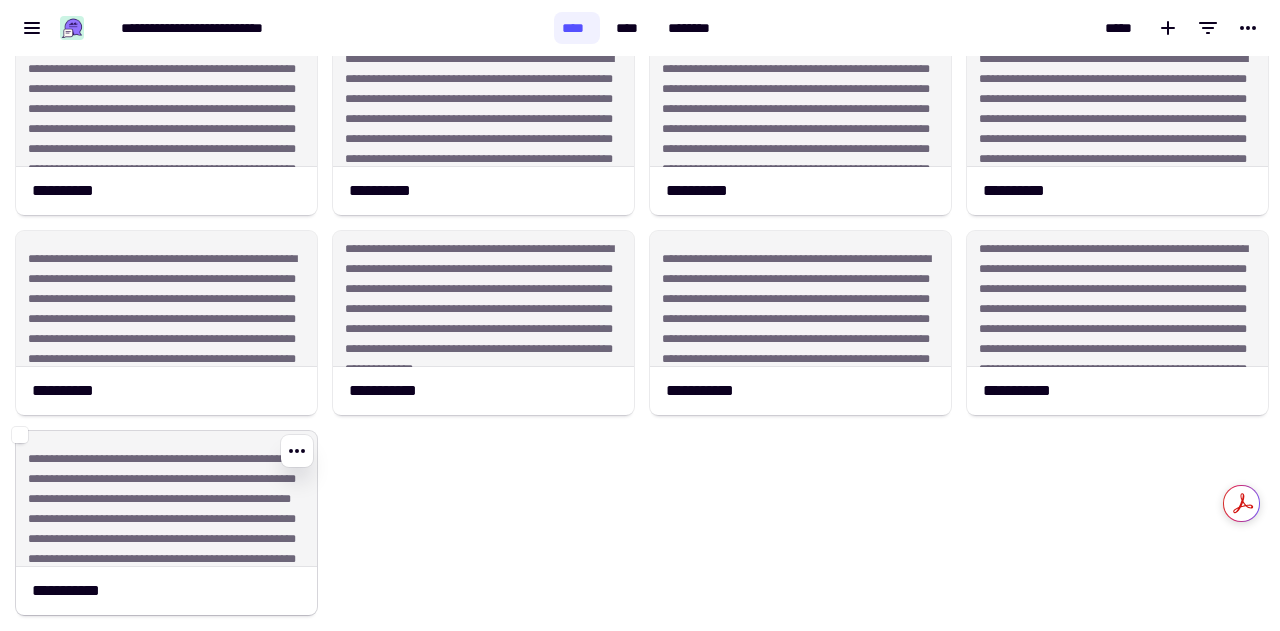 click on "**********" 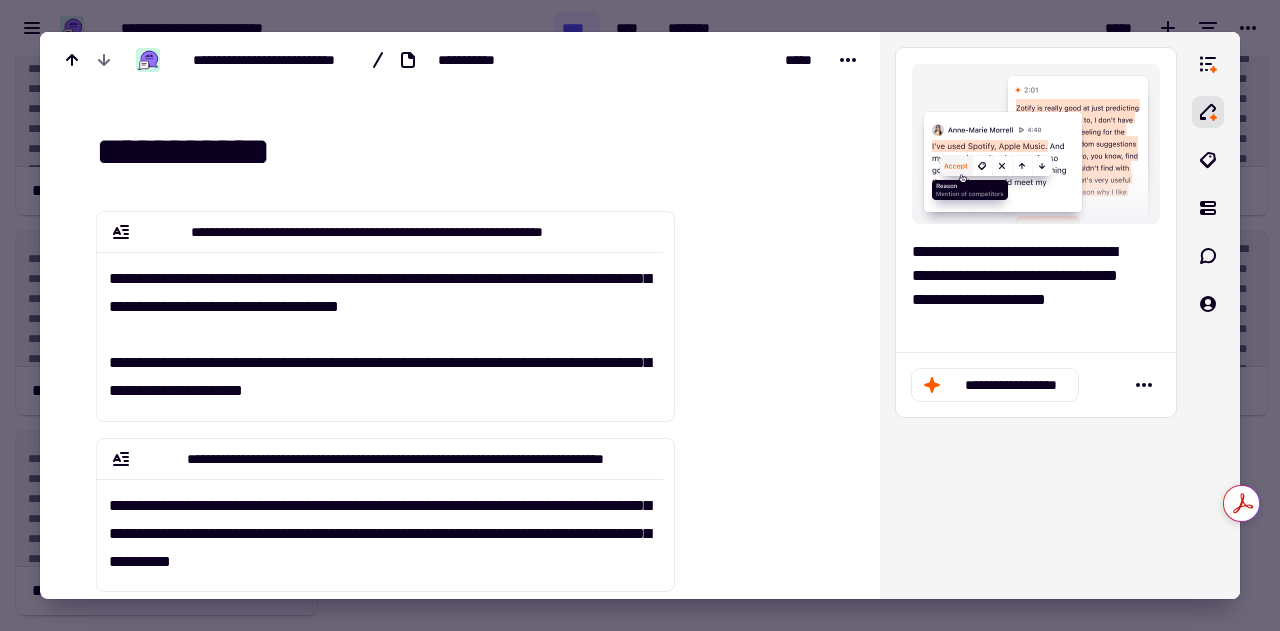 click at bounding box center (640, 315) 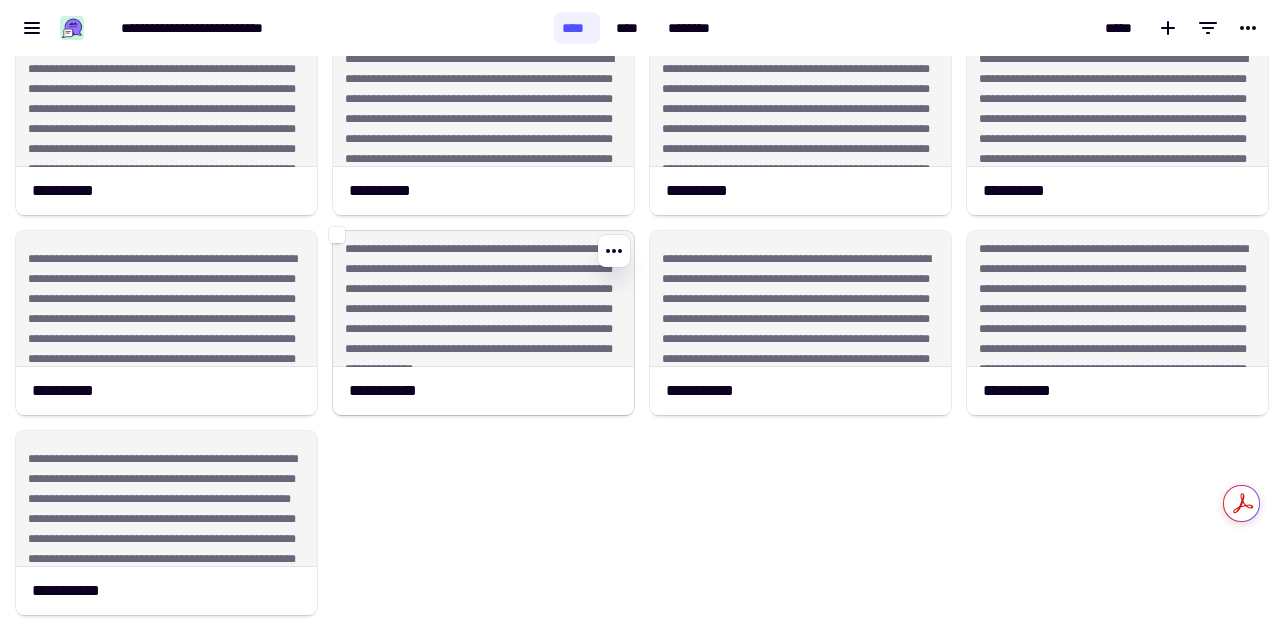click on "**********" 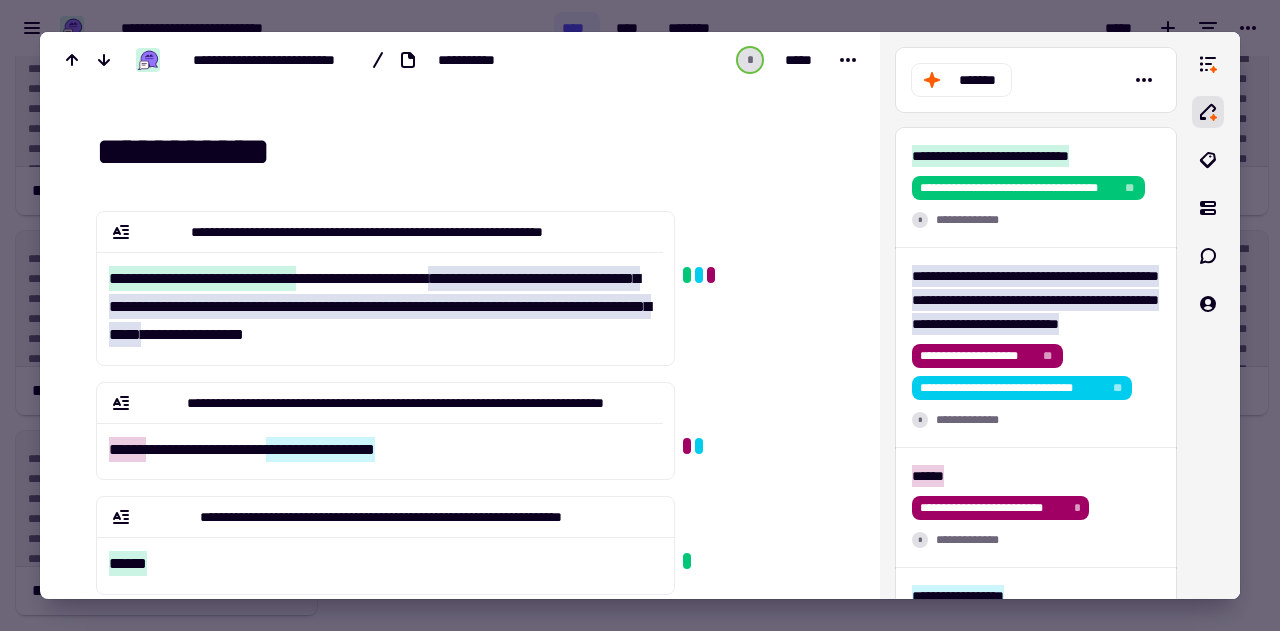click on "**********" at bounding box center [445, 153] 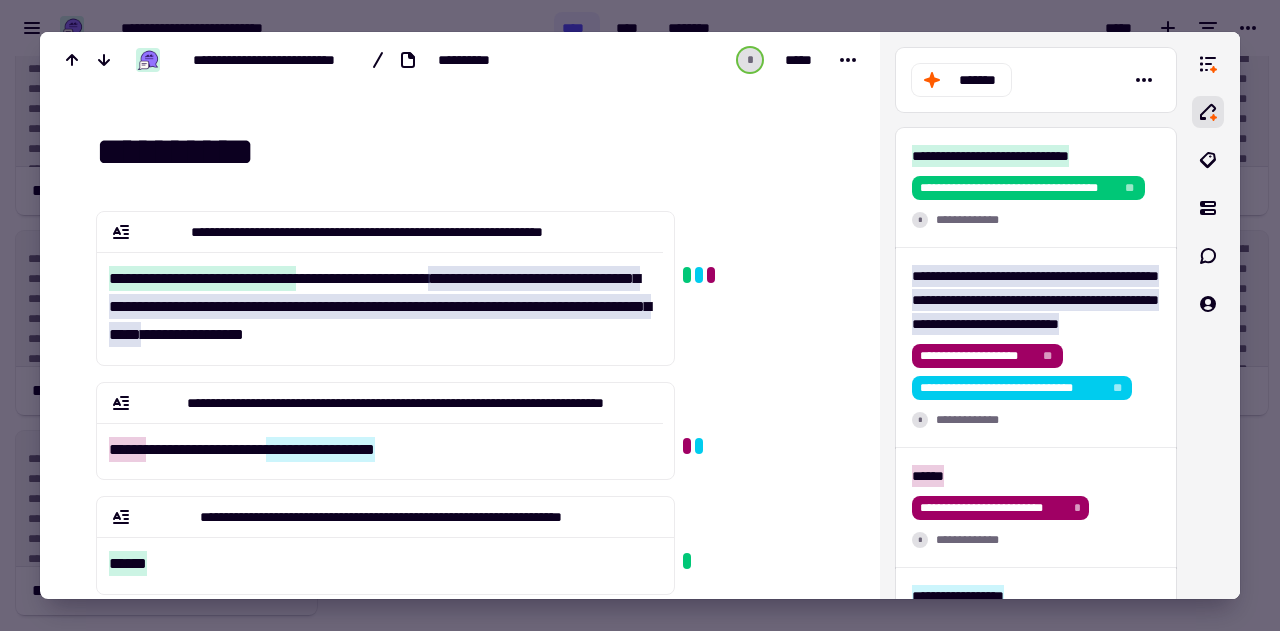 type on "**********" 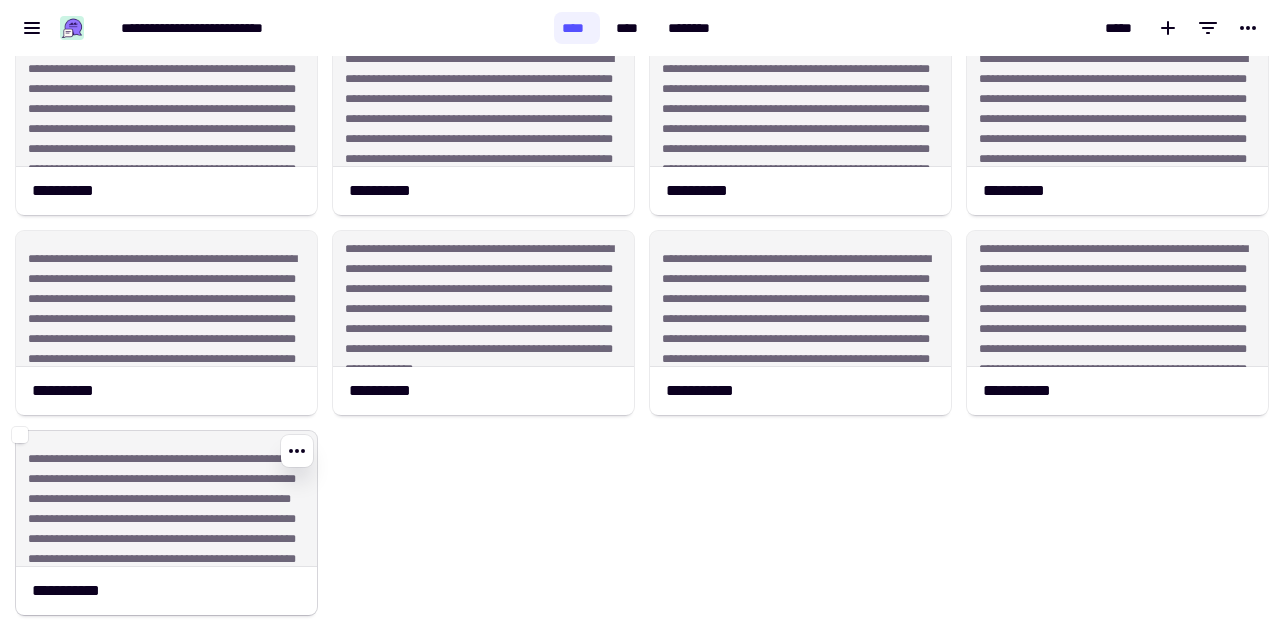 click on "**********" 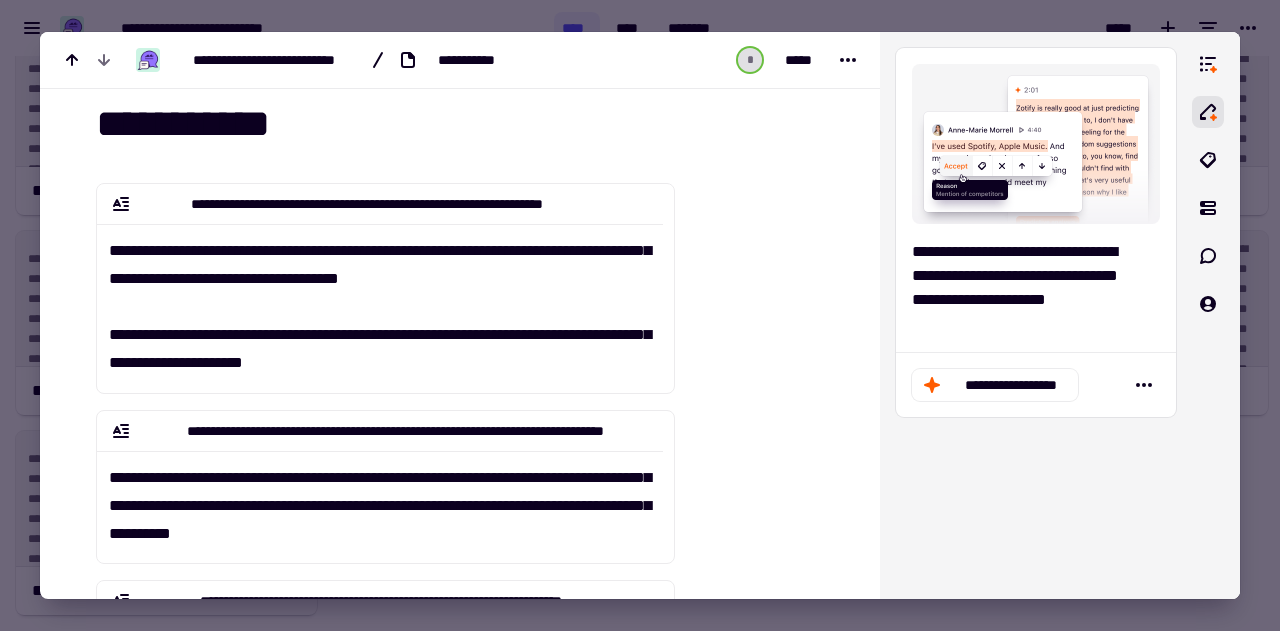 scroll, scrollTop: 34, scrollLeft: 0, axis: vertical 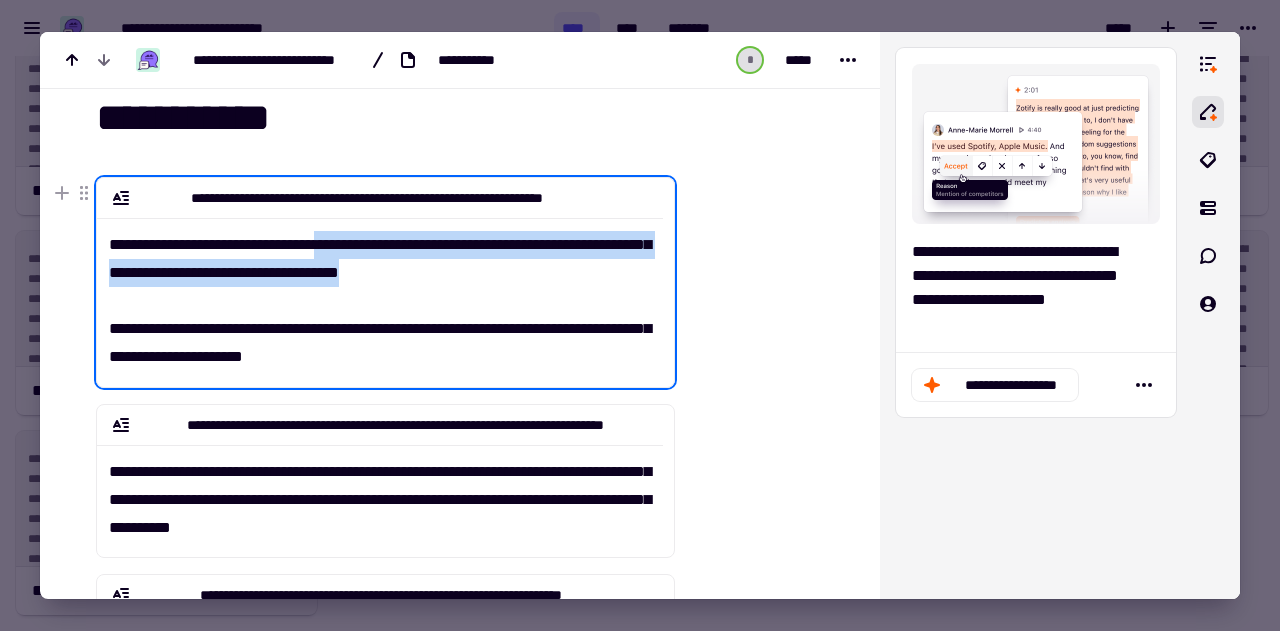 drag, startPoint x: 332, startPoint y: 243, endPoint x: 514, endPoint y: 264, distance: 183.20753 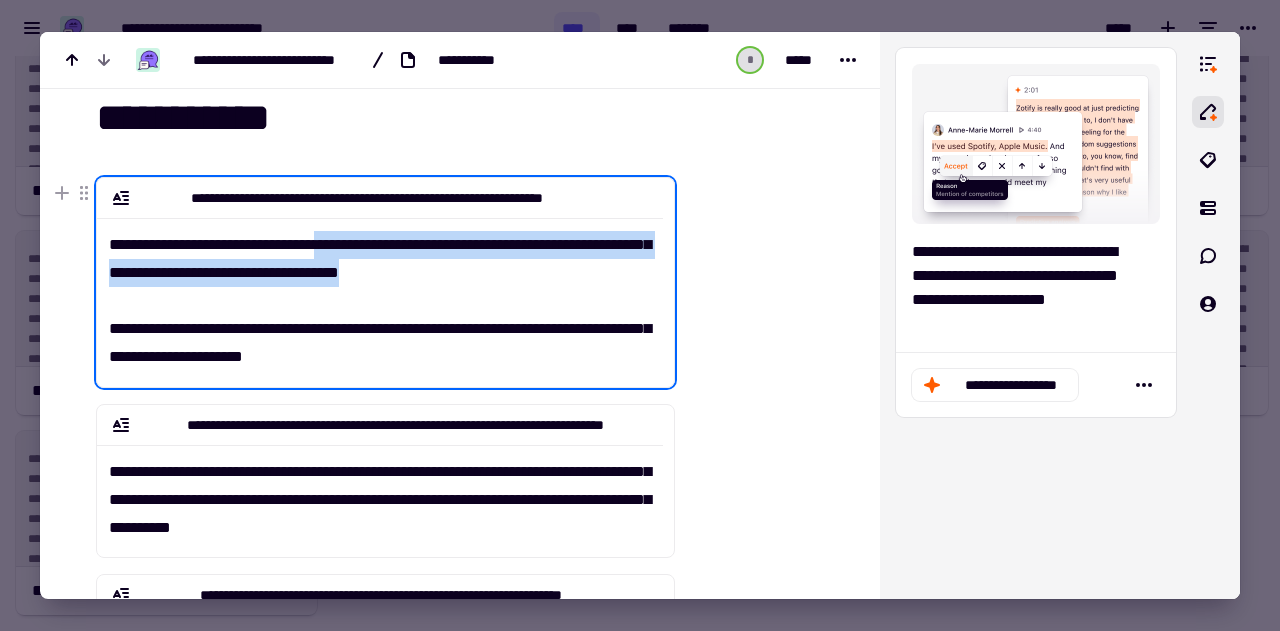 click on "**********" at bounding box center [380, 294] 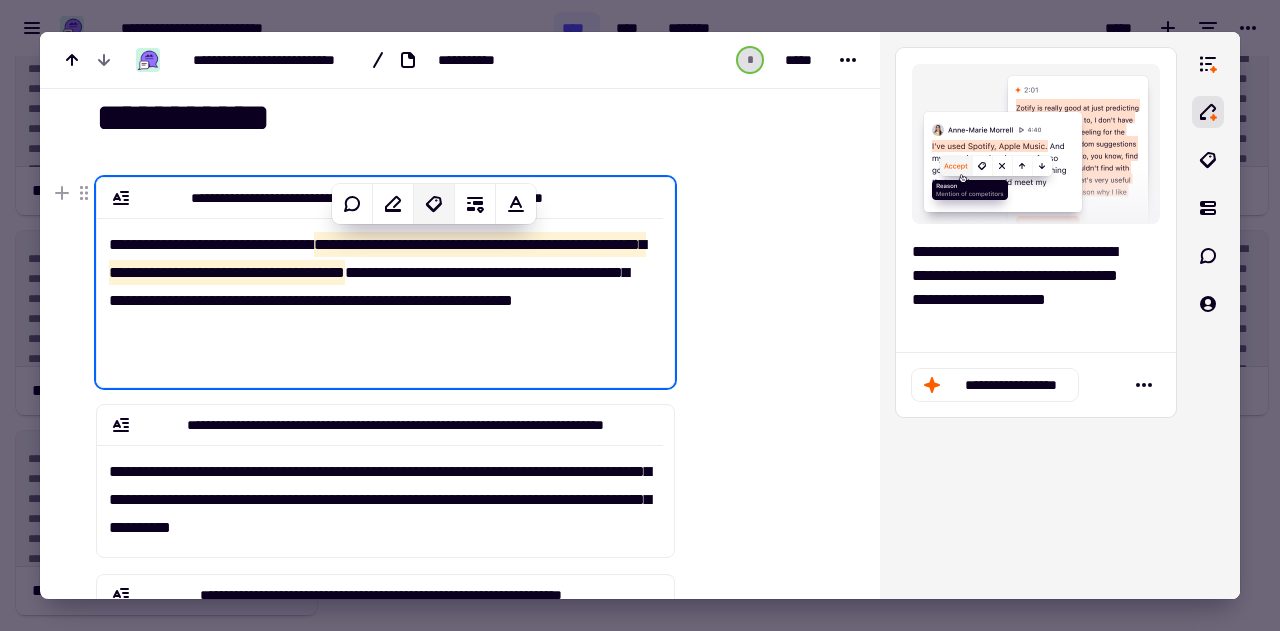 click 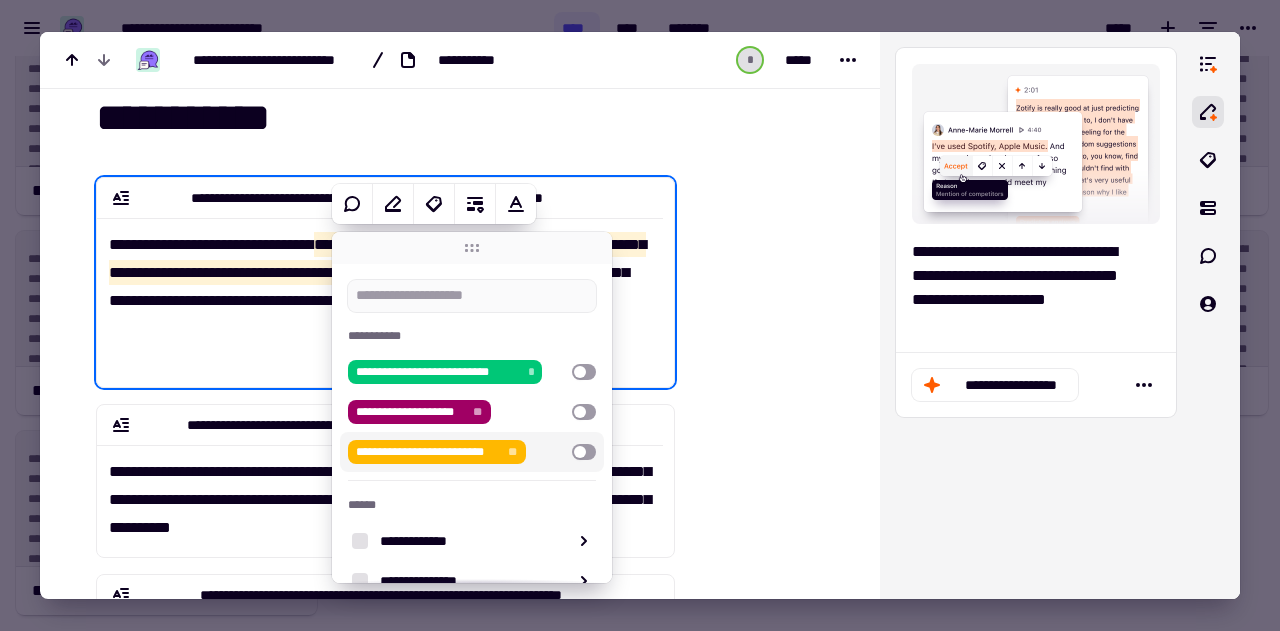 scroll, scrollTop: 89, scrollLeft: 0, axis: vertical 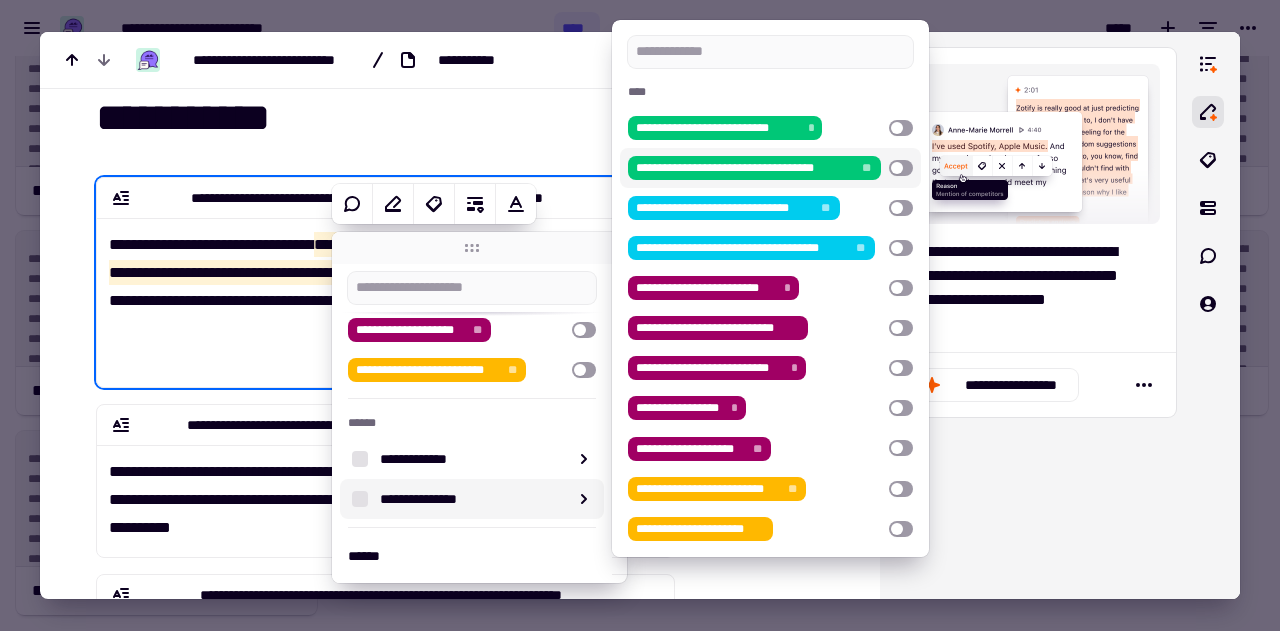 click at bounding box center (901, 168) 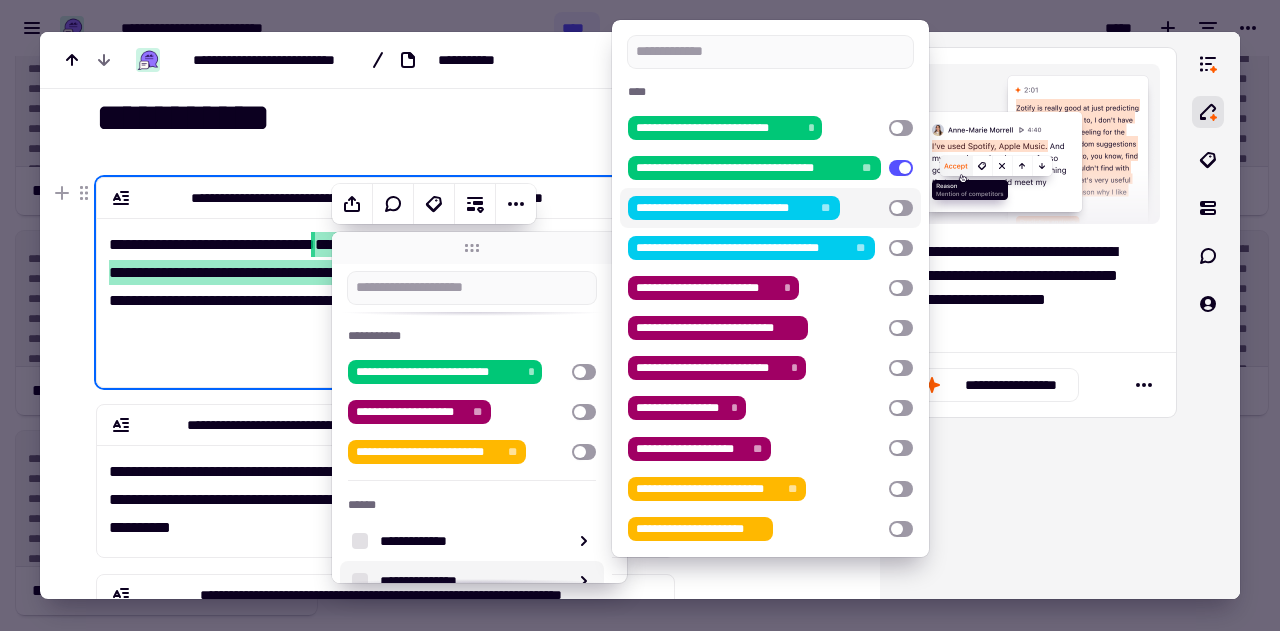 click on "**********" at bounding box center (380, 294) 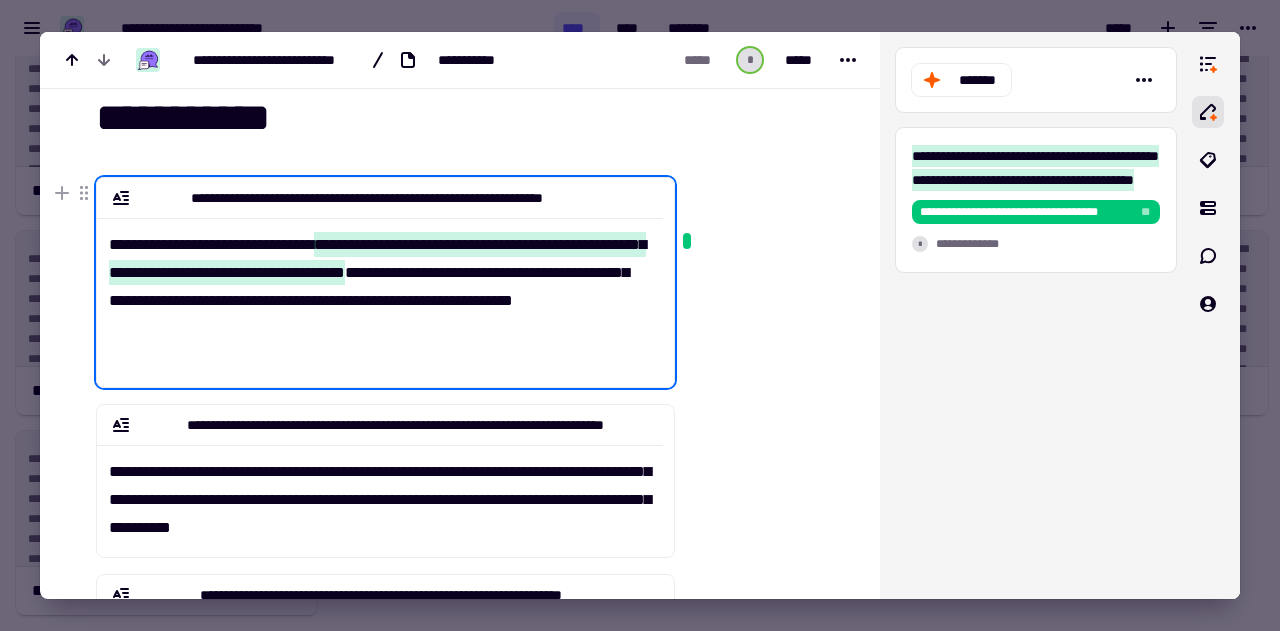 click on "**********" at bounding box center [380, 294] 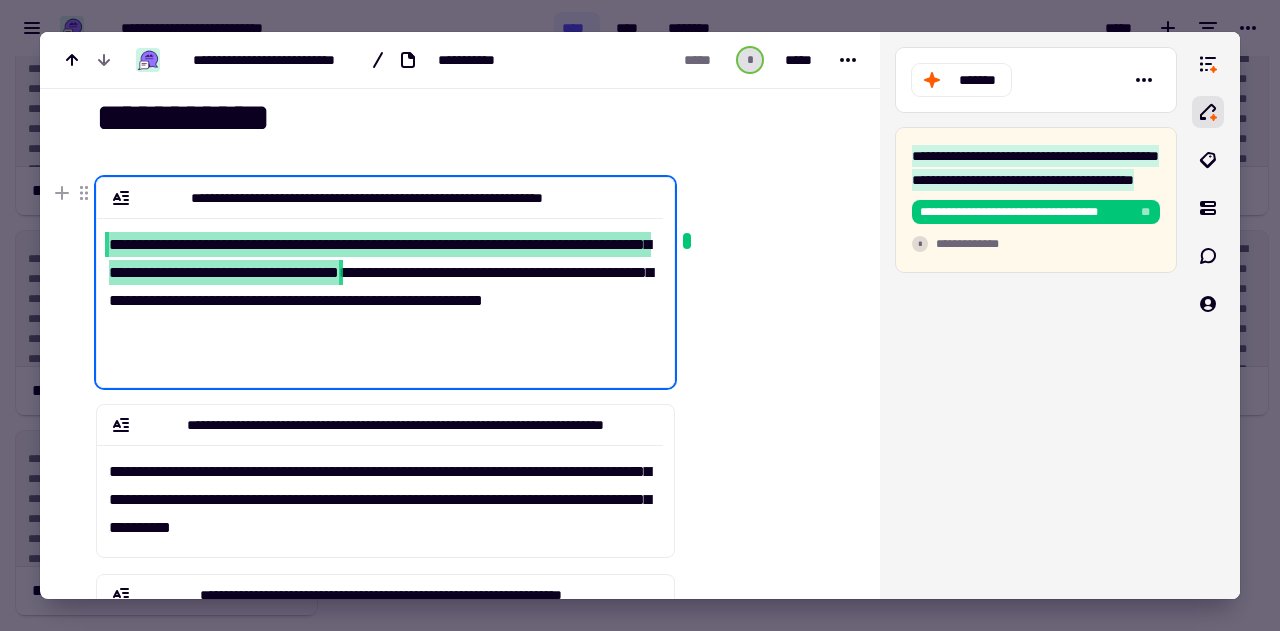drag, startPoint x: 326, startPoint y: 239, endPoint x: 106, endPoint y: 239, distance: 220 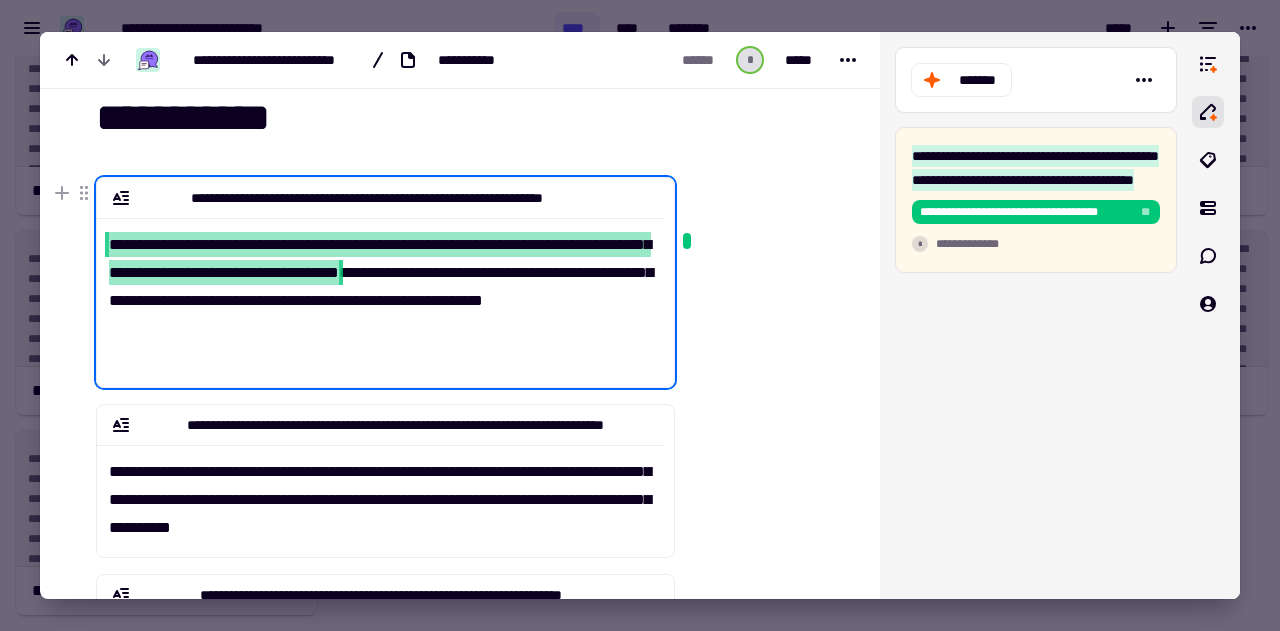 click on "**********" at bounding box center (380, 294) 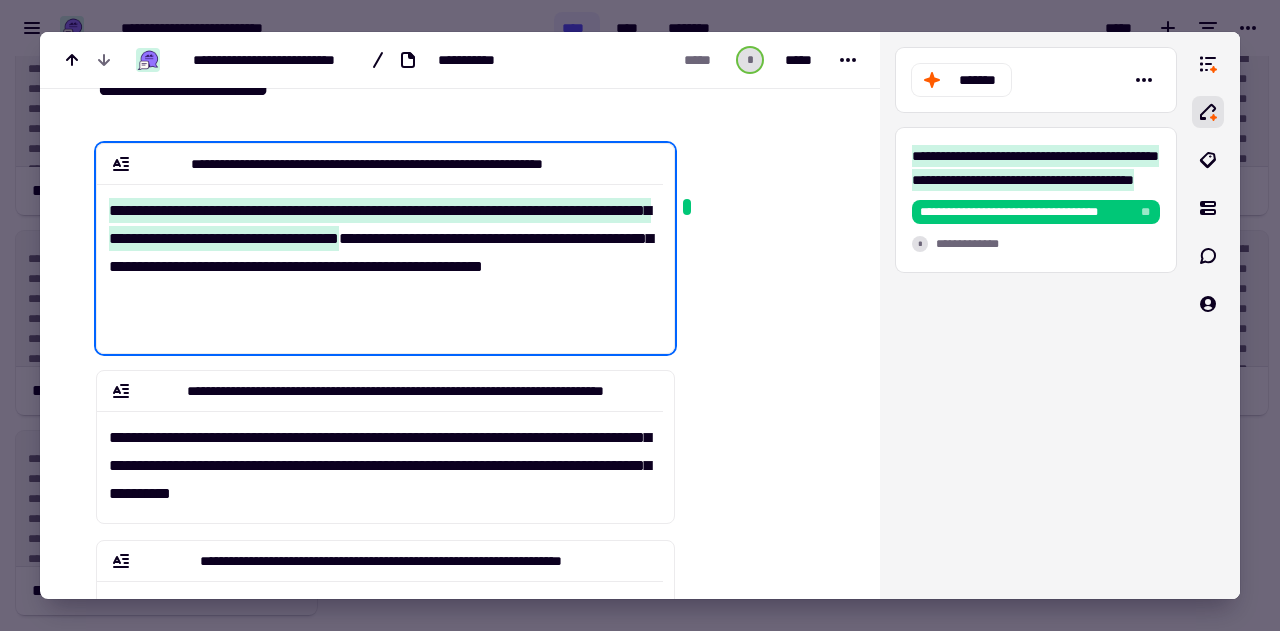 scroll, scrollTop: 69, scrollLeft: 0, axis: vertical 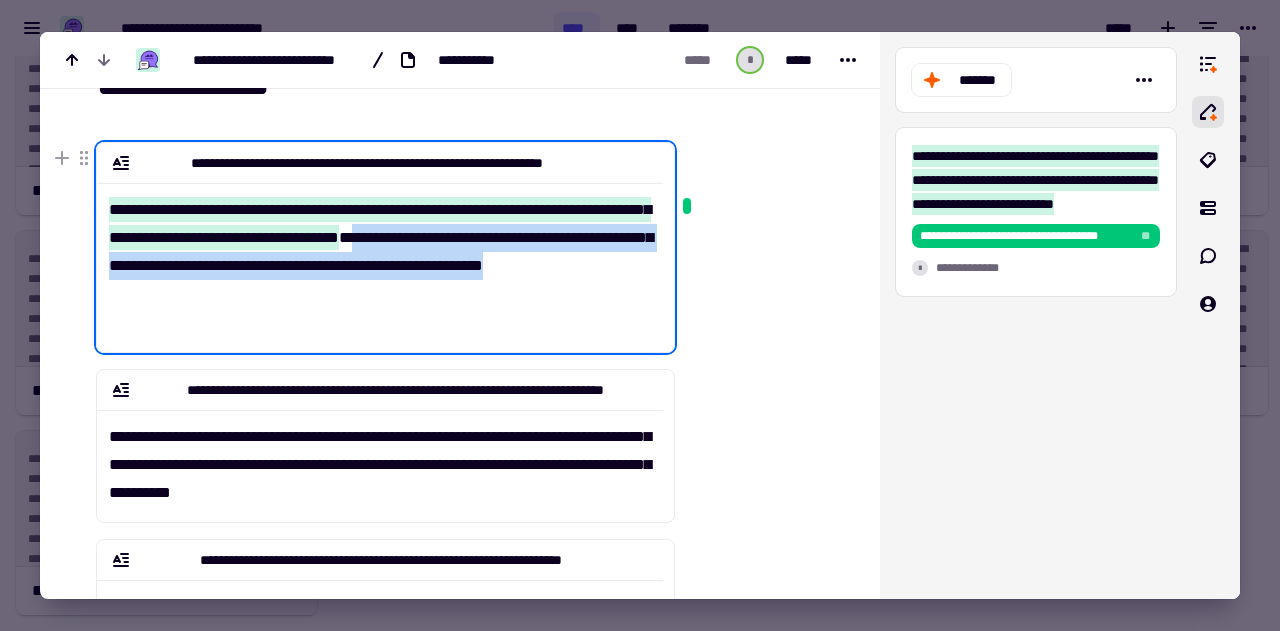 drag, startPoint x: 109, startPoint y: 293, endPoint x: 389, endPoint y: 324, distance: 281.71085 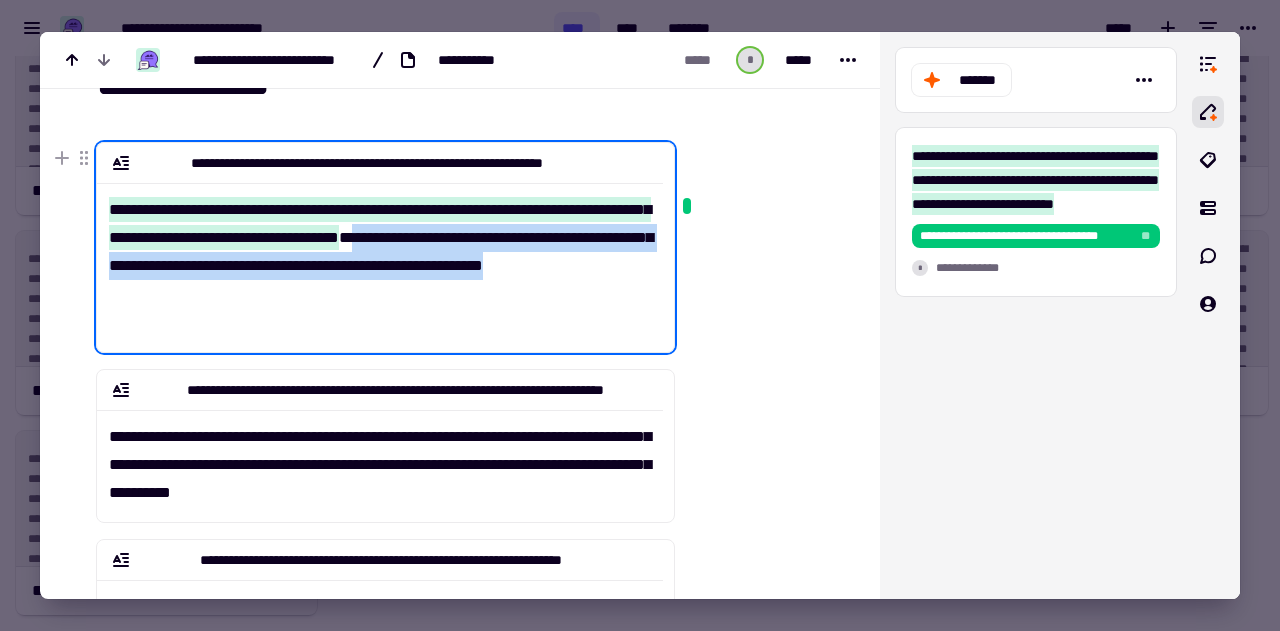 click on "**********" at bounding box center (380, 259) 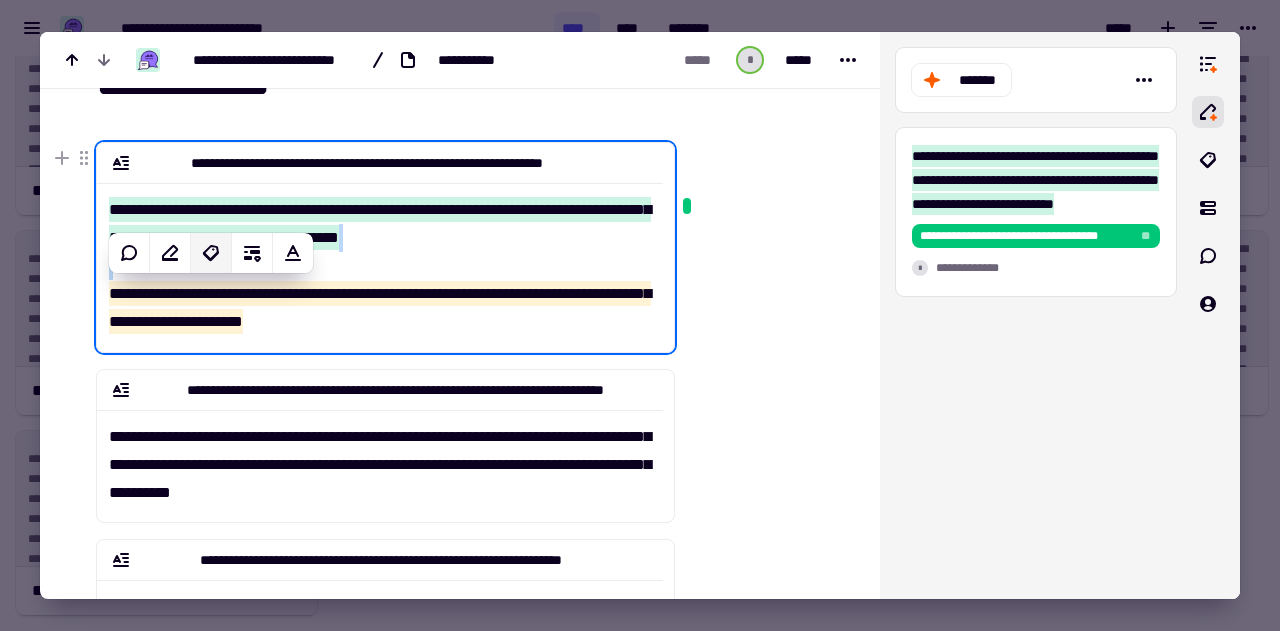 click 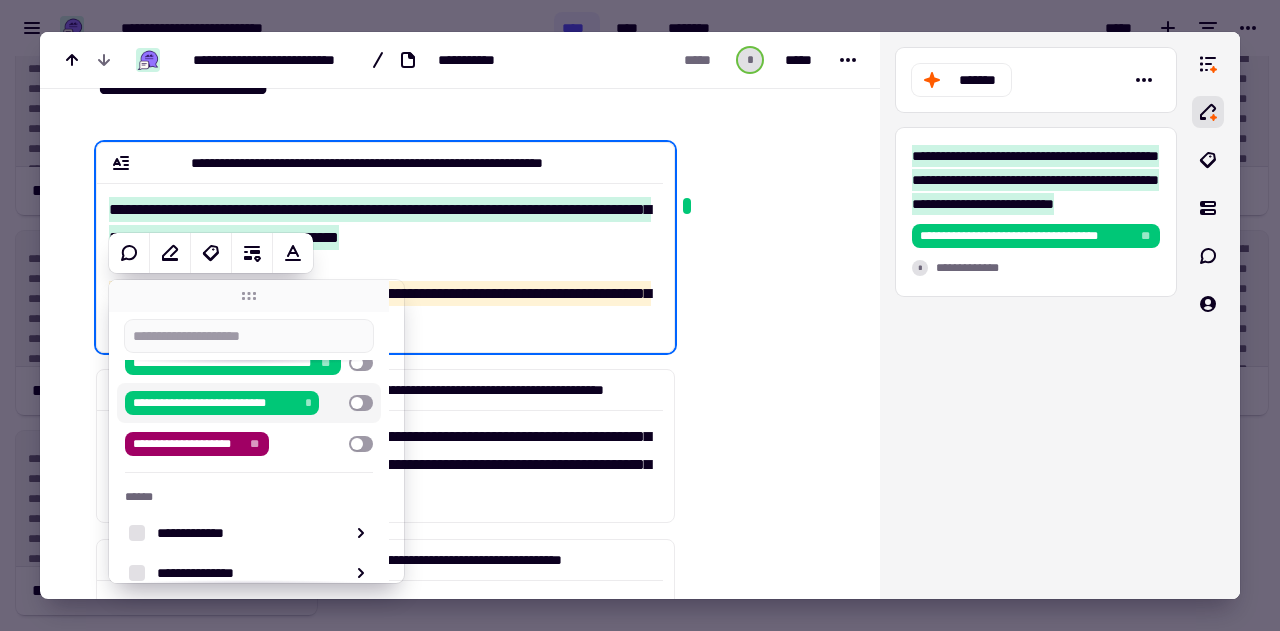 scroll, scrollTop: 58, scrollLeft: 0, axis: vertical 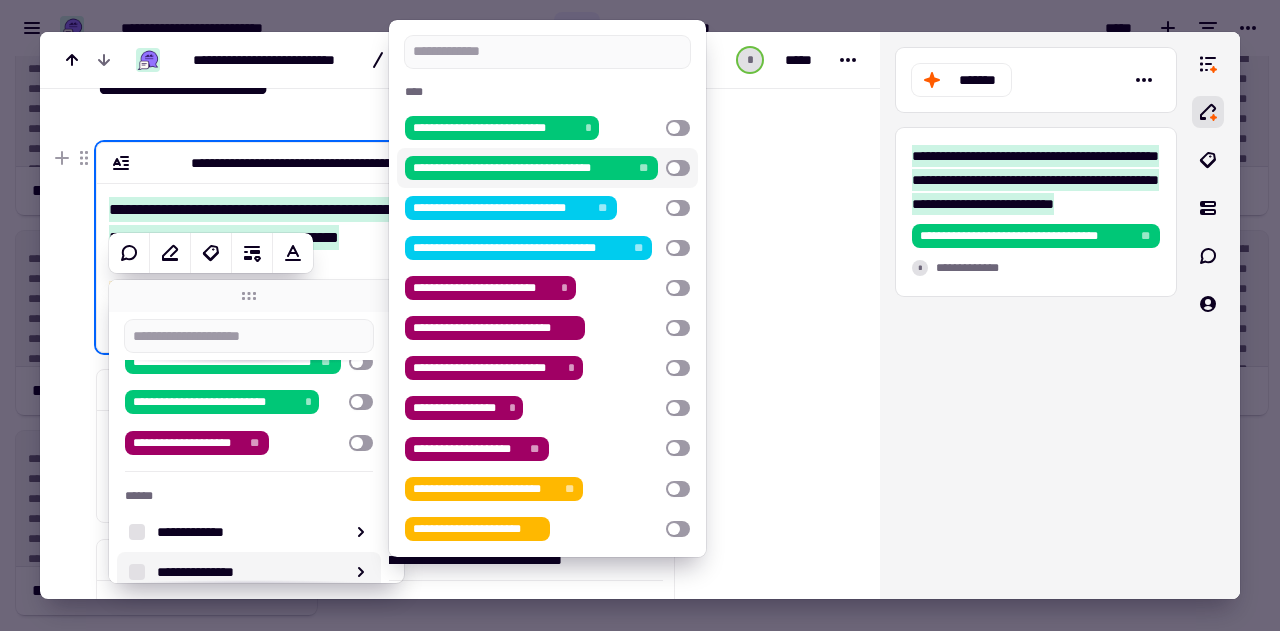 click at bounding box center [678, 168] 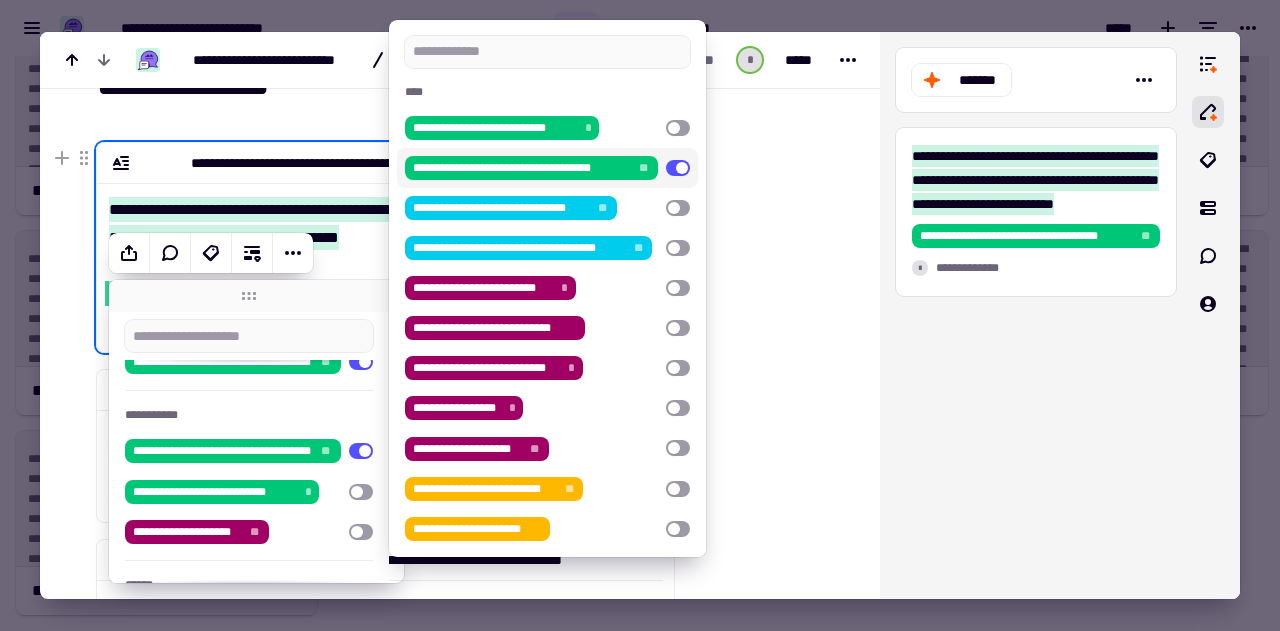 click at bounding box center (765, 197) 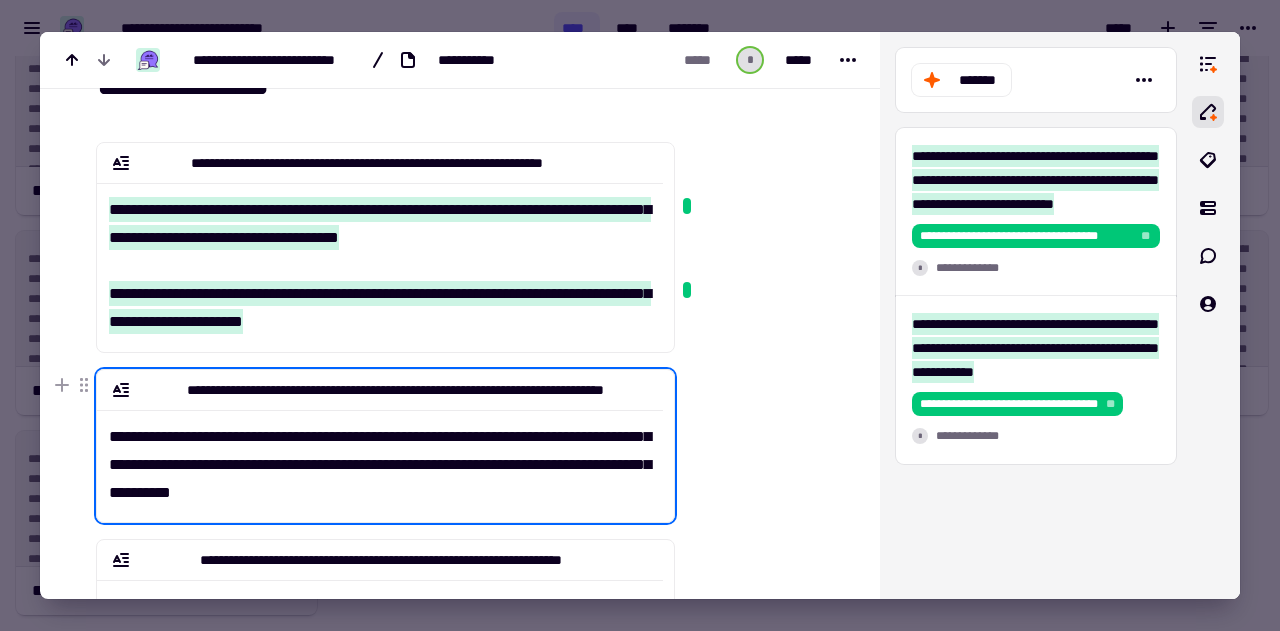 click on "**********" at bounding box center (380, 458) 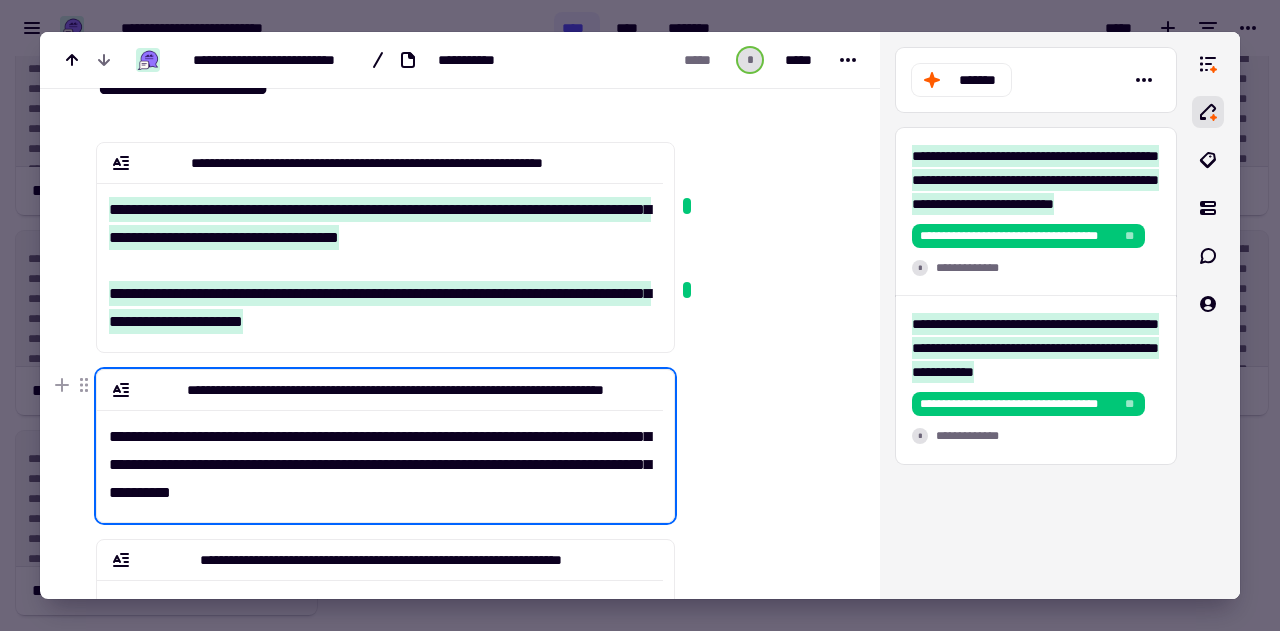 scroll, scrollTop: 219, scrollLeft: 0, axis: vertical 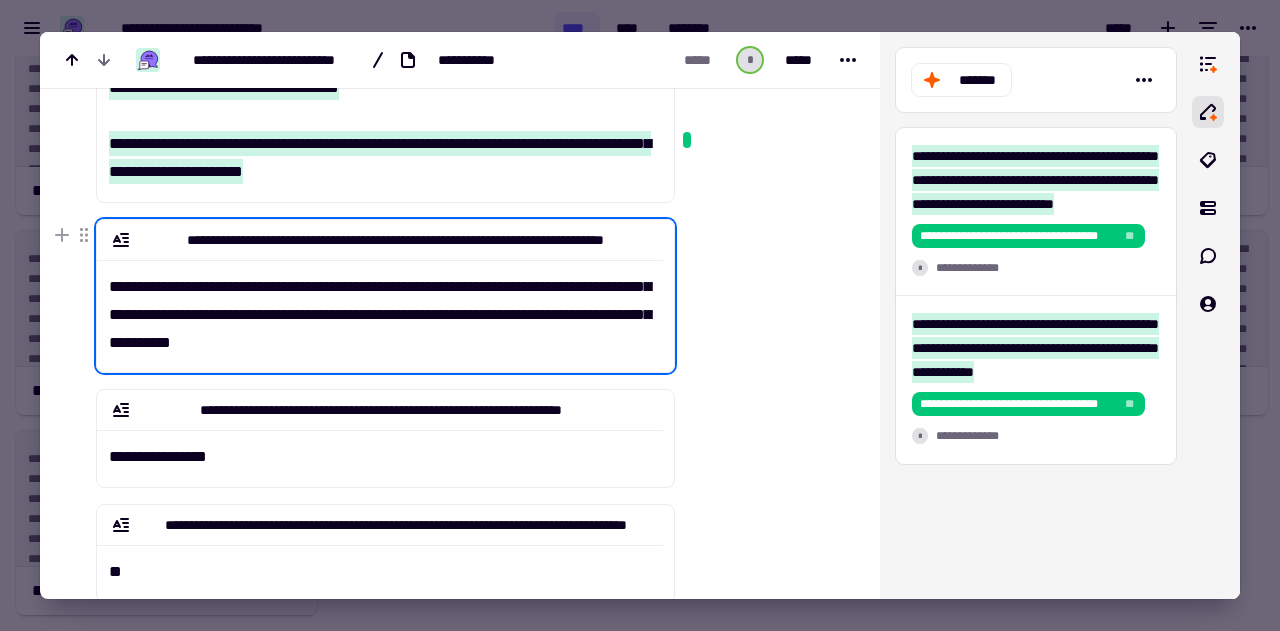 click on "**********" at bounding box center [380, 308] 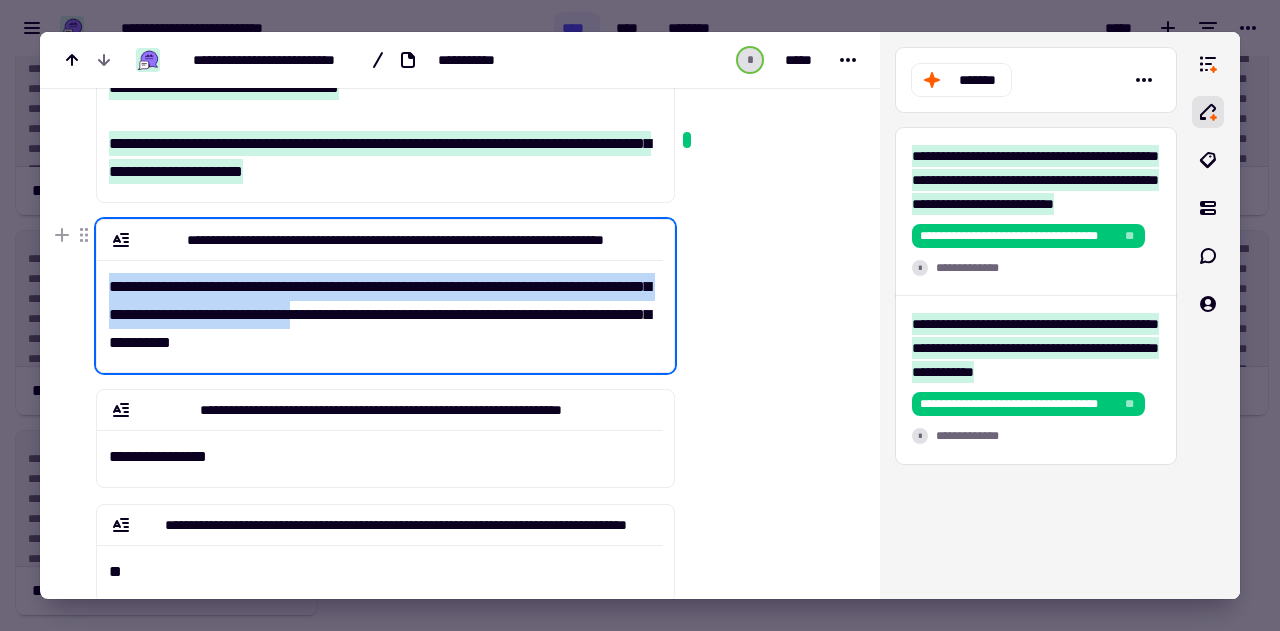 drag, startPoint x: 113, startPoint y: 285, endPoint x: 464, endPoint y: 314, distance: 352.19595 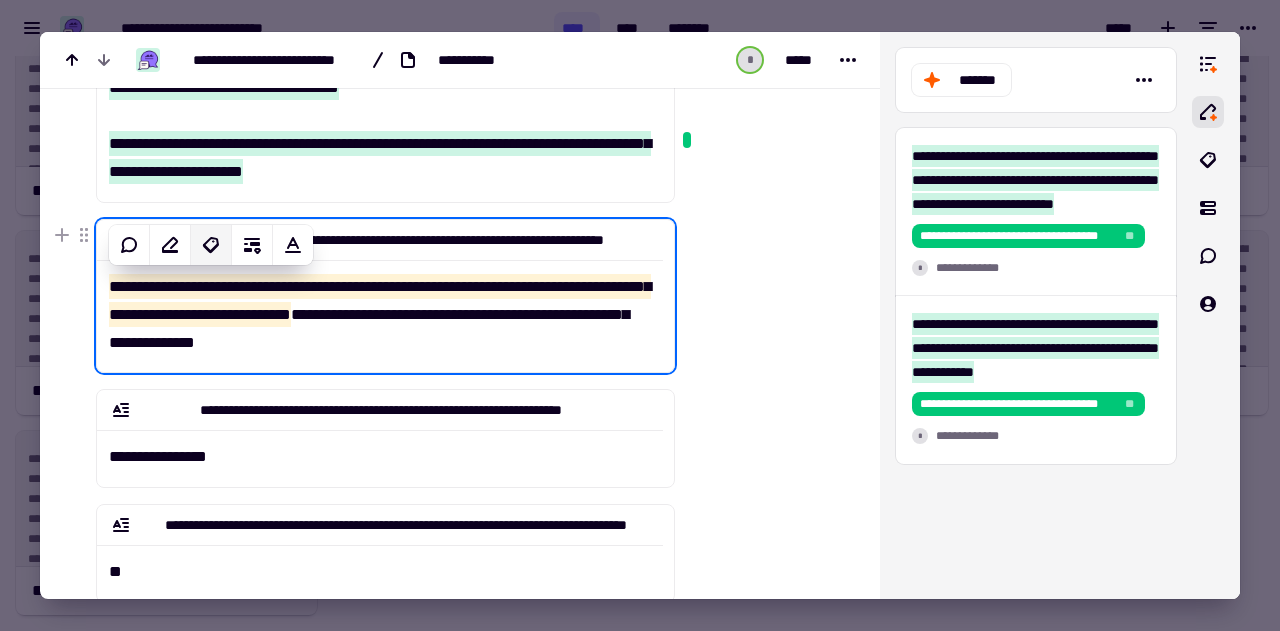 click 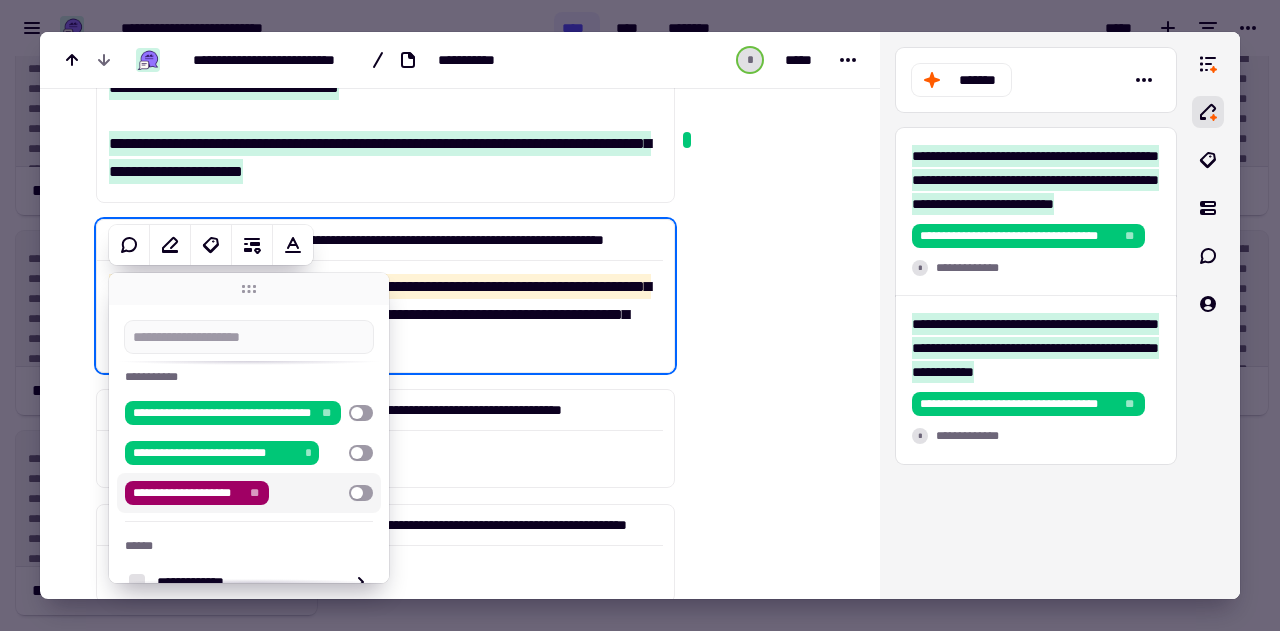 scroll, scrollTop: 130, scrollLeft: 0, axis: vertical 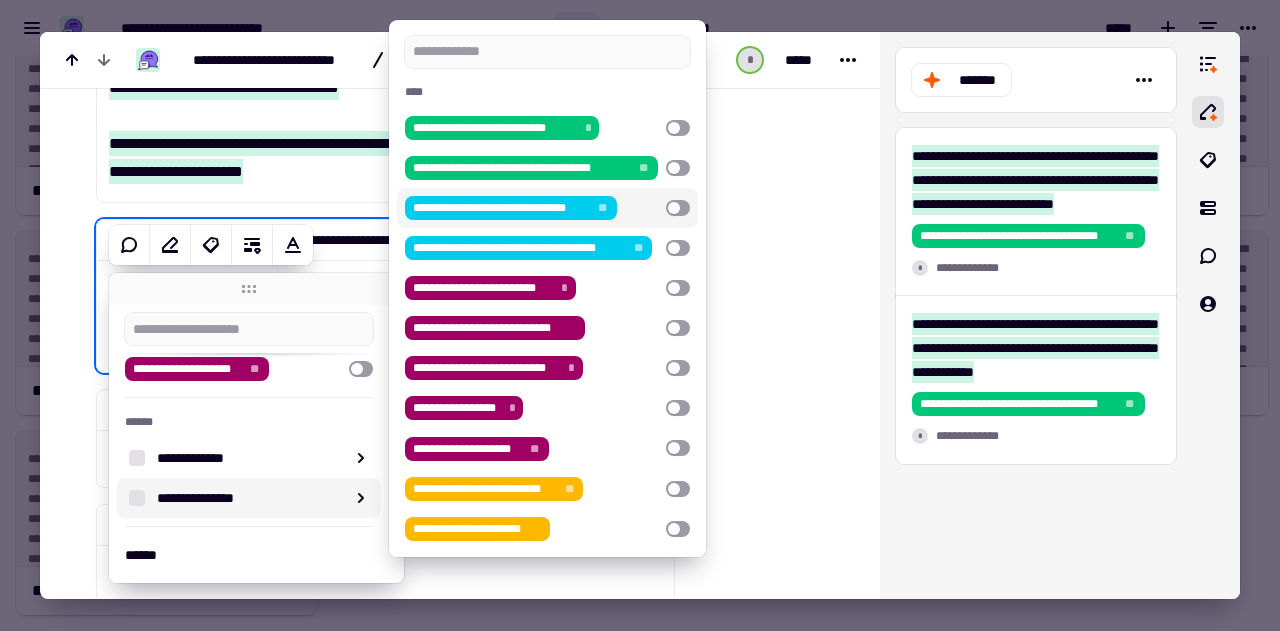 click at bounding box center (678, 208) 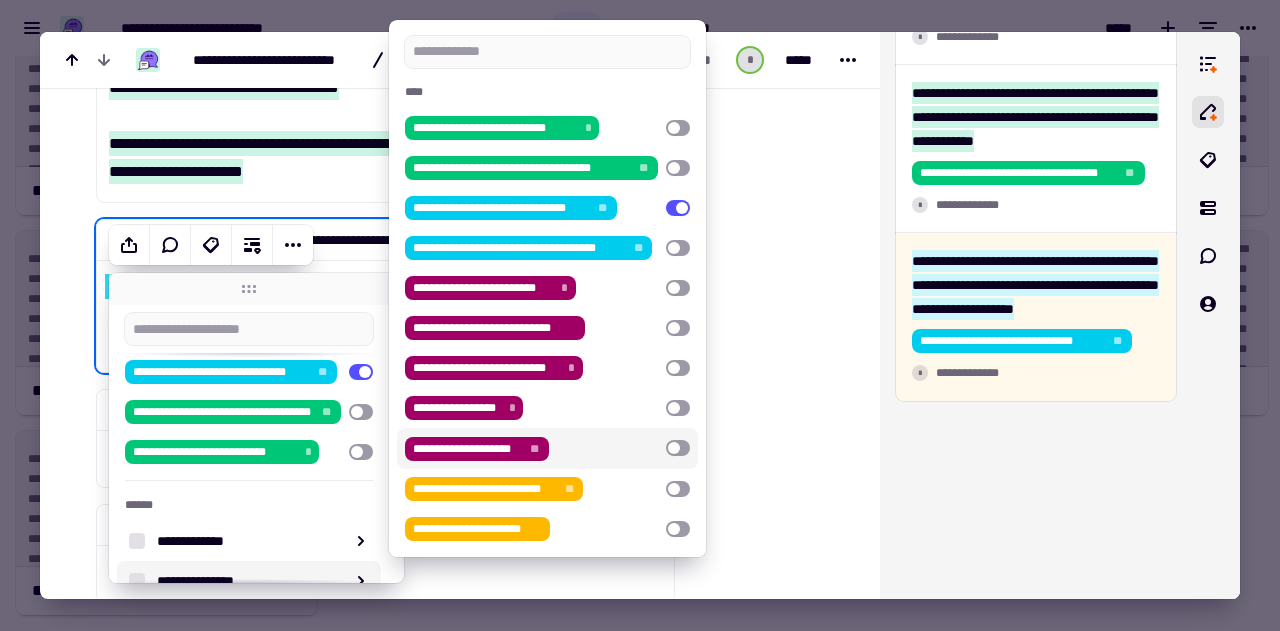 scroll, scrollTop: 311, scrollLeft: 0, axis: vertical 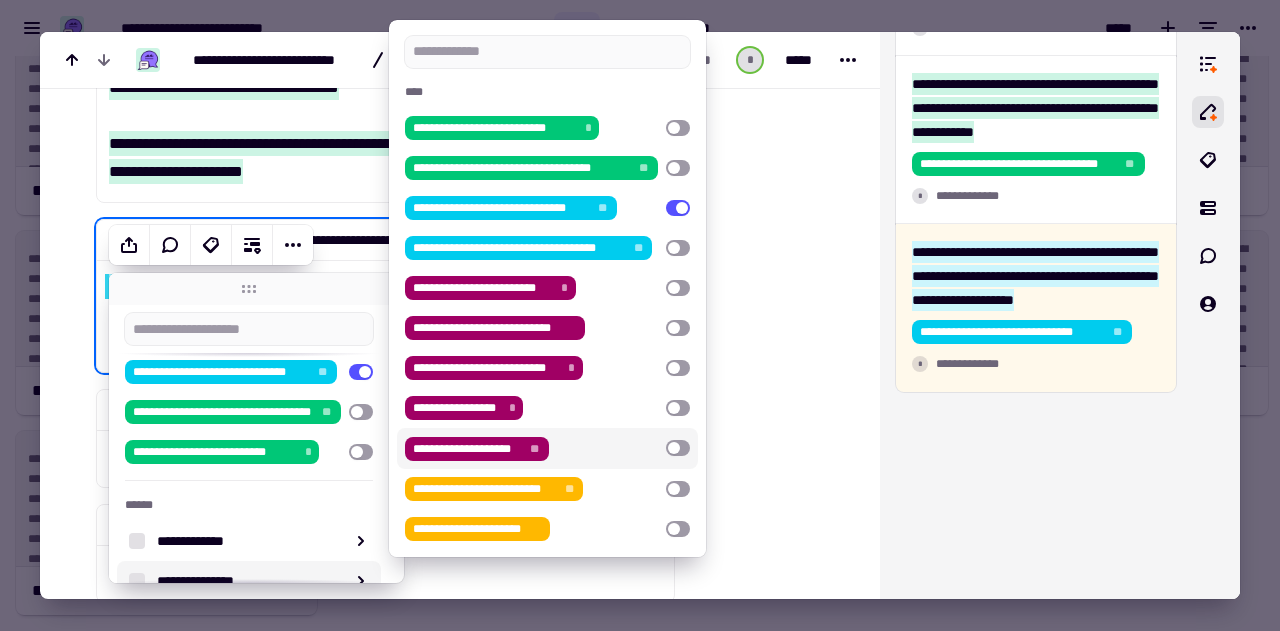 click at bounding box center (678, 448) 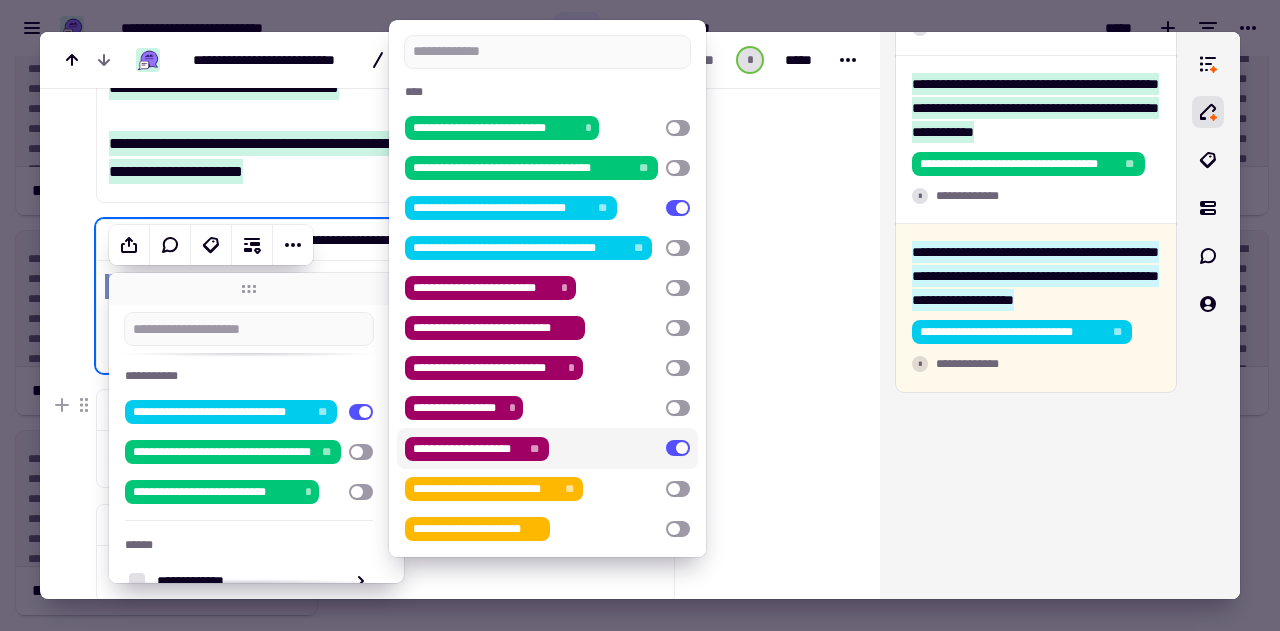 click at bounding box center (763, 384) 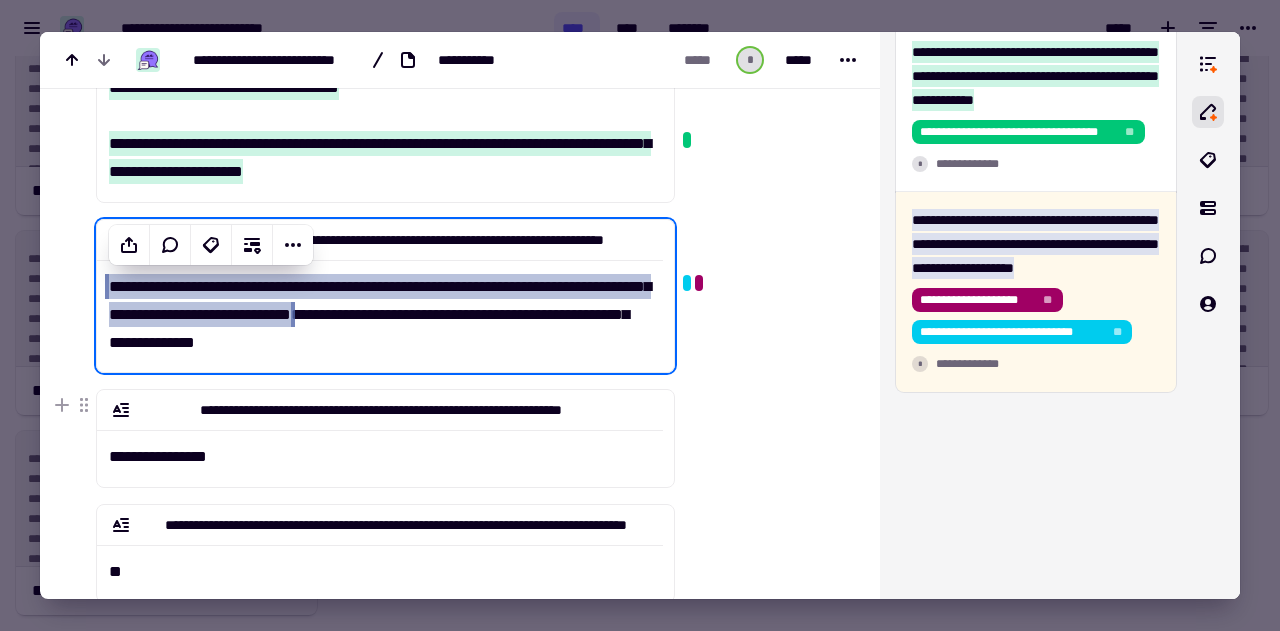 click at bounding box center [763, 384] 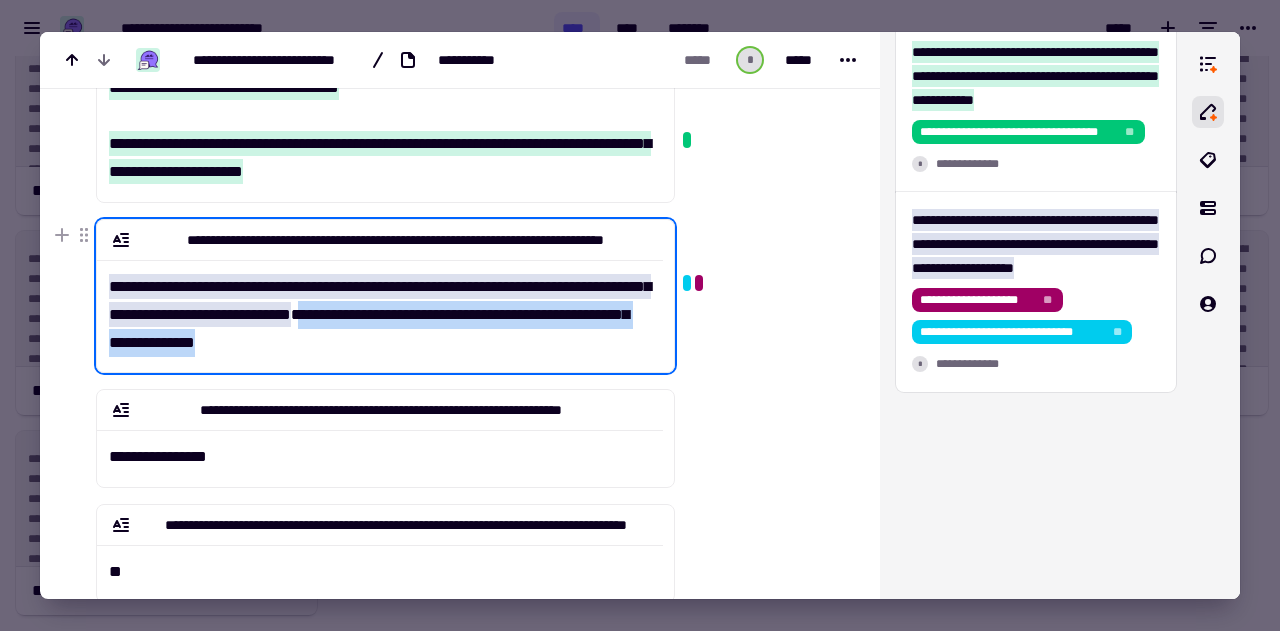 drag, startPoint x: 468, startPoint y: 315, endPoint x: 501, endPoint y: 343, distance: 43.27817 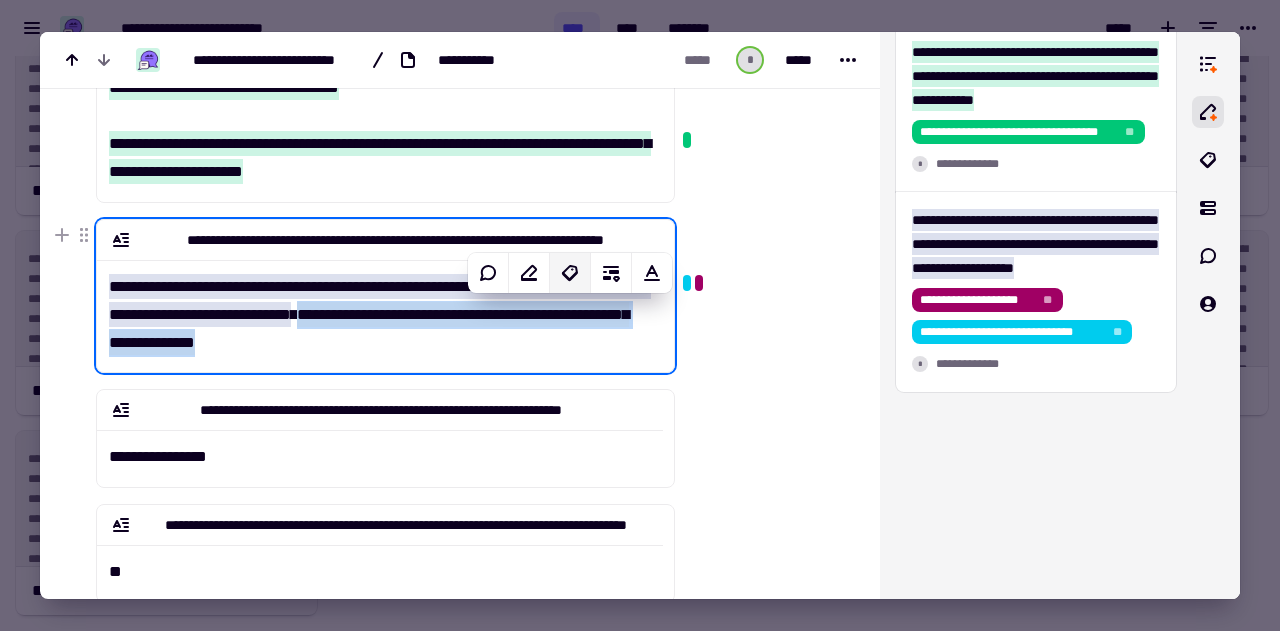 click 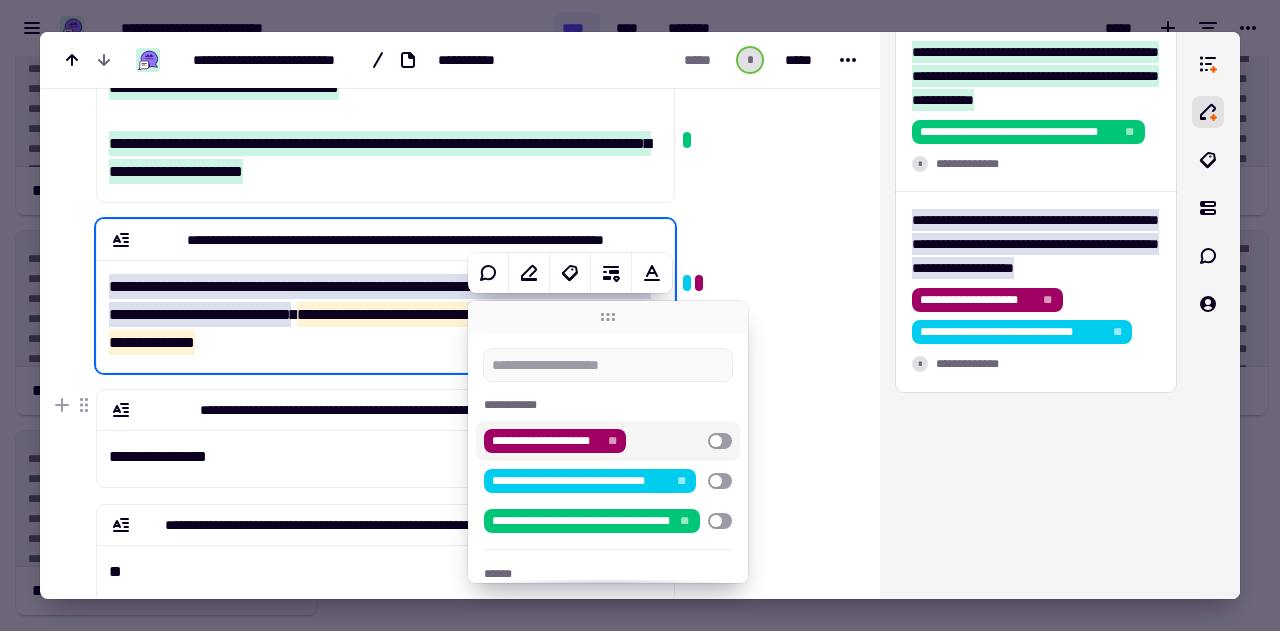 scroll, scrollTop: 144, scrollLeft: 0, axis: vertical 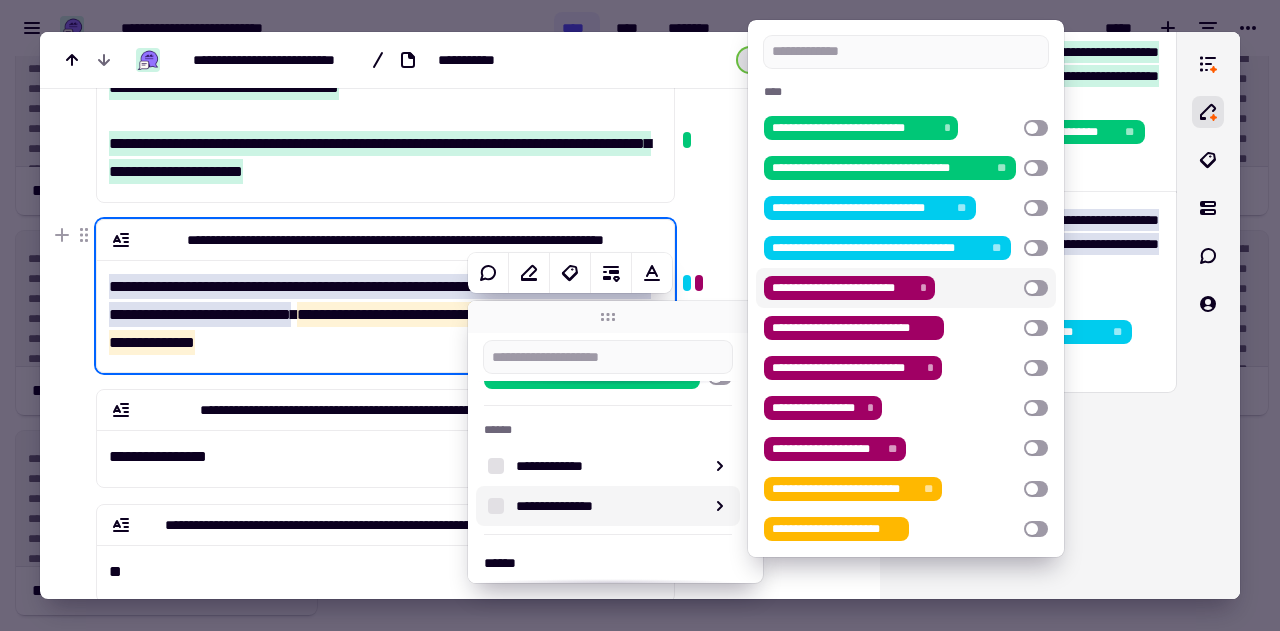 click at bounding box center [1036, 288] 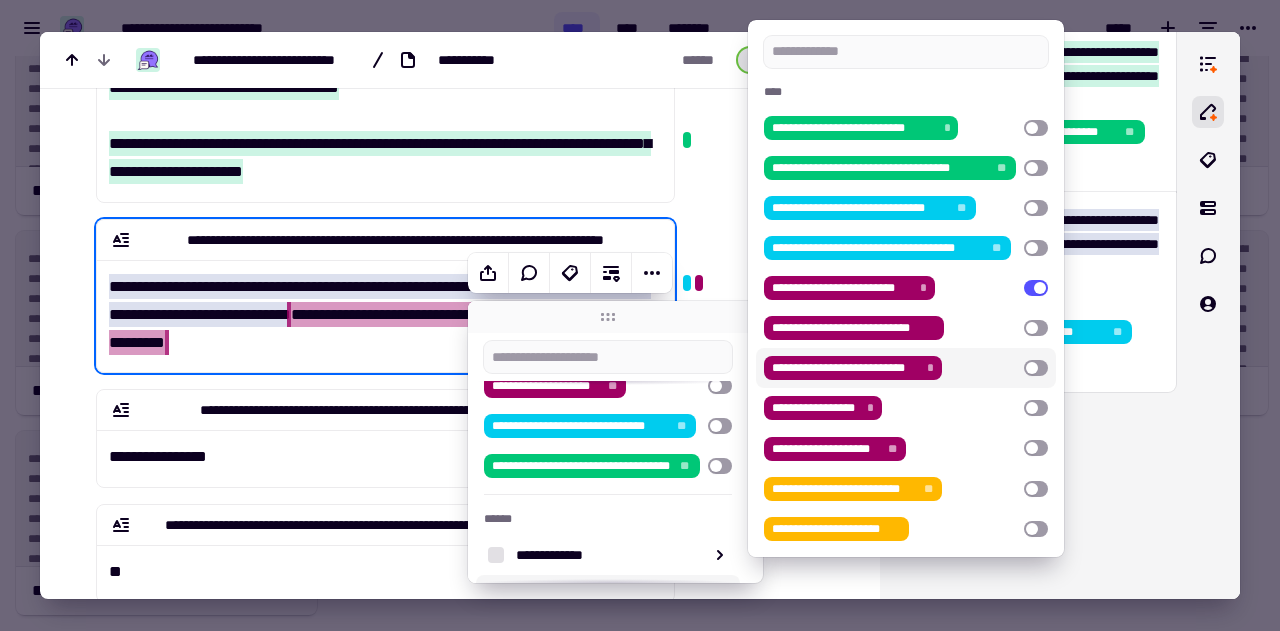 click at bounding box center (1036, 368) 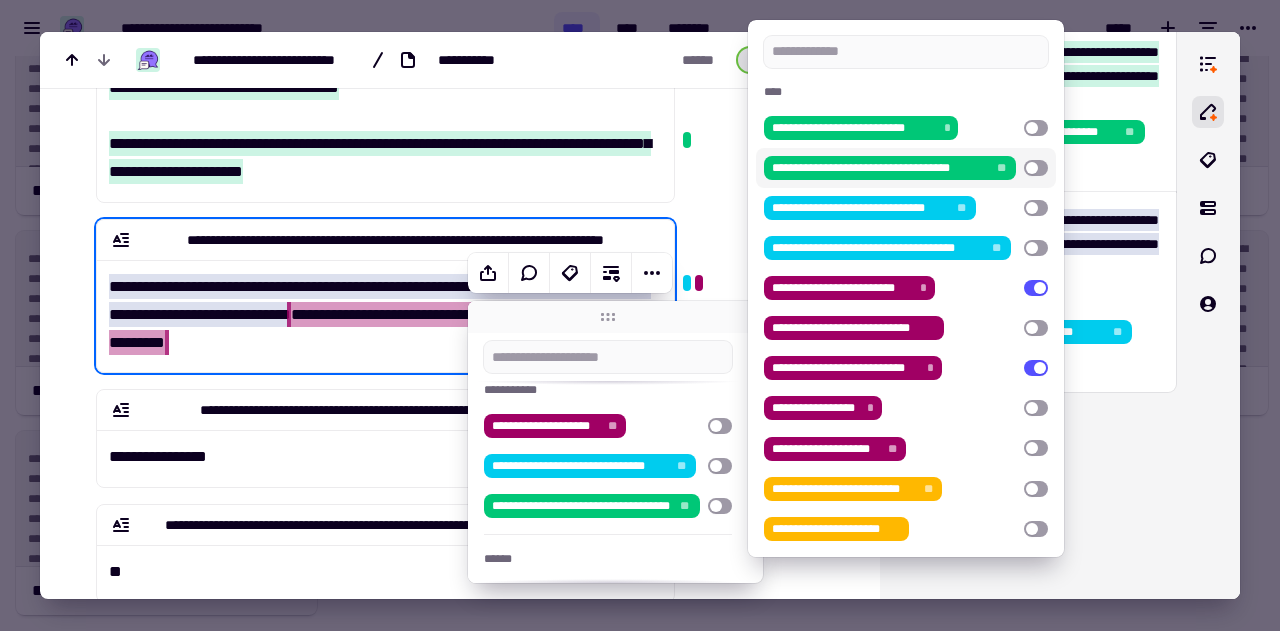click at bounding box center [765, 118] 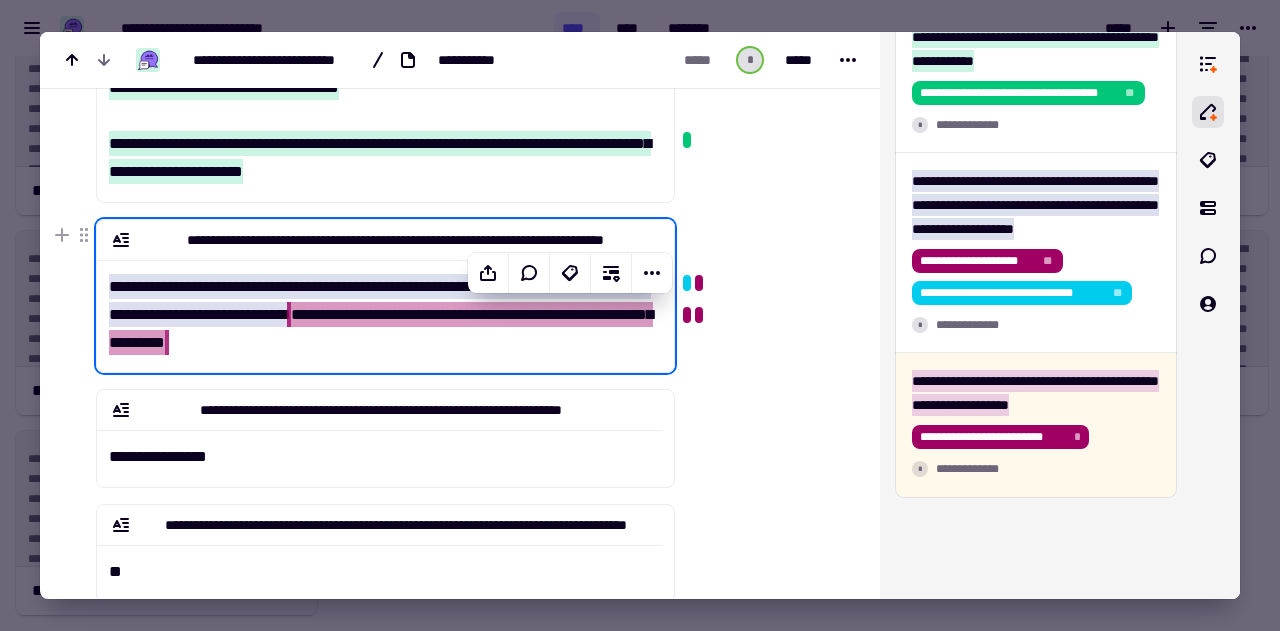click at bounding box center [765, 118] 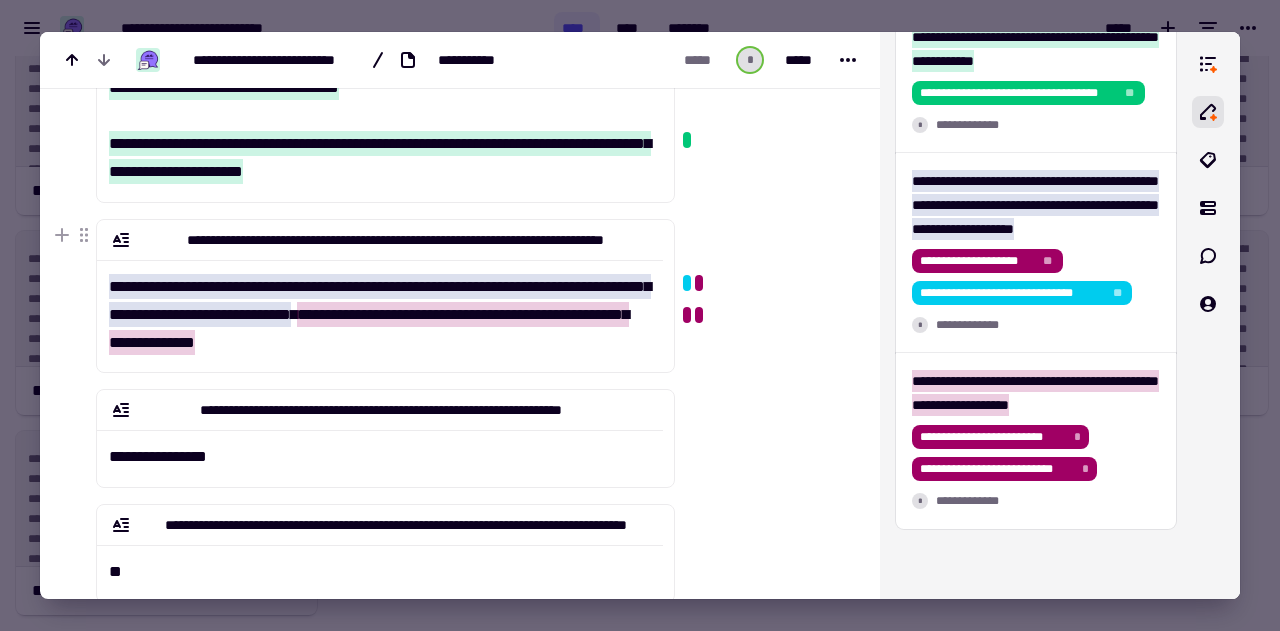 scroll, scrollTop: 416, scrollLeft: 0, axis: vertical 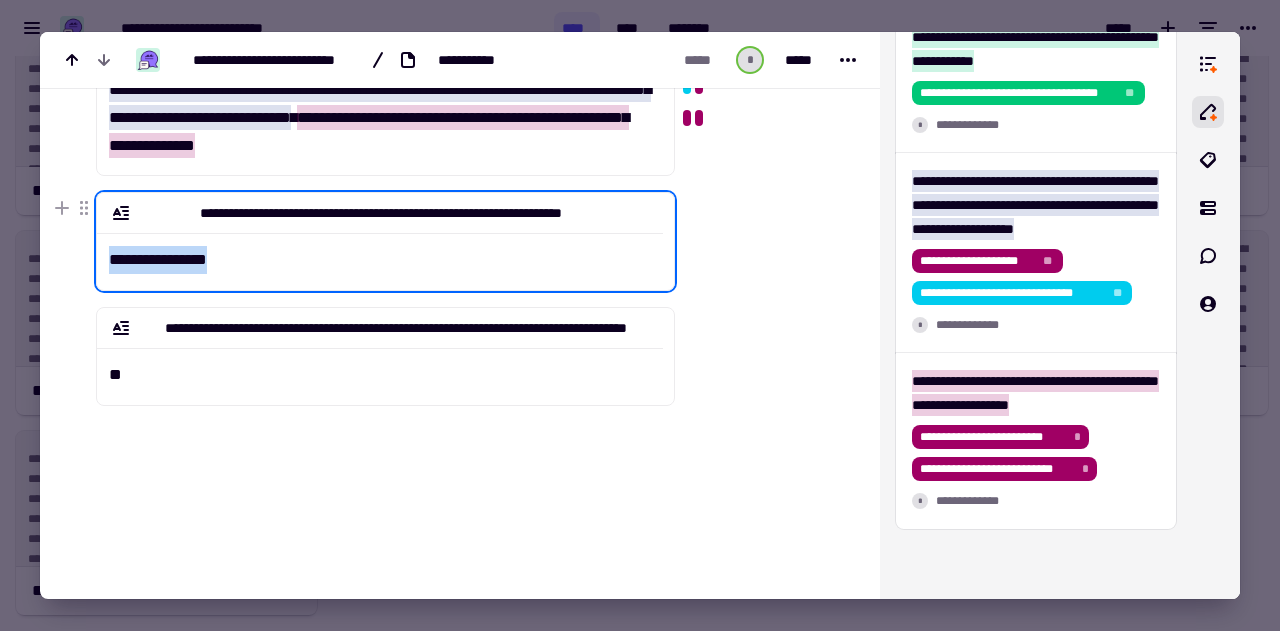 drag, startPoint x: 107, startPoint y: 257, endPoint x: 239, endPoint y: 255, distance: 132.01515 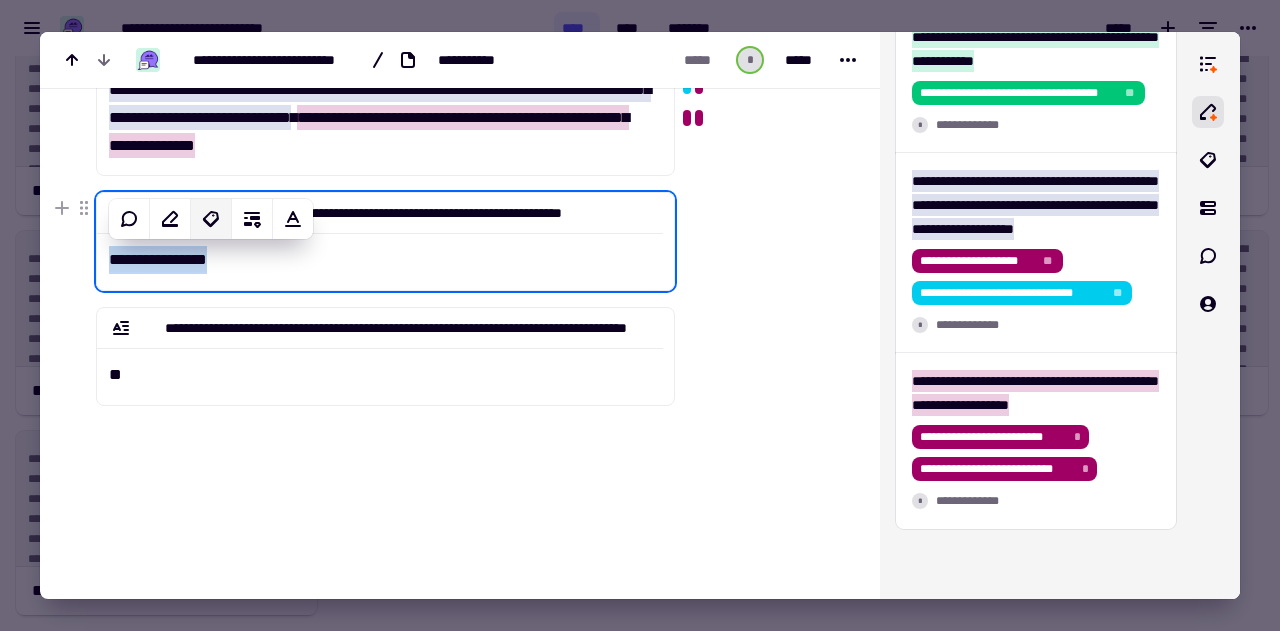 click 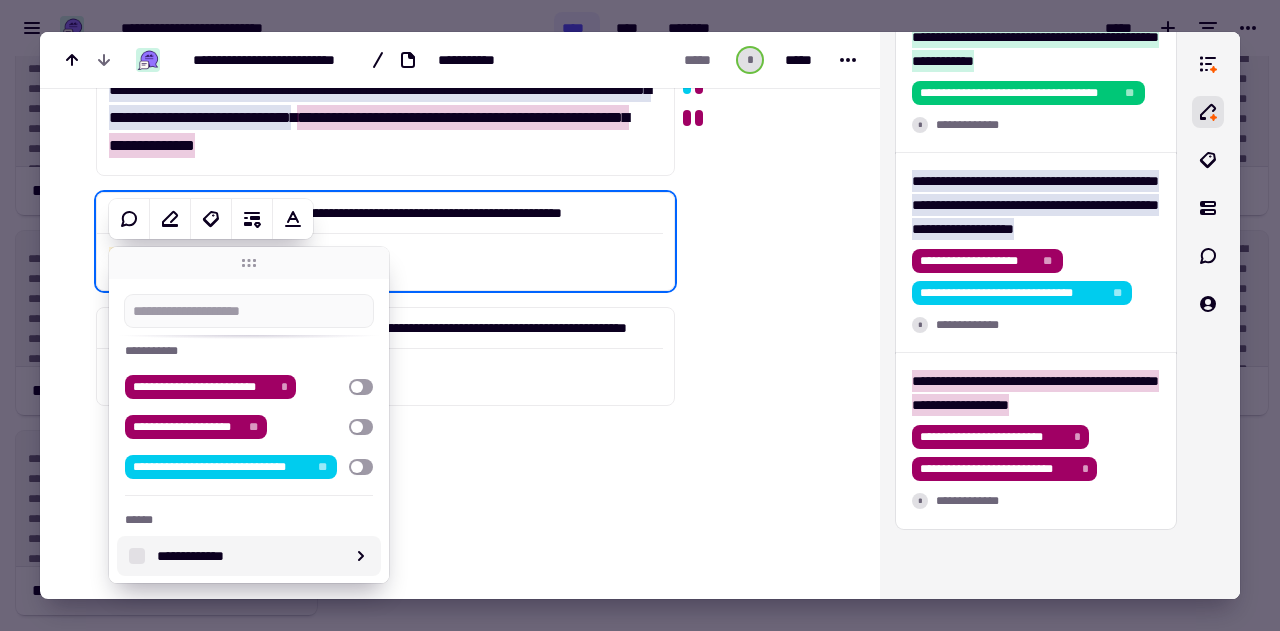 scroll, scrollTop: 104, scrollLeft: 0, axis: vertical 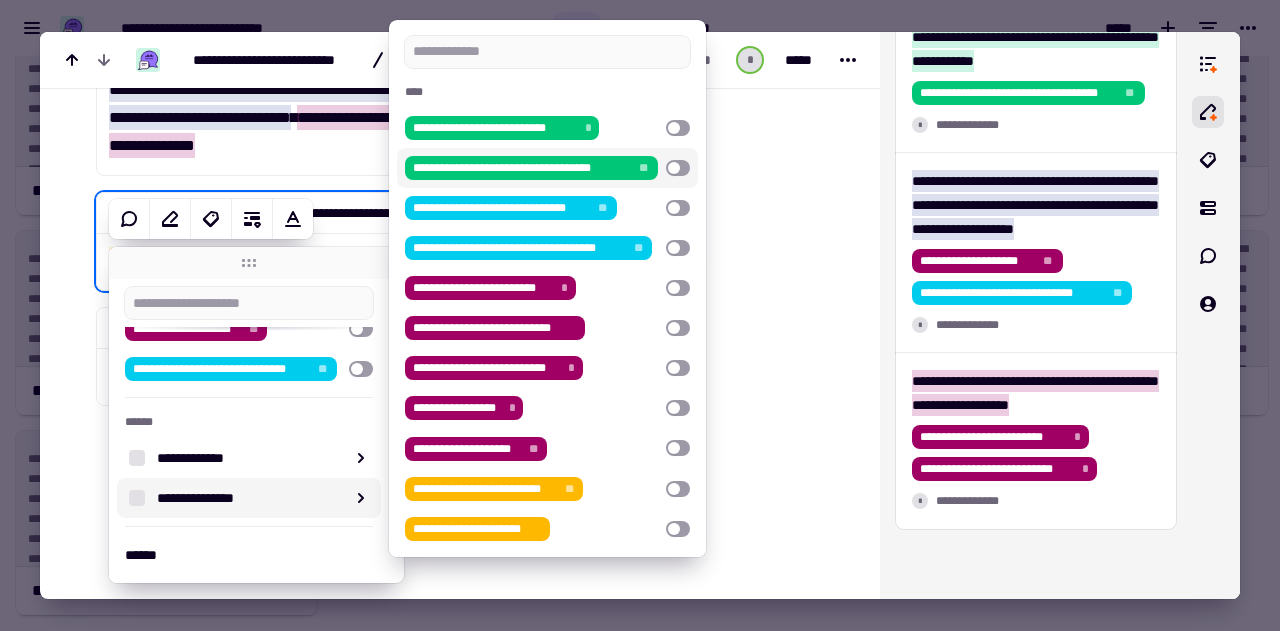 click at bounding box center [678, 168] 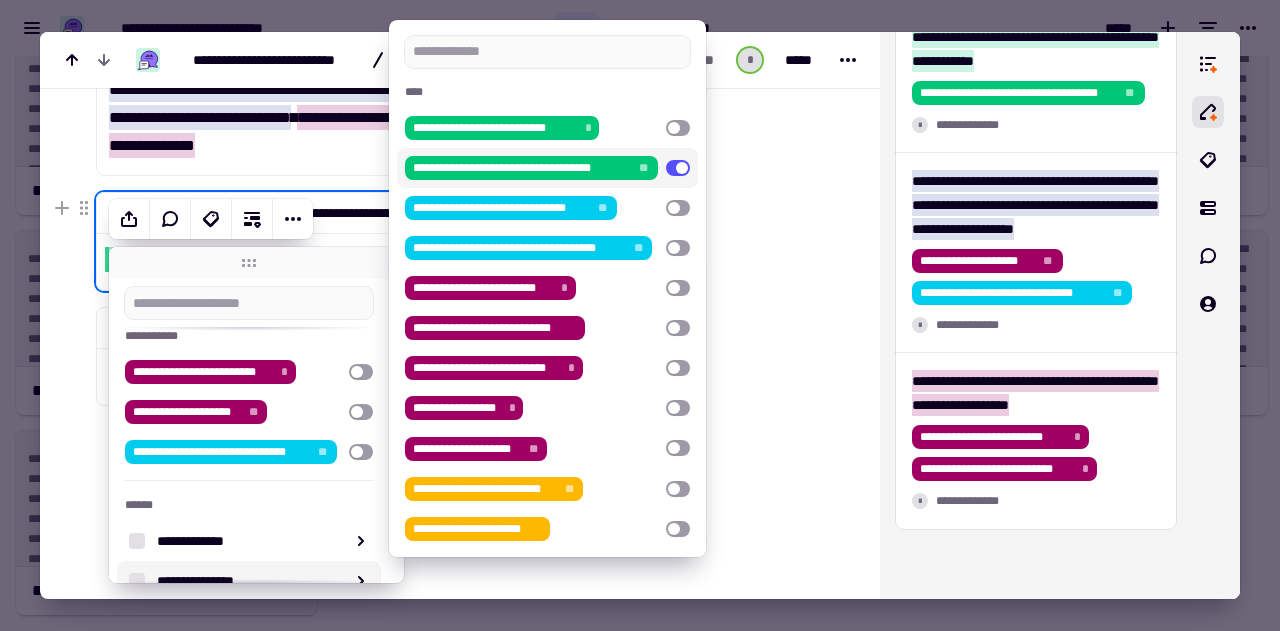 click at bounding box center (765, 7) 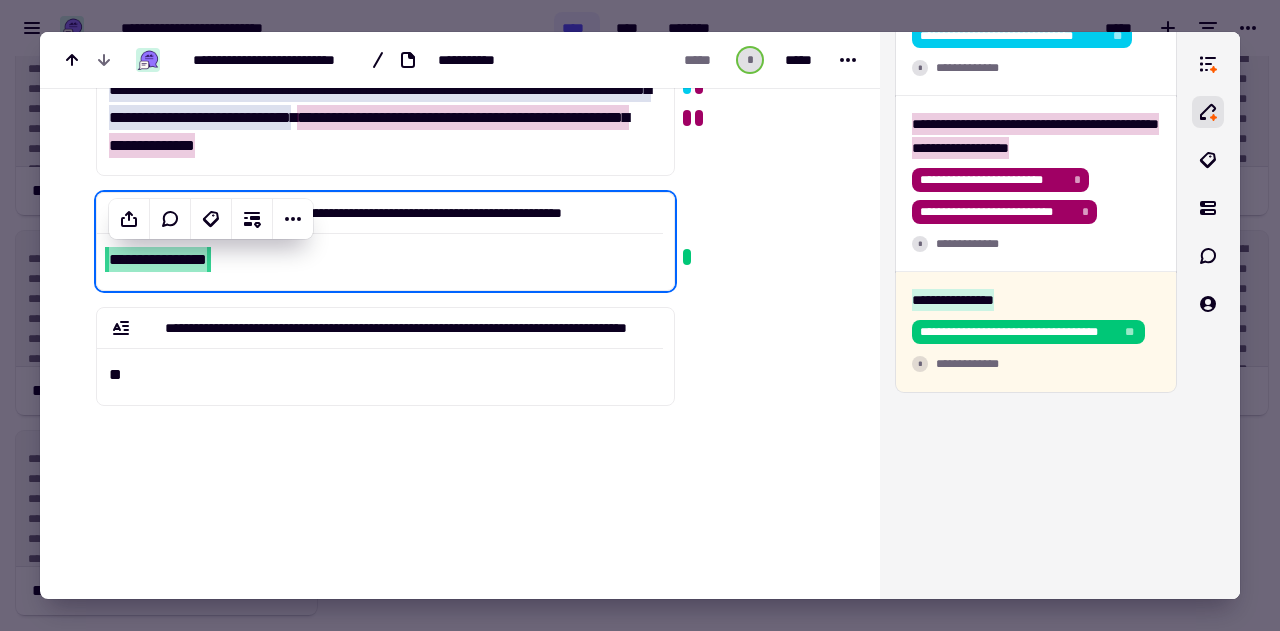scroll, scrollTop: 663, scrollLeft: 0, axis: vertical 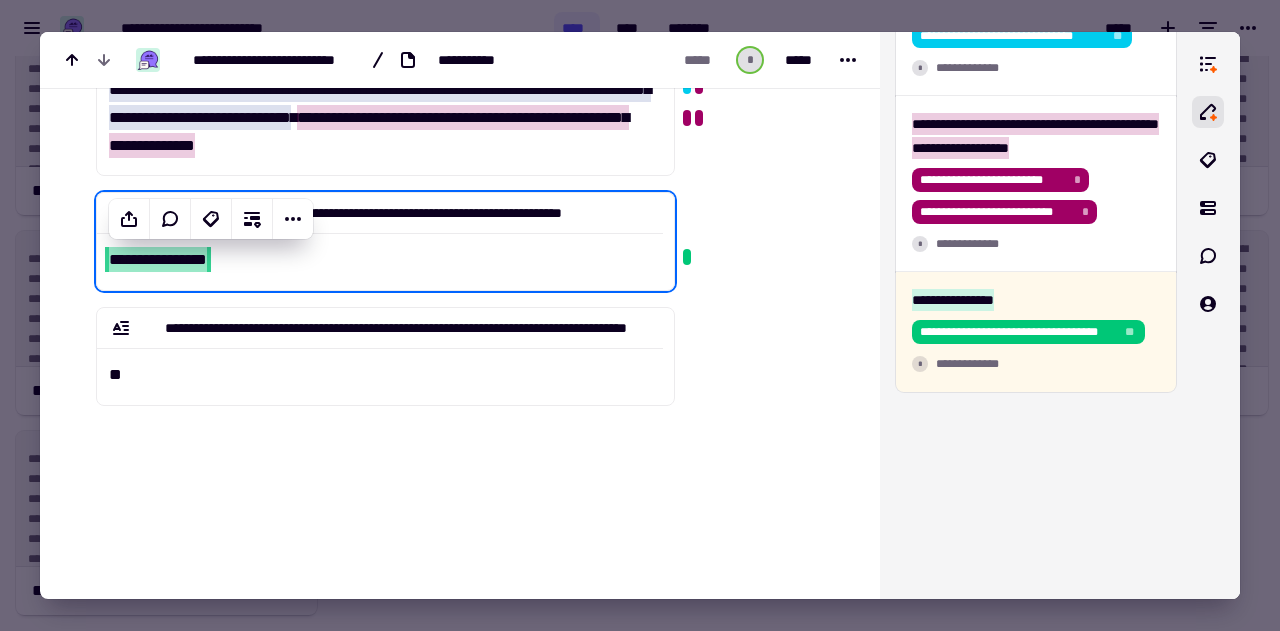 click at bounding box center (640, 315) 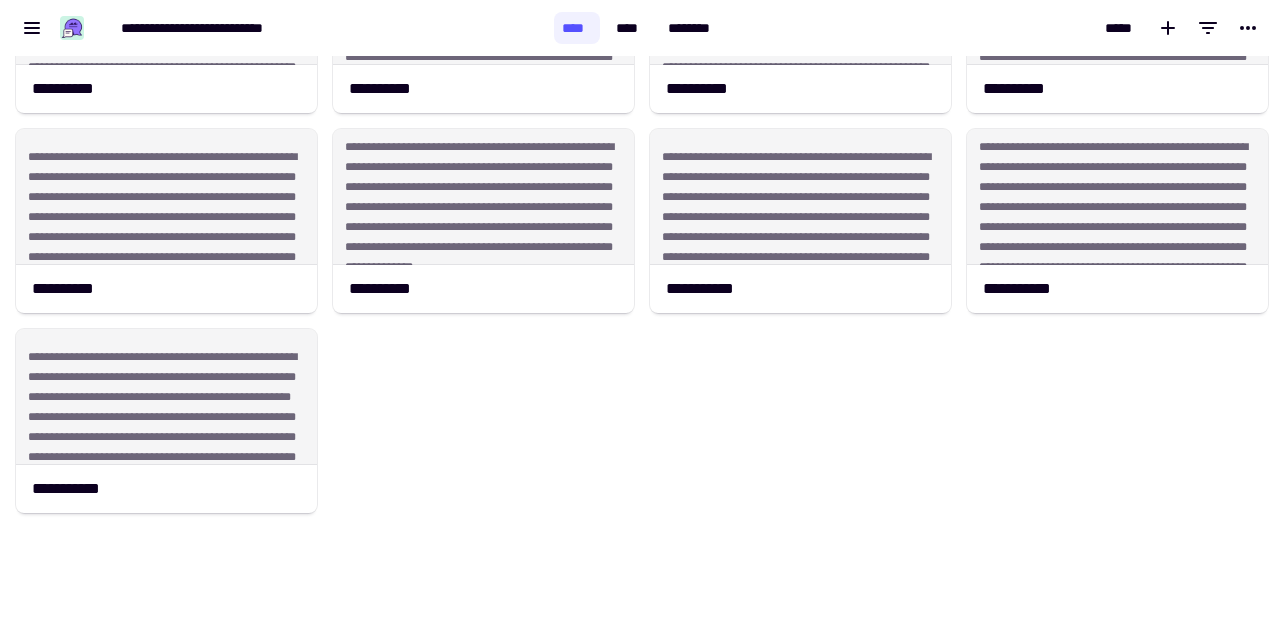 scroll, scrollTop: 0, scrollLeft: 0, axis: both 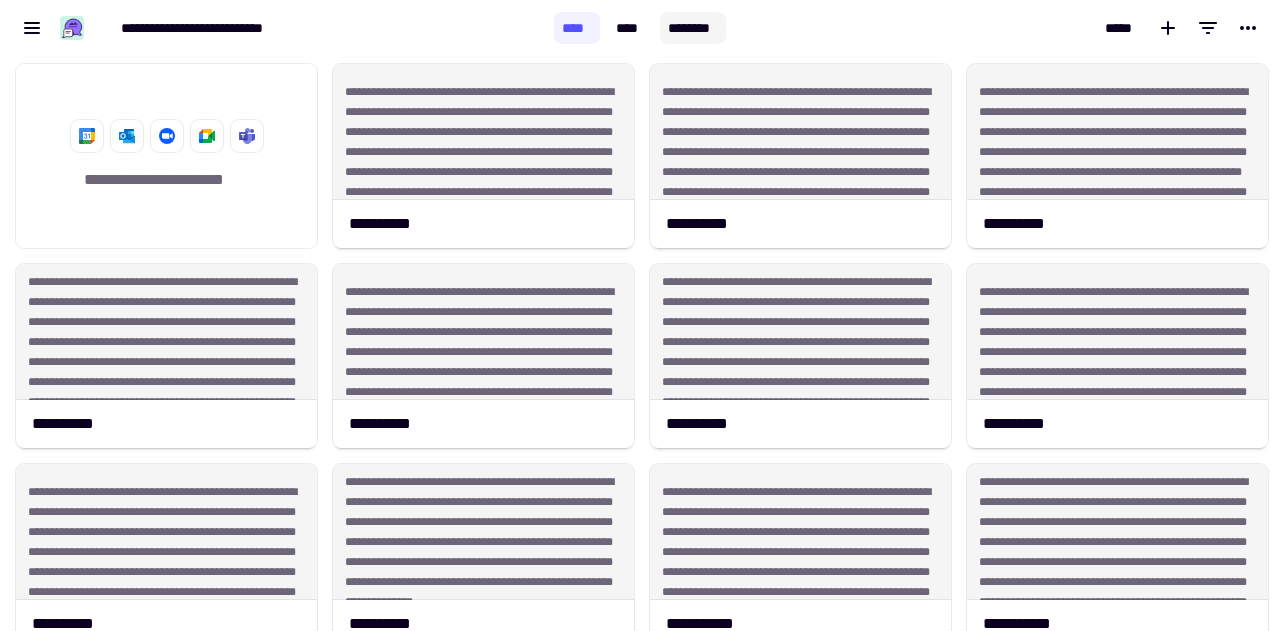 click on "********" 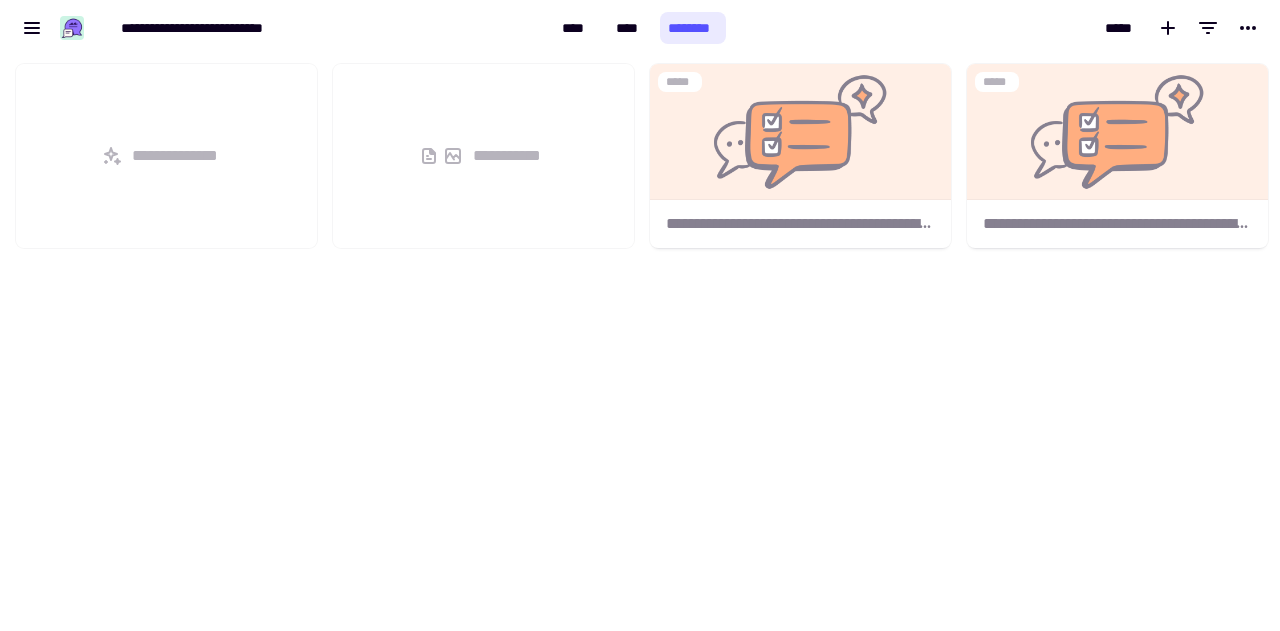 scroll, scrollTop: 16, scrollLeft: 16, axis: both 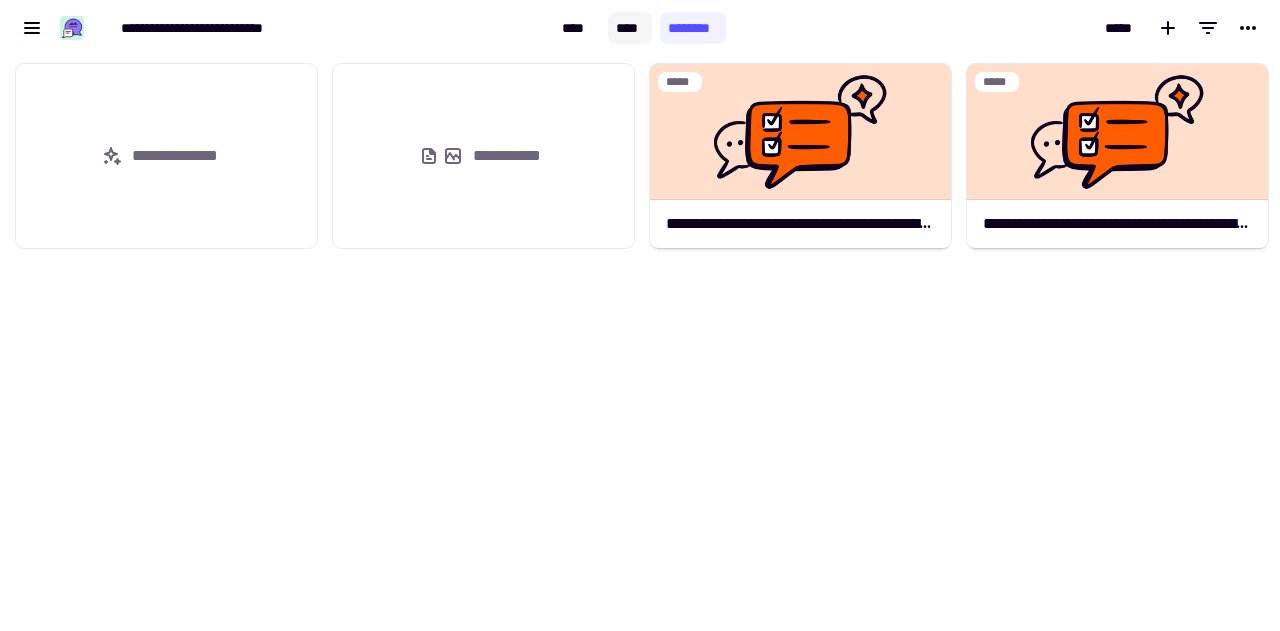 click on "****" 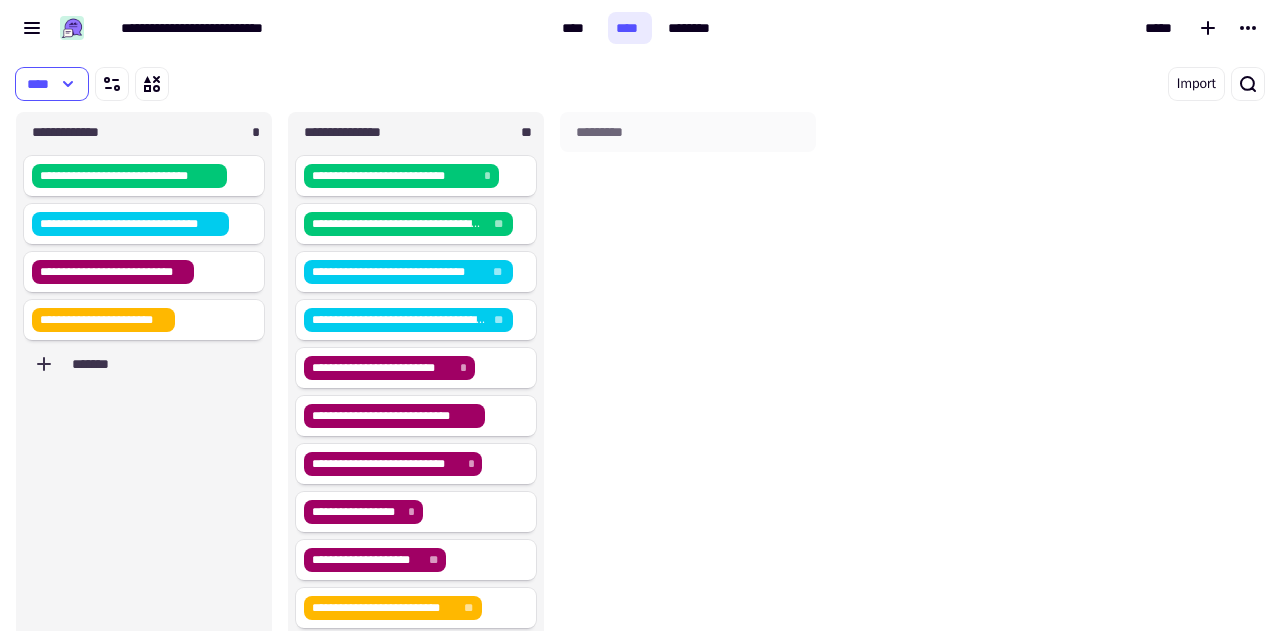 scroll, scrollTop: 16, scrollLeft: 16, axis: both 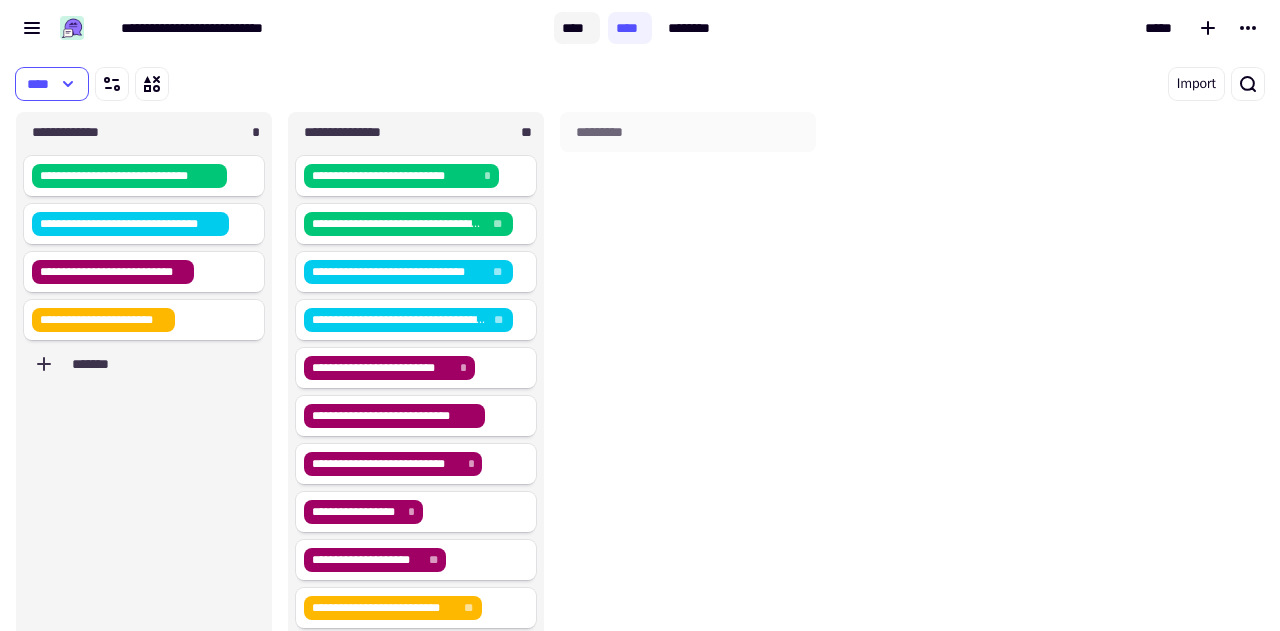 click on "****" 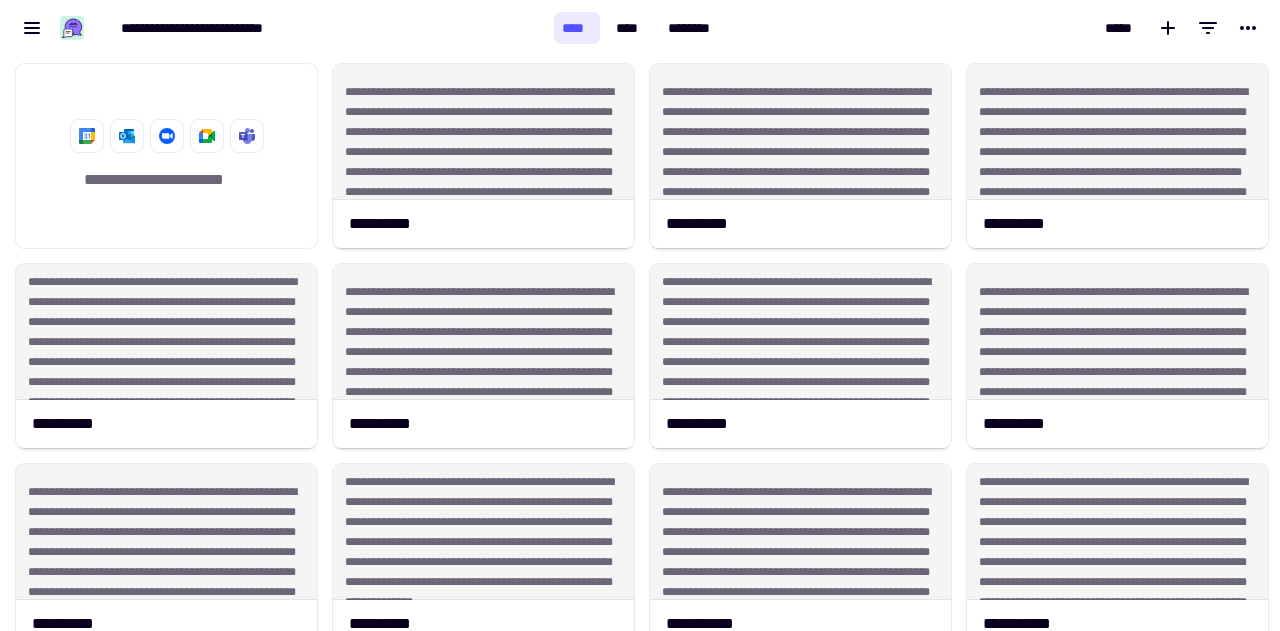 scroll, scrollTop: 16, scrollLeft: 16, axis: both 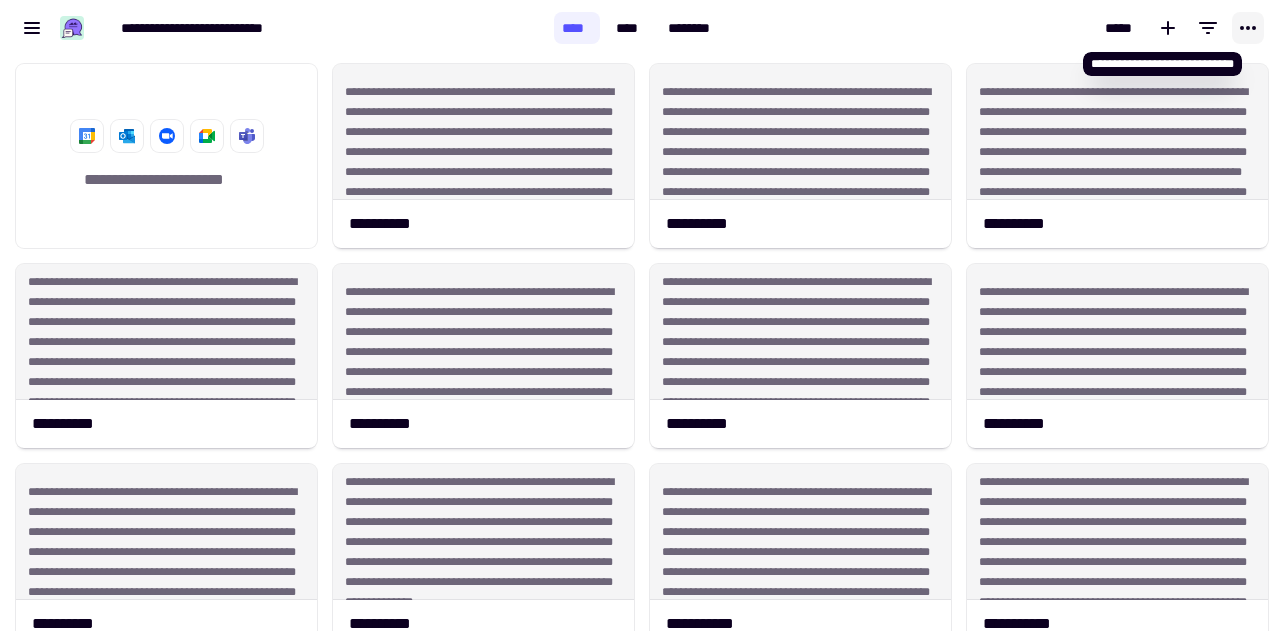click 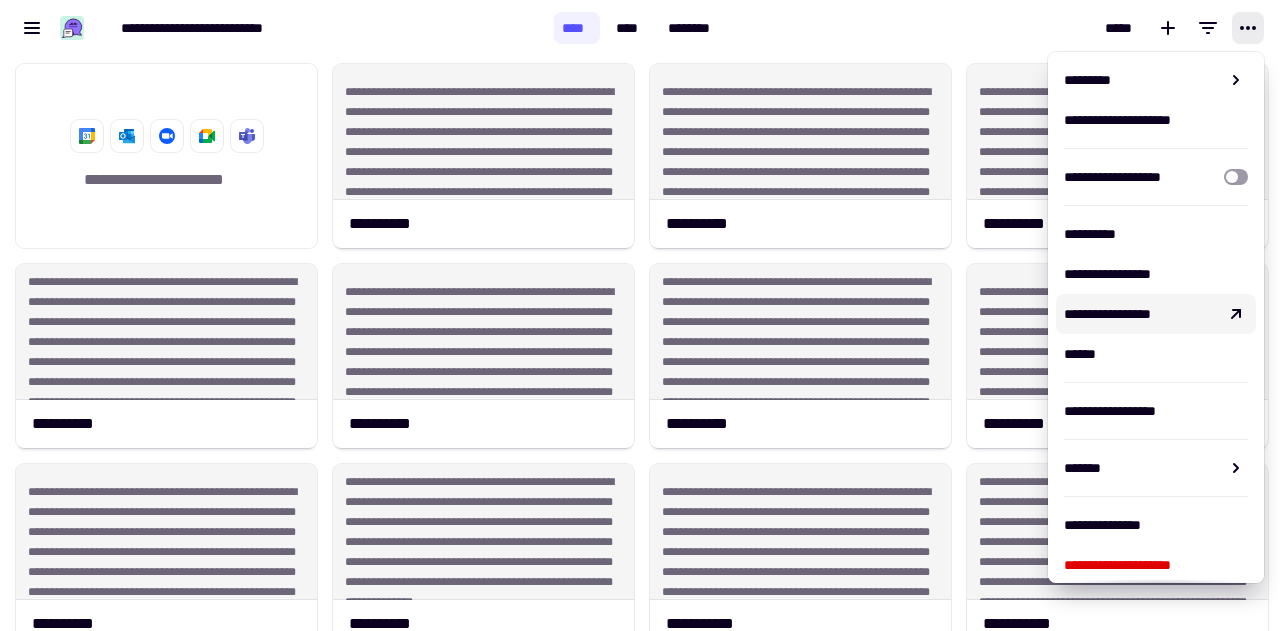 click on "*****" at bounding box center [1003, 28] 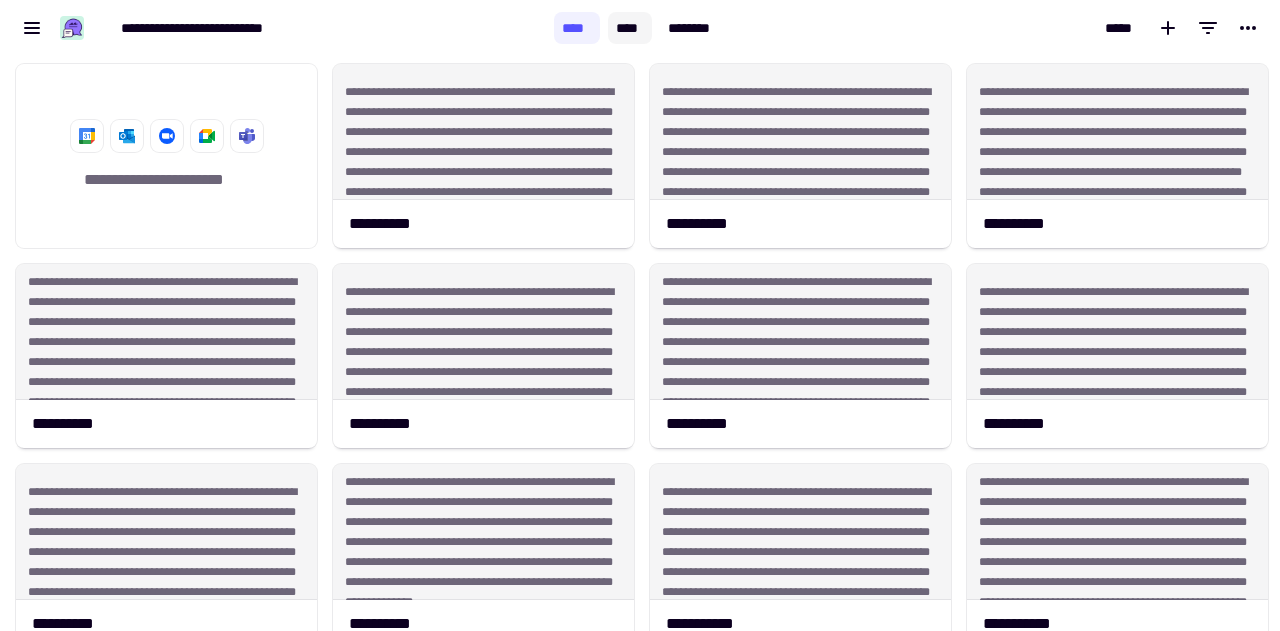 click on "****" 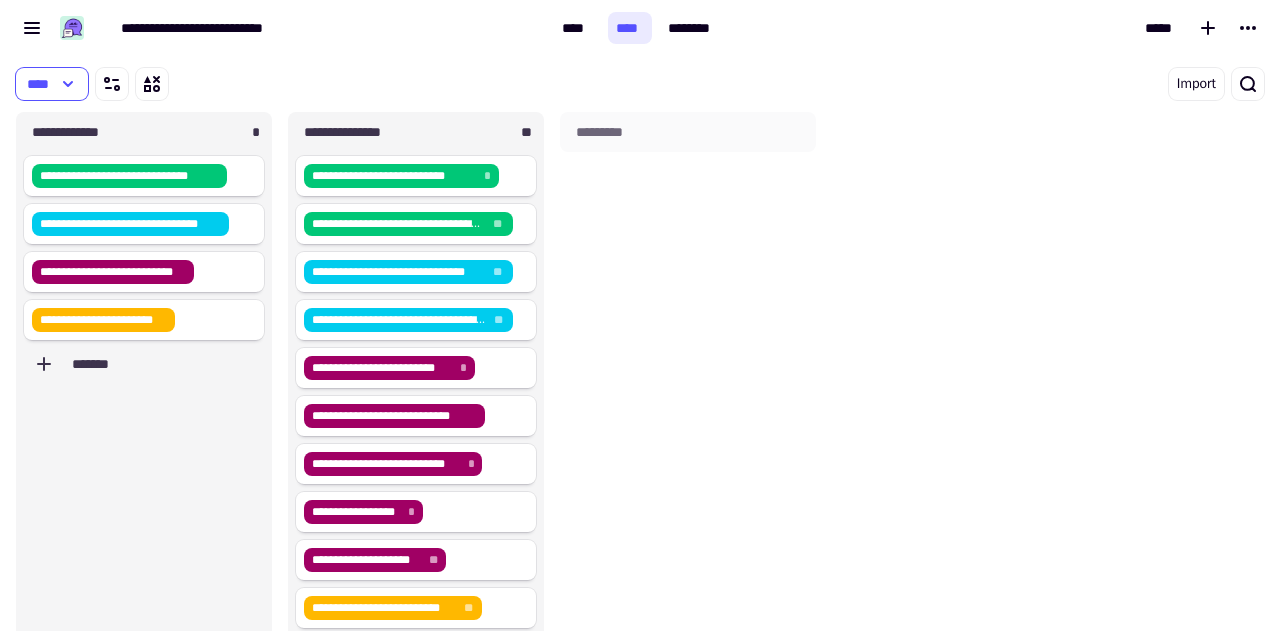 scroll, scrollTop: 16, scrollLeft: 16, axis: both 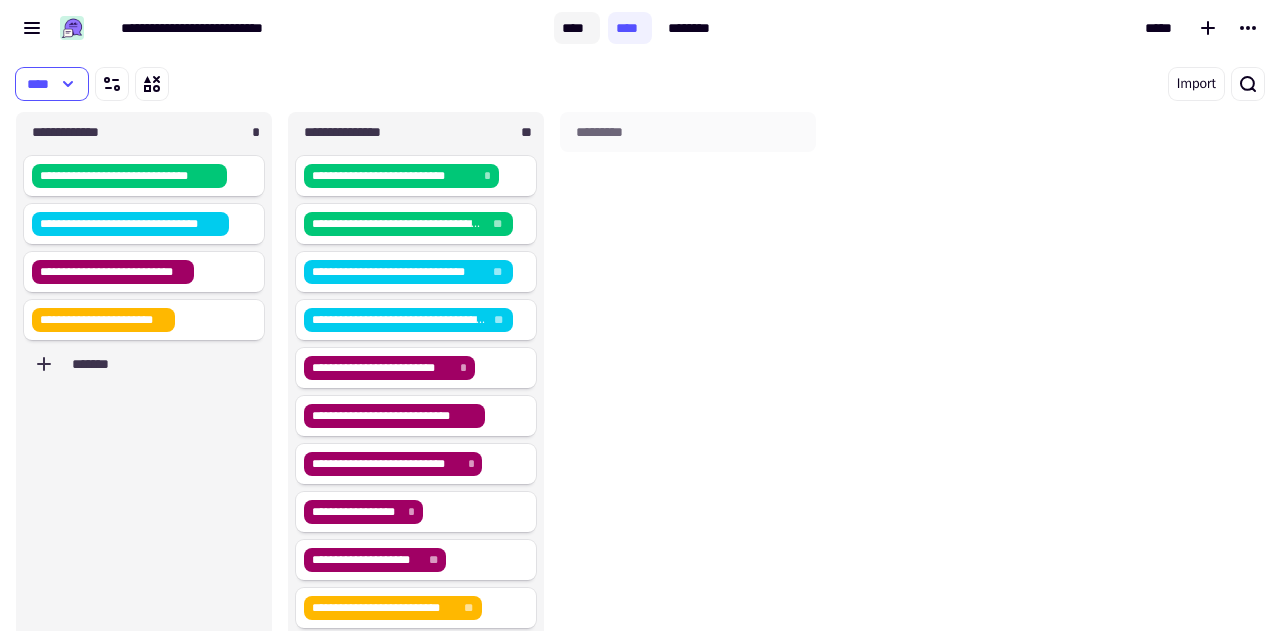 click on "****" 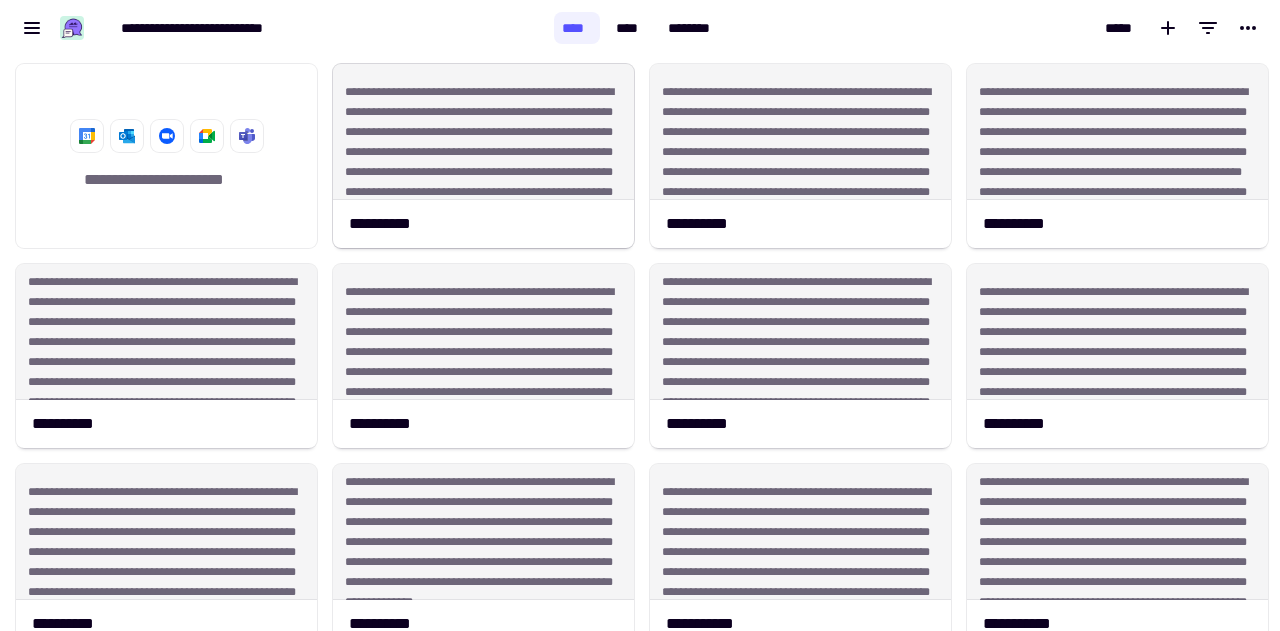 scroll, scrollTop: 16, scrollLeft: 16, axis: both 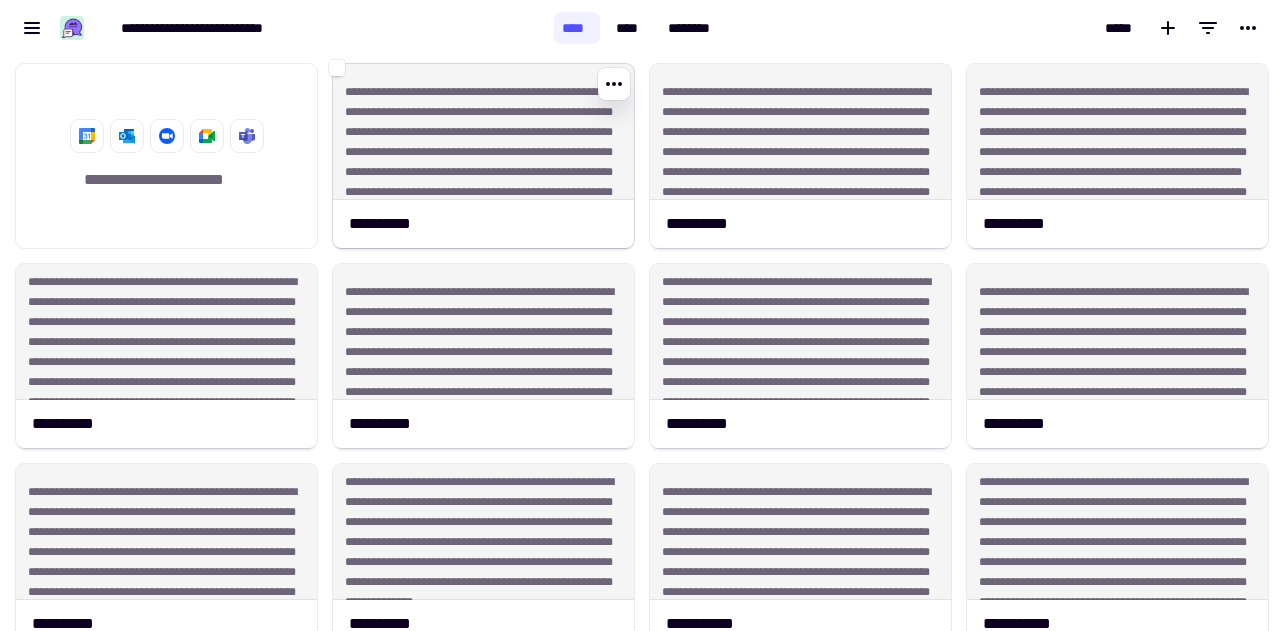 click on "**********" 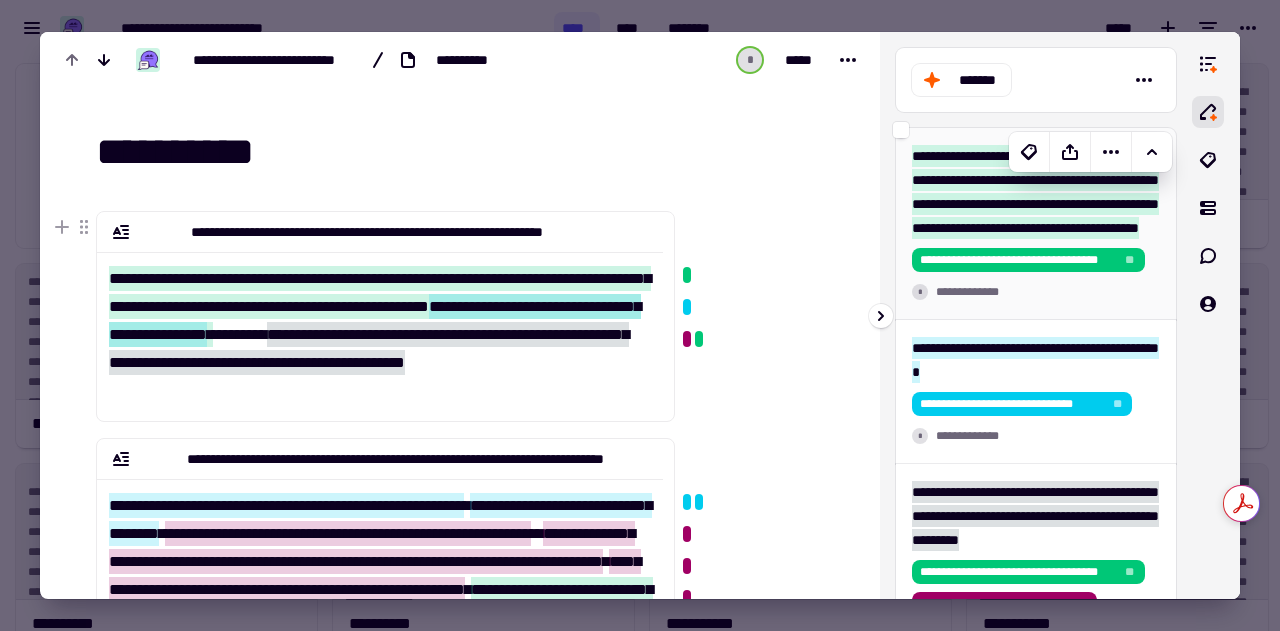 click on "**********" at bounding box center (1035, 192) 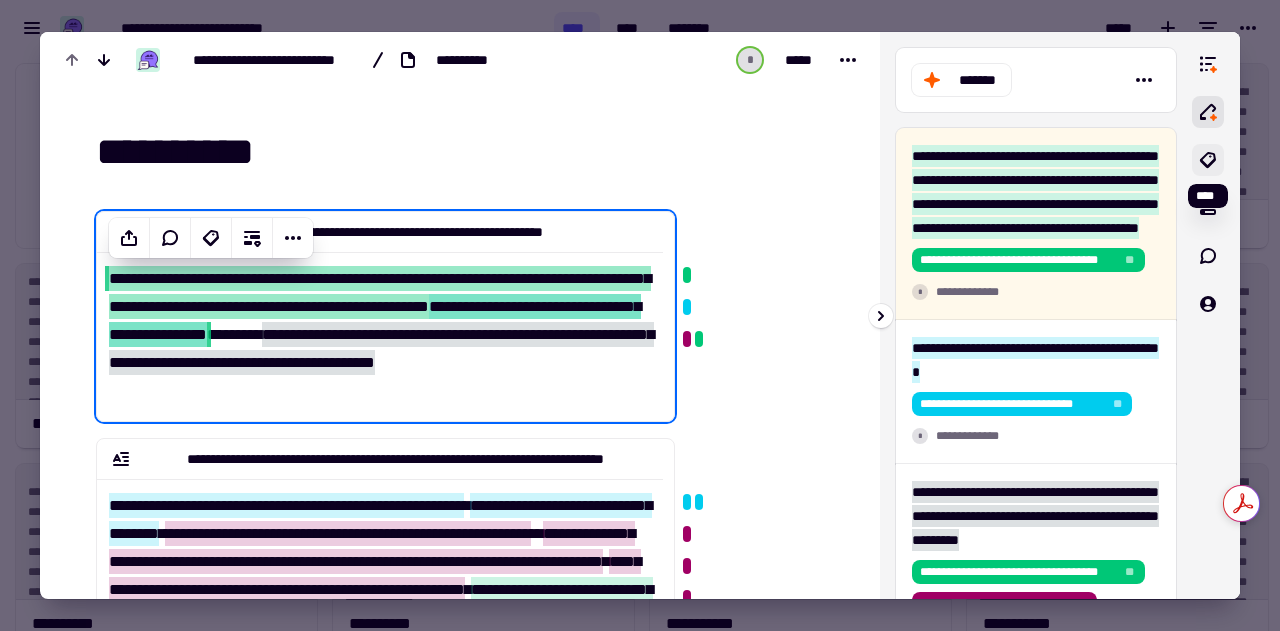 click 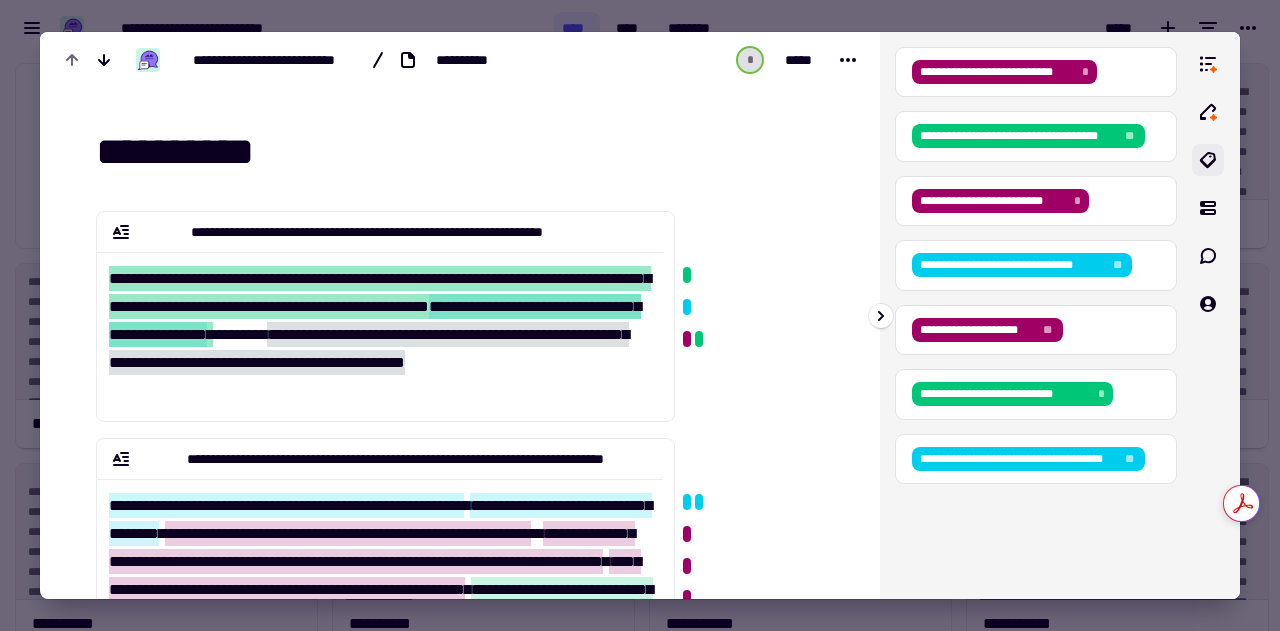 click 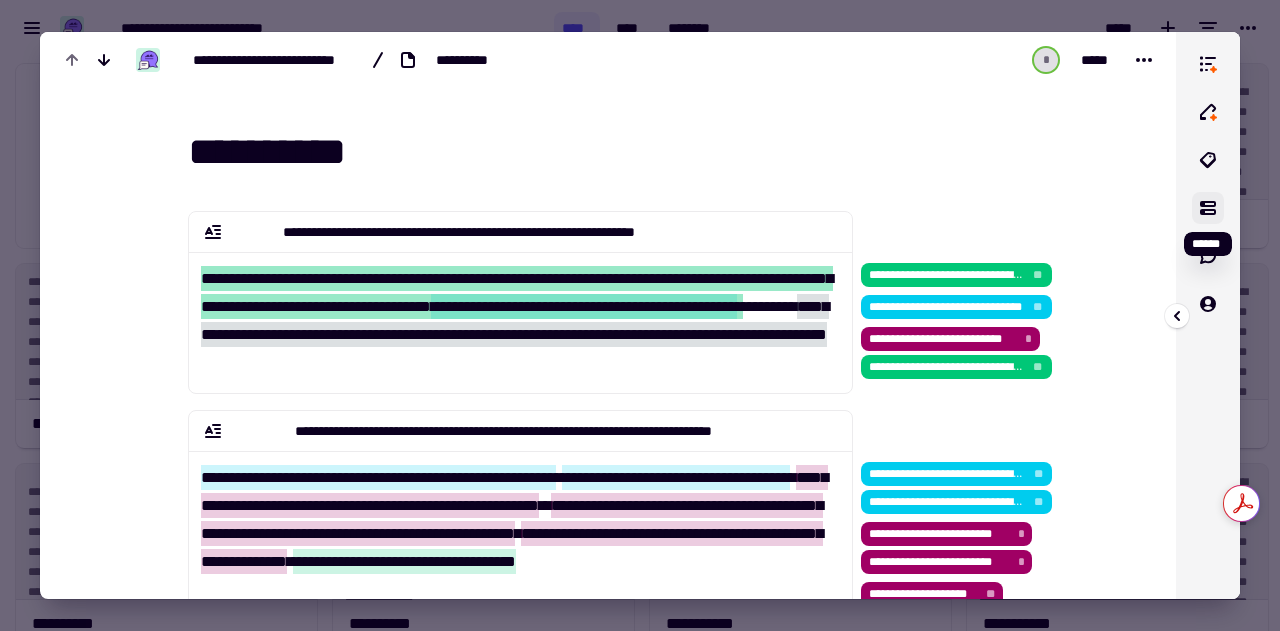 click 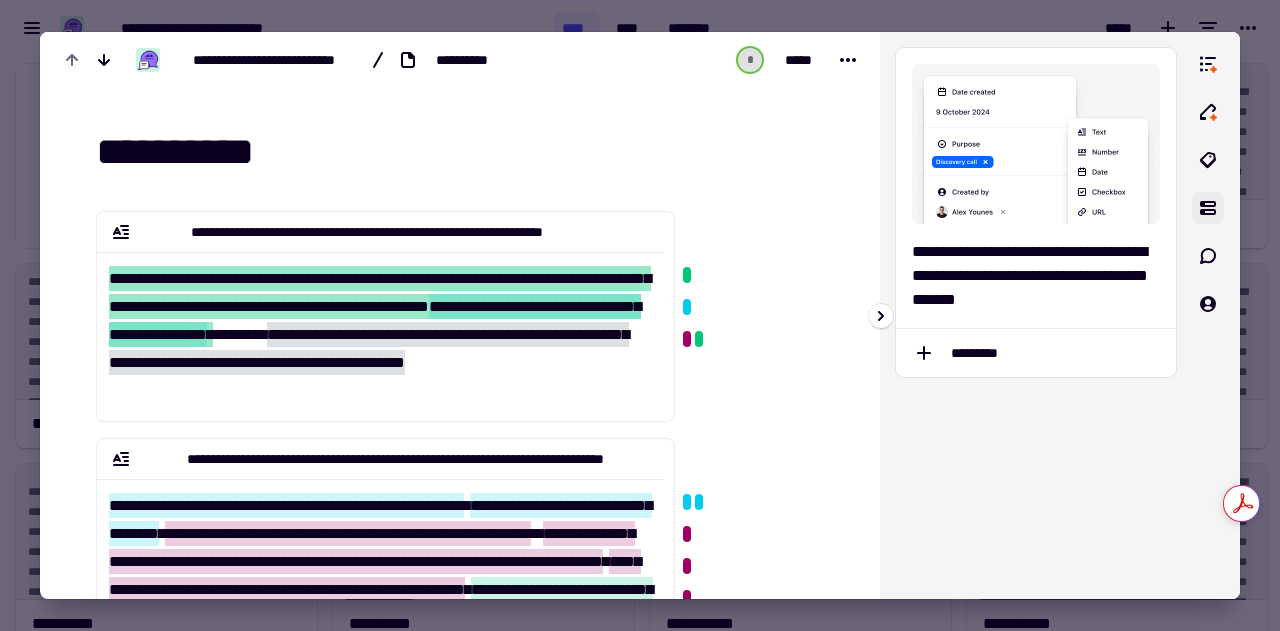 click 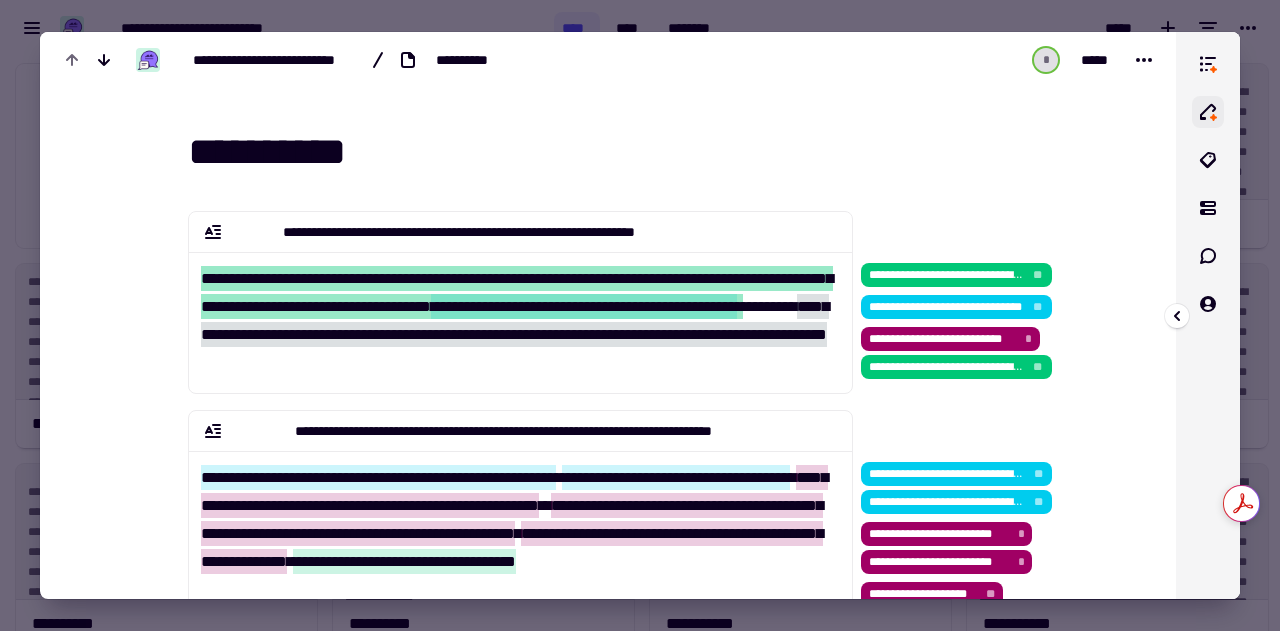 click 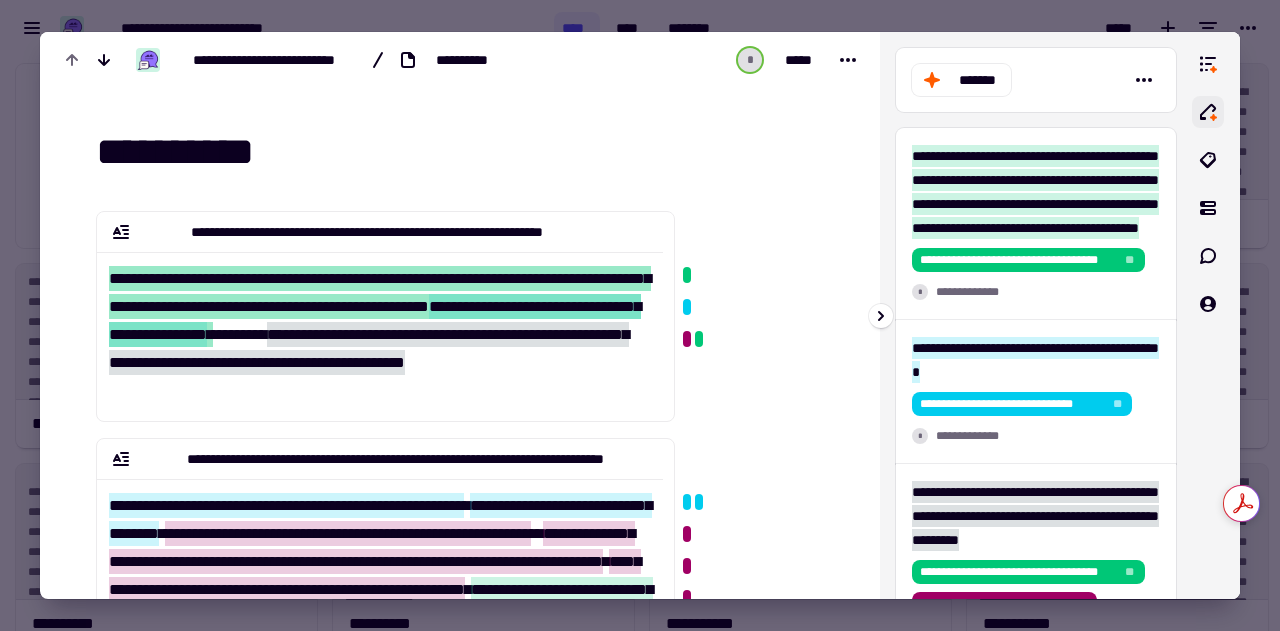 click 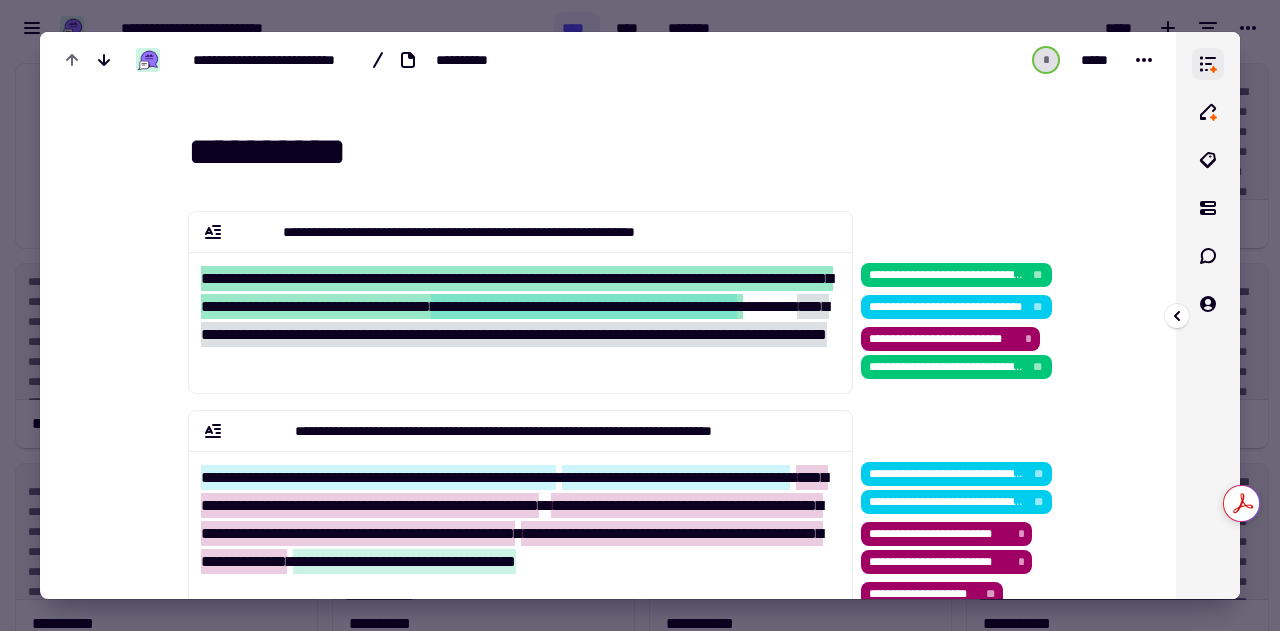 click 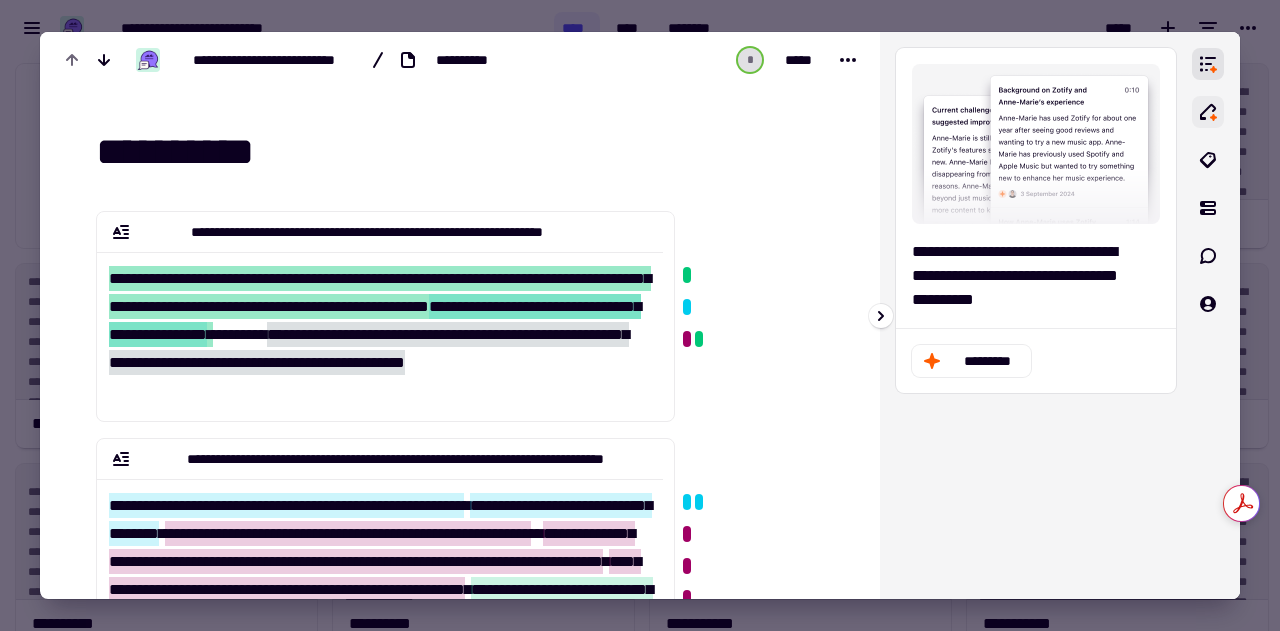 click 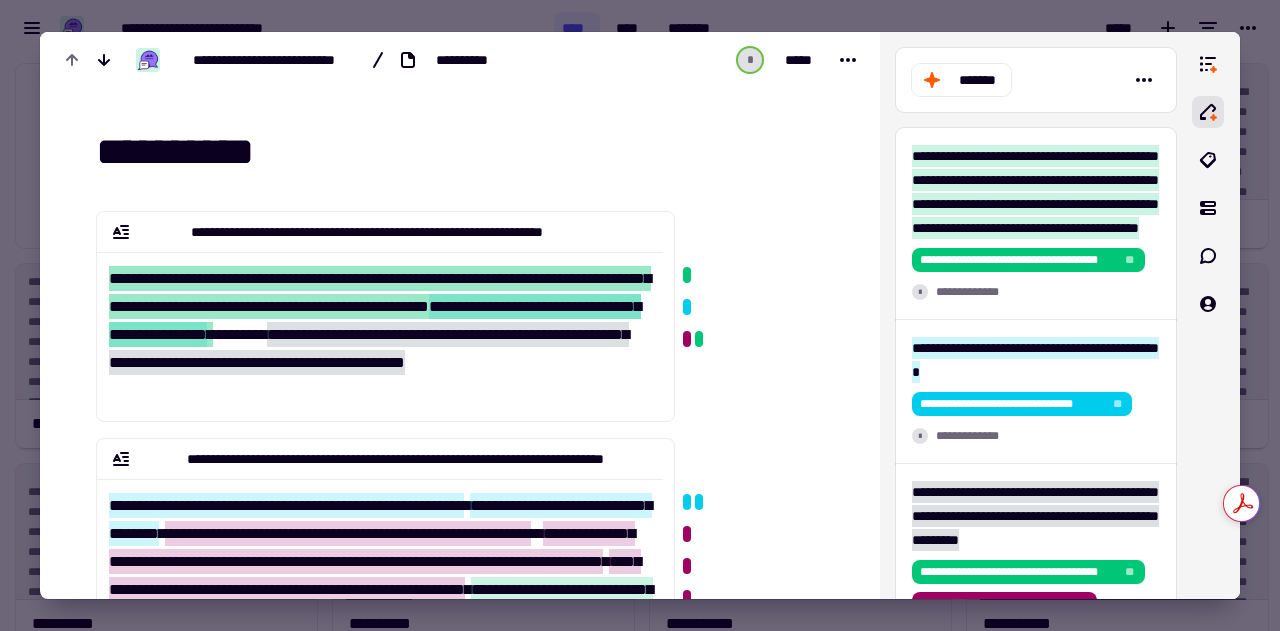 click at bounding box center (640, 315) 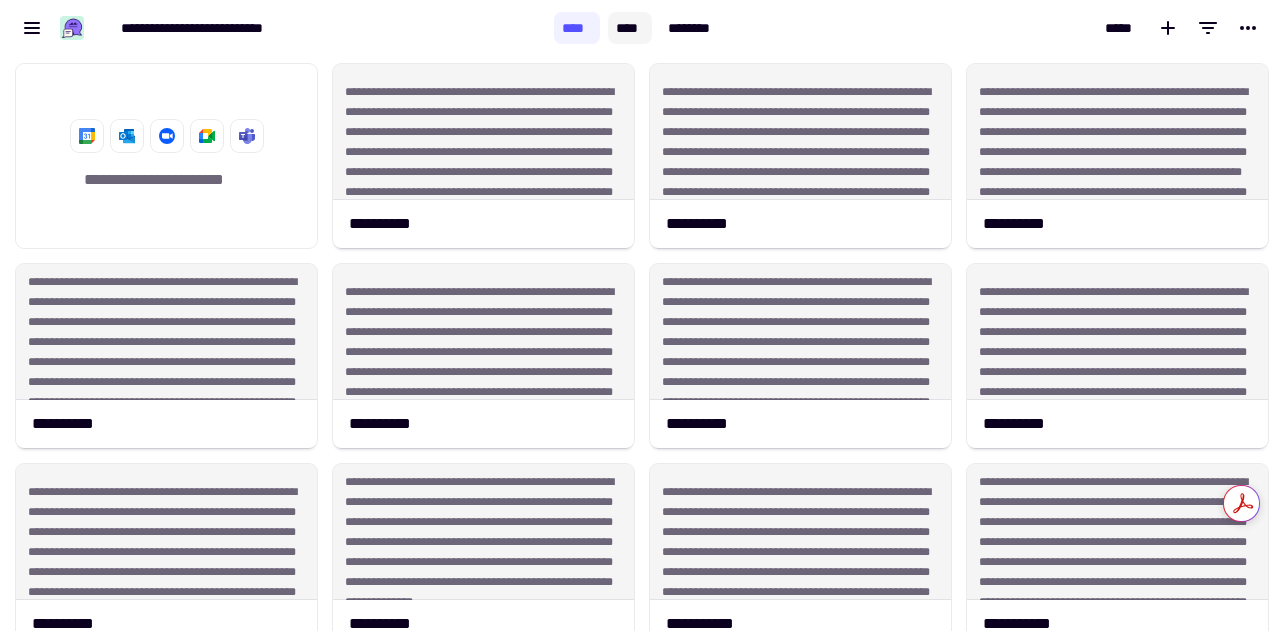 click on "****" 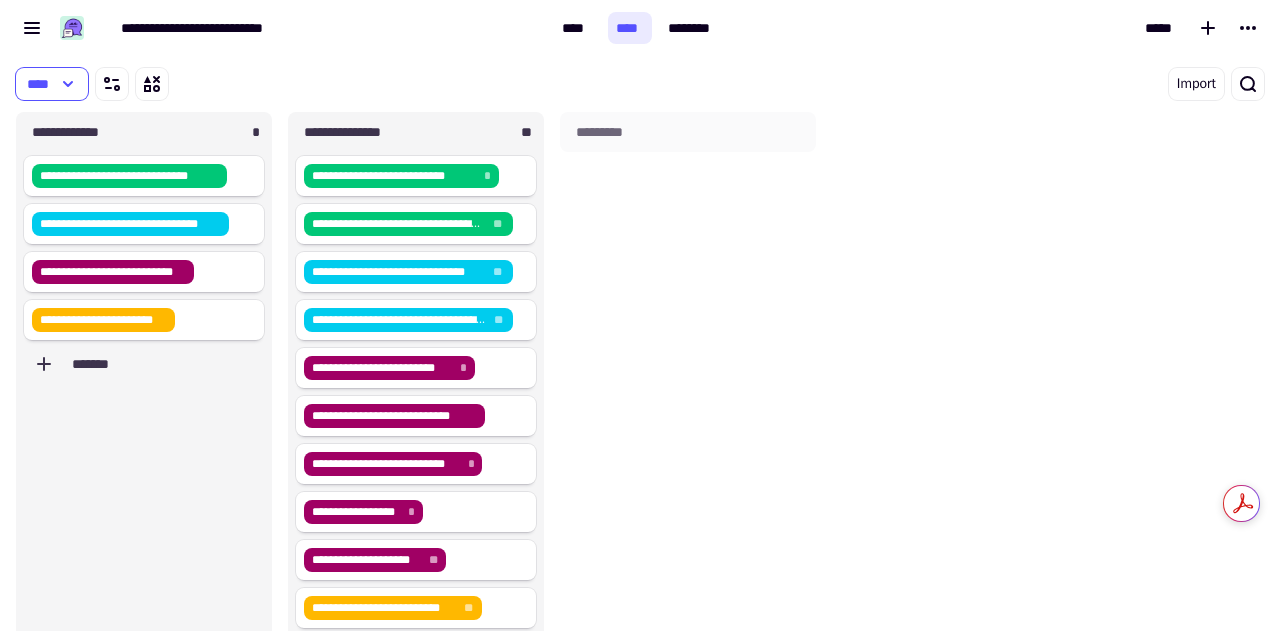 scroll, scrollTop: 16, scrollLeft: 16, axis: both 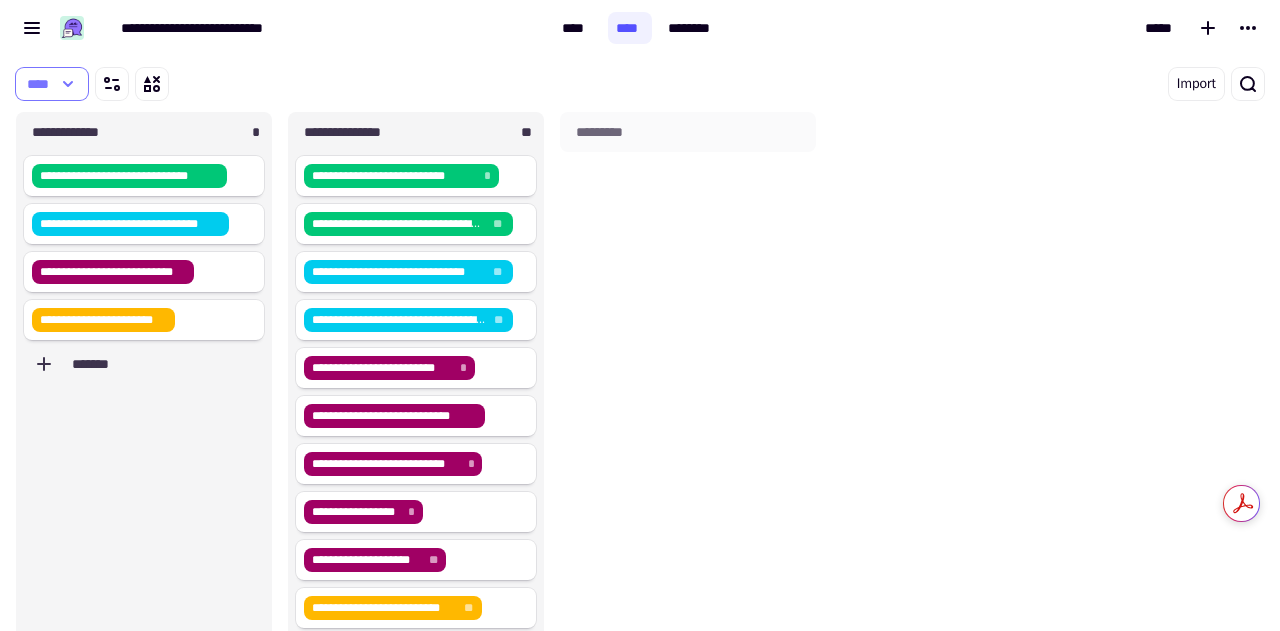 click 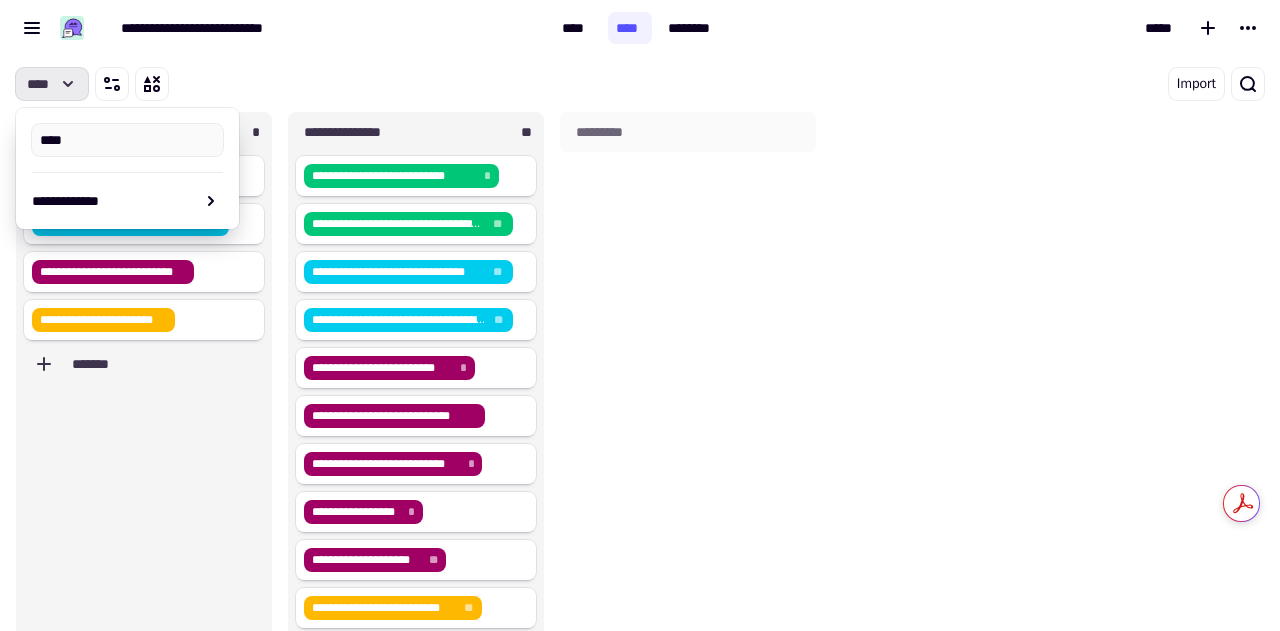 click 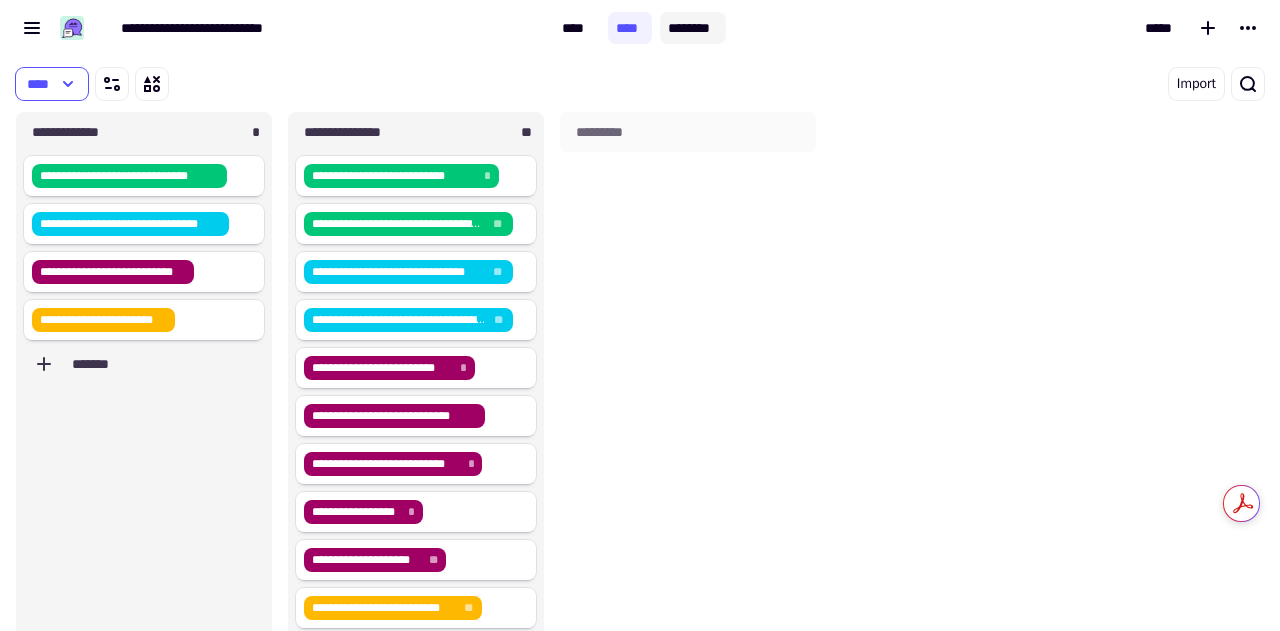 click on "********" 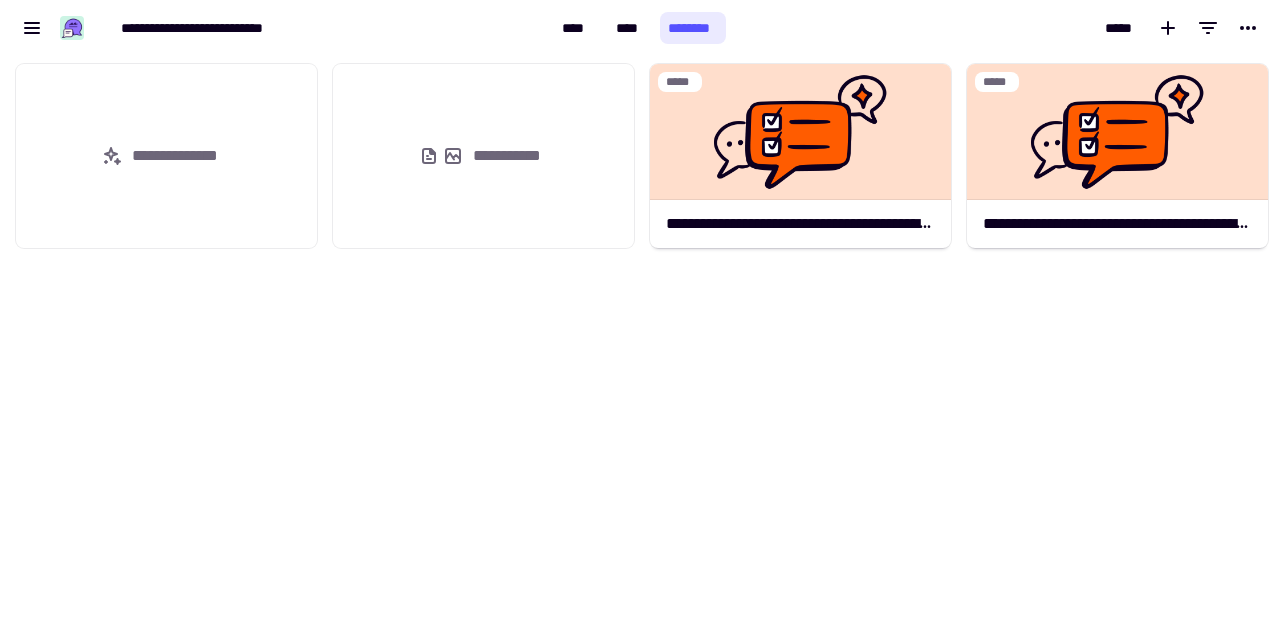 scroll, scrollTop: 16, scrollLeft: 16, axis: both 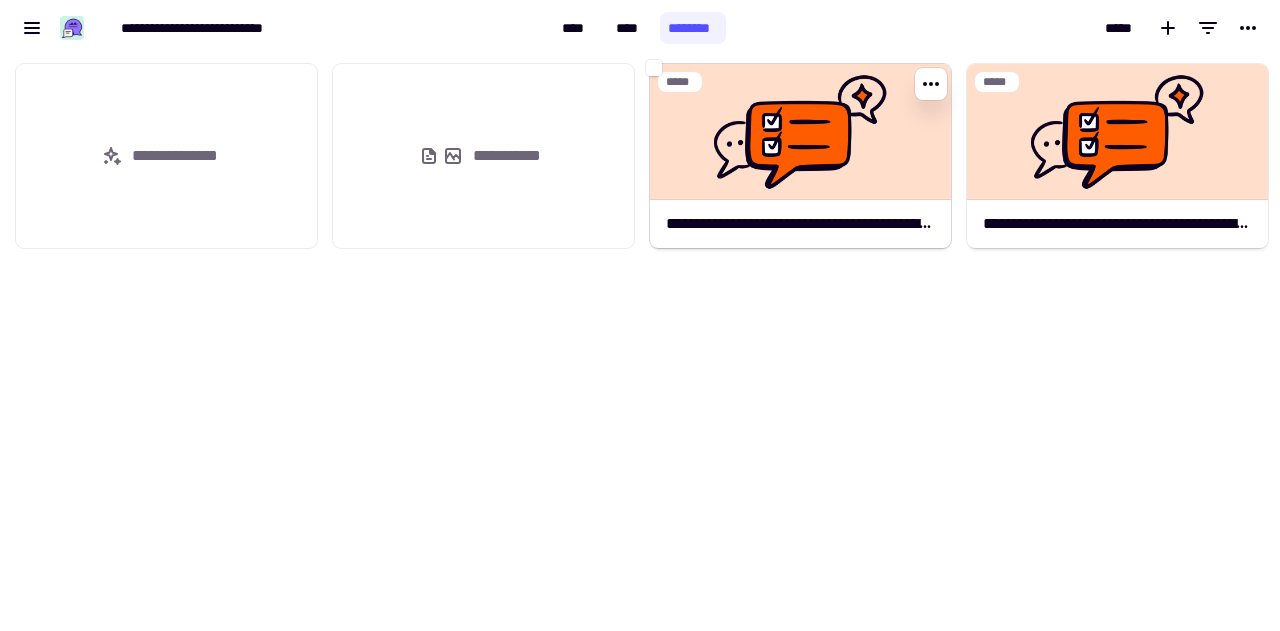 click 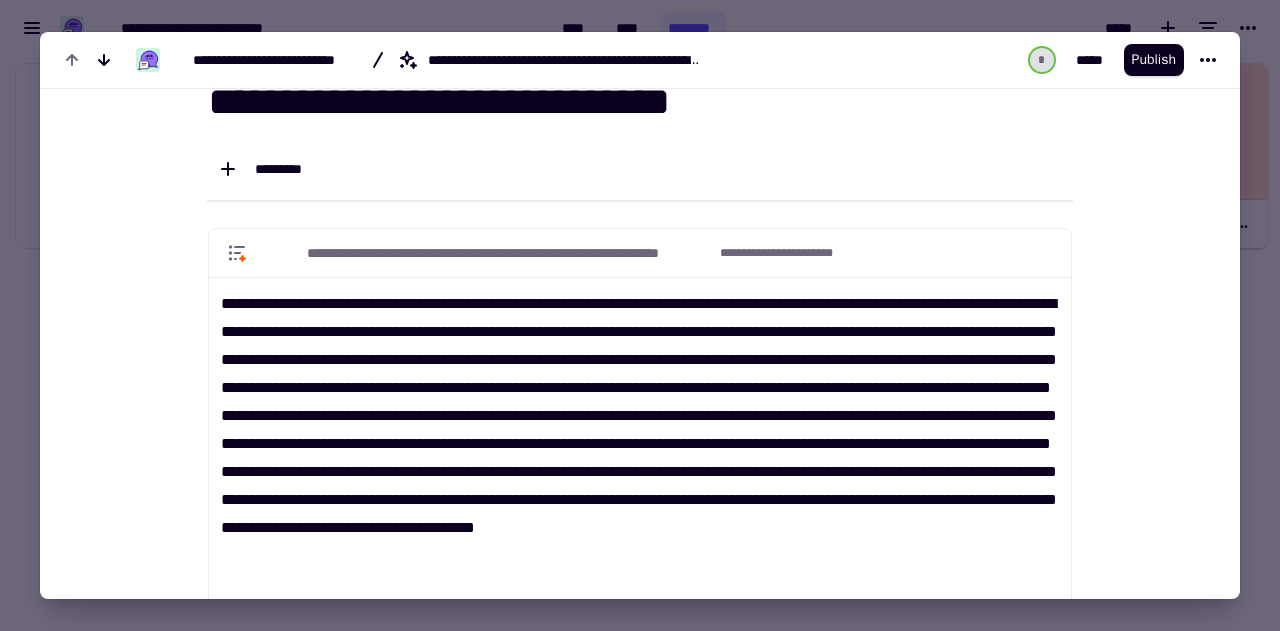 scroll, scrollTop: 0, scrollLeft: 0, axis: both 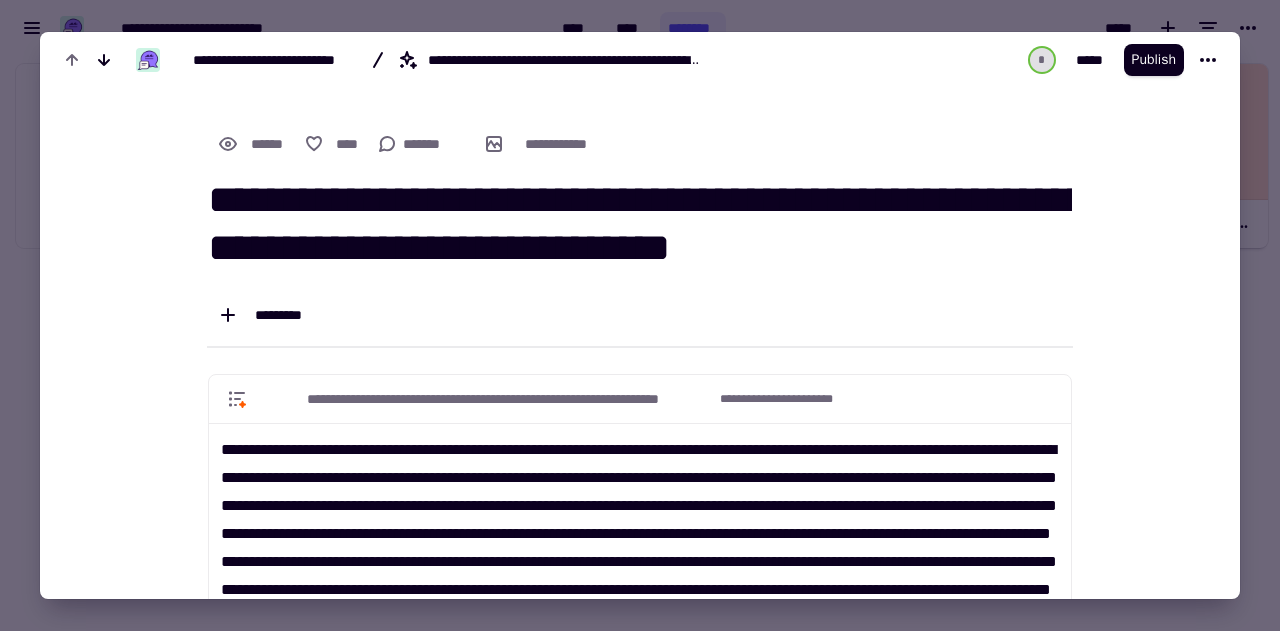click on "**********" at bounding box center (640, 60) 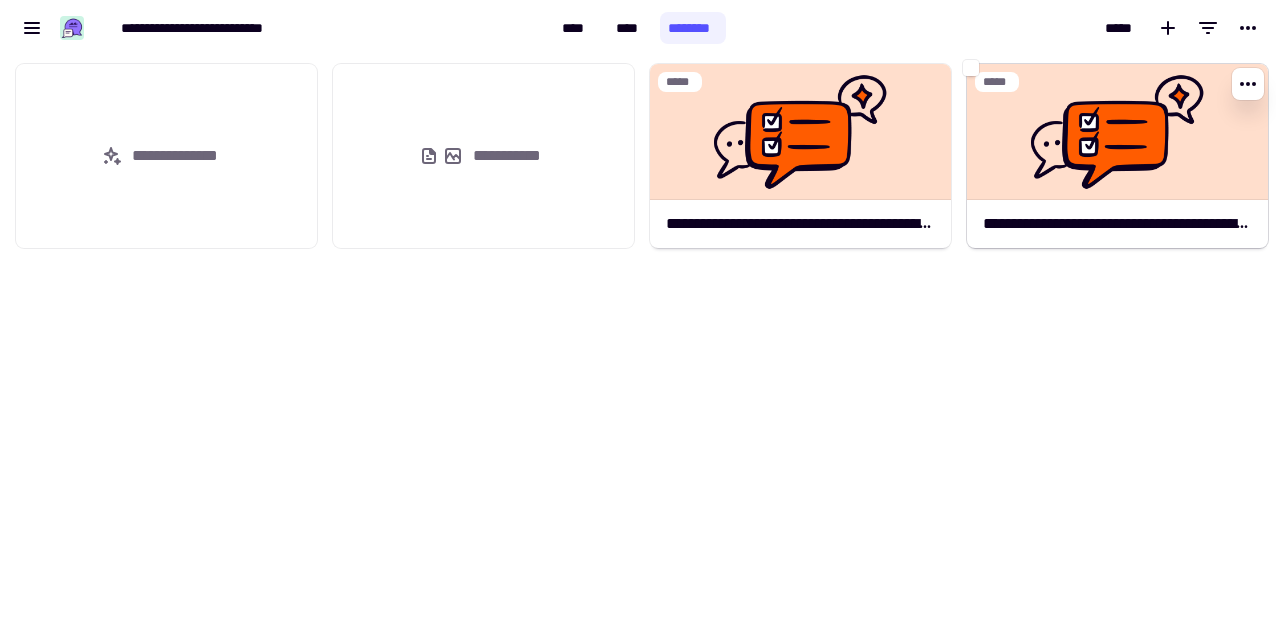 click 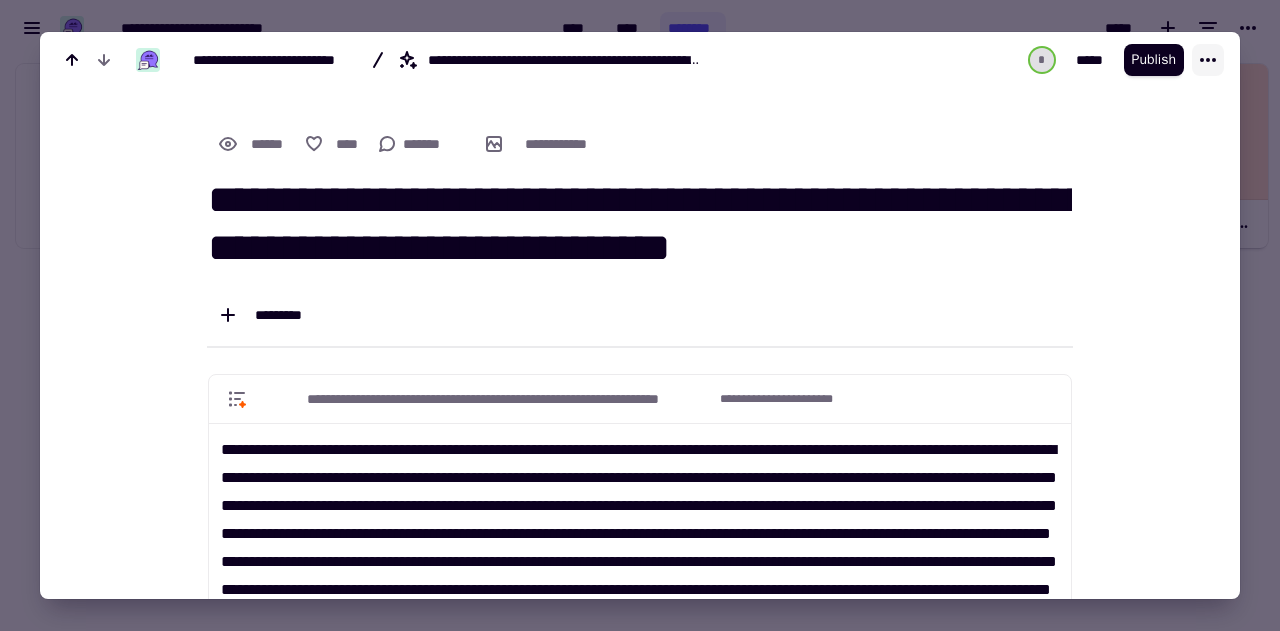 click 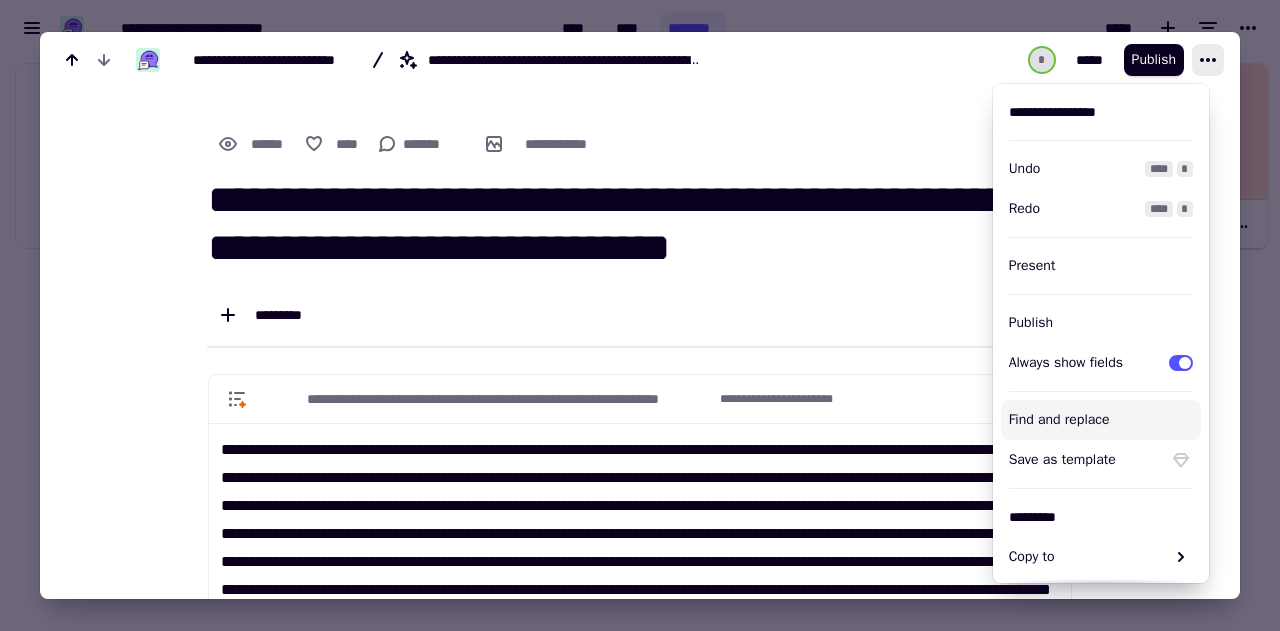 click at bounding box center [640, 315] 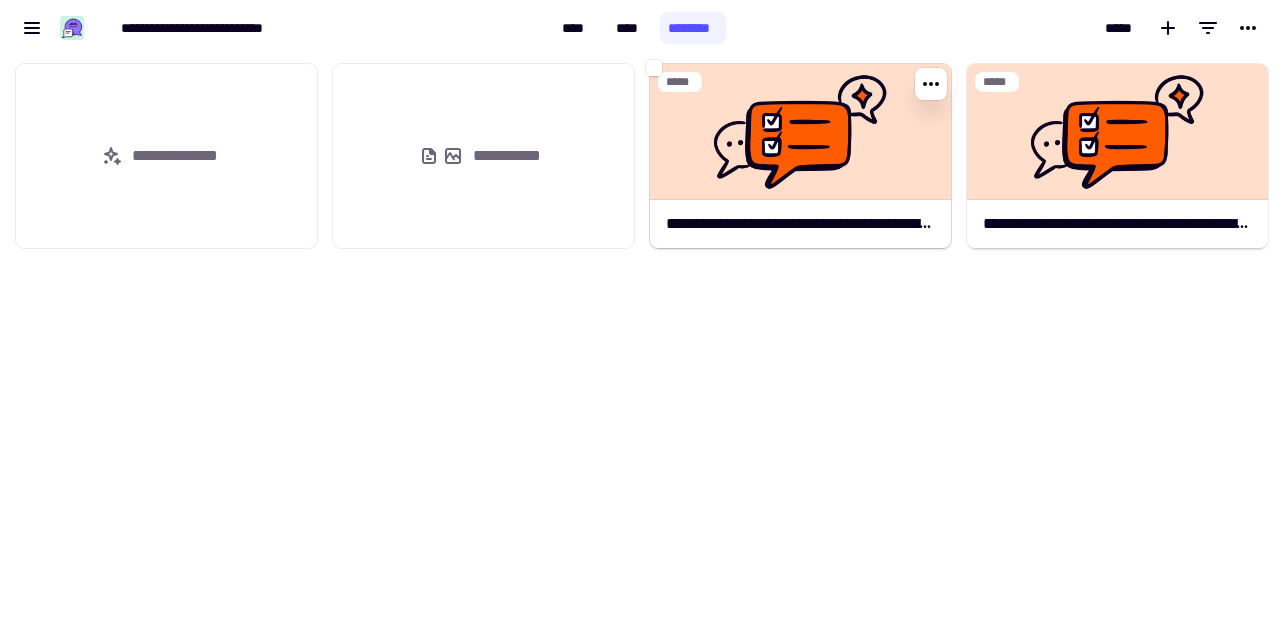 click 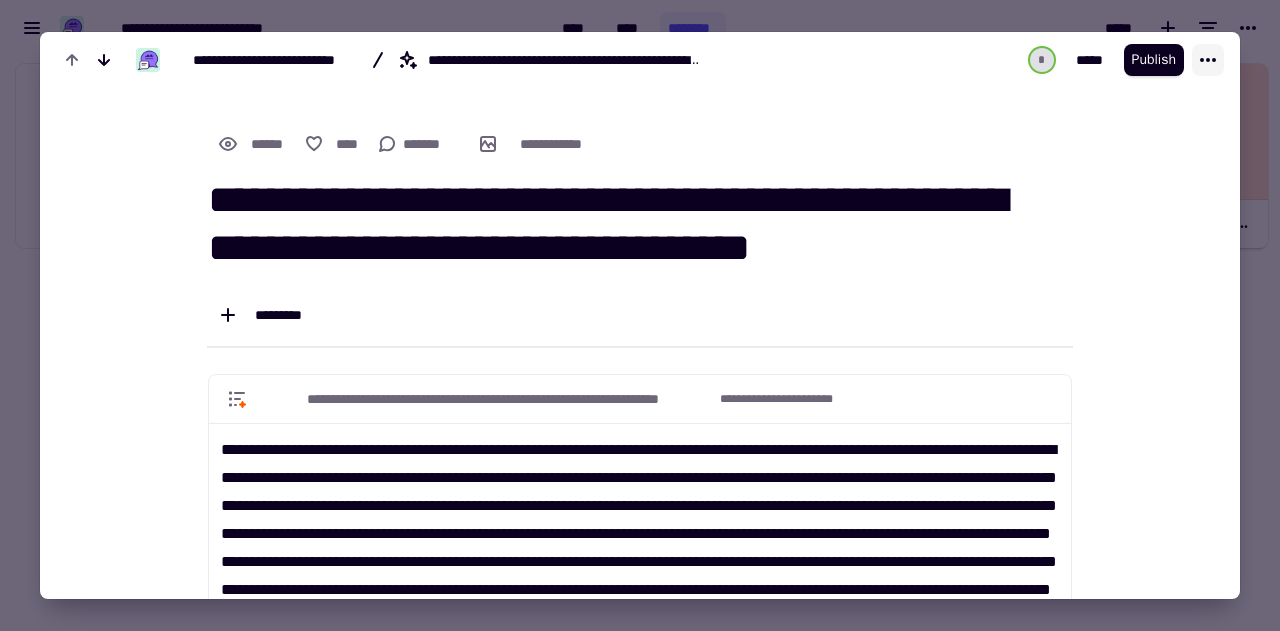 click 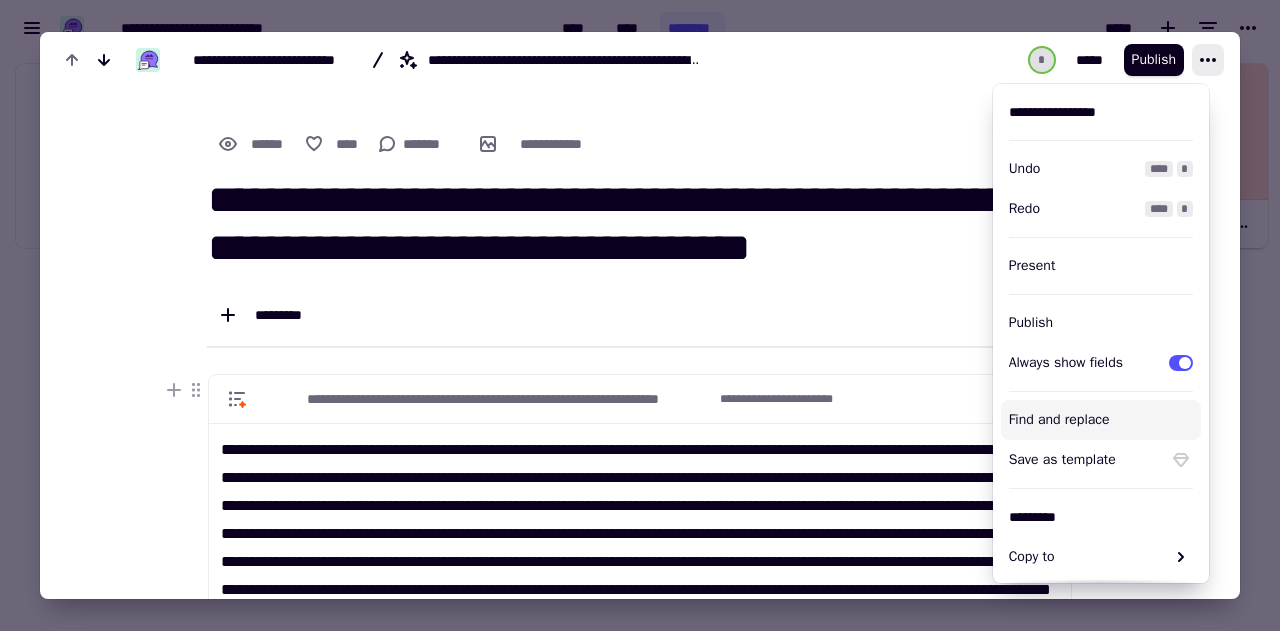 scroll, scrollTop: 260, scrollLeft: 0, axis: vertical 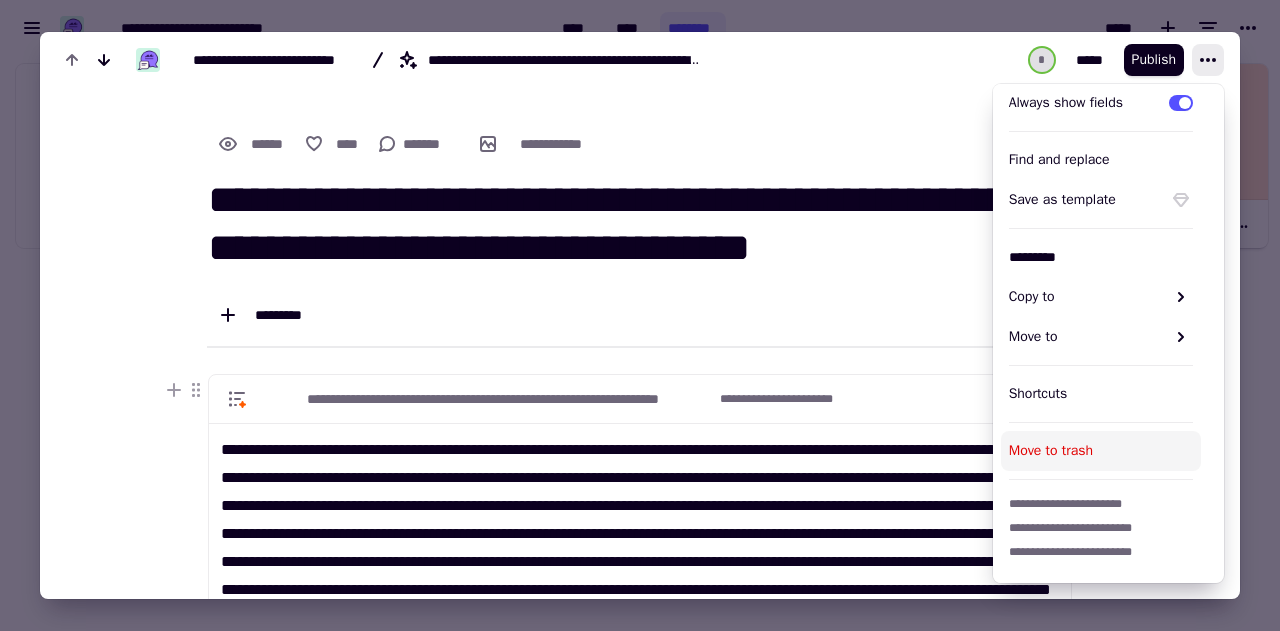 click on "Move to trash" at bounding box center [1101, 451] 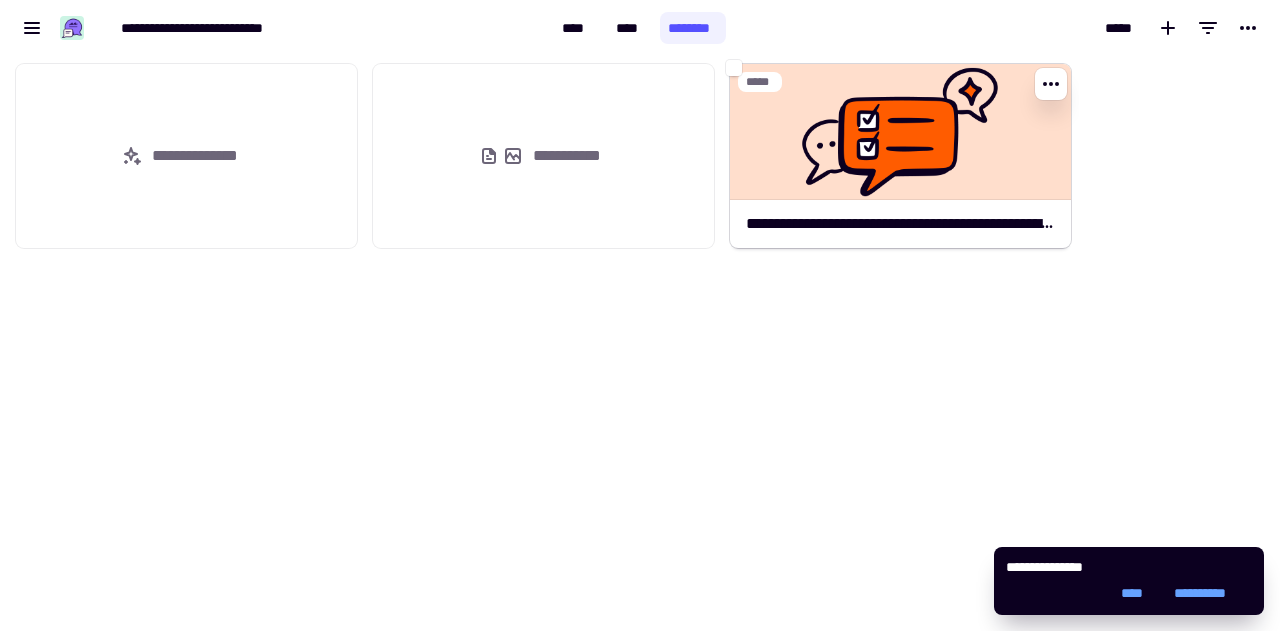 click 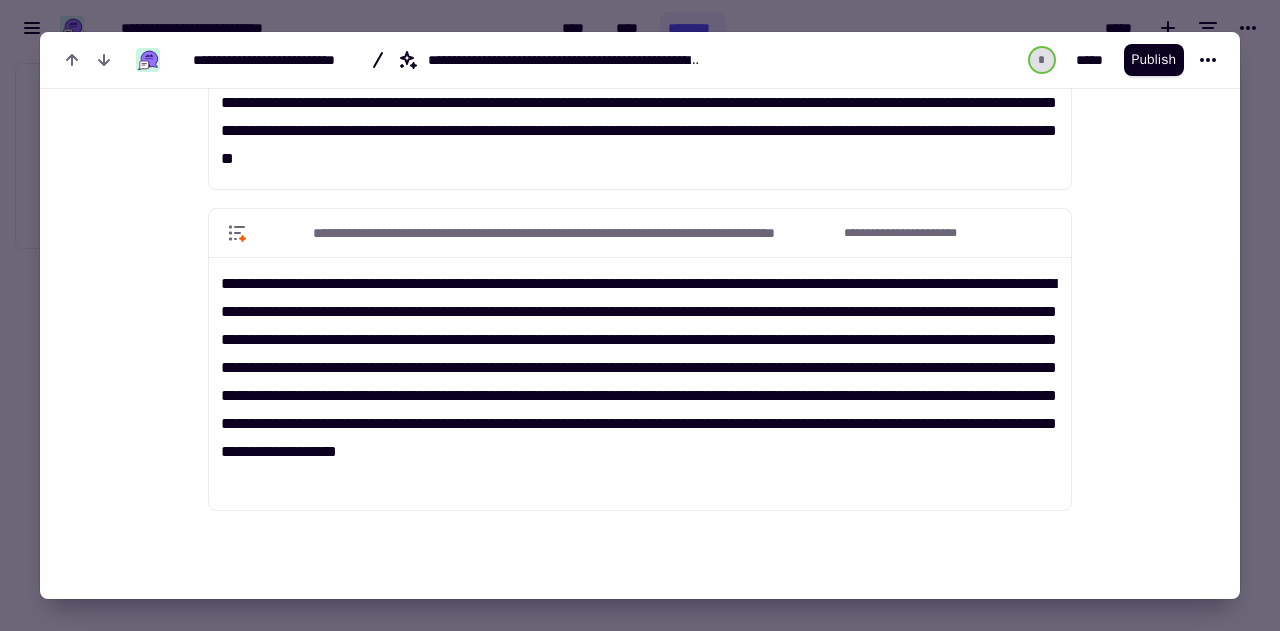 scroll, scrollTop: 1075, scrollLeft: 0, axis: vertical 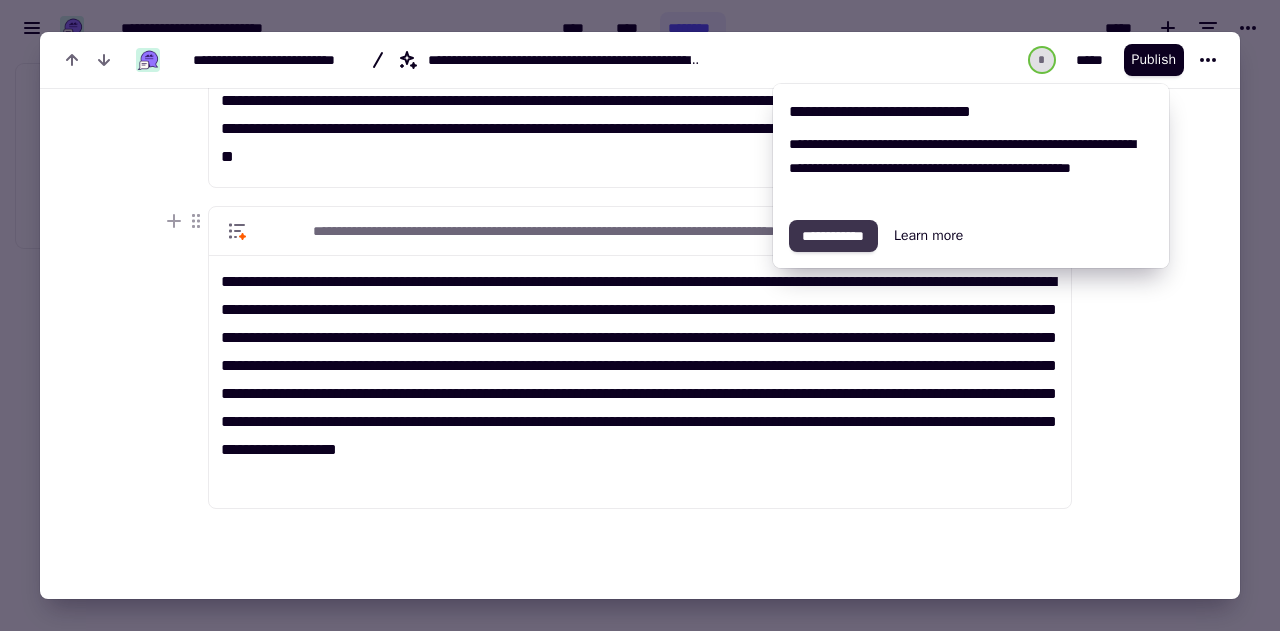 click on "**********" 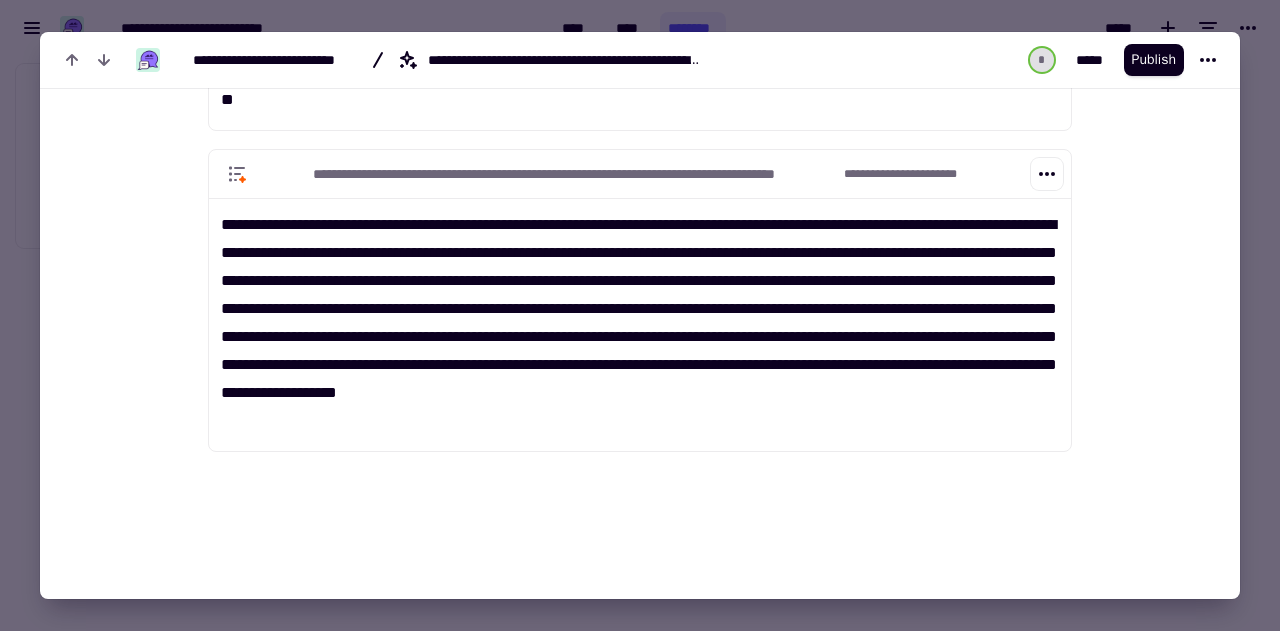 scroll, scrollTop: 1133, scrollLeft: 0, axis: vertical 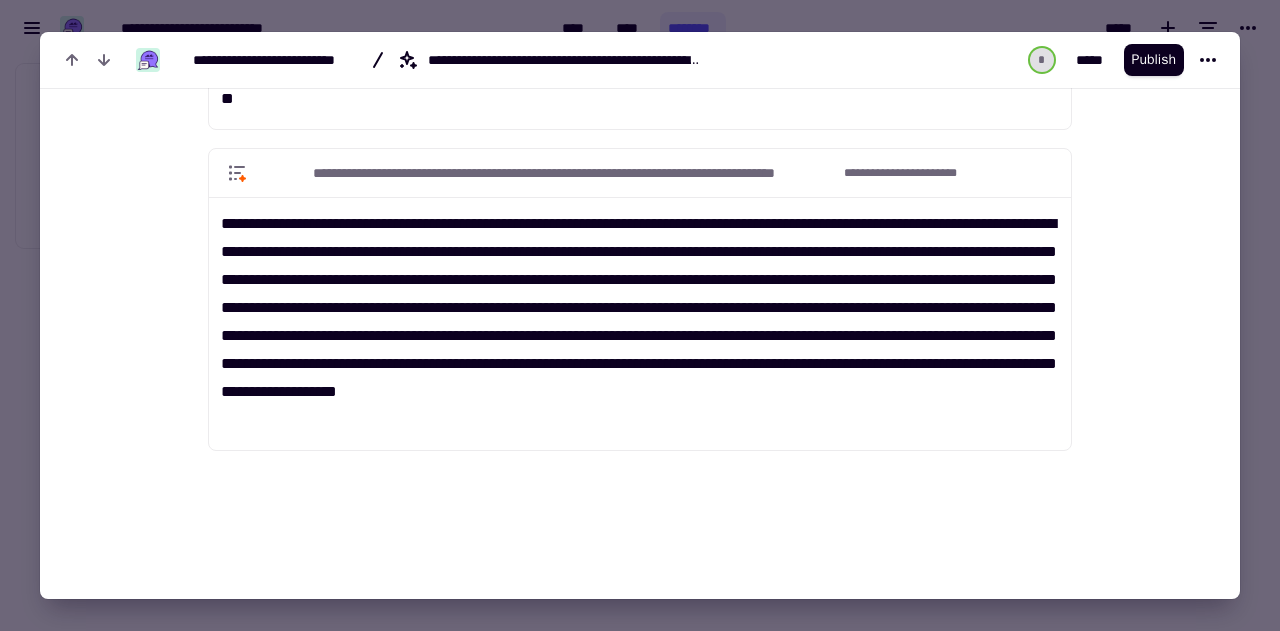 click at bounding box center (640, 315) 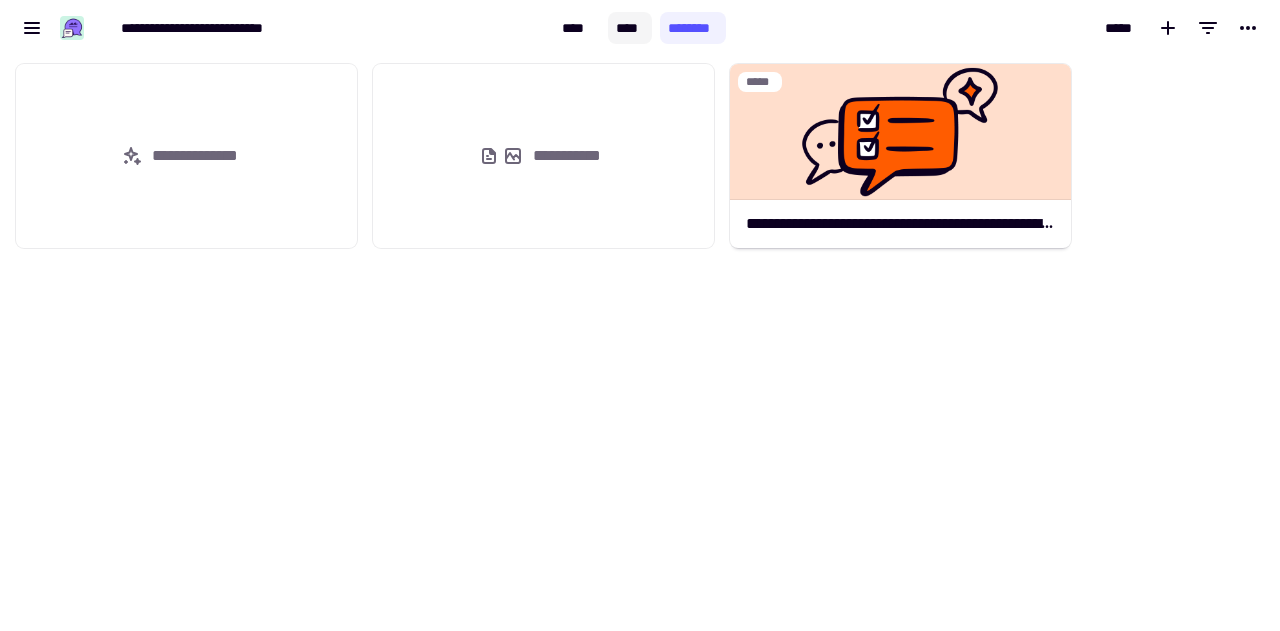 click on "****" 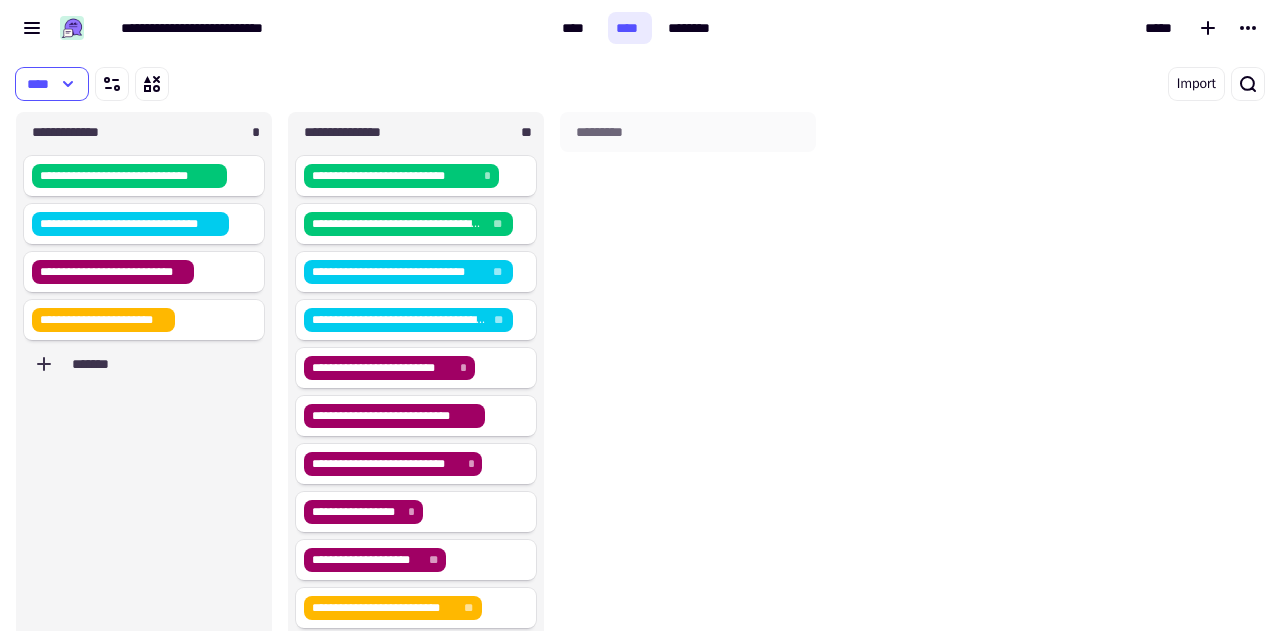 scroll, scrollTop: 16, scrollLeft: 16, axis: both 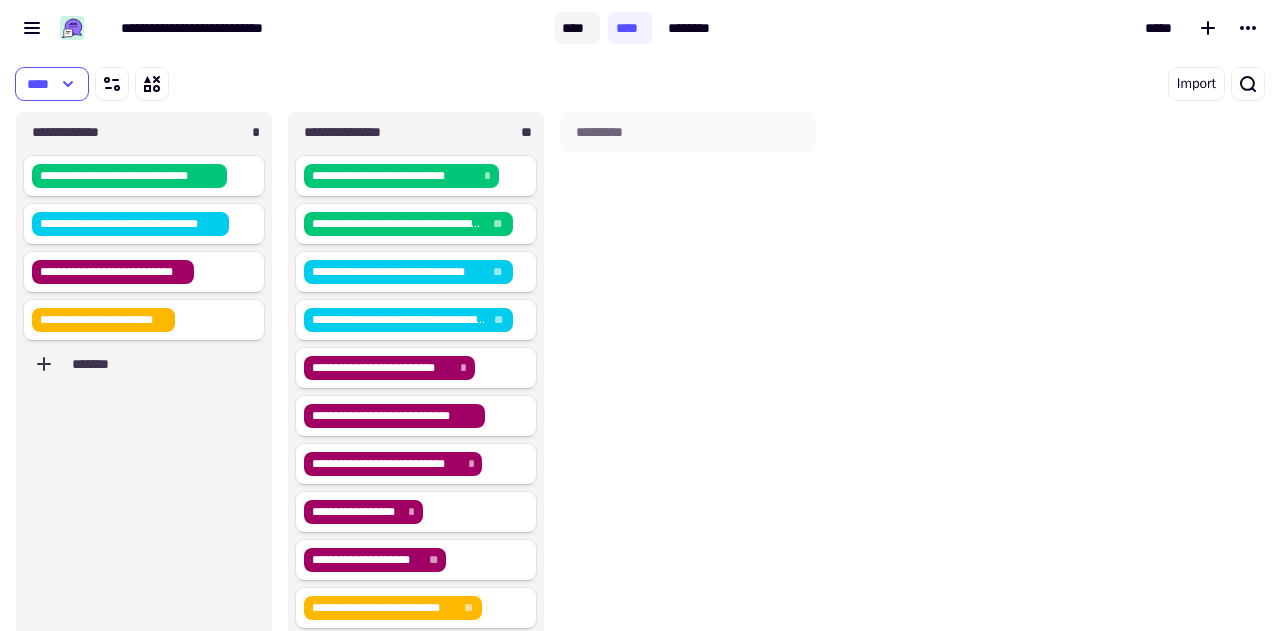 click on "****" 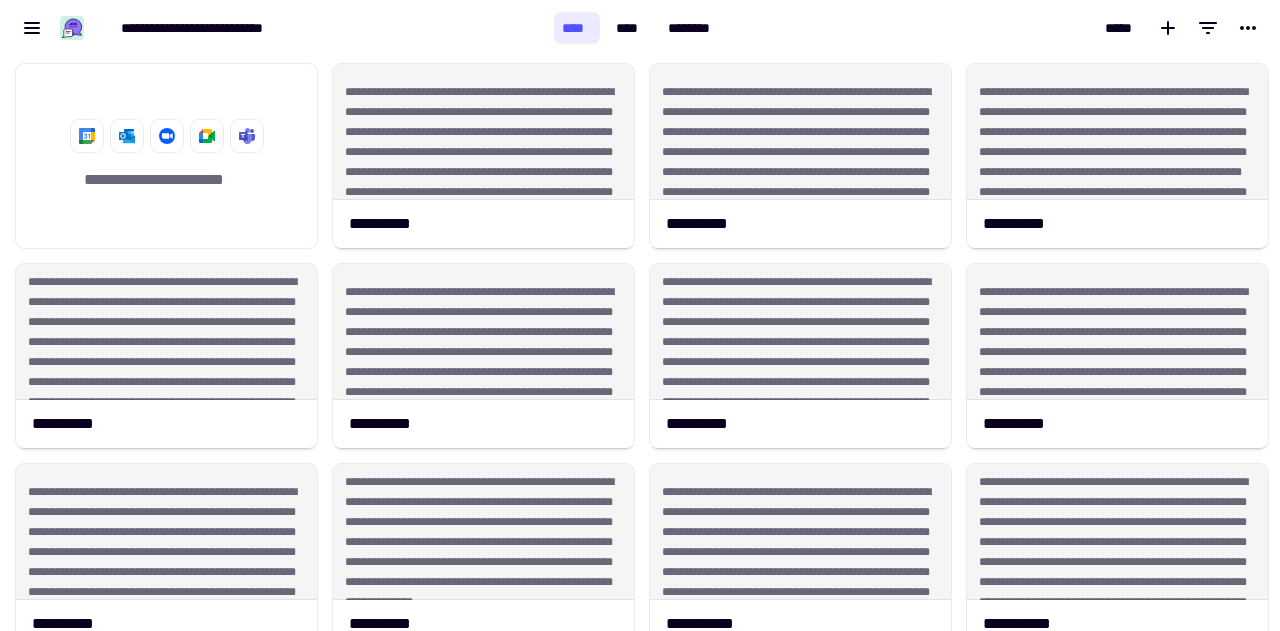 scroll, scrollTop: 16, scrollLeft: 16, axis: both 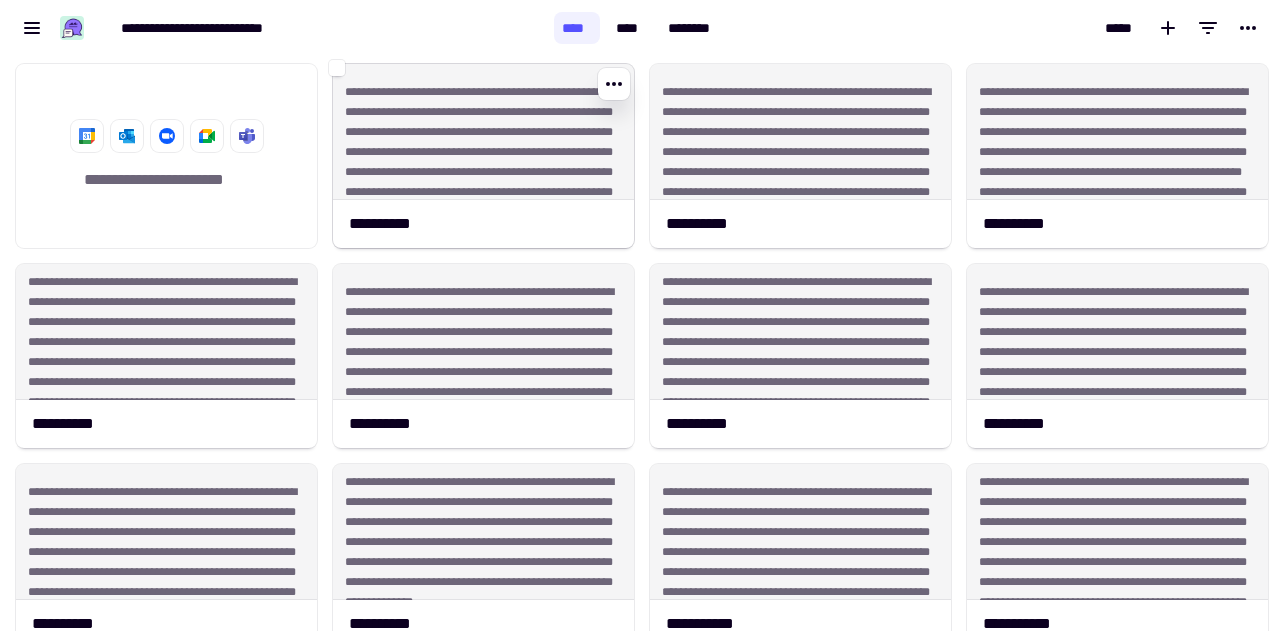 click on "**********" 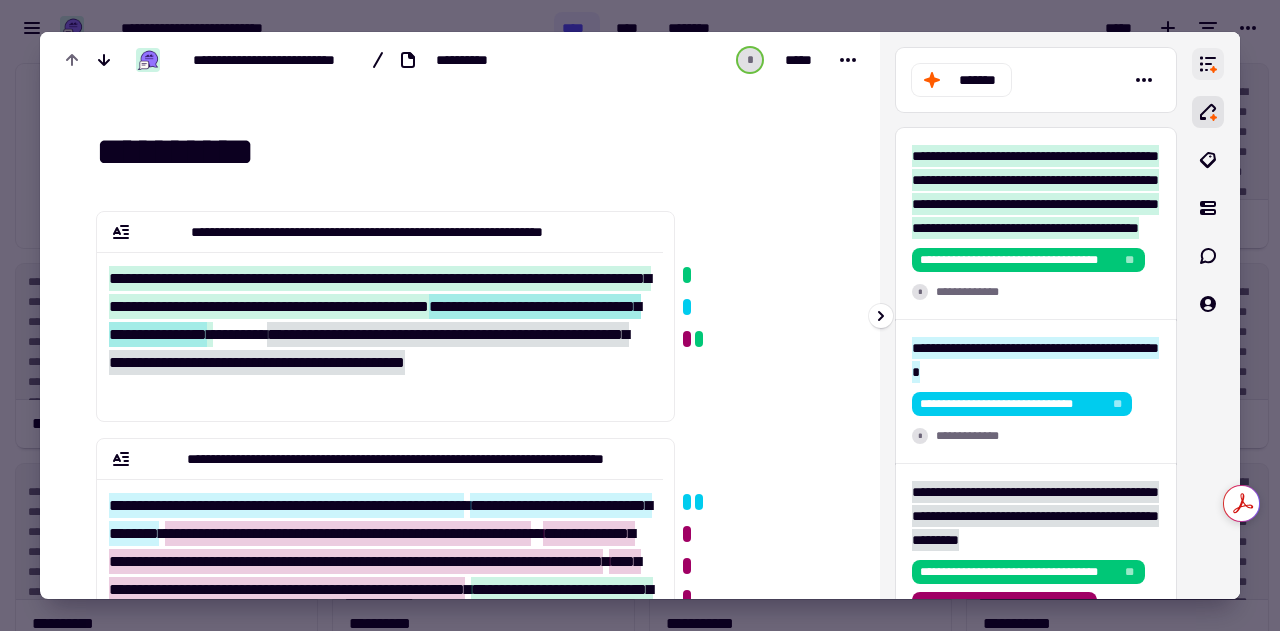 click 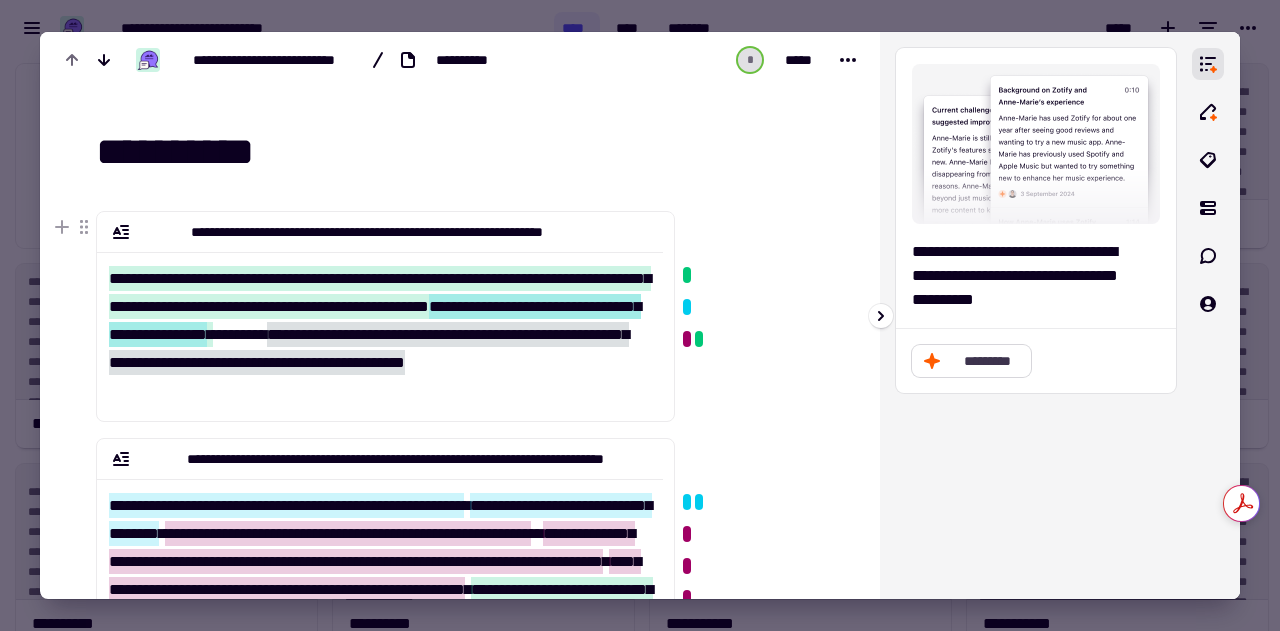 click on "*********" 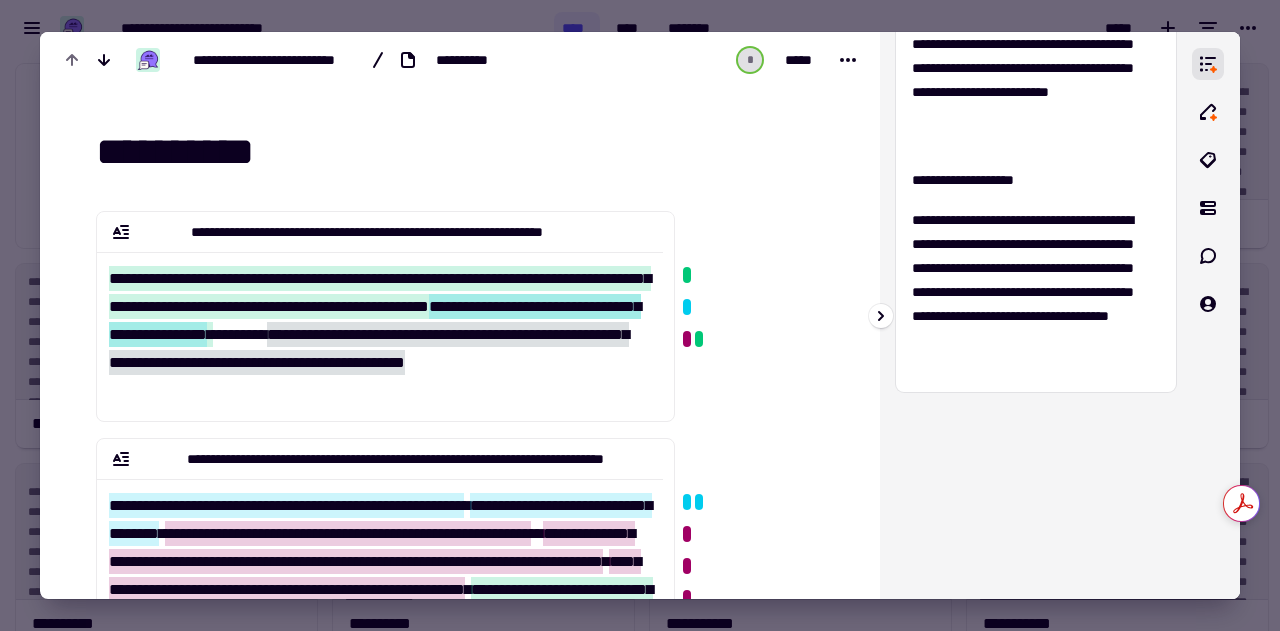 scroll, scrollTop: 0, scrollLeft: 0, axis: both 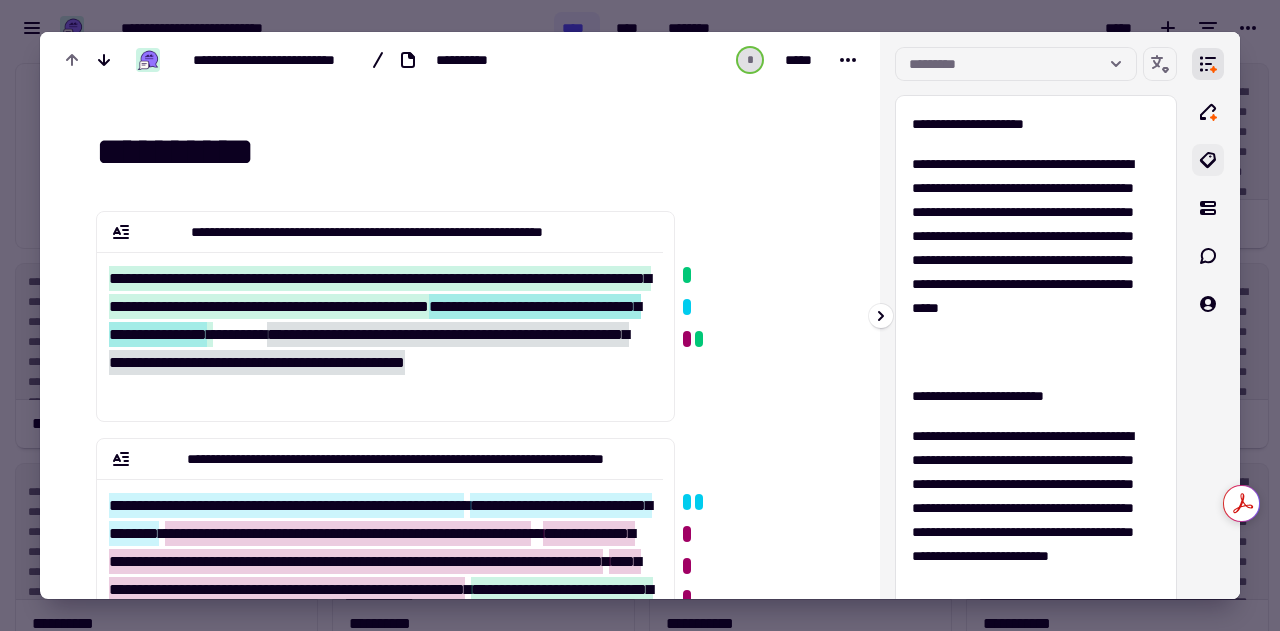 click 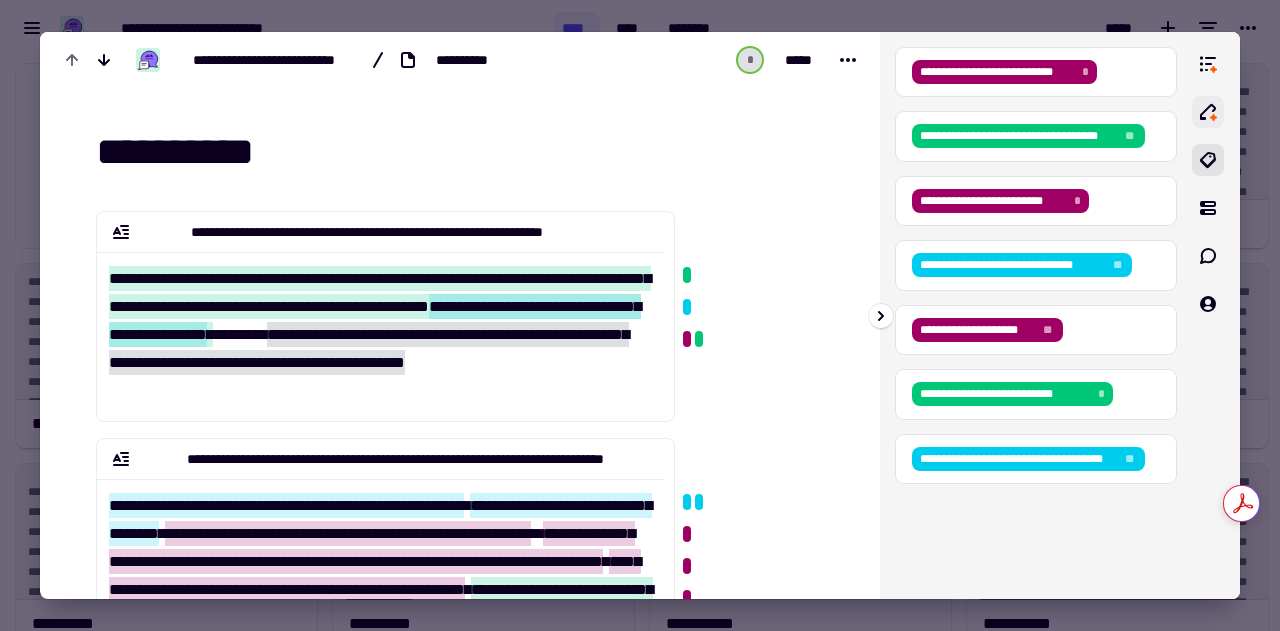 click 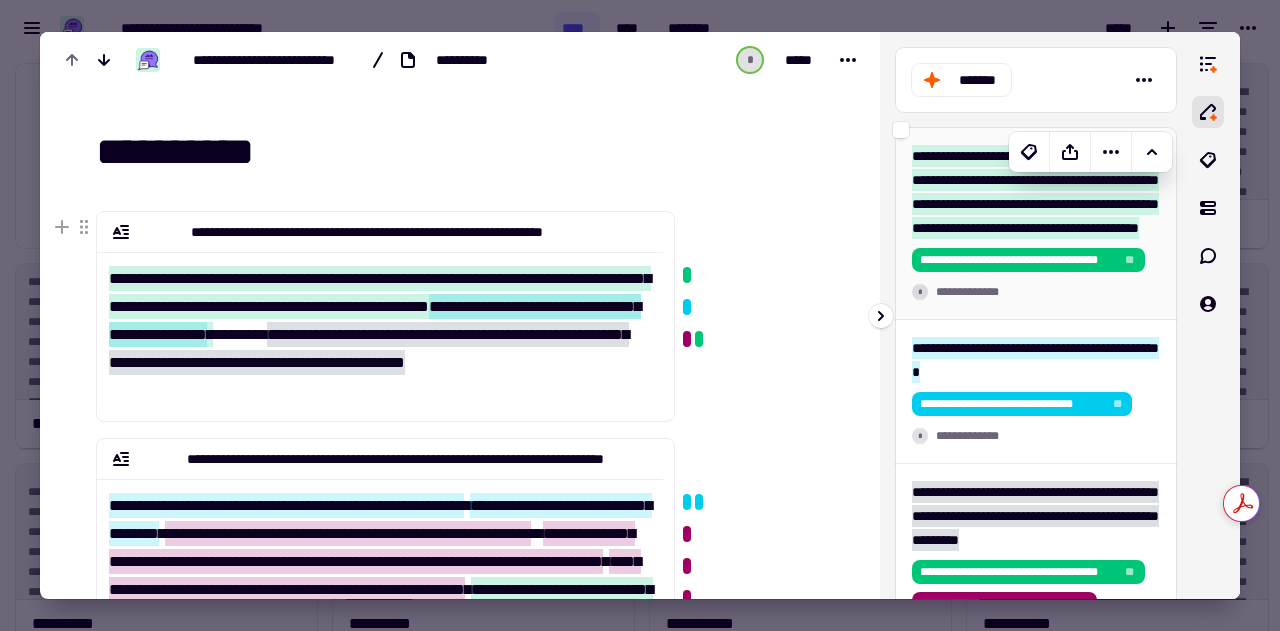 click on "**********" at bounding box center (1035, 192) 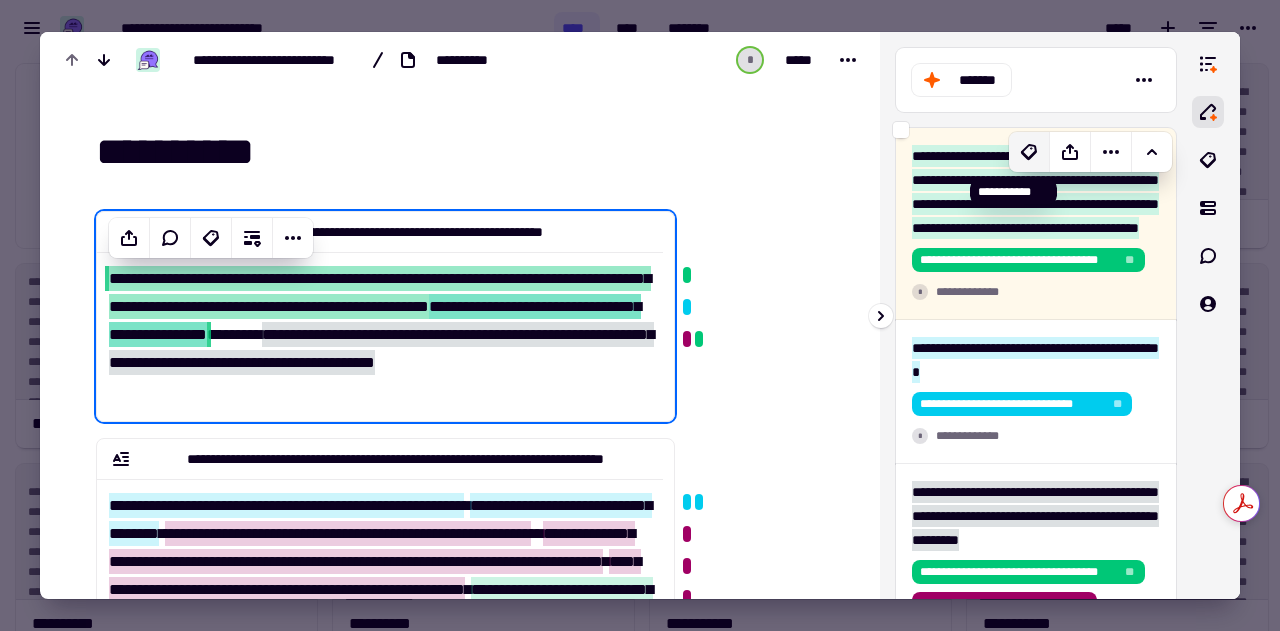 click 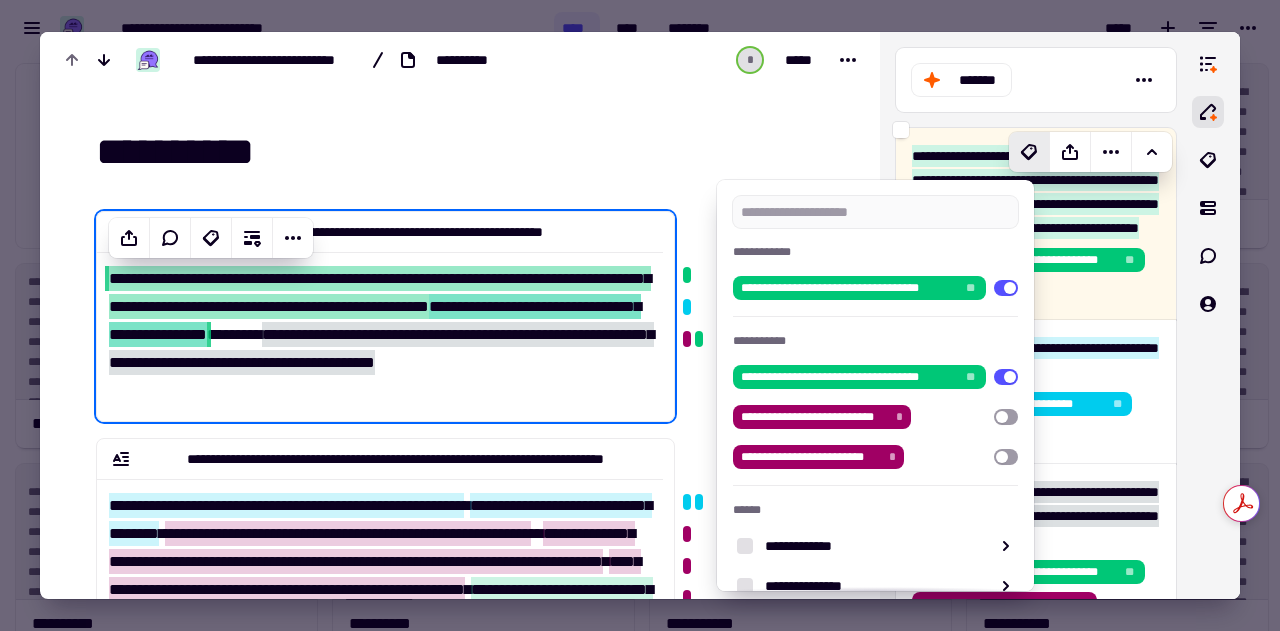 click at bounding box center (640, 315) 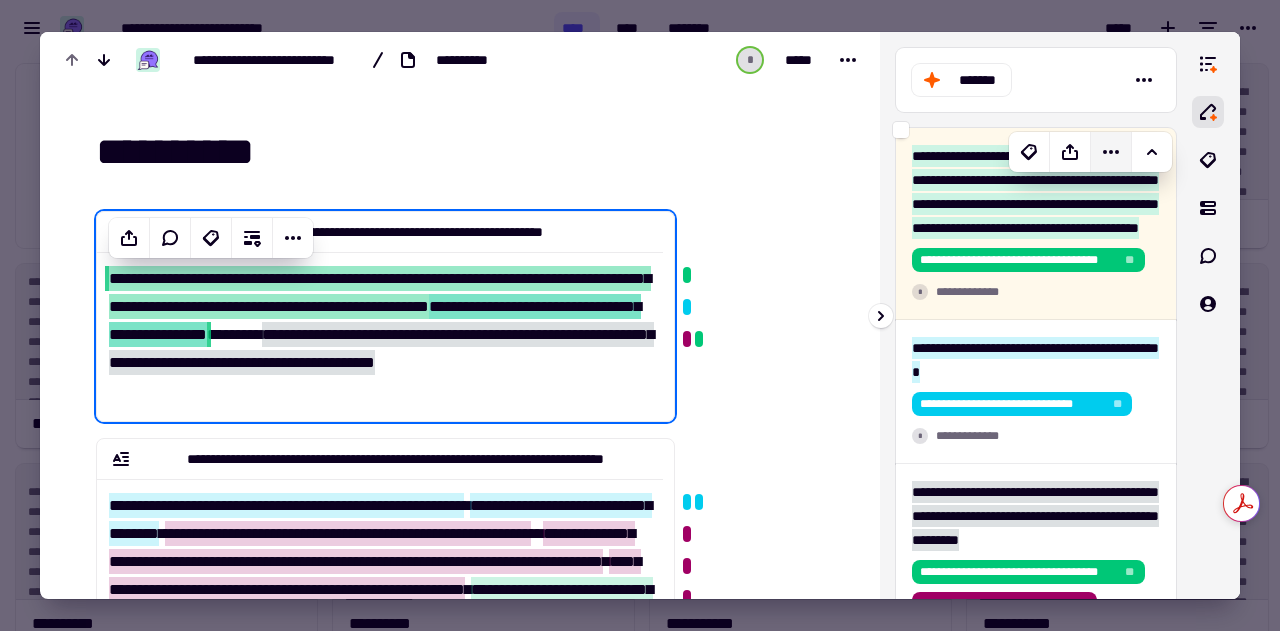 click 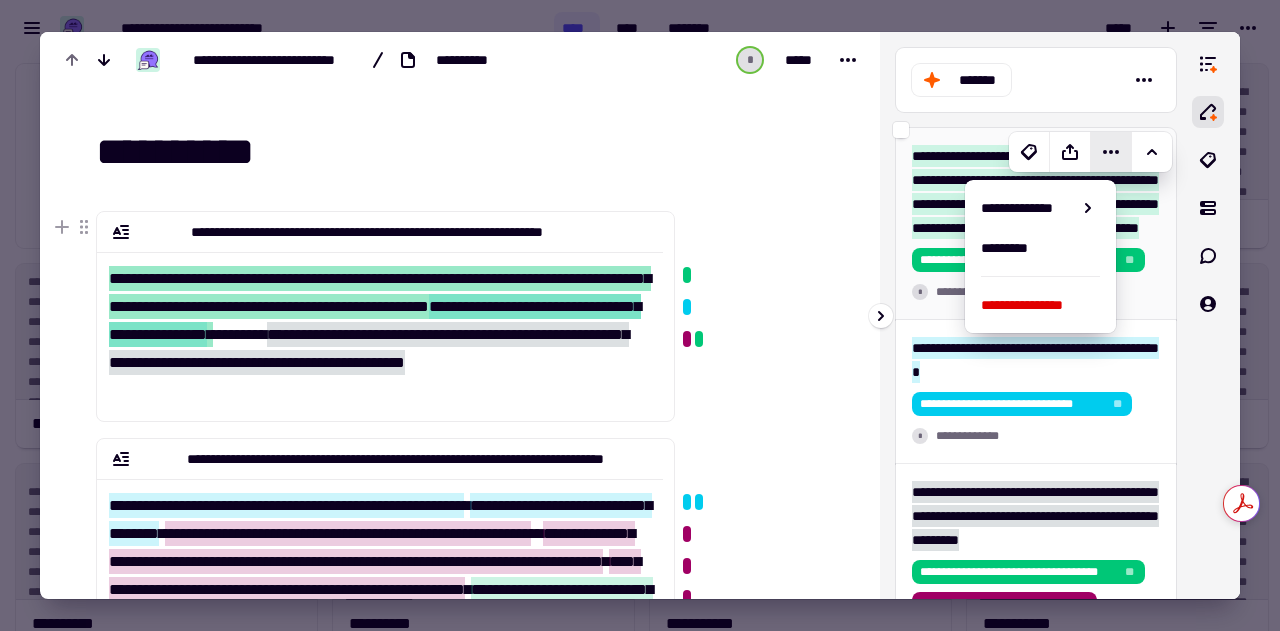 click on "**********" at bounding box center [1036, 224] 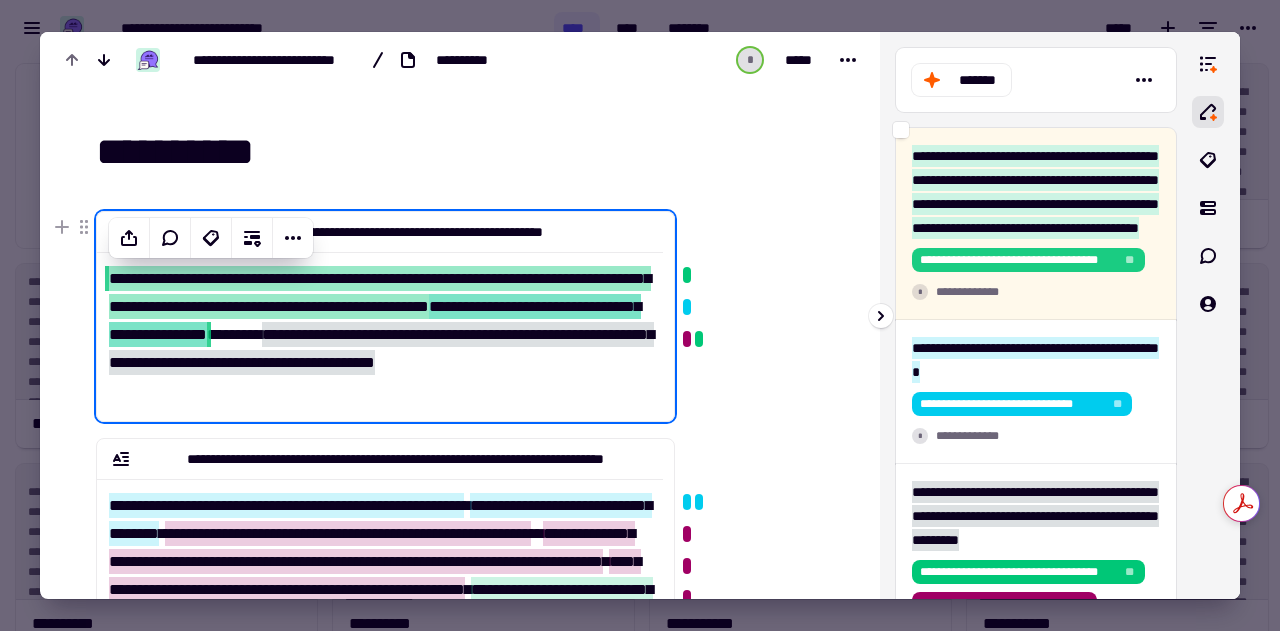 click on "**********" at bounding box center [1017, 260] 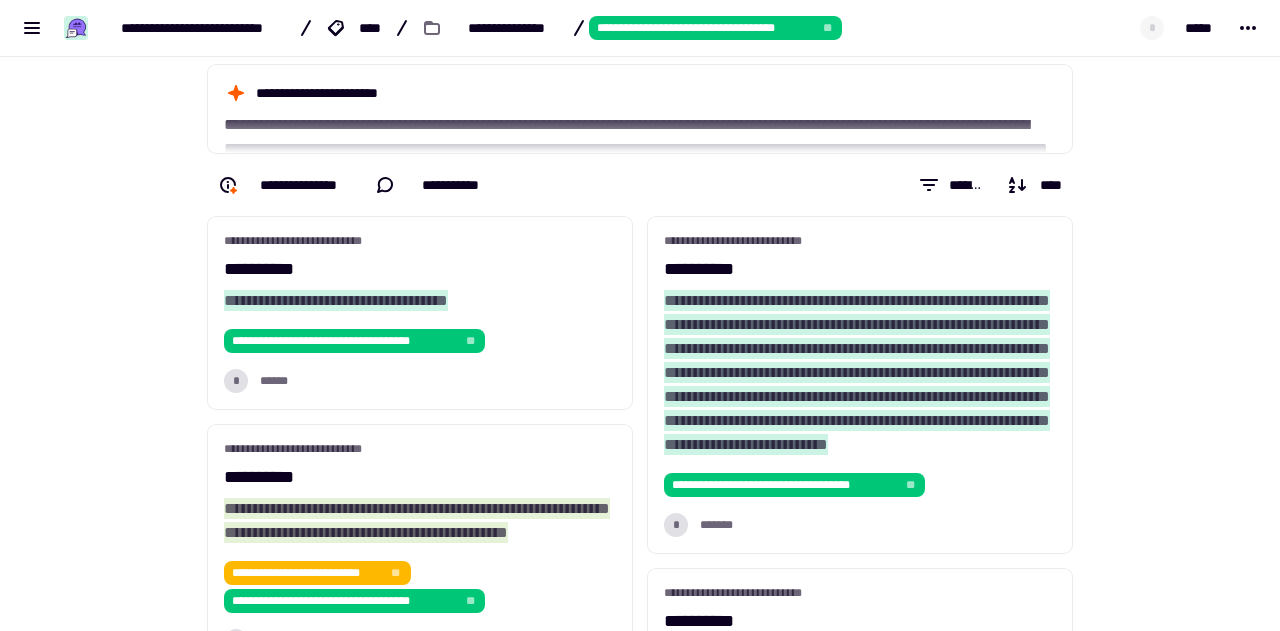scroll, scrollTop: 0, scrollLeft: 0, axis: both 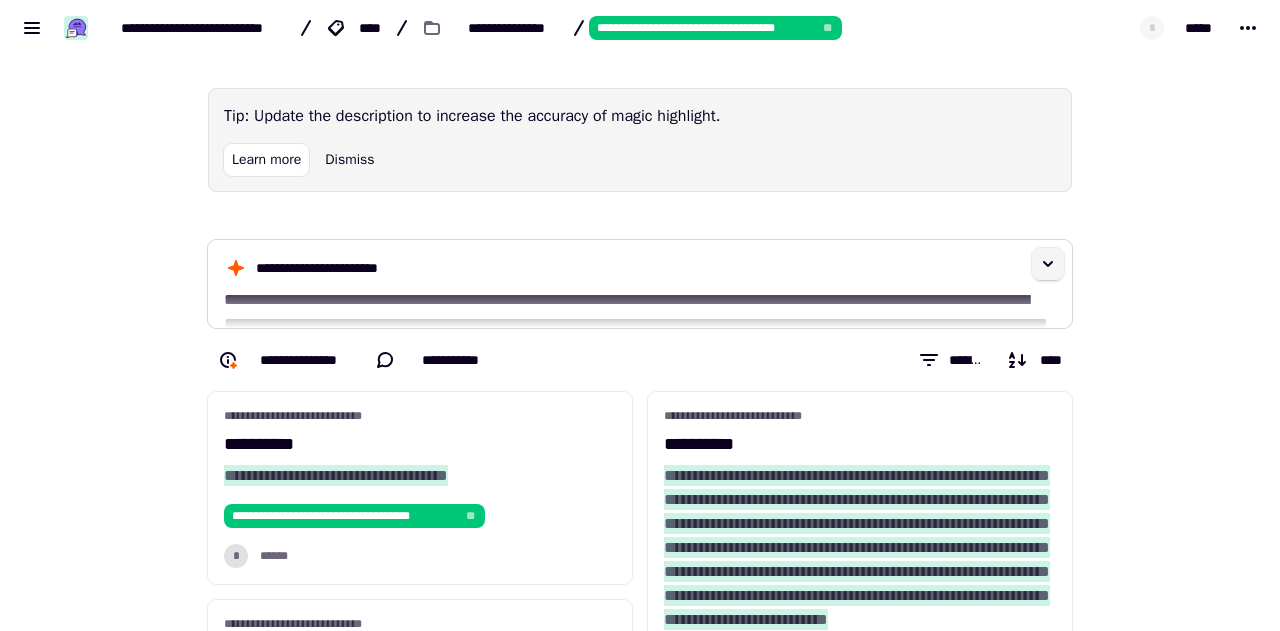click 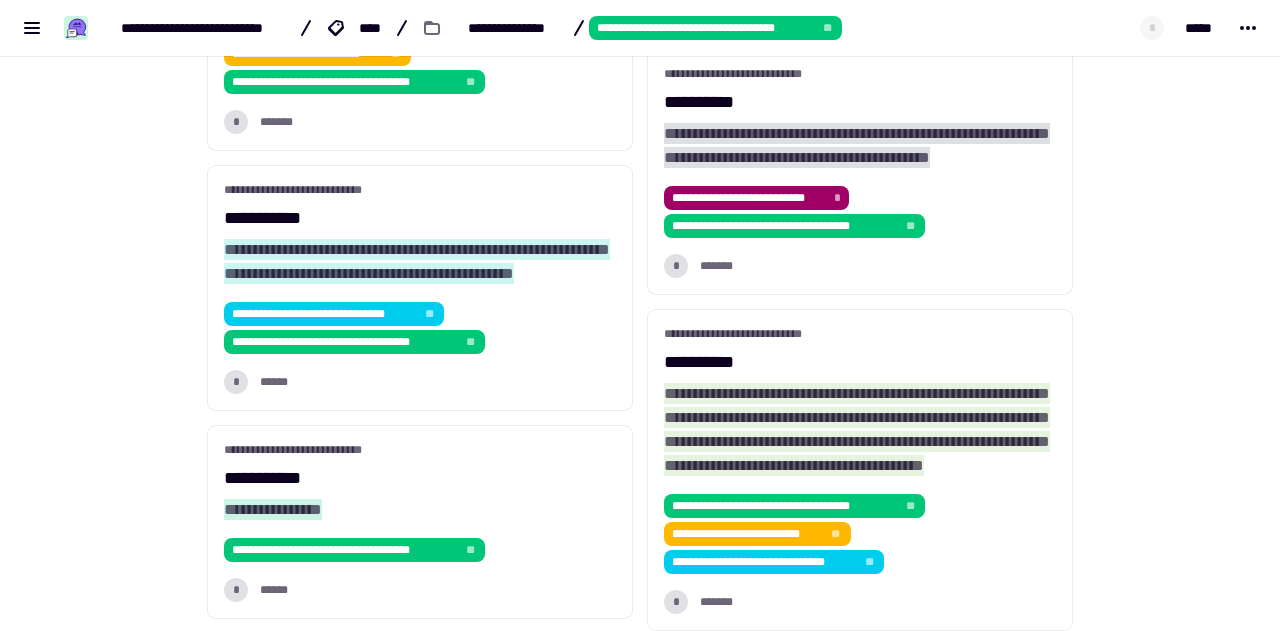 scroll, scrollTop: 0, scrollLeft: 0, axis: both 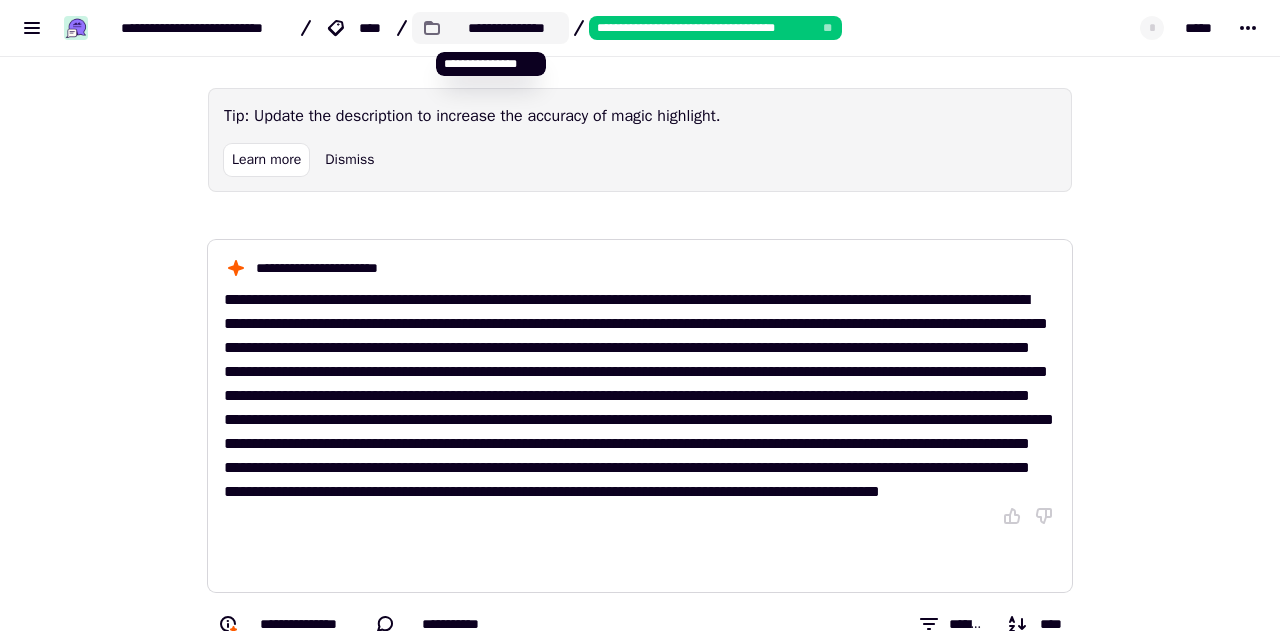click on "**********" 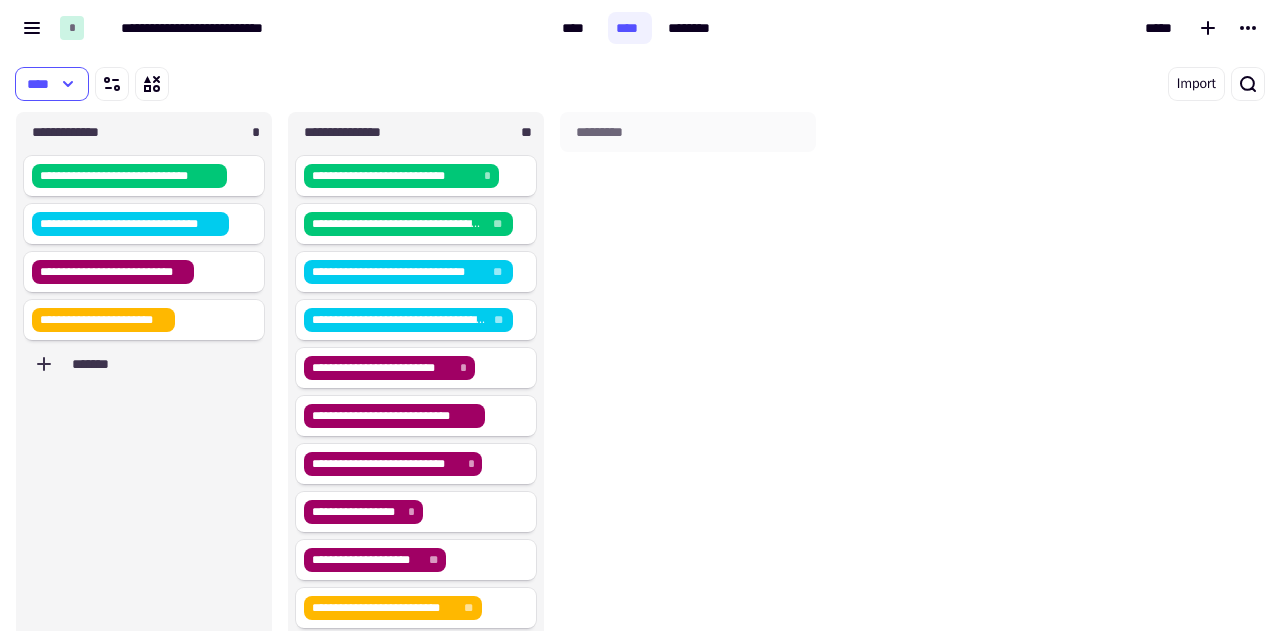 scroll, scrollTop: 16, scrollLeft: 16, axis: both 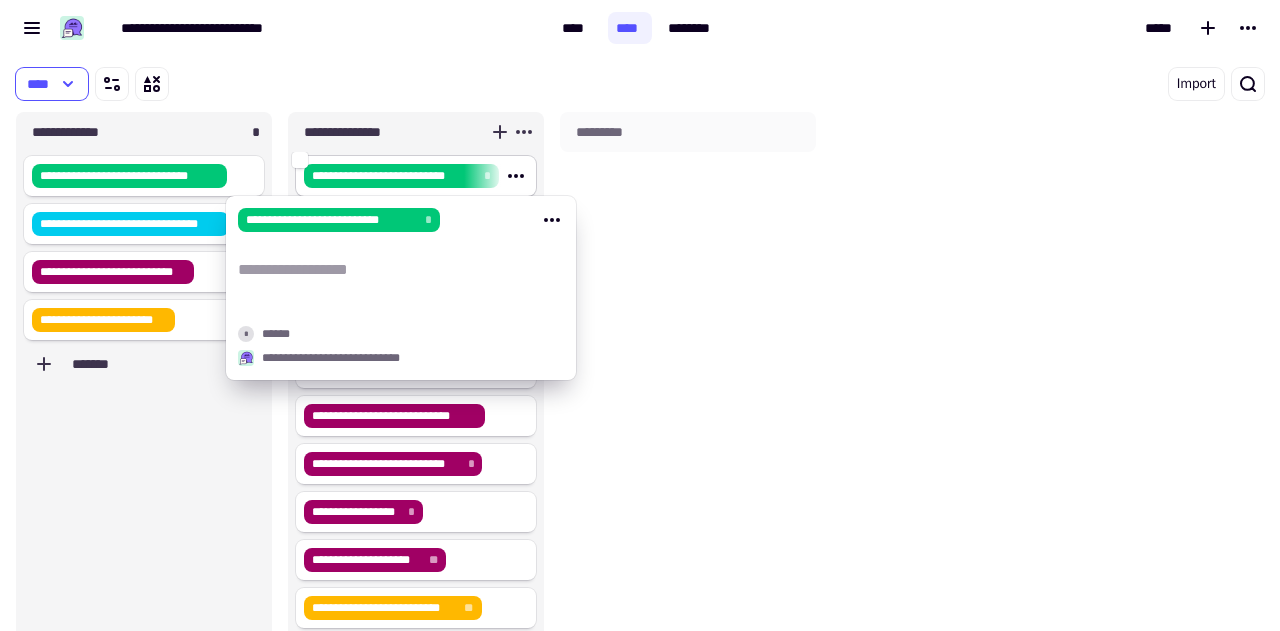 click on "**********" 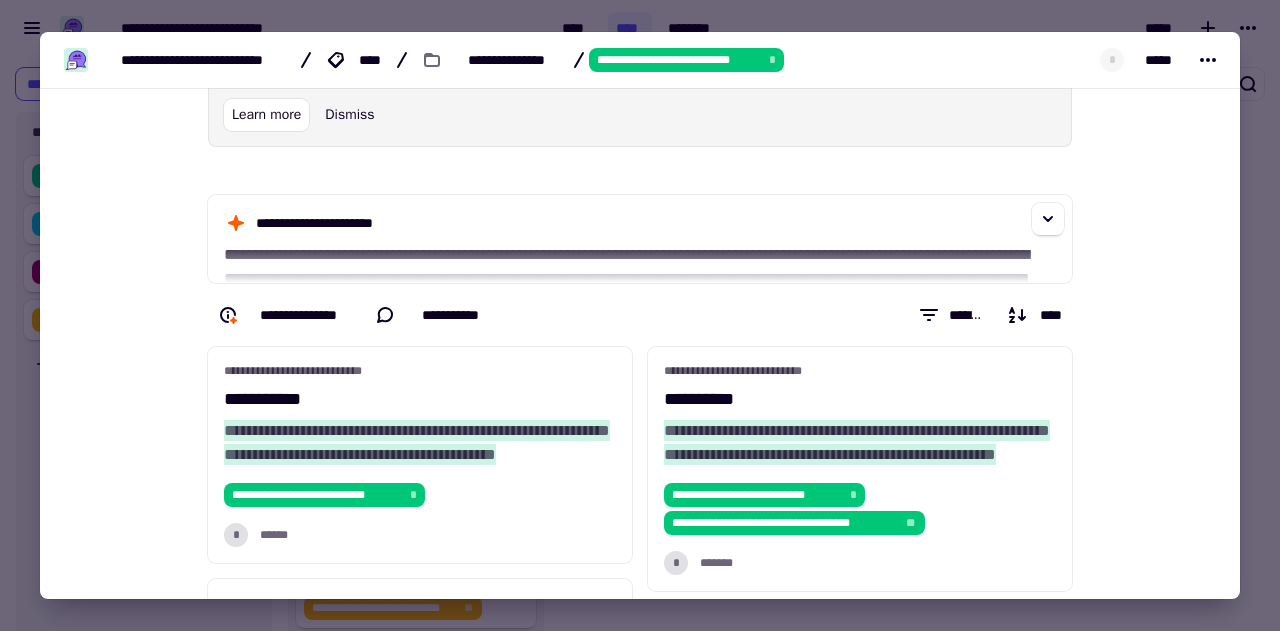 scroll, scrollTop: 78, scrollLeft: 0, axis: vertical 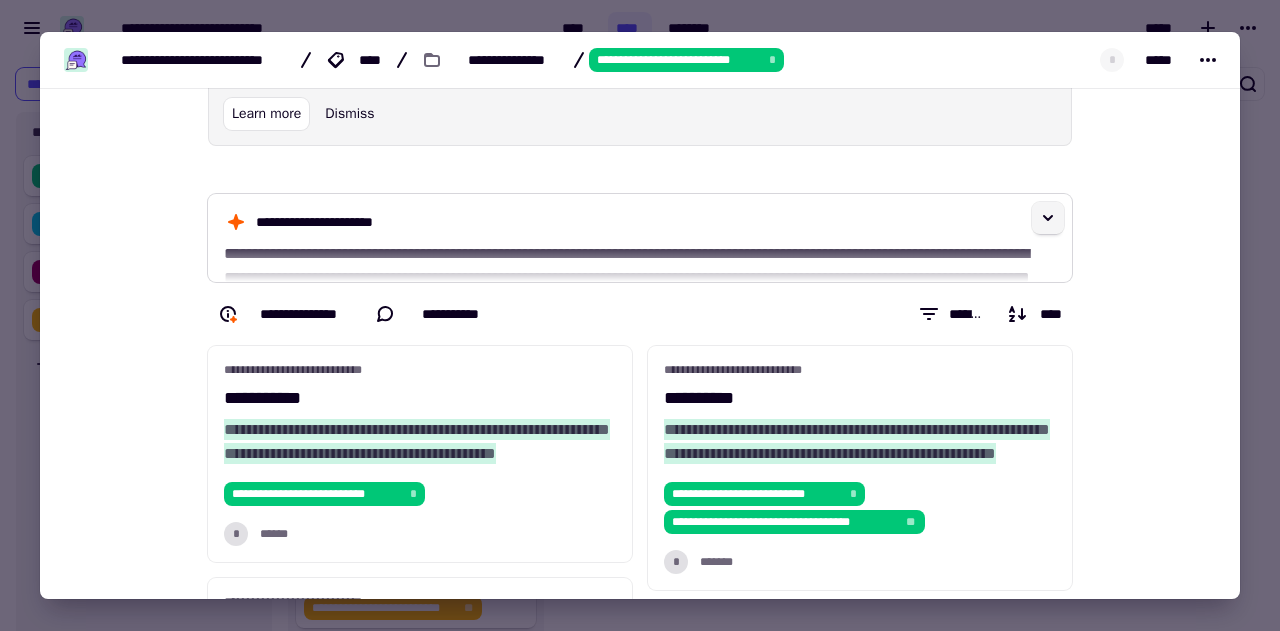 click 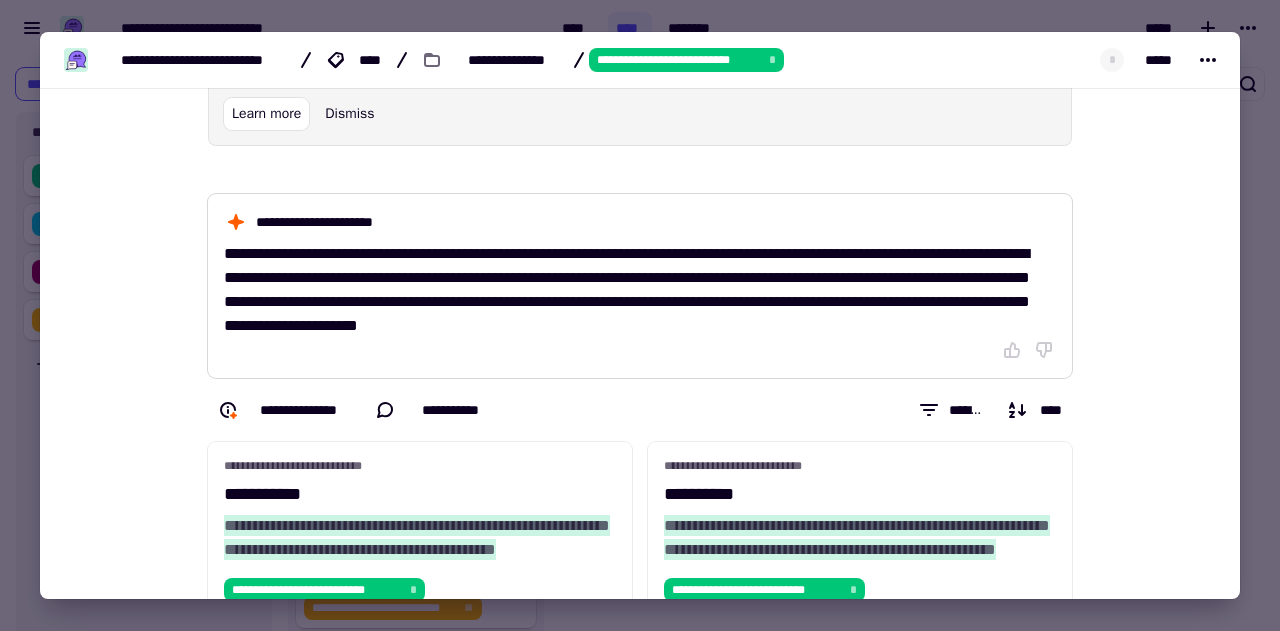scroll, scrollTop: 0, scrollLeft: 0, axis: both 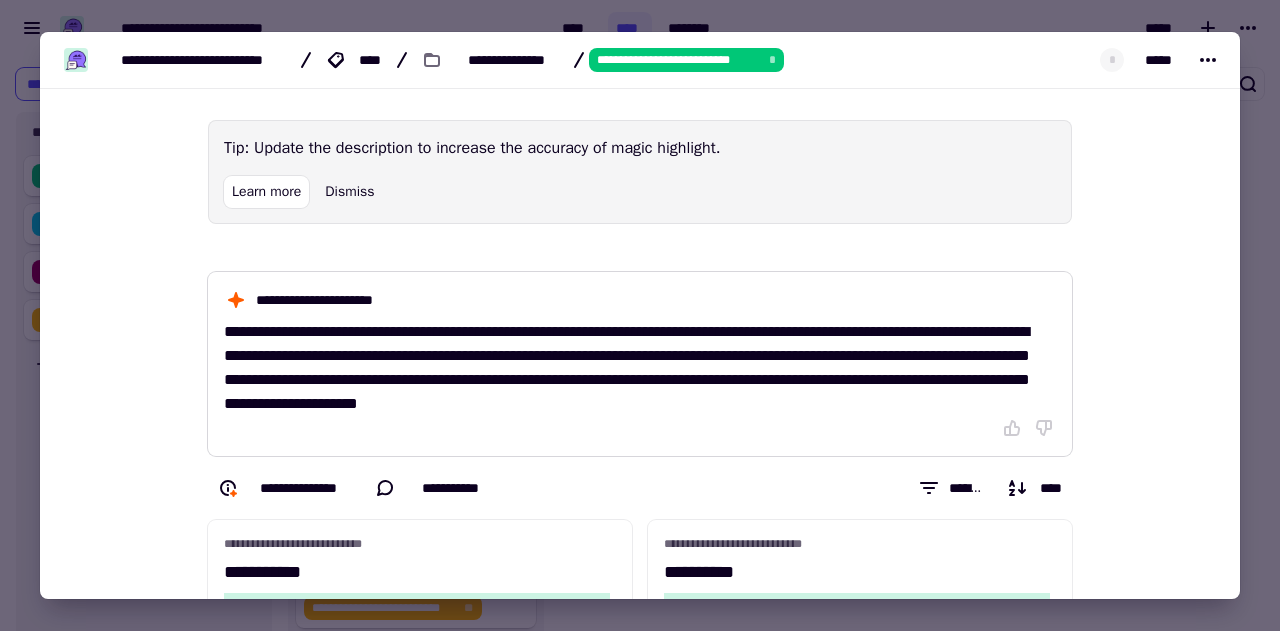 click at bounding box center (640, 315) 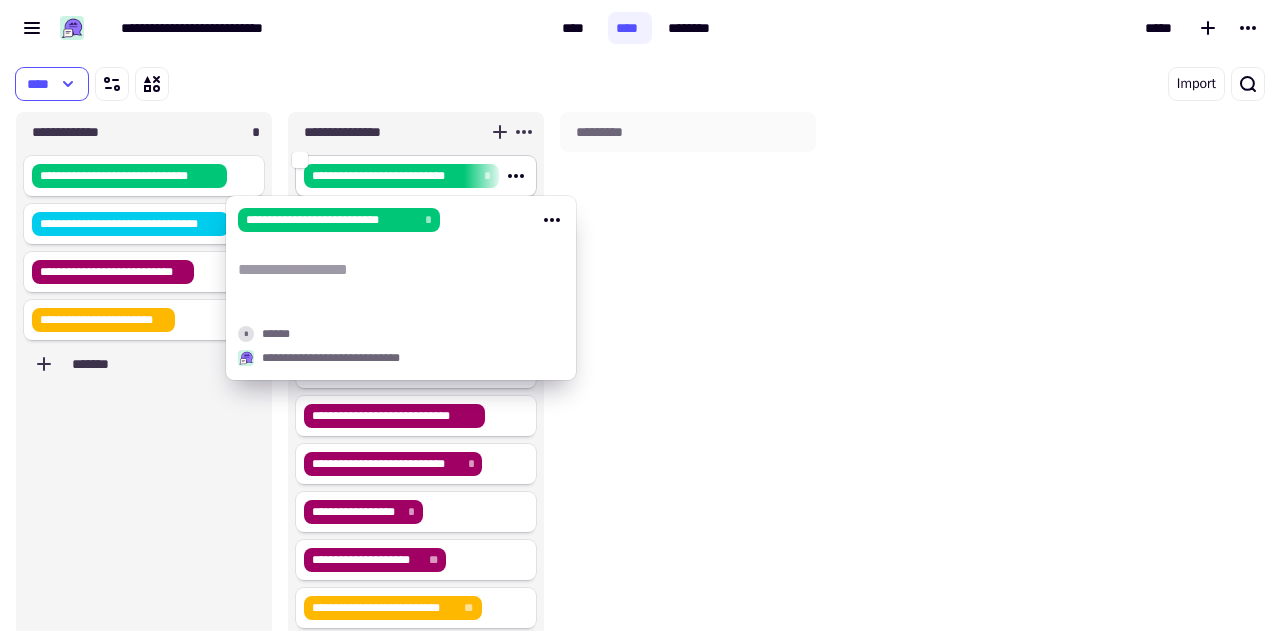 click on "**********" 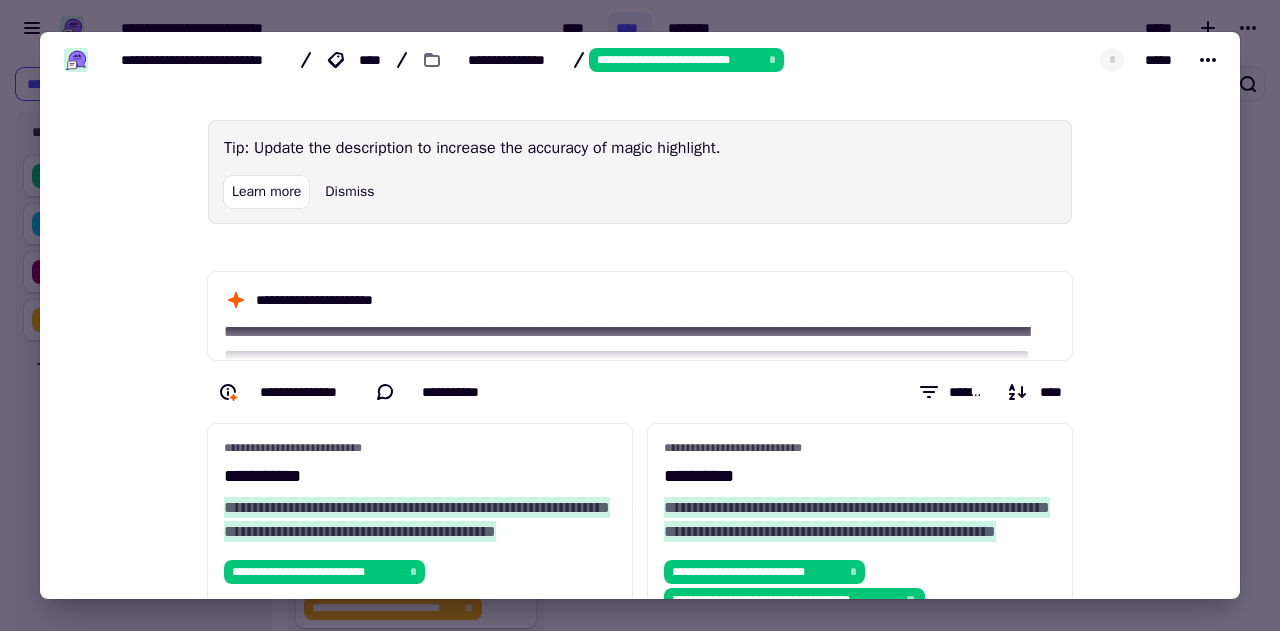 click at bounding box center [640, 315] 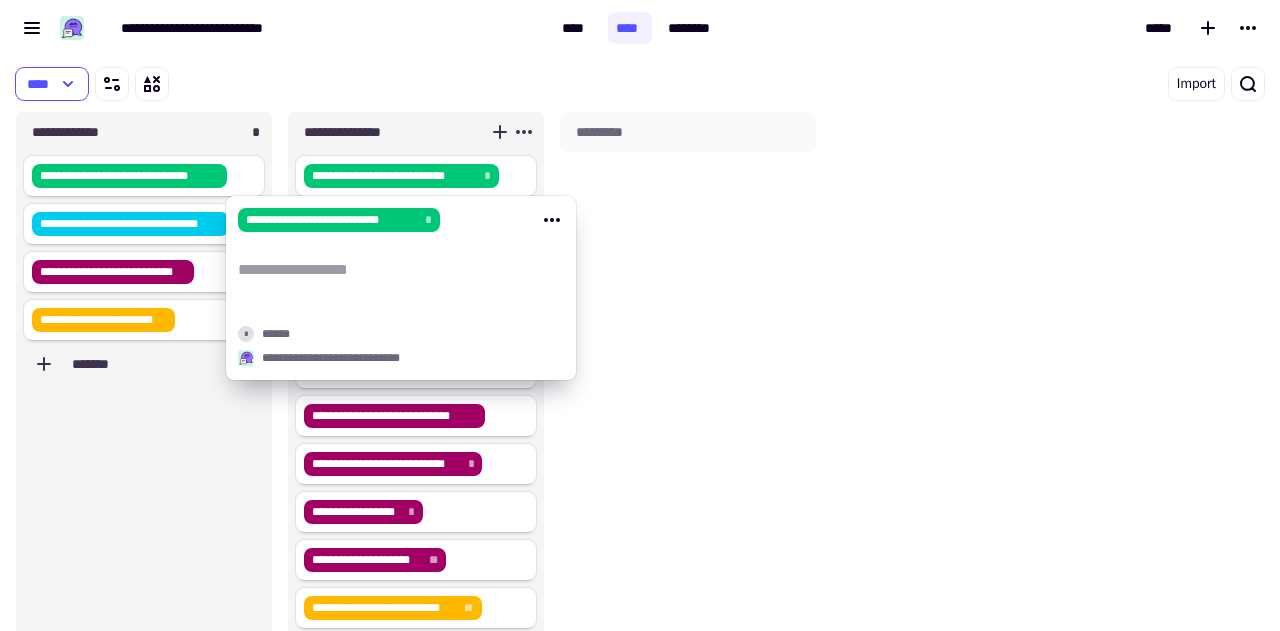 click on "**********" at bounding box center [401, 270] 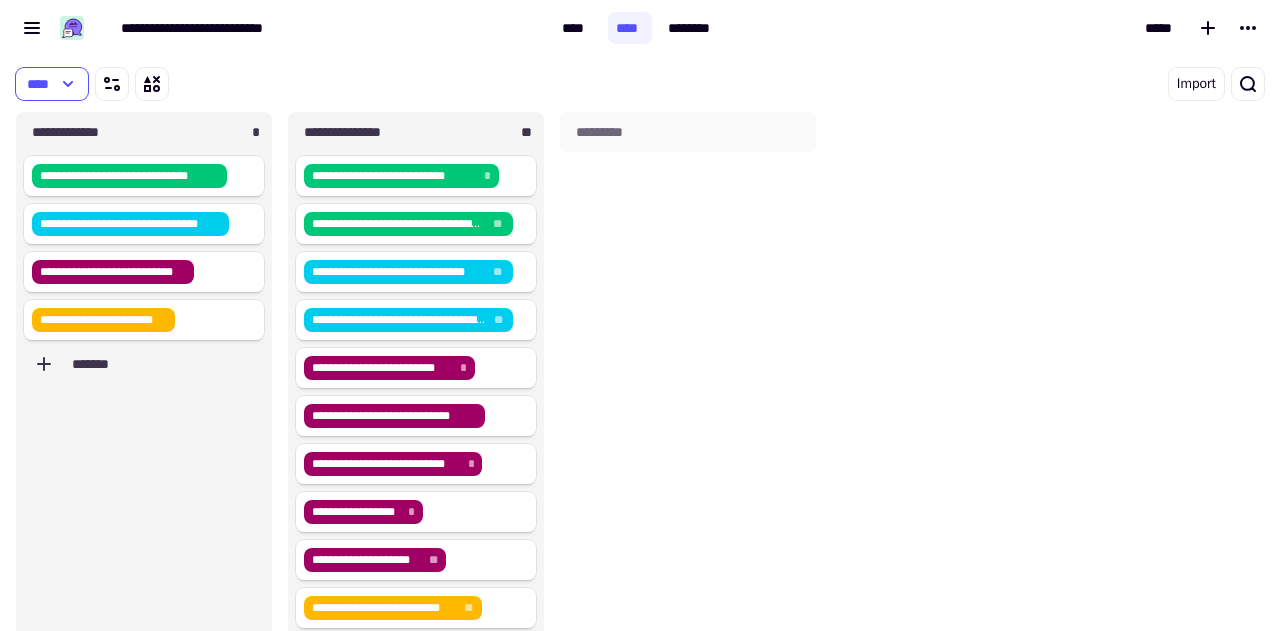 click on "*********" at bounding box center [688, 391] 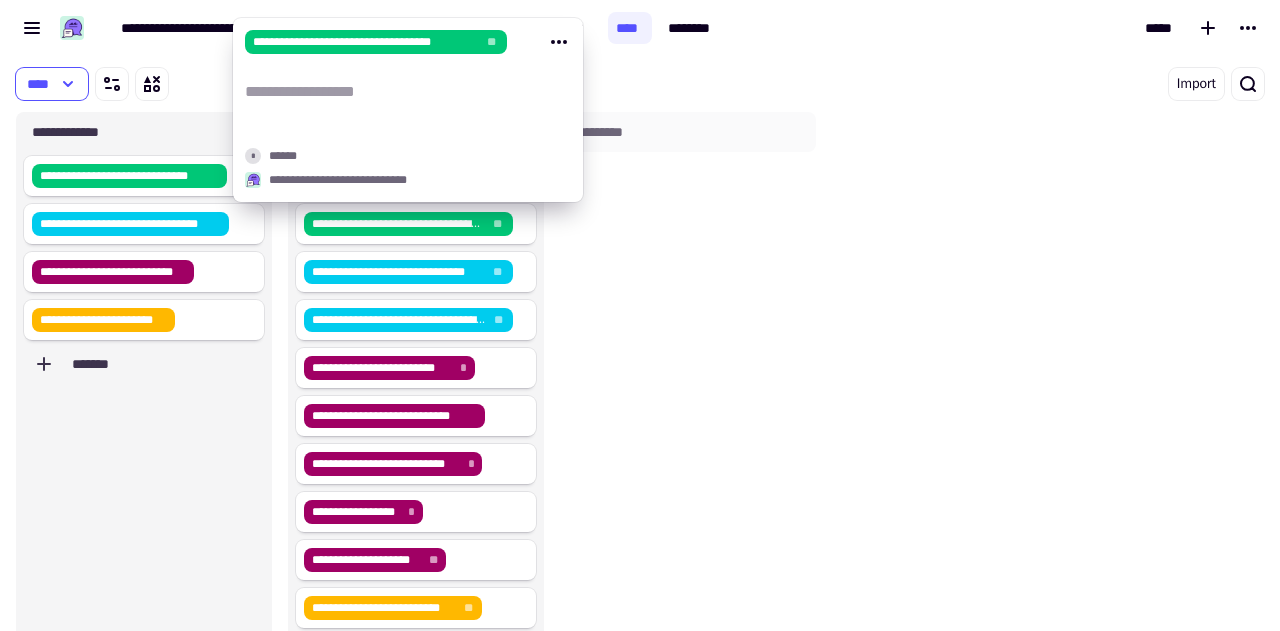 click on "**********" at bounding box center [408, 92] 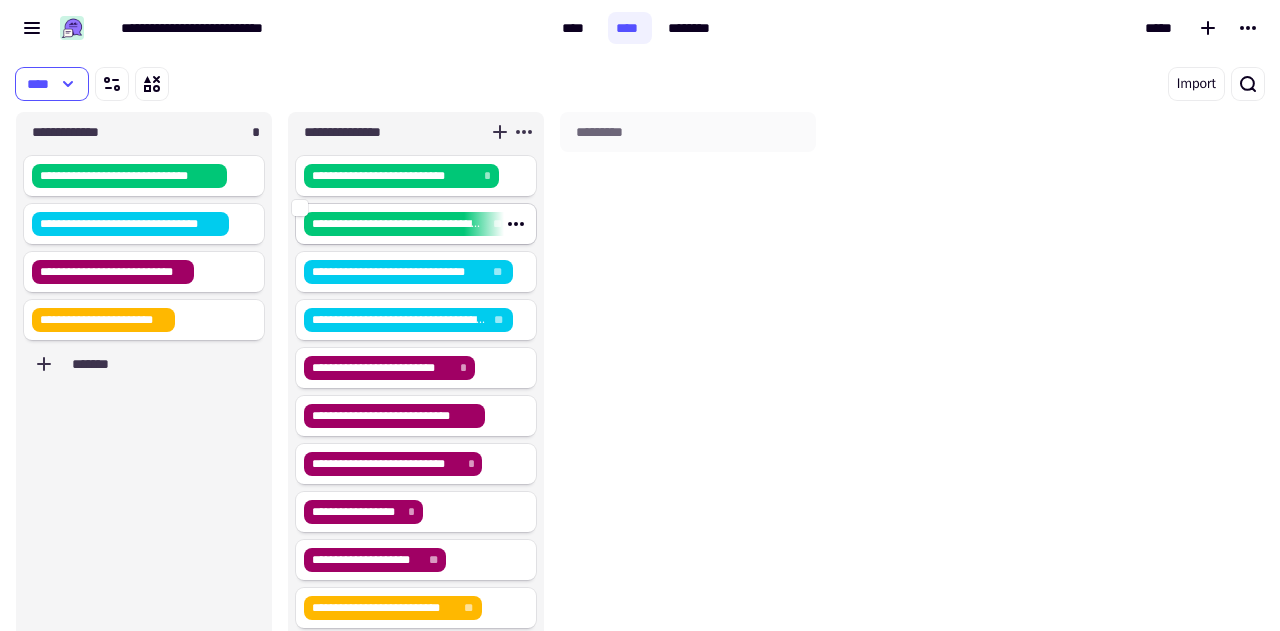 click 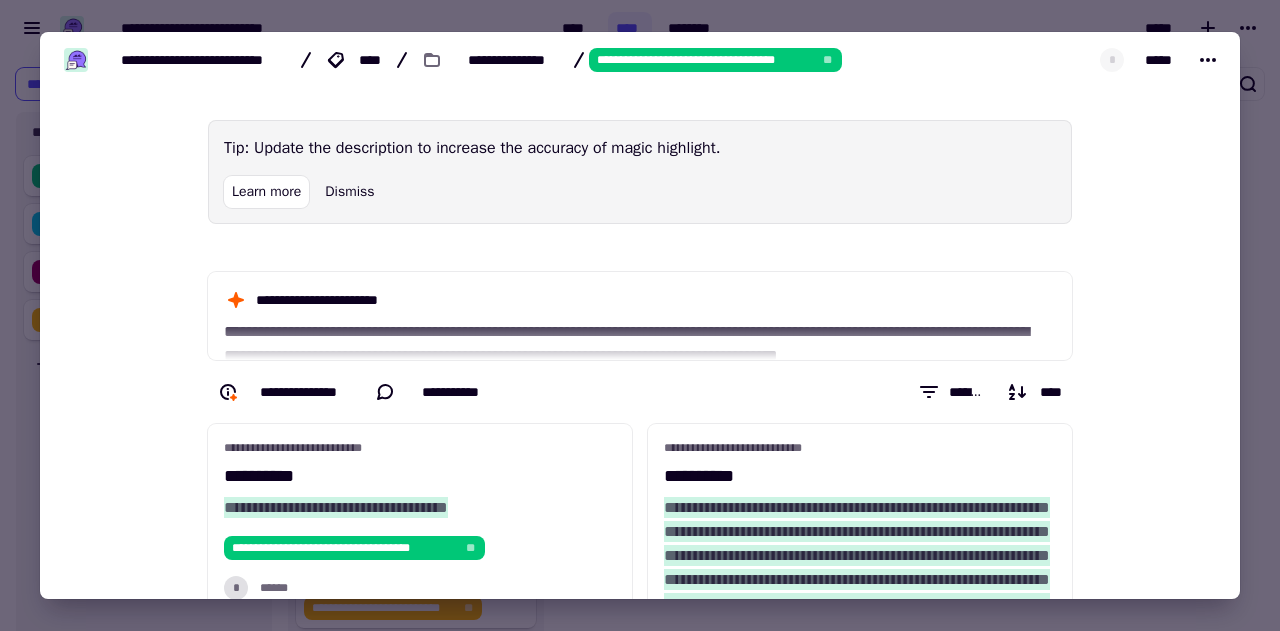 click on "**********" at bounding box center [509, 60] 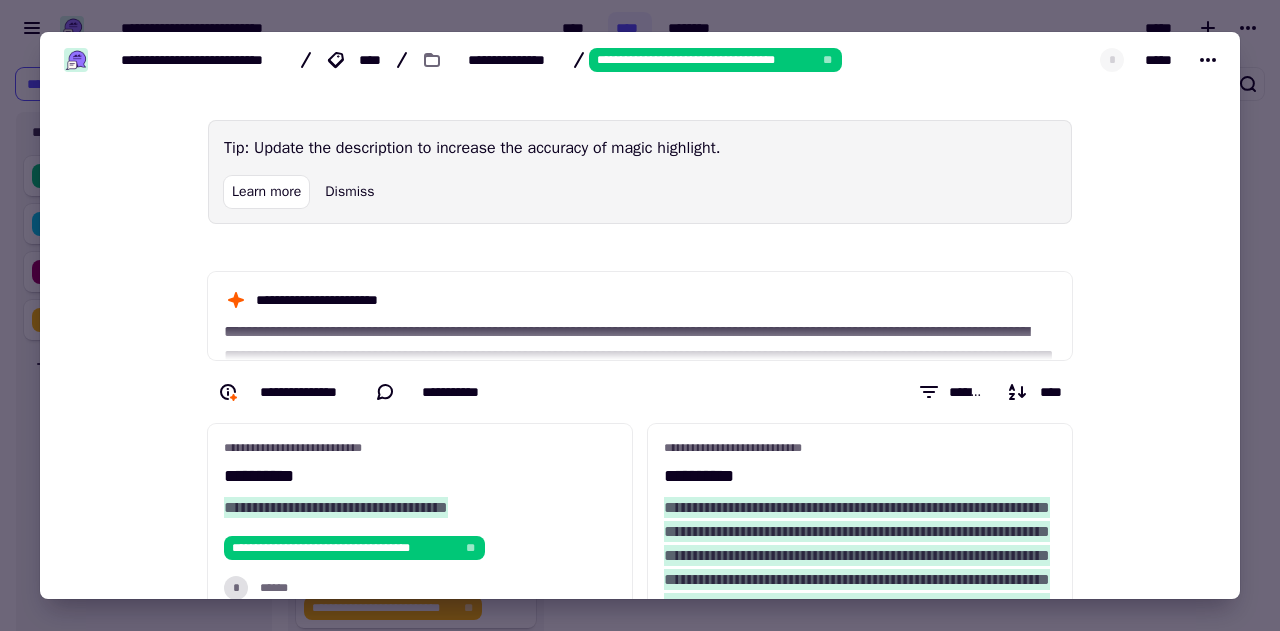 click at bounding box center (640, 315) 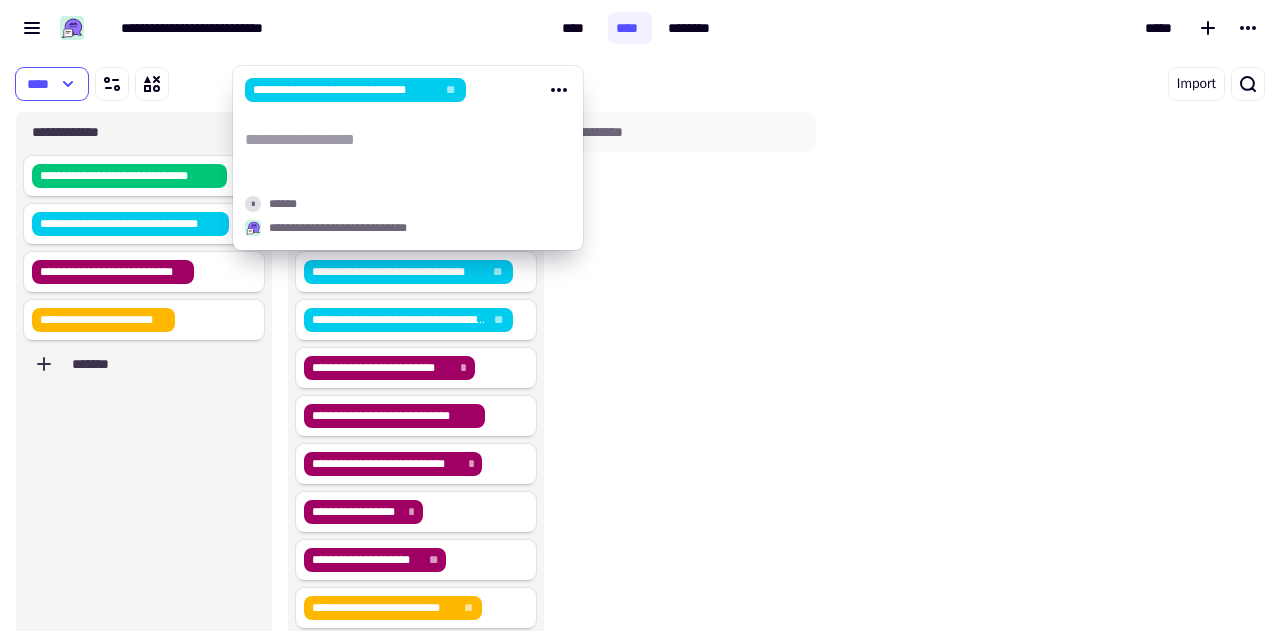 click on "**********" at bounding box center [408, 140] 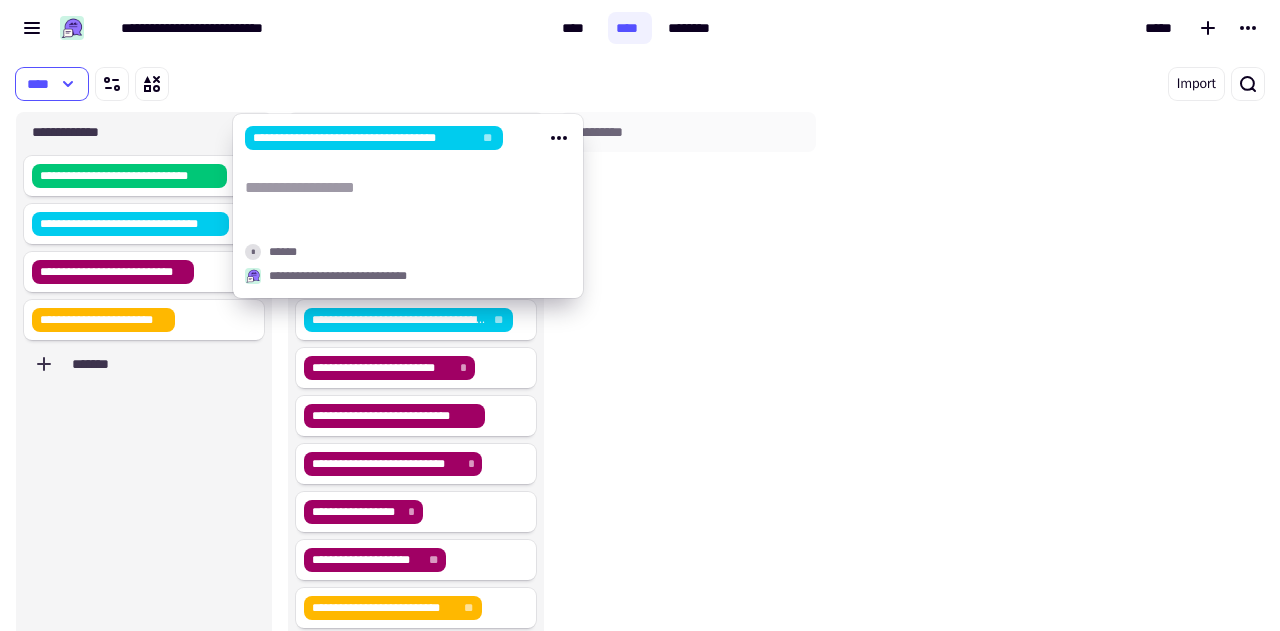 click on "**********" at bounding box center (408, 188) 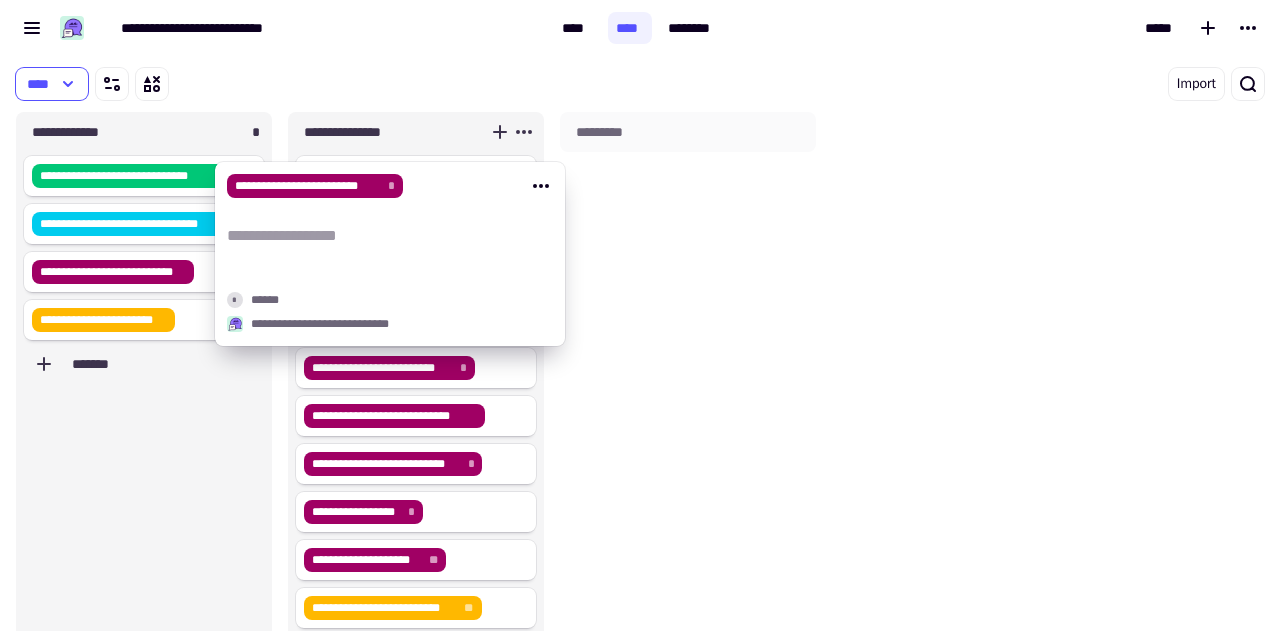 click on "**********" at bounding box center [390, 236] 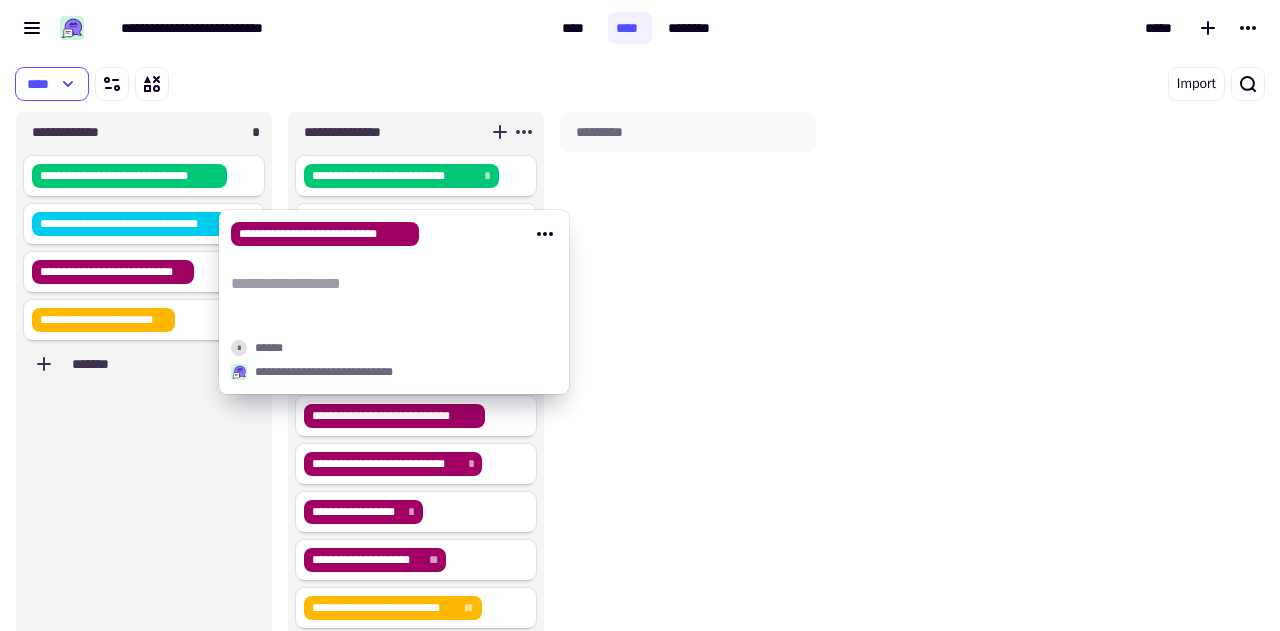 click on "**********" at bounding box center (394, 284) 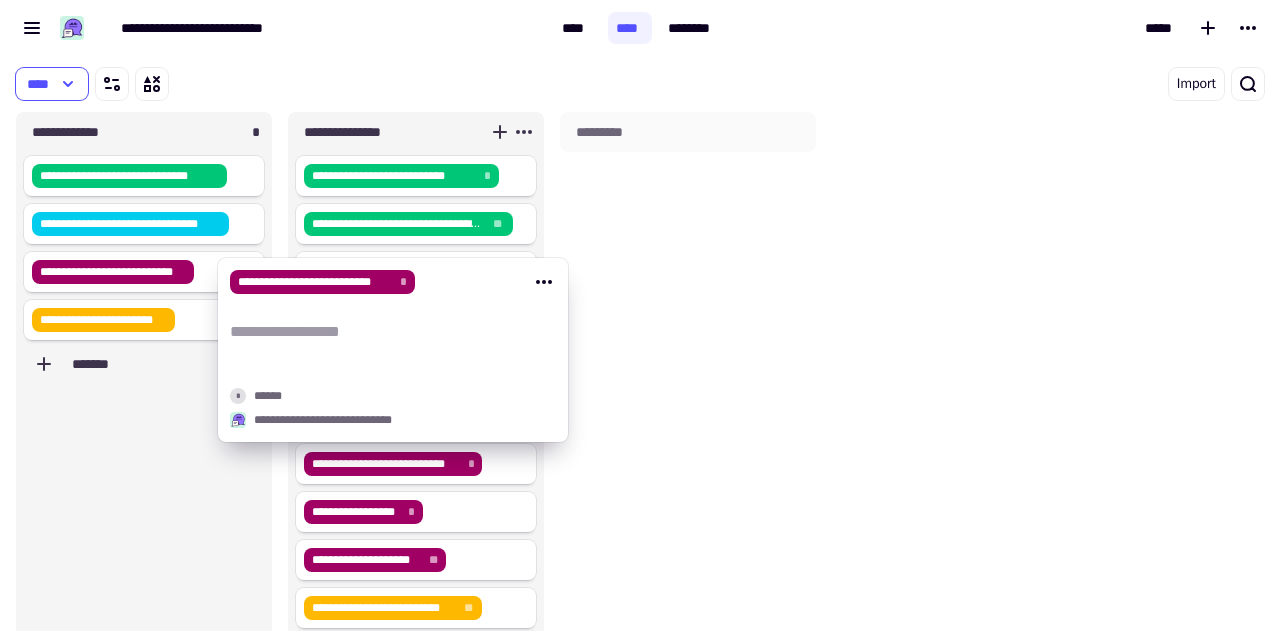 click on "**********" at bounding box center (393, 332) 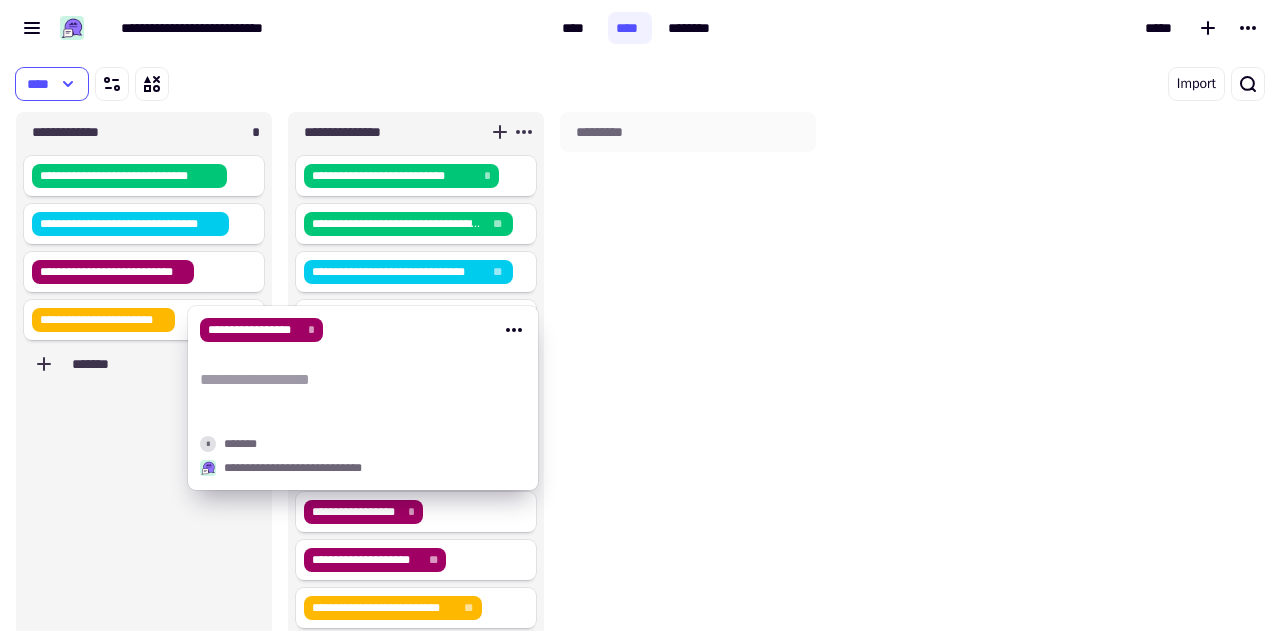 click on "**********" at bounding box center [363, 380] 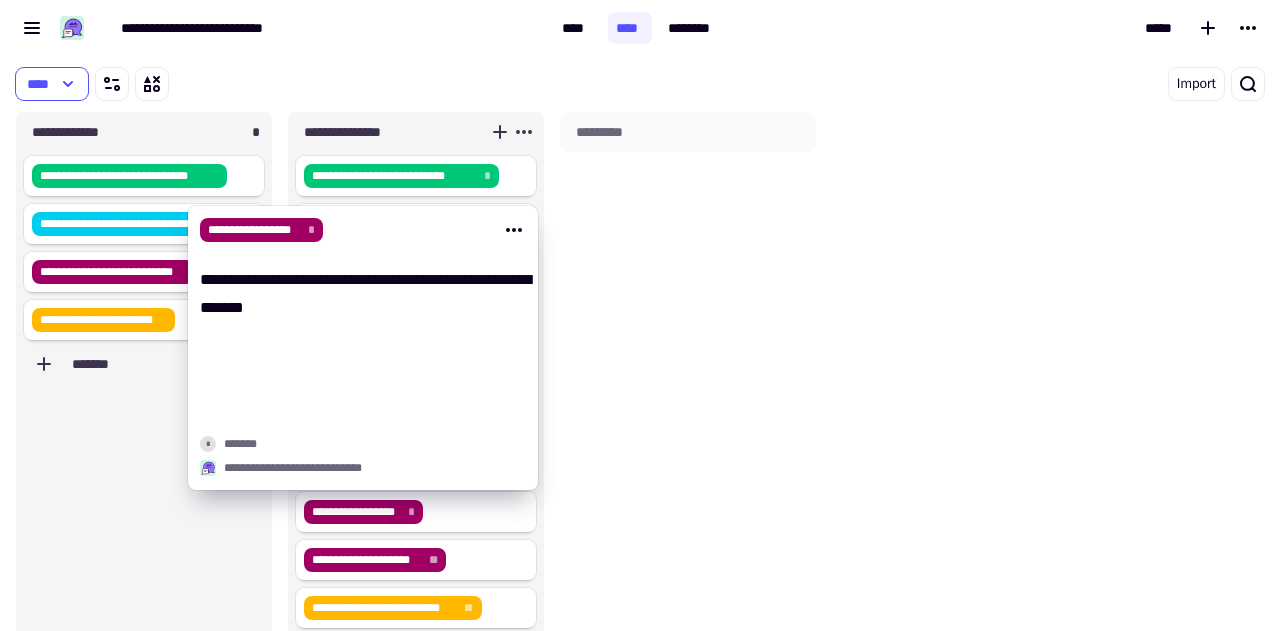 click on "*********" at bounding box center (688, 391) 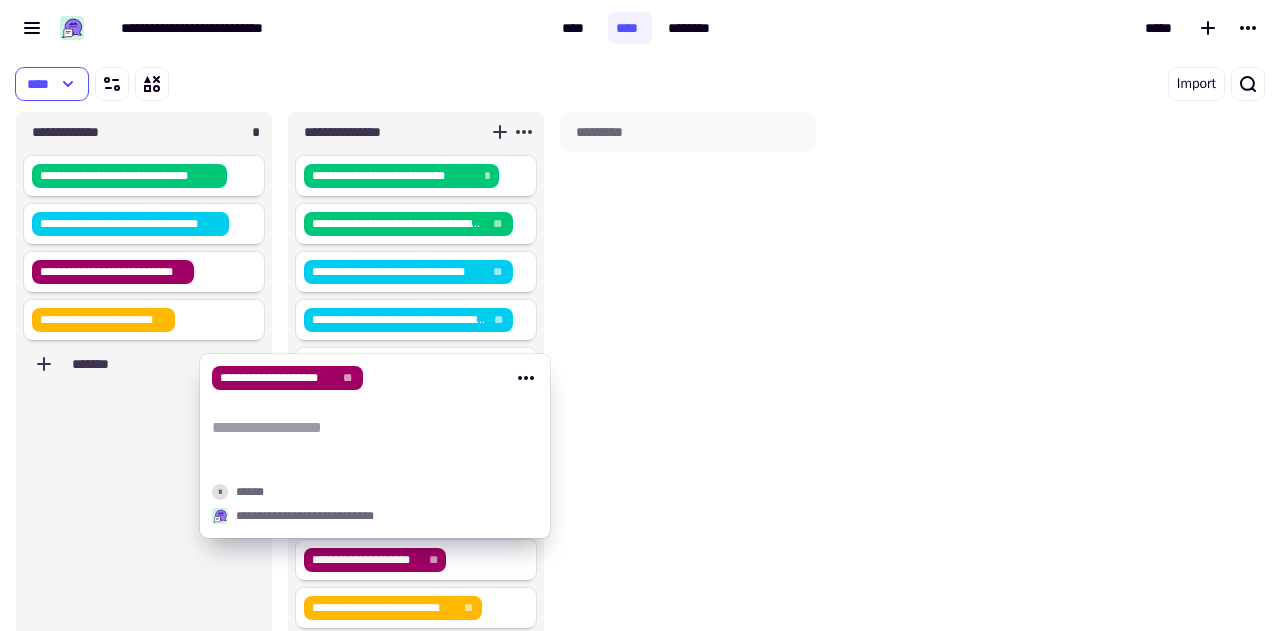 click on "**********" at bounding box center [375, 428] 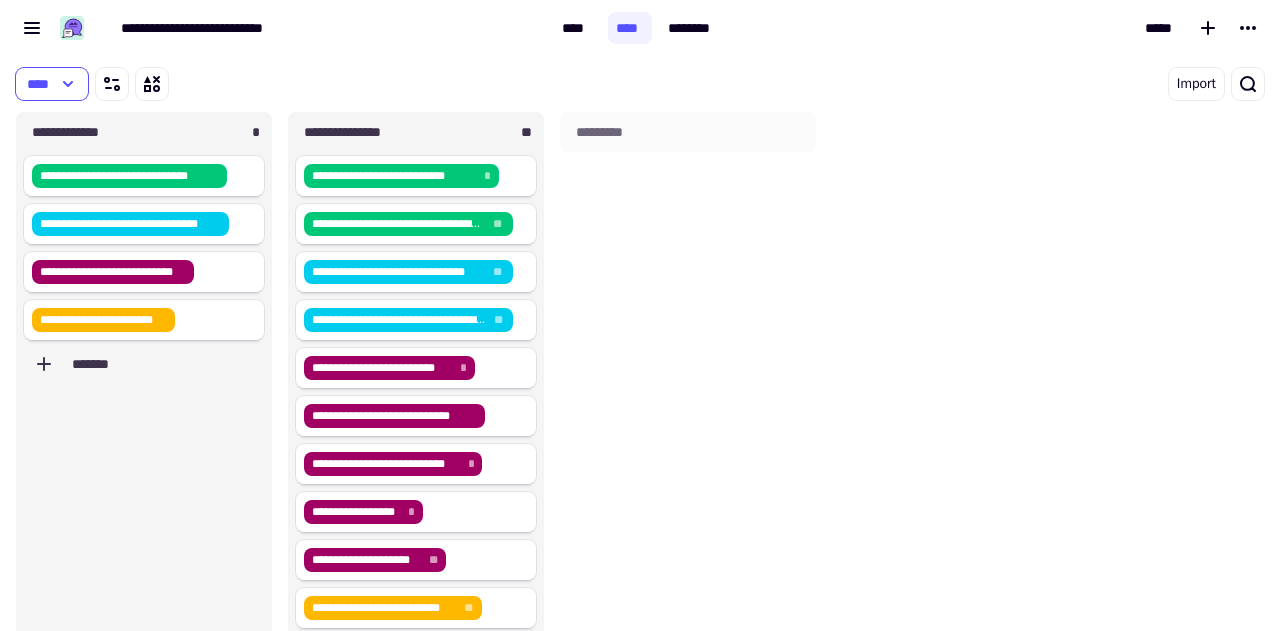 click on "*********" at bounding box center [688, 391] 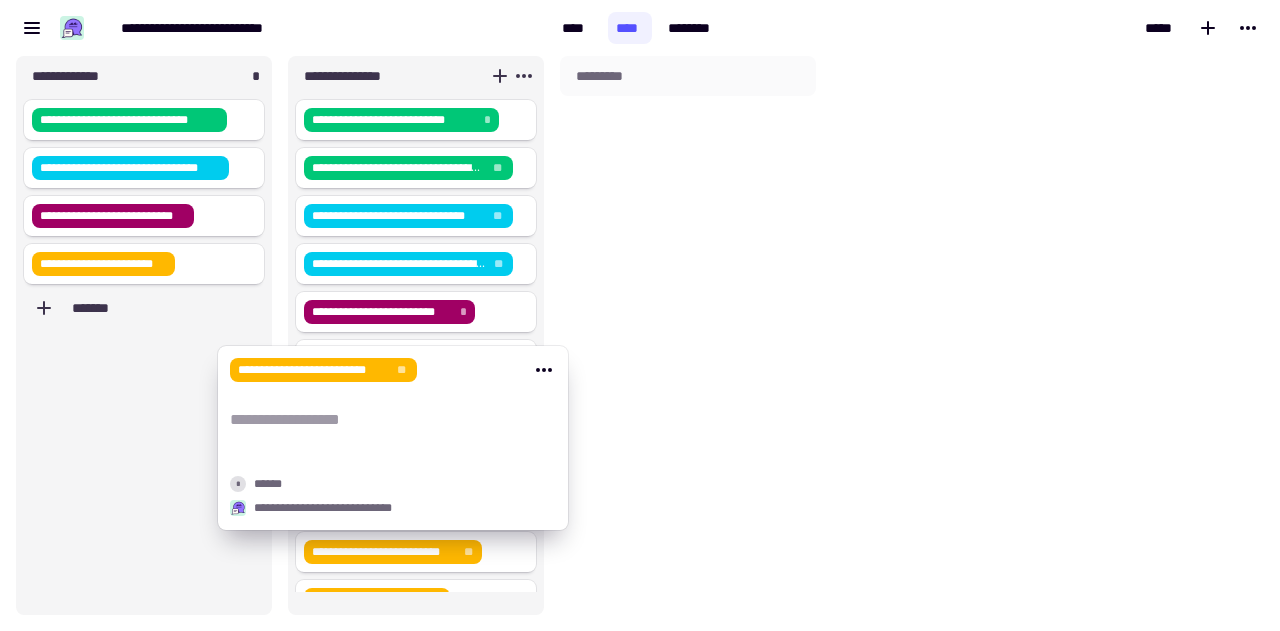 click on "**********" at bounding box center [393, 420] 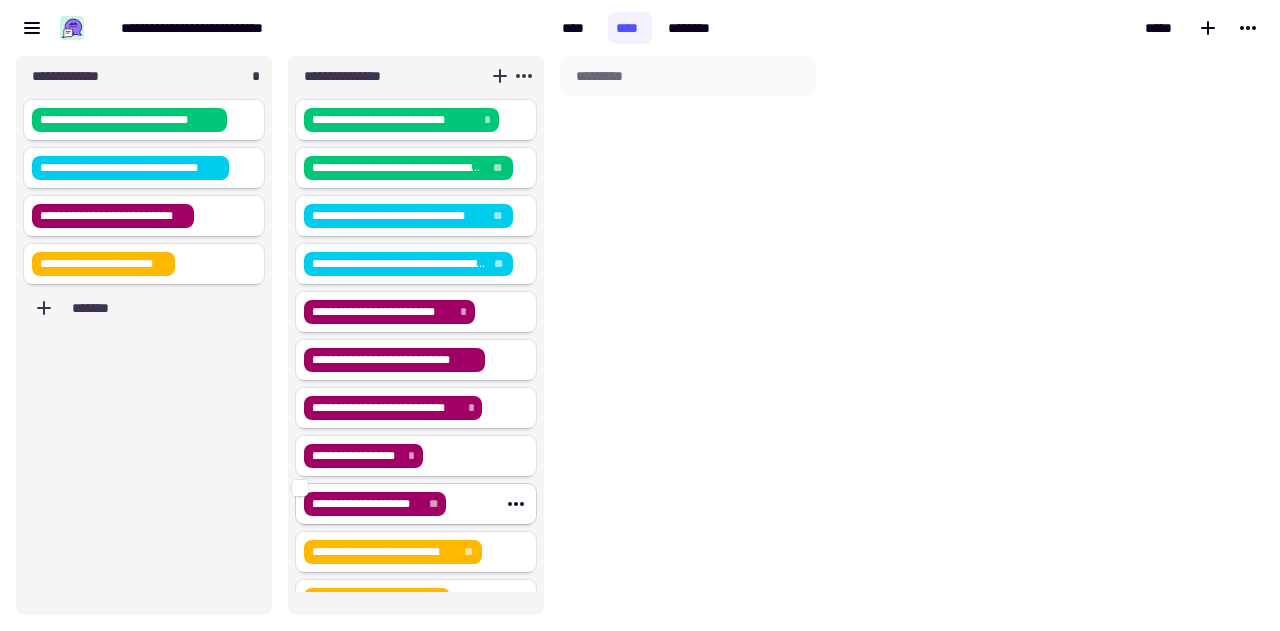 scroll, scrollTop: 86, scrollLeft: 0, axis: vertical 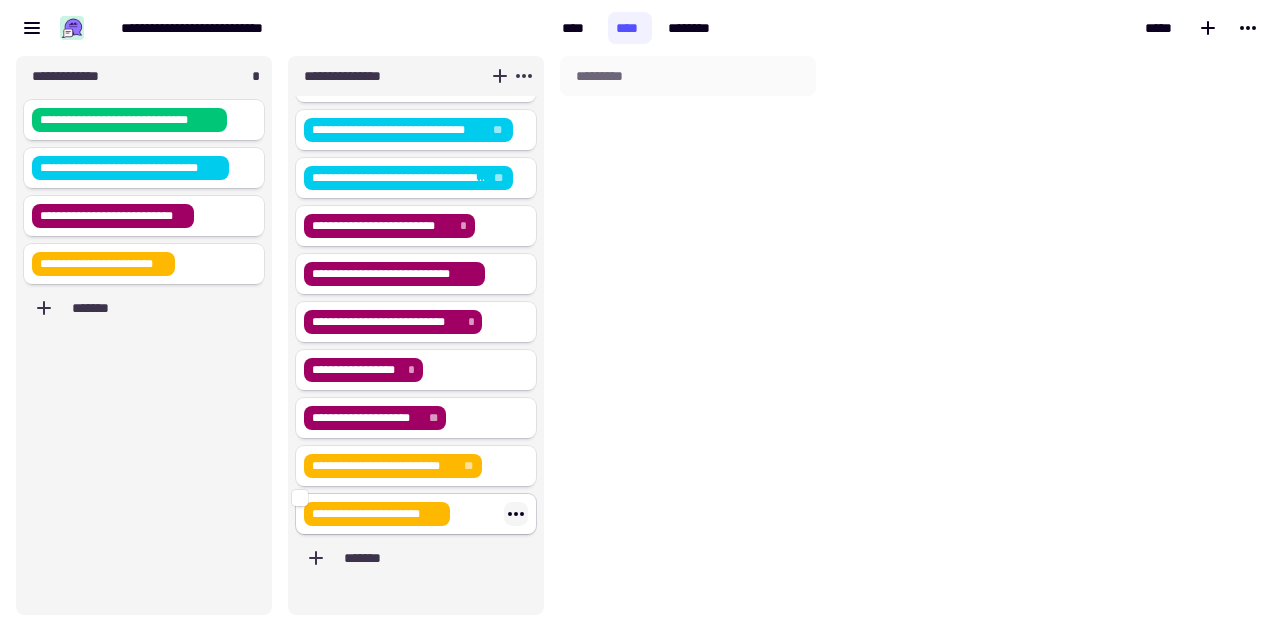 click 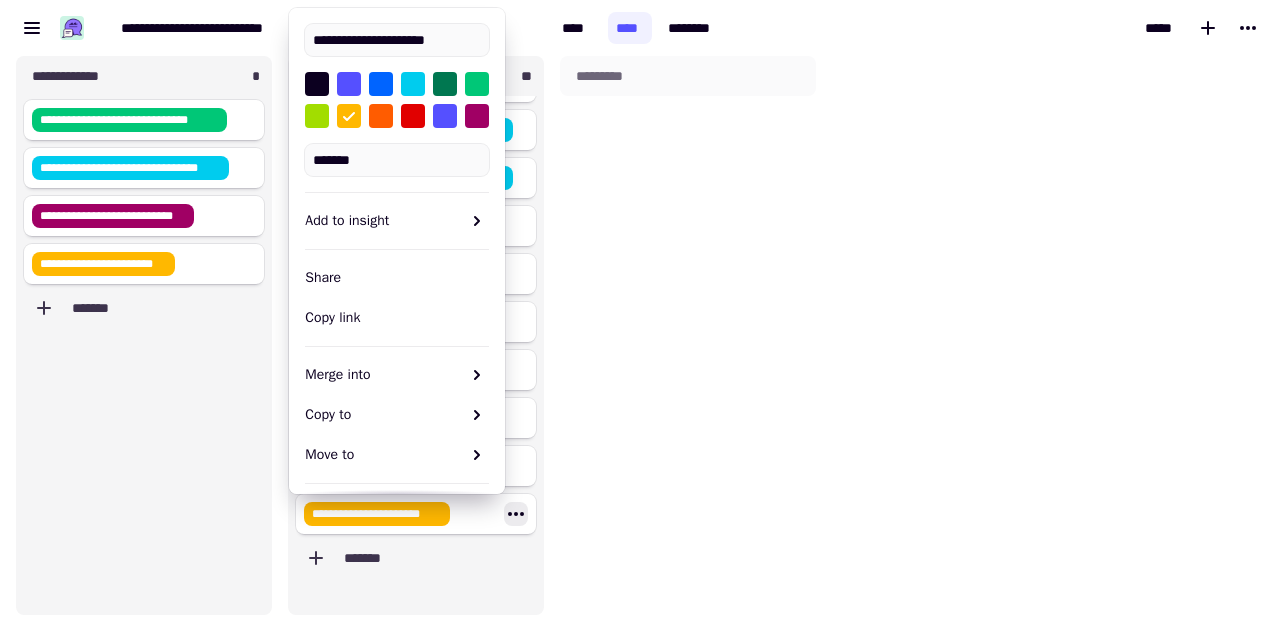 click on "*********" at bounding box center (688, 335) 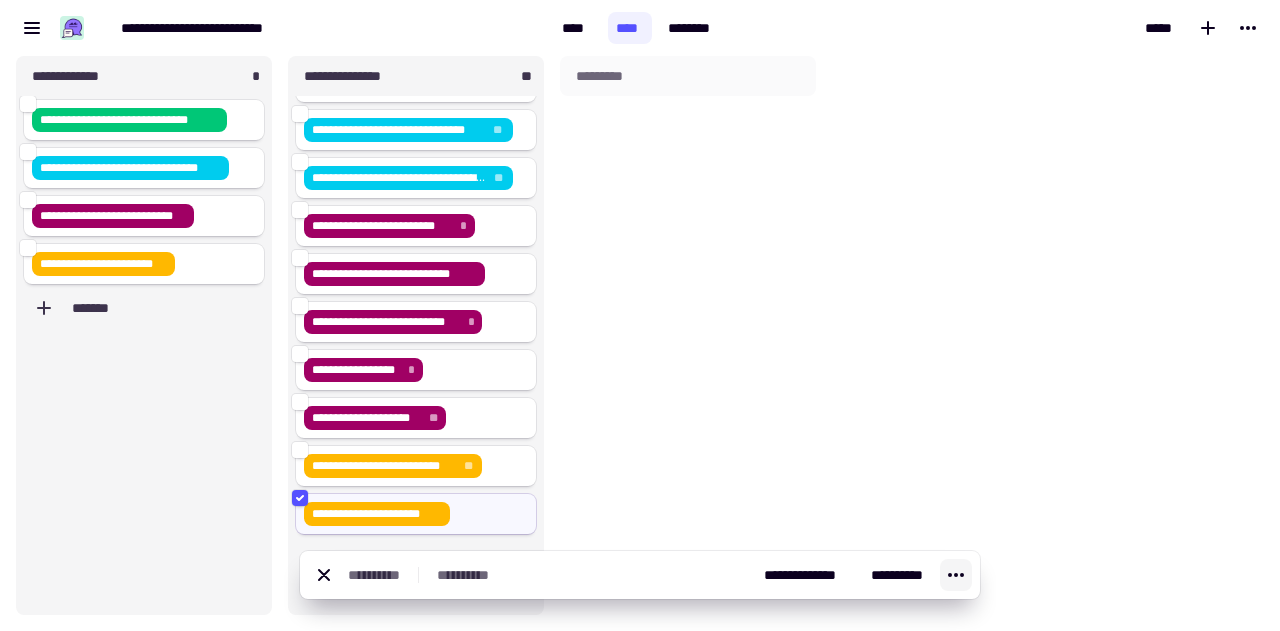 click 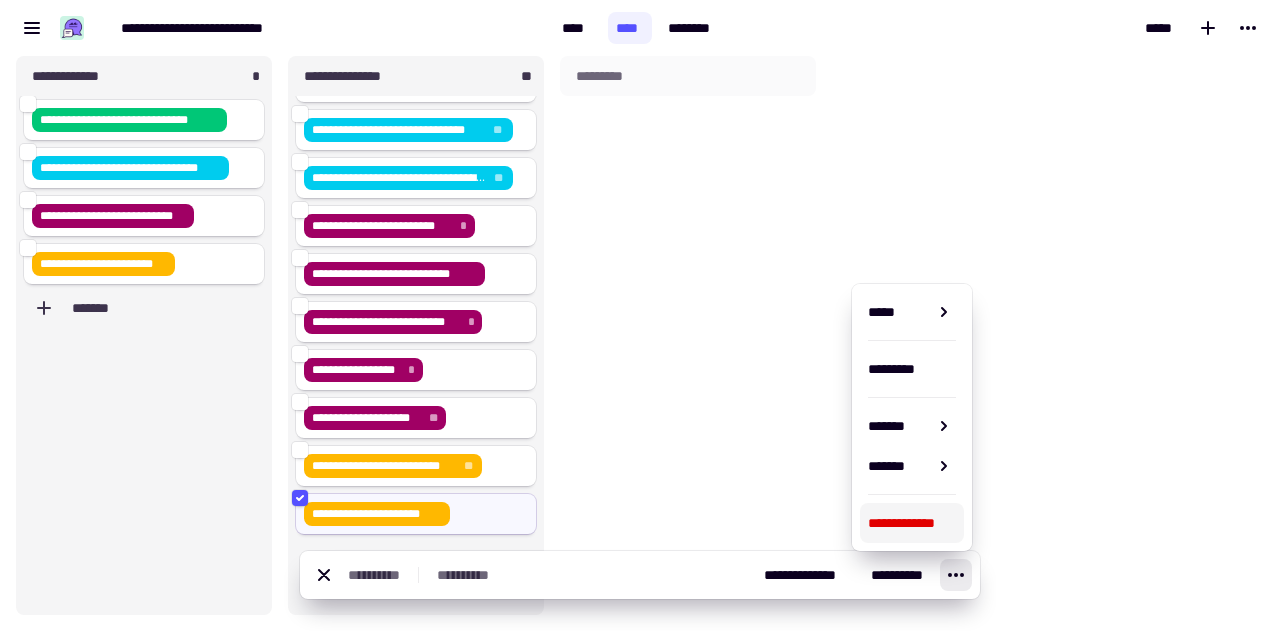 click on "**********" at bounding box center [912, 523] 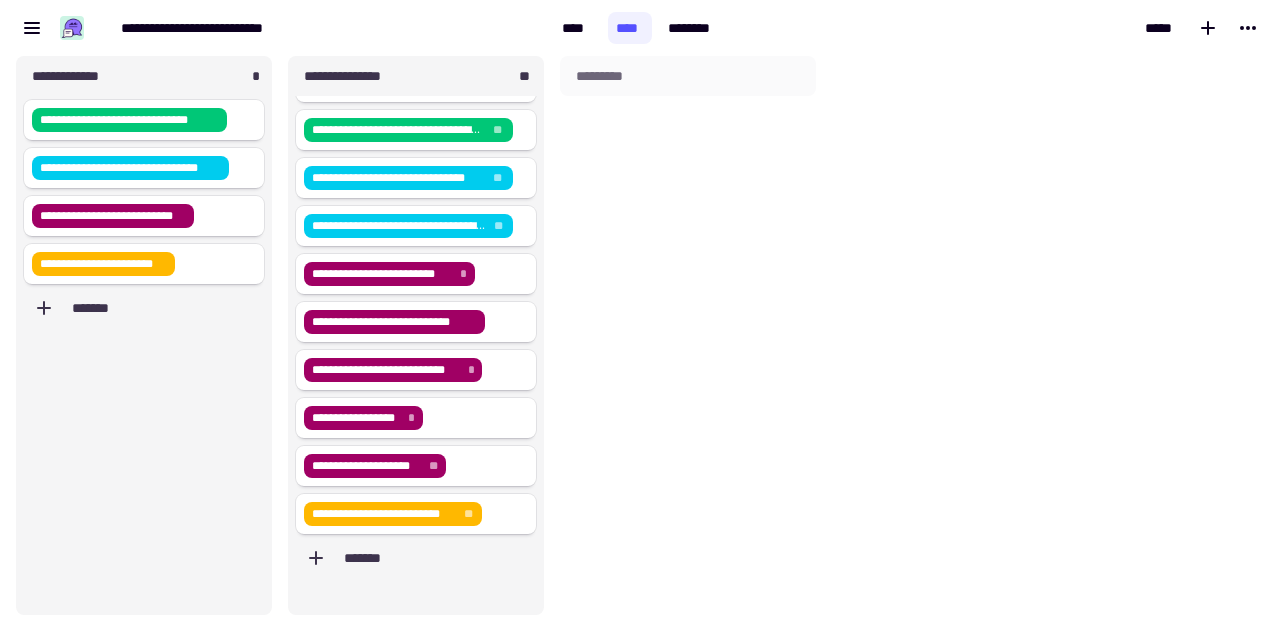scroll, scrollTop: 24, scrollLeft: 0, axis: vertical 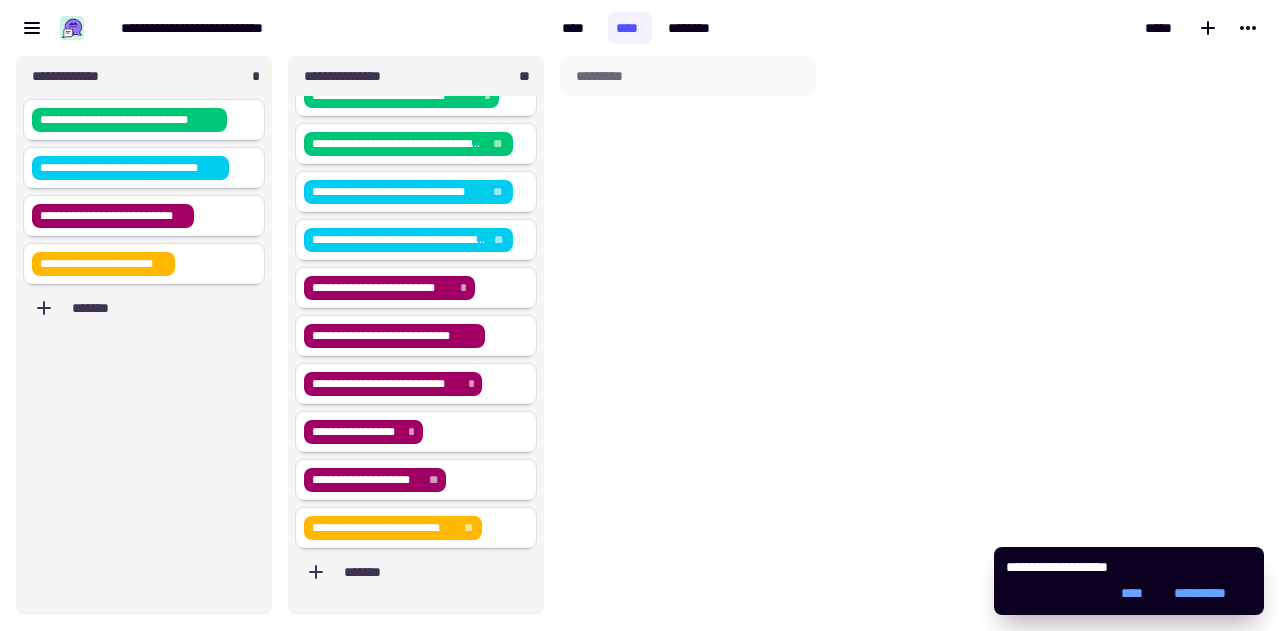 click on "*********" at bounding box center (688, 335) 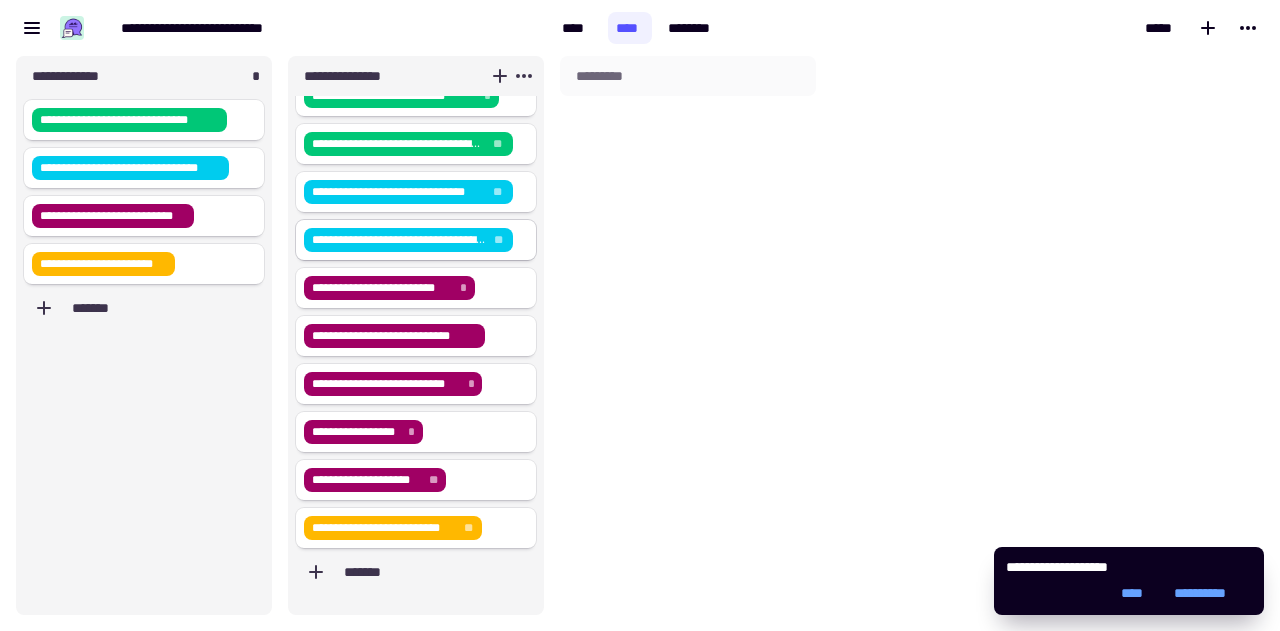 scroll, scrollTop: 0, scrollLeft: 0, axis: both 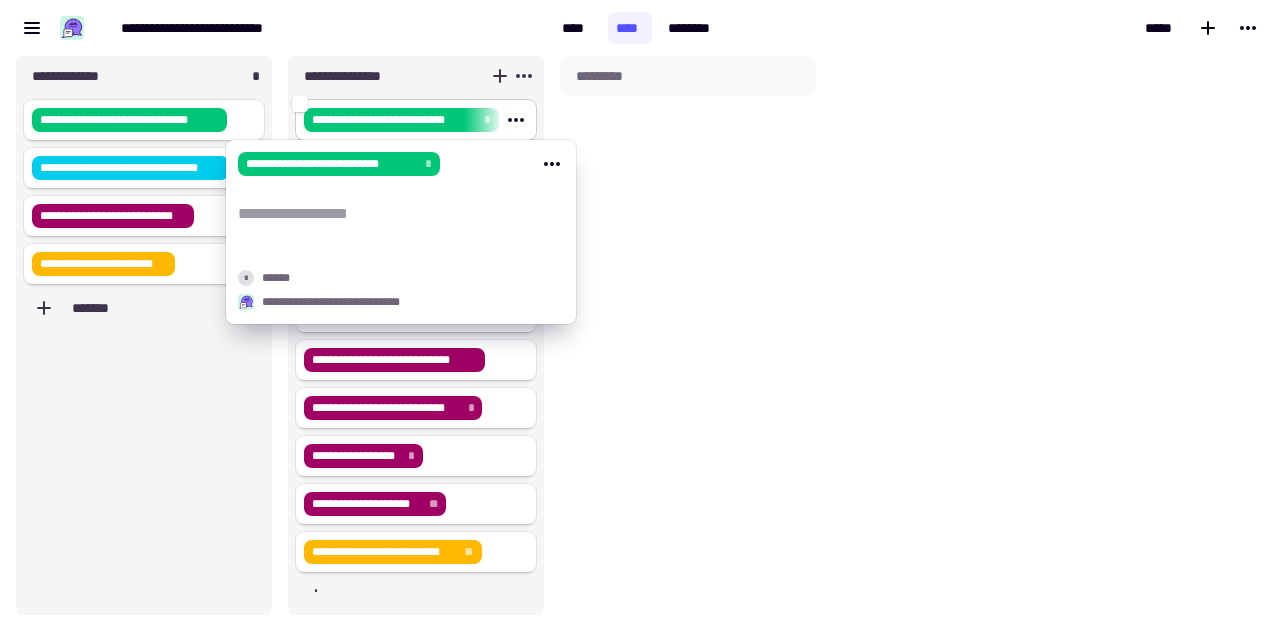 click on "**********" 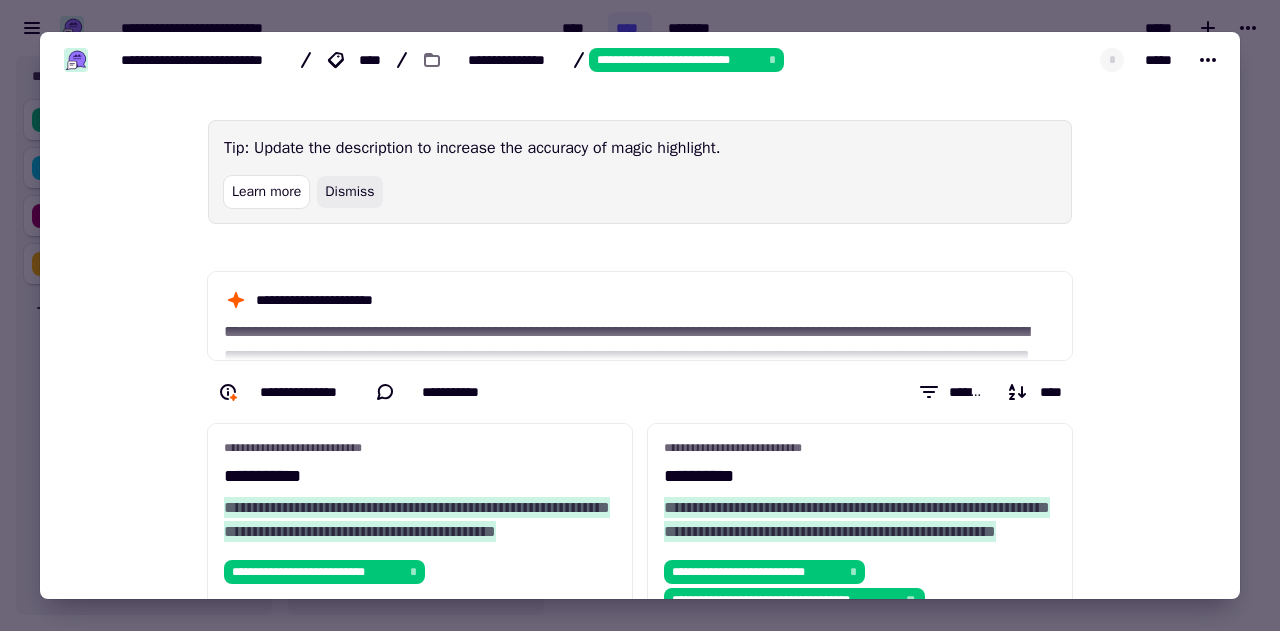 click on "Dismiss" 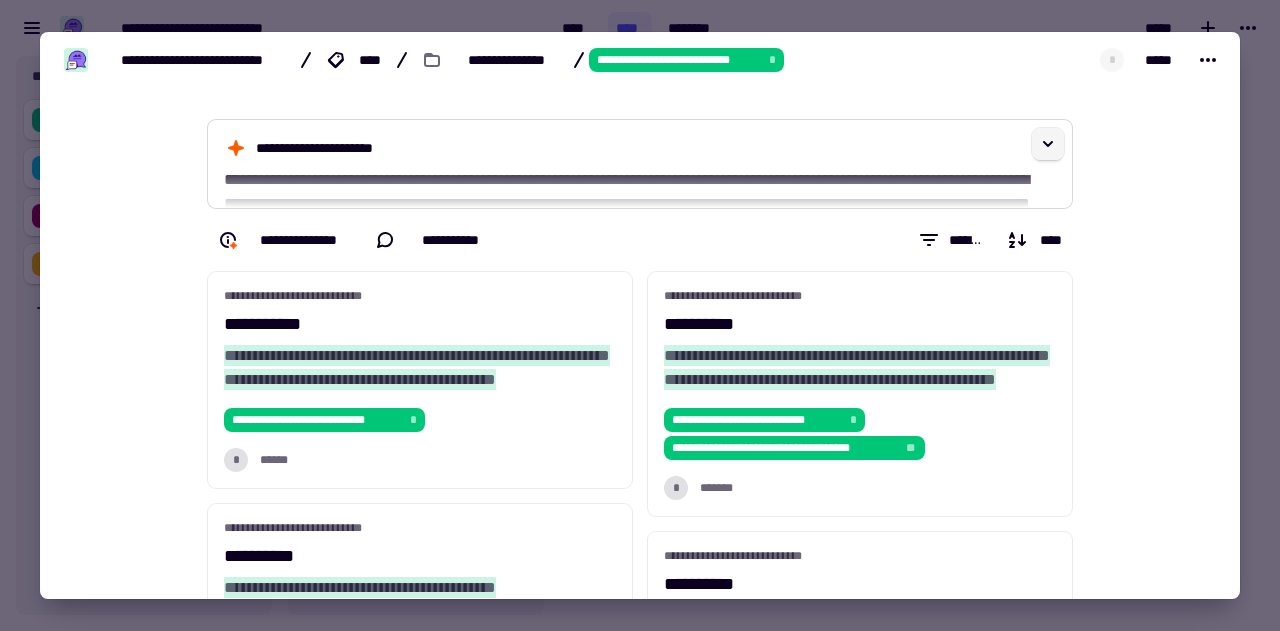 click 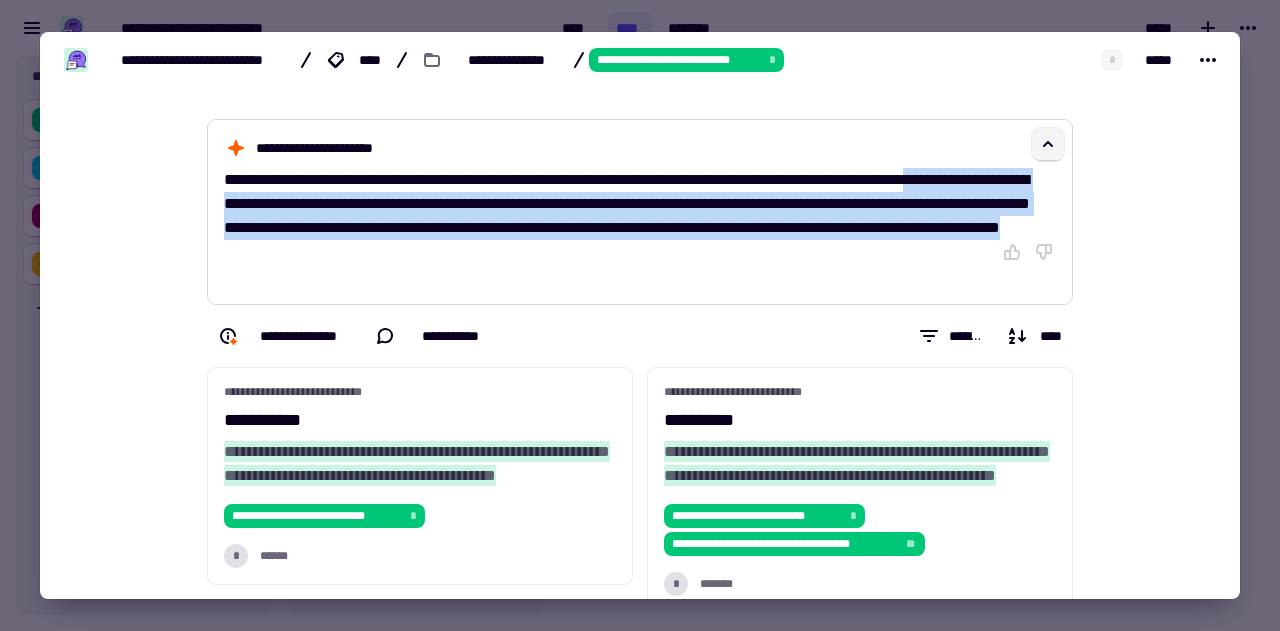 drag, startPoint x: 1011, startPoint y: 179, endPoint x: 764, endPoint y: 255, distance: 258.42795 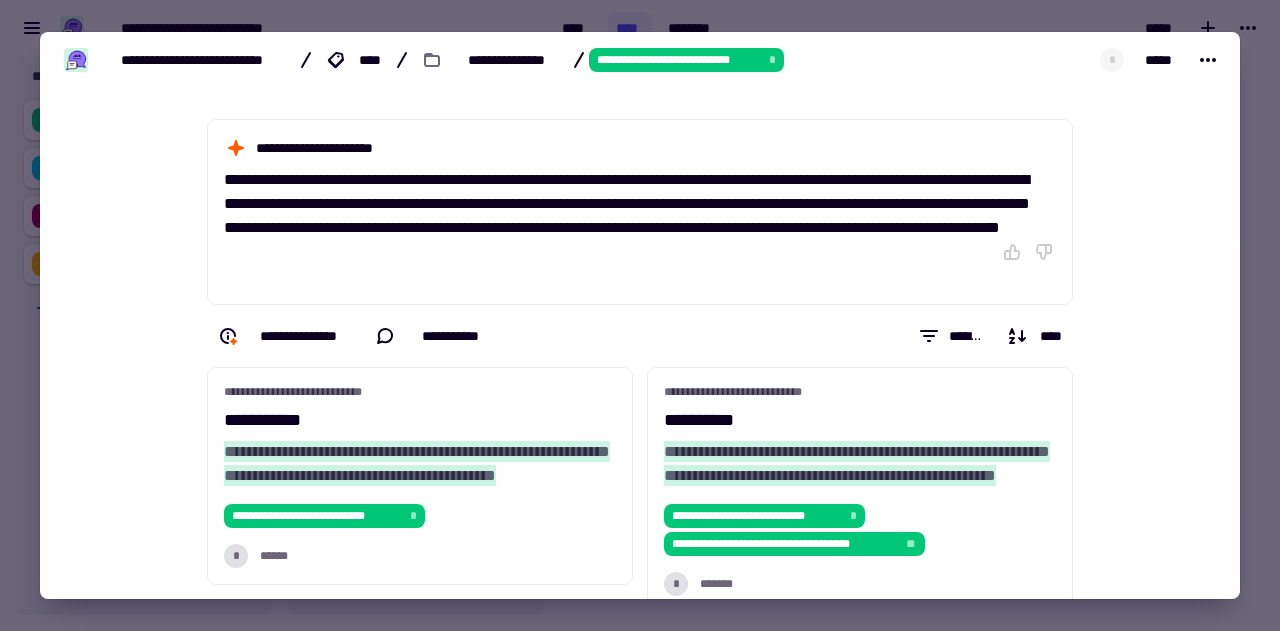 click at bounding box center [640, 315] 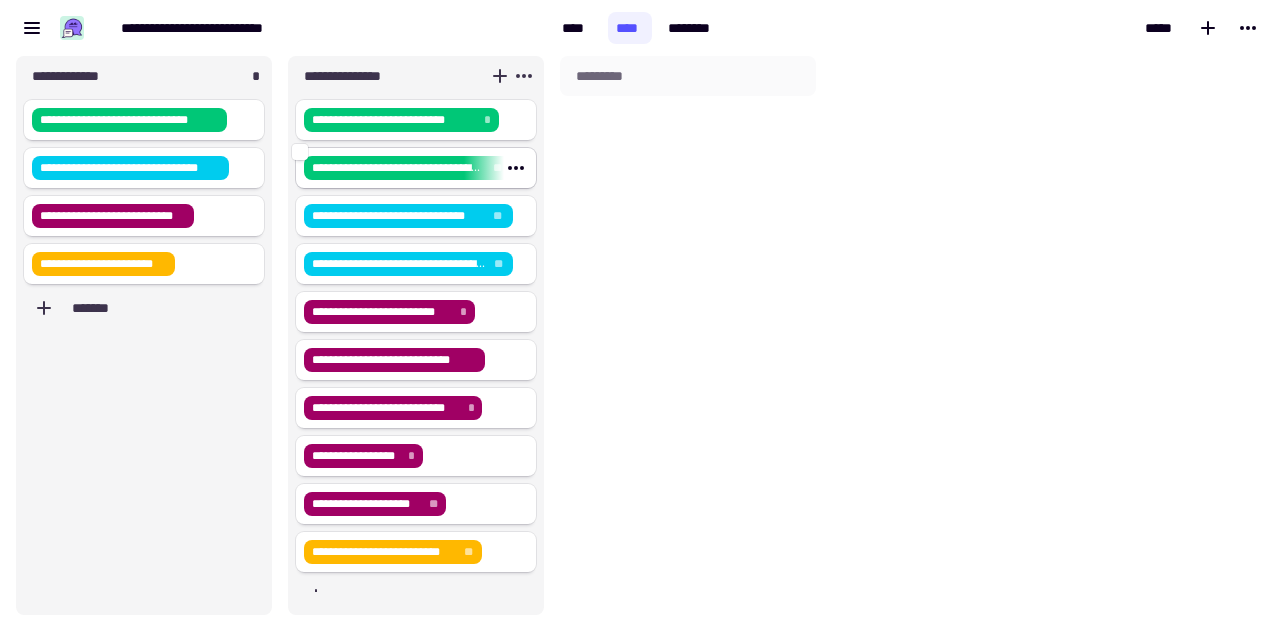 click on "**********" 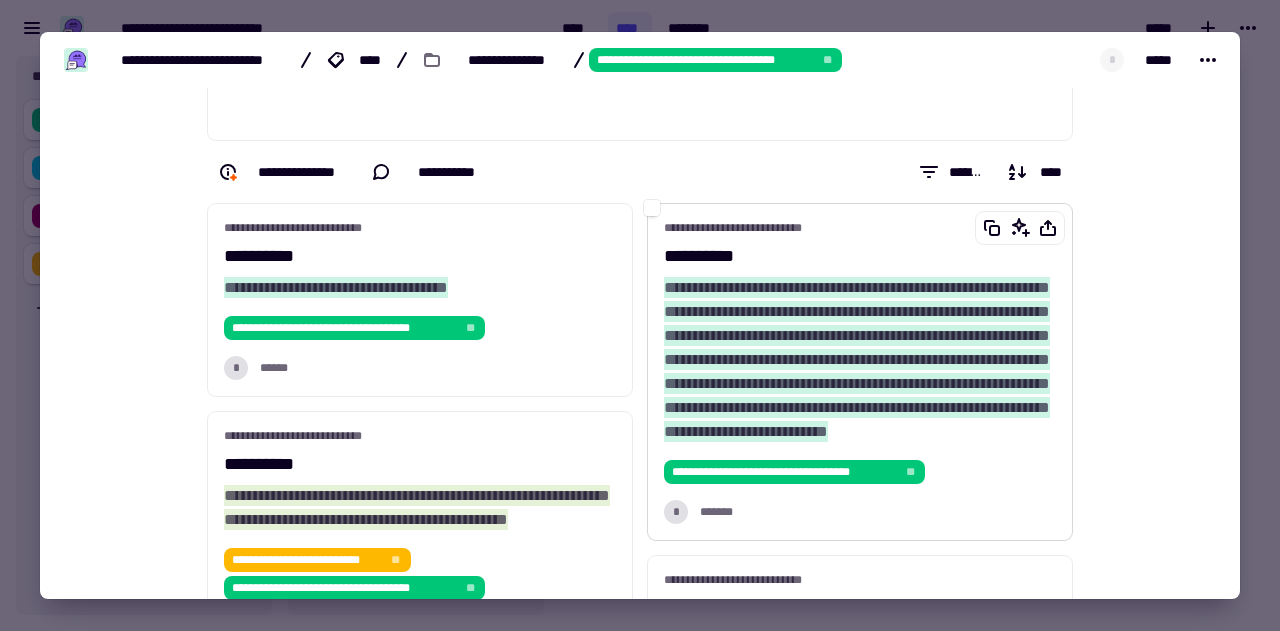 scroll, scrollTop: 0, scrollLeft: 0, axis: both 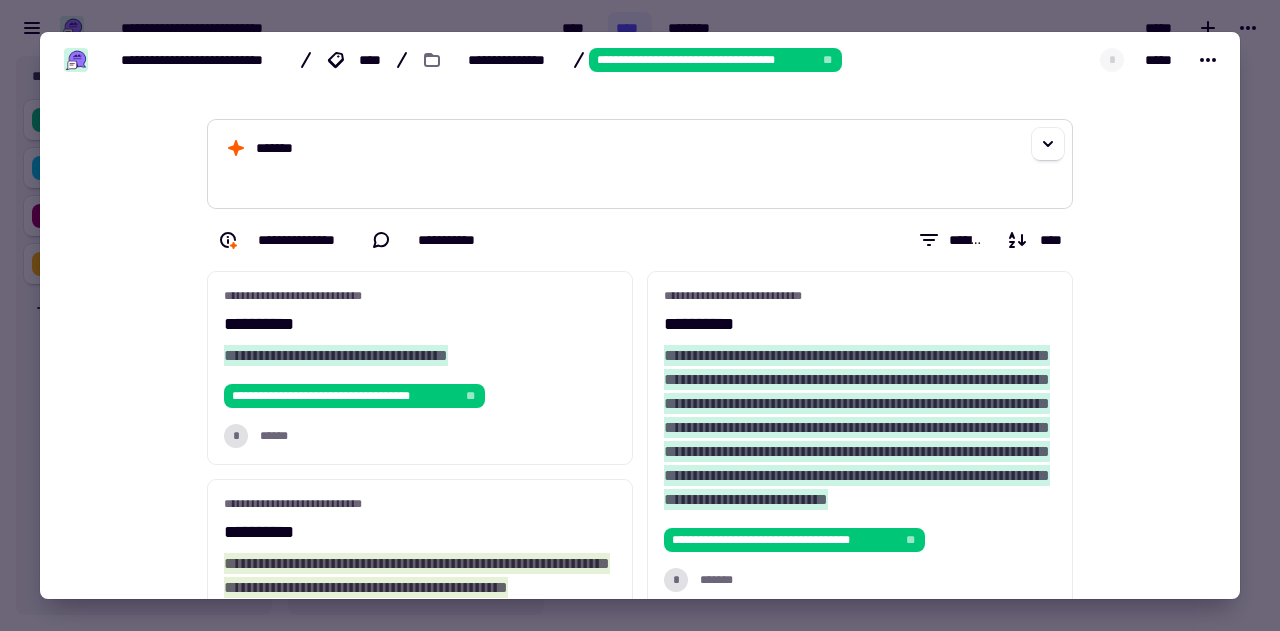 click on "*******" at bounding box center (640, 164) 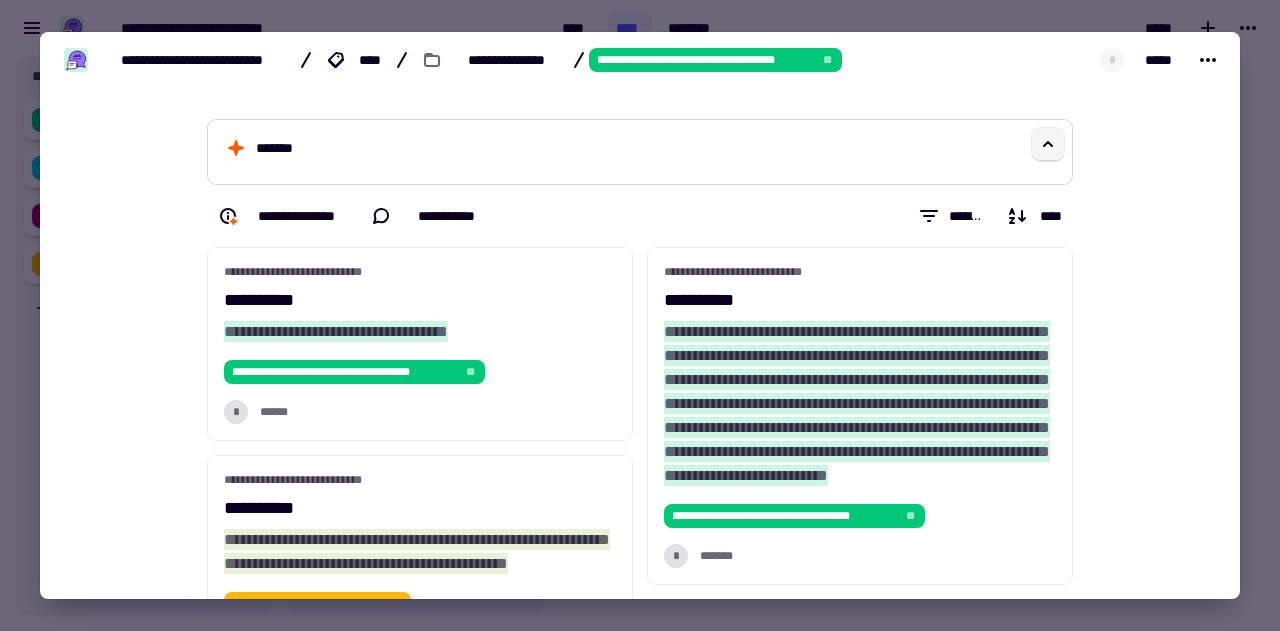 click 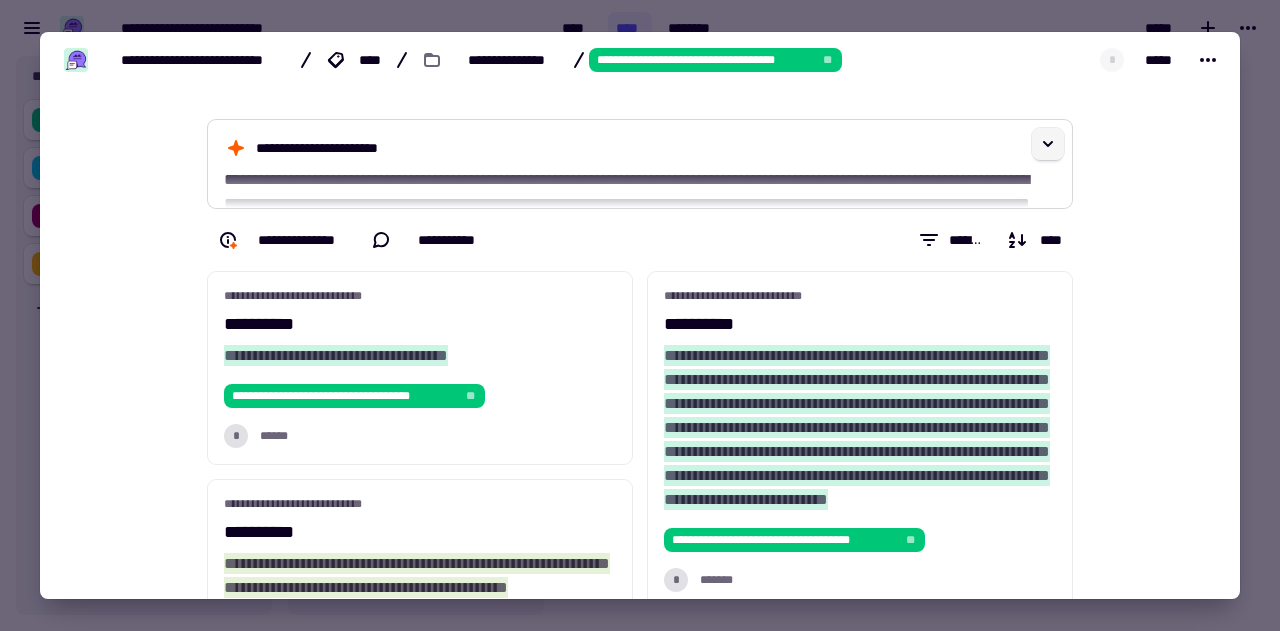 click 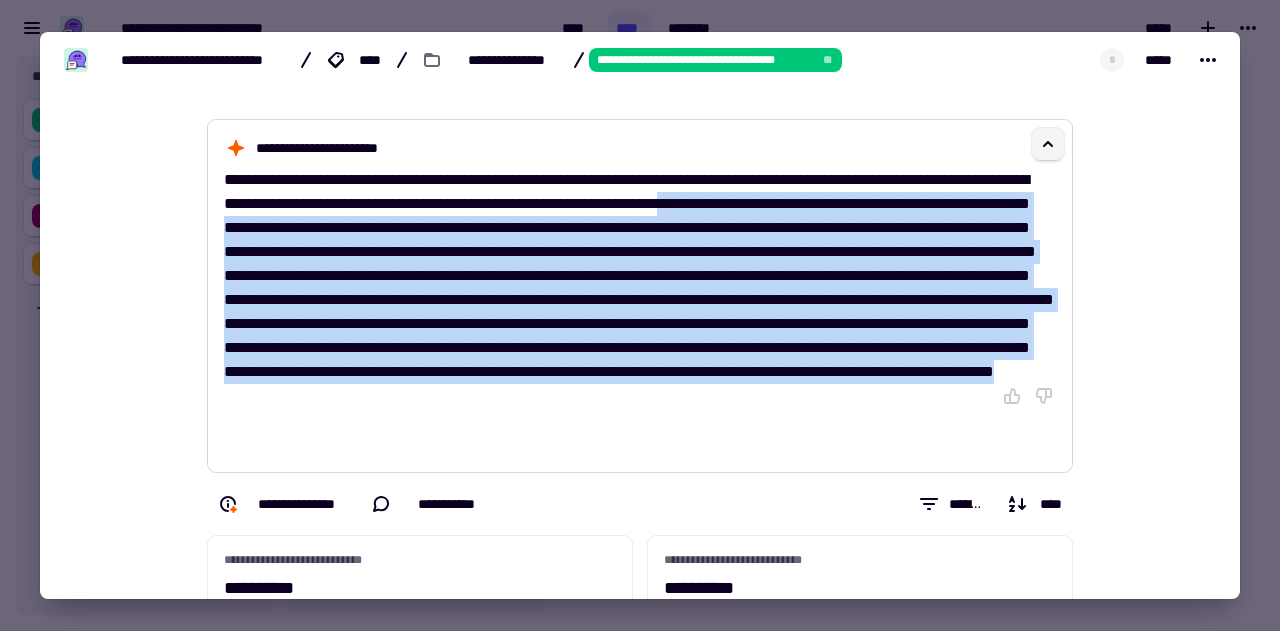 drag, startPoint x: 936, startPoint y: 203, endPoint x: 784, endPoint y: 417, distance: 262.4881 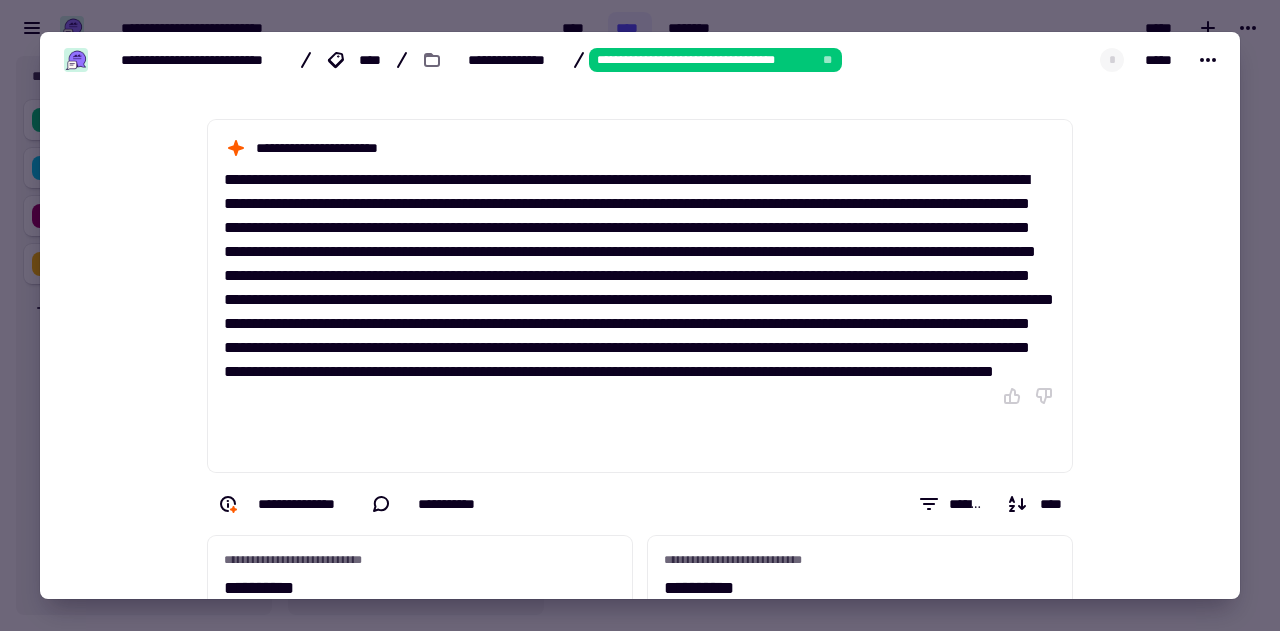 click at bounding box center (640, 315) 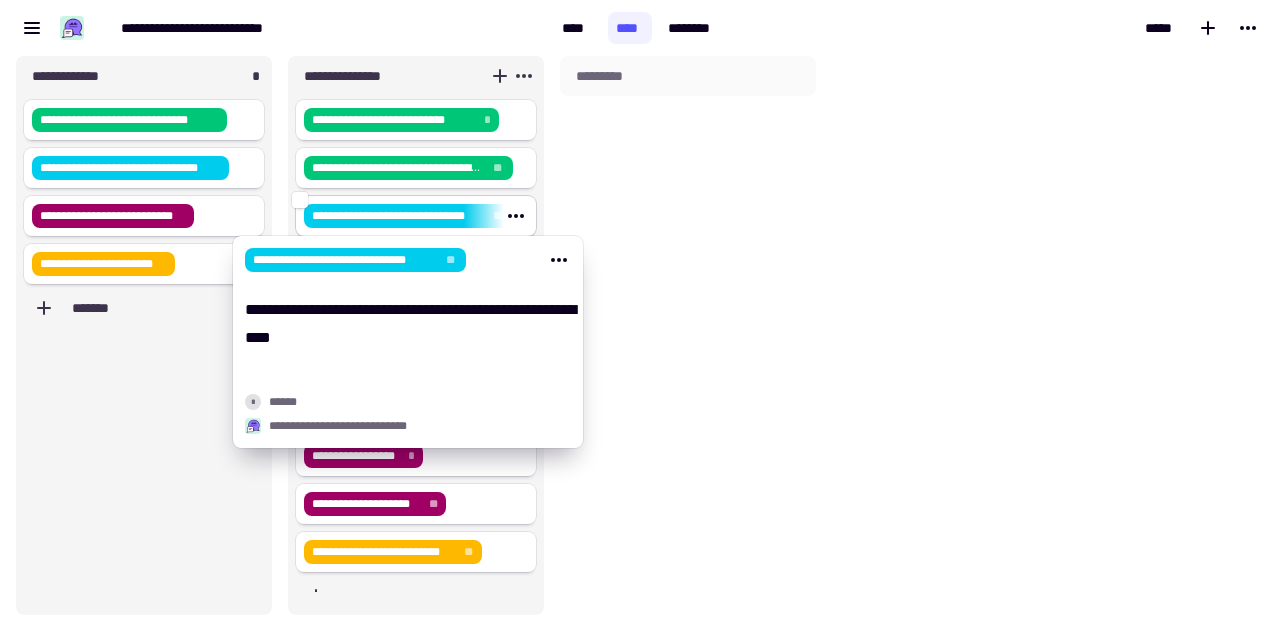 click on "**********" 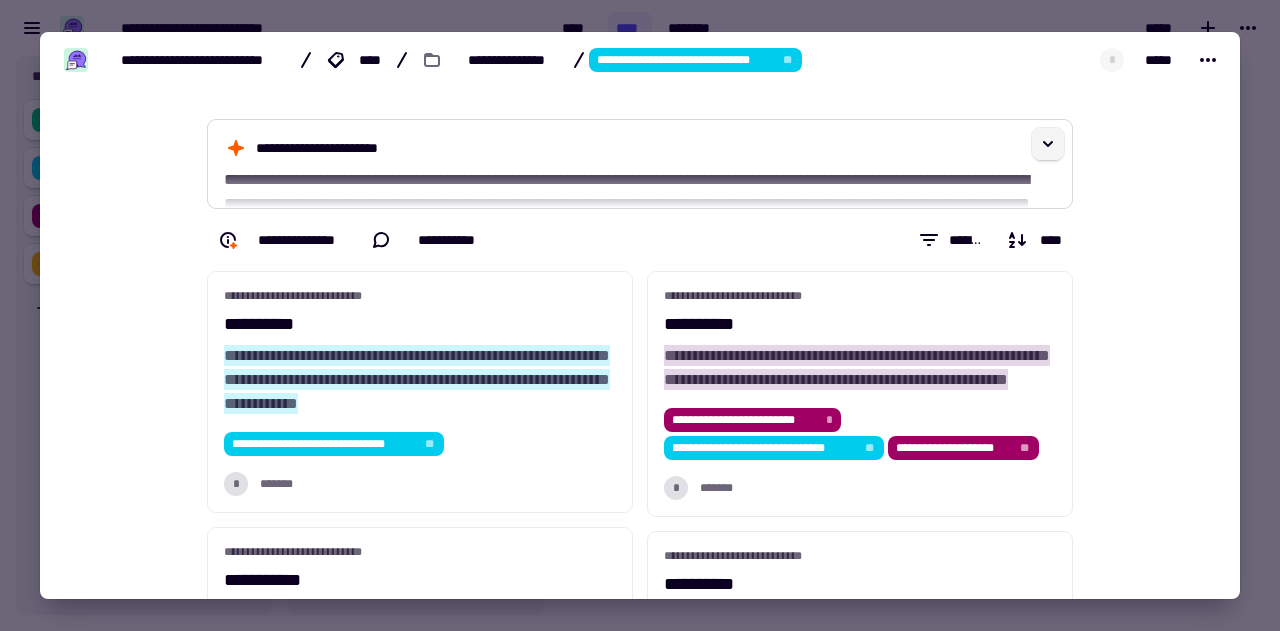 click 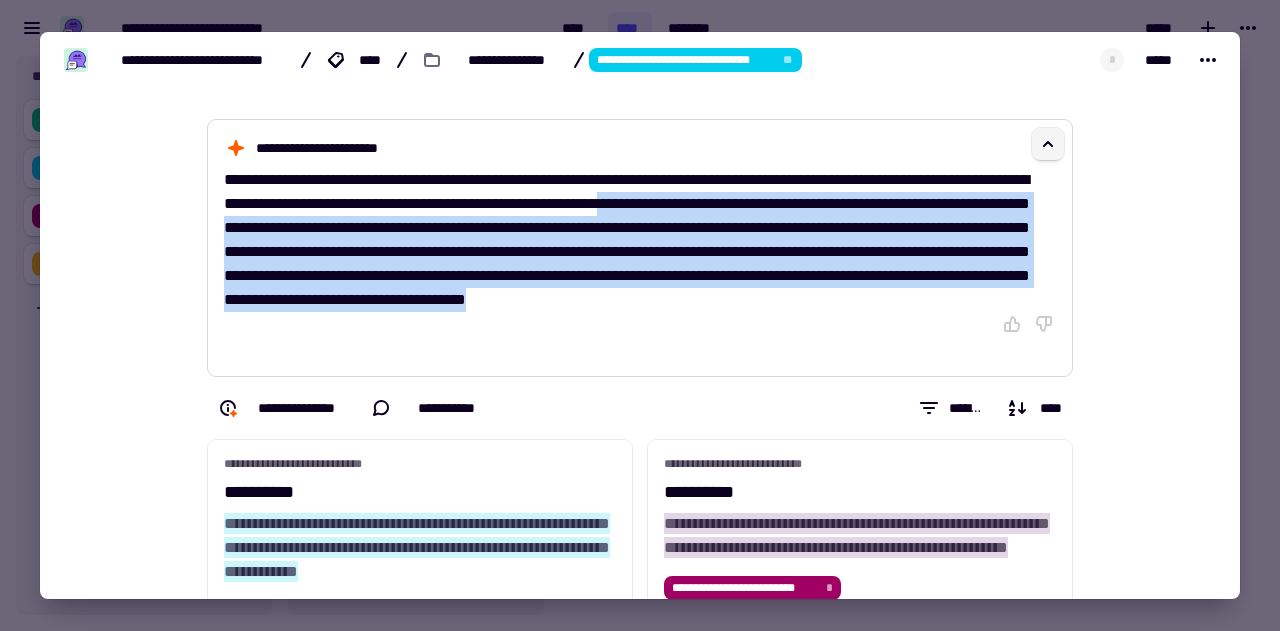 drag, startPoint x: 851, startPoint y: 204, endPoint x: 833, endPoint y: 317, distance: 114.424644 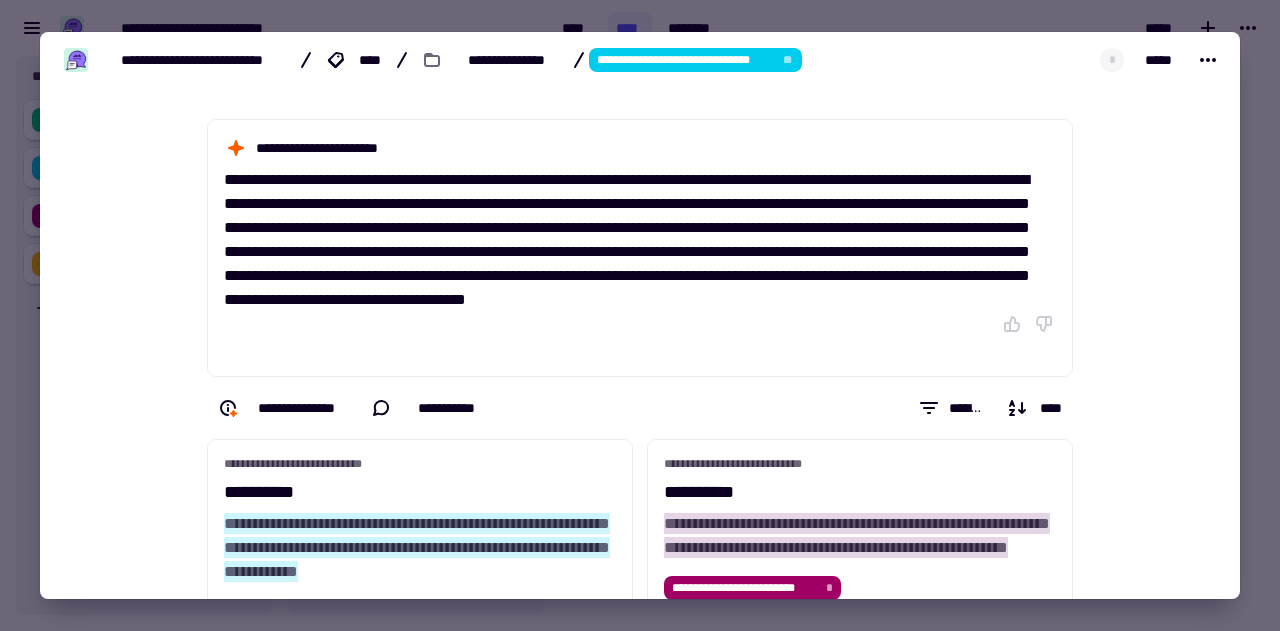 click at bounding box center [640, 315] 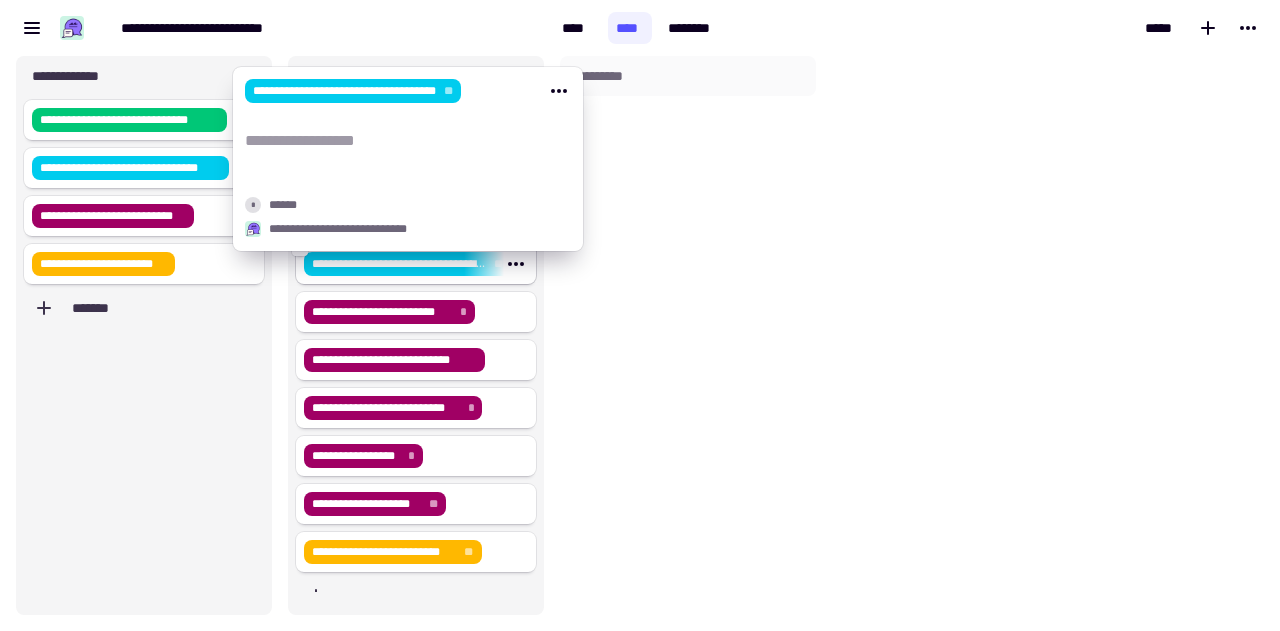 click on "**********" 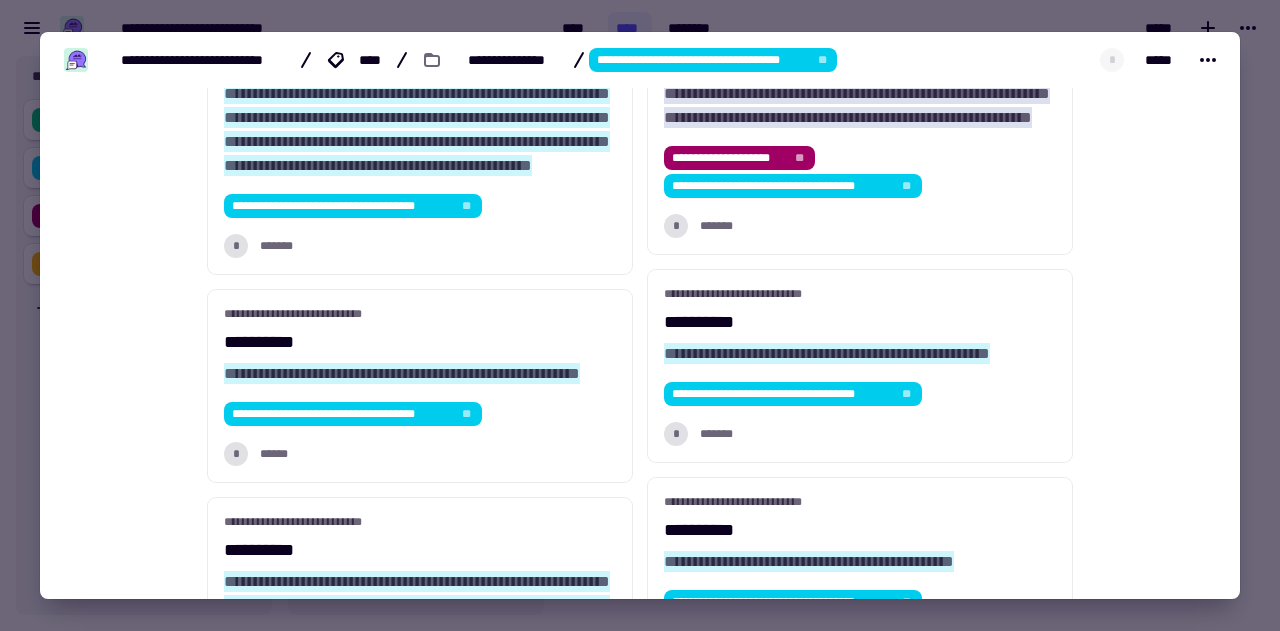 scroll, scrollTop: 0, scrollLeft: 0, axis: both 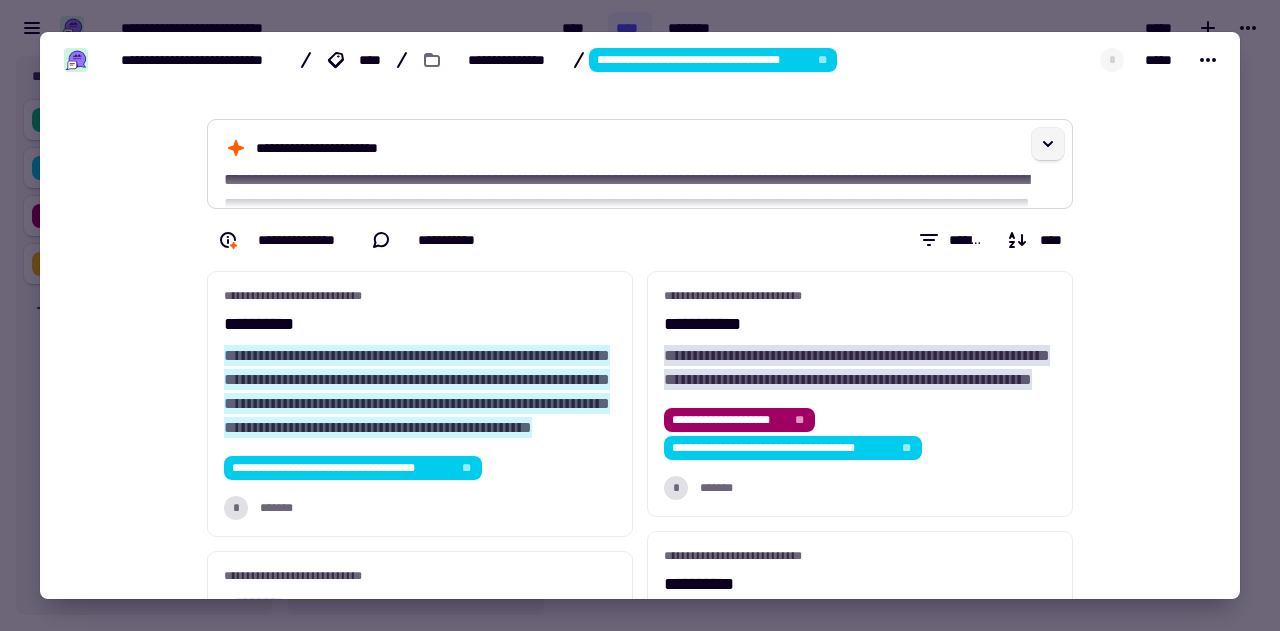 click 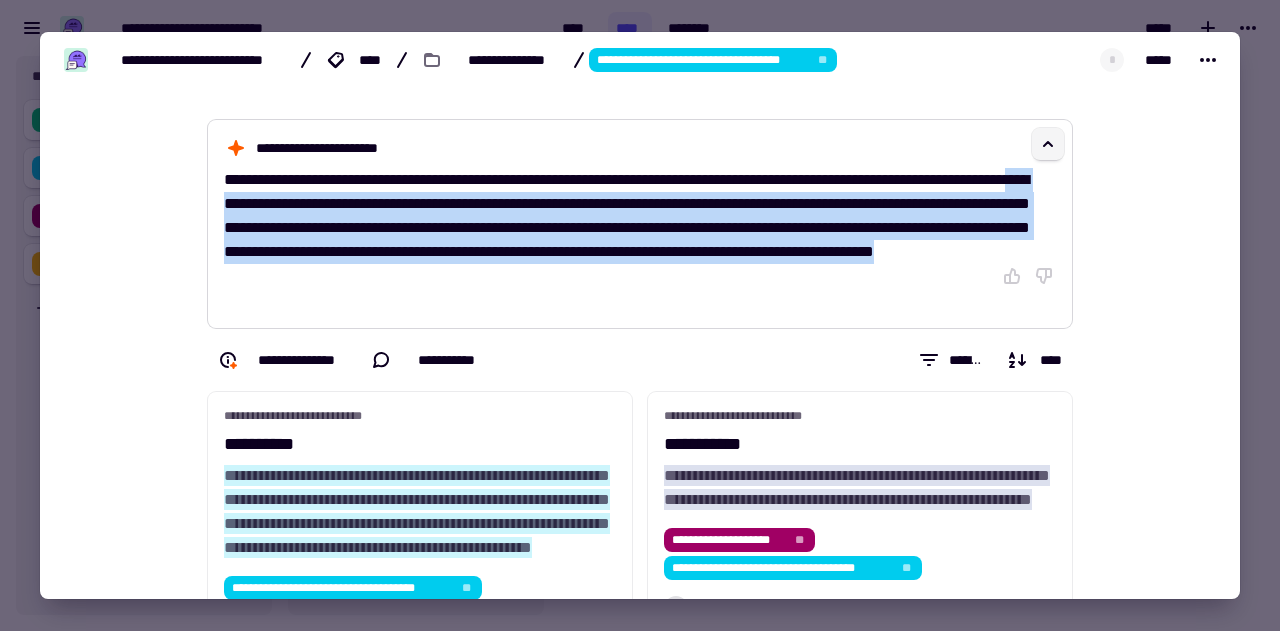 drag, startPoint x: 298, startPoint y: 205, endPoint x: 672, endPoint y: 273, distance: 380.13156 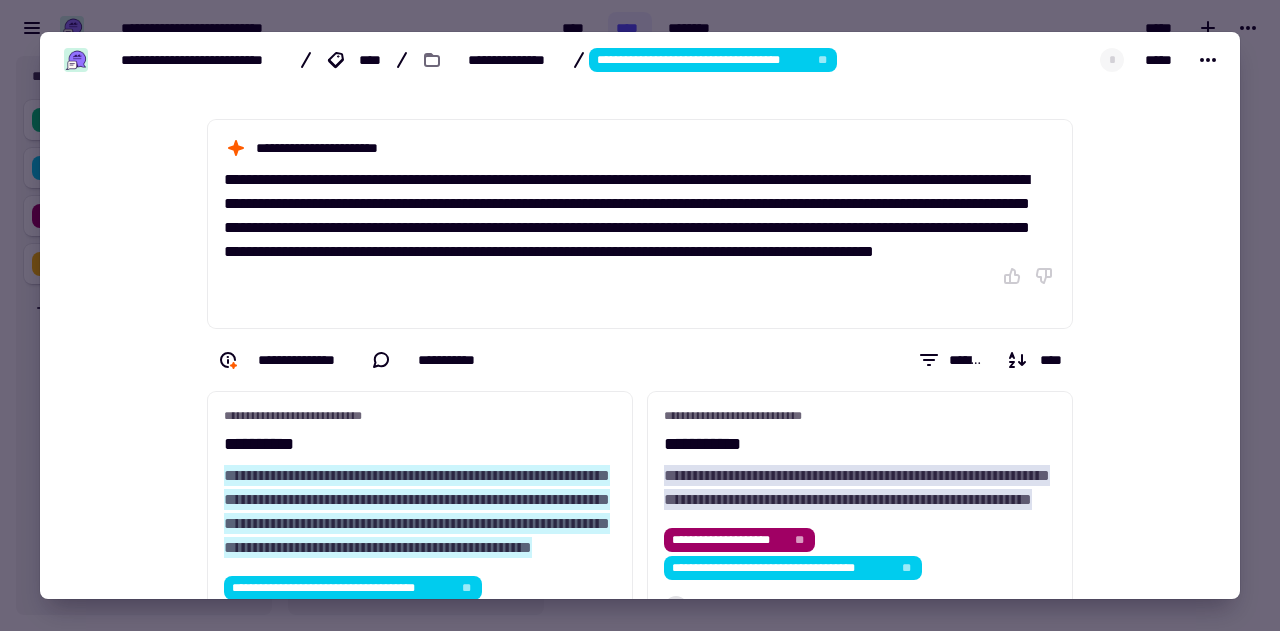 click at bounding box center [640, 315] 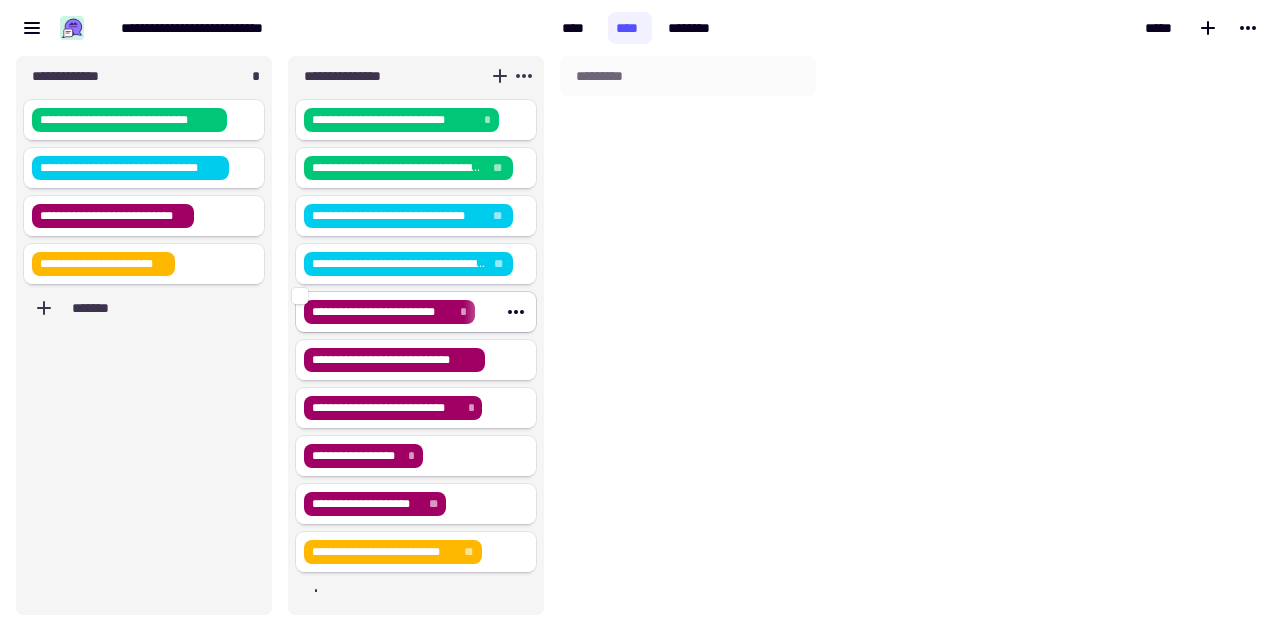 click on "**********" 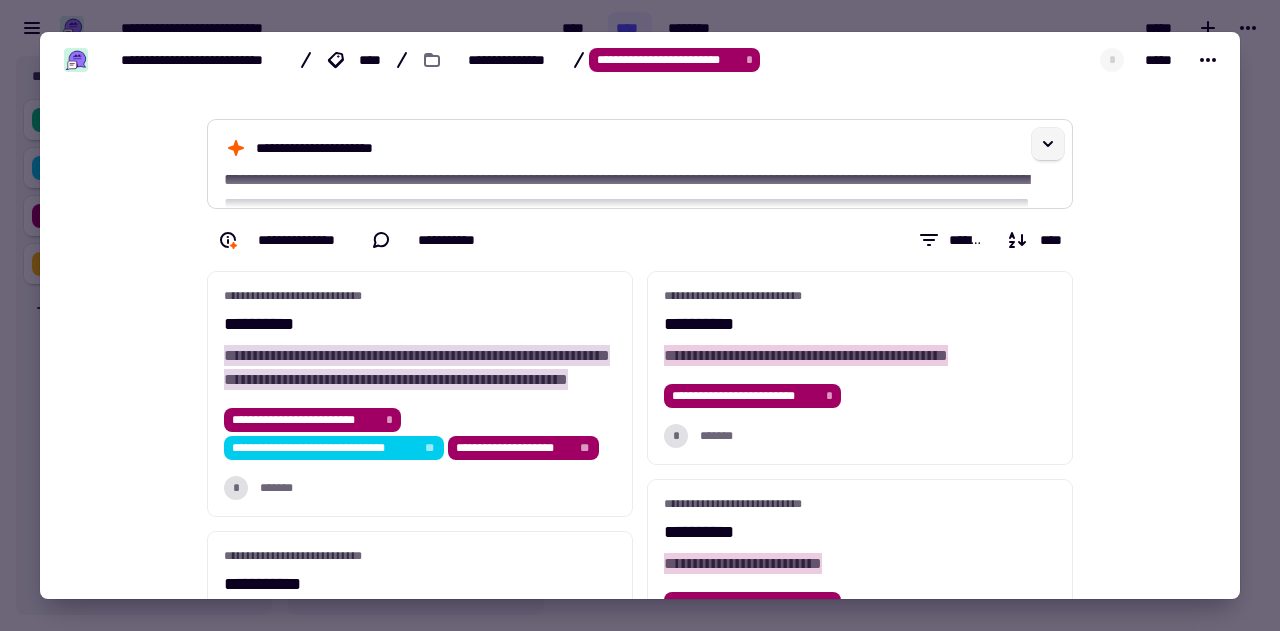 click 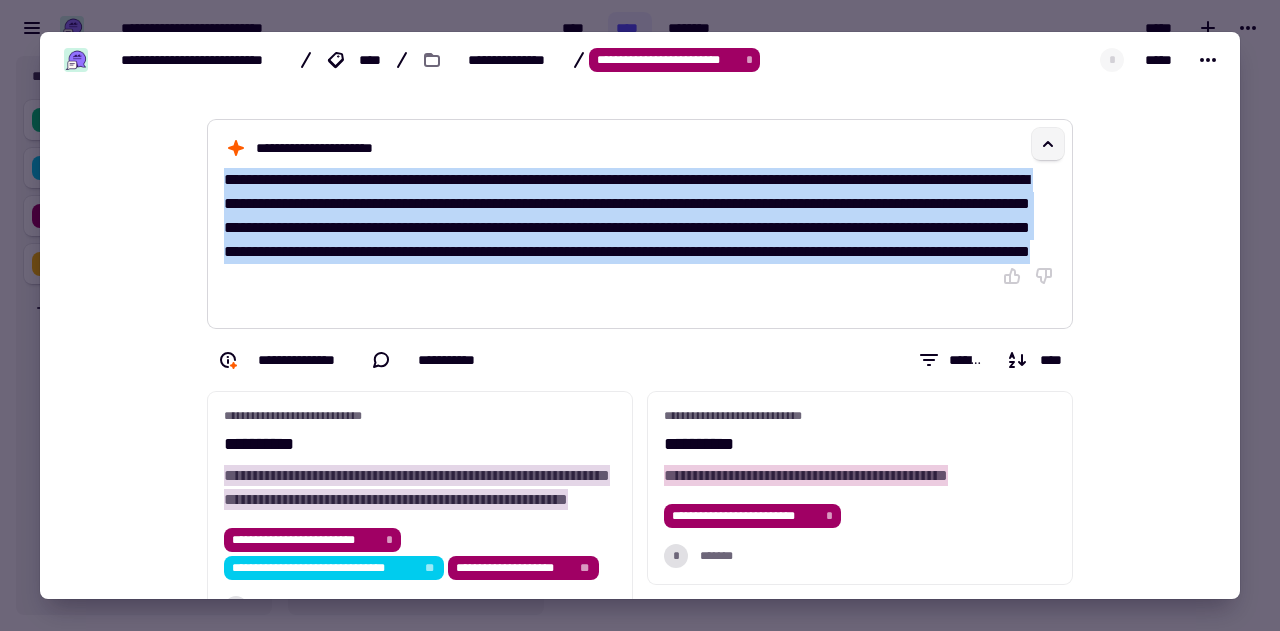 drag, startPoint x: 216, startPoint y: 181, endPoint x: 853, endPoint y: 273, distance: 643.6094 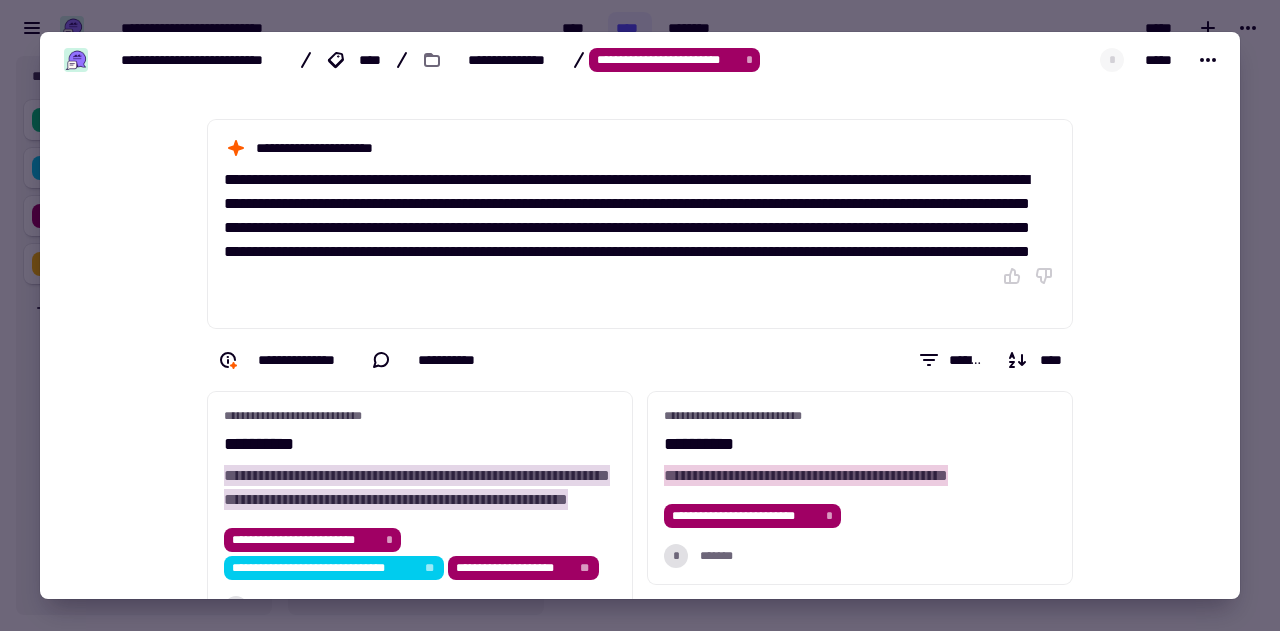 click at bounding box center [640, 315] 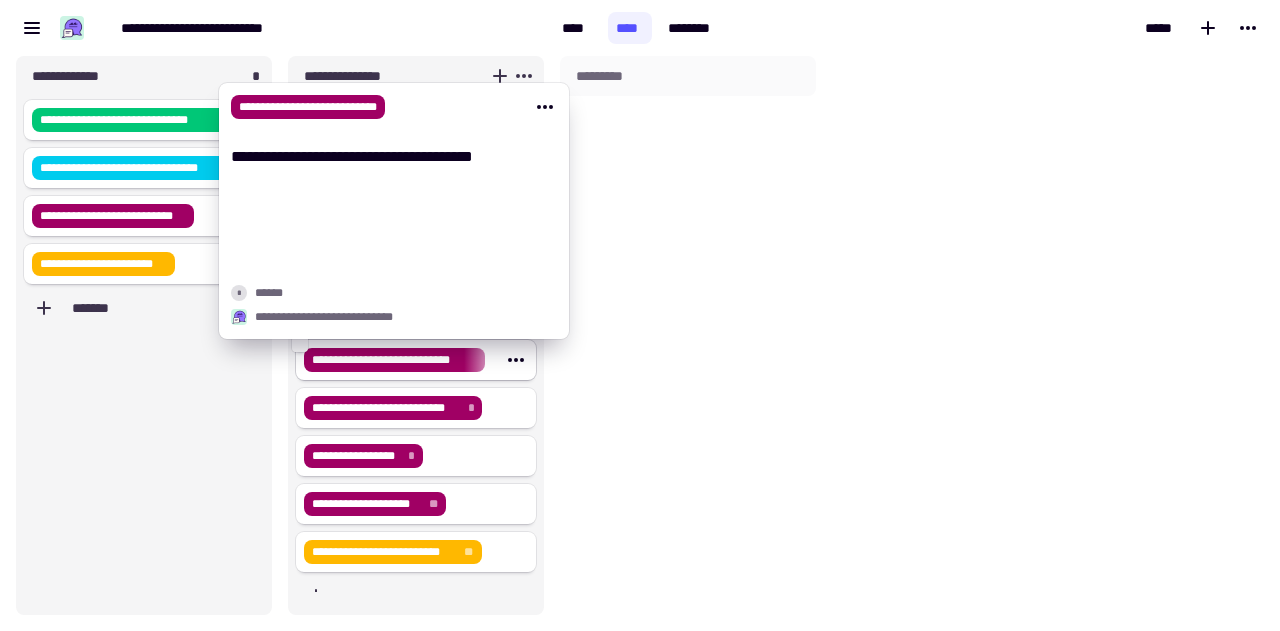 click on "**********" 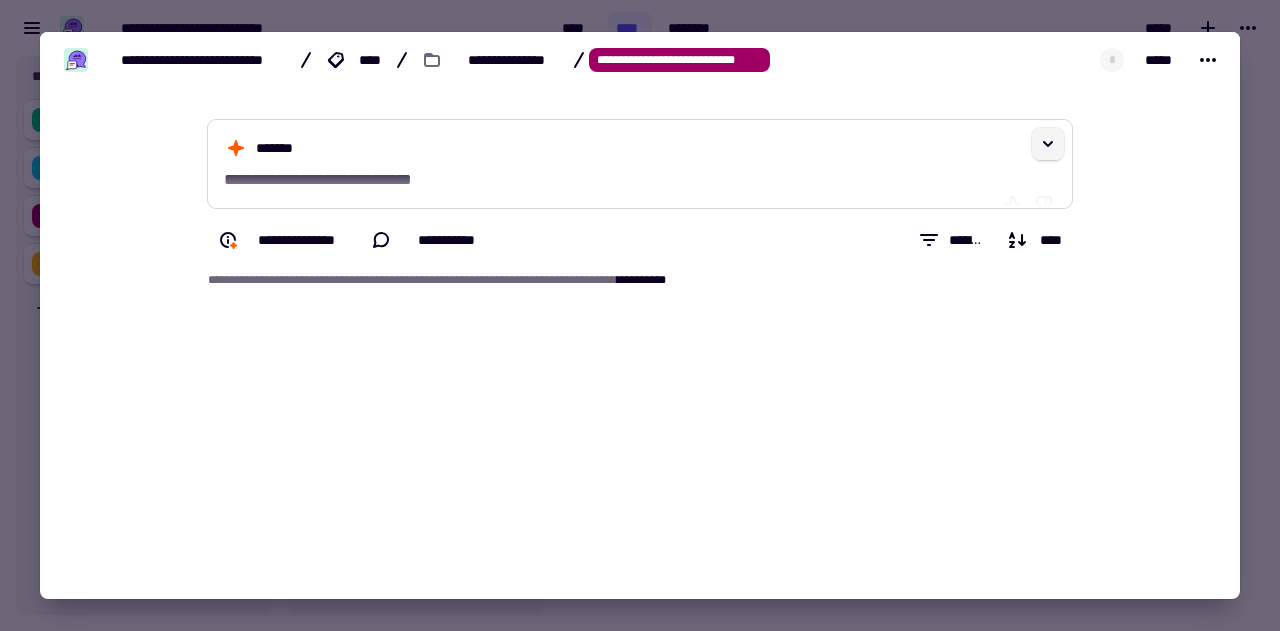 click 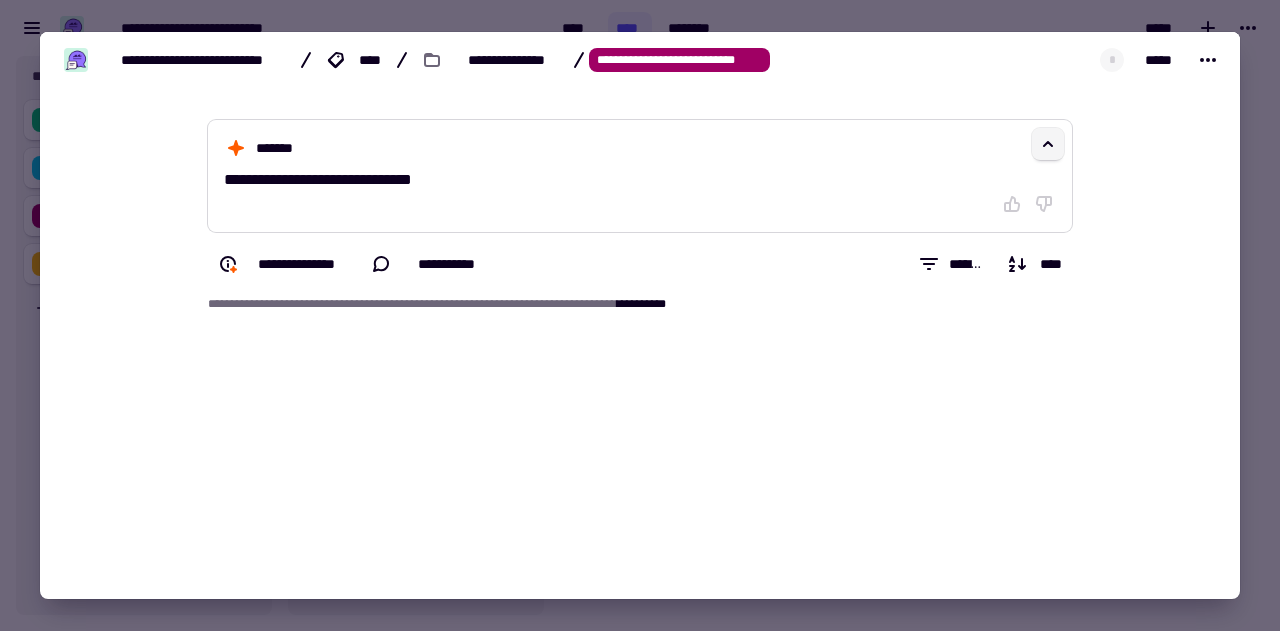 click 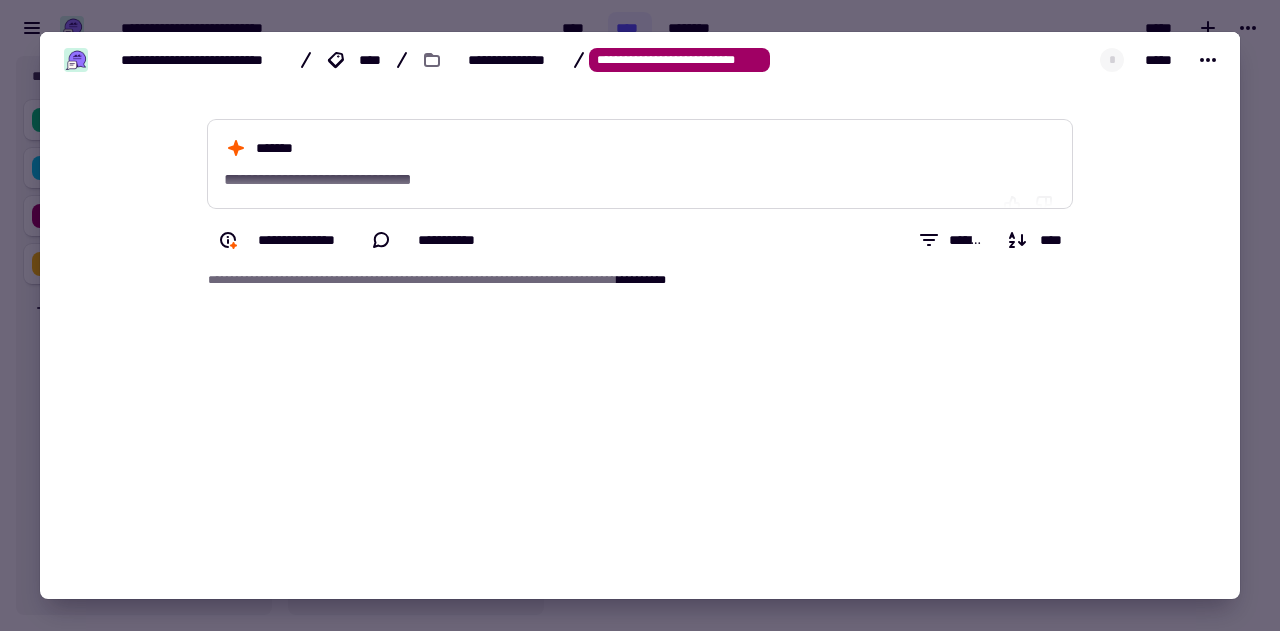 click at bounding box center (640, 315) 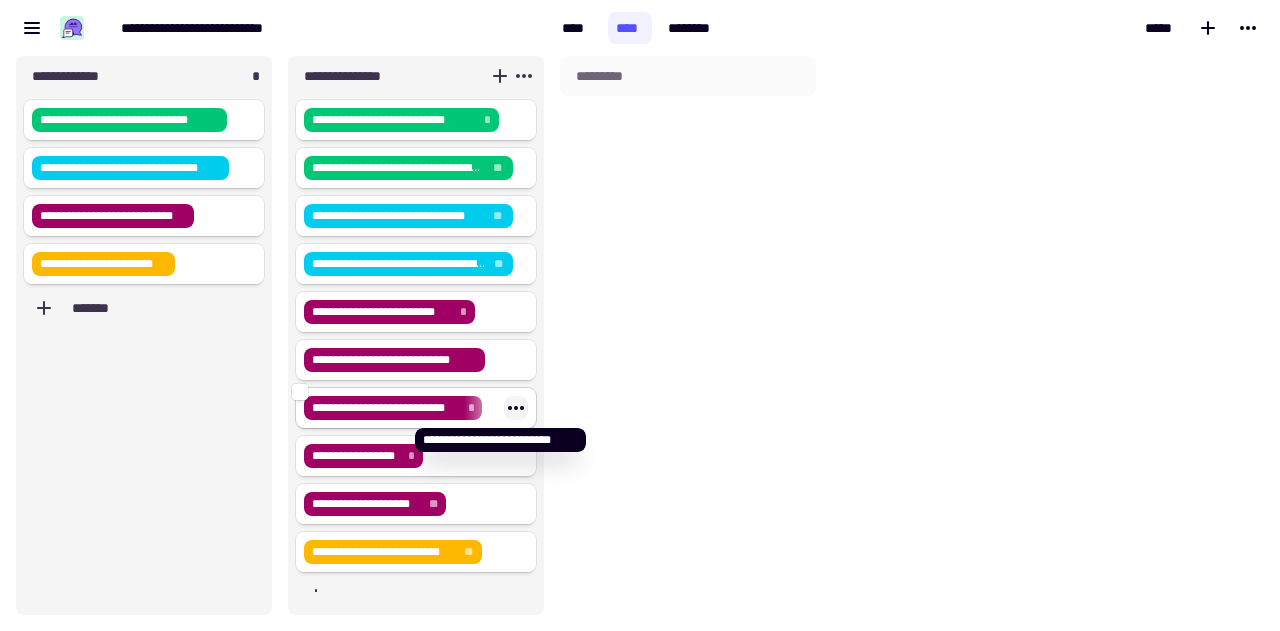 click 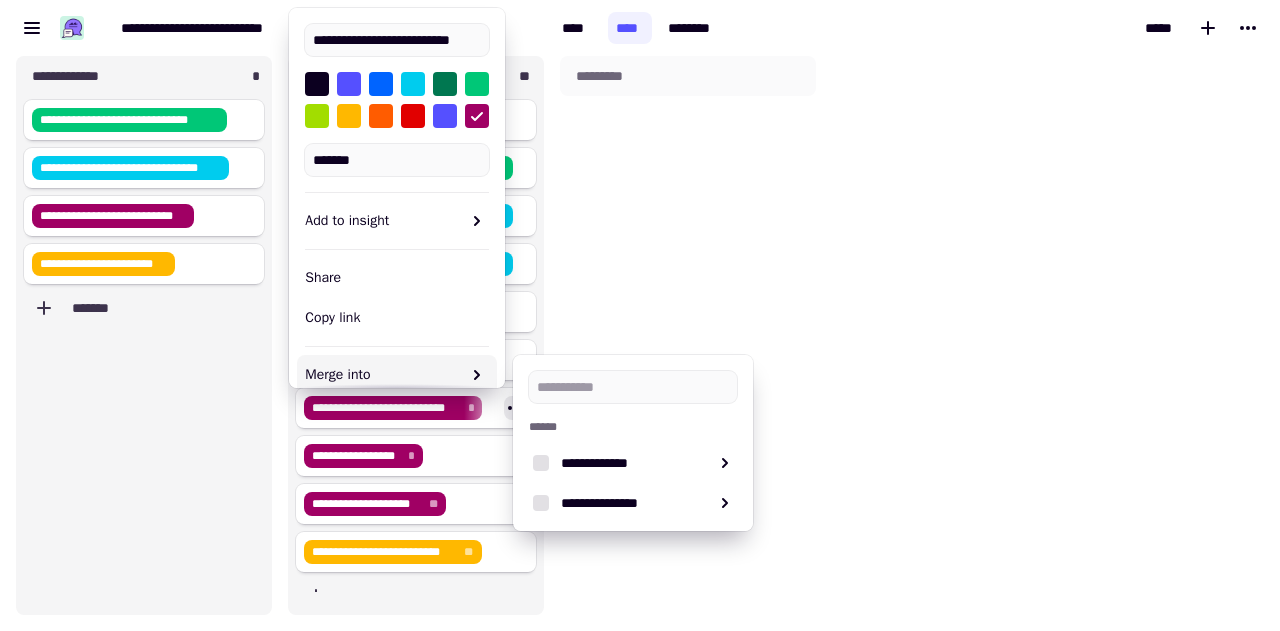 click on "*********" at bounding box center (688, 335) 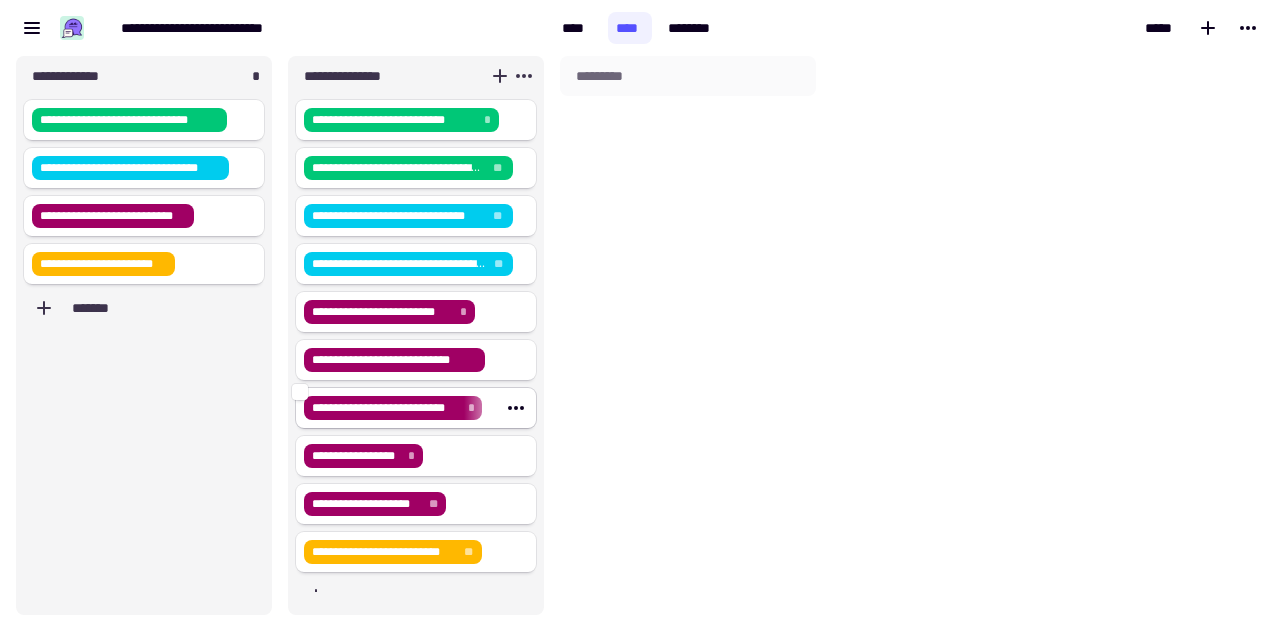 click on "**********" 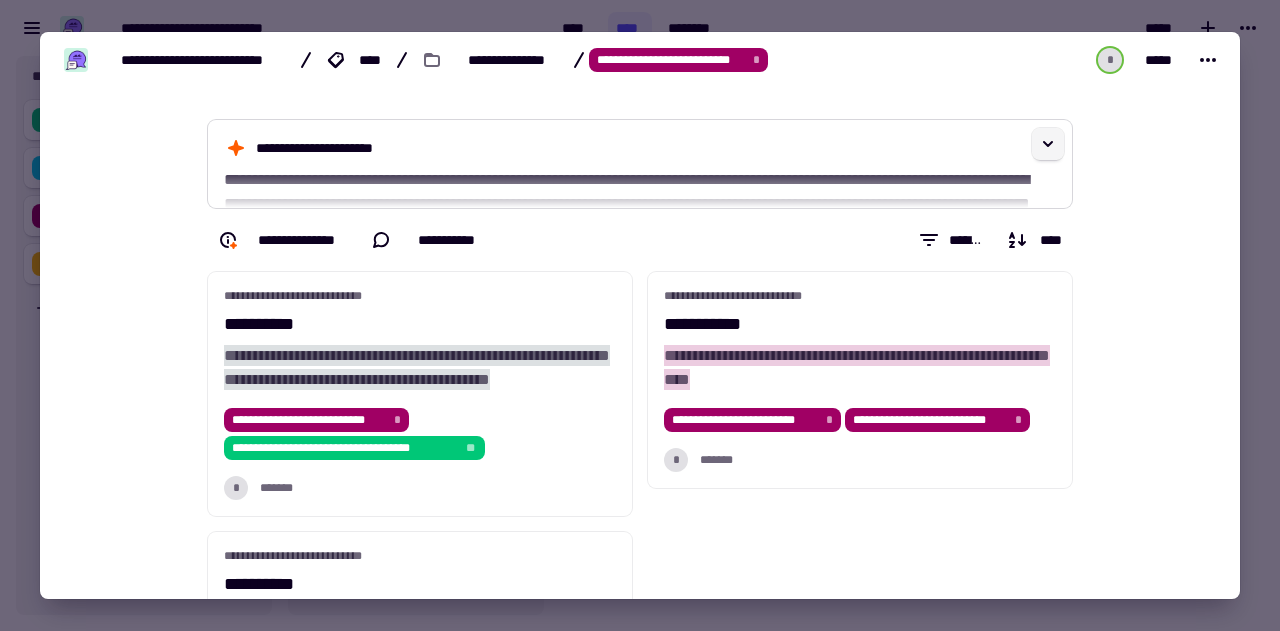 click 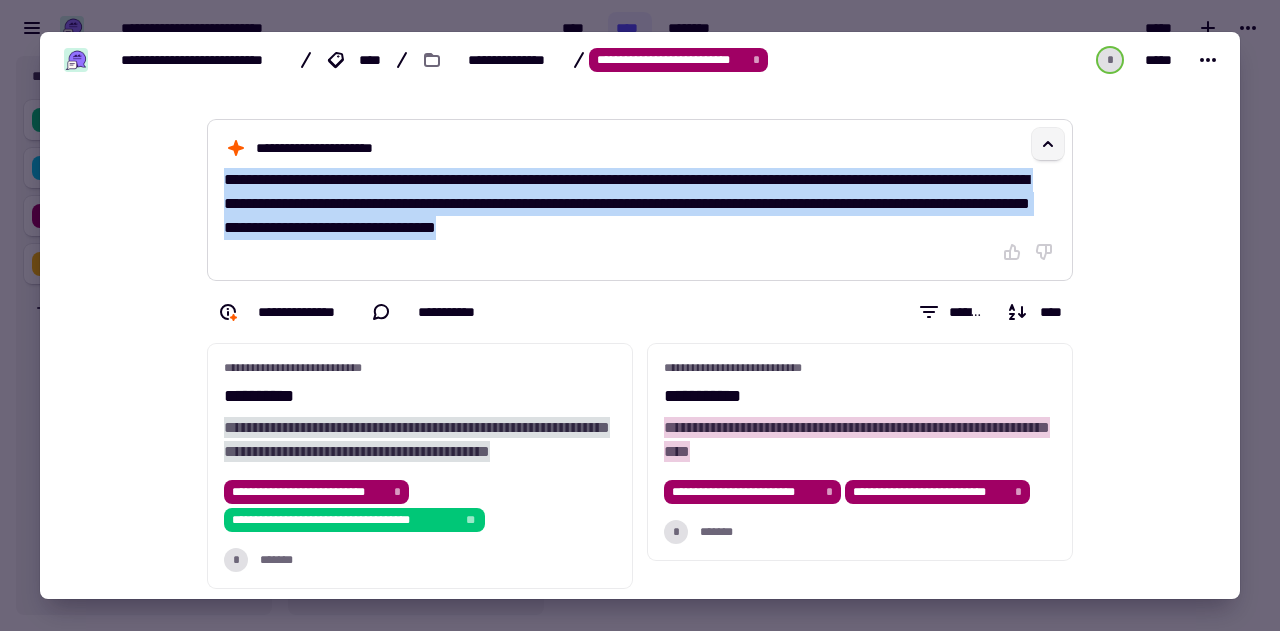 drag, startPoint x: 217, startPoint y: 181, endPoint x: 852, endPoint y: 227, distance: 636.66394 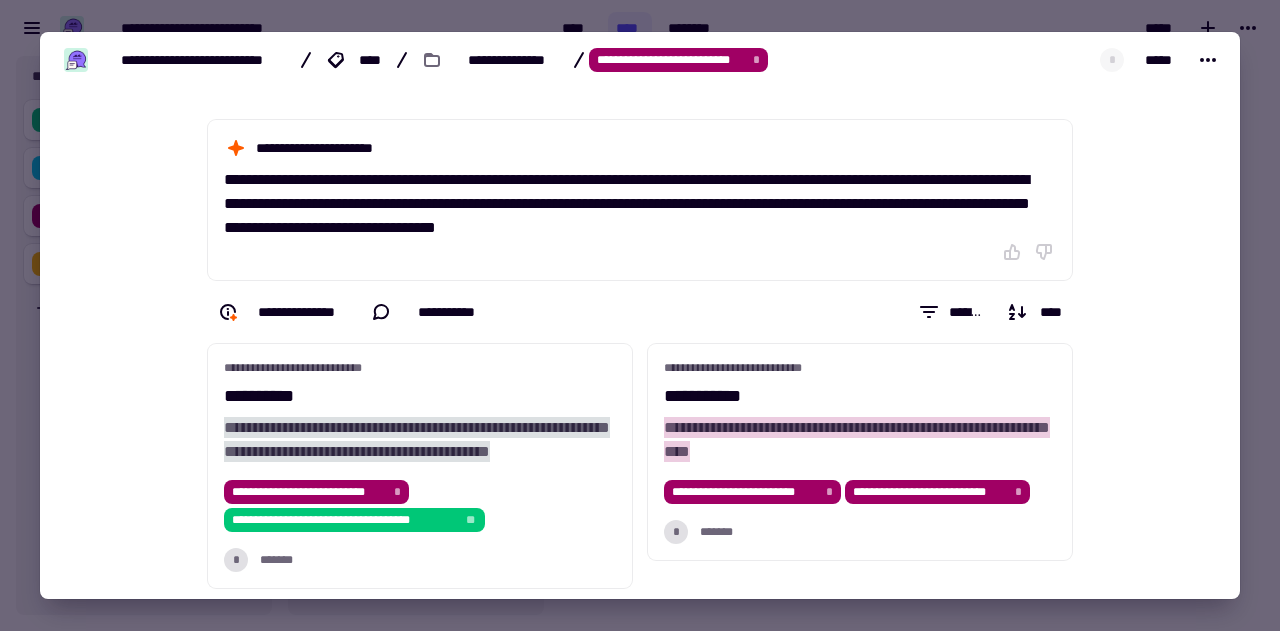 click at bounding box center [640, 315] 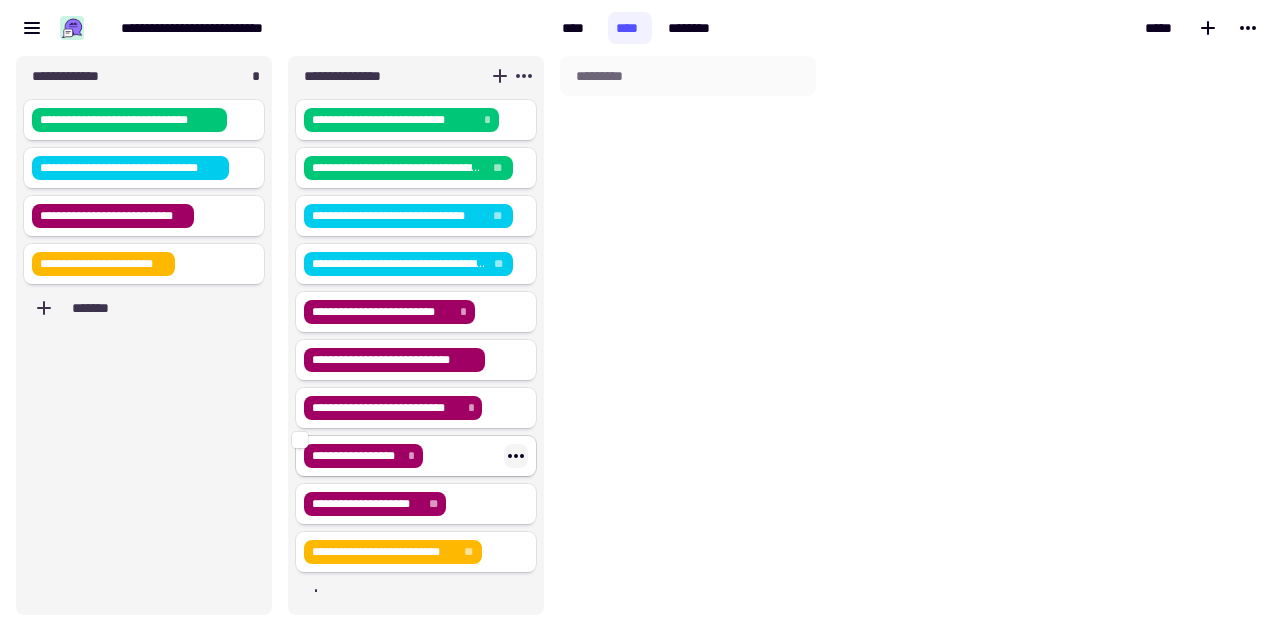 click 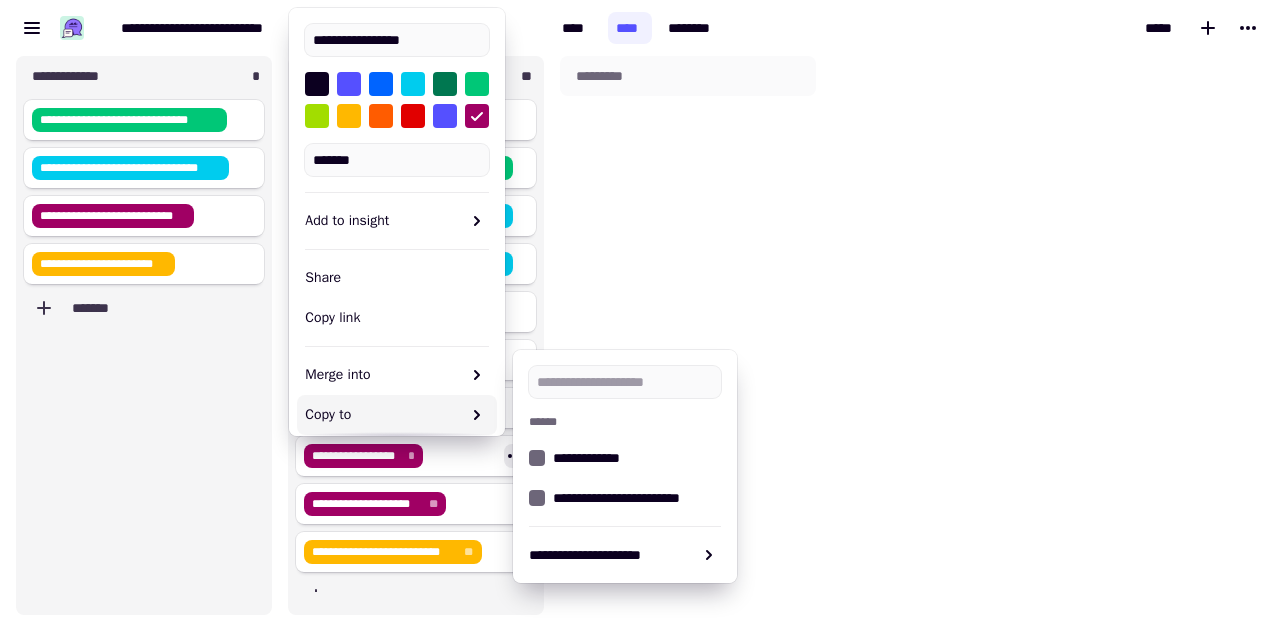 click on "*********" at bounding box center (688, 335) 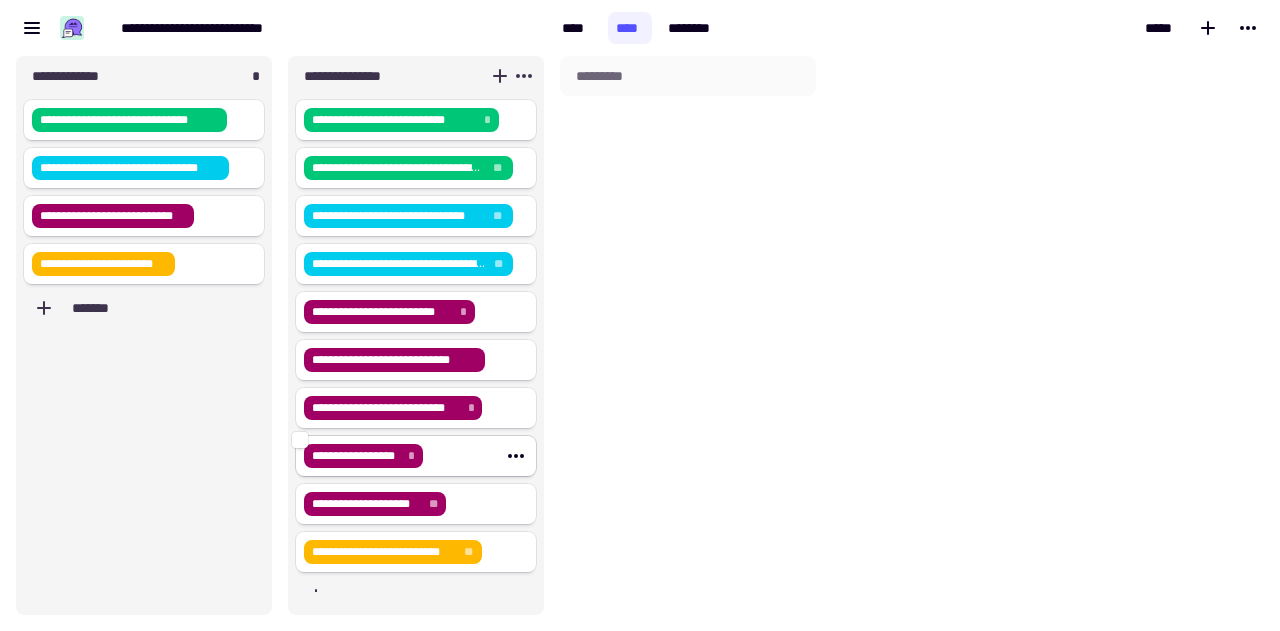 click on "**********" 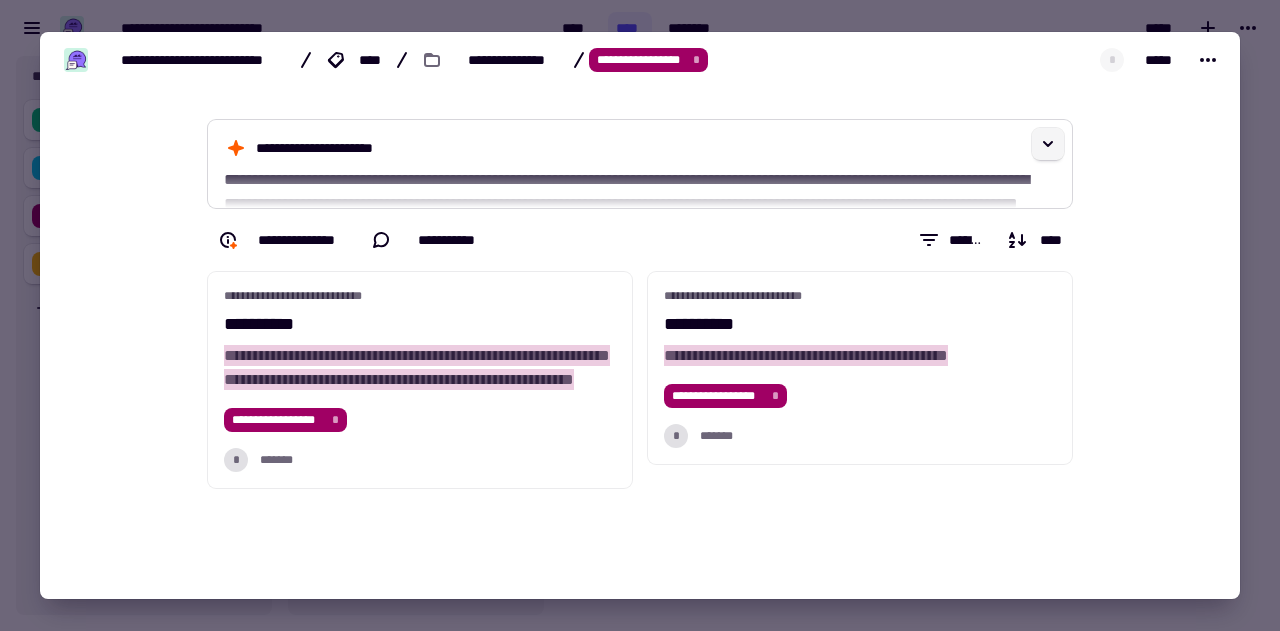 click 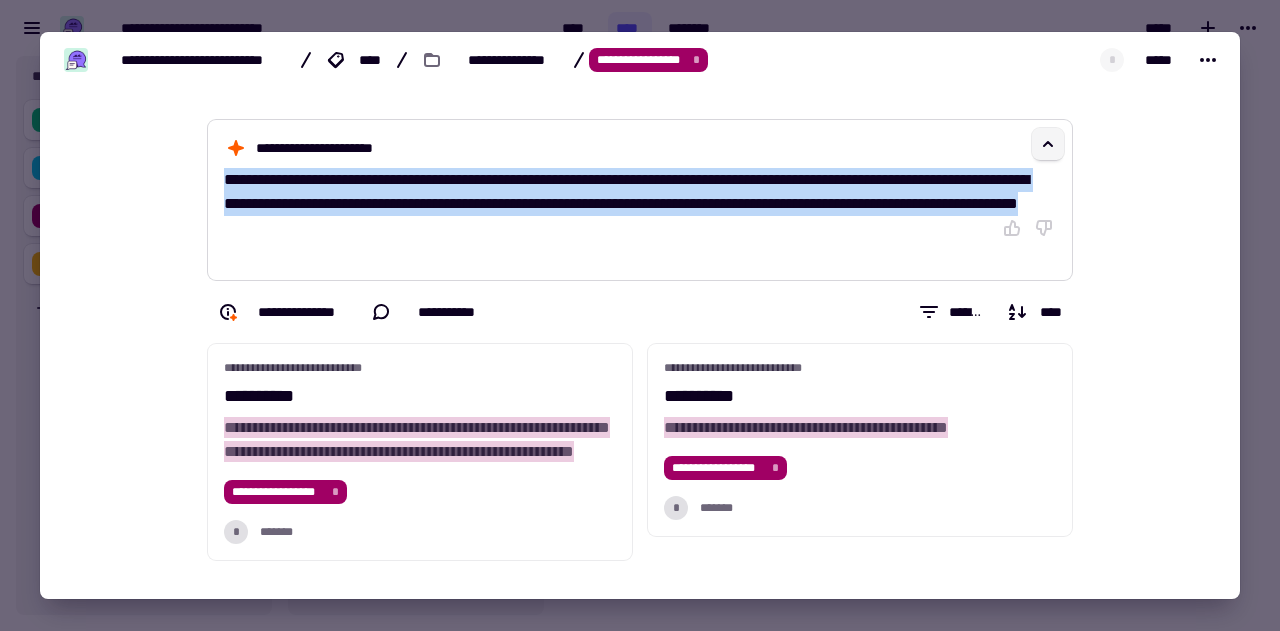 drag, startPoint x: 463, startPoint y: 230, endPoint x: 216, endPoint y: 180, distance: 252.00992 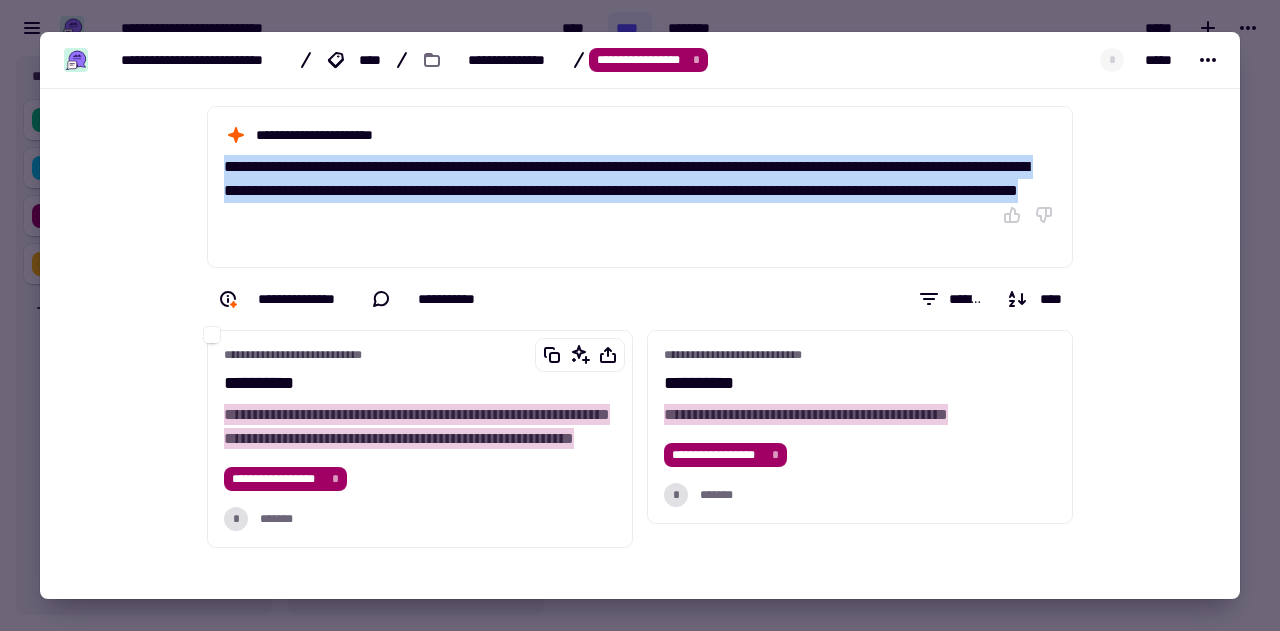 scroll, scrollTop: 10, scrollLeft: 0, axis: vertical 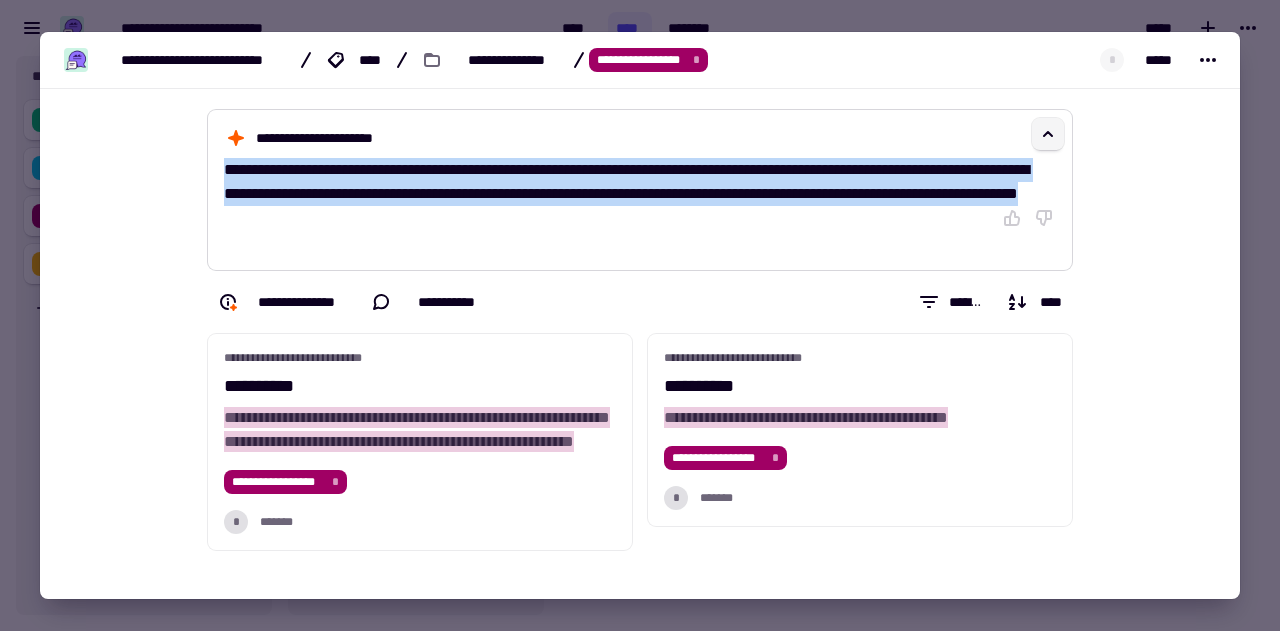 click on "**********" at bounding box center [640, 190] 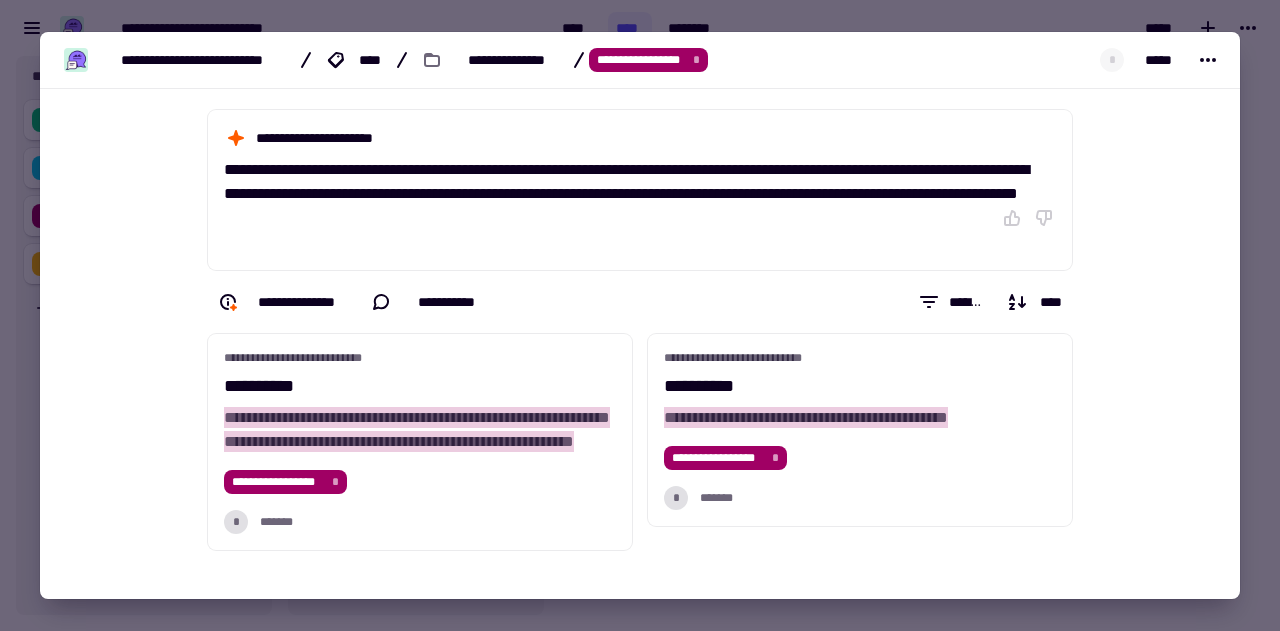 click at bounding box center (640, 315) 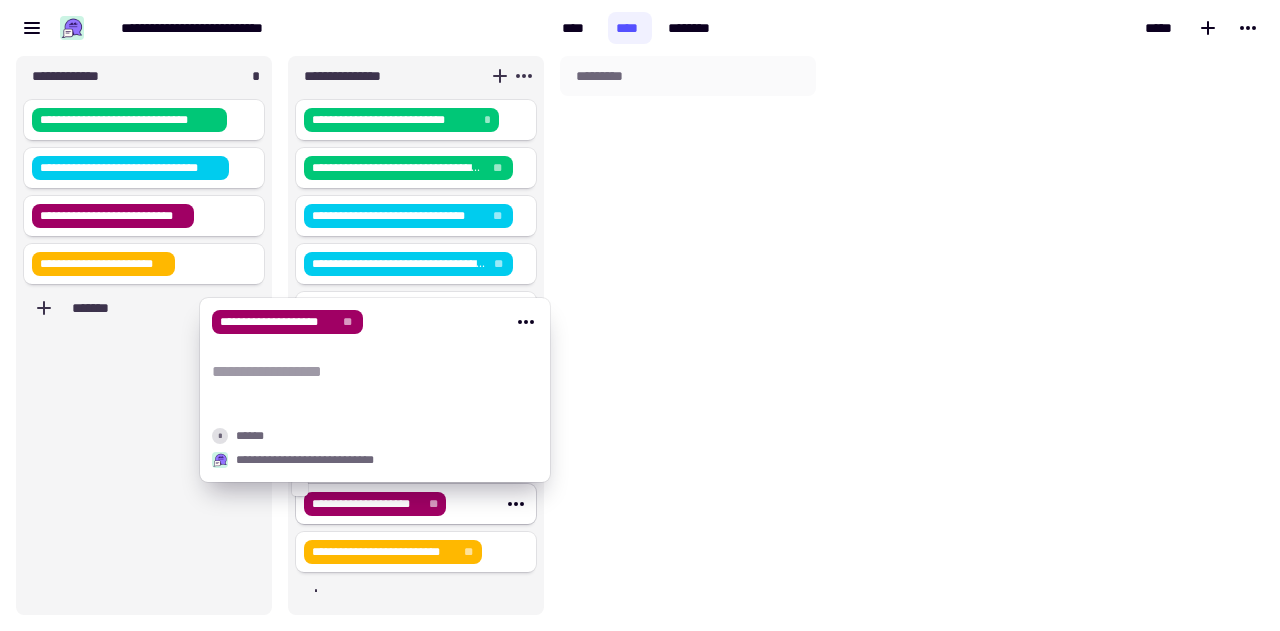 click on "**********" 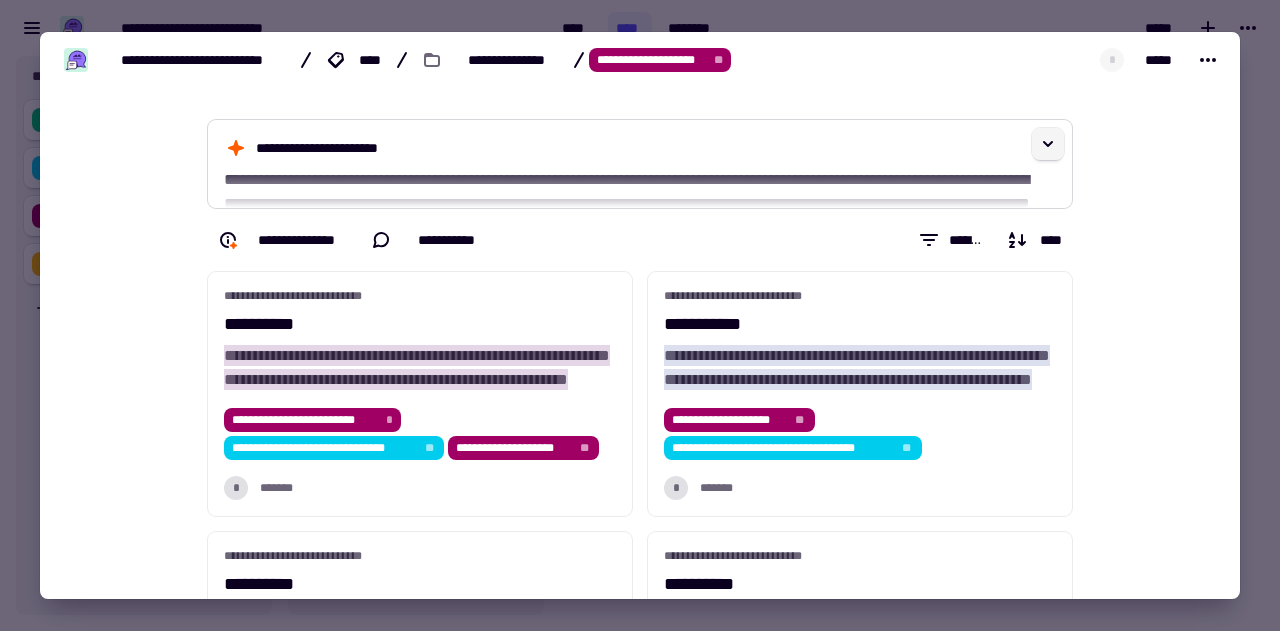 click 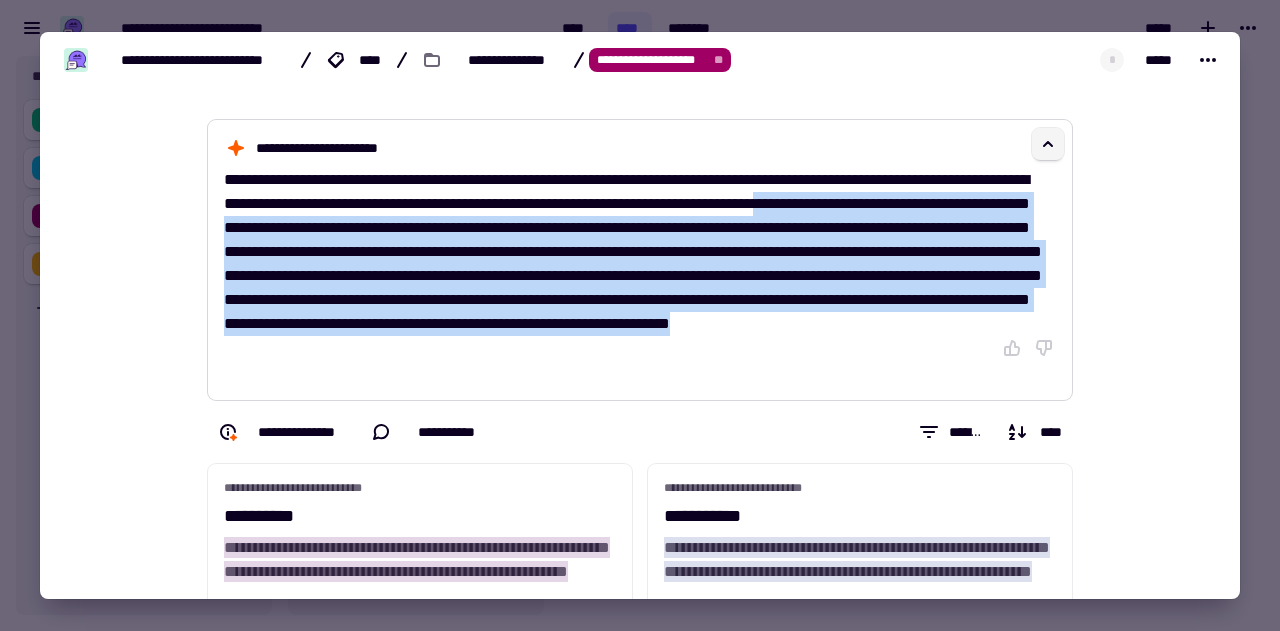 drag, startPoint x: 690, startPoint y: 349, endPoint x: 959, endPoint y: 210, distance: 302.79034 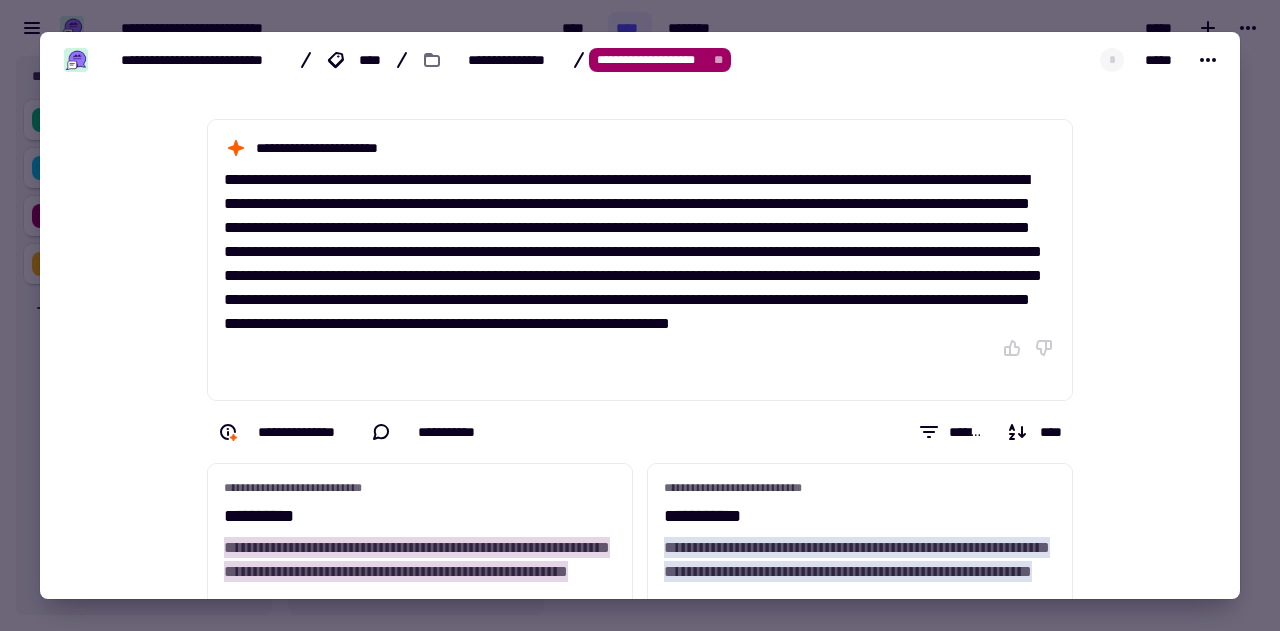 click at bounding box center (640, 315) 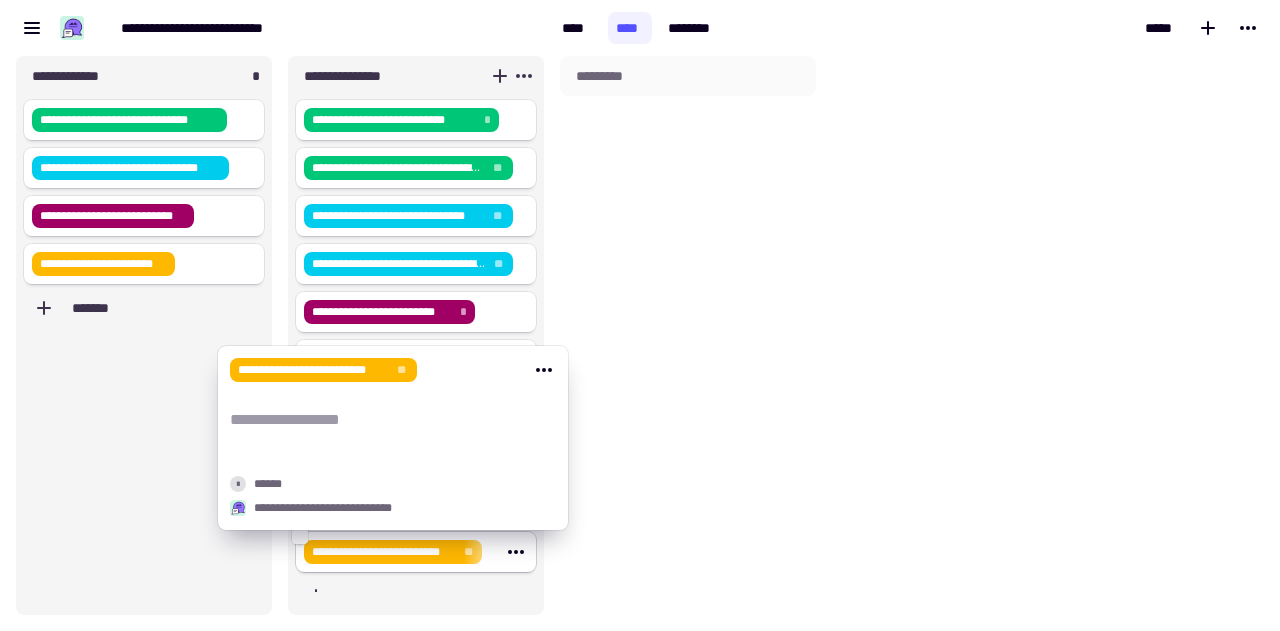 click on "**********" 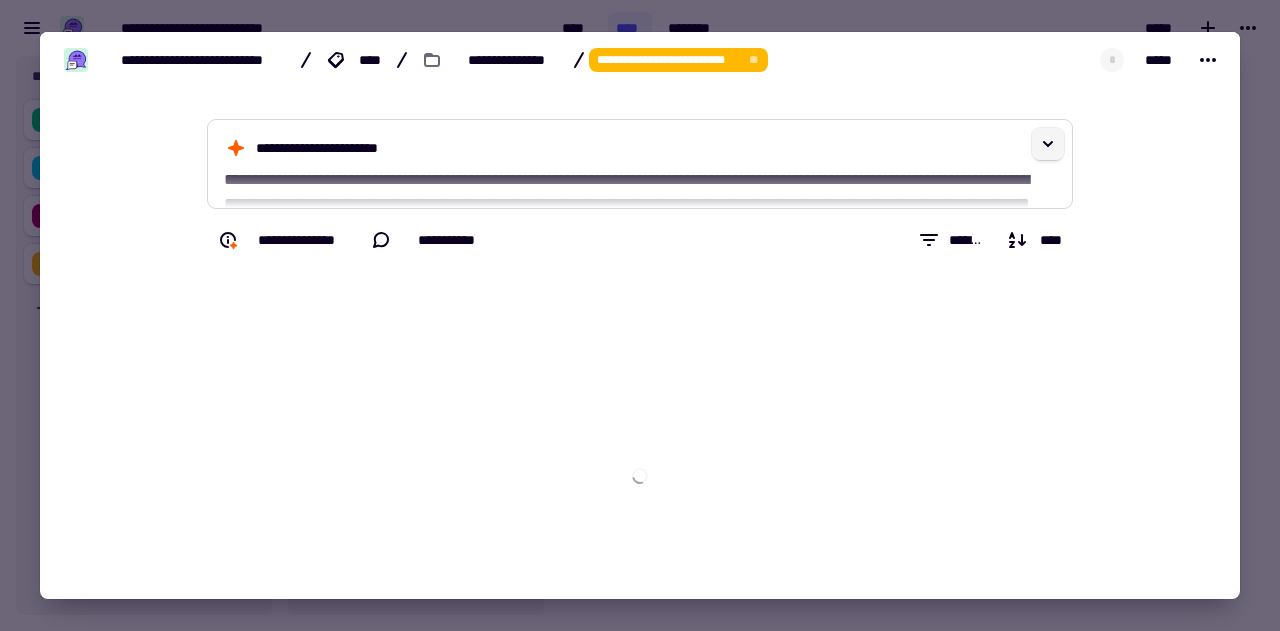 click 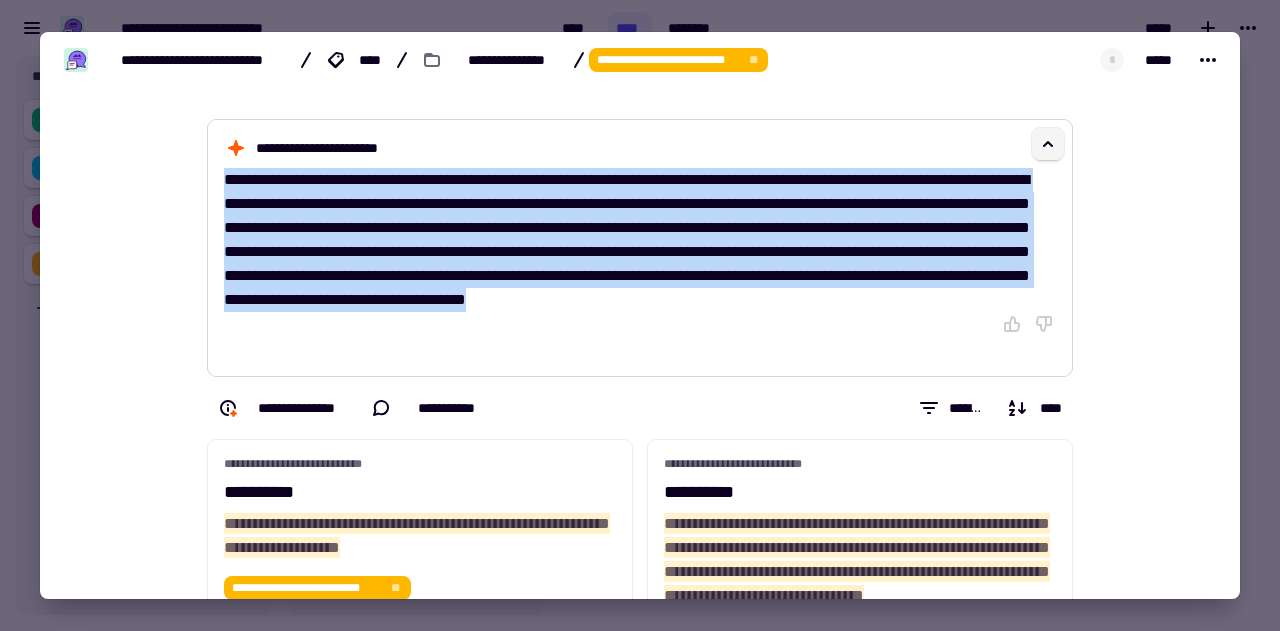 drag, startPoint x: 216, startPoint y: 179, endPoint x: 405, endPoint y: 321, distance: 236.40009 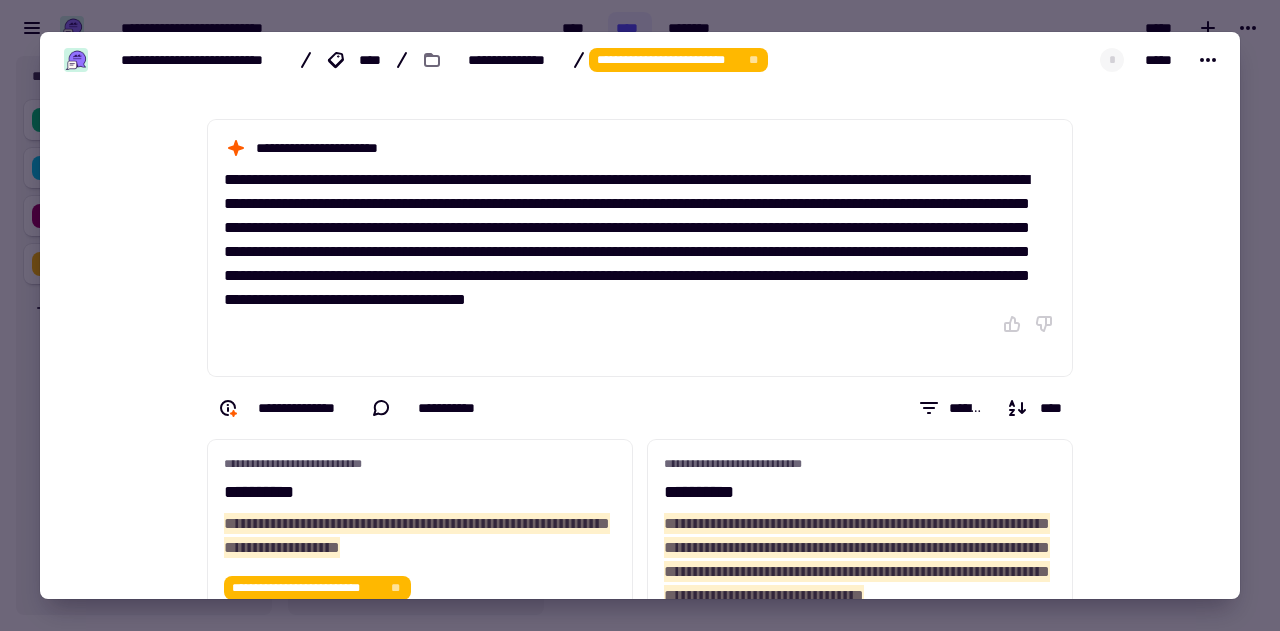 click at bounding box center [640, 315] 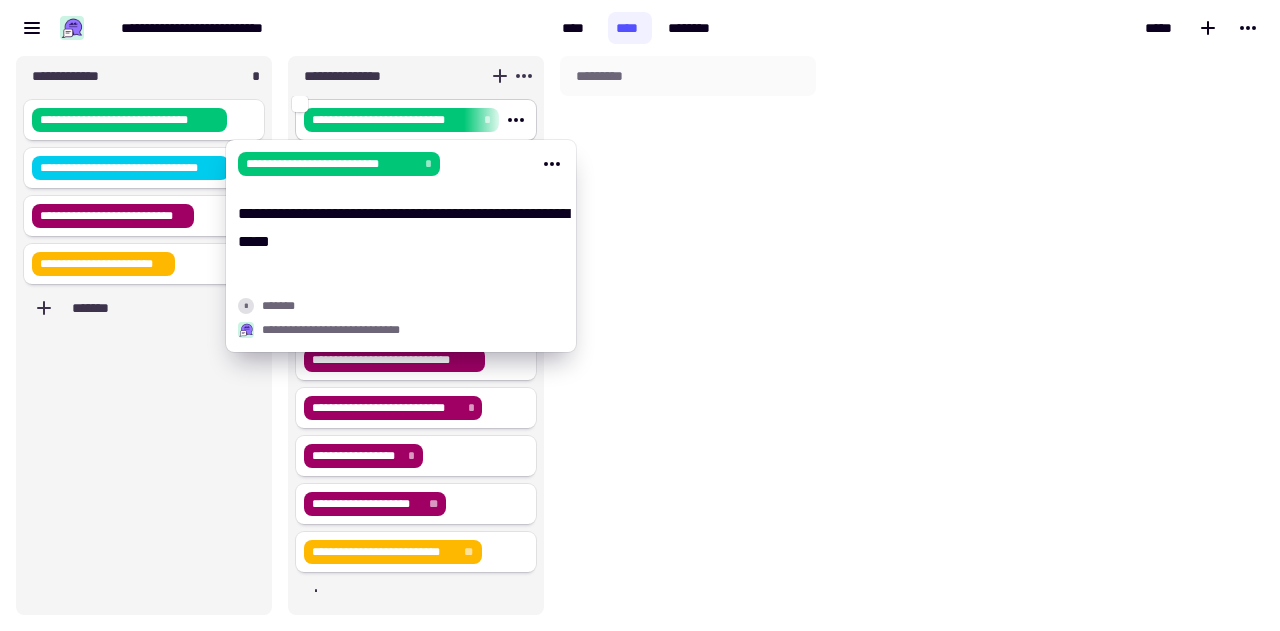 click on "**********" 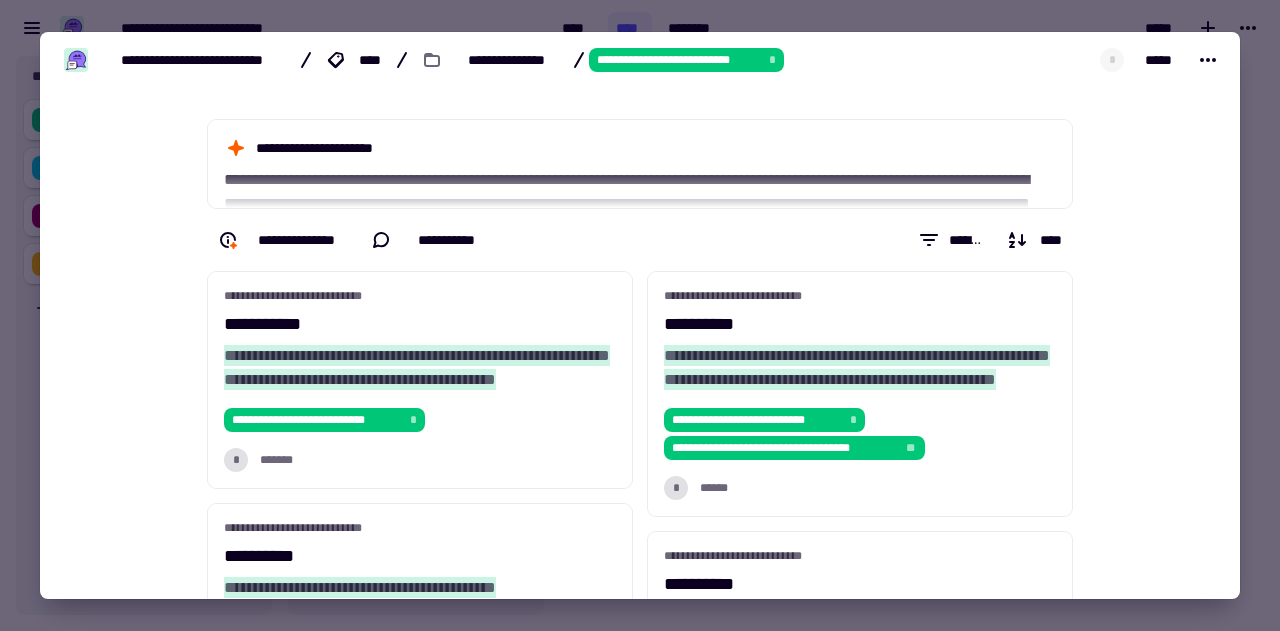 click at bounding box center [640, 315] 